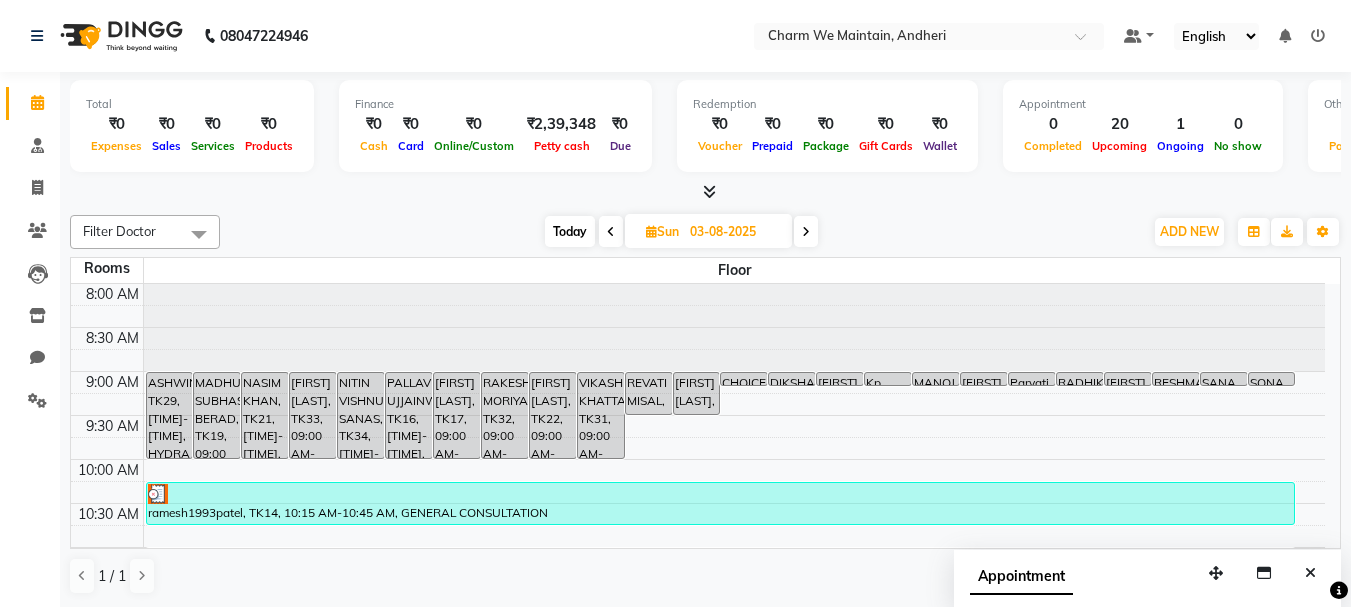 scroll, scrollTop: 1, scrollLeft: 0, axis: vertical 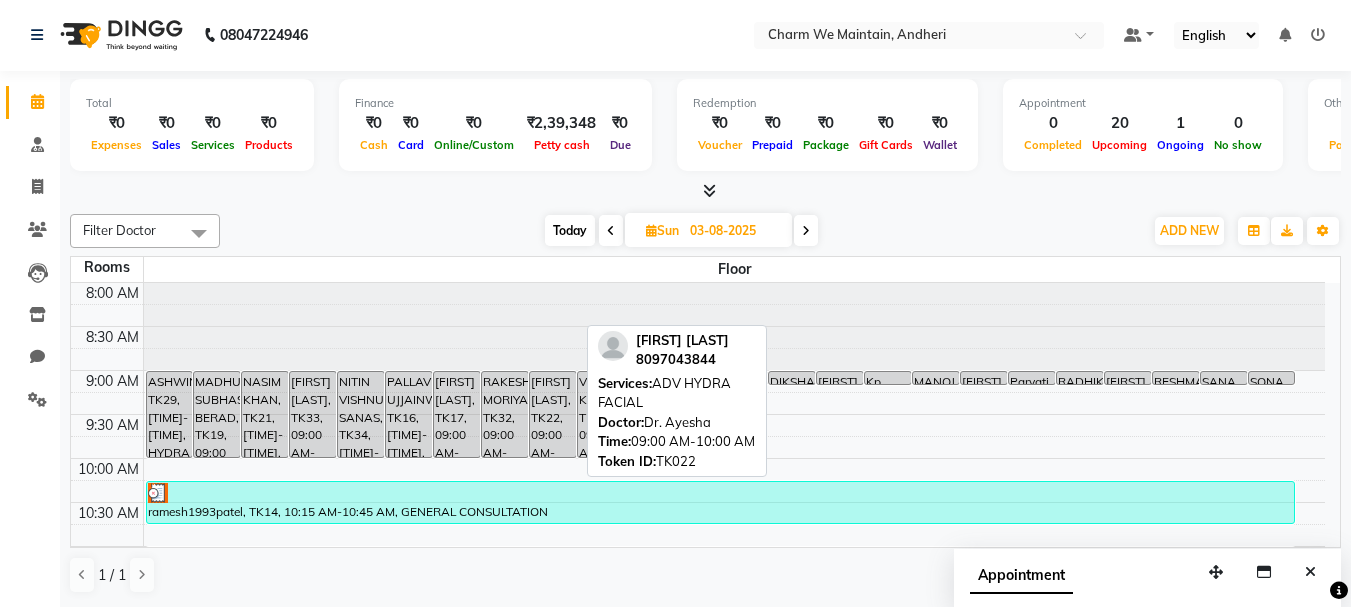 click on "[FIRST] [LAST], TK22, 09:00 AM-10:00 AM, ADV HYDRA FACIAL" at bounding box center (553, 414) 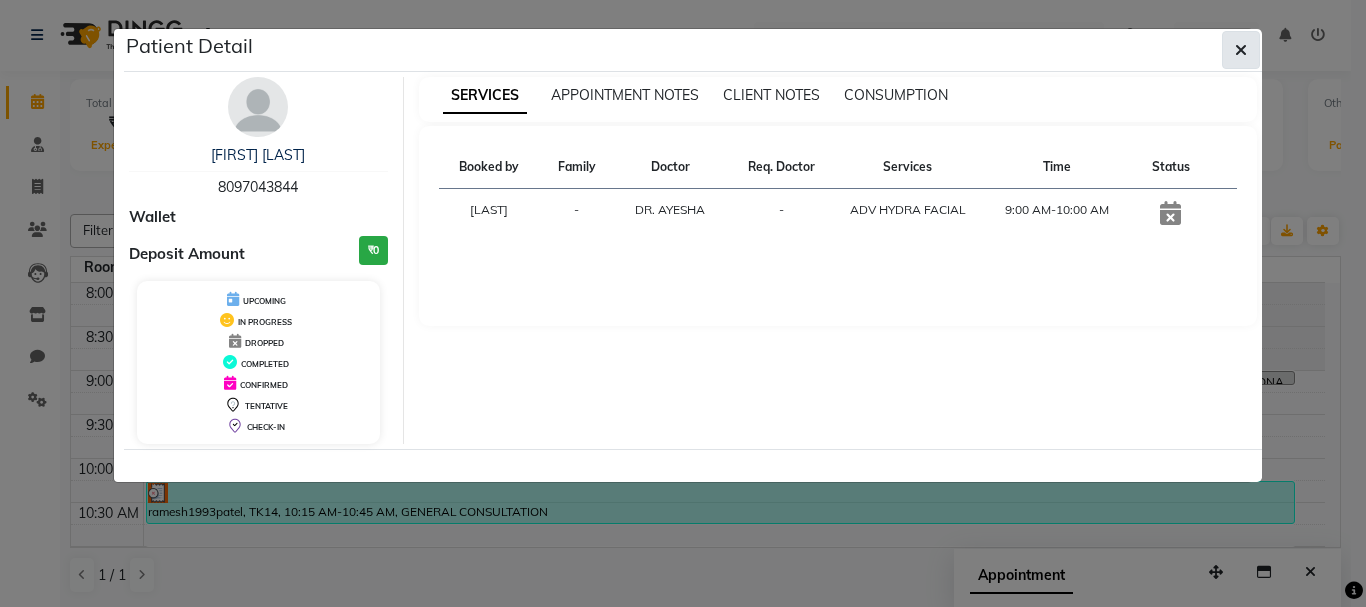 click 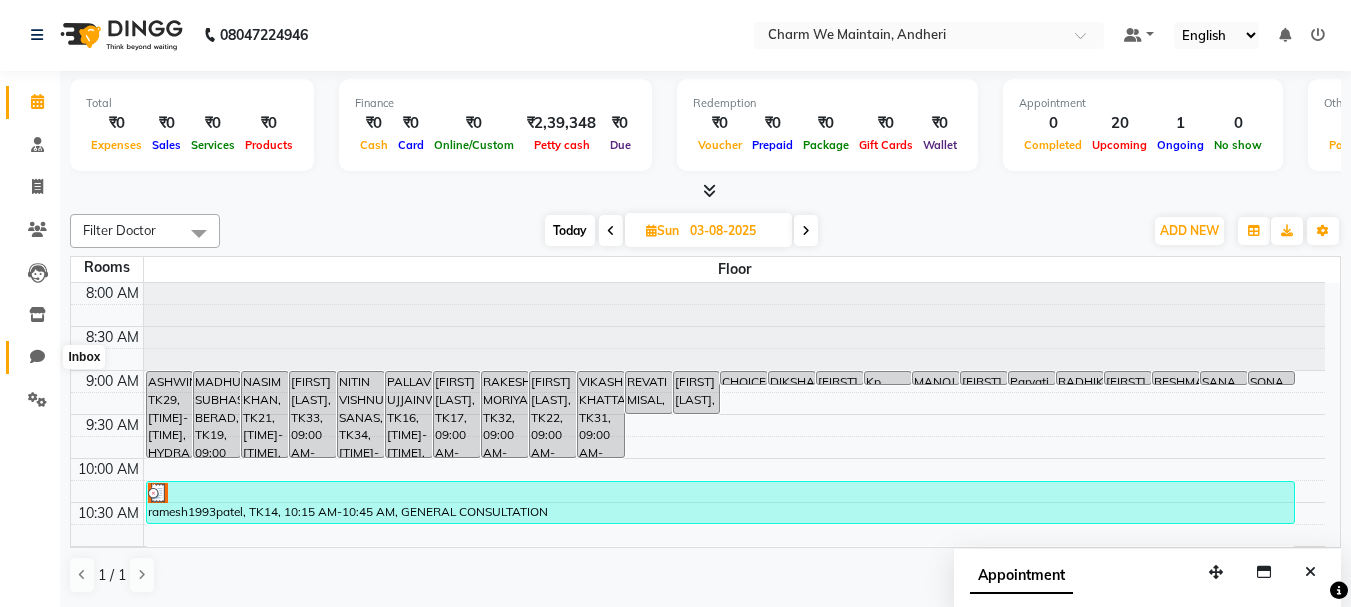 click 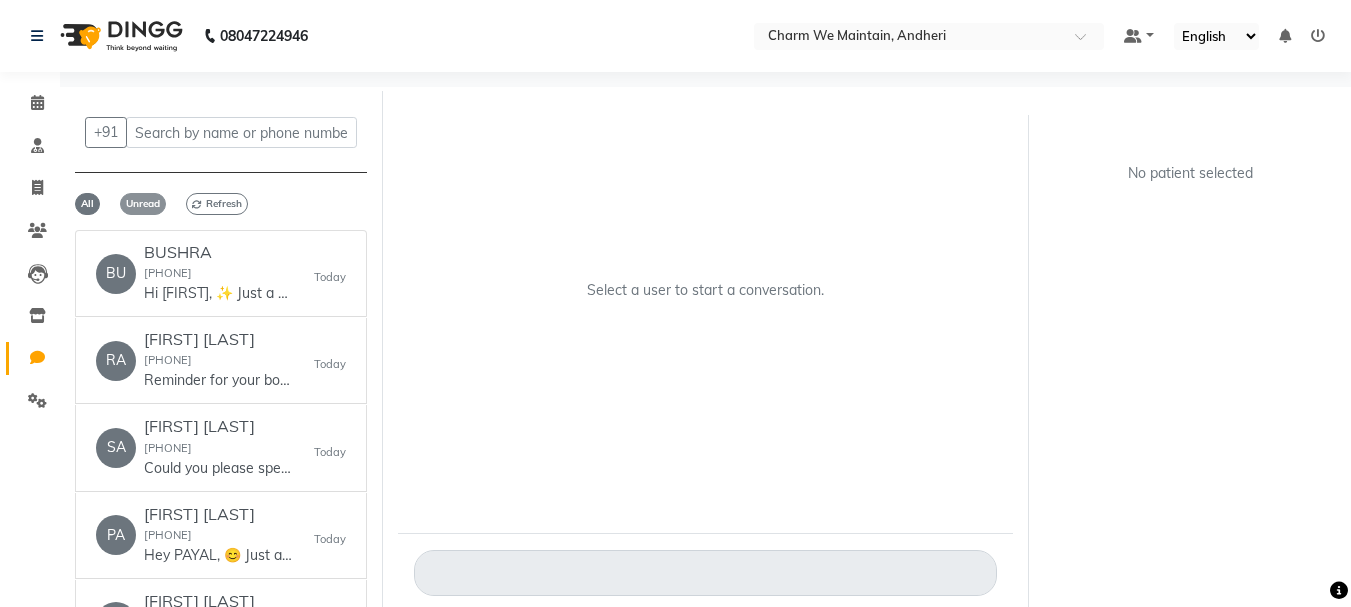 click on "Unread" 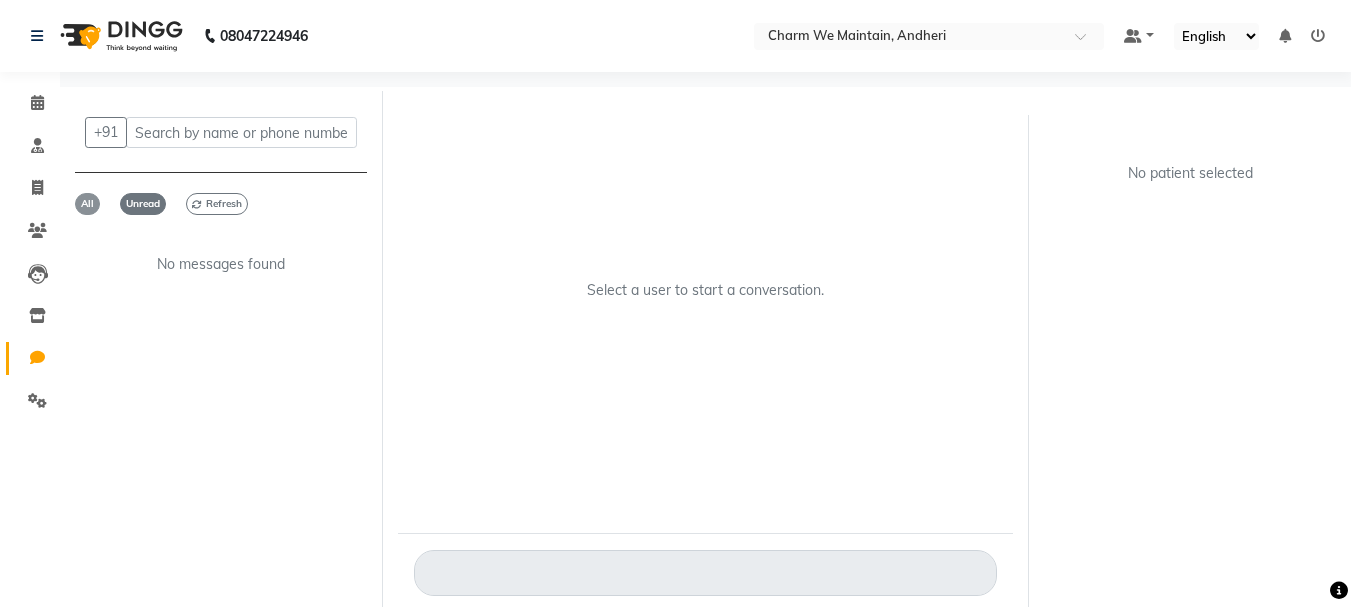 click on "All" 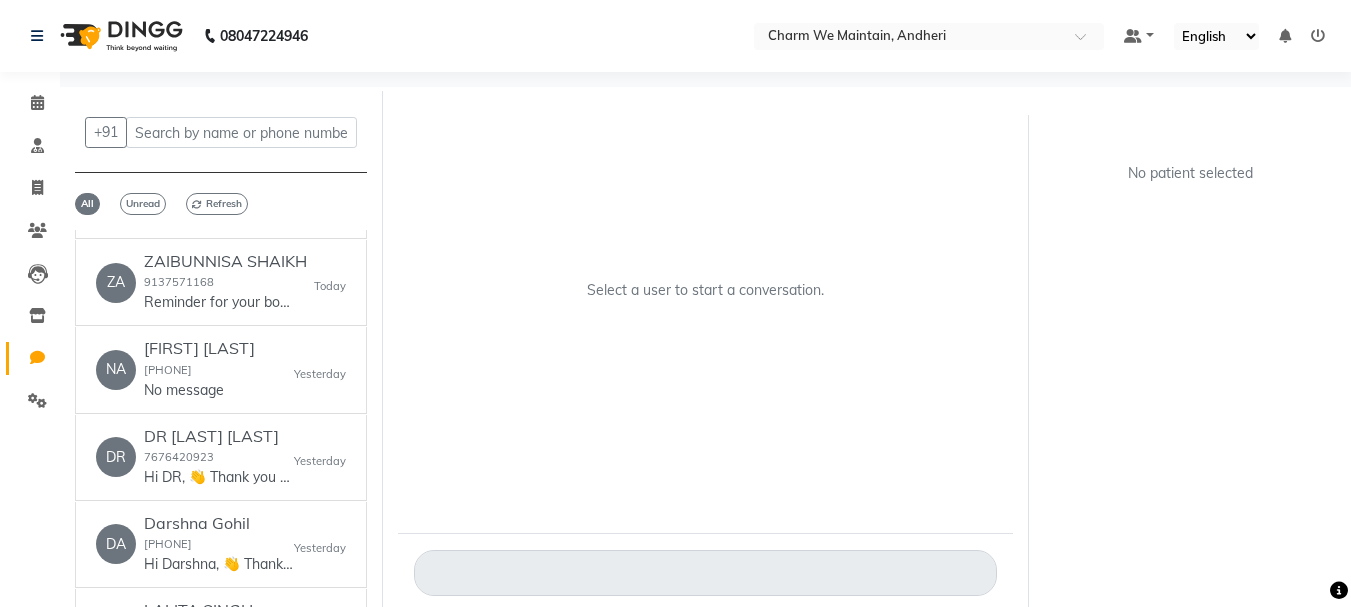 scroll, scrollTop: 3600, scrollLeft: 0, axis: vertical 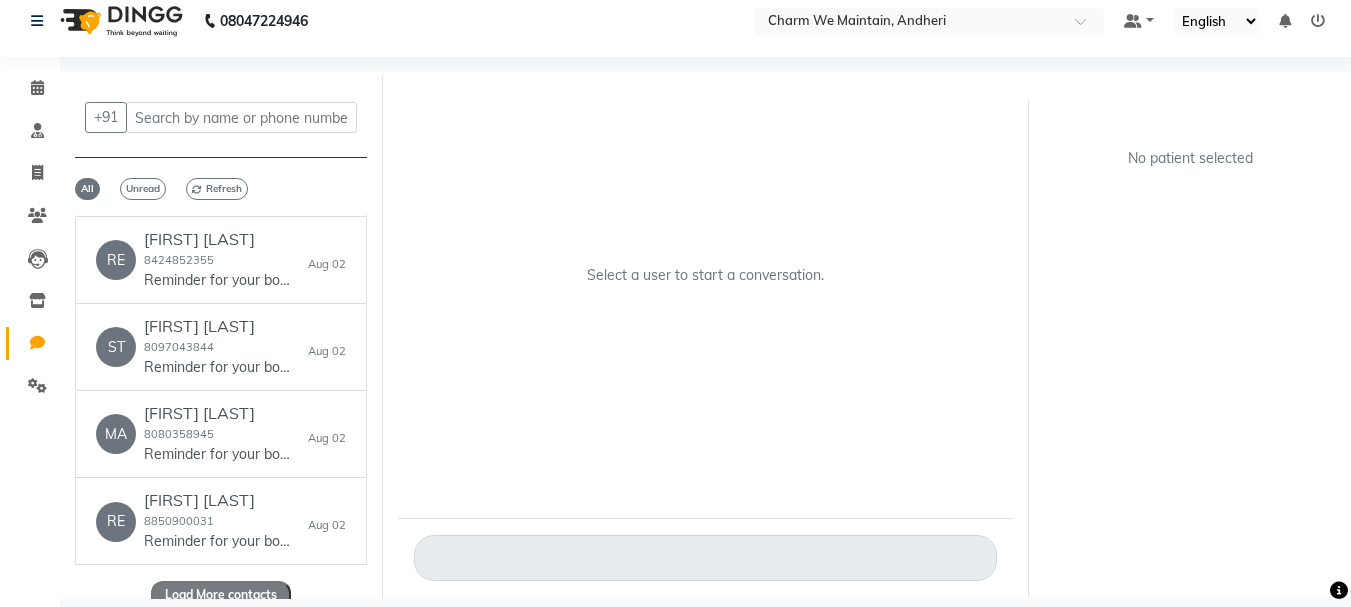 click on "Load More contacts" 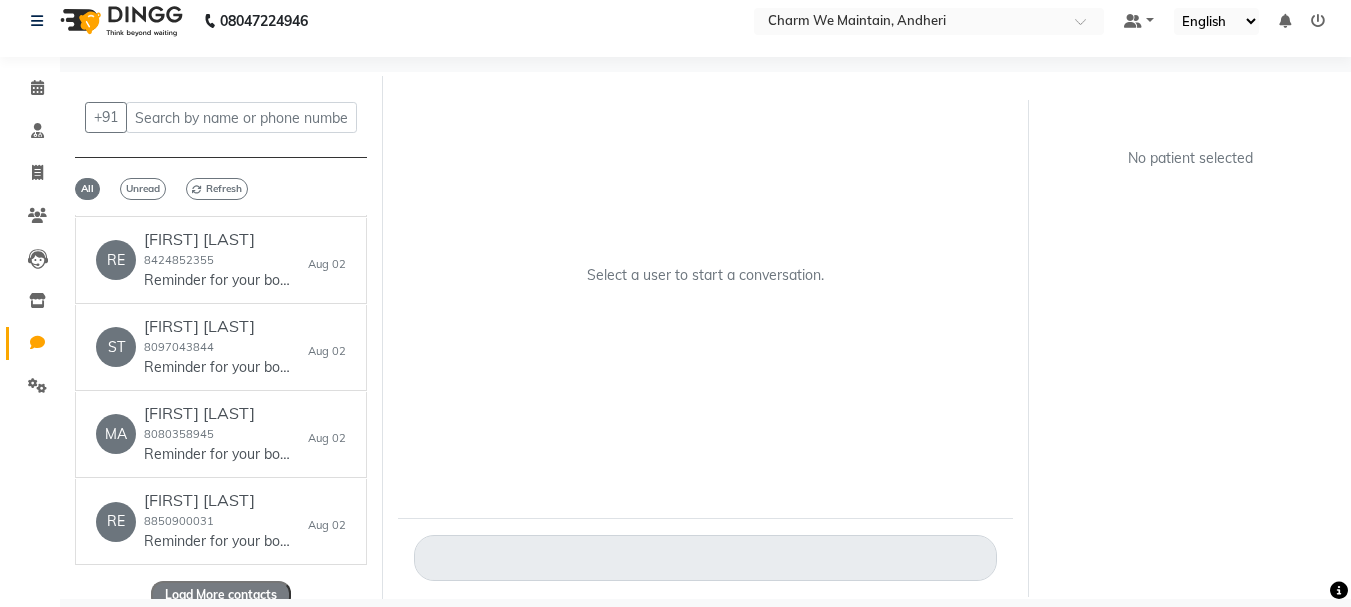 click on "Load More contacts" 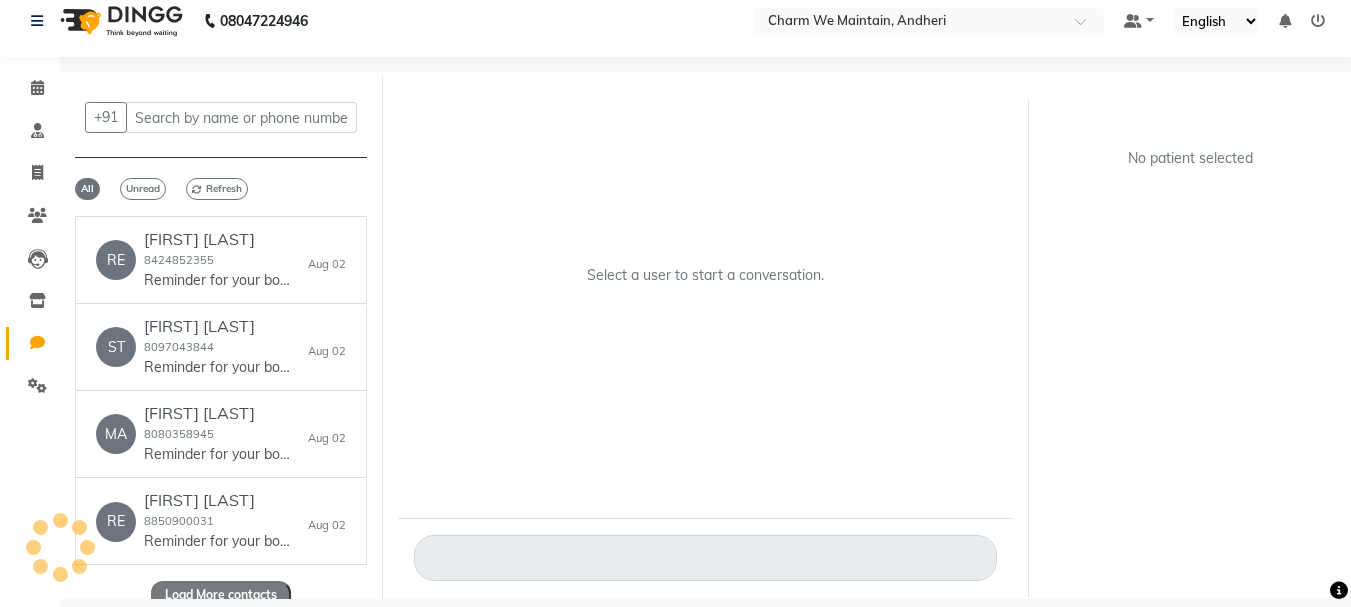click on "Load More contacts" 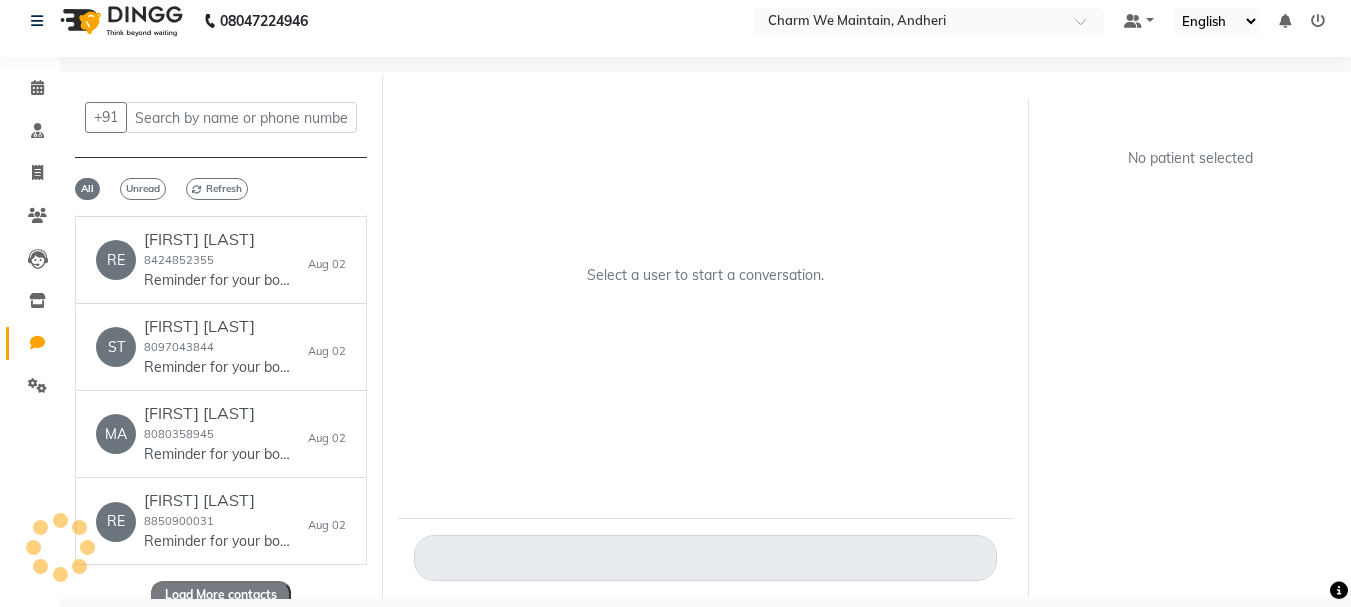 click on "Load More contacts" 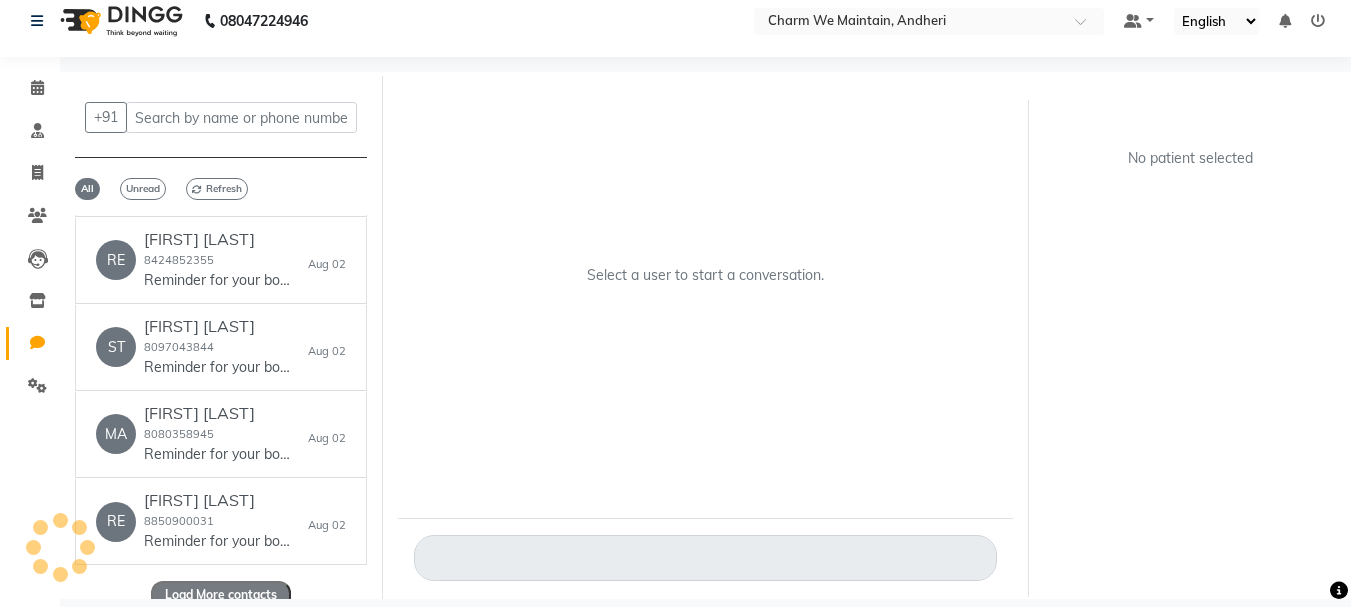 click on "Load More contacts" 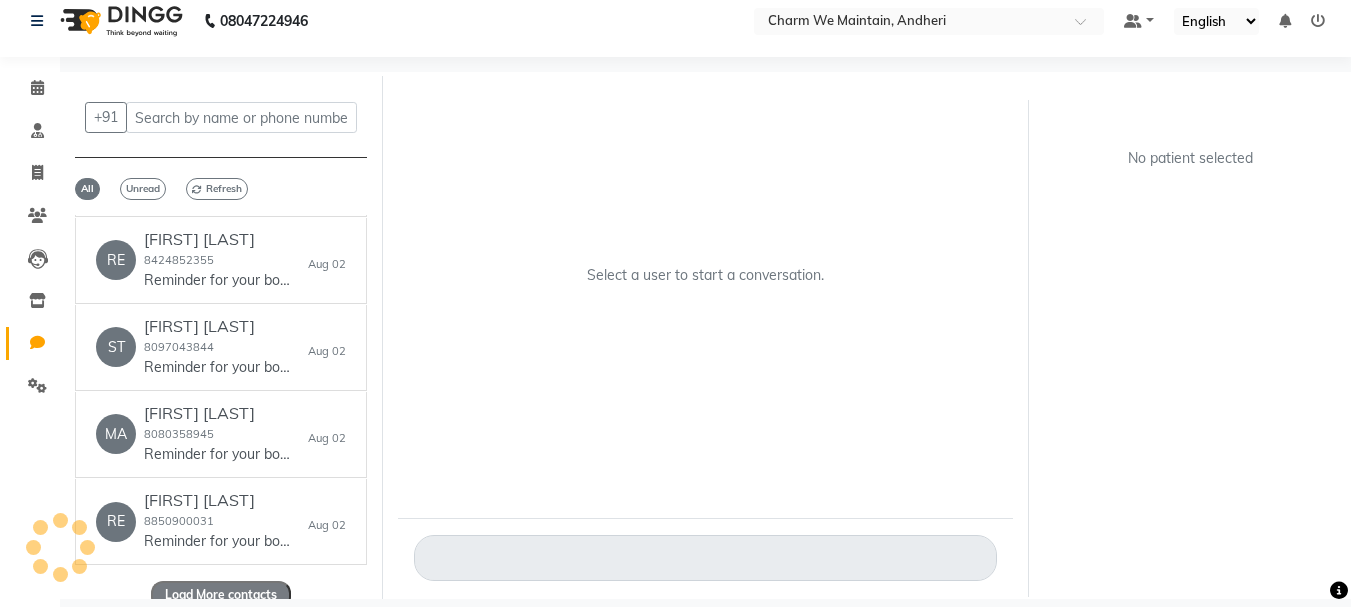click on "Load More contacts" 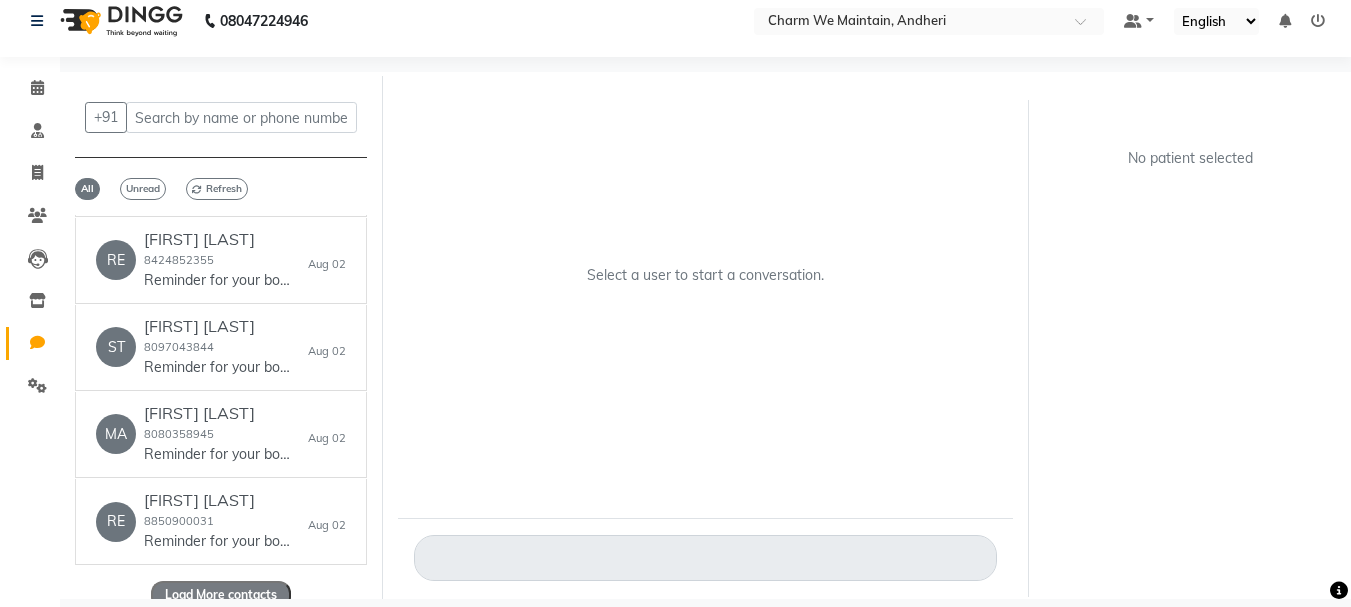 click on "Load More contacts" 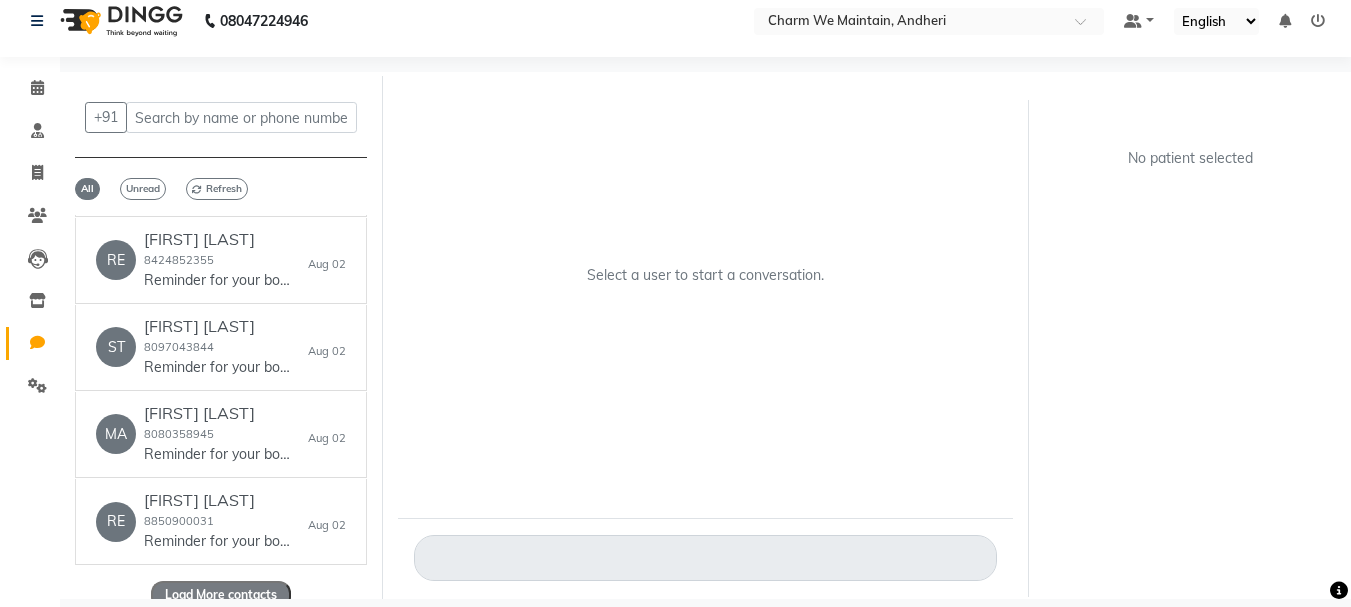 click on "Load More contacts" 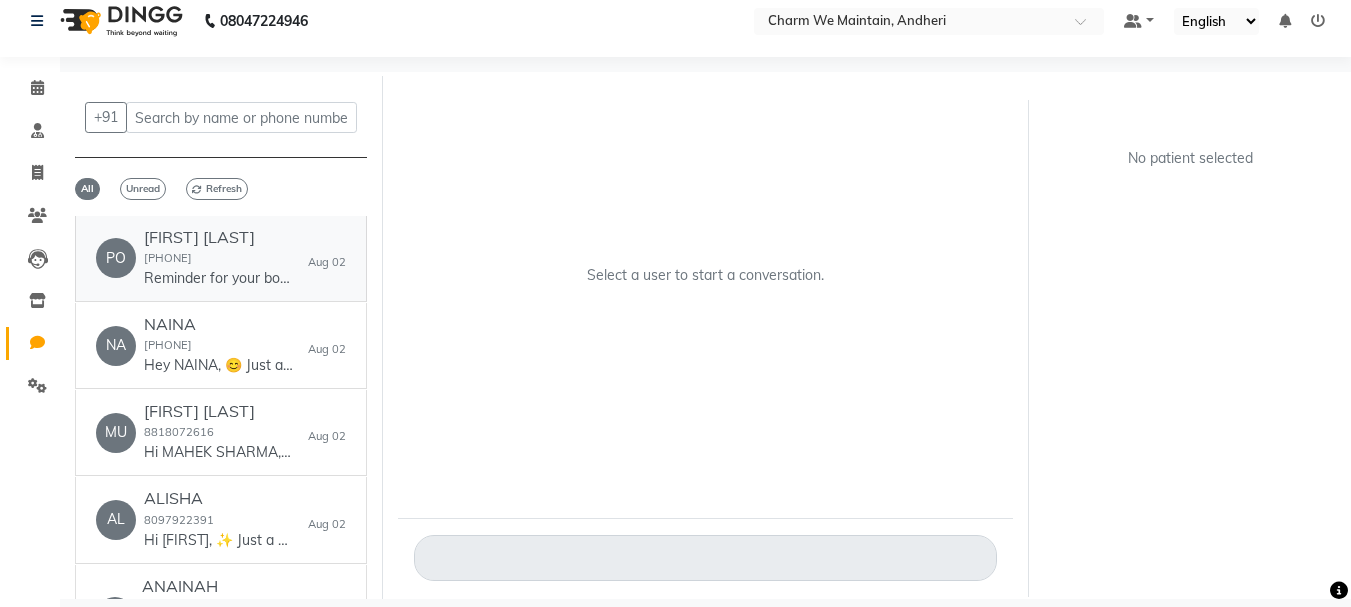 scroll, scrollTop: 7772, scrollLeft: 0, axis: vertical 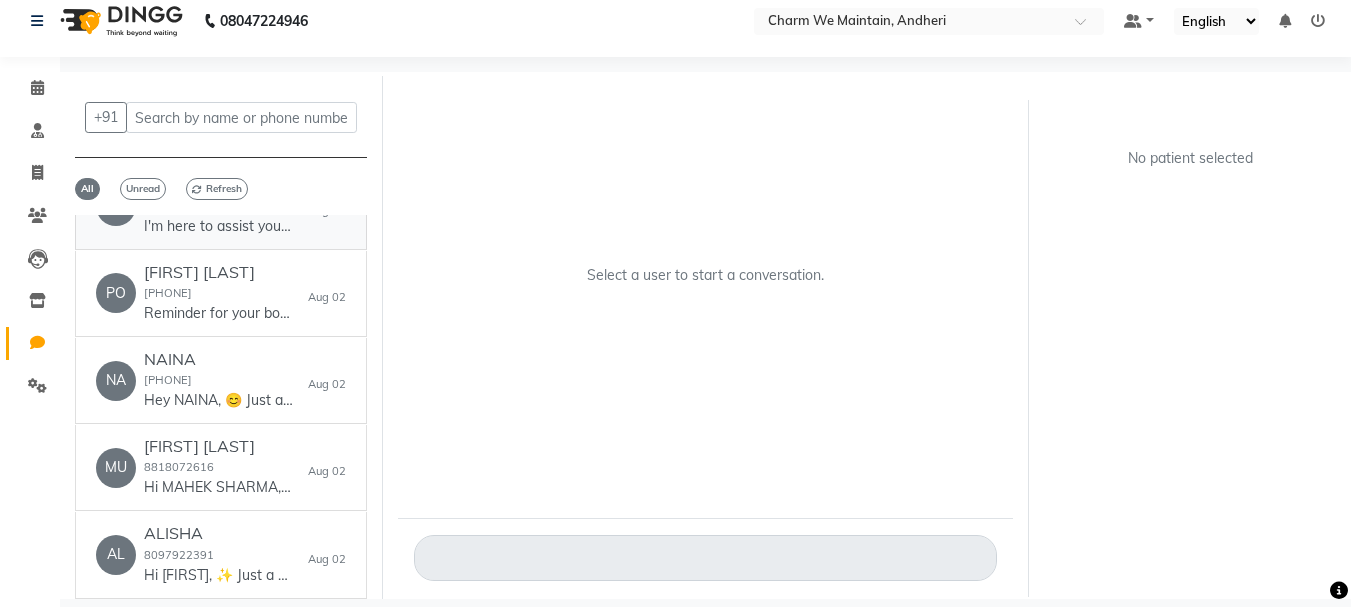 click on "VIDYA JADHAV [PHONE] I'm here to assist you with booking an appointment. Could you please let me know which service you’d like to book with Sahara mam? For example: haircut, facial, or another service." 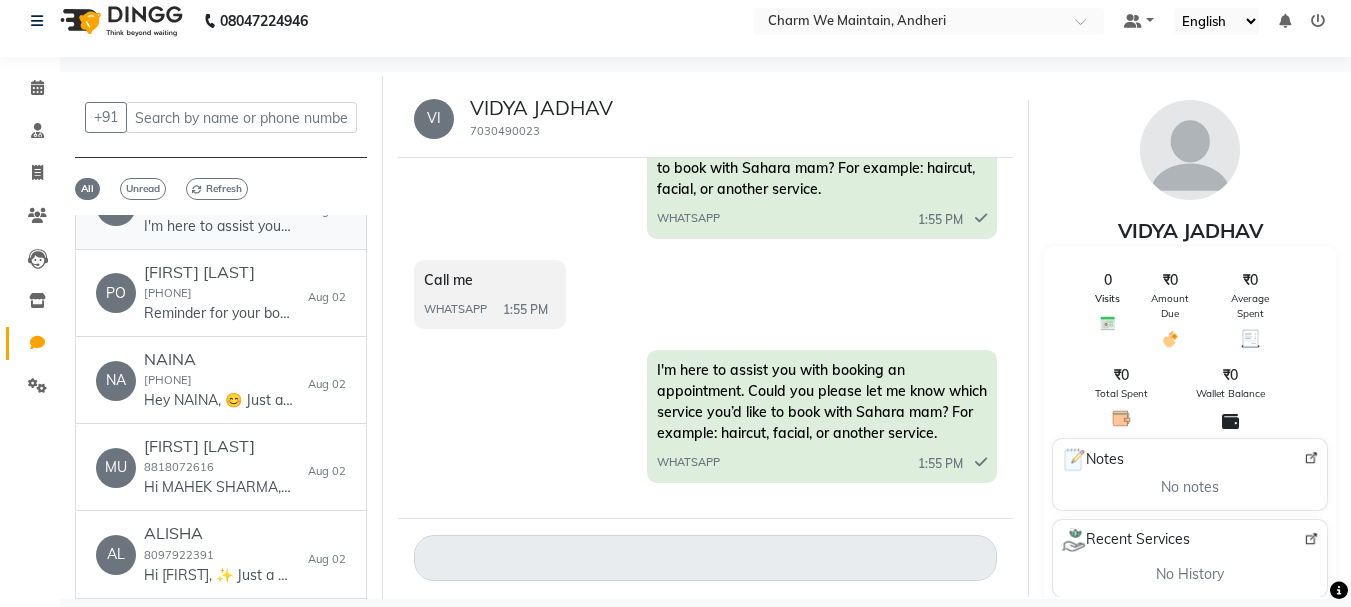 scroll, scrollTop: 1117, scrollLeft: 0, axis: vertical 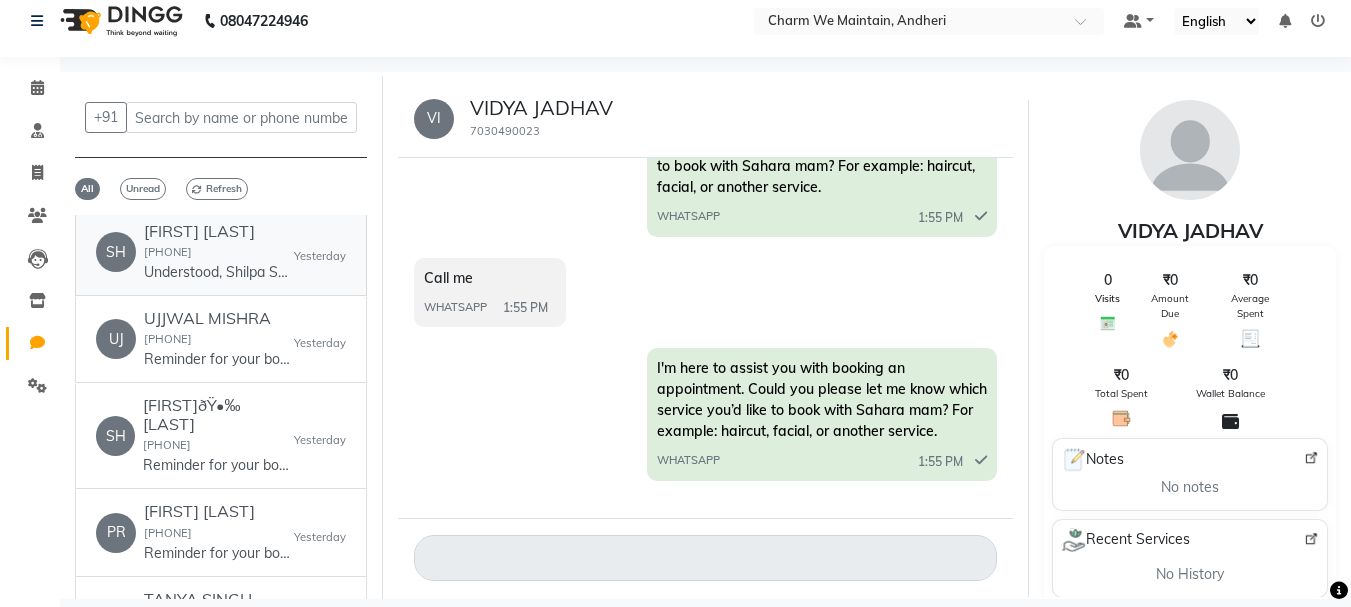 click on "Understood, Shilpa Sharma. If you need to book, cancel, or view an appointment in the future, feel free to reach out. Have a good day!" 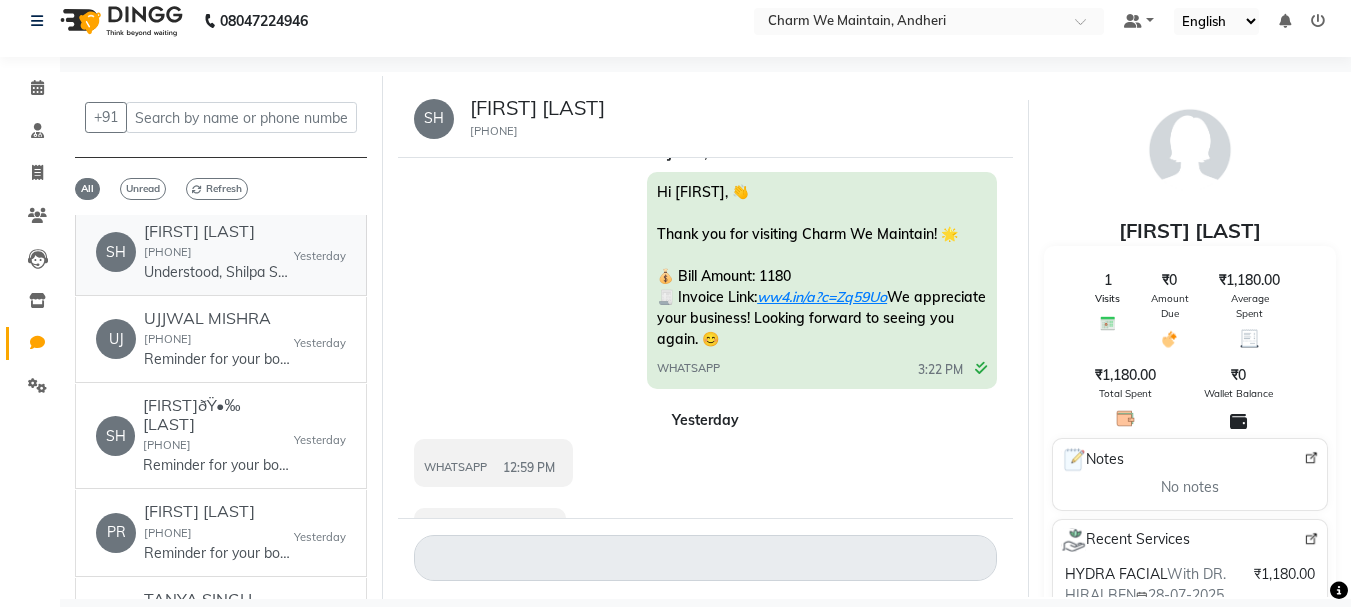 scroll, scrollTop: 0, scrollLeft: 0, axis: both 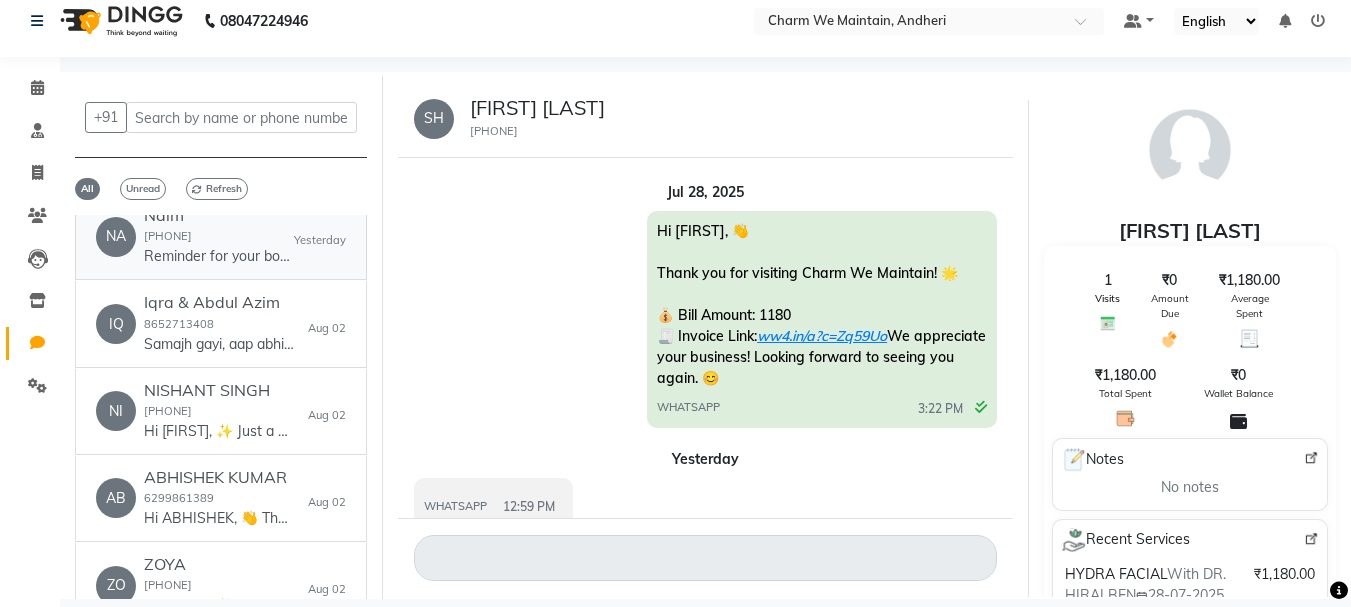 click on "Reminder for your booking for [SERVICE] at Charm We Maintain, Andheri on [DATE] at [TIME]. Call [PHONE] Address [URL] - DINGG" 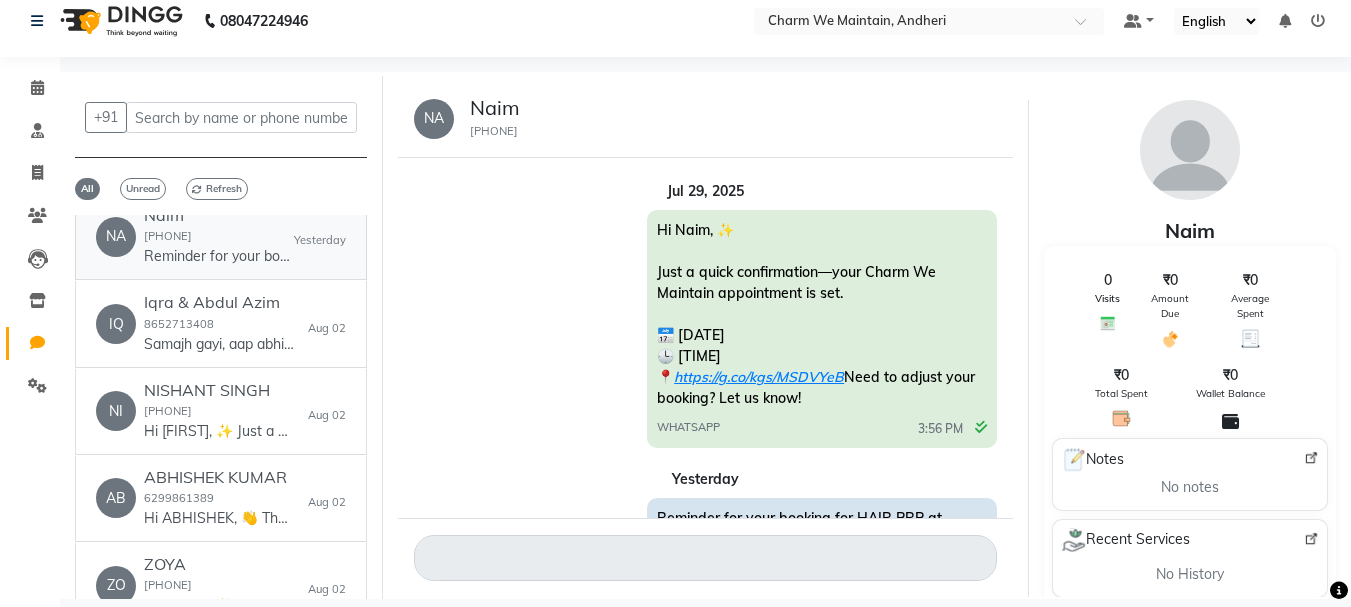 scroll, scrollTop: 0, scrollLeft: 0, axis: both 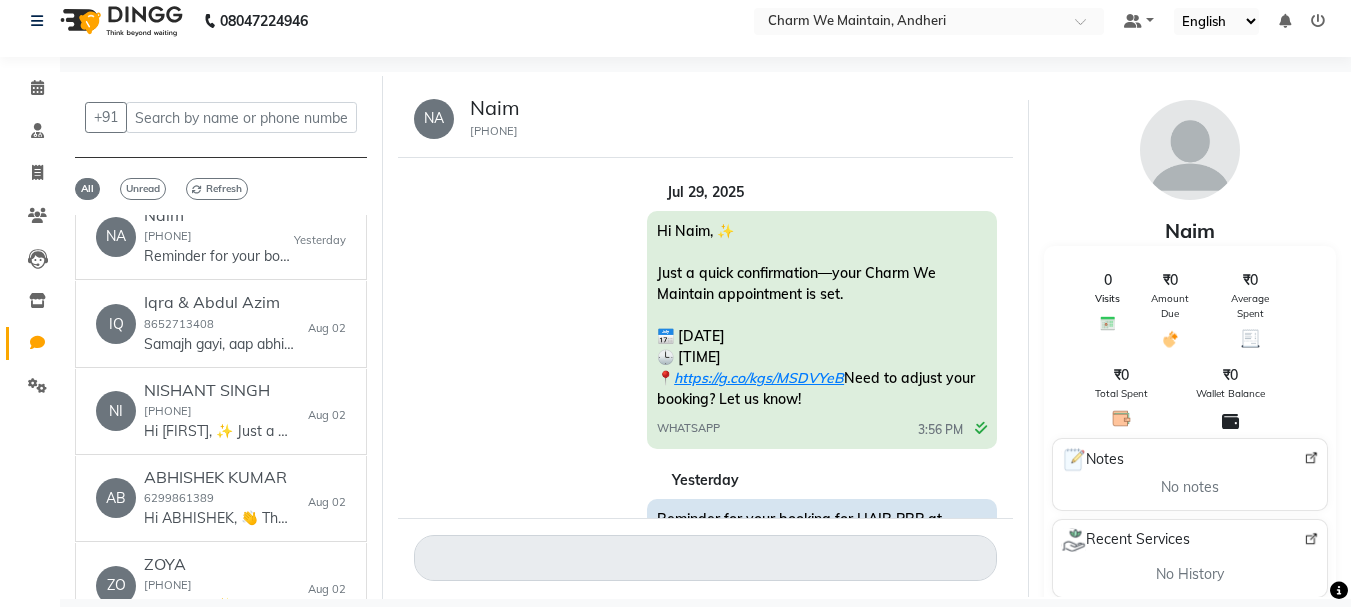 click on "[FIRST] [LAST]" 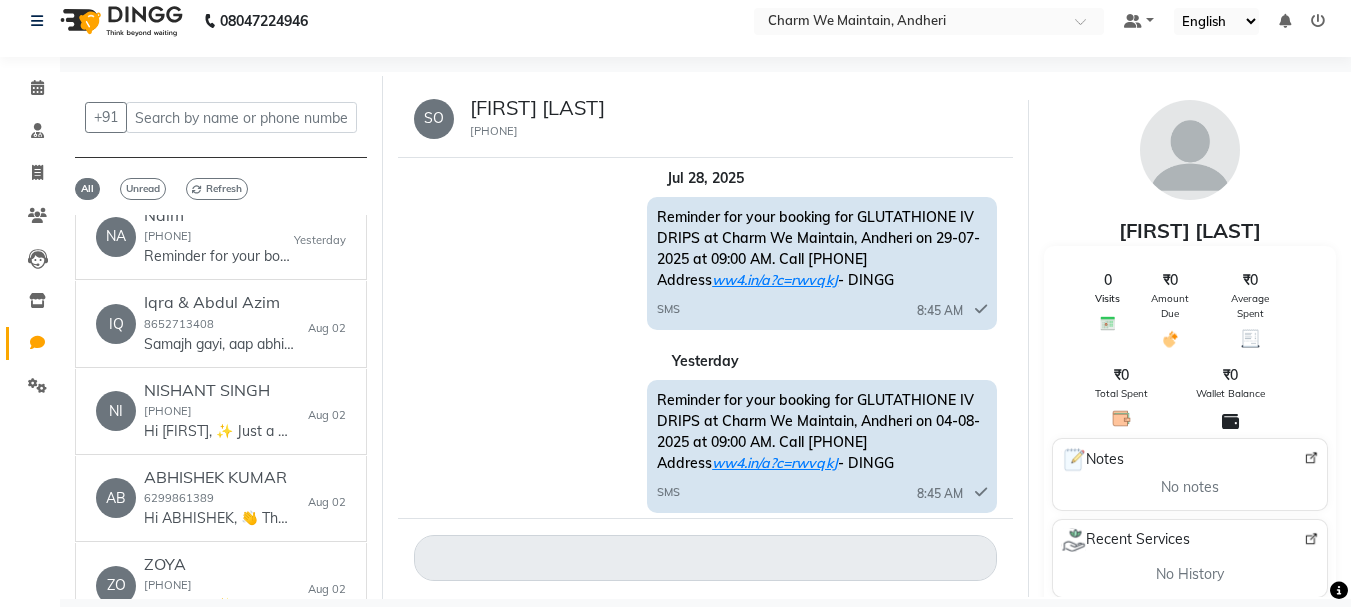 scroll, scrollTop: 0, scrollLeft: 0, axis: both 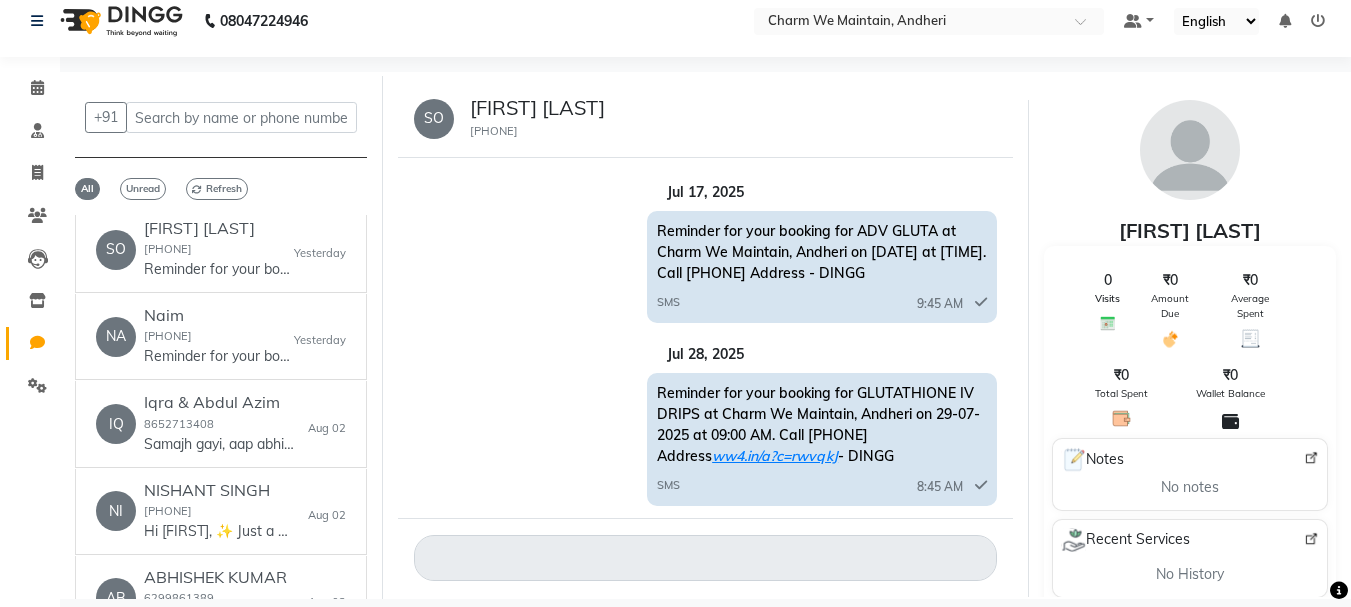 click on "[FIRST] [LAST] [PHONE] Reminder for your booking for [SERVICE] at Charm We Maintain, Andheri on [DATE] at [TIME]. Call [PHONE] Address [URL] - DINGG" 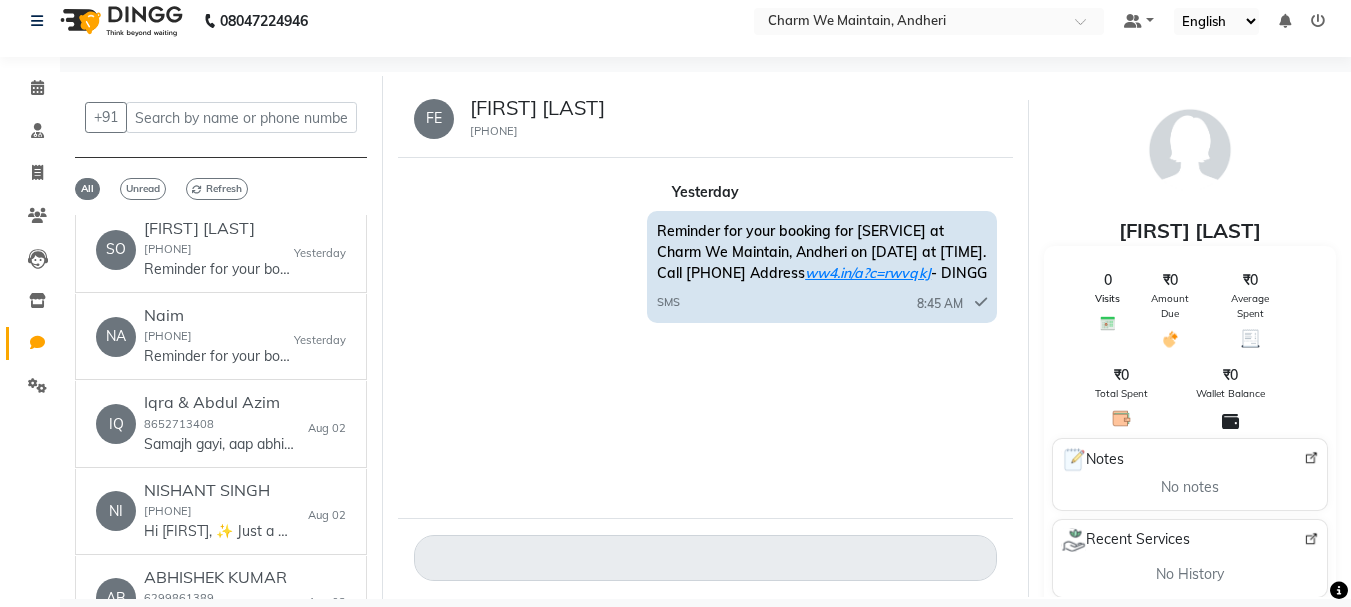scroll, scrollTop: 0, scrollLeft: 0, axis: both 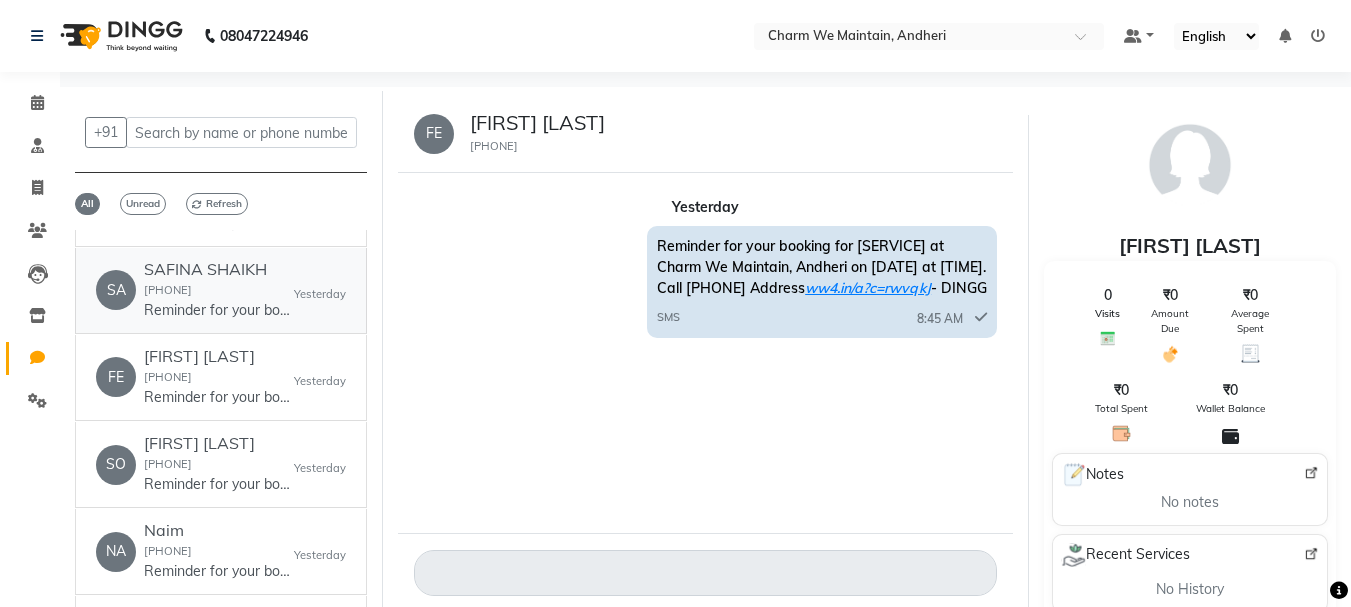 click on "[FIRST] [LAST] [PHONE] Reminder for your booking for [SERVICE] at Charm We Maintain, Andheri on [DATE] at [TIME]. Call [PHONE] Address [URL] - DINGG" 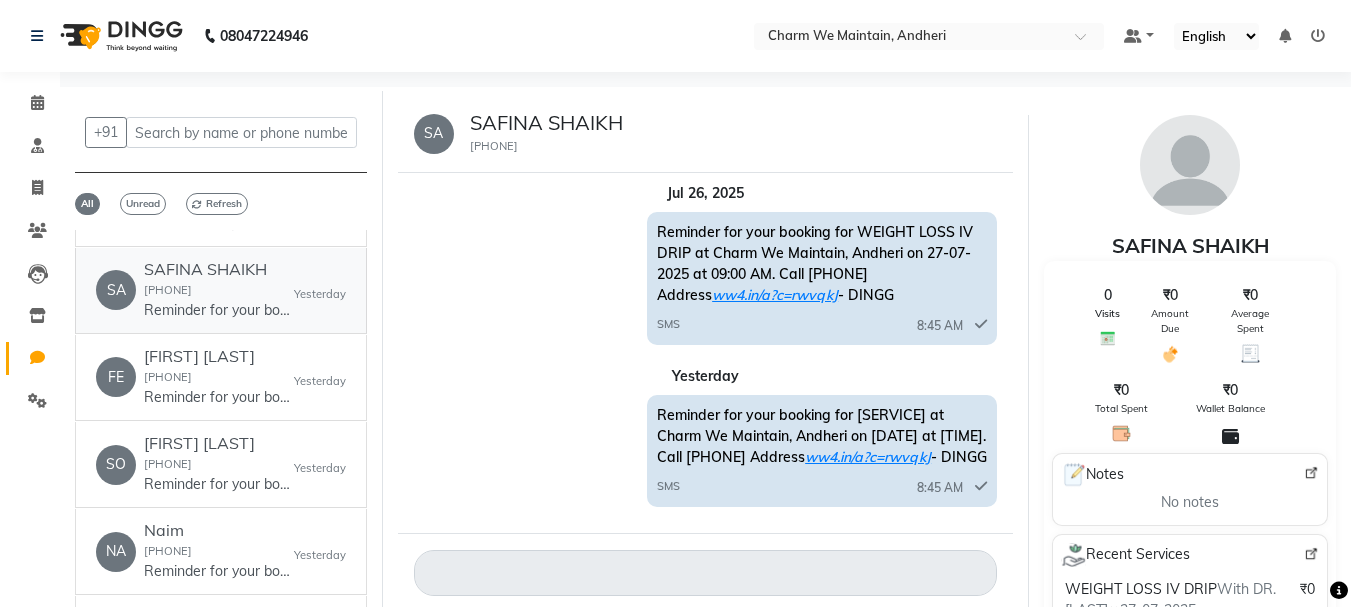 scroll, scrollTop: 0, scrollLeft: 0, axis: both 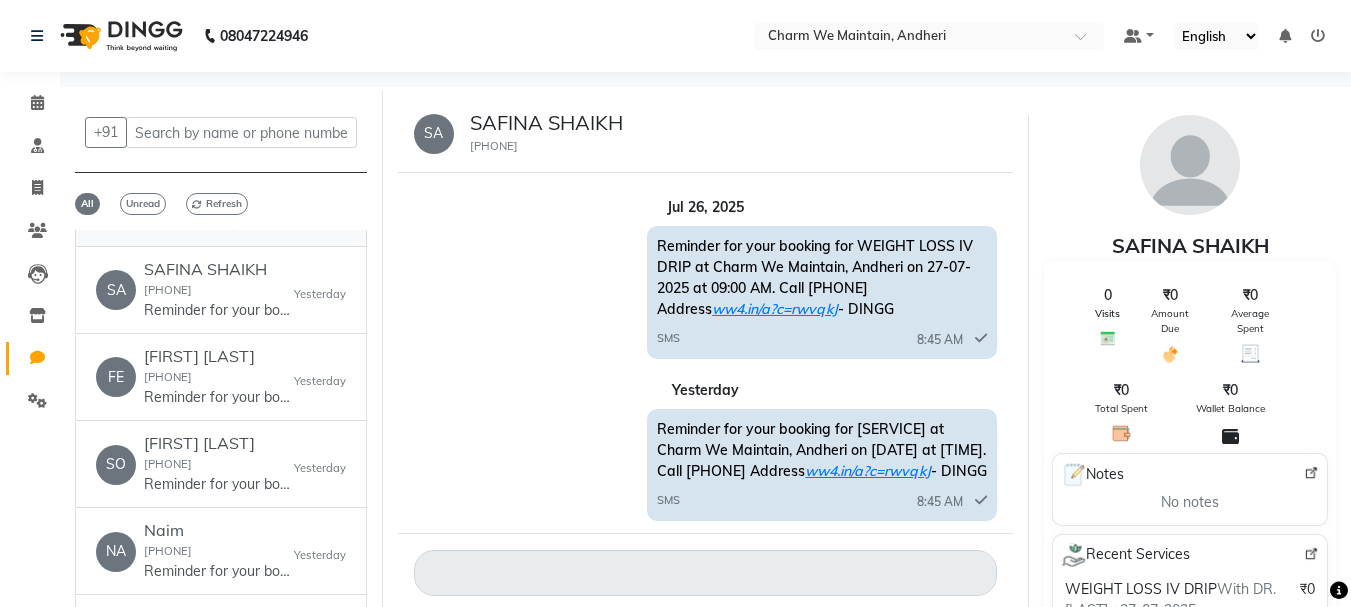 click on "[PHONE]" 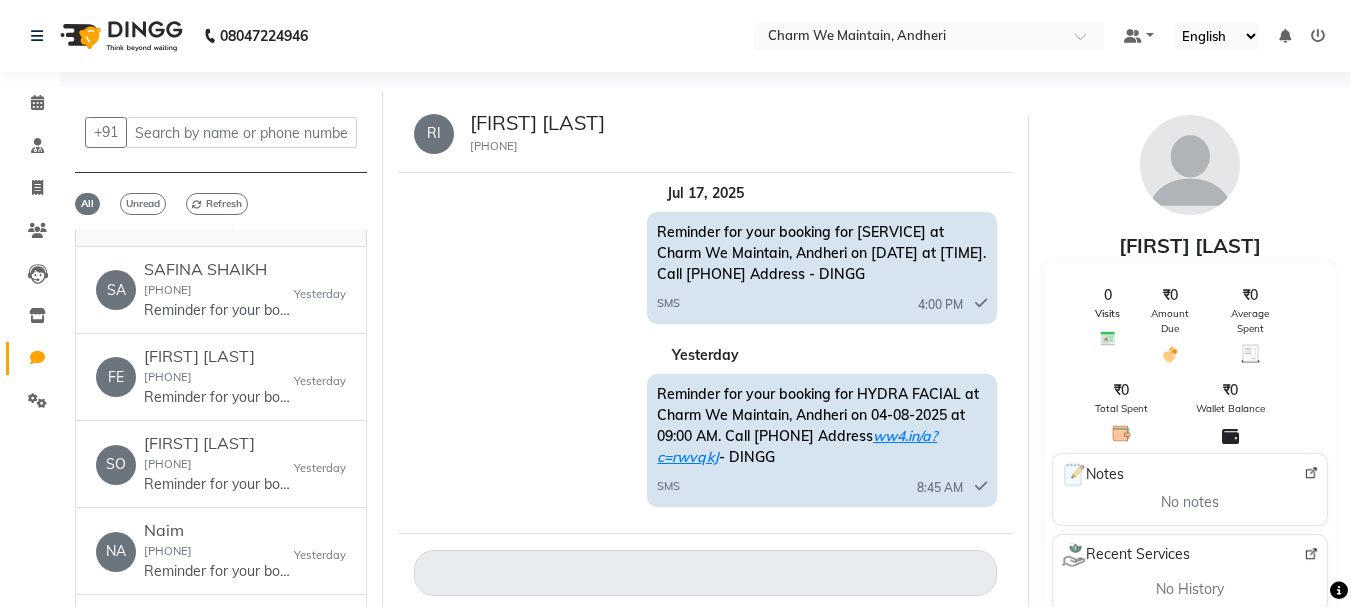 scroll, scrollTop: 0, scrollLeft: 0, axis: both 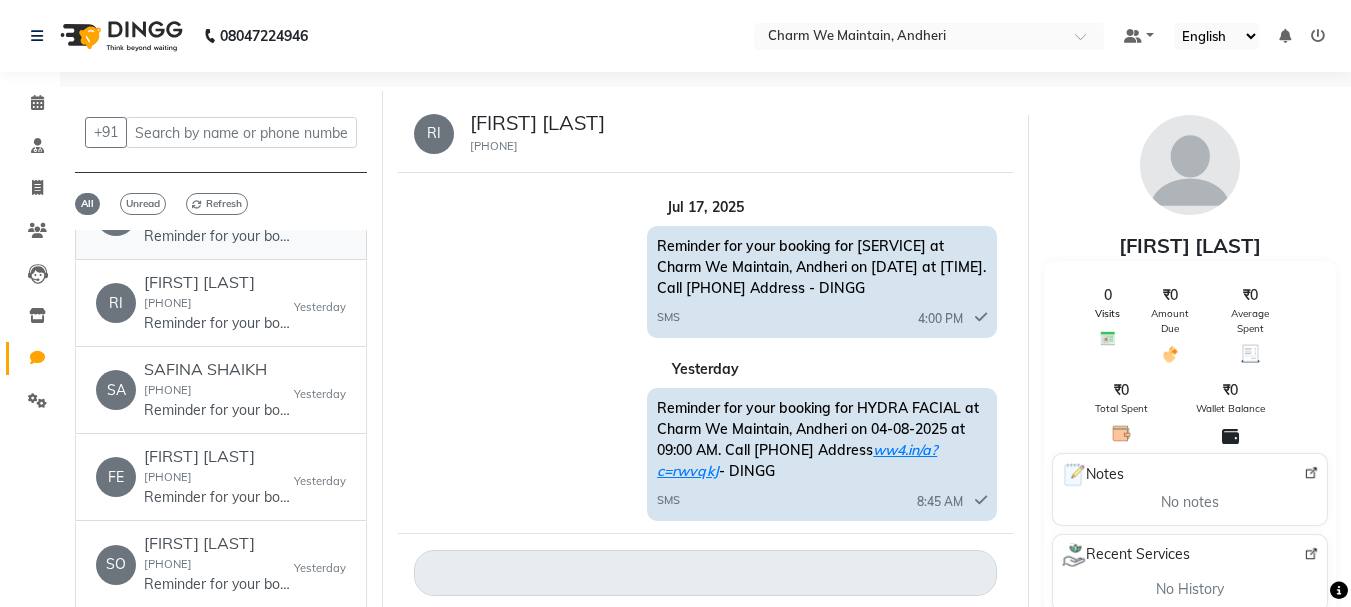 click on "[FIRST] [LAST] [PHONE] Reminder for your booking for CLASSIC GLUTA  at Charm We Maintain, Andheri on 04-08-2025 at 09:00 AM. Call [PHONE] Address ww4.in/a?c=rwvqkJ - DINGG" 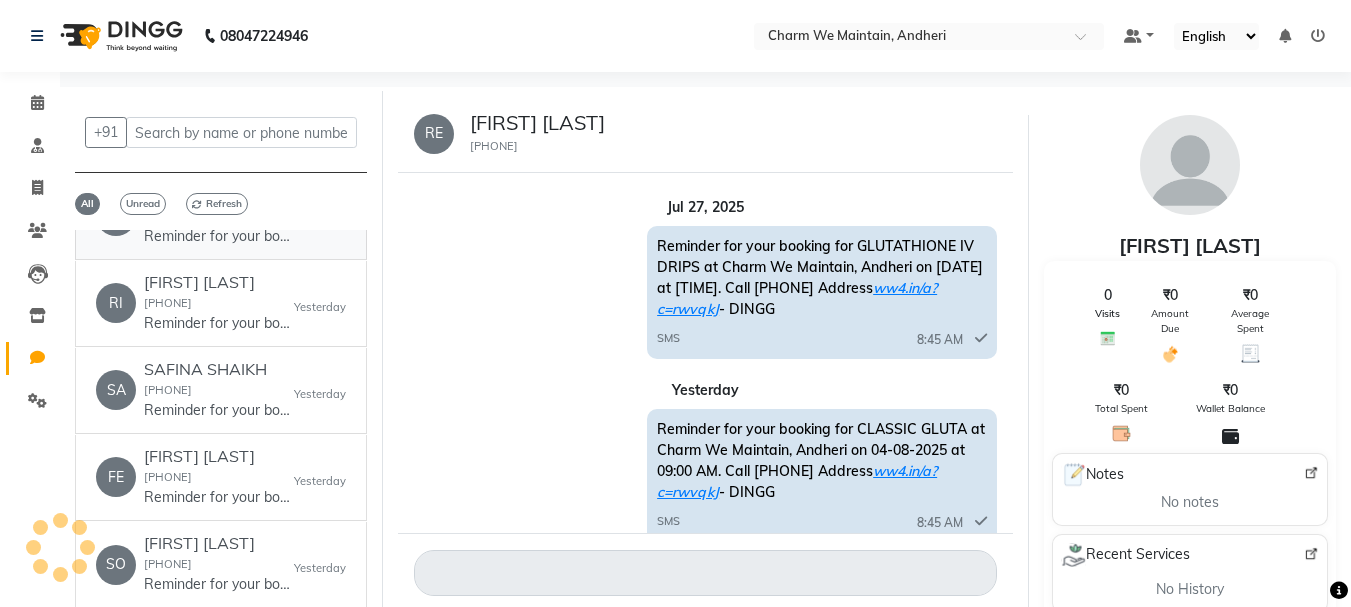 scroll, scrollTop: 14, scrollLeft: 0, axis: vertical 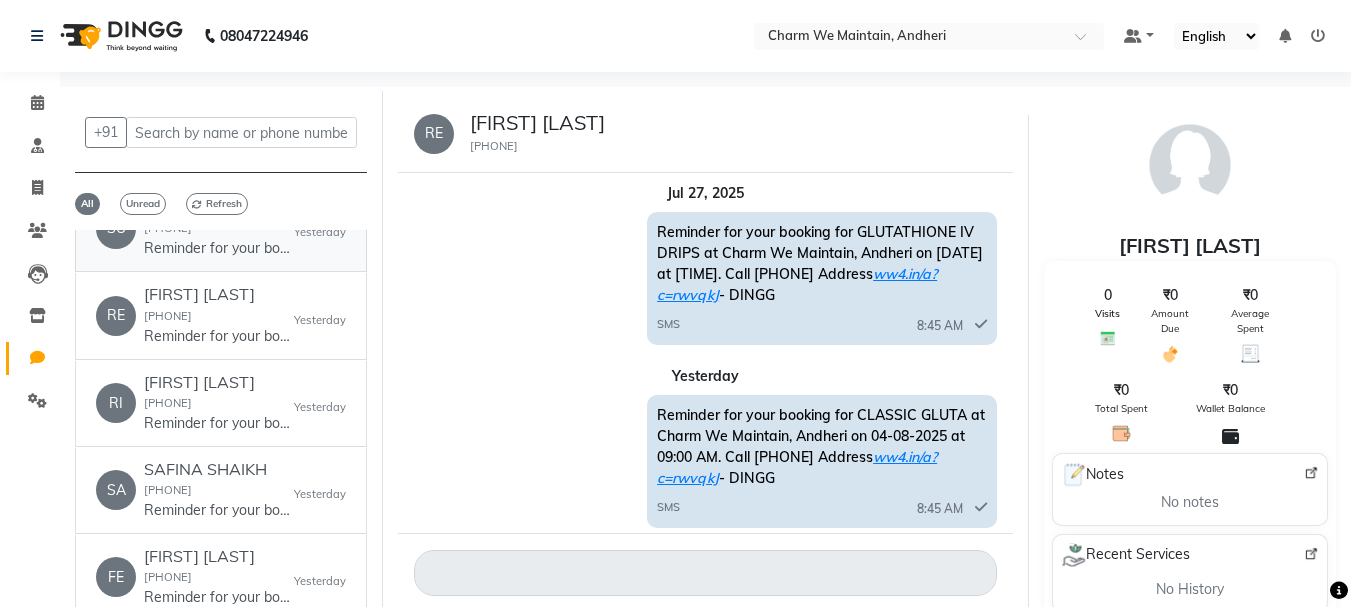 click on "Reminder for your booking for BASIC GLUTA at Charm We Maintain, Andheri on 04-08-2025 at 09:00 AM. Call [PHONE] Address ww4.in/a?c=rwvqkJ - DINGG" 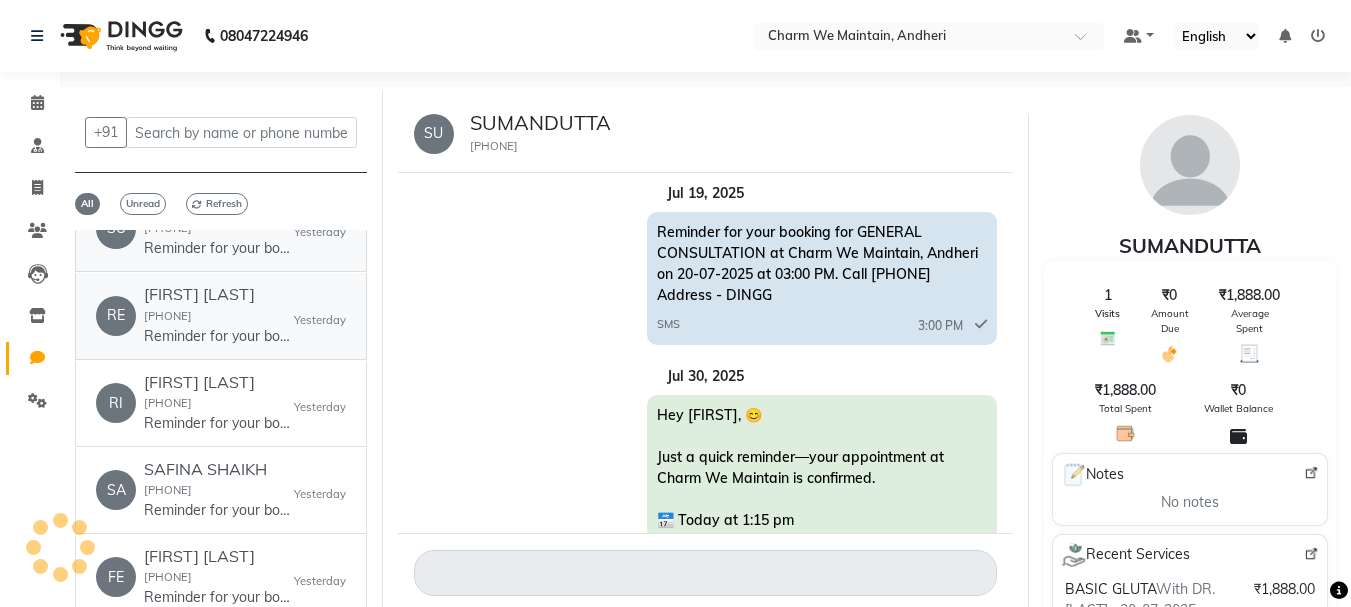 scroll, scrollTop: 582, scrollLeft: 0, axis: vertical 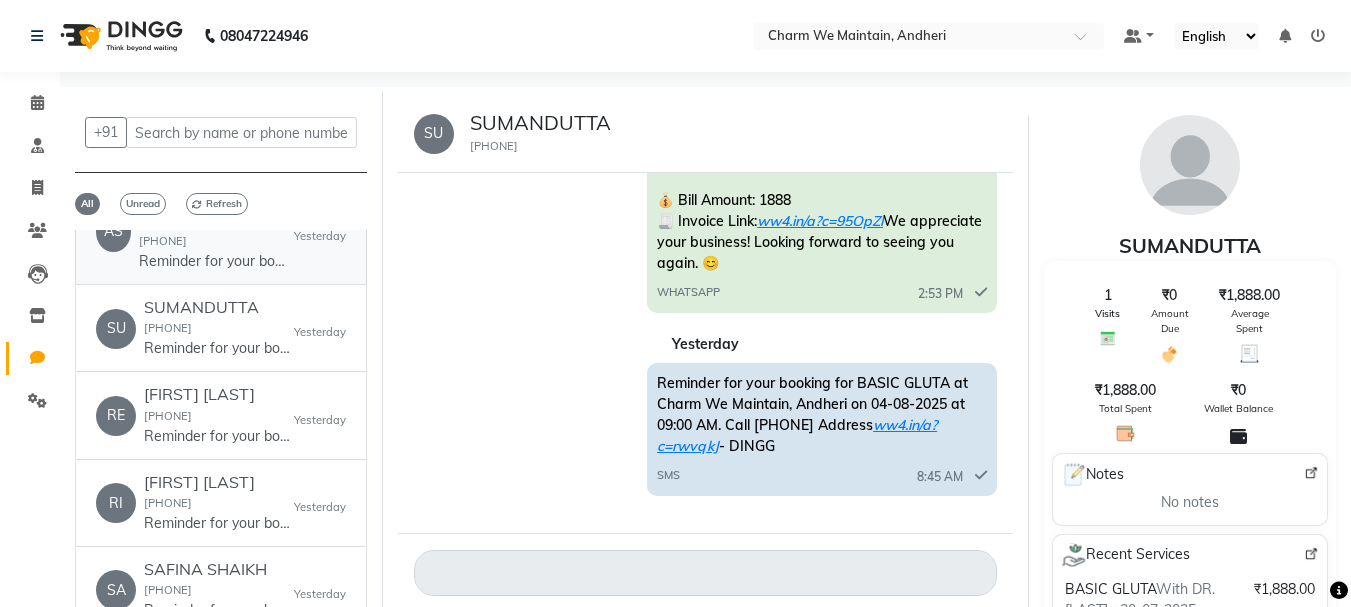 click on "Reminder for your booking for CLASSIC GLUTA at Charm We Maintain, Andheri on 04-08-2025 at 09:00 AM. Call [PHONE] Address ww4.in/a?c=rwvqkJ - DINGG" 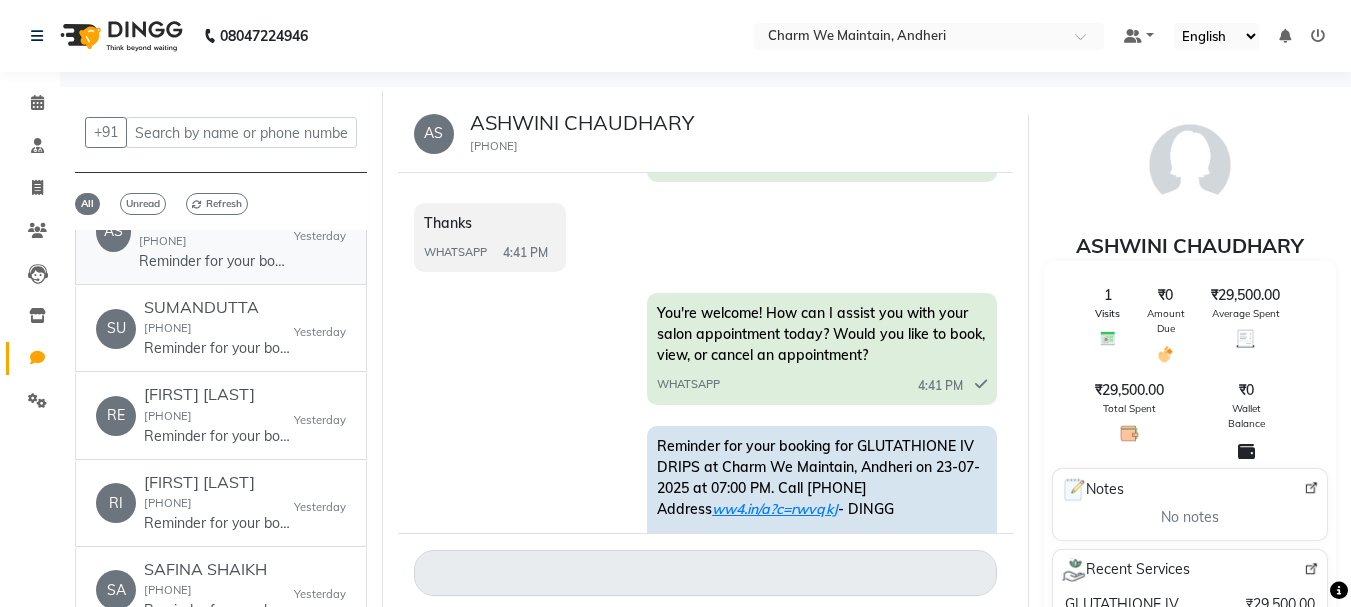 scroll, scrollTop: 297, scrollLeft: 0, axis: vertical 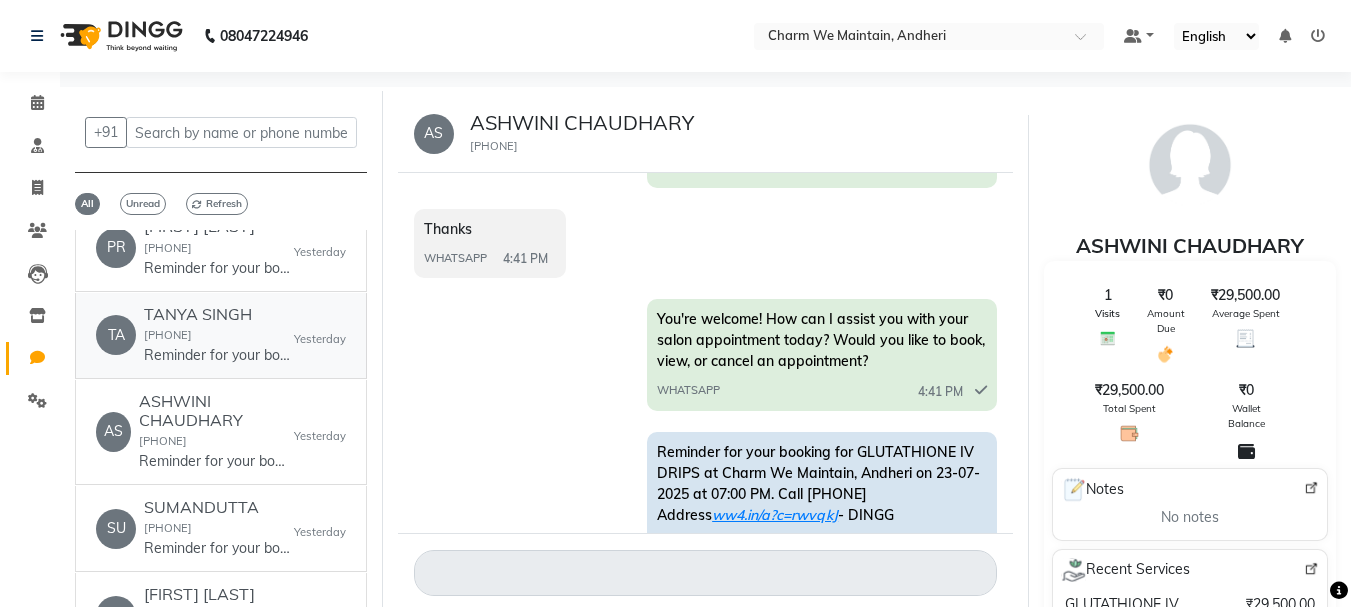 click on "TANYA SINGH" 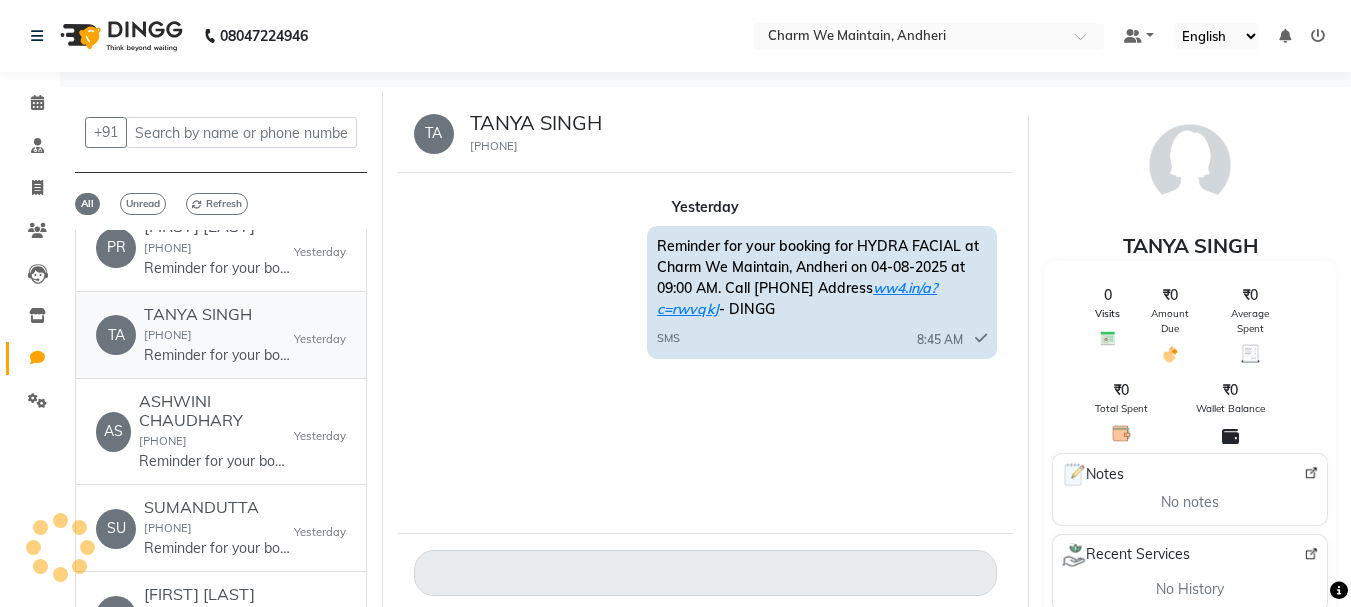 scroll, scrollTop: 0, scrollLeft: 0, axis: both 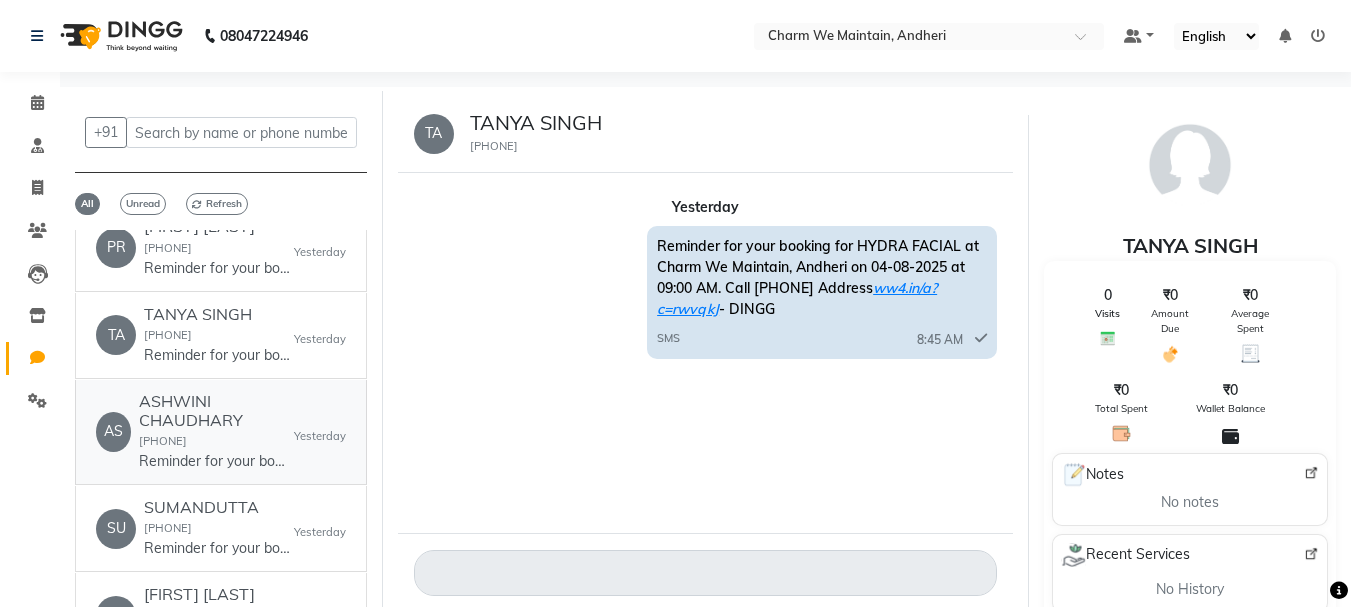 click on "ASHWINI CHAUDHARY" 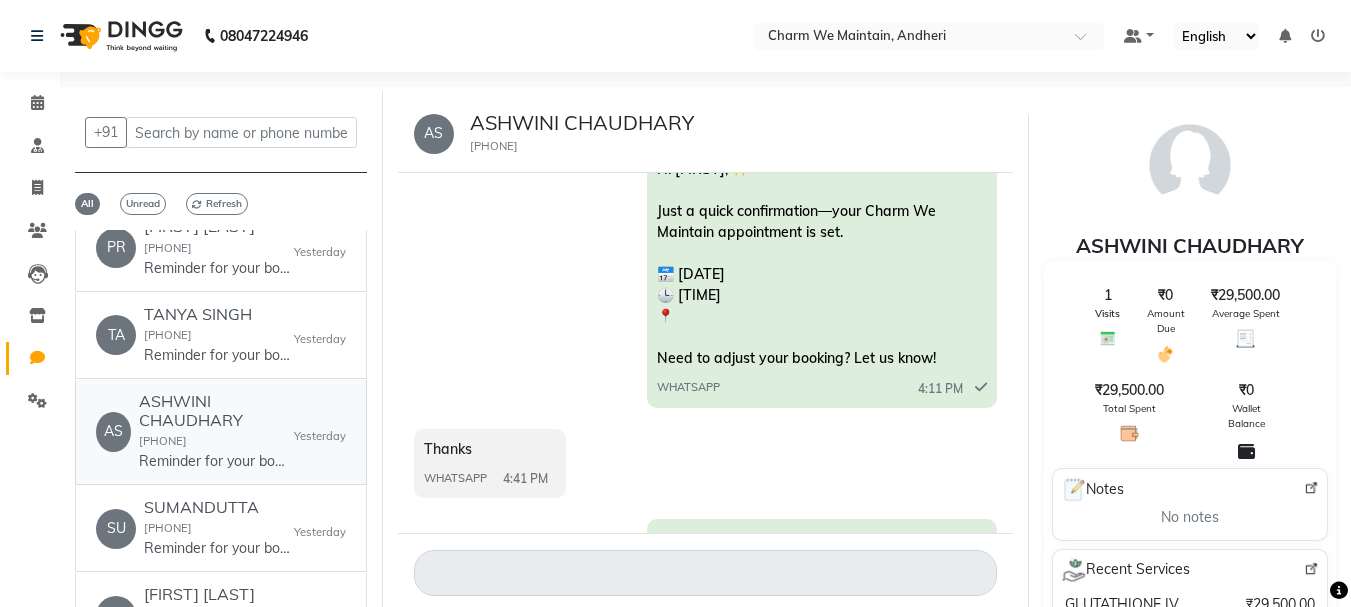scroll, scrollTop: 0, scrollLeft: 0, axis: both 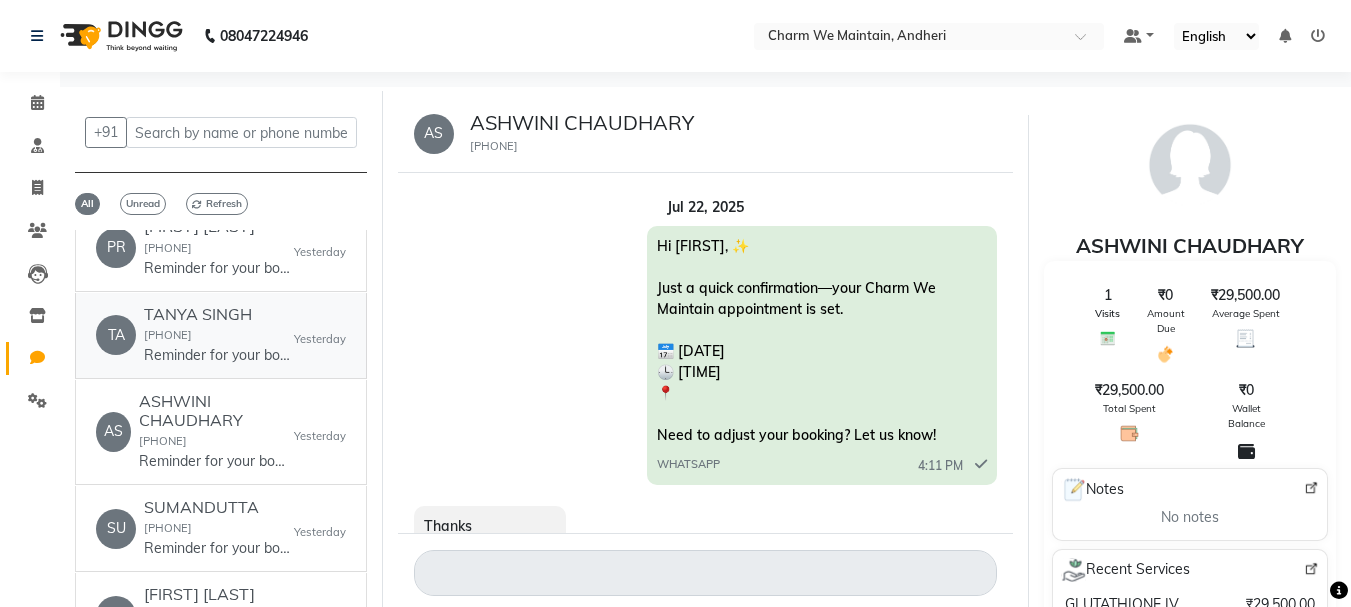 drag, startPoint x: 263, startPoint y: 471, endPoint x: 372, endPoint y: 467, distance: 109.07337 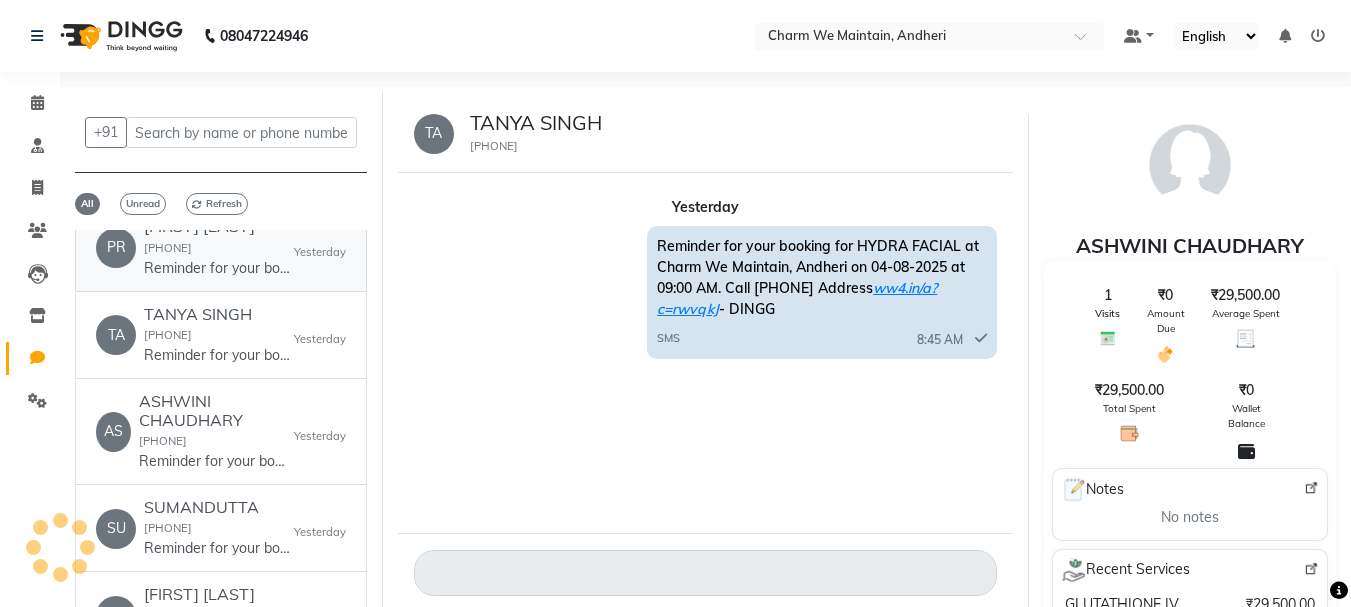 click on "Reminder for your booking for BASIC GLUTA at Charm We Maintain, Andheri on 04-08-2025 at 09:00 AM. Call [PHONE] Address ww4.in/a?c=rwvqkJ - DINGG" 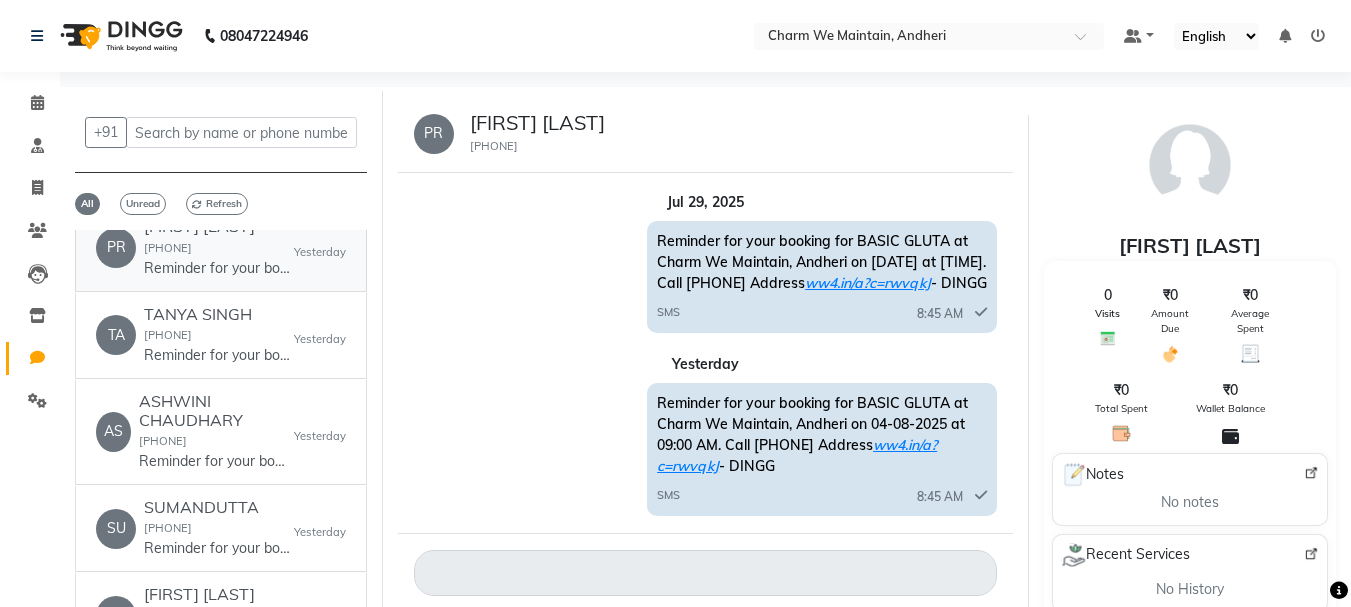 scroll, scrollTop: 0, scrollLeft: 0, axis: both 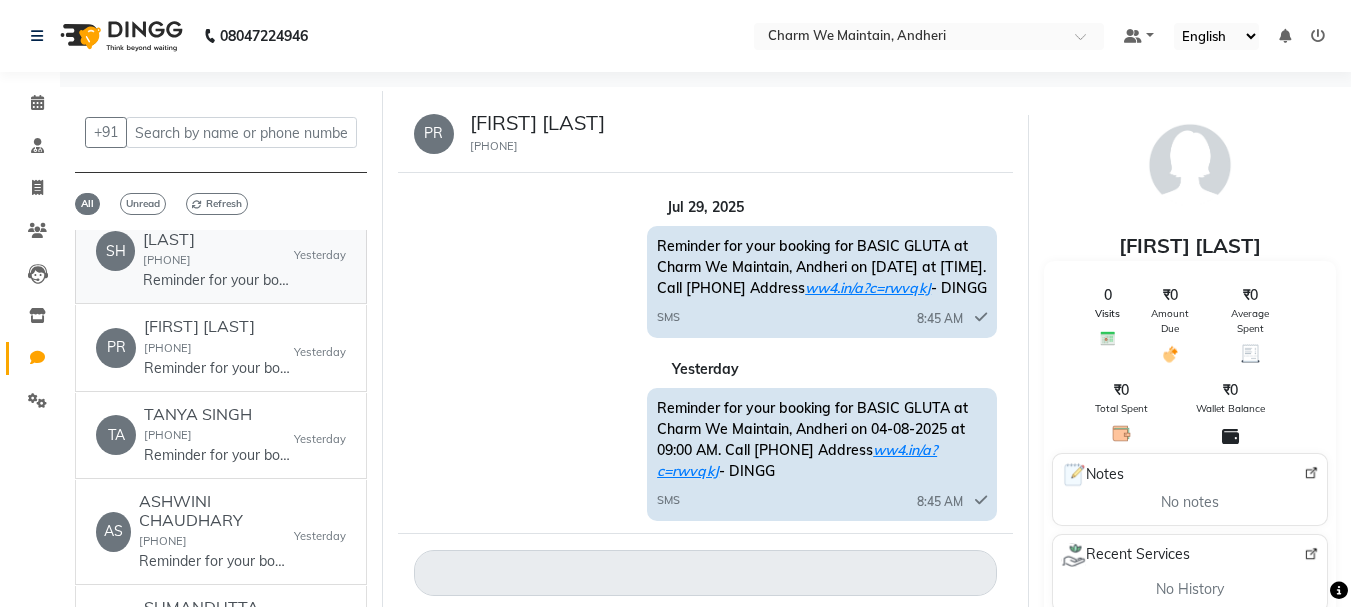 click on "[FIRST] [LAST] [PHONE] Reminder for your booking for HYDRA FACIAL at Charm We Maintain, Andheri on 04-08-2025 at 09:00 AM. Call [PHONE] Address ww4.in/a?c=rwvqkJ - DINGG" 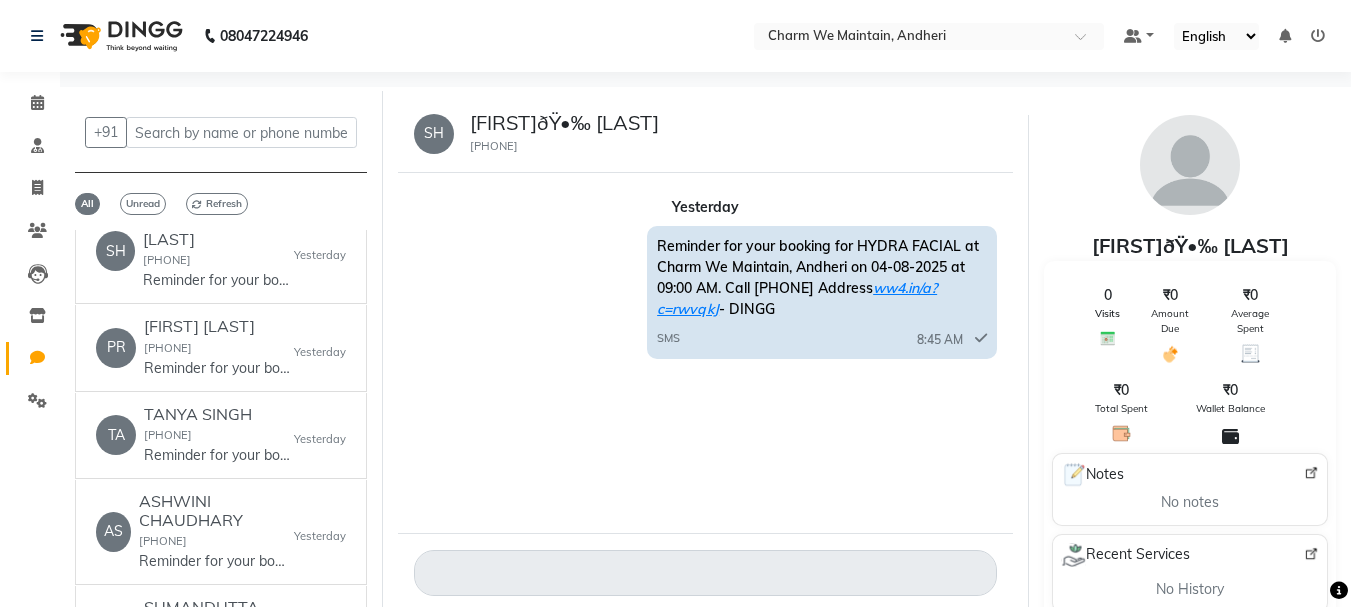 click on "Reminder for your booking for GLUTATHIONE IV DRIPS at Charm We Maintain, Andheri on 04-08-2025 at 12:00 PM. Call [PHONE] Address ww4.in/a?c=rwvqkJ - DINGG" 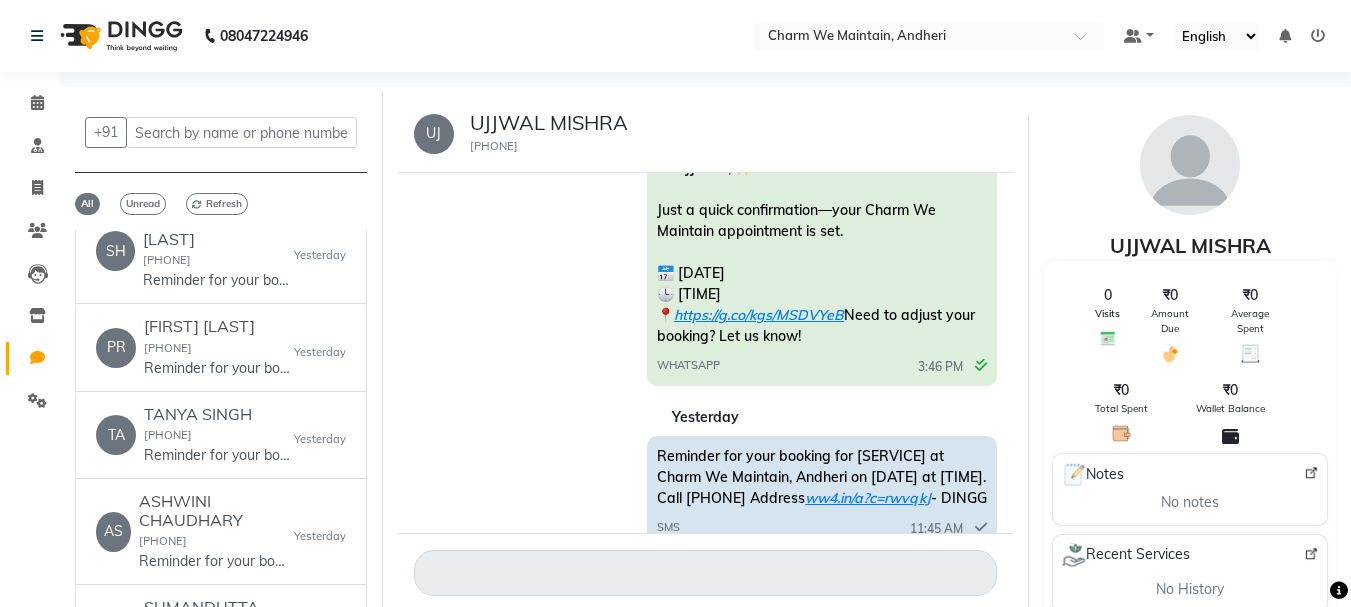 scroll 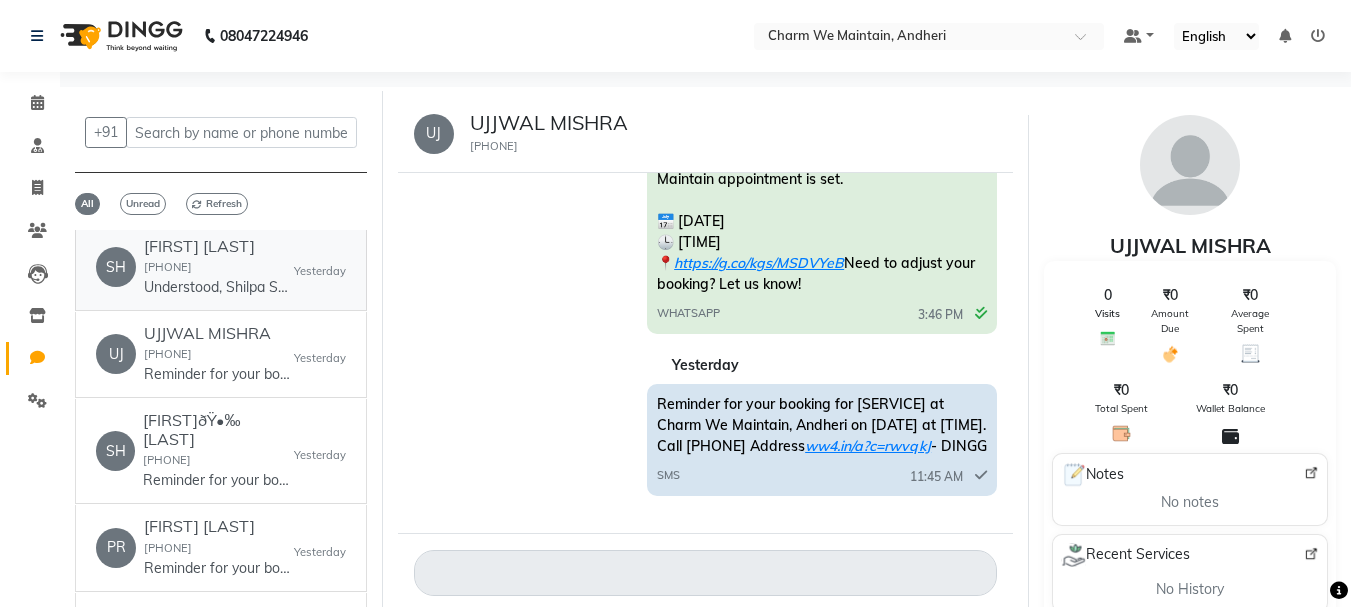 click on "Shilpa Sharma [PHONE] Understood, Shilpa Sharma. If you need to book, cancel, or view an appointment in the future, feel free to reach out. Have a good day!" 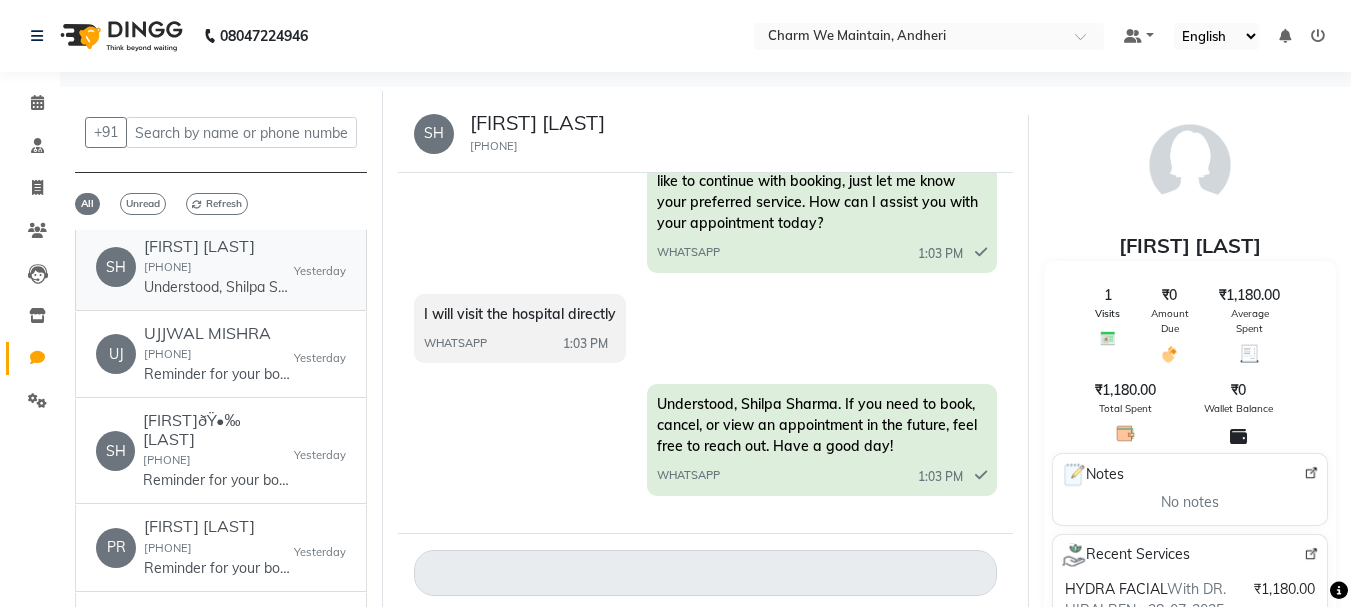 scroll, scrollTop: 1508, scrollLeft: 0, axis: vertical 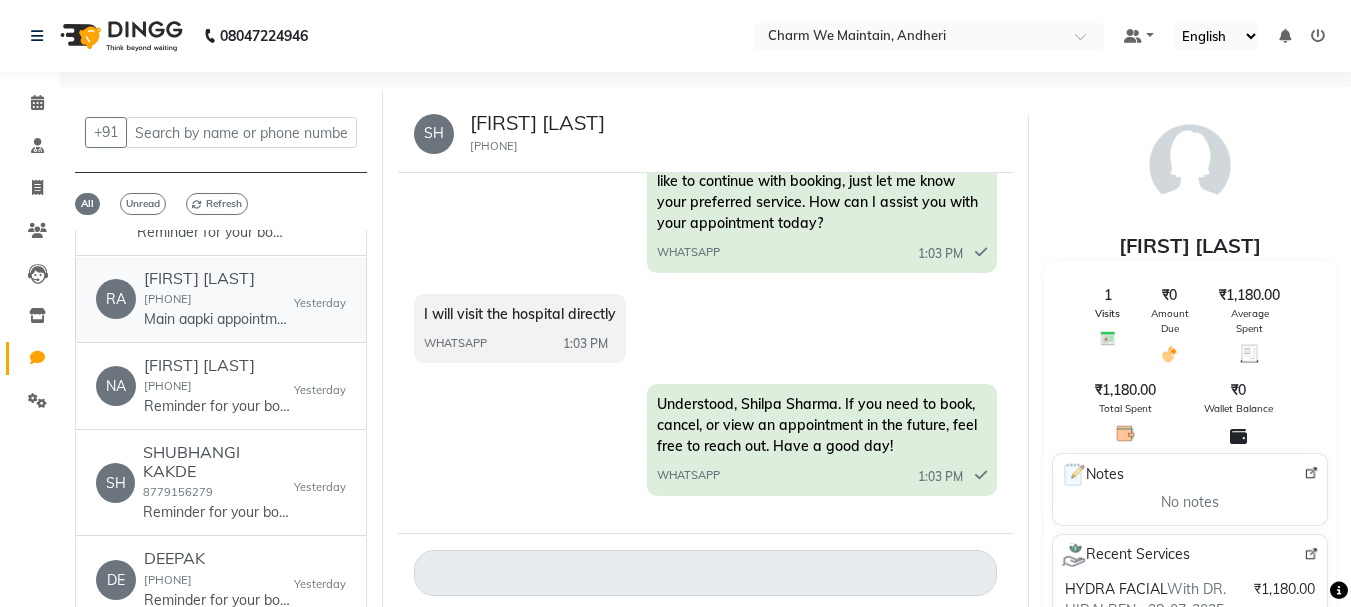 click on "[FIRST] [LAST]  [PHONE]  Main aapki appointments book, dekhne, ya cancel karne mein madad karta hoon. Kya aap koi appointment book karna chahenge, dekhna chahenge, ya cancel karna chahenge?
1. Appointment book karein
2. Apni upcoming appointments dekhein
3. Appointment cancel karein
Kripya ek option chunein." 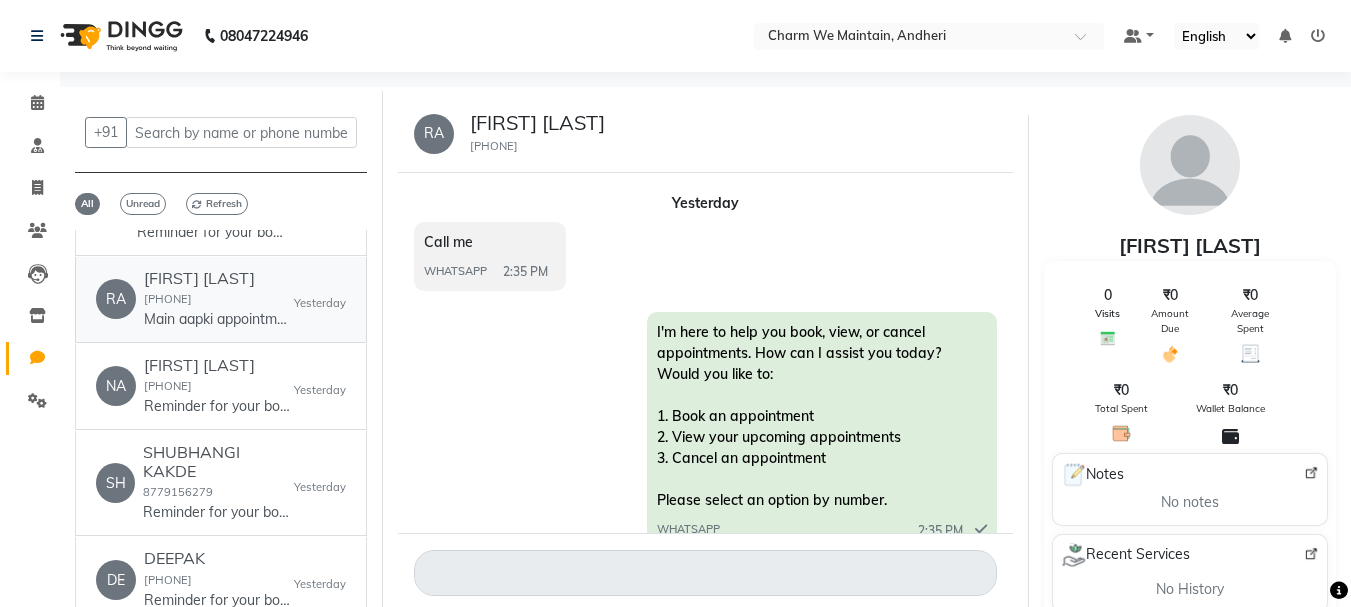 scroll, scrollTop: 0, scrollLeft: 0, axis: both 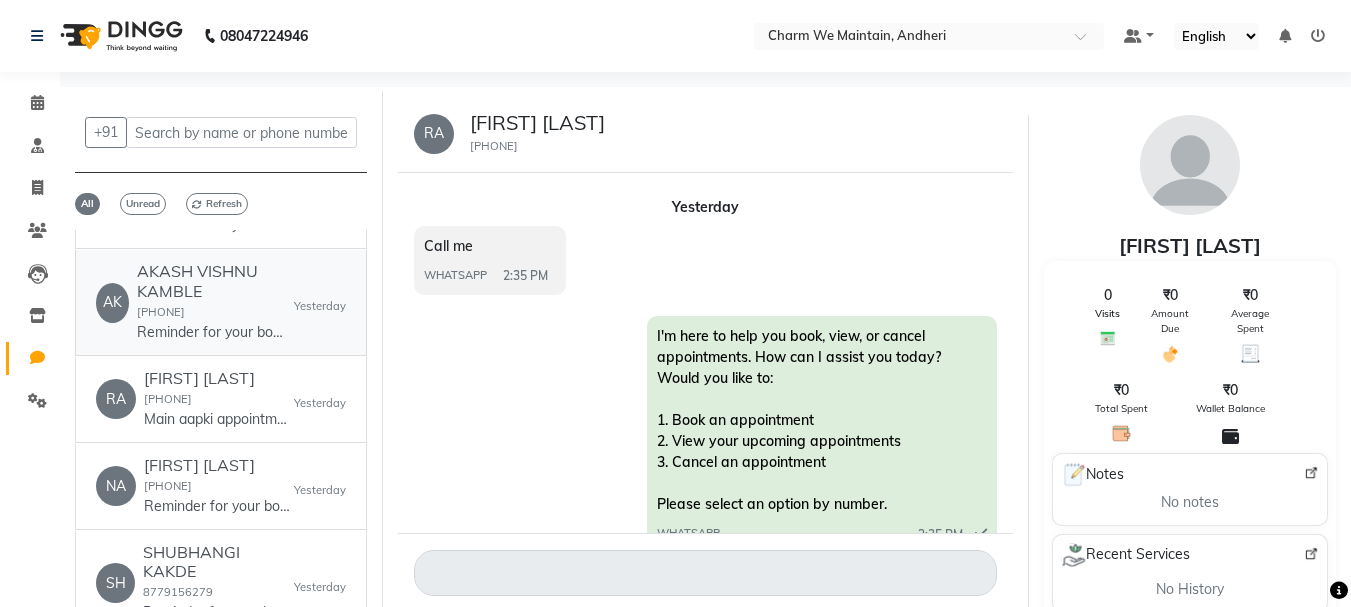 click on "AKASH VISHNU KAMBLE [PHONE] Reminder for your booking for HAIR PRP at Charm We Maintain, Andheri on 04-08-2025 at 03:00 PM. Call [PHONE] Address ww4.in/a?c=rwvqkJ - DINGG" 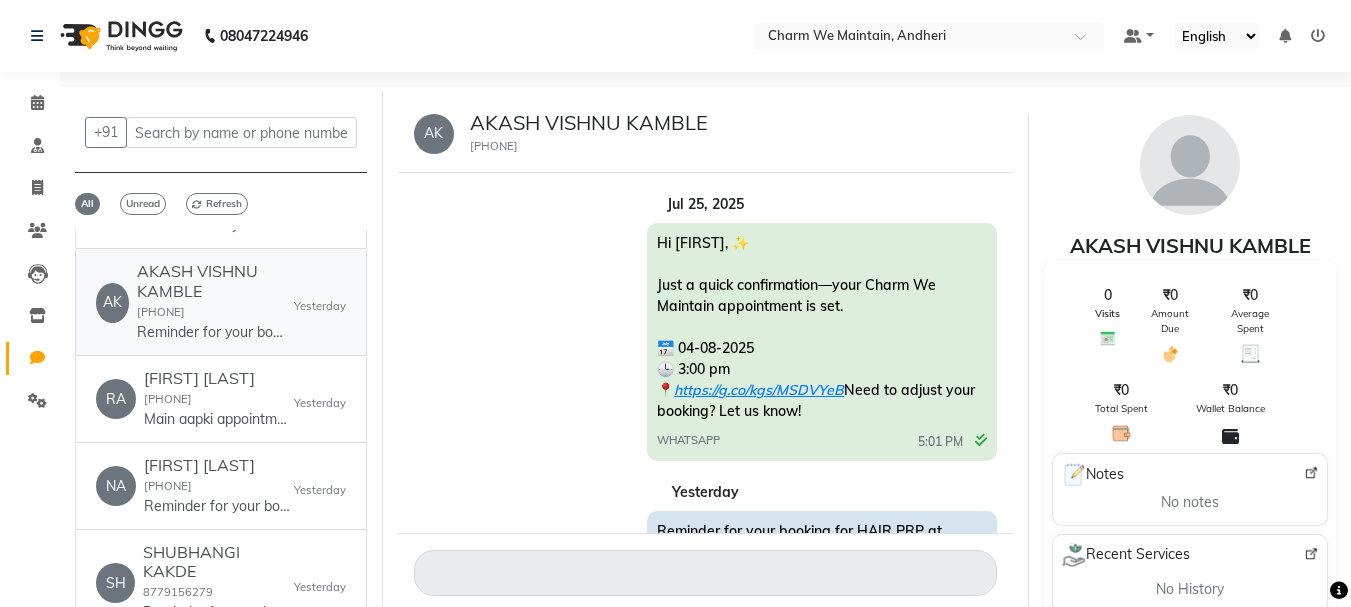 scroll, scrollTop: 0, scrollLeft: 0, axis: both 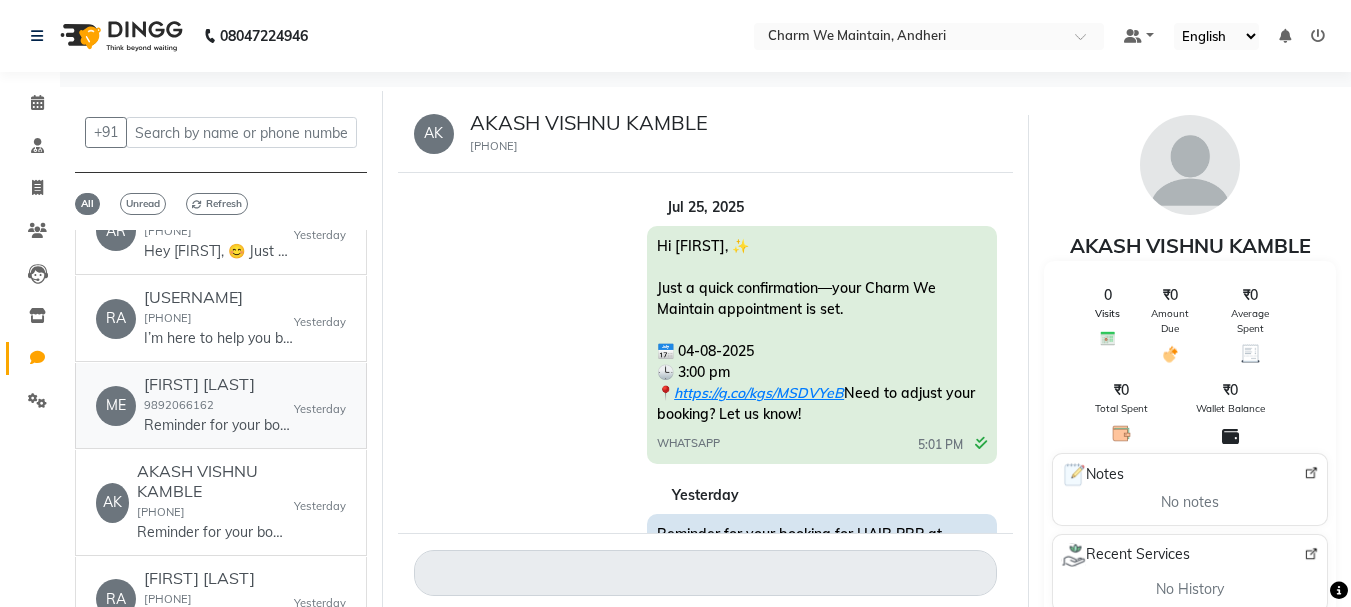 click on "[FIRST] [LAST]" 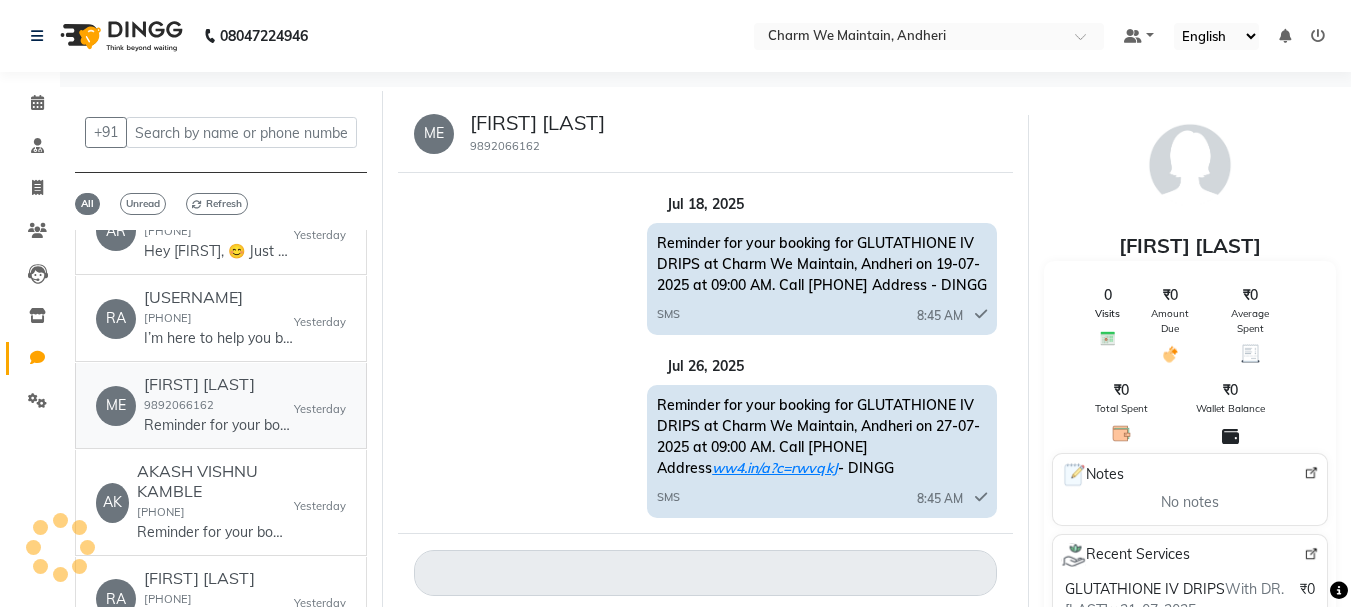 scroll, scrollTop: 0, scrollLeft: 0, axis: both 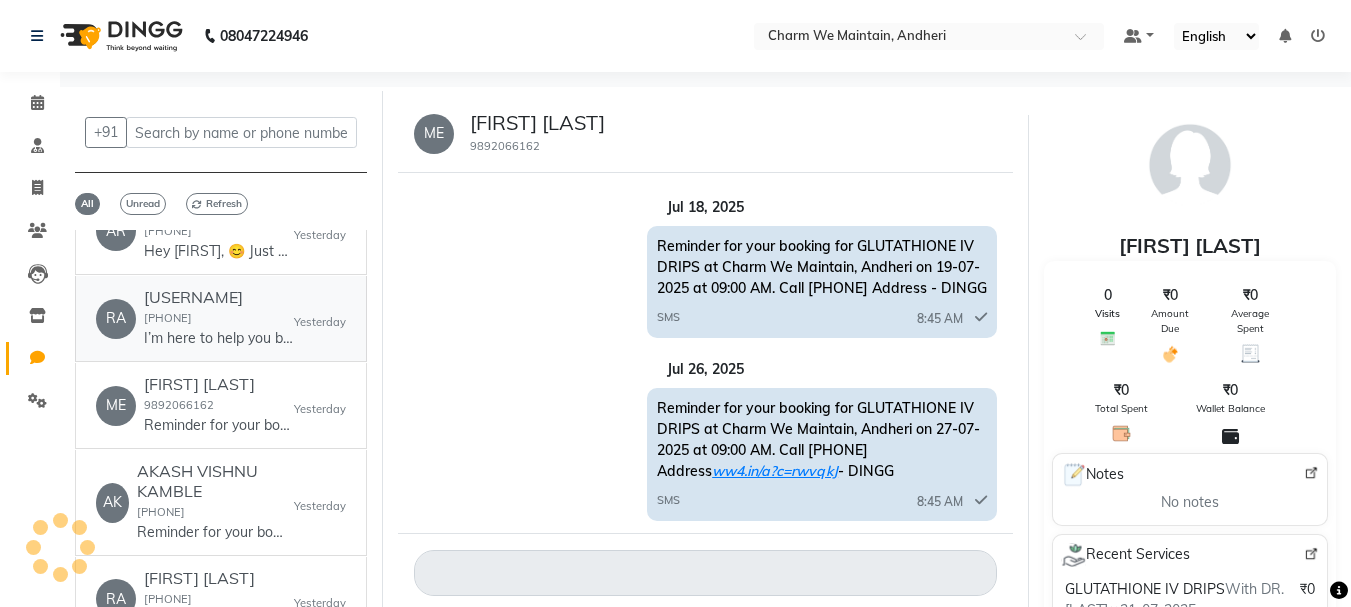 click on "I’m here to help you book, cancel, or view appointments. Would you like to:
1. Book a new appointment
2. Cancel an upcoming appointment
3. View your future appointments
Please let me know how you’d like to proceed." 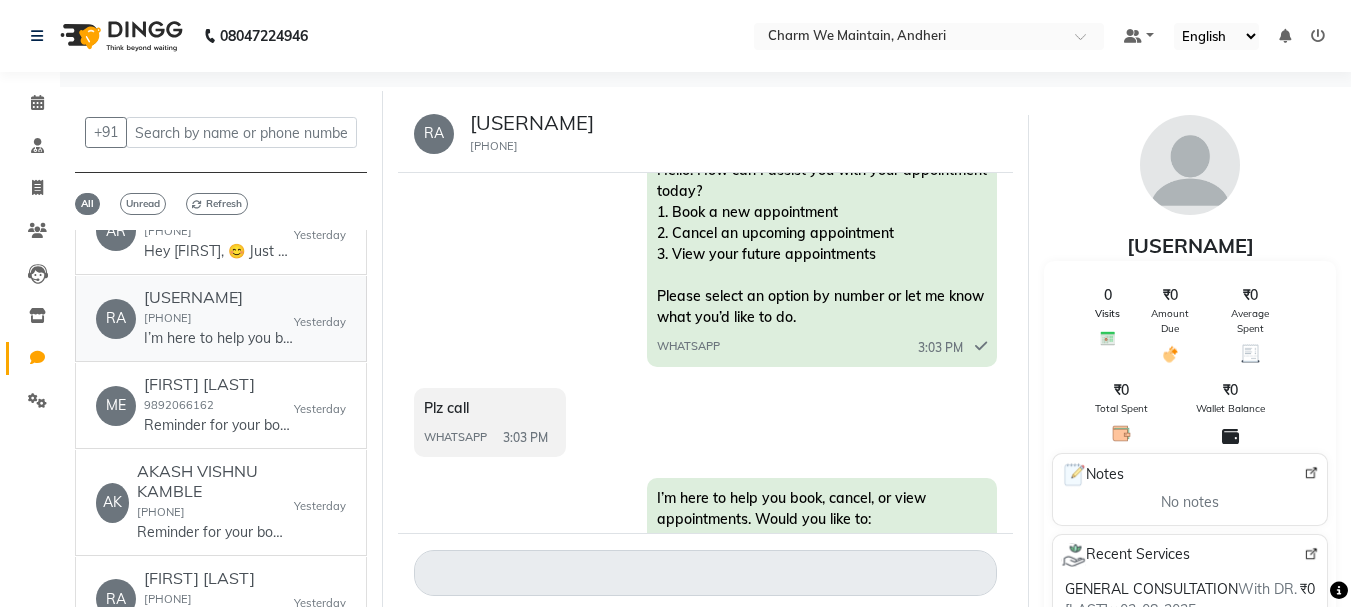 scroll, scrollTop: 1099, scrollLeft: 0, axis: vertical 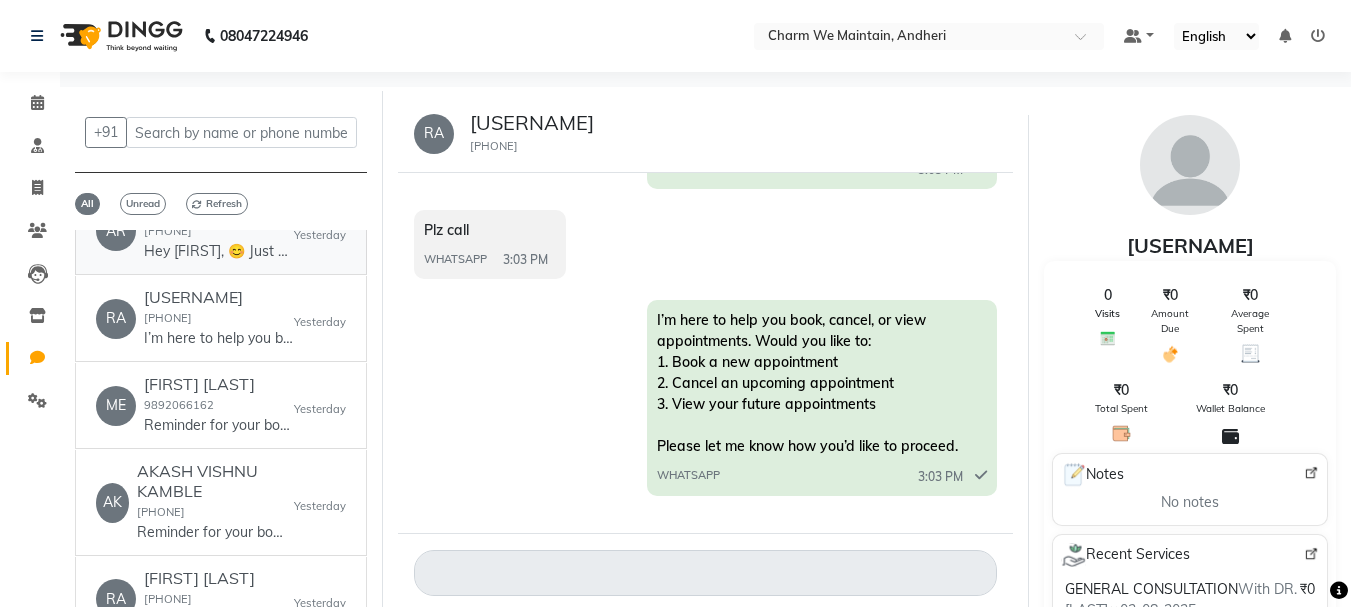 click on "[FIRST] [LAST]  [PHONE]  Hey [FIRST], 😊
Just a quick reminder—your appointment at Charm We Maintain is confirmed.
📅 Today at 5:00 pm
📍 ww4.in/a?c=rwvqkJ
See you soon! Let us know if you need any changes." 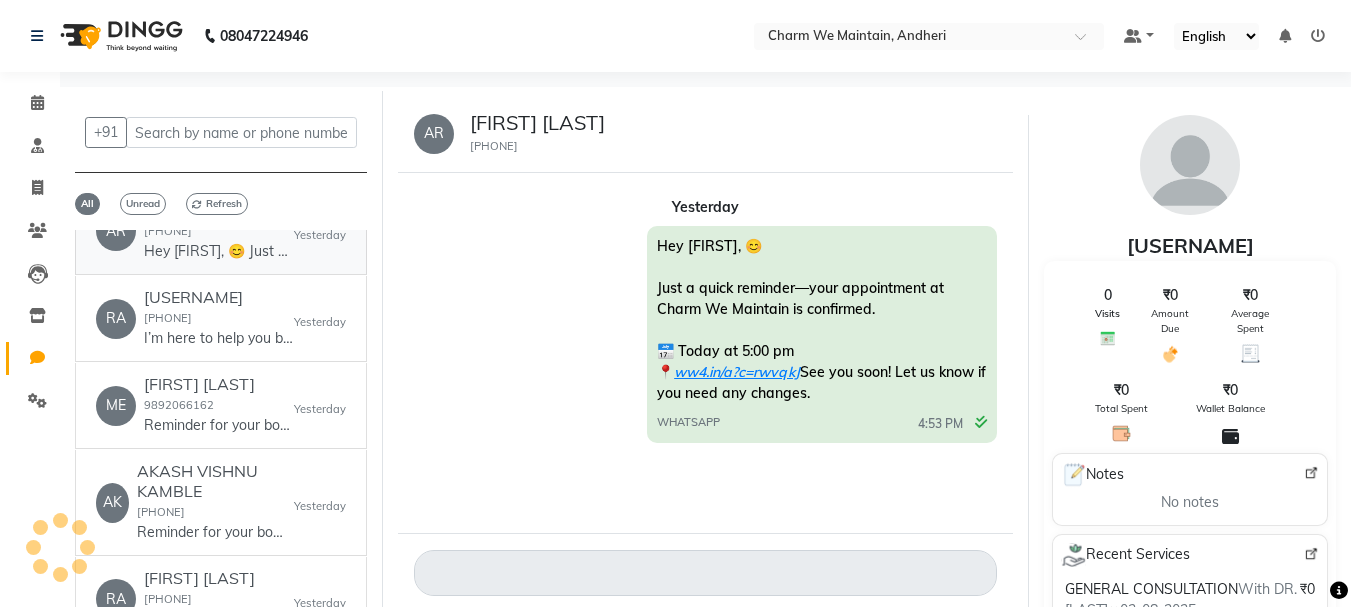 scroll, scrollTop: 0, scrollLeft: 0, axis: both 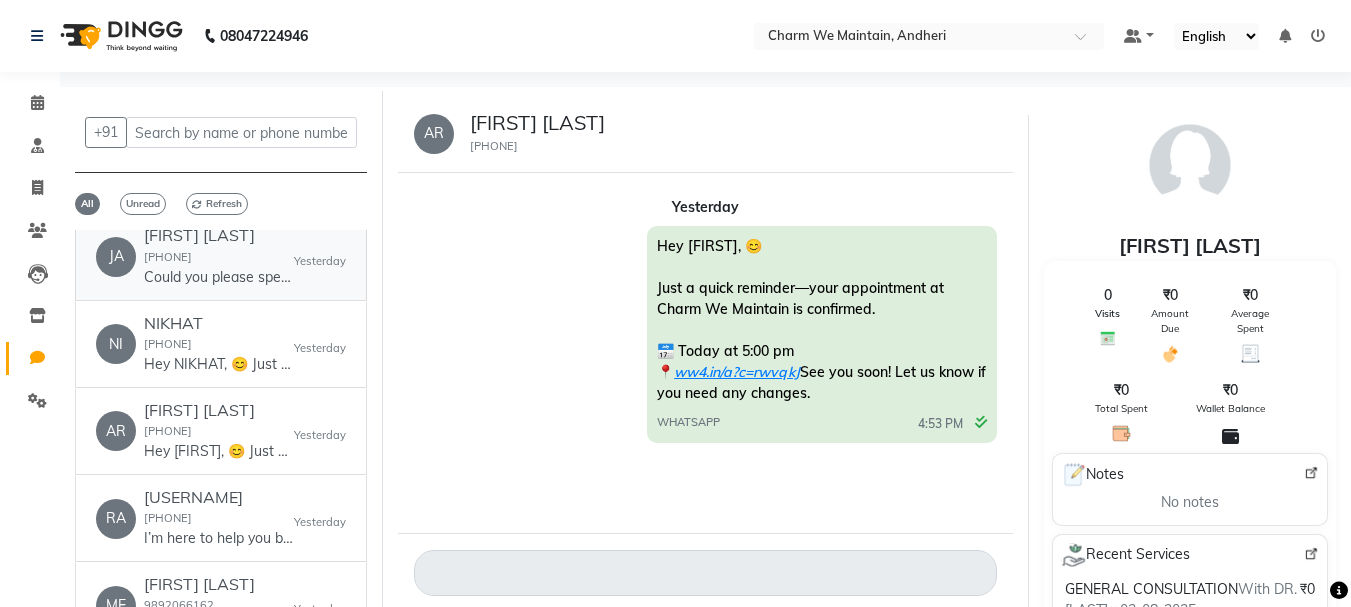 click on "Could you please specify which service you’d like to book? This will help me check availability for your preferred time." 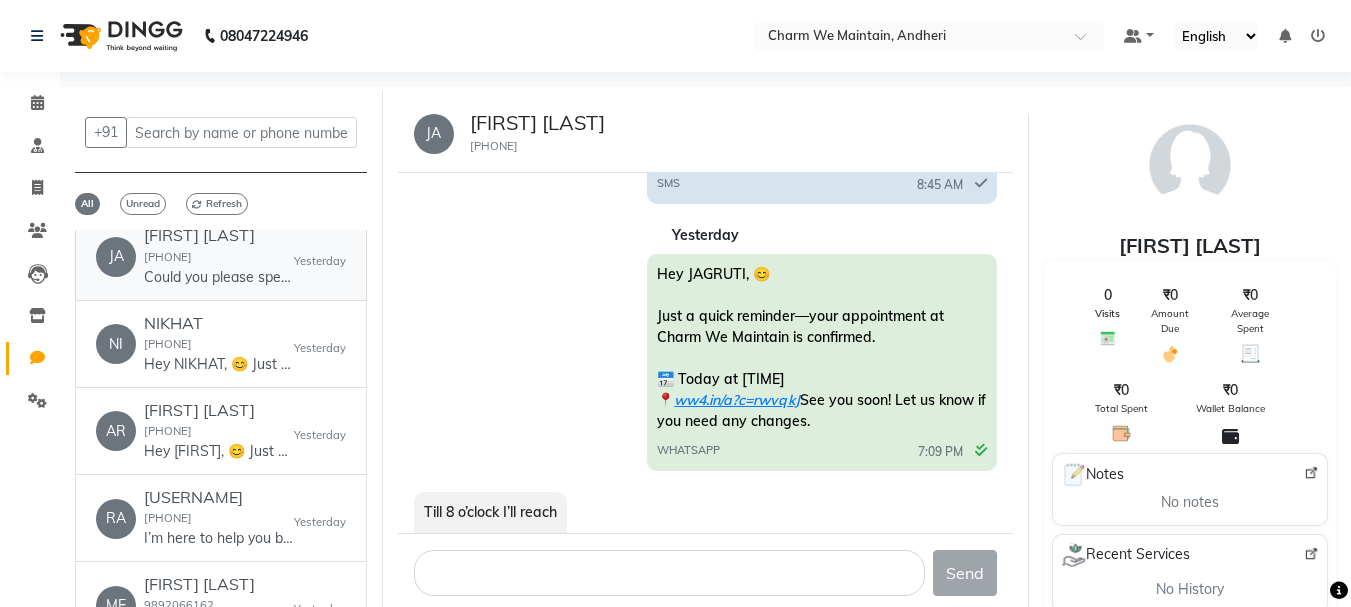 scroll, scrollTop: 761, scrollLeft: 0, axis: vertical 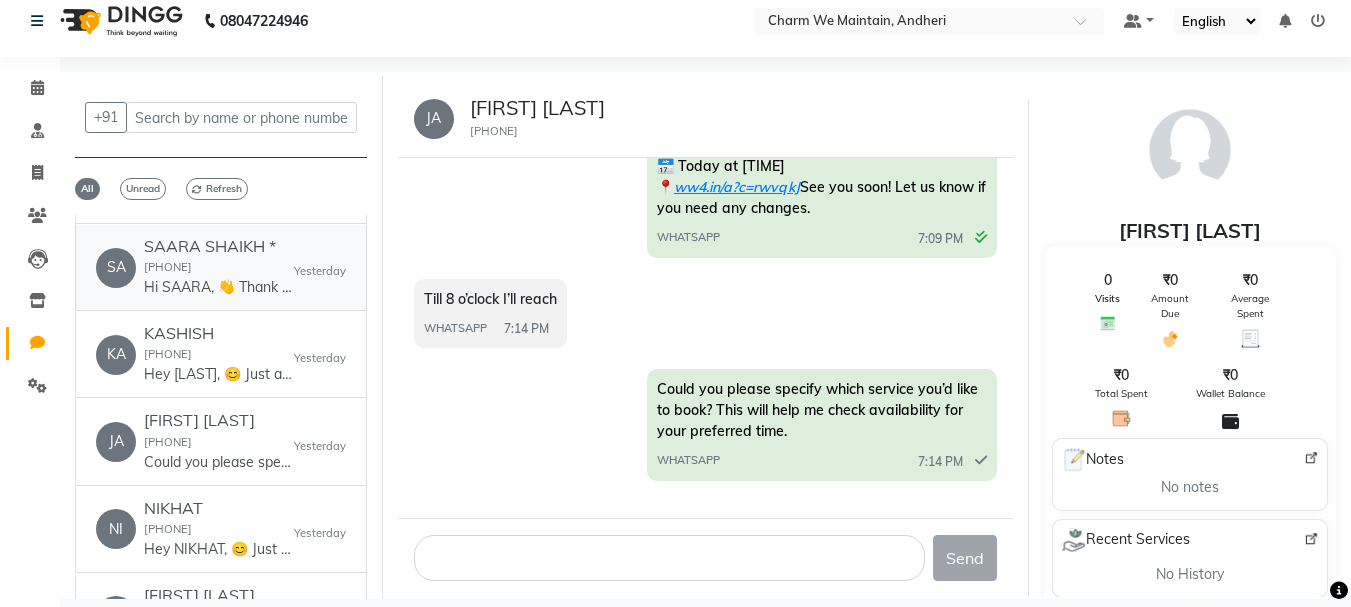 click on "Hi SAARA, 👋
Thank you for visiting Charm We Maintain! 🌟
💰 Bill Amount: 3000
🧾 Invoice Link: ww4.in/a?c=Gryslf
We appreciate your business! Looking forward to seeing you again. 😊" 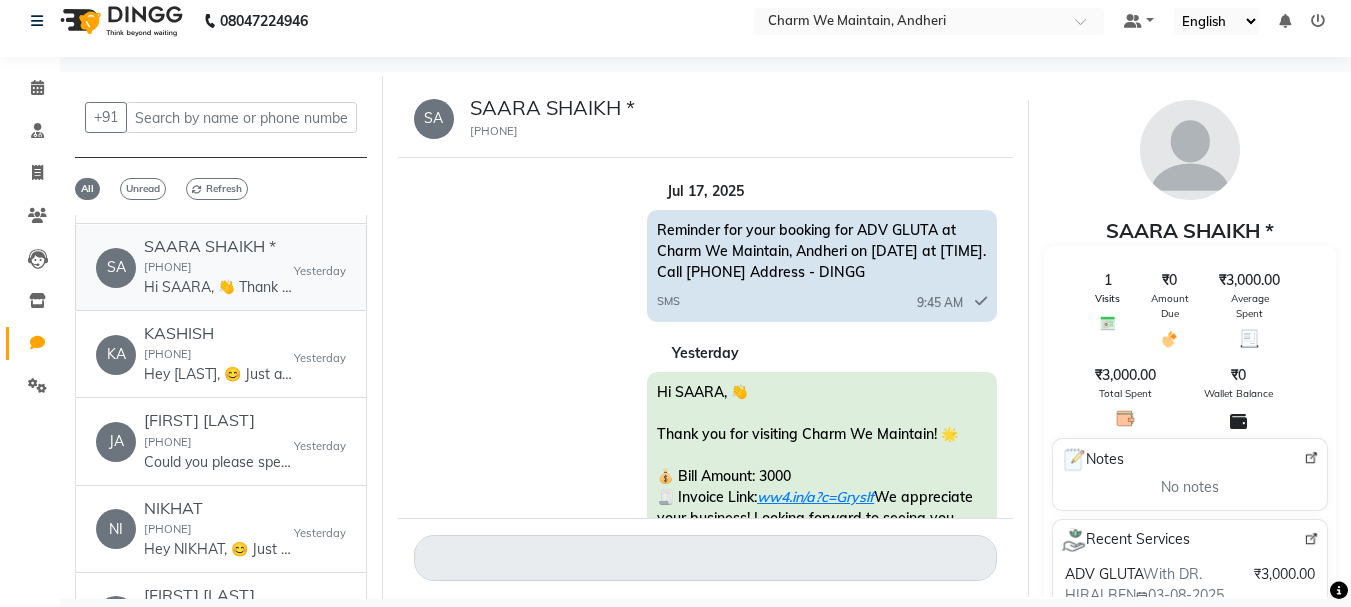 scroll, scrollTop: 0, scrollLeft: 0, axis: both 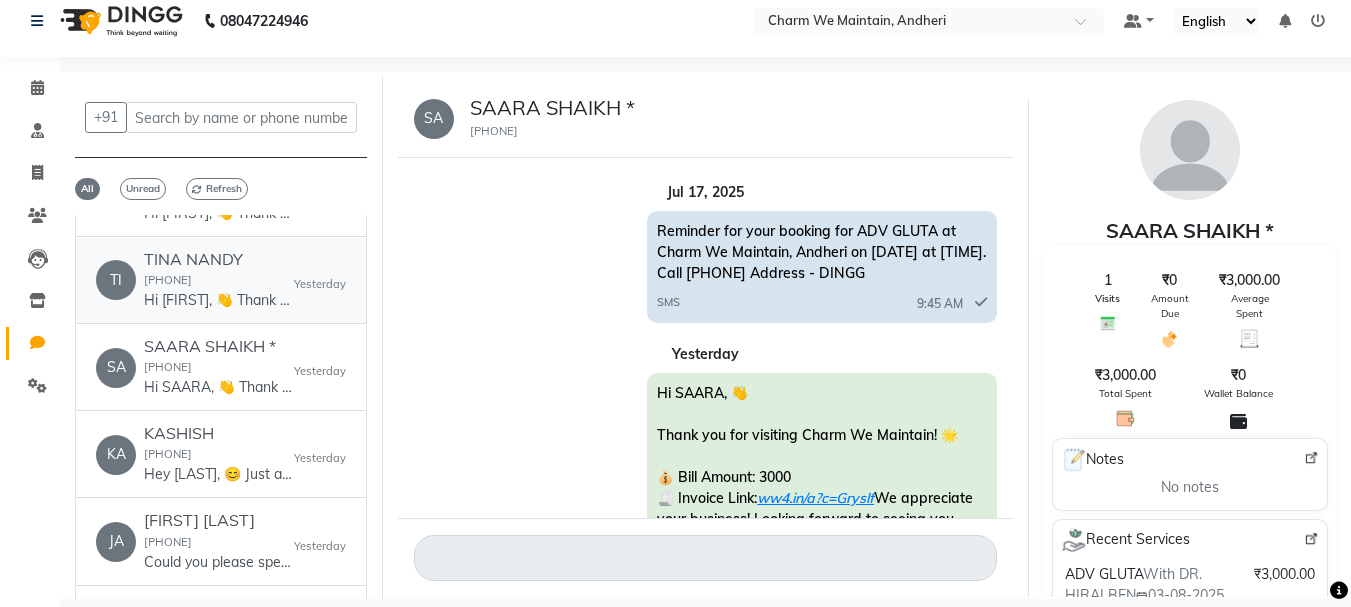 click on "[FIRST] [LAST] [PHONE]  Hi [FIRST], 👋
Thank you for visiting Charm We Maintain! 🌟
💰 Bill Amount: 6500
🧾 Invoice Link: ww4.in/a?c=uqLsYT
We appreciate your business! Looking forward to seeing you again. 😊" 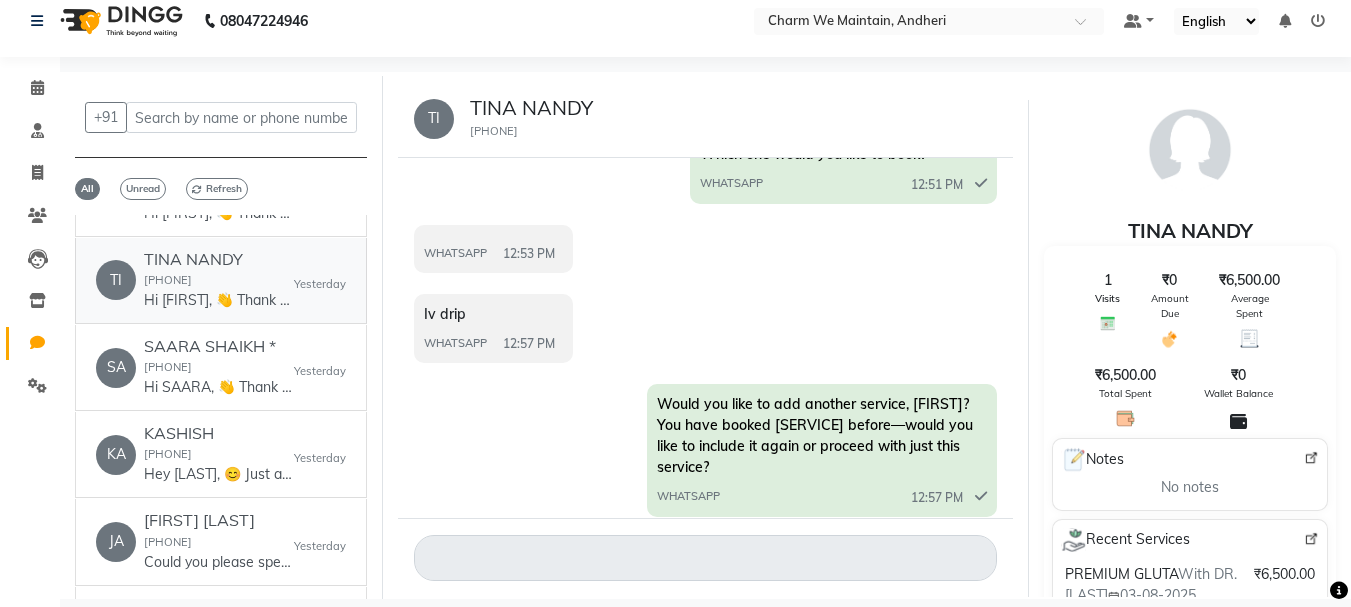 scroll, scrollTop: 692, scrollLeft: 0, axis: vertical 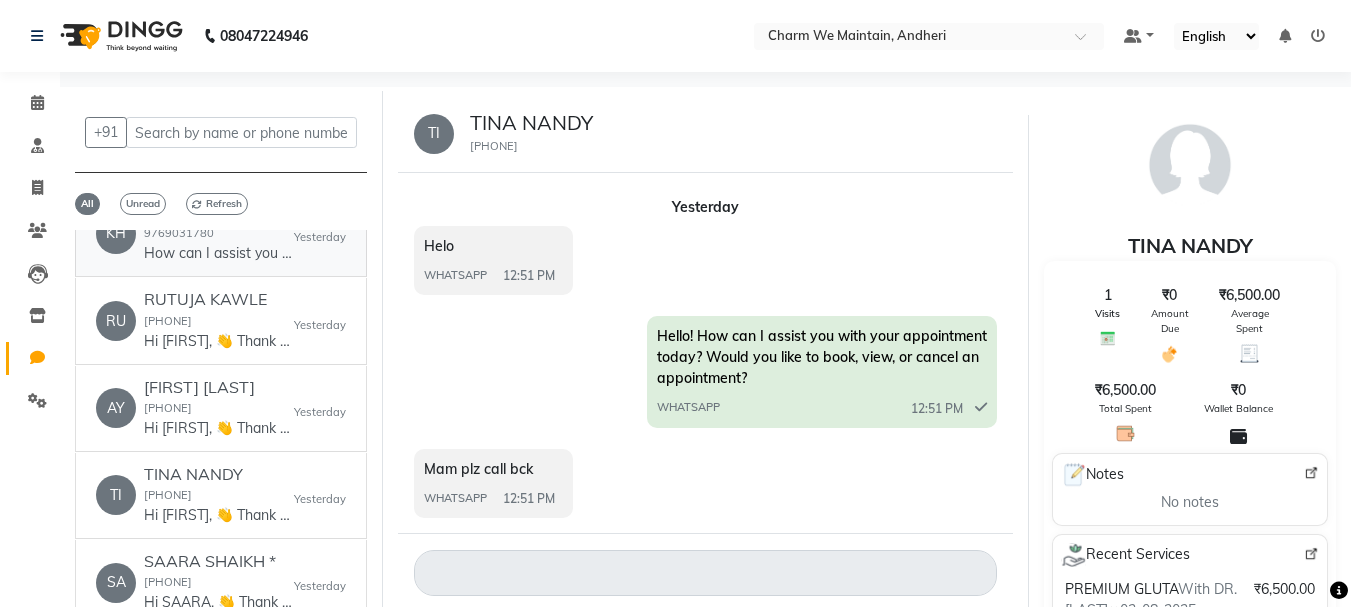 click on "How can I assist you today? Would you like to book, view, or cancel an appointment?" 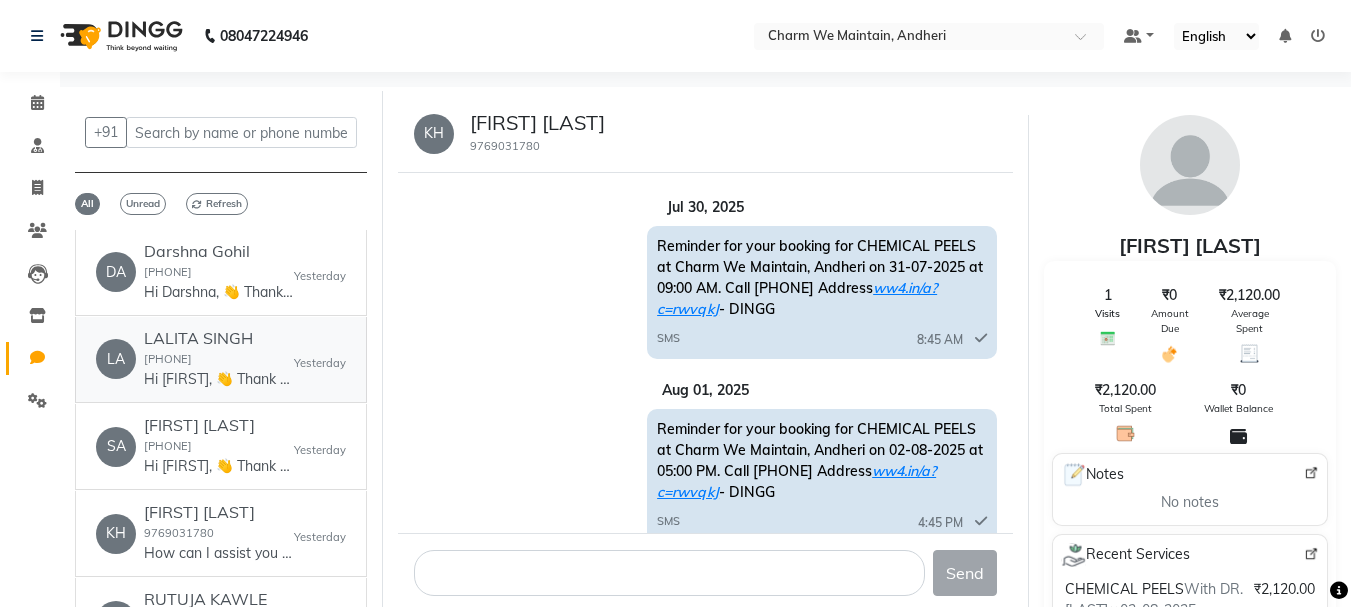 click on "LALITA SINGH" 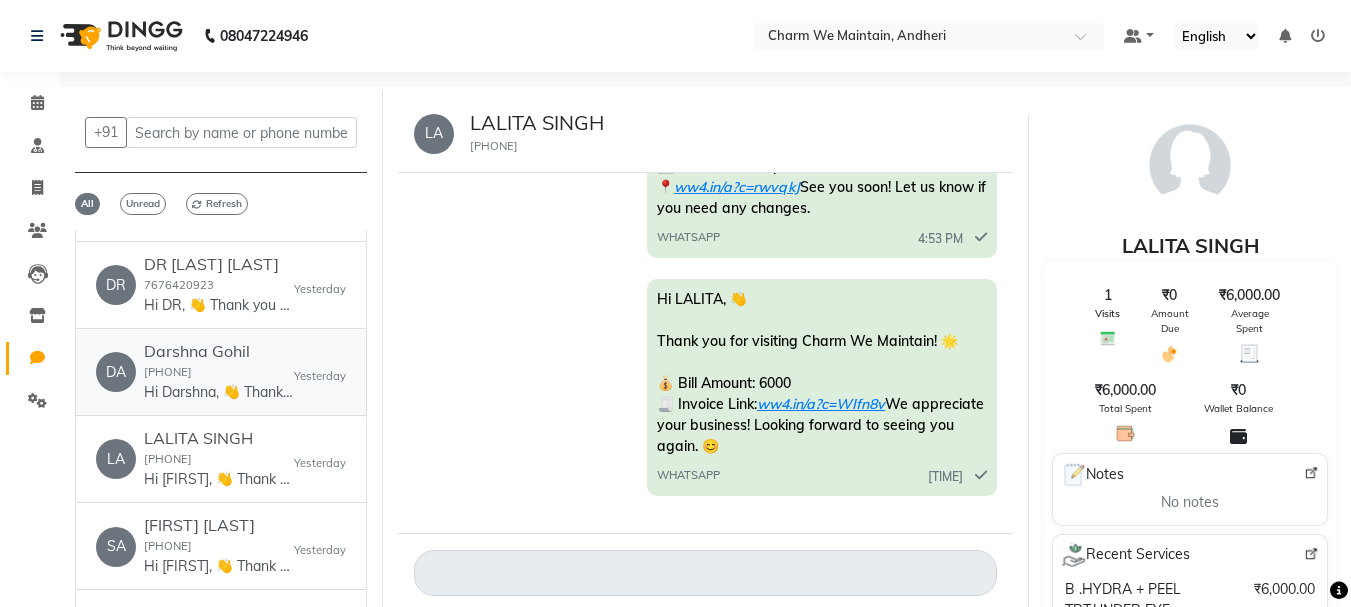 click on "Hi Darshna, 👋
Thank you for visiting Charm We Maintain! 🌟
💰 Bill Amount: 3000
🧾 Invoice Link: ww4.in/a?c=MMqlZL
We appreciate your business! Looking forward to seeing you again. 😊" 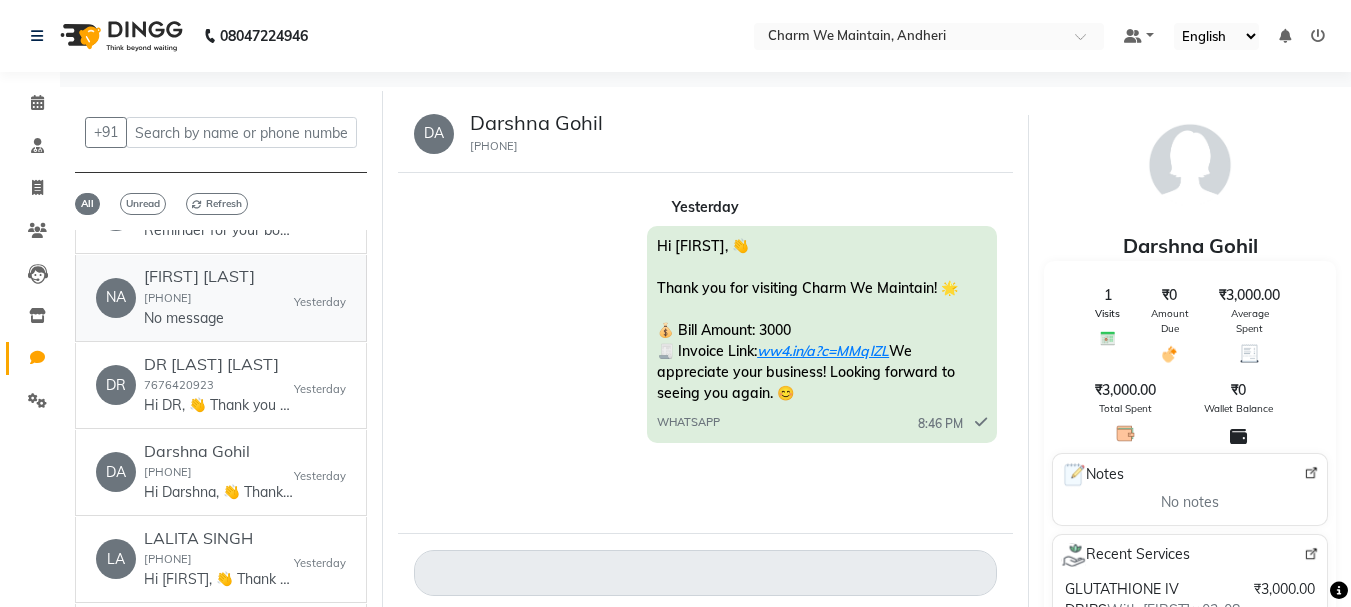 click on "No message" 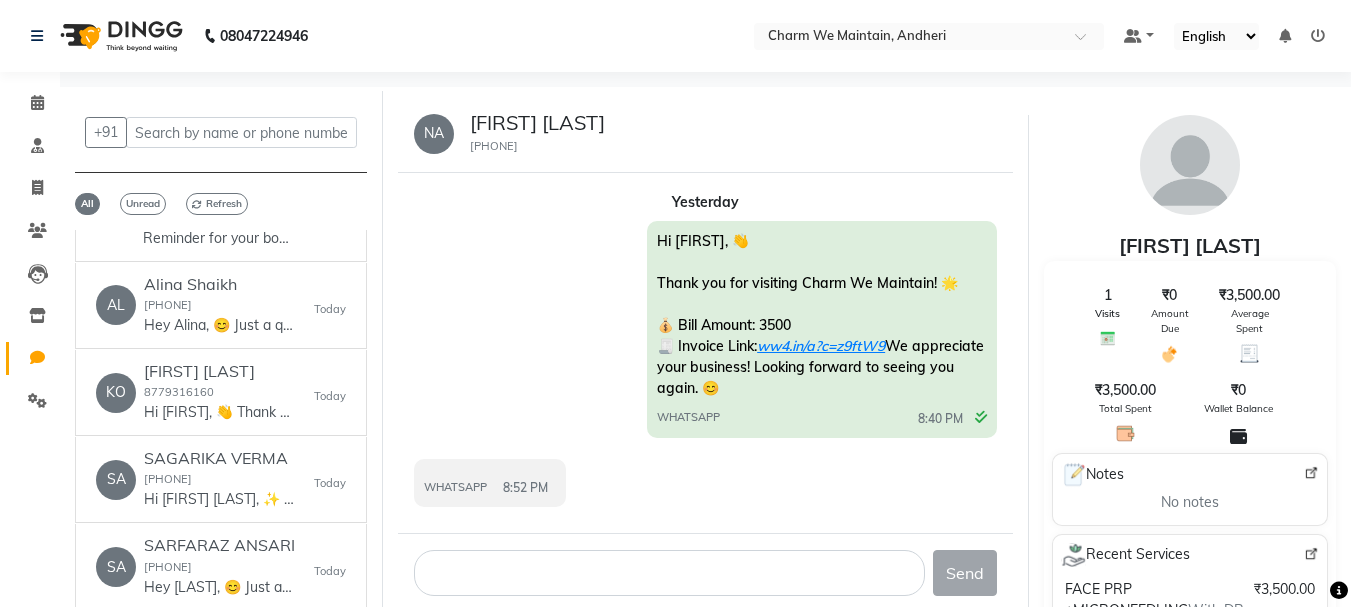 scroll, scrollTop: 672, scrollLeft: 0, axis: vertical 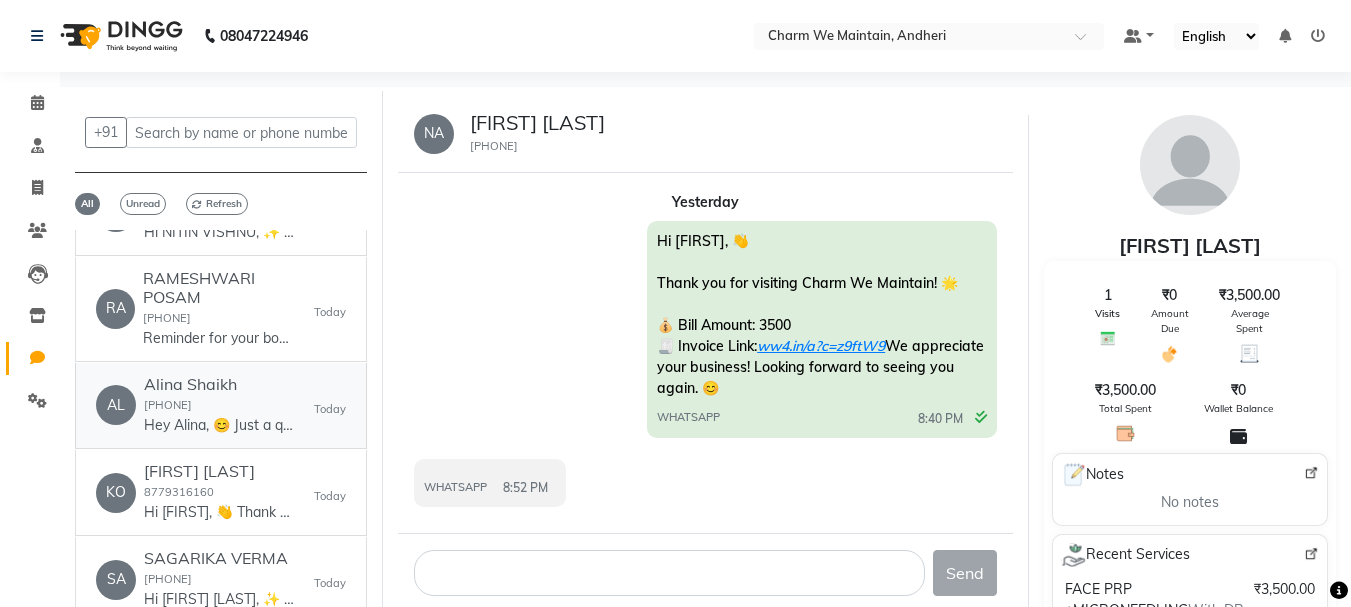 click on "[PHONE]" 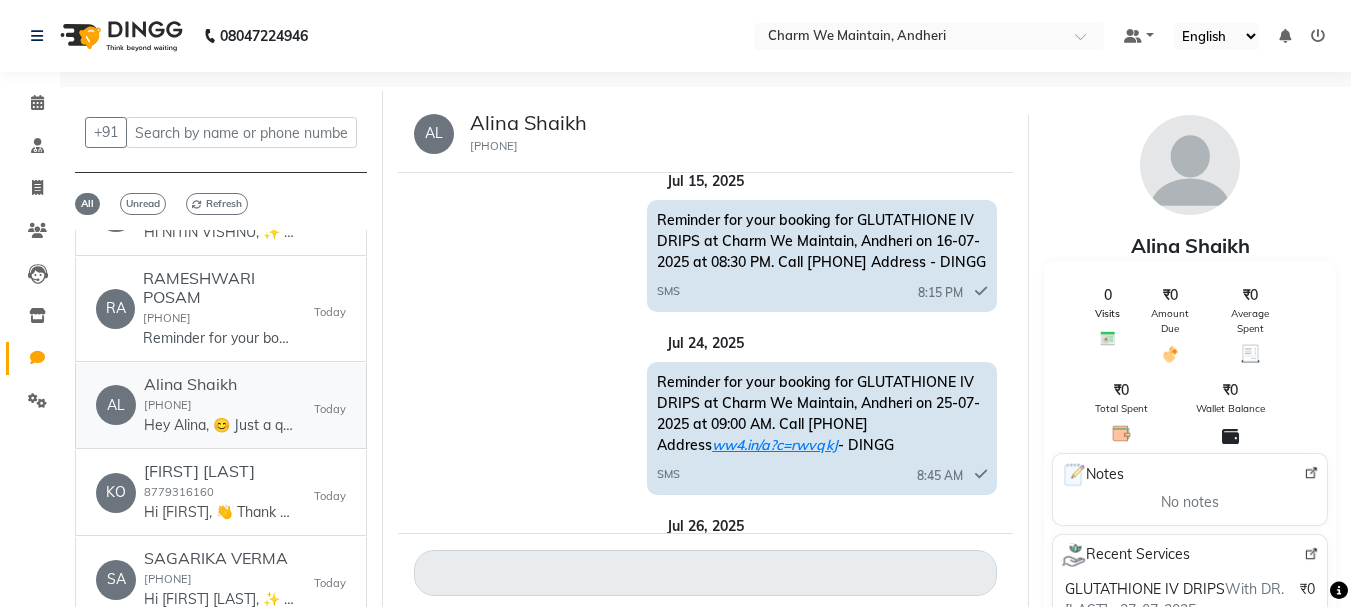 scroll, scrollTop: 0, scrollLeft: 0, axis: both 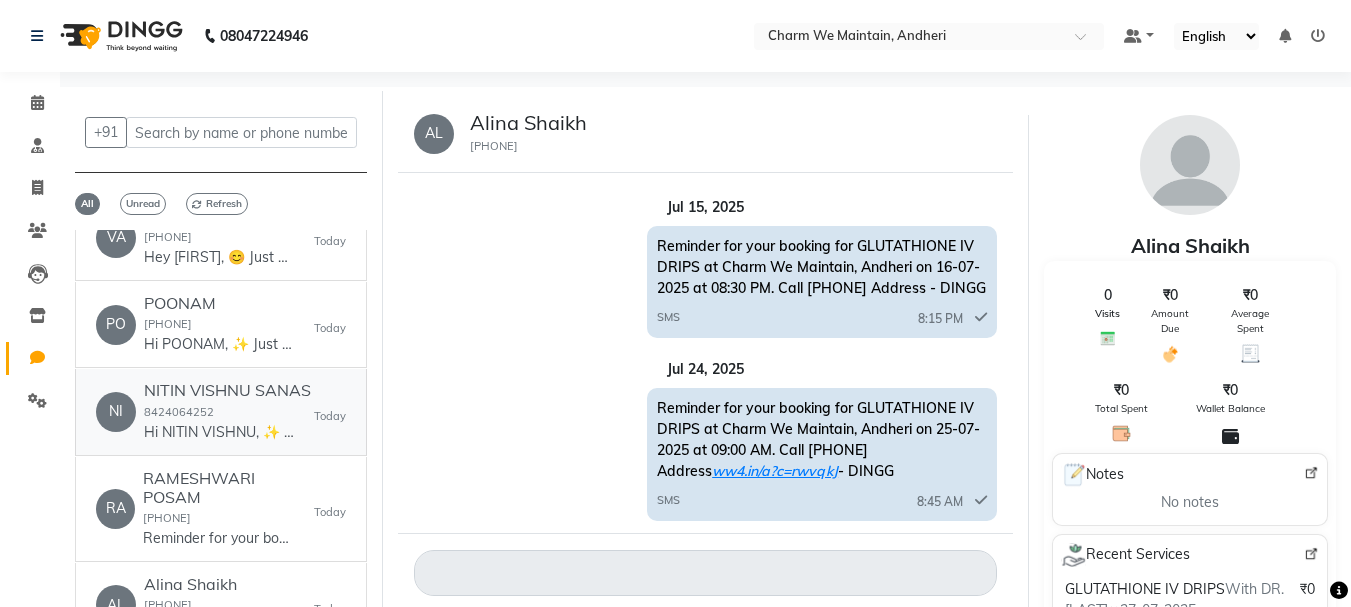 click on "NITIN VISHNU SANAS [PHONE] Hi NITIN VISHNU, ✨
Just a quick confirmation—your Charm We Maintain appointment is set.
📅 05-08-2025
🕒 11:30 am
📍 https://g.co/kgs/MSDVYeB
Need to adjust your booking? Let us know!" 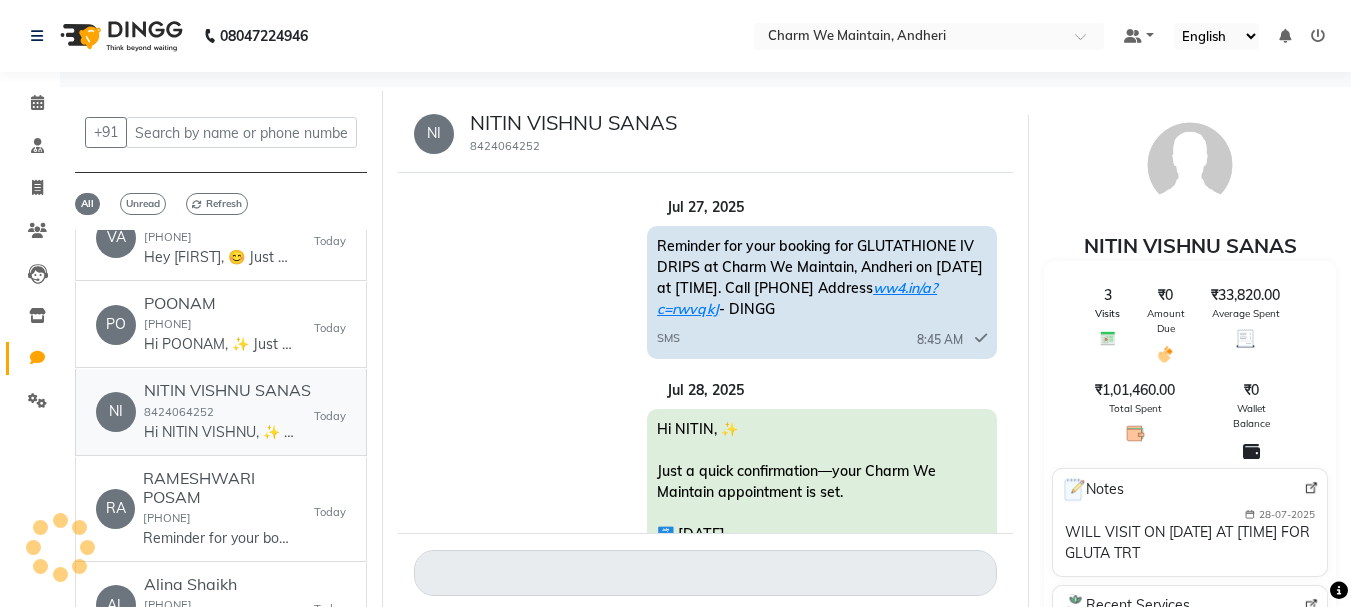 scroll, scrollTop: 632, scrollLeft: 0, axis: vertical 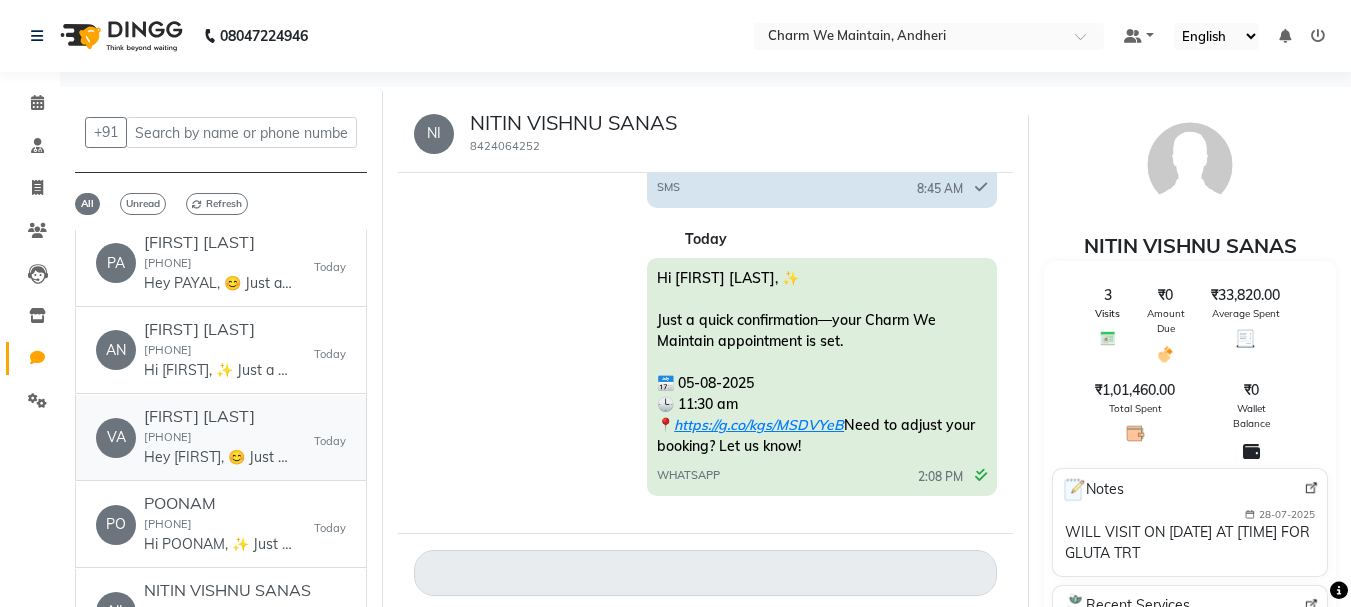 click on "VASEEM ANSARI [PHONE] Hey VASEEM, 😊
Just a quick reminder—your appointment at Charm We Maintain is confirmed.
📅 Today at 3:00 pm
📍 ww4.in/a?c=rwvqkJ
See you soon! Let us know if you need any changes." 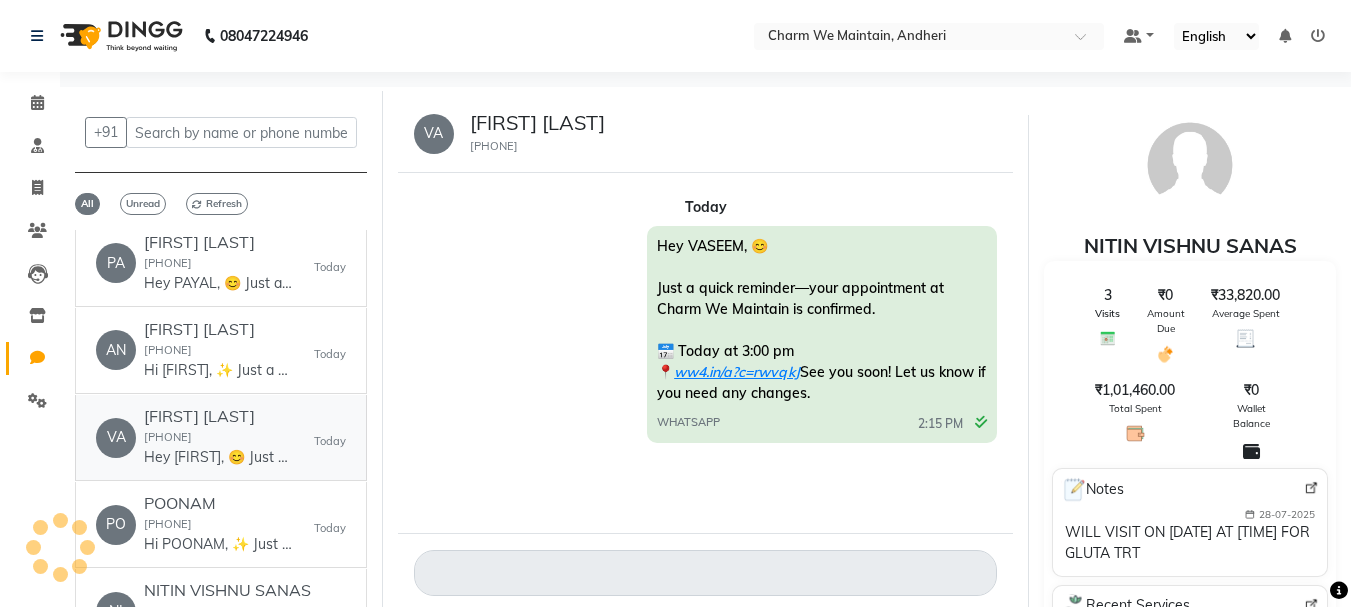 scroll, scrollTop: 0, scrollLeft: 0, axis: both 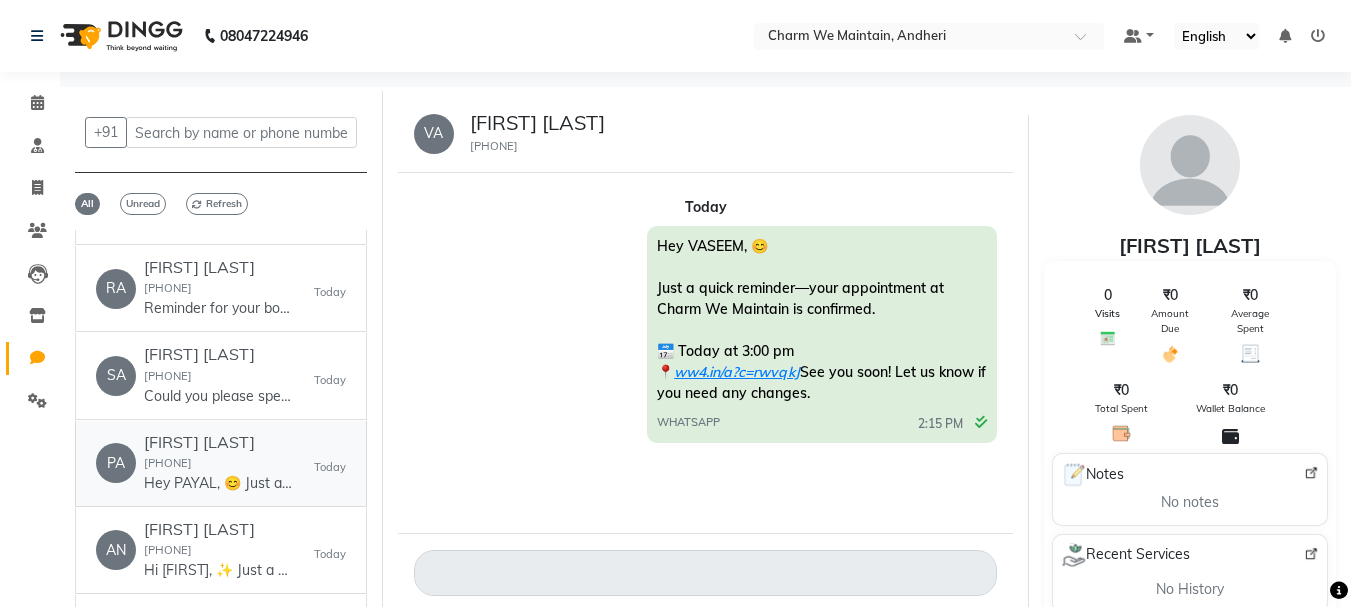 click on "[FIRST] [LAST] [PHONE]  Hey [FIRST], 😊
Just a quick reminder—your appointment at Charm We Maintain is confirmed.
📅 Today at 11:00 am
📍 ww4.in/a?c=rwvqkJ
See you soon! Let us know if you need any changes." 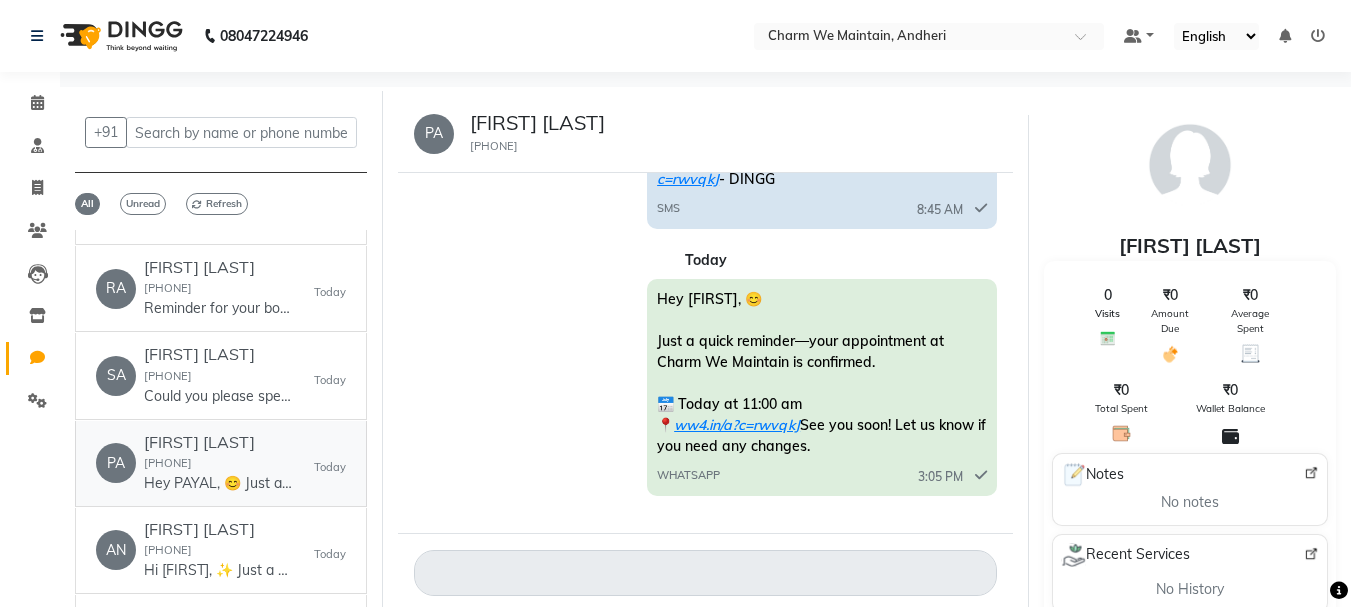 scroll, scrollTop: 172, scrollLeft: 0, axis: vertical 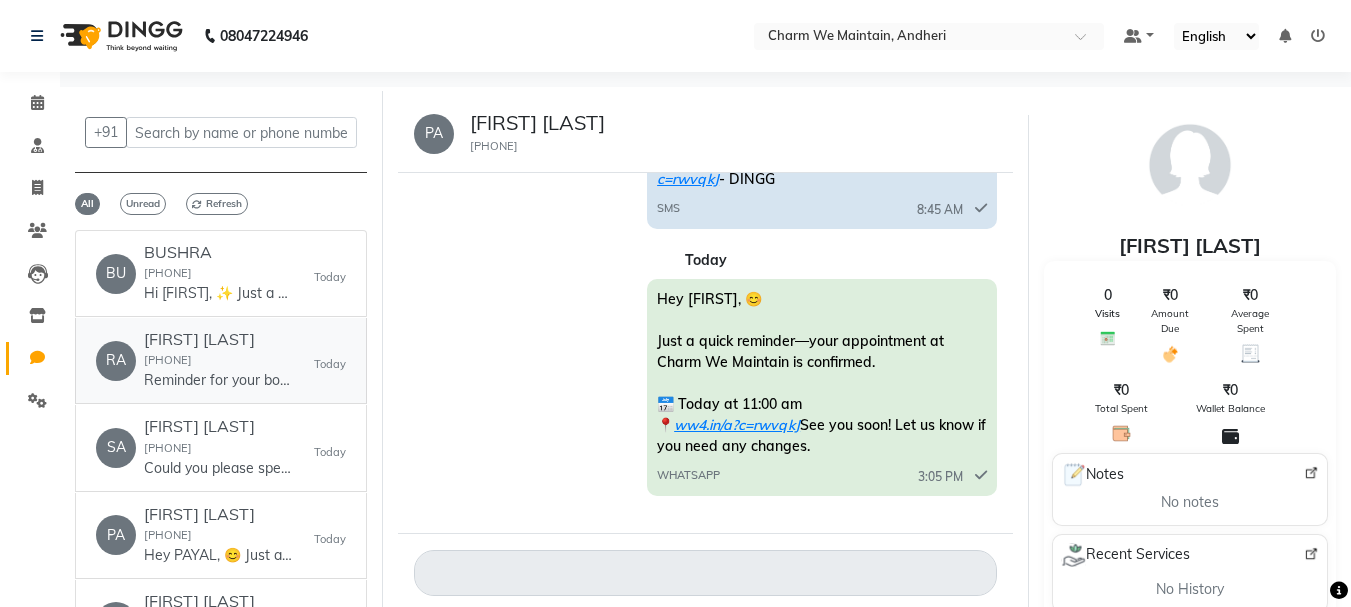 click on "[FIRST] [LAST] [PHONE] Reminder for your booking for GENERAL CONSULTATION at Charm We Maintain, Andheri on 05-08-2025 at 04:00 PM. Call [PHONE] Address ww4.in/a?c=rwvqkJ - DINGG" 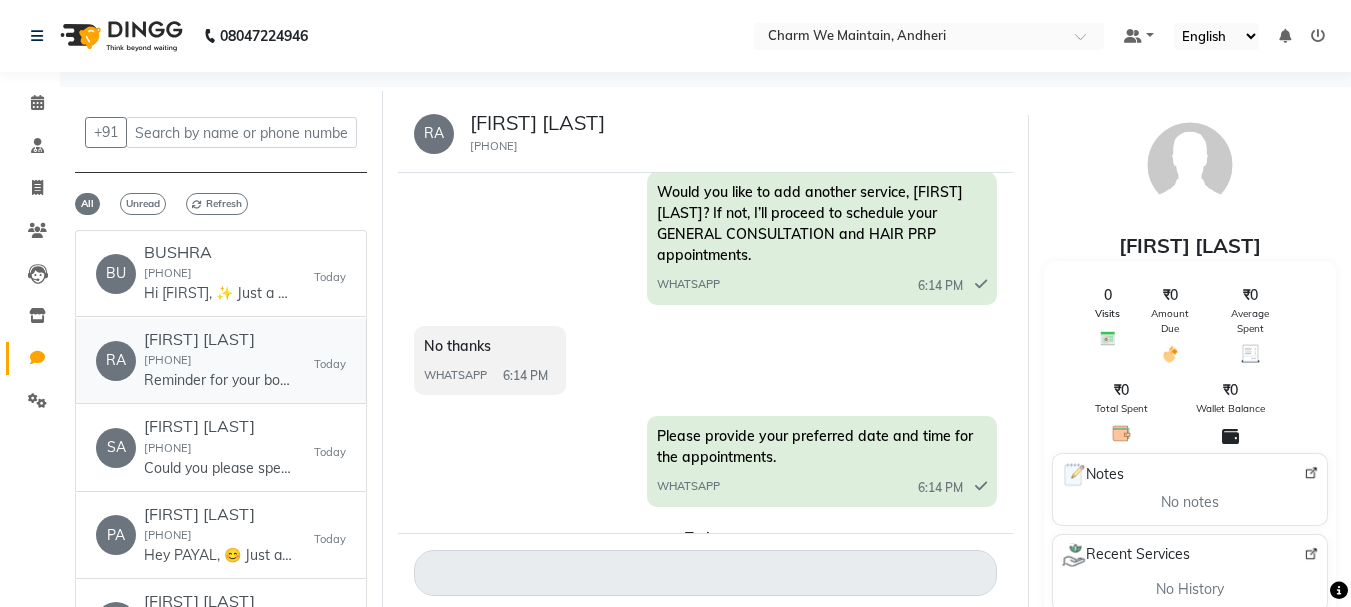 scroll, scrollTop: 2663, scrollLeft: 0, axis: vertical 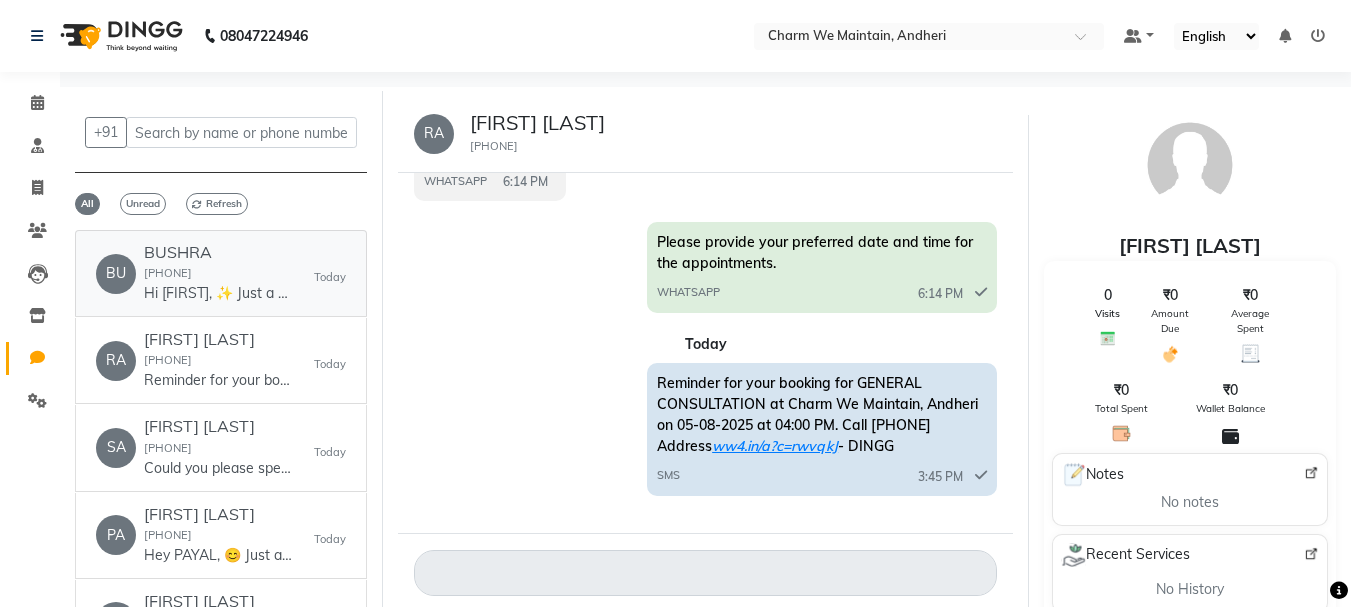 click on "Hi [FIRST], ✨
Just a quick confirmation—your Charm We Maintain appointment is set.
📅 06-08-2025
🕒 11:00 am
📍 https://g.co/kgs/MSDVYeB
Need to adjust your booking? Let us know!" 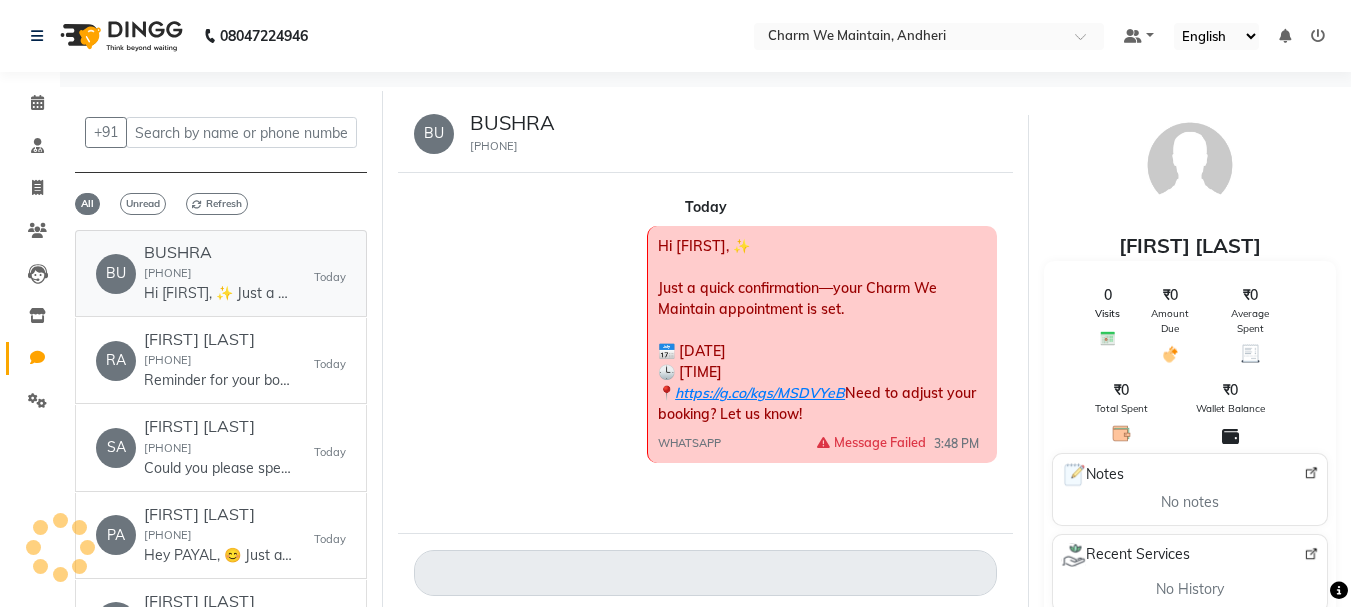 scroll, scrollTop: 0, scrollLeft: 0, axis: both 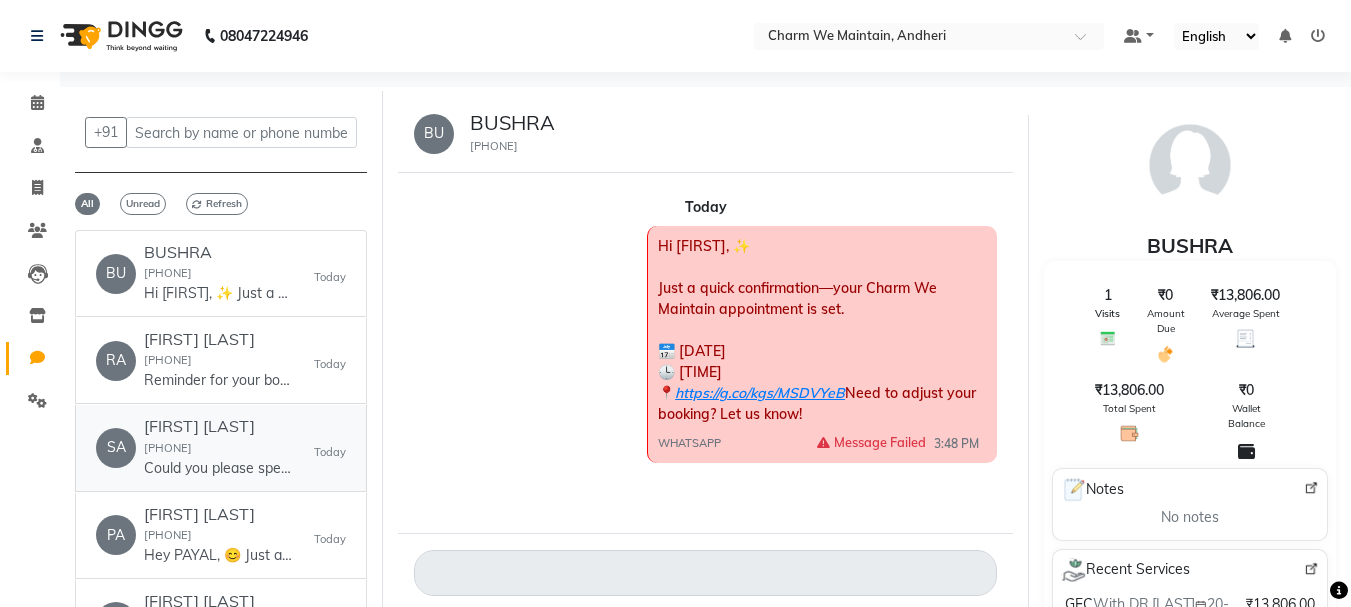 click on "[PHONE]" 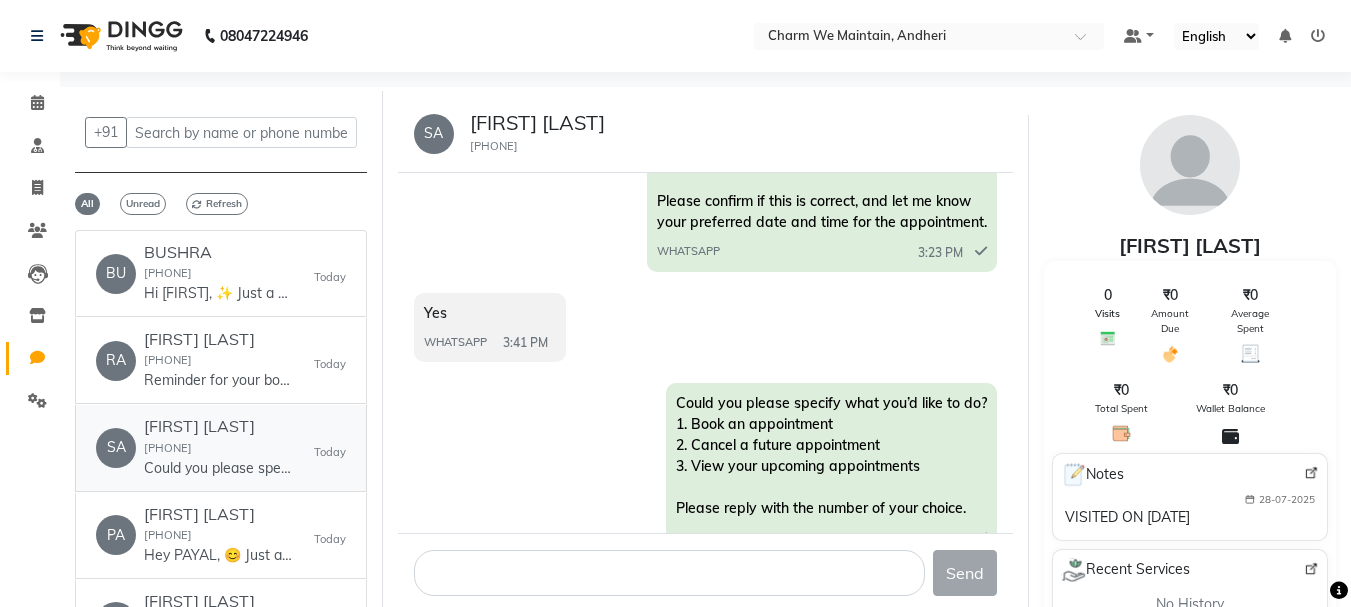 scroll, scrollTop: 1604, scrollLeft: 0, axis: vertical 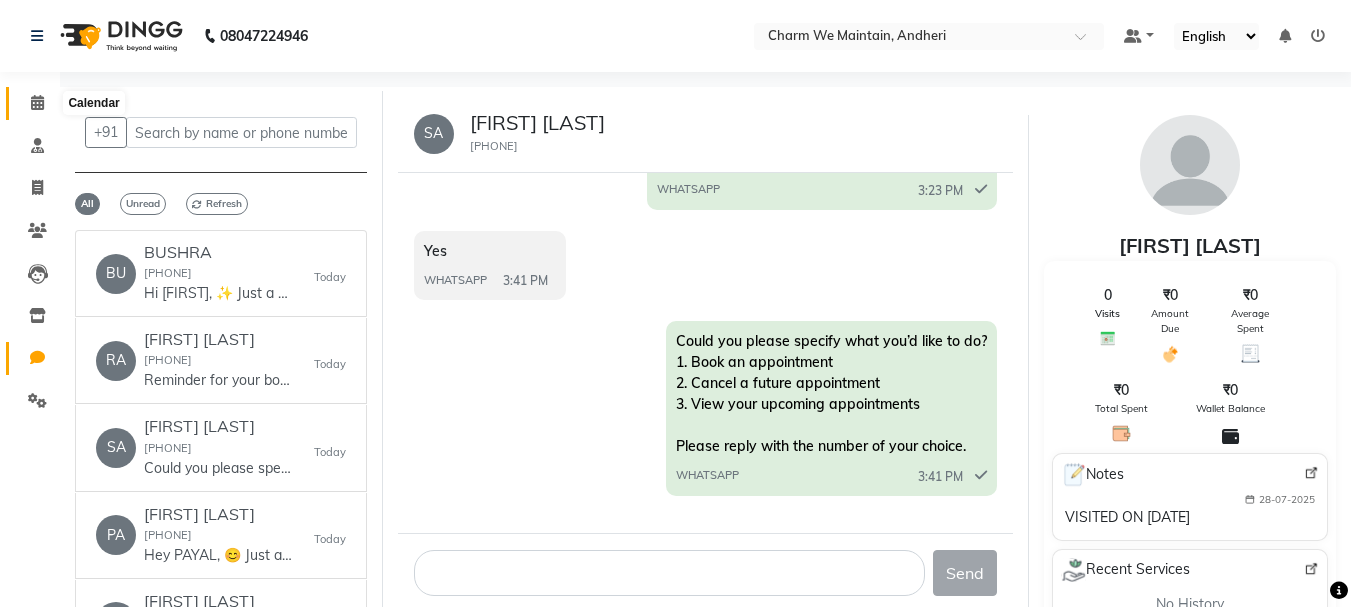 click 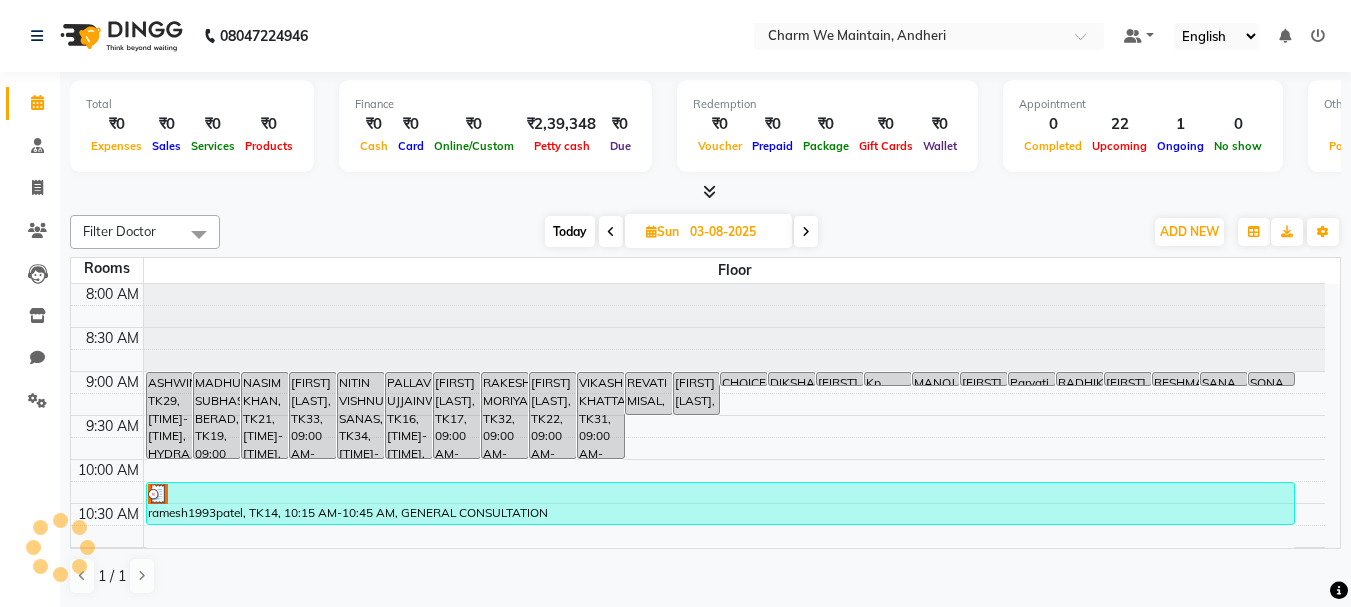 scroll, scrollTop: 705, scrollLeft: 0, axis: vertical 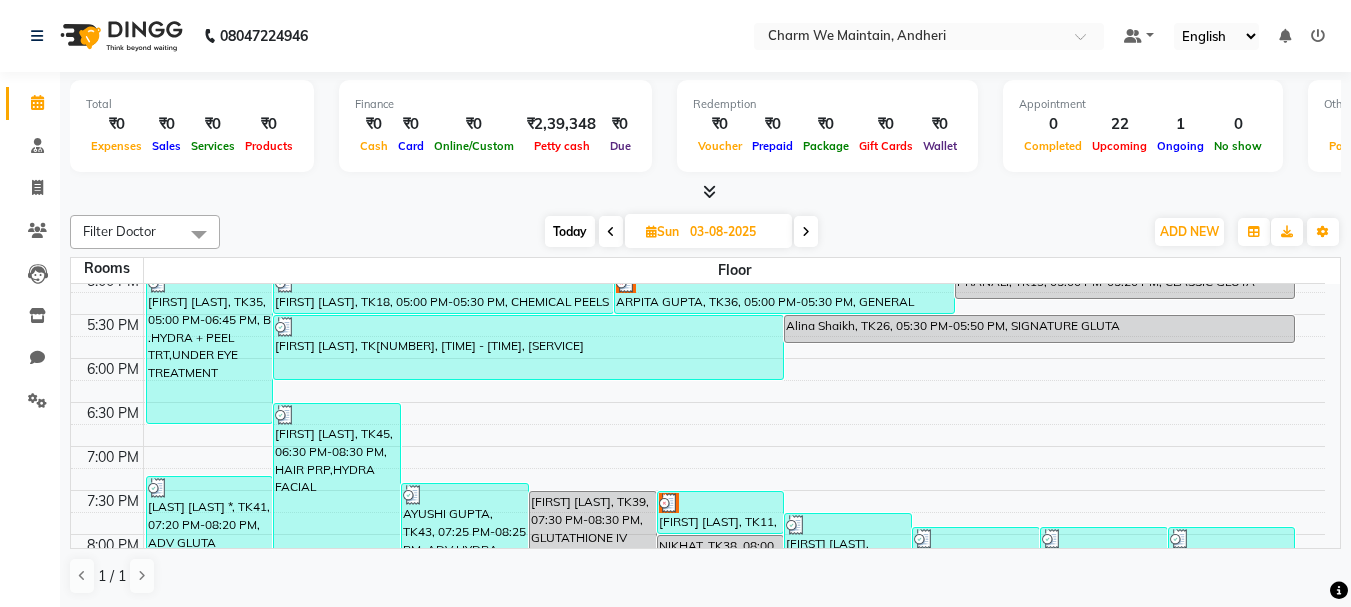 click on "Today" at bounding box center [570, 231] 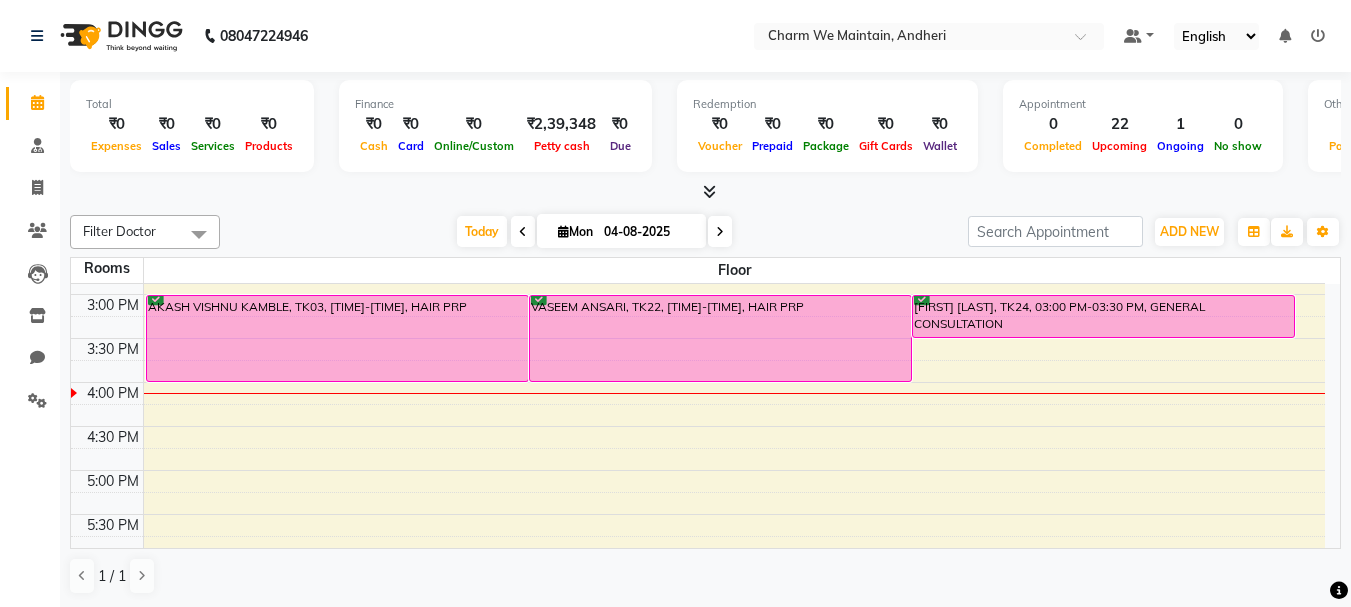 scroll, scrollTop: 705, scrollLeft: 0, axis: vertical 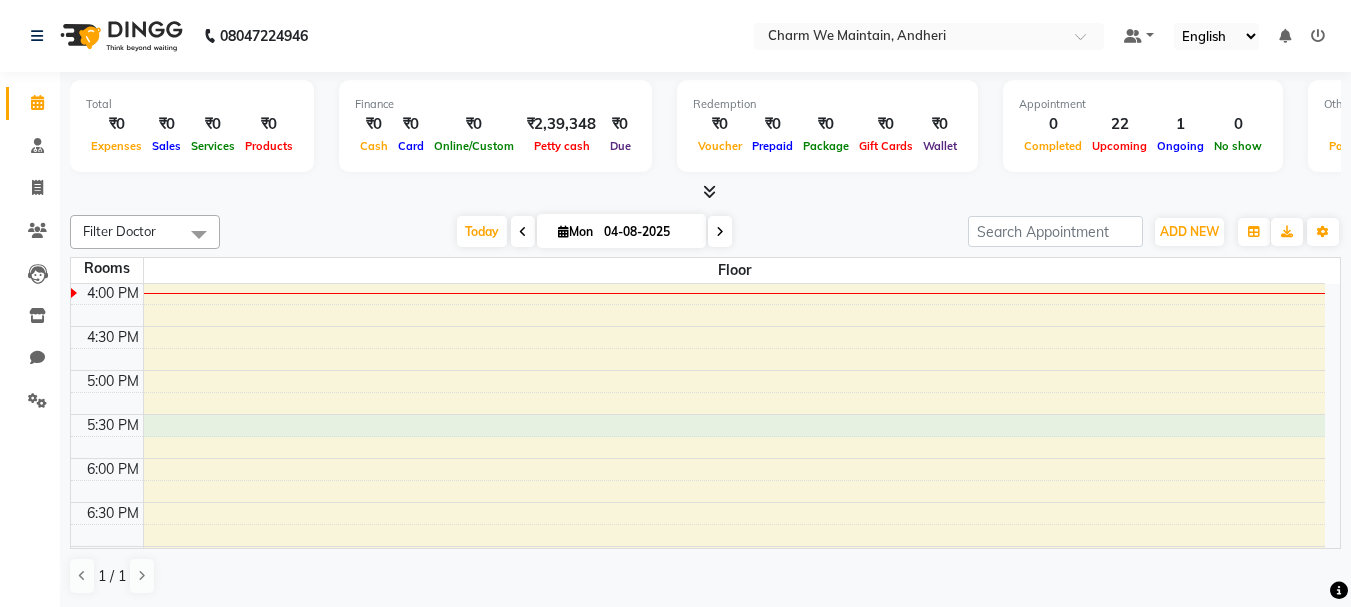 click on "8:00 AM 8:30 AM 9:00 AM 9:30 AM 10:00 AM 10:30 AM 11:00 AM 11:30 AM 12:00 PM 12:30 PM 1:00 PM 1:30 PM 2:00 PM 2:30 PM 3:00 PM 3:30 PM 4:00 PM 4:30 PM 5:00 PM 5:30 PM 6:00 PM 6:30 PM 7:00 PM 7:30 PM 8:00 PM 8:30 PM 9:00 PM 9:30 PM 10:00 PM 10:30 PM             [FIRST] [LAST], TK19, 09:00 AM-10:00 AM, WEIGHT LOSS IV DRIP             [FIRST] [LAST], TK12, 09:00 AM-10:00 AM, HYDRA FACIAL             [FIRST] [LAST], TK13, 09:00 AM-10:00 AM, HYDRA FACIAL             [FIRST] [LAST], TK06, 09:00 AM-10:00 AM, WEIGHT LOSS IV DRIP             [FIRST] [LAST], TK02, 09:00 AM-10:00 AM, HYDRA FACIAL             [FIRST] [LAST], TK14, 09:00 AM-10:00 AM, HYDRA FACIAL             [FIRST] [LAST], TK18, 09:00 AM-09:30 AM, CLASSIC GLUTA              [FIRST] [LAST], TK17, 09:00 AM-09:30 AM, CLASSIC GLUTA              [FIRST] [LAST], TK16, 09:00 AM-09:30 AM, BASIC GLUTA             [FIRST] [LAST], TK15, 09:00 AM-09:30 AM, CLASSIC GLUTA              [FIRST] [LAST], TK07, 09:00 AM-09:30 AM, BASIC GLUTA" at bounding box center [698, 238] 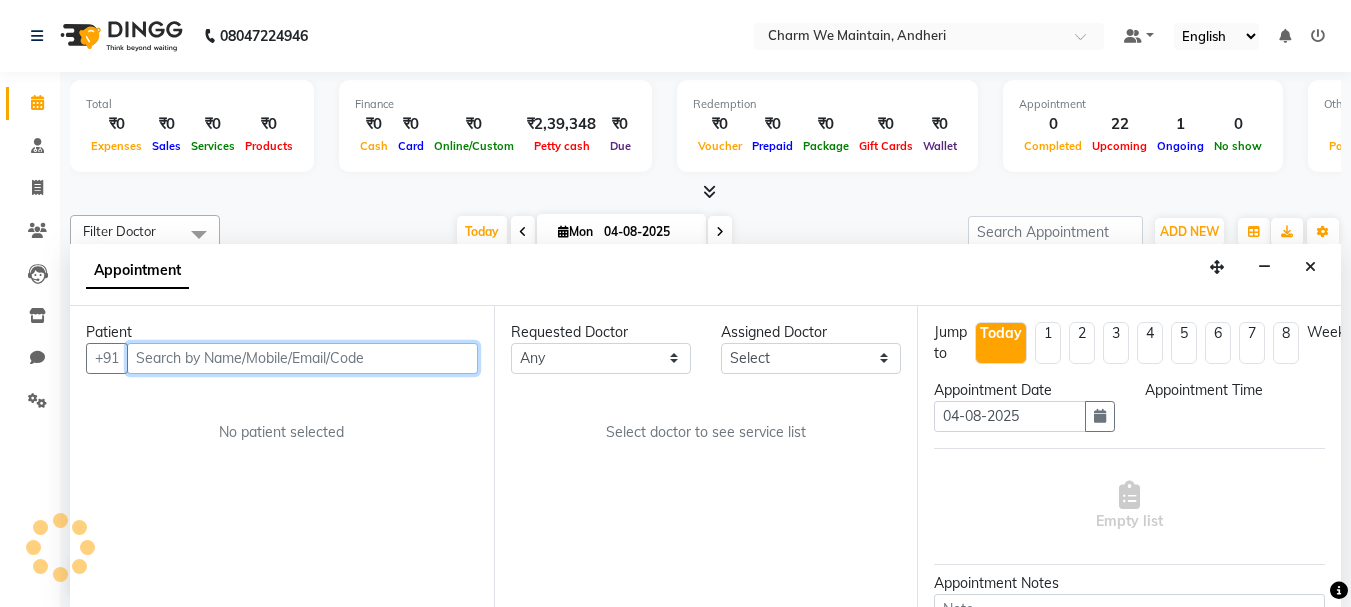 scroll, scrollTop: 1, scrollLeft: 0, axis: vertical 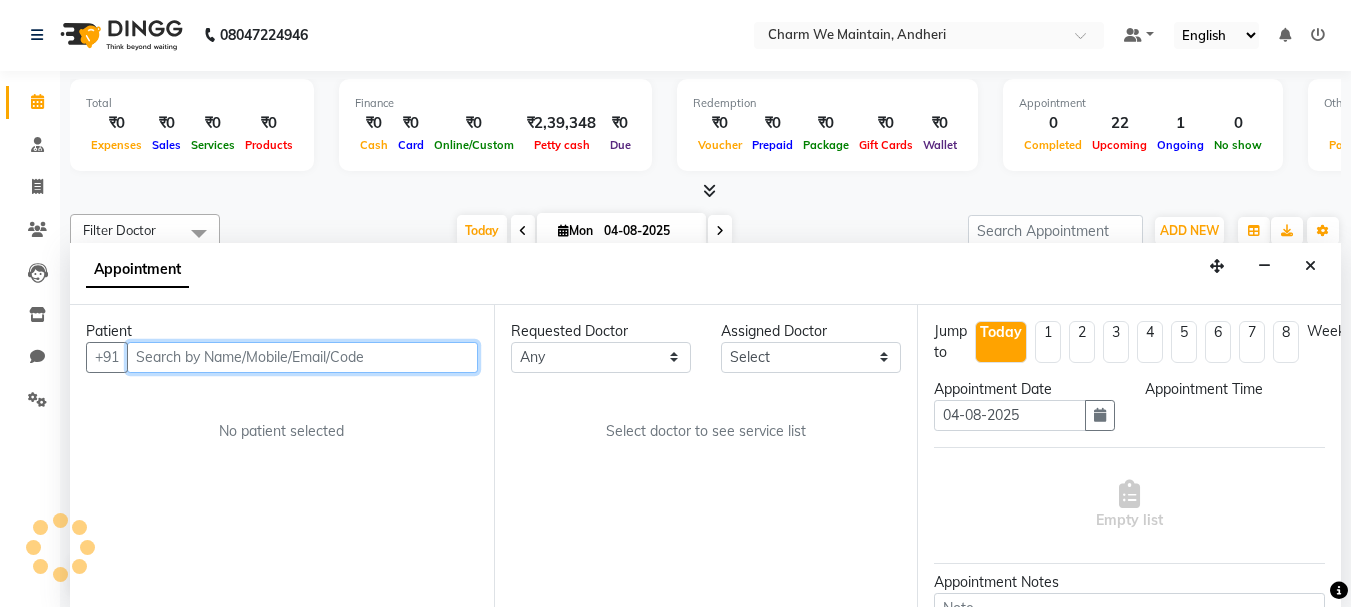 select on "1050" 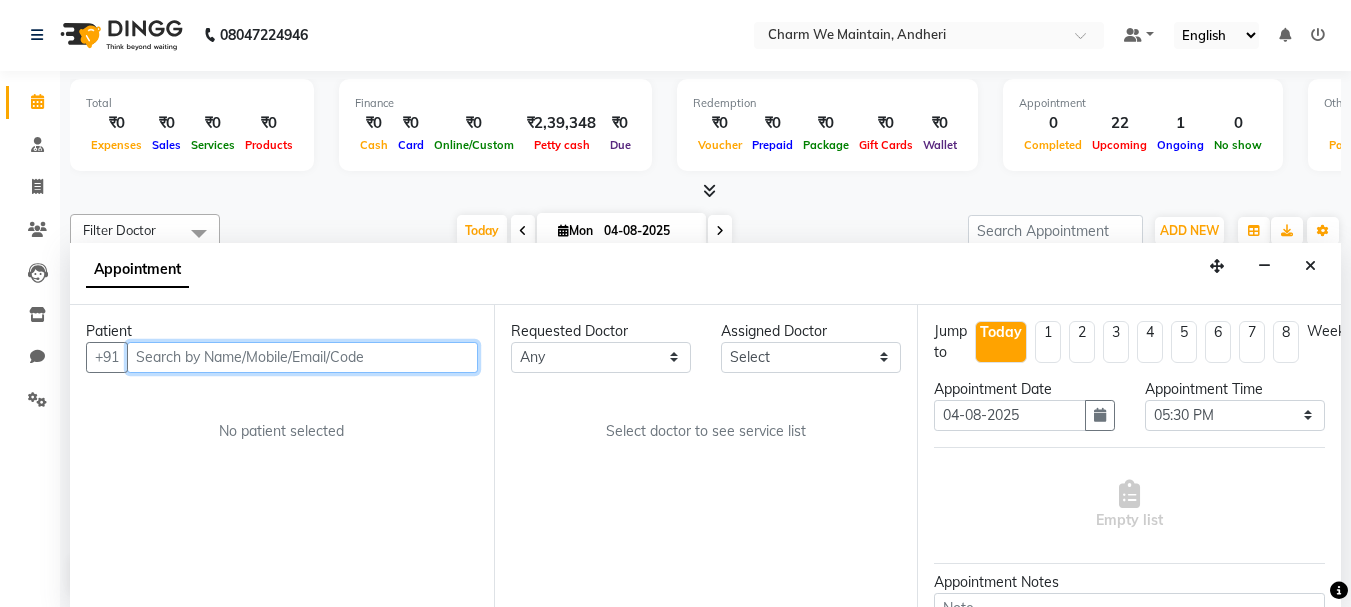 click at bounding box center (302, 357) 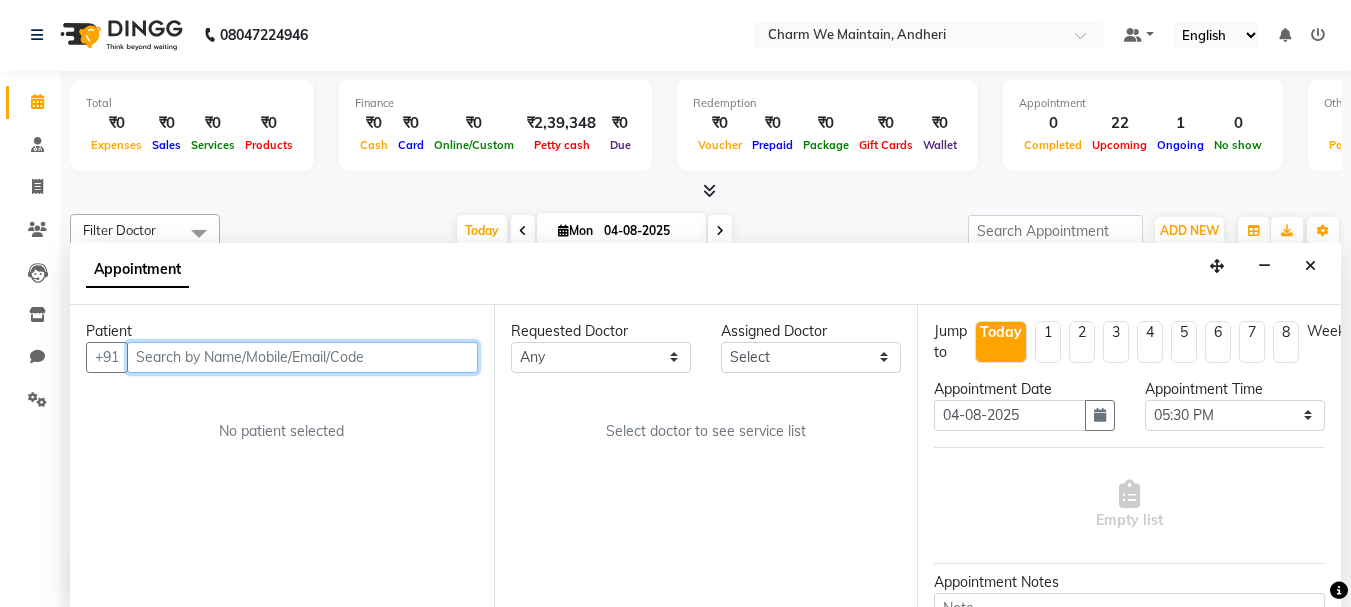 paste on "[PHONE]" 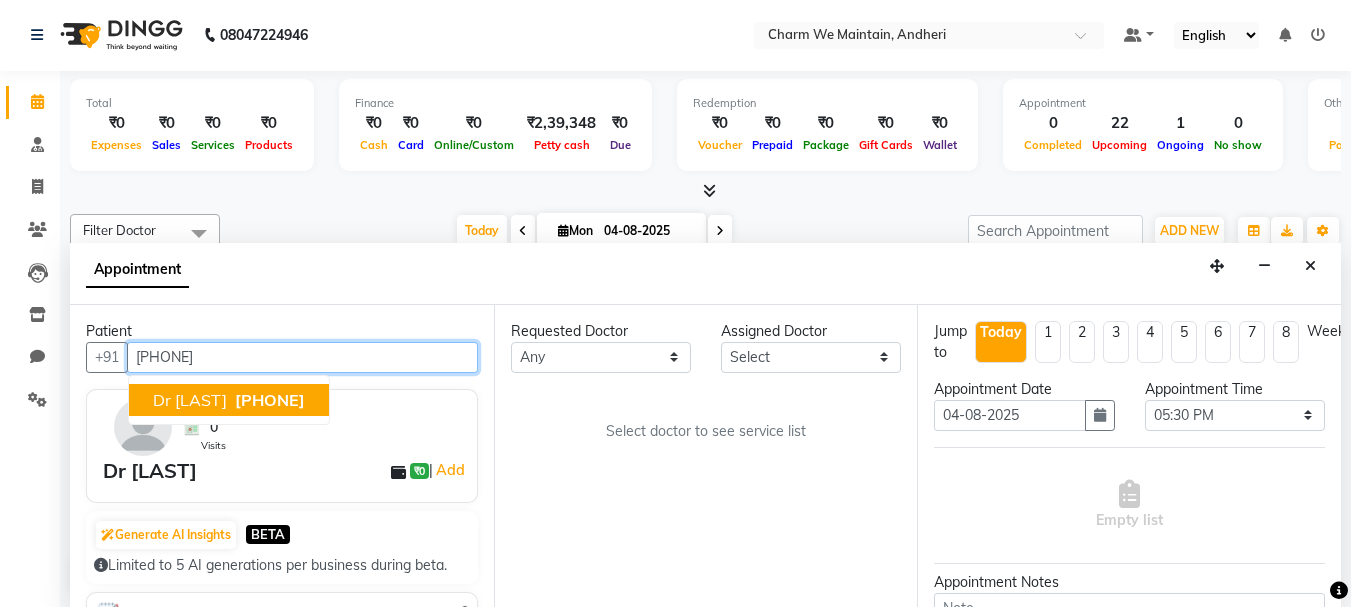 click on "Dr [LAST]" at bounding box center [190, 400] 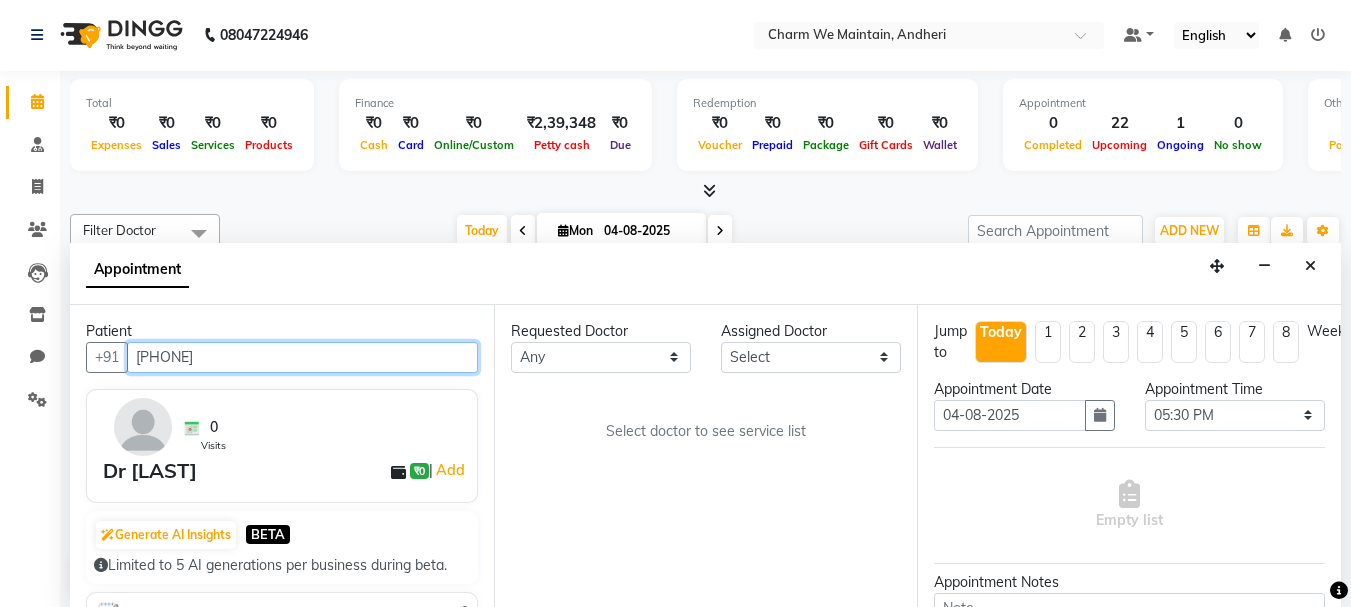 type on "[PHONE]" 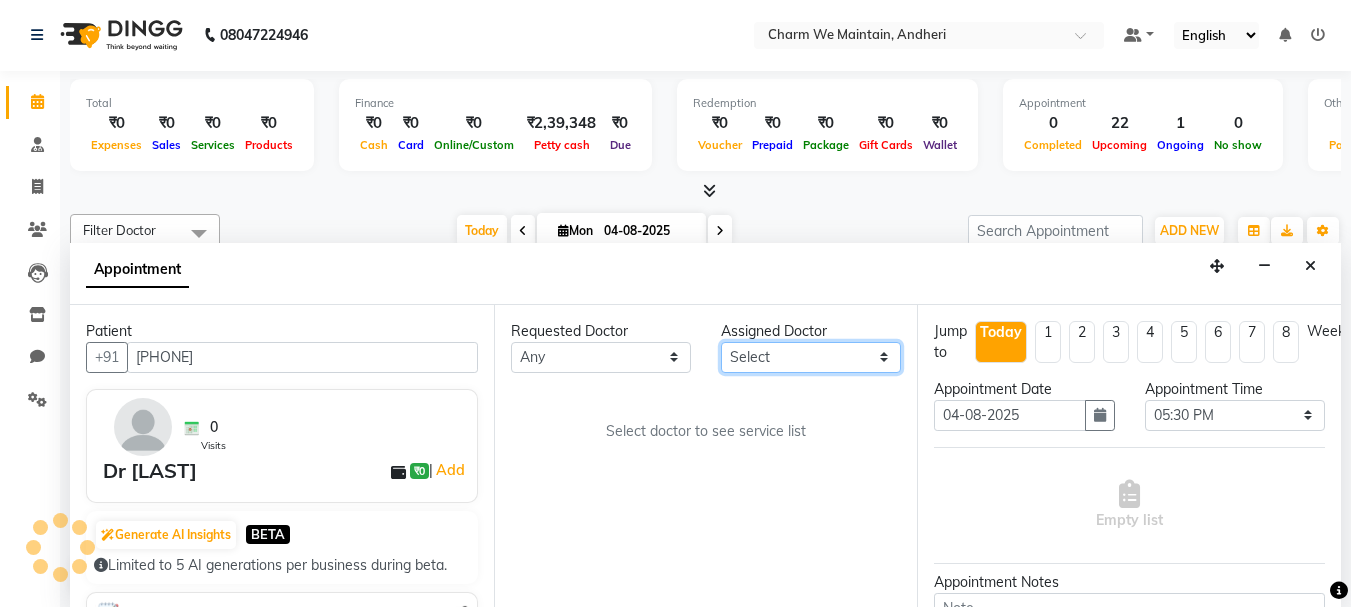 click on "Select DR. AASTHA	 DR. AYESHA	 DR. HIRALBEN" at bounding box center (811, 357) 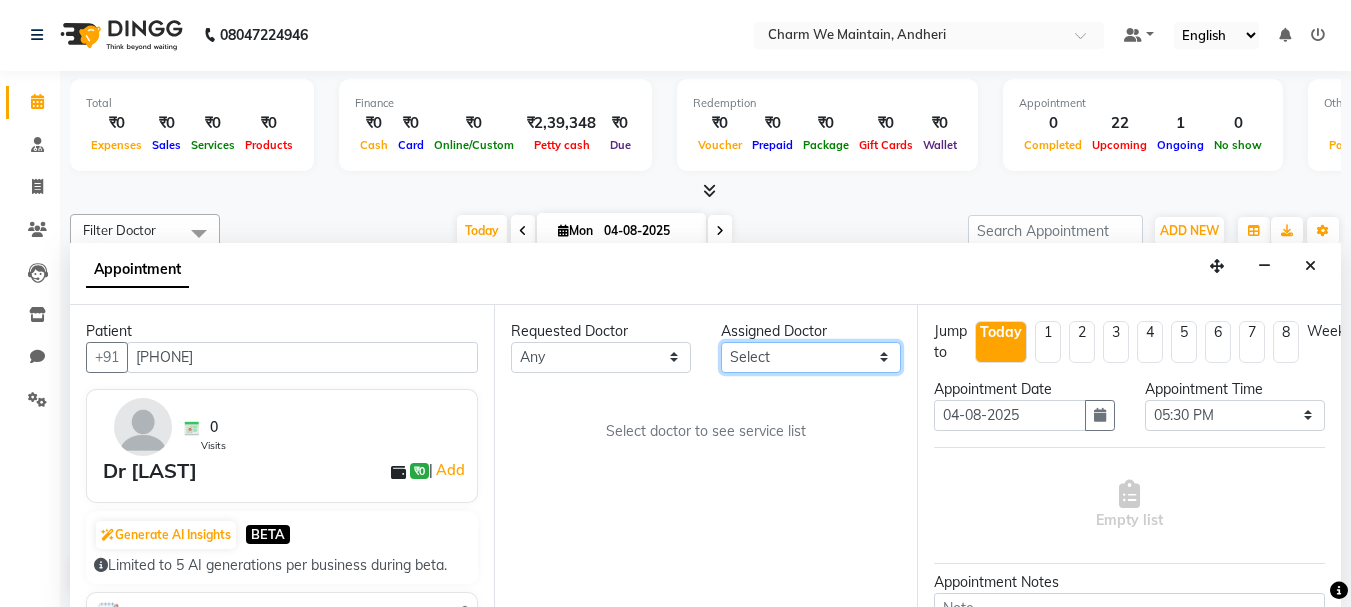 select on "86211" 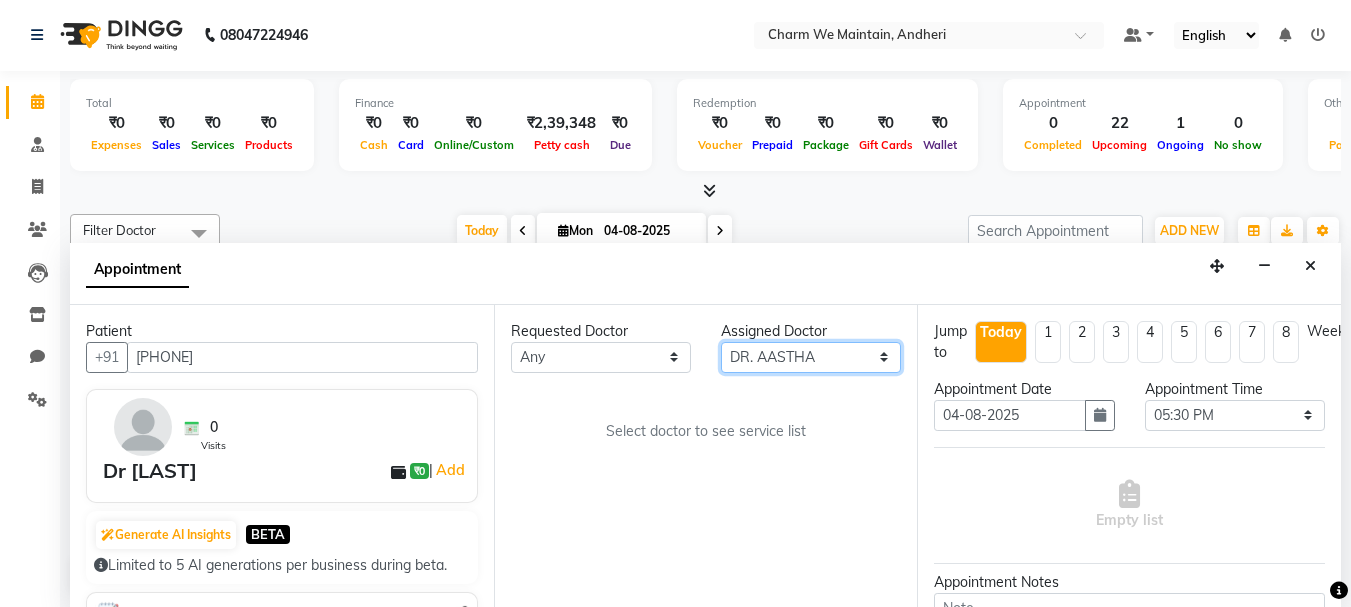 click on "Select DR. AASTHA	 DR. AYESHA	 DR. HIRALBEN" at bounding box center [811, 357] 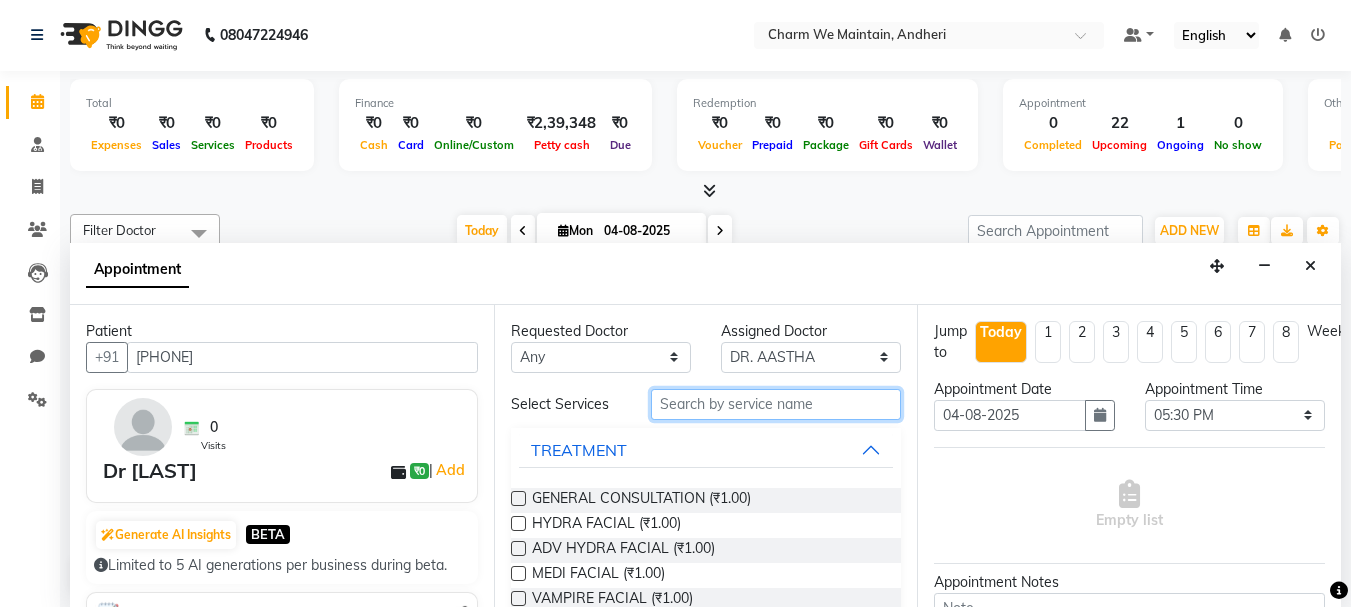 click at bounding box center [776, 404] 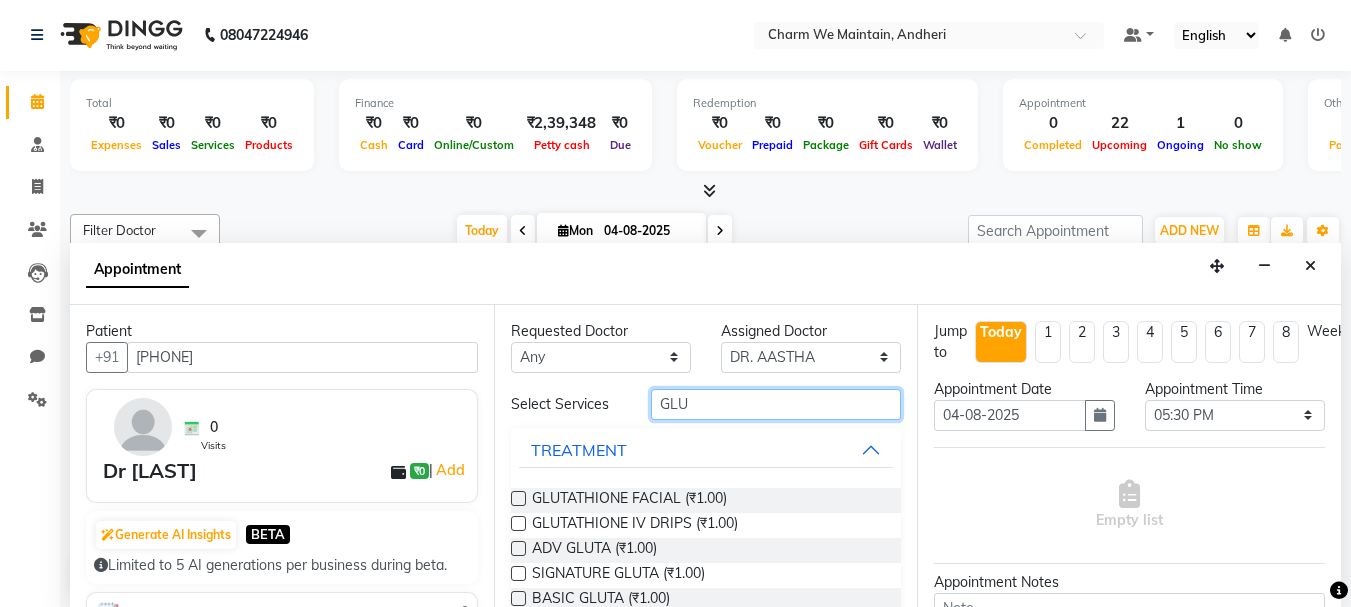 type on "GLU" 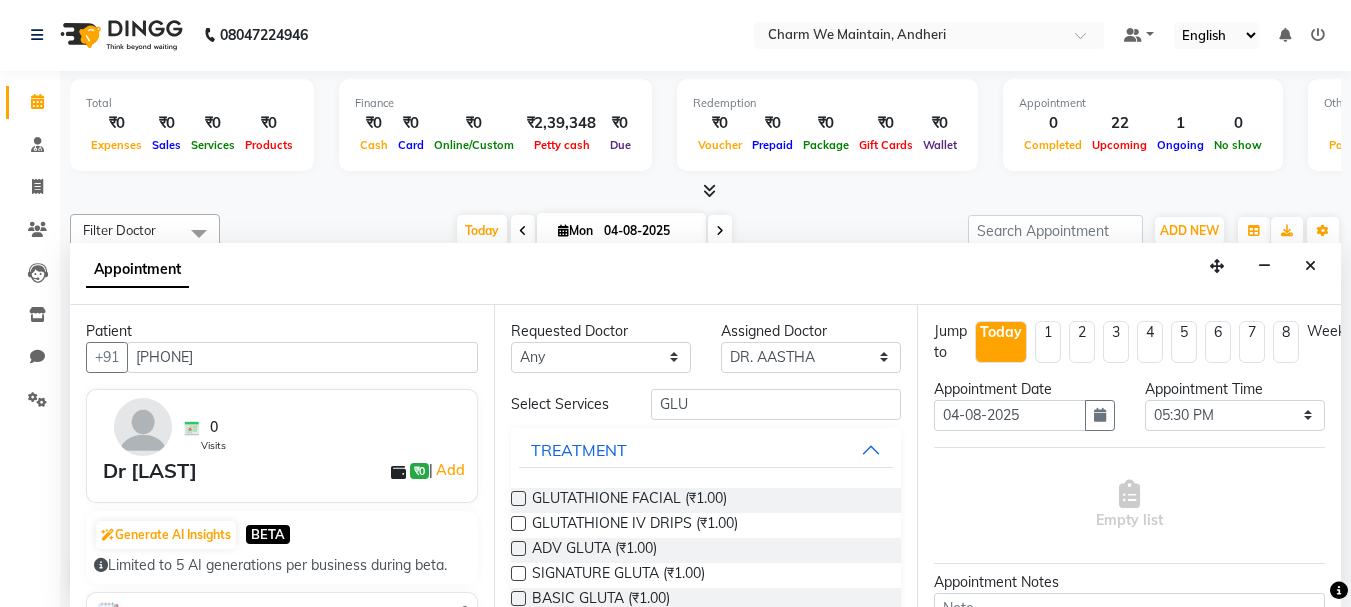 click at bounding box center [518, 523] 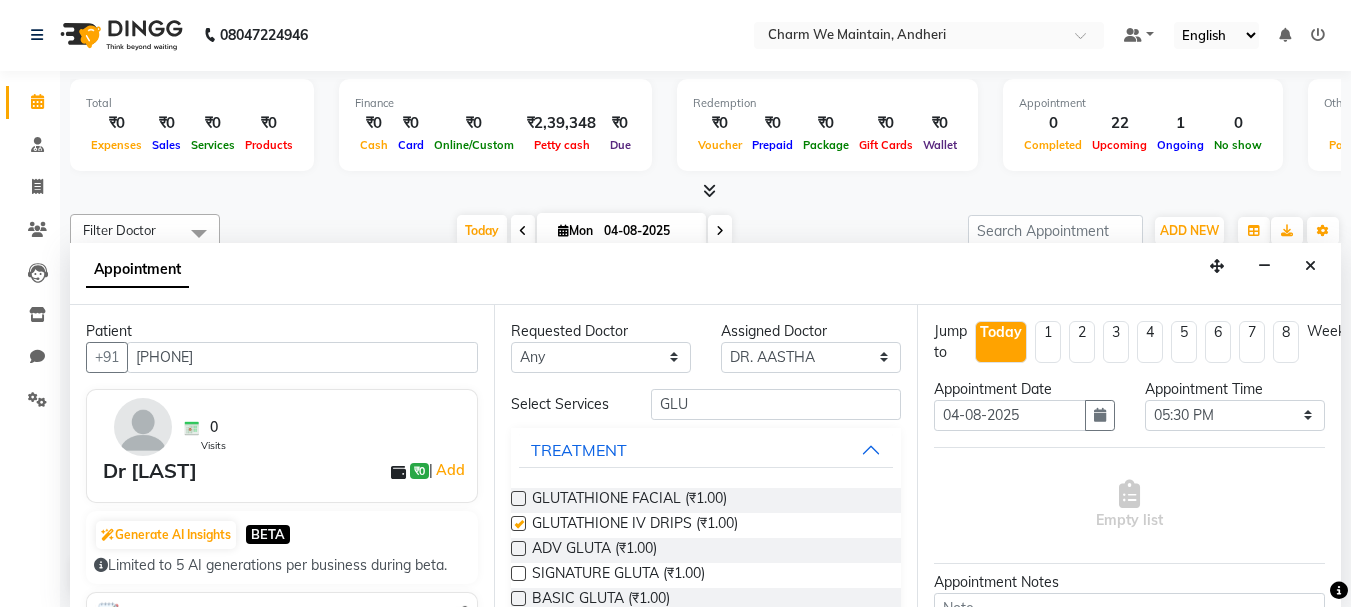 select on "4343" 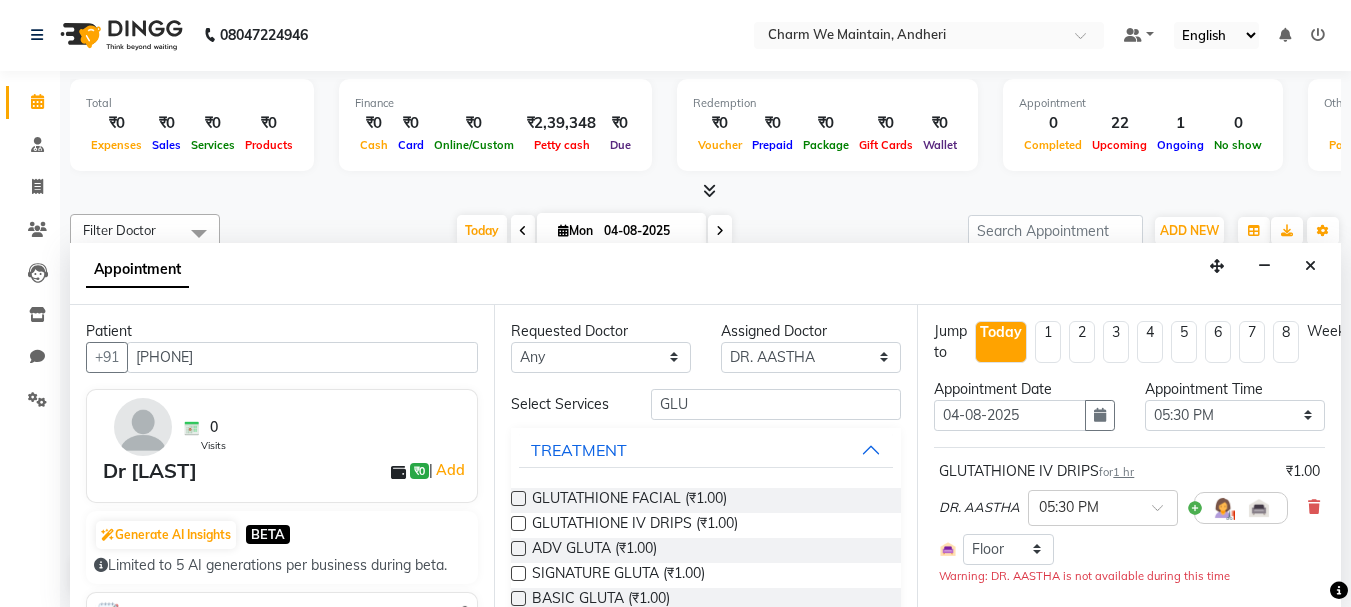 checkbox on "false" 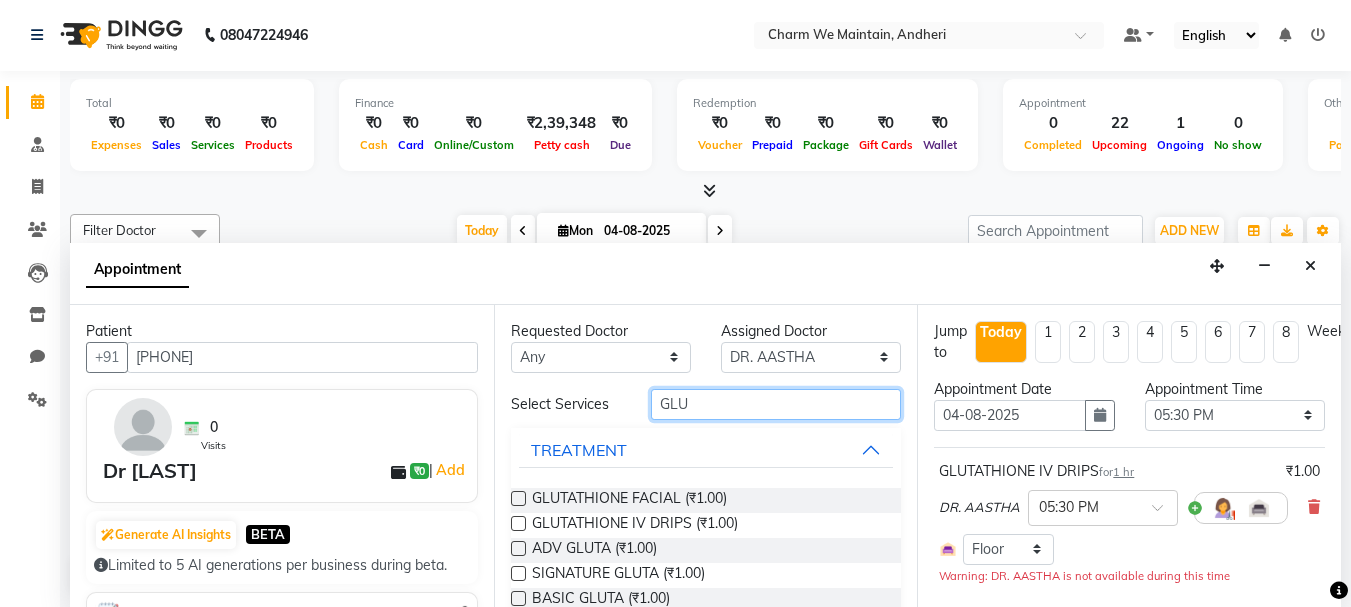 click on "GLU" at bounding box center (776, 404) 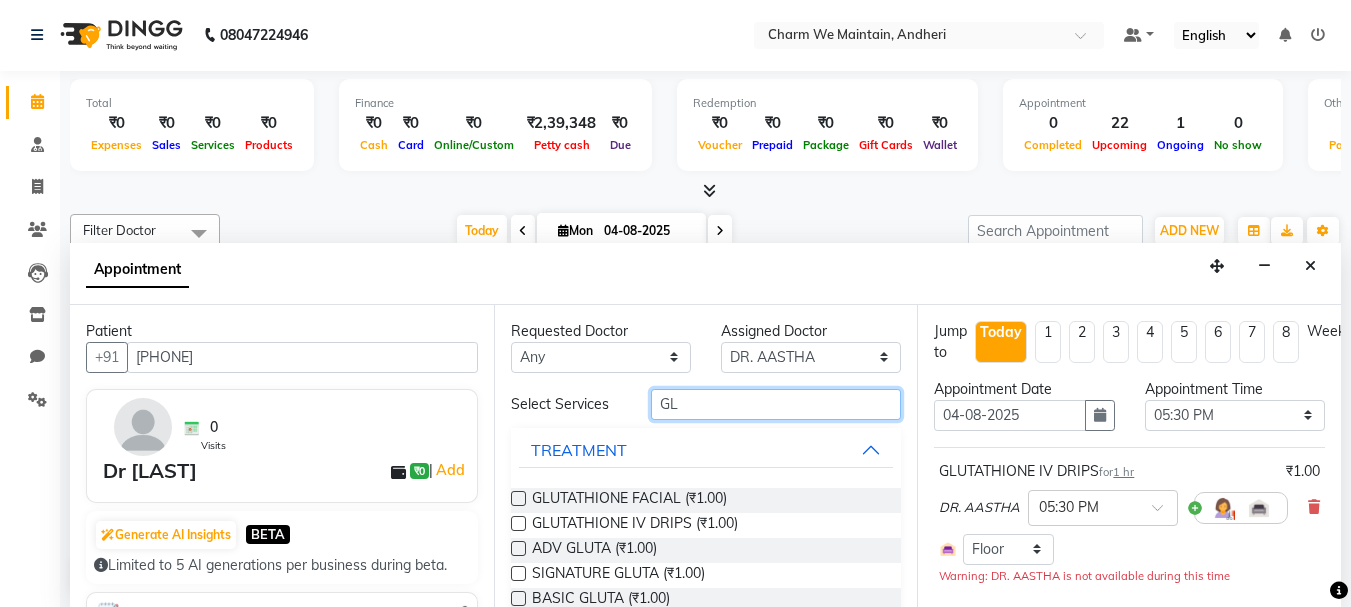 type on "G" 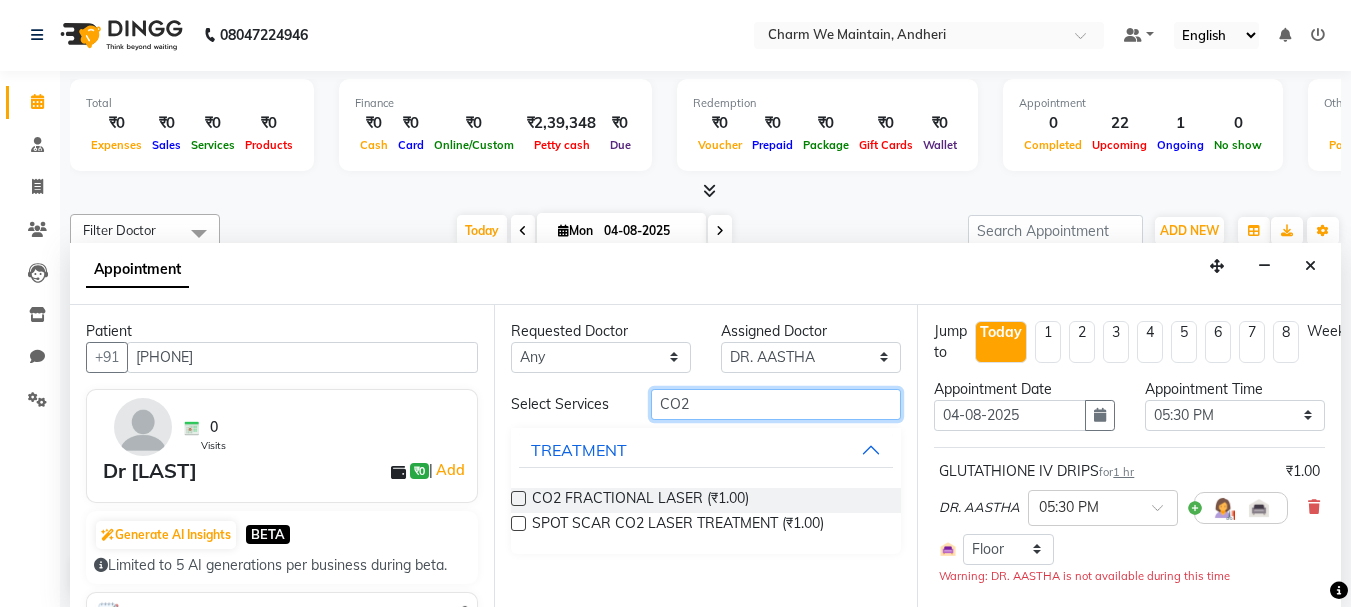 type on "CO2" 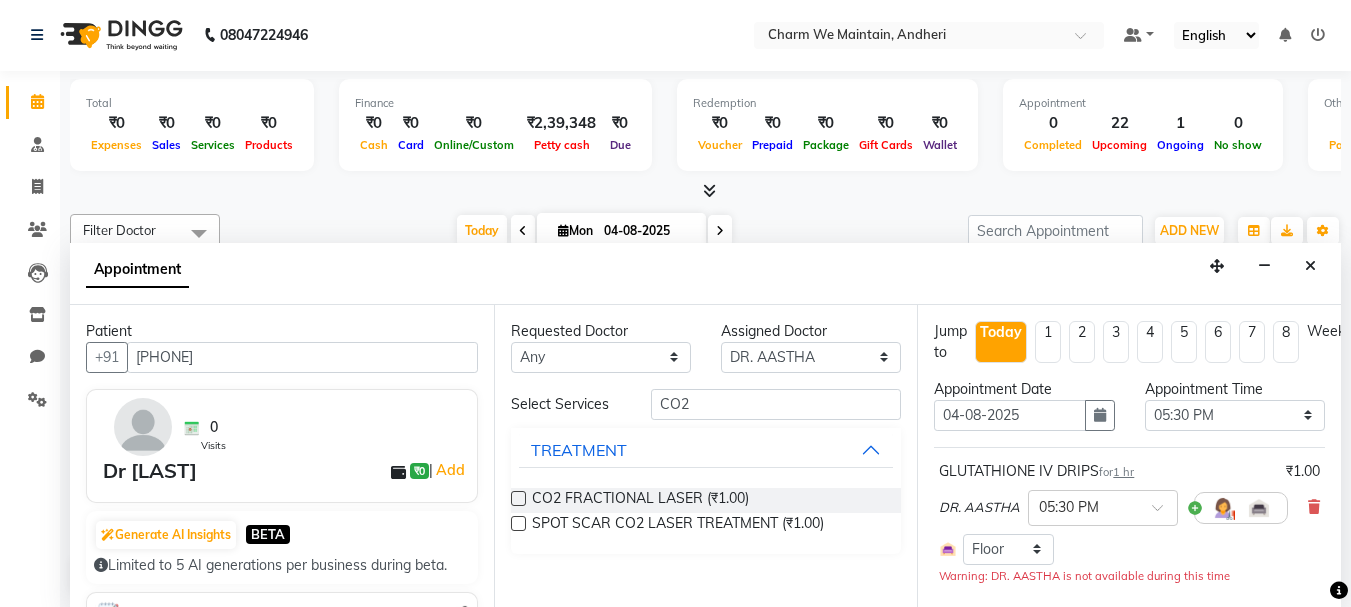 click at bounding box center [518, 498] 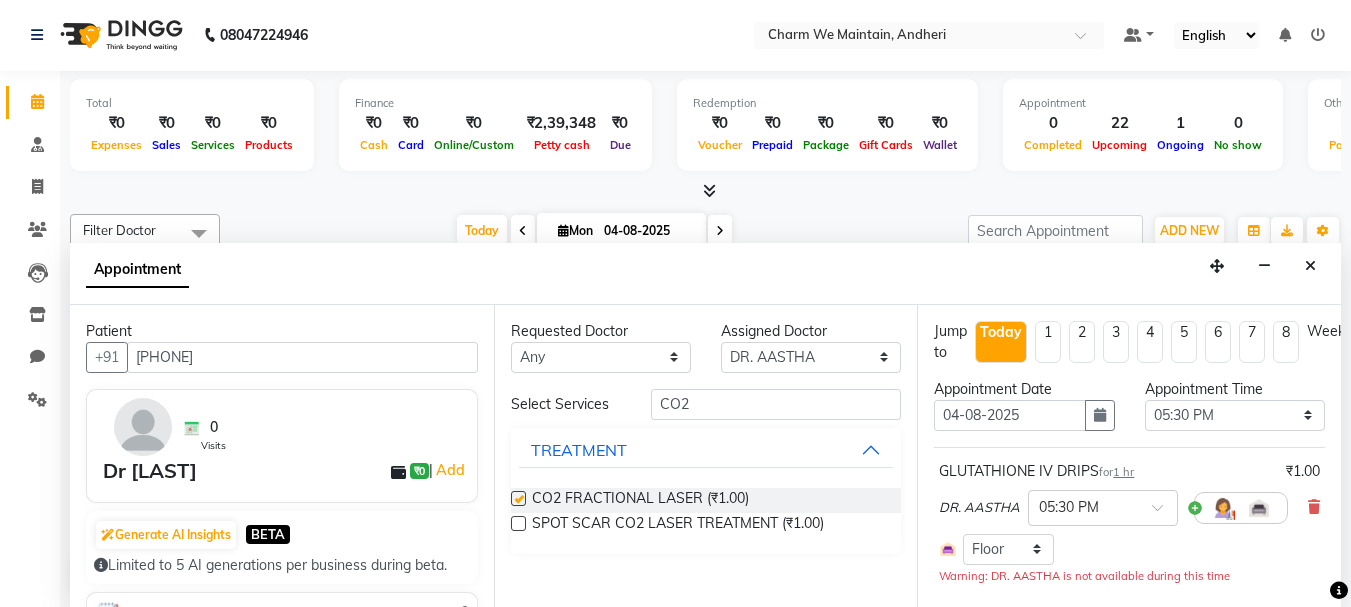 select on "4343" 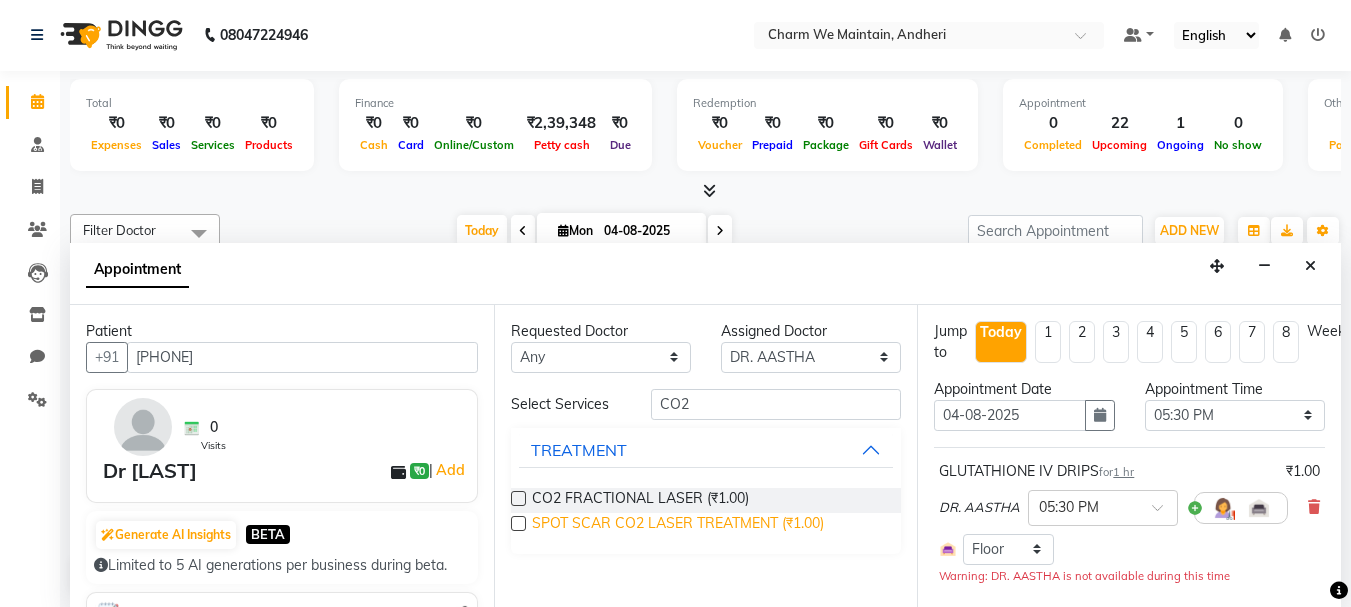 checkbox on "false" 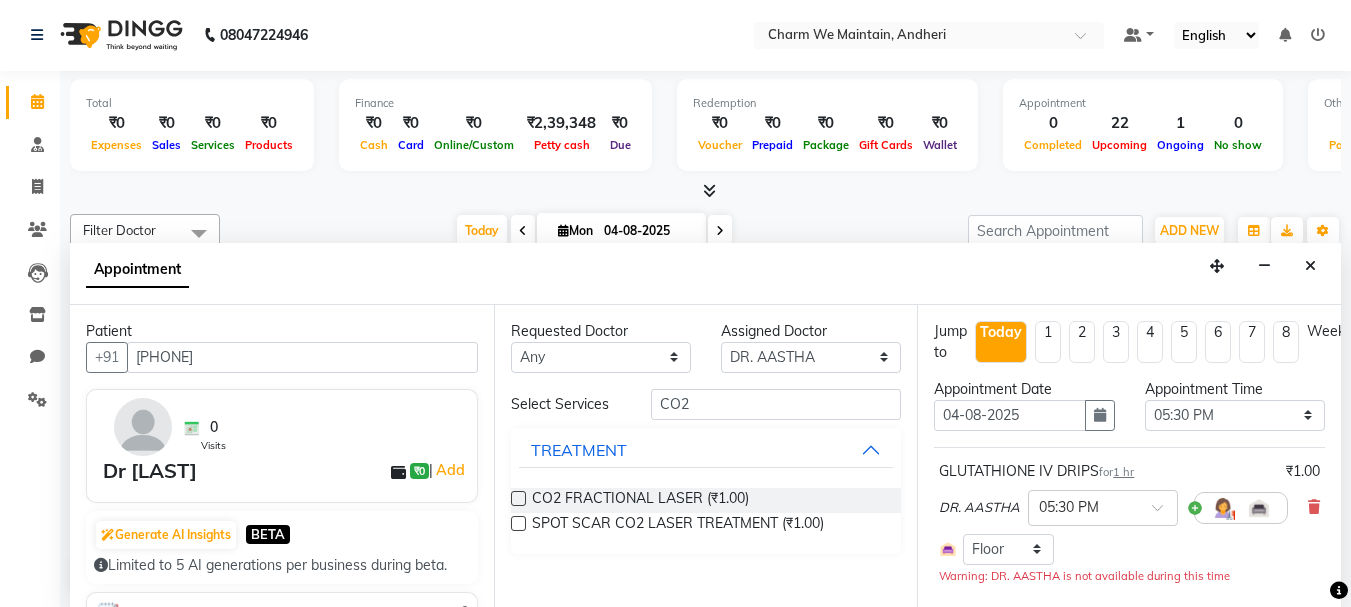 scroll, scrollTop: 0, scrollLeft: 0, axis: both 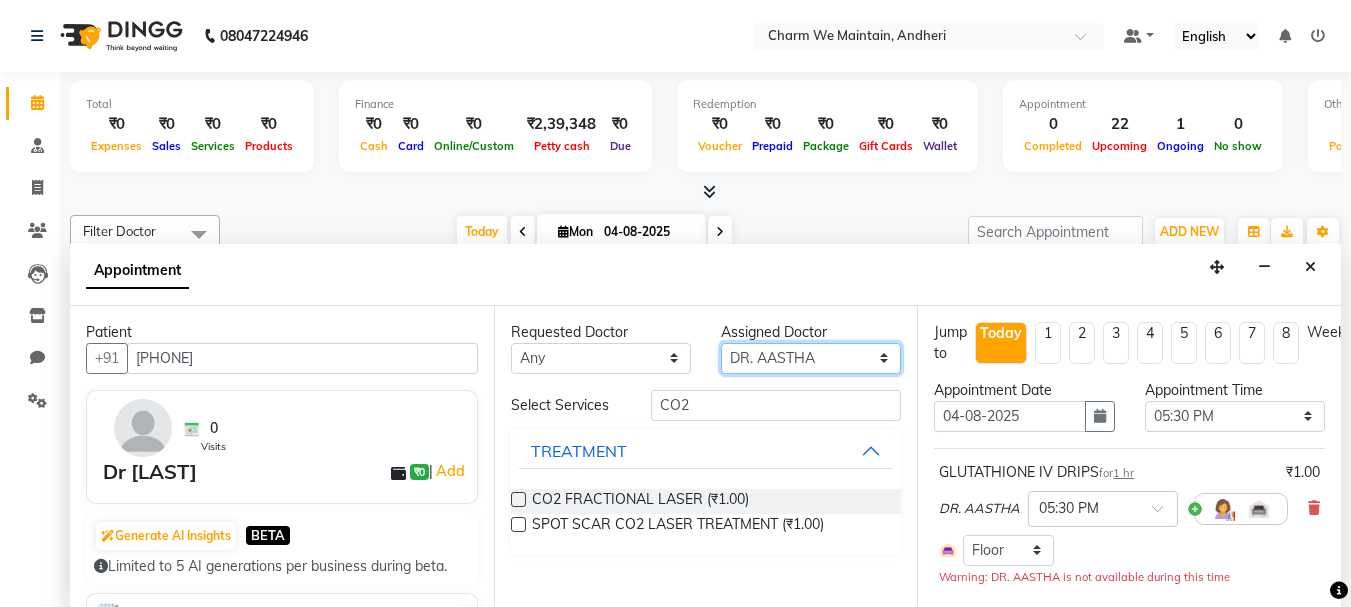 click on "Select DR. AASTHA	 DR. AYESHA	 DR. HIRALBEN" at bounding box center [811, 358] 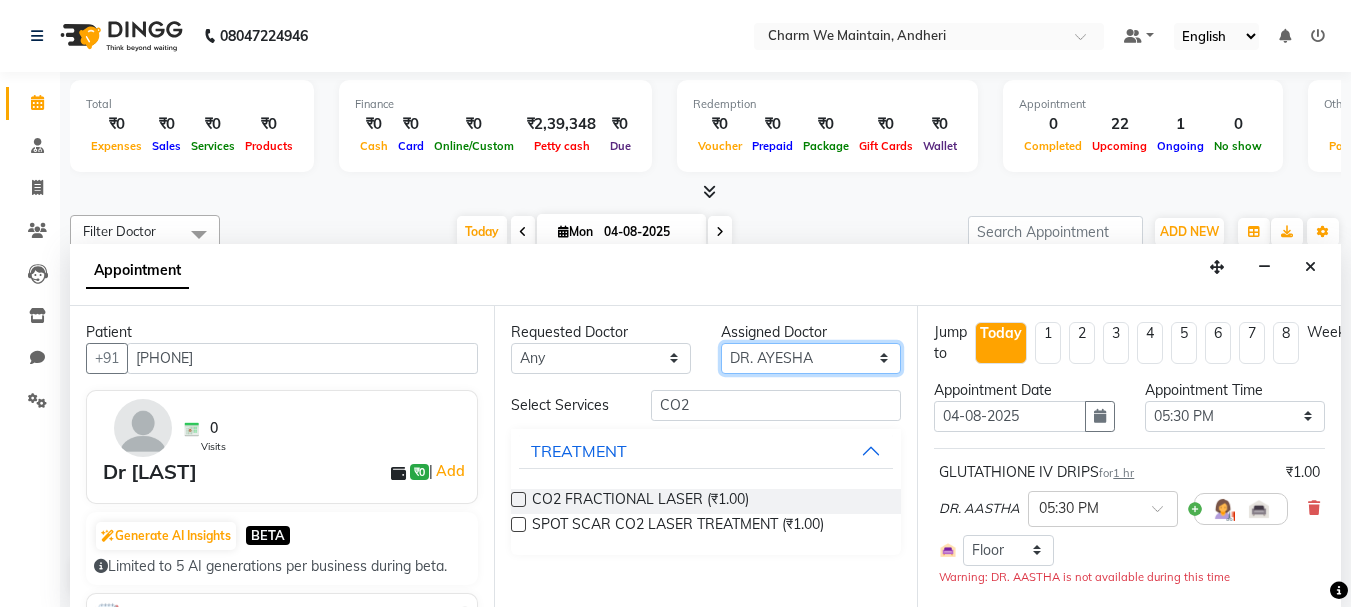 click on "Select DR. AASTHA	 DR. AYESHA	 DR. HIRALBEN" at bounding box center [811, 358] 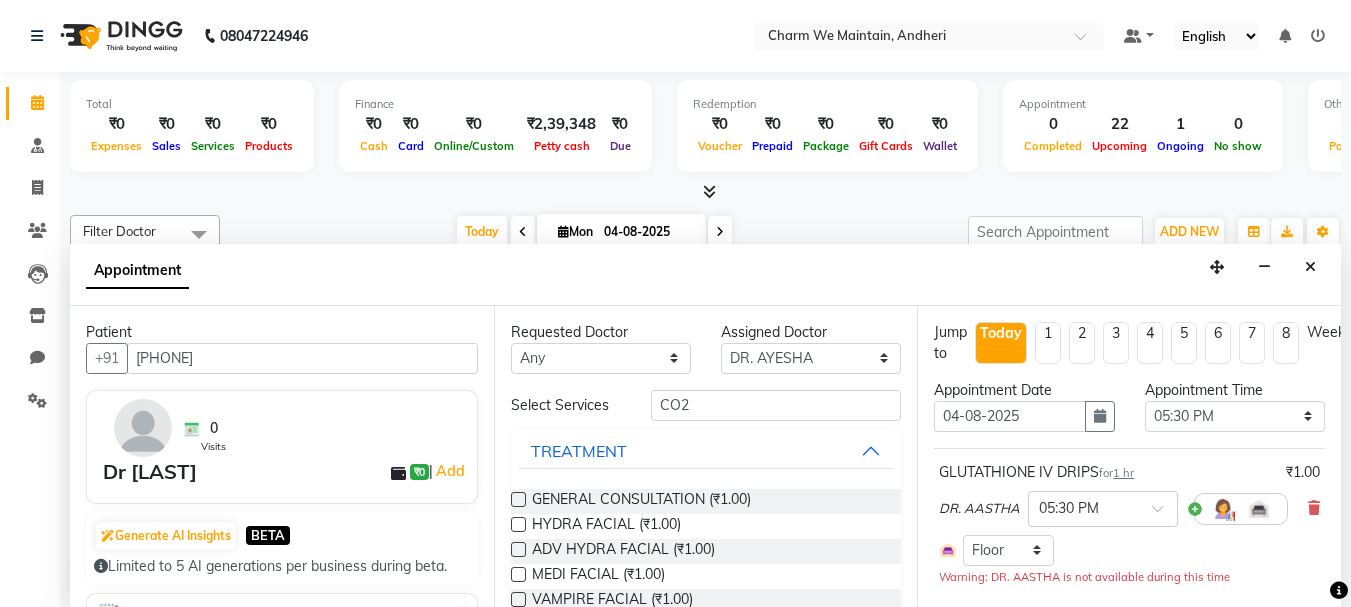 click on "1 hr" at bounding box center [1123, 473] 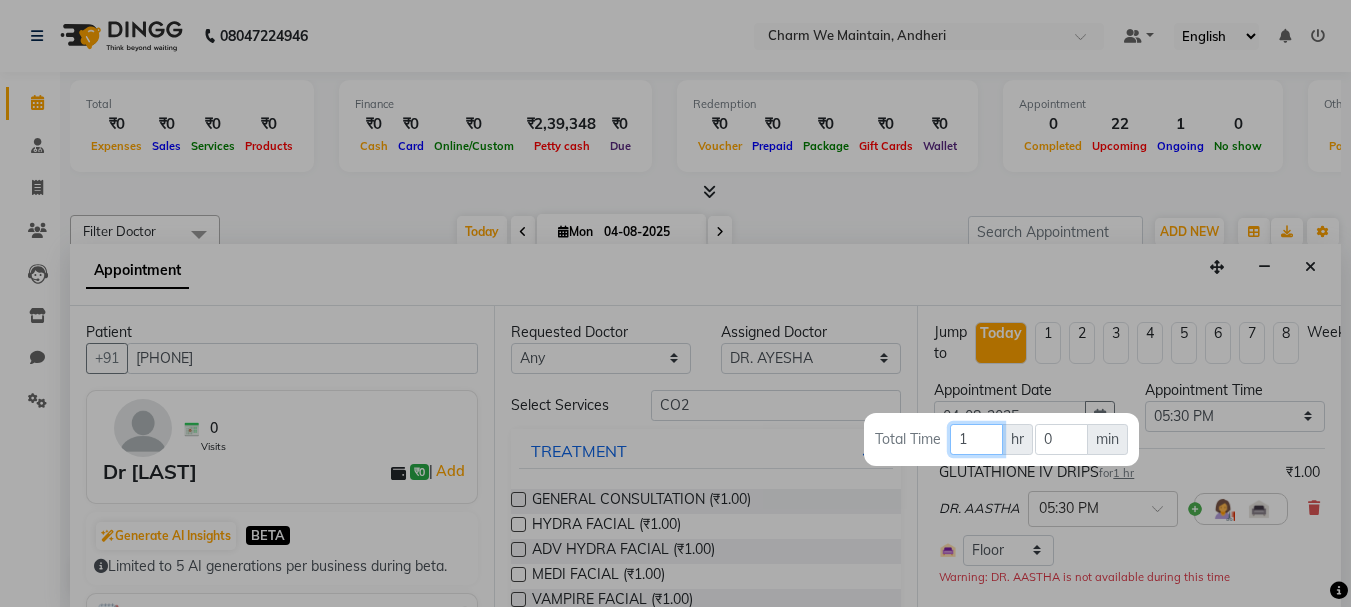 click on "1" at bounding box center (976, 439) 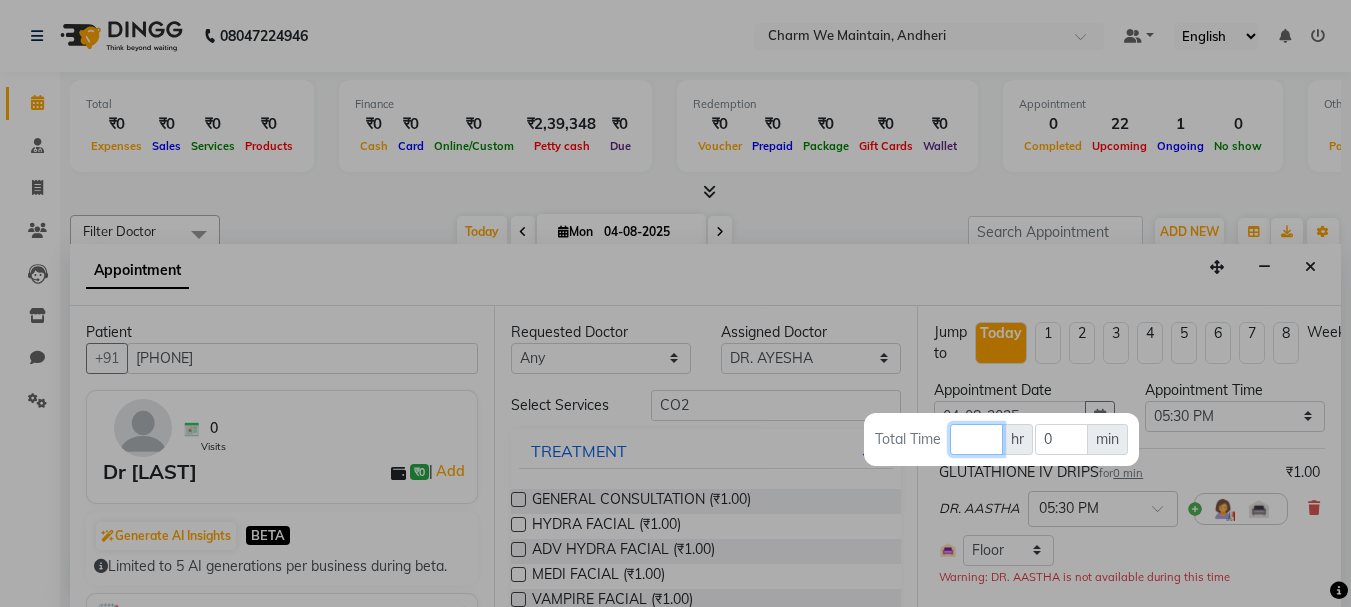 type 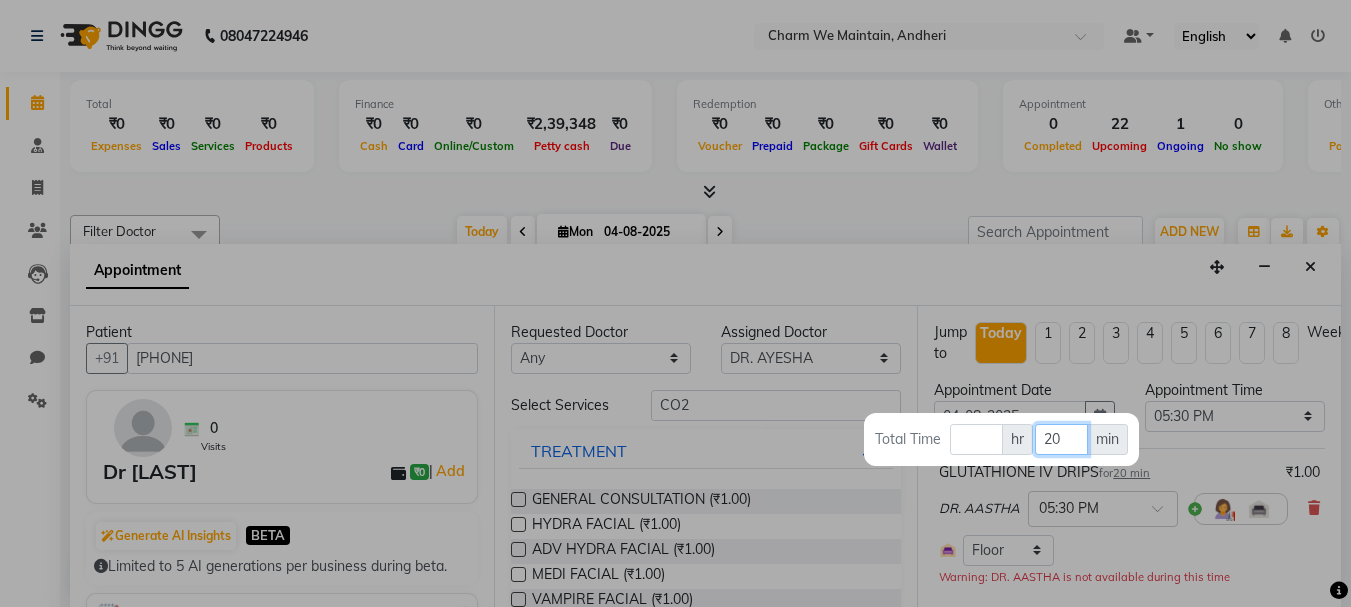 type on "20" 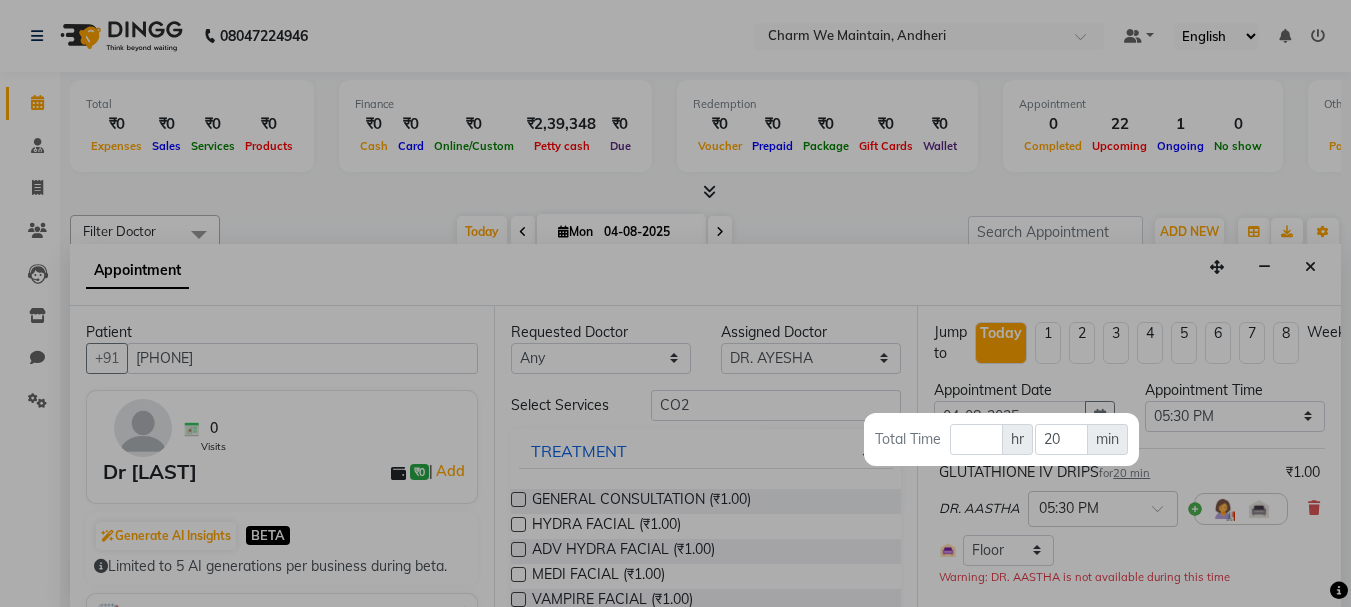 click at bounding box center [675, 303] 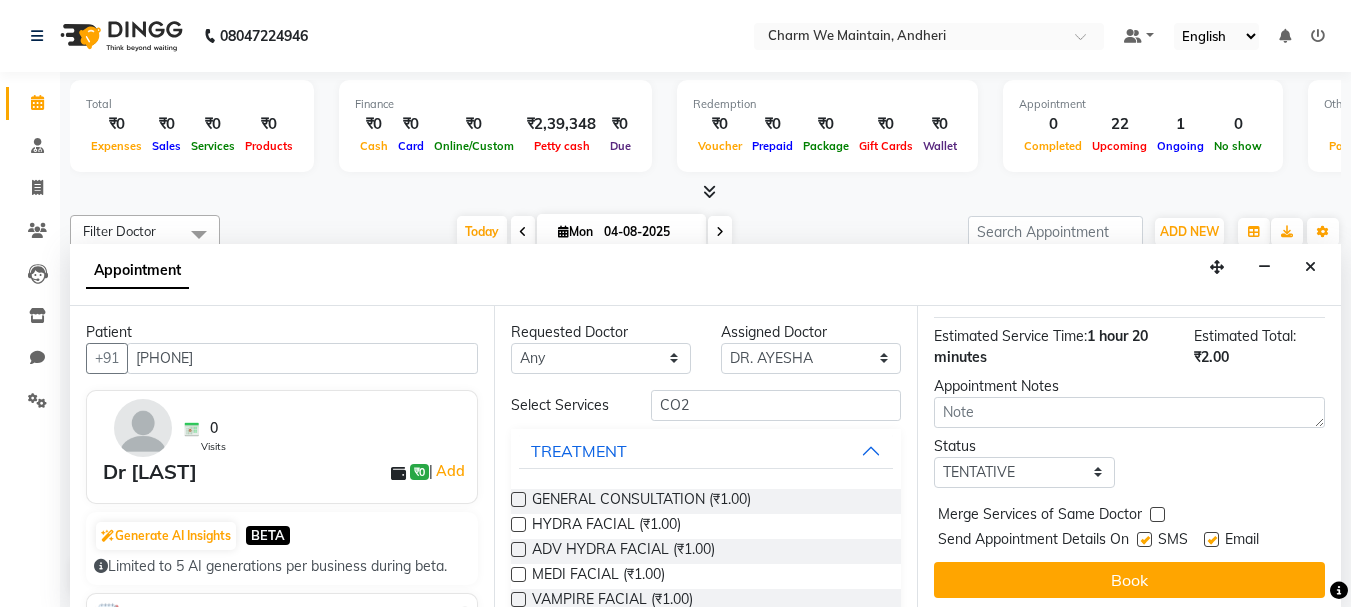 scroll, scrollTop: 440, scrollLeft: 0, axis: vertical 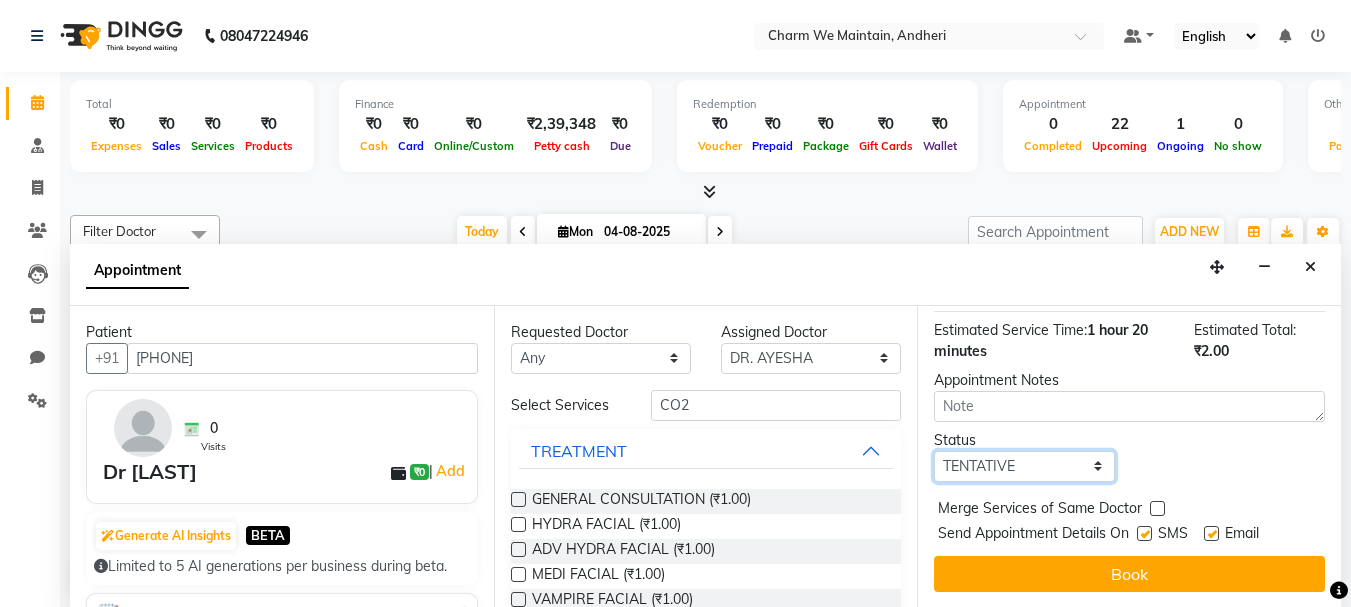 click on "Select TENTATIVE CONFIRM CHECK-IN UPCOMING" at bounding box center [1024, 466] 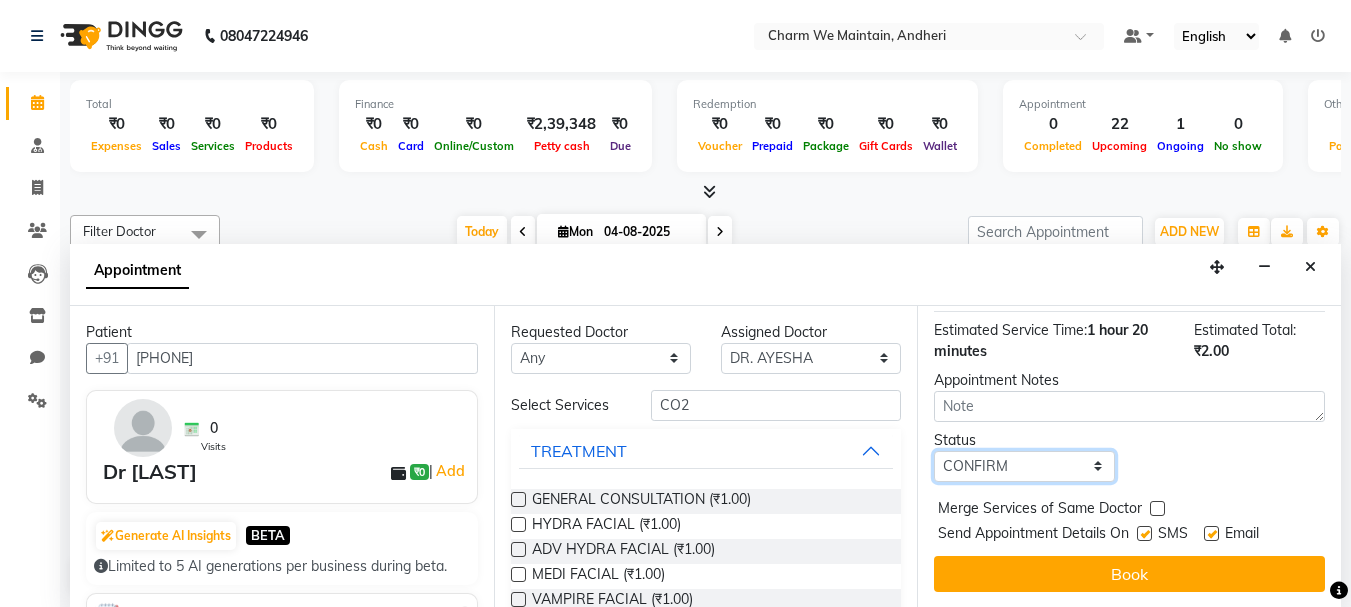 click on "Select TENTATIVE CONFIRM CHECK-IN UPCOMING" at bounding box center (1024, 466) 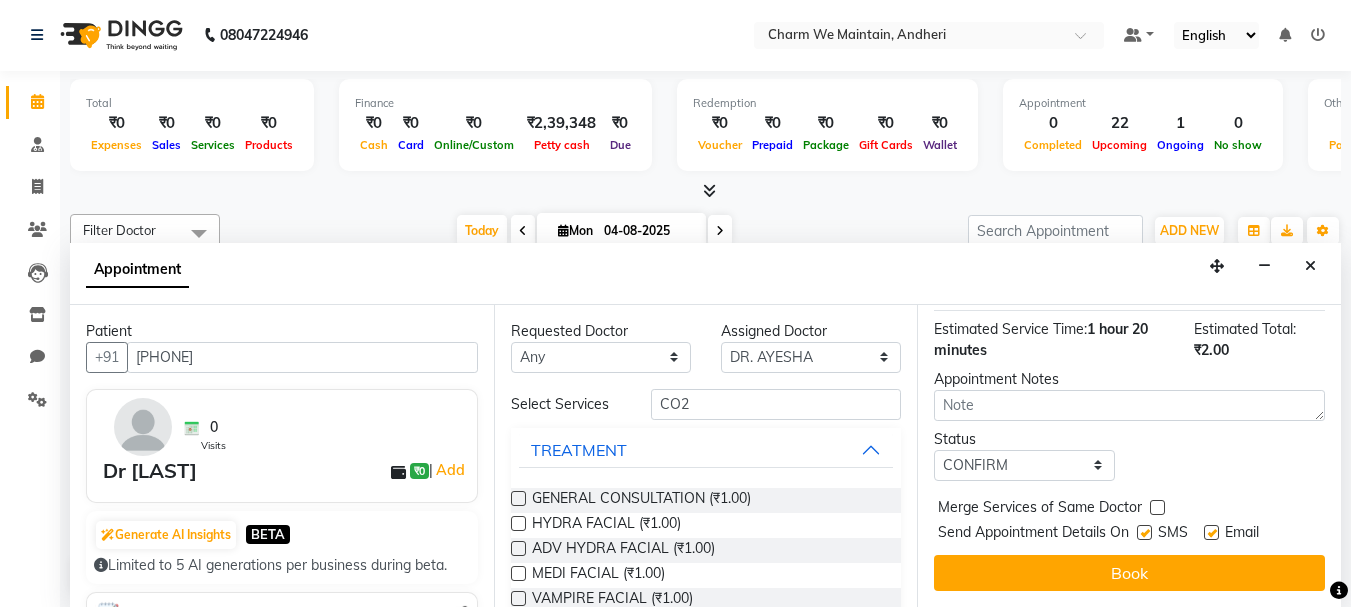 click at bounding box center [1157, 507] 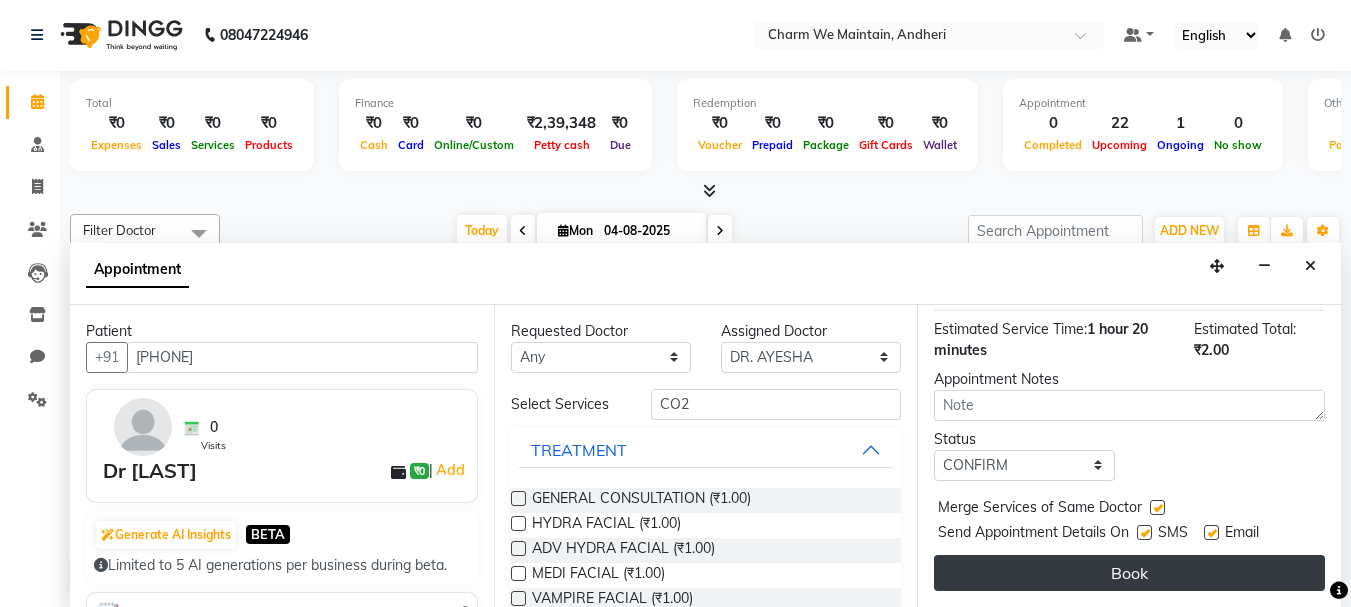 click on "Book" at bounding box center [1129, 573] 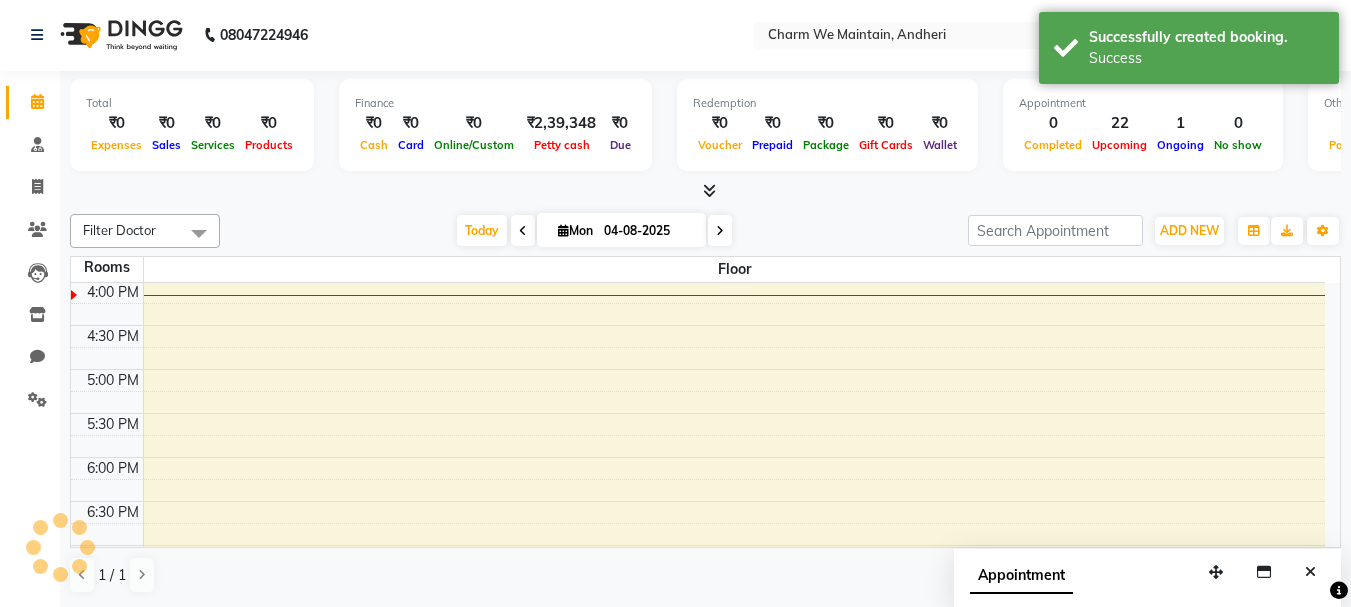 scroll, scrollTop: 0, scrollLeft: 0, axis: both 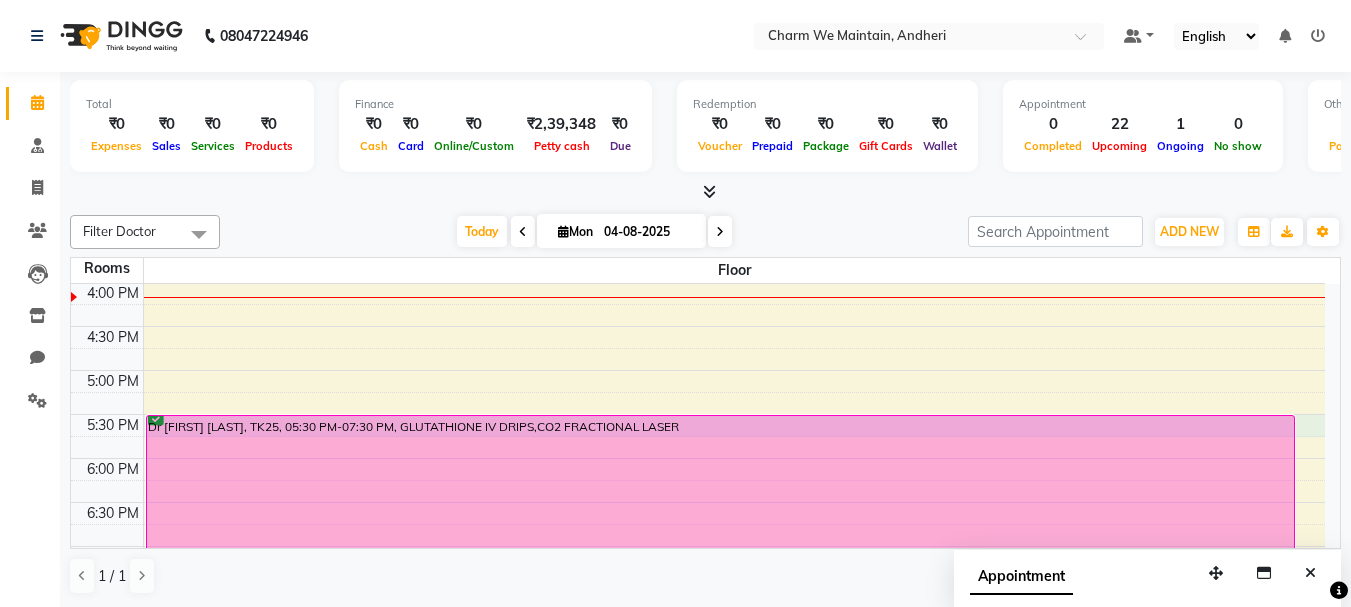 click on "8:00 AM 8:30 AM 9:00 AM 9:30 AM 10:00 AM 10:30 AM 11:00 AM 11:30 AM 12:00 PM 12:30 PM 1:00 PM 1:30 PM 2:00 PM 2:30 PM 3:00 PM 3:30 PM 4:00 PM 4:30 PM 5:00 PM 5:30 PM 6:00 PM 6:30 PM 7:00 PM 7:30 PM 8:00 PM 8:30 PM 9:00 PM 9:30 PM 10:00 PM 10:30 PM             [FIRST] [LAST], TK19, 09:00 AM-10:00 AM, WEIGHT LOSS IV DRIP             [FIRST] [LAST], TK12, 09:00 AM-10:00 AM, HYDRA FACIAL             [FIRST] [LAST], TK13, 09:00 AM-10:00 AM, HYDRA FACIAL             [FIRST] [LAST], TK06, 09:00 AM-10:00 AM, WEIGHT LOSS IV DRIP             [FIRST] [LAST], TK02, 09:00 AM-10:00 AM, HYDRA FACIAL             [FIRST] [LAST], TK14, 09:00 AM-10:00 AM, HYDRA FACIAL             [FIRST] [LAST], TK18, 09:00 AM-09:30 AM, CLASSIC GLUTA              [FIRST] [LAST], TK17, 09:00 AM-09:30 AM, CLASSIC GLUTA              [FIRST] [LAST], TK16, 09:00 AM-09:30 AM, BASIC GLUTA             [FIRST] [LAST], TK15, 09:00 AM-09:30 AM, CLASSIC GLUTA              [FIRST] [LAST], TK07, 09:00 AM-09:30 AM, BASIC GLUTA" at bounding box center [698, 238] 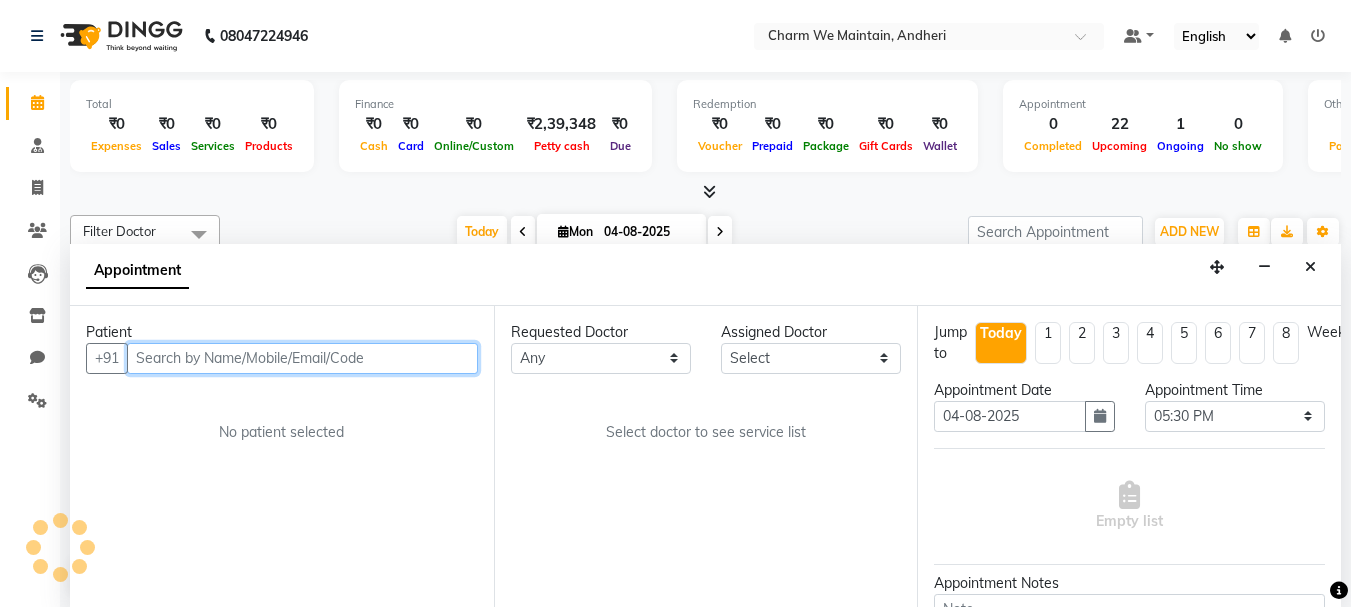 scroll, scrollTop: 1, scrollLeft: 0, axis: vertical 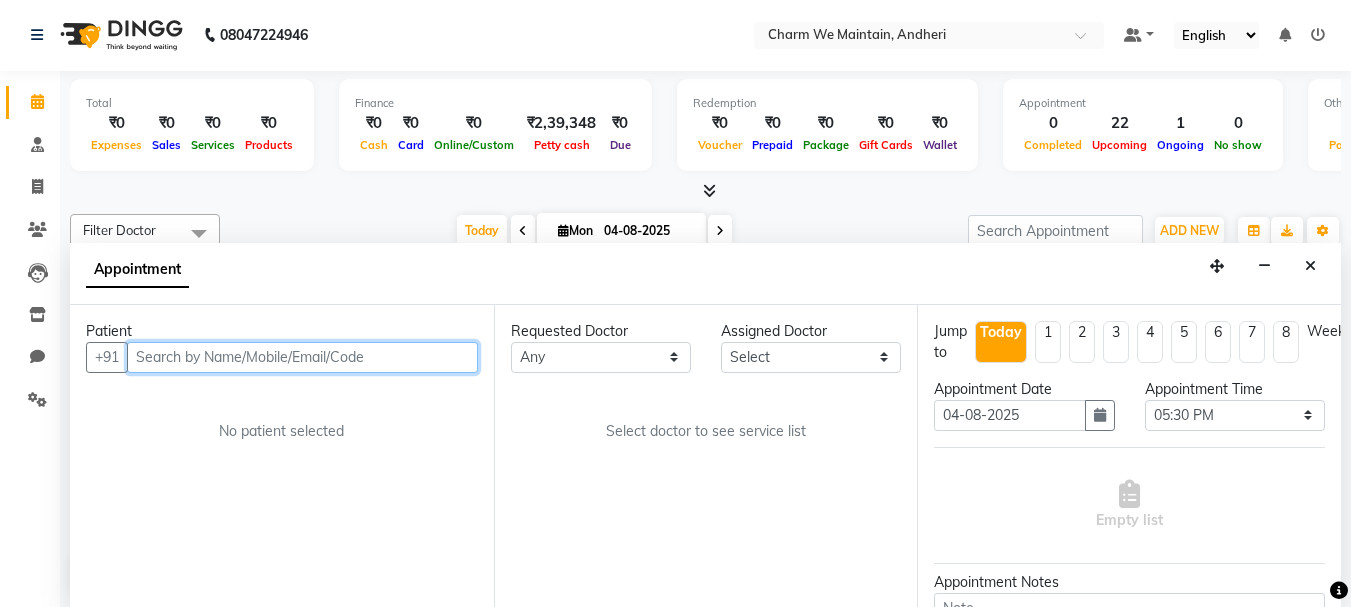 click at bounding box center [302, 357] 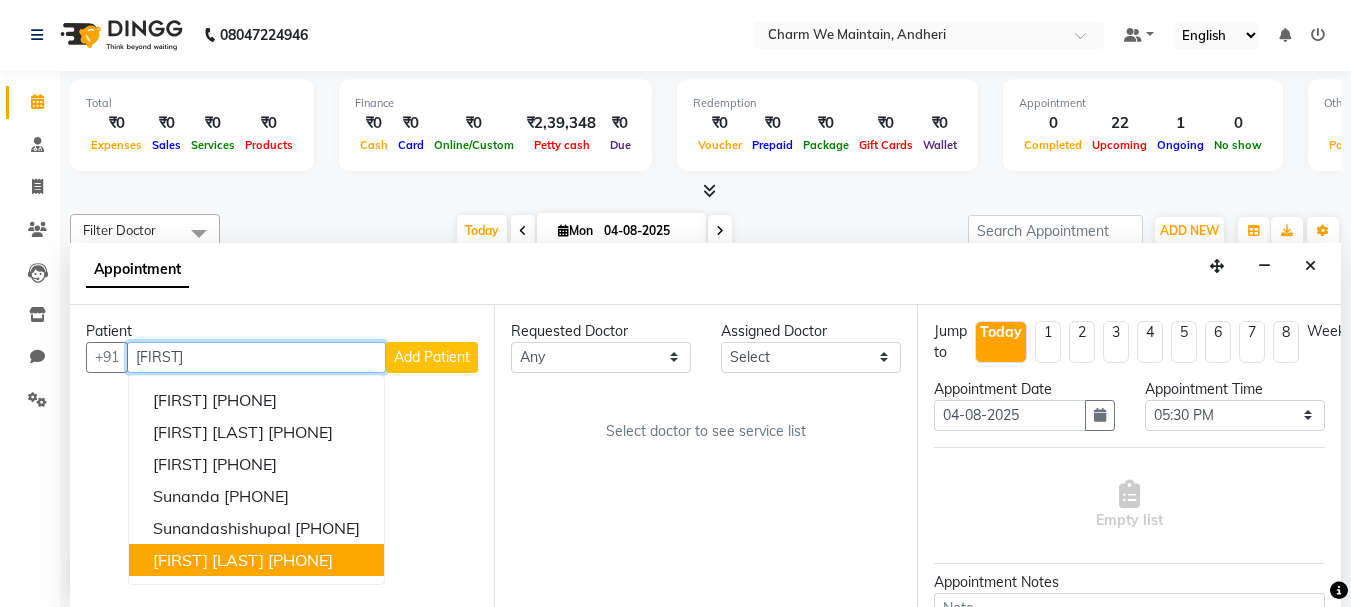 click on "[PHONE]" at bounding box center [300, 560] 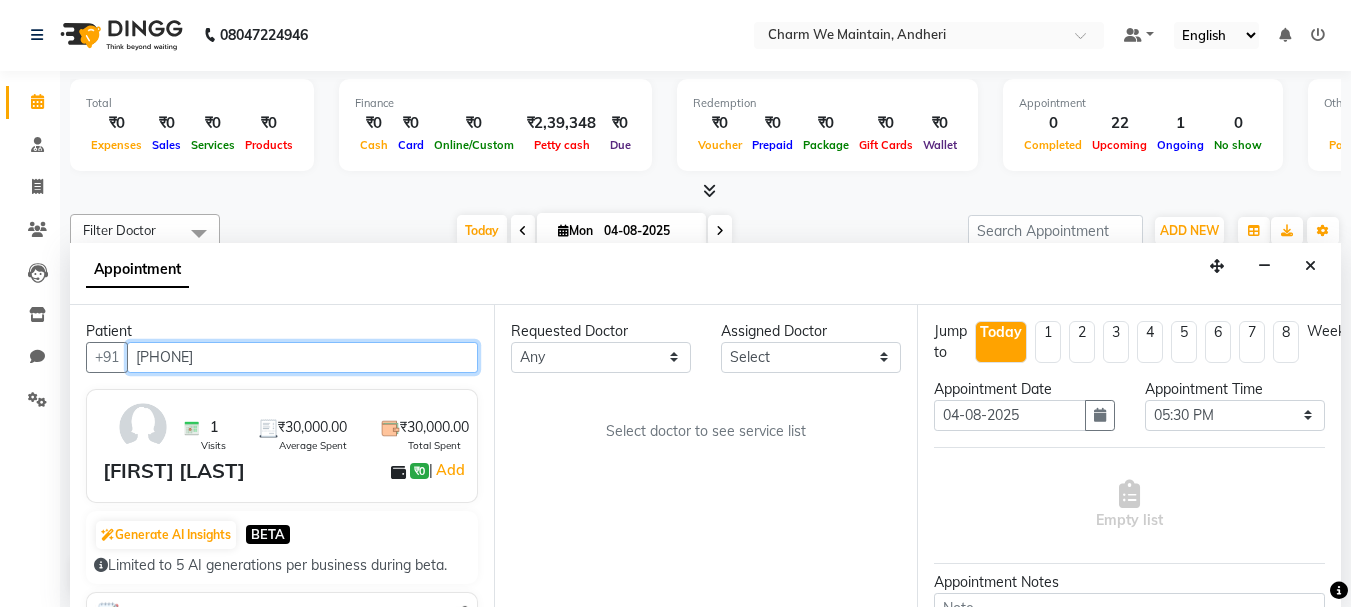 type on "[PHONE]" 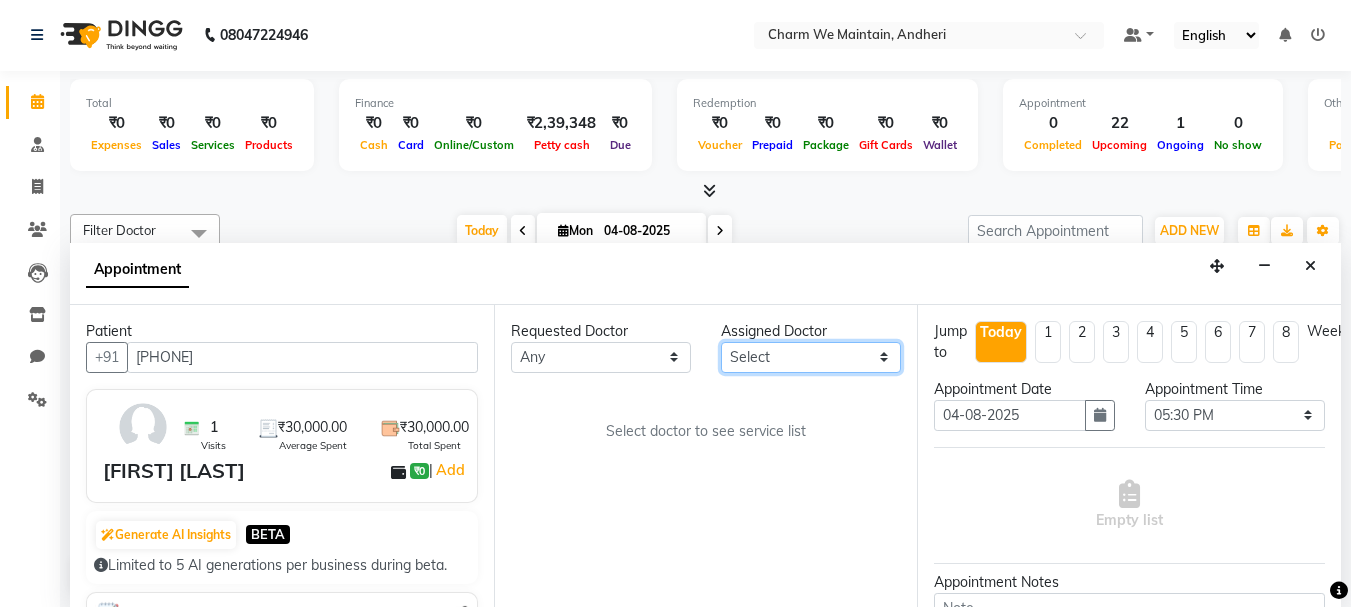 click on "Select DR. AASTHA	 DR. AYESHA	 DR. HIRALBEN" at bounding box center [811, 357] 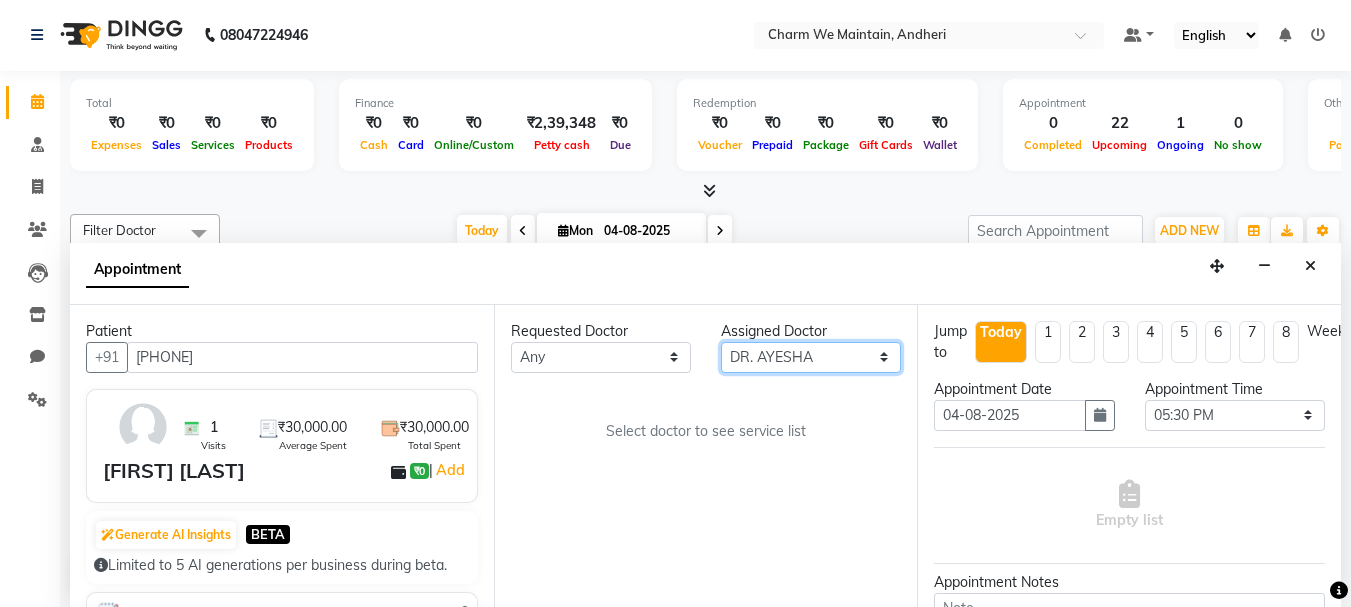 click on "Select DR. AASTHA	 DR. AYESHA	 DR. HIRALBEN" at bounding box center [811, 357] 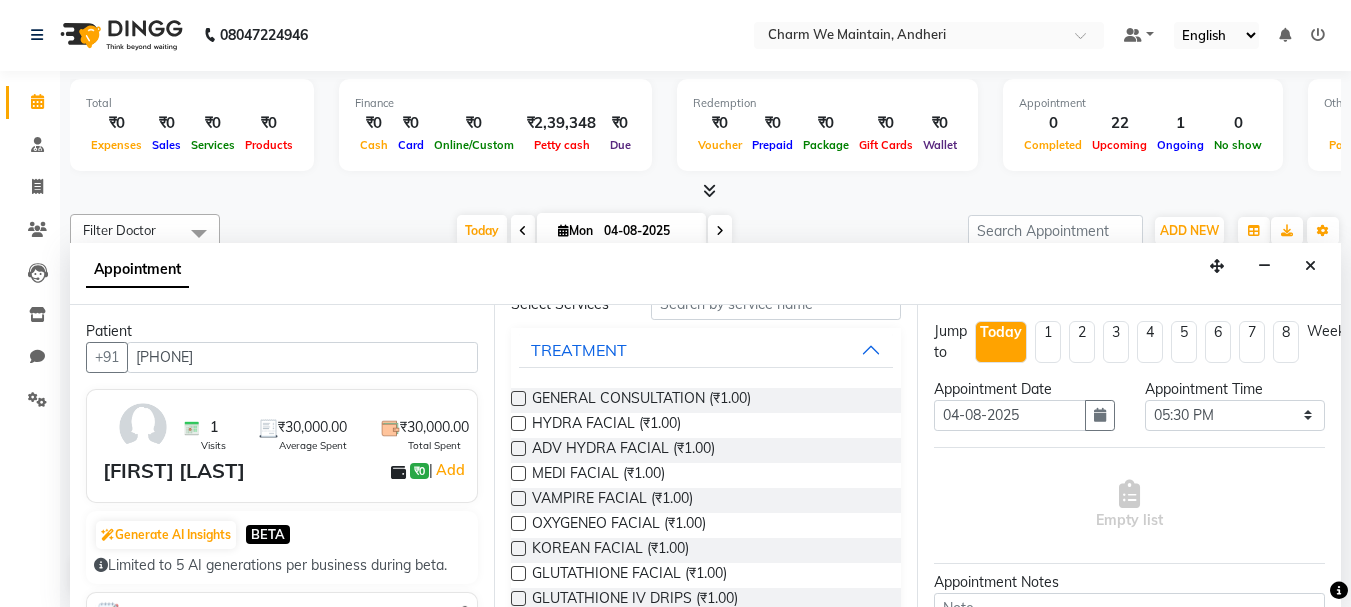 scroll, scrollTop: 0, scrollLeft: 0, axis: both 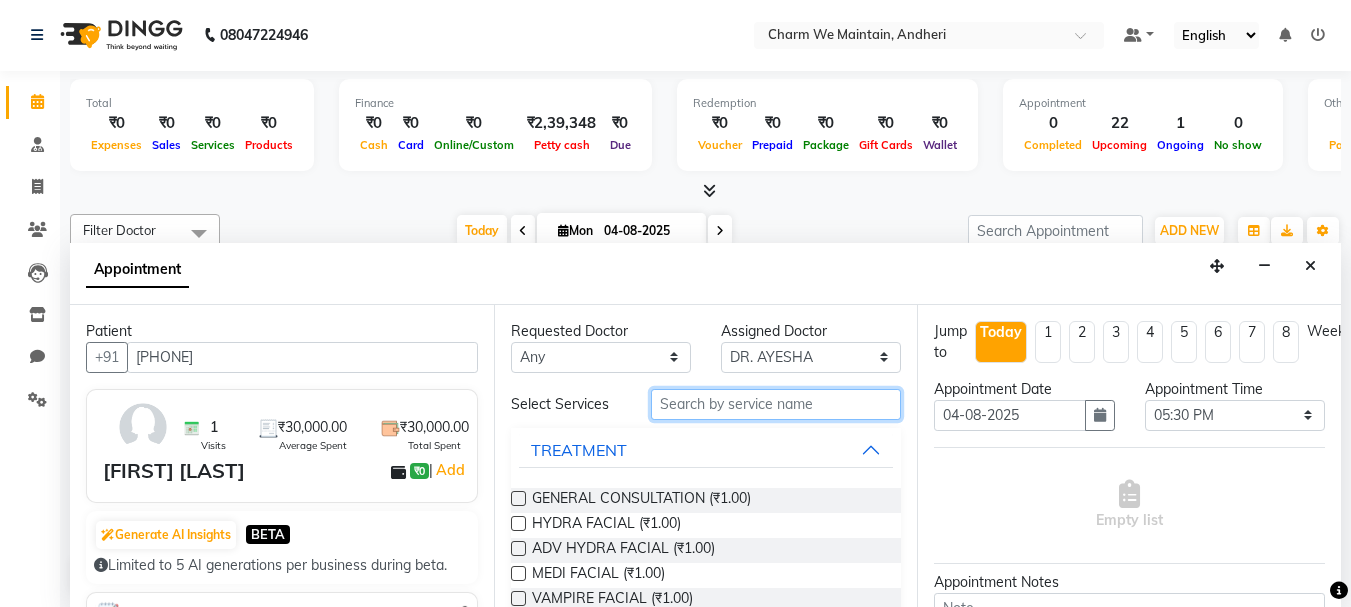 click at bounding box center (776, 404) 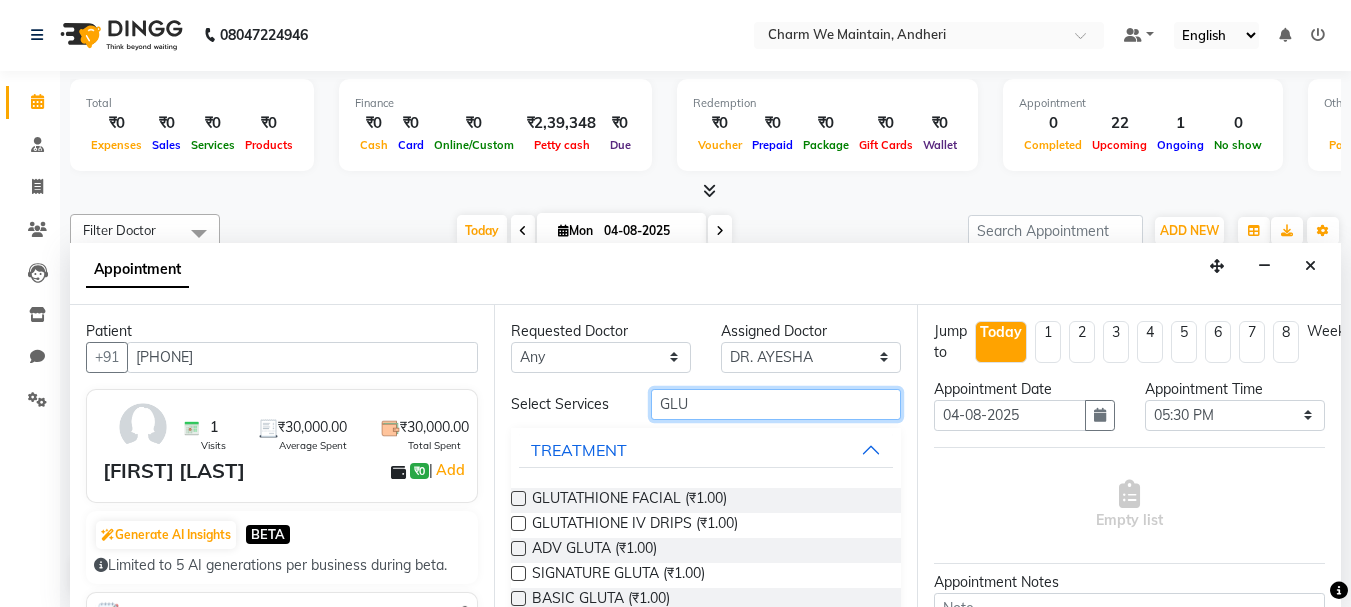 type on "GLU" 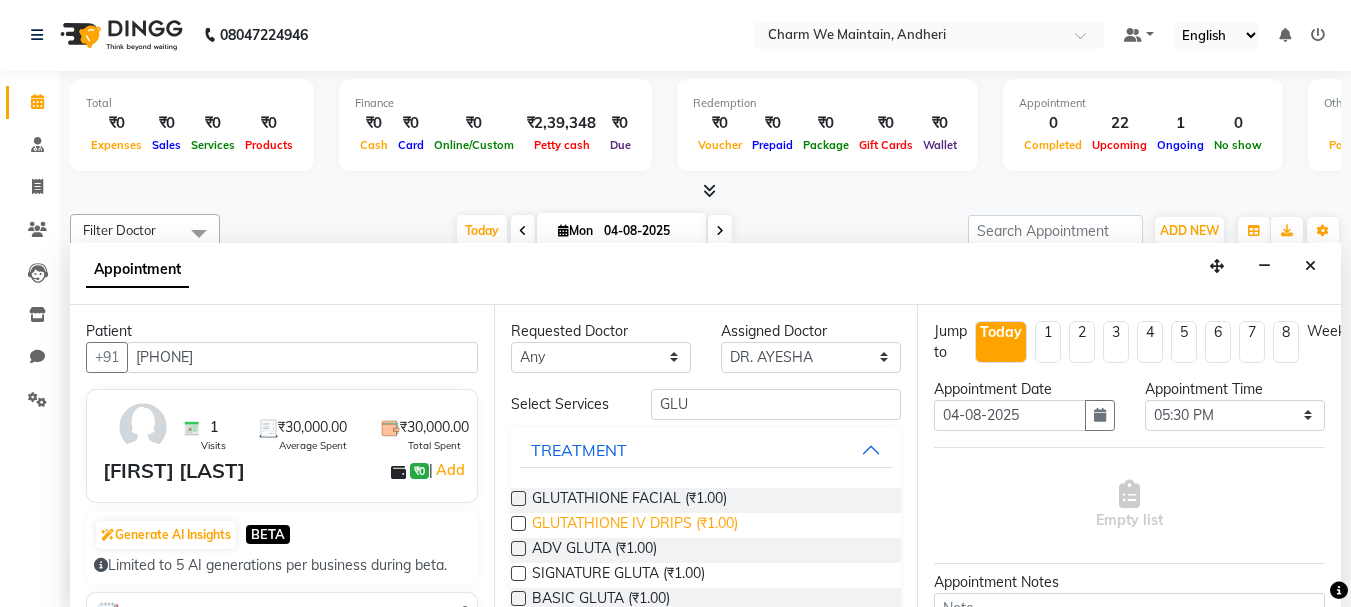 drag, startPoint x: 519, startPoint y: 522, endPoint x: 563, endPoint y: 513, distance: 44.911022 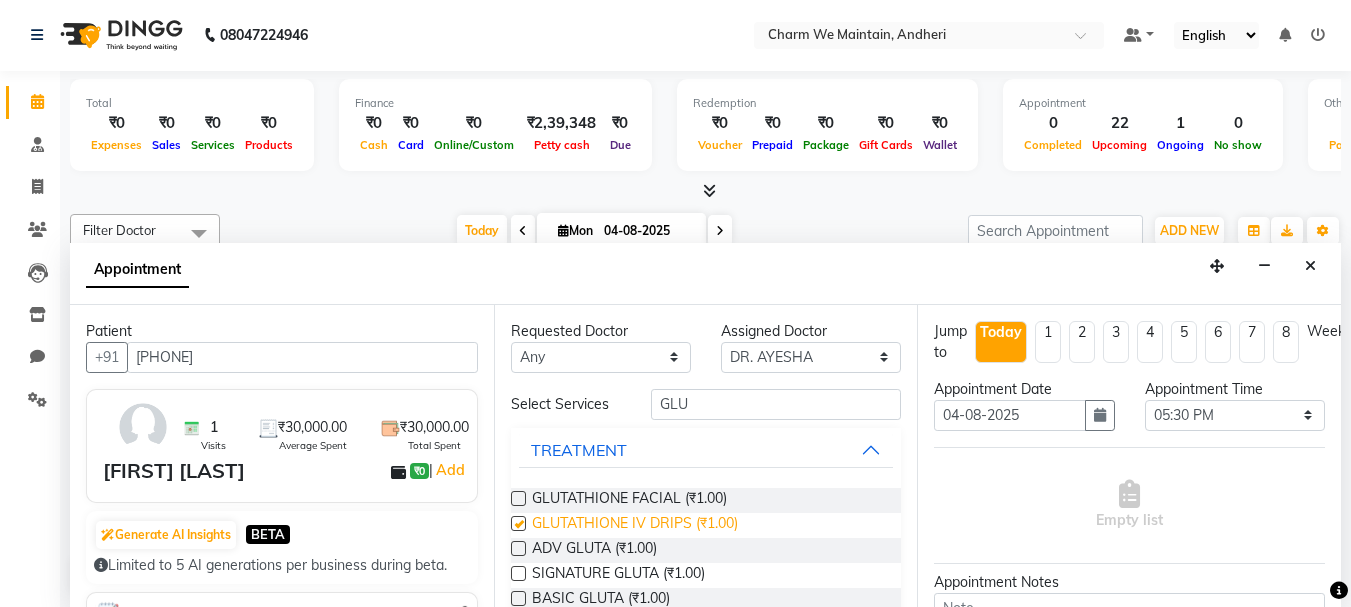 select on "4343" 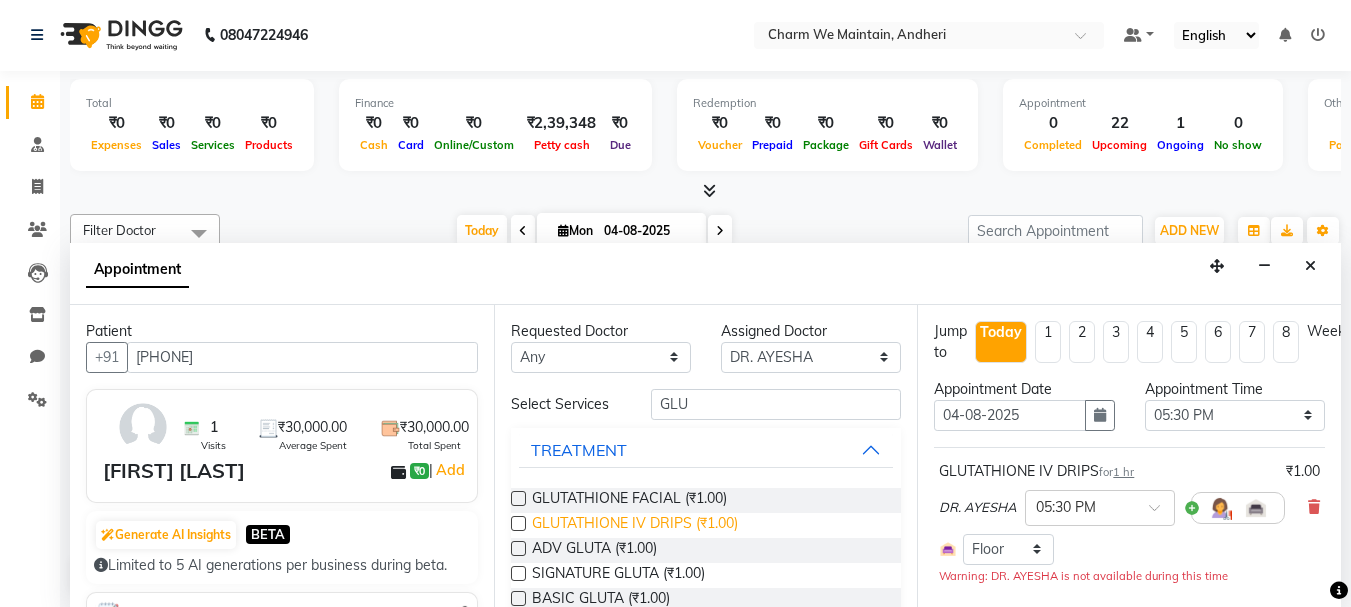 checkbox on "false" 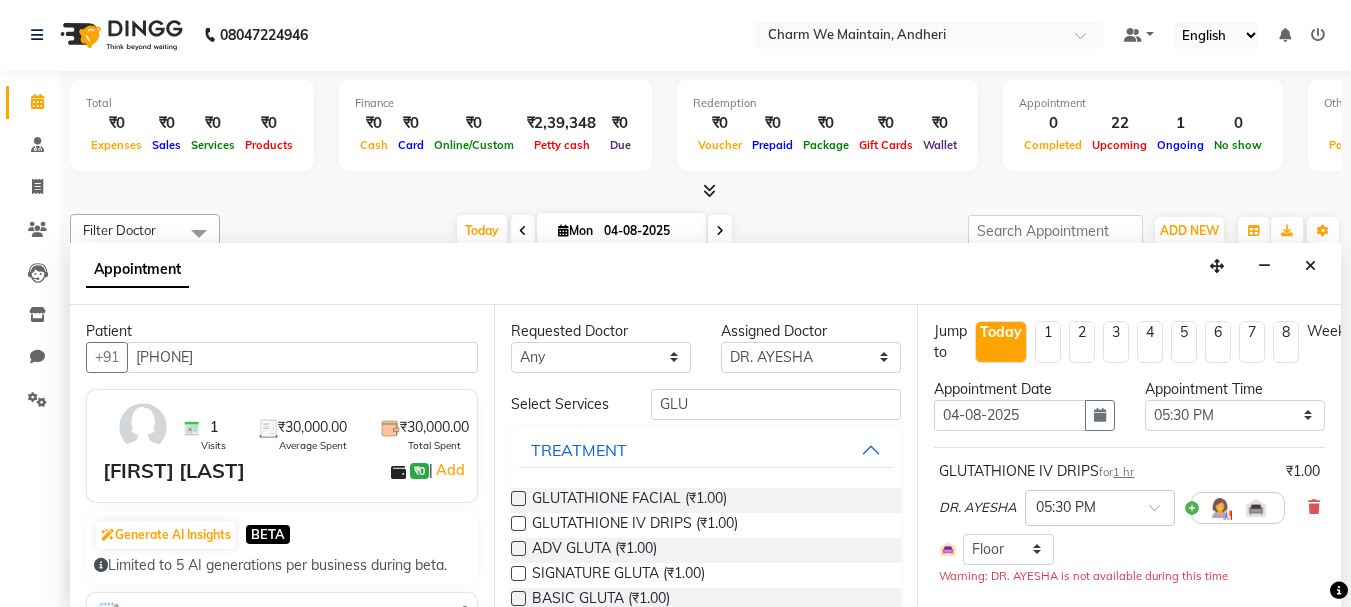 click on "1 hr" at bounding box center [1123, 472] 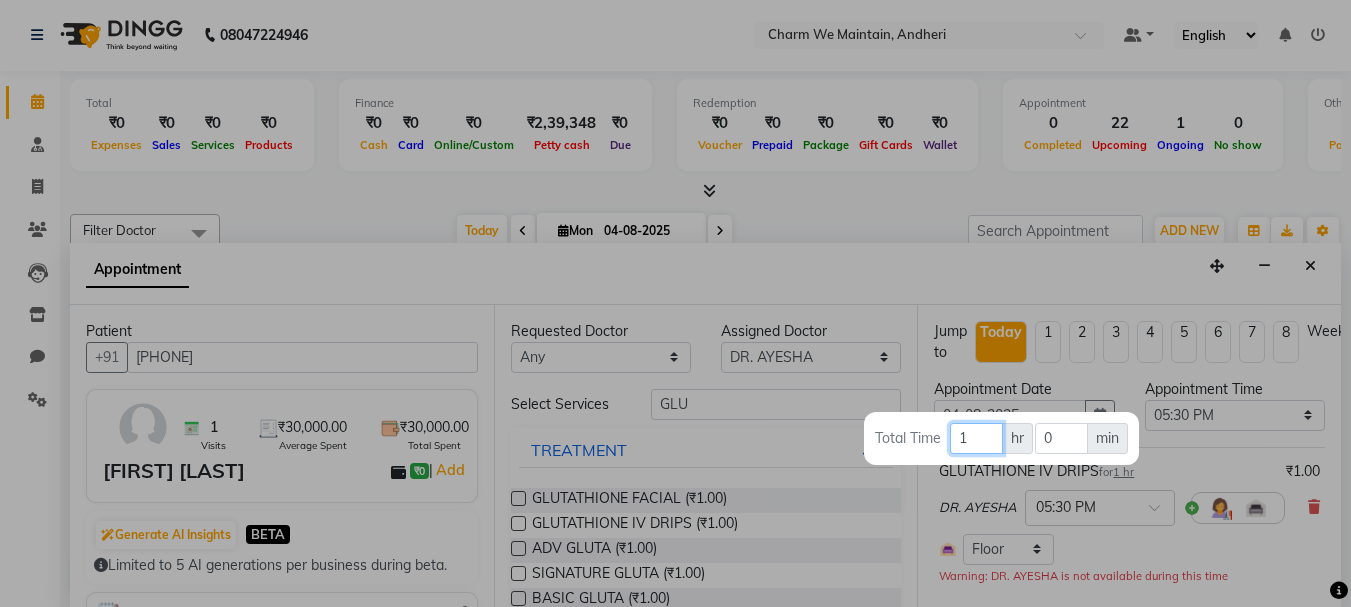 click on "1" at bounding box center [976, 438] 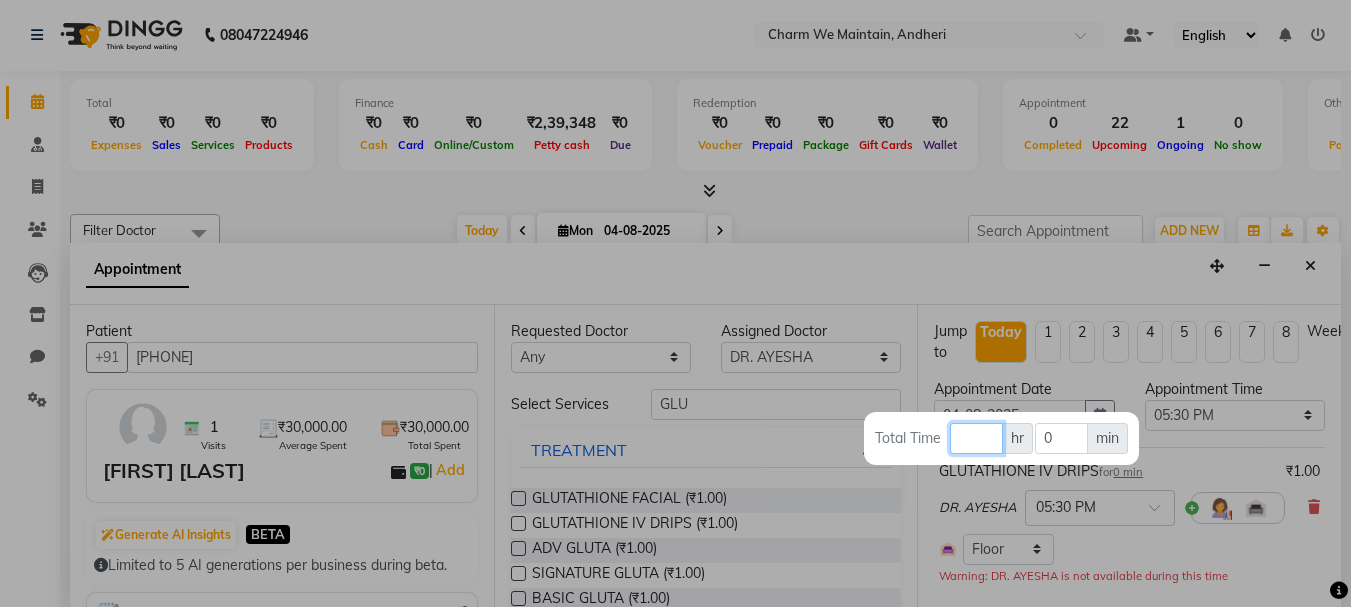type 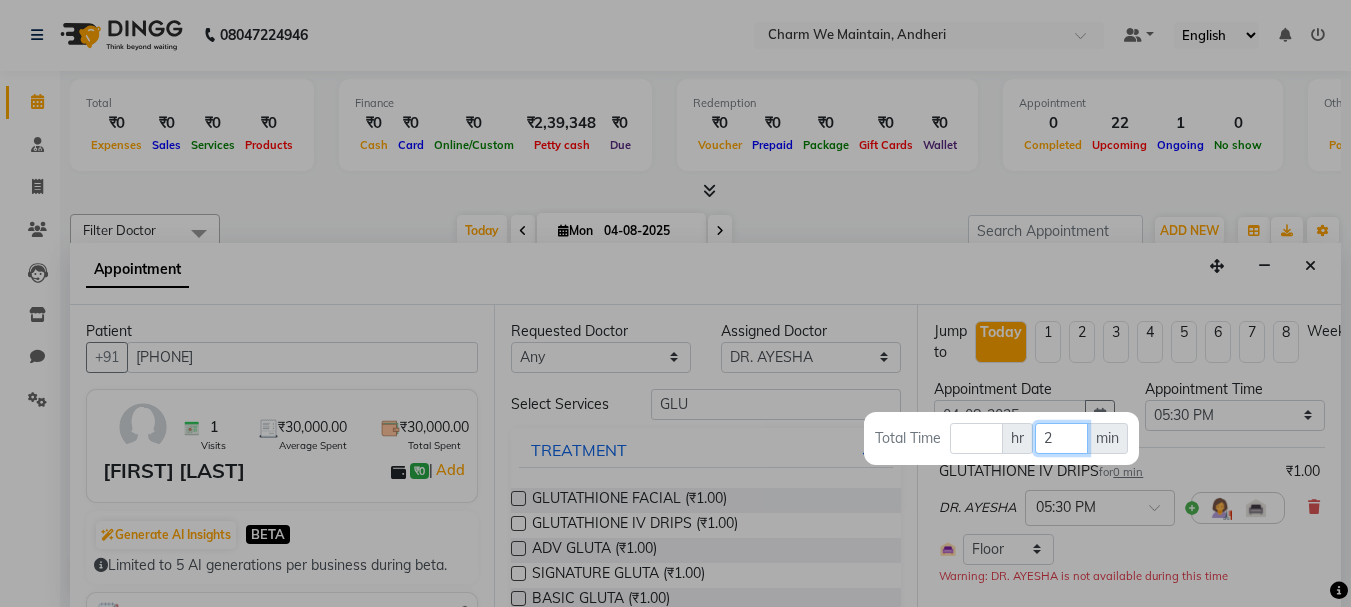 type on "20" 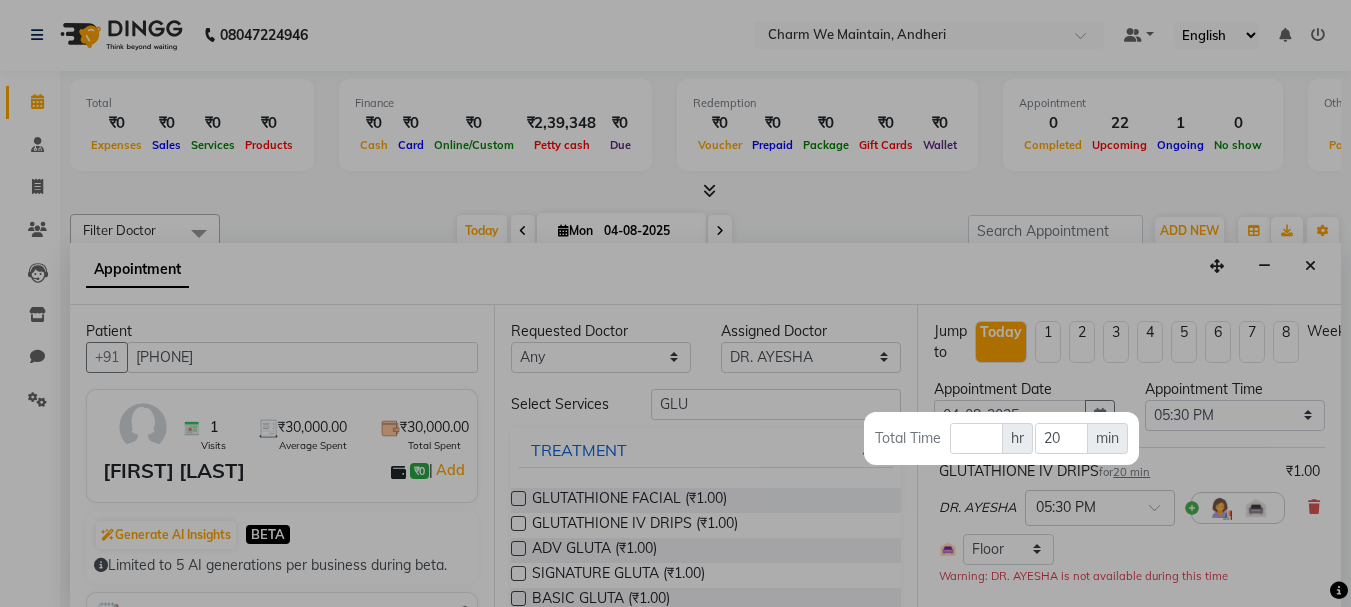 click at bounding box center (675, 303) 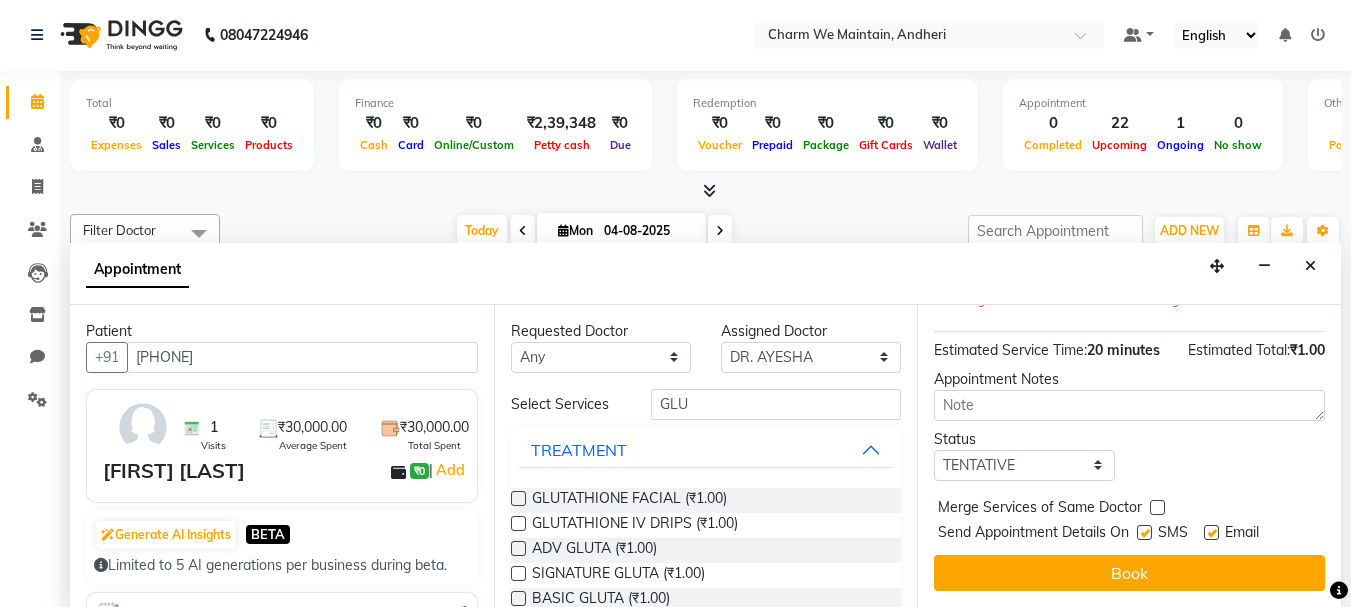 scroll, scrollTop: 312, scrollLeft: 0, axis: vertical 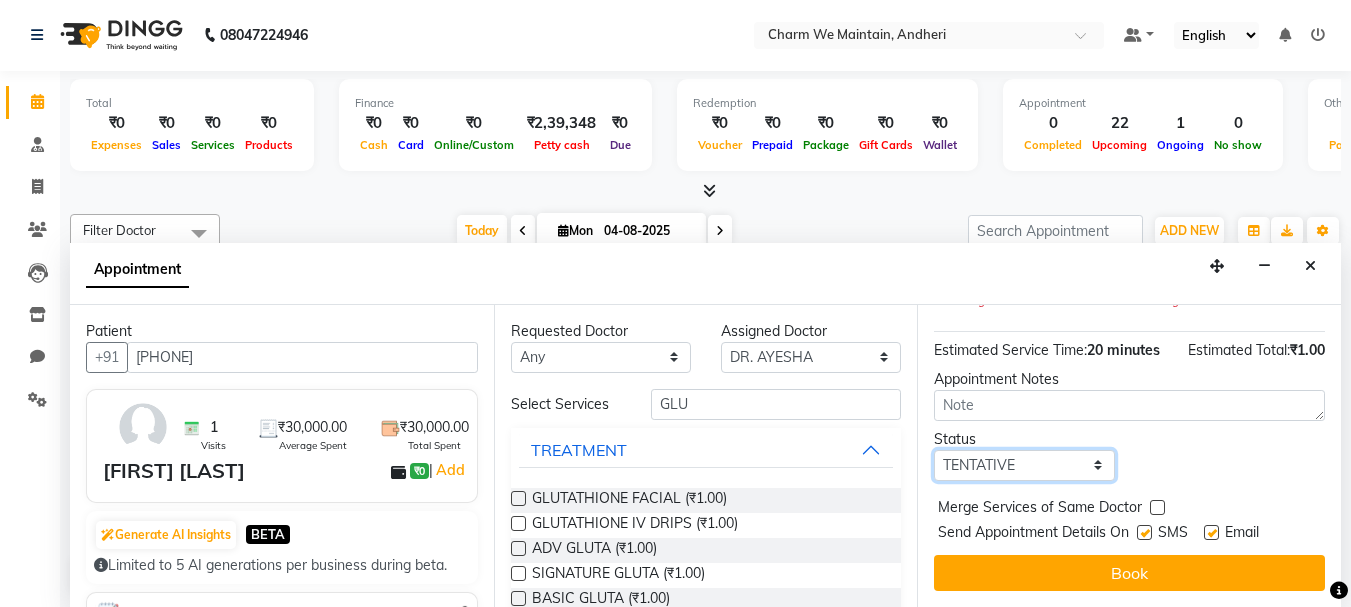 click on "Select TENTATIVE CONFIRM CHECK-IN UPCOMING" at bounding box center (1024, 465) 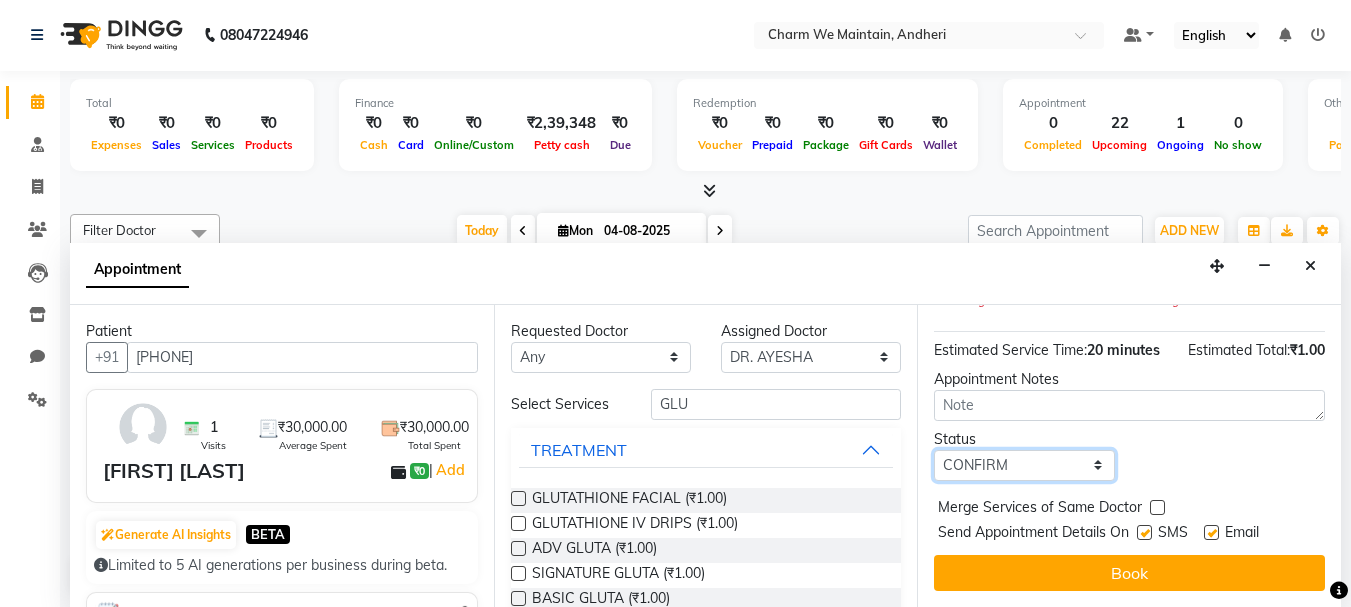 click on "Select TENTATIVE CONFIRM CHECK-IN UPCOMING" at bounding box center [1024, 465] 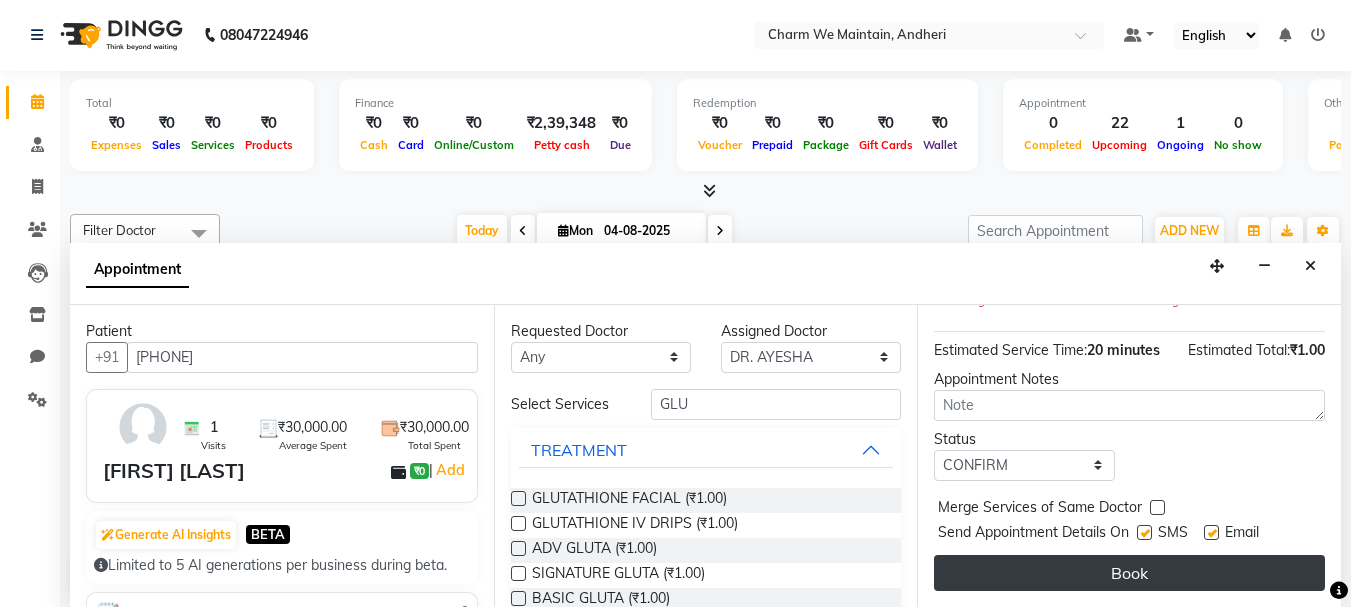 click on "Book" at bounding box center [1129, 573] 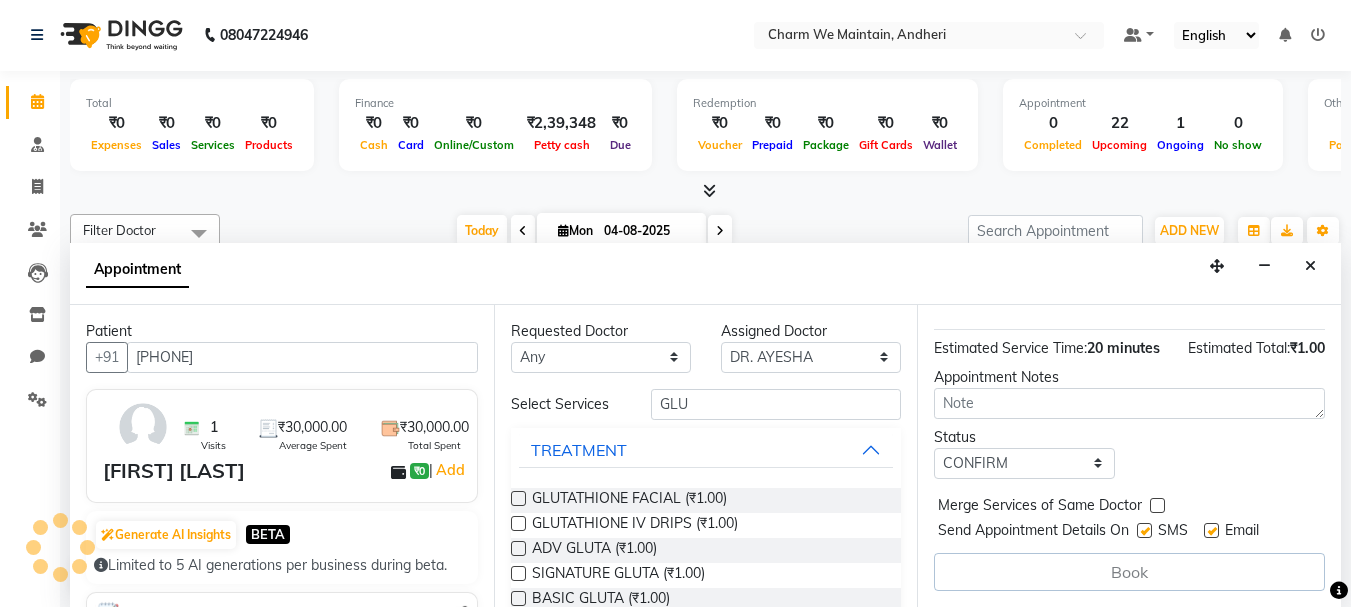 scroll, scrollTop: 0, scrollLeft: 0, axis: both 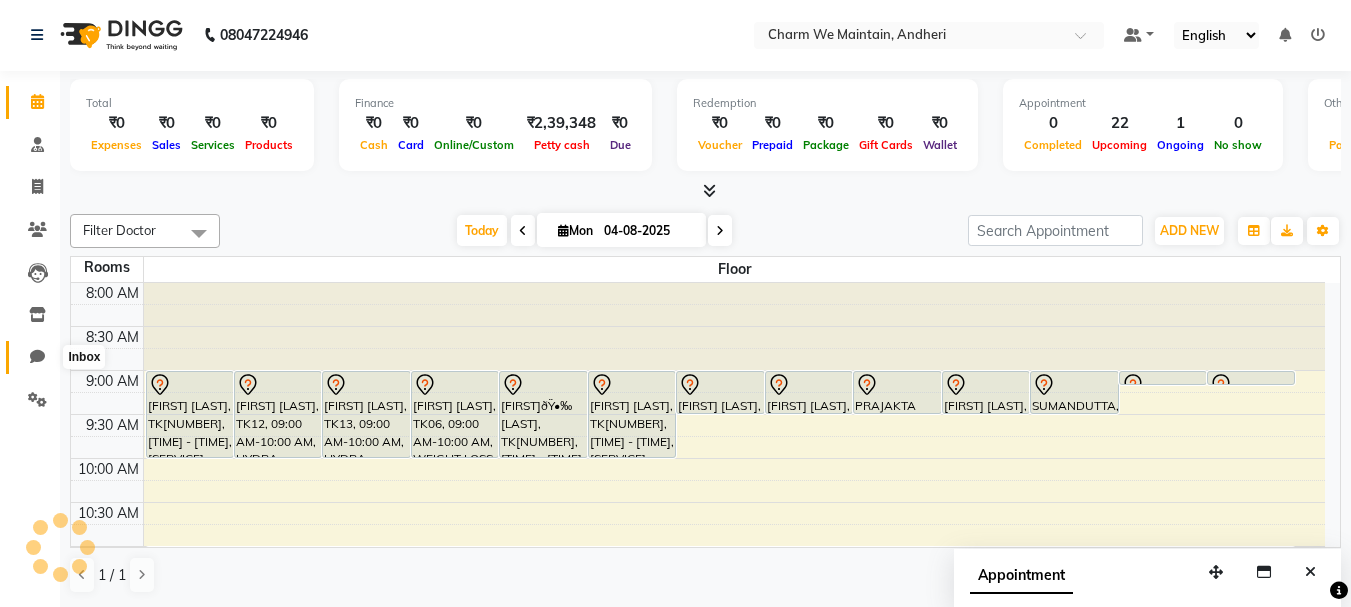 click 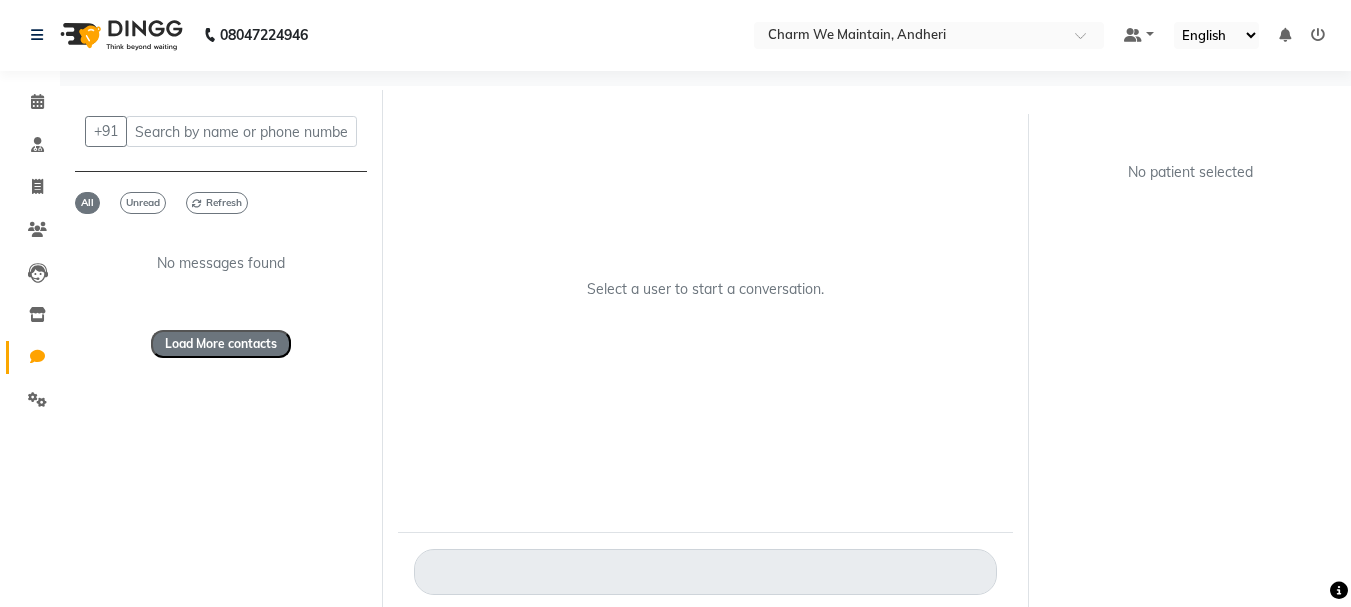 scroll, scrollTop: 0, scrollLeft: 0, axis: both 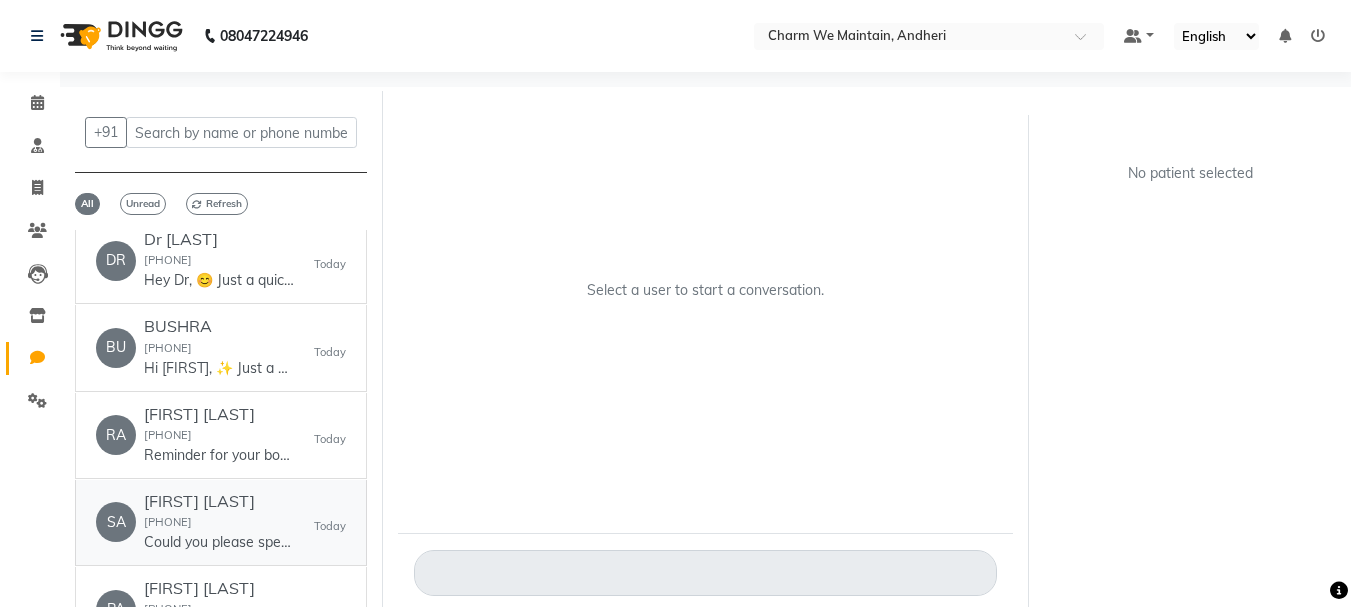 click on "[LAST] [LAST] [PHONE] Could you please specify what you’d like to do?
1. Book an appointment
2. Cancel a future appointment
3. View your upcoming appointments
Please reply with the number of your choice.   Today" 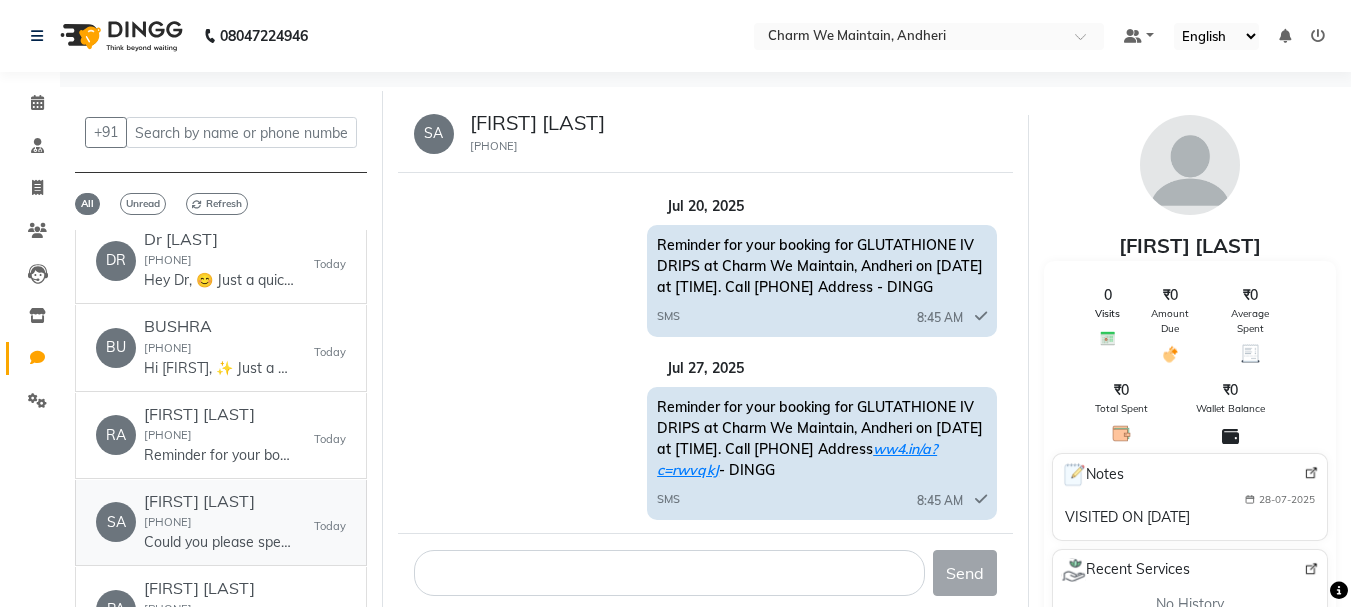 scroll, scrollTop: 0, scrollLeft: 0, axis: both 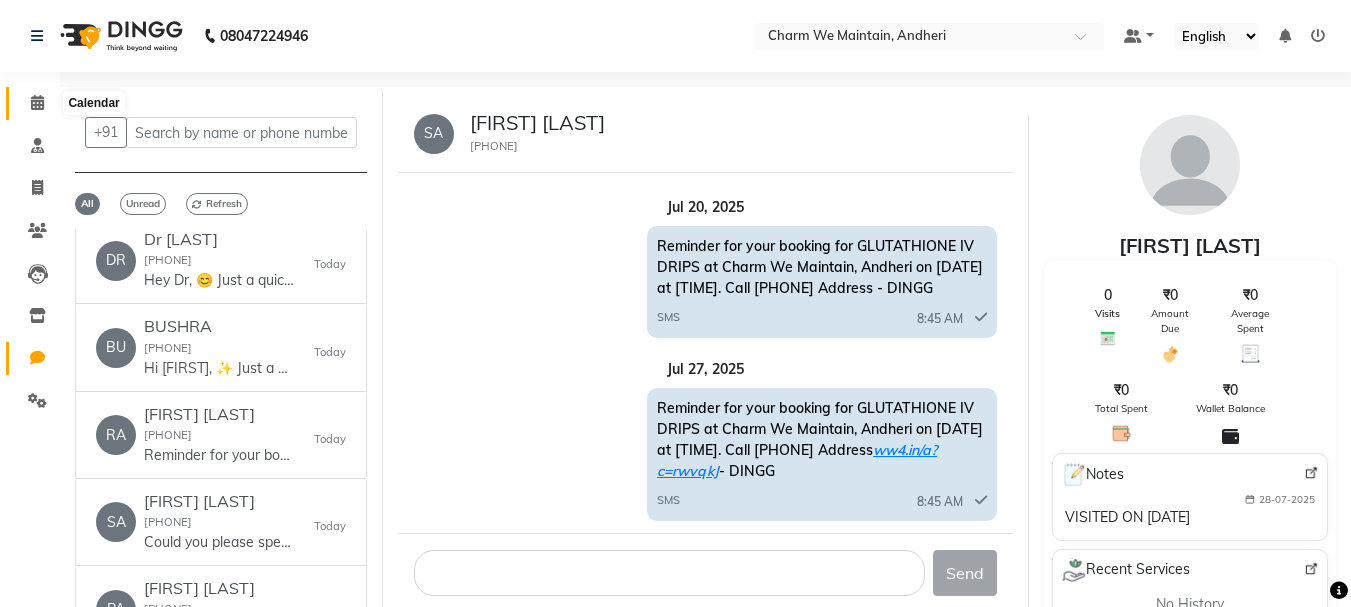 click 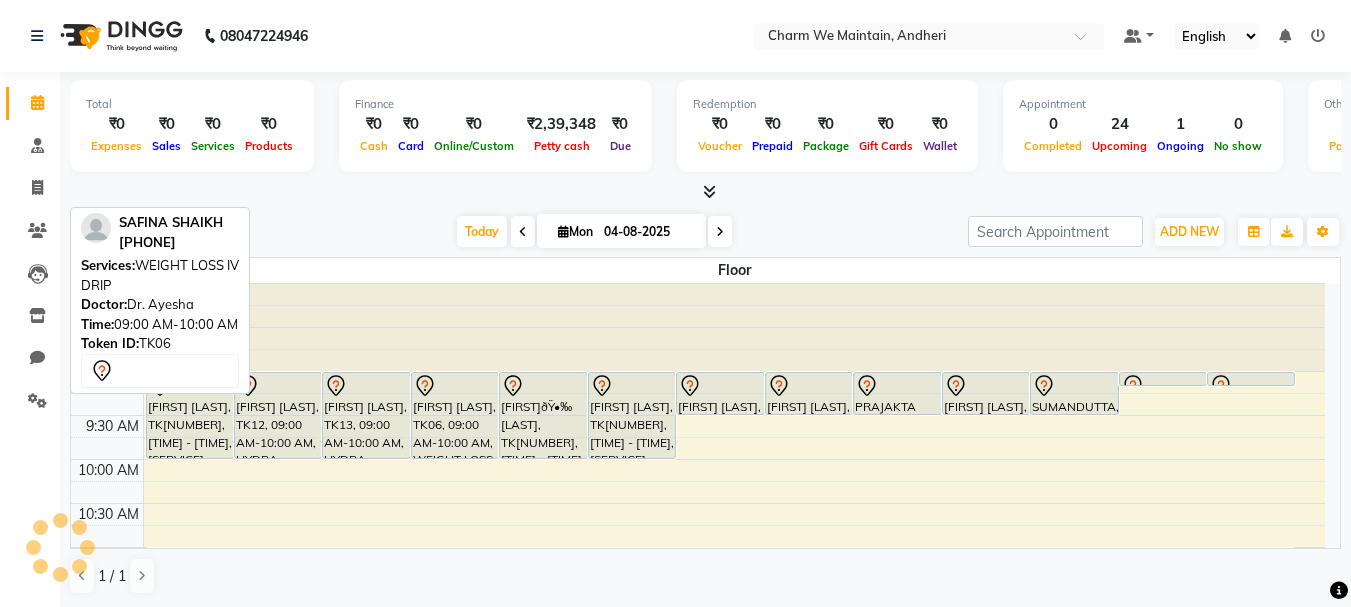 scroll, scrollTop: 0, scrollLeft: 0, axis: both 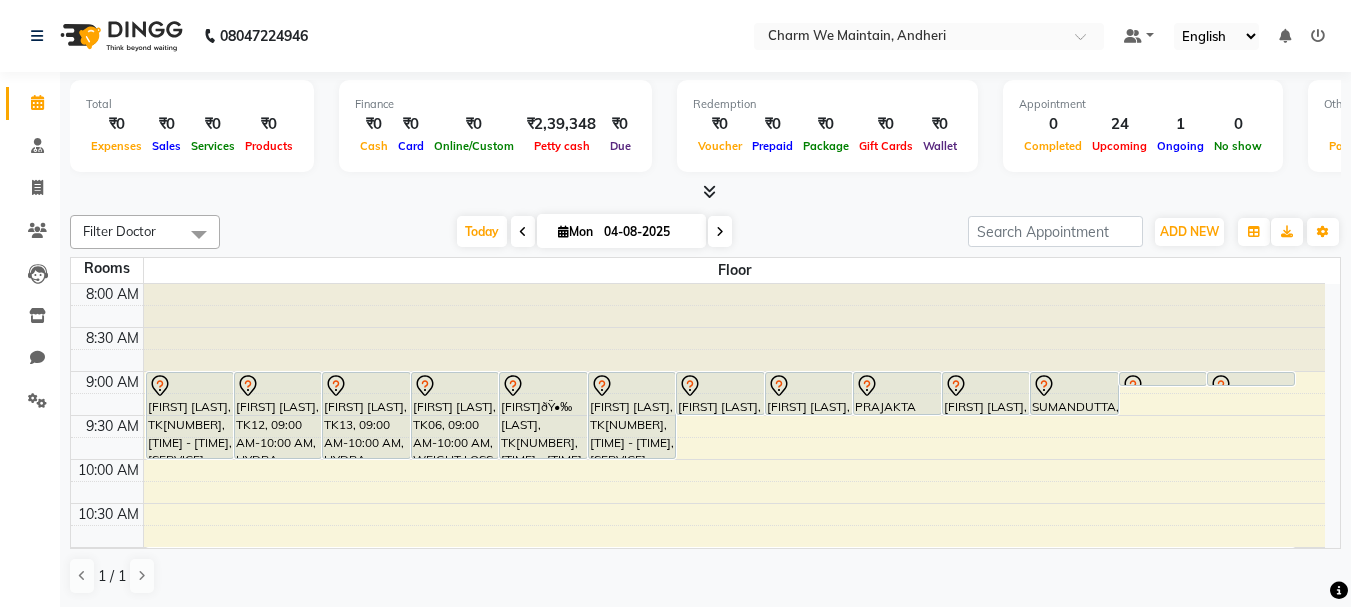 click at bounding box center (523, 232) 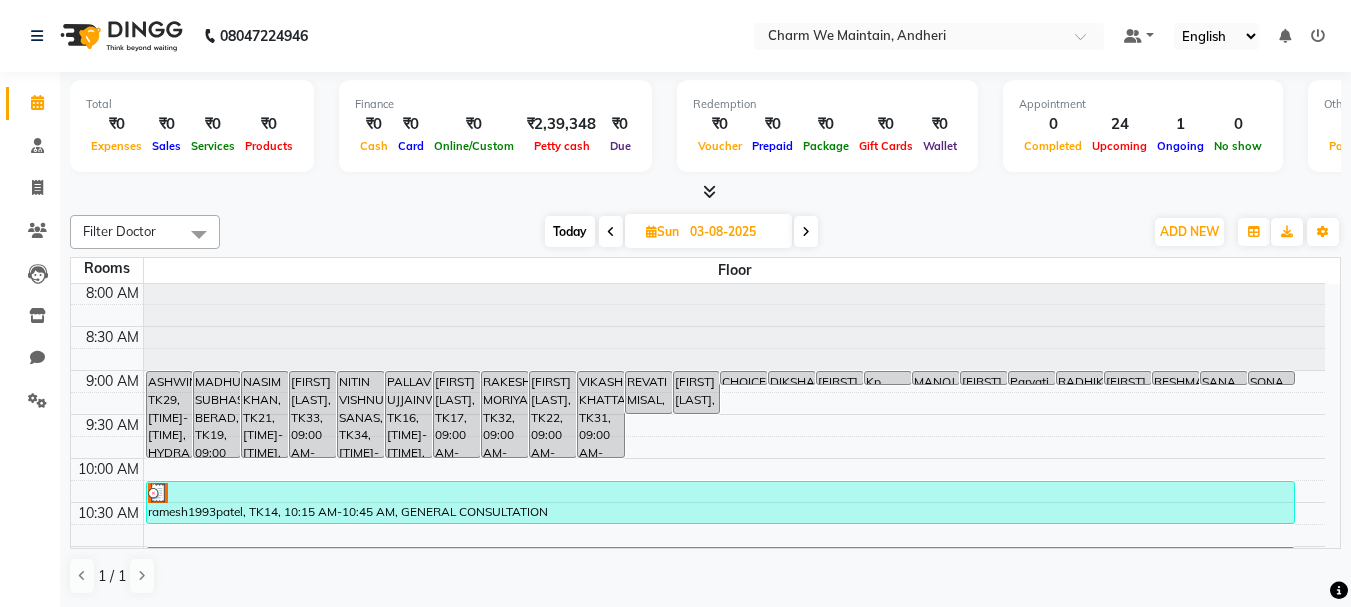scroll, scrollTop: 0, scrollLeft: 0, axis: both 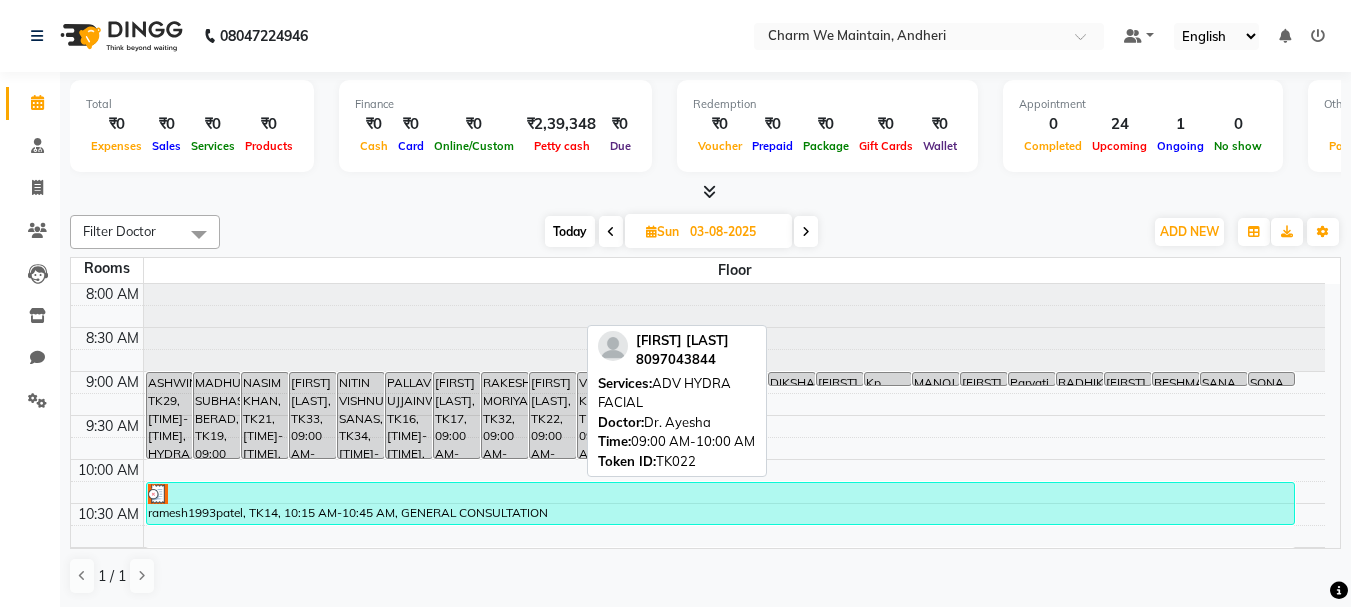 click on "[FIRST] [LAST], TK22, 09:00 AM-10:00 AM, ADV HYDRA FACIAL" at bounding box center (553, 415) 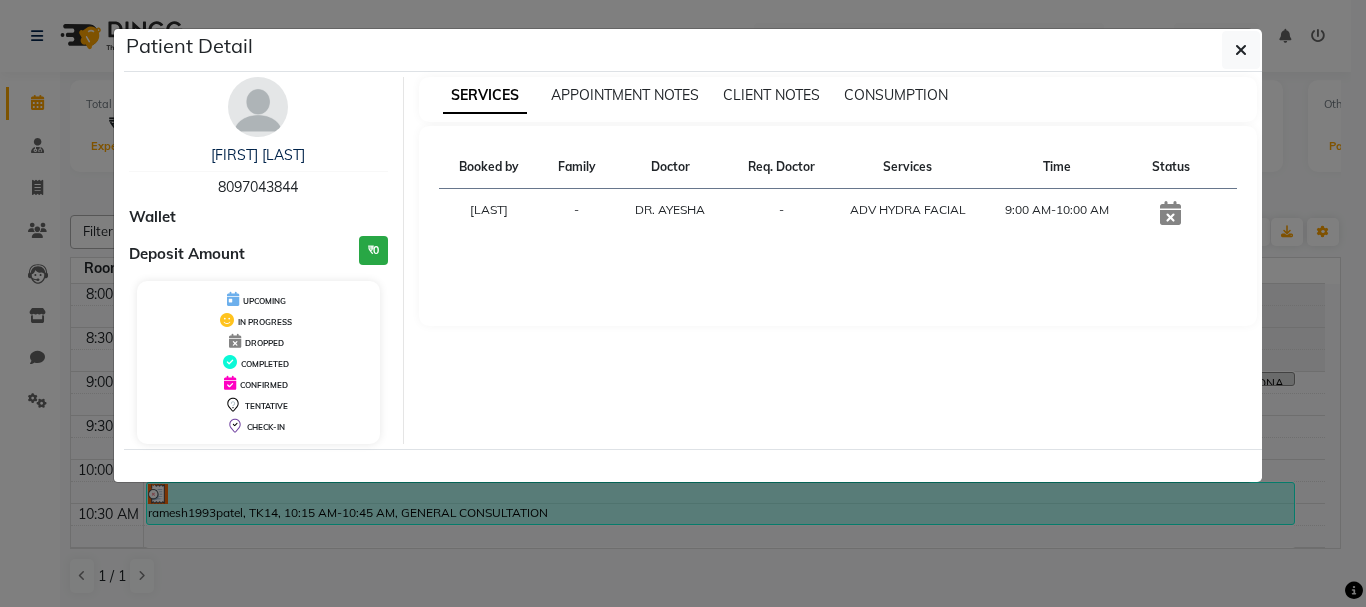 drag, startPoint x: 347, startPoint y: 158, endPoint x: 164, endPoint y: 162, distance: 183.04372 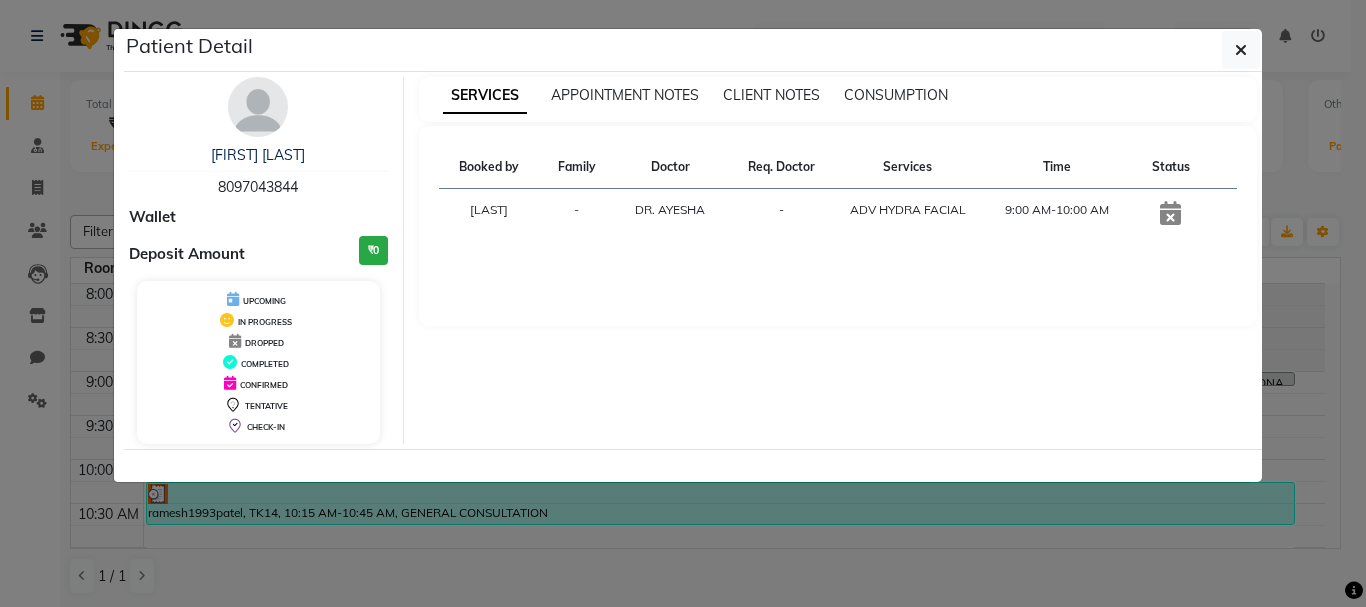 copy on "[FIRST] [LAST]" 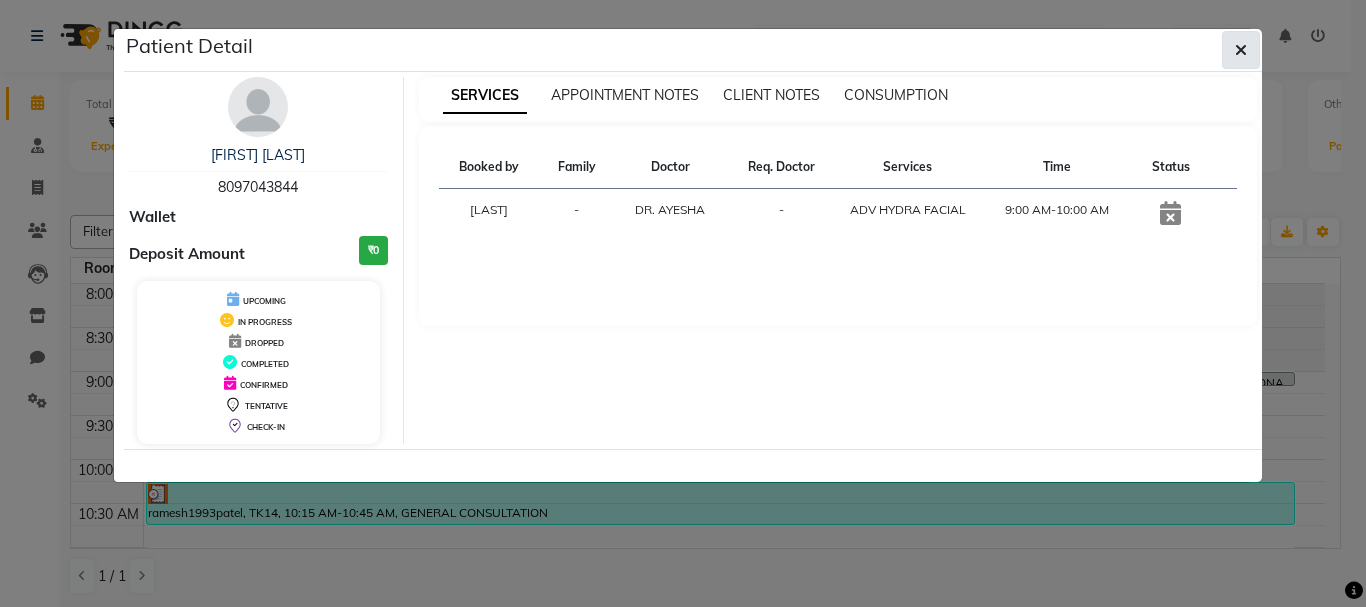 click 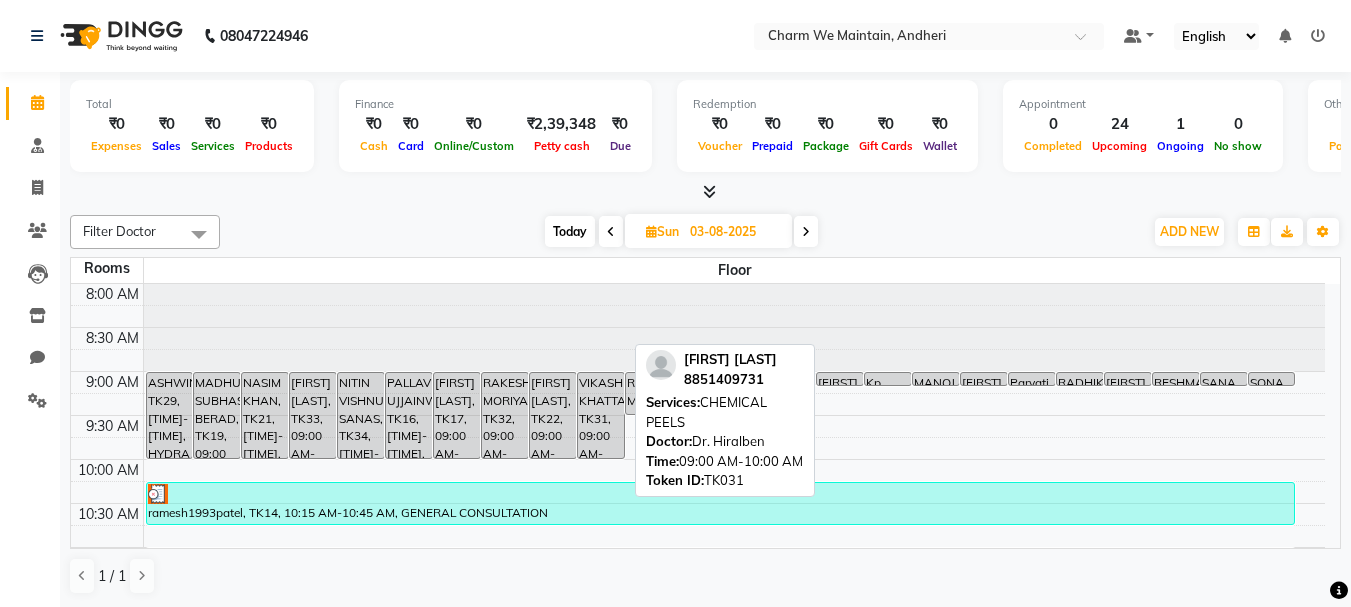 click on "VIKASH KHATTADI, TK31, 09:00 AM-10:00 AM, CHEMICAL PEELS" at bounding box center [601, 415] 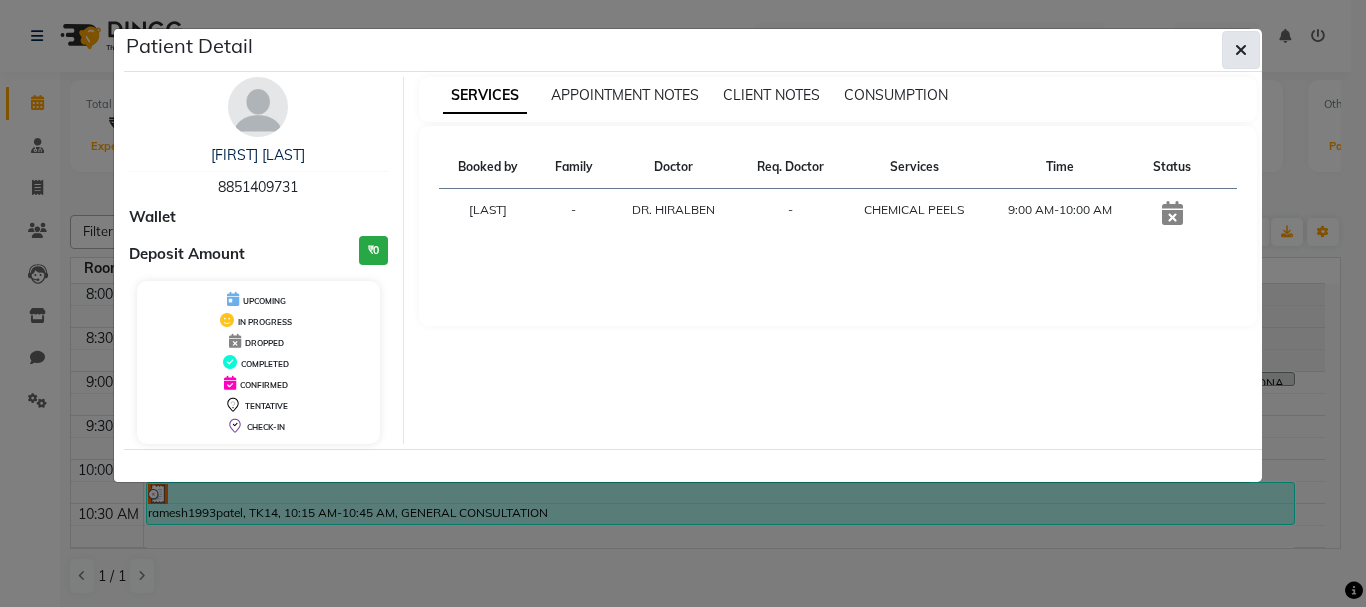 click 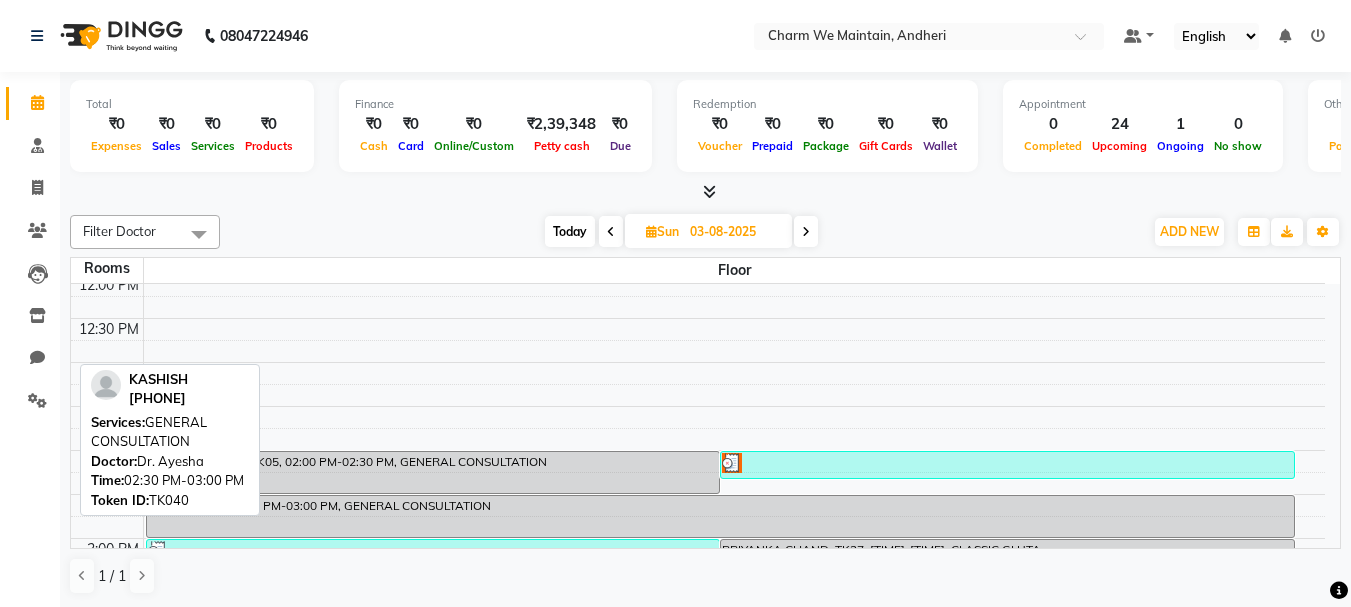scroll, scrollTop: 400, scrollLeft: 0, axis: vertical 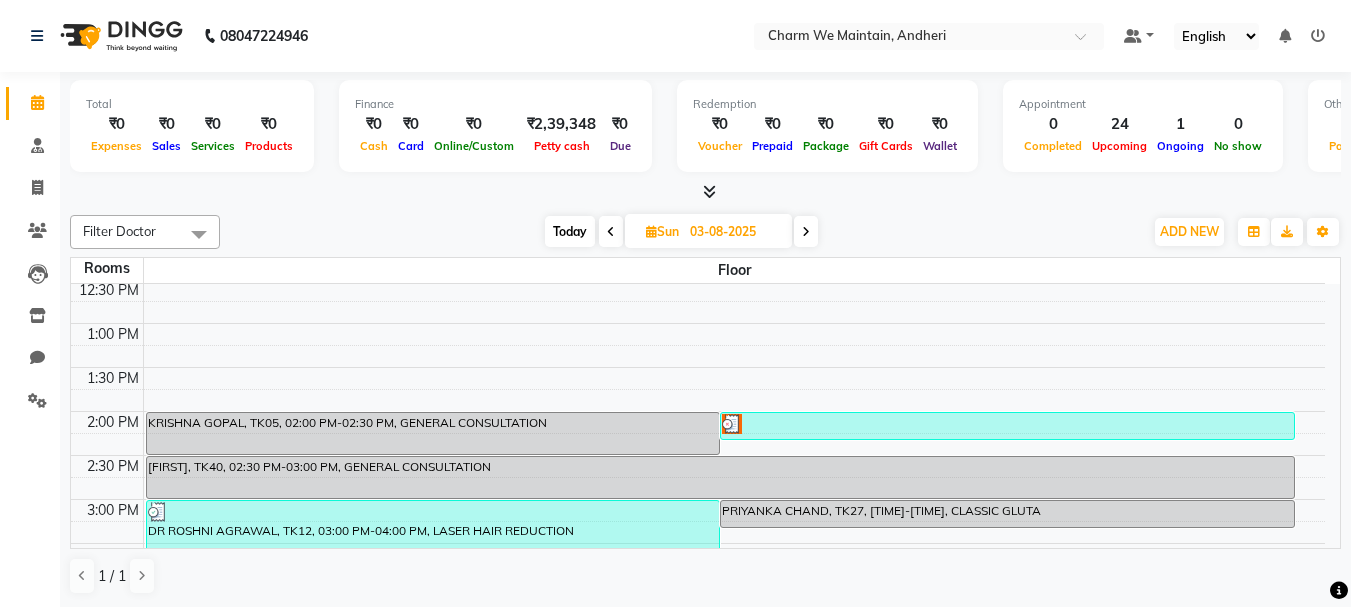 click at bounding box center (611, 232) 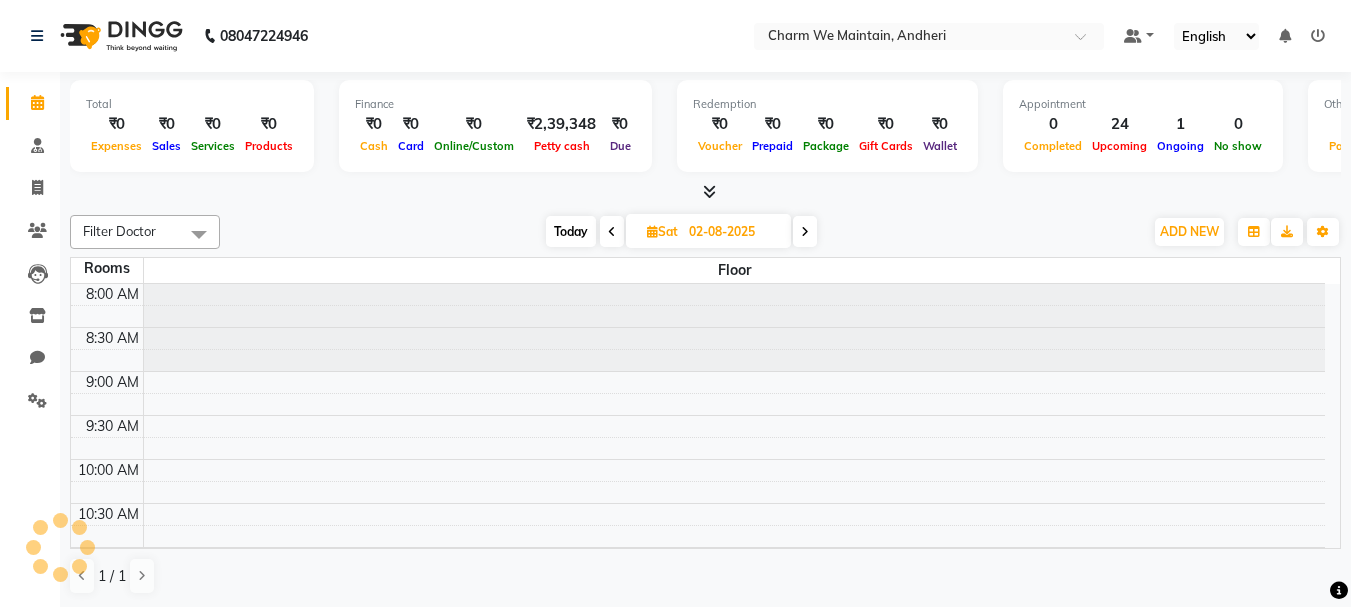 scroll, scrollTop: 705, scrollLeft: 0, axis: vertical 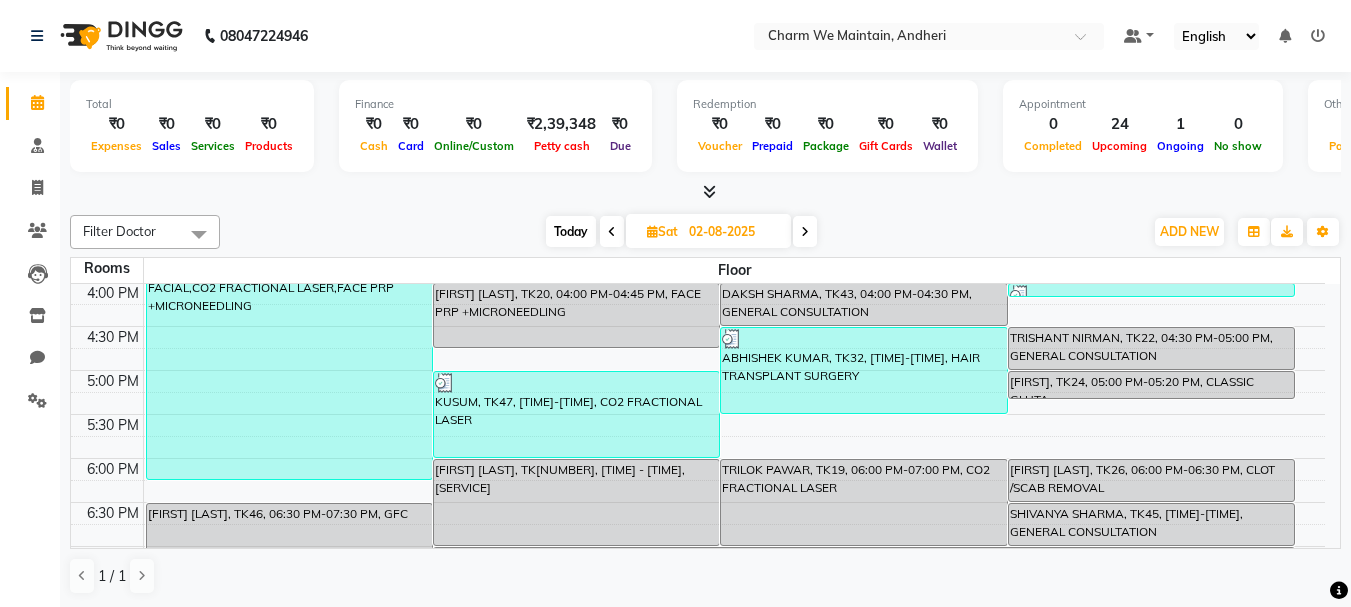 click at bounding box center (805, 231) 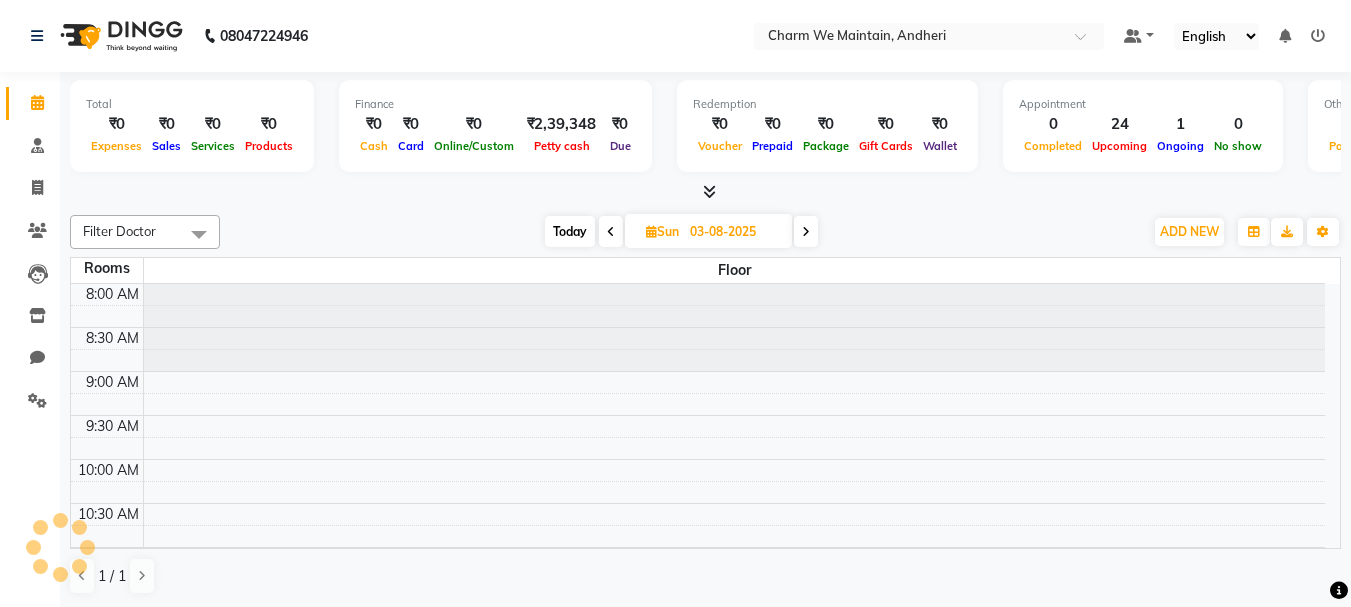 scroll, scrollTop: 705, scrollLeft: 0, axis: vertical 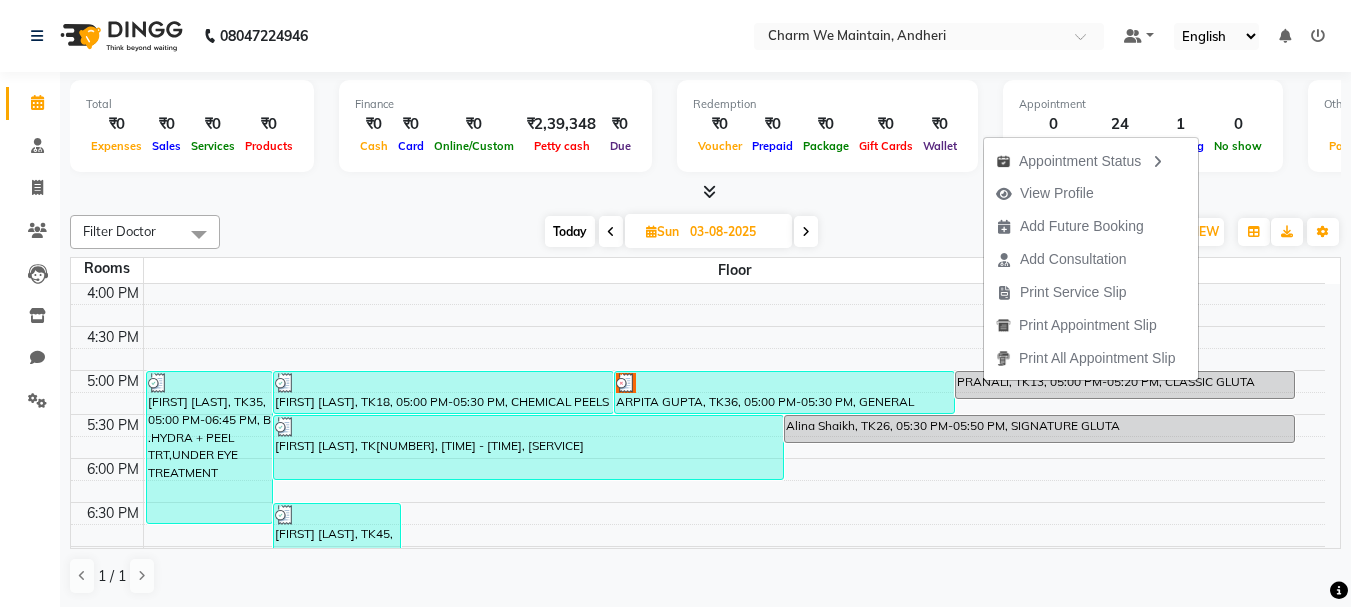 click at bounding box center [806, 232] 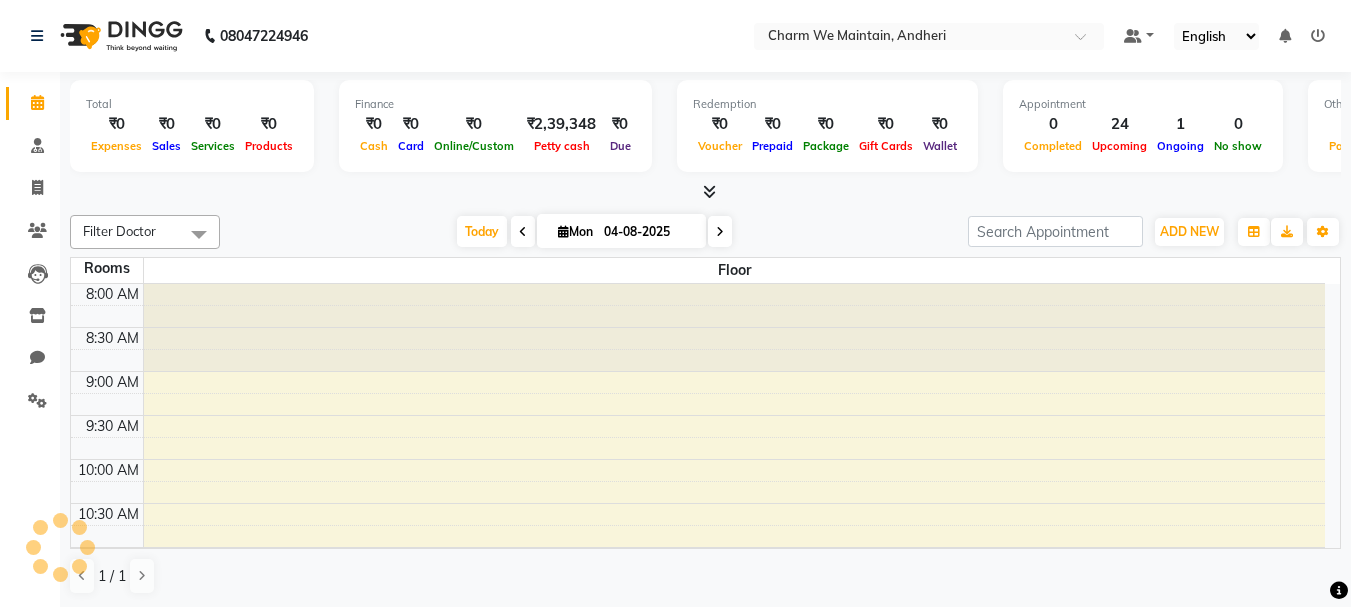 scroll, scrollTop: 705, scrollLeft: 0, axis: vertical 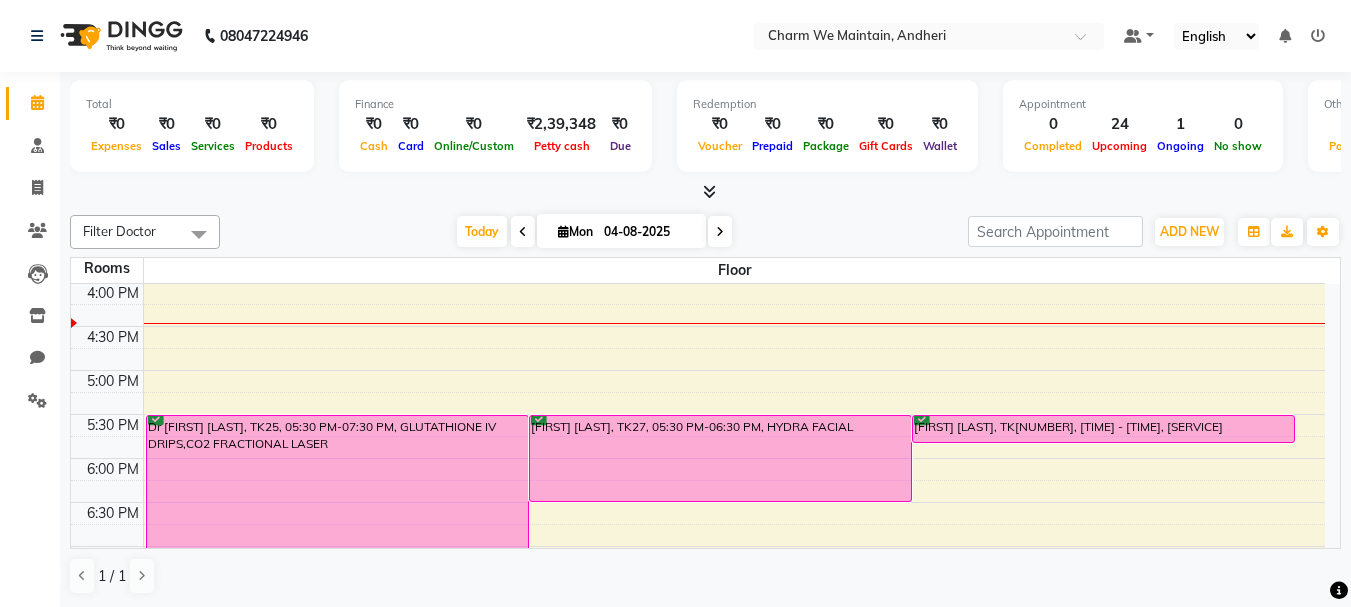 click at bounding box center [720, 232] 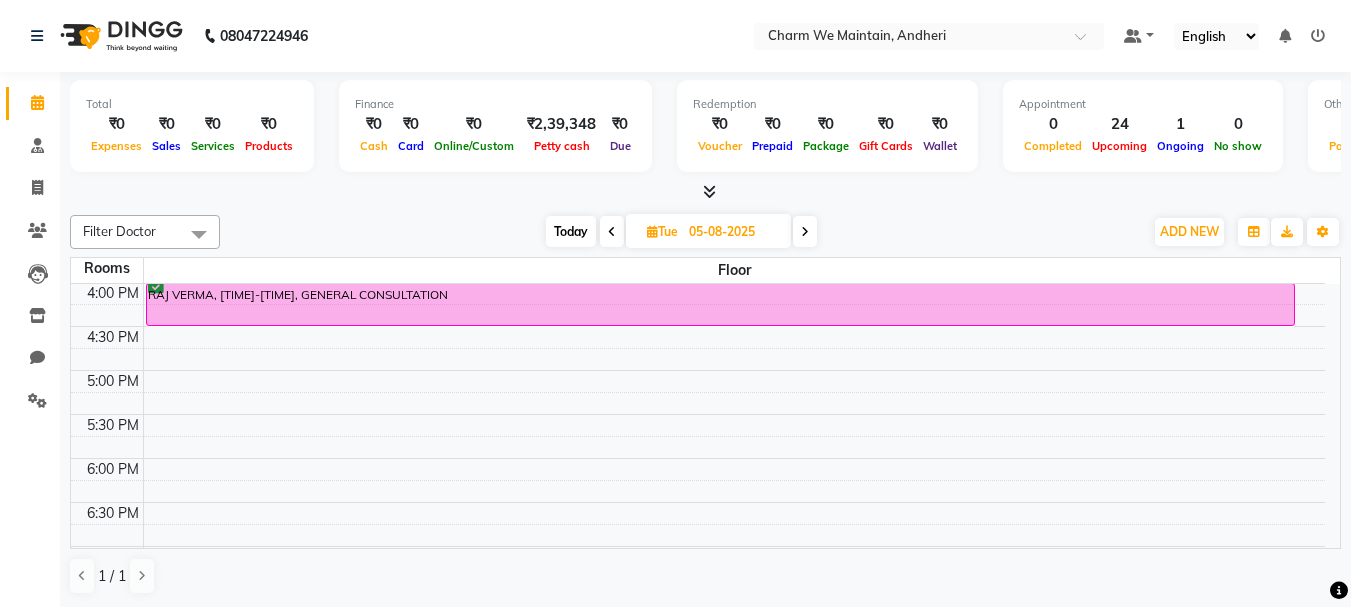 scroll, scrollTop: 805, scrollLeft: 0, axis: vertical 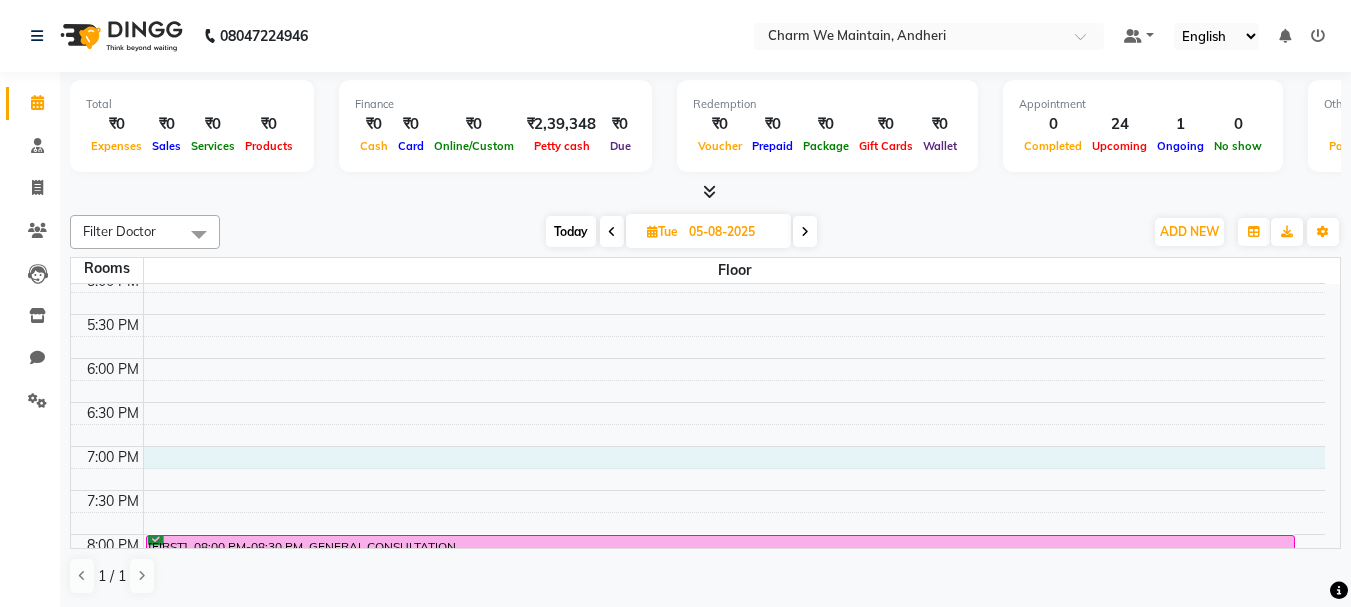 click on "8:00 AM 8:30 AM 9:00 AM 9:30 AM 10:00 AM 10:30 AM 11:00 AM 11:30 AM 12:00 PM 12:30 PM 1:00 PM 1:30 PM 2:00 PM 2:30 PM 3:00 PM 3:30 PM 4:00 PM 4:30 PM 5:00 PM 5:30 PM 6:00 PM 6:30 PM 7:00 PM 7:30 PM 8:00 PM 8:30 PM 9:00 PM 9:30 PM 10:00 PM 10:30 PM             [FIRST] [LAST], 09:00 AM-10:00 AM, CO2 FRACTIONAL LASER             [FIRST] [LAST], 09:00 AM-10:00 AM, CHEMICAL PEELS             [FIRST] . [LAST], 09:00 AM-10:00 AM, HYDRA FACIAL             [FIRST] [LAST], 09:00 AM-10:00 AM, HYDRA FACIAL             [FIRST] [LAST], 09:00 AM-10:00 AM, ACNE PEEL             [FIRST], 09:00 AM-10:00 AM, HYDRA FACIAL             [FIRST] [LAST], 09:00 AM-10:00 AM, SKIN TAG/MOLE REMOVAL              [FIRST] [LAST], 09:00 AM-10:00 AM, MICRO NEEDLING             [FIRST] [LAST], 09:00 AM-10:00 AM, CHEMICAL PEELS             [FIRST] [LAST], 09:00 AM-10:00 AM, HYDRA FACIAL             [FIRST] [LAST], 09:00 AM-10:00 AM, HYDRA FACIAL             [FIRST] [LAST], 09:00 AM-10:00 AM, HAIR PRP" at bounding box center [698, 138] 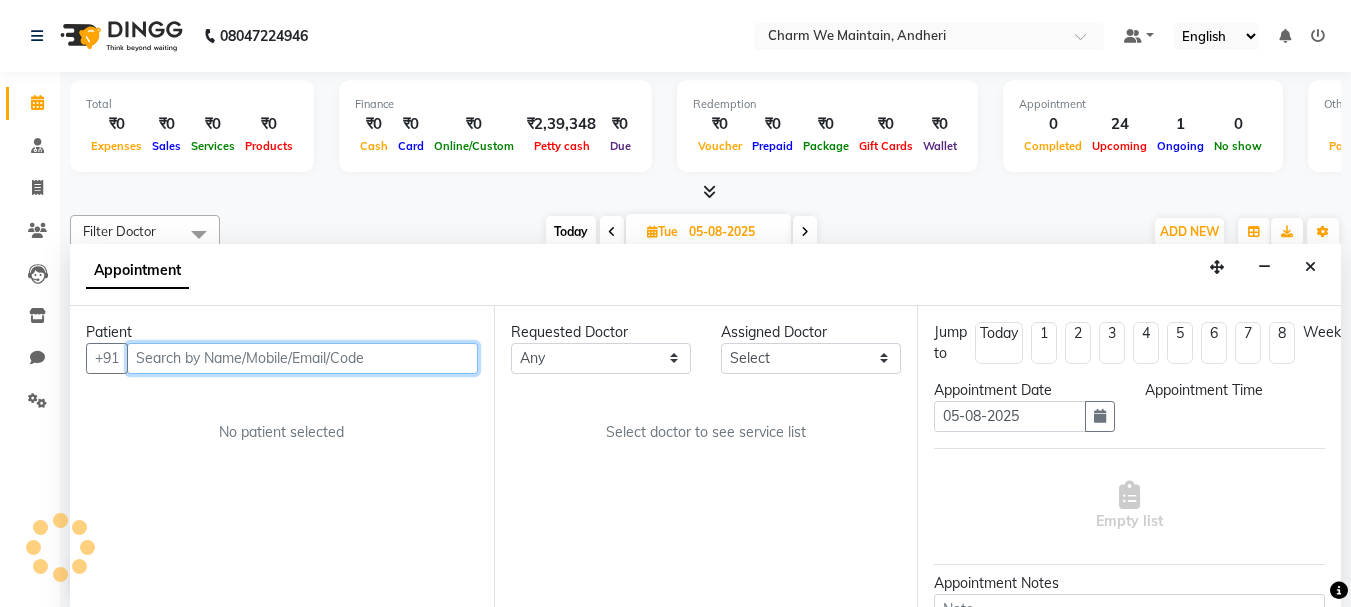 scroll, scrollTop: 1, scrollLeft: 0, axis: vertical 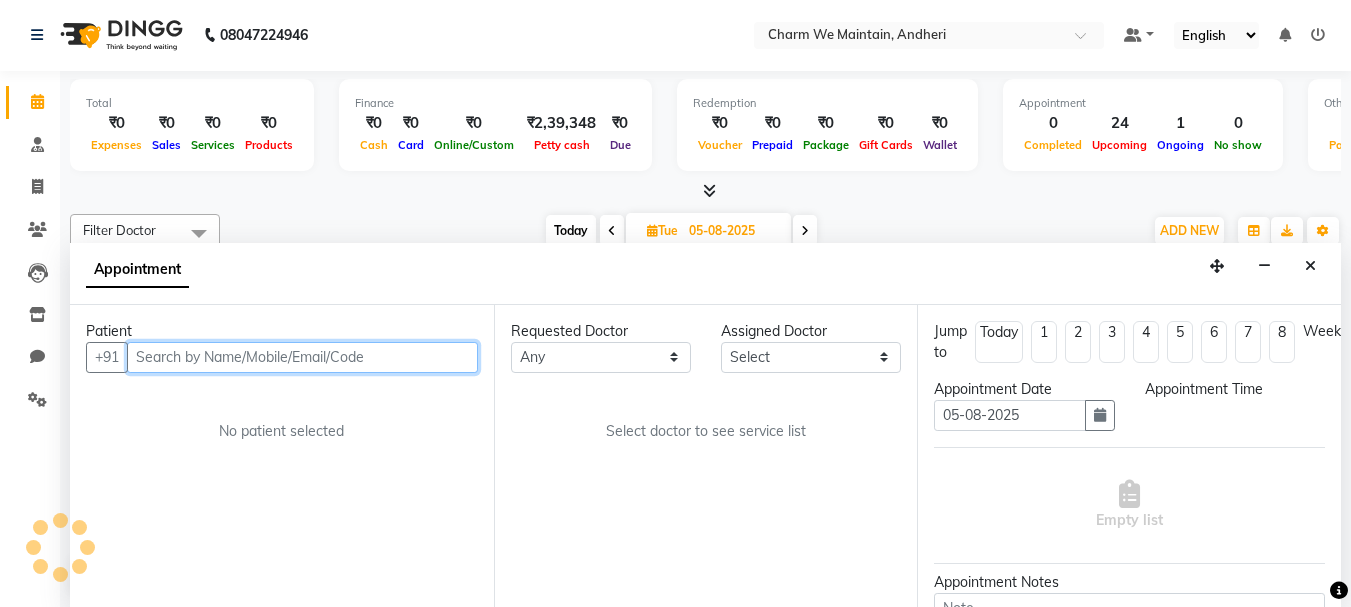select on "1140" 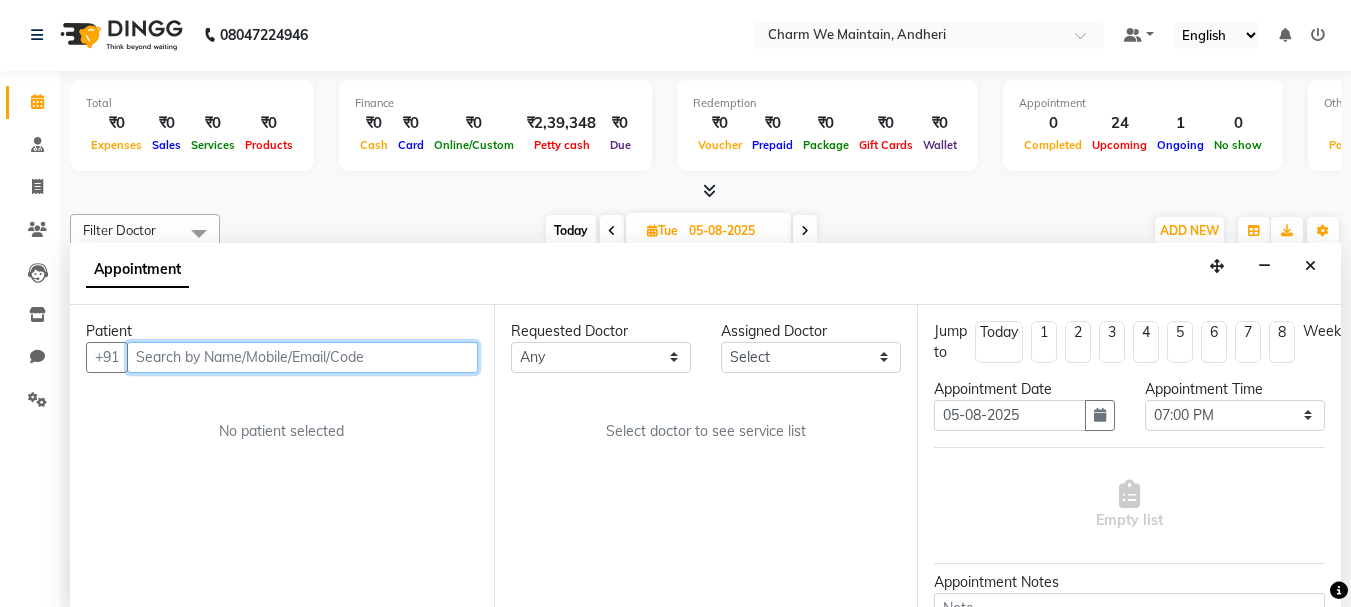 paste on "[PHONE]" 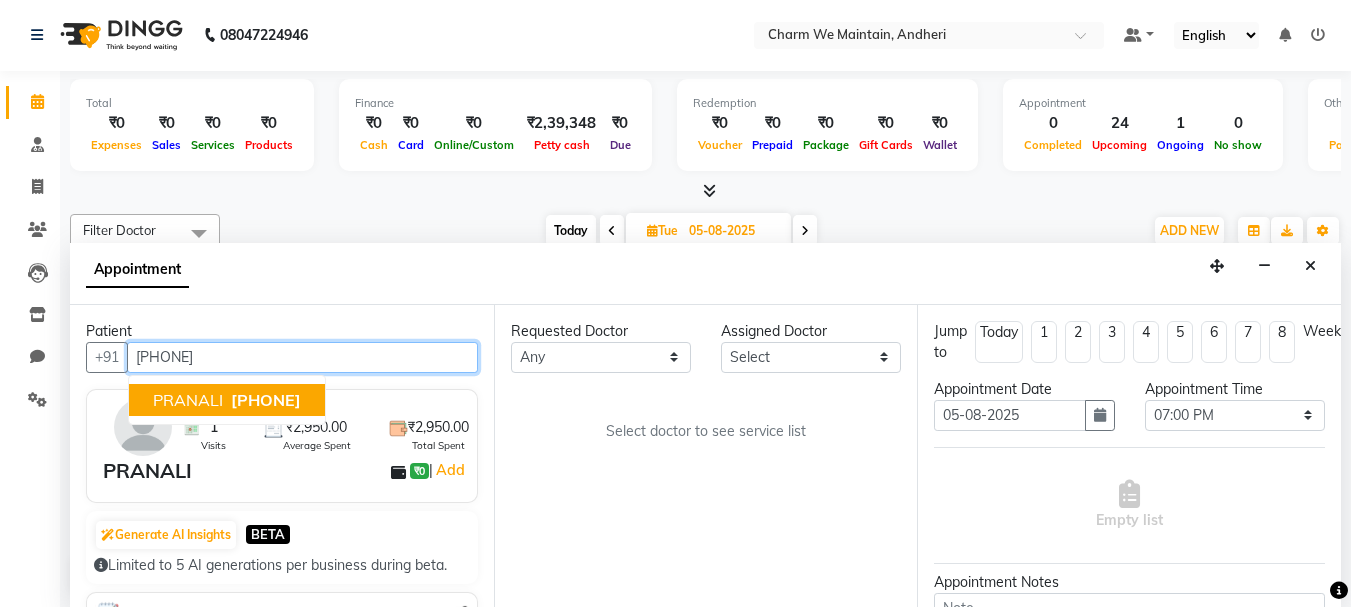 click on "[PHONE]" at bounding box center (266, 400) 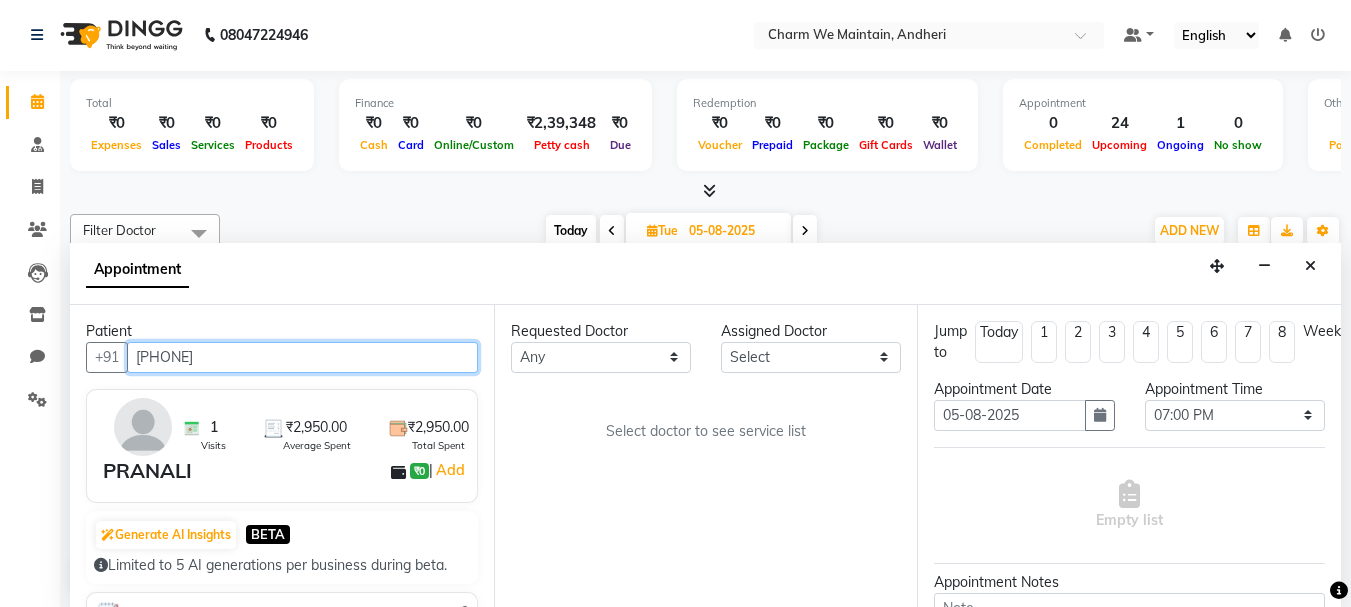 type on "[PHONE]" 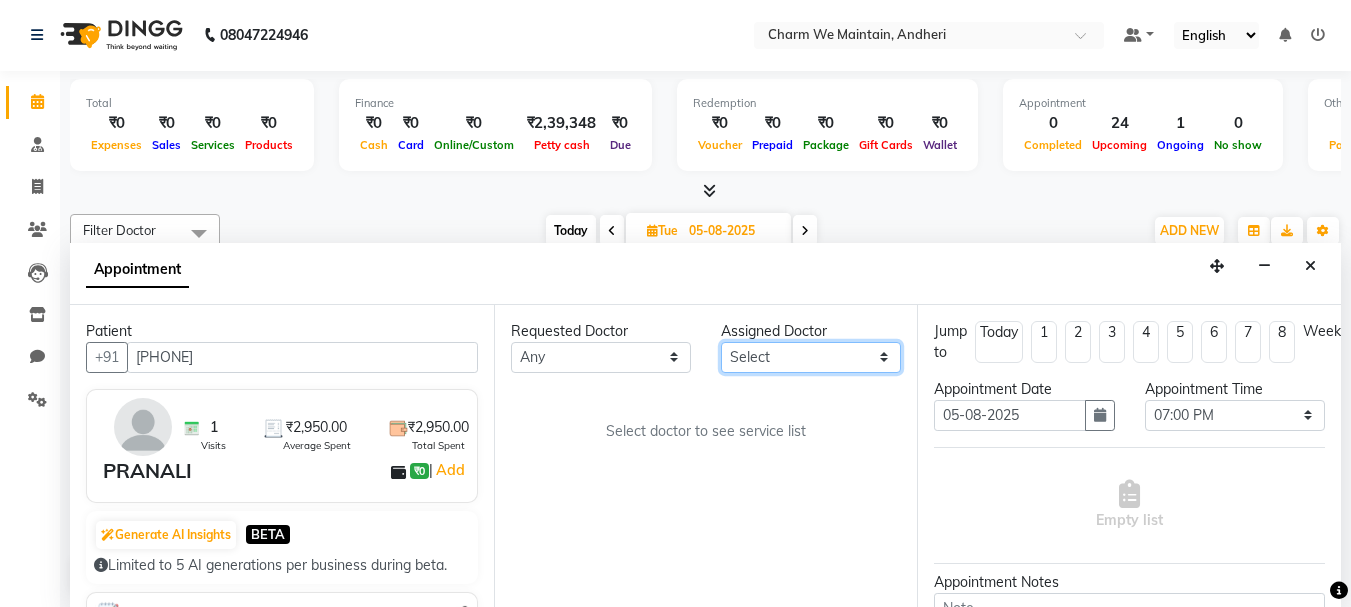 click on "Select DR. AASTHA	 DR. AYESHA	 DR. HIRALBEN" at bounding box center [811, 357] 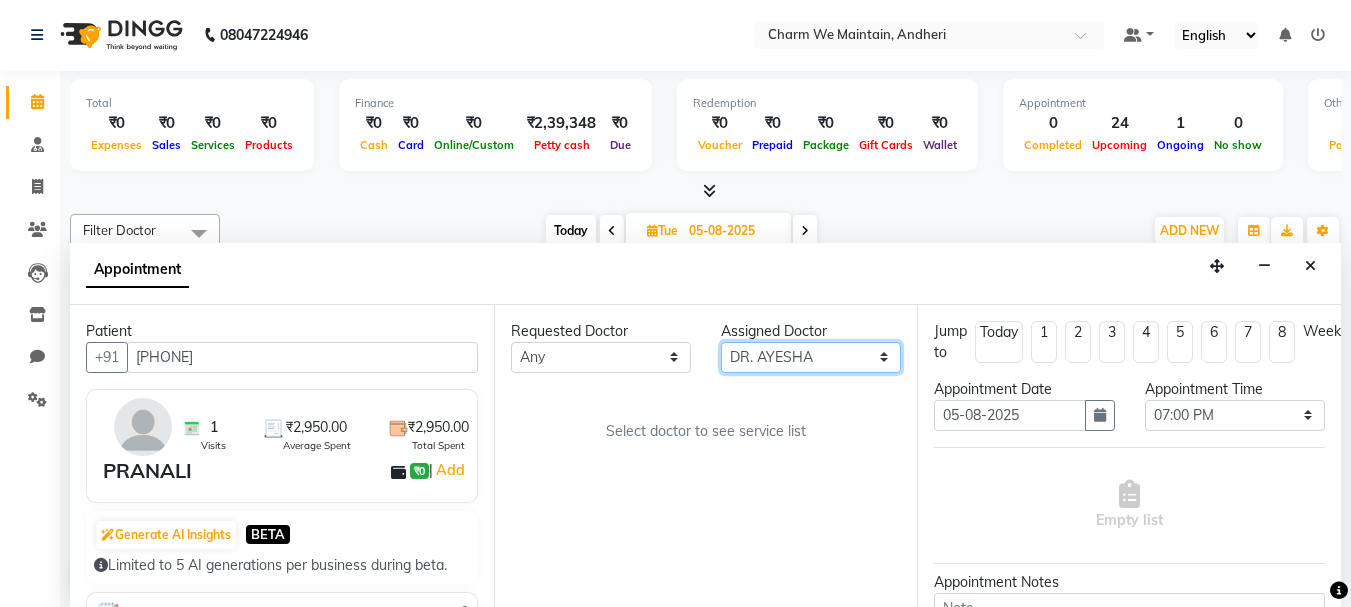 click on "Select DR. AASTHA	 DR. AYESHA	 DR. HIRALBEN" at bounding box center [811, 357] 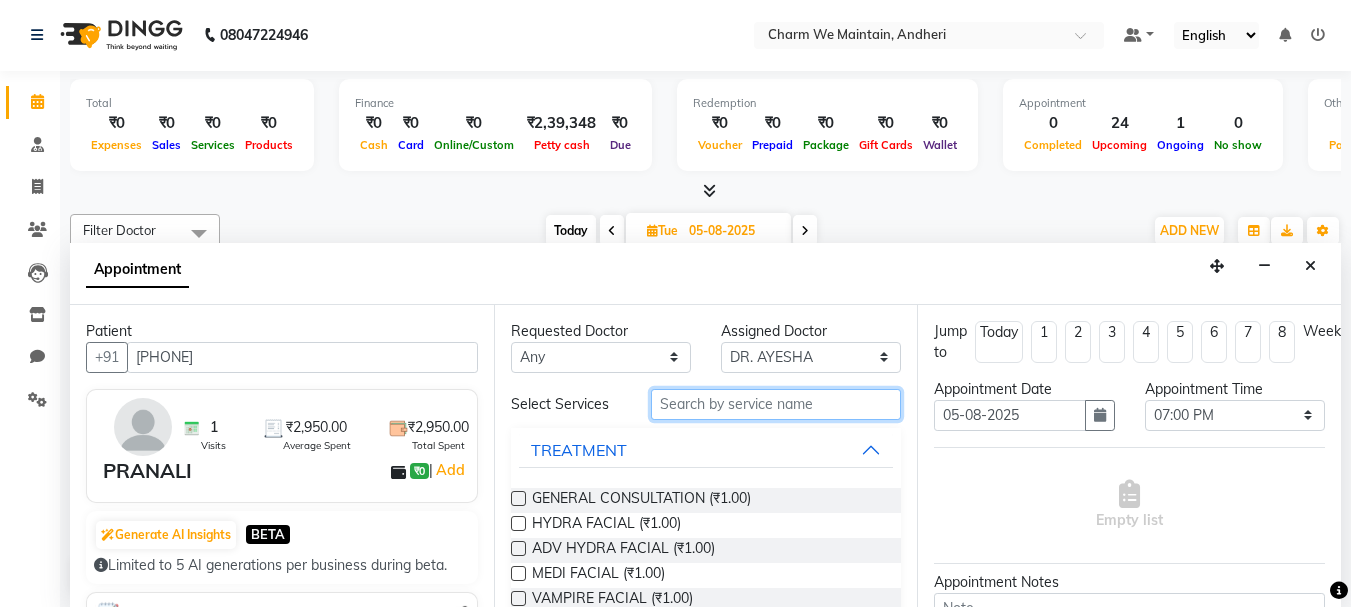 click at bounding box center (776, 404) 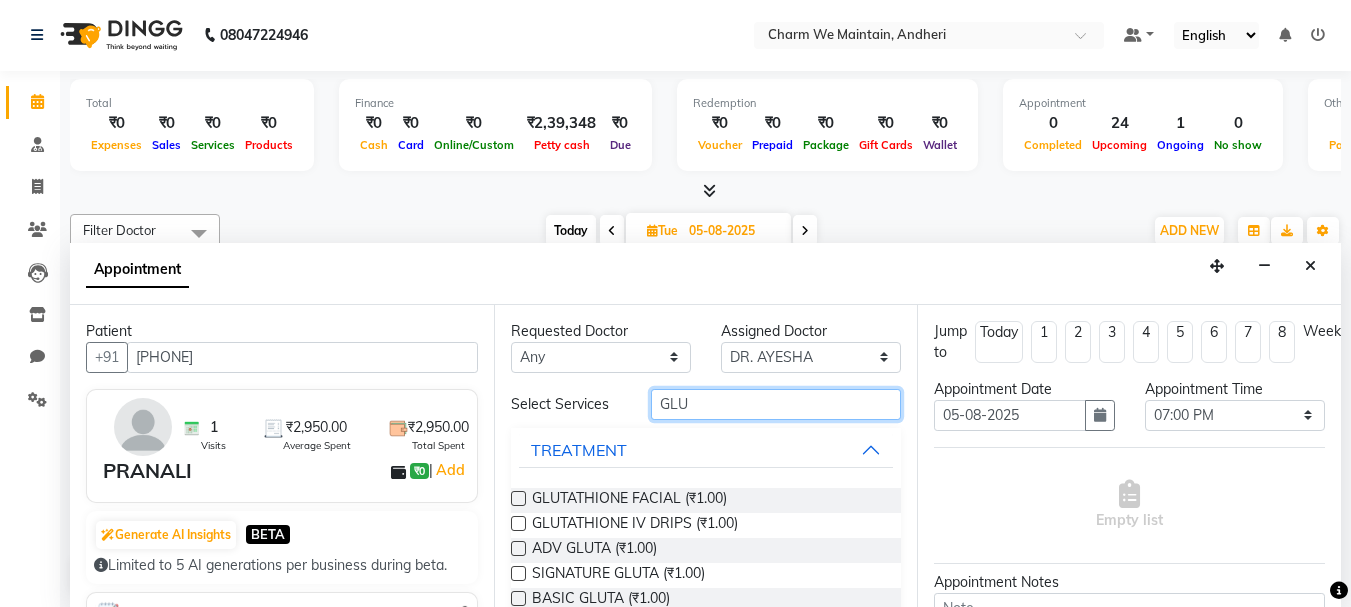 type on "GLU" 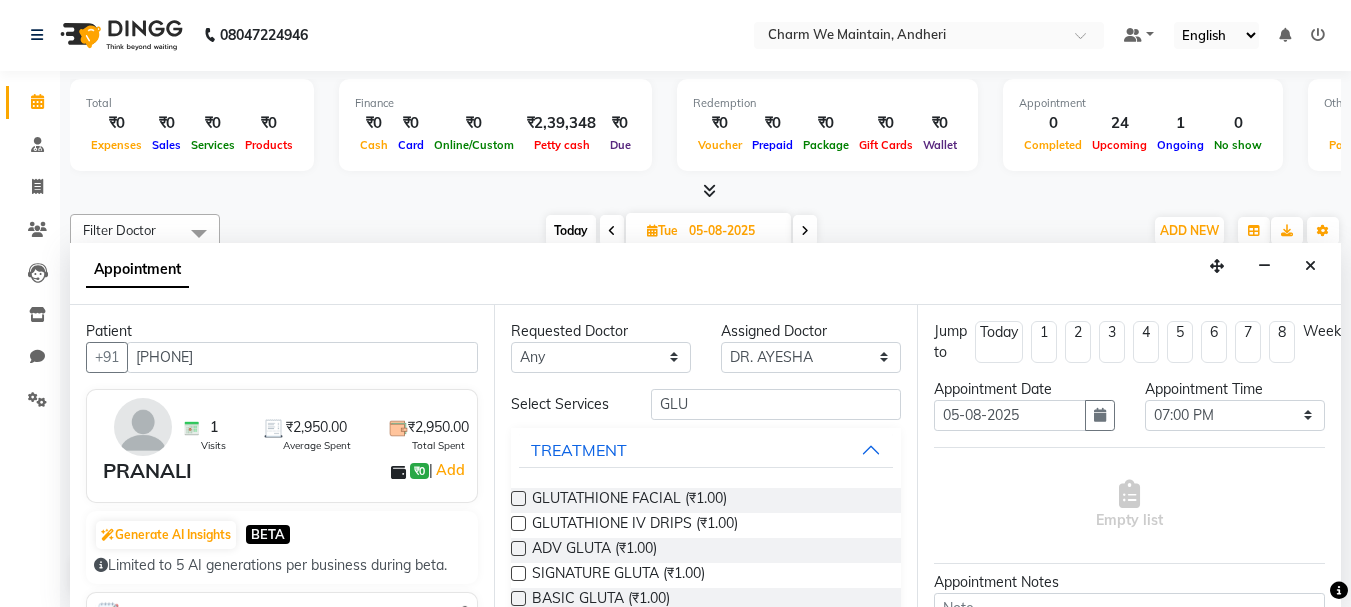 click at bounding box center (518, 523) 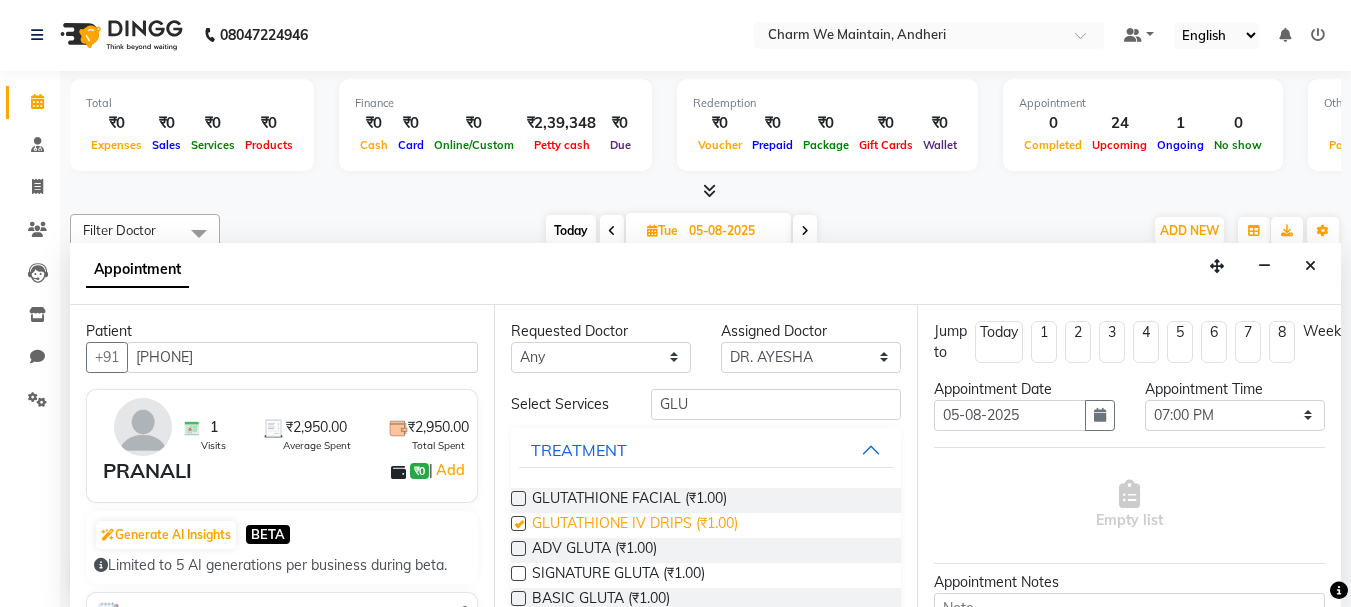 select on "4343" 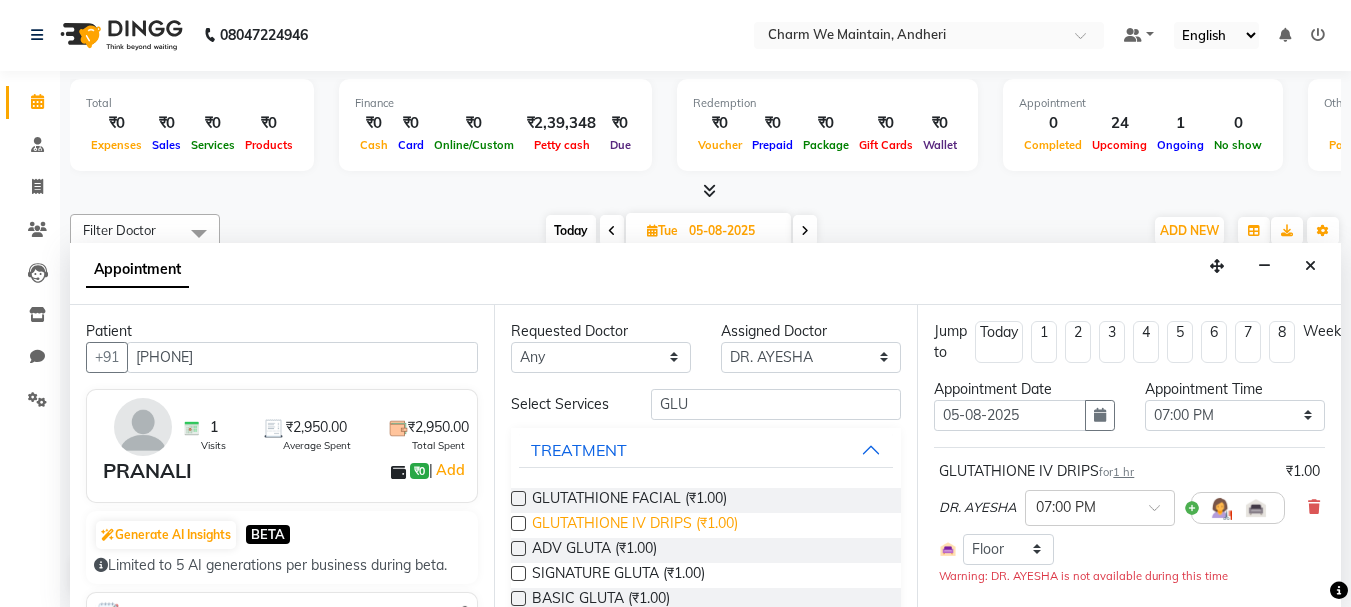 checkbox on "false" 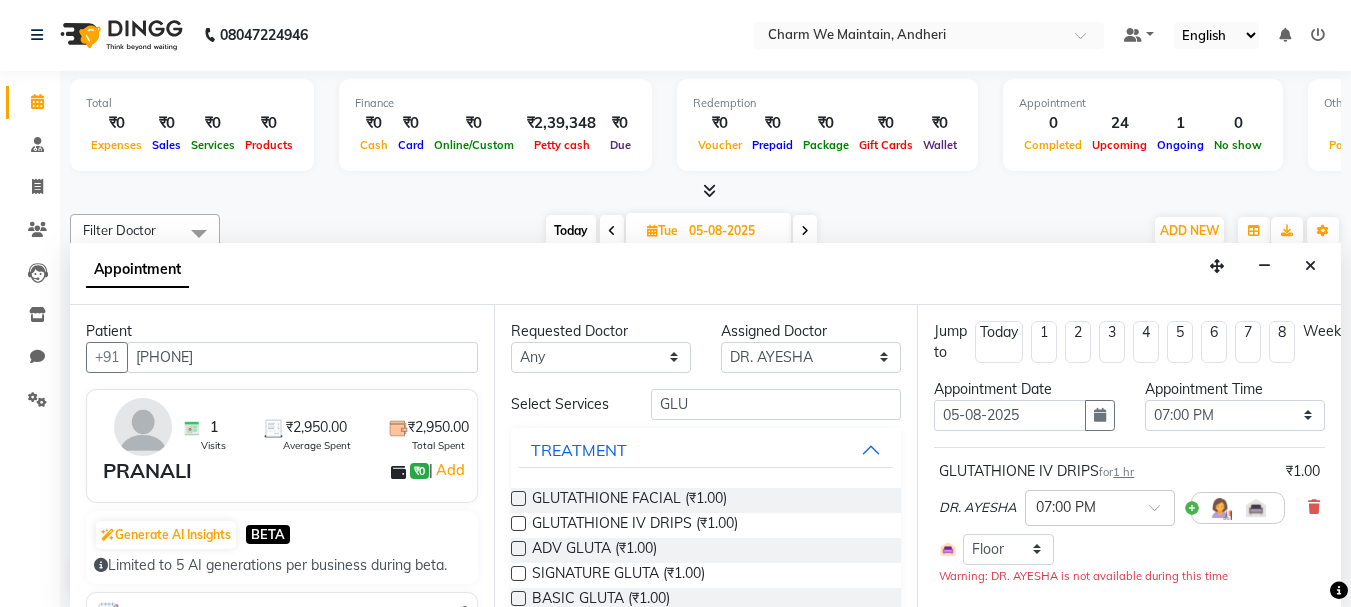 click on "1 hr" at bounding box center (1123, 472) 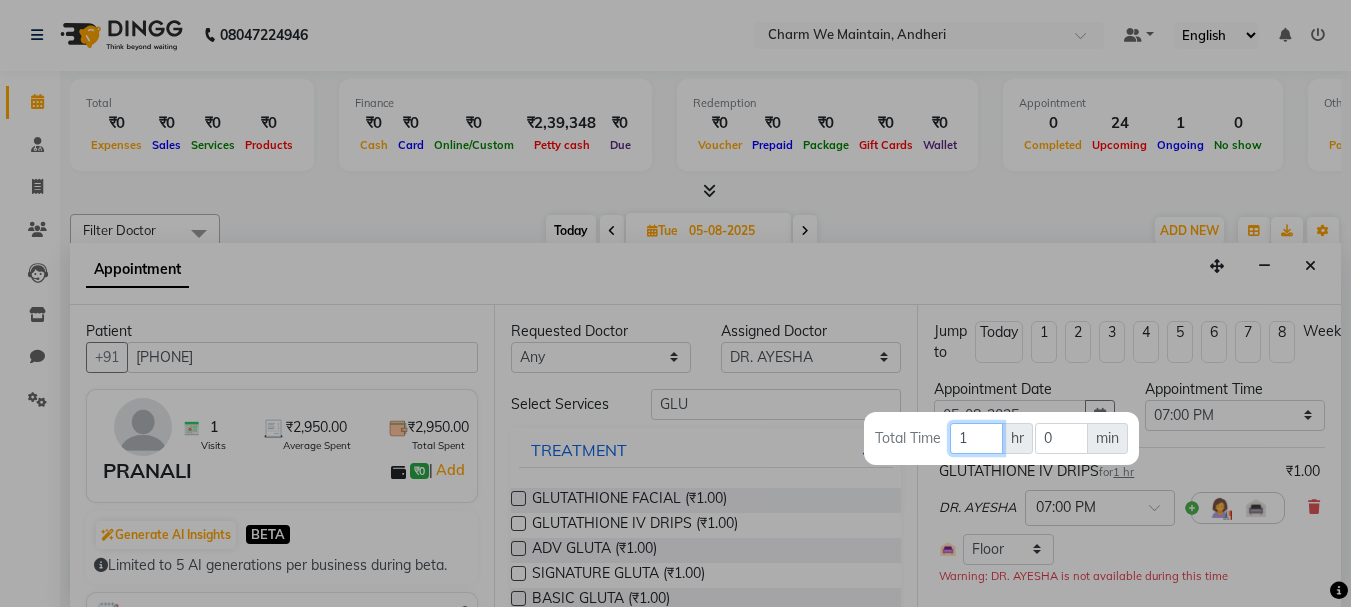 click on "1" at bounding box center [976, 438] 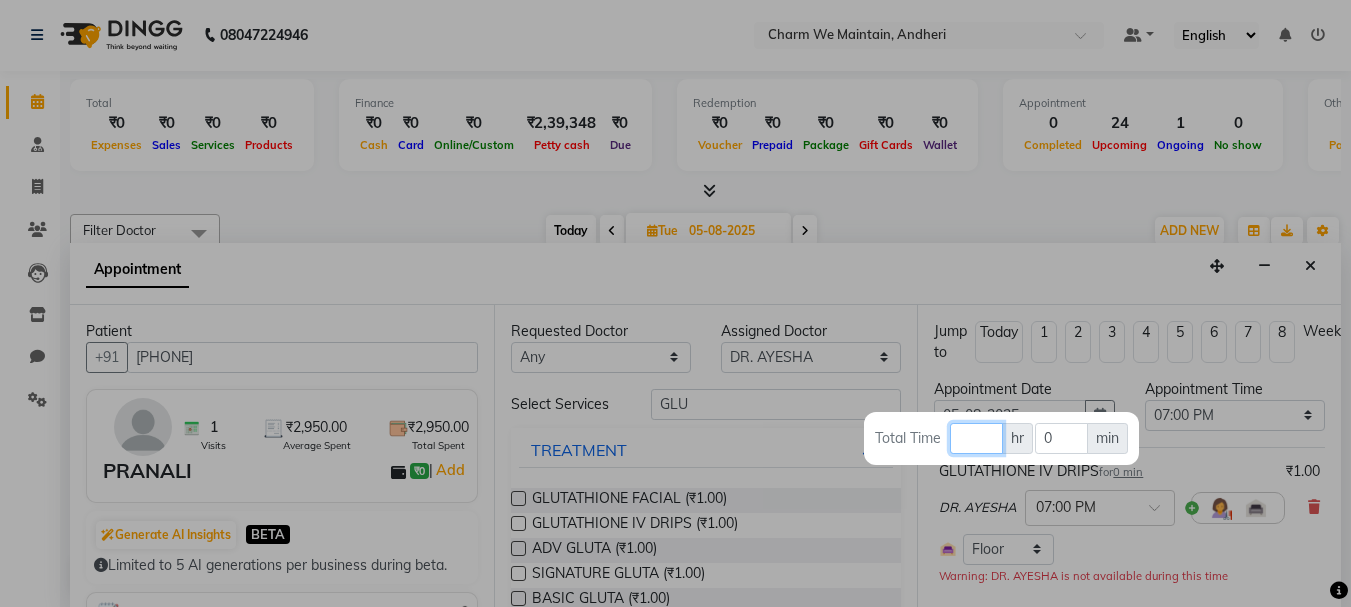 type 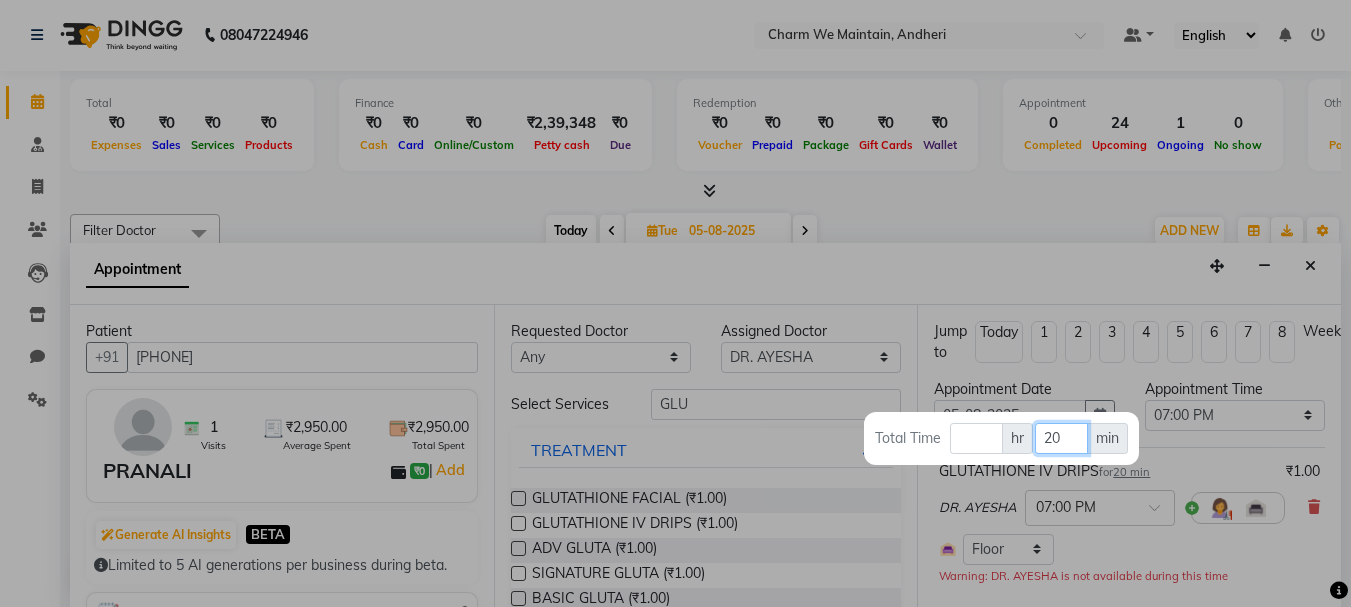 type on "20" 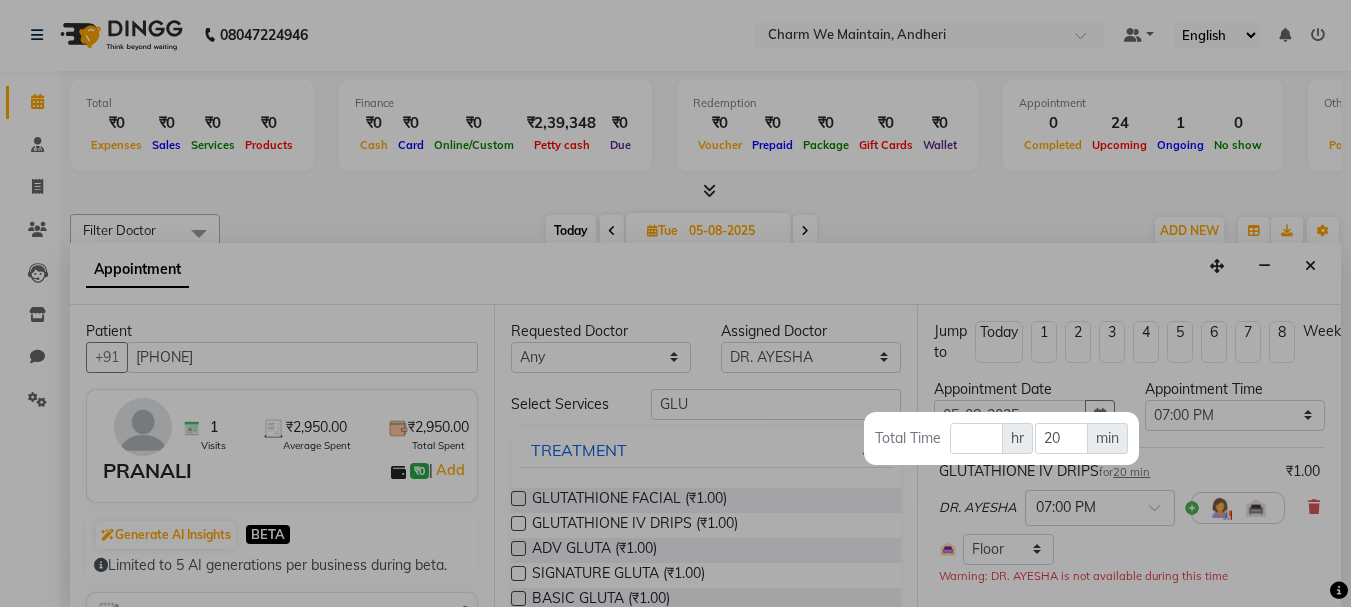 click at bounding box center (675, 303) 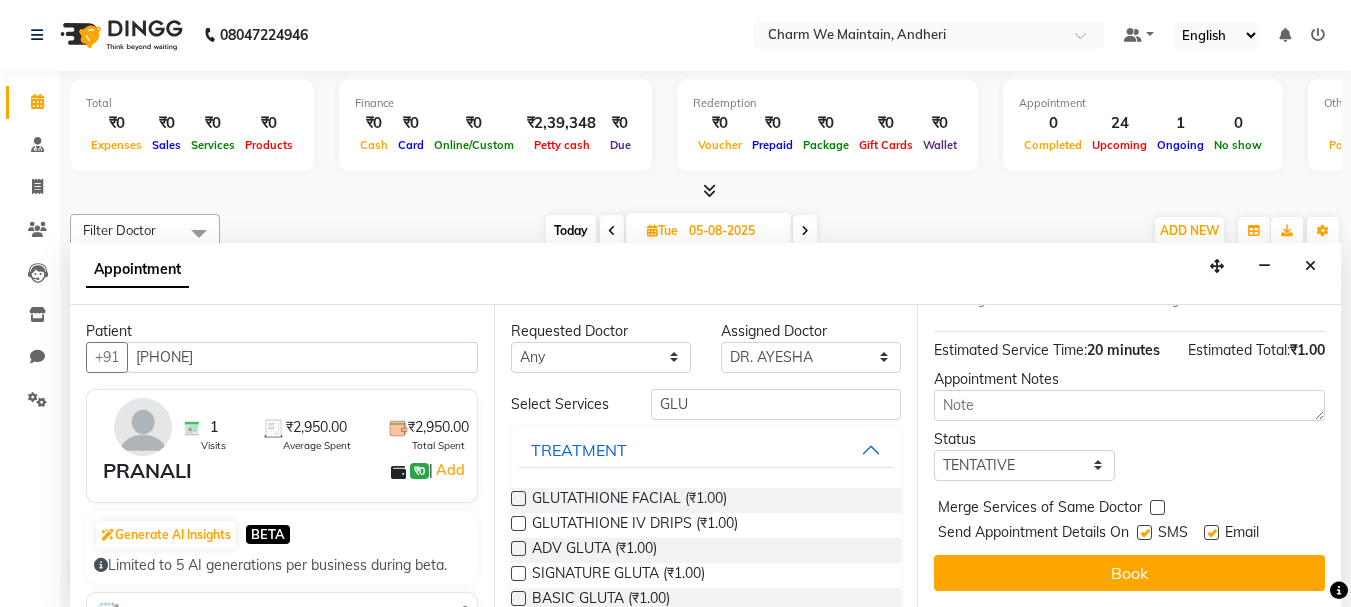 scroll, scrollTop: 312, scrollLeft: 0, axis: vertical 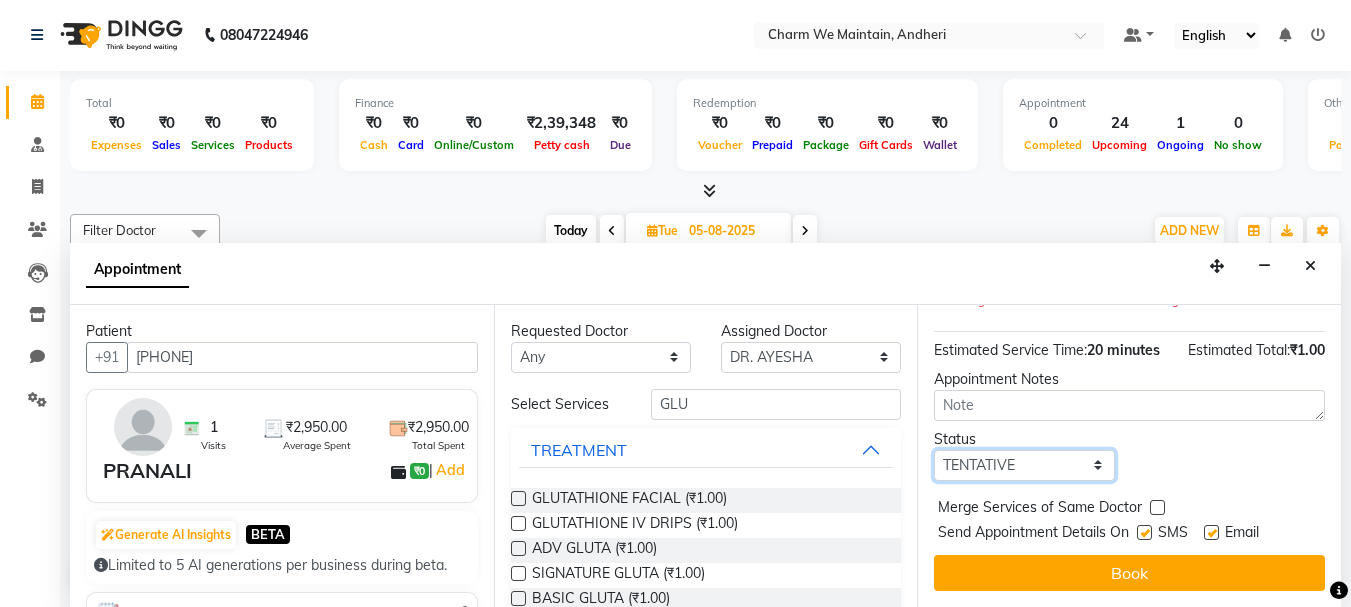 drag, startPoint x: 1058, startPoint y: 442, endPoint x: 1058, endPoint y: 459, distance: 17 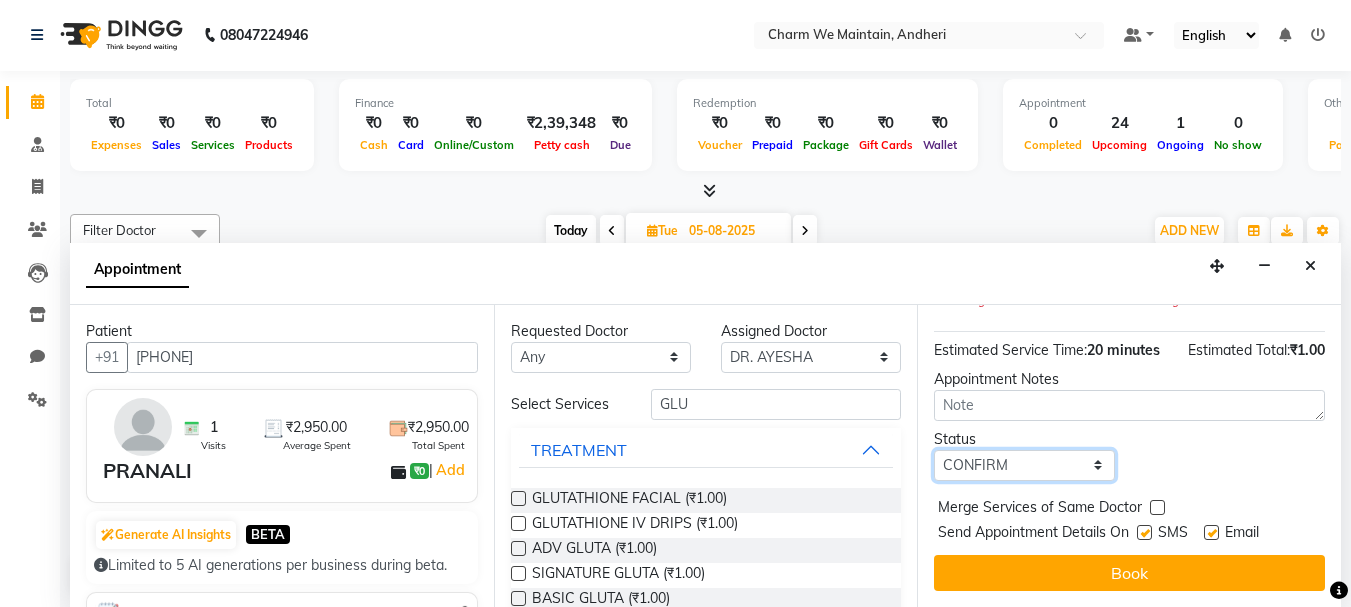 click on "Select TENTATIVE CONFIRM UPCOMING" at bounding box center [1024, 465] 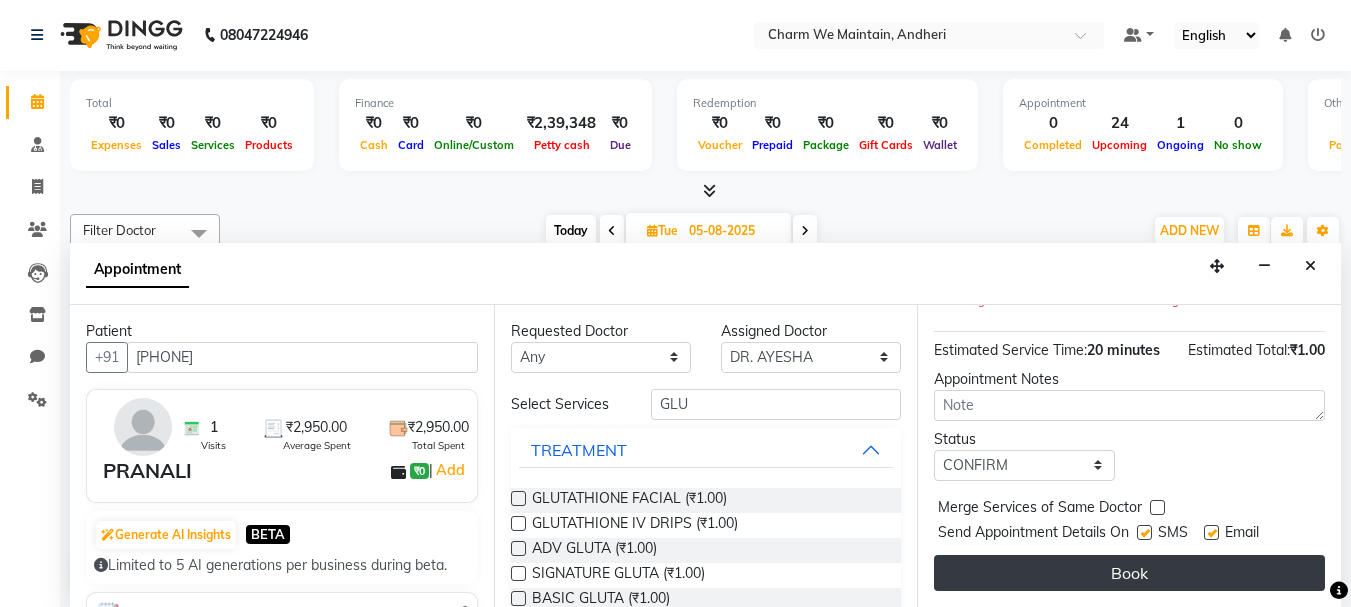 click on "Book" at bounding box center (1129, 573) 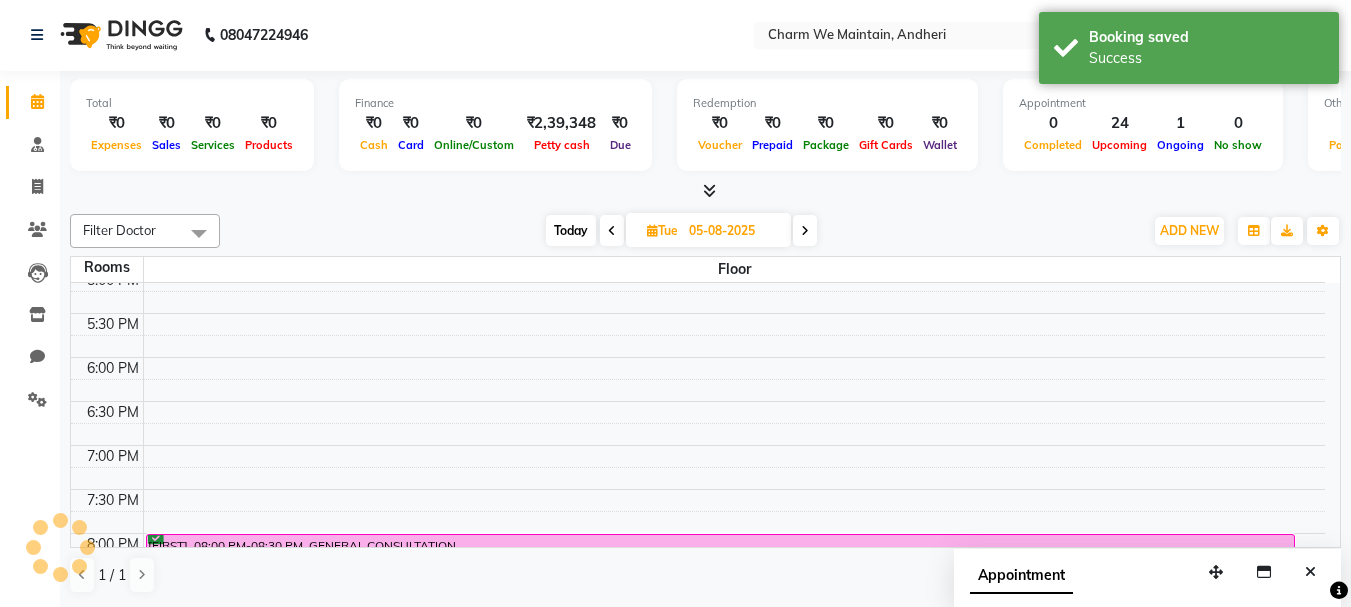 scroll, scrollTop: 0, scrollLeft: 0, axis: both 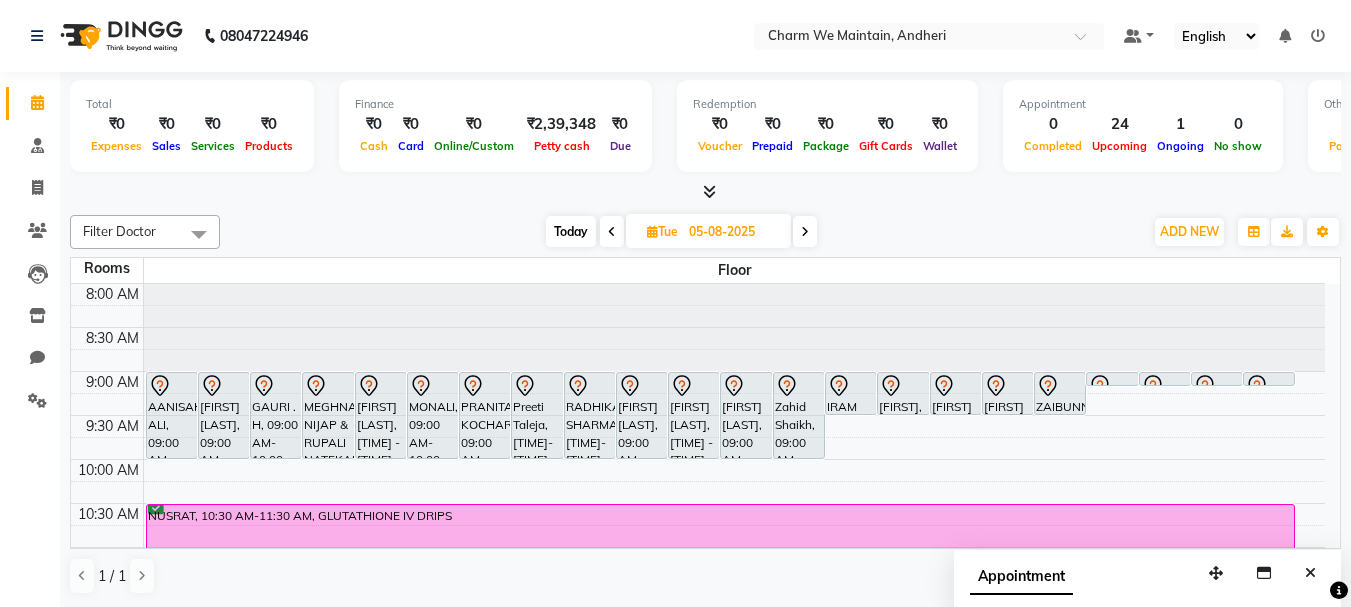 click at bounding box center (612, 232) 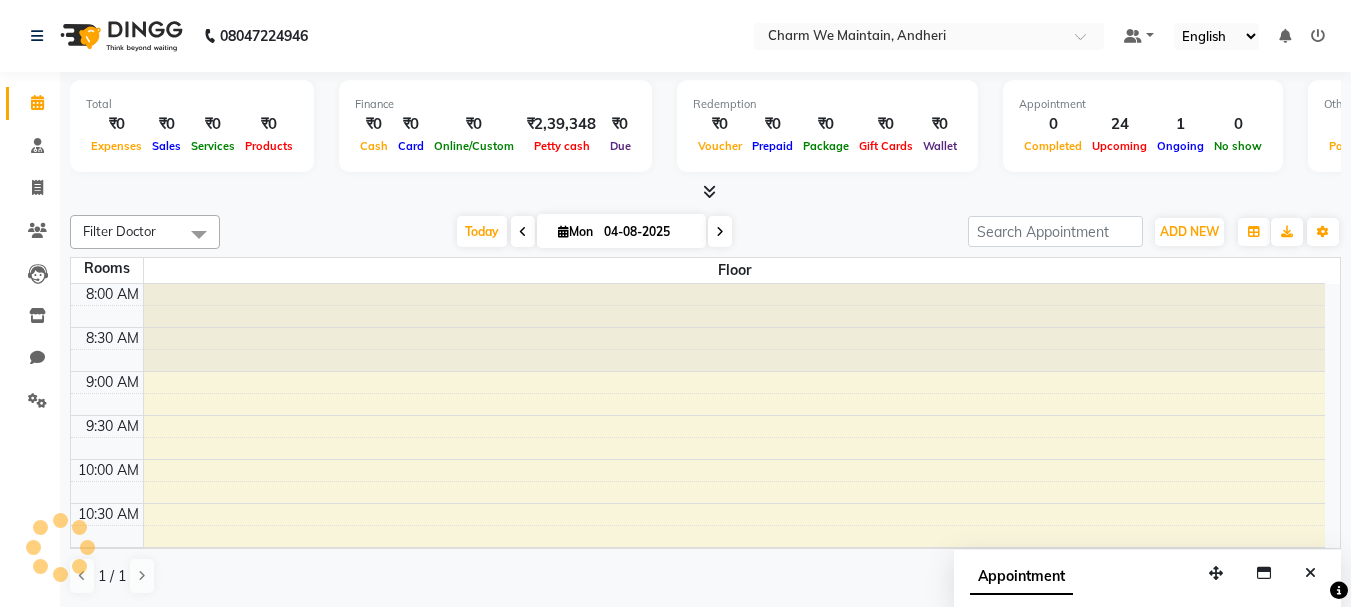 scroll, scrollTop: 705, scrollLeft: 0, axis: vertical 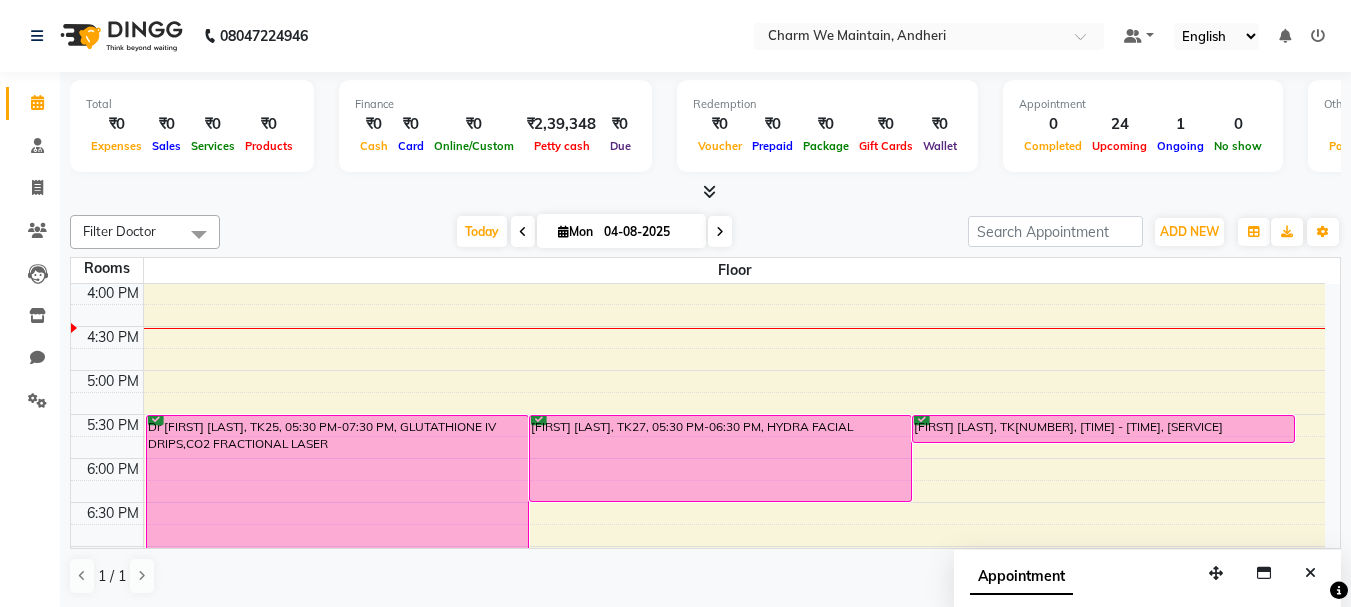 click at bounding box center (523, 232) 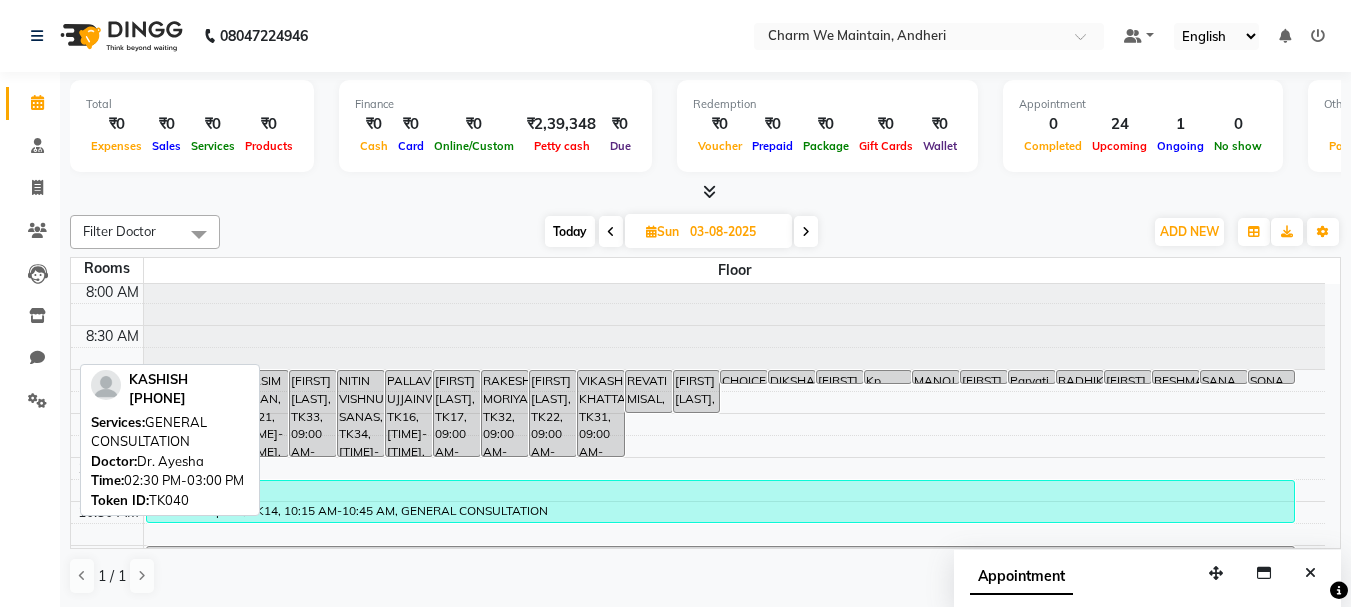 scroll, scrollTop: 0, scrollLeft: 0, axis: both 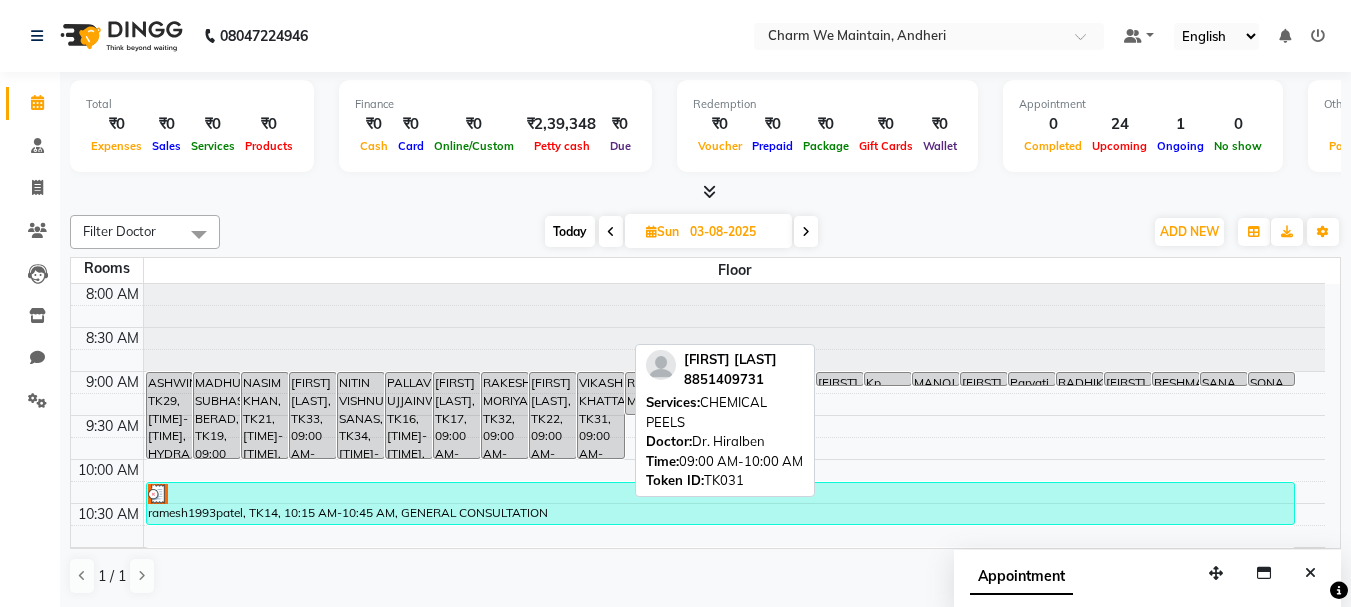 click on "VIKASH KHATTADI, TK31, 09:00 AM-10:00 AM, CHEMICAL PEELS" at bounding box center (601, 415) 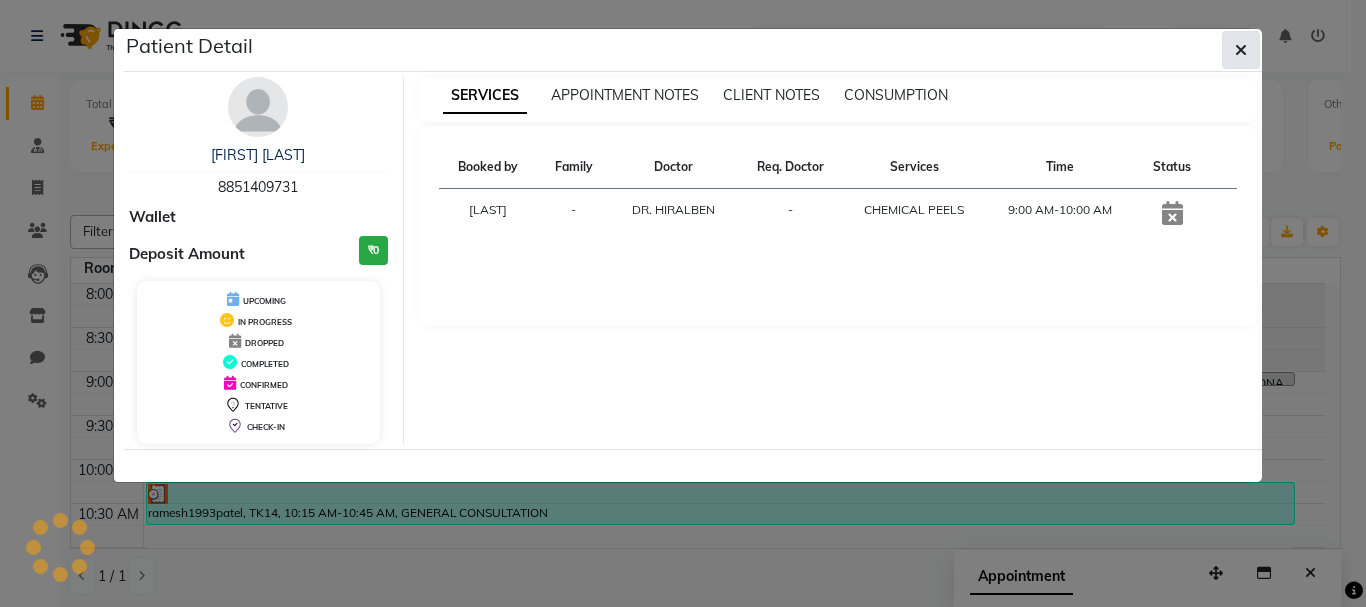 click 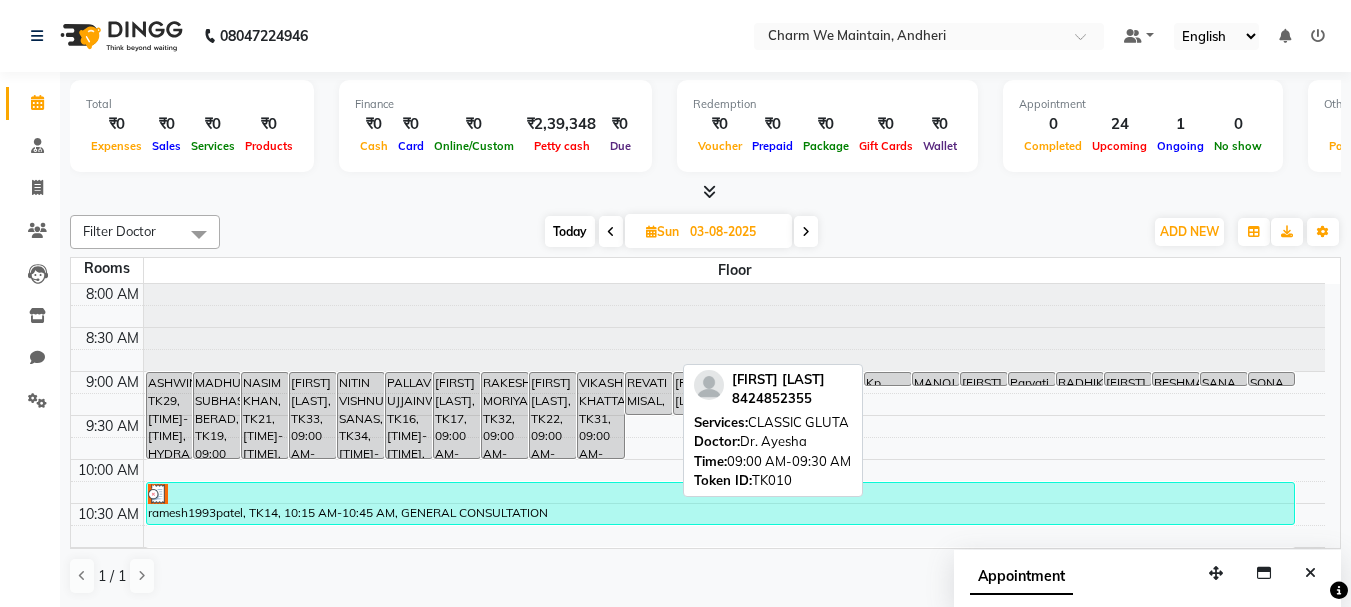 click on "REVATI MISAL, TK10, 09:00 AM-09:30 AM, CLASSIC GLUTA" at bounding box center (649, 393) 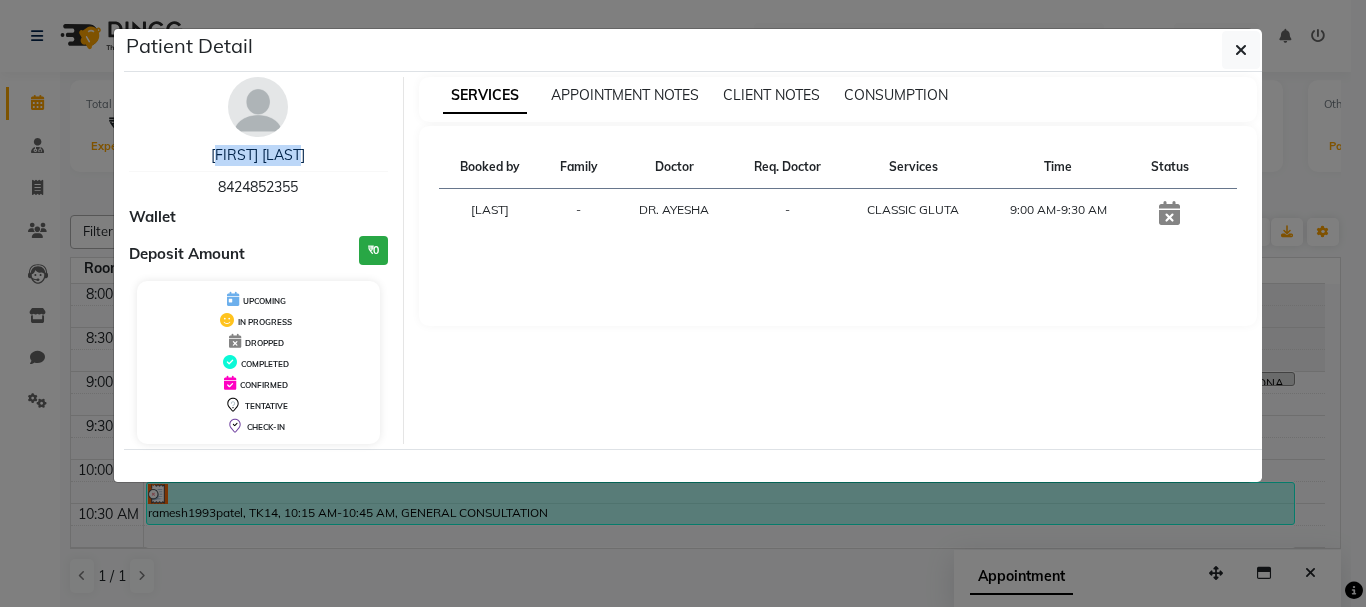 drag, startPoint x: 311, startPoint y: 157, endPoint x: 200, endPoint y: 142, distance: 112.00893 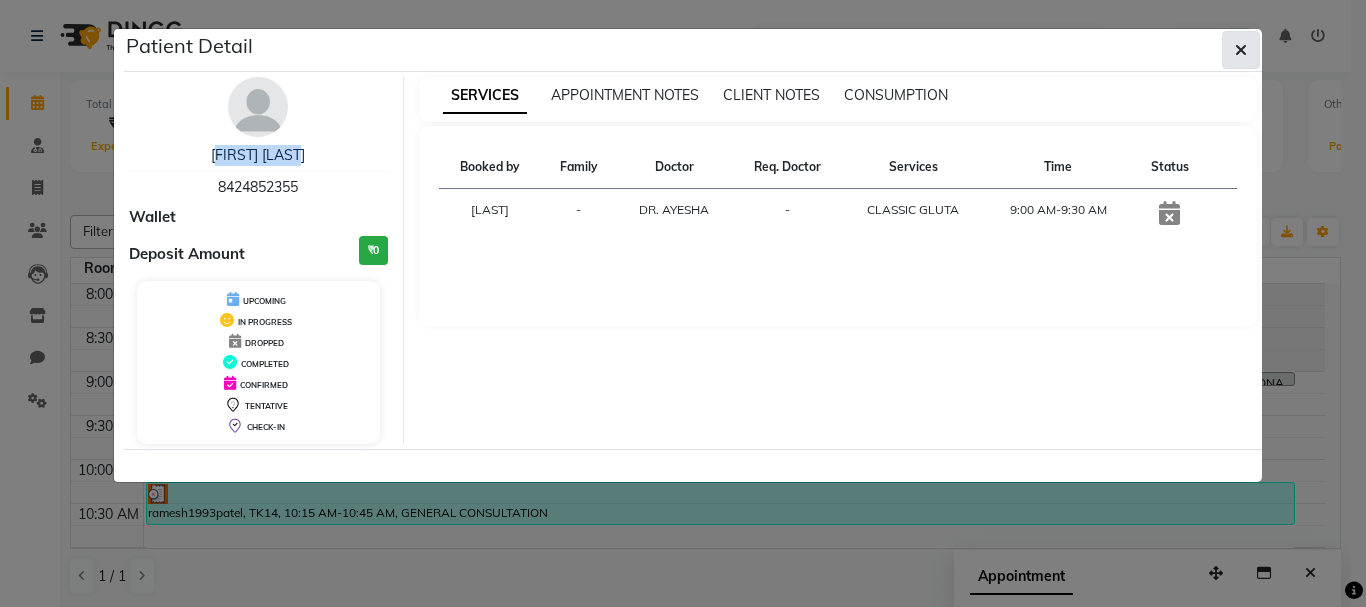 click 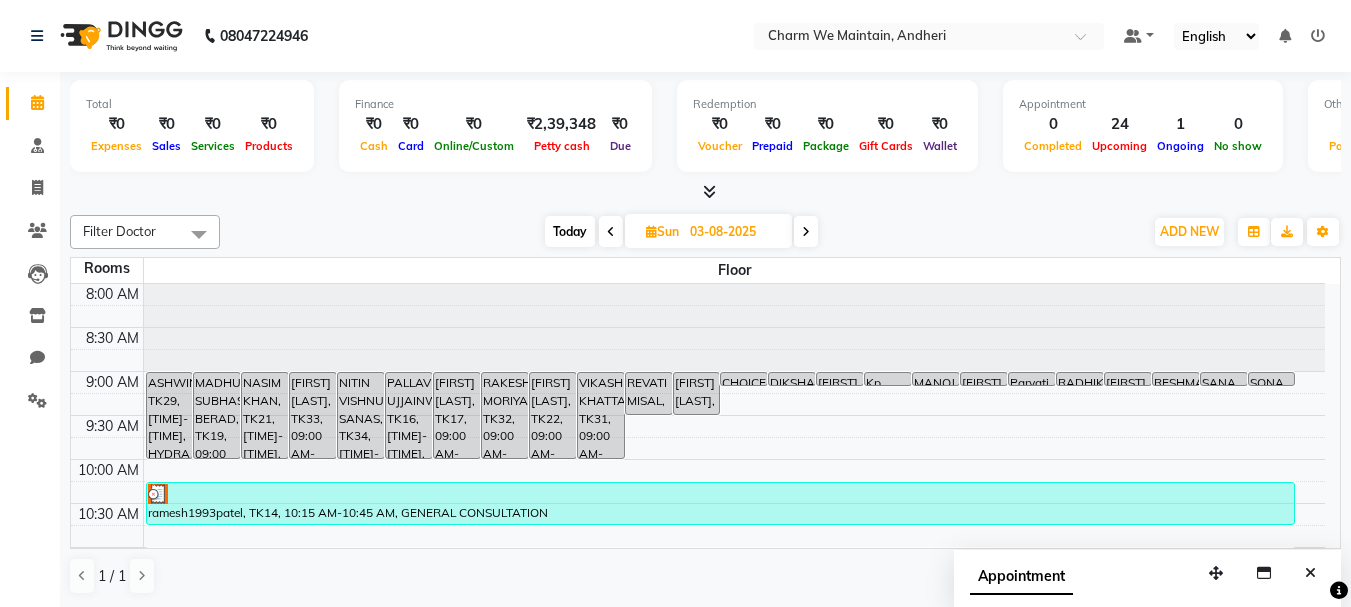 click at bounding box center (806, 232) 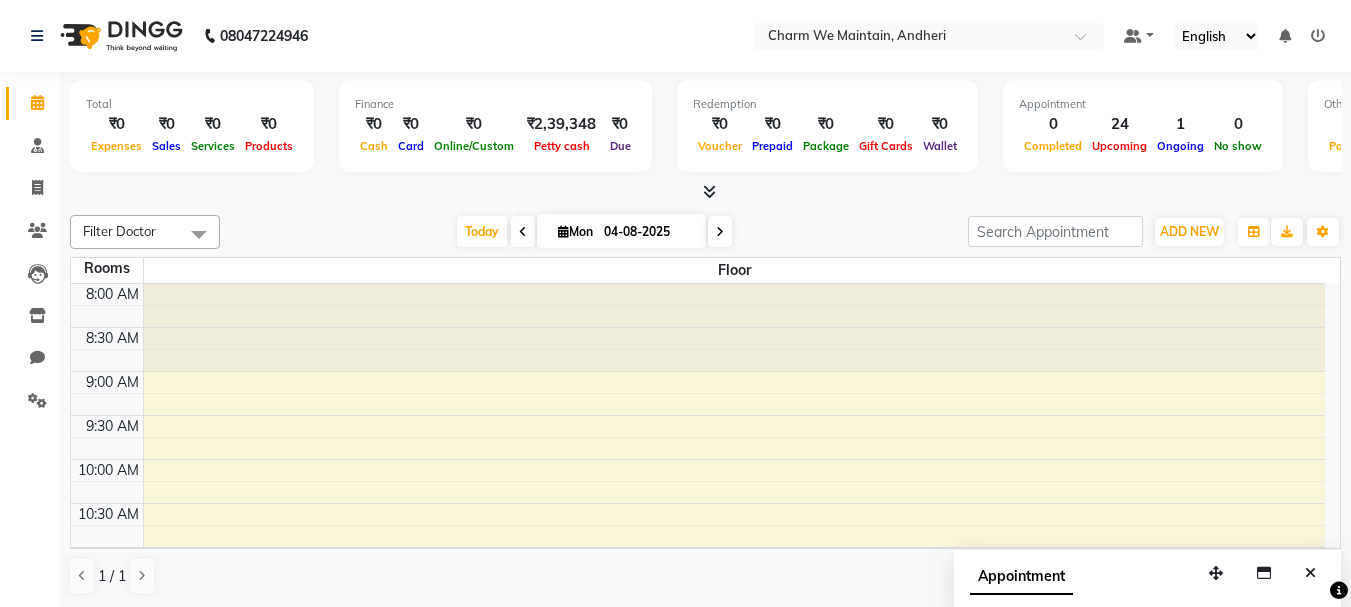 scroll, scrollTop: 705, scrollLeft: 0, axis: vertical 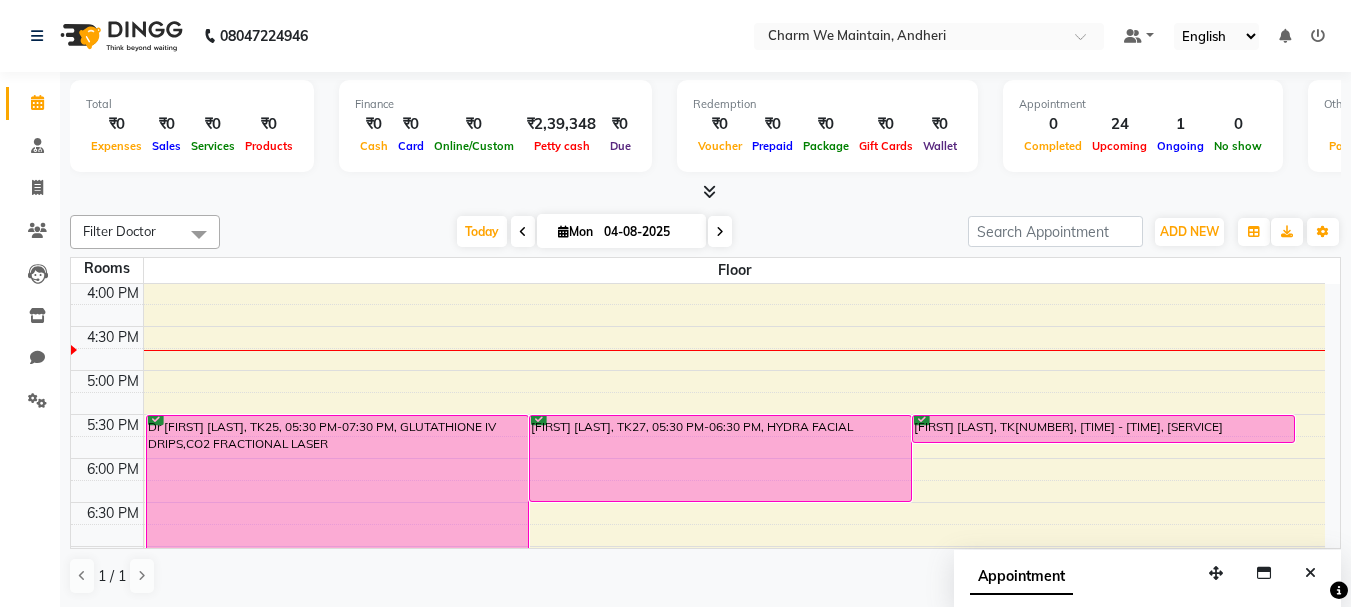 click at bounding box center (720, 231) 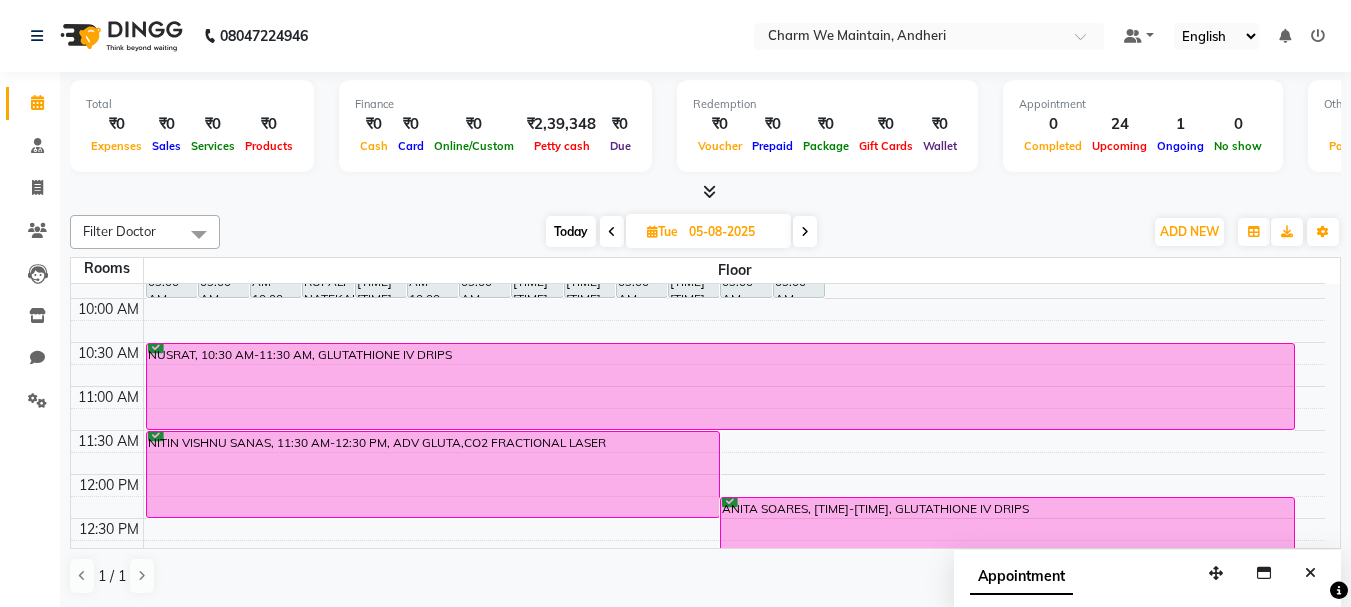 scroll, scrollTop: 0, scrollLeft: 0, axis: both 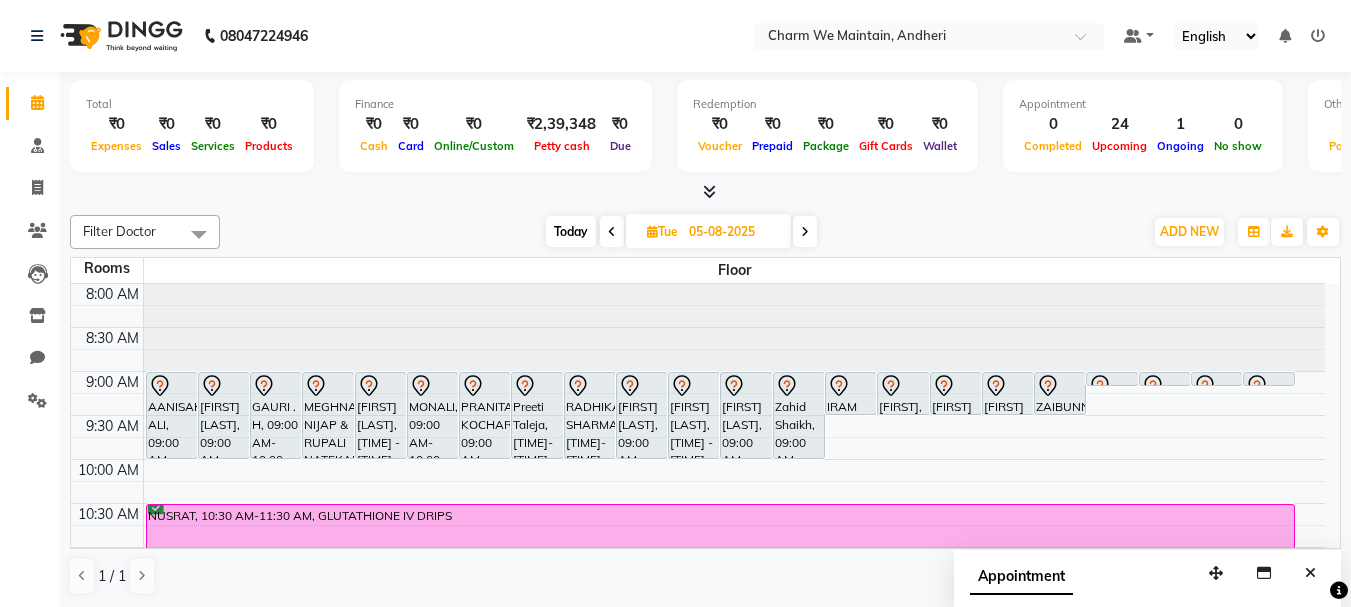 click on "Today" at bounding box center [571, 231] 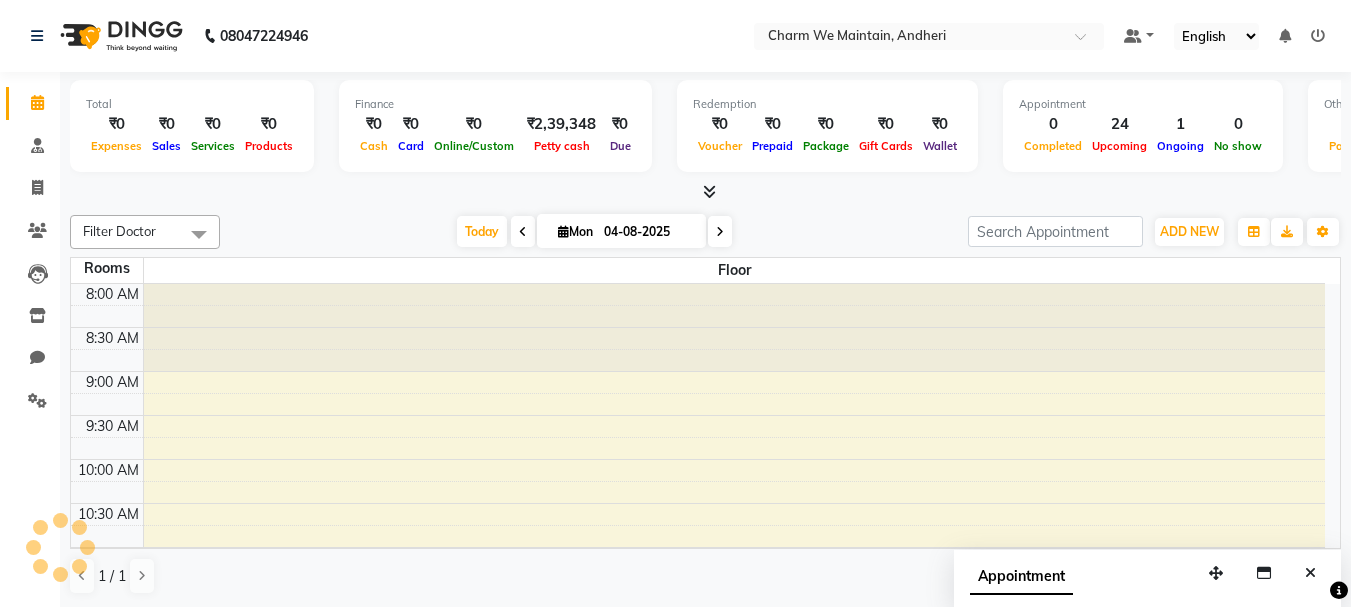 scroll, scrollTop: 705, scrollLeft: 0, axis: vertical 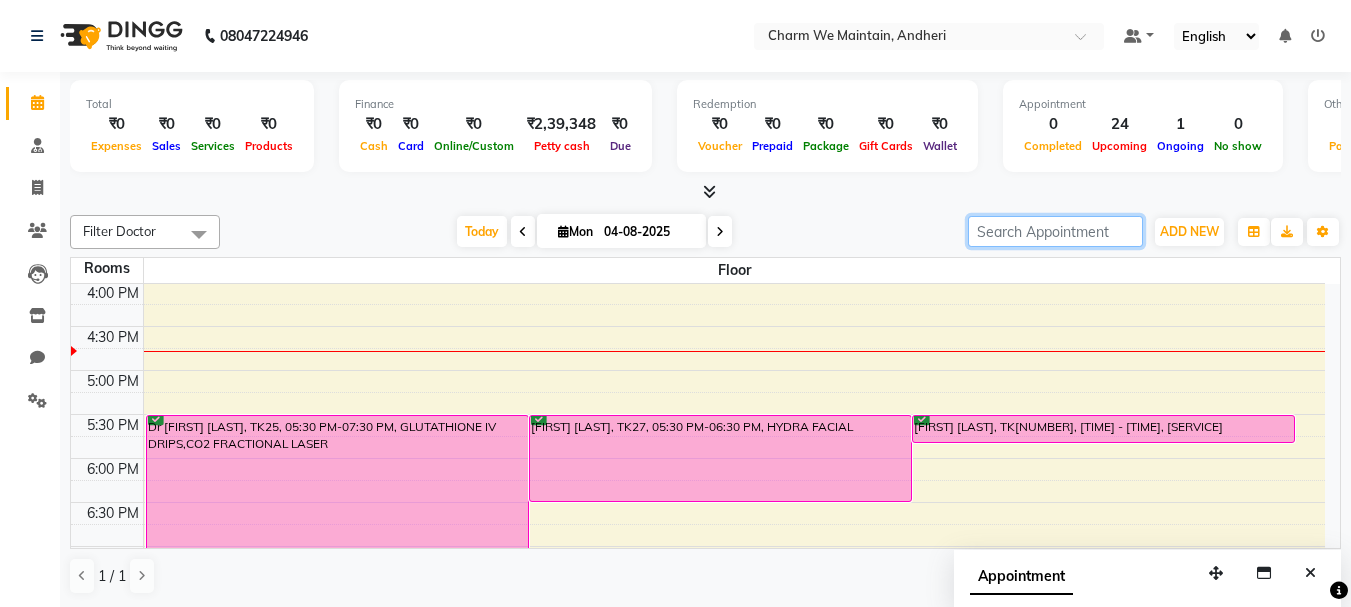 click at bounding box center (1055, 231) 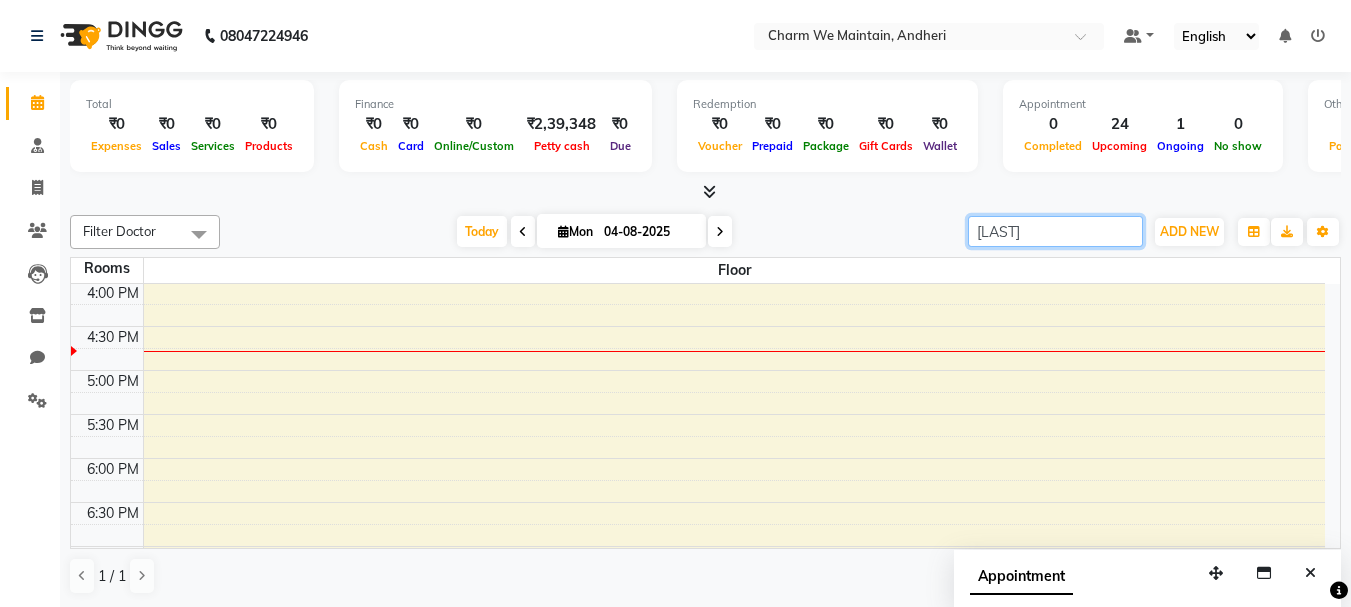 click on "[LAST]" at bounding box center [1055, 231] 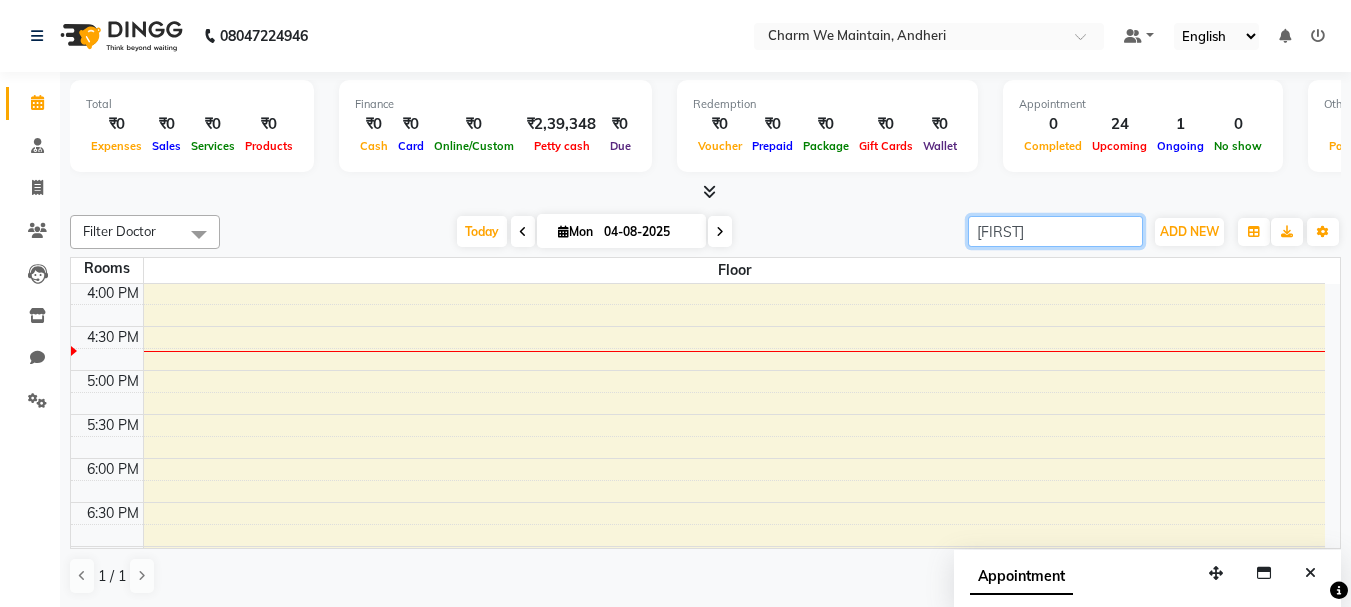 type on "[LAST]" 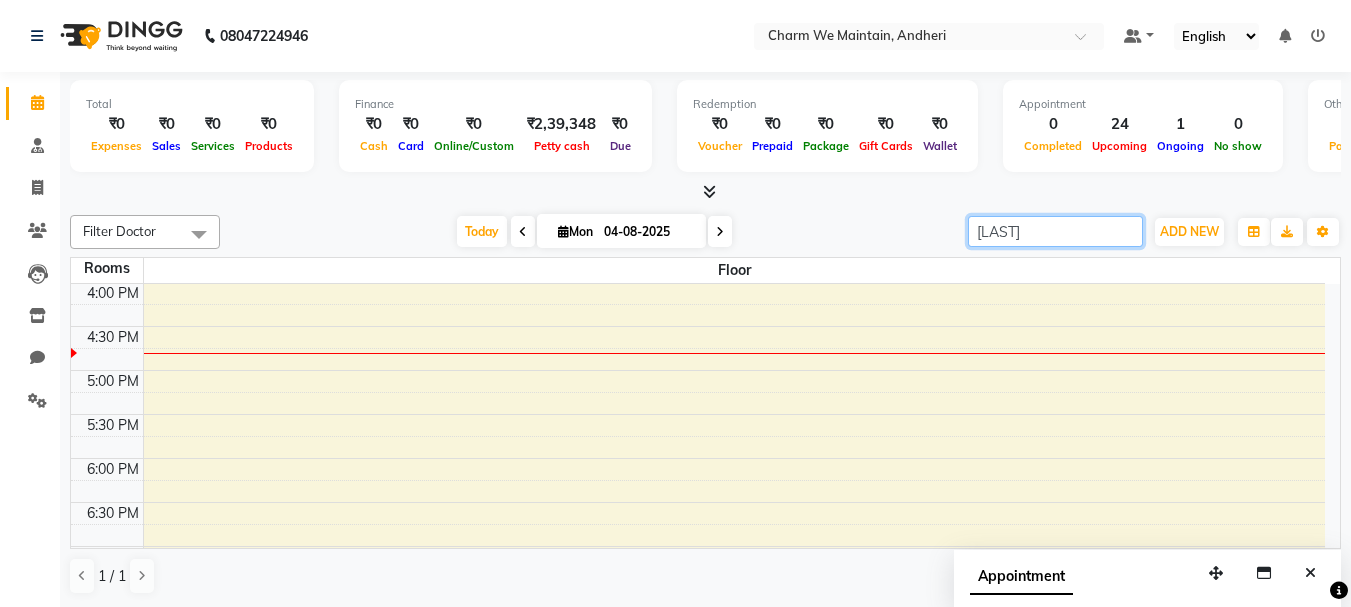 click on "[LAST]" at bounding box center (1055, 231) 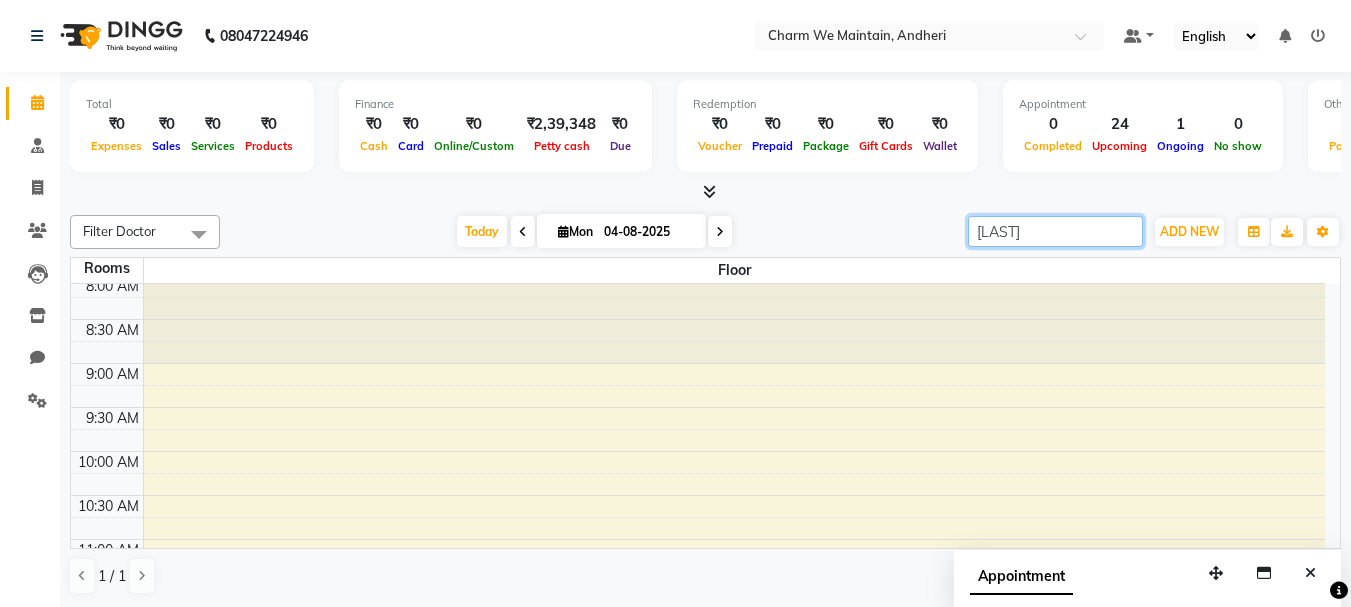 scroll, scrollTop: 0, scrollLeft: 0, axis: both 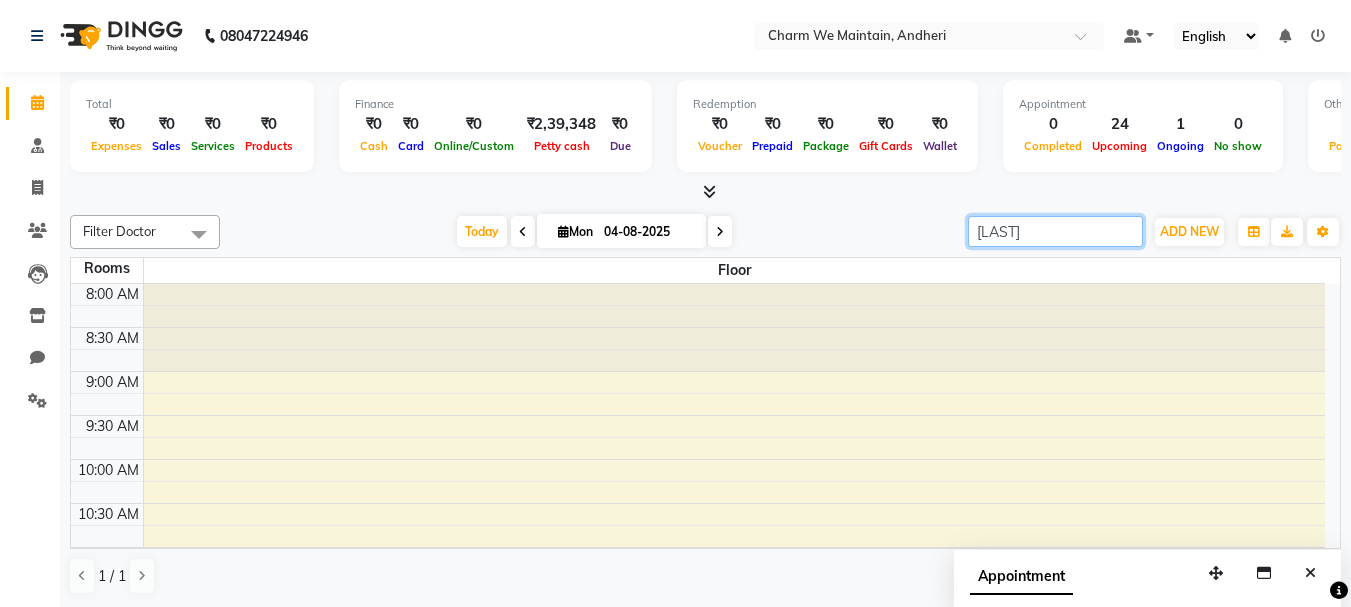 click on "[LAST]" at bounding box center (1055, 231) 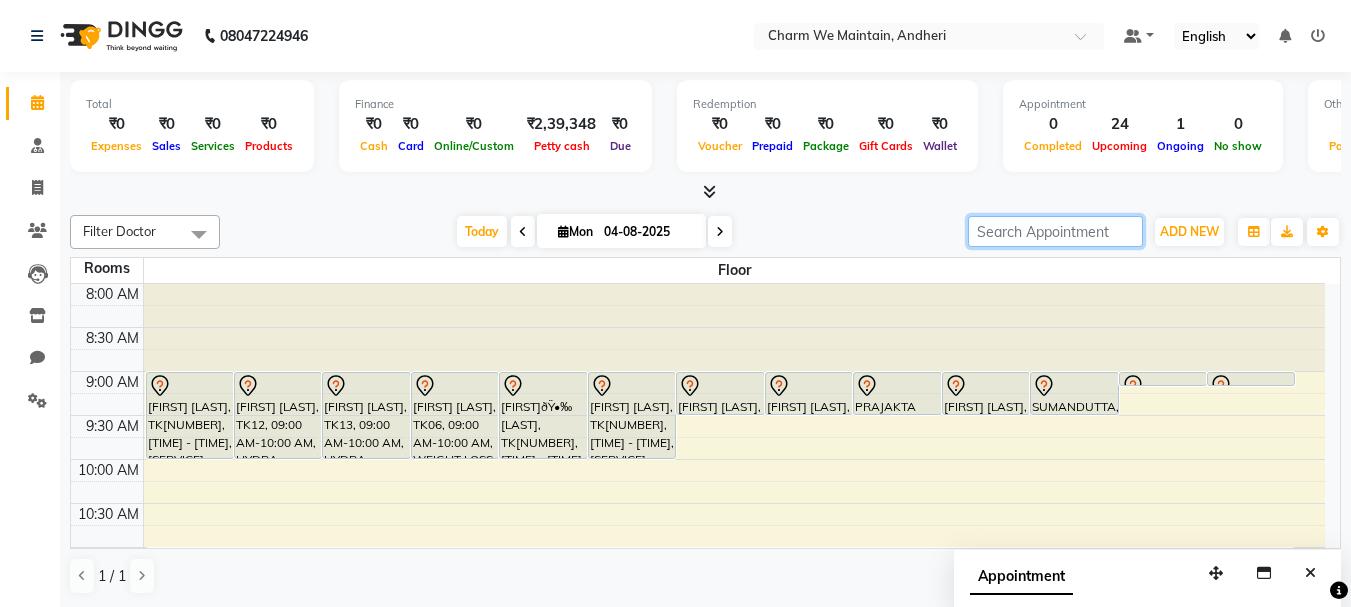 click at bounding box center [1055, 231] 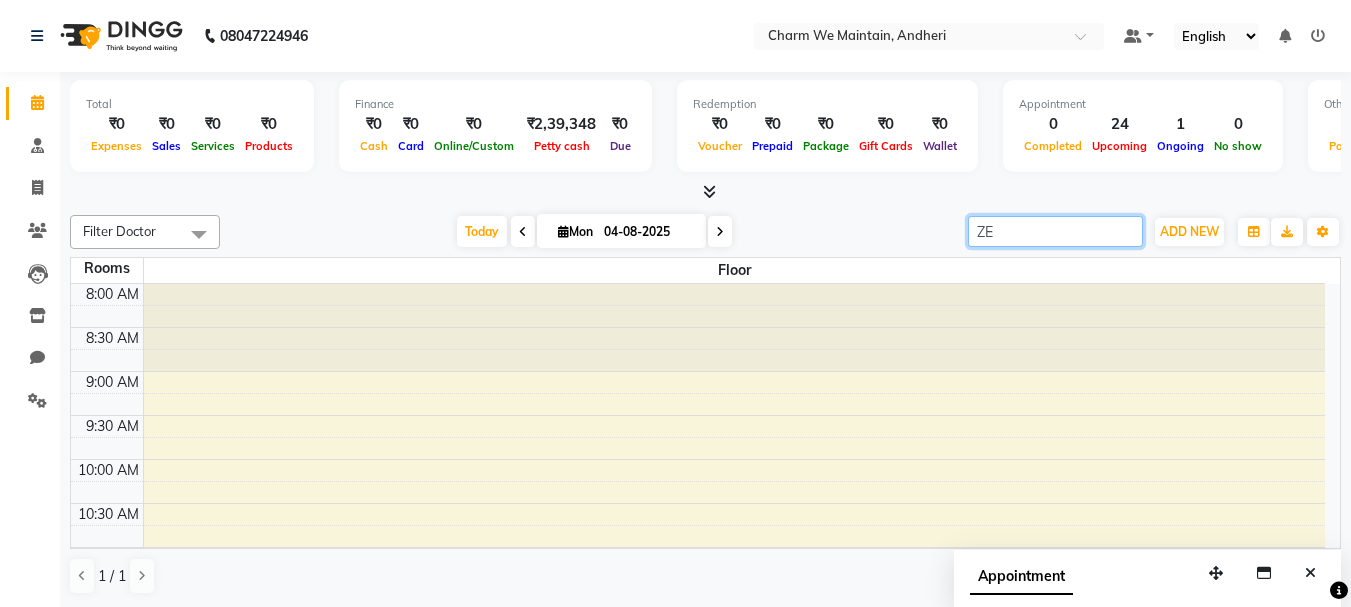 type on "Z" 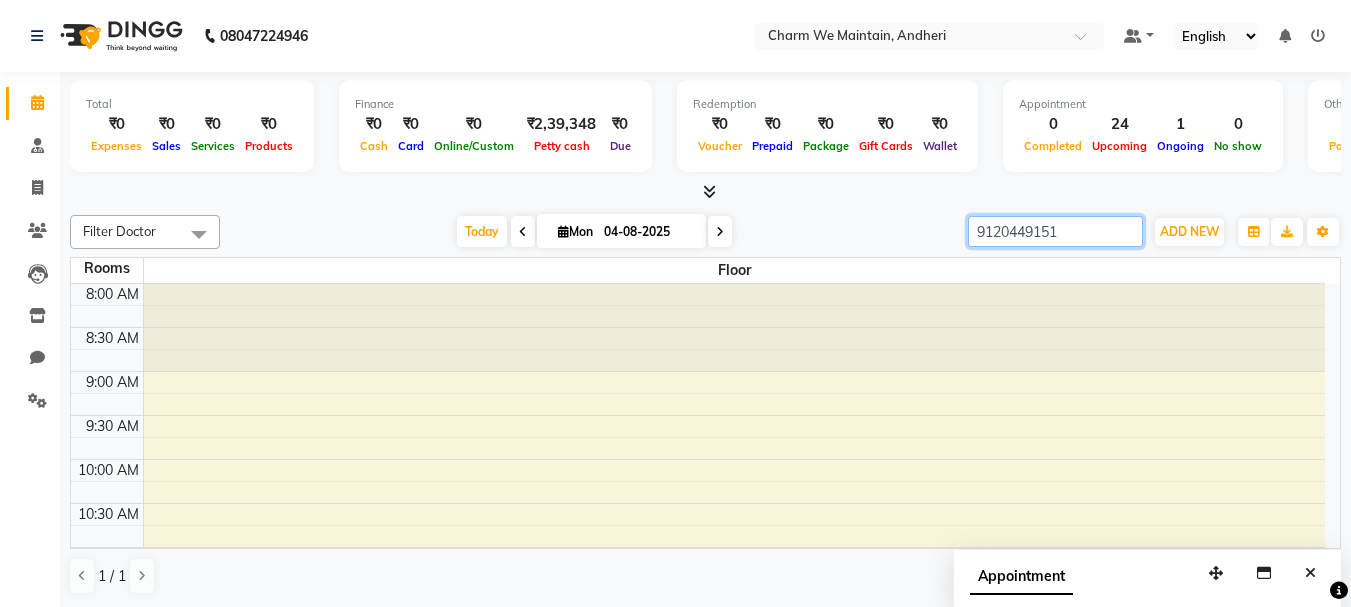 click on "9120449151" at bounding box center (1055, 231) 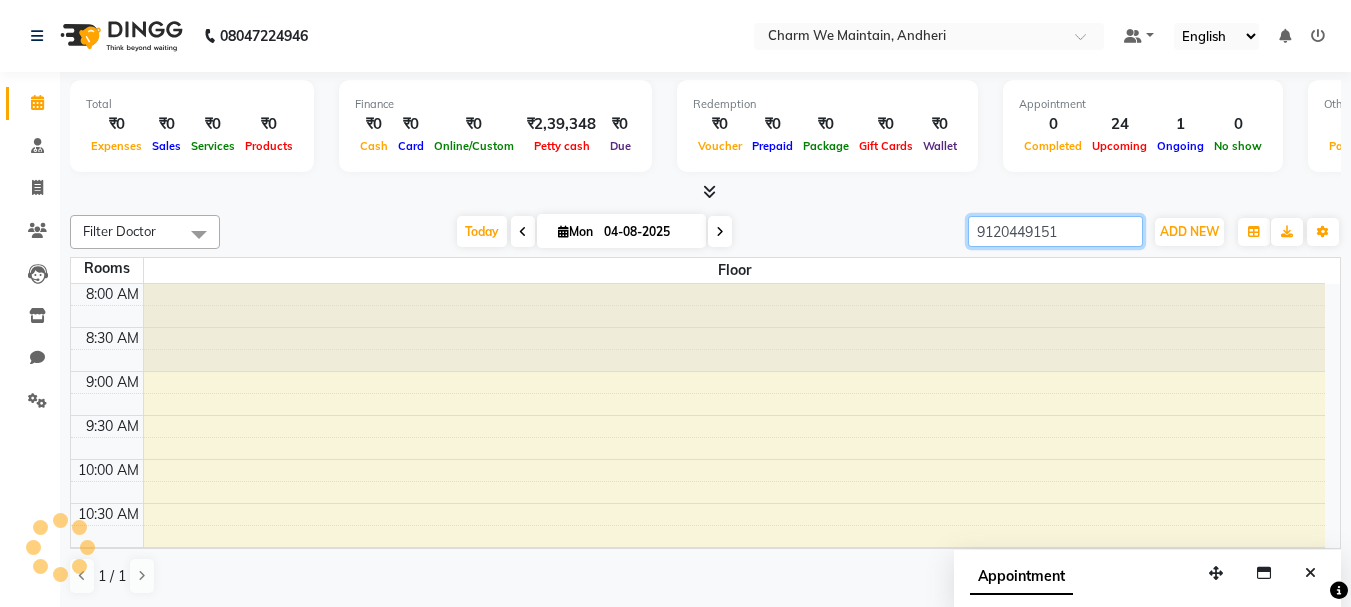 type on "9120449151" 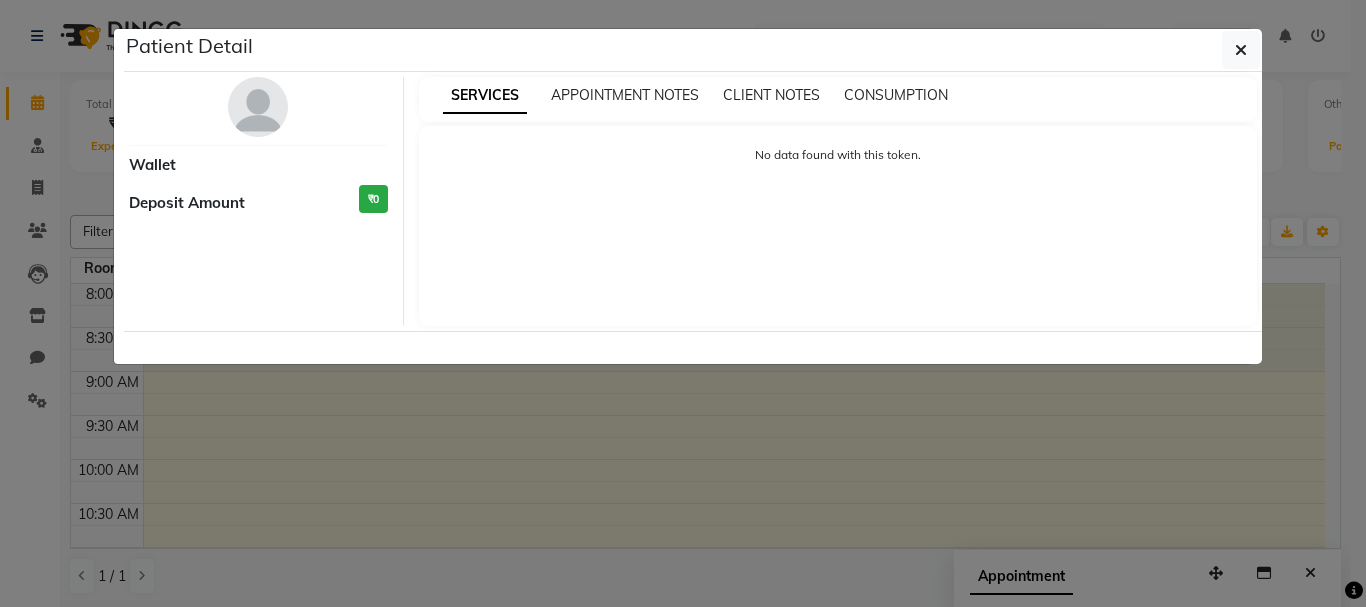 click on "Patient Detail     Wallet Deposit Amount  ₹0  SERVICES APPOINTMENT NOTES CLIENT NOTES CONSUMPTION No data found with this token." 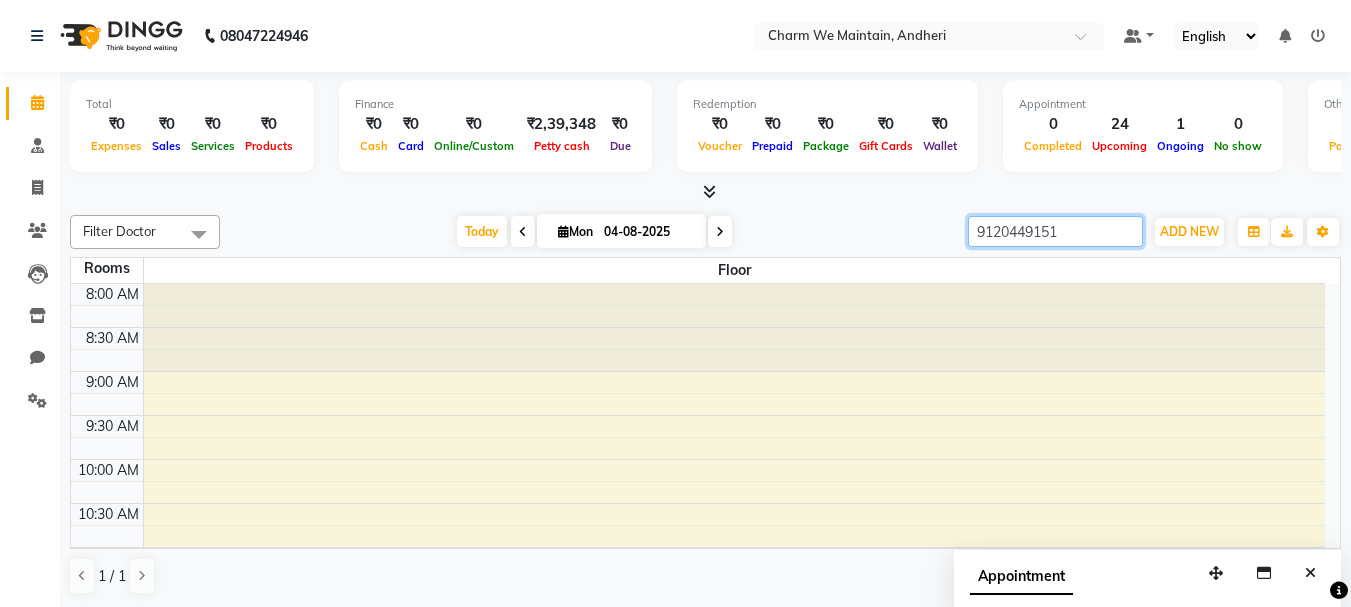 click on "9120449151" at bounding box center [1055, 231] 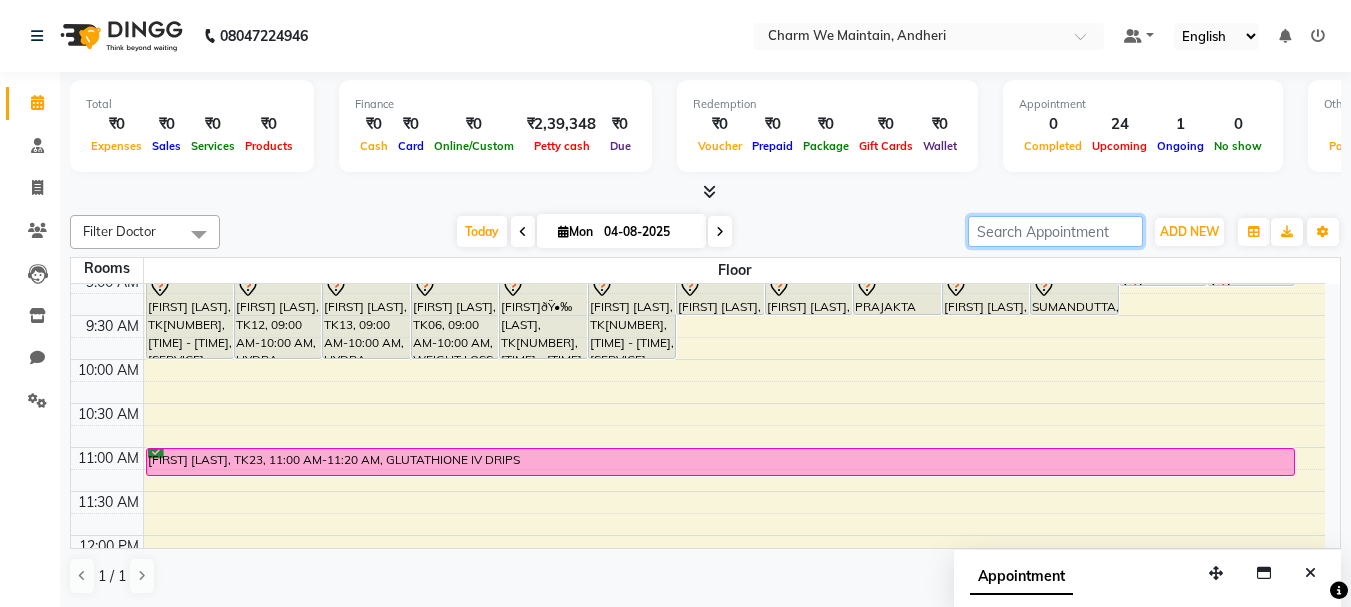 scroll, scrollTop: 0, scrollLeft: 0, axis: both 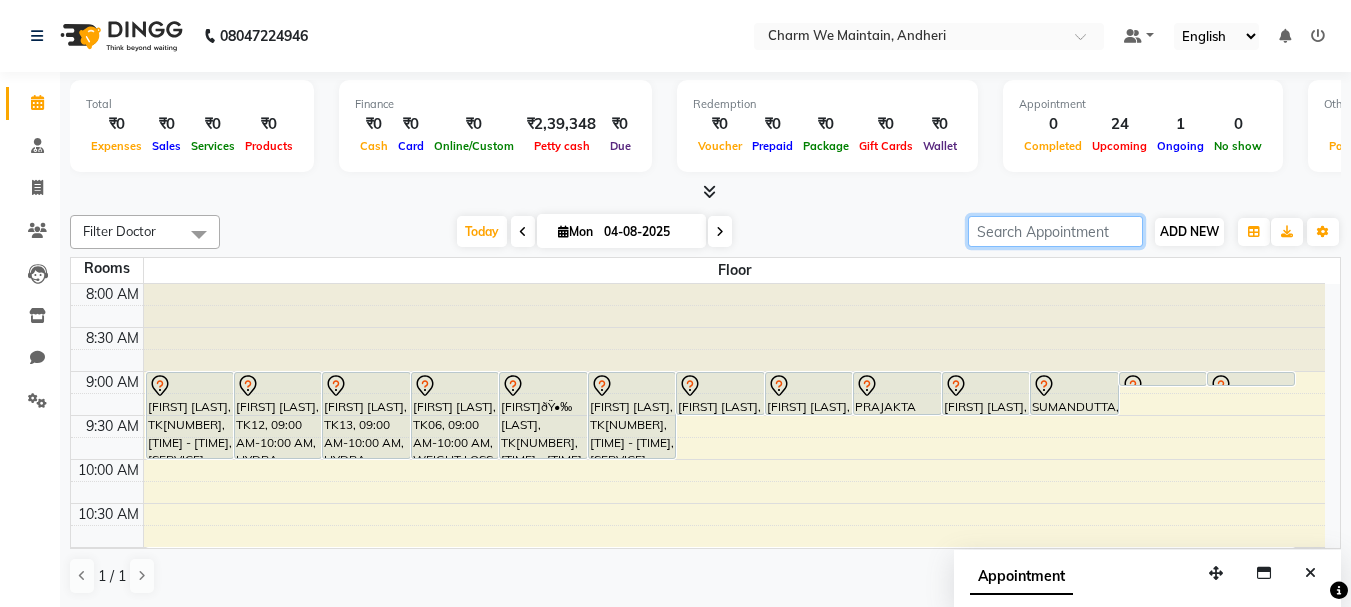 type 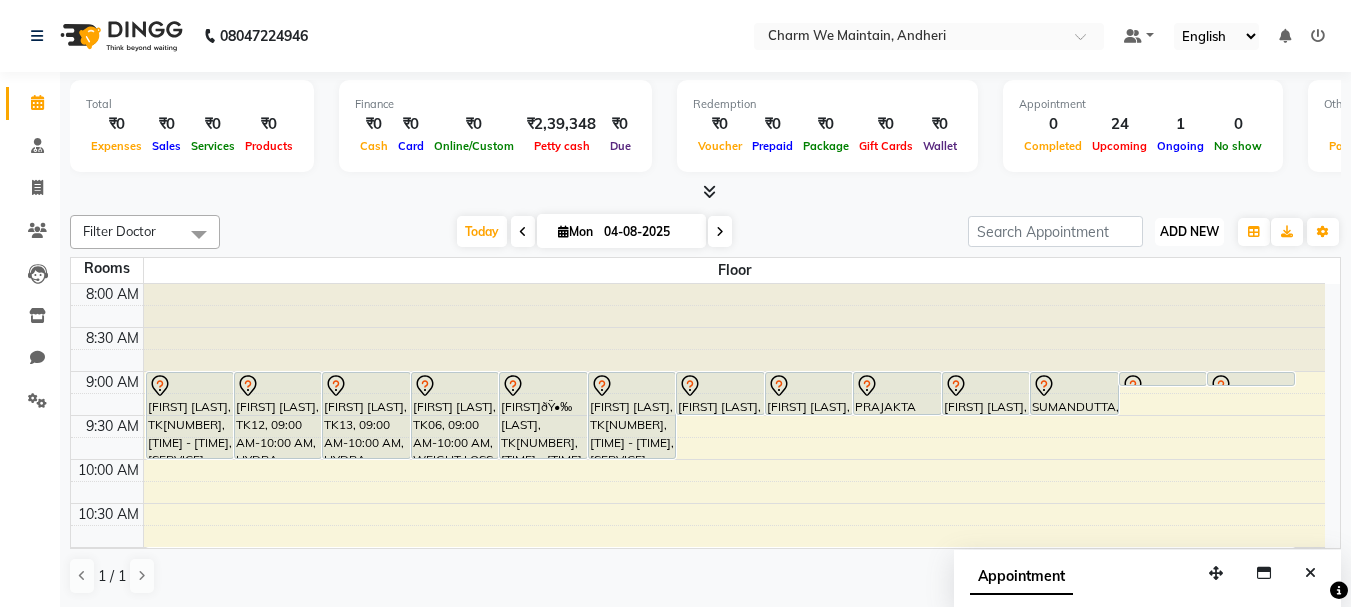 click on "ADD NEW" at bounding box center (1189, 231) 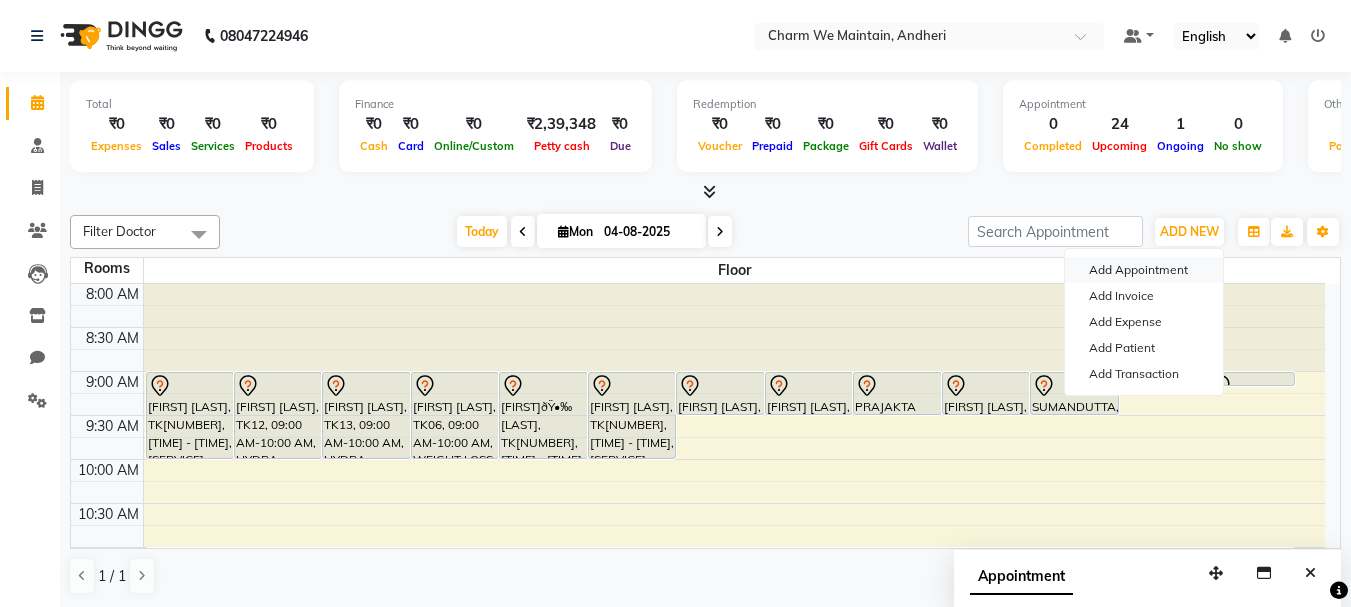 click on "Add Appointment" at bounding box center [1144, 270] 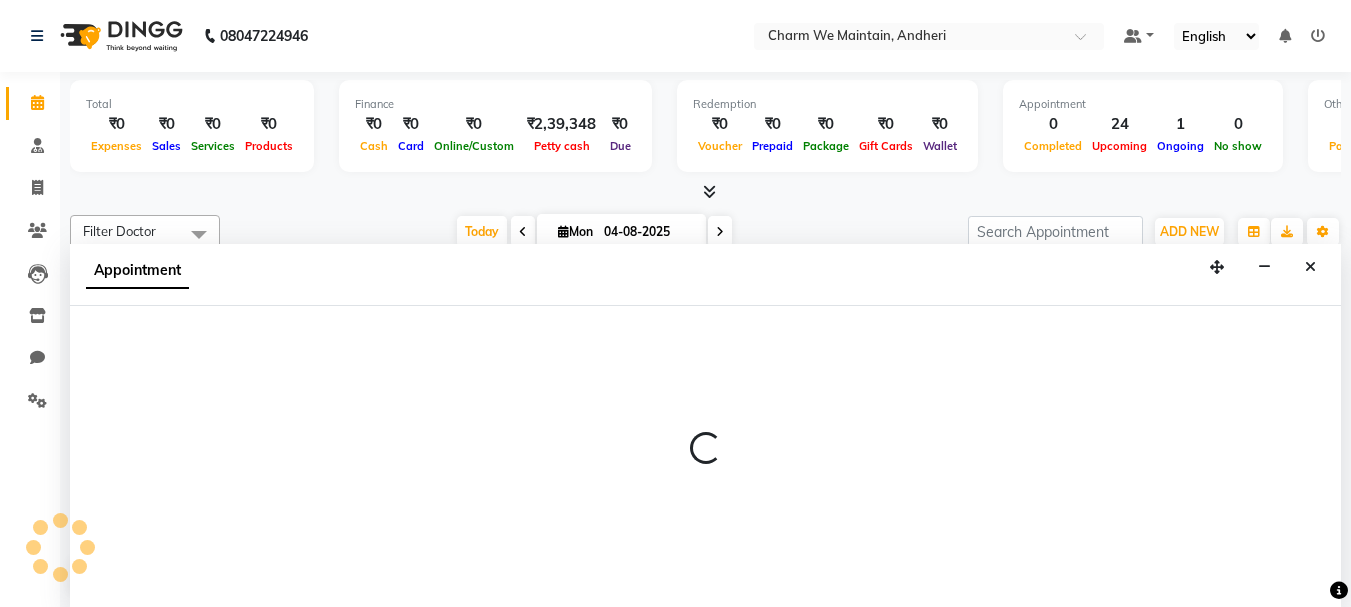 scroll, scrollTop: 1, scrollLeft: 0, axis: vertical 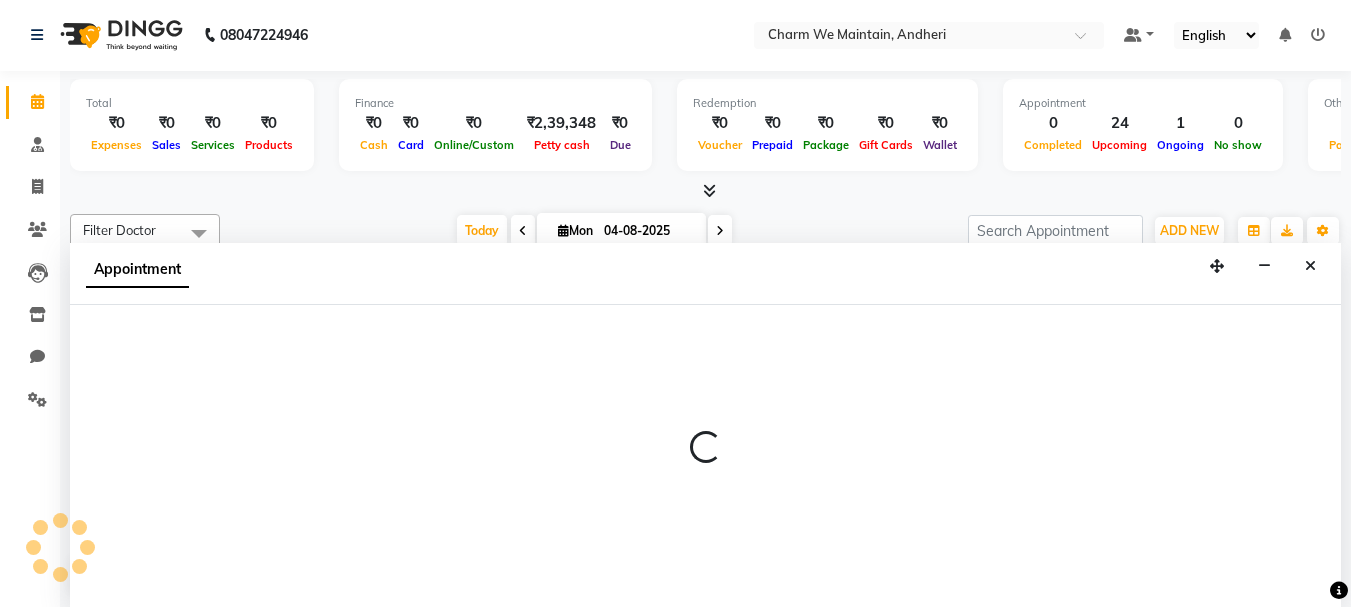 select on "540" 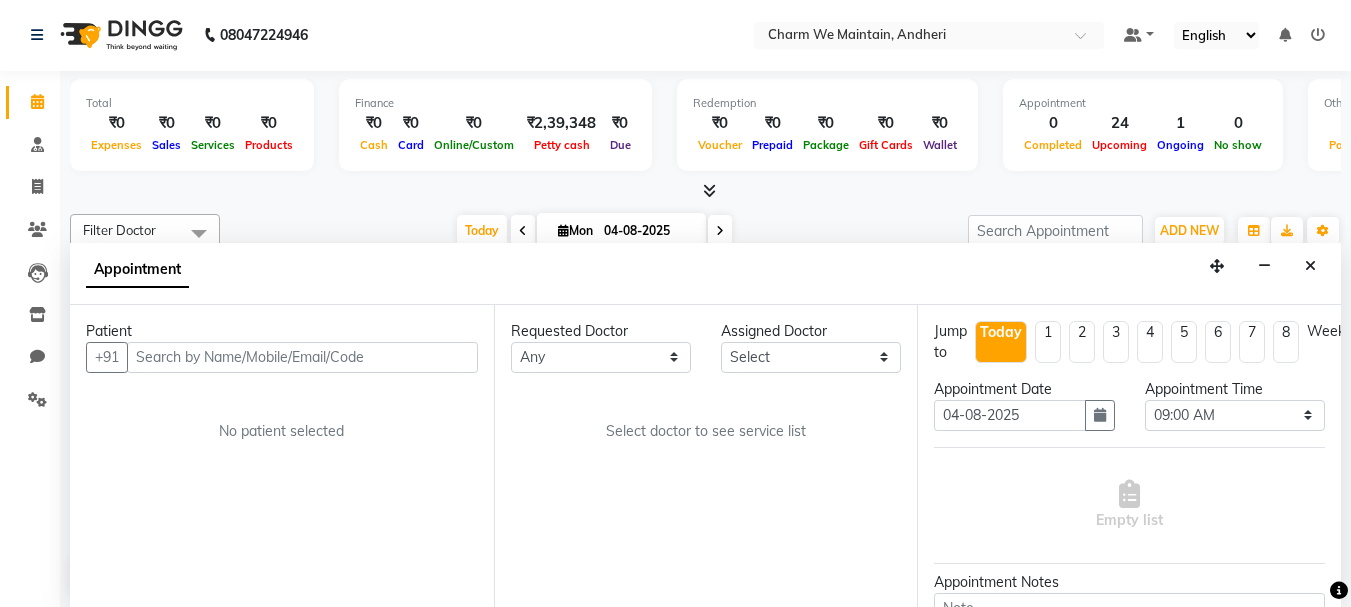 click at bounding box center [302, 357] 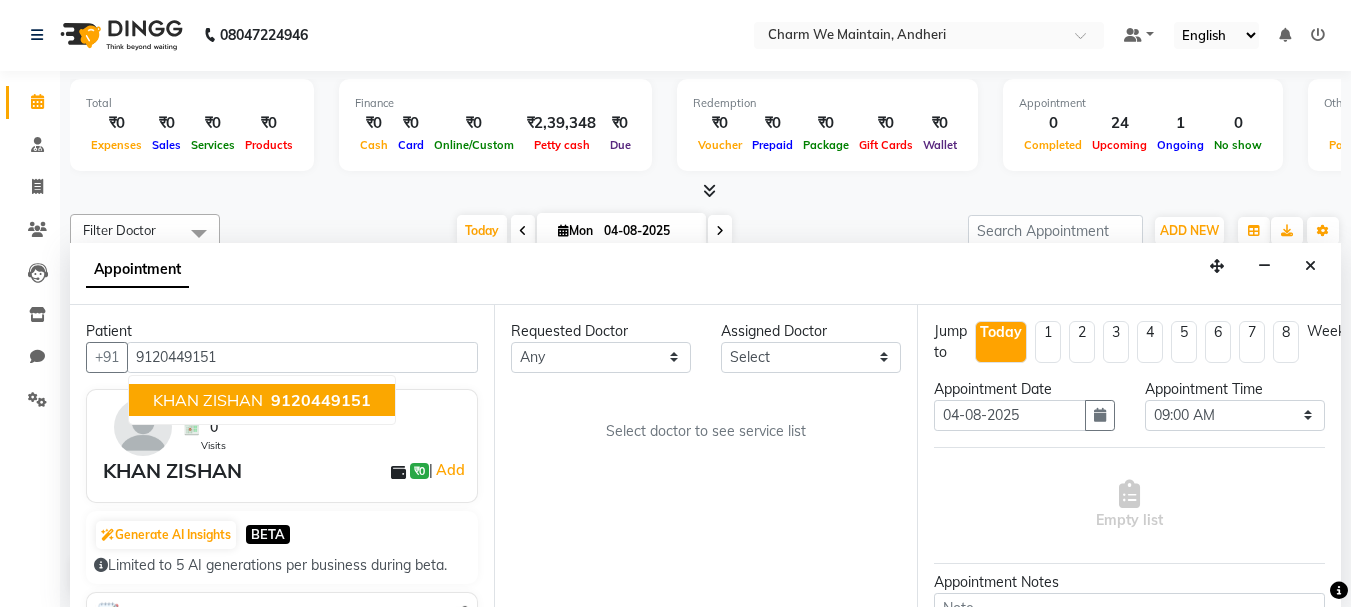 click on "9120449151" at bounding box center [321, 400] 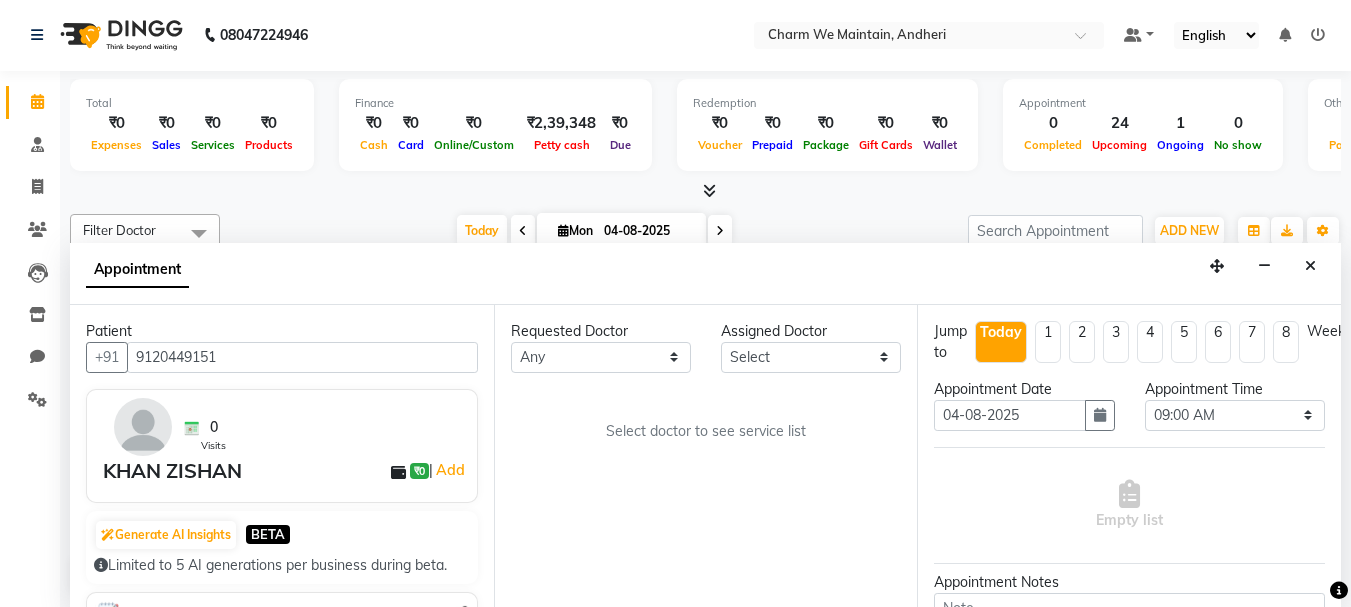 type on "9120449151" 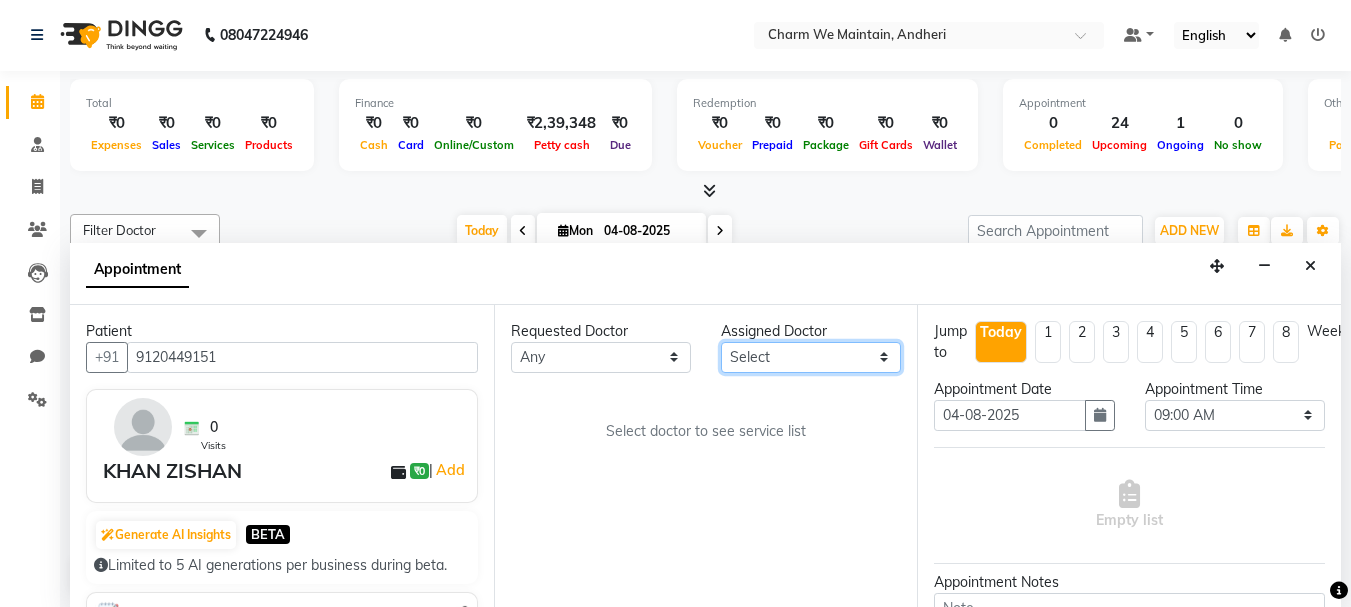 click on "Select DR. AASTHA	 DR. AYESHA	 DR. HIRALBEN" at bounding box center [811, 357] 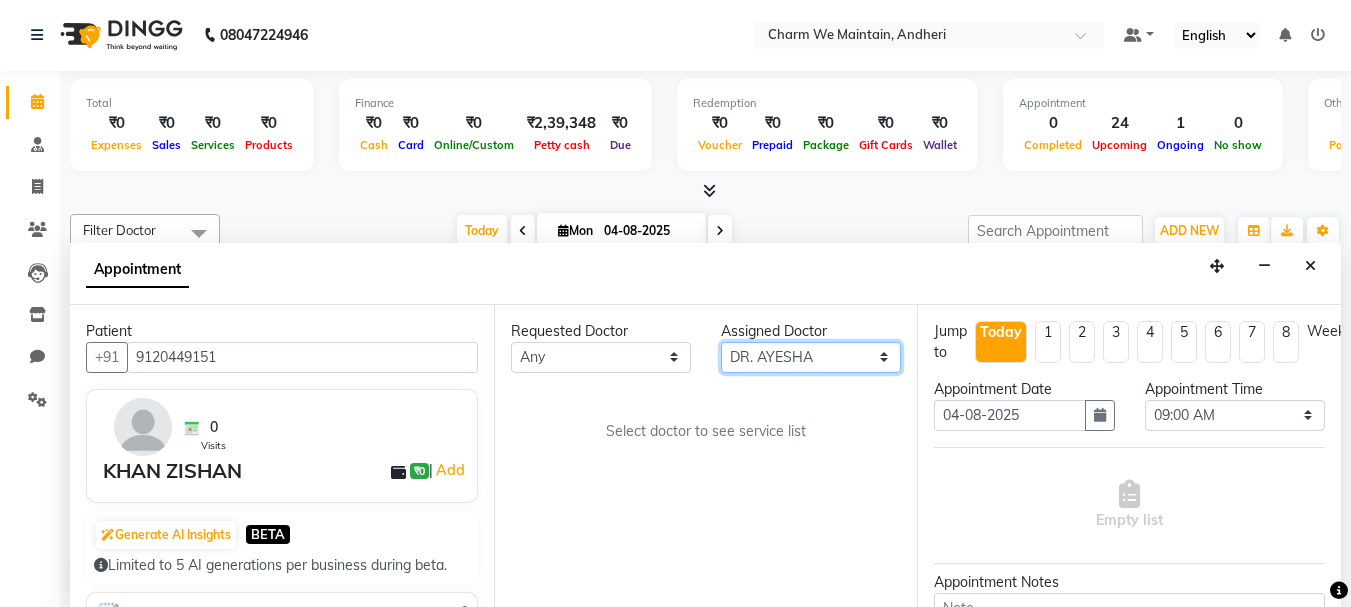 click on "Select DR. AASTHA	 DR. AYESHA	 DR. HIRALBEN" at bounding box center (811, 357) 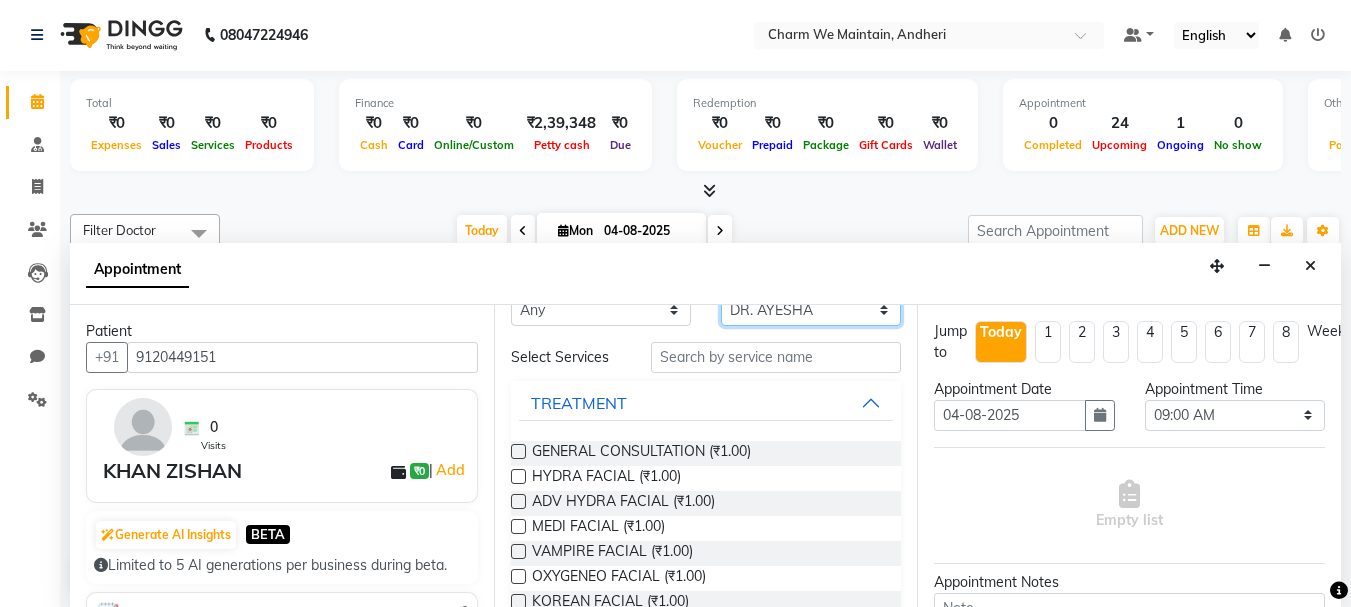 scroll, scrollTop: 0, scrollLeft: 0, axis: both 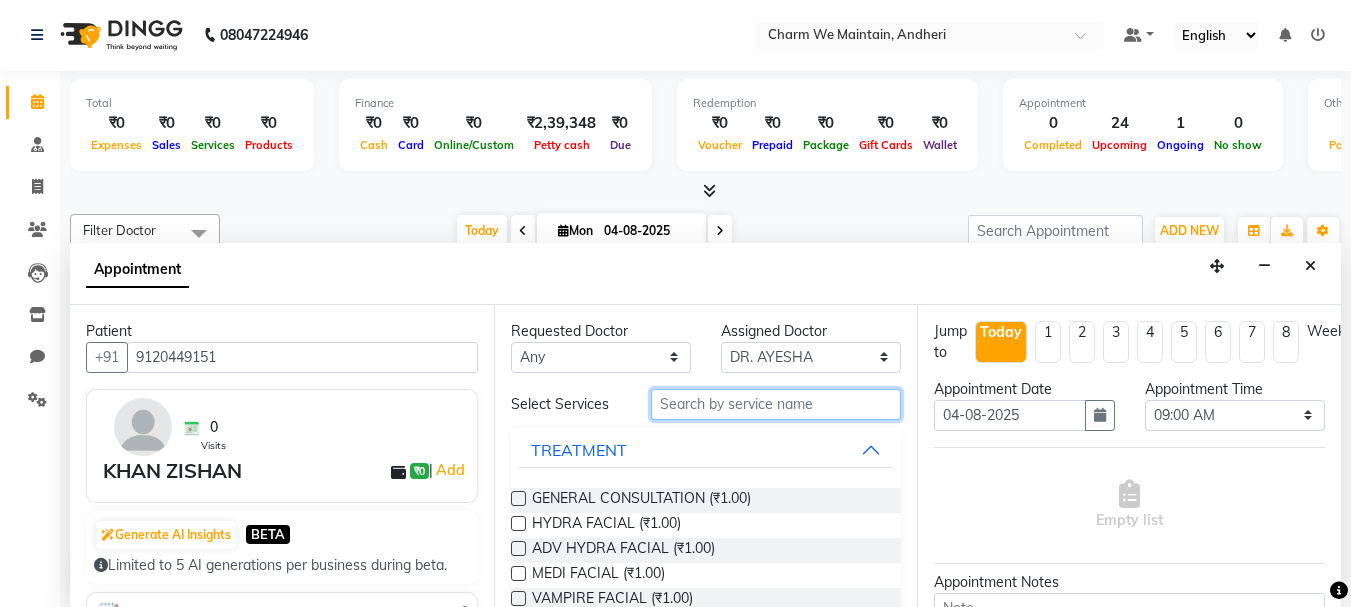 click at bounding box center [776, 404] 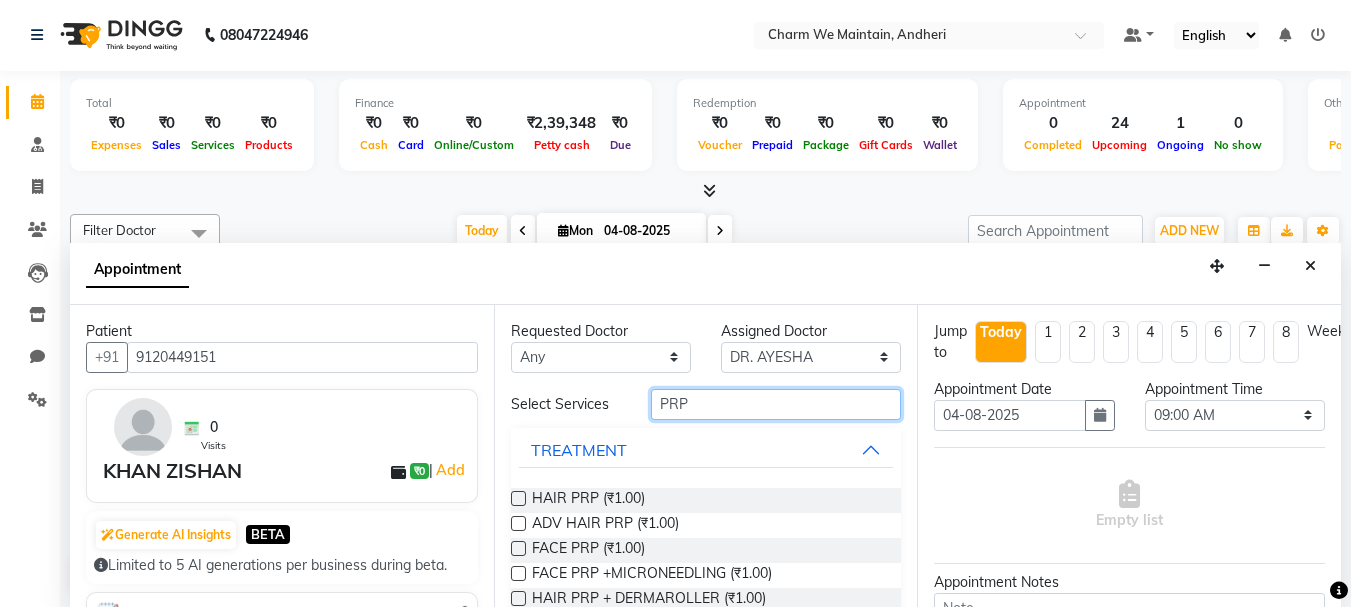type on "PRP" 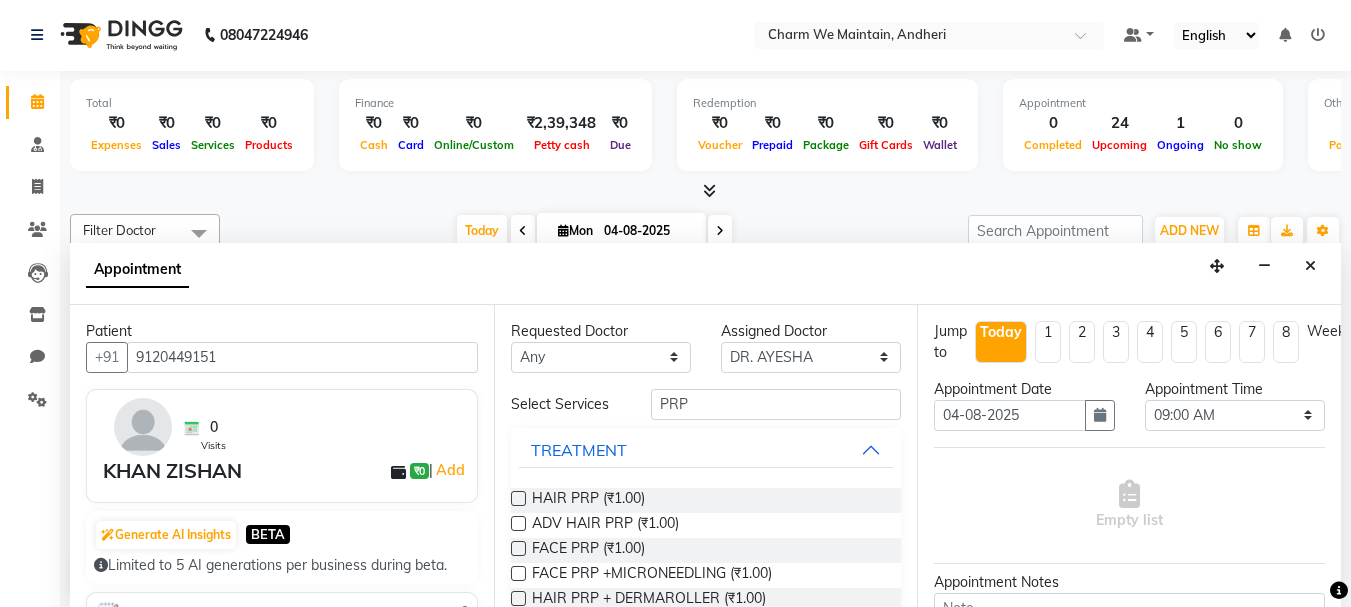click at bounding box center (518, 498) 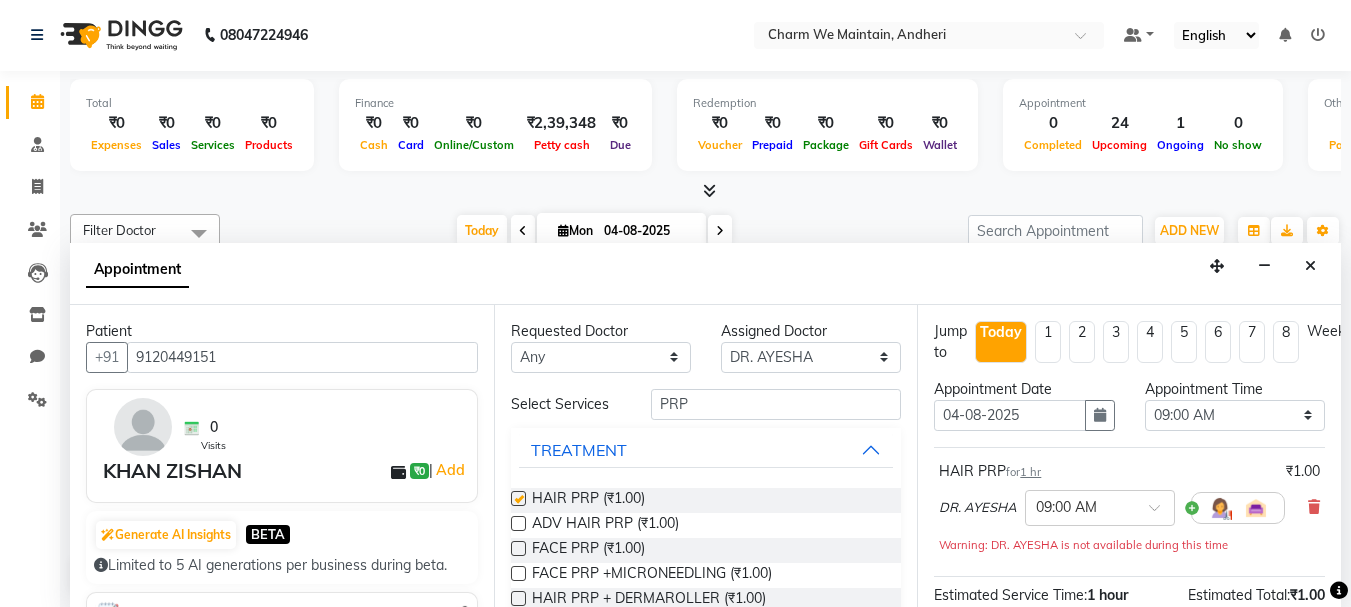 checkbox on "false" 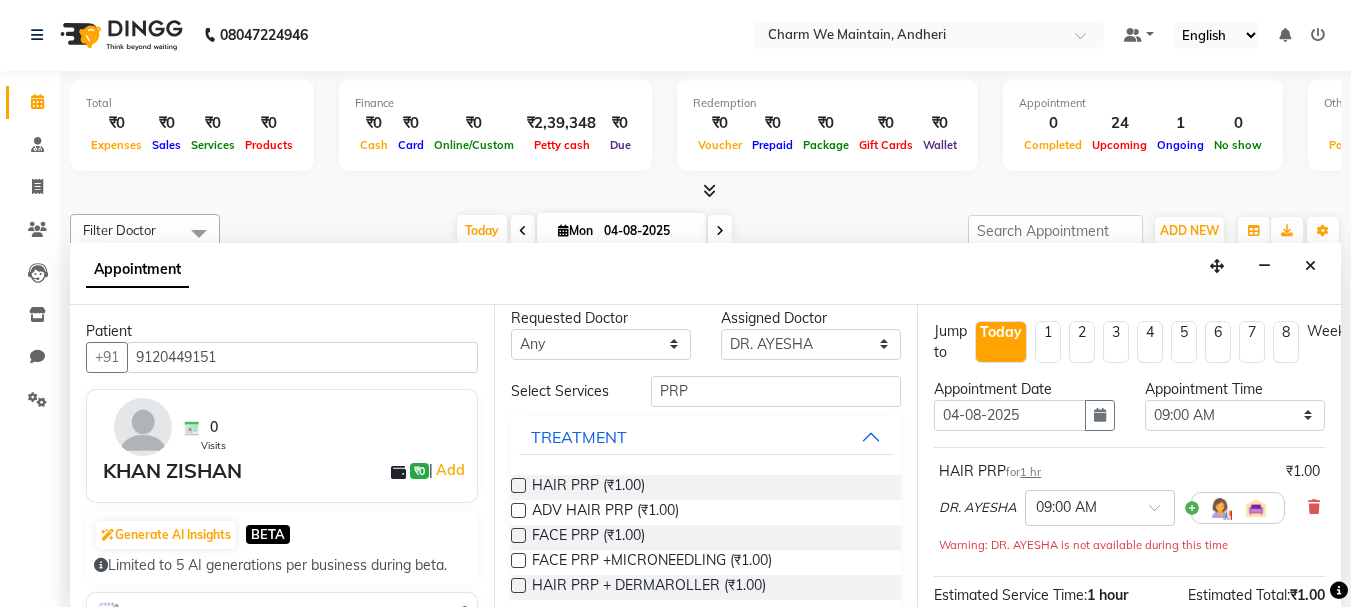 scroll, scrollTop: 0, scrollLeft: 0, axis: both 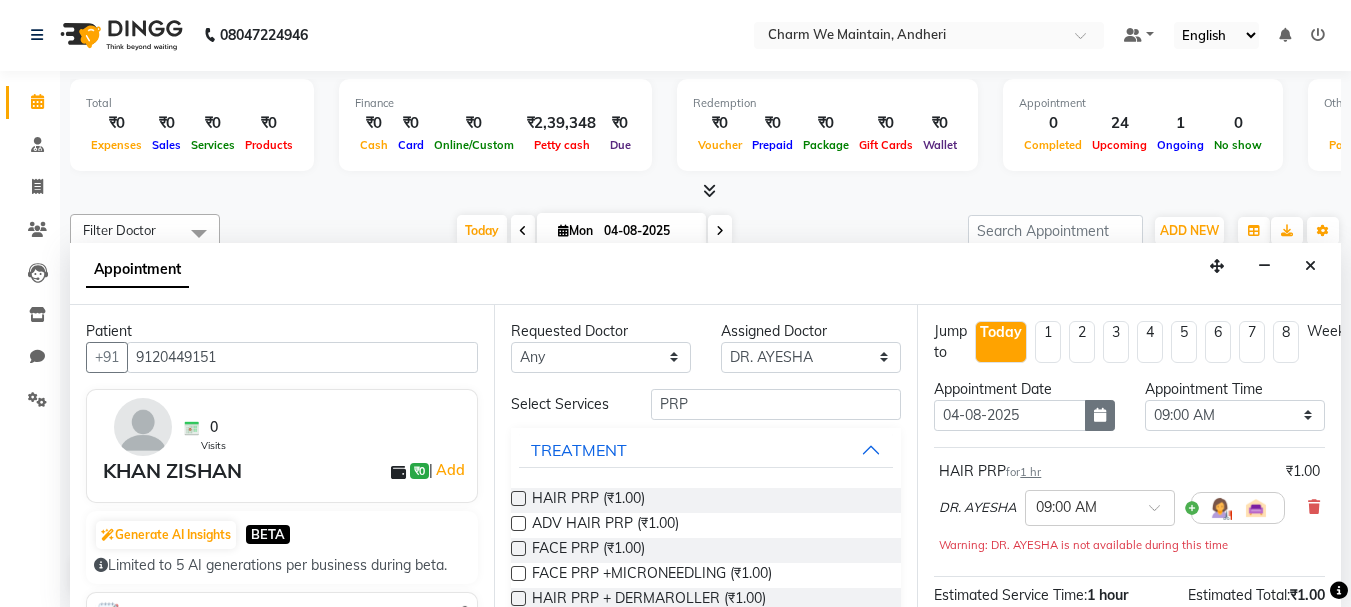 click at bounding box center (1100, 415) 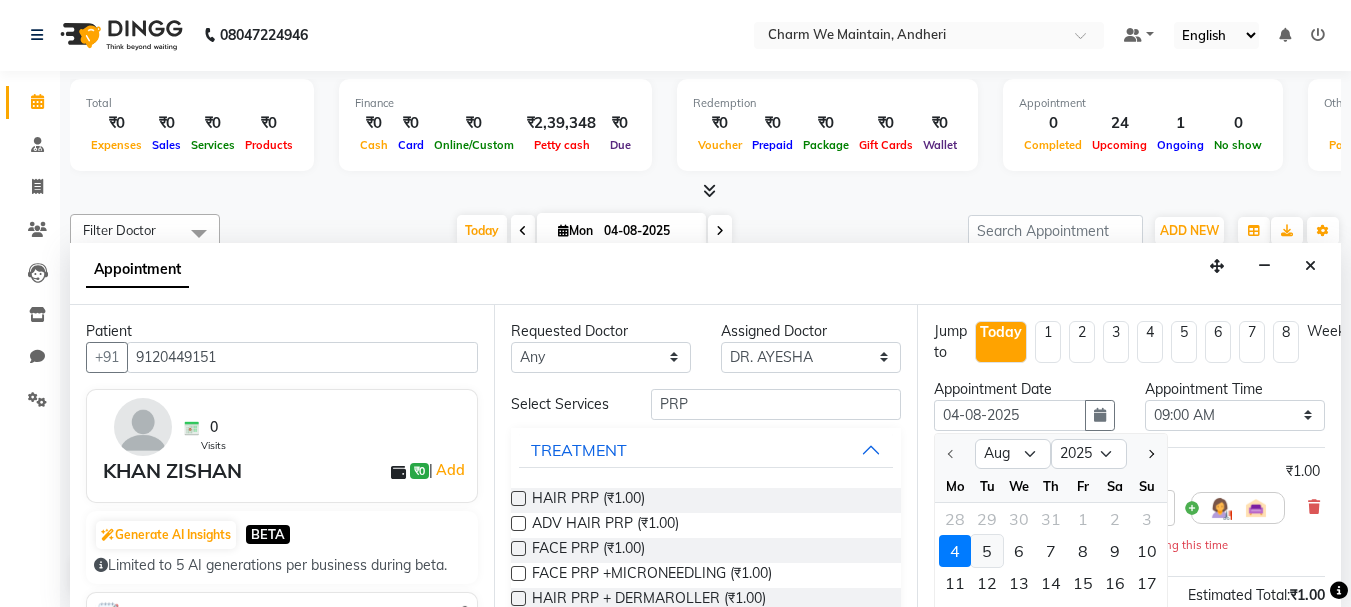 click on "5" at bounding box center (987, 551) 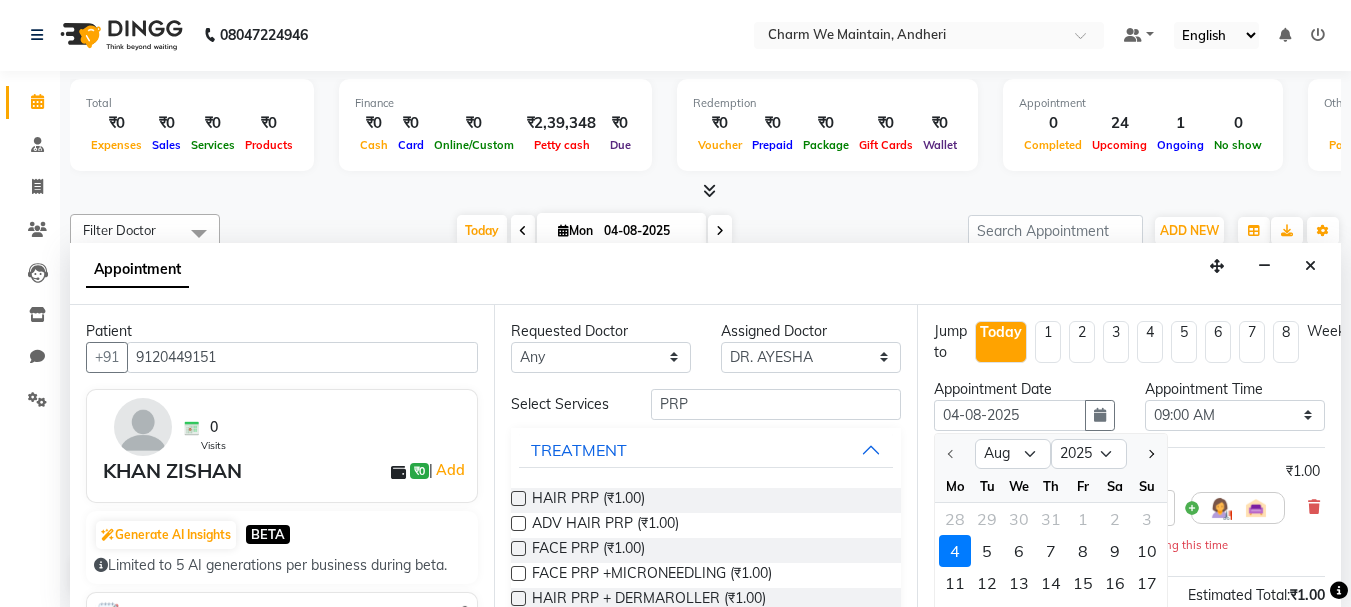 type on "05-08-2025" 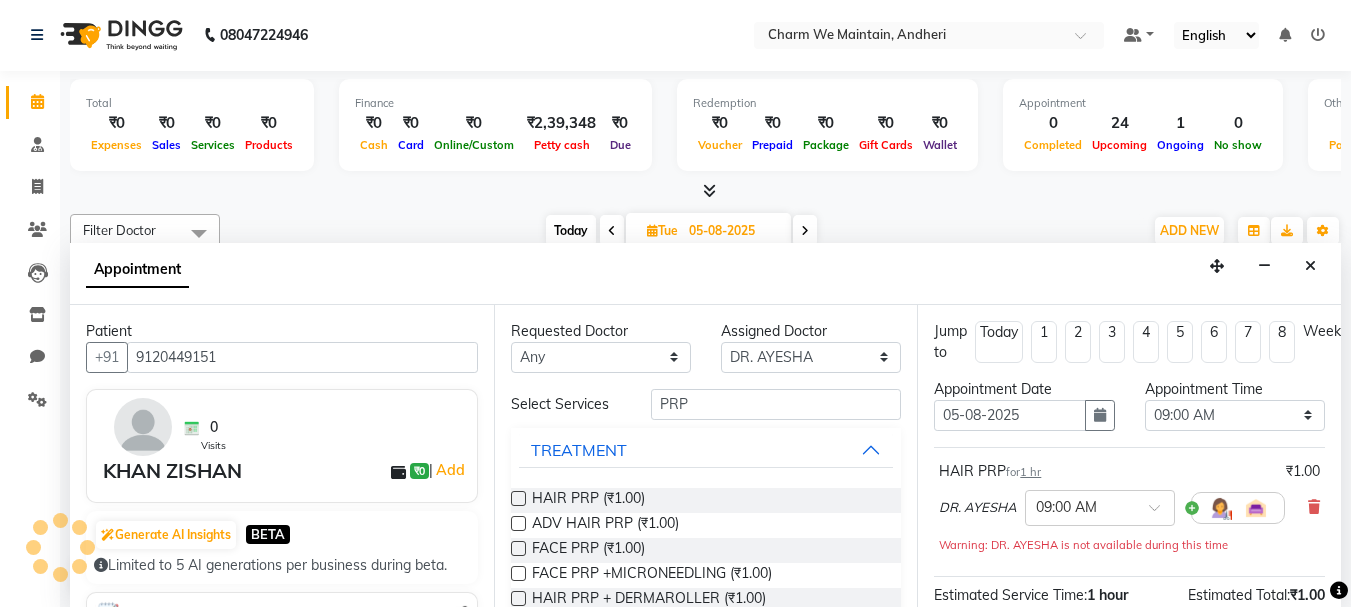 scroll, scrollTop: 705, scrollLeft: 0, axis: vertical 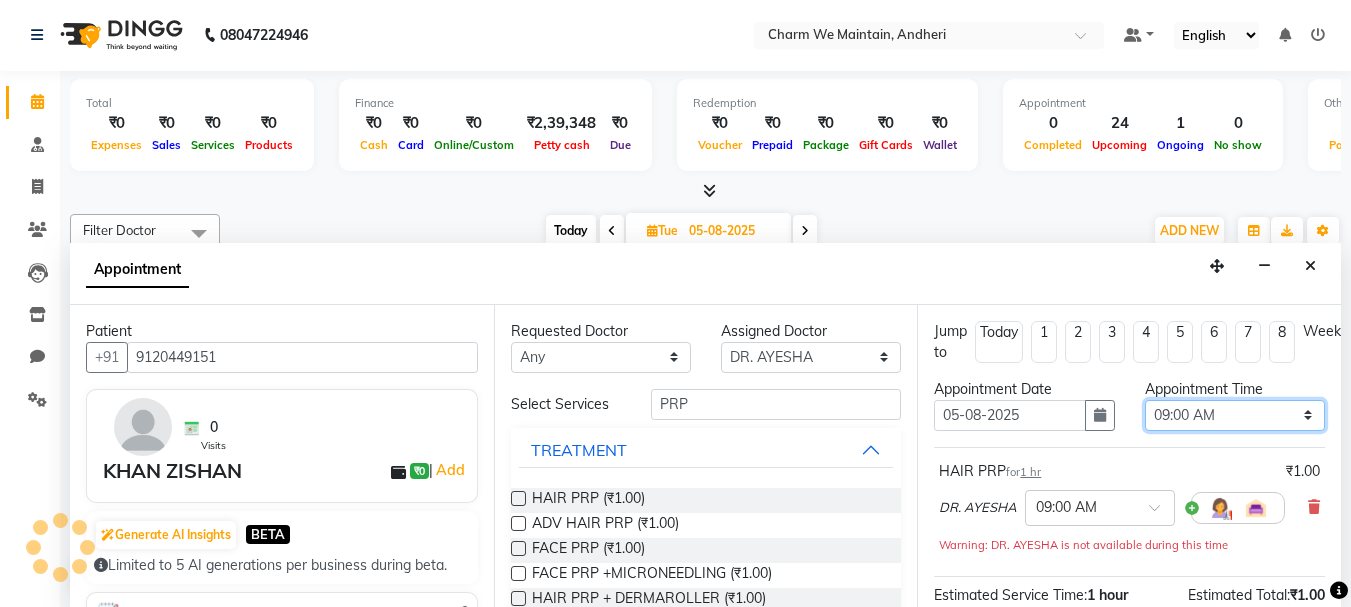 click on "Select 09:00 AM 09:15 AM 09:30 AM 09:45 AM 10:00 AM 10:15 AM 10:30 AM 10:45 AM 11:00 AM 11:15 AM 11:30 AM 11:45 AM 12:00 PM 12:15 PM 12:30 PM 12:45 PM 01:00 PM 01:15 PM 01:30 PM 01:45 PM 02:00 PM 02:15 PM 02:30 PM 02:45 PM 03:00 PM 03:15 PM 03:30 PM 03:45 PM 04:00 PM 04:15 PM 04:30 PM 04:45 PM 05:00 PM 05:15 PM 05:30 PM 05:45 PM 06:00 PM 06:15 PM 06:30 PM 06:45 PM 07:00 PM 07:15 PM 07:30 PM 07:45 PM 08:00 PM 08:15 PM 08:30 PM 08:45 PM 09:00 PM 09:15 PM 09:30 PM 09:45 PM 10:00 PM" at bounding box center (1235, 415) 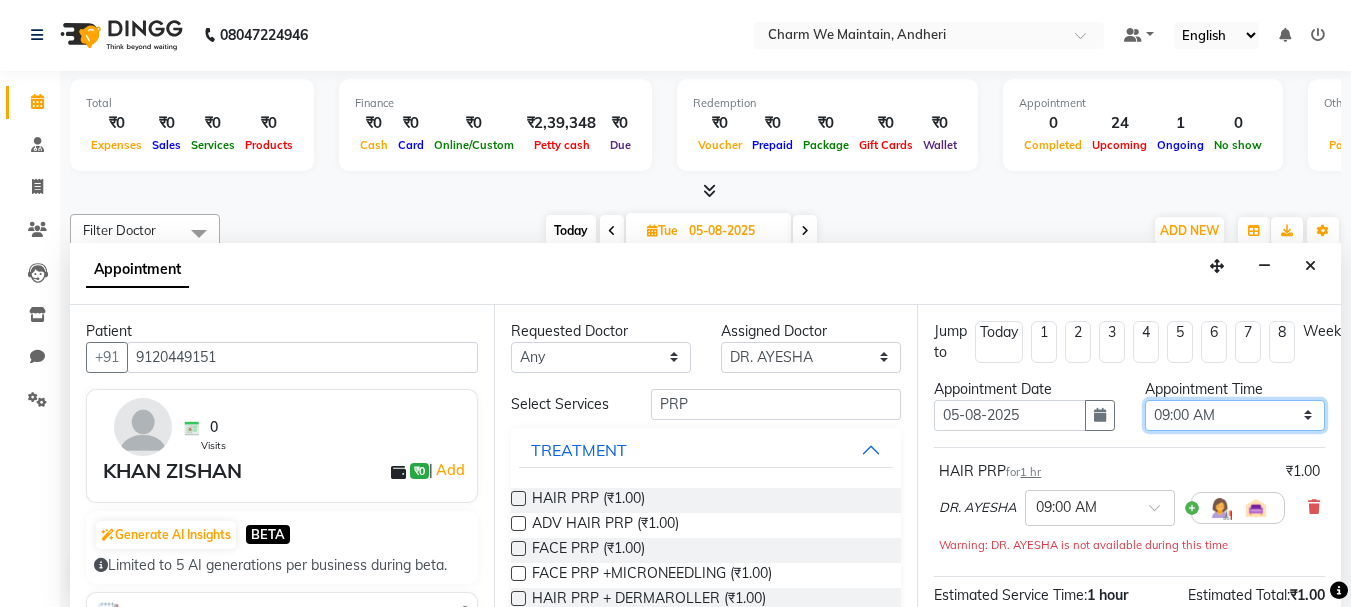 select on "660" 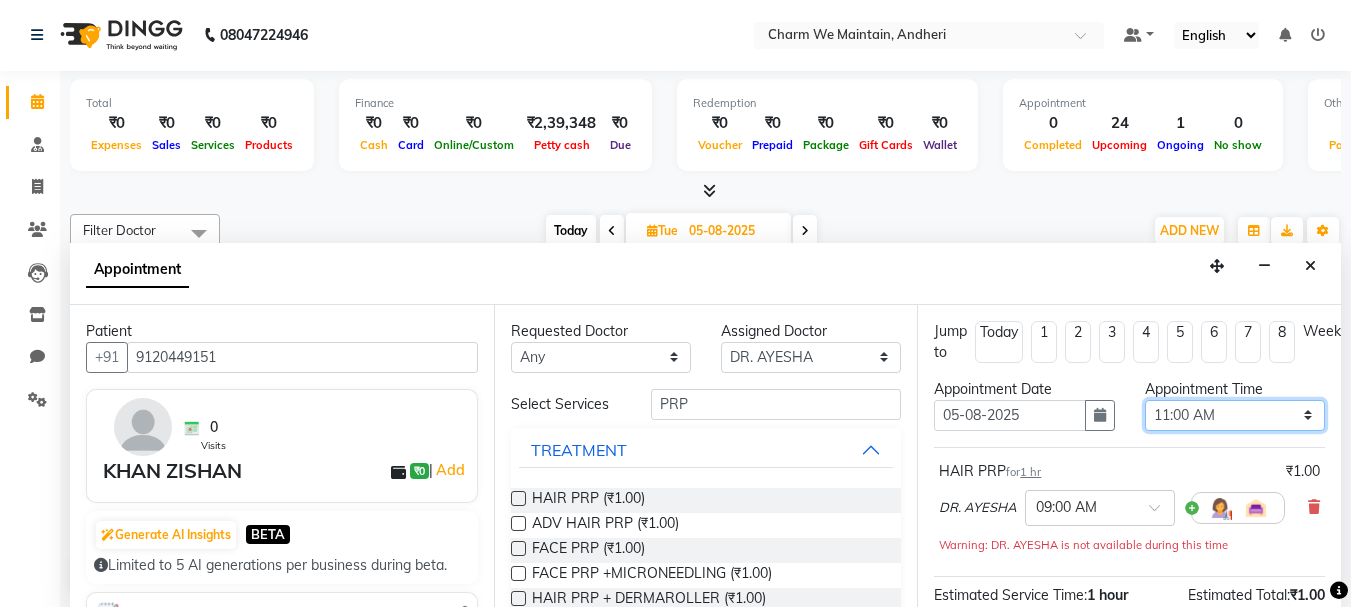 click on "Select 09:00 AM 09:15 AM 09:30 AM 09:45 AM 10:00 AM 10:15 AM 10:30 AM 10:45 AM 11:00 AM 11:15 AM 11:30 AM 11:45 AM 12:00 PM 12:15 PM 12:30 PM 12:45 PM 01:00 PM 01:15 PM 01:30 PM 01:45 PM 02:00 PM 02:15 PM 02:30 PM 02:45 PM 03:00 PM 03:15 PM 03:30 PM 03:45 PM 04:00 PM 04:15 PM 04:30 PM 04:45 PM 05:00 PM 05:15 PM 05:30 PM 05:45 PM 06:00 PM 06:15 PM 06:30 PM 06:45 PM 07:00 PM 07:15 PM 07:30 PM 07:45 PM 08:00 PM 08:15 PM 08:30 PM 08:45 PM 09:00 PM 09:15 PM 09:30 PM 09:45 PM 10:00 PM" at bounding box center [1235, 415] 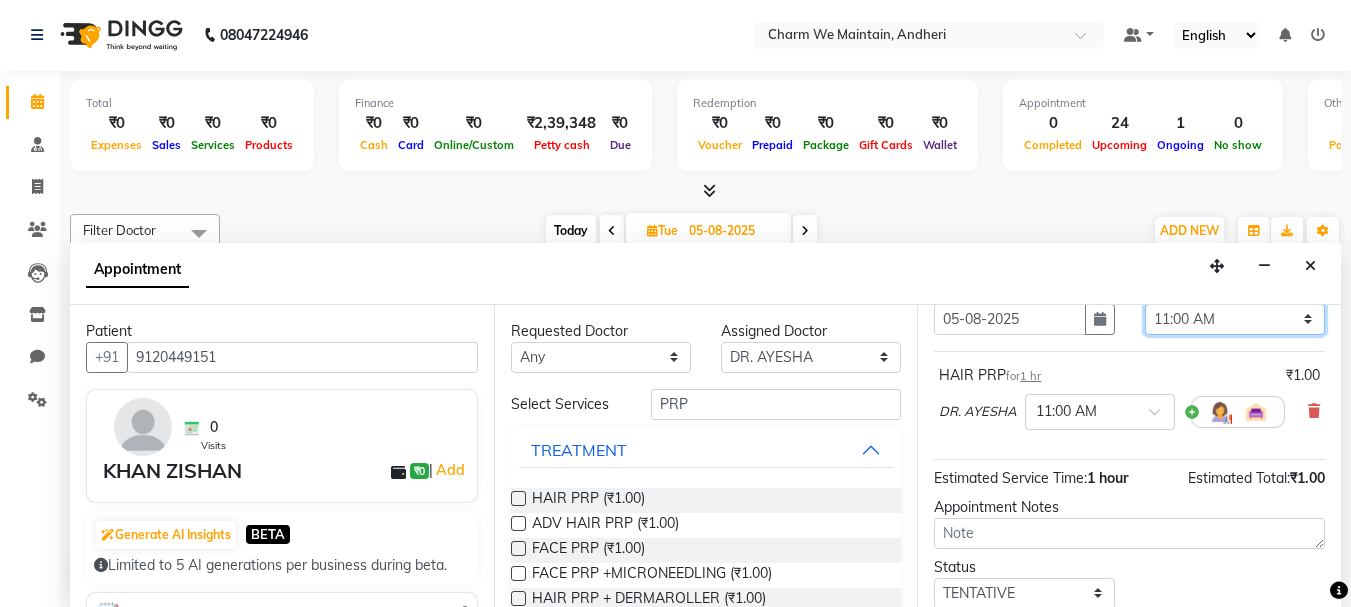 scroll, scrollTop: 0, scrollLeft: 0, axis: both 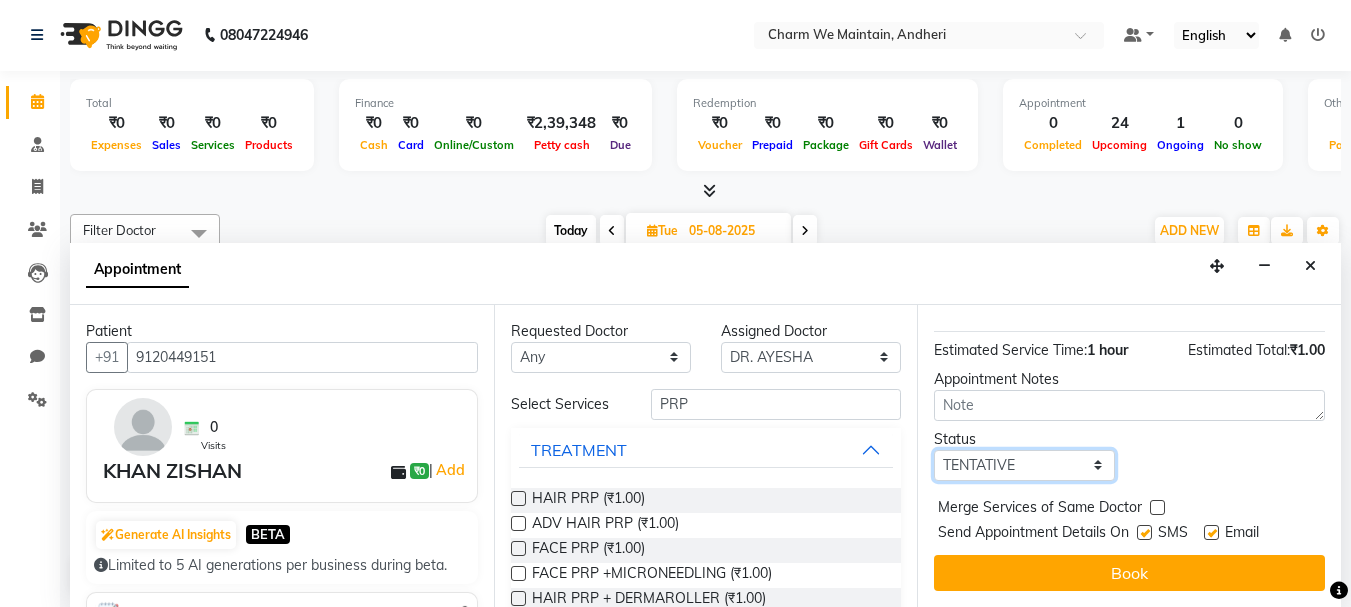 click on "Select TENTATIVE CONFIRM UPCOMING" at bounding box center (1024, 465) 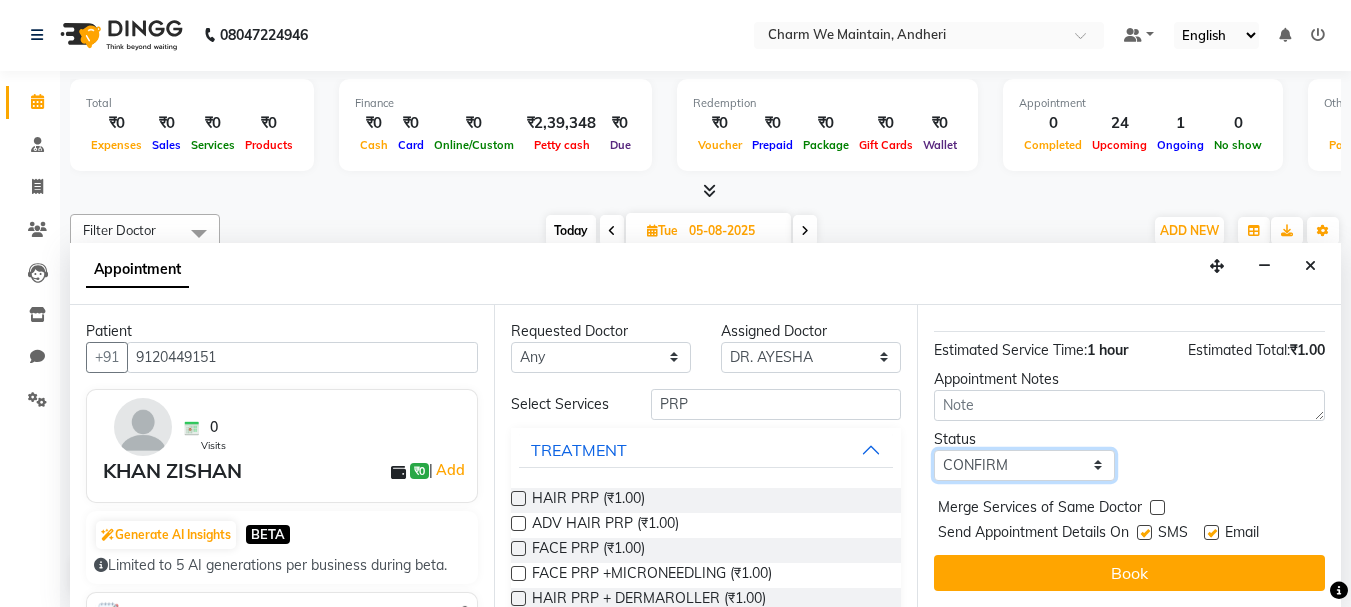 click on "Select TENTATIVE CONFIRM UPCOMING" at bounding box center [1024, 465] 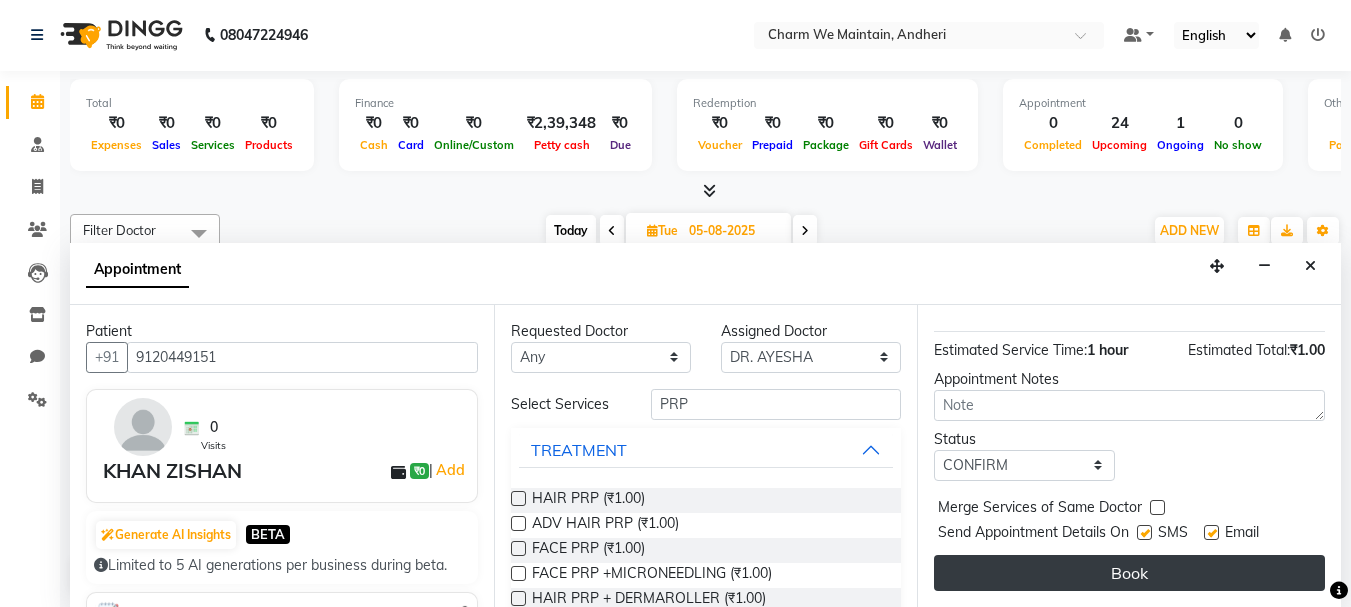 click on "Book" at bounding box center [1129, 573] 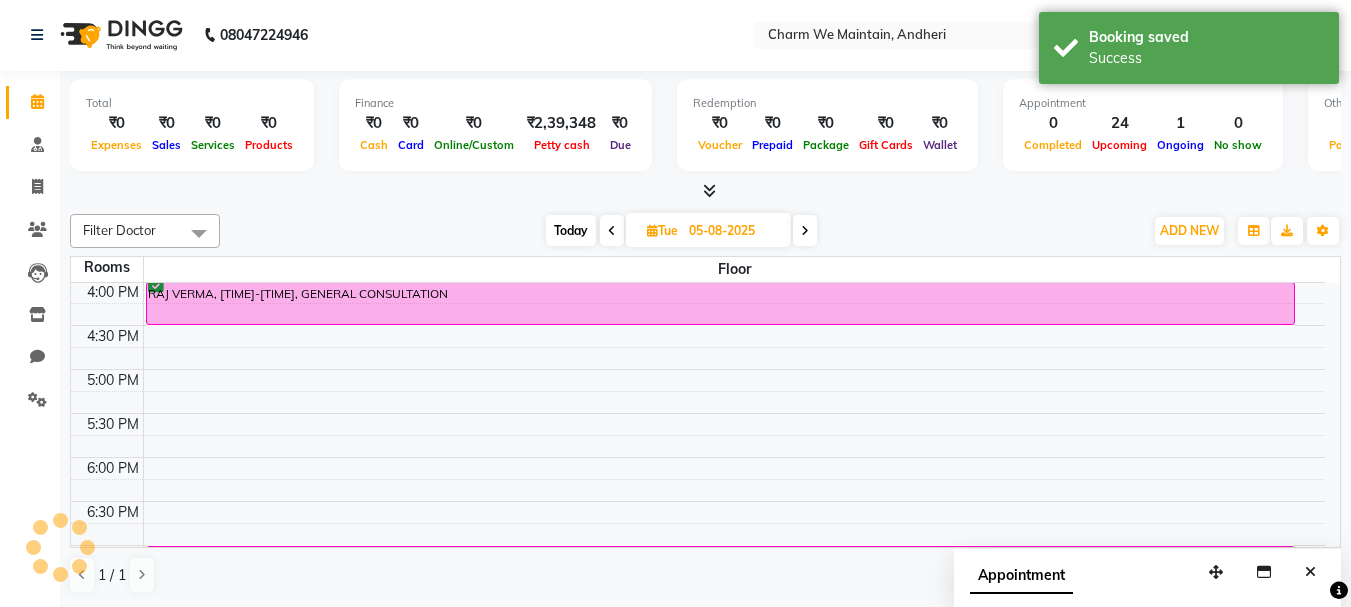 scroll, scrollTop: 0, scrollLeft: 0, axis: both 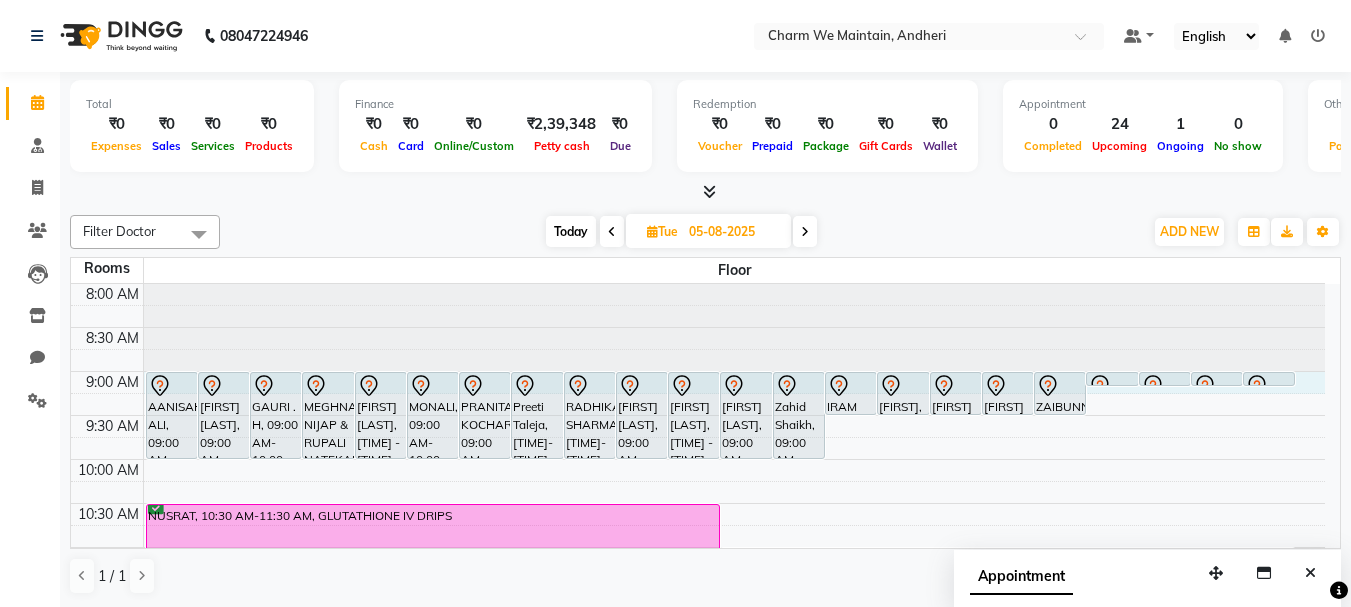 click on "8:00 AM 8:30 AM 9:00 AM 9:30 AM 10:00 AM 10:30 AM 11:00 AM 11:30 AM 12:00 PM 12:30 PM 1:00 PM 1:30 PM 2:00 PM 2:30 PM 3:00 PM 3:30 PM 4:00 PM 4:30 PM 5:00 PM 5:30 PM 6:00 PM 6:30 PM 7:00 PM 7:30 PM 8:00 PM 8:30 PM 9:00 PM 9:30 PM 10:00 PM 10:30 PM             [FIRST] [LAST], 09:00 AM-10:00 AM, CO2 FRACTIONAL LASER             [FIRST] [LAST], 09:00 AM-10:00 AM, CHEMICAL PEELS             [FIRST] . [LAST], 09:00 AM-10:00 AM, HYDRA FACIAL             [FIRST] [LAST], 09:00 AM-10:00 AM, HYDRA FACIAL             [FIRST] [LAST], 09:00 AM-10:00 AM, ACNE PEEL             [FIRST], 09:00 AM-10:00 AM, HYDRA FACIAL             [FIRST] [LAST], 09:00 AM-10:00 AM, SKIN TAG/MOLE REMOVAL              [FIRST] [LAST], 09:00 AM-10:00 AM, MICRO NEEDLING             [FIRST] [LAST], 09:00 AM-10:00 AM, CHEMICAL PEELS             [FIRST] [LAST], 09:00 AM-10:00 AM, HYDRA FACIAL             [FIRST] [LAST], 09:00 AM-10:00 AM, HYDRA FACIAL             [FIRST] [LAST], 09:00 AM-10:00 AM, HAIR PRP" at bounding box center (698, 943) 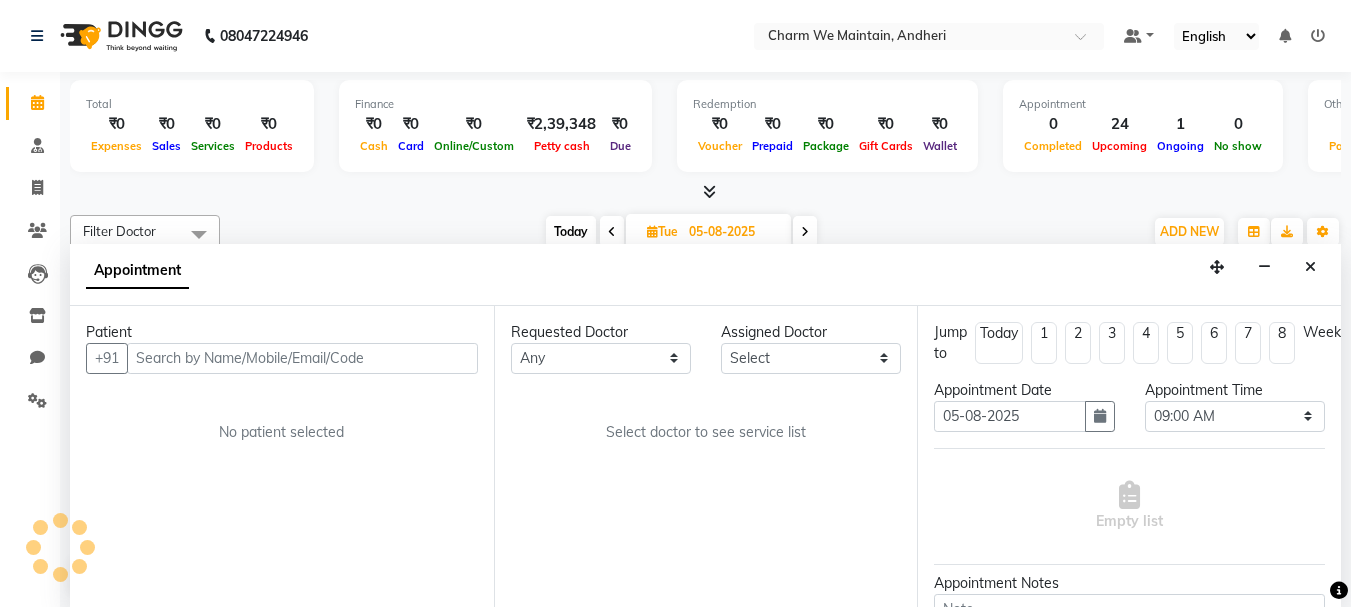 scroll, scrollTop: 1, scrollLeft: 0, axis: vertical 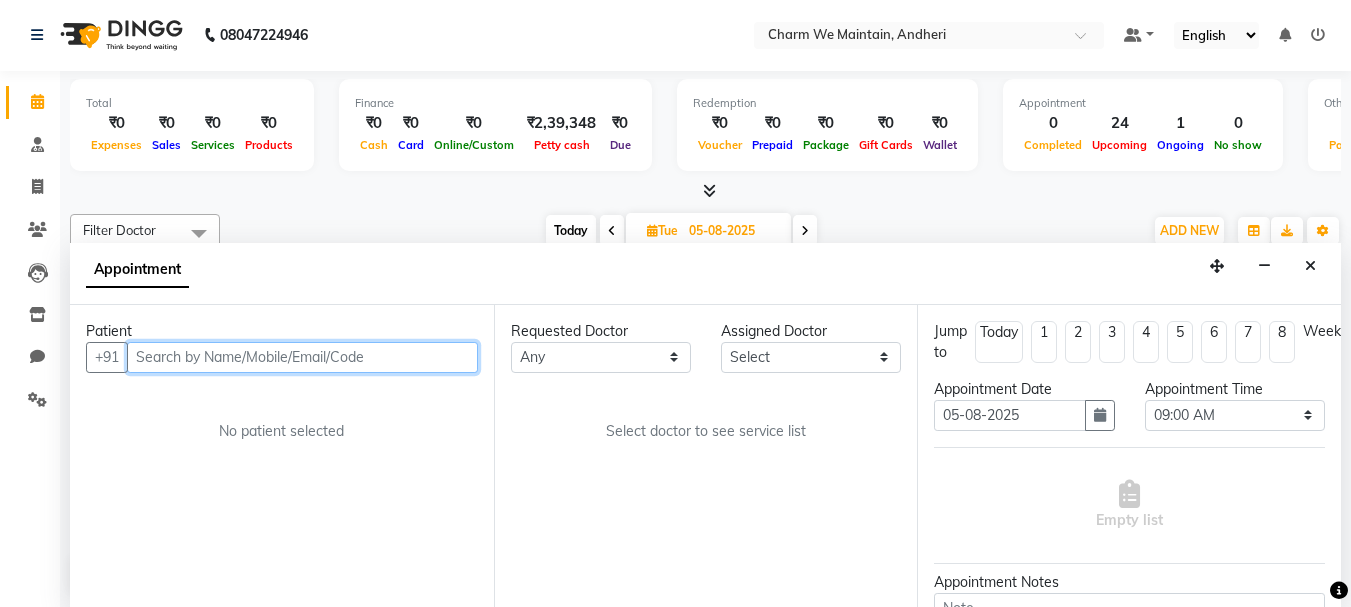 paste on "8424852355" 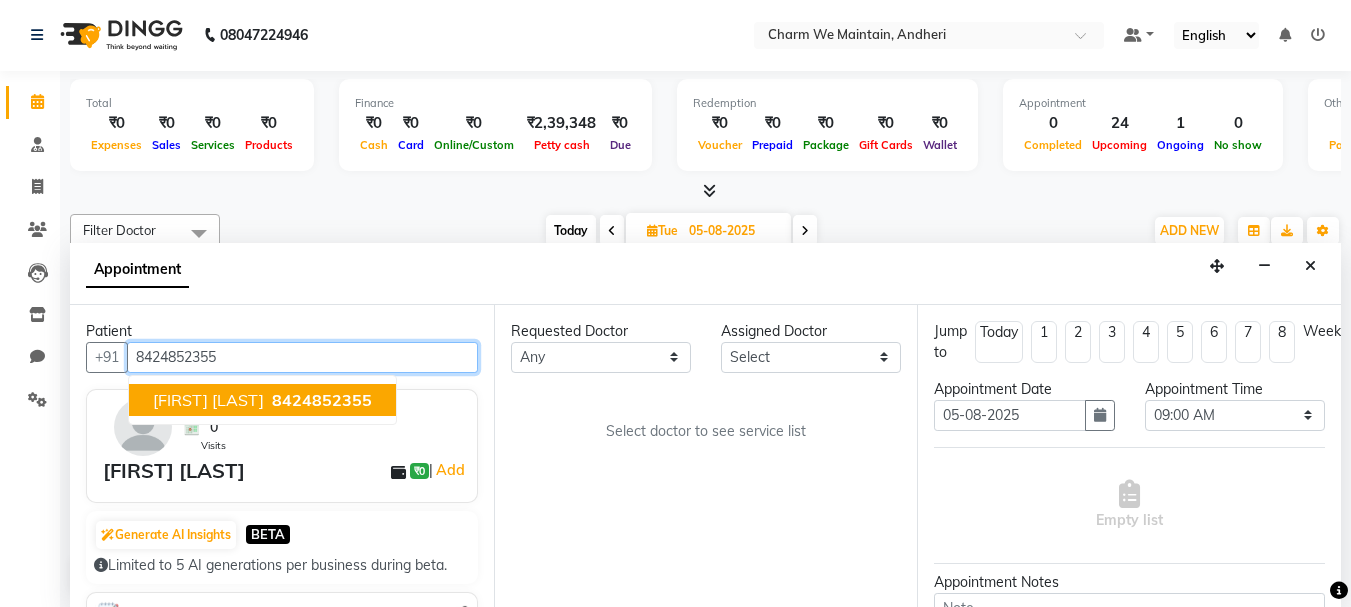 click on "8424852355" at bounding box center [320, 400] 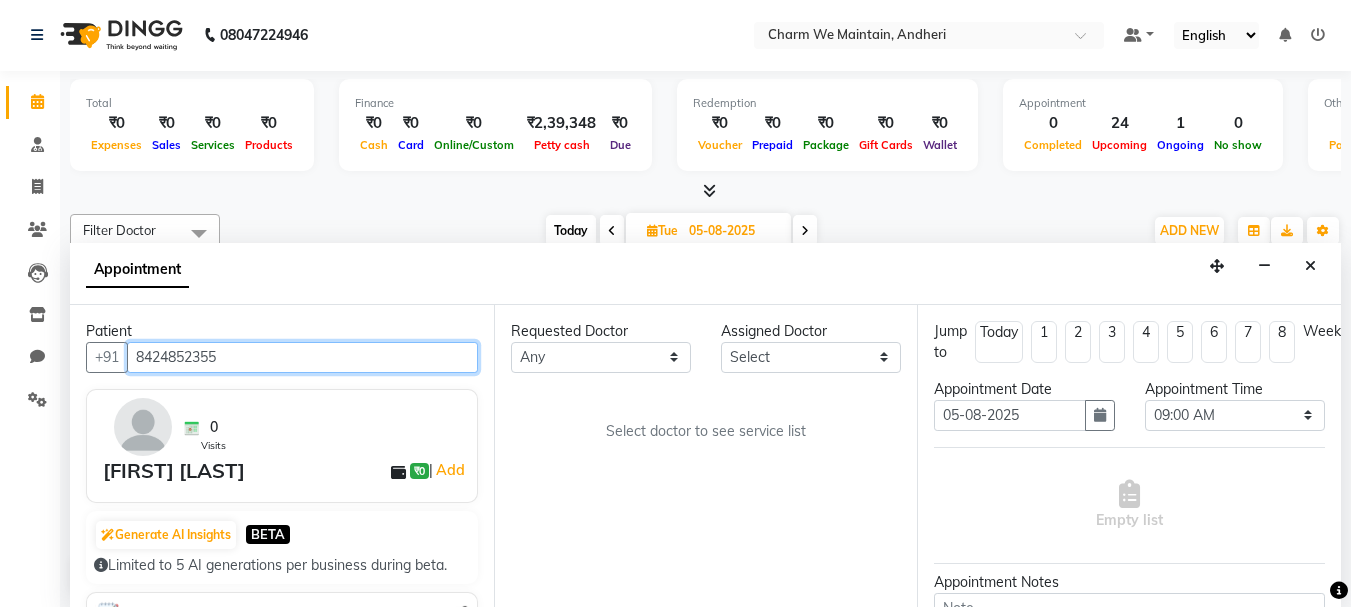 type on "8424852355" 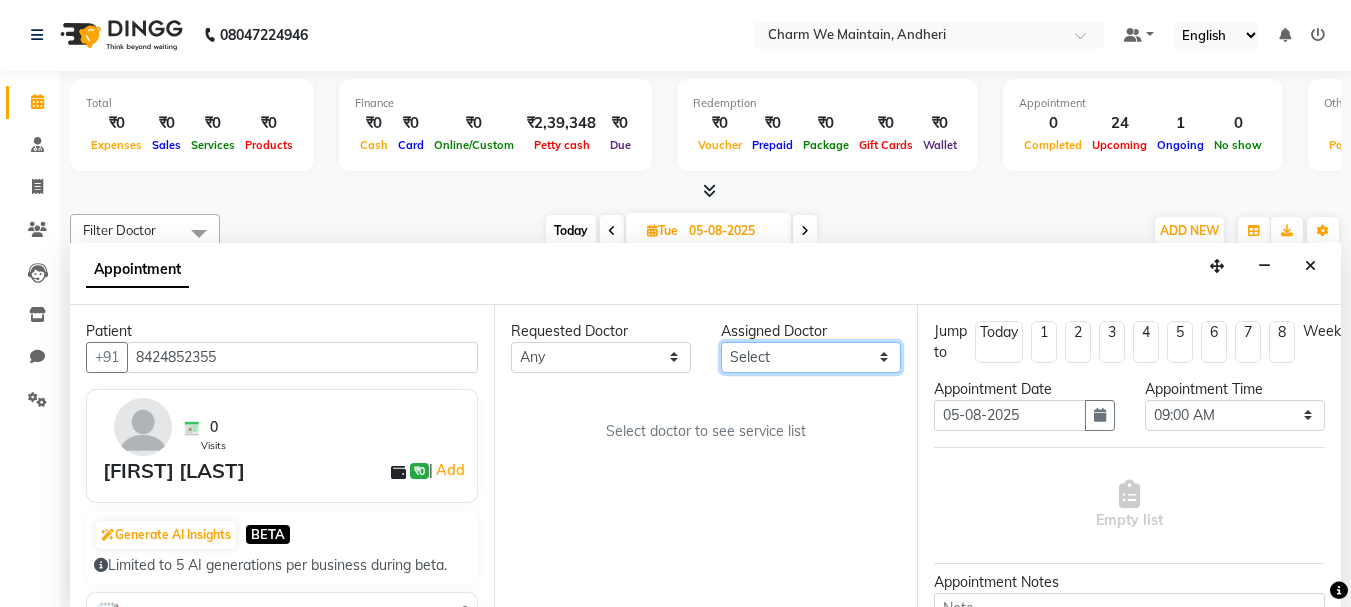 click on "Select DR. AASTHA	 DR. AYESHA	 DR. HIRALBEN" at bounding box center [811, 357] 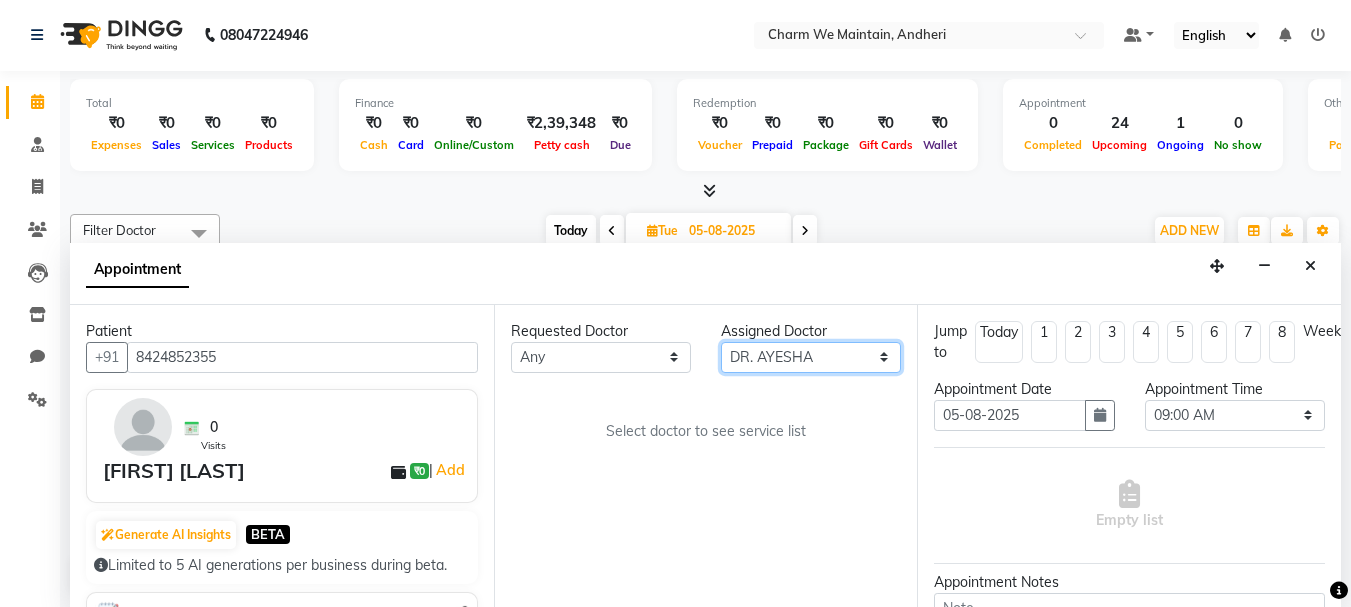 click on "Select DR. AASTHA	 DR. AYESHA	 DR. HIRALBEN" at bounding box center (811, 357) 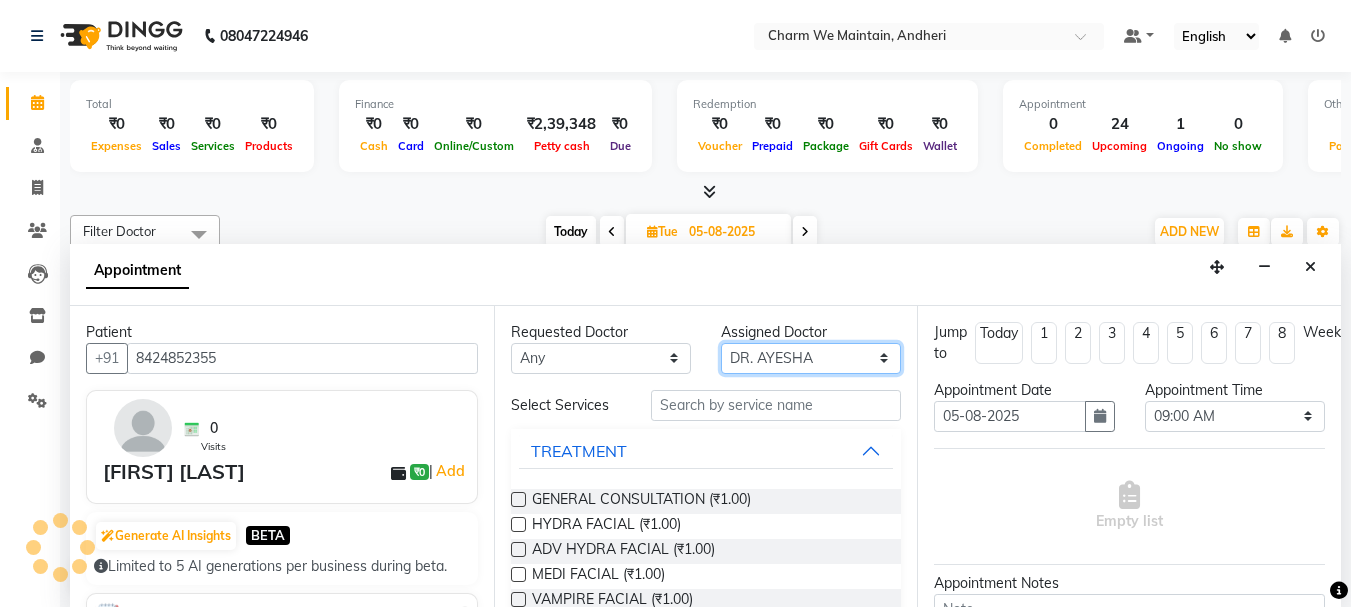 scroll, scrollTop: 1, scrollLeft: 0, axis: vertical 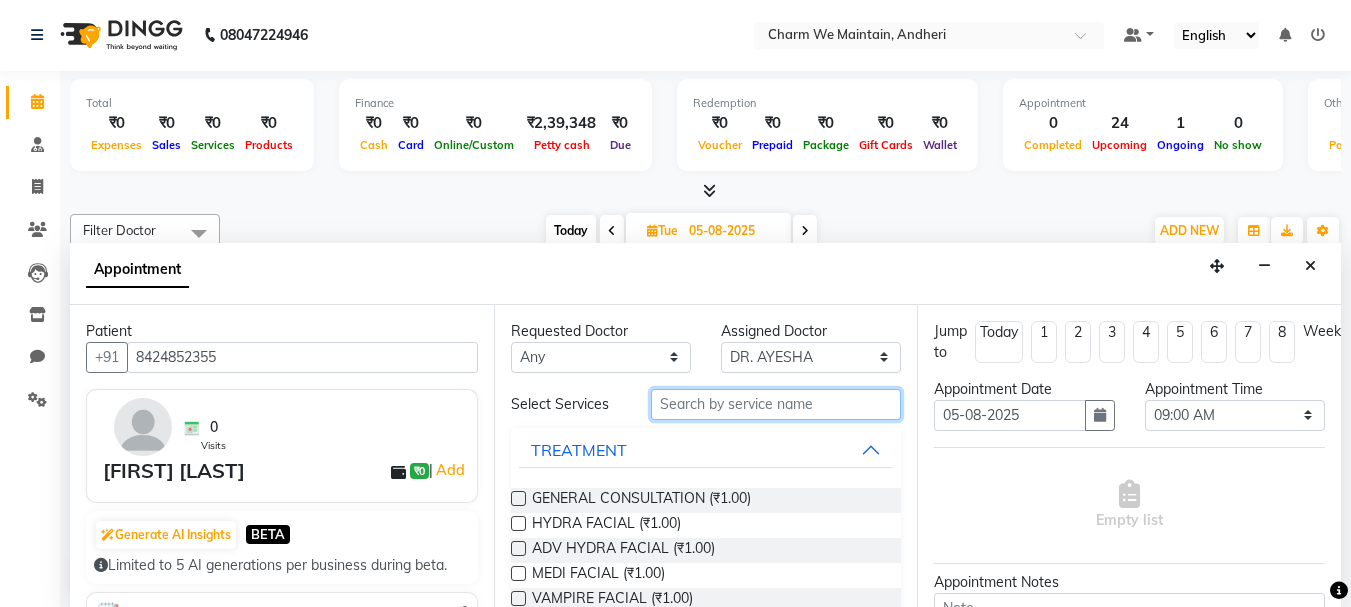 click at bounding box center (776, 404) 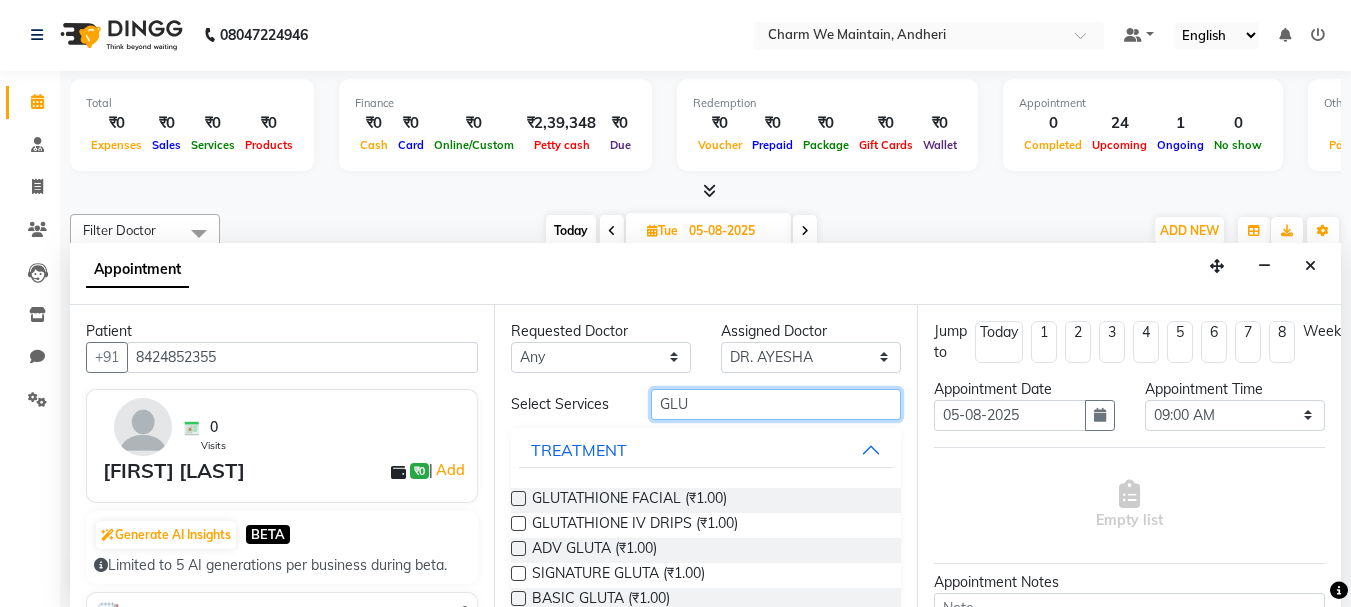 type on "GLU" 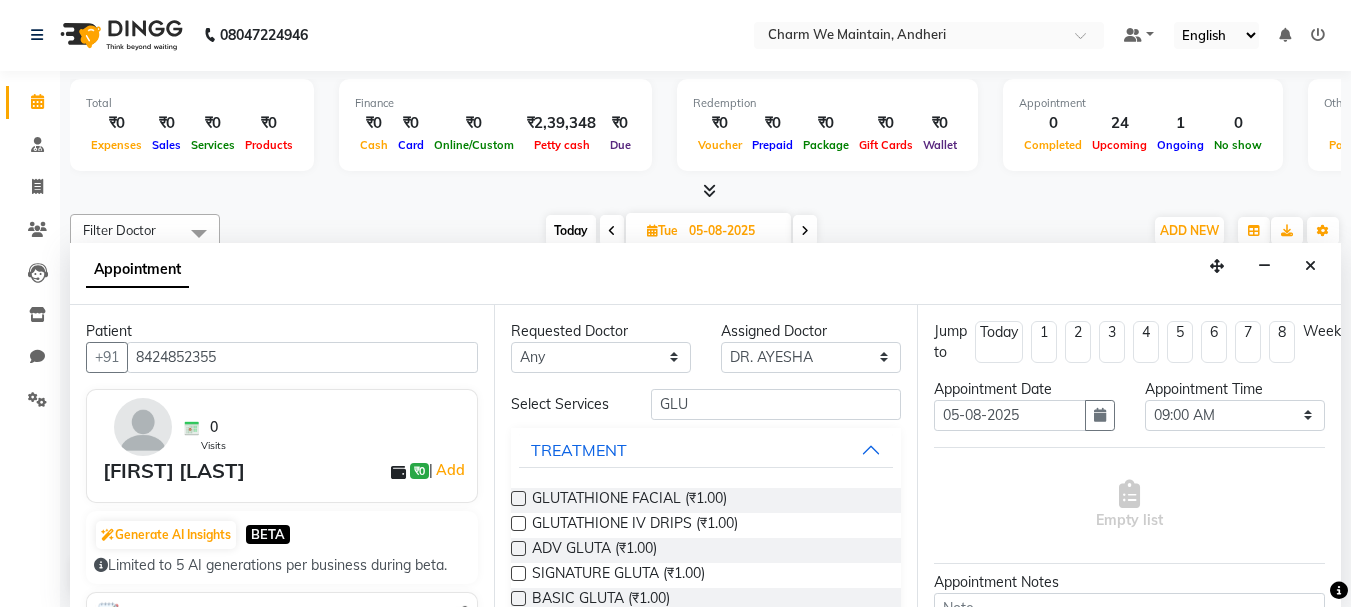click at bounding box center (518, 523) 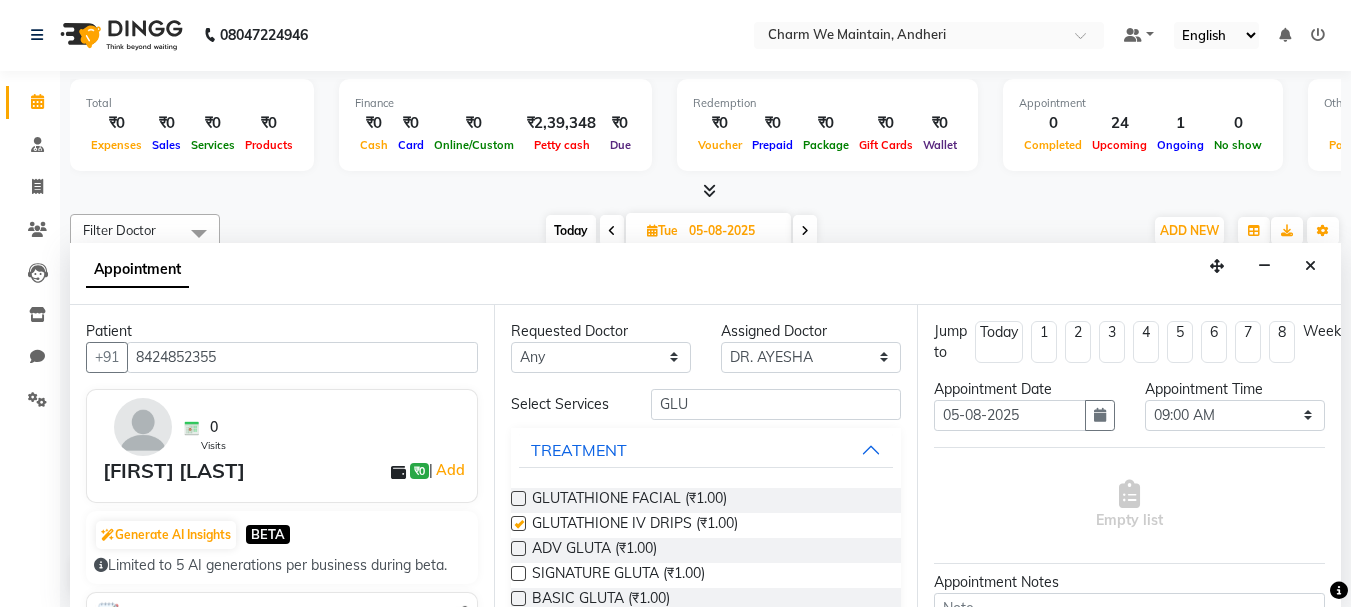 select on "4343" 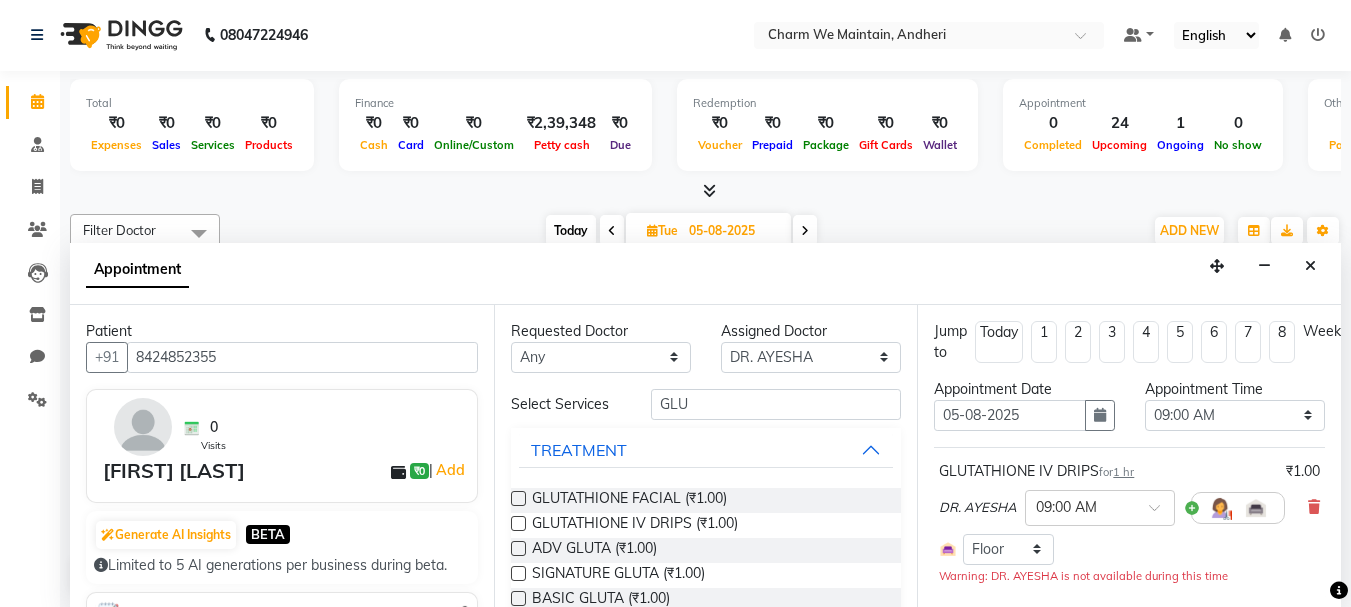 checkbox on "false" 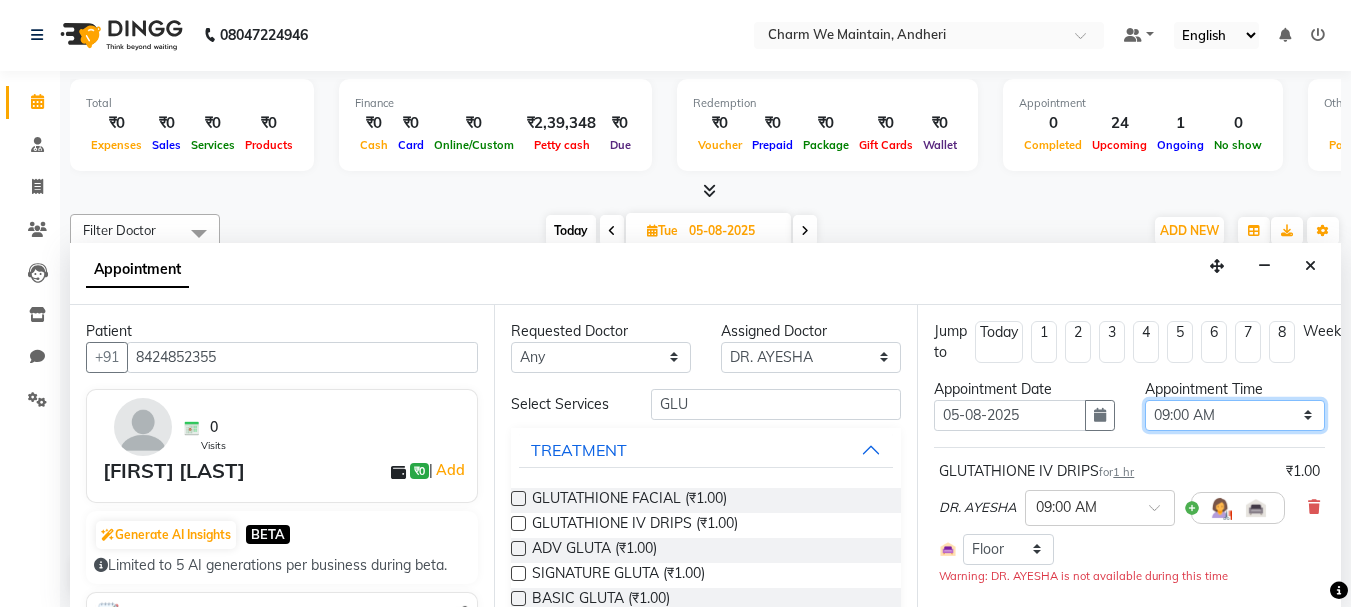 click on "Select 09:00 AM 09:15 AM 09:30 AM 09:45 AM 10:00 AM 10:15 AM 10:30 AM 10:45 AM 11:00 AM 11:15 AM 11:30 AM 11:45 AM 12:00 PM 12:15 PM 12:30 PM 12:45 PM 01:00 PM 01:15 PM 01:30 PM 01:45 PM 02:00 PM 02:15 PM 02:30 PM 02:45 PM 03:00 PM 03:15 PM 03:30 PM 03:45 PM 04:00 PM 04:15 PM 04:30 PM 04:45 PM 05:00 PM 05:15 PM 05:30 PM 05:45 PM 06:00 PM 06:15 PM 06:30 PM 06:45 PM 07:00 PM 07:15 PM 07:30 PM 07:45 PM 08:00 PM 08:15 PM 08:30 PM 08:45 PM 09:00 PM 09:15 PM 09:30 PM 09:45 PM 10:00 PM" at bounding box center [1235, 415] 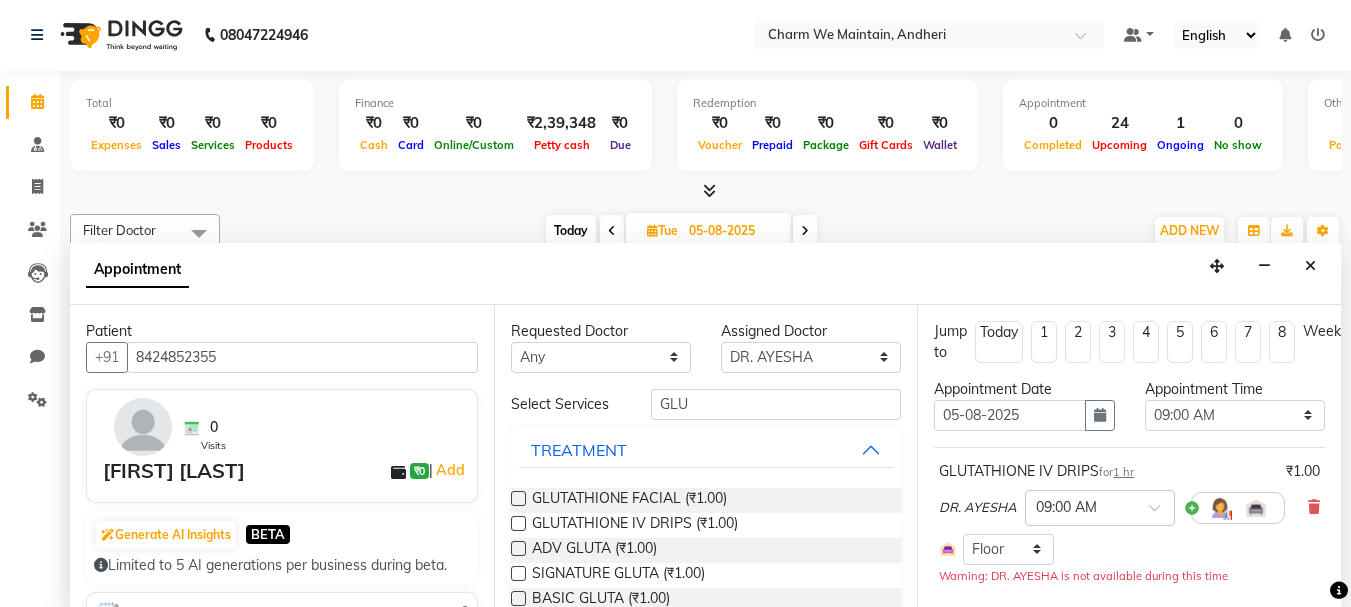 click on "1 hr" at bounding box center [1123, 472] 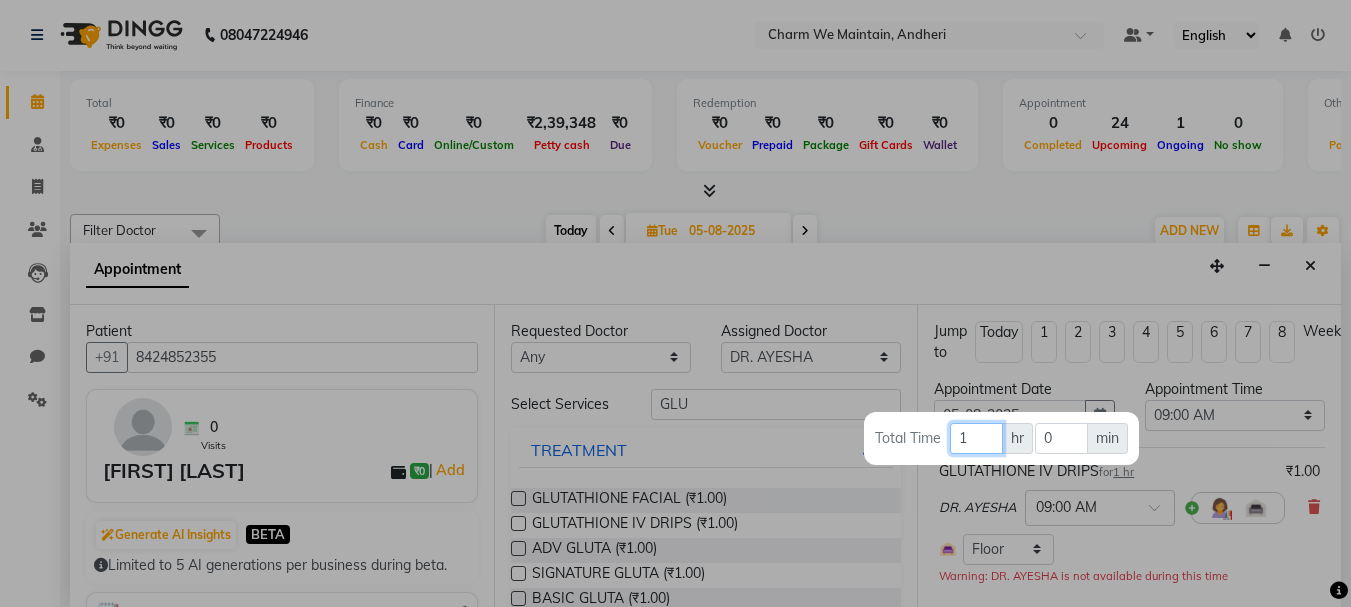 click on "1" at bounding box center [976, 438] 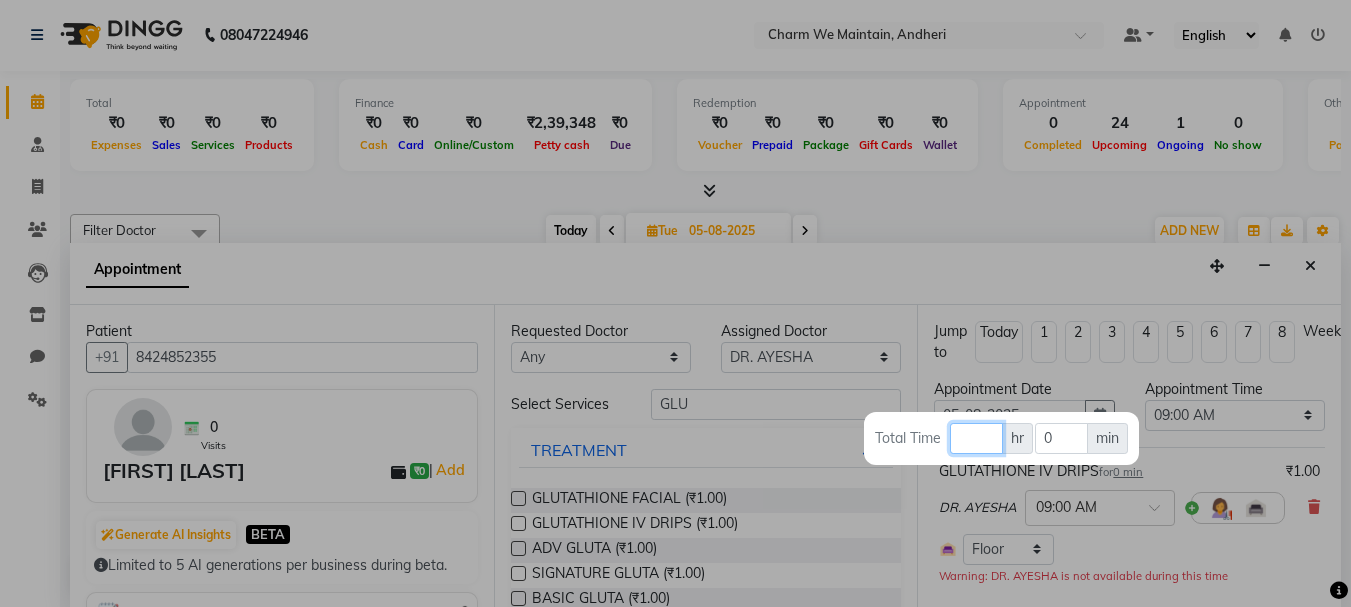 type 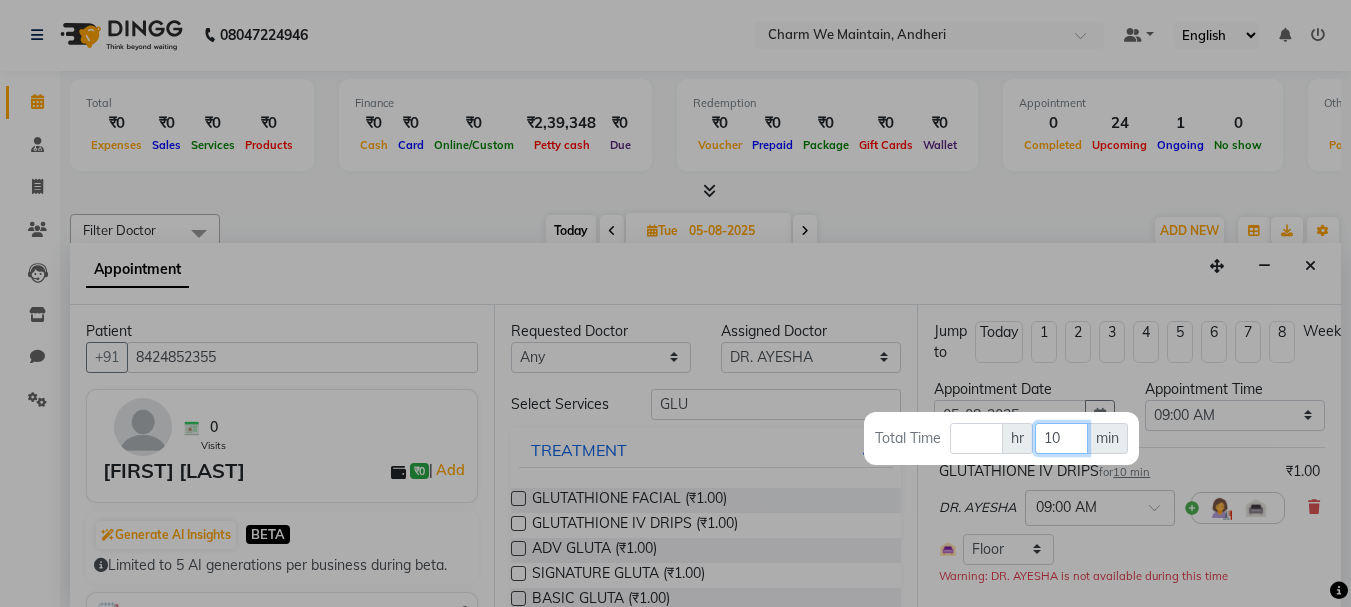 type on "10" 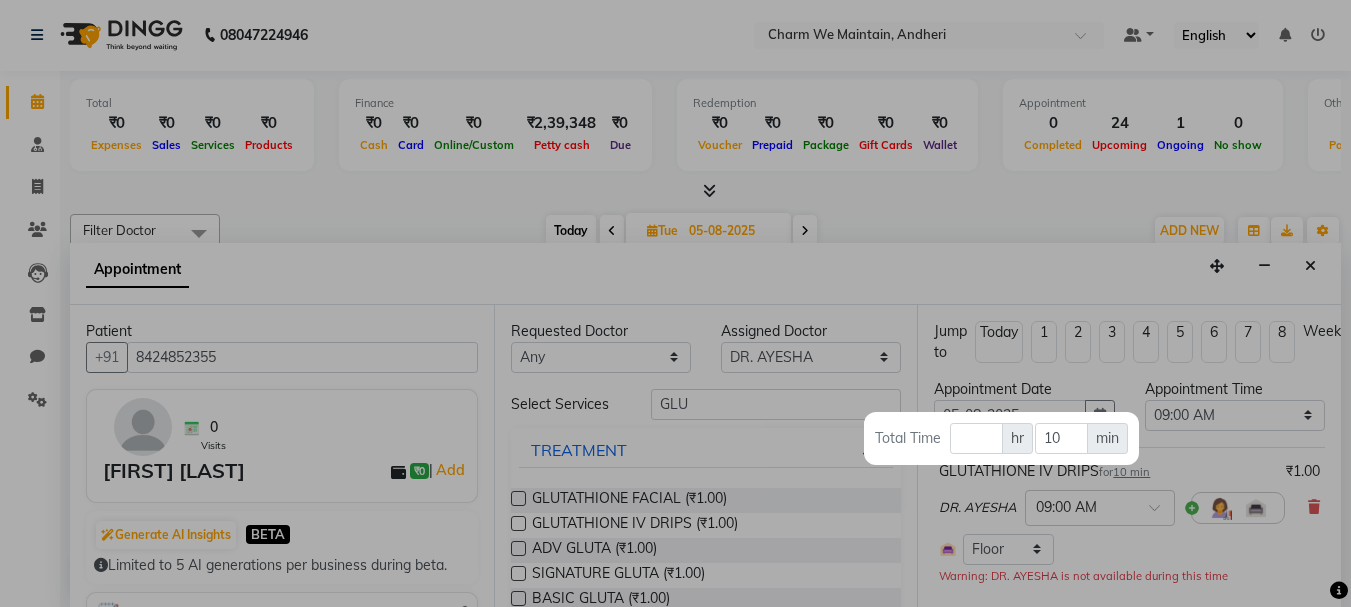 click at bounding box center [675, 303] 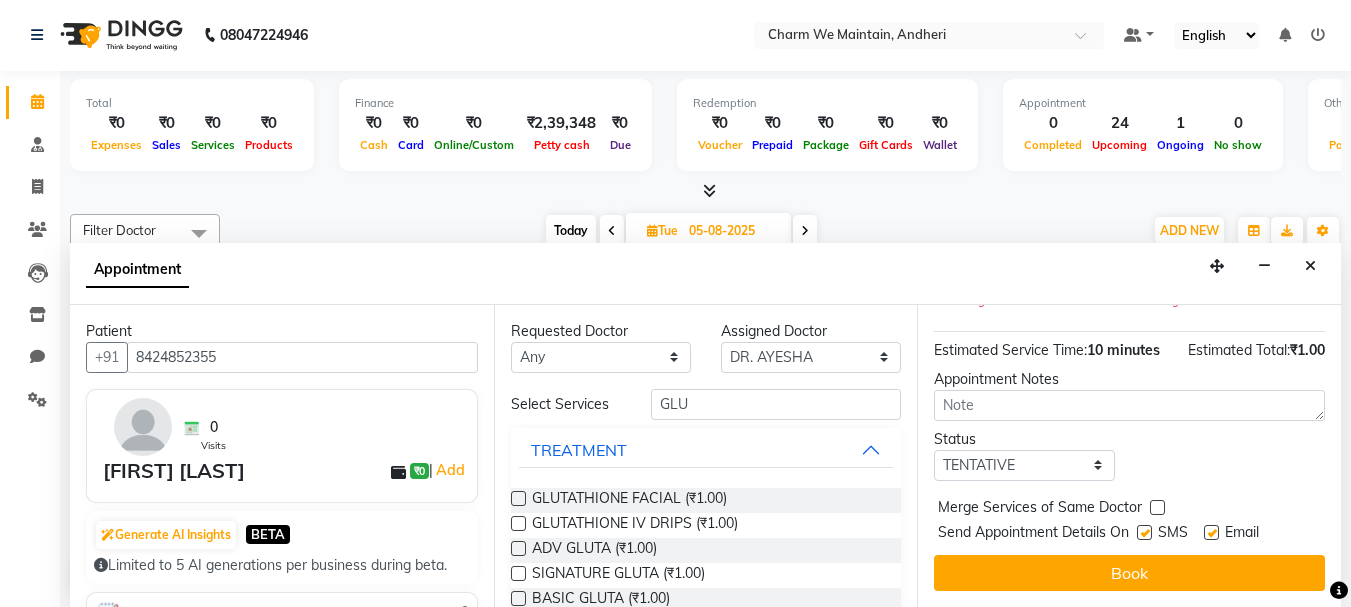 scroll, scrollTop: 312, scrollLeft: 0, axis: vertical 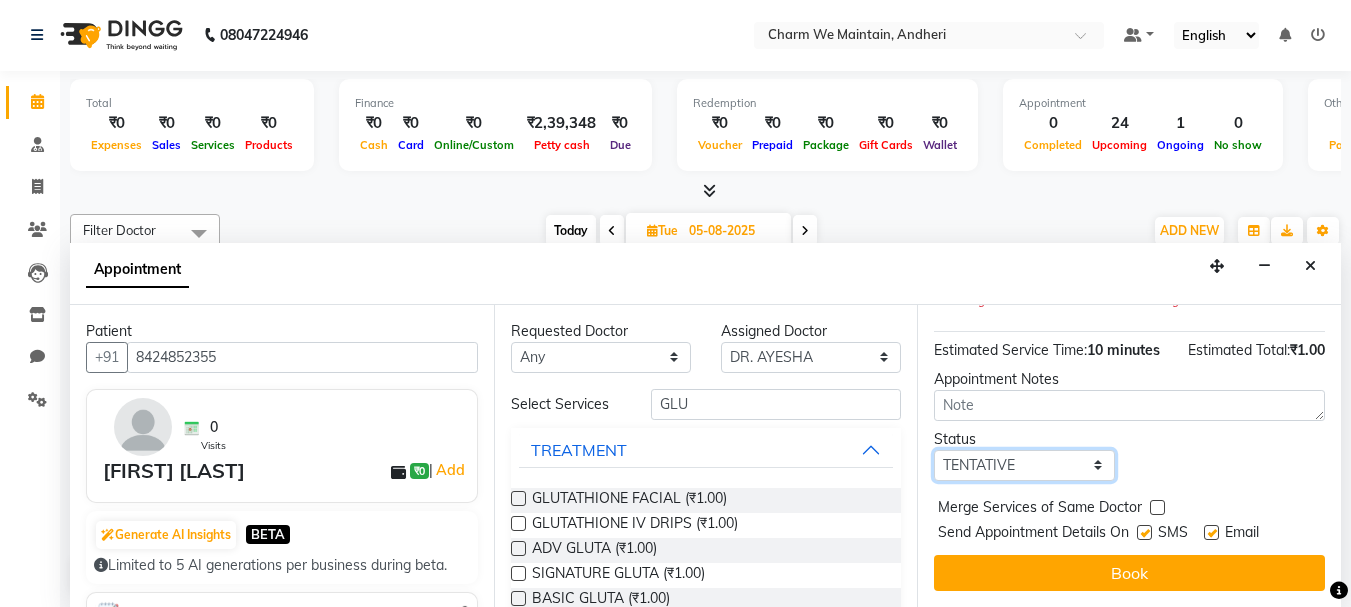 click on "Select TENTATIVE CONFIRM UPCOMING" at bounding box center (1024, 465) 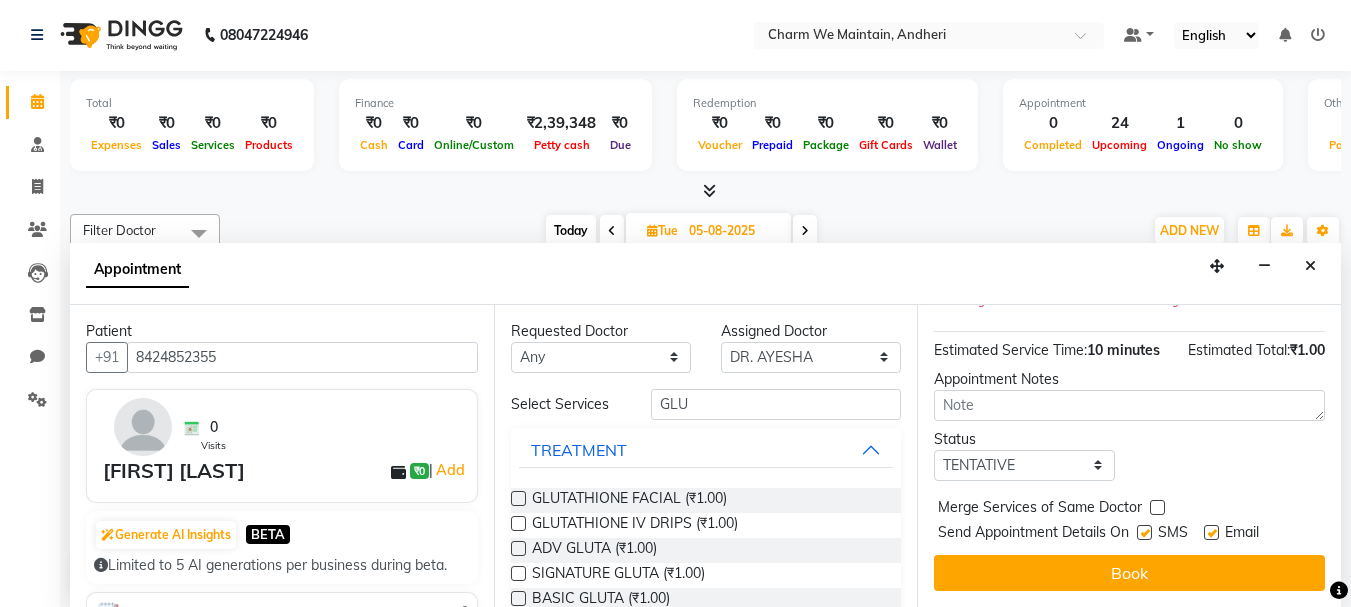 click at bounding box center (1144, 532) 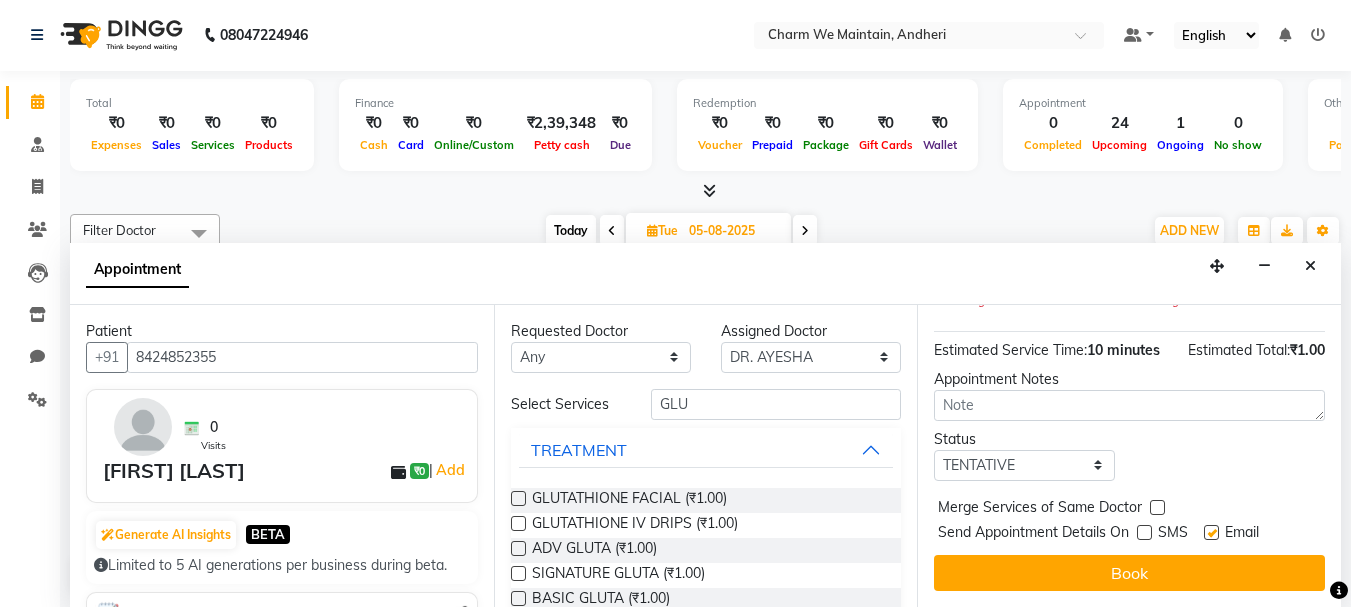 click at bounding box center [1211, 532] 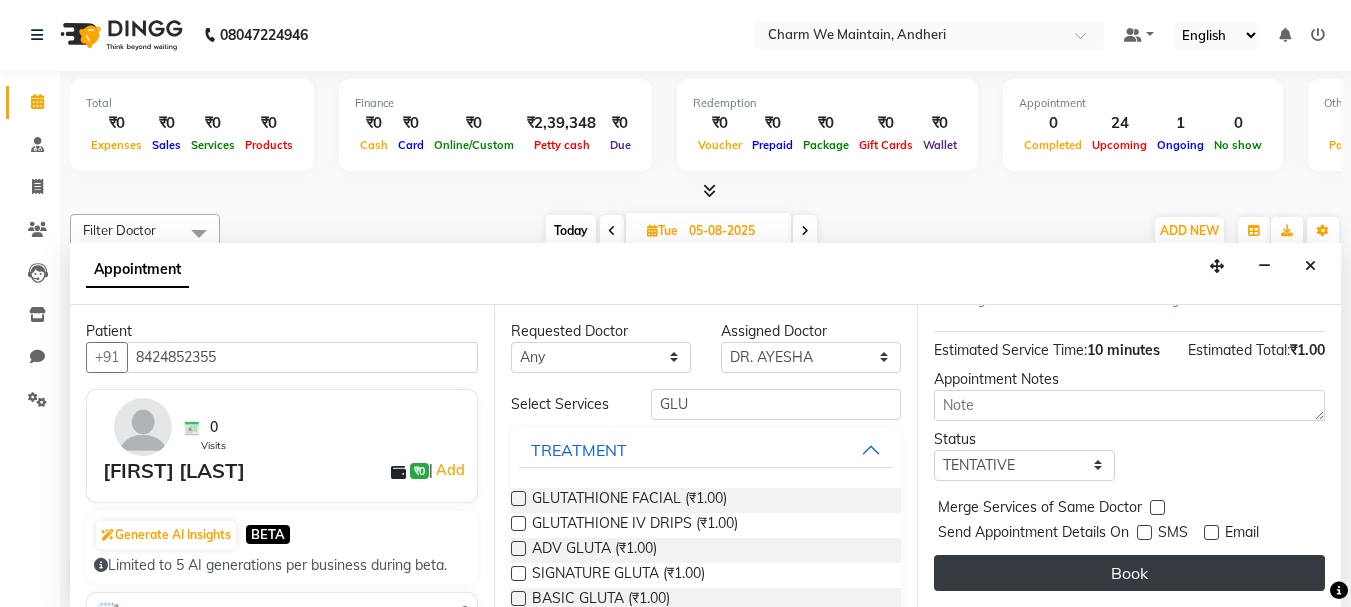 click on "Book" at bounding box center (1129, 573) 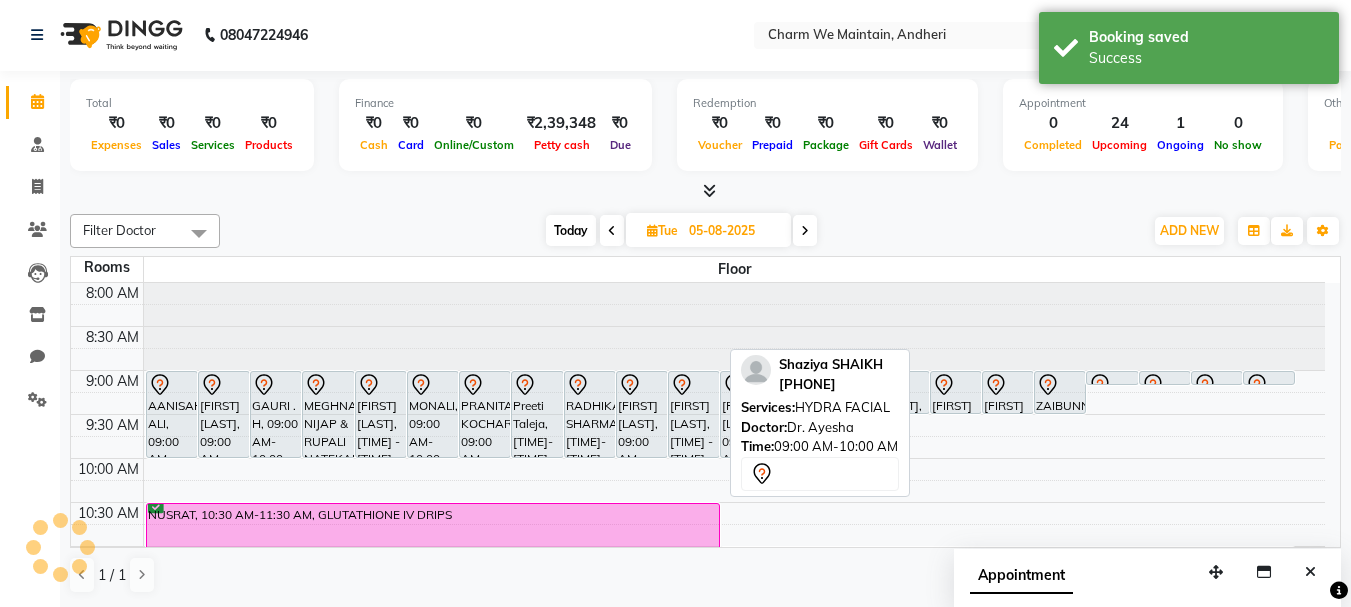 scroll, scrollTop: 0, scrollLeft: 0, axis: both 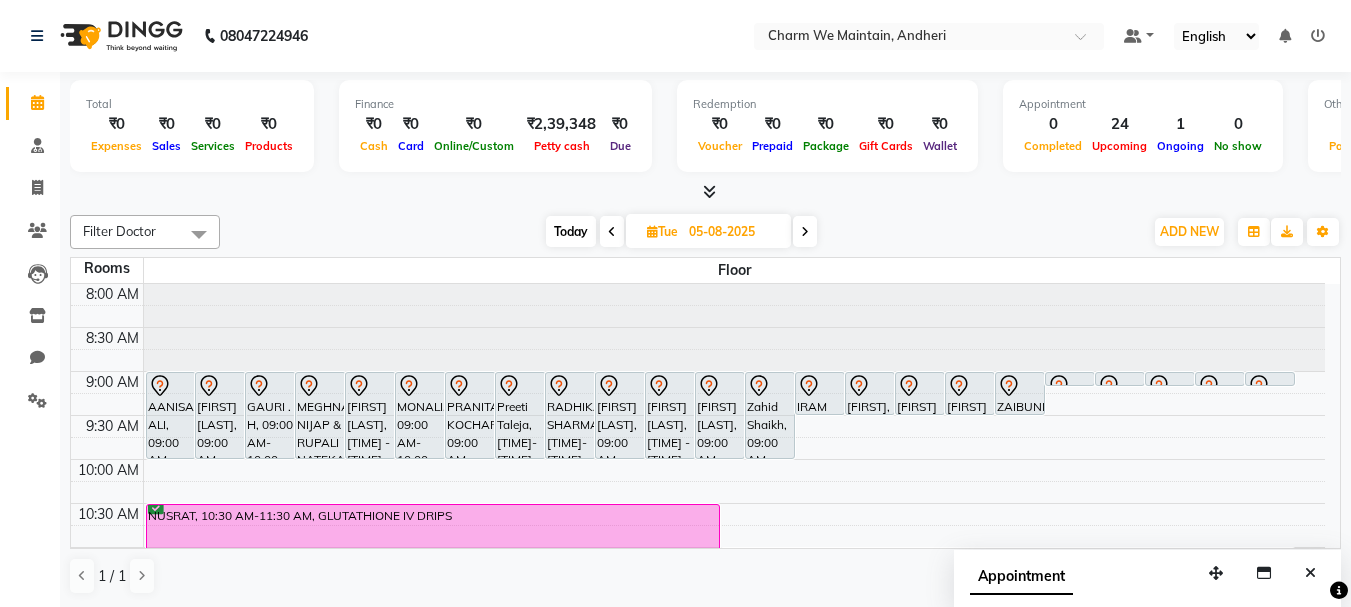 click on "Today" at bounding box center [571, 231] 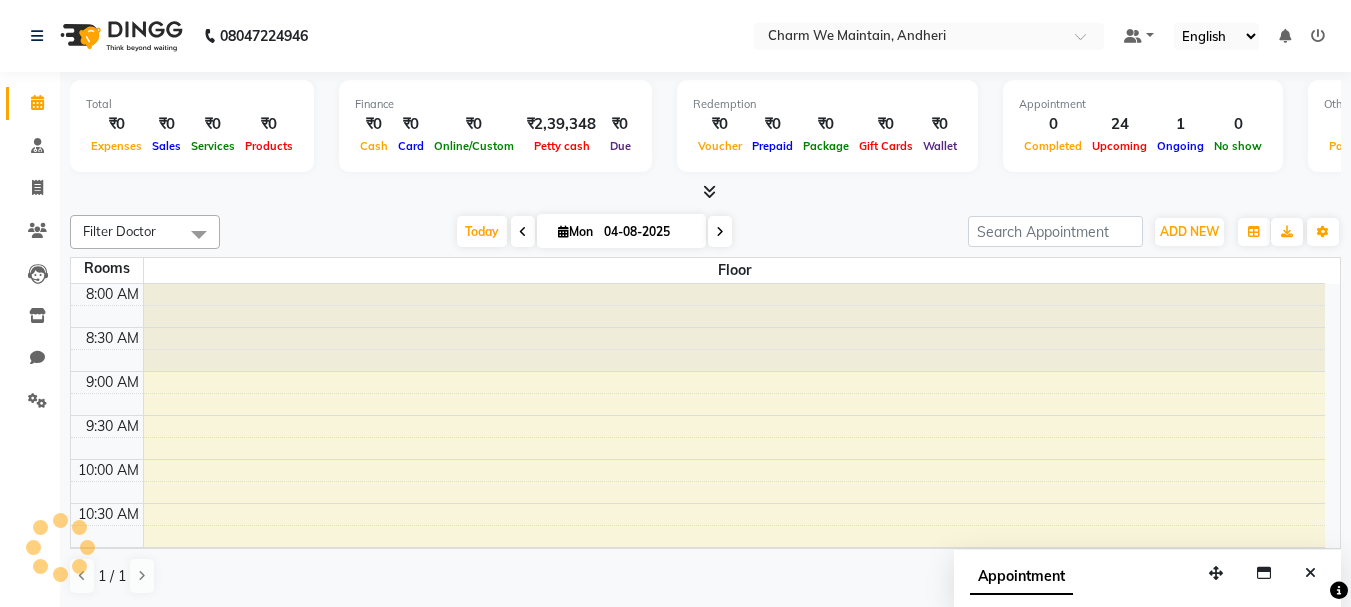 scroll, scrollTop: 705, scrollLeft: 0, axis: vertical 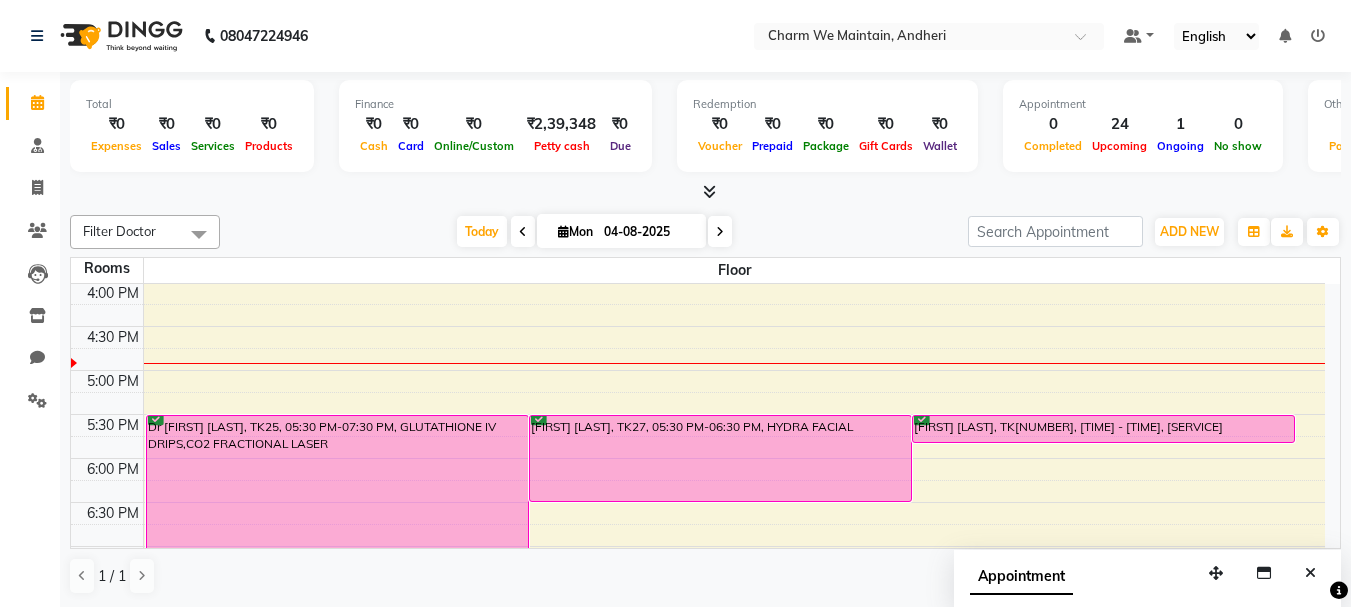 click at bounding box center [523, 231] 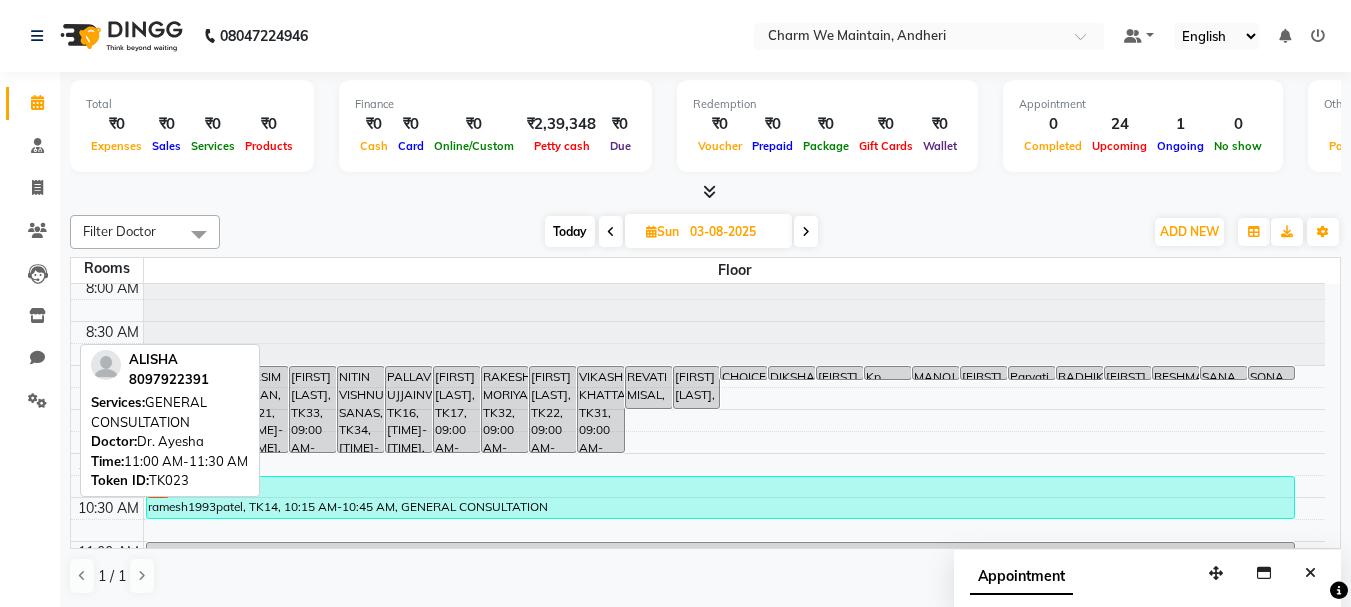 scroll, scrollTop: 5, scrollLeft: 0, axis: vertical 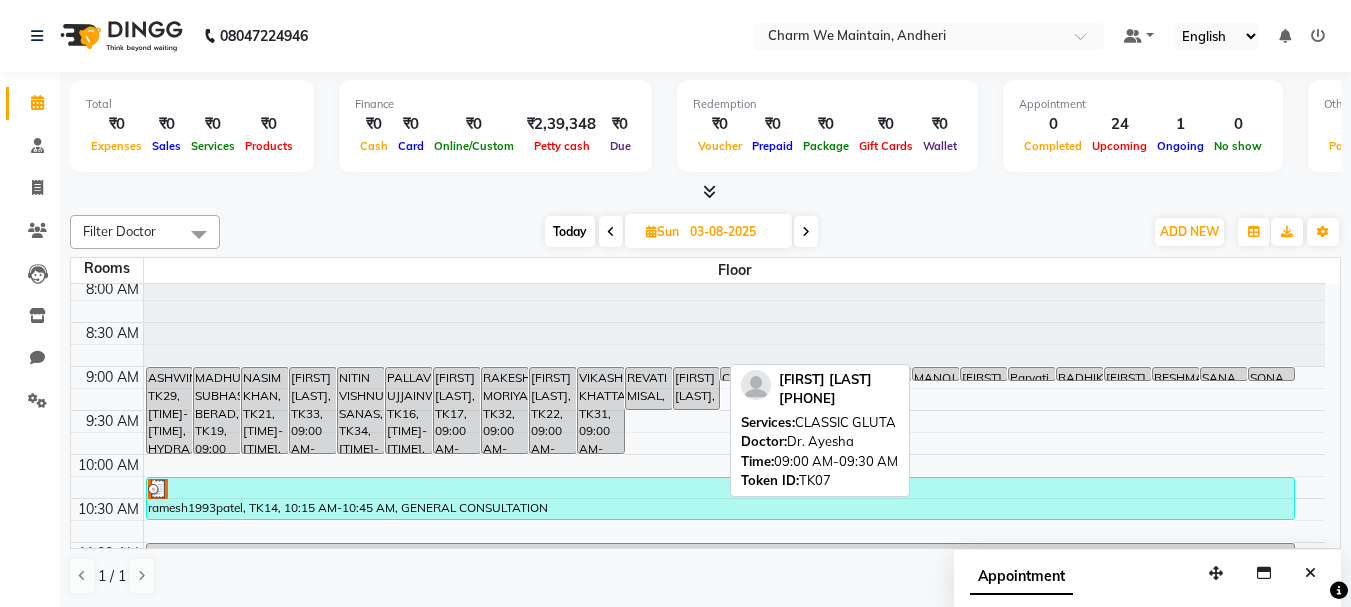 click on "[FIRST] [LAST], TK07, 09:00 AM-09:30 AM, CLASSIC GLUTA" at bounding box center (697, 388) 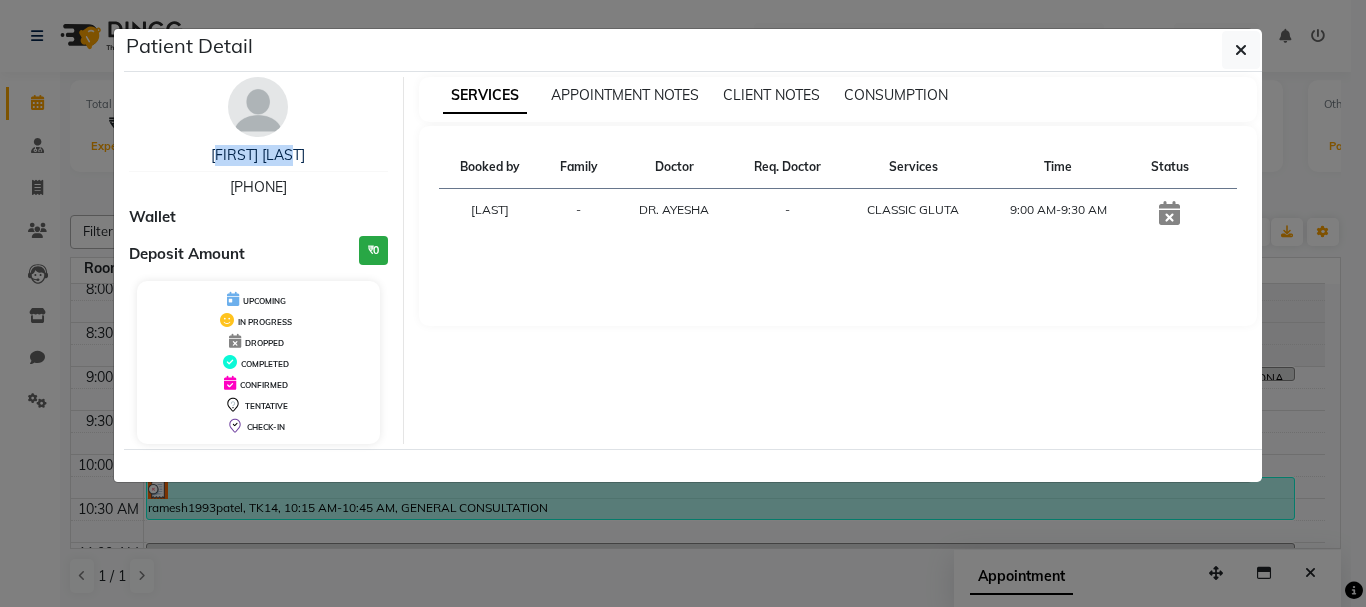 drag, startPoint x: 332, startPoint y: 156, endPoint x: 205, endPoint y: 149, distance: 127.192764 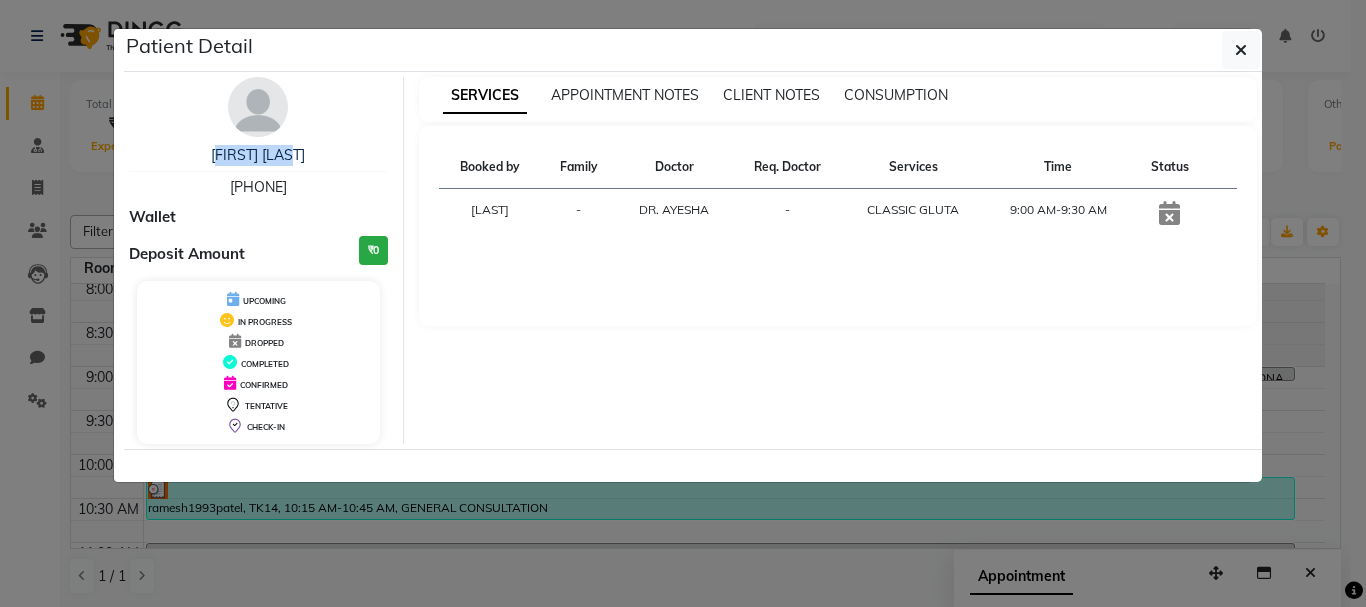drag, startPoint x: 314, startPoint y: 191, endPoint x: 212, endPoint y: 192, distance: 102.0049 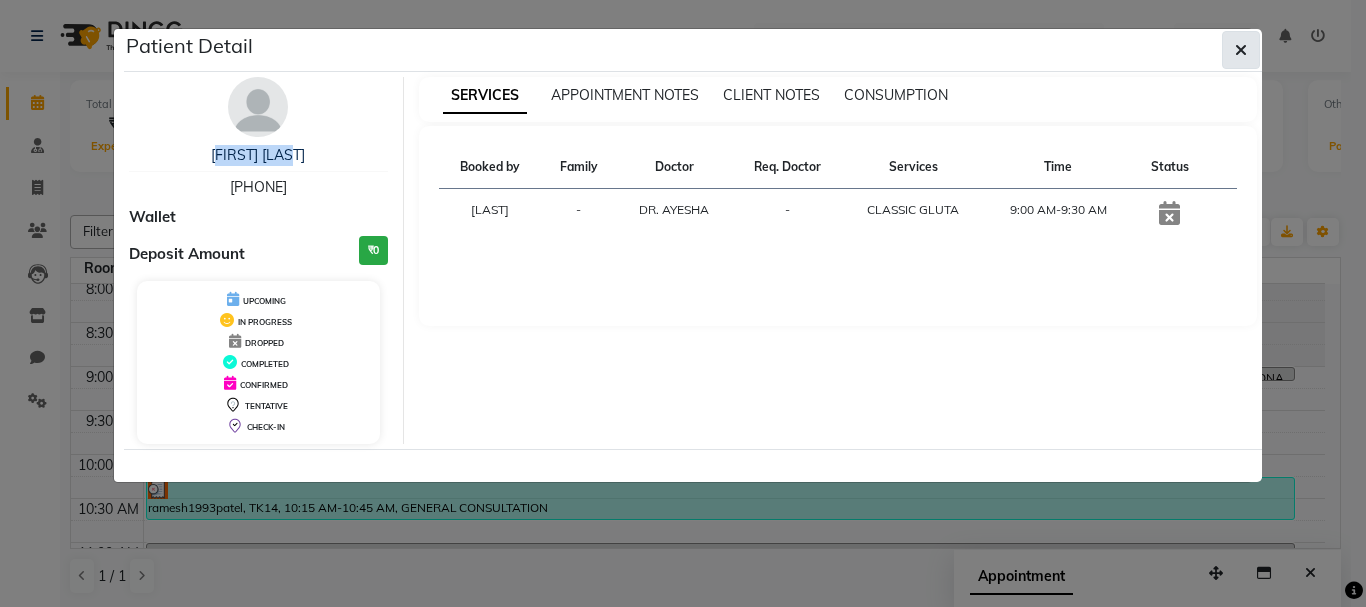 click 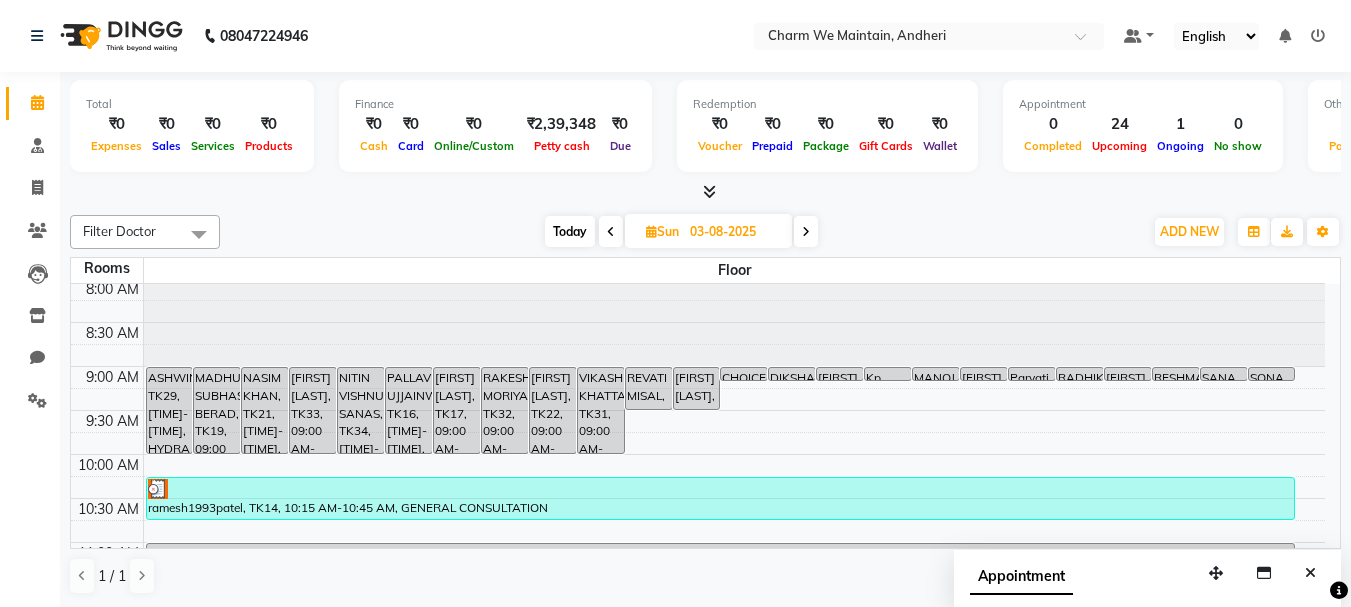 click on "Today" at bounding box center [570, 231] 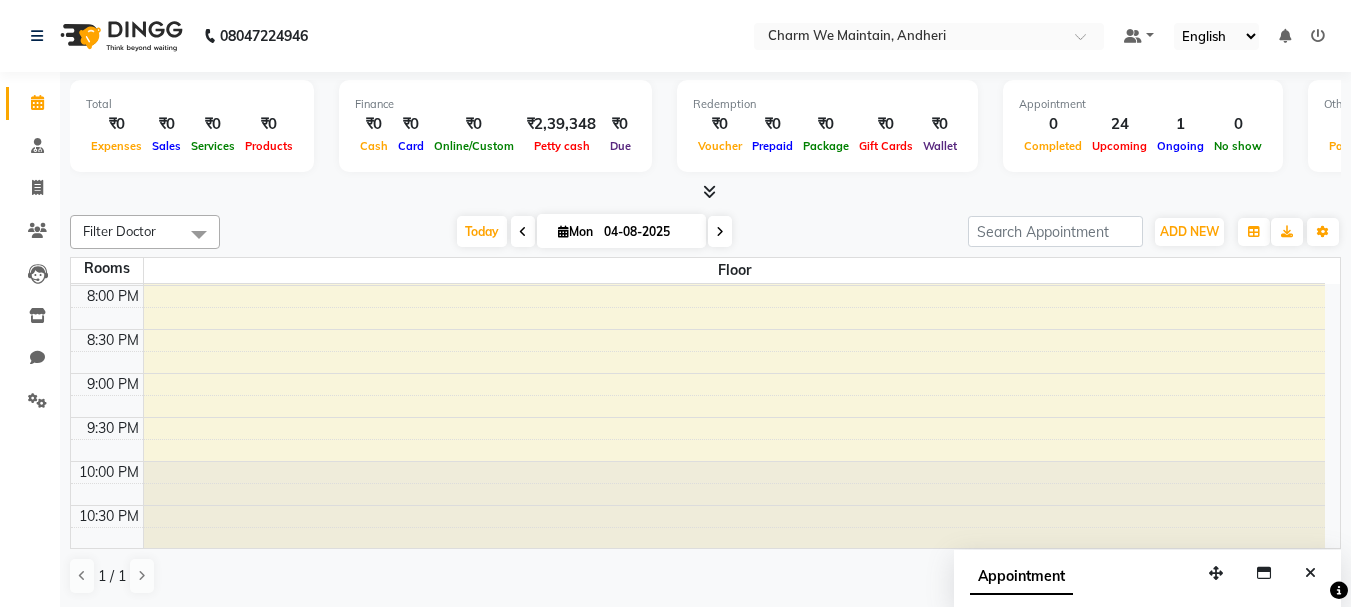 scroll, scrollTop: 1055, scrollLeft: 0, axis: vertical 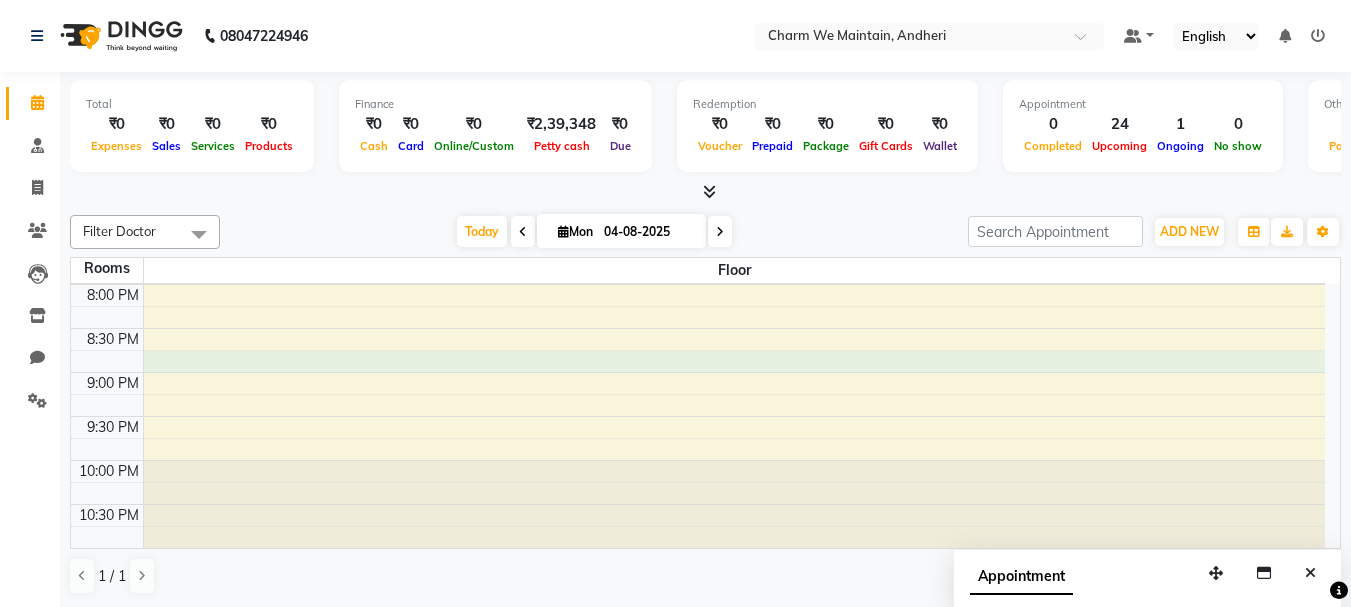 click on "8:00 AM 8:30 AM 9:00 AM 9:30 AM 10:00 AM 10:30 AM 11:00 AM 11:30 AM 12:00 PM 12:30 PM 1:00 PM 1:30 PM 2:00 PM 2:30 PM 3:00 PM 3:30 PM 4:00 PM 4:30 PM 5:00 PM 5:30 PM 6:00 PM 6:30 PM 7:00 PM 7:30 PM 8:00 PM 8:30 PM 9:00 PM 9:30 PM 10:00 PM 10:30 PM             [FIRST] [LAST], TK19, 09:00 AM-10:00 AM, WEIGHT LOSS IV DRIP             [FIRST] [LAST], TK12, 09:00 AM-10:00 AM, HYDRA FACIAL             [FIRST] [LAST], TK13, 09:00 AM-10:00 AM, HYDRA FACIAL             [FIRST] [LAST], TK06, 09:00 AM-10:00 AM, WEIGHT LOSS IV DRIP             [FIRST] [LAST], TK02, 09:00 AM-10:00 AM, HYDRA FACIAL             [FIRST] [LAST], TK14, 09:00 AM-10:00 AM, HYDRA FACIAL             [FIRST] [LAST], TK18, 09:00 AM-09:30 AM, CLASSIC GLUTA              [FIRST] [LAST], TK17, 09:00 AM-09:30 AM, CLASSIC GLUTA              [FIRST] [LAST], TK16, 09:00 AM-09:30 AM, BASIC GLUTA             [FIRST] [LAST], TK15, 09:00 AM-09:30 AM, CLASSIC GLUTA              [FIRST] [LAST], TK07, 09:00 AM-09:30 AM, BASIC GLUTA" at bounding box center (698, -112) 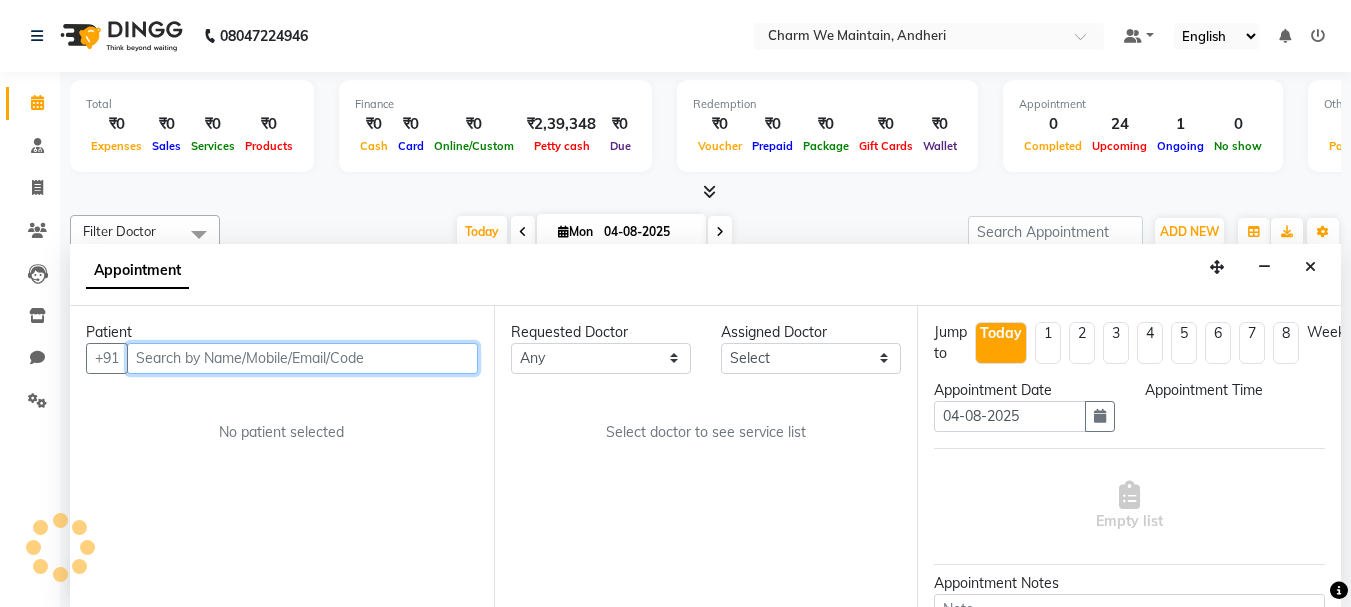 scroll, scrollTop: 1, scrollLeft: 0, axis: vertical 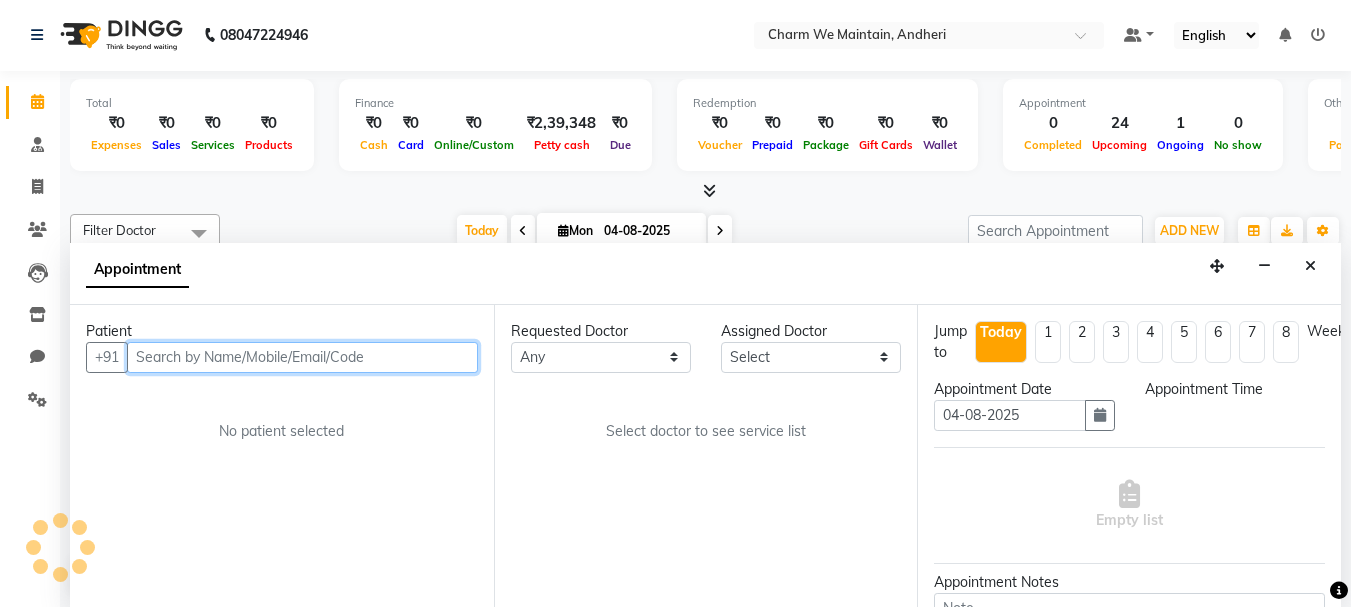 select on "1245" 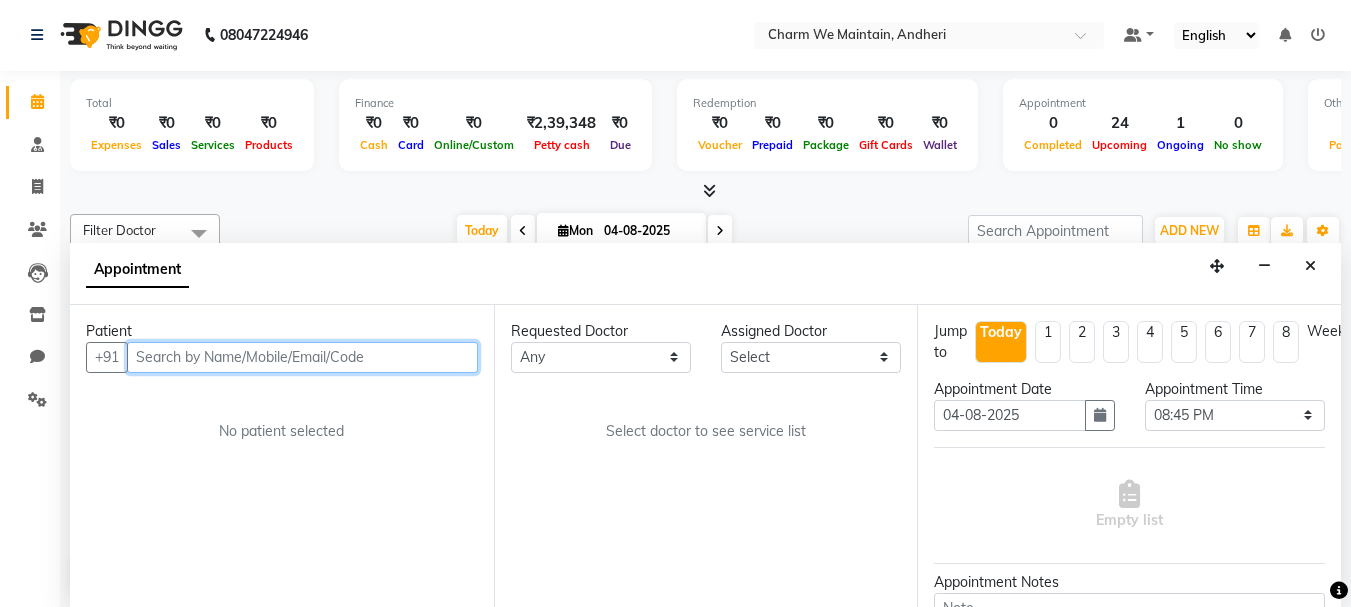 paste on "[PHONE]" 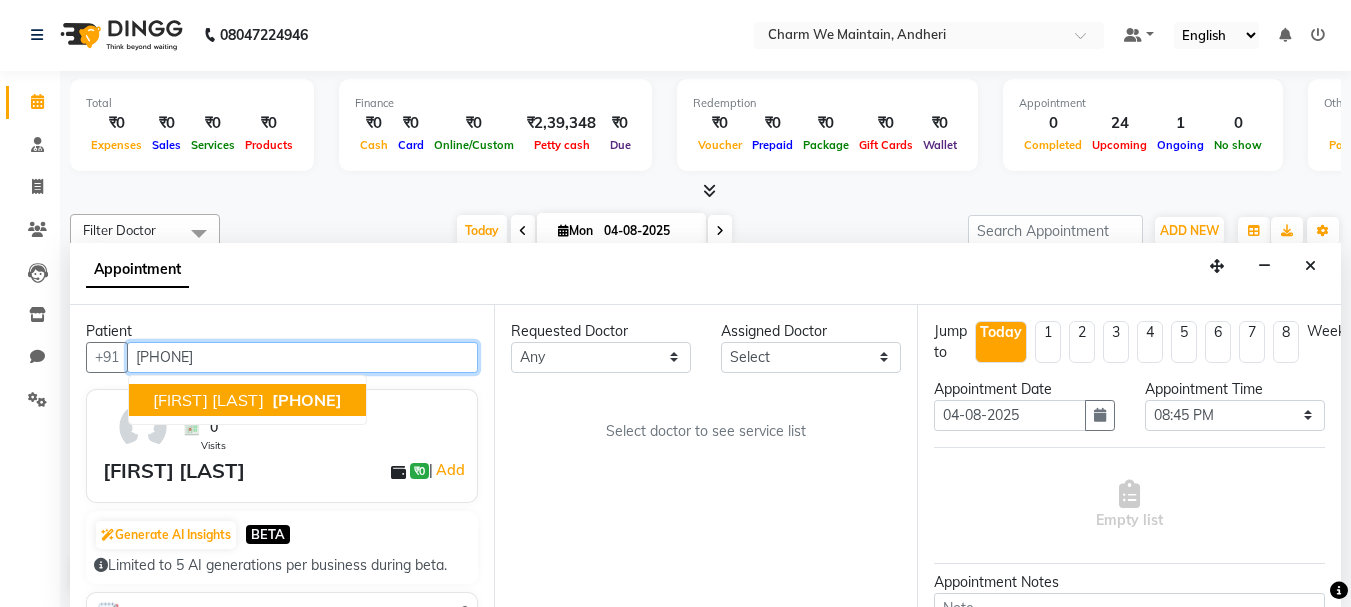 click on "[PHONE]" at bounding box center (307, 400) 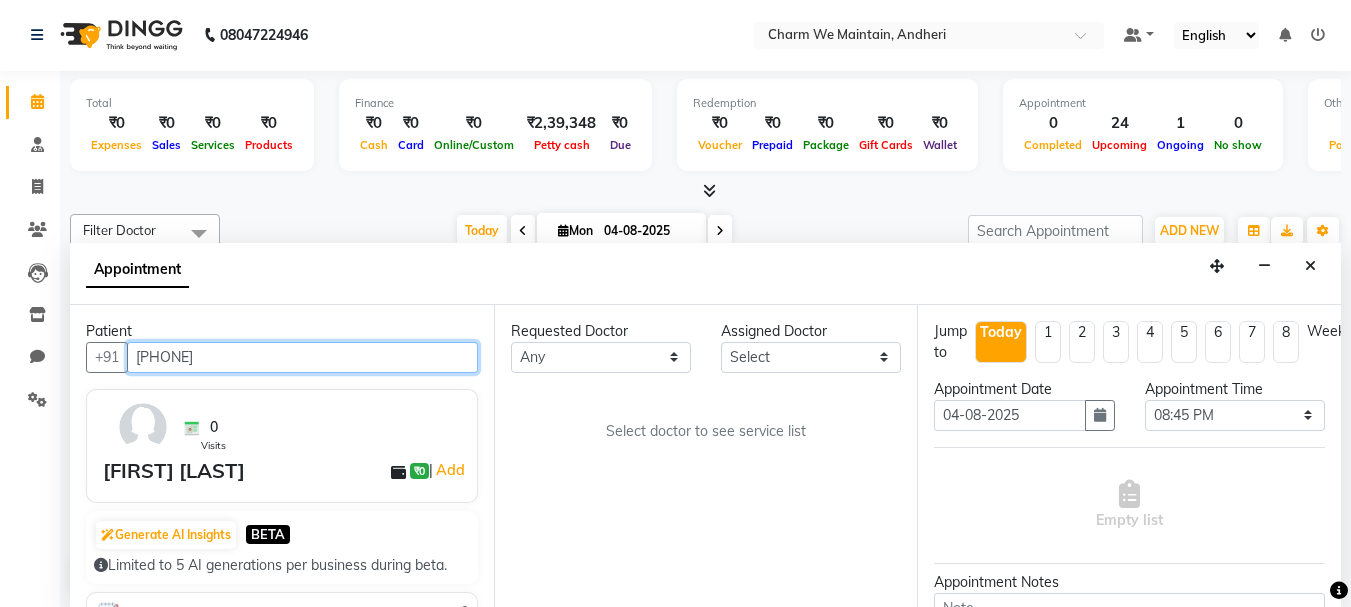 type on "[PHONE]" 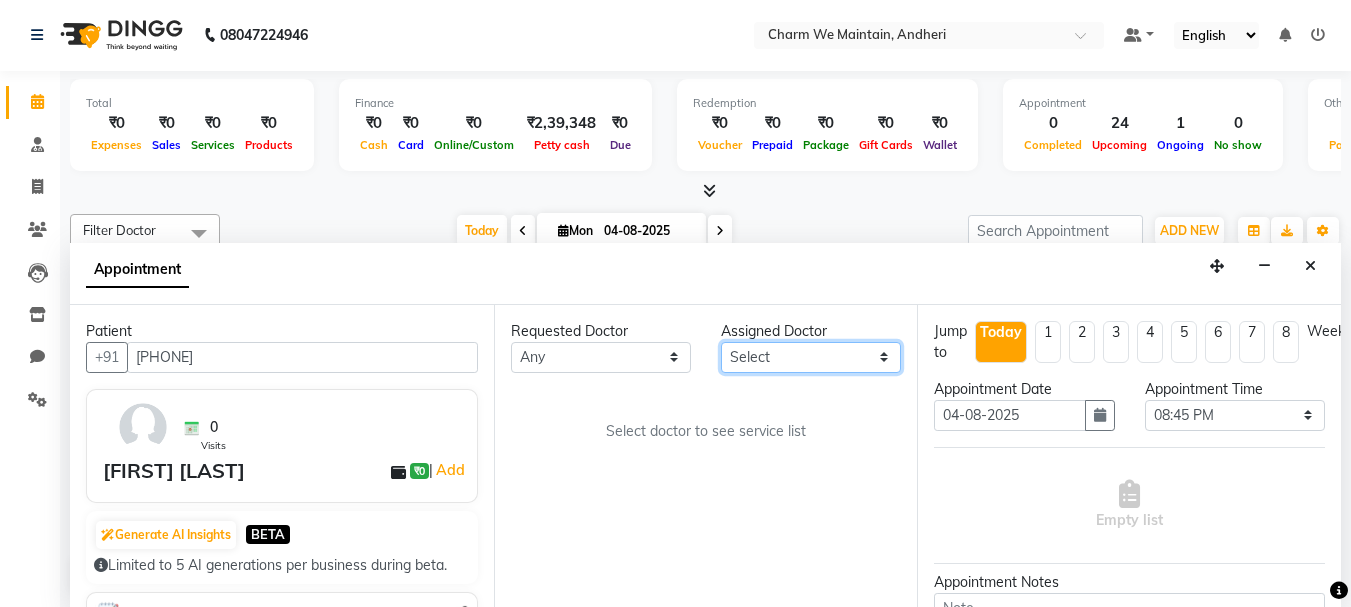 click on "Select DR. AASTHA	 DR. AYESHA	 DR. HIRALBEN" at bounding box center (811, 357) 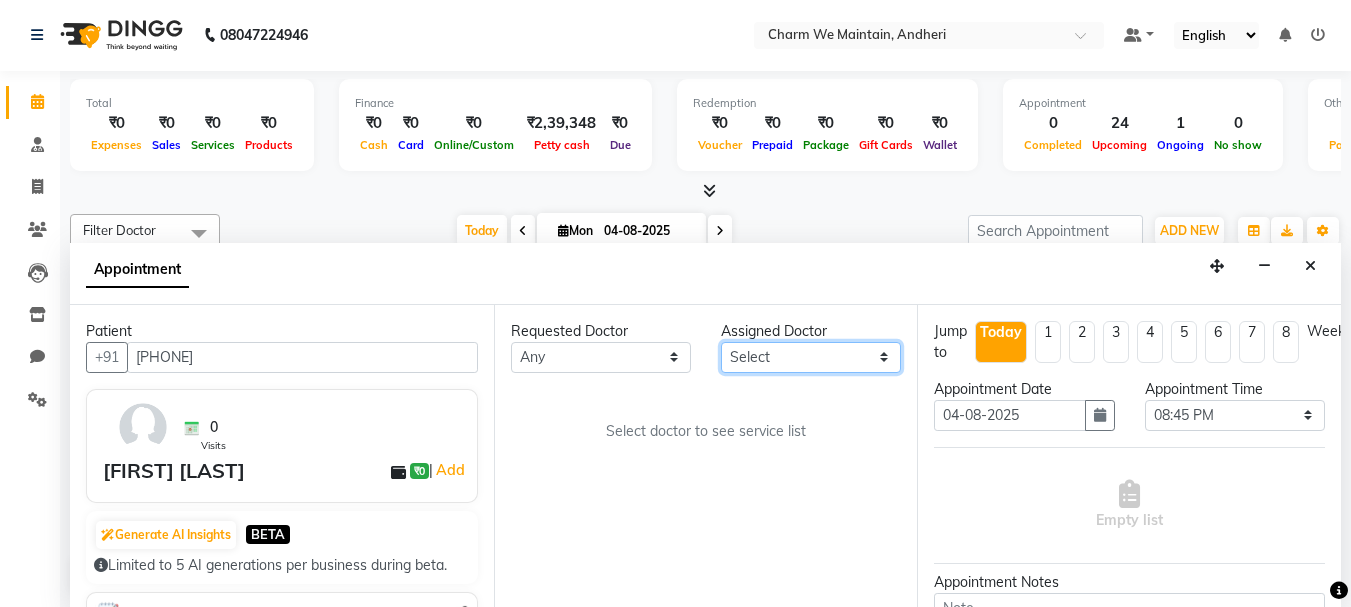 select on "86210" 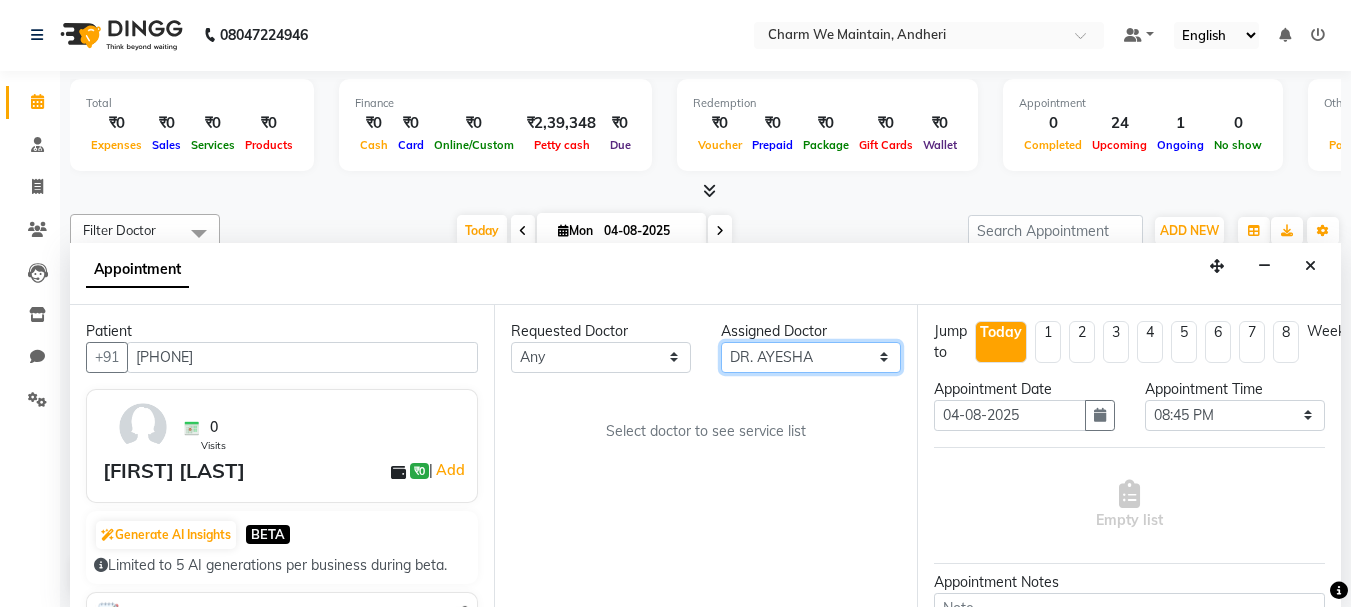 click on "Select DR. AASTHA	 DR. AYESHA	 DR. HIRALBEN" at bounding box center [811, 357] 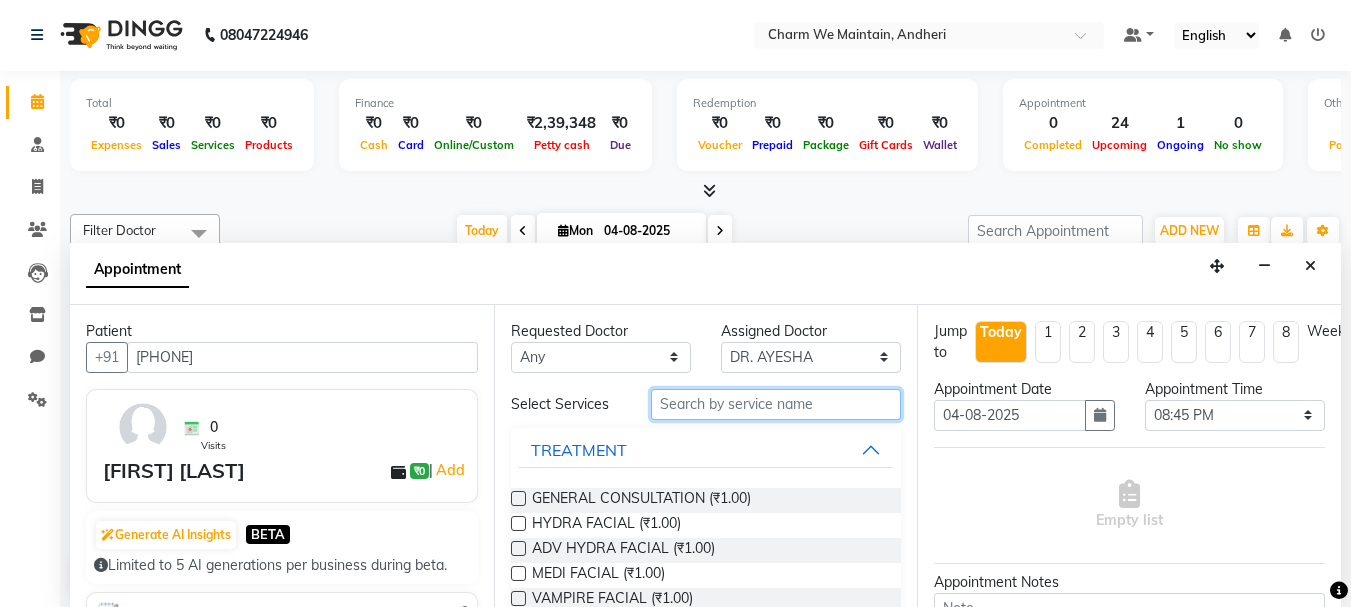 click at bounding box center (776, 404) 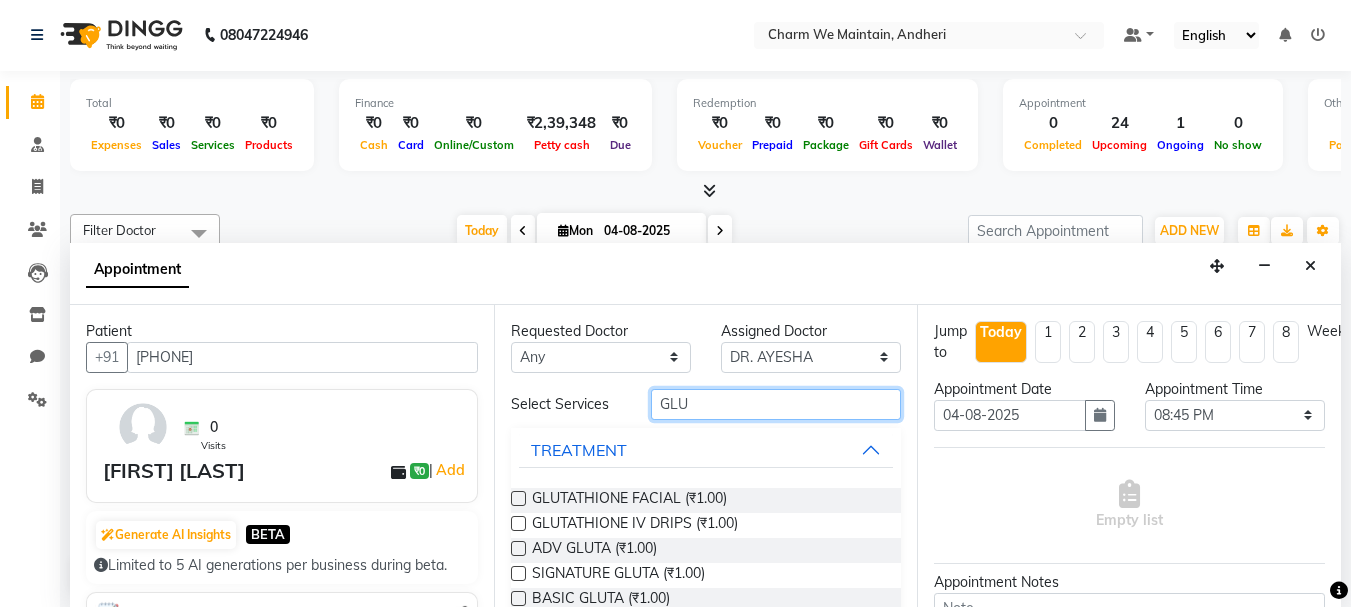 type on "GLU" 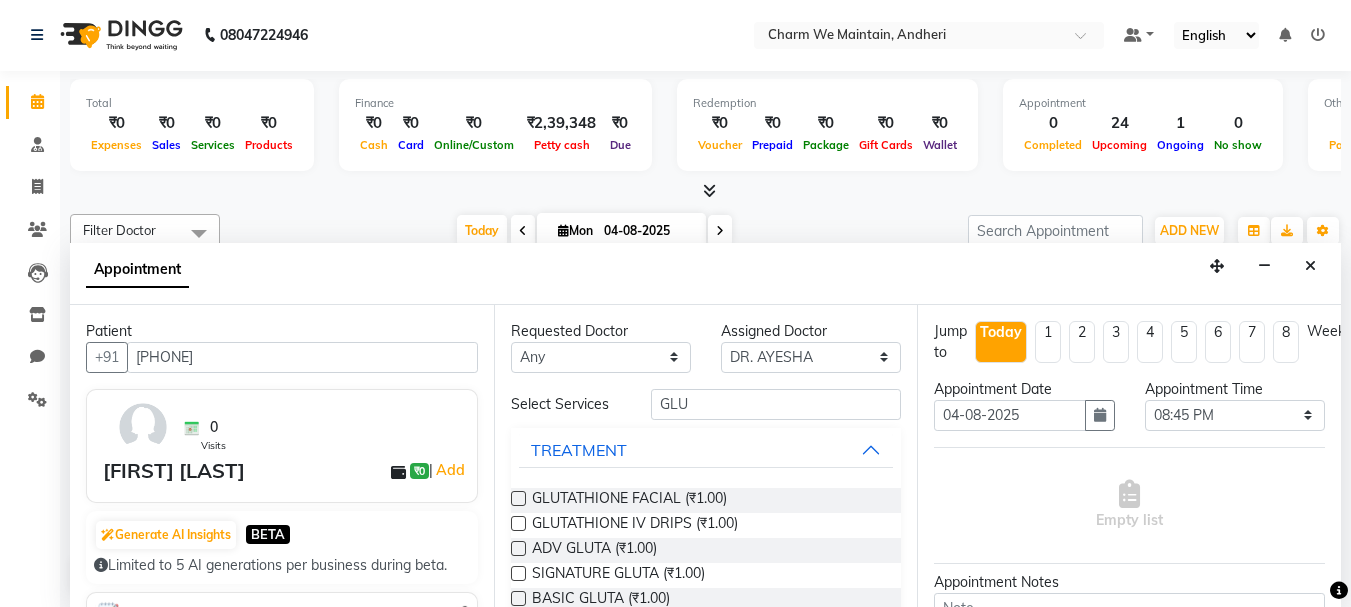 click at bounding box center (518, 523) 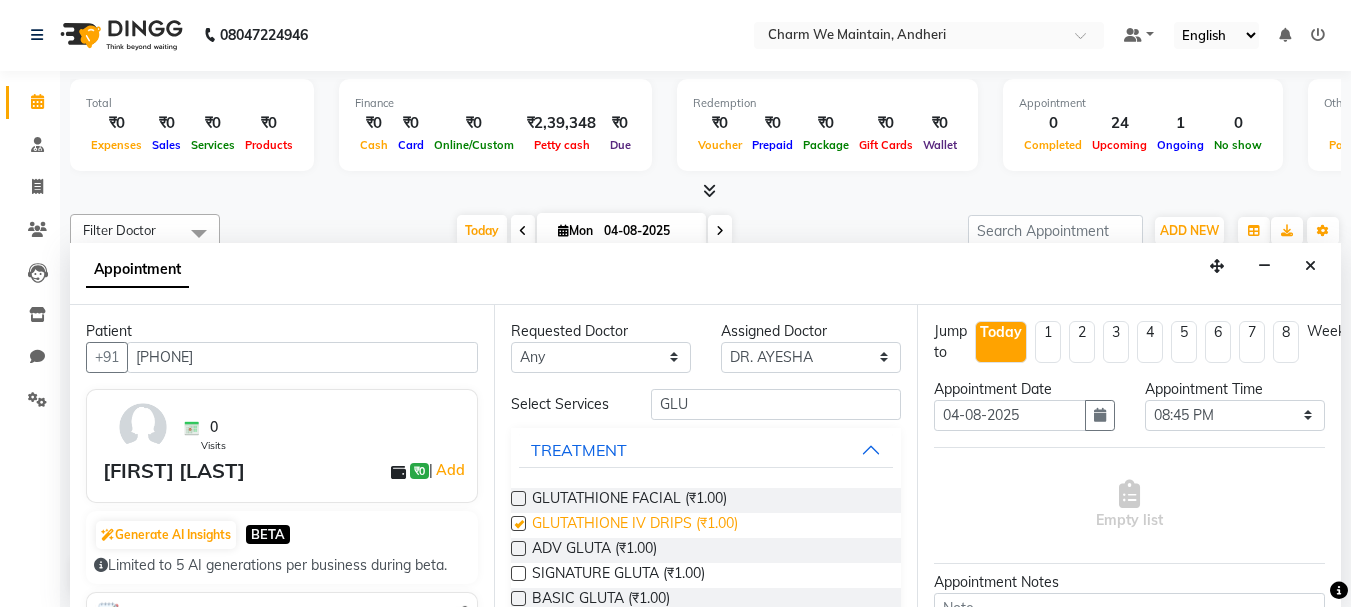 select on "4343" 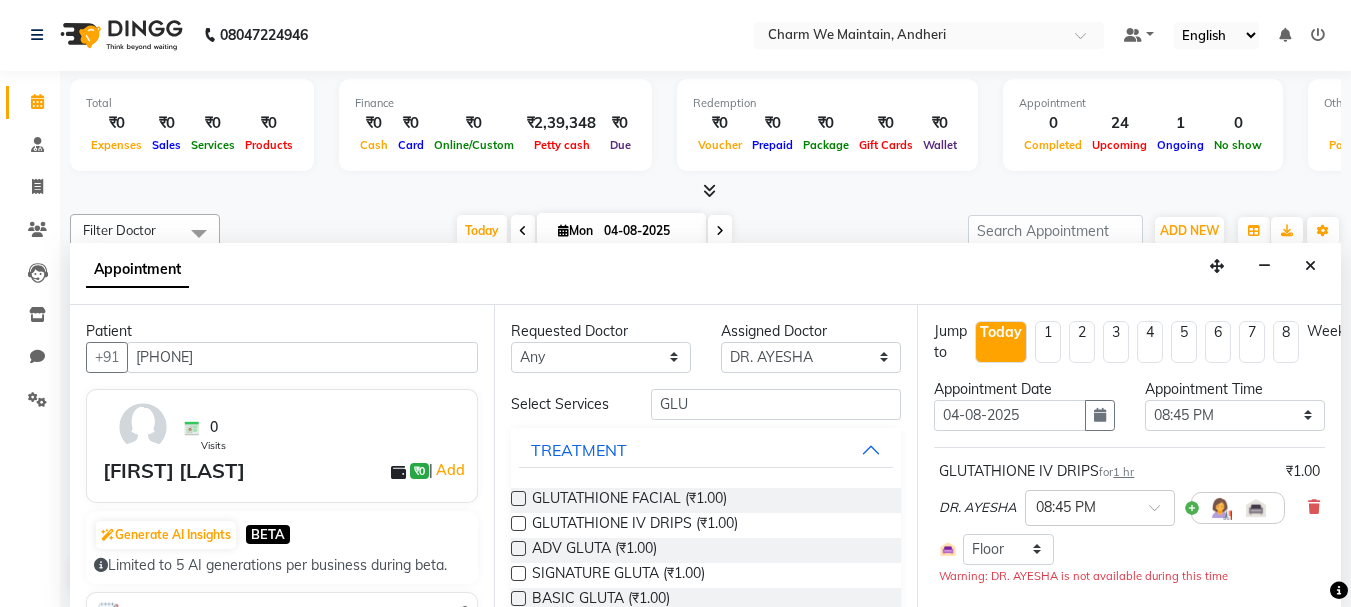 checkbox on "false" 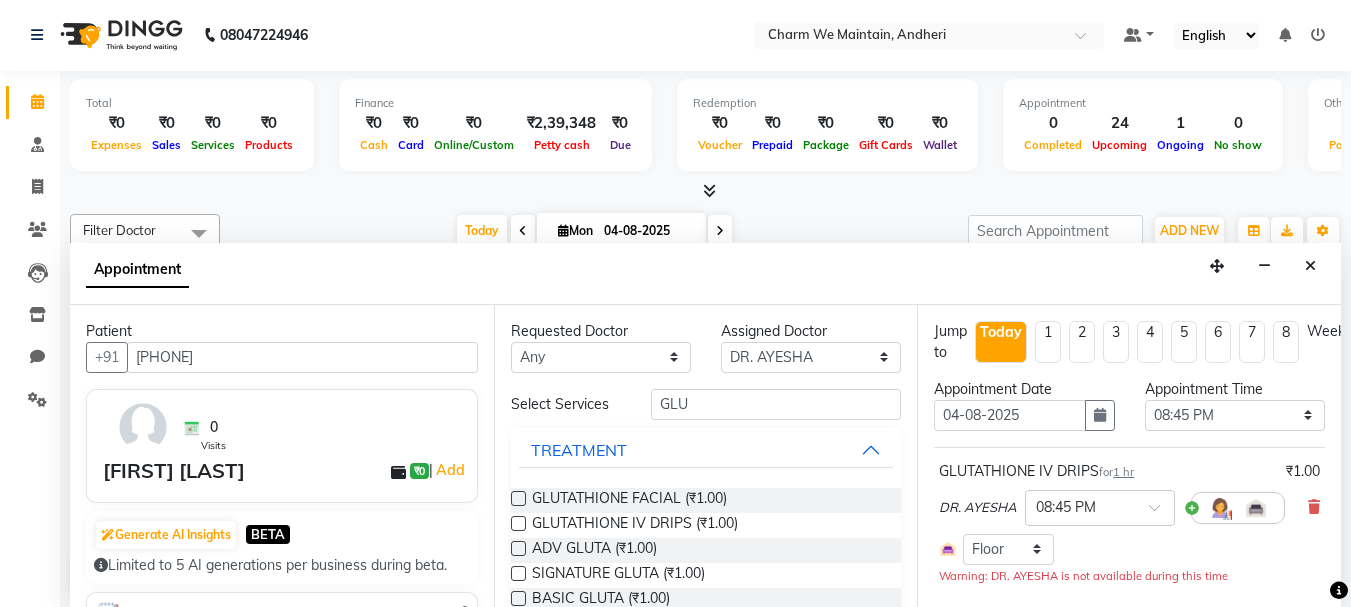 click on "1 hr" at bounding box center [1123, 472] 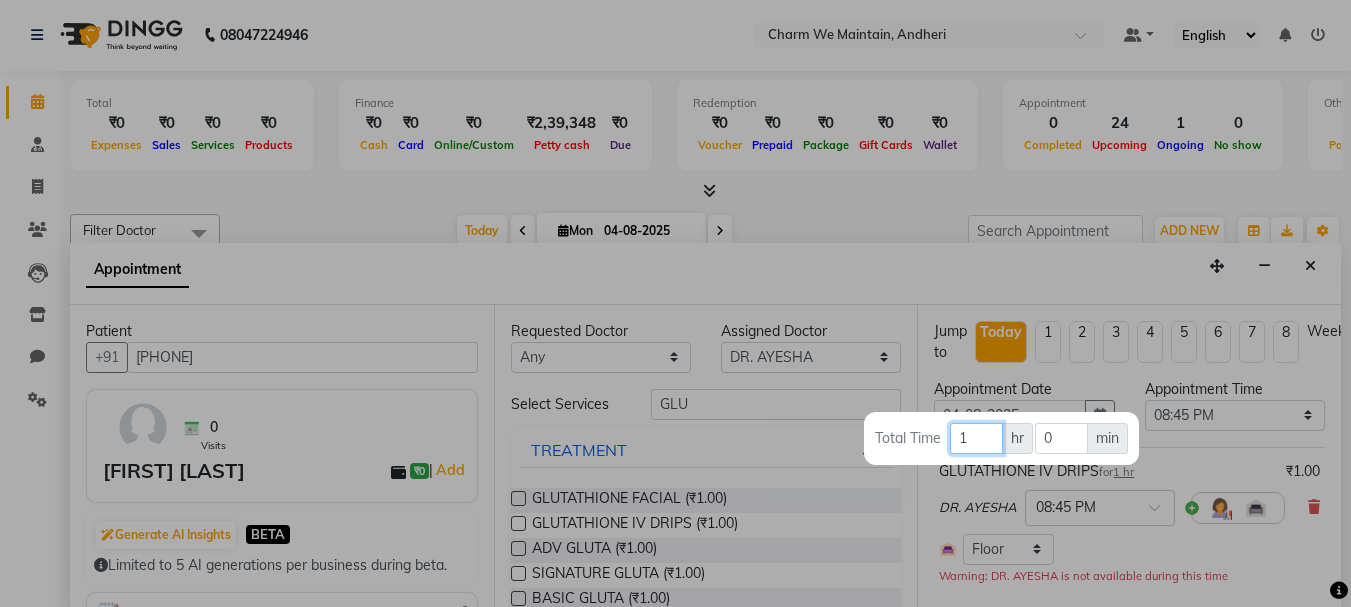 click on "1" at bounding box center (976, 438) 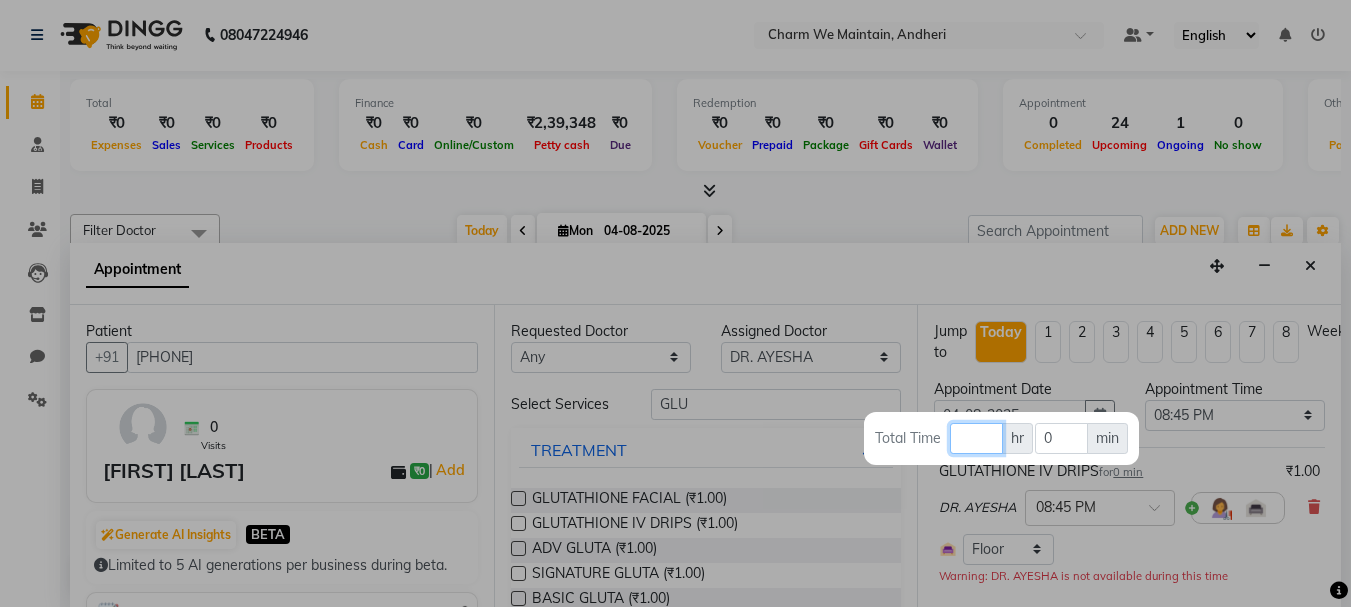 type 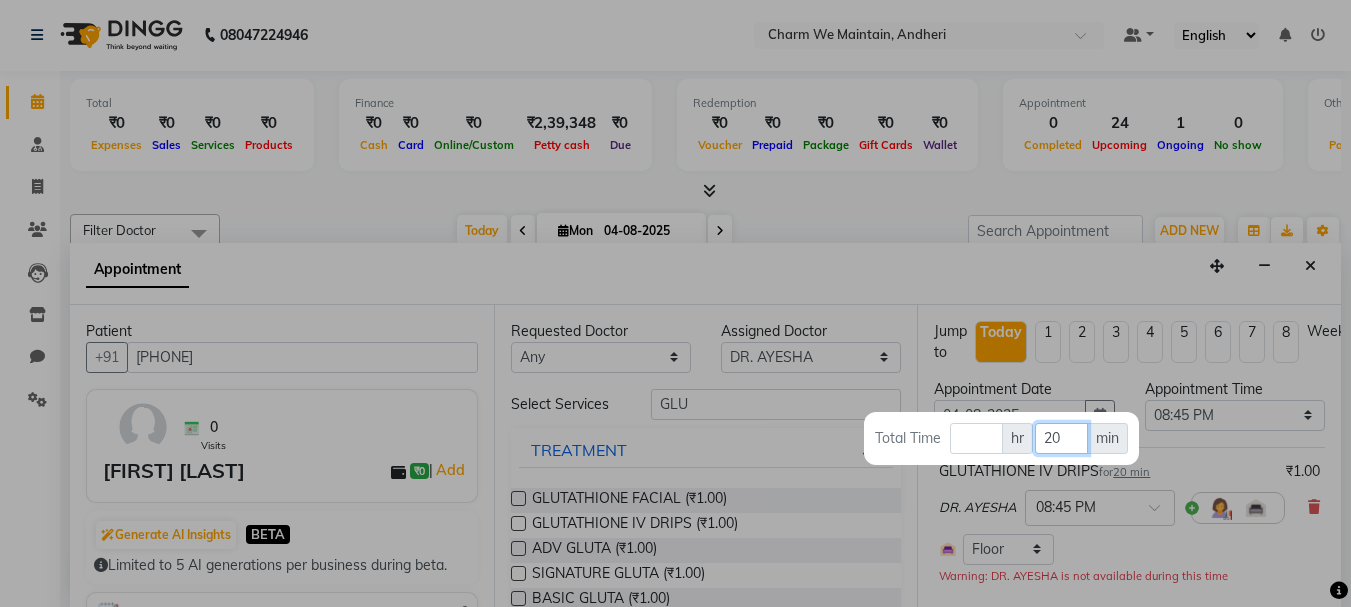 type on "20" 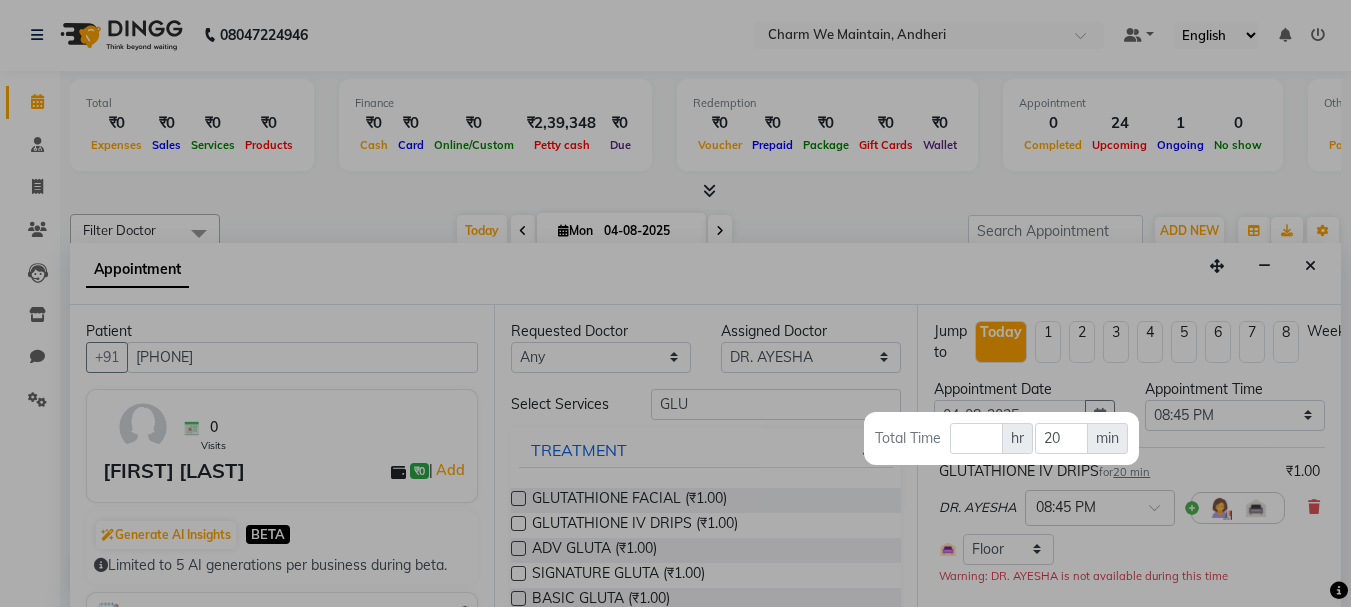 click at bounding box center [675, 303] 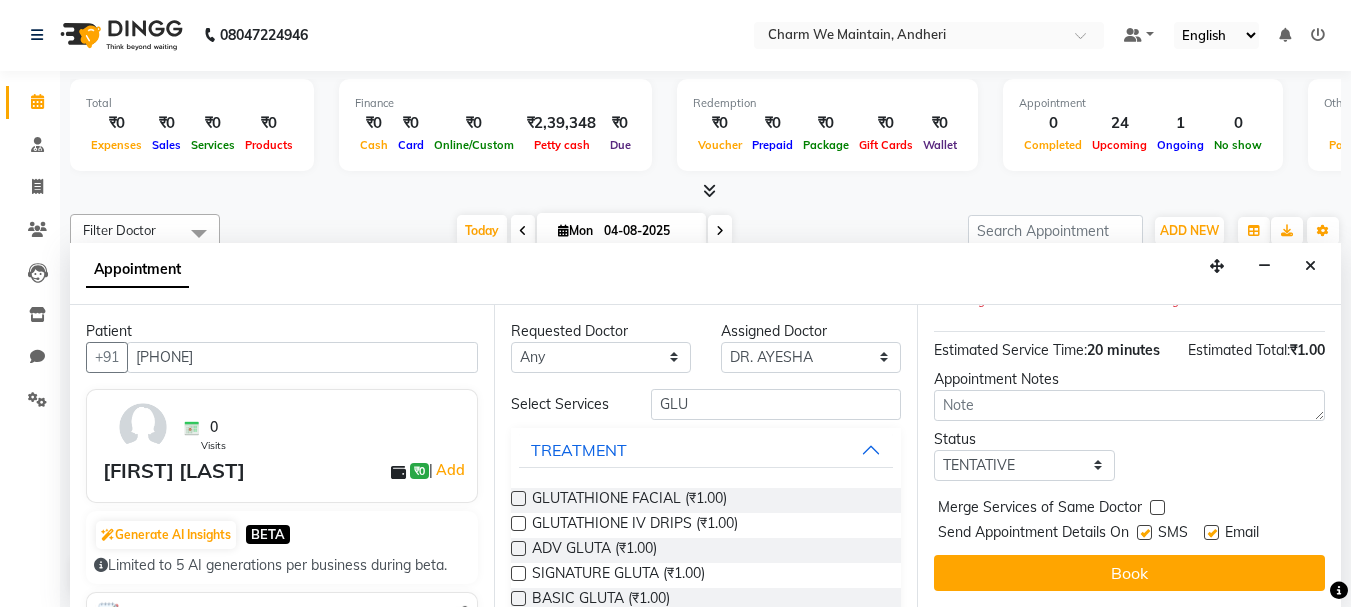 scroll, scrollTop: 312, scrollLeft: 0, axis: vertical 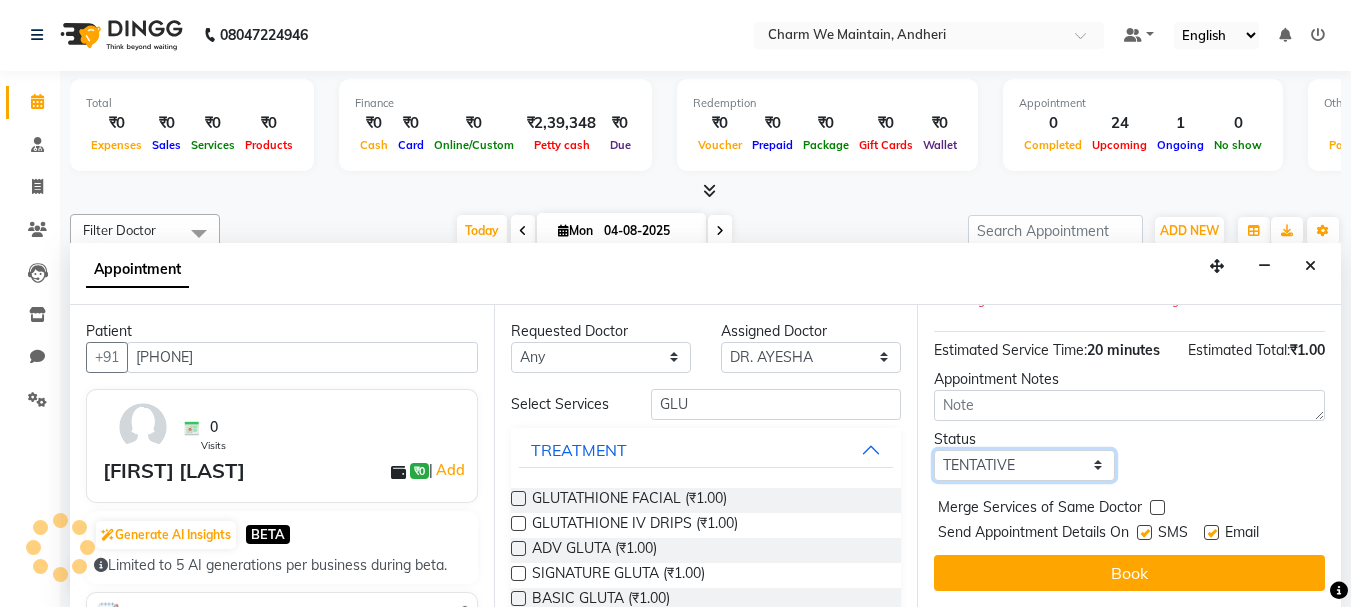 click on "Select TENTATIVE CONFIRM CHECK-IN UPCOMING" at bounding box center (1024, 465) 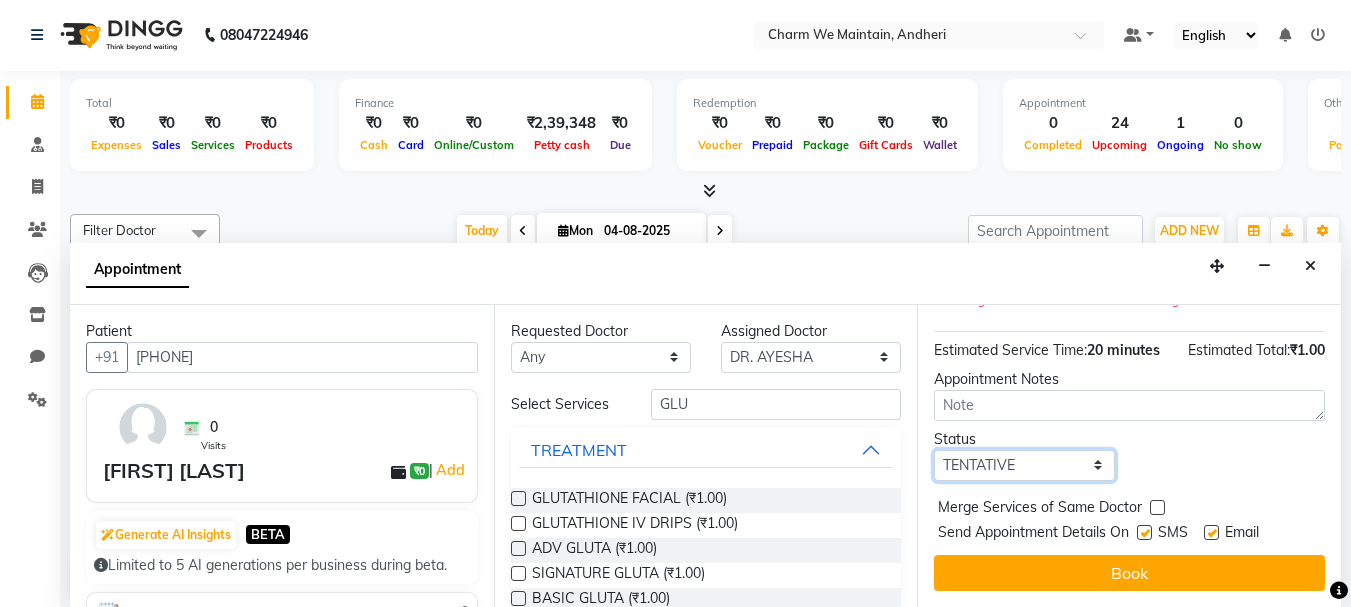 select on "confirm booking" 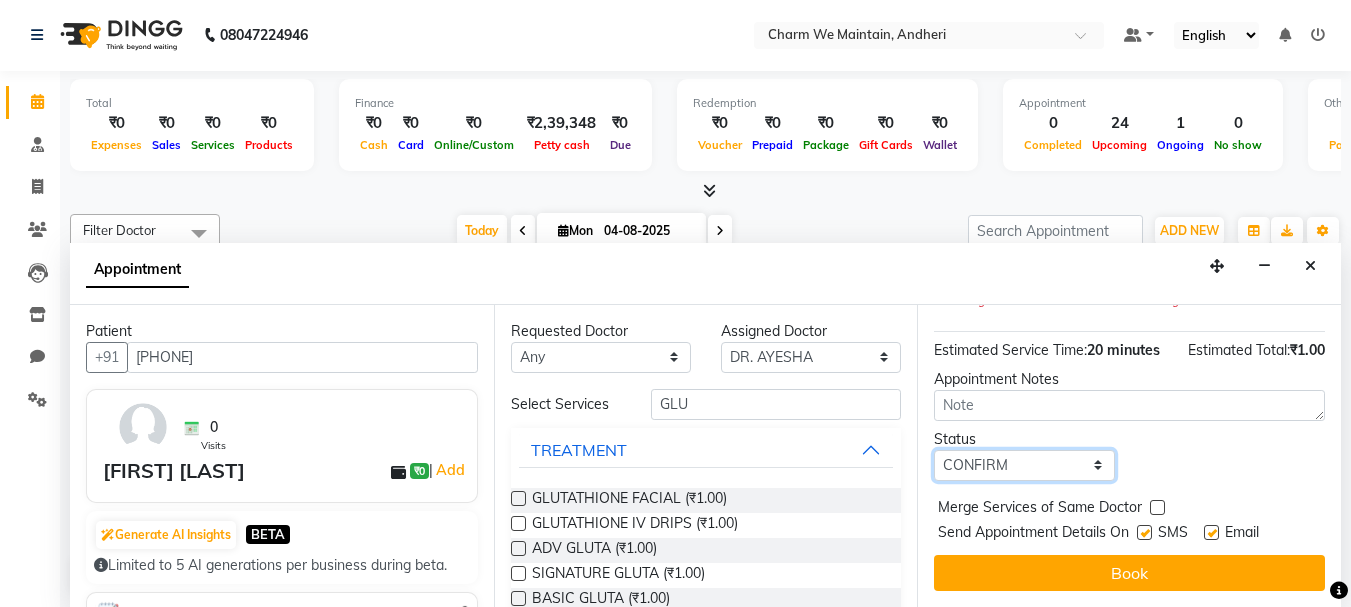 click on "Select TENTATIVE CONFIRM CHECK-IN UPCOMING" at bounding box center [1024, 465] 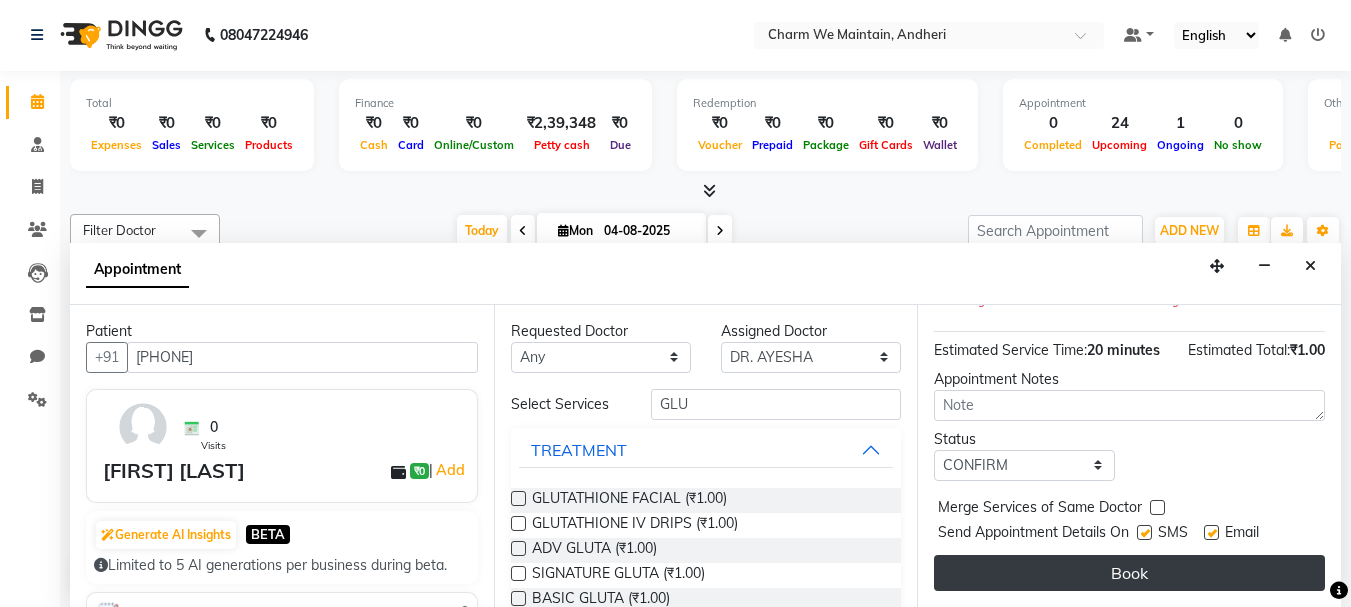 click on "Book" at bounding box center (1129, 573) 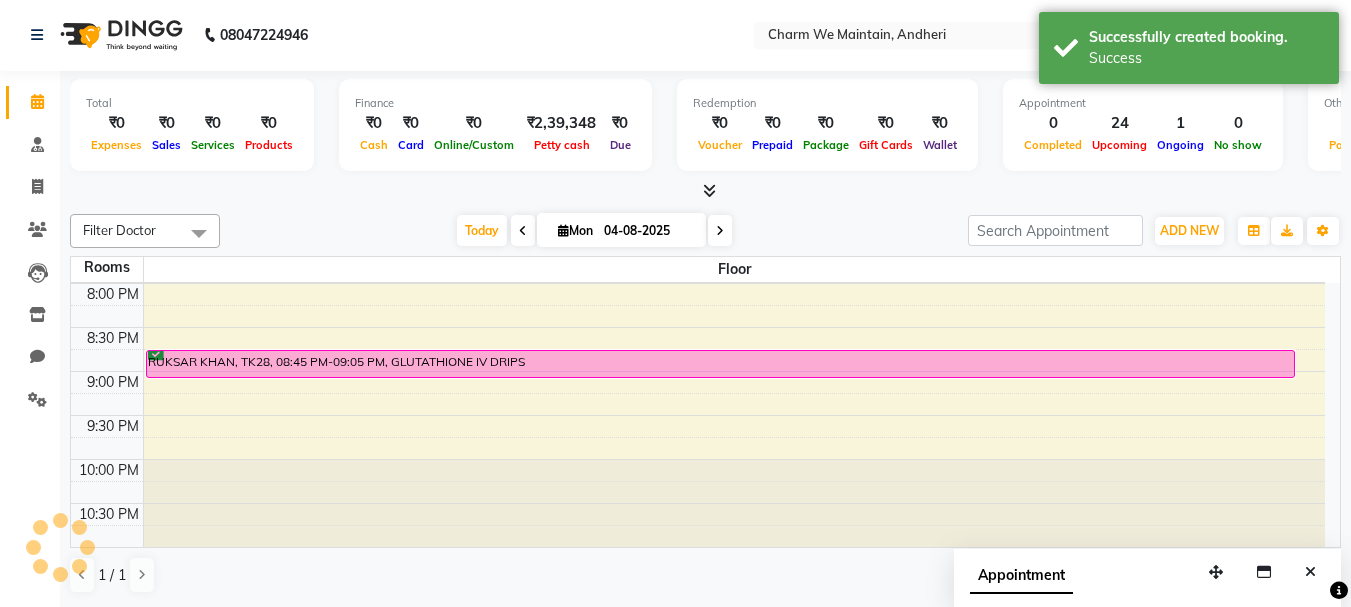 scroll, scrollTop: 0, scrollLeft: 0, axis: both 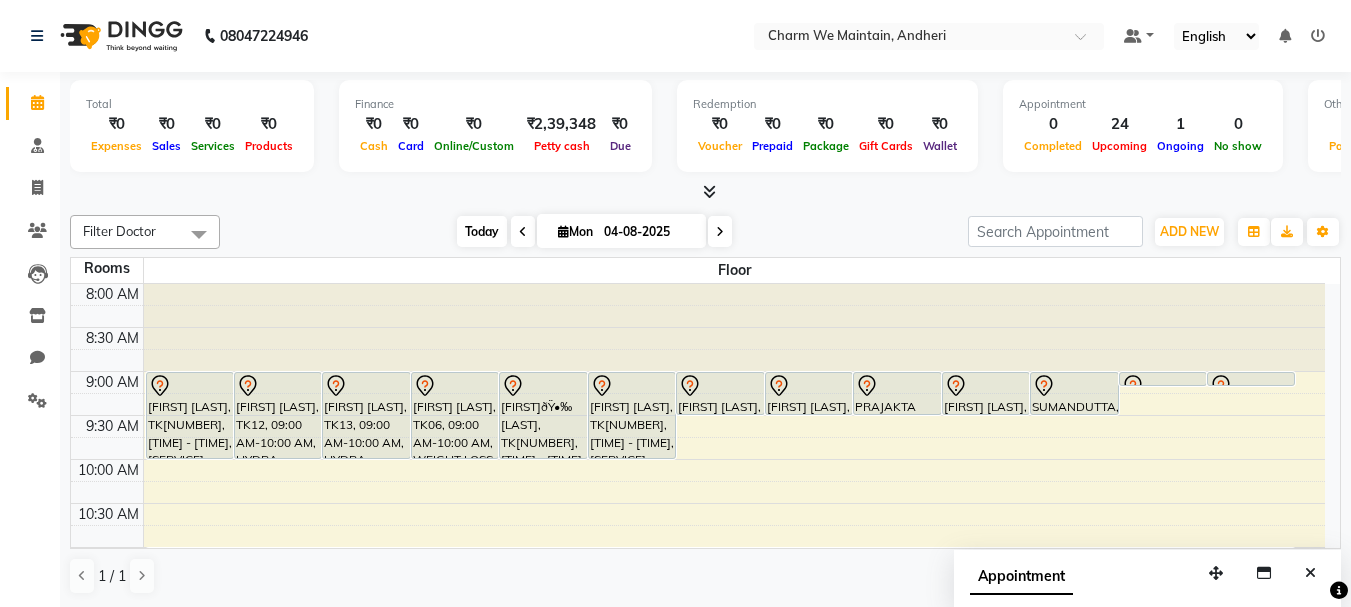 click on "Today" at bounding box center [482, 231] 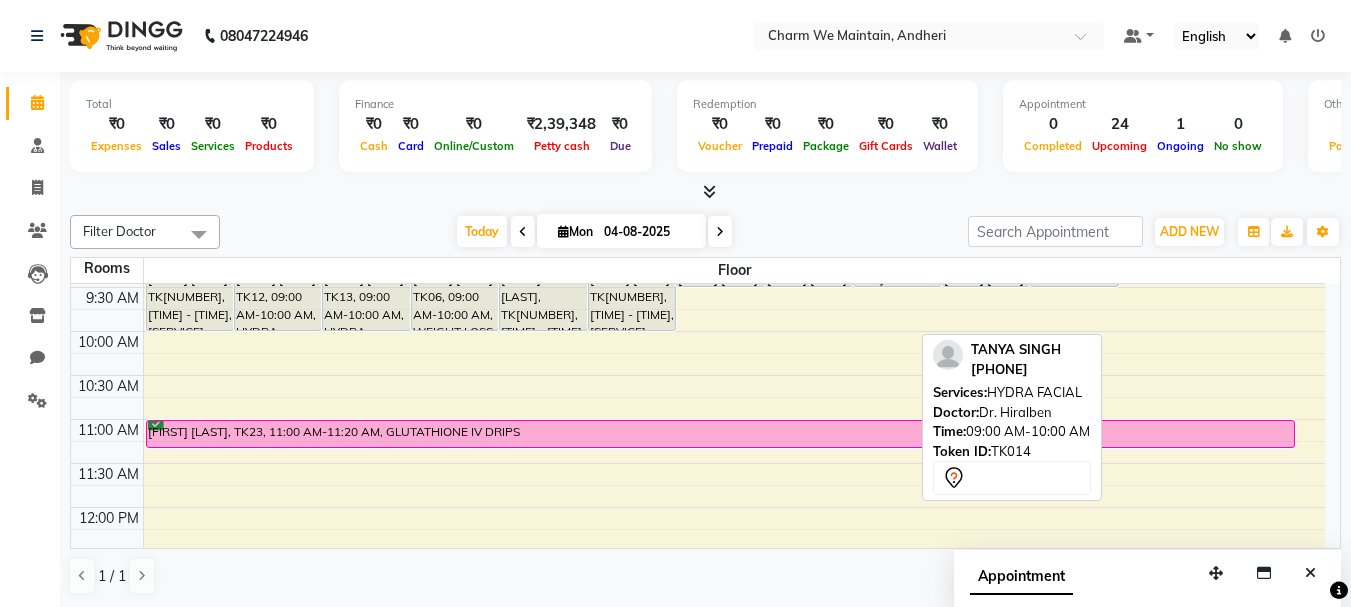 scroll, scrollTop: 0, scrollLeft: 0, axis: both 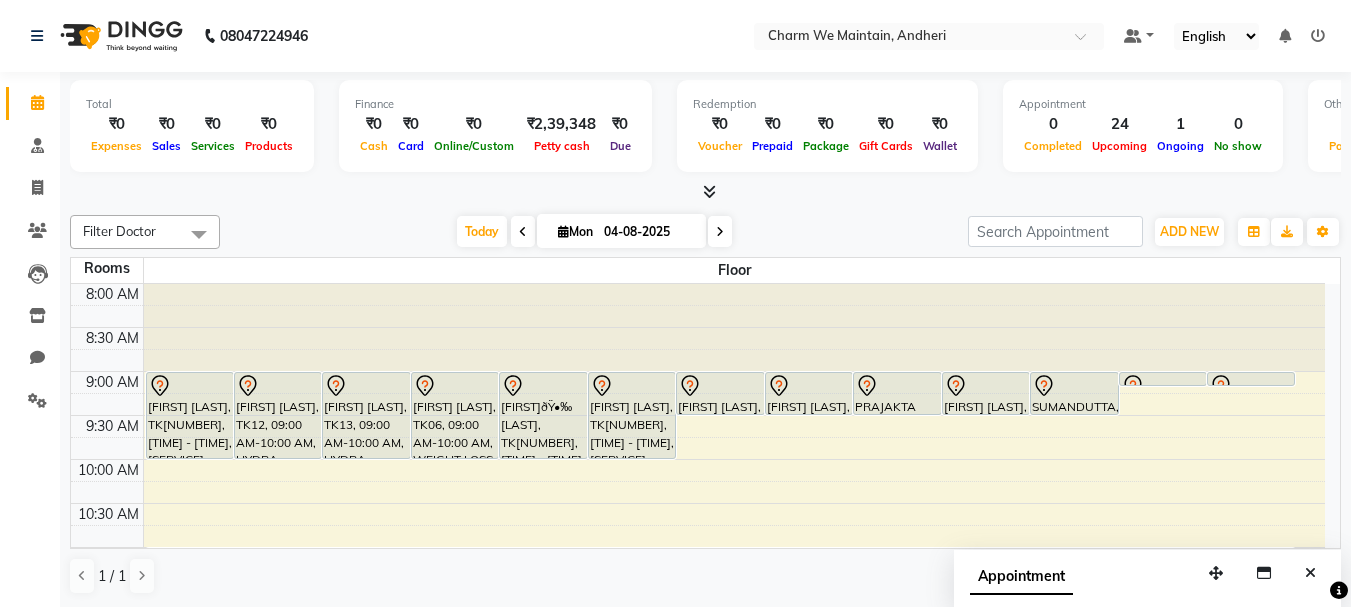 click at bounding box center (523, 232) 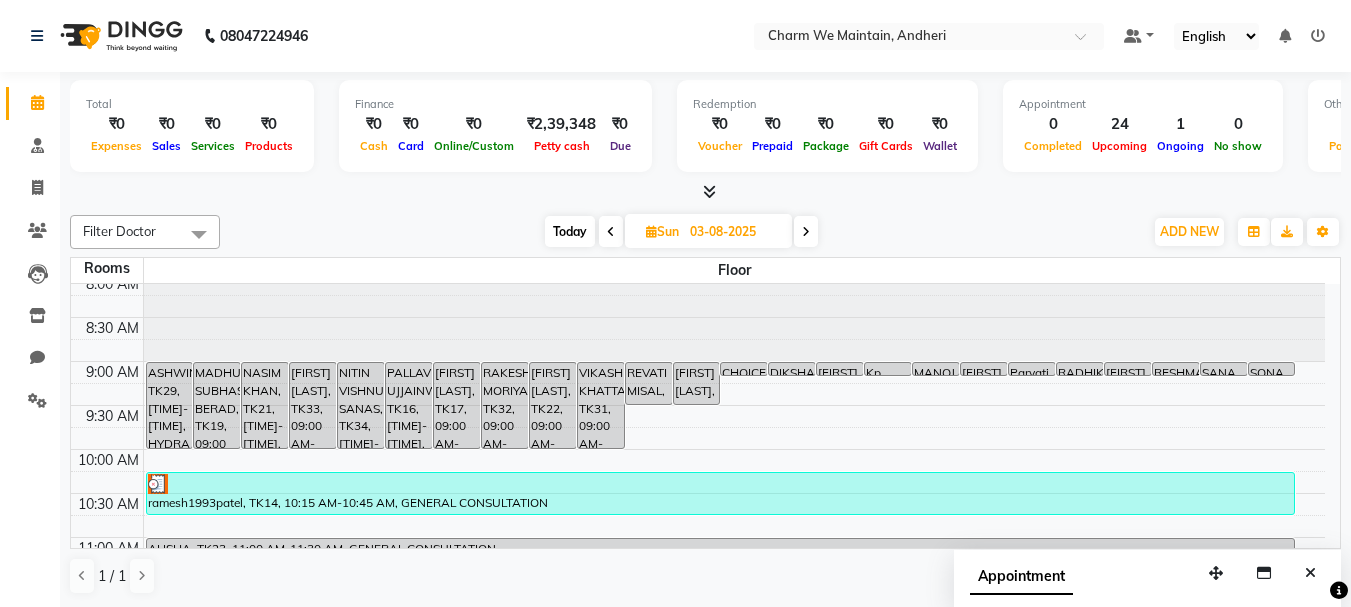scroll, scrollTop: 0, scrollLeft: 0, axis: both 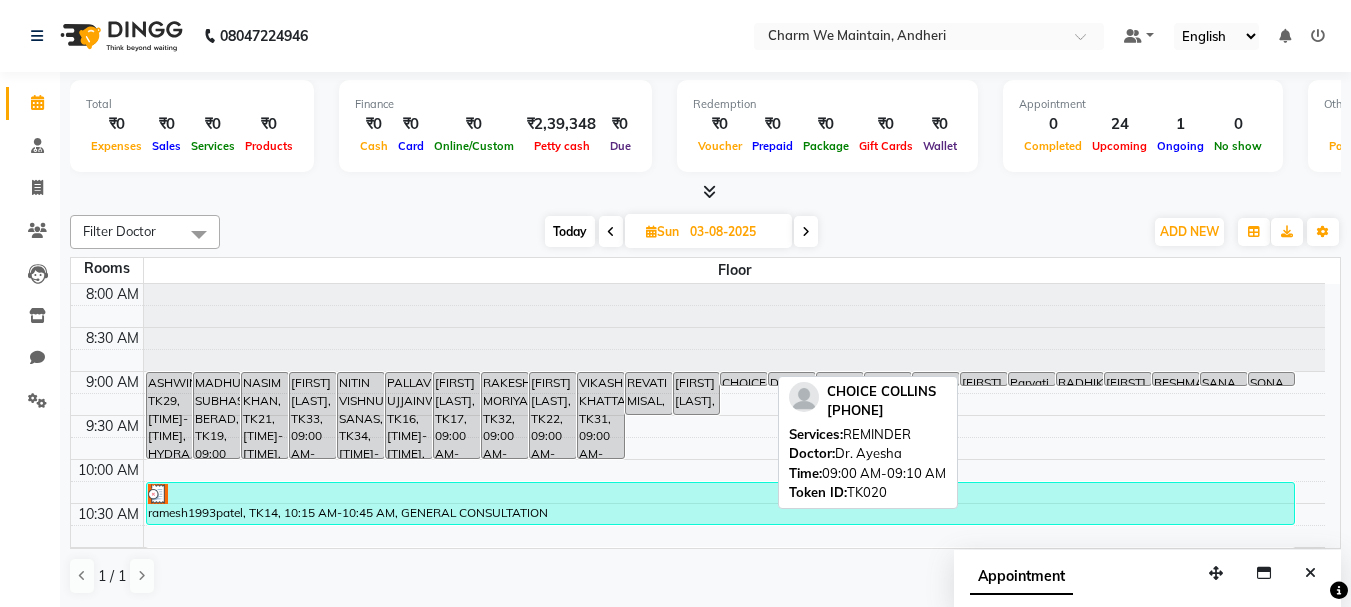 click on "CHOICE COLLINS, TK20, 09:00 AM-09:10 AM, REMINDER" at bounding box center (744, 379) 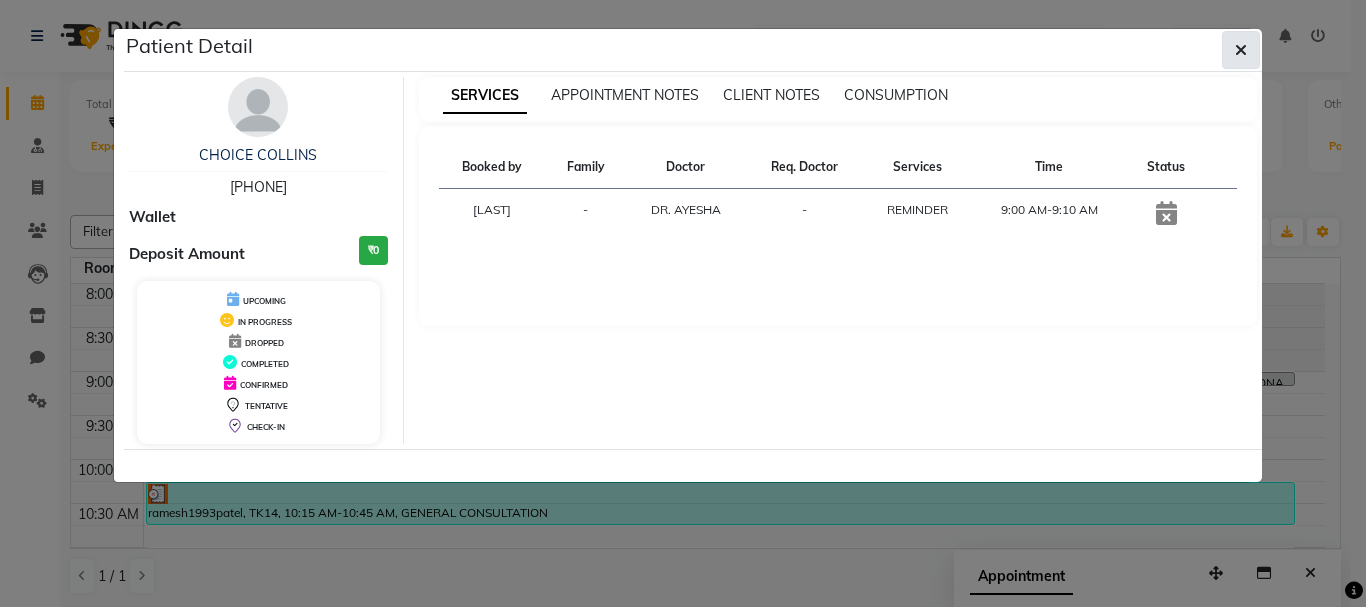click 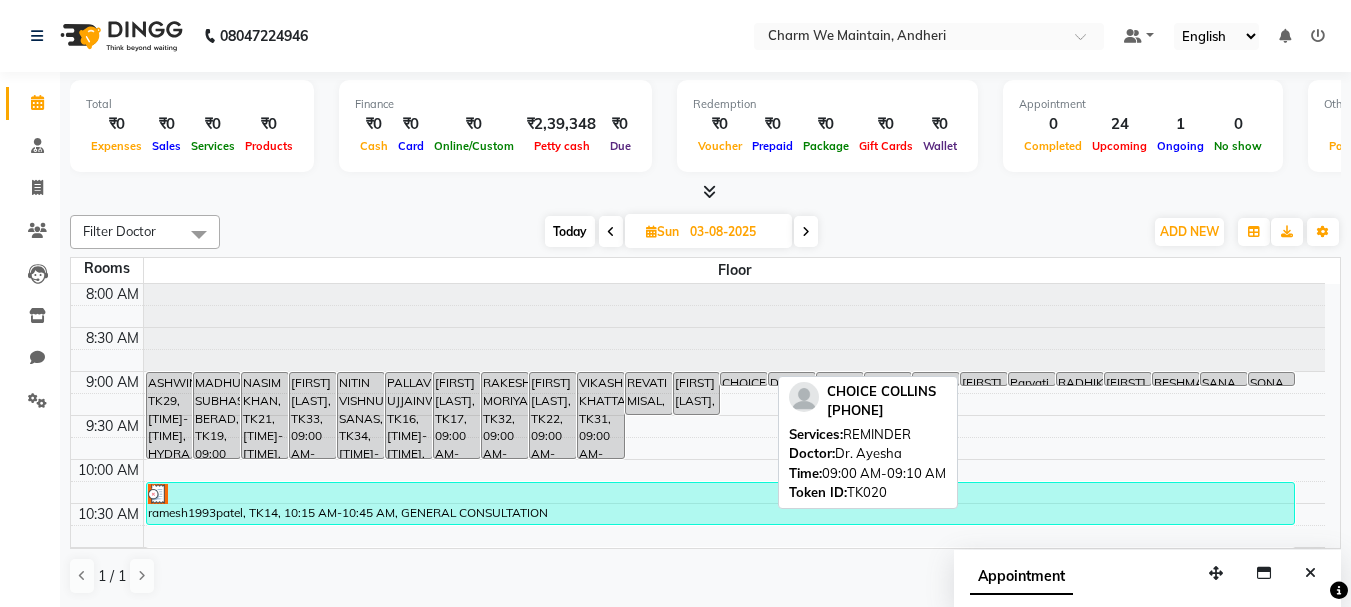click on "CHOICE COLLINS, TK20, 09:00 AM-09:10 AM, REMINDER" at bounding box center [744, 379] 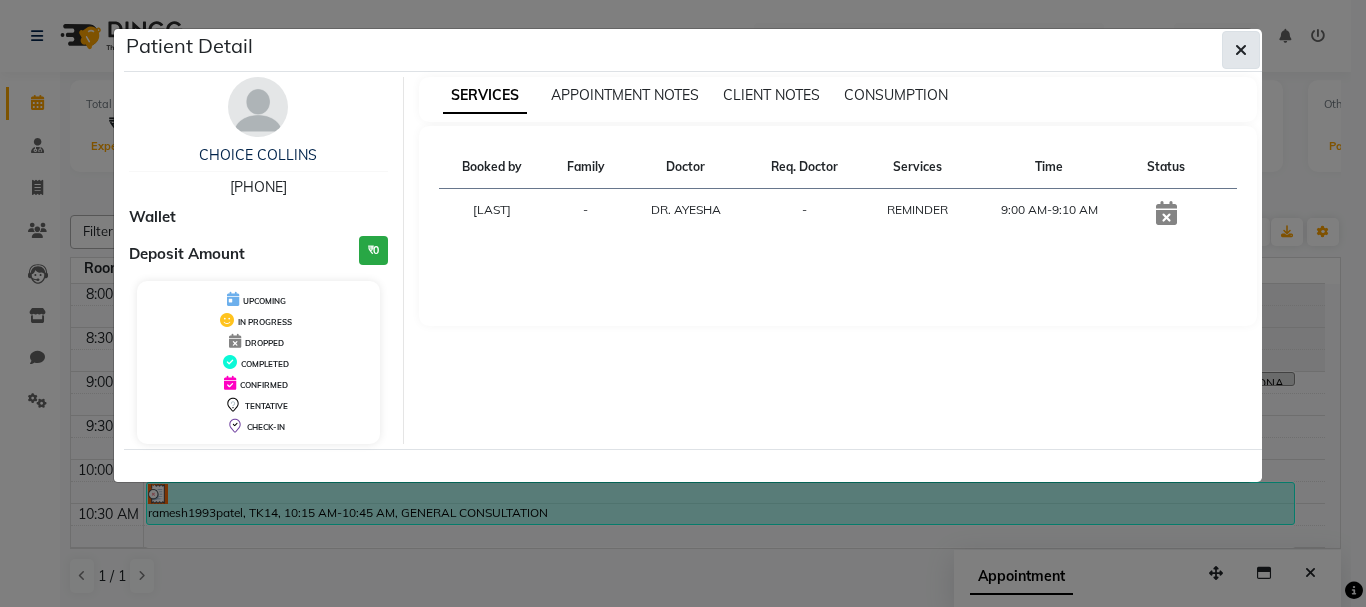 click 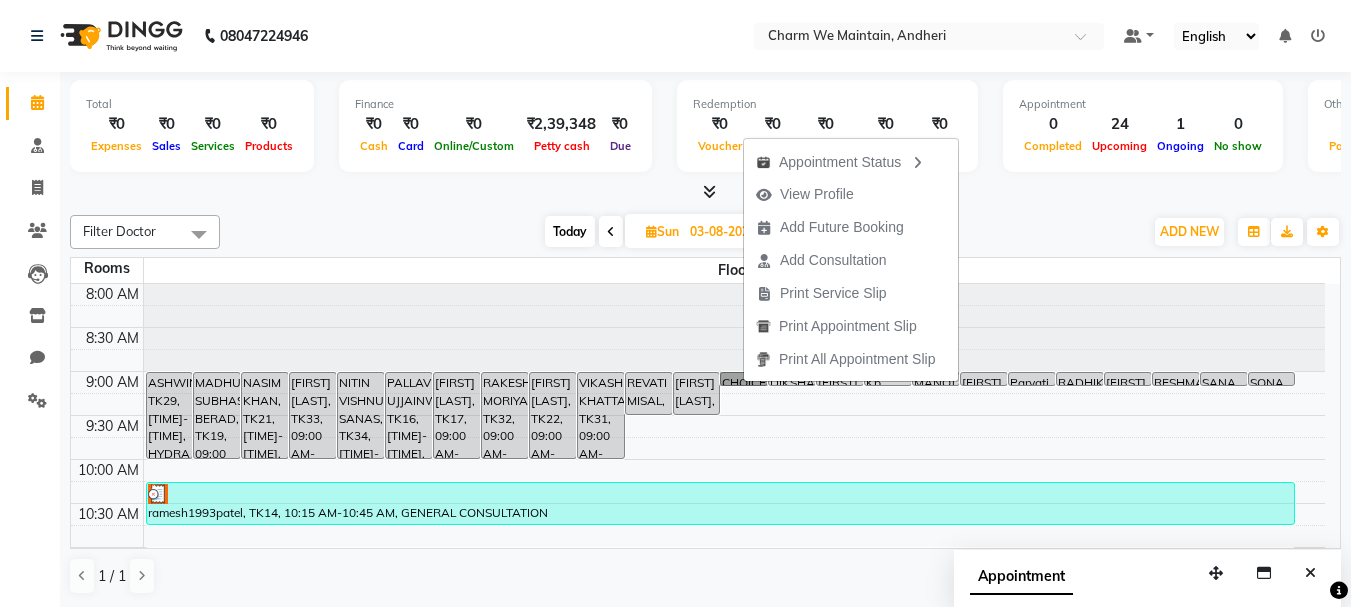 click at bounding box center [735, 328] 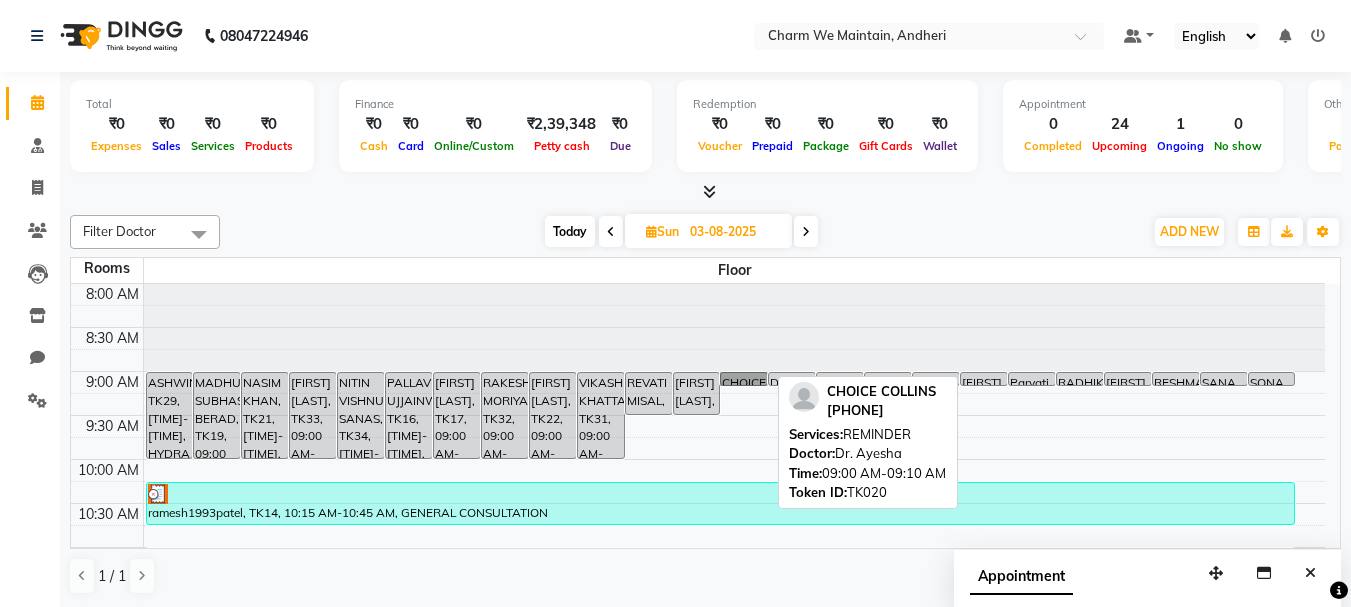 click on "CHOICE COLLINS, TK20, 09:00 AM-09:10 AM, REMINDER" at bounding box center (744, 379) 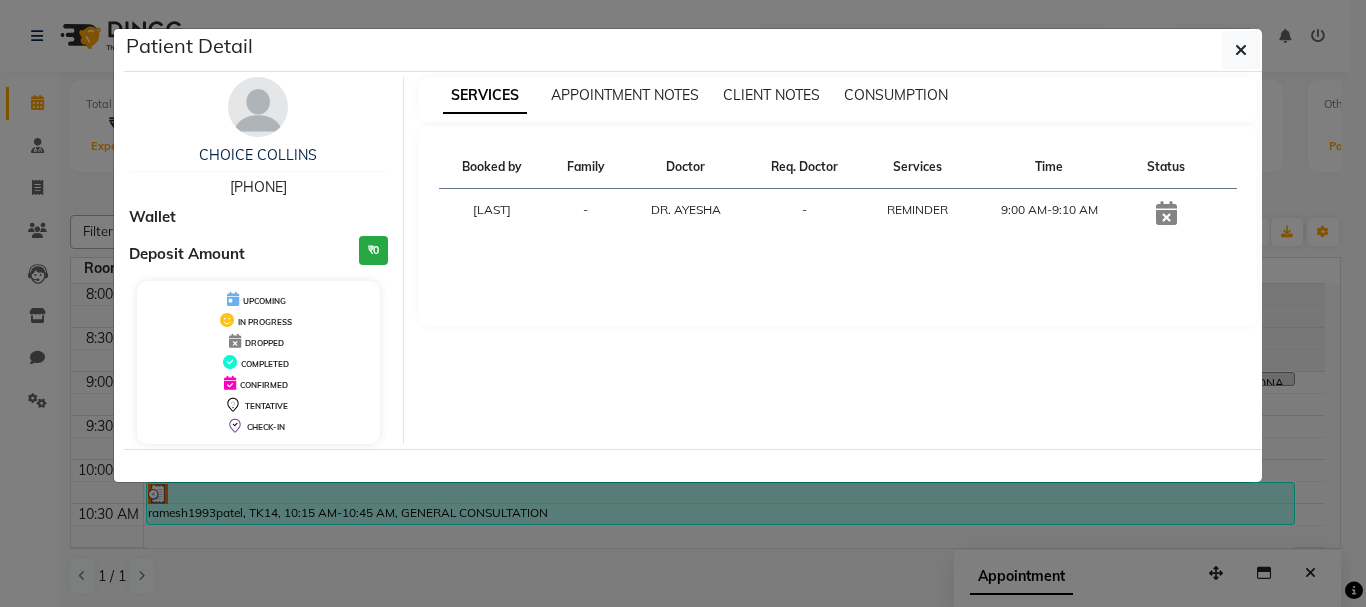 drag, startPoint x: 337, startPoint y: 158, endPoint x: 191, endPoint y: 154, distance: 146.05478 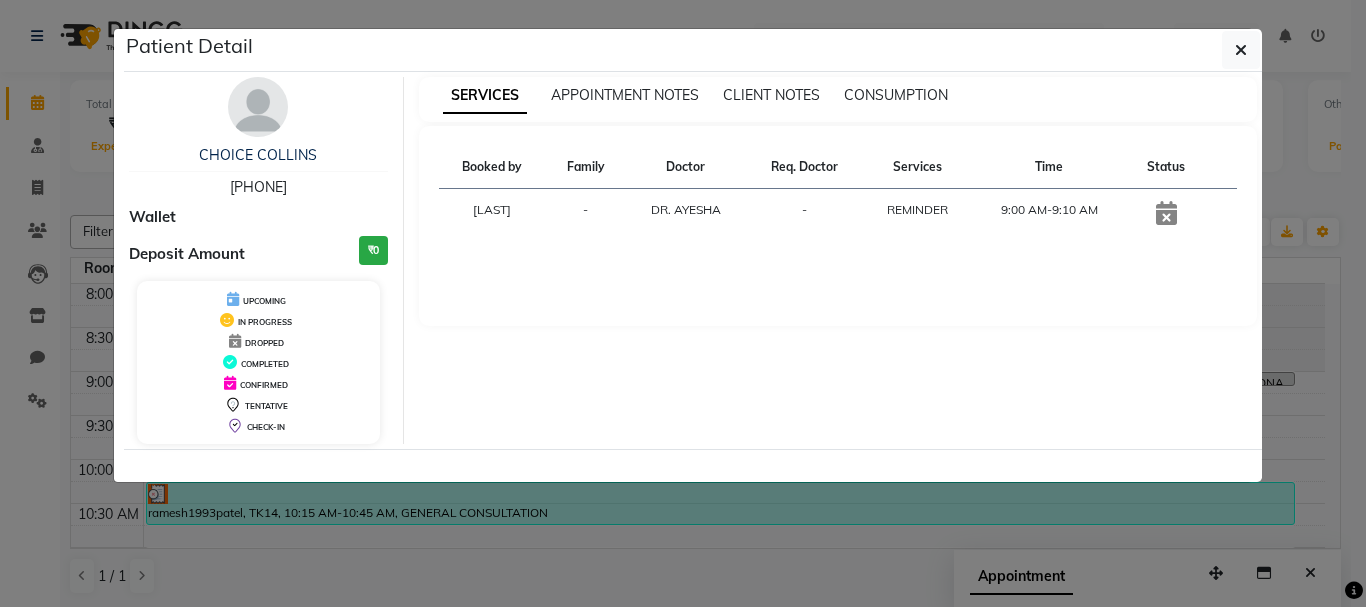 drag, startPoint x: 285, startPoint y: 182, endPoint x: 180, endPoint y: 157, distance: 107.935165 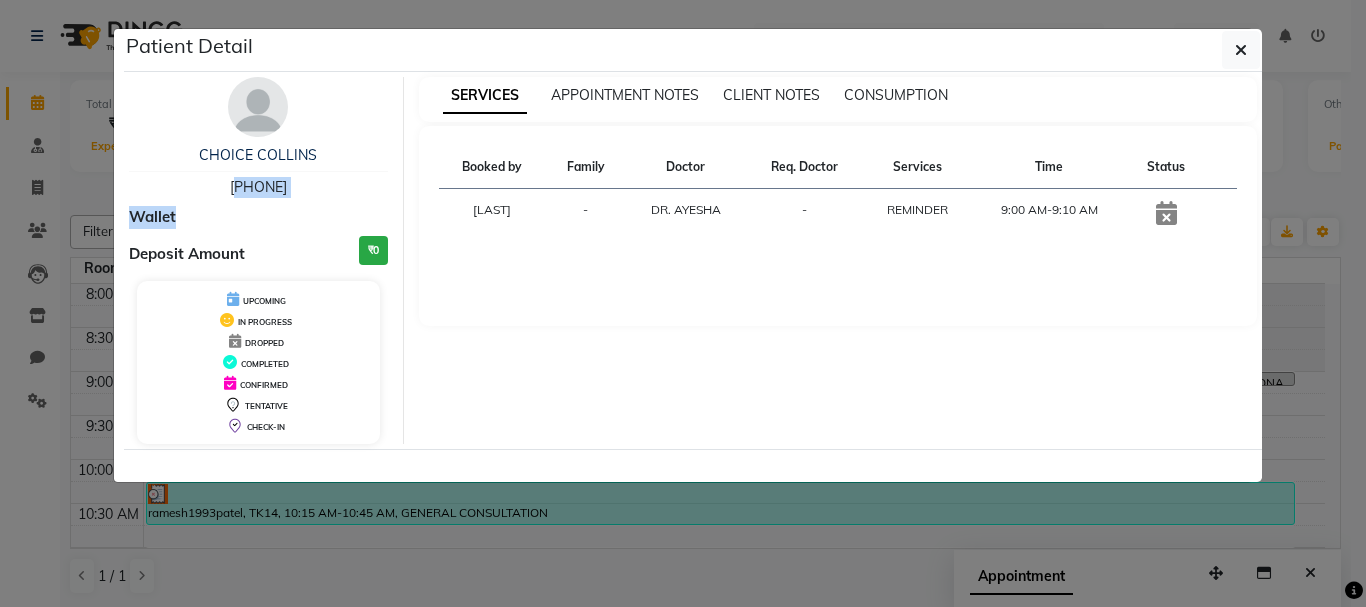 drag, startPoint x: 329, startPoint y: 200, endPoint x: 220, endPoint y: 179, distance: 111.0045 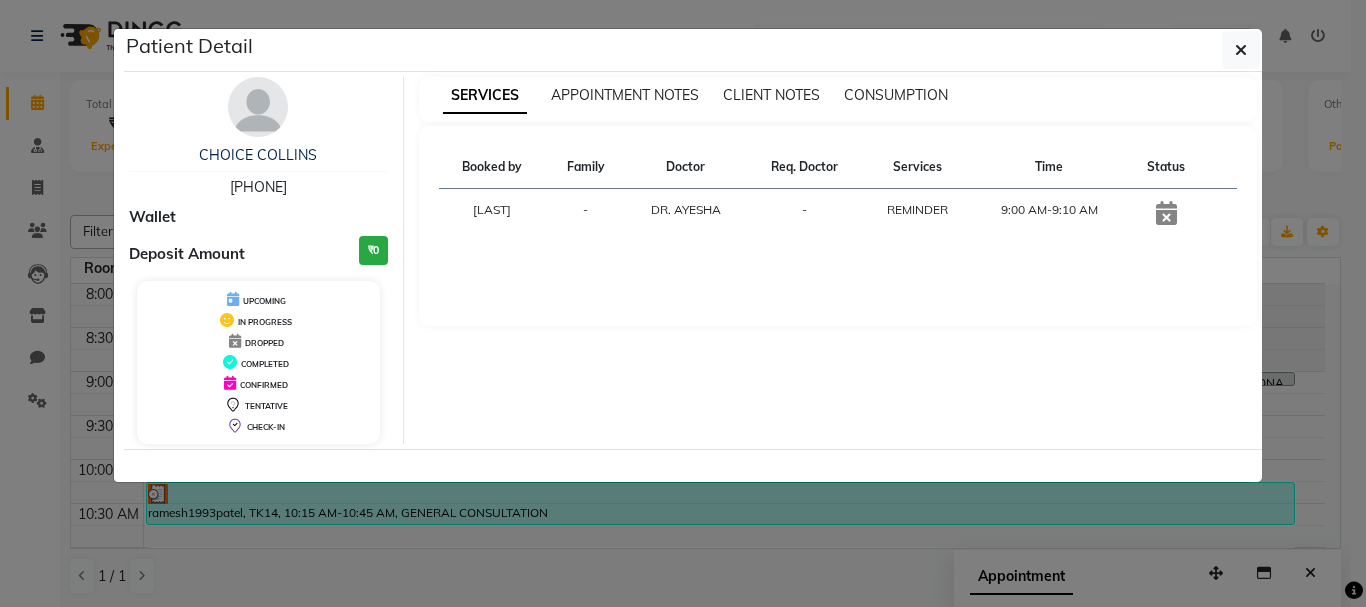drag, startPoint x: 324, startPoint y: 190, endPoint x: 218, endPoint y: 186, distance: 106.07545 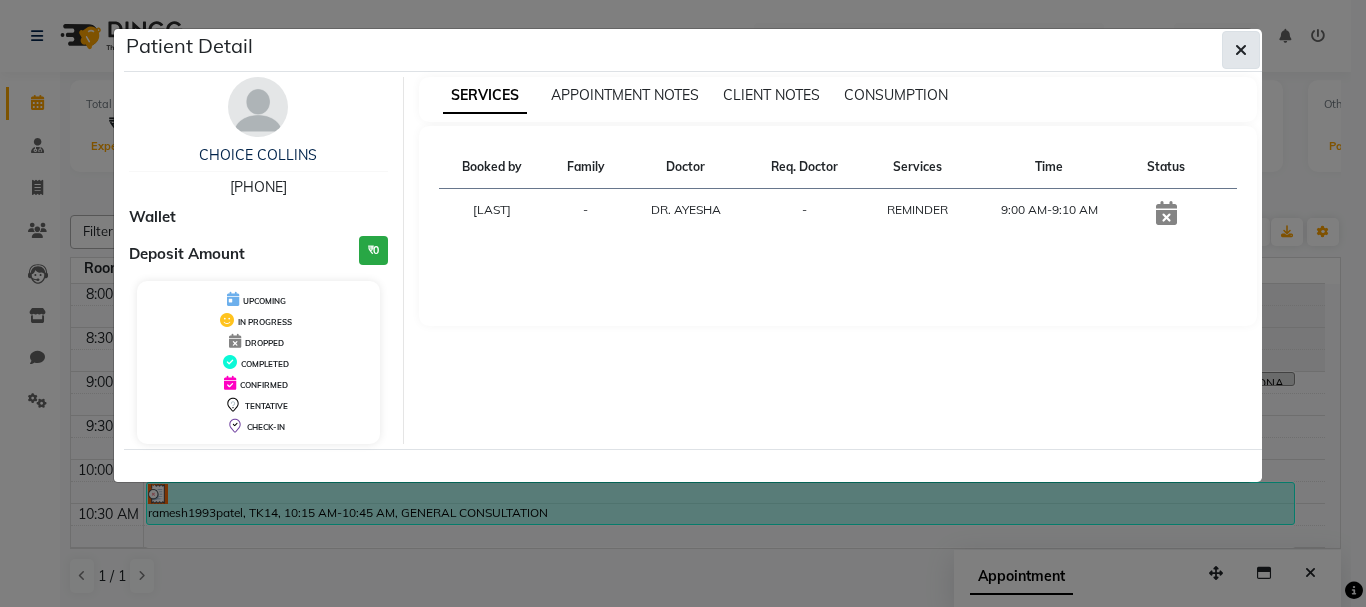 click 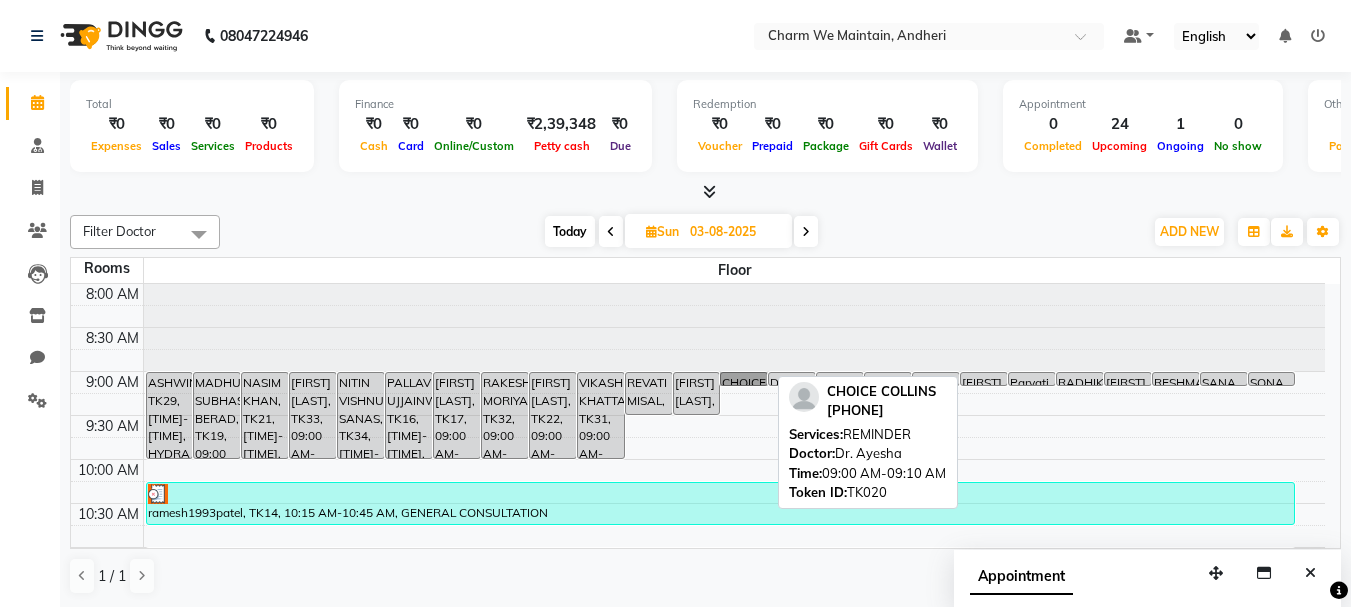 click on "CHOICE COLLINS, TK20, 09:00 AM-09:10 AM, REMINDER" at bounding box center (744, 379) 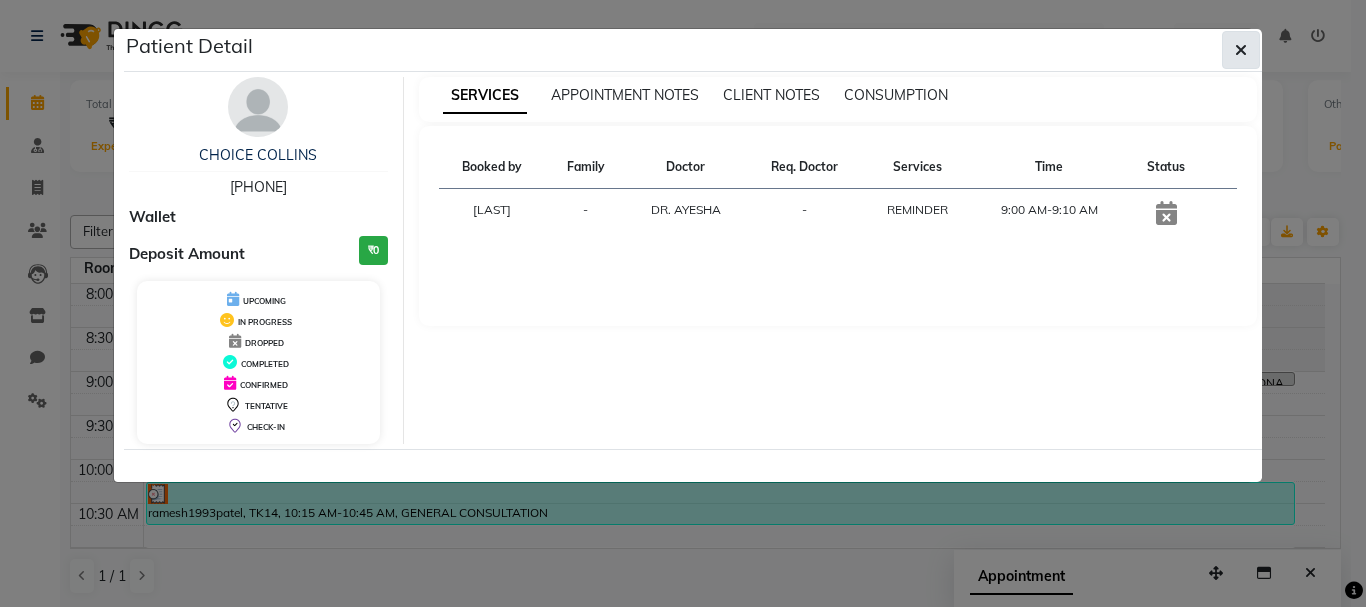 click 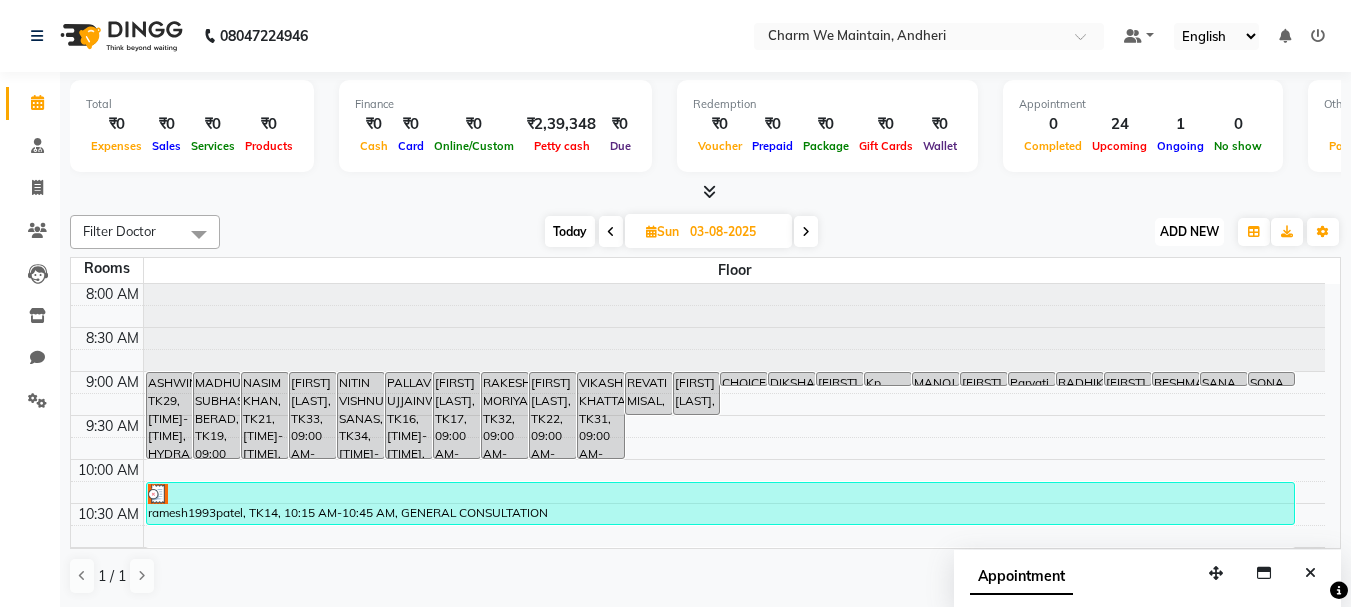 click on "ADD NEW" at bounding box center [1189, 231] 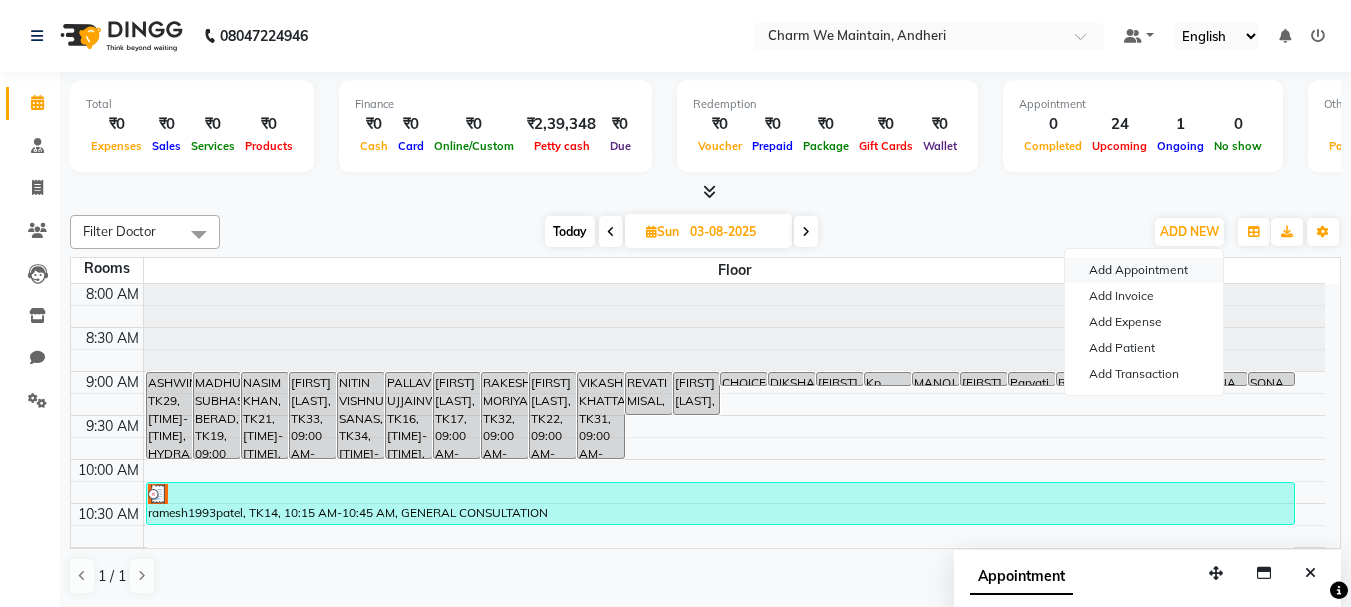 click on "Add Appointment" at bounding box center (1144, 270) 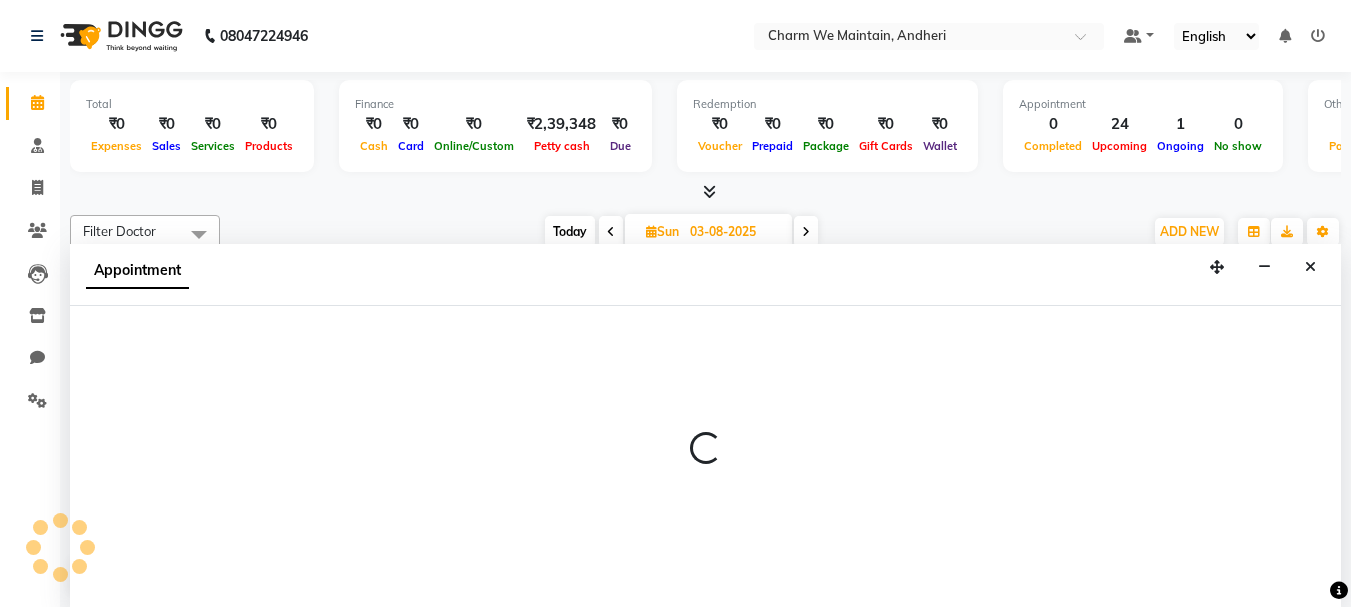 select on "540" 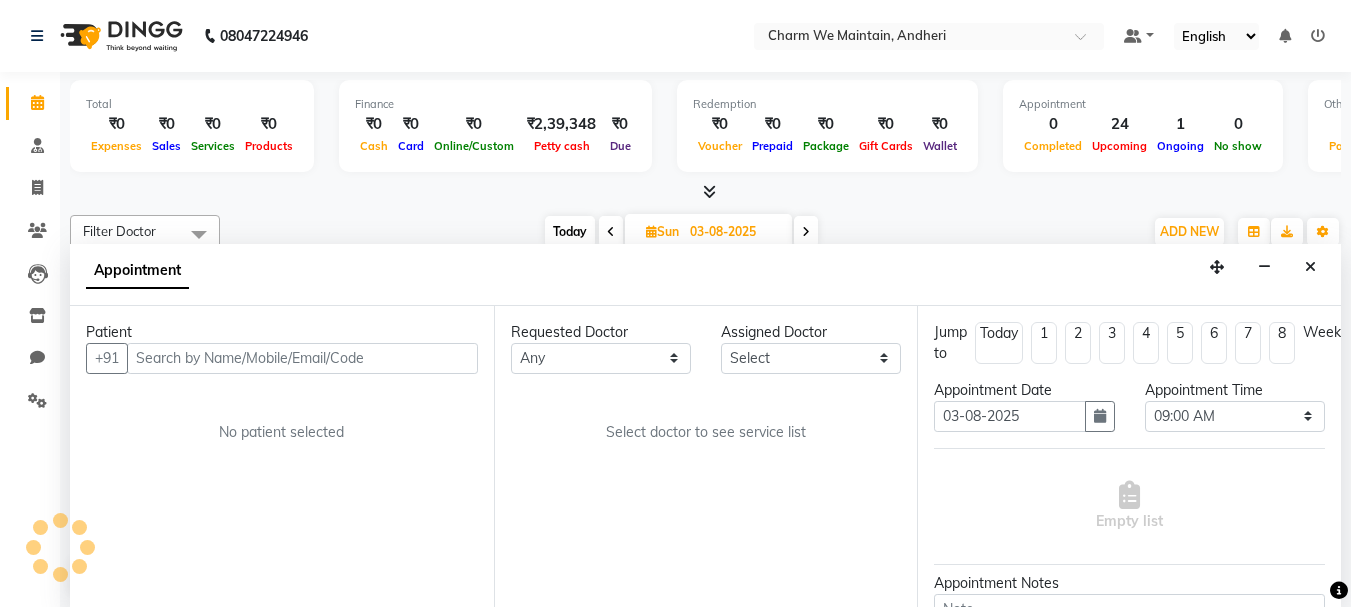 scroll, scrollTop: 1, scrollLeft: 0, axis: vertical 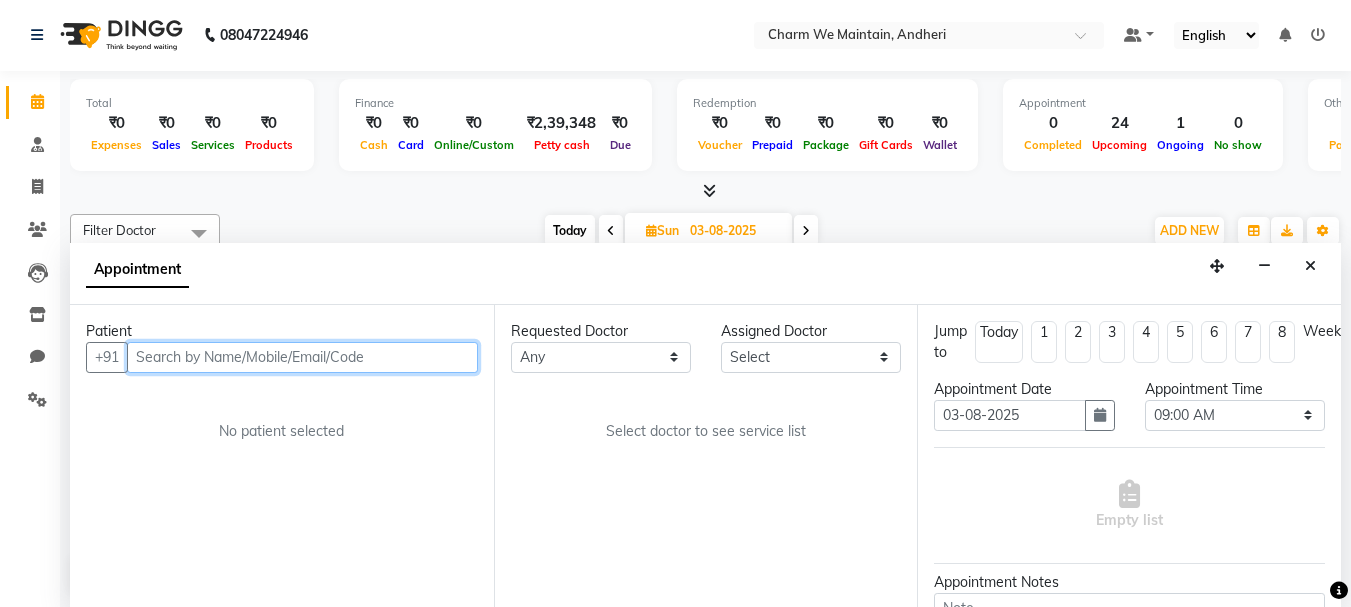 click at bounding box center (302, 357) 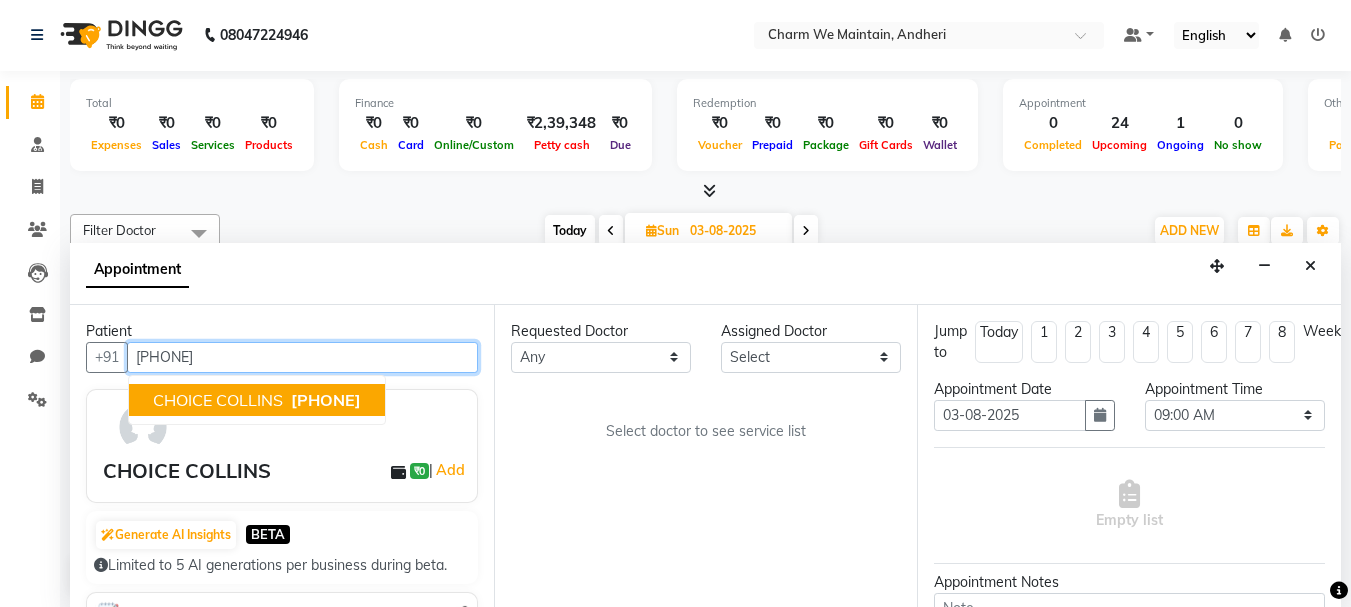 click on "CHOICE COLLINS" at bounding box center (218, 400) 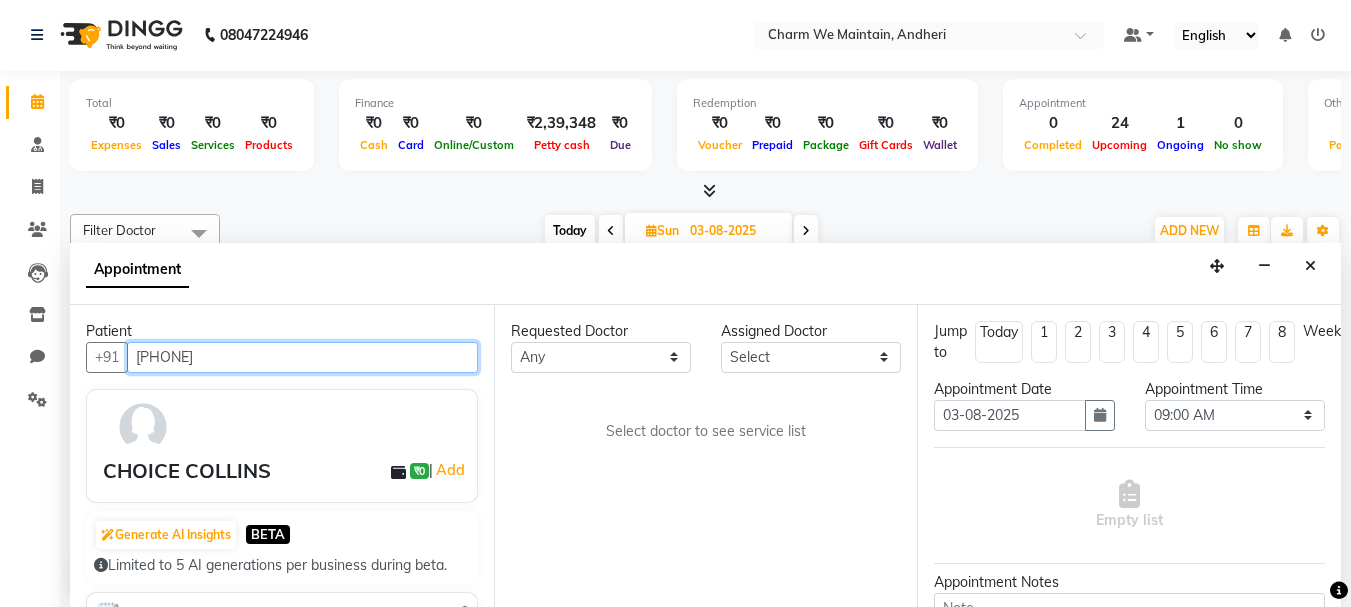 type on "[PHONE]" 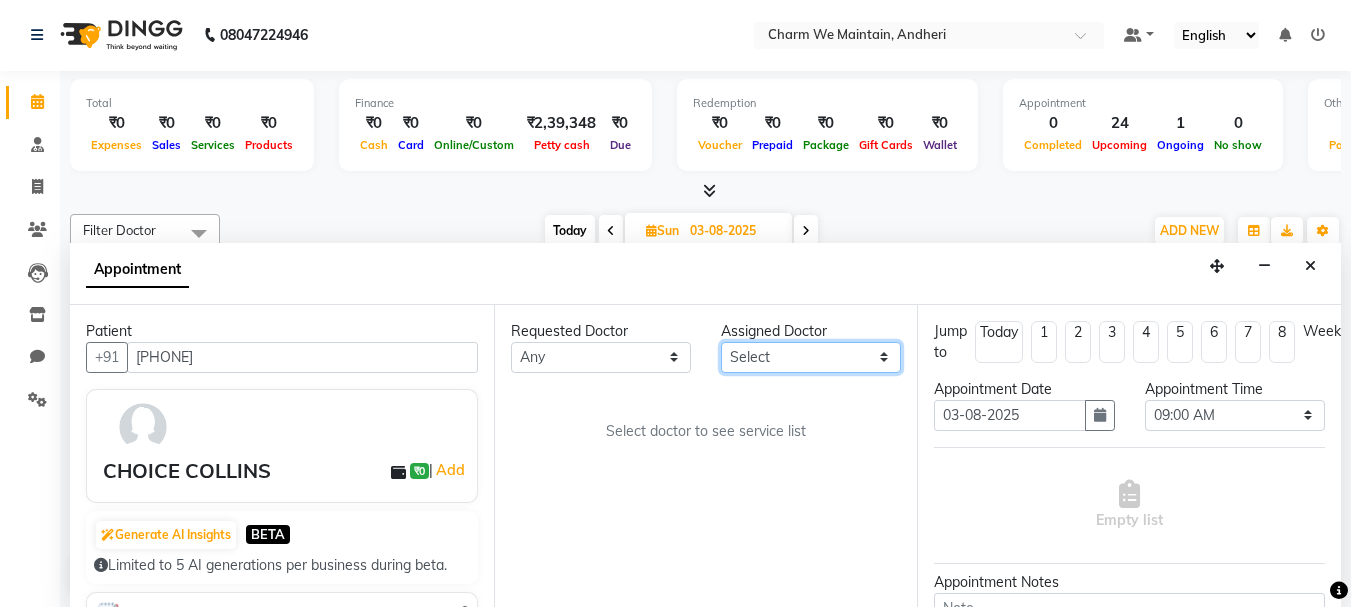 click on "Select DR. AASTHA	 DR. AYESHA	 DR. HIRALBEN" at bounding box center [811, 357] 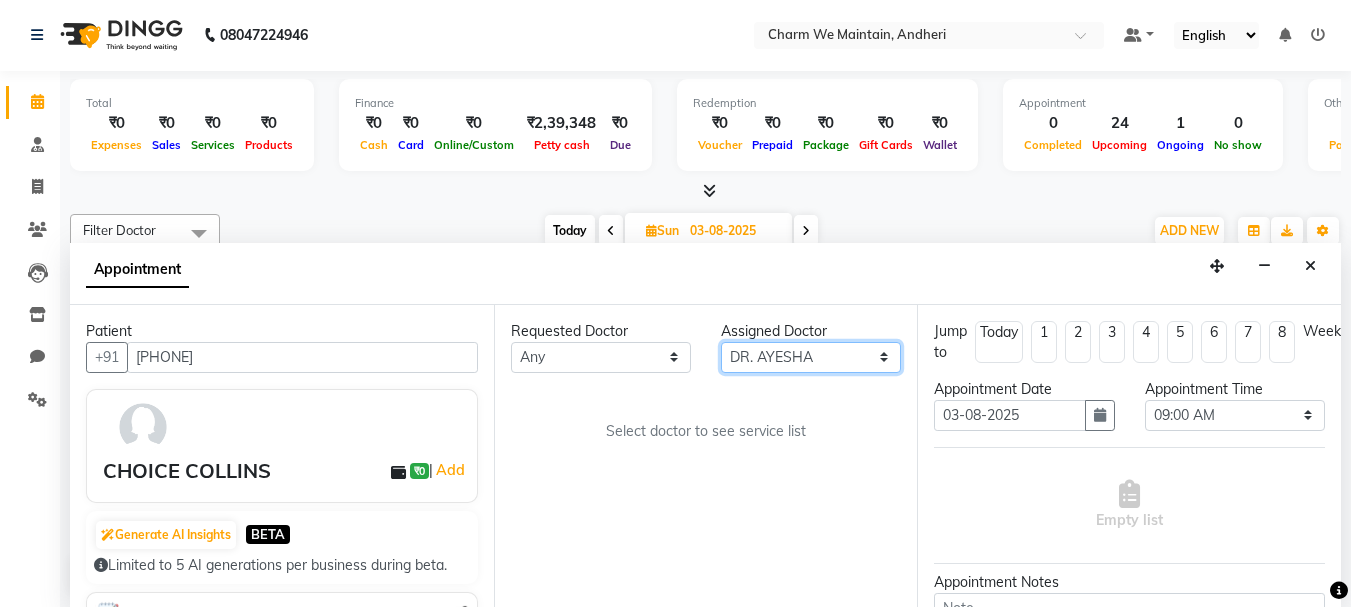 click on "Select DR. AASTHA	 DR. AYESHA	 DR. HIRALBEN" at bounding box center [811, 357] 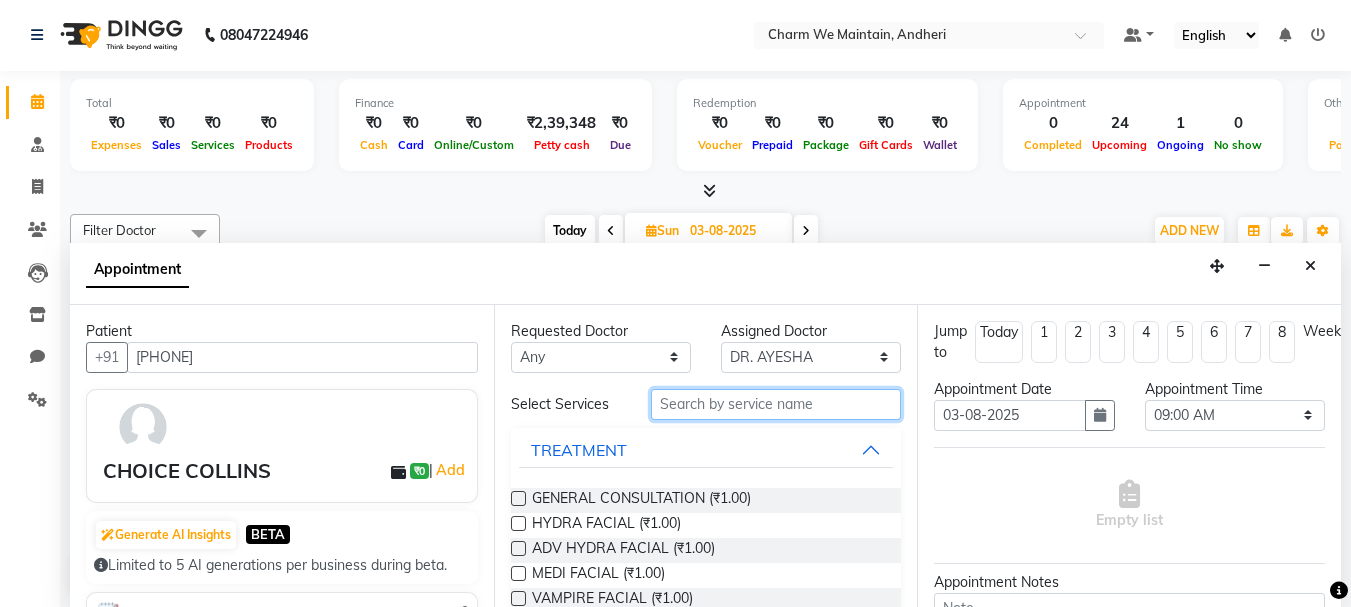 click at bounding box center [776, 404] 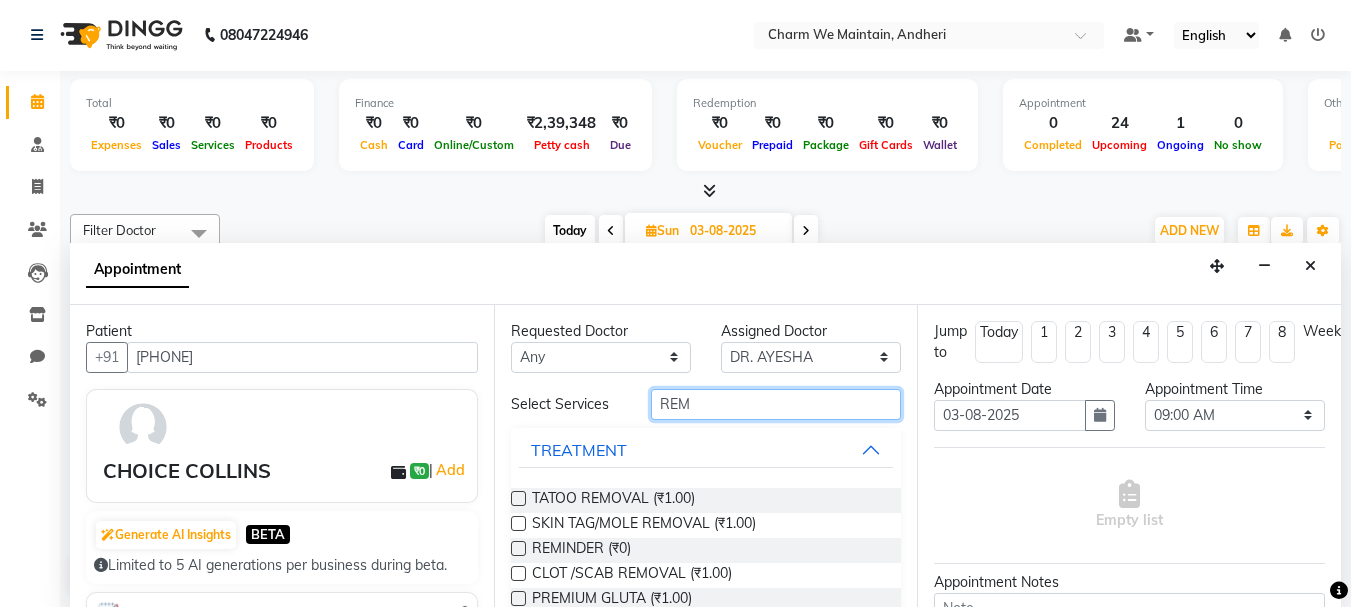 type on "REM" 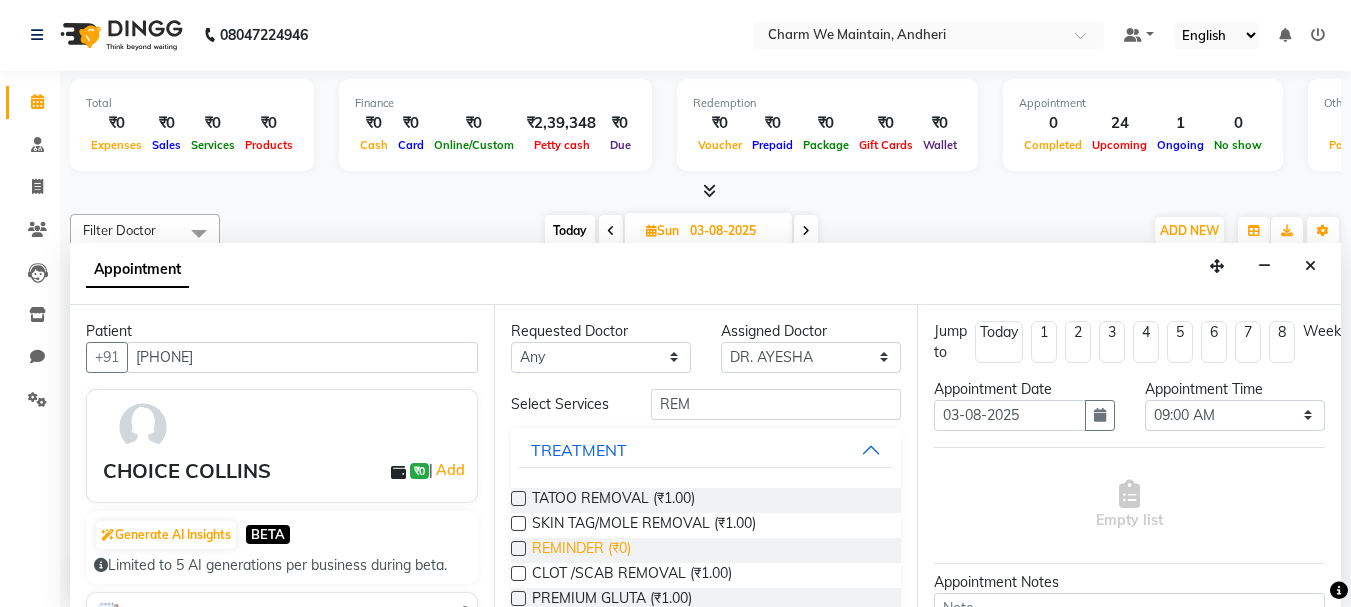 drag, startPoint x: 521, startPoint y: 549, endPoint x: 547, endPoint y: 538, distance: 28.231188 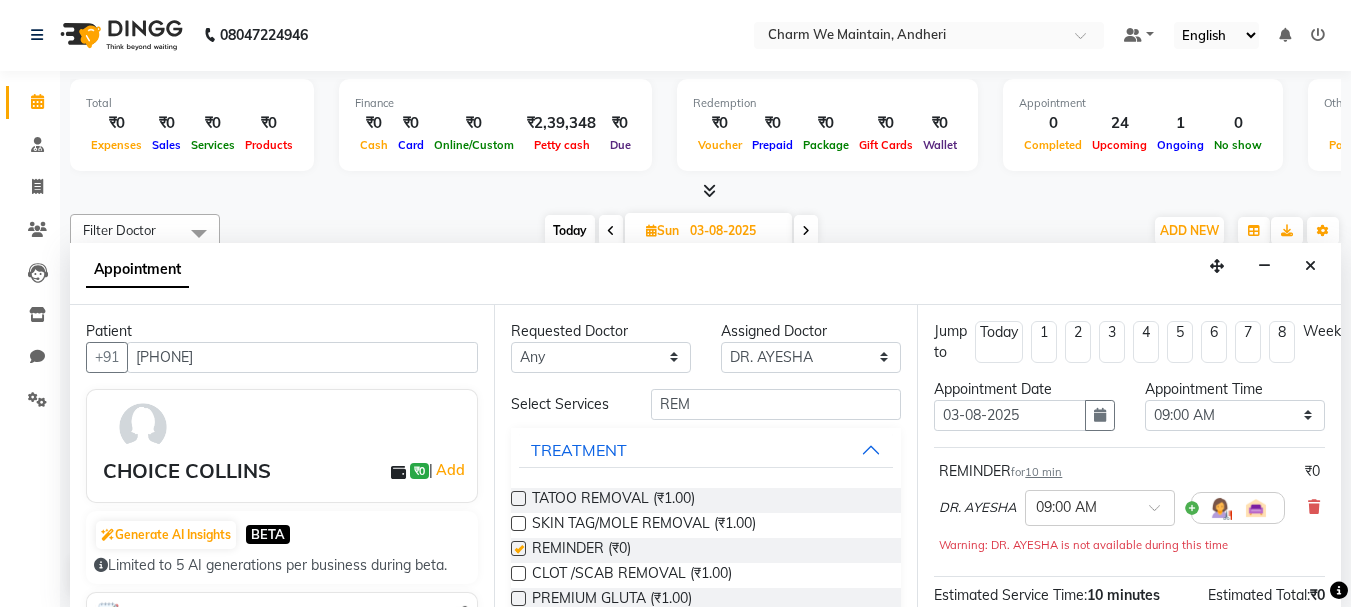 checkbox on "false" 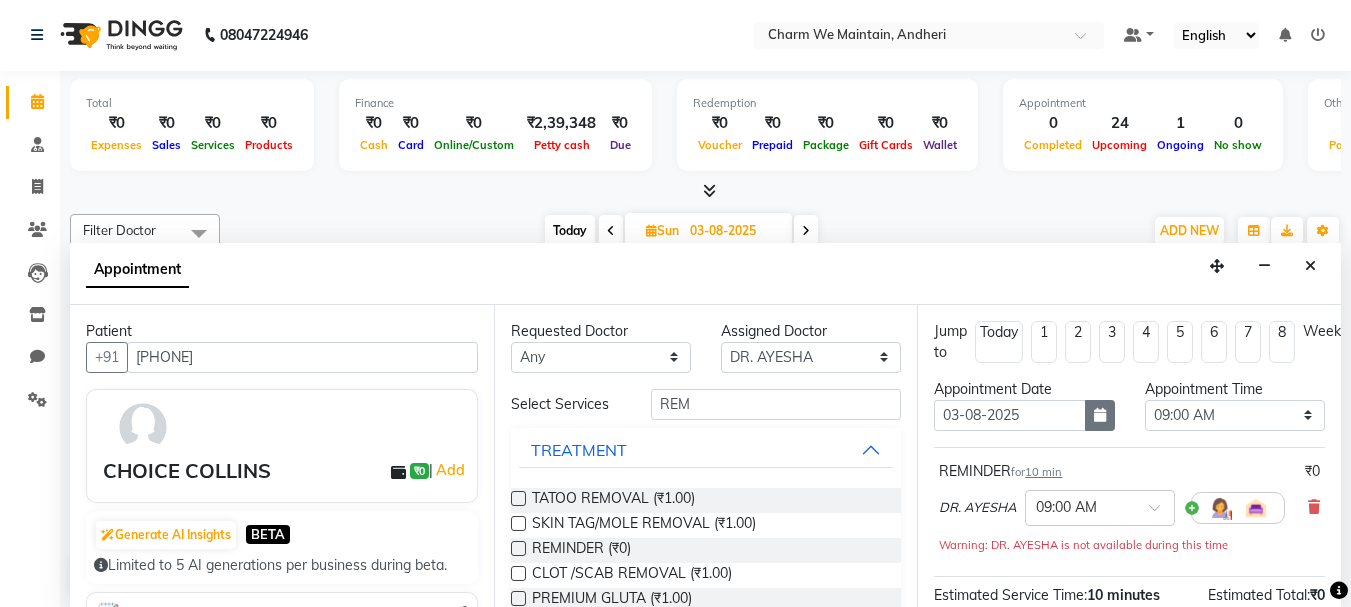 click at bounding box center [1100, 415] 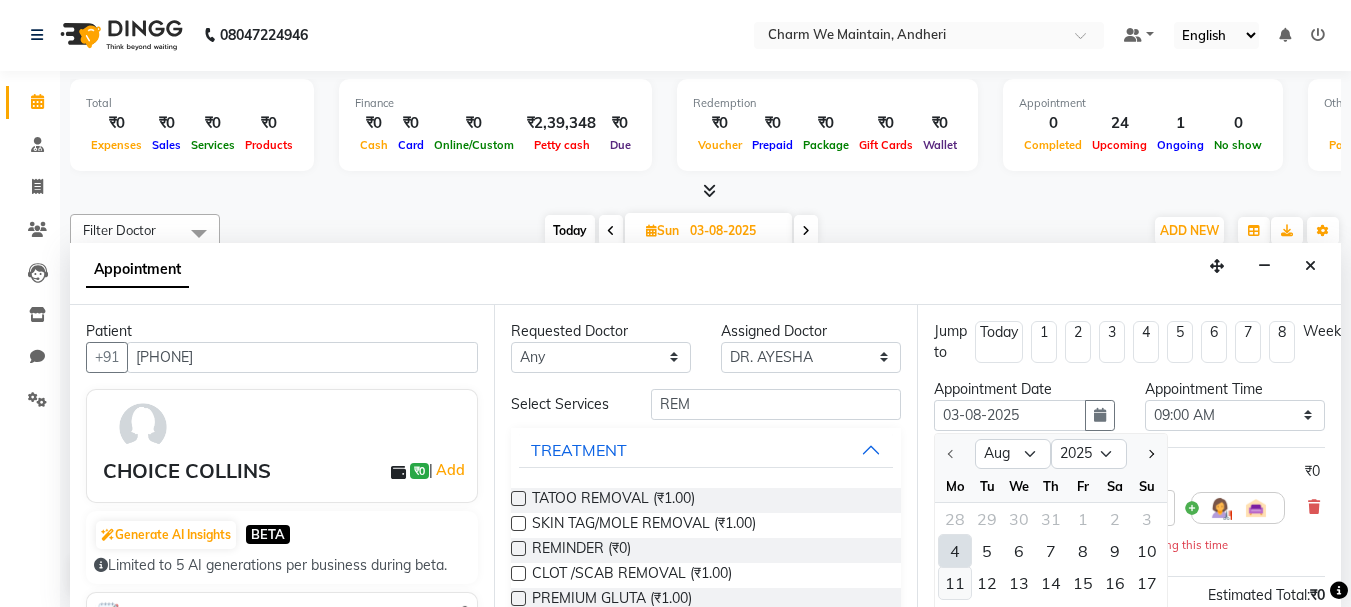 click on "11" at bounding box center (955, 583) 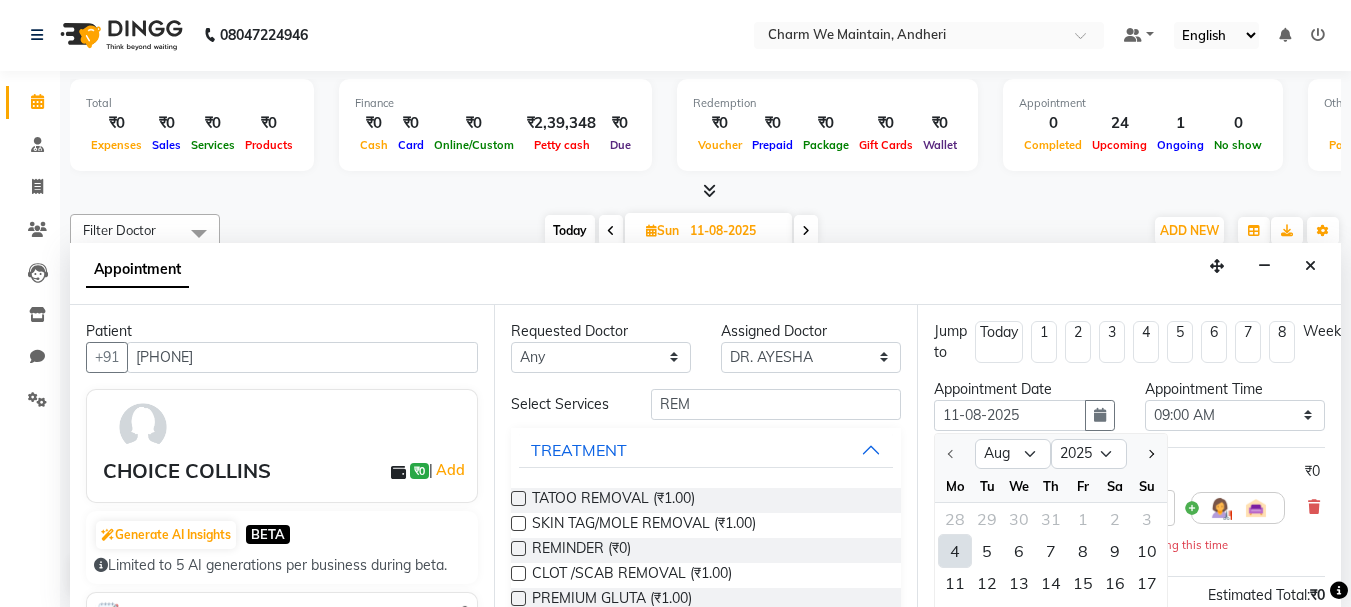 select on "540" 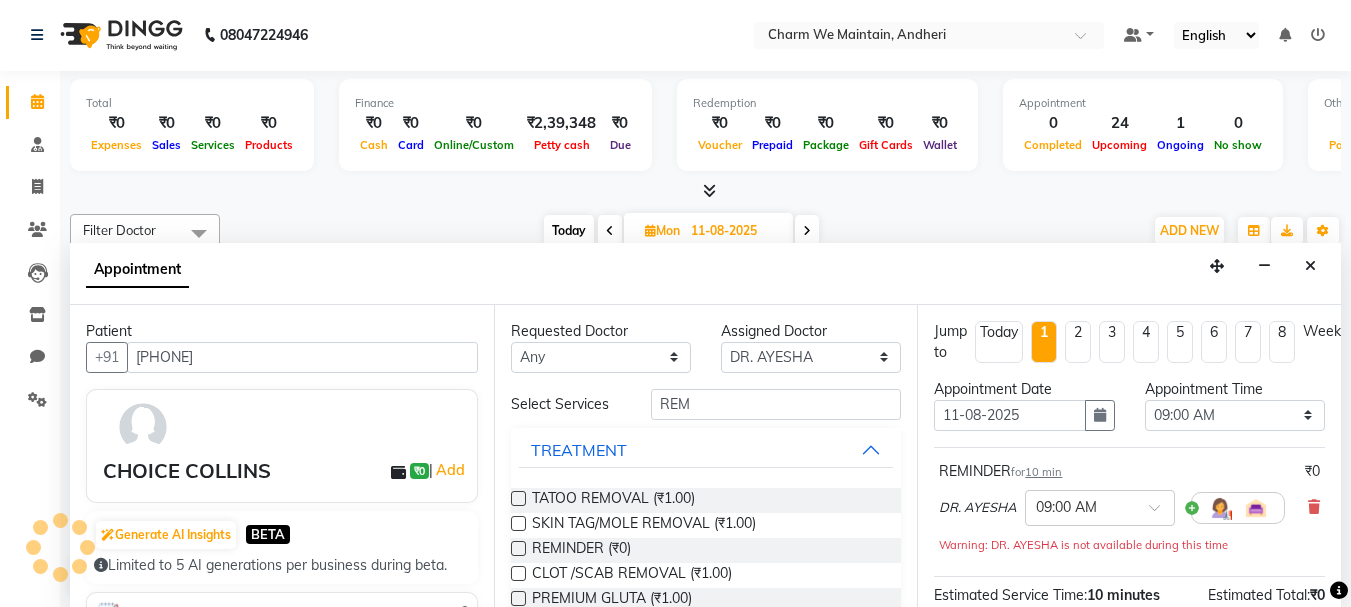 scroll, scrollTop: 793, scrollLeft: 0, axis: vertical 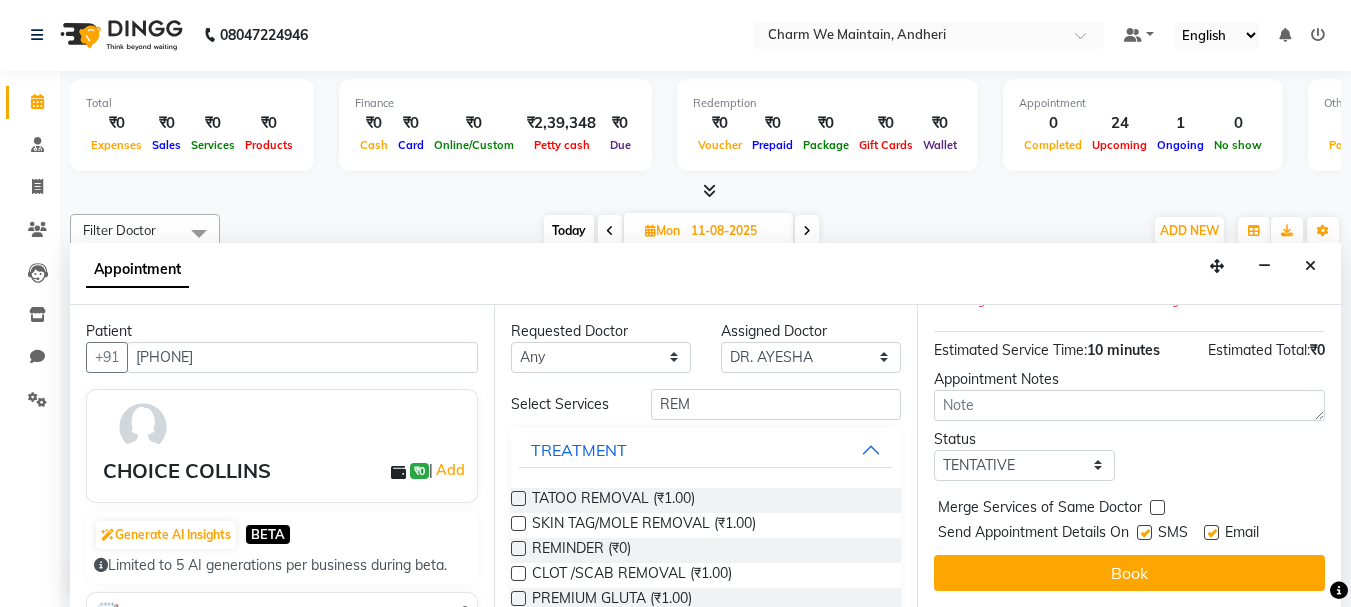 click at bounding box center [1144, 532] 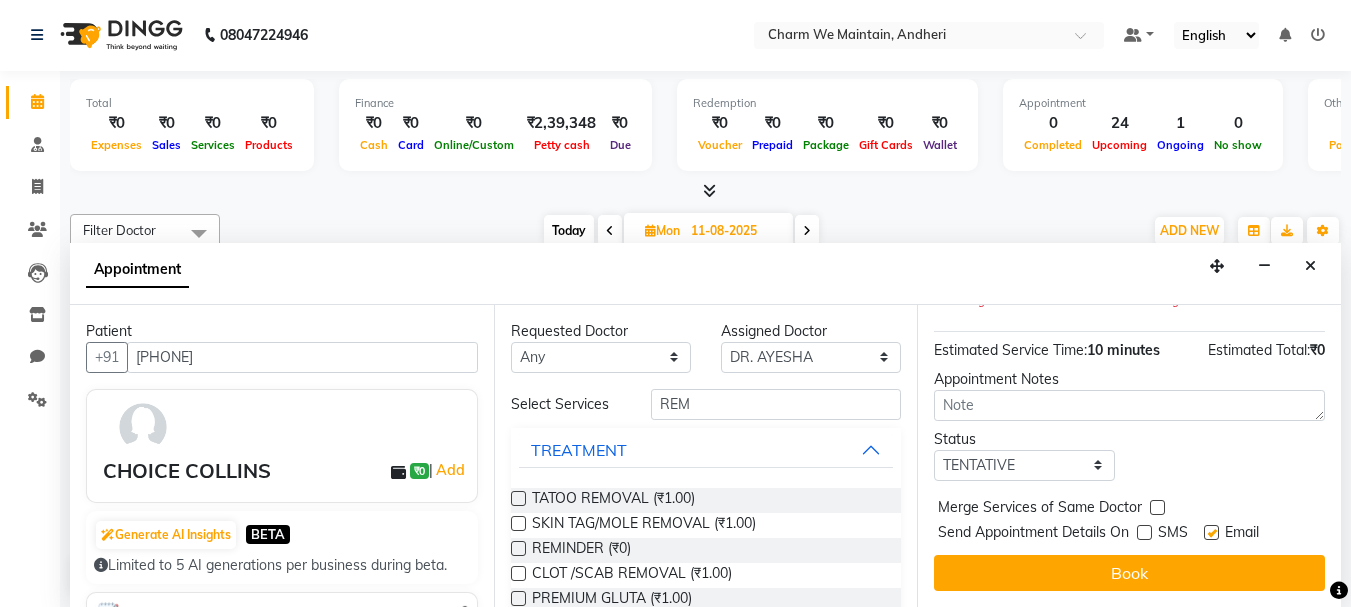 click at bounding box center [1211, 532] 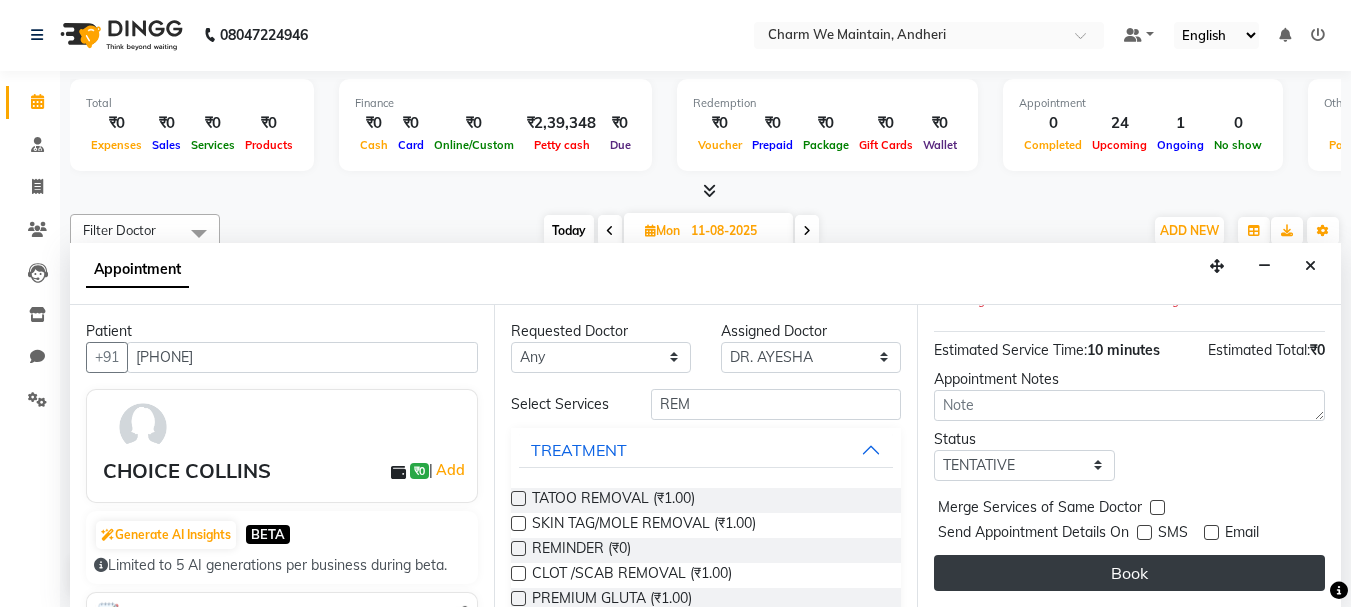 click on "Book" at bounding box center (1129, 573) 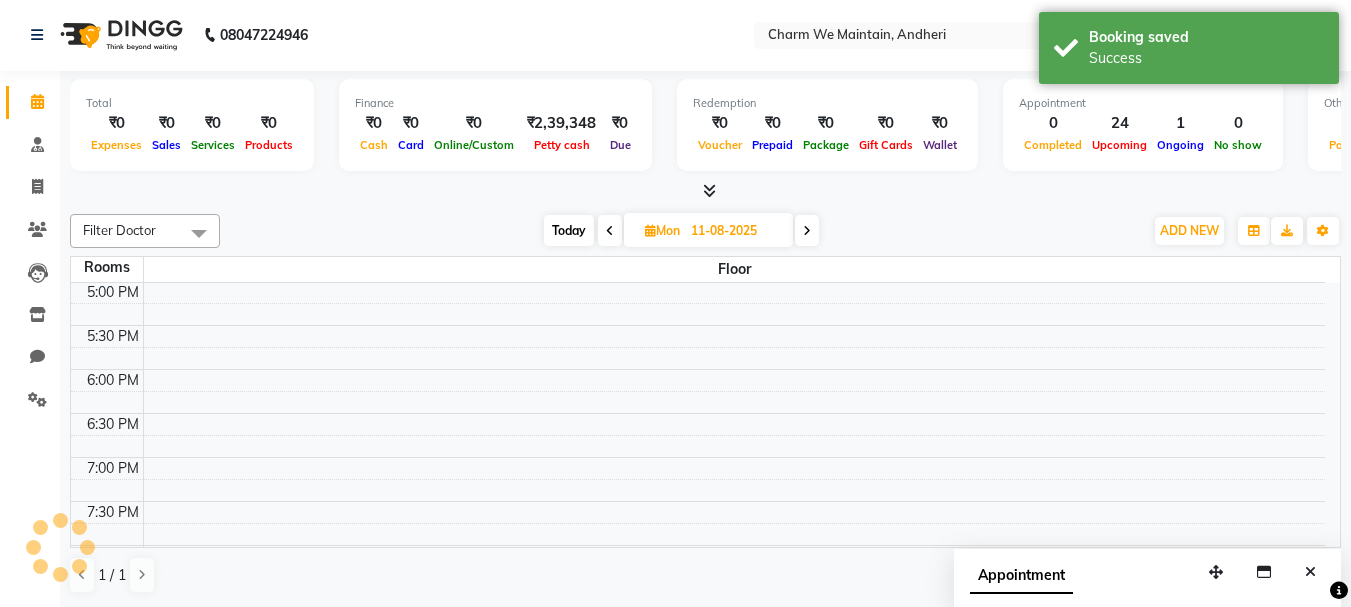scroll, scrollTop: 0, scrollLeft: 0, axis: both 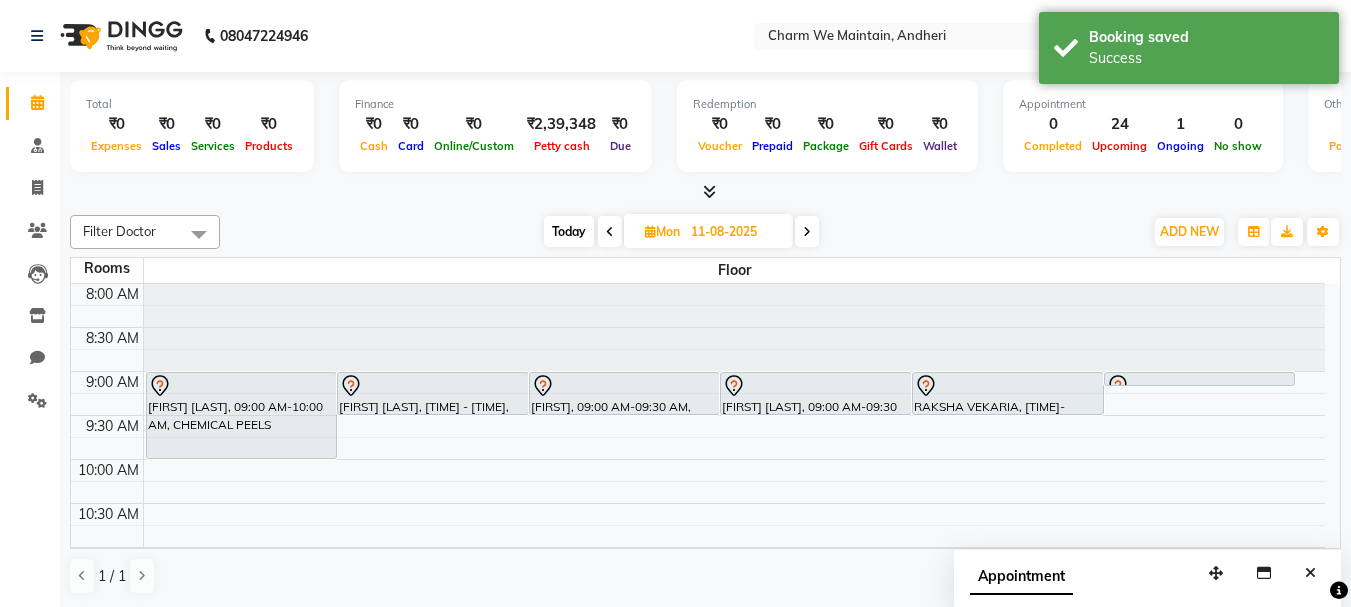 click at bounding box center [610, 231] 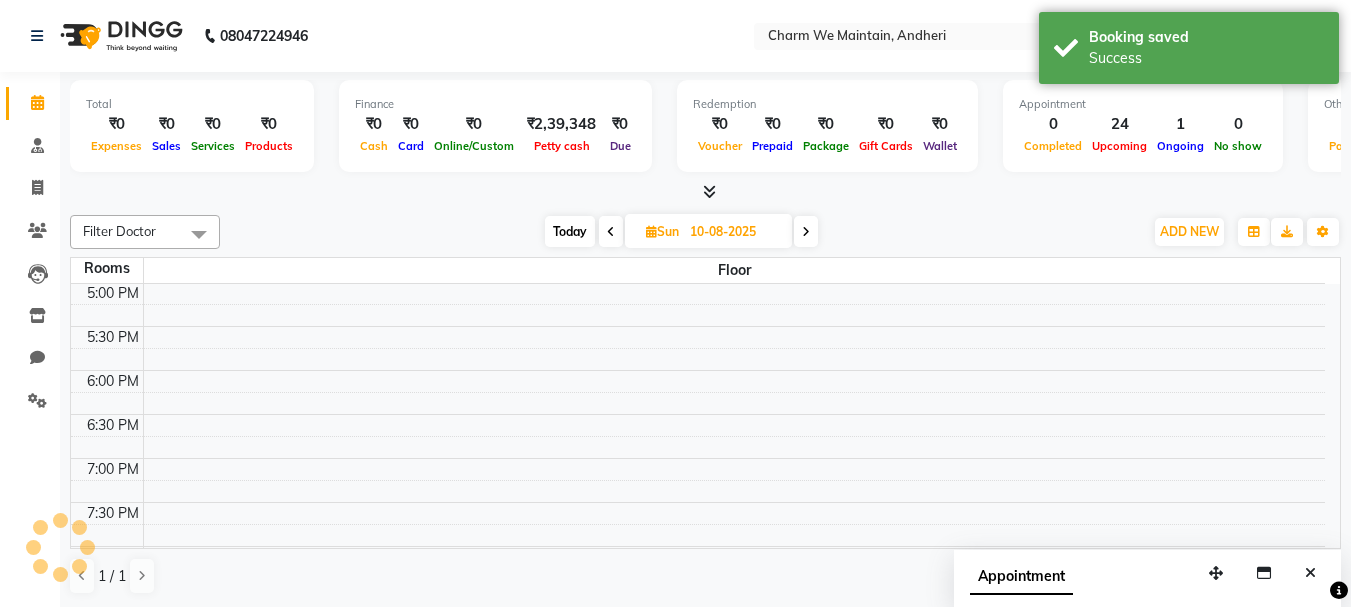 click on "Today" at bounding box center (570, 231) 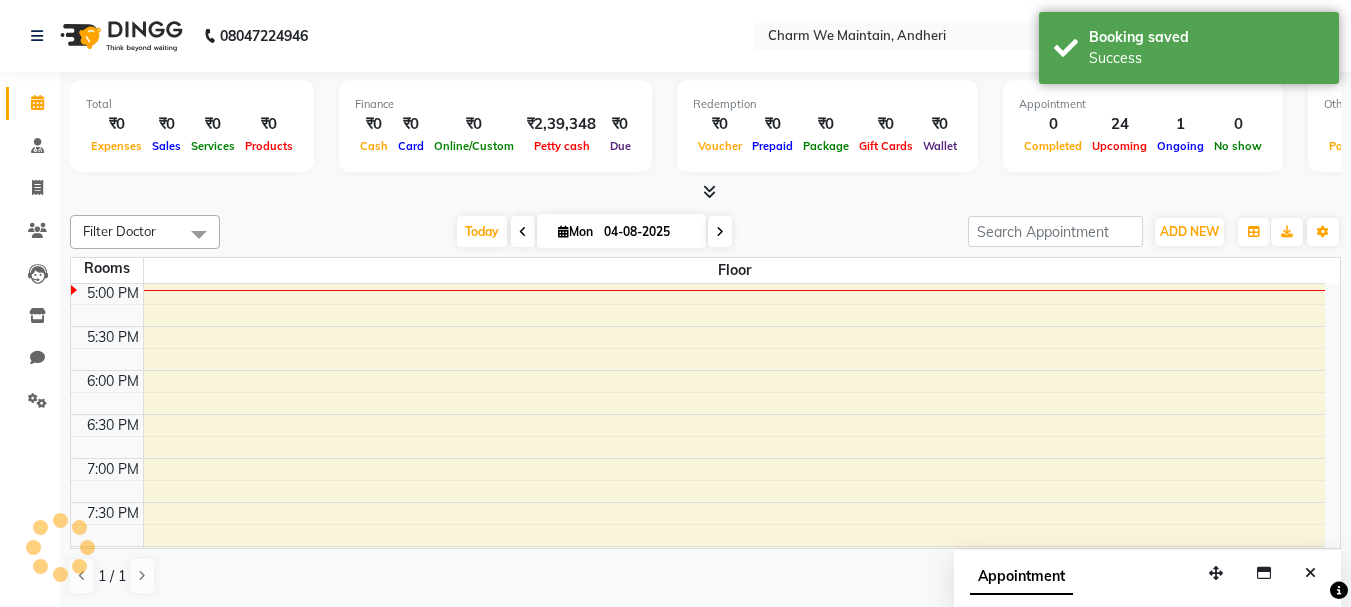 scroll, scrollTop: 793, scrollLeft: 0, axis: vertical 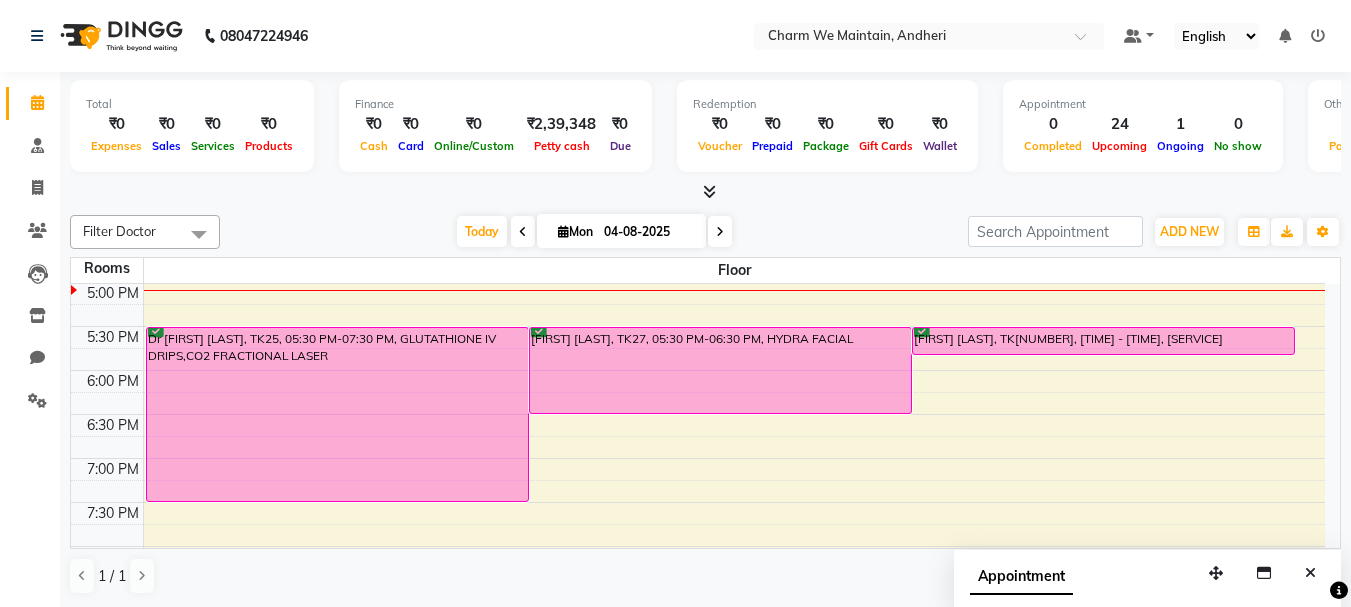 click at bounding box center [523, 232] 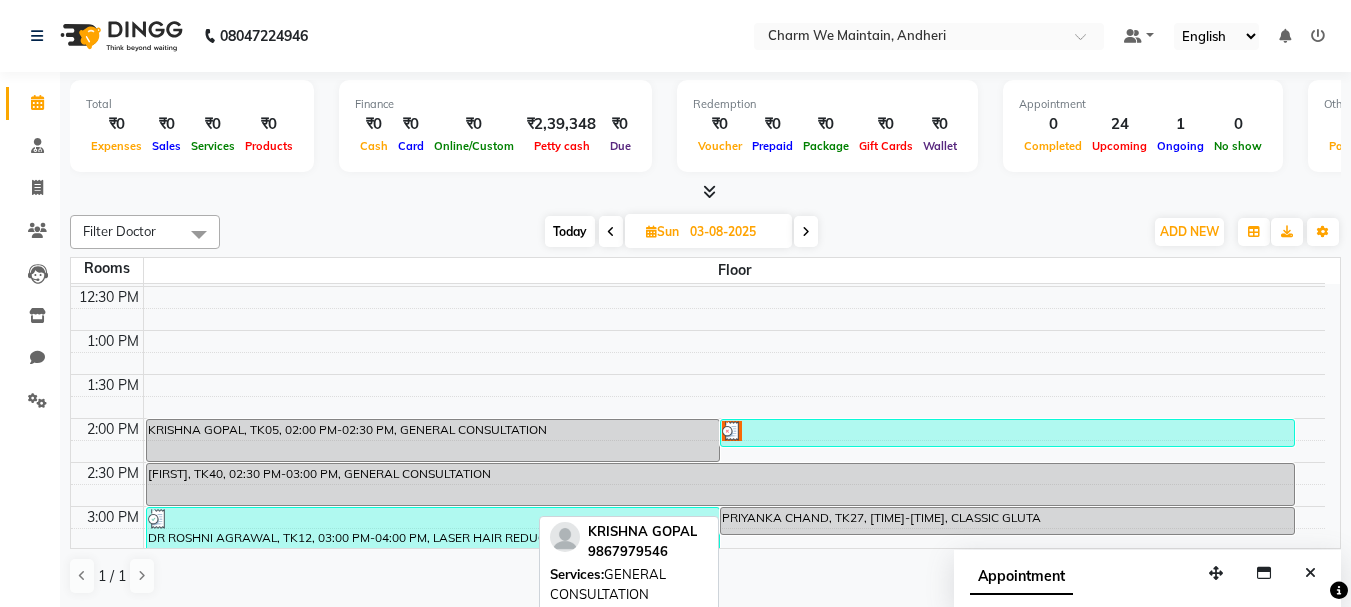 scroll, scrollTop: 0, scrollLeft: 0, axis: both 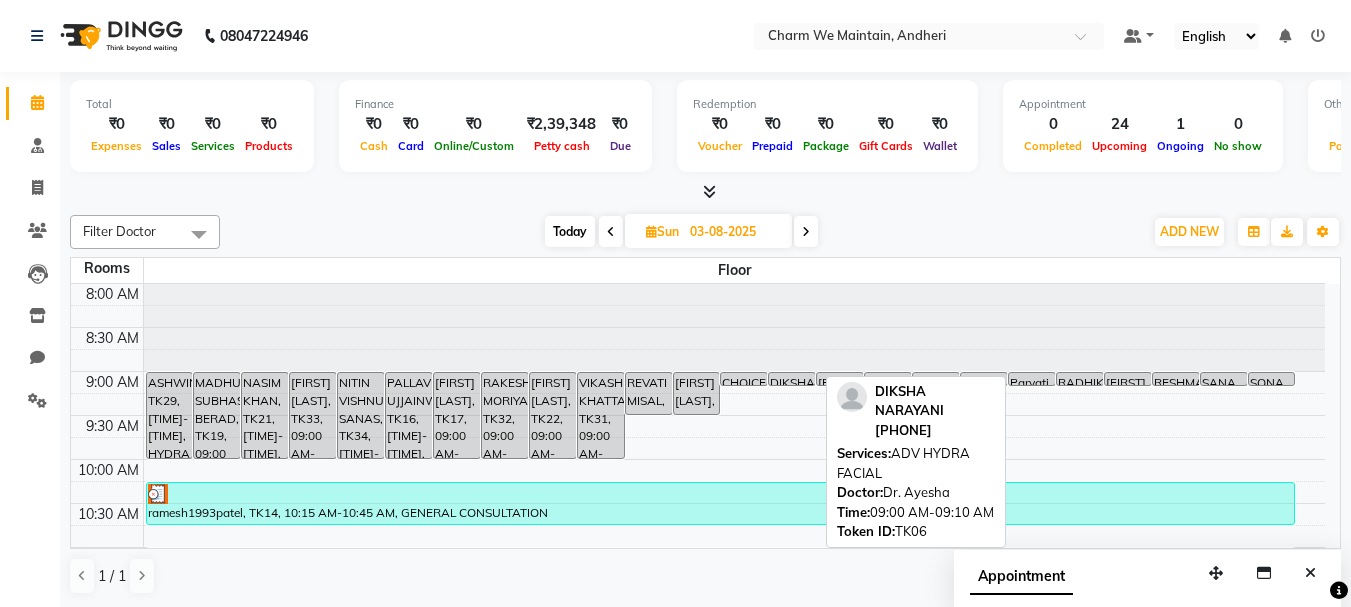 click on "DIKSHA NARAYANI, TK06, 09:00 AM-09:10 AM, ADV HYDRA FACIAL" at bounding box center [792, 379] 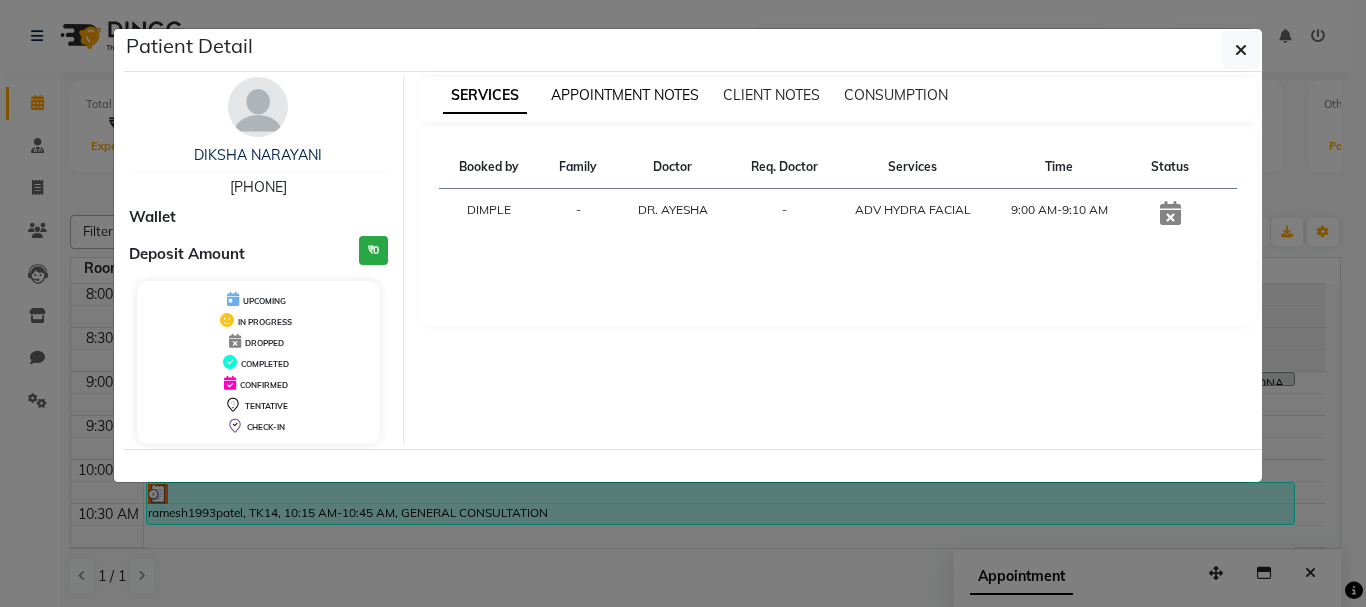click on "APPOINTMENT NOTES" at bounding box center (625, 95) 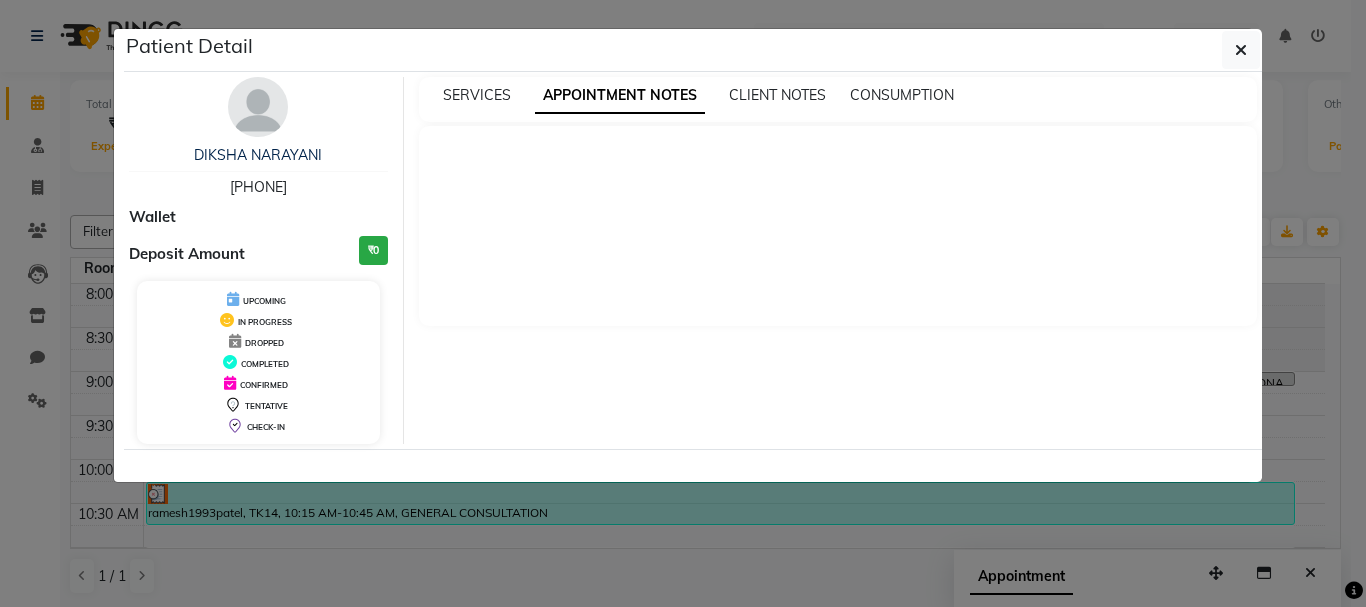 drag, startPoint x: 336, startPoint y: 156, endPoint x: 188, endPoint y: 156, distance: 148 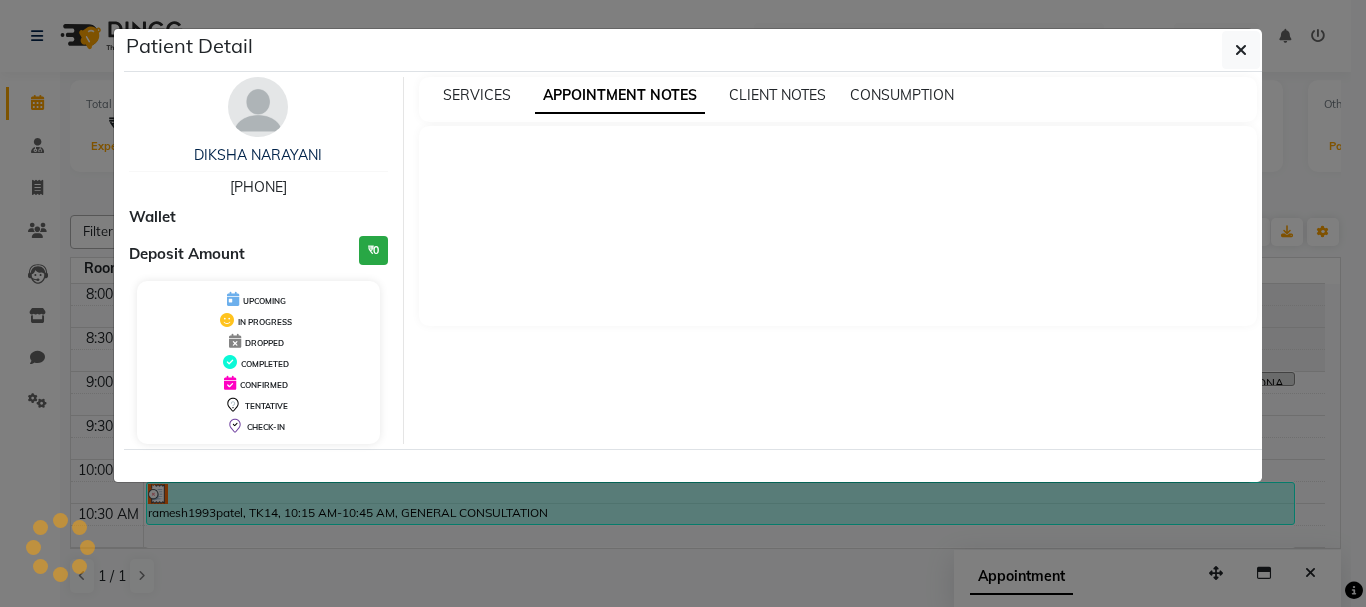 drag, startPoint x: 313, startPoint y: 186, endPoint x: 218, endPoint y: 192, distance: 95.189285 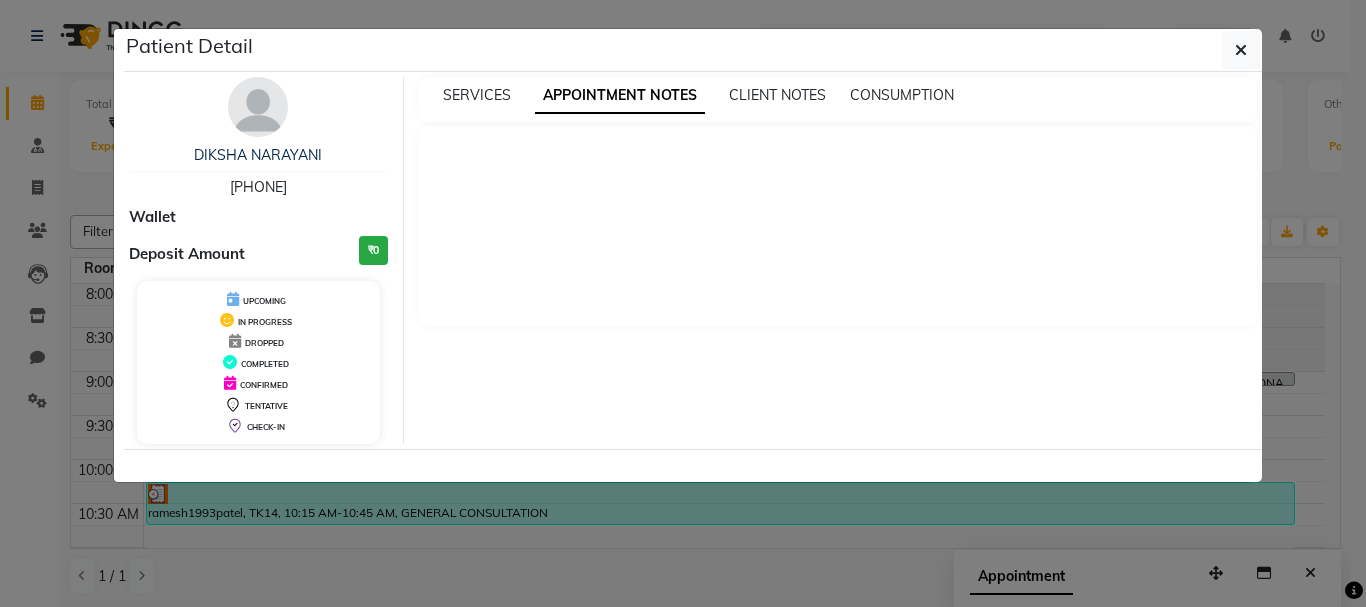 copy on "[PHONE]" 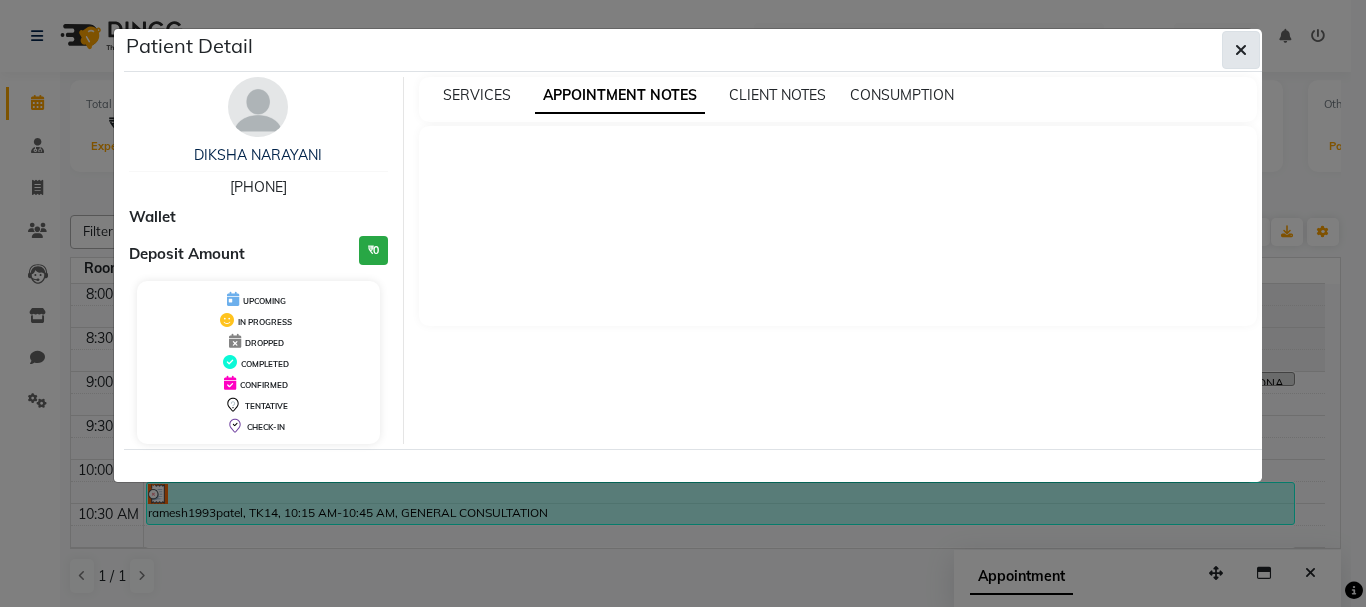 click 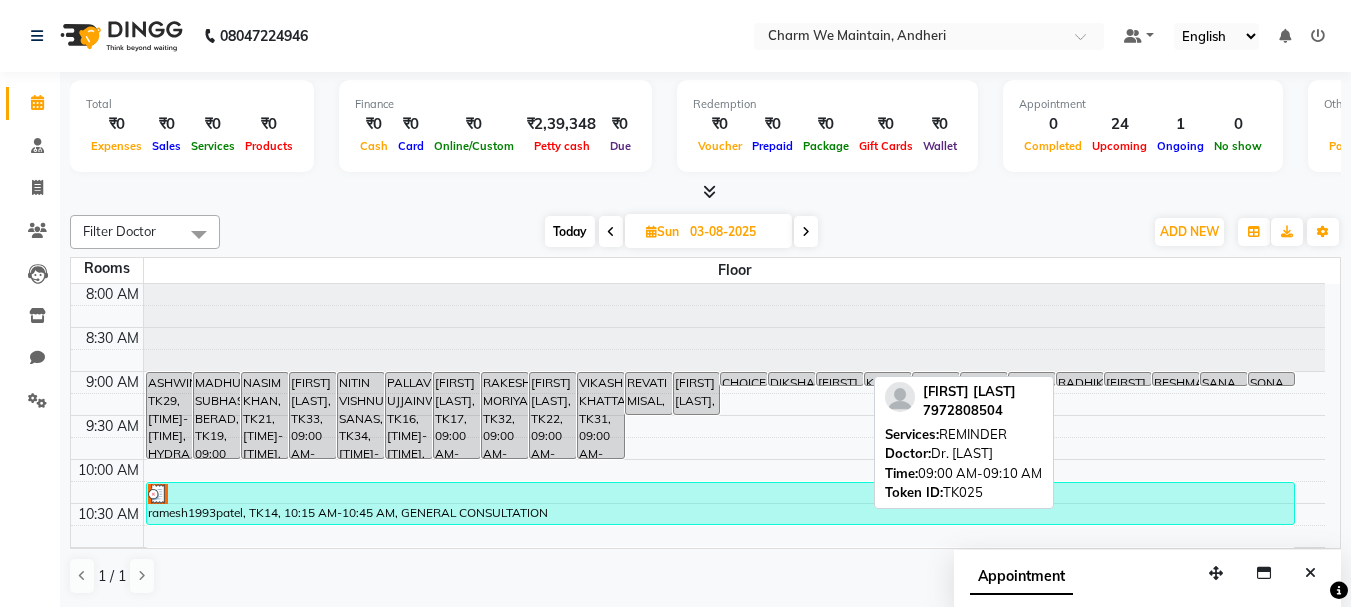 click on "[FIRST] [LAST], TK[NUMBER], [TIME] - [TIME], [SERVICE]" at bounding box center (840, 379) 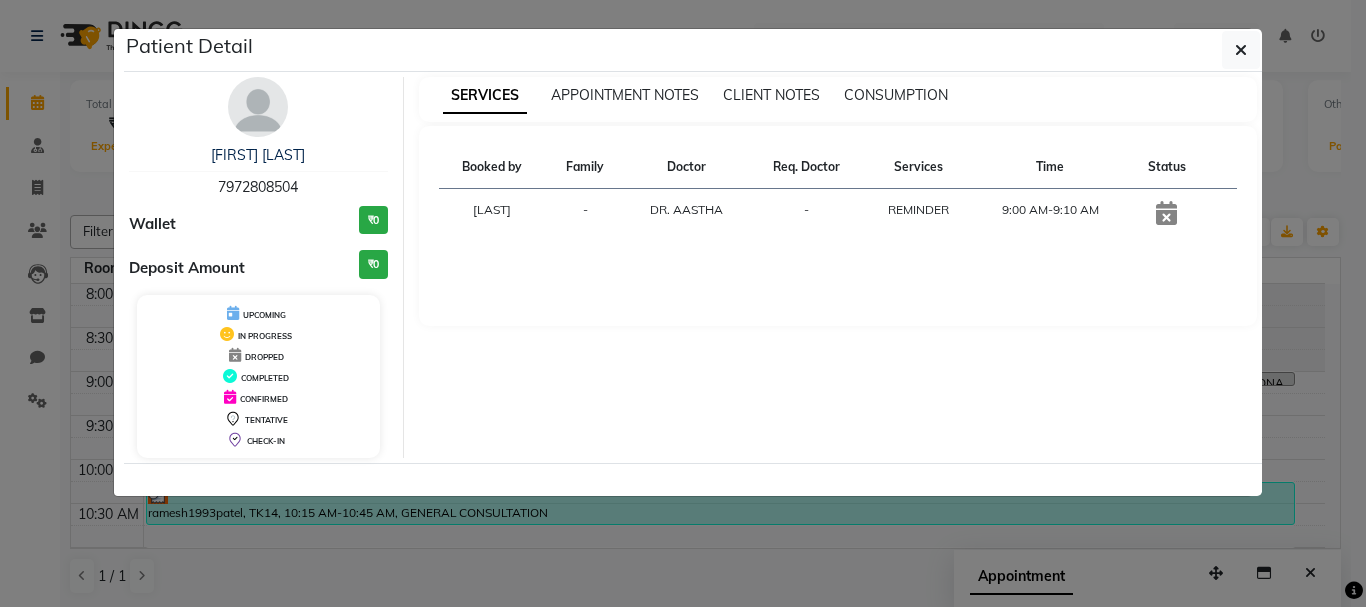 drag, startPoint x: 335, startPoint y: 154, endPoint x: 174, endPoint y: 147, distance: 161.1521 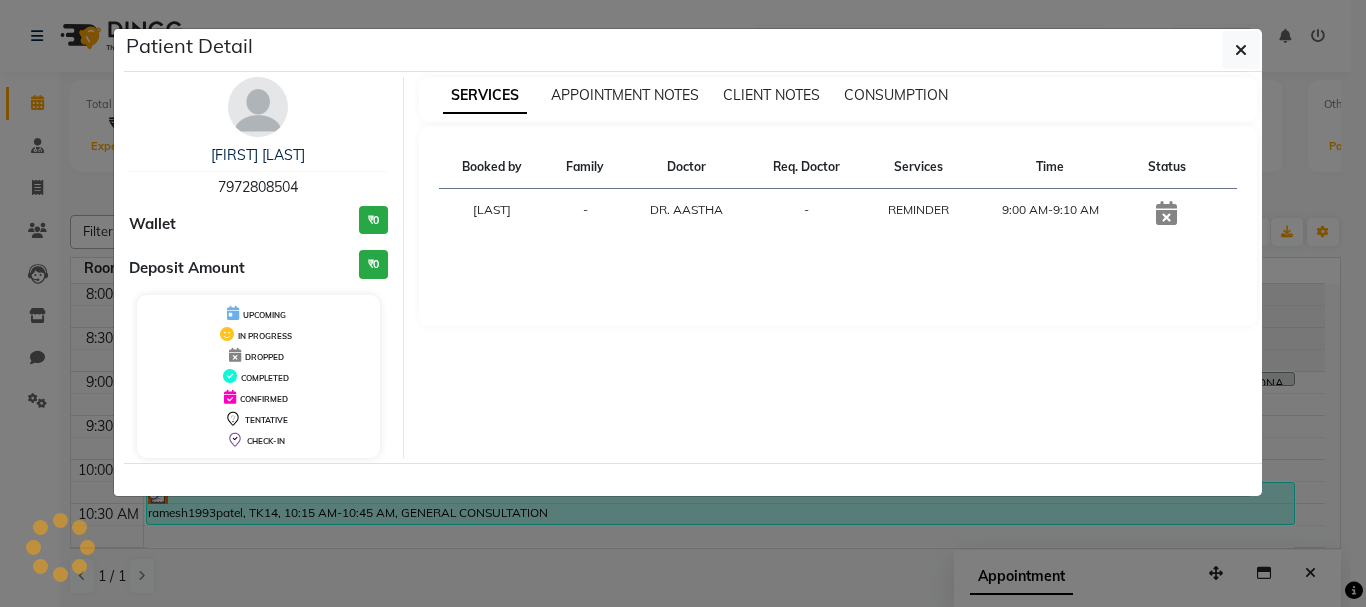 drag, startPoint x: 310, startPoint y: 188, endPoint x: 201, endPoint y: 185, distance: 109.041275 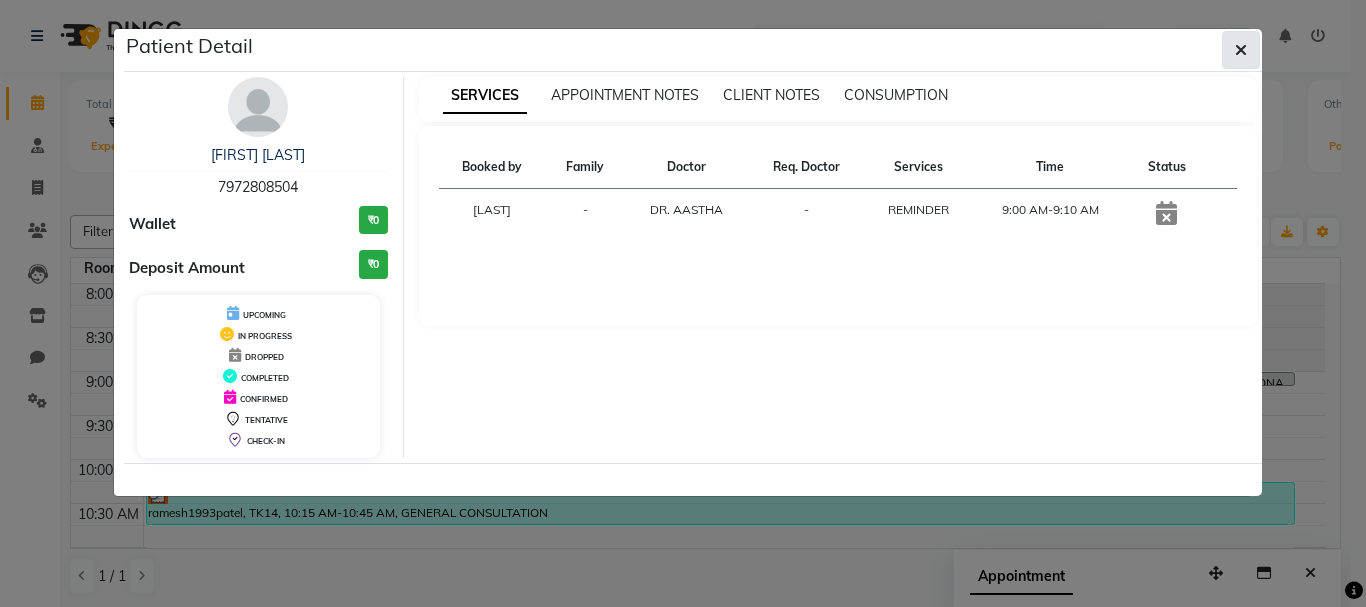click 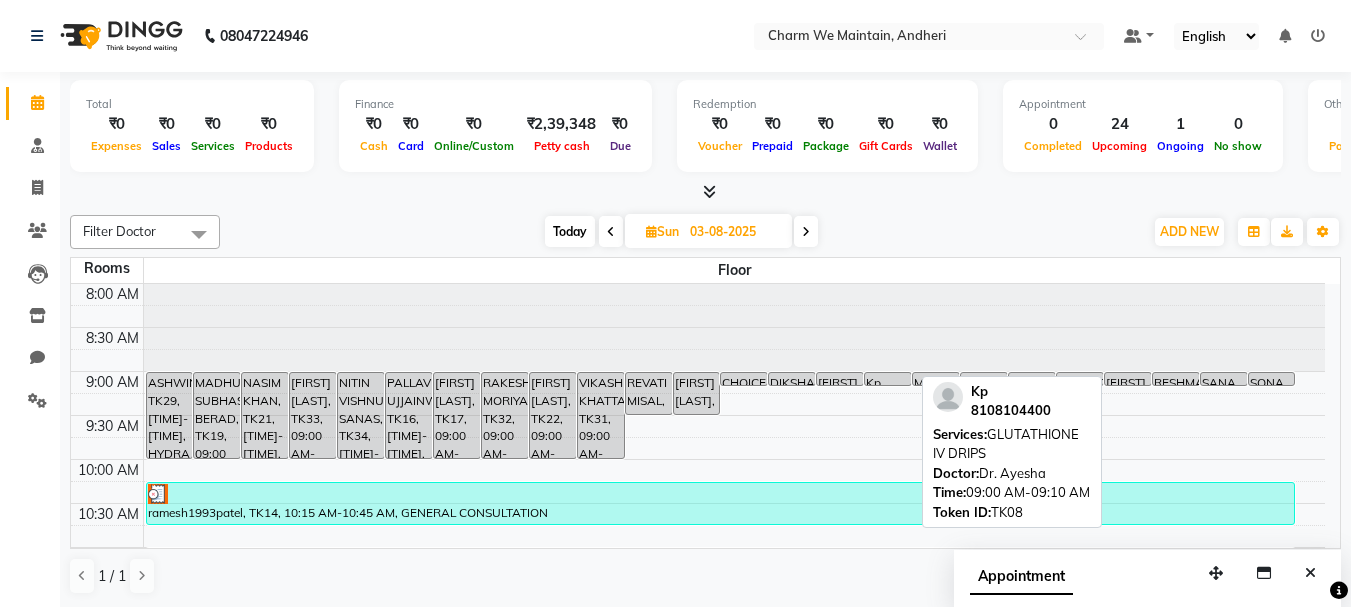 click on "Kp, TK08, 09:00 AM-09:10 AM, GLUTATHIONE IV DRIPS" at bounding box center (888, 379) 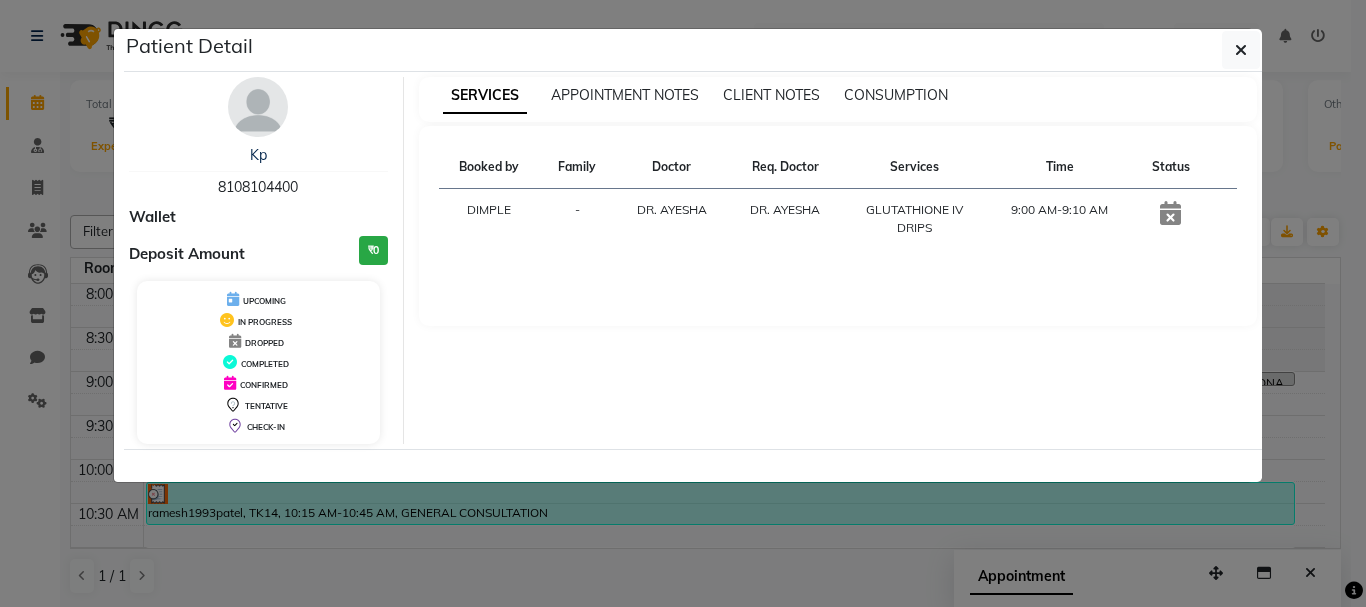 drag, startPoint x: 265, startPoint y: 159, endPoint x: 243, endPoint y: 162, distance: 22.203604 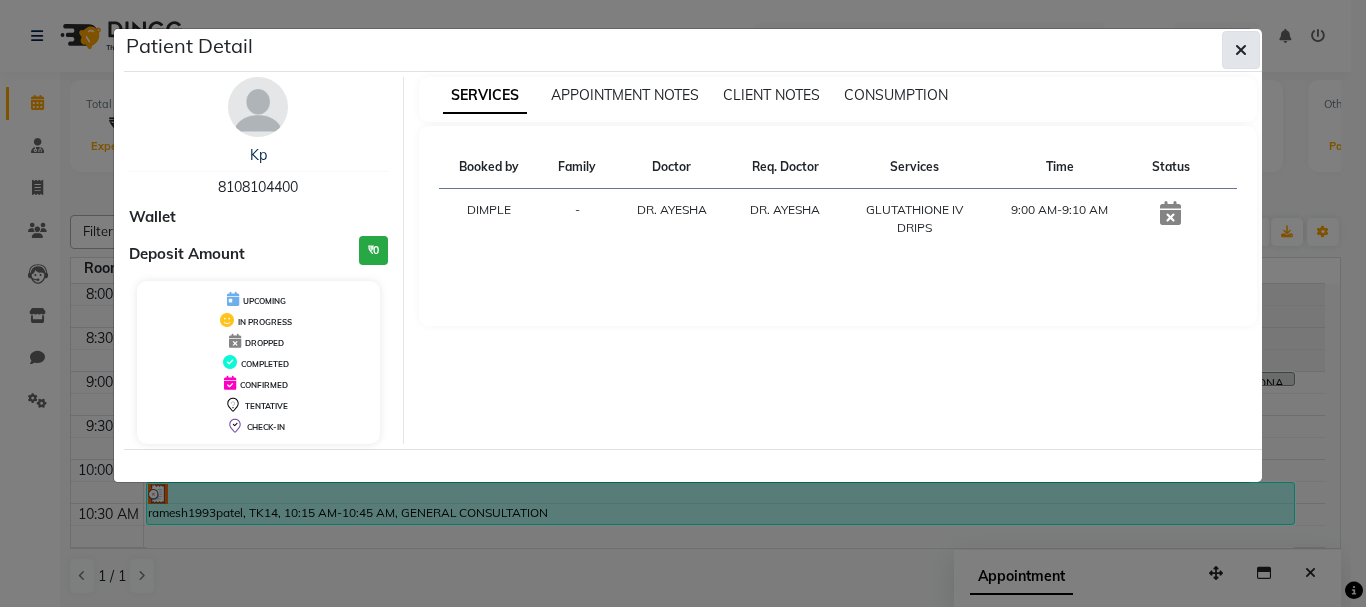 click 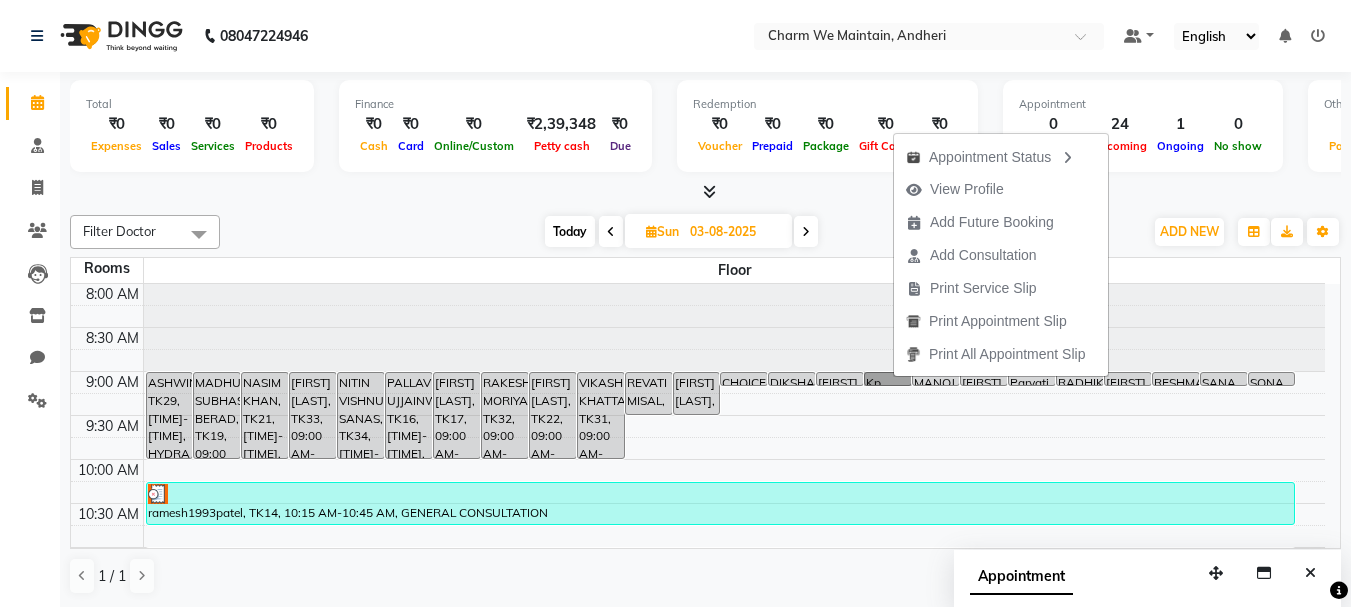 click on "[TIME] [TIME] [TIME] [TIME] [TIME] [TIME] [TIME] [TIME] [TIME] [TIME] [TIME] [TIME] [TIME] [TIME] [TIME] [TIME] [TIME] [TIME] [TIME] [TIME] [TIME] [TIME] [TIME] [TIME] [TIME] [TIME] [TIME] [TIME] [TIME] [TIME] [TIME] [TIME] [TIME] [TIME] [TIME]    ASHWINI, TK29, [TIME]-[TIME], HYDRA FACIAL    MADHURI SUBHASH BERAD, TK19, [TIME]-[TIME], HYDRA FACIAL    NASIM KHAN, TK21, [TIME]-[TIME], HYDRA FACIAL    NEHA Badaiya, TK33, [TIME]-[TIME], ADV GLUTA    NITIN VISHNU SANAS, TK34, [TIME]-[TIME], ADV GLUTA    PALLAV UJJAINWAL, TK16, [TIME]-[TIME], HYDRA FACIAL    PAYAL DARNE, TK17, [TIME]-[TIME], HYDRA FACIAL    RAKESH MORIYA, TK32, [TIME]-[TIME], HYDRA FACIAL    Stephanie Fernandes, TK22, [TIME]-[TIME], ADV HYDRA FACIAL    VIKASH KHATTADI, TK31, [TIME]-[TIME], CHEMICAL PEELS    REVATI MISAL, TK10, [TIME]-[TIME], CLASSIC GLUTA     RUKSAR KHAN, TK07, [TIME]-[TIME], CLASSIC GLUTA     CHOICE COLLINS, TK20, [TIME]-[TIME], REMINDER" at bounding box center (698, 943) 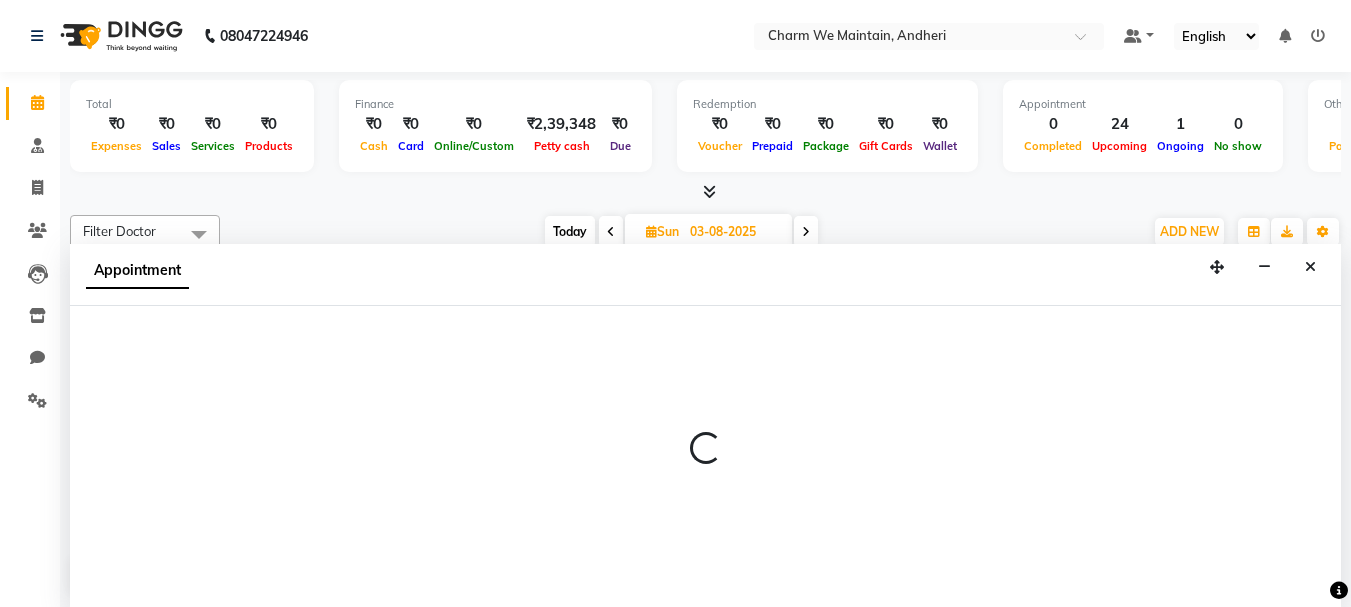 select on "585" 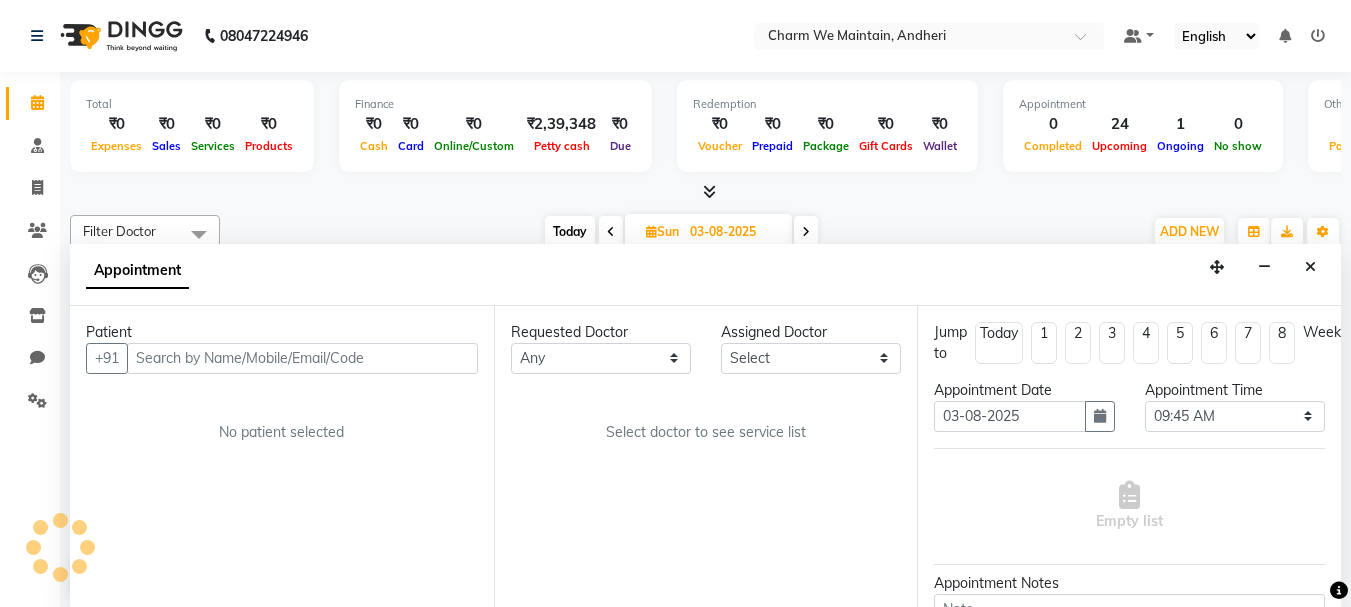 scroll, scrollTop: 1, scrollLeft: 0, axis: vertical 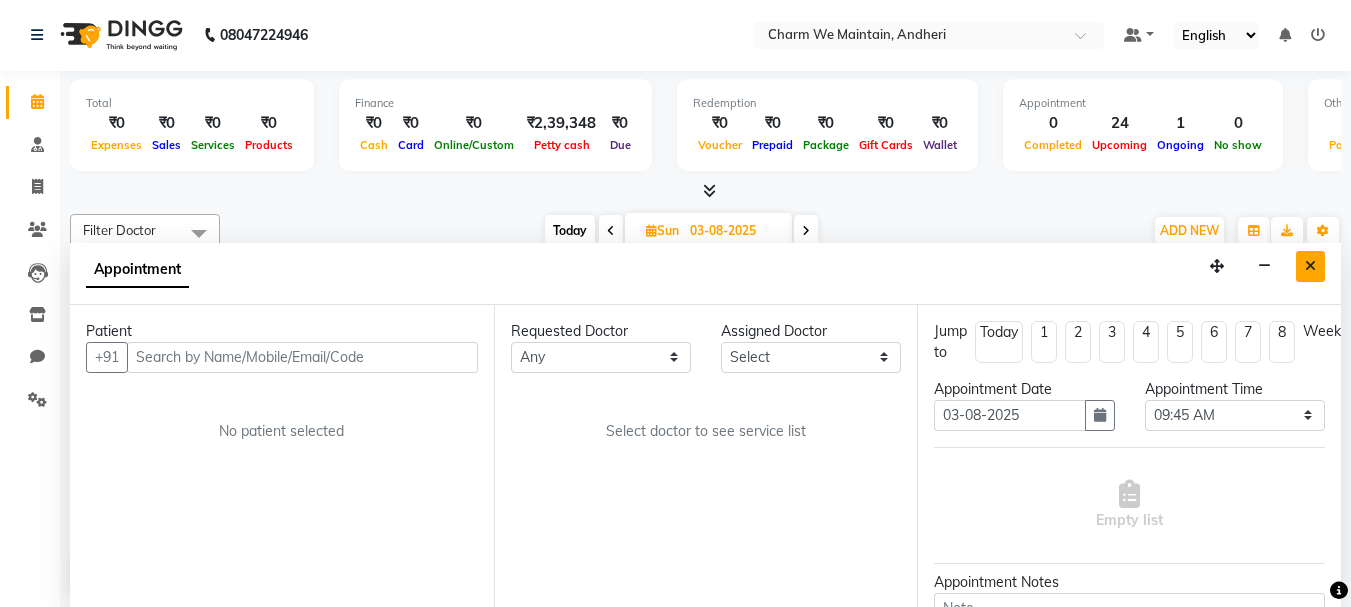 click at bounding box center (1310, 266) 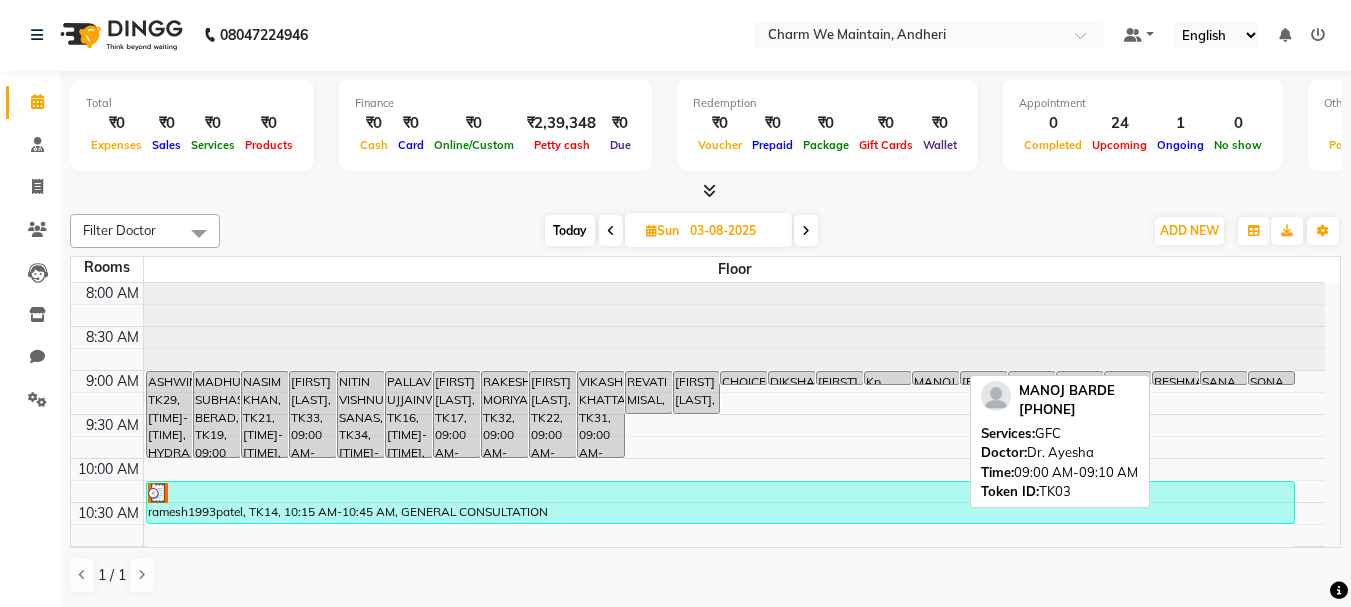 click on "MANOJ BARDE, TK03, [TIME]-[TIME], GFC" at bounding box center (936, 378) 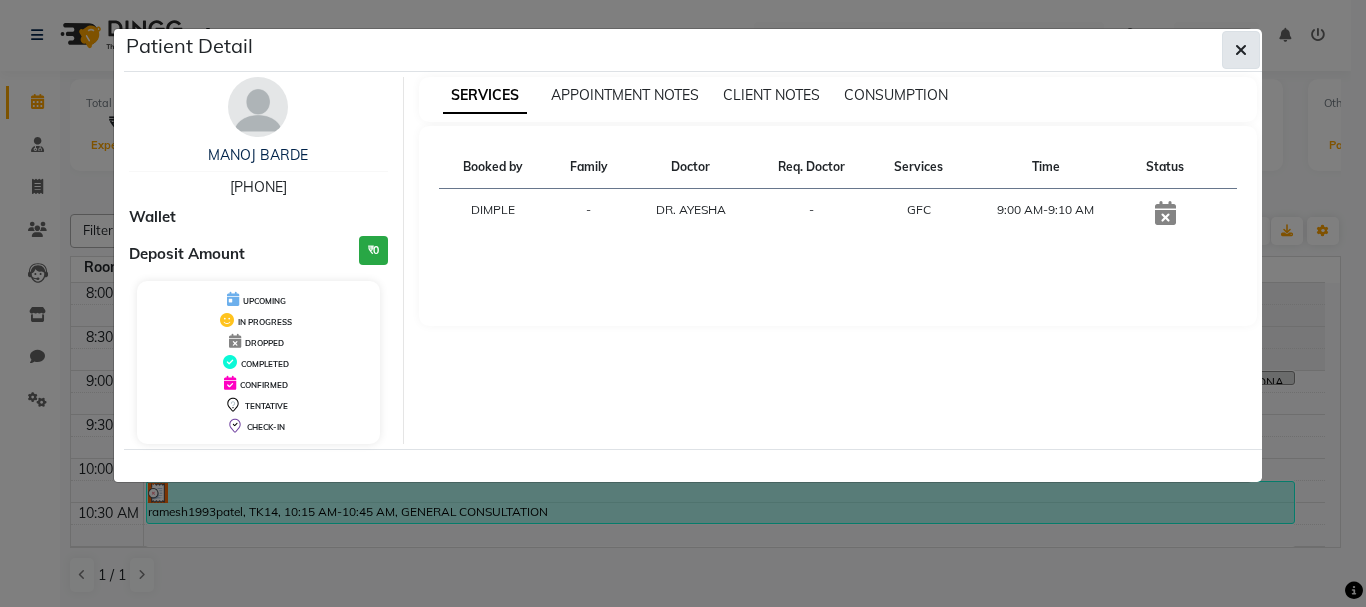 click 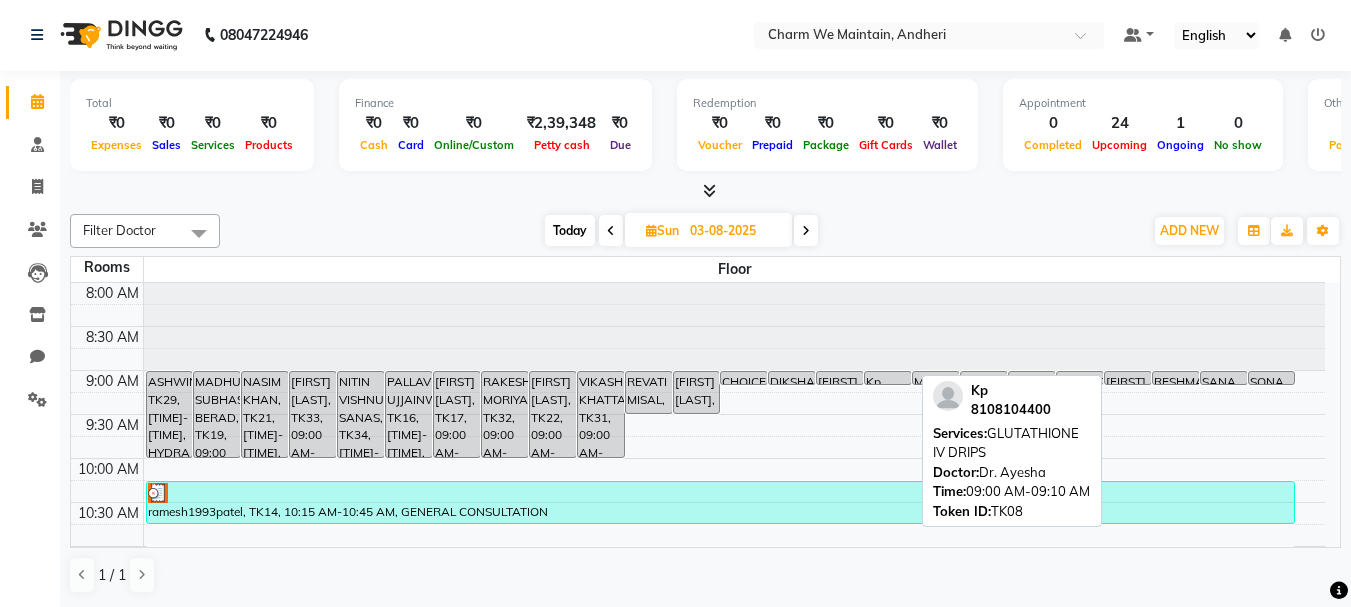 click on "Kp, TK08, 09:00 AM-09:10 AM, GLUTATHIONE IV DRIPS" at bounding box center (888, 378) 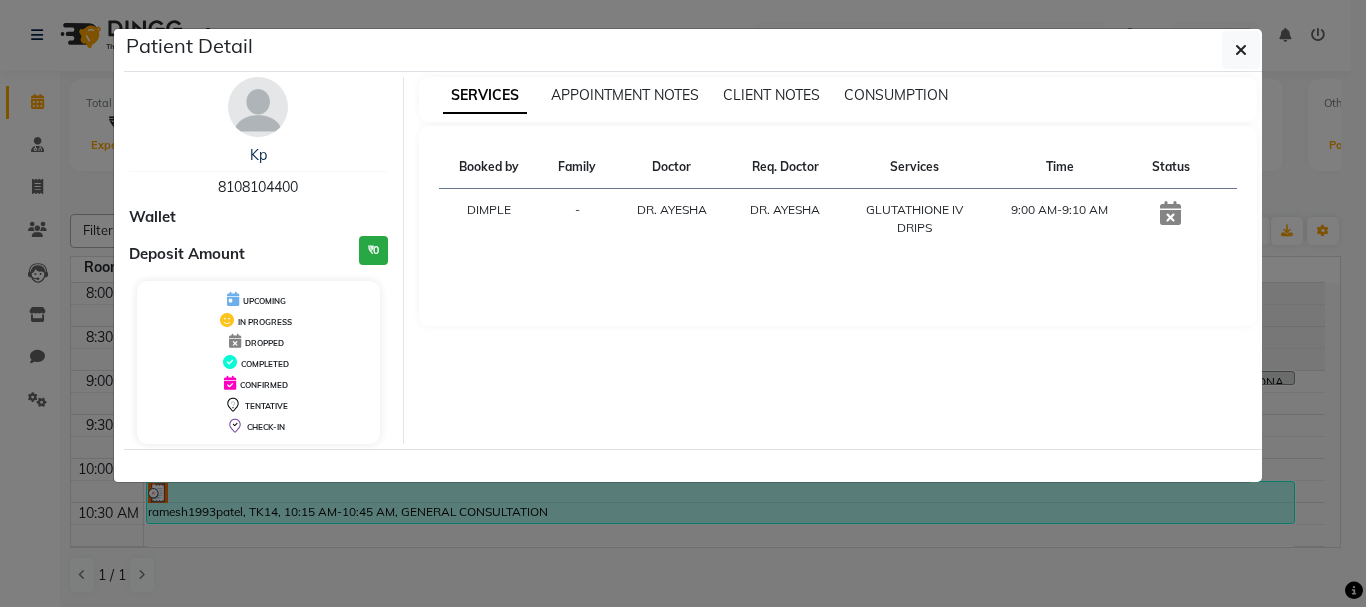 drag, startPoint x: 271, startPoint y: 158, endPoint x: 233, endPoint y: 149, distance: 39.051247 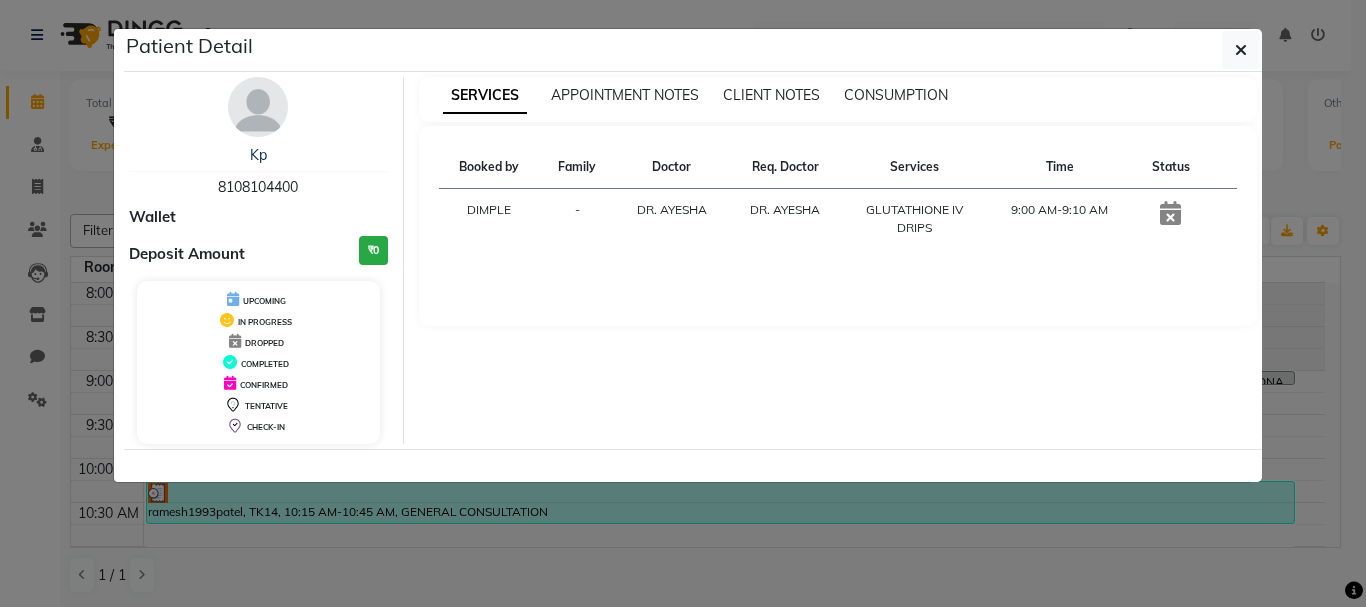 drag, startPoint x: 309, startPoint y: 185, endPoint x: 201, endPoint y: 183, distance: 108.01852 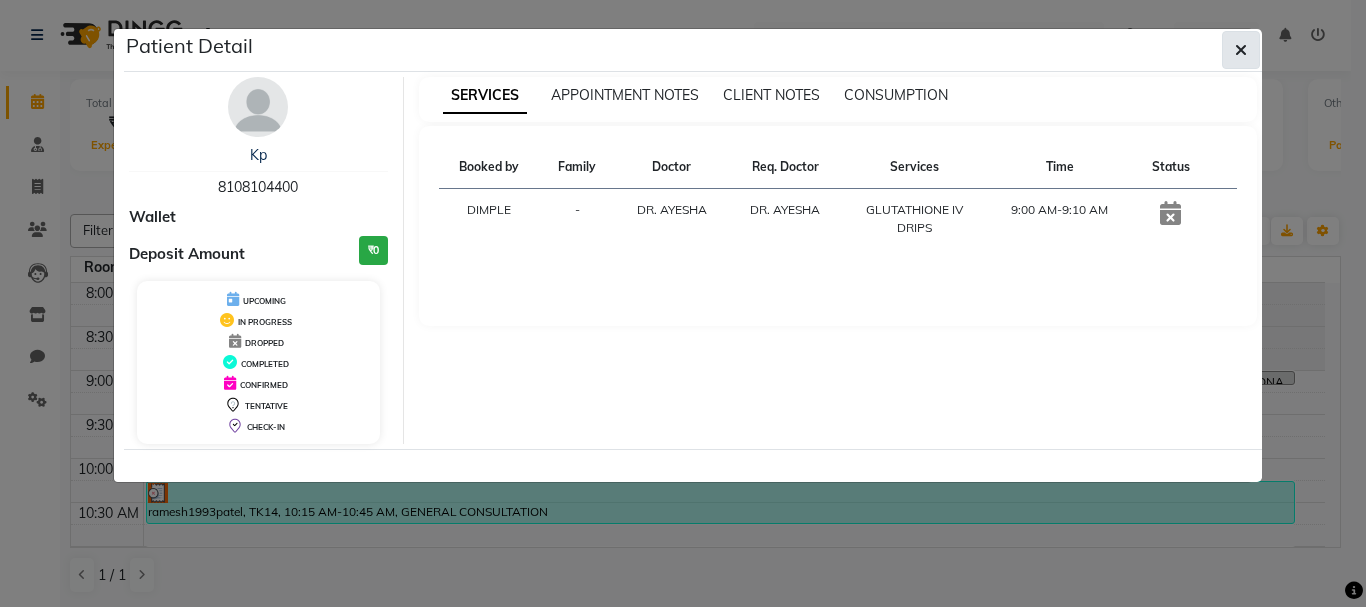 click 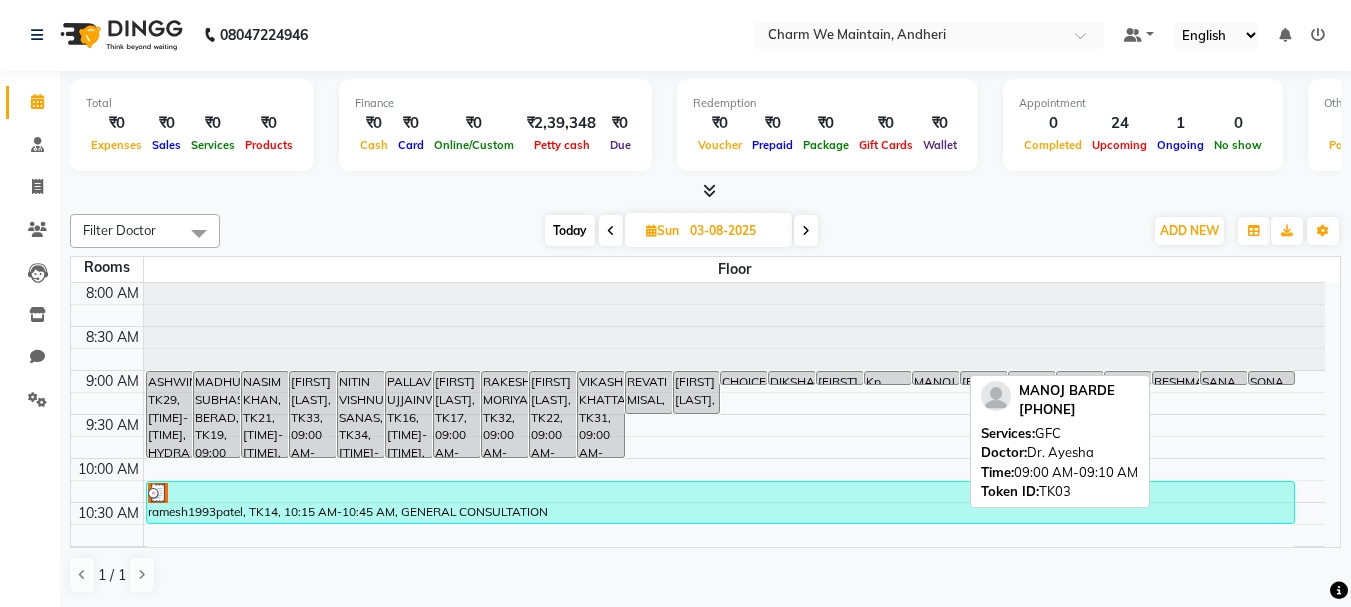 click on "MANOJ BARDE, TK03, [TIME]-[TIME], GFC" at bounding box center [936, 378] 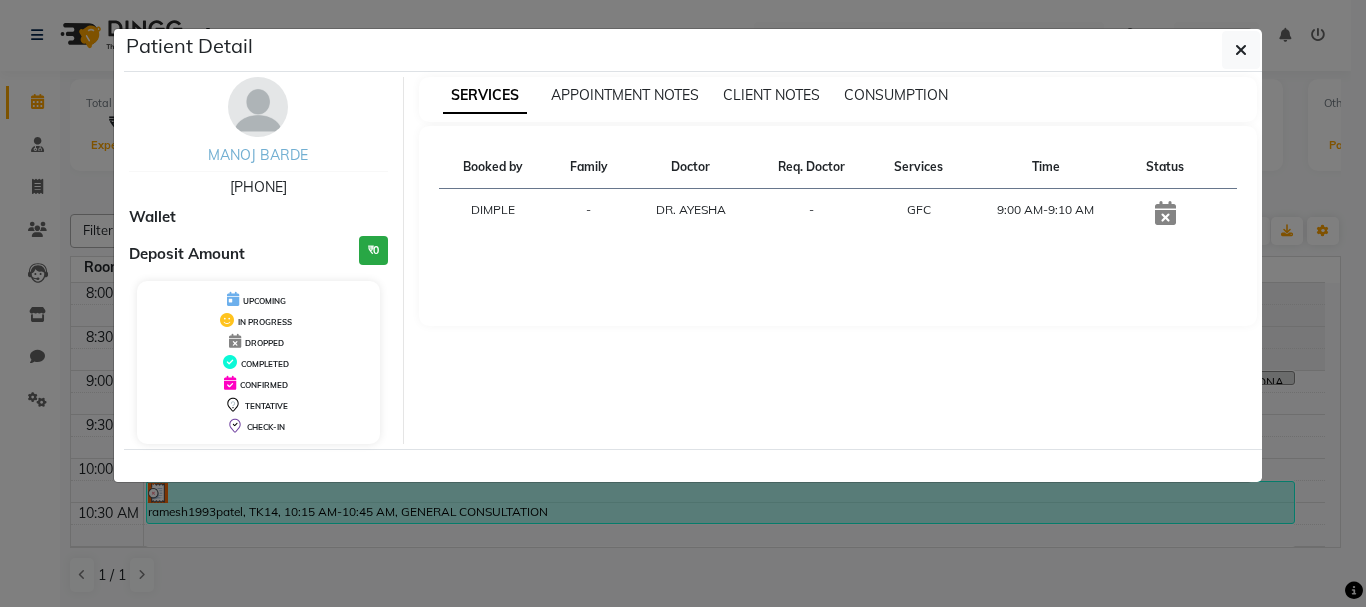 drag, startPoint x: 315, startPoint y: 156, endPoint x: 209, endPoint y: 158, distance: 106.01887 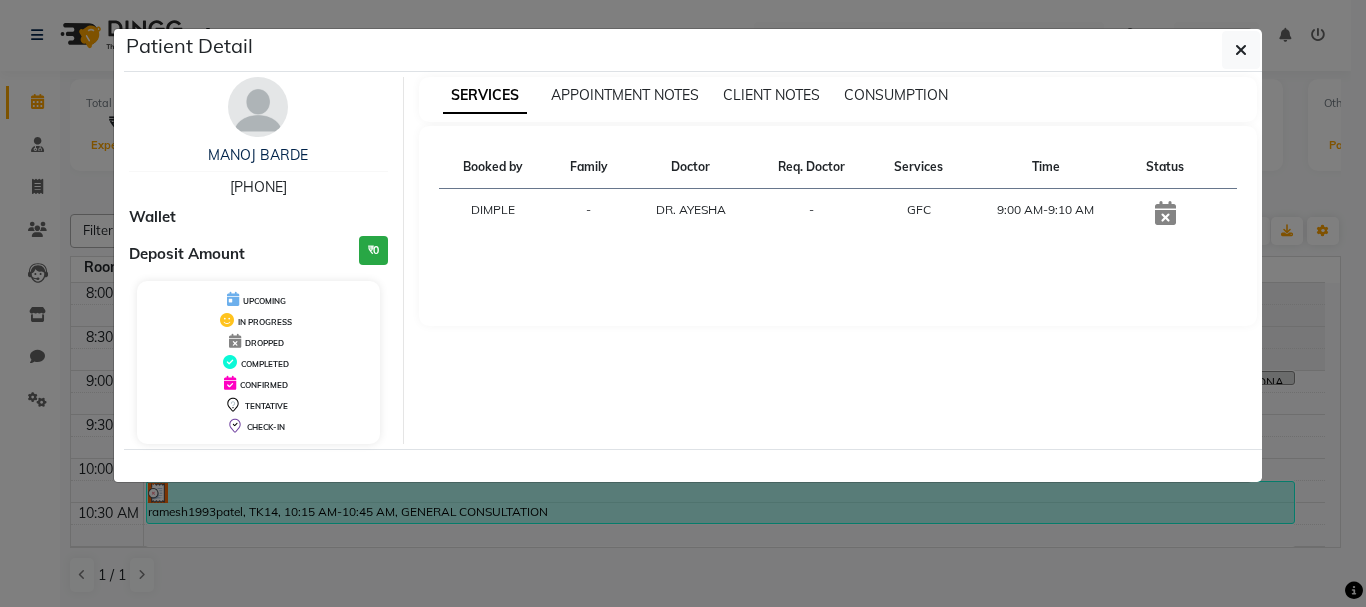 drag, startPoint x: 307, startPoint y: 187, endPoint x: 211, endPoint y: 188, distance: 96.00521 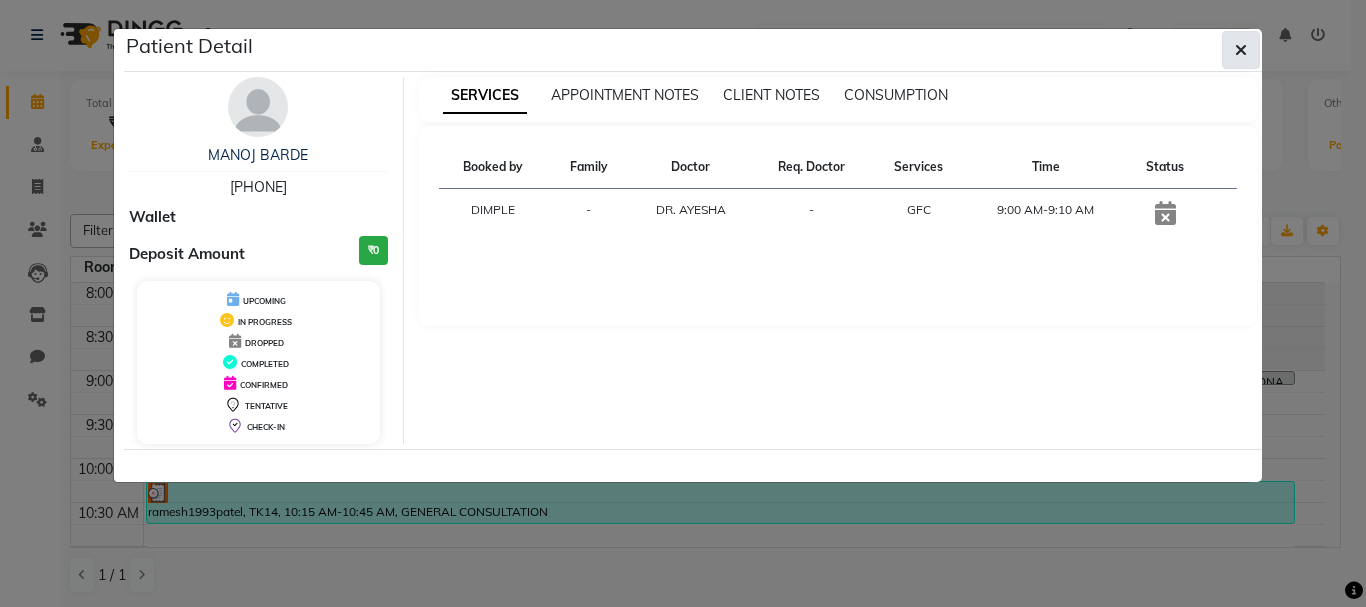 click 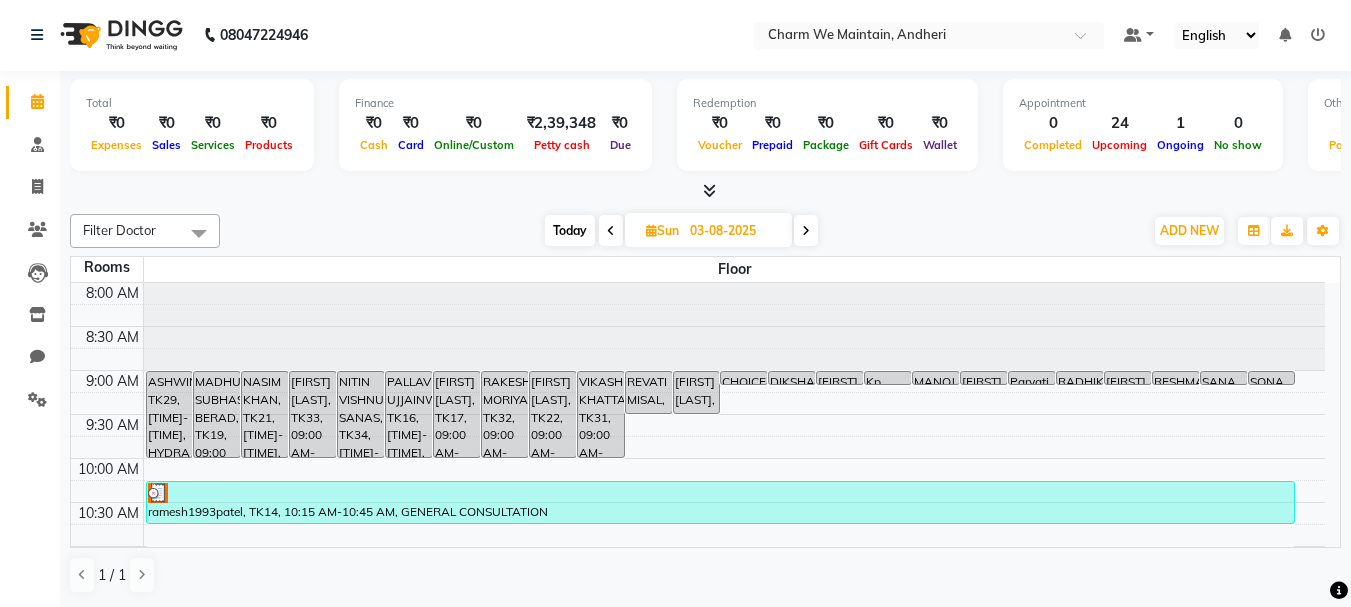 click on "Sun" at bounding box center (662, 230) 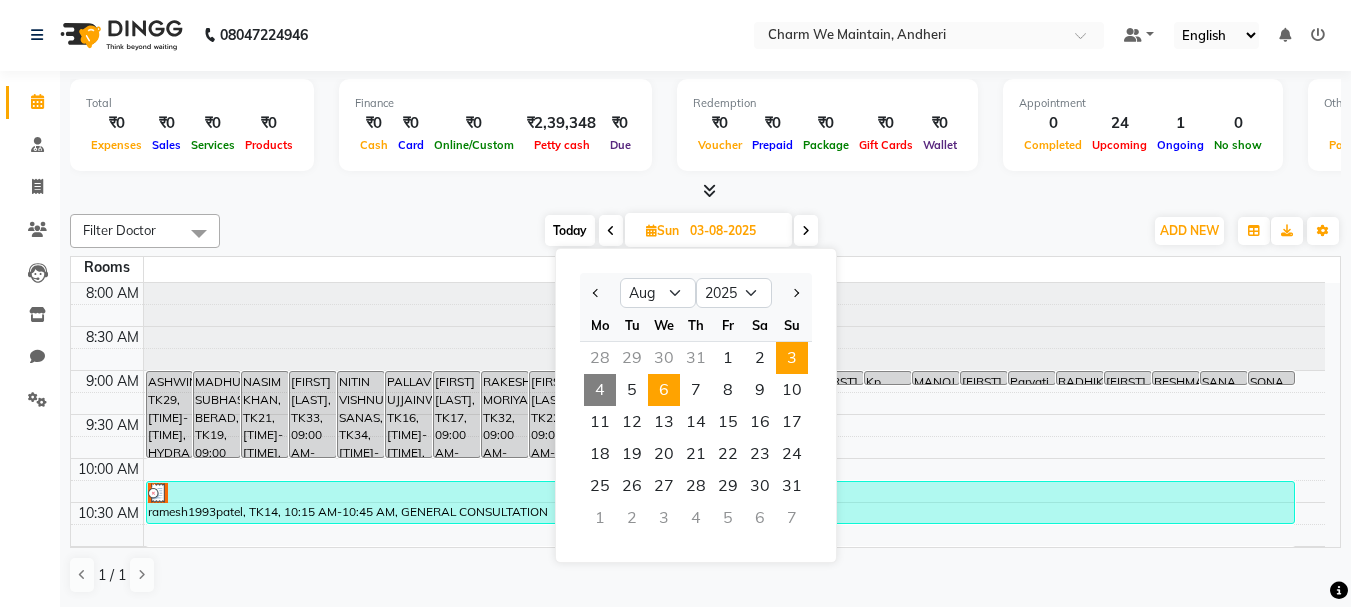 click on "6" at bounding box center [664, 390] 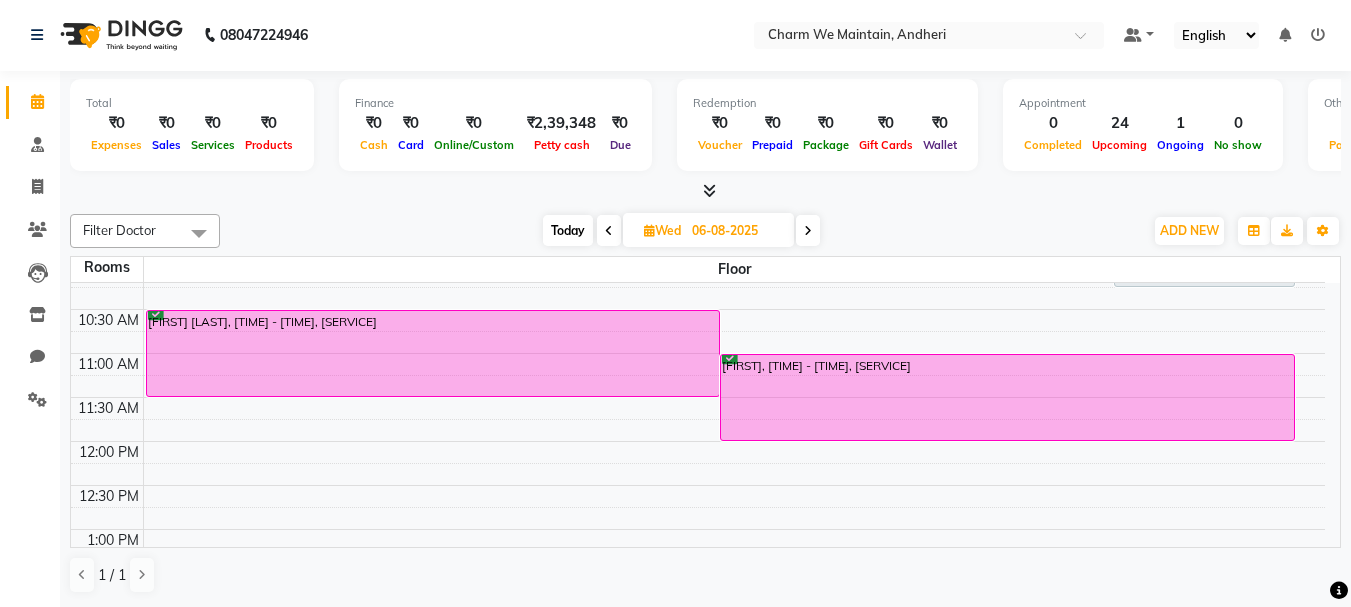 scroll, scrollTop: 93, scrollLeft: 0, axis: vertical 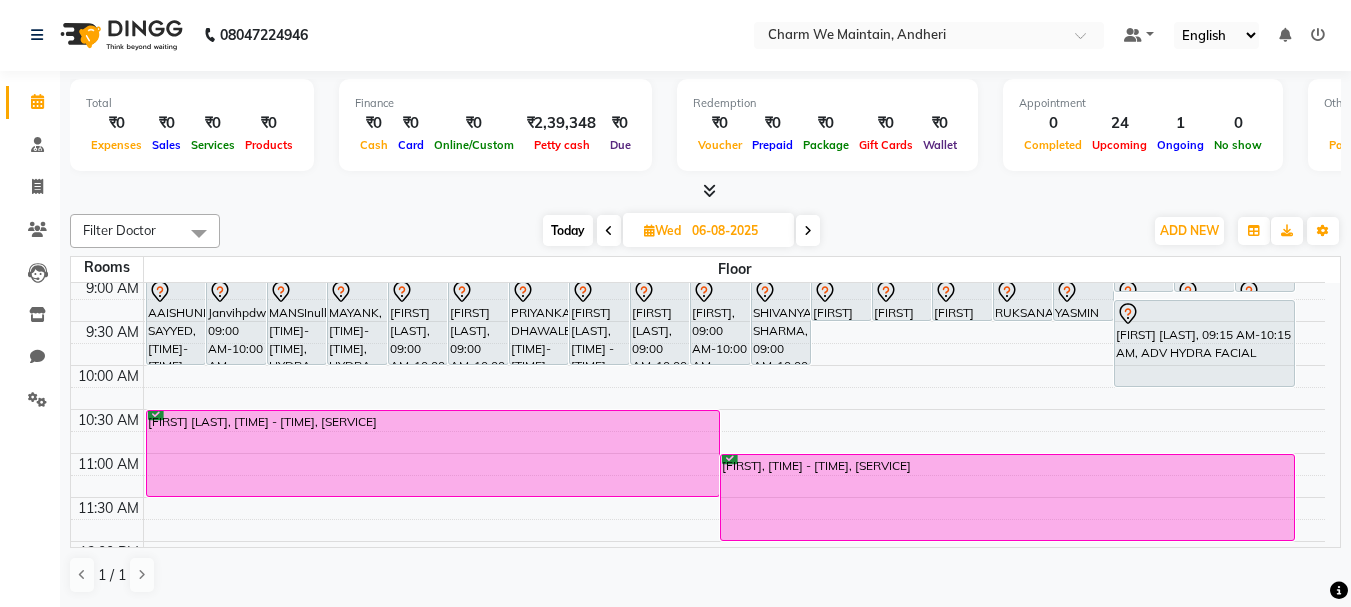 click on "[TIME] [TIME] [TIME] [TIME] [TIME] [TIME] [TIME] [TIME] [TIME] [TIME] [TIME] [TIME] [TIME] [TIME] [TIME] [TIME] [TIME] [TIME] [TIME] [TIME] [TIME] [TIME] [TIME] [TIME] [TIME] [TIME] [TIME] [TIME] [TIME] [TIME] [TIME] [TIME] [TIME] [TIME] [TIME] AAISHUNNISA SAYYED, [TIME]-[TIME], MEDI FACIAL Janvihpdwivedi, [TIME]-[TIME], HYDRA FACIAL MANSInull, [TIME]-[TIME], HYDRA FACIAL MAYANK, [TIME]-[TIME], HYDRA FACIAL NASIM SAYED, [TIME]-[TIME], MEDI FACIAL NEETA PEDNEKAR, [TIME]-[TIME], HYDRA FACIAL PRIYANKA DHAWALE, [TIME]-[TIME], ADV GLUTA rahimkhan78989h KHAN, [TIME]-[TIME], HAIR PRP RAJNI JADHAV, [TIME]-[TIME], ADV HYDRA FACIAL SANIKA, [TIME]-[TIME], HYDRA FACIAL SHIVANYA SHARMA, [TIME]-[TIME], CO2 FRACTIONAL LASER POOJA JADHAV, [TIME]-[TIME], CLASSIC GLUTA Reshma Shaikh, [TIME]-[TIME], BASIC GLUTA" at bounding box center [698, 849] 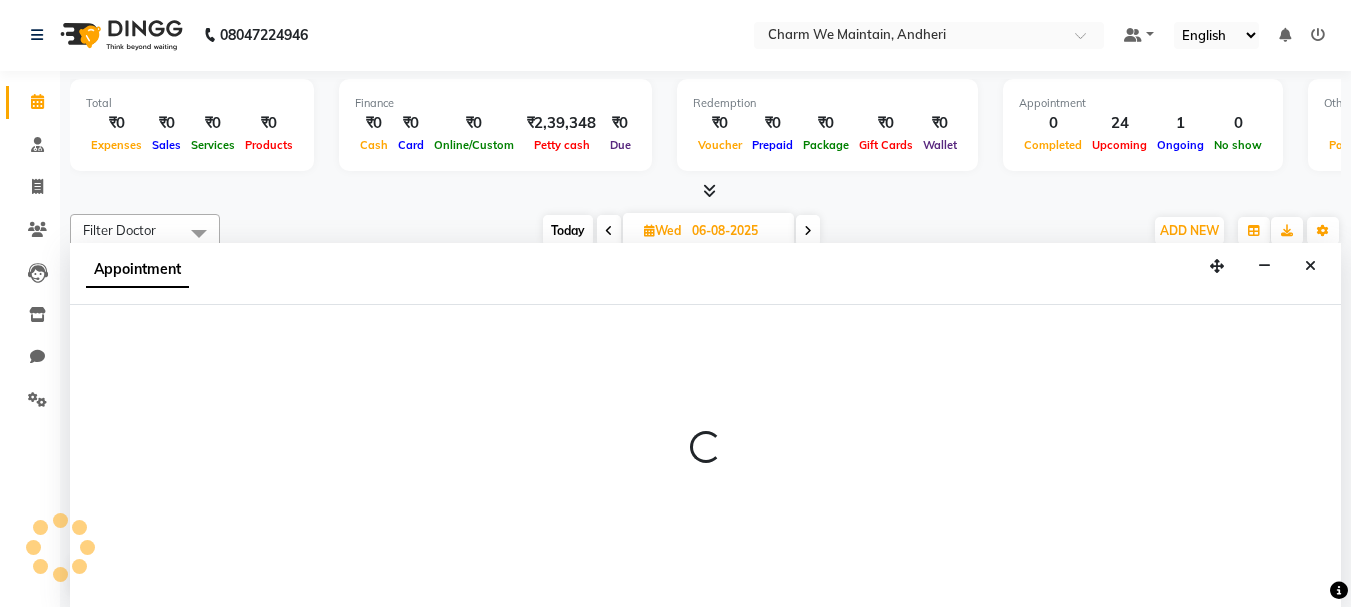 select on "630" 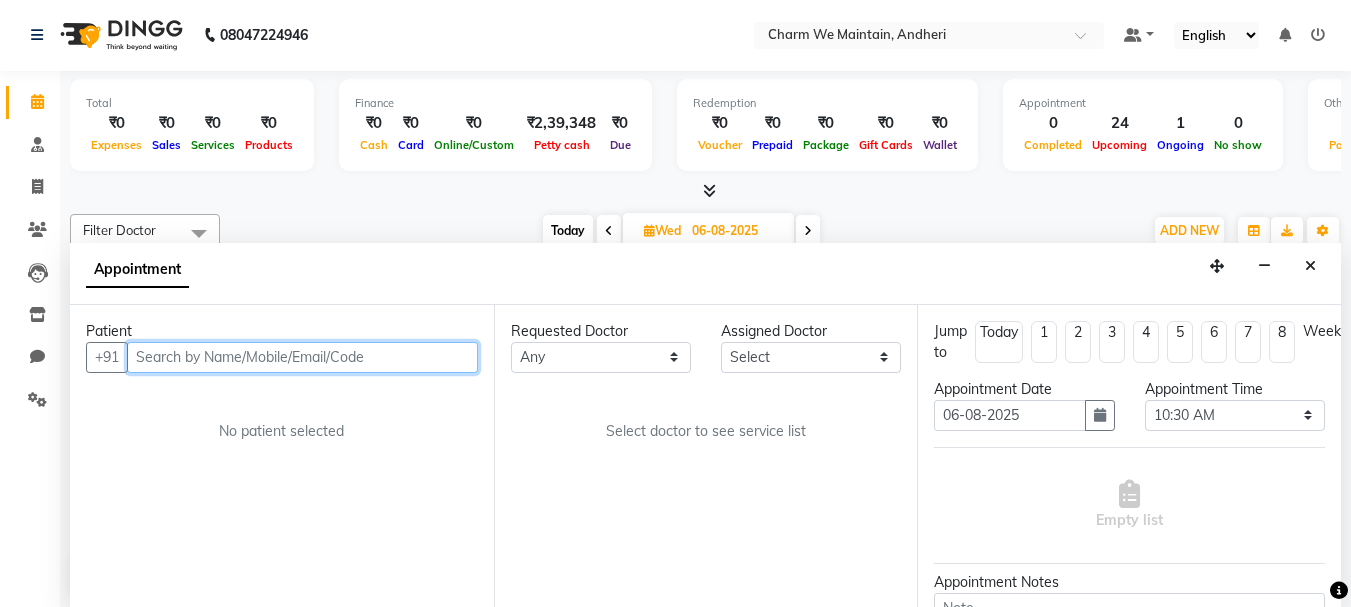 paste on "[PHONE]" 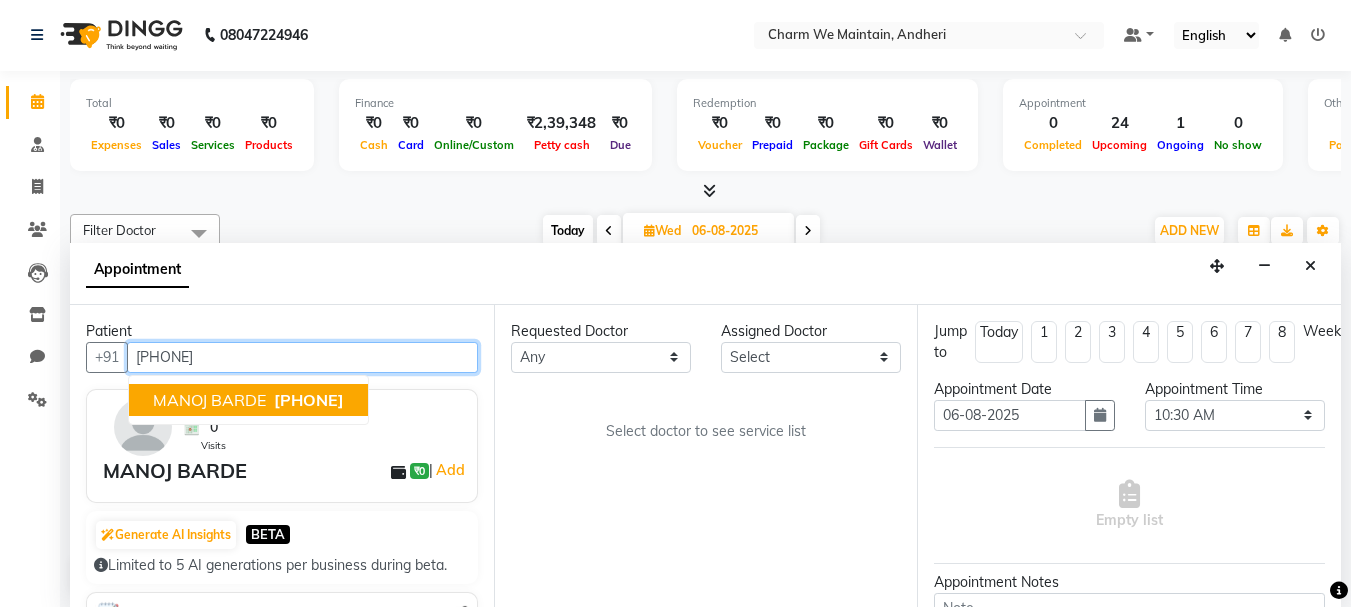 click on "[PHONE]" at bounding box center (309, 400) 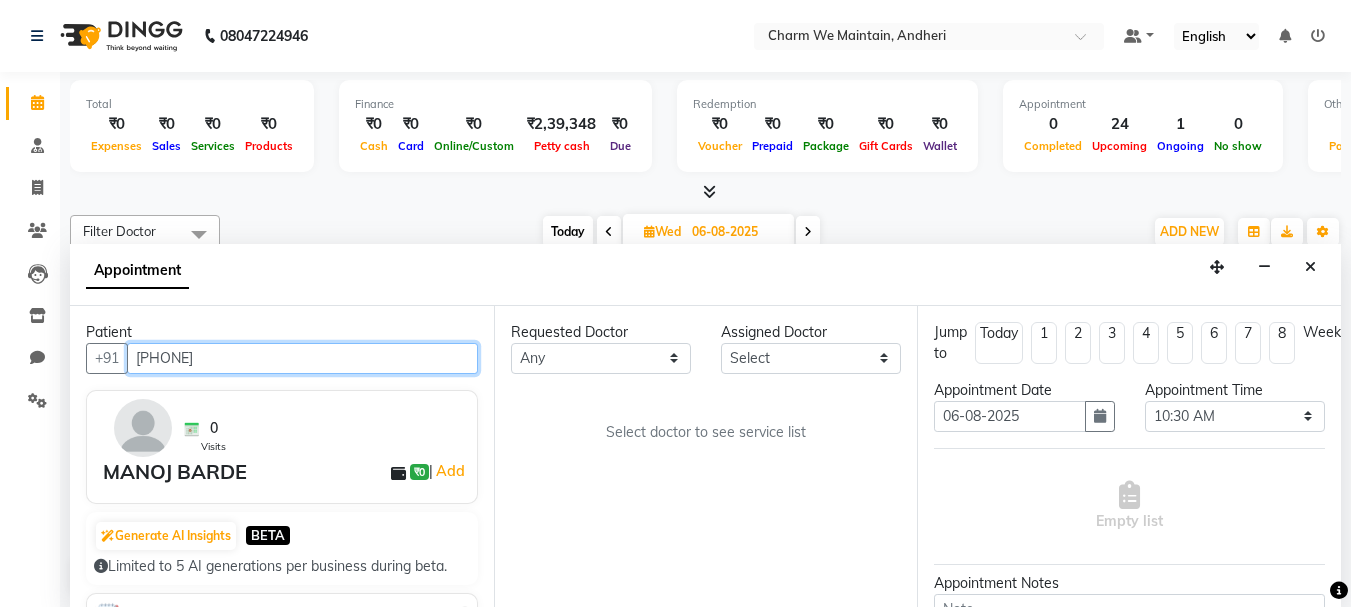 scroll, scrollTop: 1, scrollLeft: 0, axis: vertical 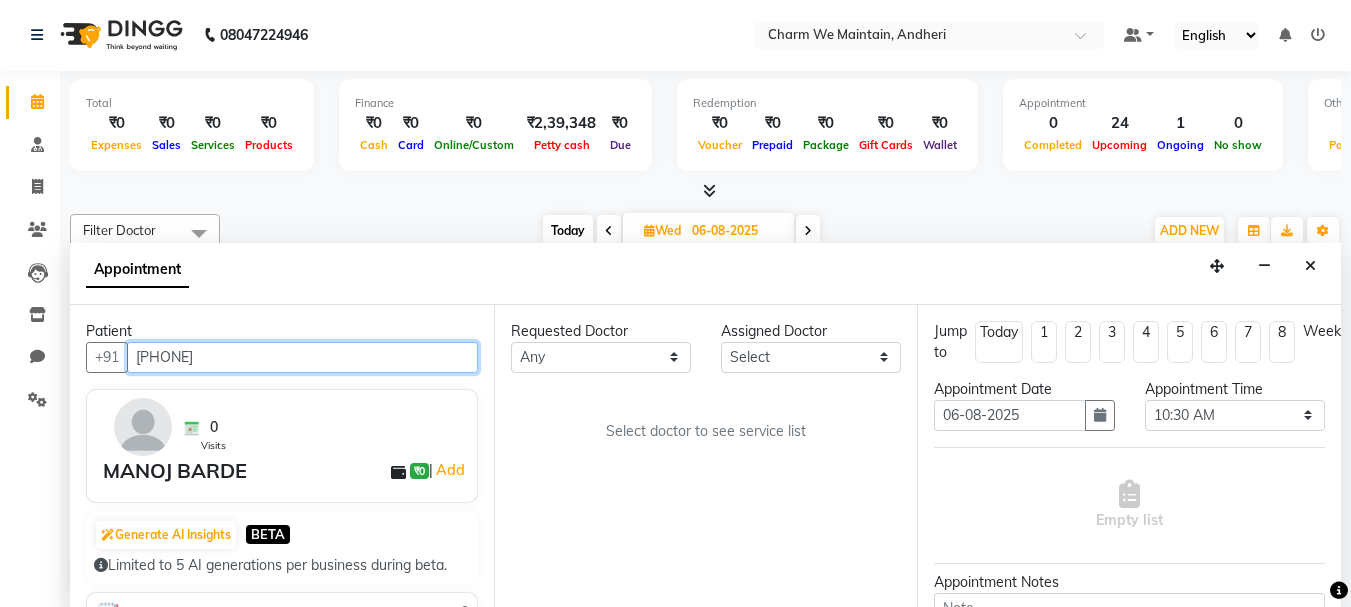 type on "[PHONE]" 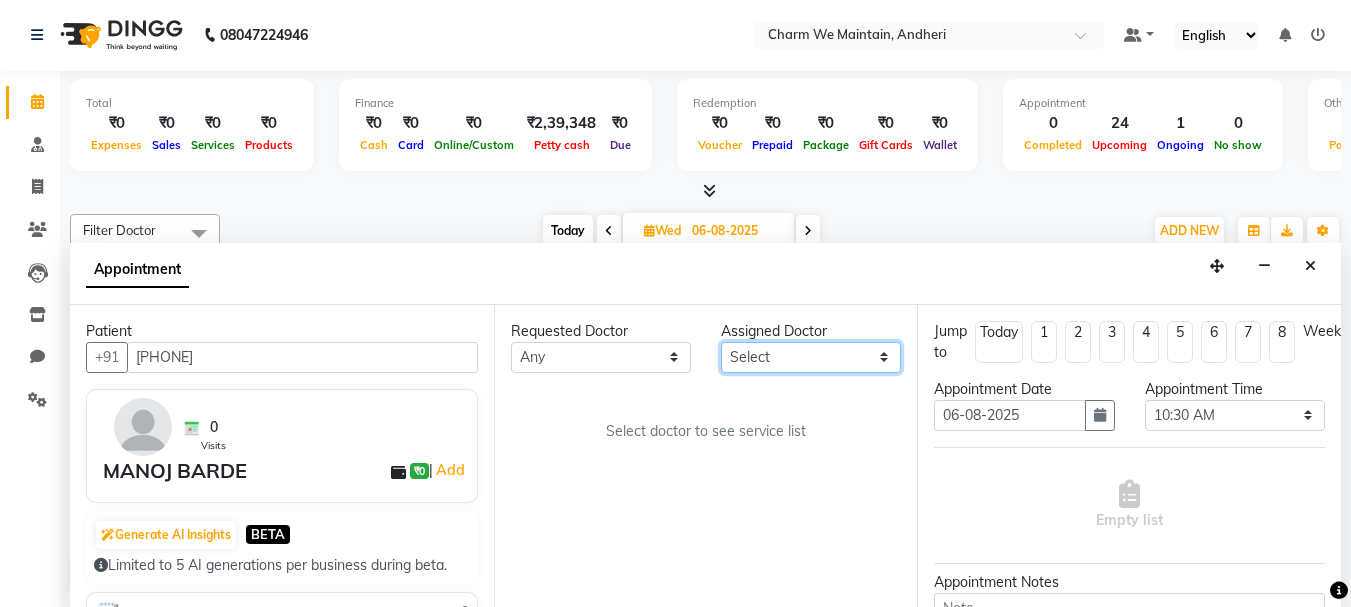 click on "Select DR. AASTHA	 DR. AYESHA	 DR. HIRALBEN" at bounding box center (811, 357) 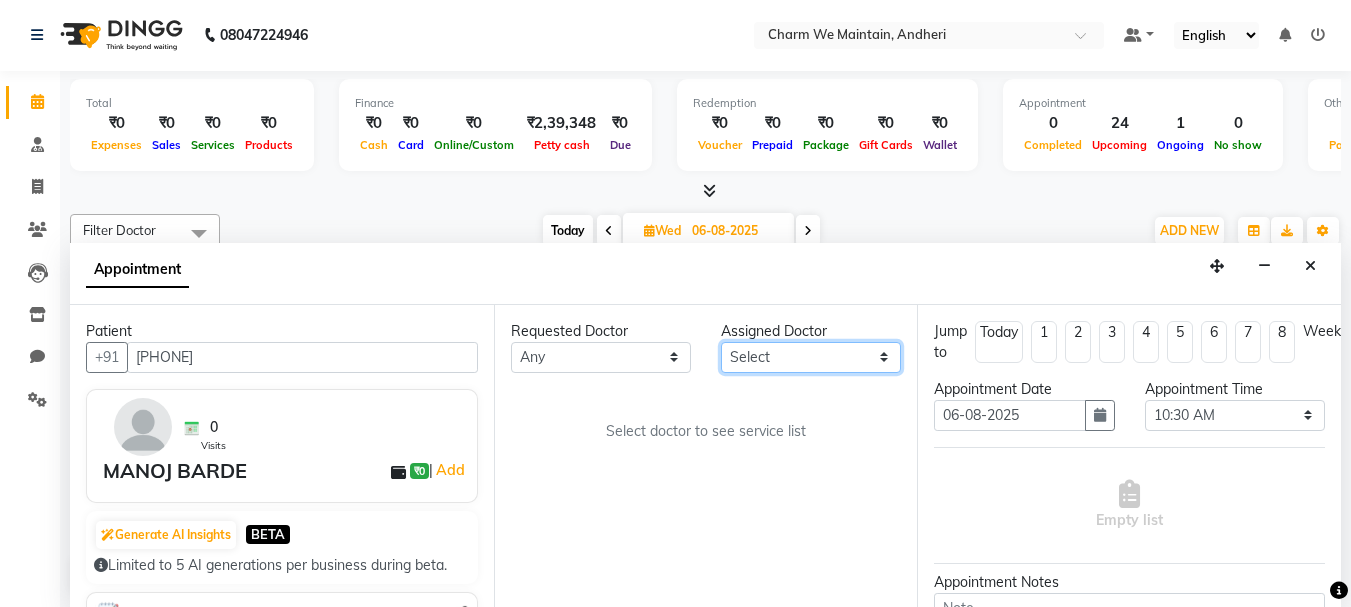 select on "86210" 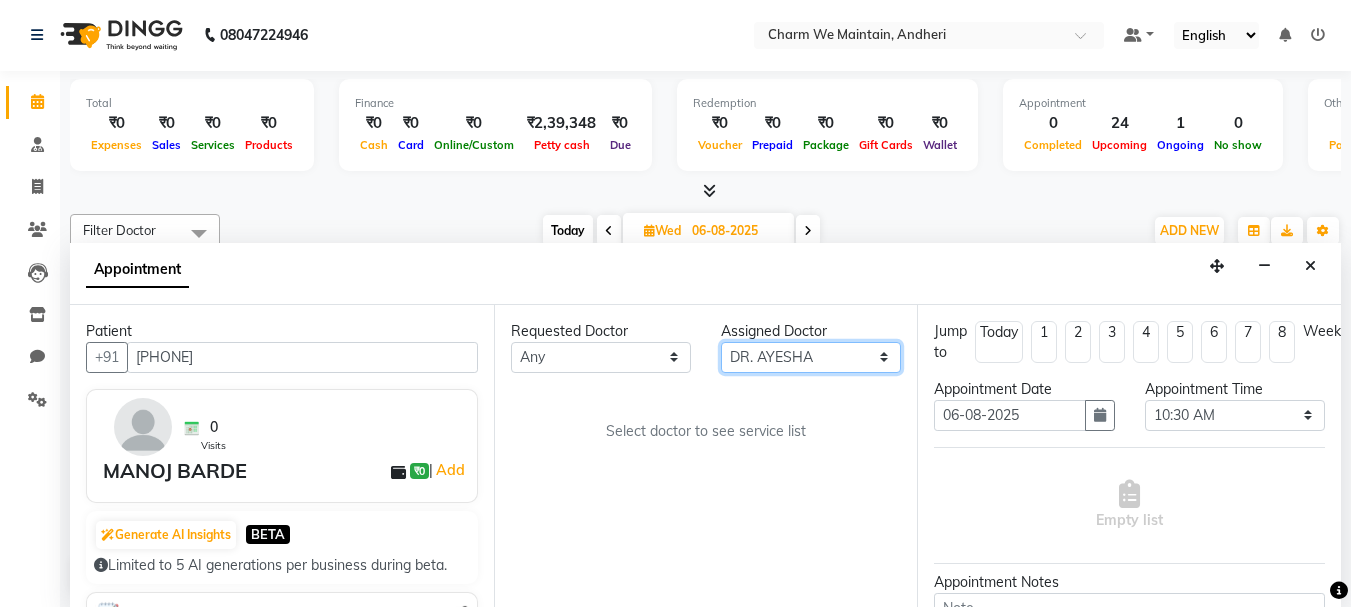 click on "Select DR. AASTHA	 DR. AYESHA	 DR. HIRALBEN" at bounding box center [811, 357] 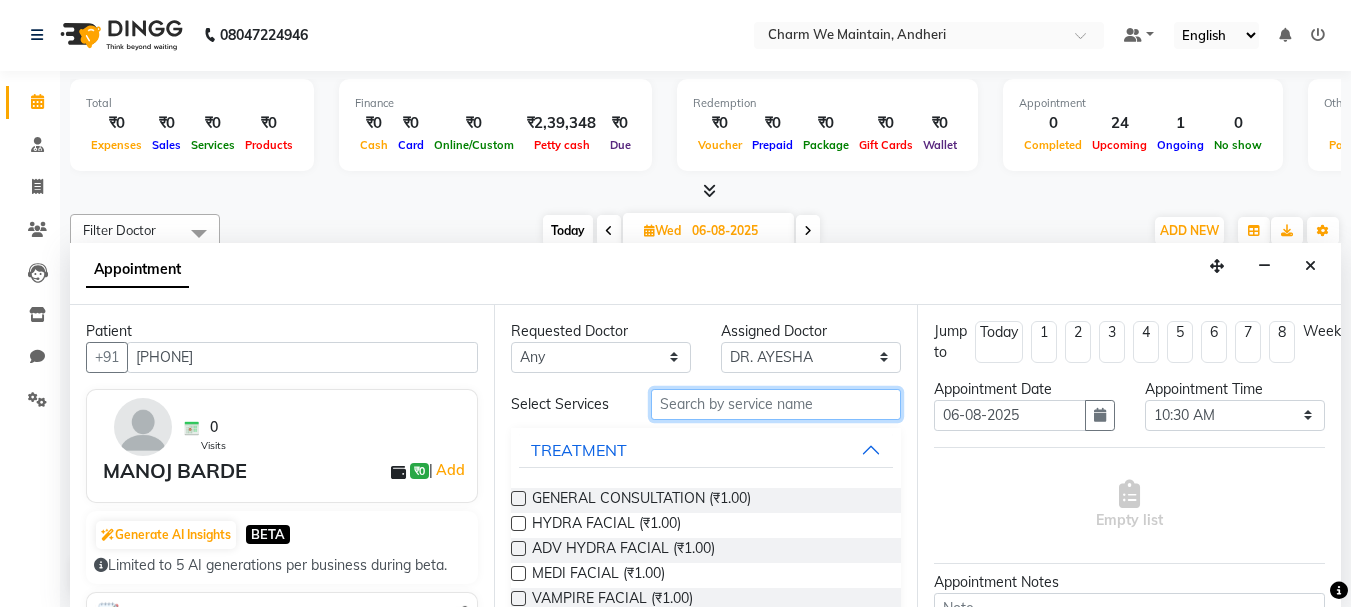 click at bounding box center (776, 404) 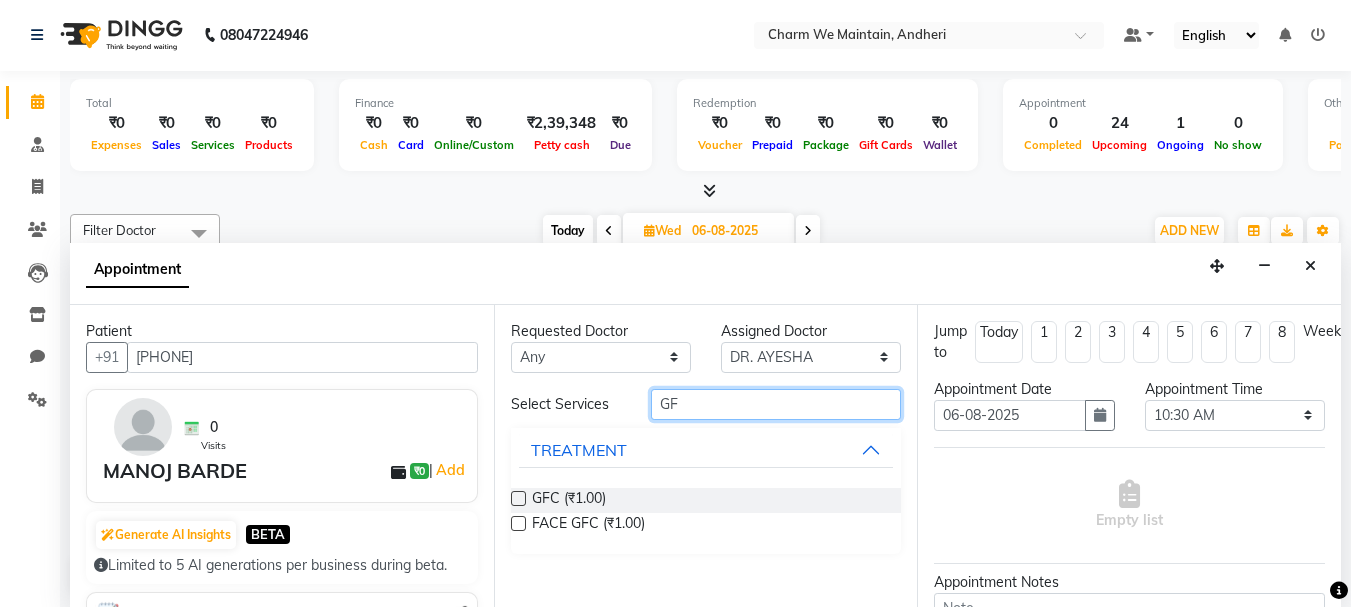 type on "G" 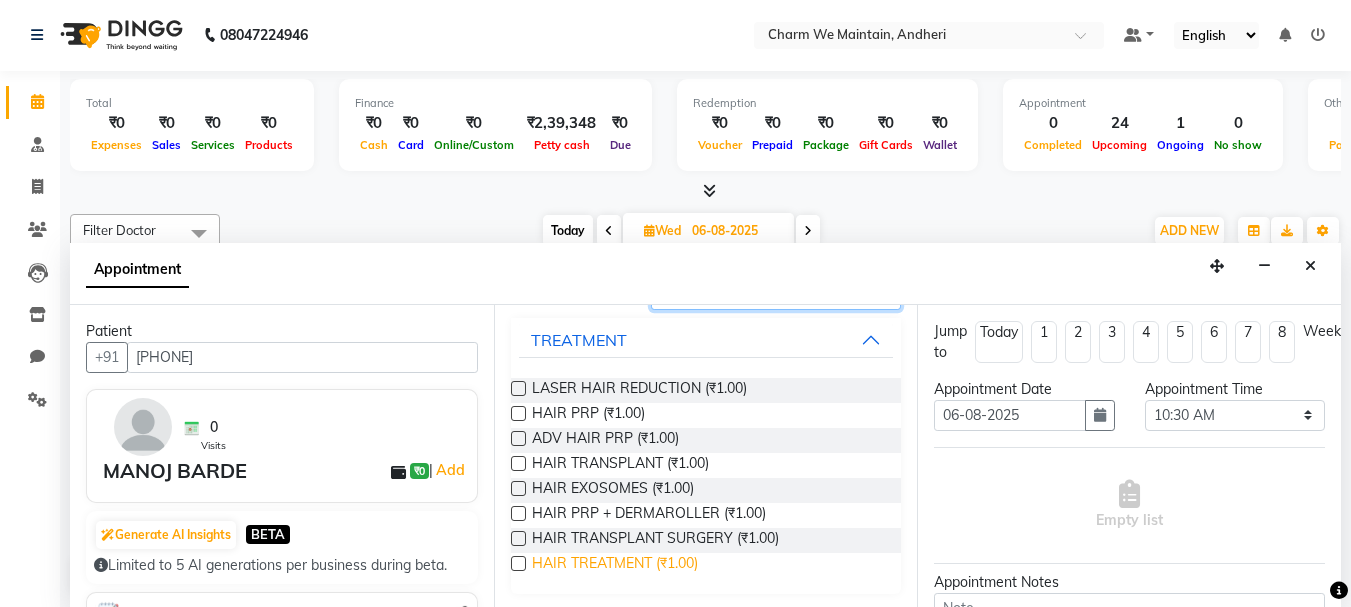scroll, scrollTop: 113, scrollLeft: 0, axis: vertical 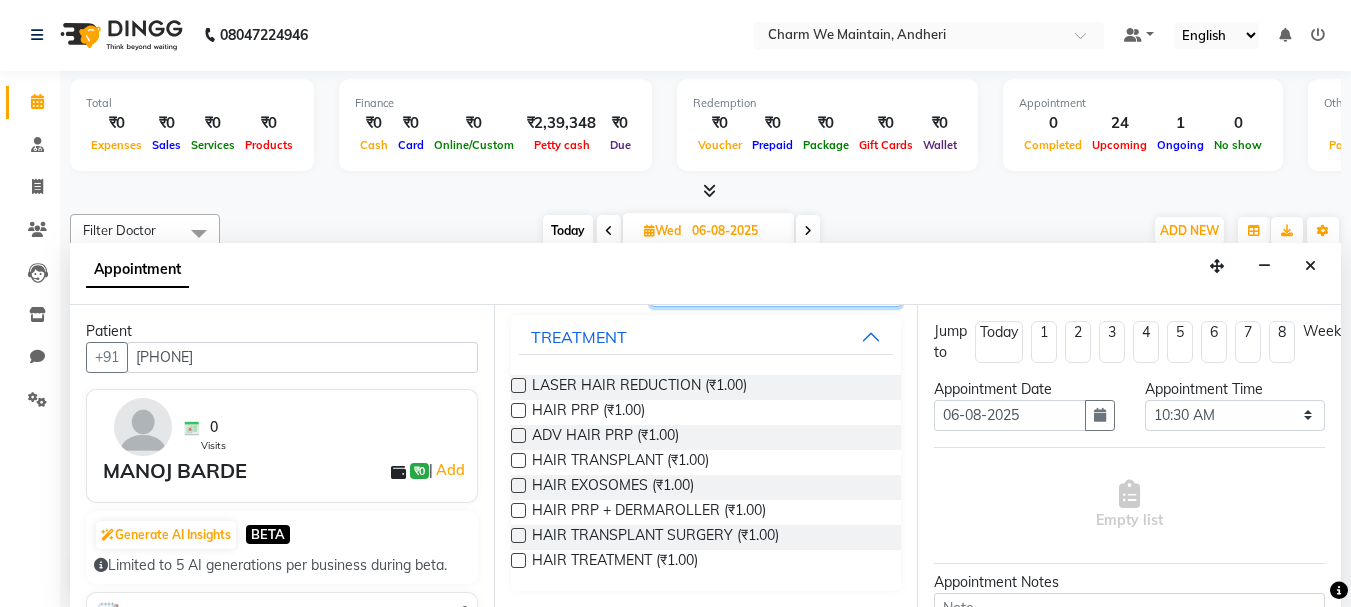 type on "HAIR" 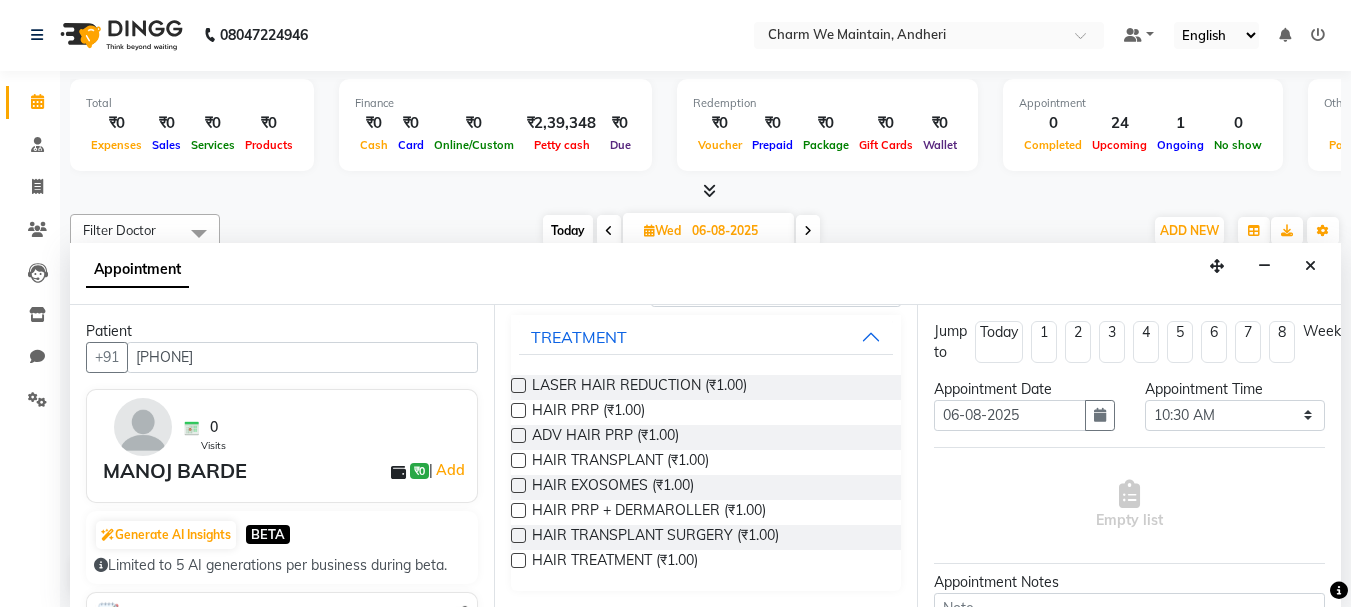 click at bounding box center [518, 560] 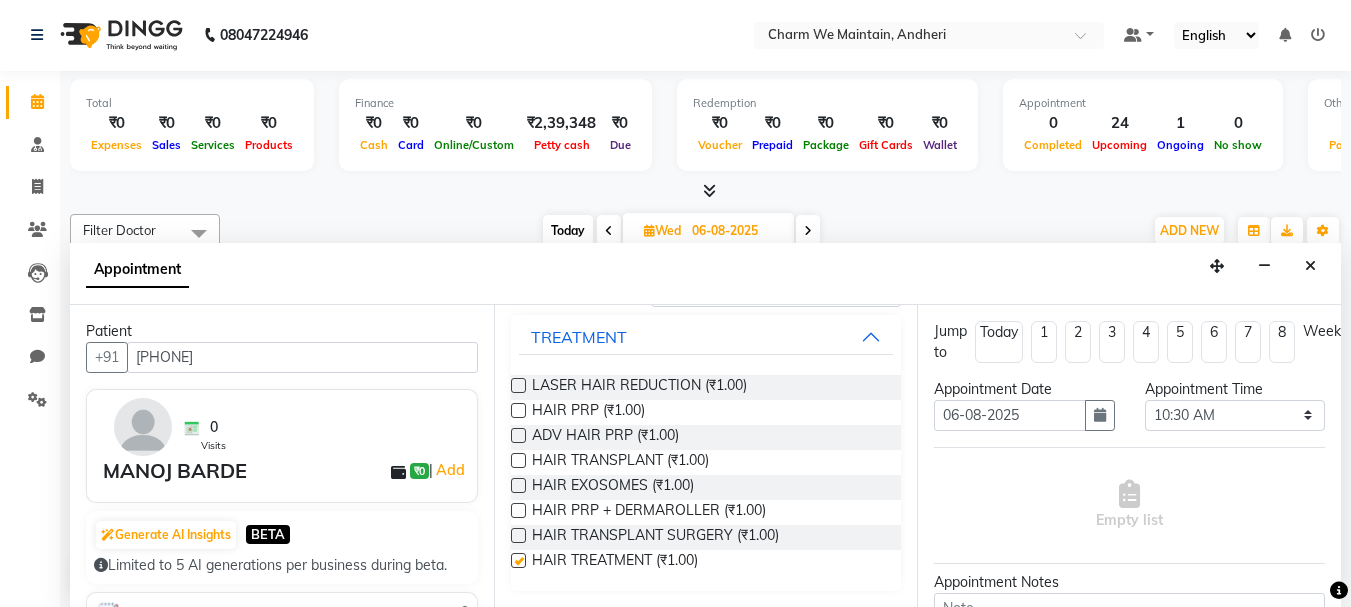 select on "4343" 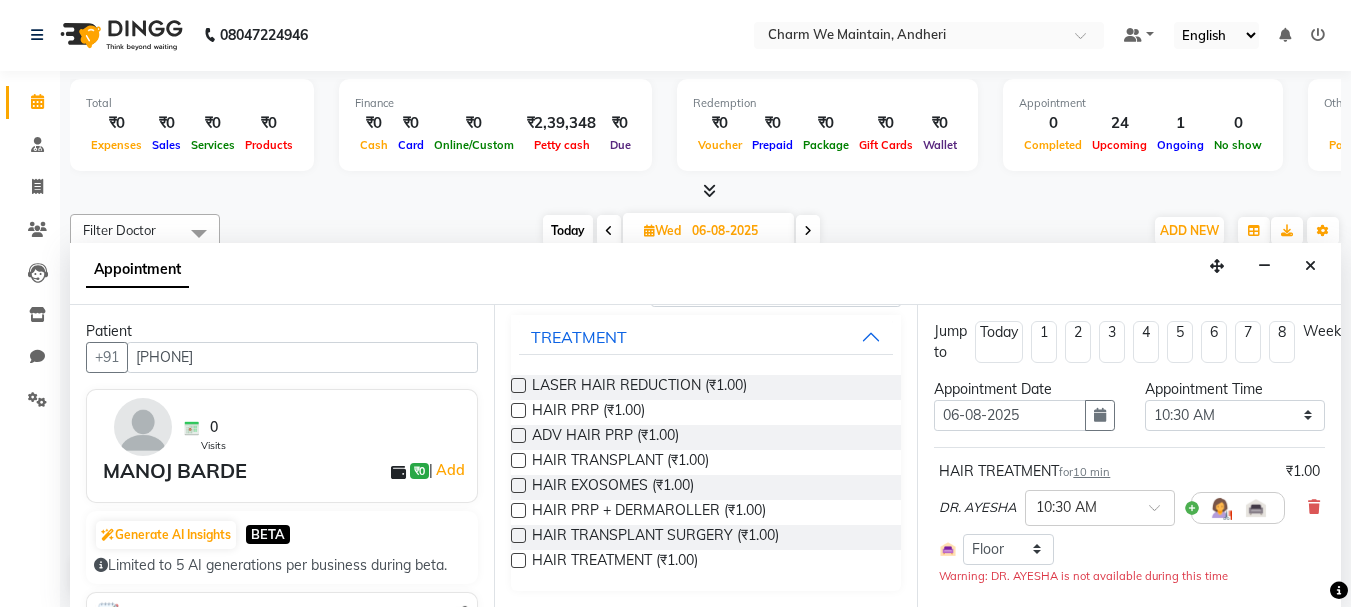 checkbox on "false" 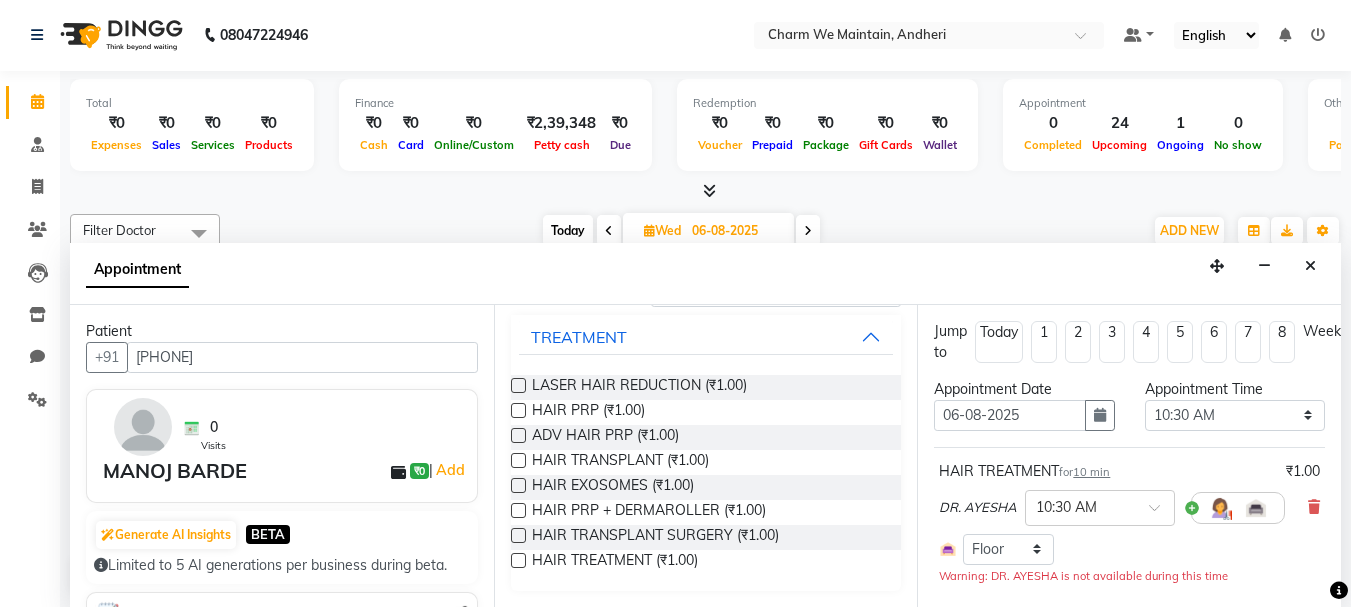 scroll, scrollTop: 0, scrollLeft: 0, axis: both 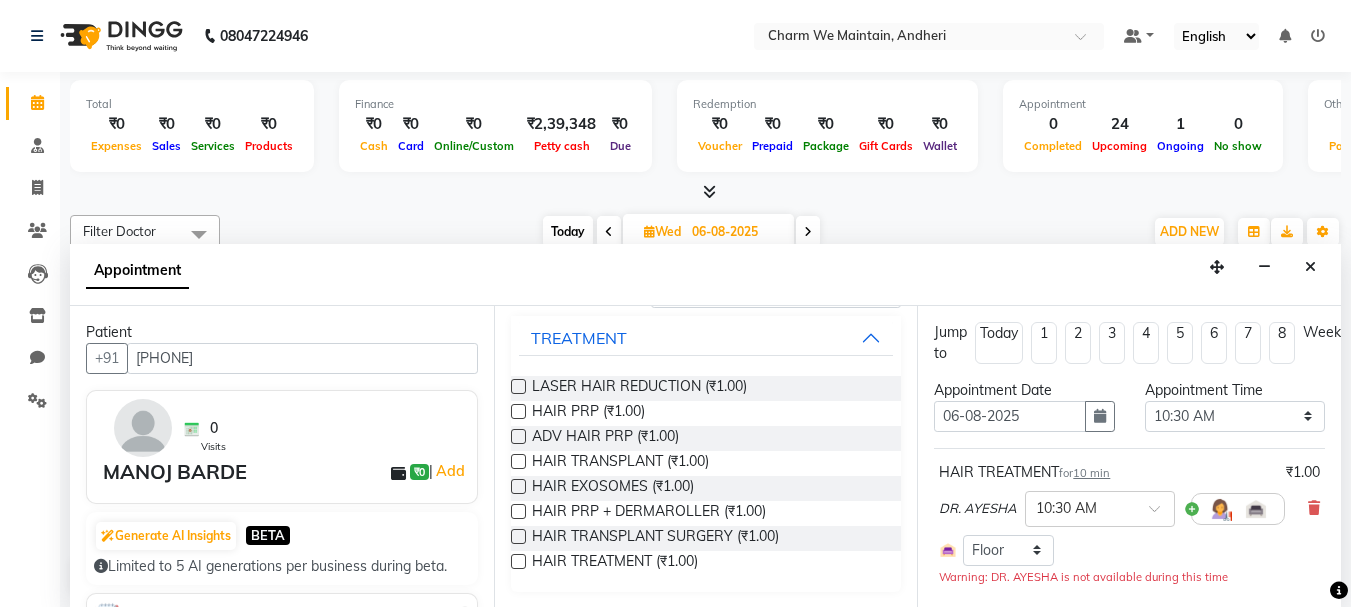 click on "10 min" at bounding box center [1091, 473] 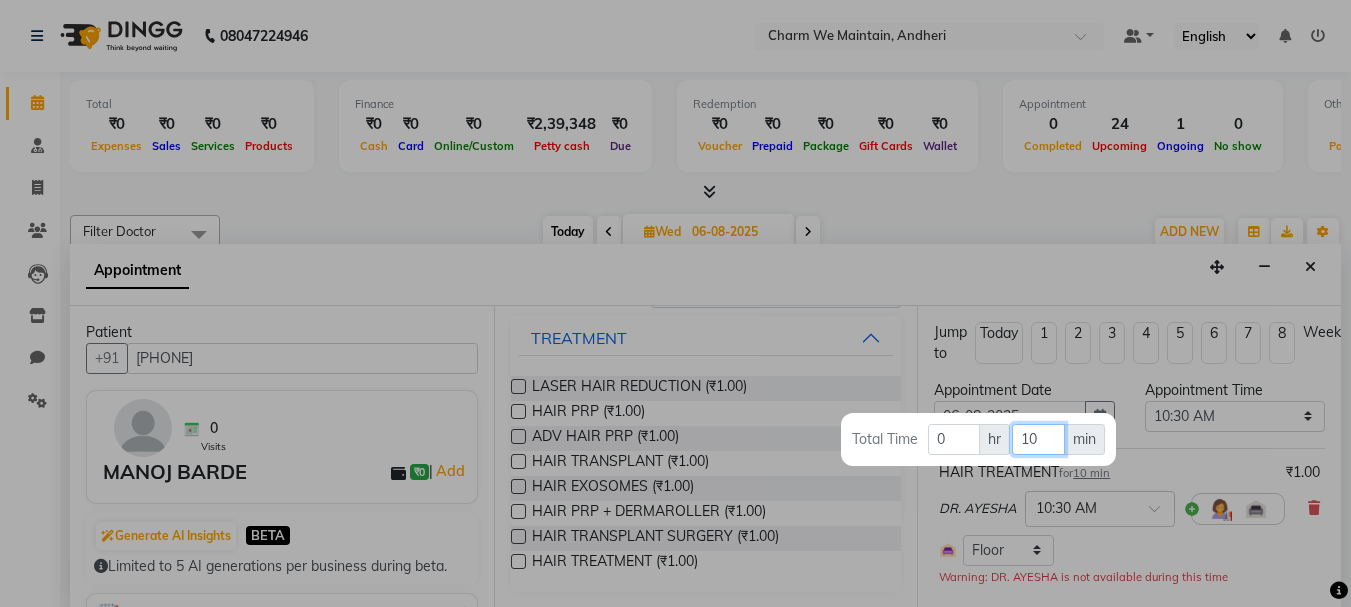 click on "10" at bounding box center [1038, 439] 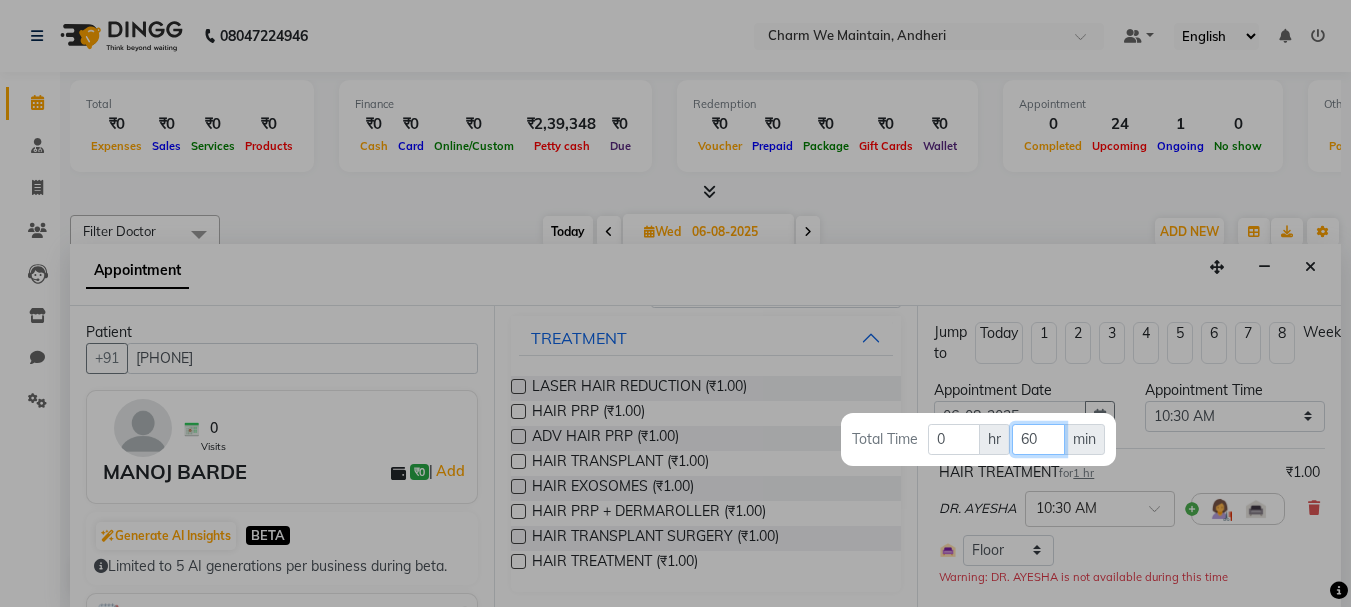 type on "60" 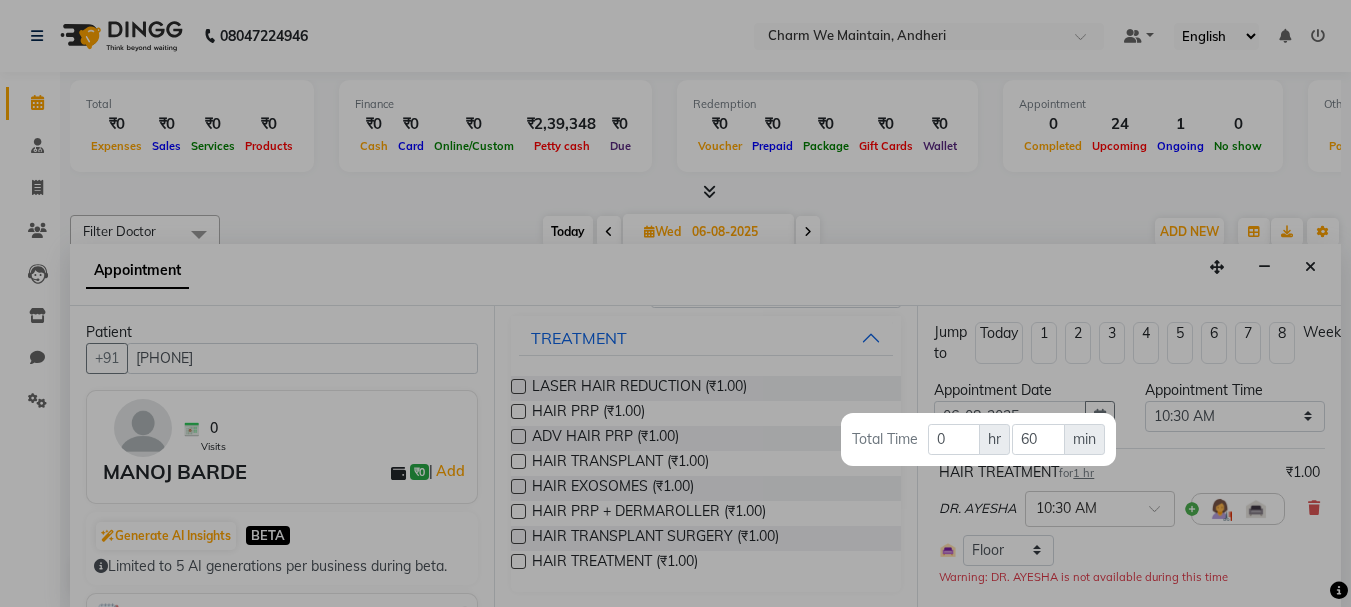 click at bounding box center [675, 303] 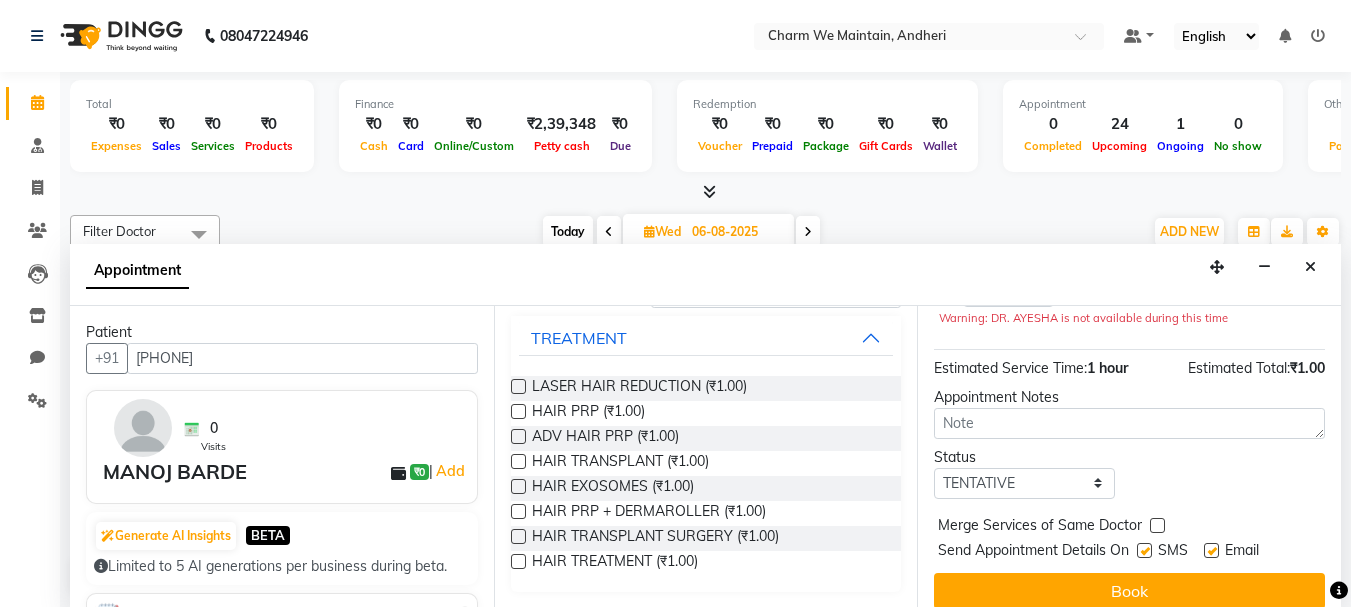 scroll, scrollTop: 291, scrollLeft: 0, axis: vertical 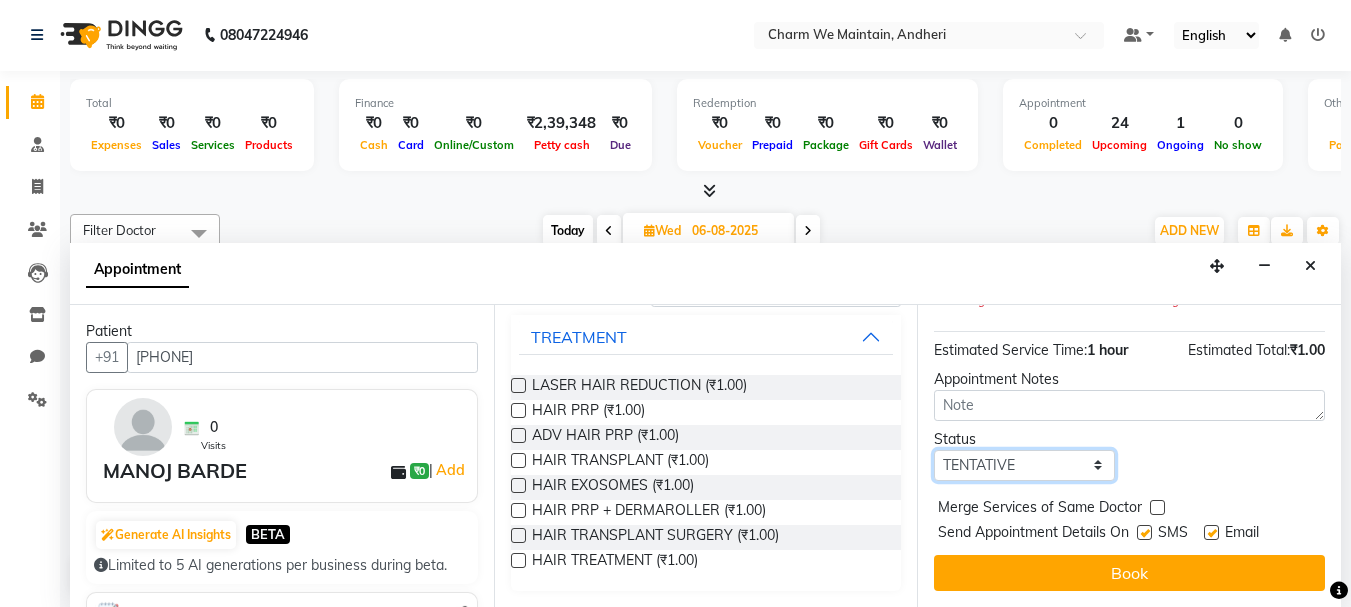 click on "Select TENTATIVE CONFIRM UPCOMING" at bounding box center [1024, 465] 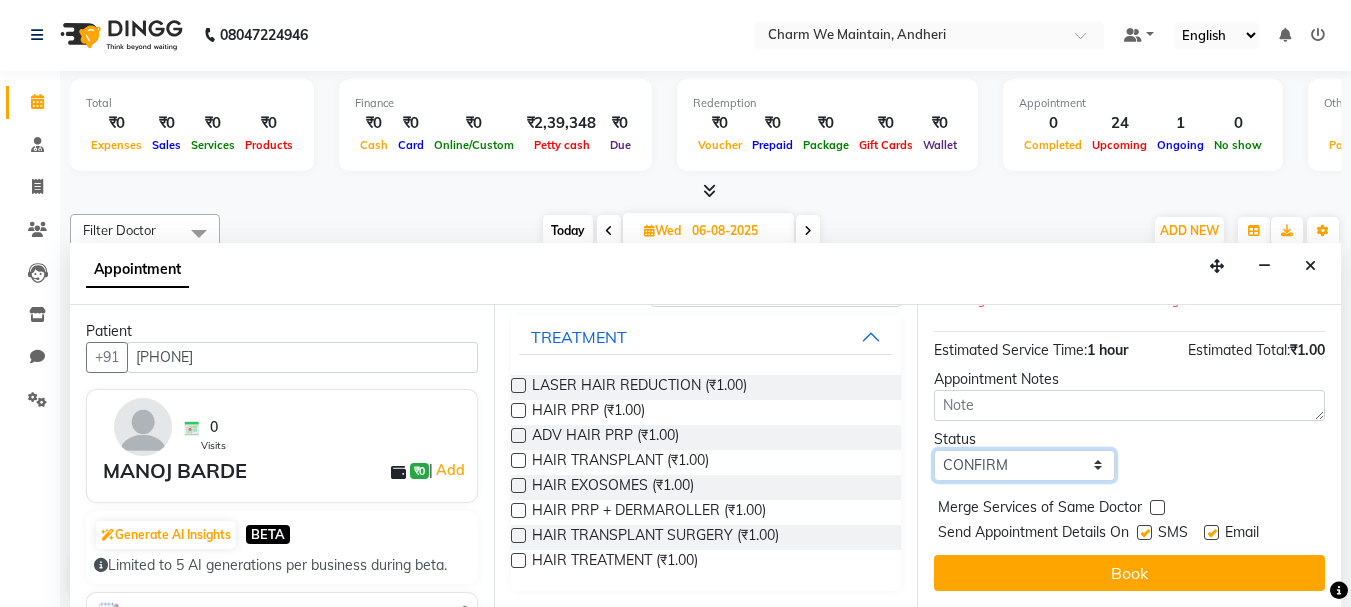 click on "Select TENTATIVE CONFIRM UPCOMING" at bounding box center (1024, 465) 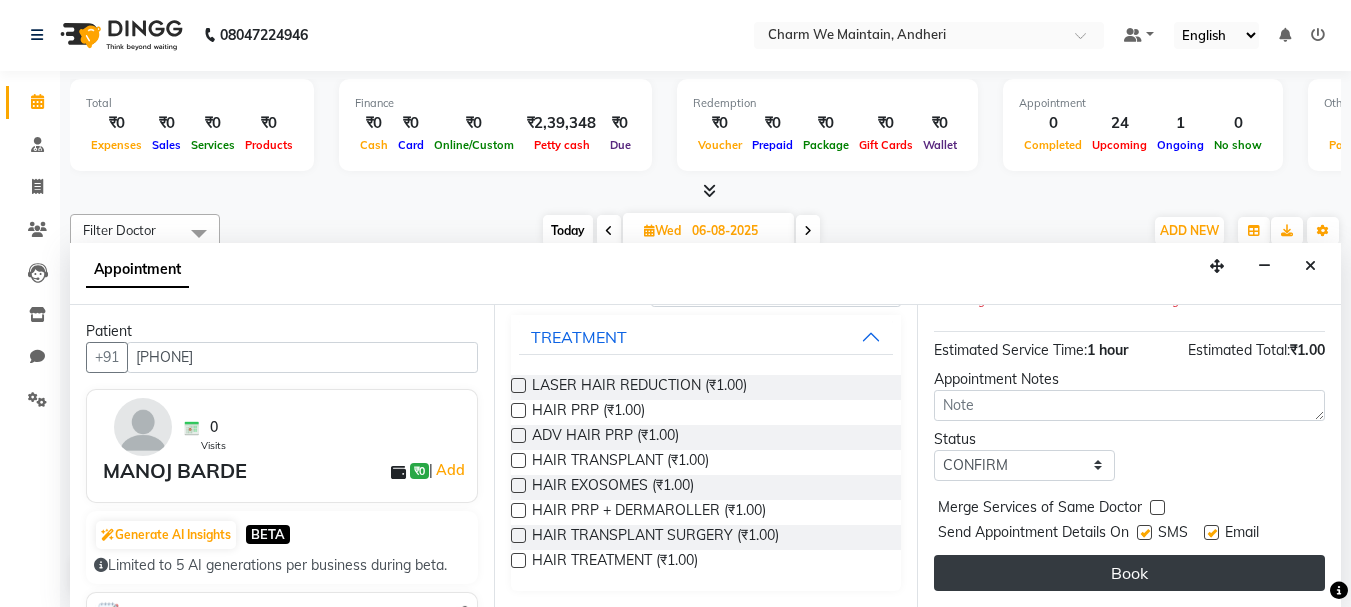 click on "Book" at bounding box center (1129, 573) 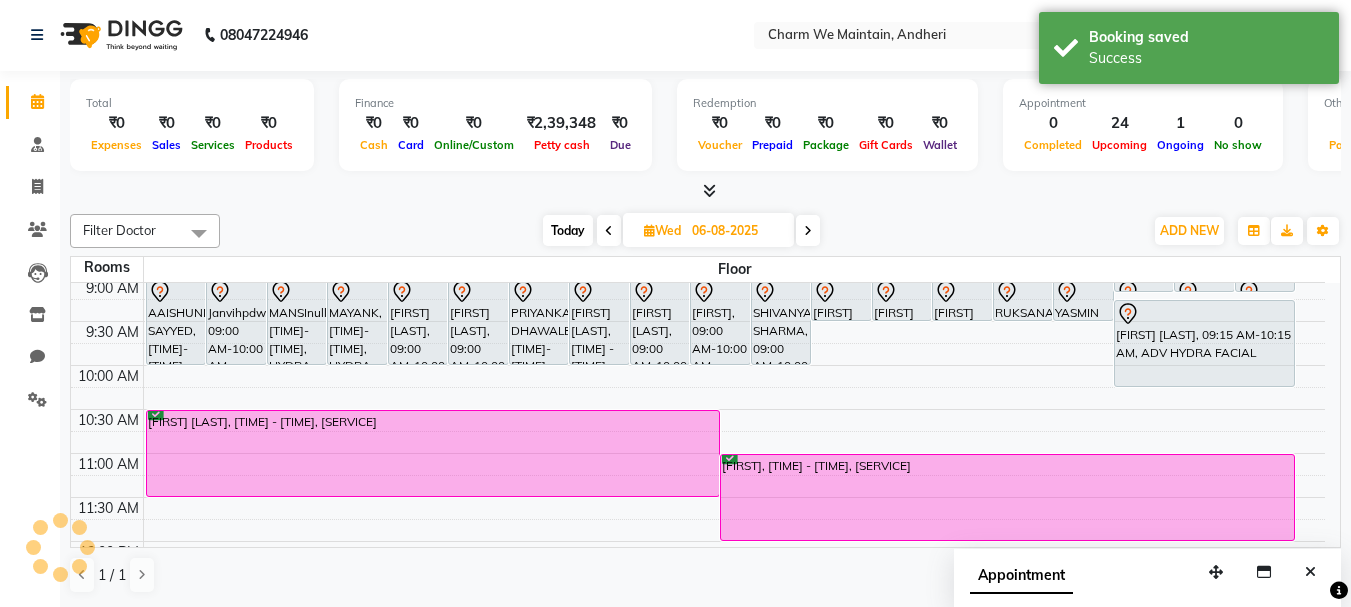 scroll, scrollTop: 0, scrollLeft: 0, axis: both 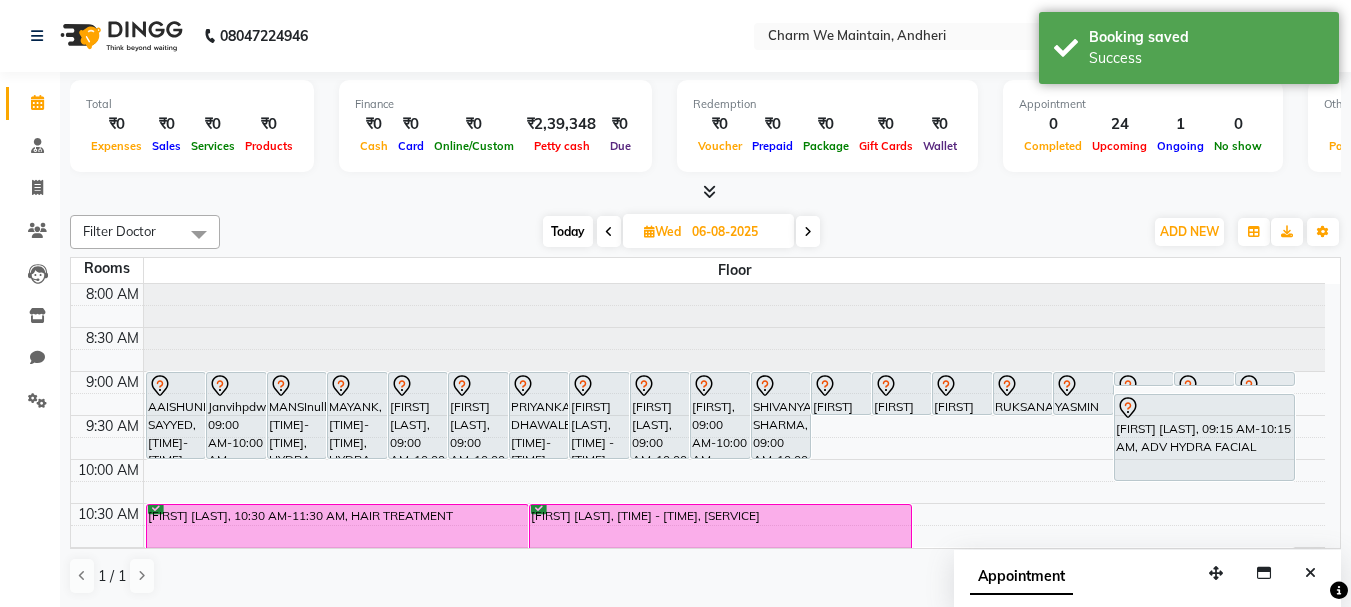 click on "Today" at bounding box center (568, 231) 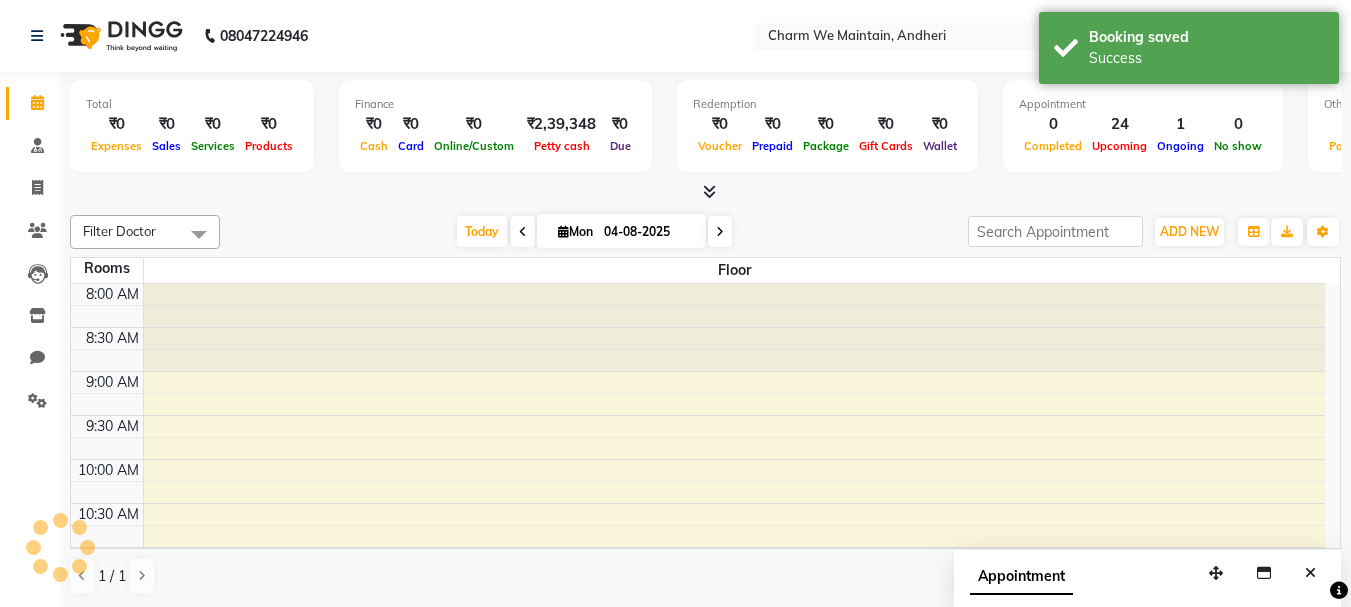 scroll, scrollTop: 793, scrollLeft: 0, axis: vertical 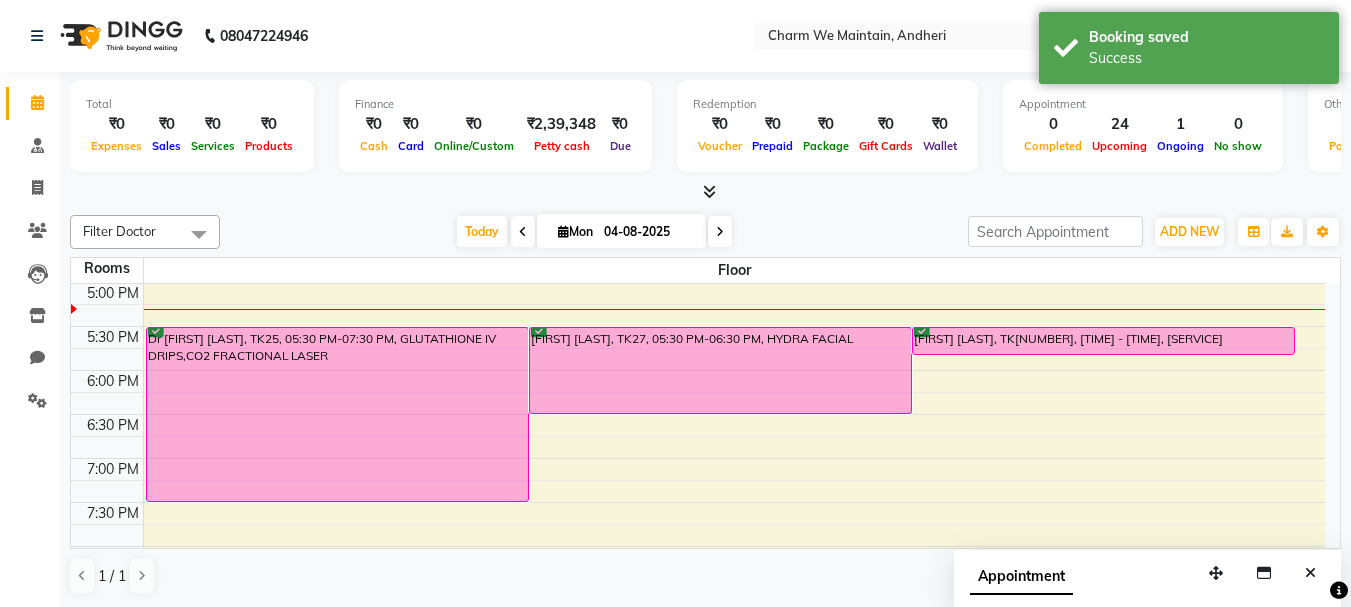 click at bounding box center (523, 232) 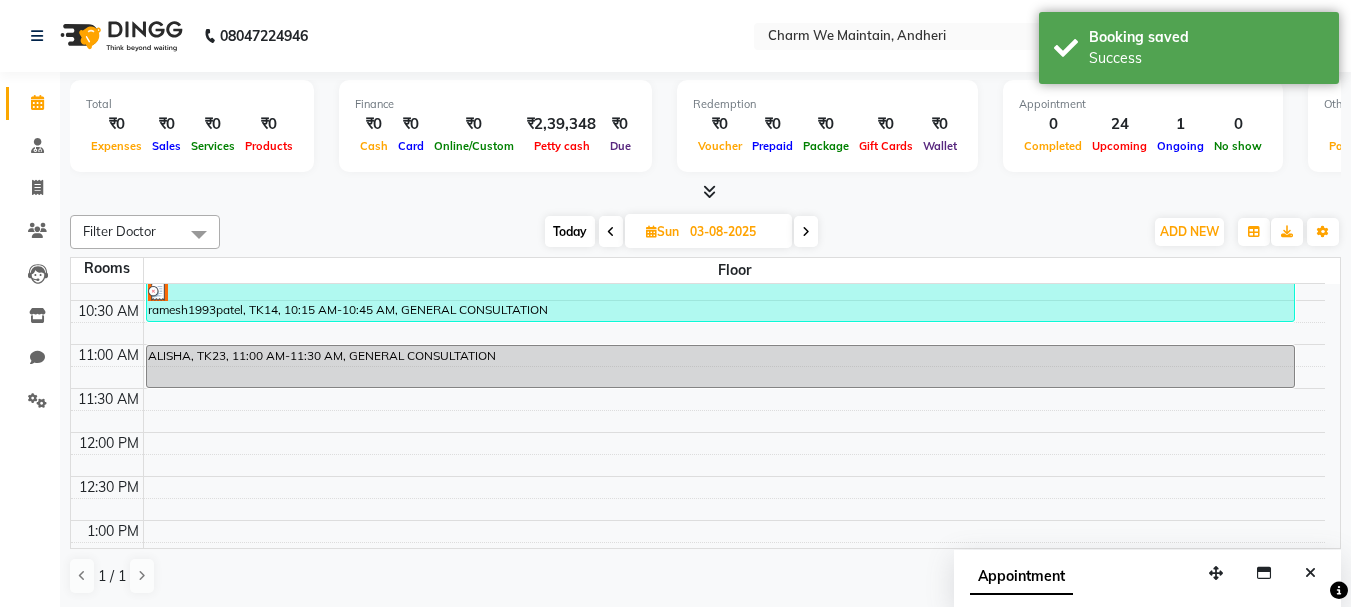 scroll, scrollTop: 0, scrollLeft: 0, axis: both 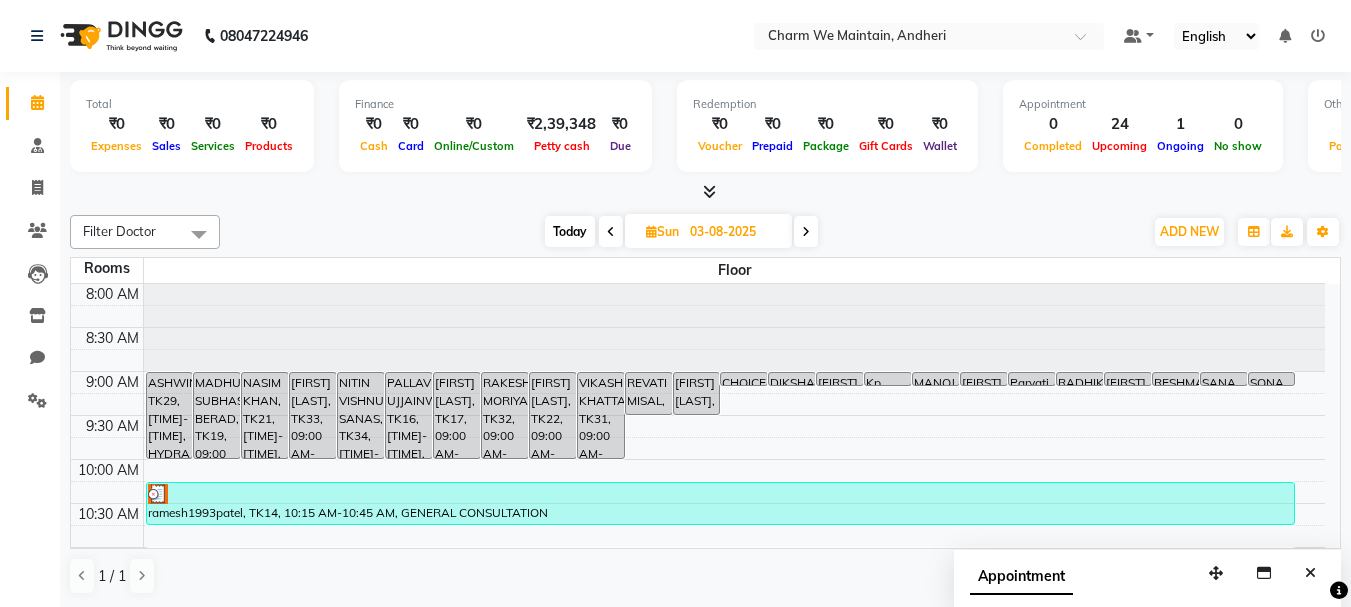click on "Today" at bounding box center [570, 231] 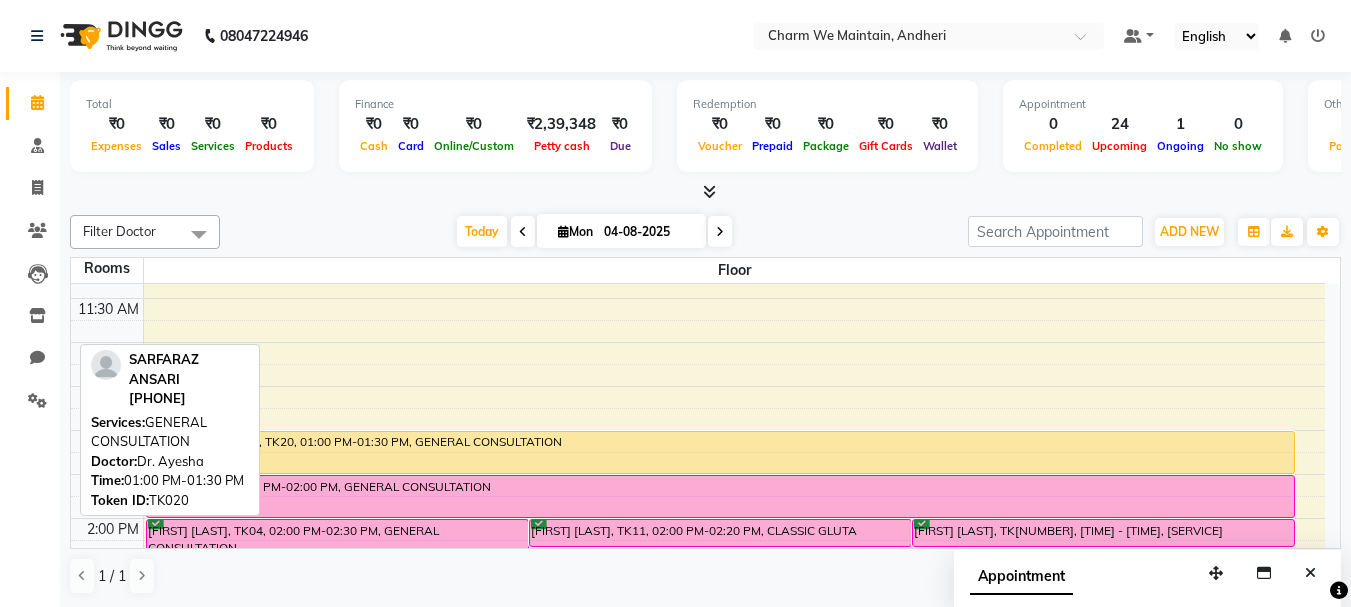 scroll, scrollTop: 0, scrollLeft: 0, axis: both 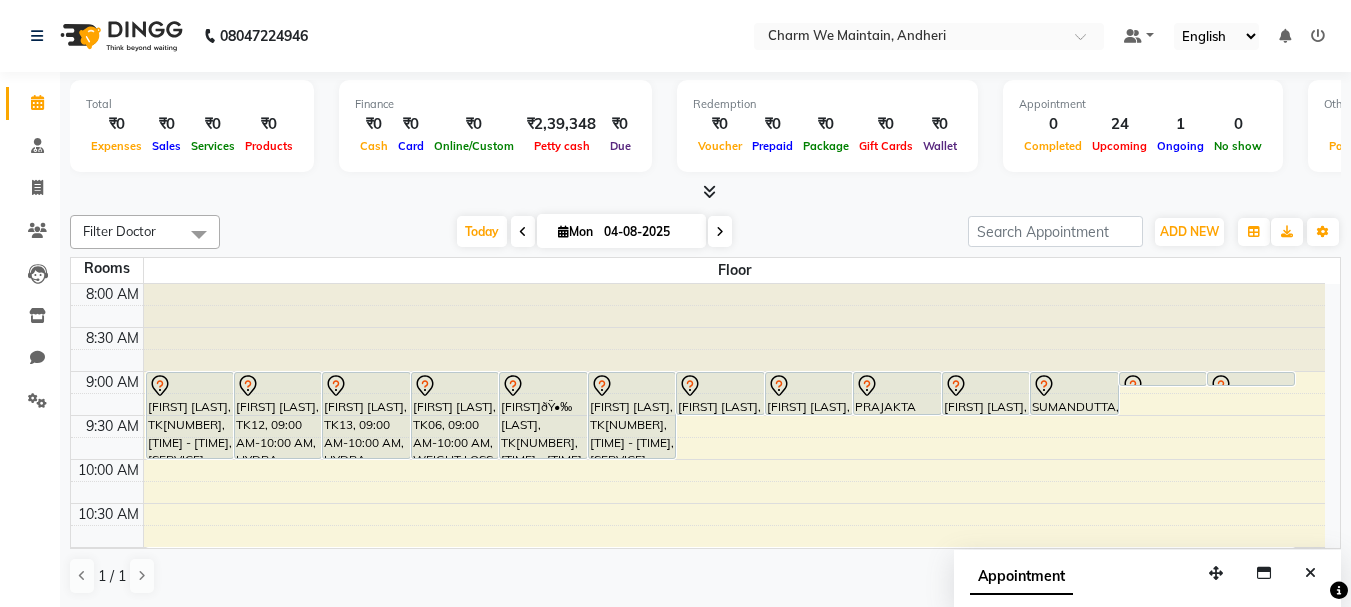 click at bounding box center (523, 232) 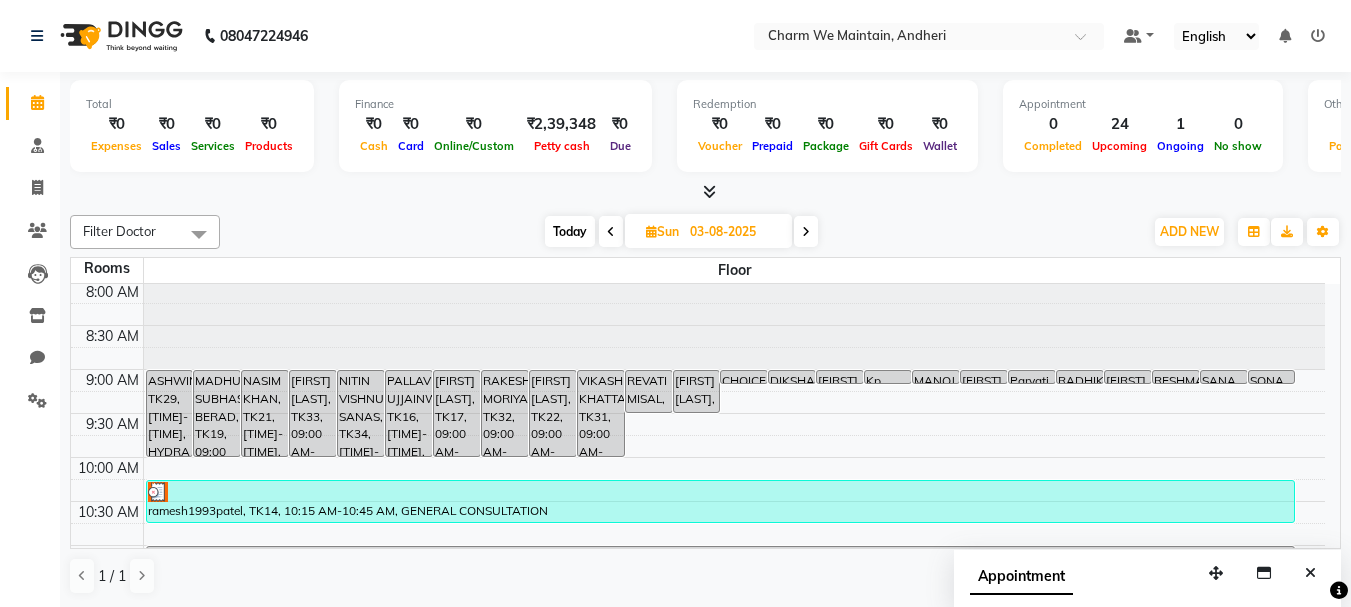 scroll, scrollTop: 0, scrollLeft: 0, axis: both 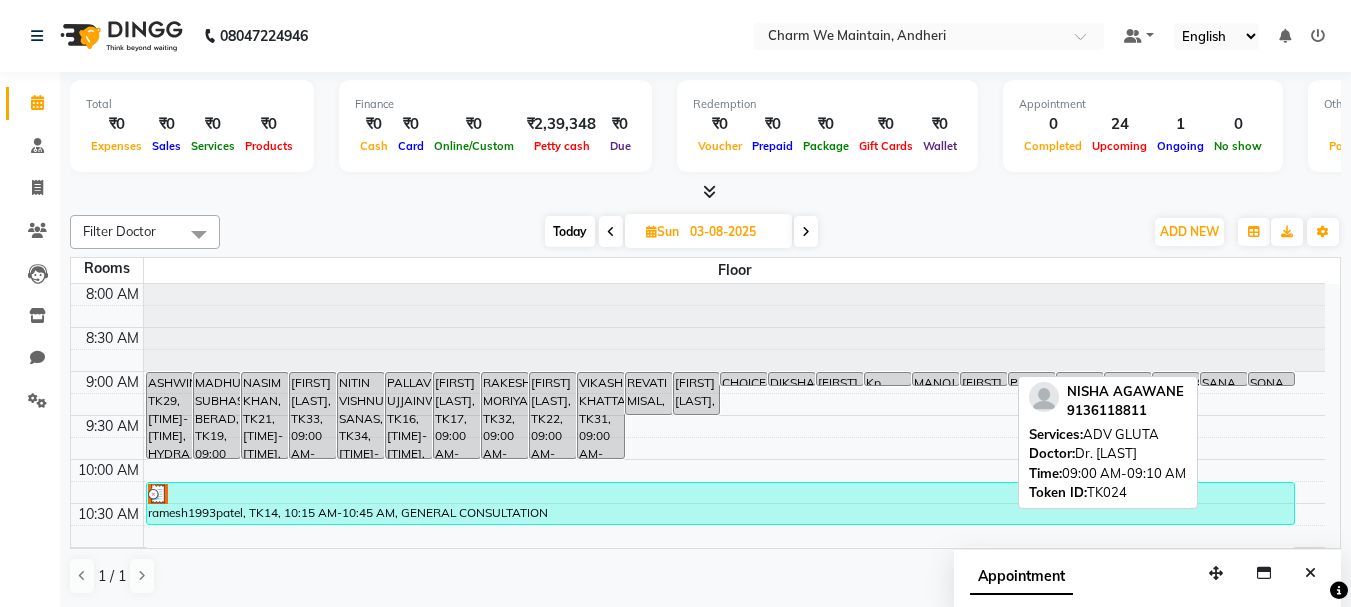 click on "[FIRST] [LAST], TK[NUMBER], [TIME] - [TIME], [SERVICE]" at bounding box center [984, 379] 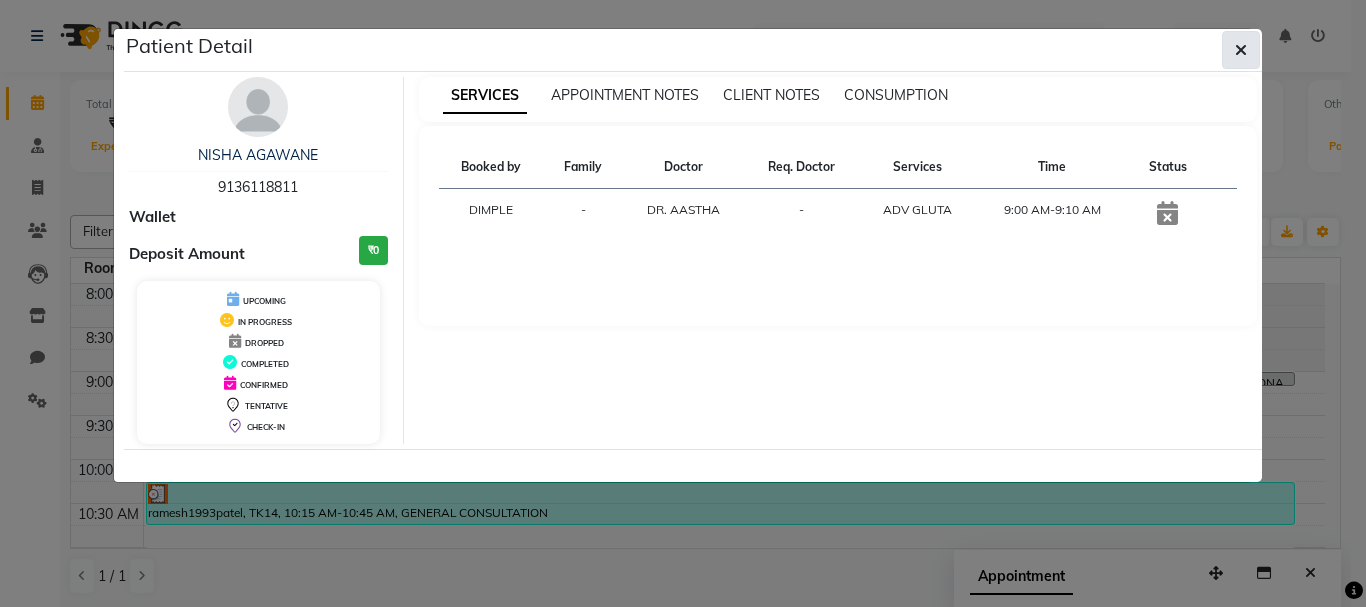 click 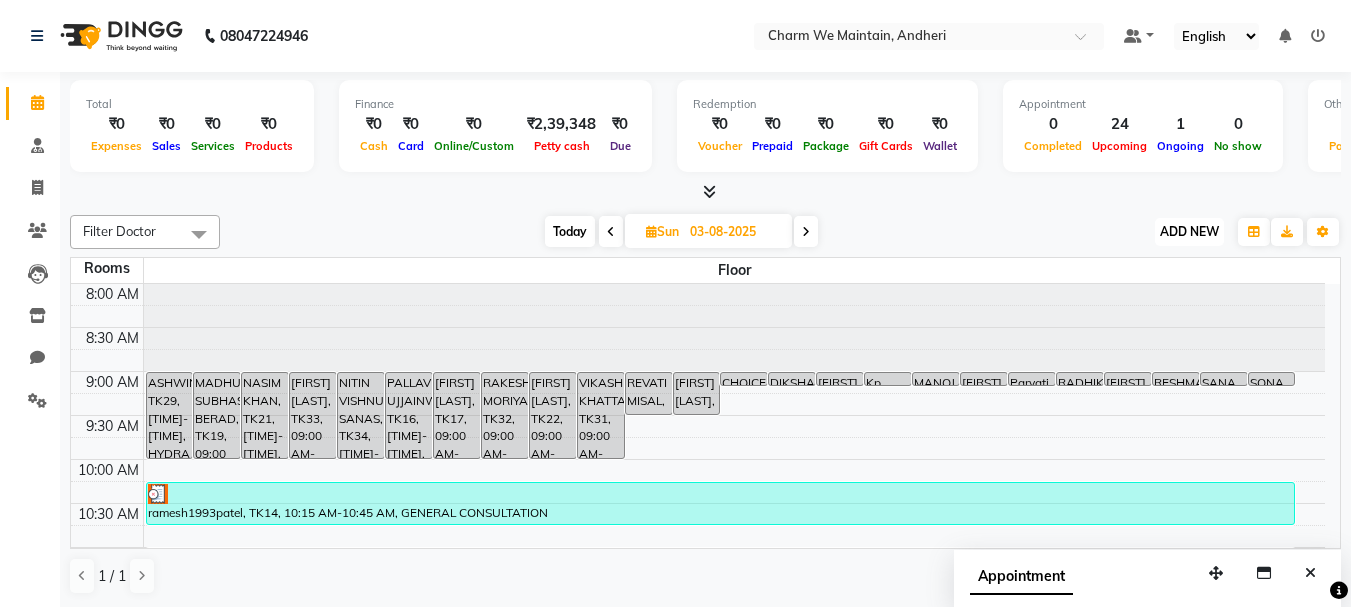 click on "ADD NEW" at bounding box center (1189, 231) 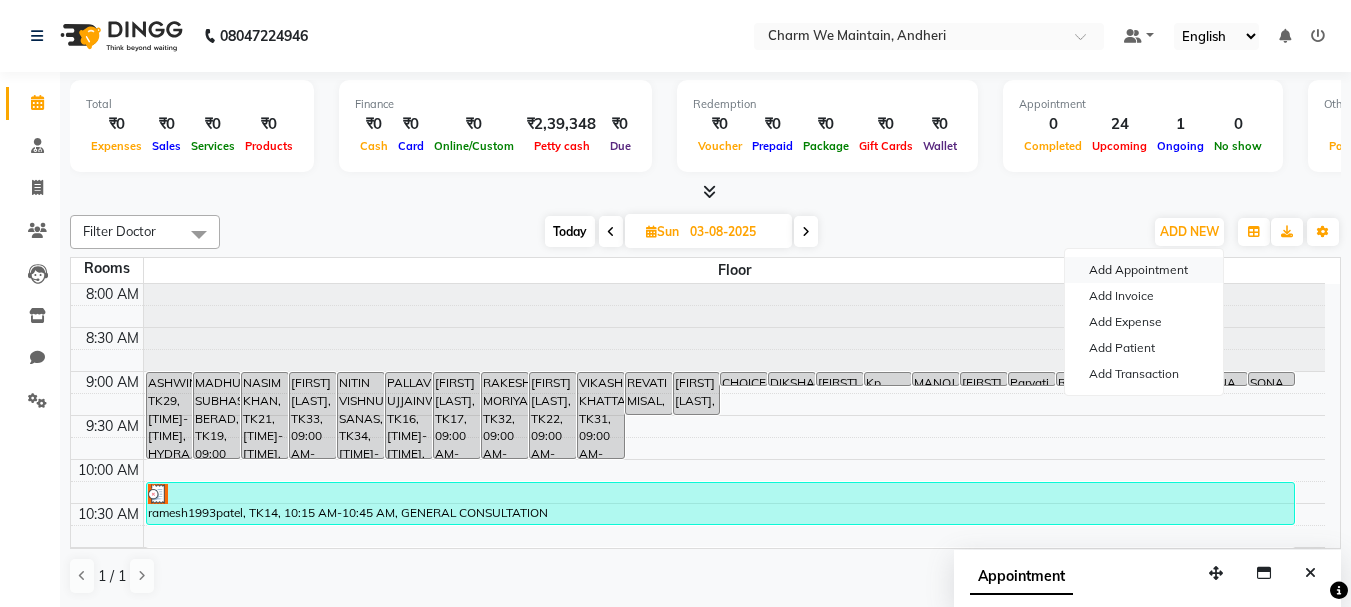 click on "Add Appointment" at bounding box center (1144, 270) 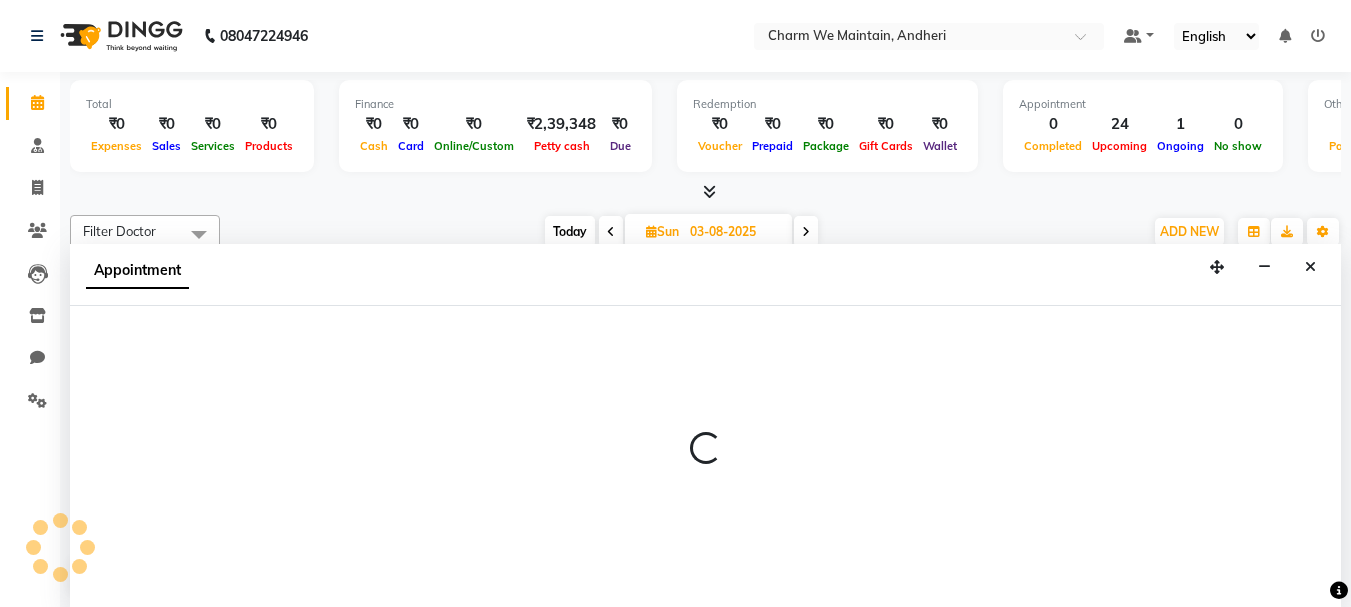 select on "540" 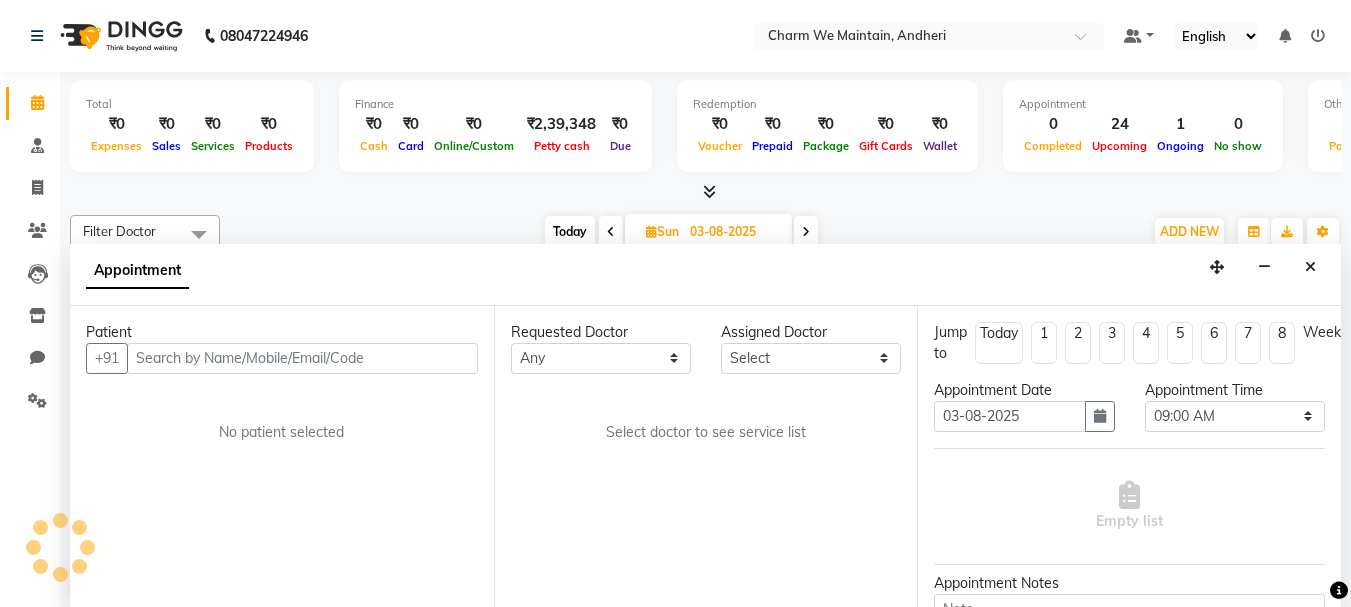 scroll, scrollTop: 1, scrollLeft: 0, axis: vertical 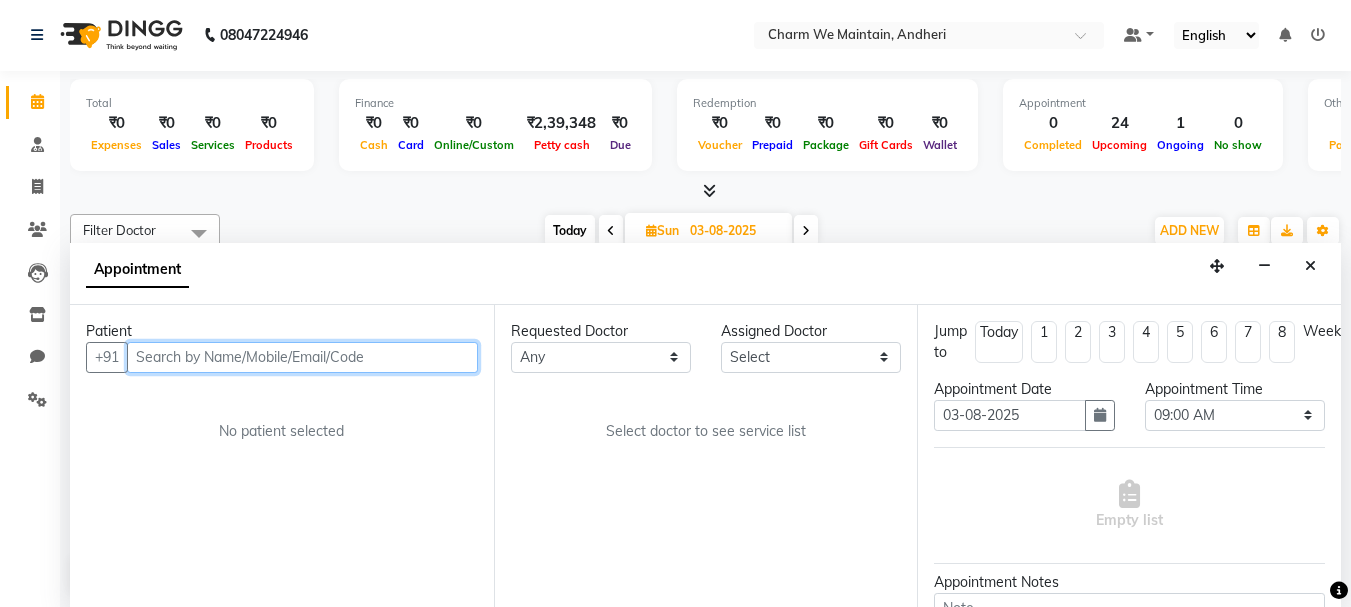 paste on "[PHONE]" 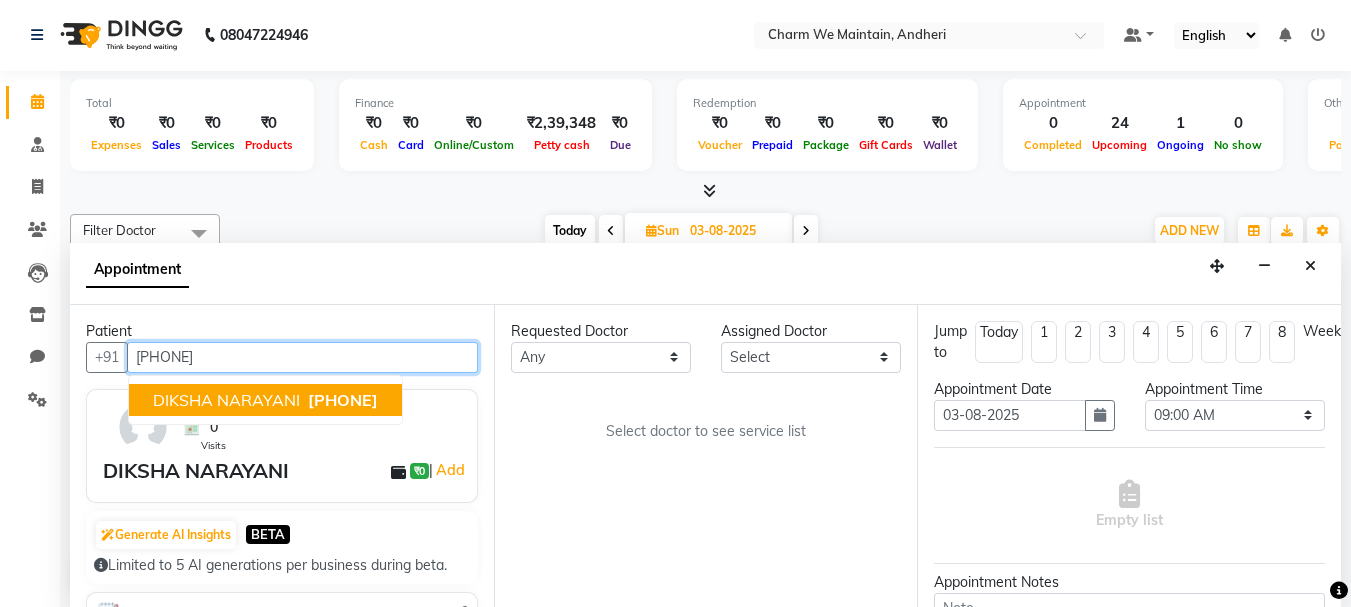 click on "[FIRST] [LAST] [PHONE]" at bounding box center [265, 400] 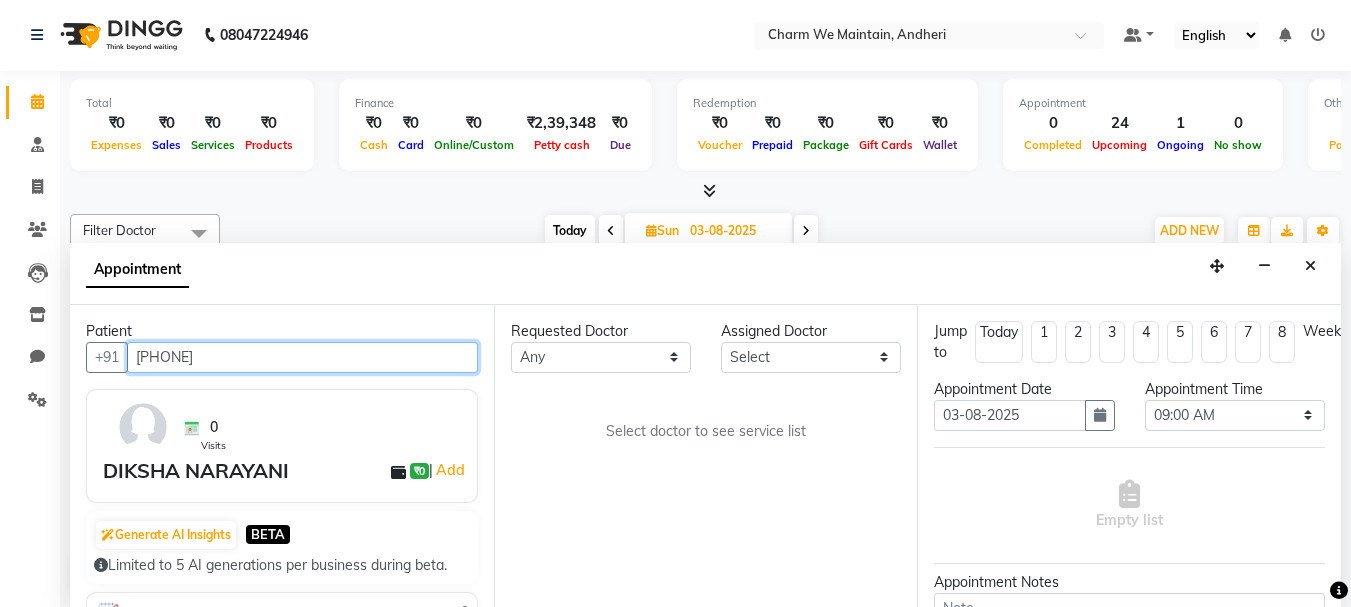 type on "[PHONE]" 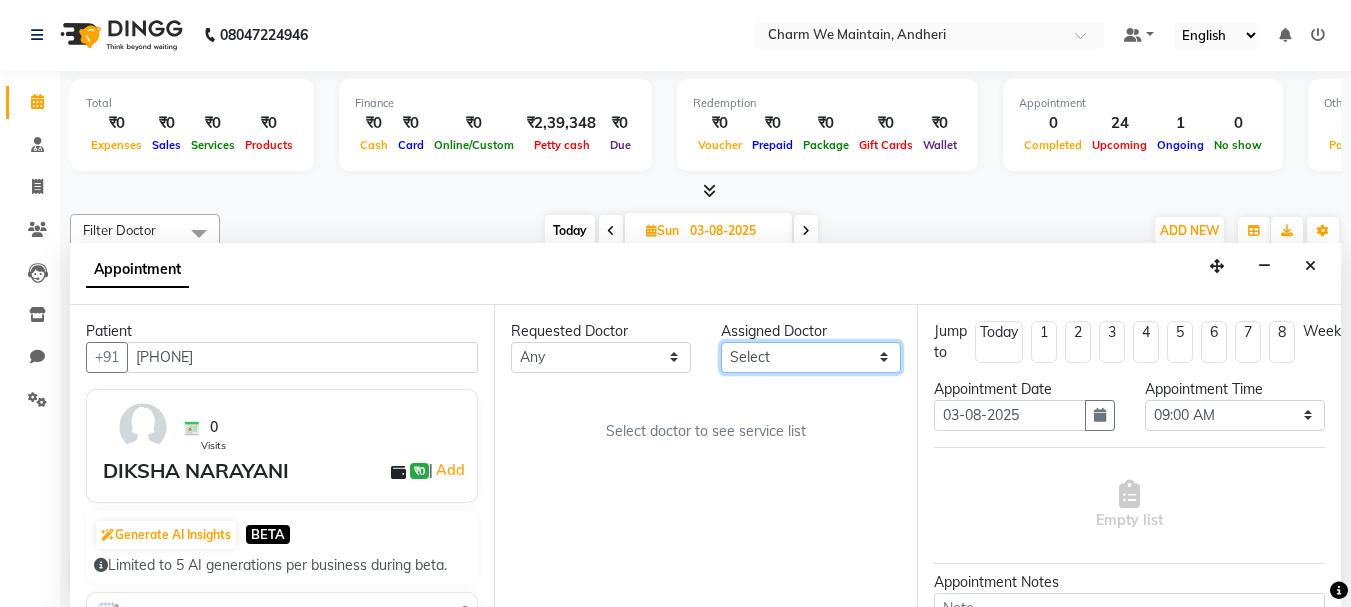 click on "Select DR. AASTHA	 DR. AYESHA	 DR. HIRALBEN" at bounding box center (811, 357) 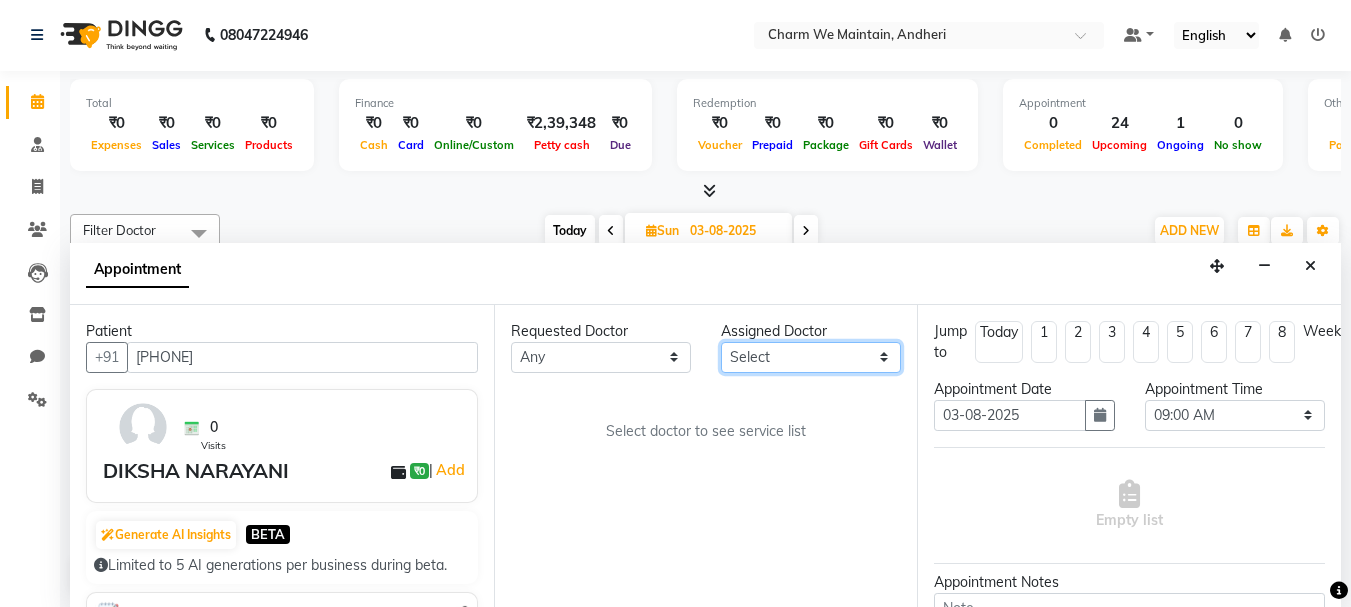 select on "86210" 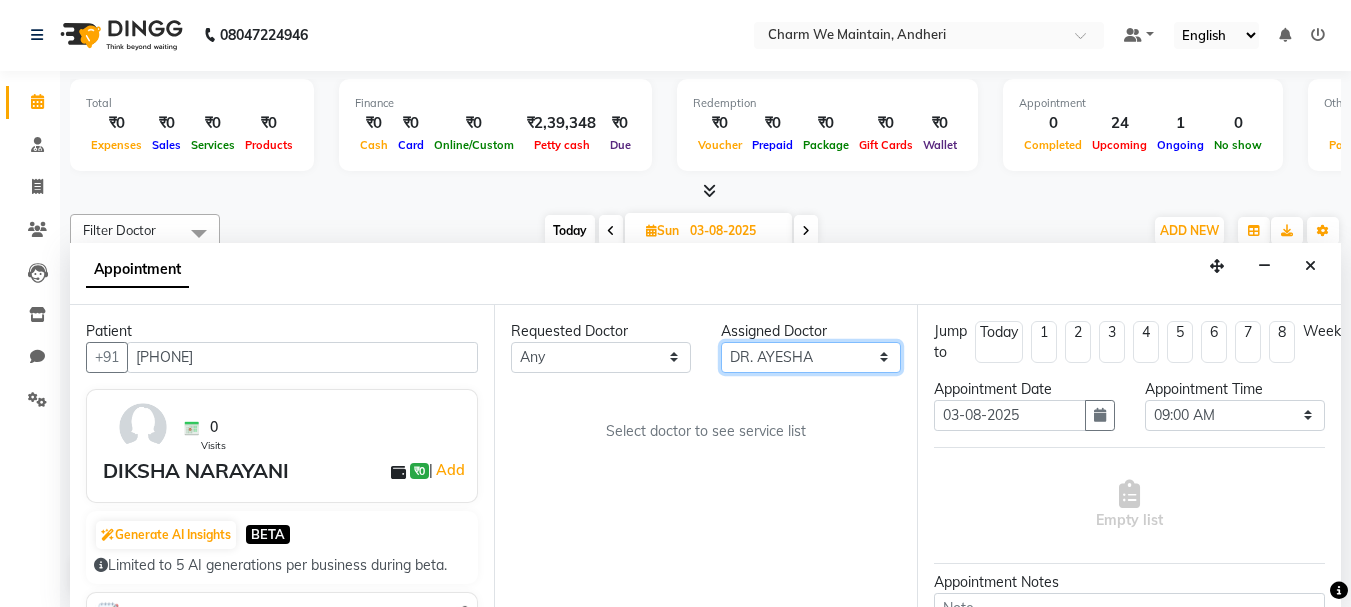 click on "Select DR. AASTHA	 DR. AYESHA	 DR. HIRALBEN" at bounding box center (811, 357) 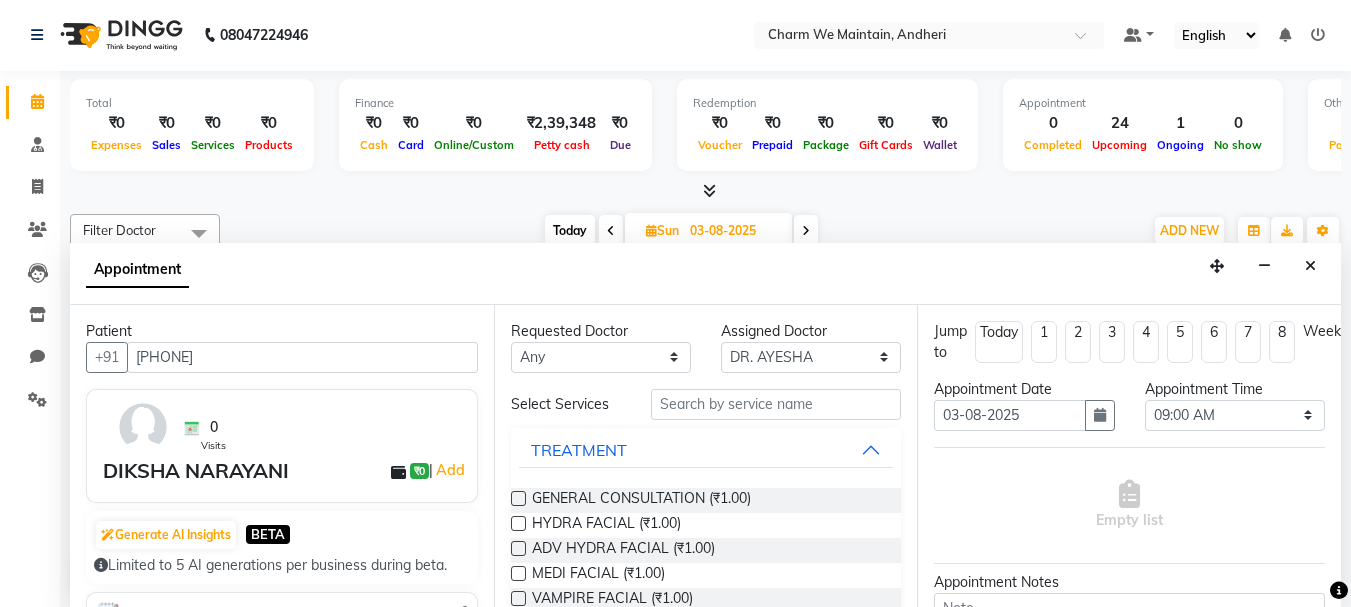 click at bounding box center [518, 548] 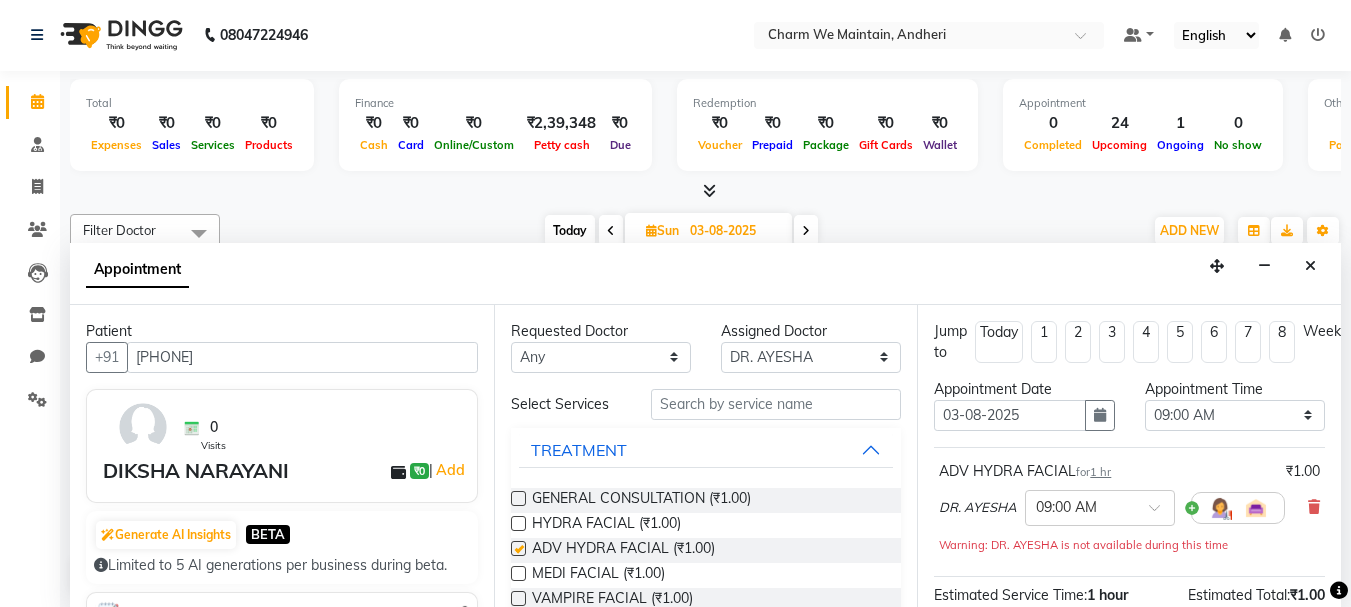 checkbox on "false" 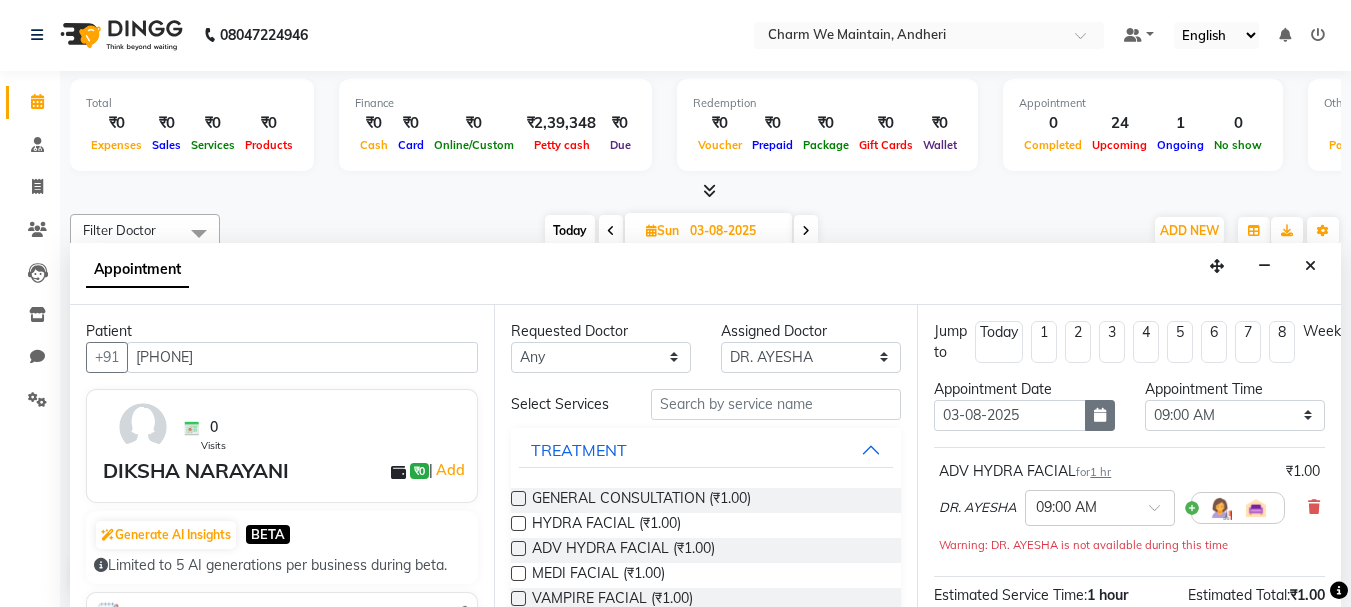click at bounding box center [1100, 415] 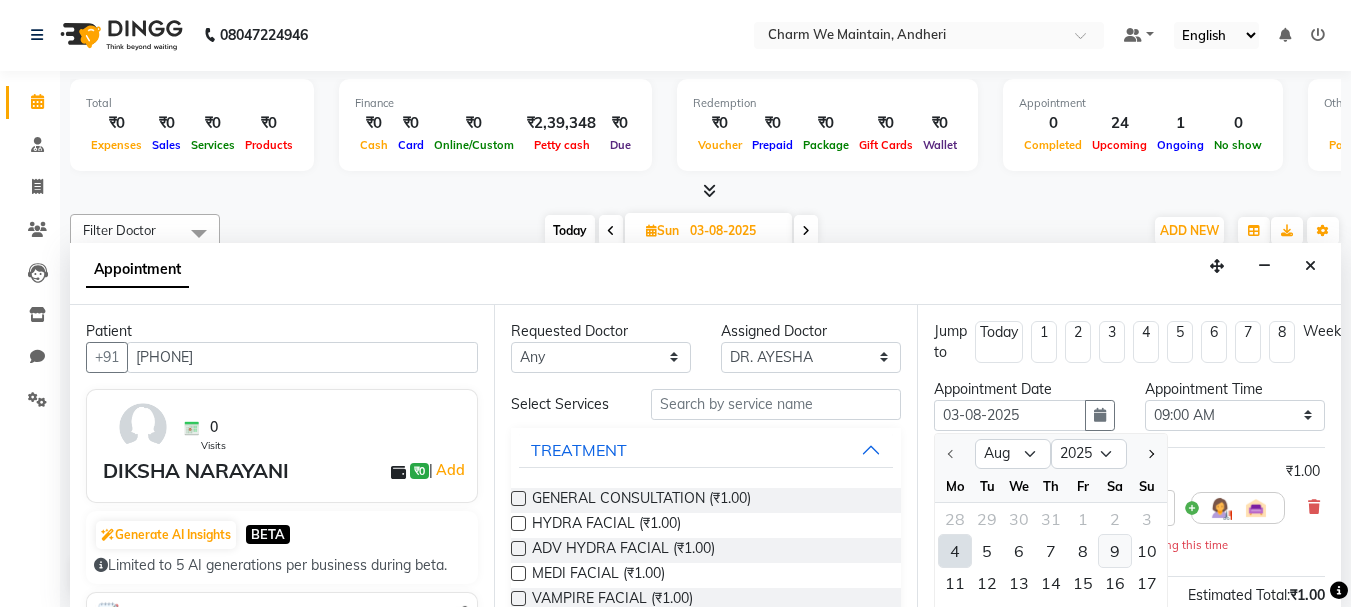 click on "9" at bounding box center (1115, 551) 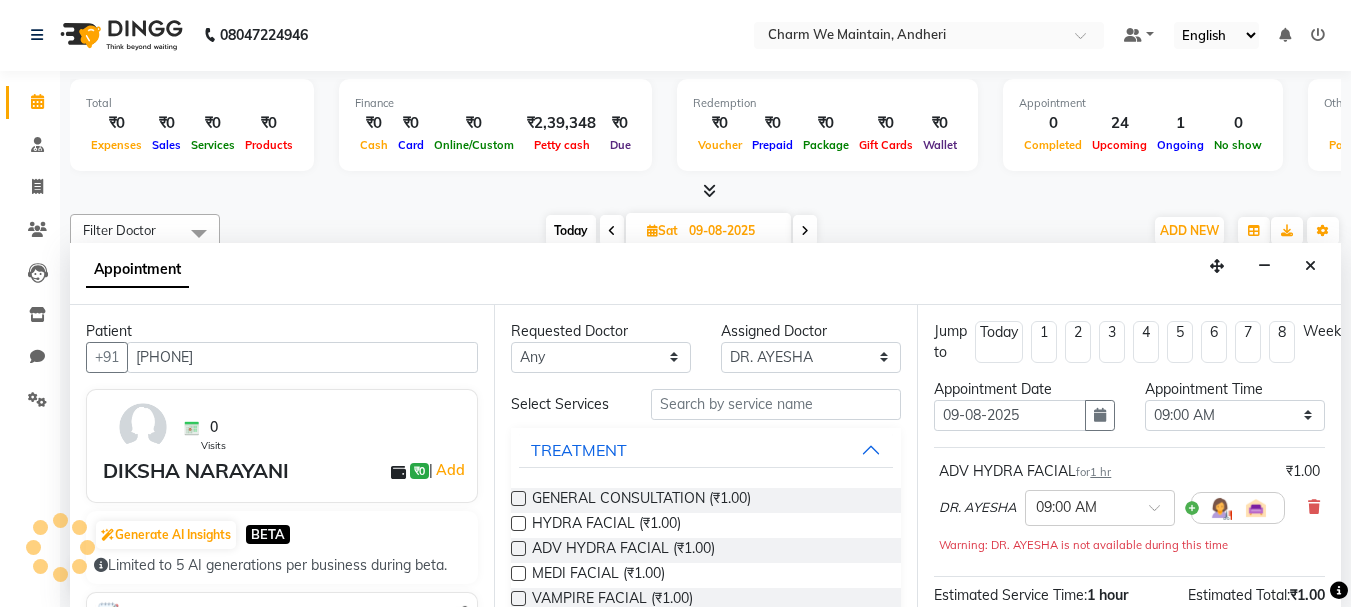 scroll, scrollTop: 793, scrollLeft: 0, axis: vertical 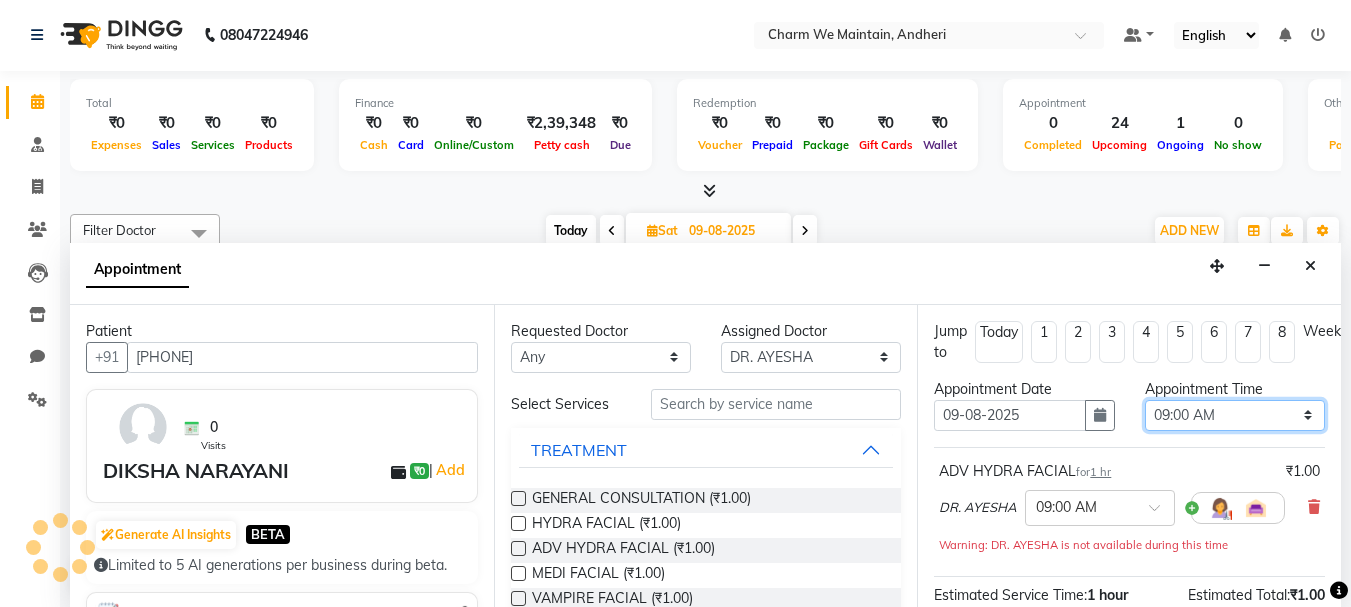 click on "Select 09:00 AM 09:15 AM 09:30 AM 09:45 AM 10:00 AM 10:15 AM 10:30 AM 10:45 AM 11:00 AM 11:15 AM 11:30 AM 11:45 AM 12:00 PM 12:15 PM 12:30 PM 12:45 PM 01:00 PM 01:15 PM 01:30 PM 01:45 PM 02:00 PM 02:15 PM 02:30 PM 02:45 PM 03:00 PM 03:15 PM 03:30 PM 03:45 PM 04:00 PM 04:15 PM 04:30 PM 04:45 PM 05:00 PM 05:15 PM 05:30 PM 05:45 PM 06:00 PM 06:15 PM 06:30 PM 06:45 PM 07:00 PM 07:15 PM 07:30 PM 07:45 PM 08:00 PM 08:15 PM 08:30 PM 08:45 PM 09:00 PM 09:15 PM 09:30 PM 09:45 PM 10:00 PM" at bounding box center [1235, 415] 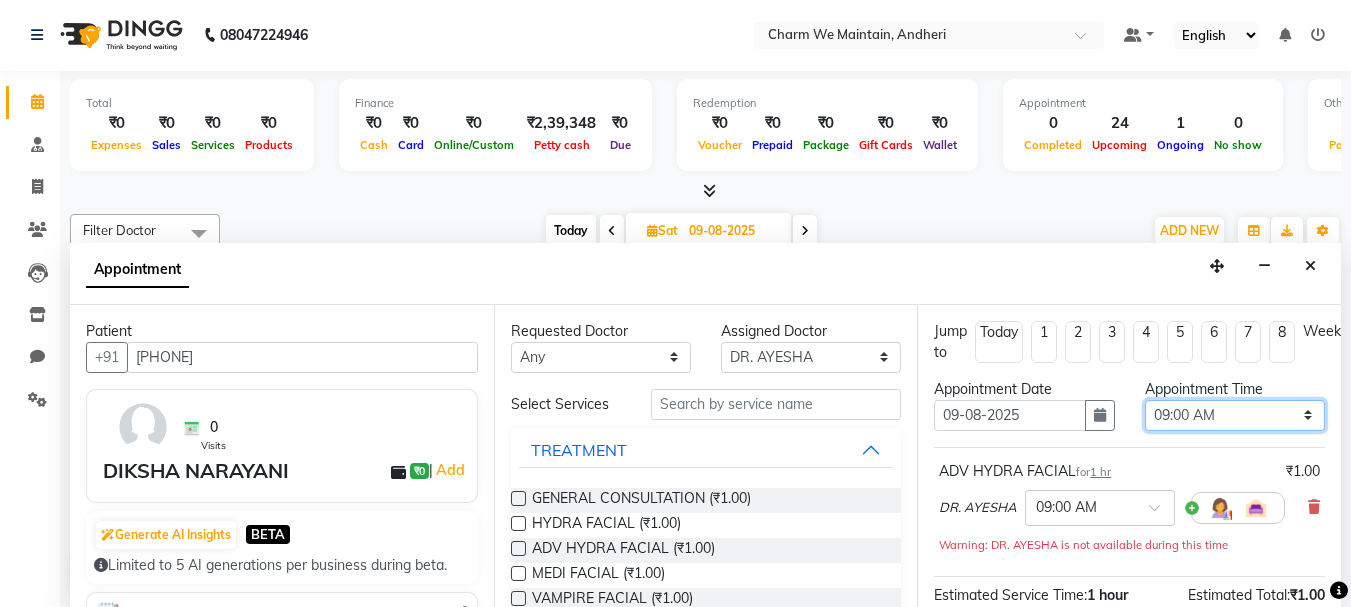 select on "660" 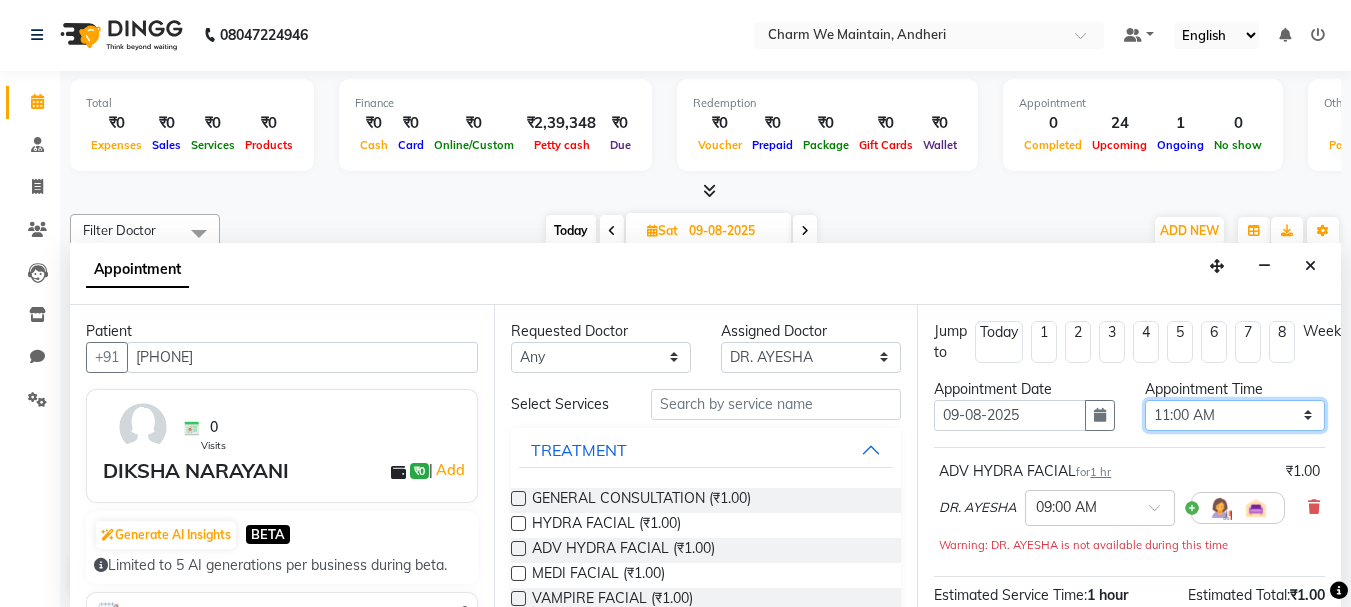 click on "Select 09:00 AM 09:15 AM 09:30 AM 09:45 AM 10:00 AM 10:15 AM 10:30 AM 10:45 AM 11:00 AM 11:15 AM 11:30 AM 11:45 AM 12:00 PM 12:15 PM 12:30 PM 12:45 PM 01:00 PM 01:15 PM 01:30 PM 01:45 PM 02:00 PM 02:15 PM 02:30 PM 02:45 PM 03:00 PM 03:15 PM 03:30 PM 03:45 PM 04:00 PM 04:15 PM 04:30 PM 04:45 PM 05:00 PM 05:15 PM 05:30 PM 05:45 PM 06:00 PM 06:15 PM 06:30 PM 06:45 PM 07:00 PM 07:15 PM 07:30 PM 07:45 PM 08:00 PM 08:15 PM 08:30 PM 08:45 PM 09:00 PM 09:15 PM 09:30 PM 09:45 PM 10:00 PM" at bounding box center [1235, 415] 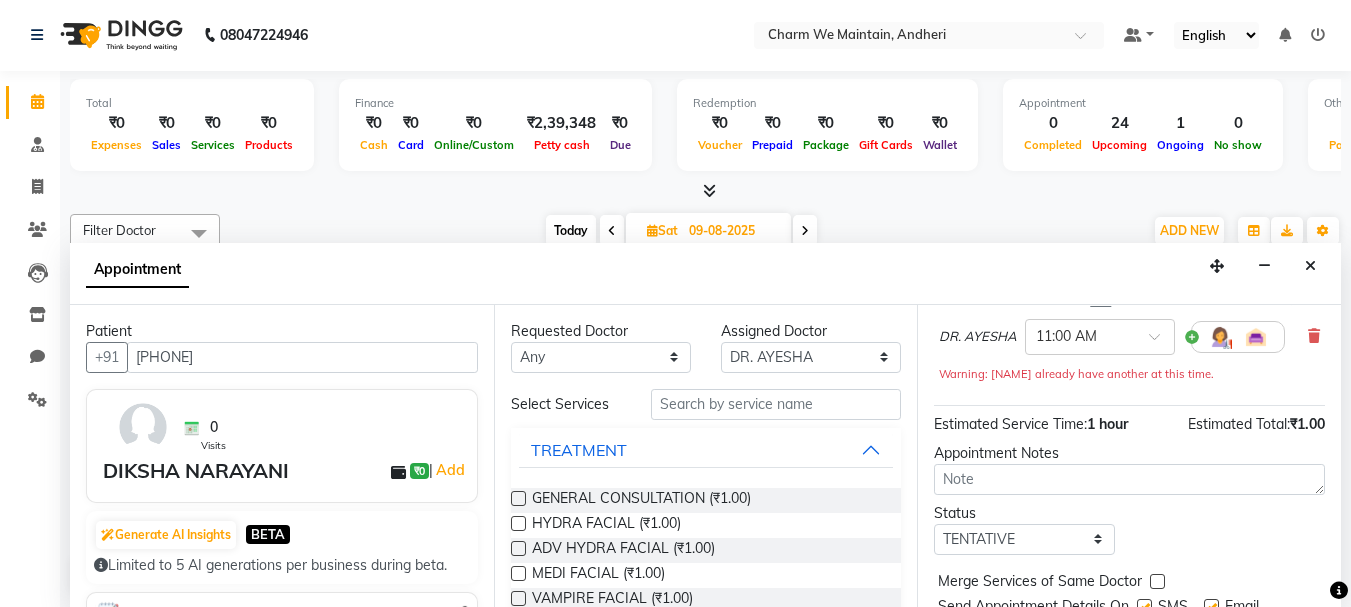 scroll, scrollTop: 260, scrollLeft: 0, axis: vertical 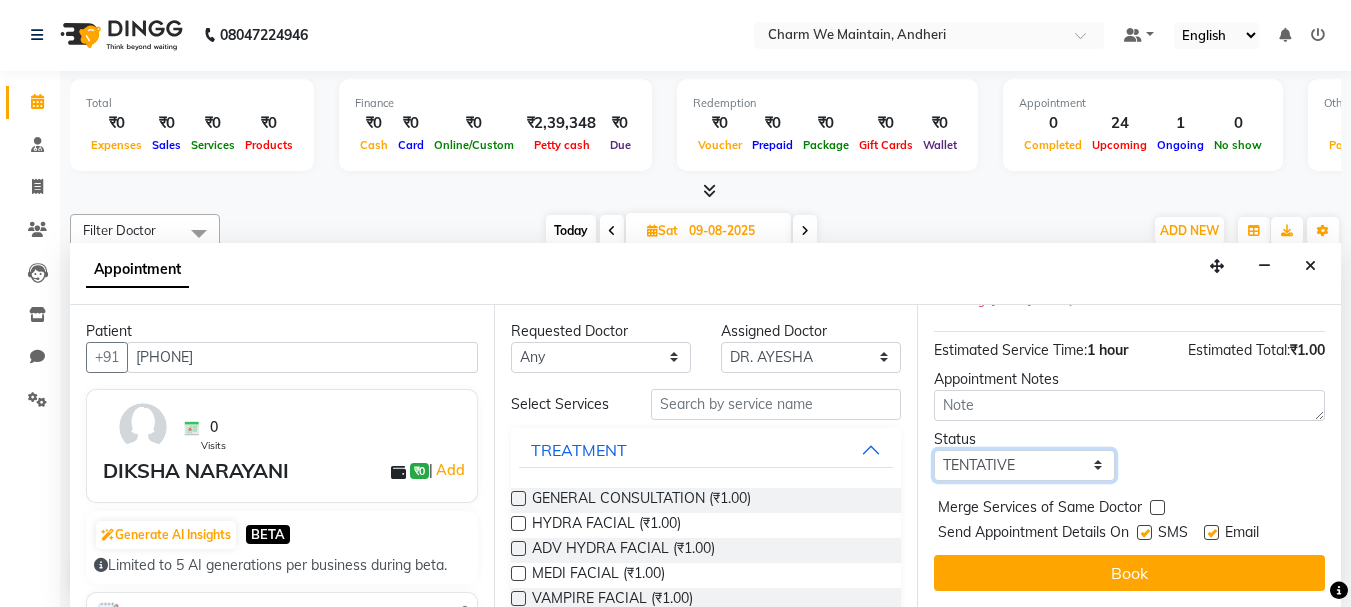 drag, startPoint x: 1070, startPoint y: 442, endPoint x: 1069, endPoint y: 452, distance: 10.049875 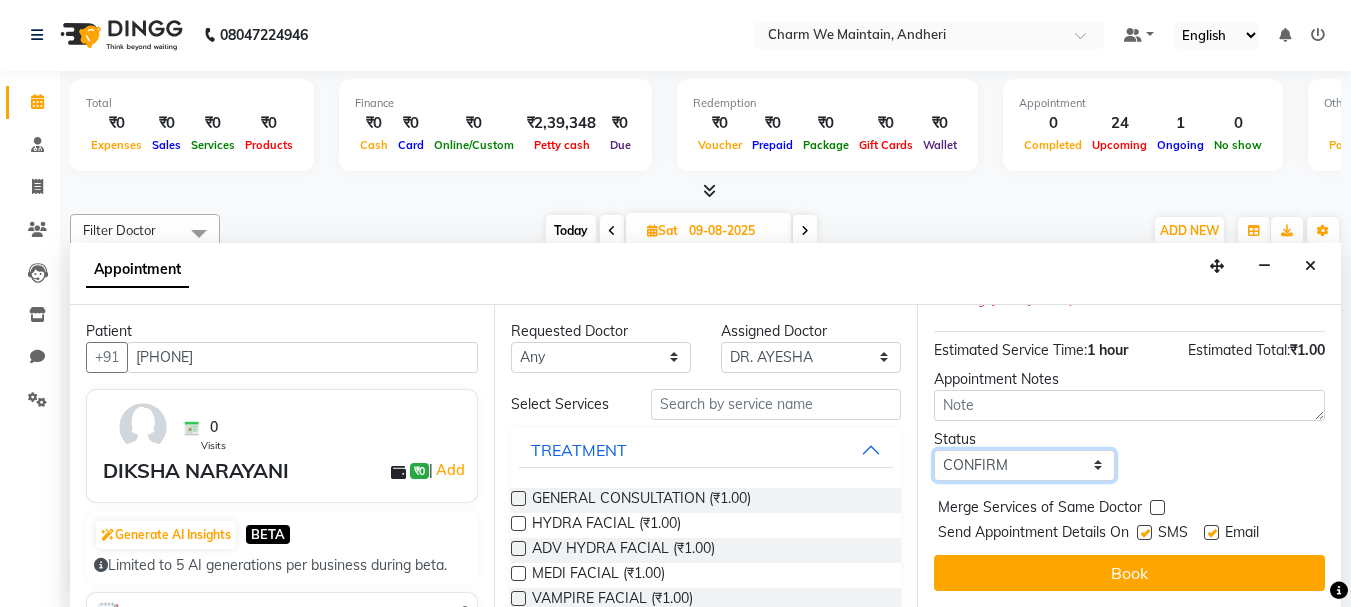 click on "Select TENTATIVE CONFIRM UPCOMING" at bounding box center [1024, 465] 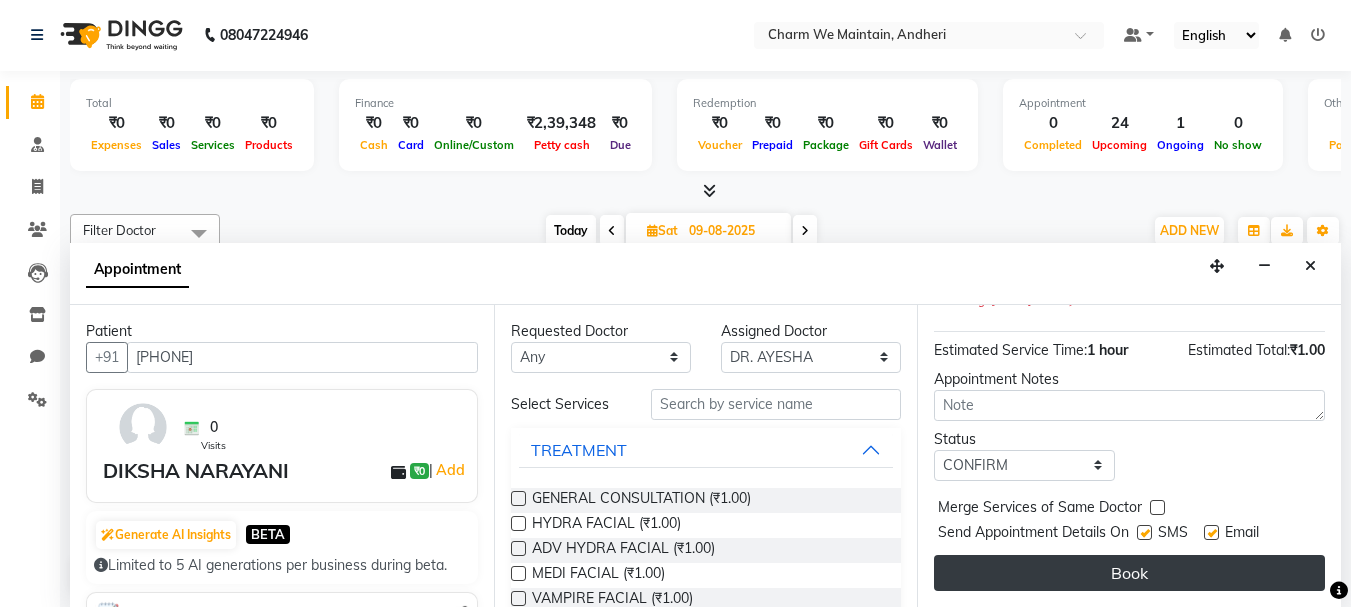 click on "Book" at bounding box center [1129, 573] 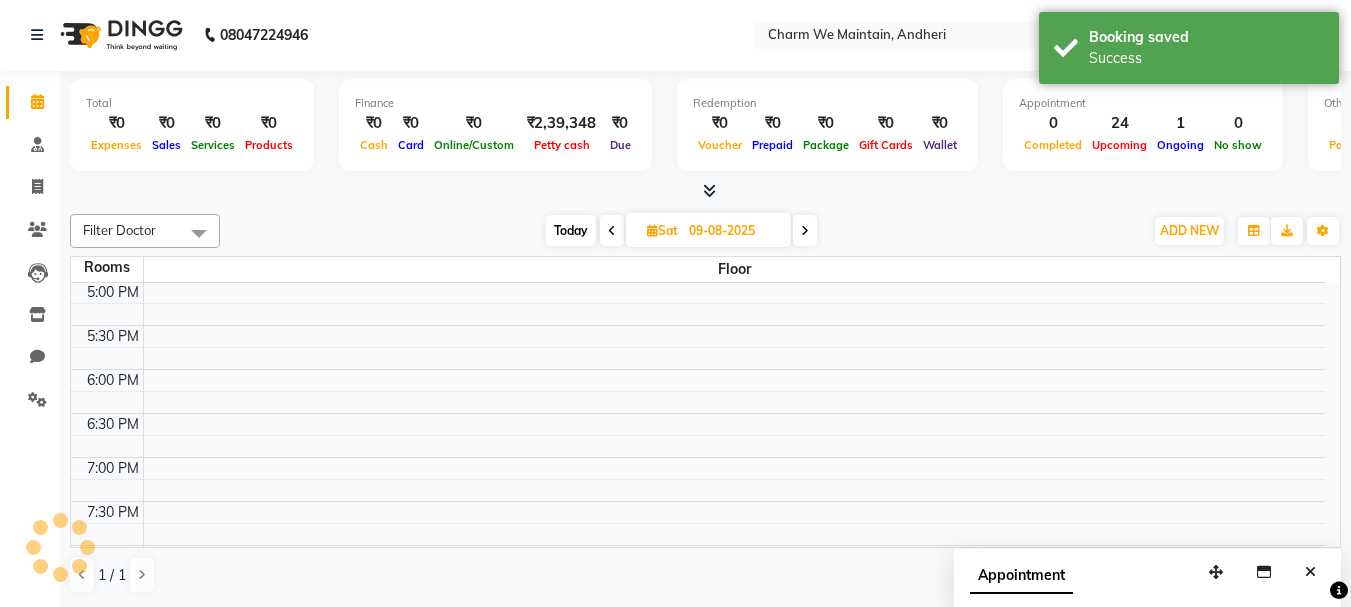 scroll, scrollTop: 0, scrollLeft: 0, axis: both 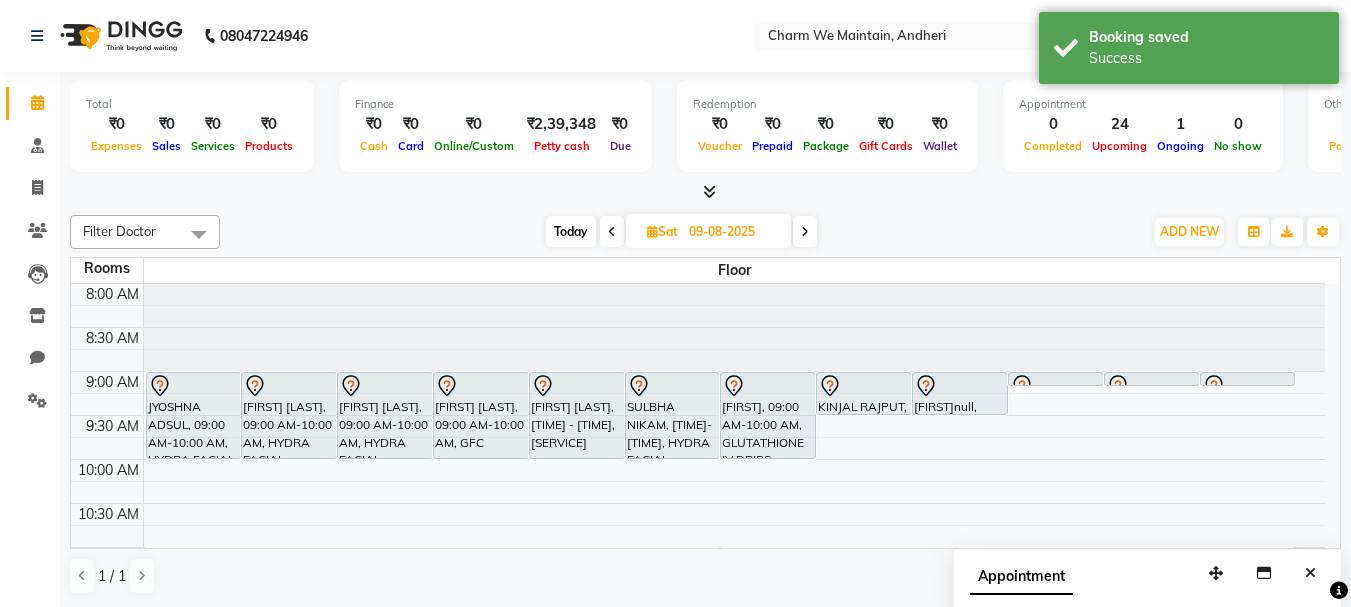 click on "Today" at bounding box center [571, 231] 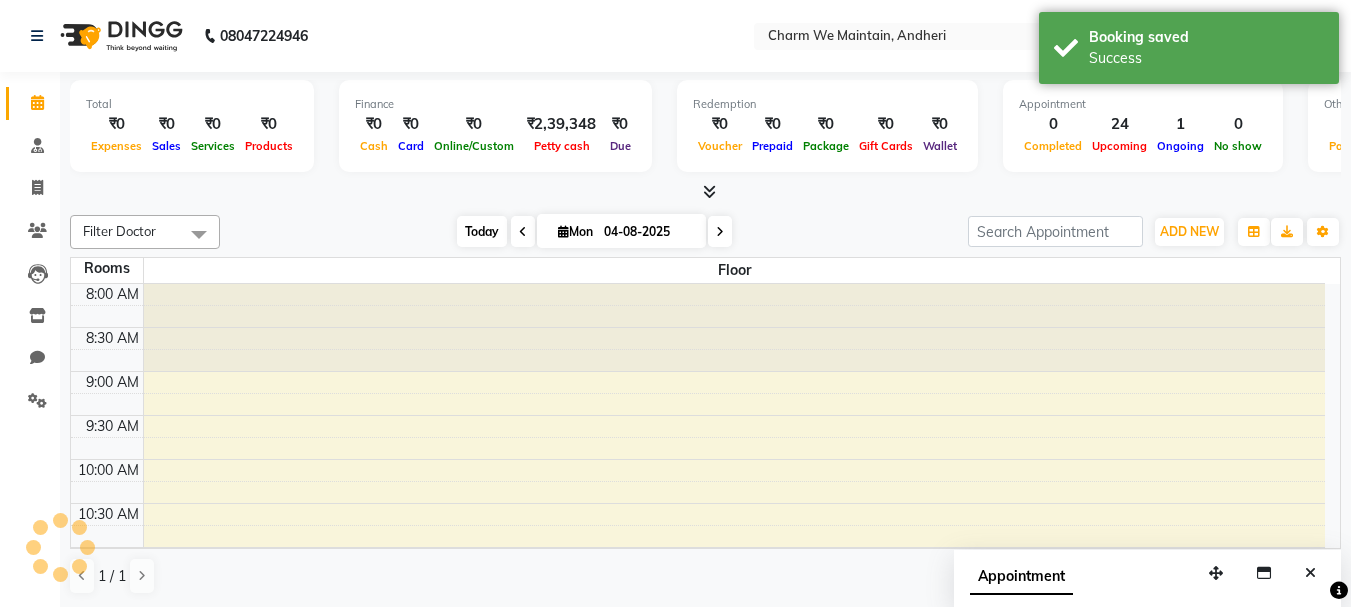 scroll, scrollTop: 793, scrollLeft: 0, axis: vertical 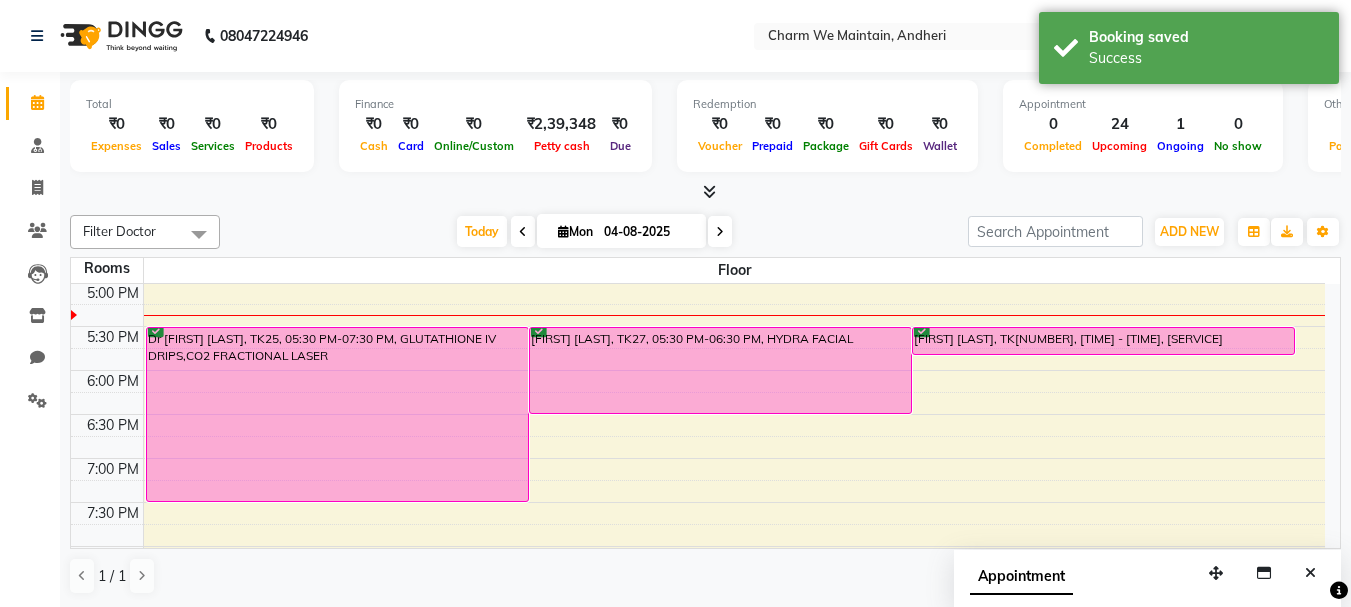 click at bounding box center (523, 232) 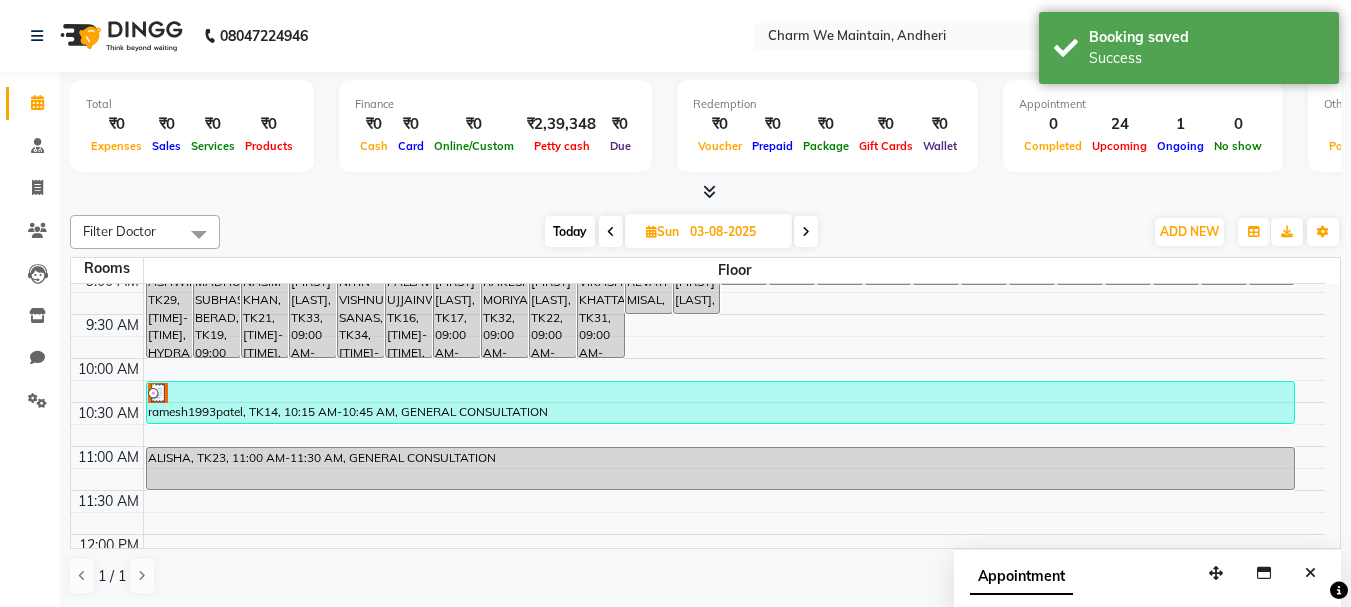 scroll, scrollTop: 0, scrollLeft: 0, axis: both 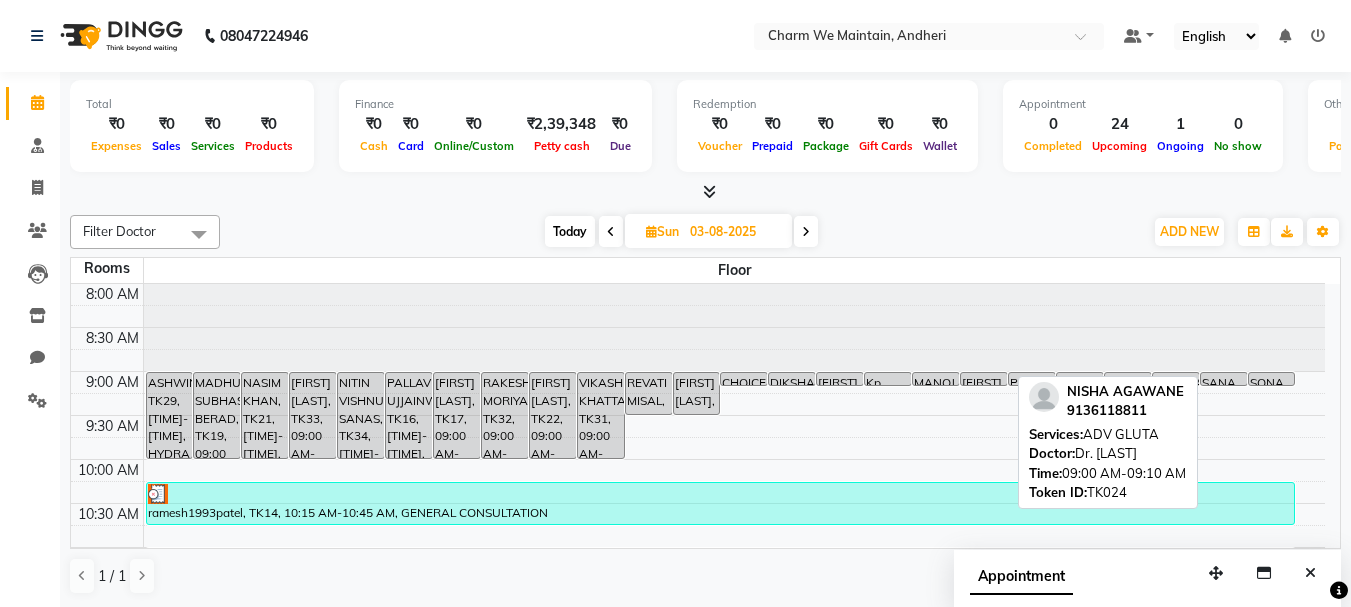 click on "[FIRST] [LAST], TK[NUMBER], [TIME] - [TIME], [SERVICE]" at bounding box center (984, 379) 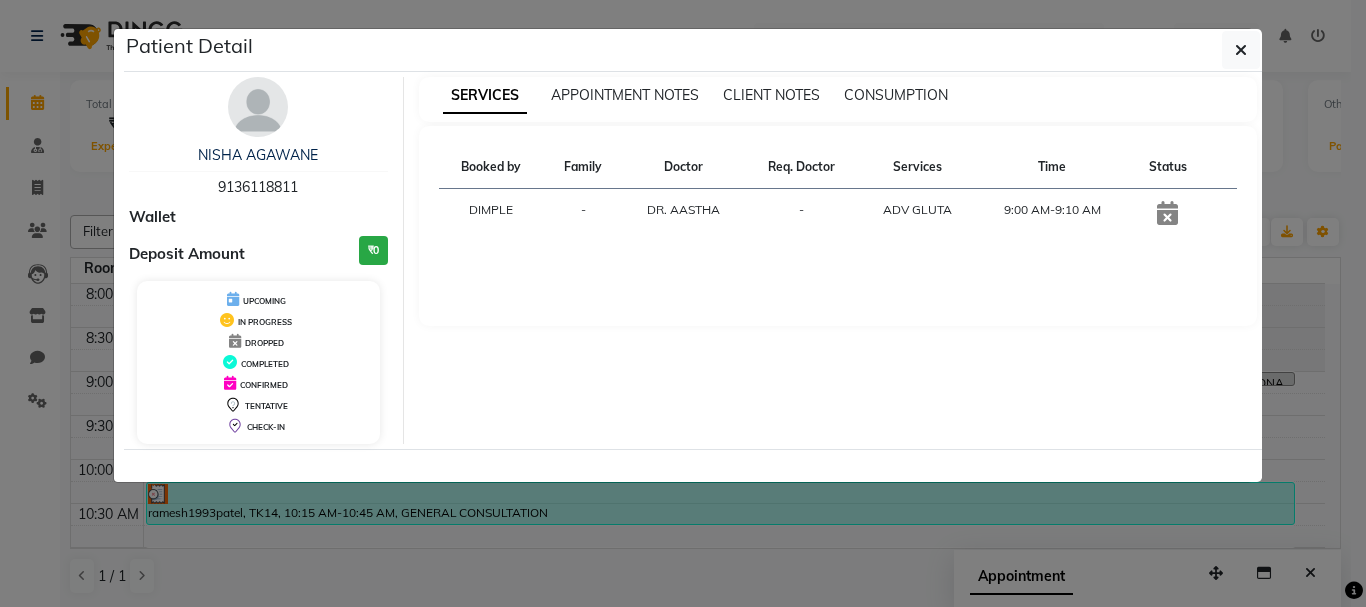 drag, startPoint x: 326, startPoint y: 156, endPoint x: 191, endPoint y: 160, distance: 135.05925 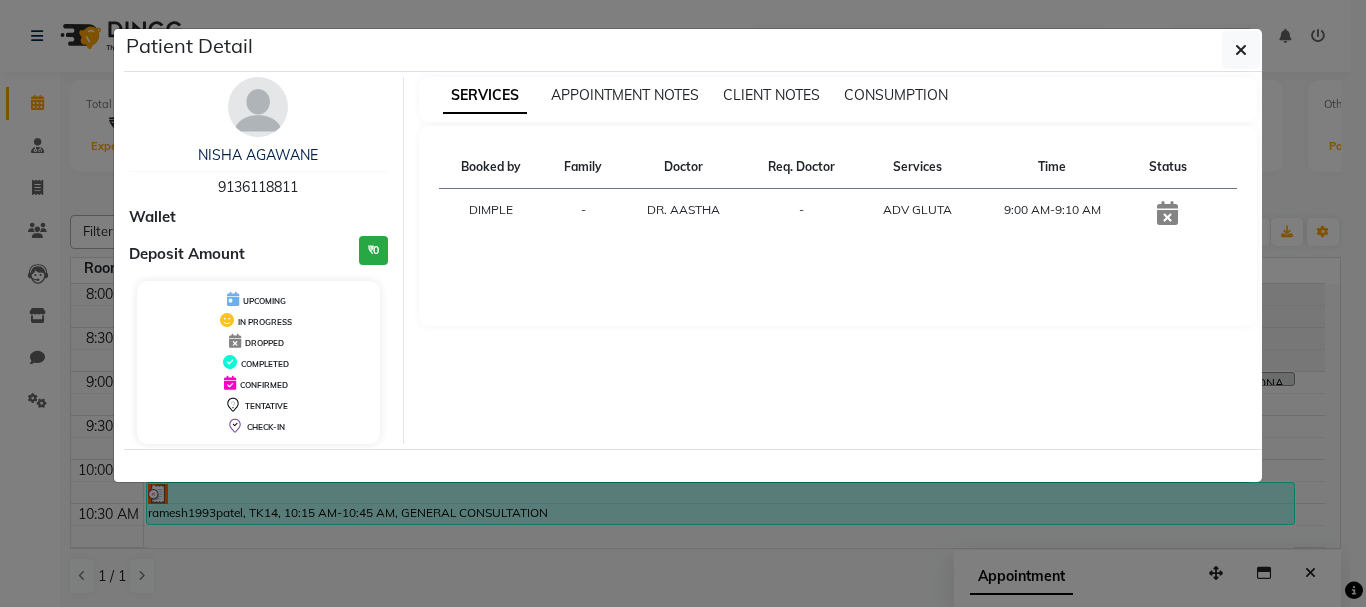 drag, startPoint x: 307, startPoint y: 188, endPoint x: 214, endPoint y: 196, distance: 93.34345 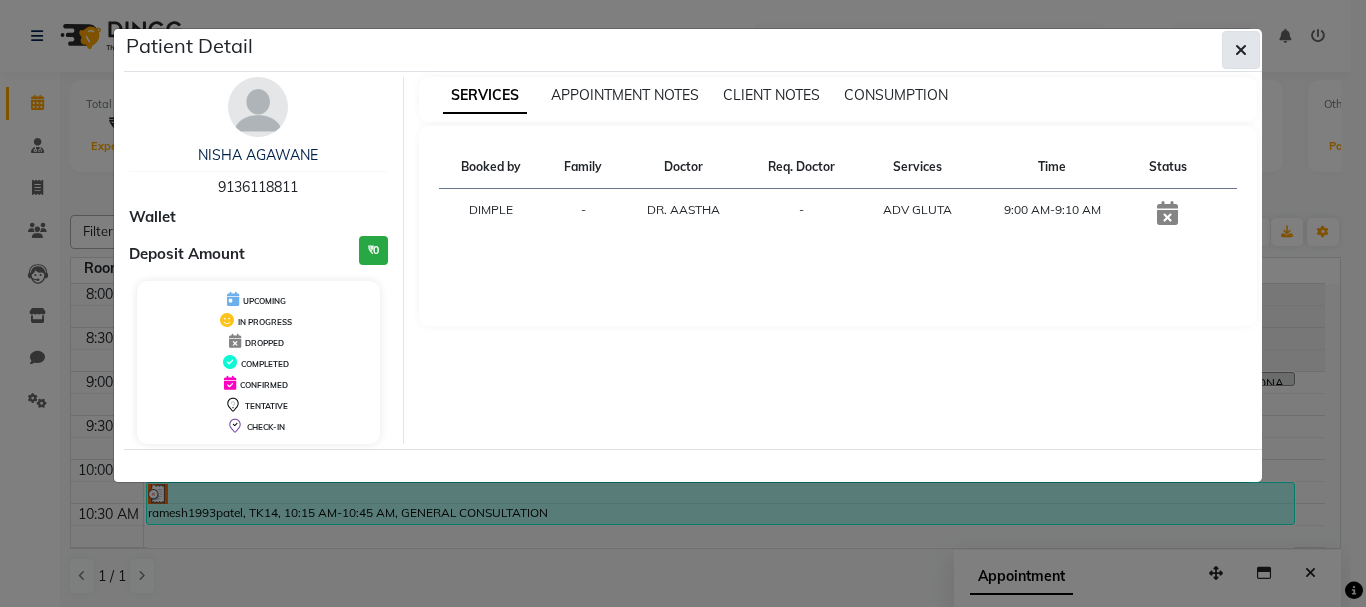 click 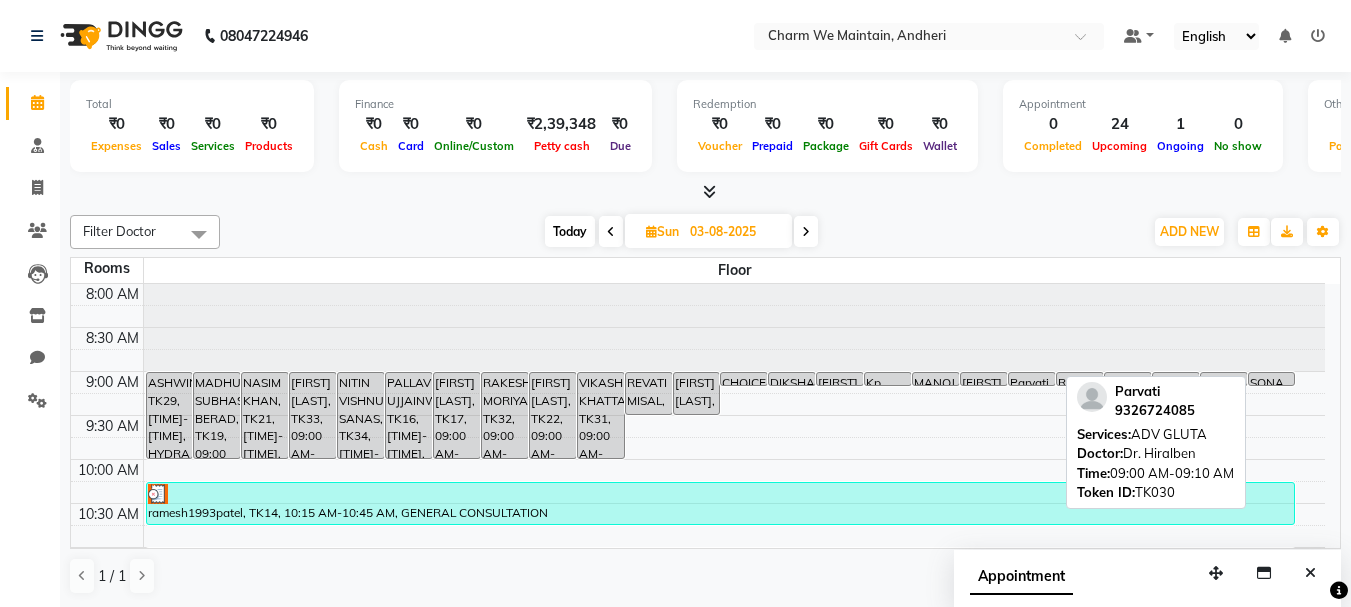 click on "Parvati, TK30, [TIME]-[TIME], ADV GLUTA" at bounding box center [1032, 379] 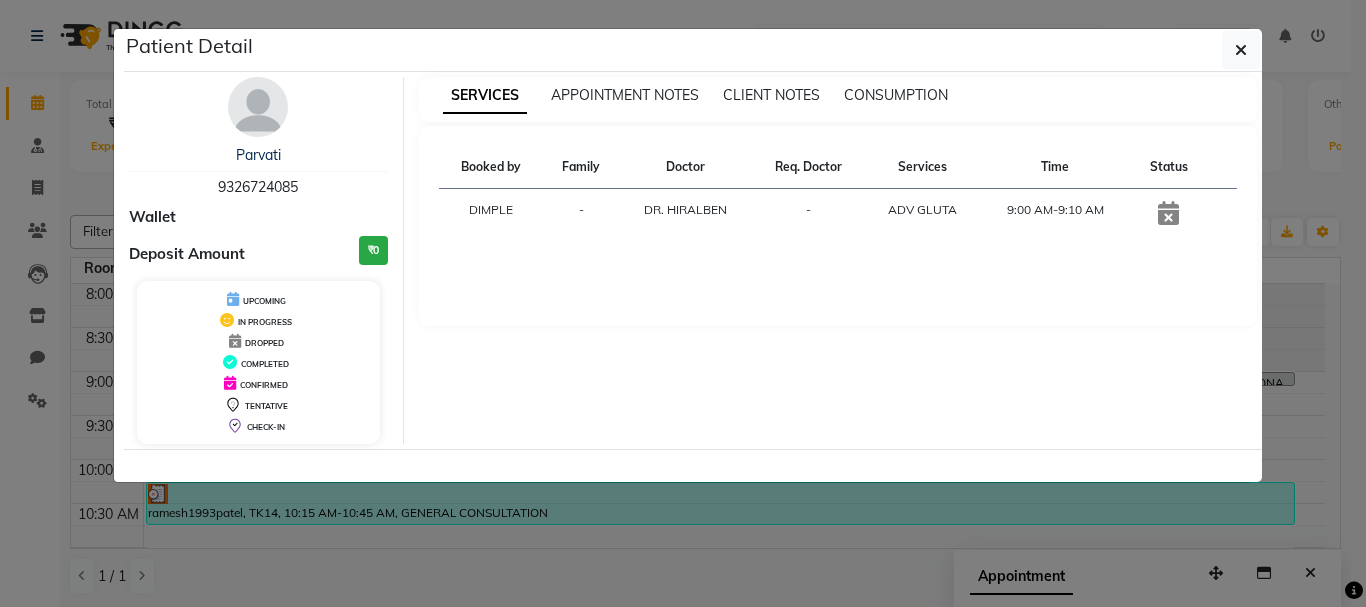 drag, startPoint x: 292, startPoint y: 157, endPoint x: 224, endPoint y: 157, distance: 68 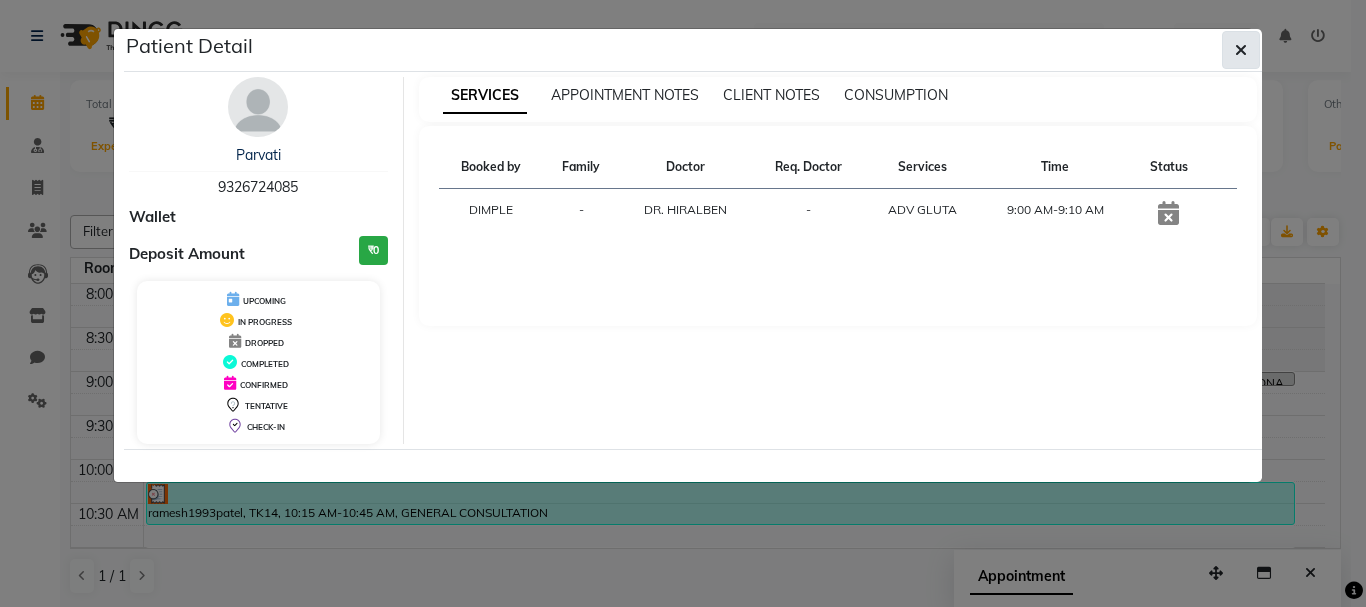 click 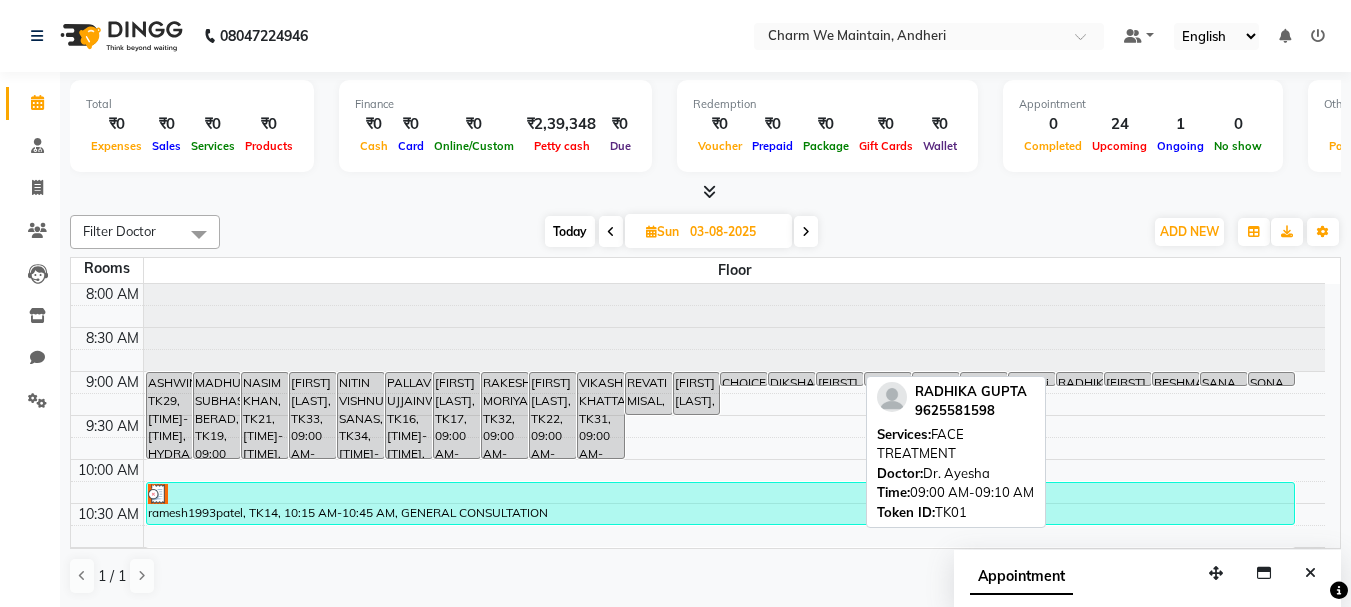 click on "RADHIKA GUPTA, TK01, 09:00 AM-09:10 AM, FACE TREATMENT" at bounding box center [1080, 379] 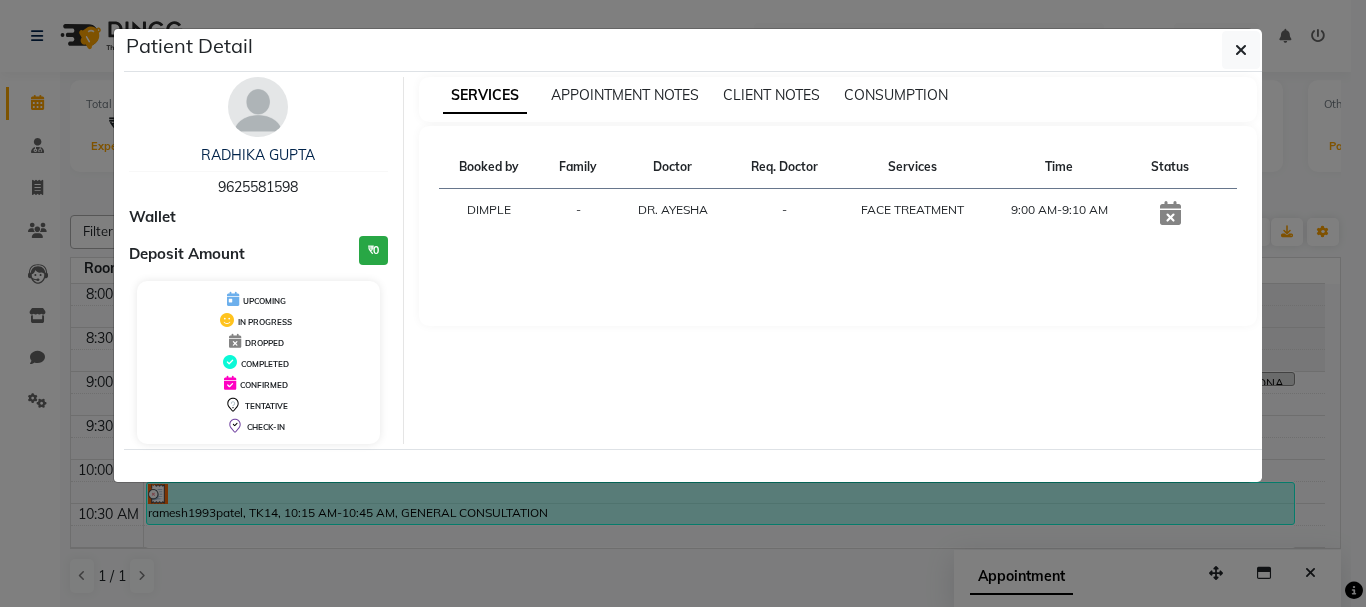 drag, startPoint x: 327, startPoint y: 153, endPoint x: 187, endPoint y: 146, distance: 140.1749 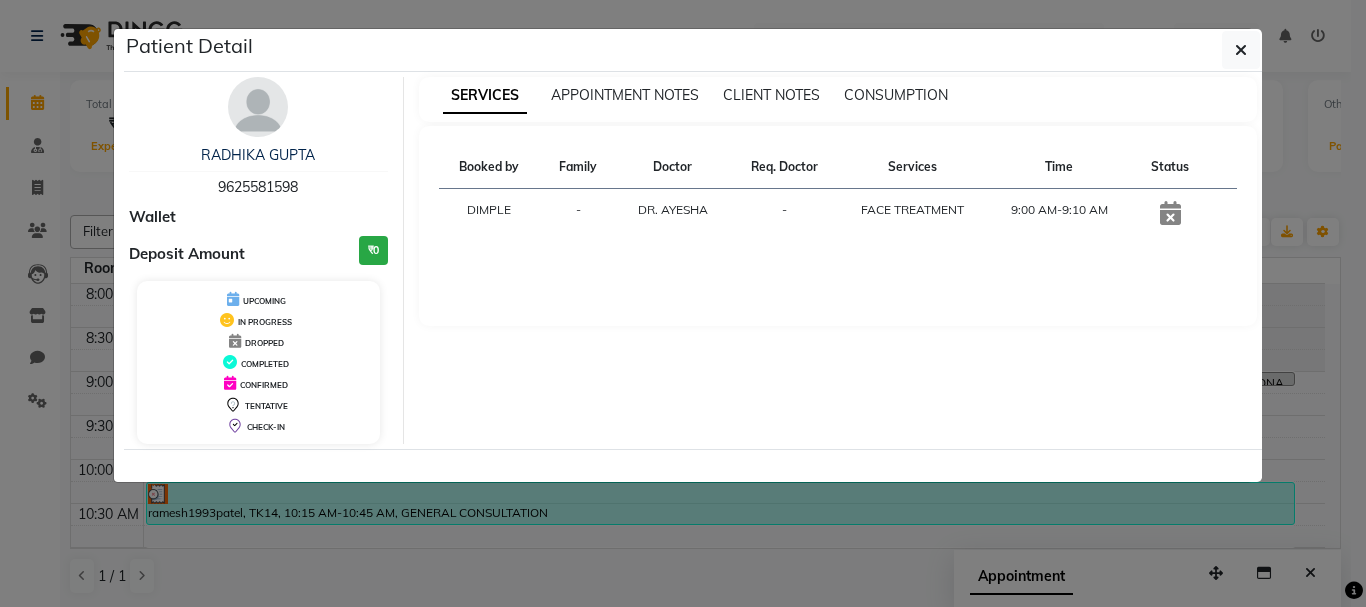 drag, startPoint x: 319, startPoint y: 184, endPoint x: 216, endPoint y: 177, distance: 103.23759 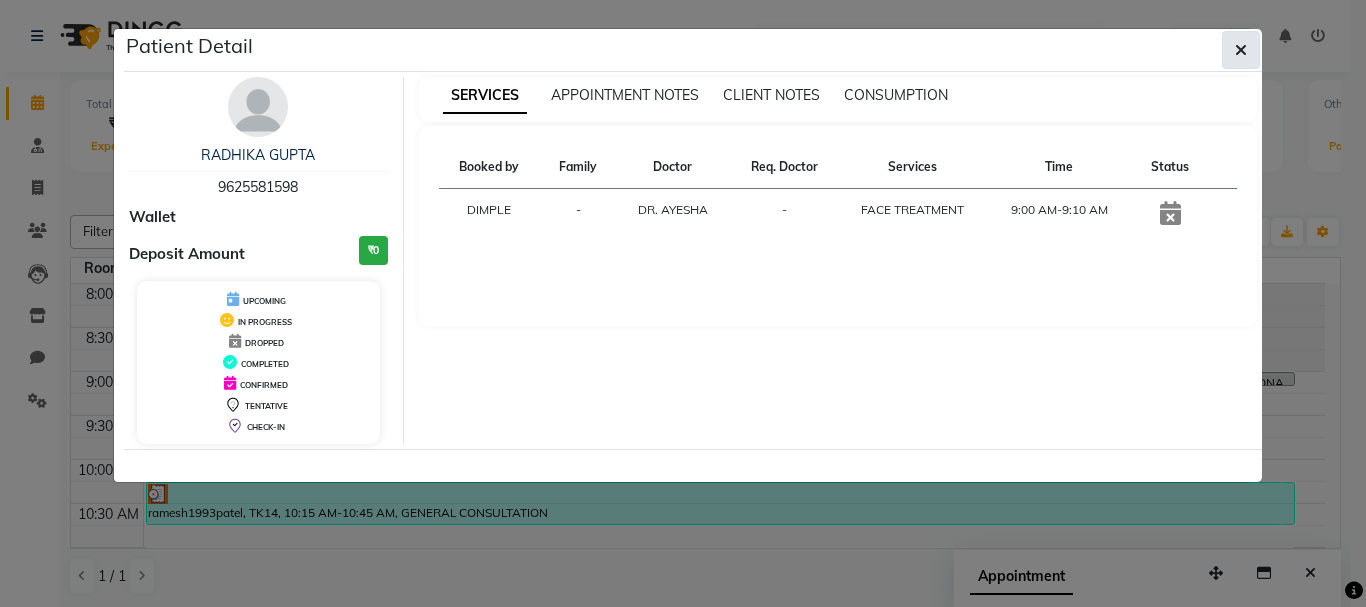 click 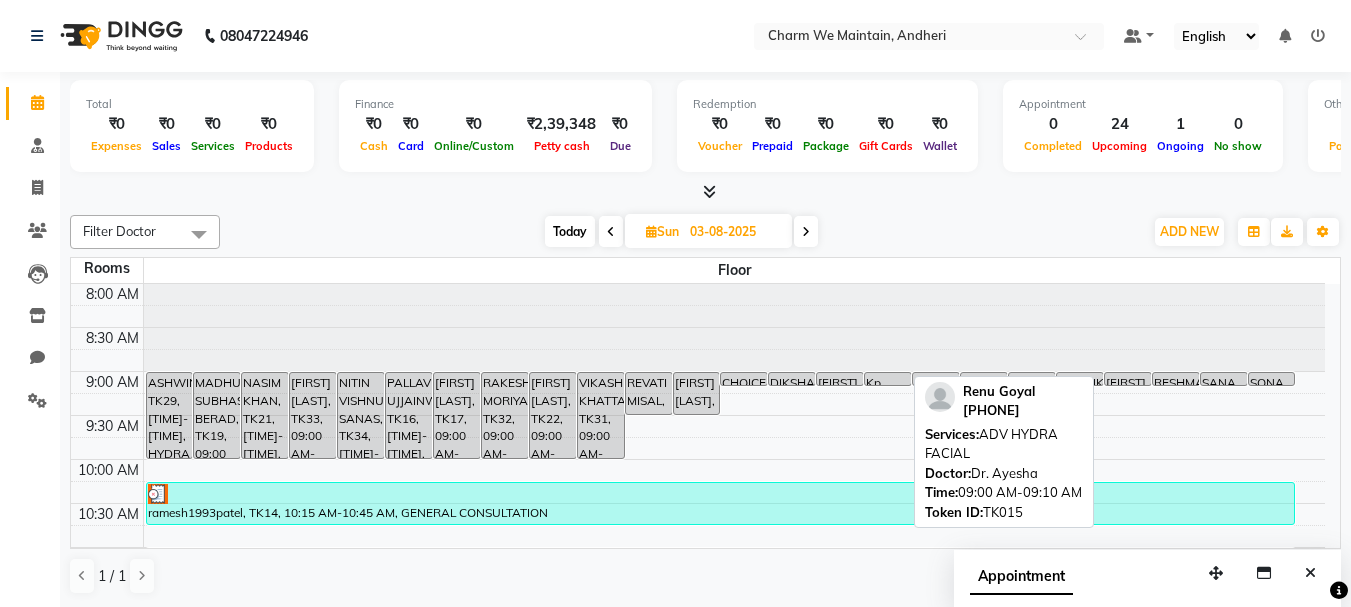 click on "[FIRST] [LAST], TK15, 09:00 AM-09:10 AM, ADV HYDRA FACIAL" at bounding box center [1128, 379] 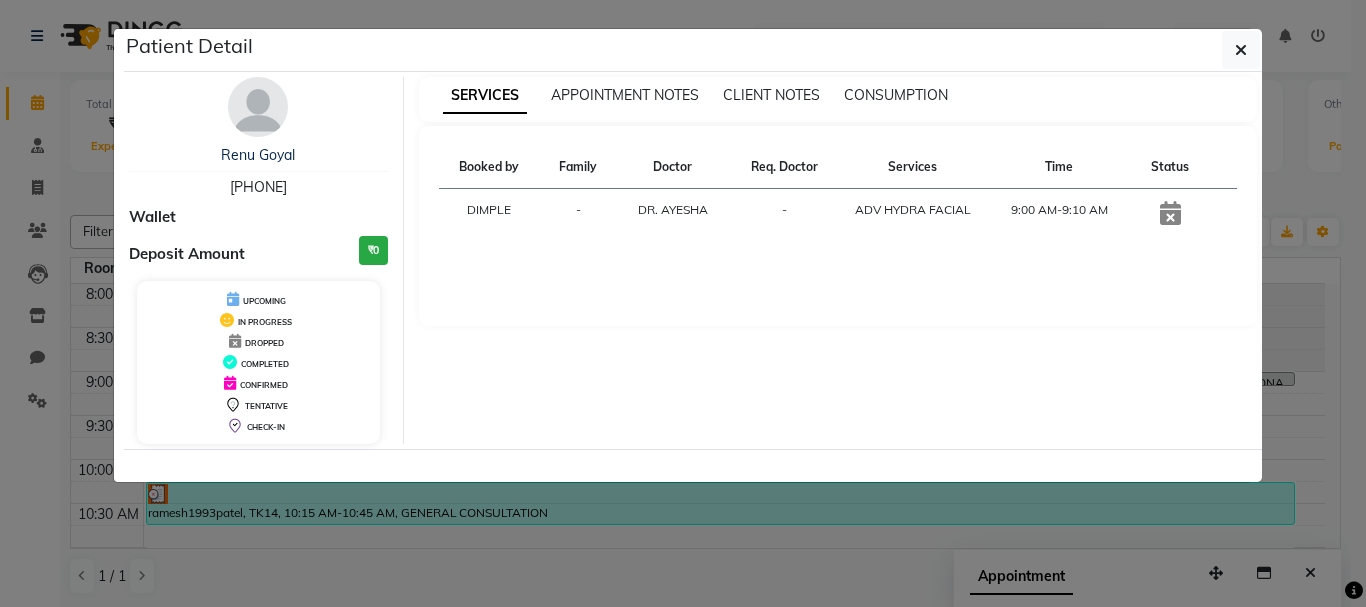 drag, startPoint x: 306, startPoint y: 150, endPoint x: 199, endPoint y: 148, distance: 107.01869 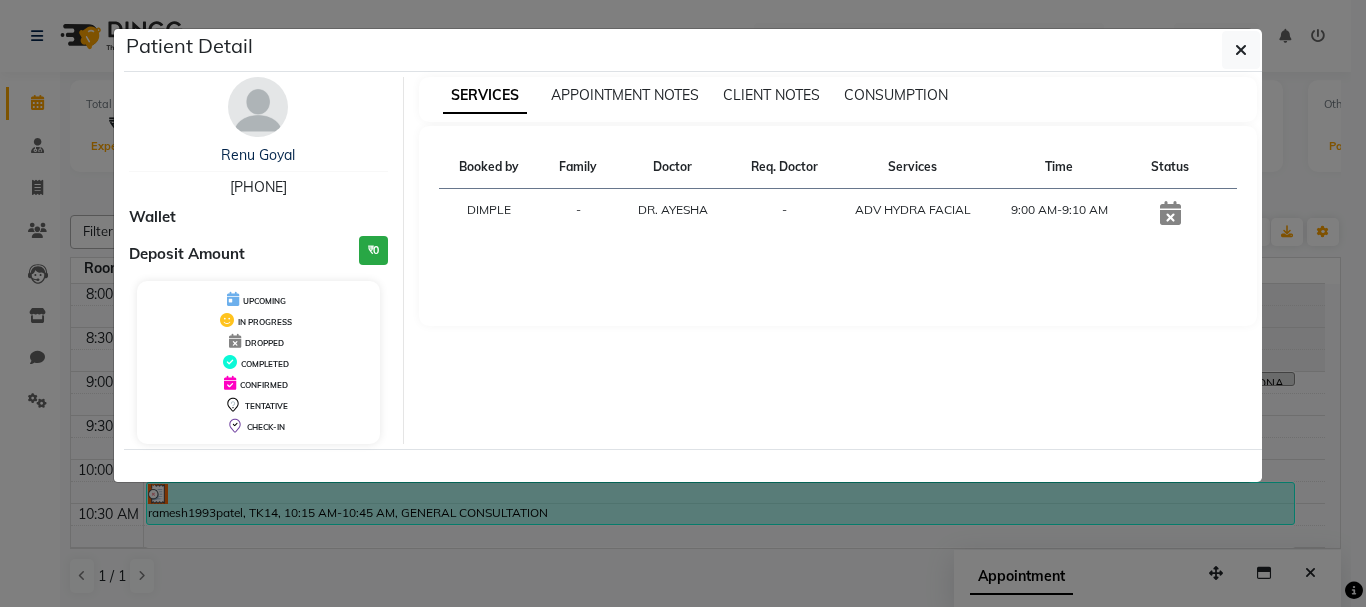 drag, startPoint x: 311, startPoint y: 188, endPoint x: 212, endPoint y: 198, distance: 99.50377 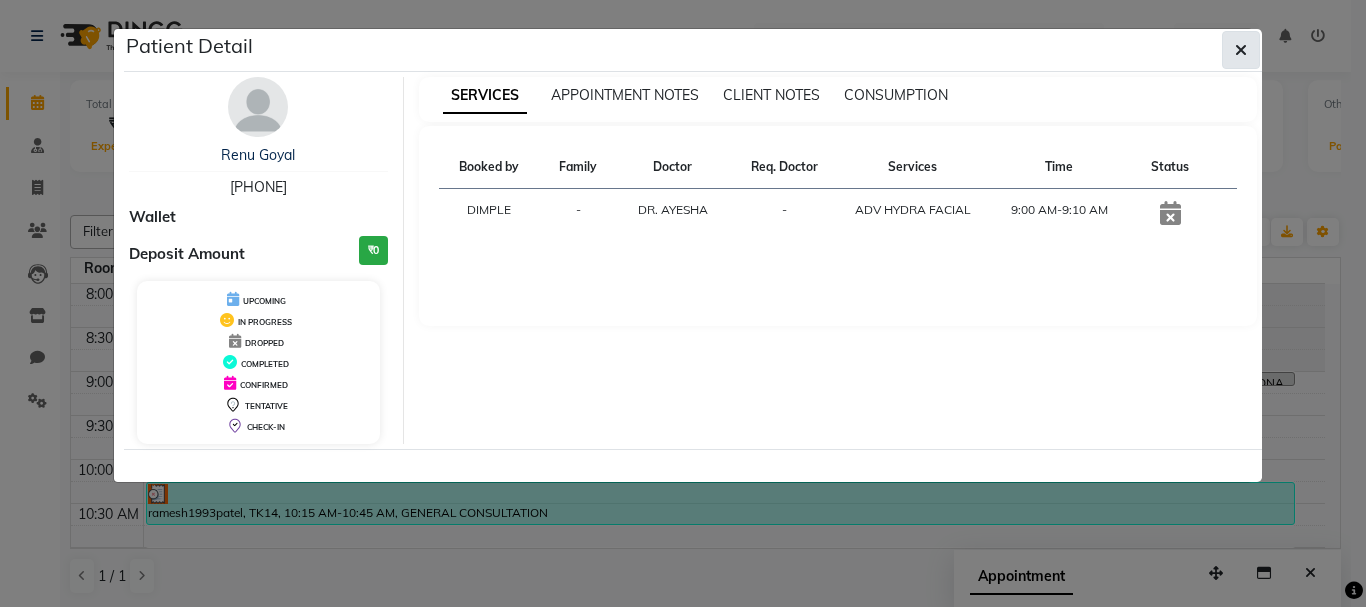 click 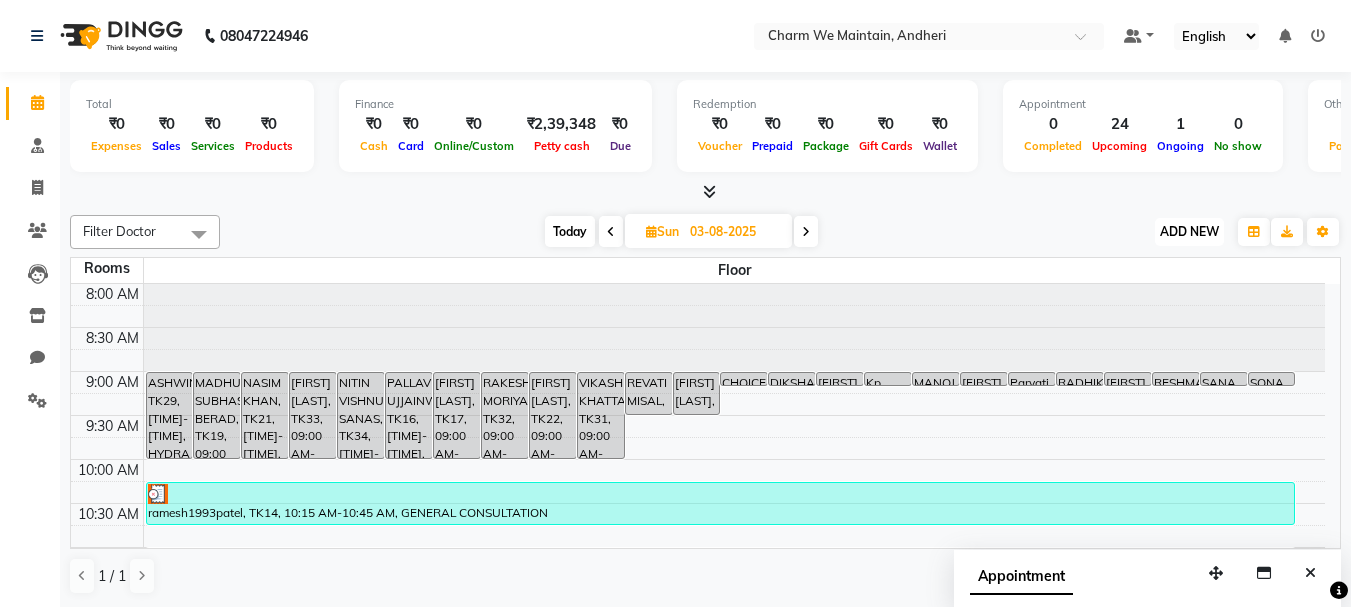click on "ADD NEW" at bounding box center [1189, 231] 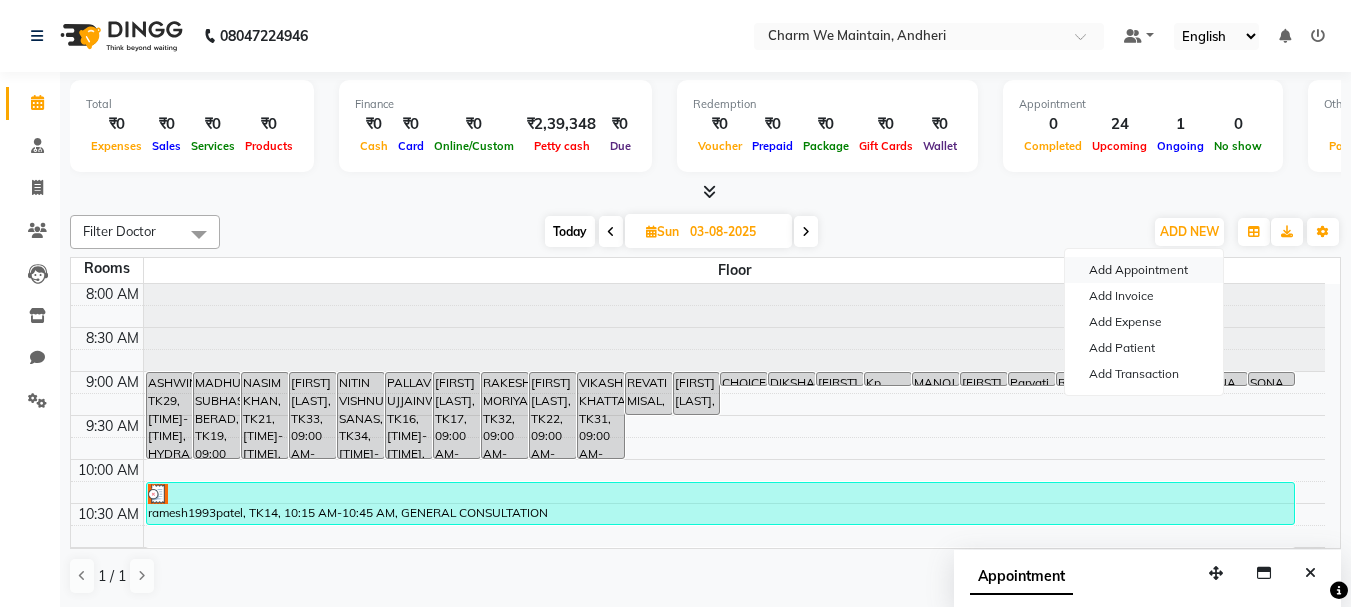 click on "Add Appointment" at bounding box center (1144, 270) 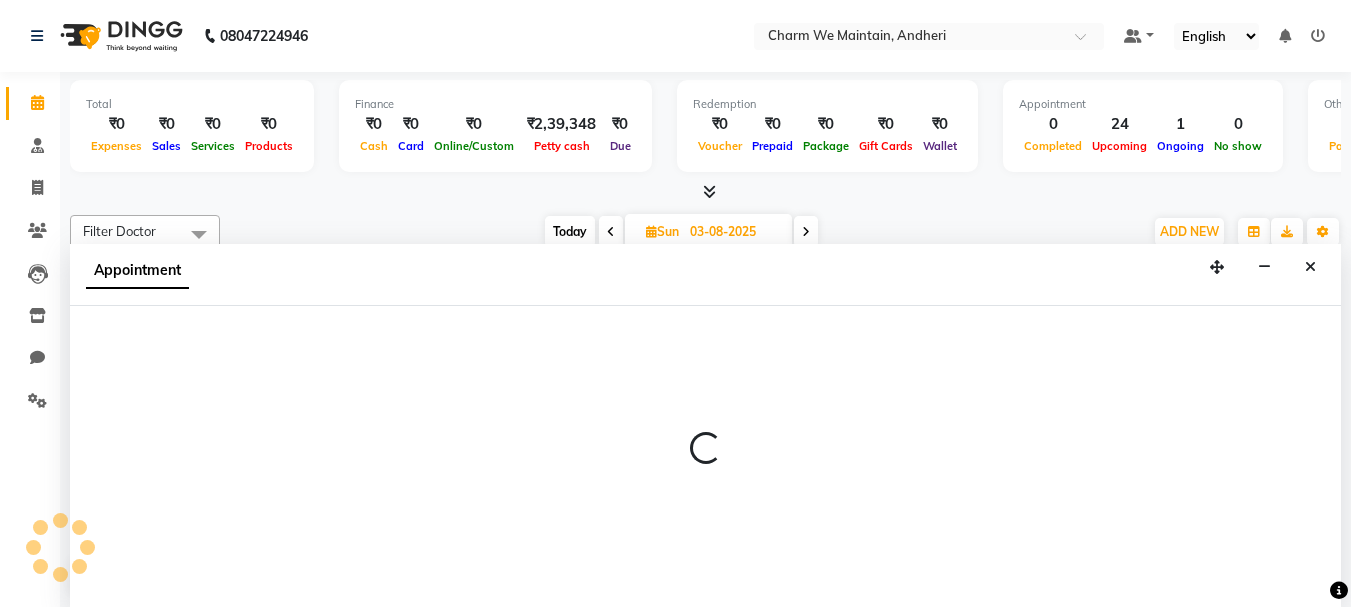 scroll, scrollTop: 1, scrollLeft: 0, axis: vertical 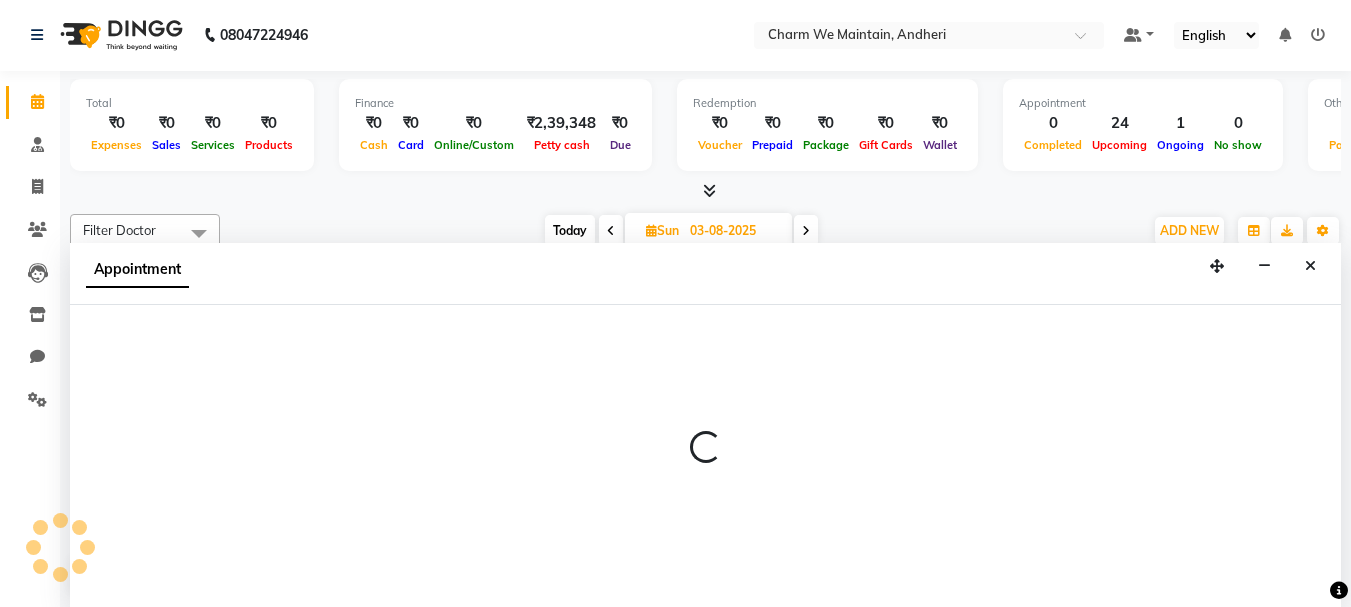 select on "540" 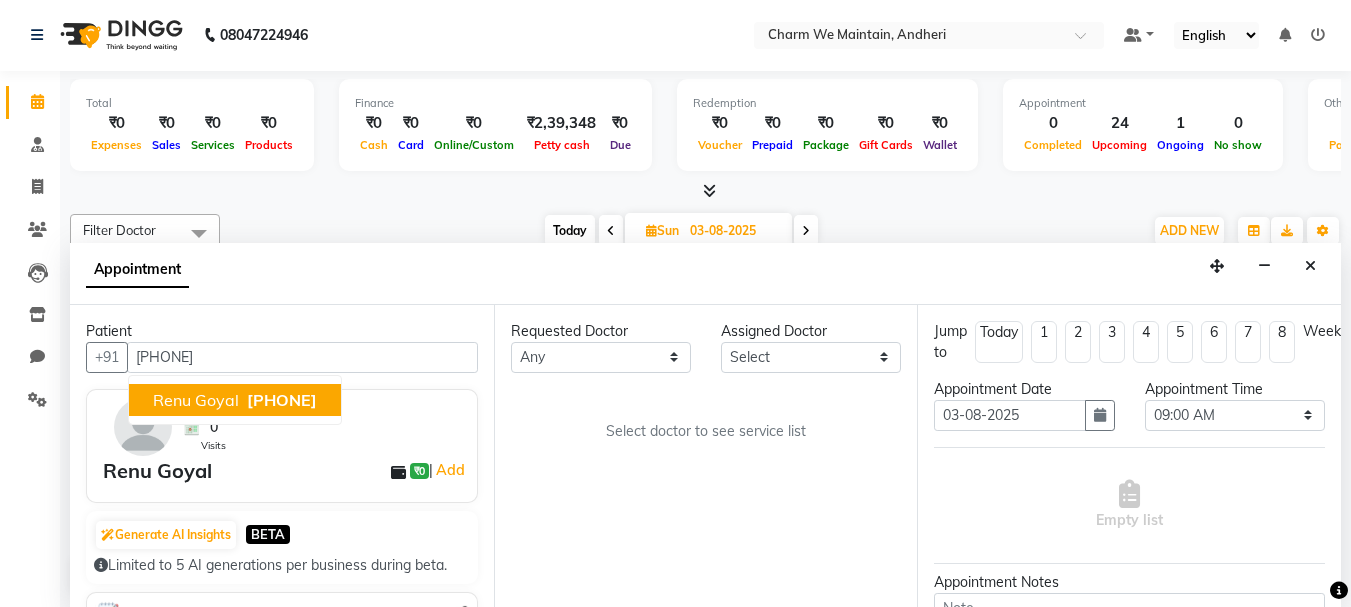 click on "[PHONE]" at bounding box center (282, 400) 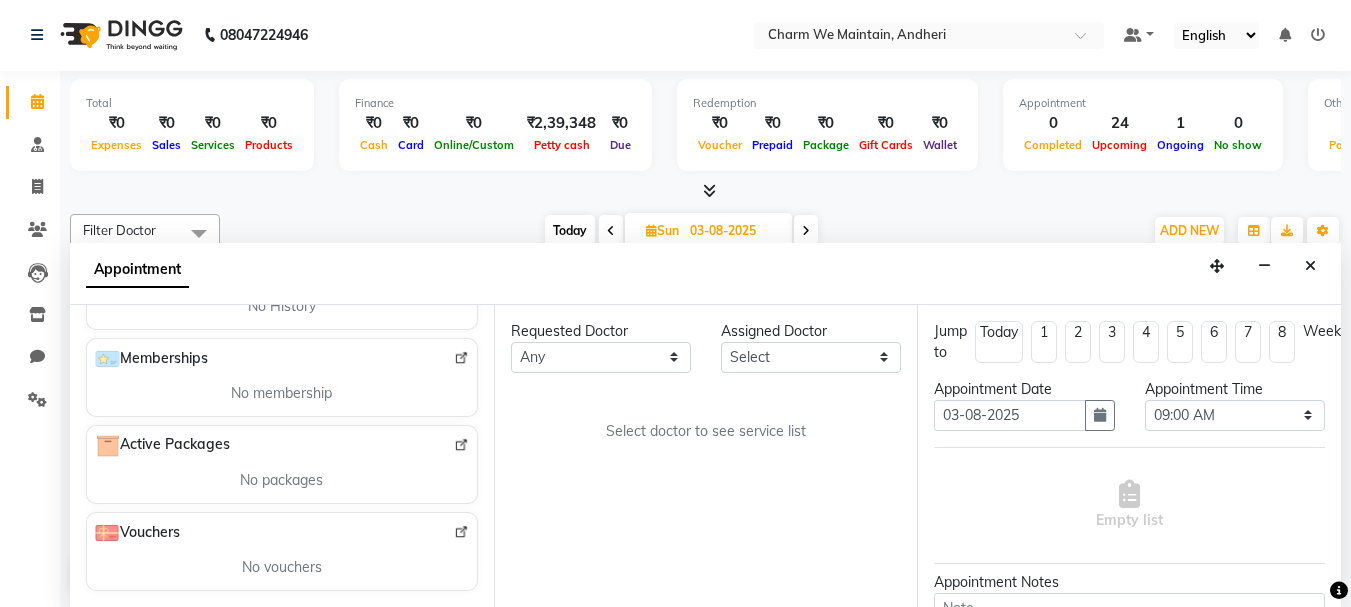 scroll, scrollTop: 0, scrollLeft: 0, axis: both 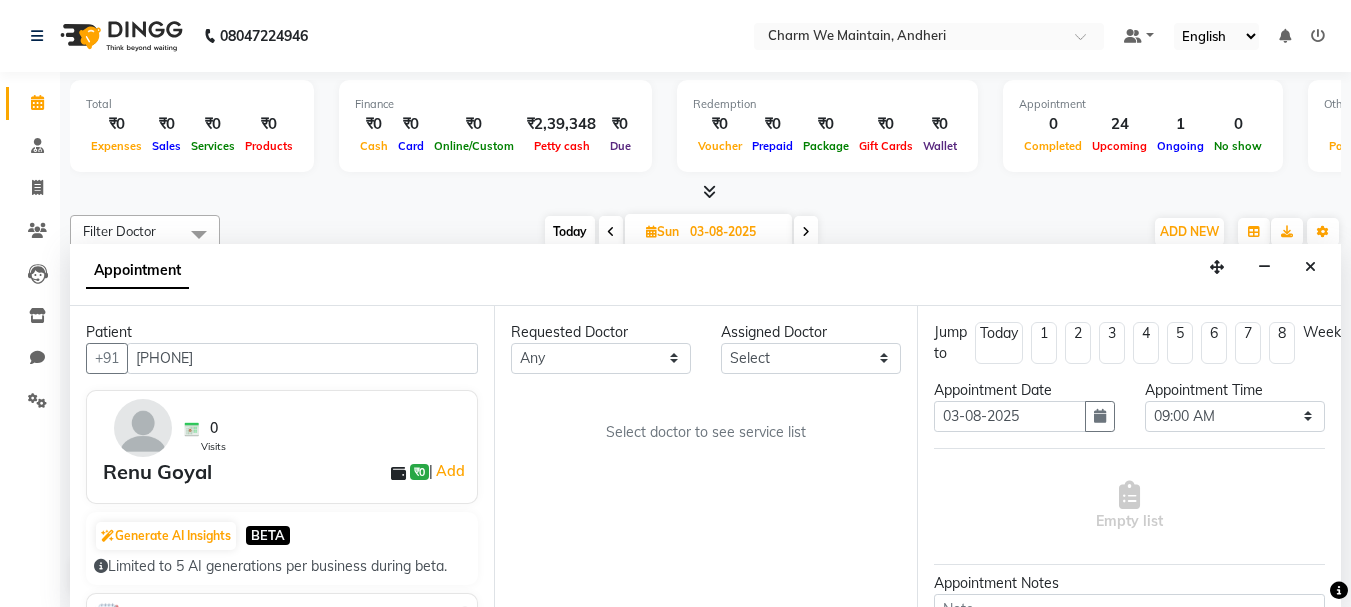 type on "[PHONE]" 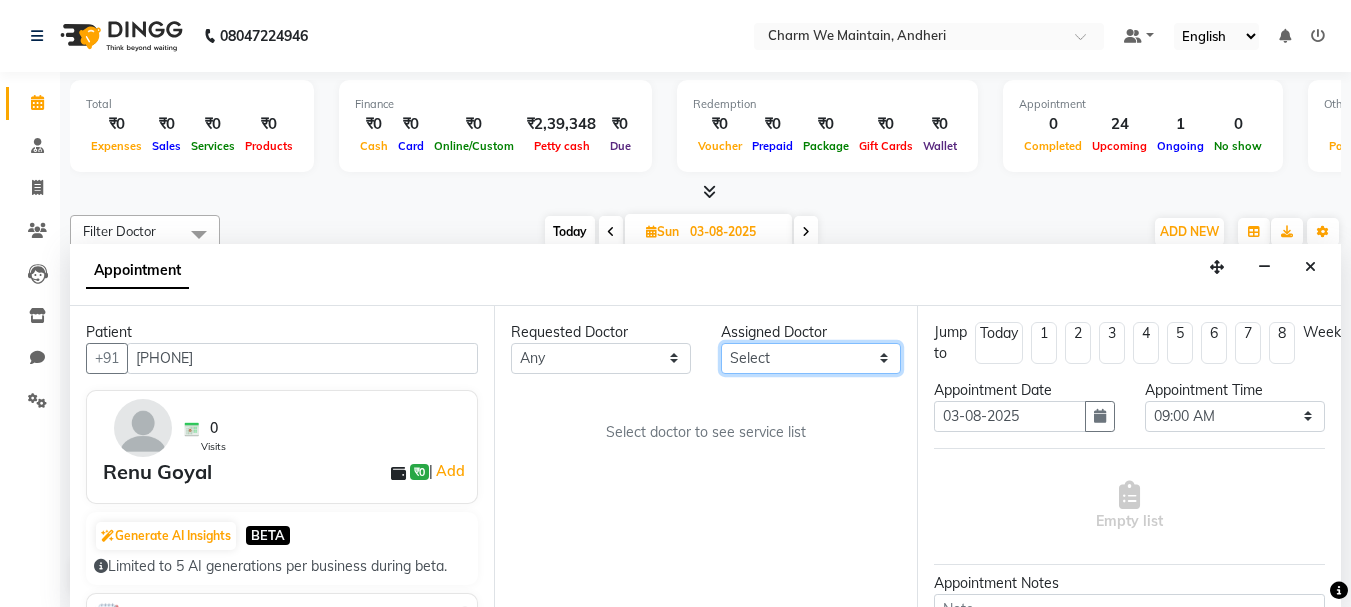 click on "Select DR. AASTHA	 DR. AYESHA	 DR. HIRALBEN" at bounding box center (811, 358) 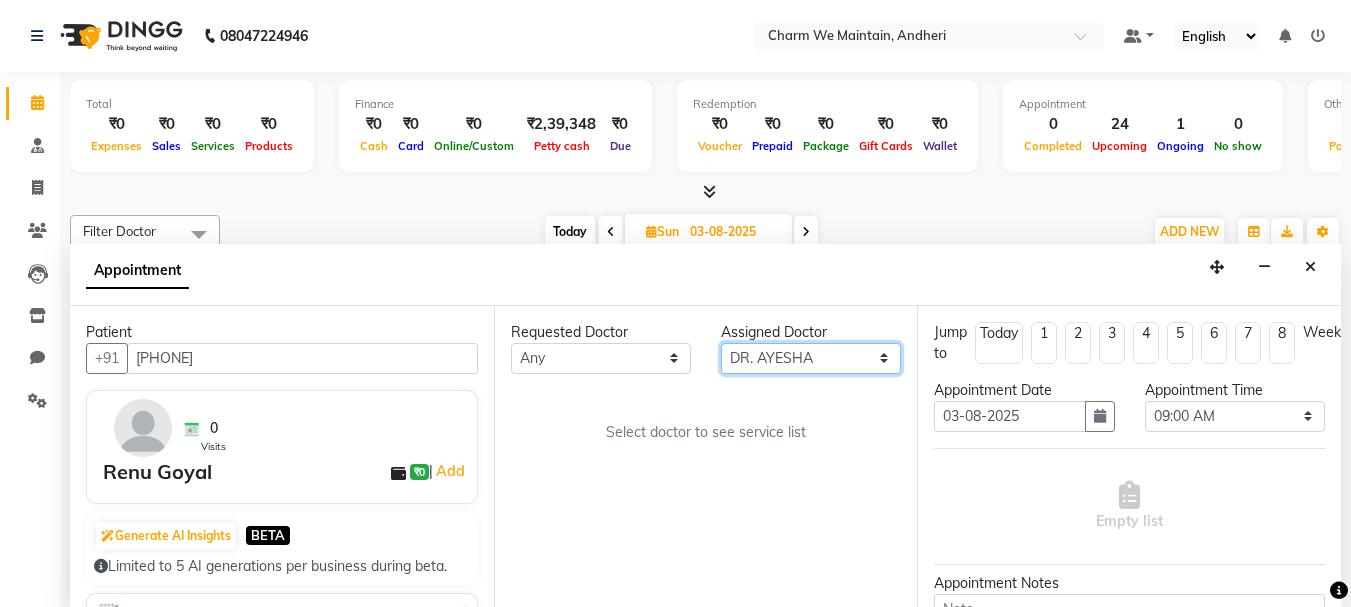 click on "Select DR. AASTHA	 DR. AYESHA	 DR. HIRALBEN" at bounding box center (811, 358) 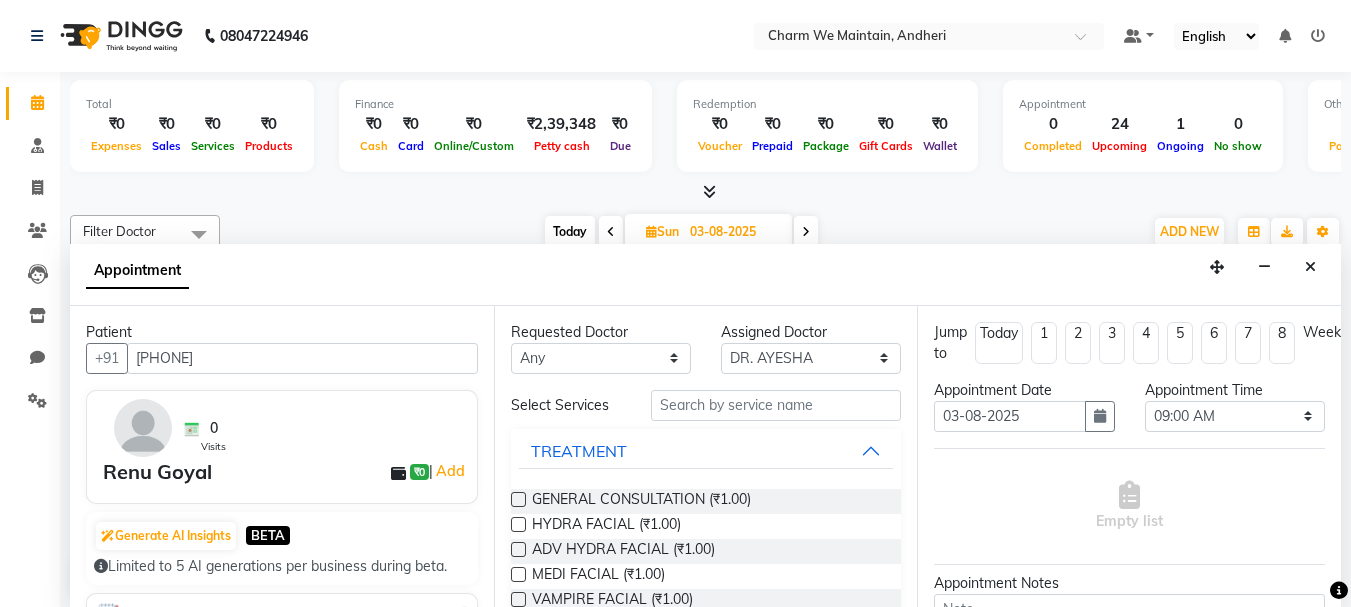 click at bounding box center [518, 549] 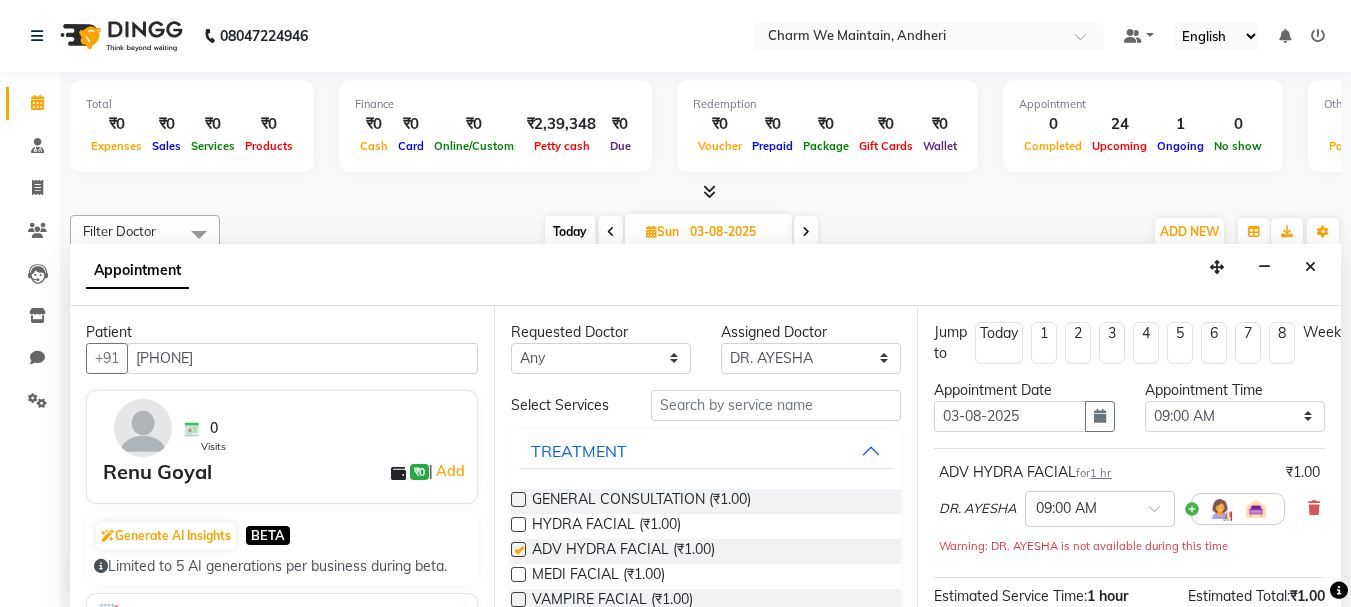 checkbox on "false" 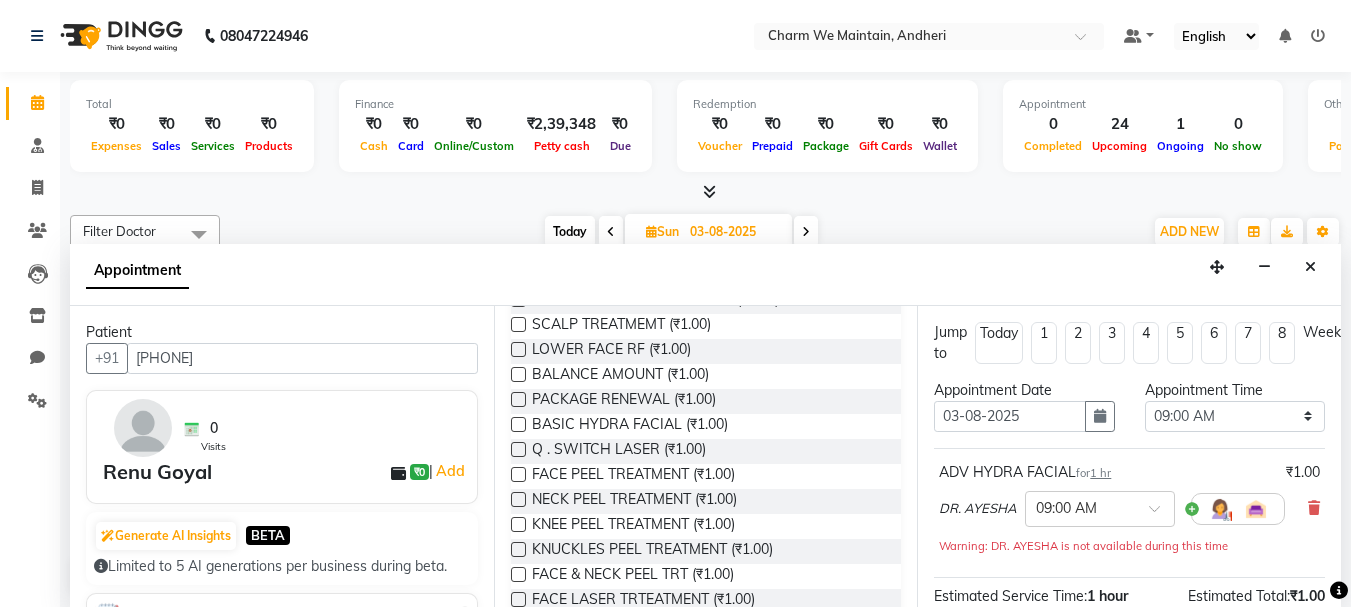 scroll, scrollTop: 2488, scrollLeft: 0, axis: vertical 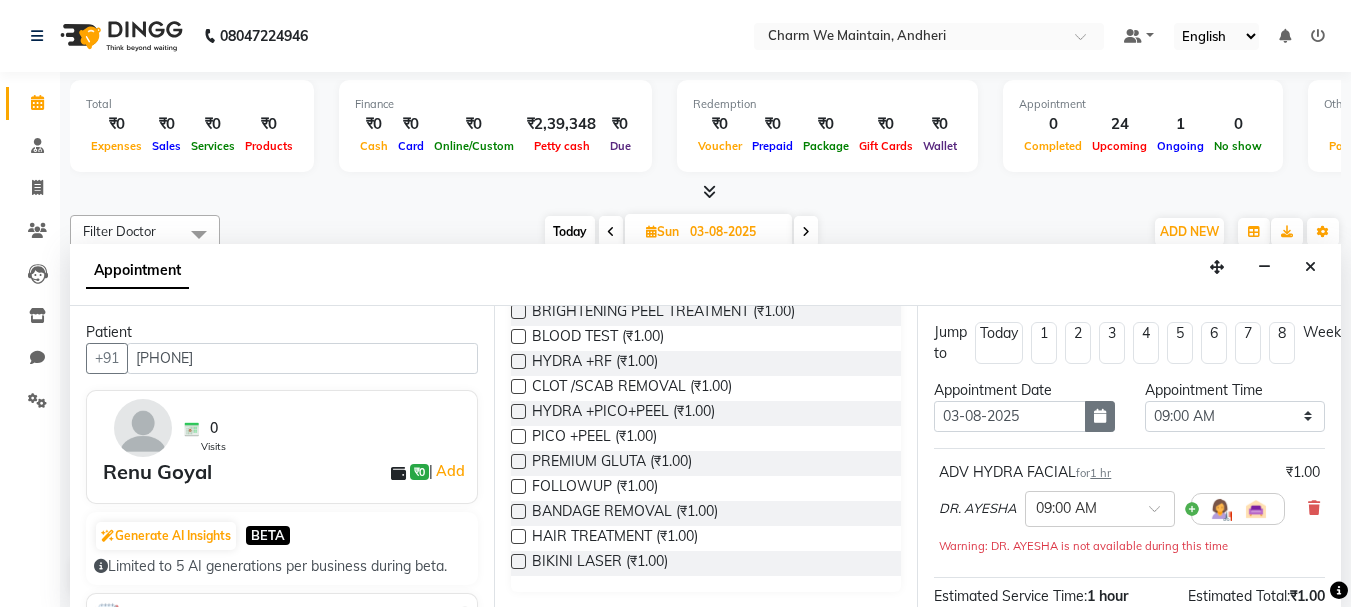 click at bounding box center (1100, 416) 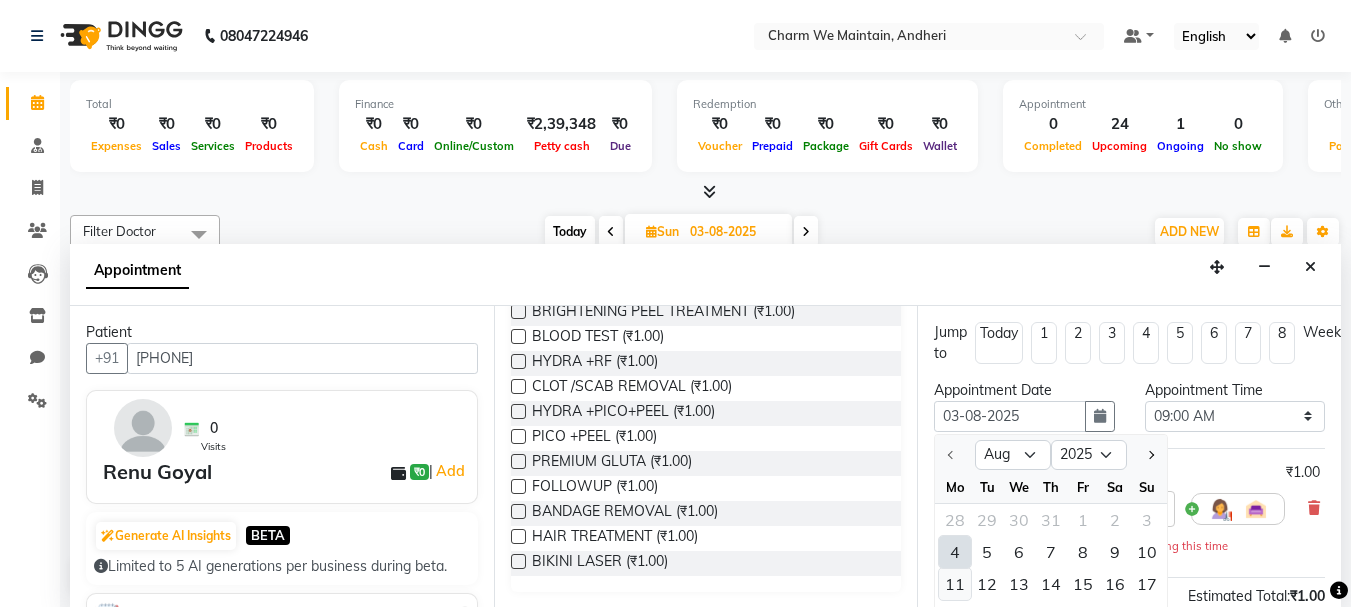 click on "11" at bounding box center [955, 584] 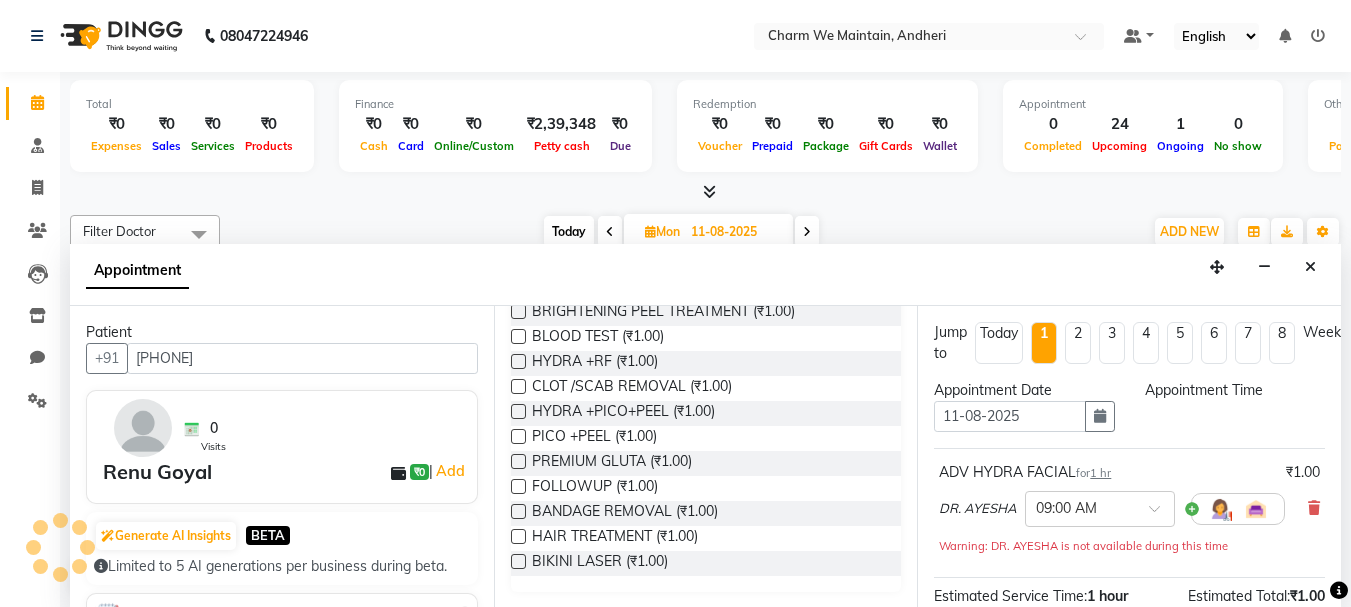 select on "540" 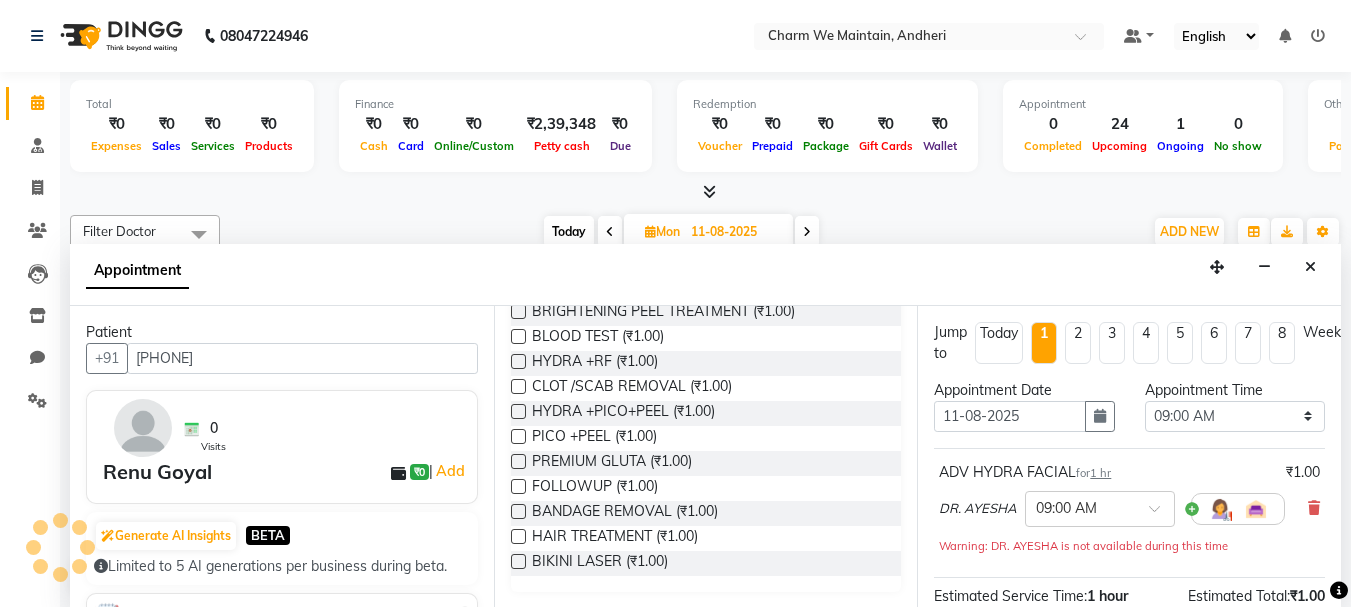 scroll, scrollTop: 793, scrollLeft: 0, axis: vertical 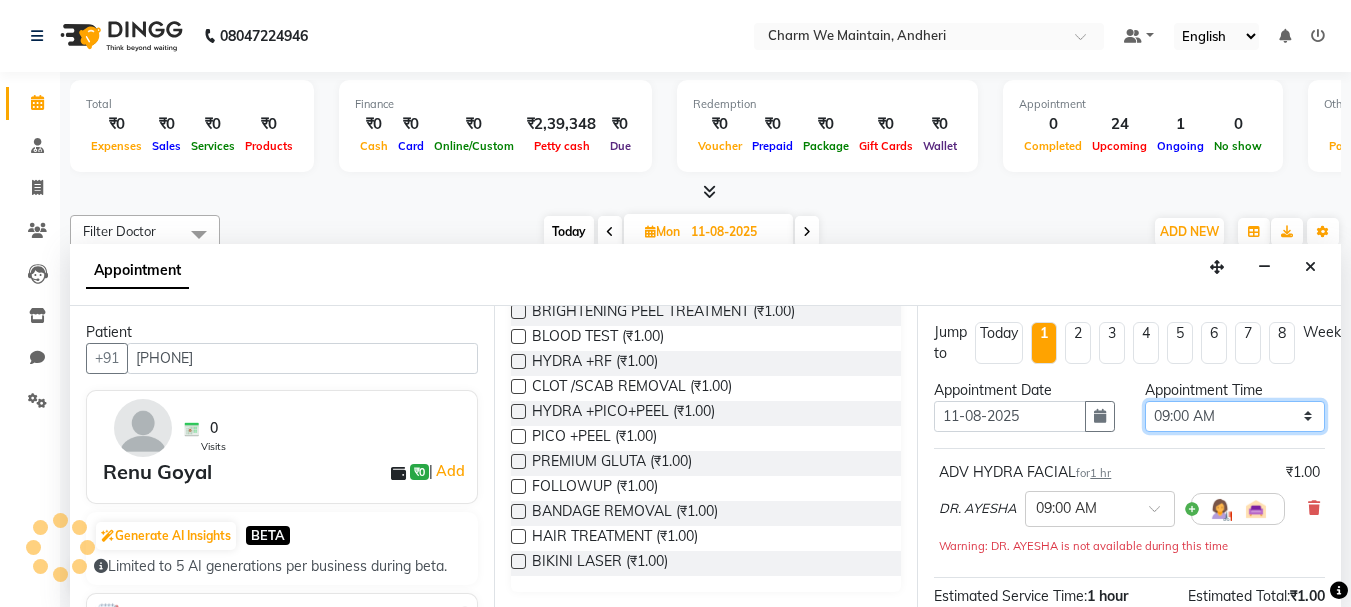 click on "Select 09:00 AM 09:15 AM 09:30 AM 09:45 AM 10:00 AM 10:15 AM 10:30 AM 10:45 AM 11:00 AM 11:15 AM 11:30 AM 11:45 AM 12:00 PM 12:15 PM 12:30 PM 12:45 PM 01:00 PM 01:15 PM 01:30 PM 01:45 PM 02:00 PM 02:15 PM 02:30 PM 02:45 PM 03:00 PM 03:15 PM 03:30 PM 03:45 PM 04:00 PM 04:15 PM 04:30 PM 04:45 PM 05:00 PM 05:15 PM 05:30 PM 05:45 PM 06:00 PM 06:15 PM 06:30 PM 06:45 PM 07:00 PM 07:15 PM 07:30 PM 07:45 PM 08:00 PM 08:15 PM 08:30 PM 08:45 PM 09:00 PM 09:15 PM 09:30 PM 09:45 PM 10:00 PM" at bounding box center [1235, 416] 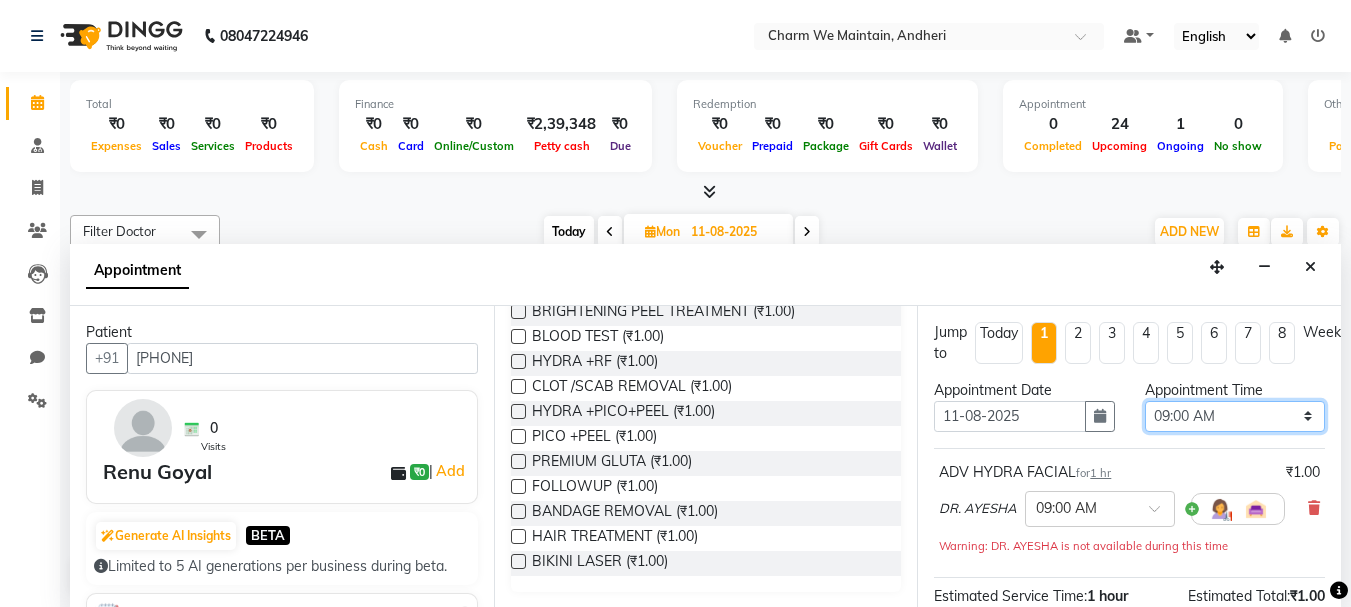 click on "Select 09:00 AM 09:15 AM 09:30 AM 09:45 AM 10:00 AM 10:15 AM 10:30 AM 10:45 AM 11:00 AM 11:15 AM 11:30 AM 11:45 AM 12:00 PM 12:15 PM 12:30 PM 12:45 PM 01:00 PM 01:15 PM 01:30 PM 01:45 PM 02:00 PM 02:15 PM 02:30 PM 02:45 PM 03:00 PM 03:15 PM 03:30 PM 03:45 PM 04:00 PM 04:15 PM 04:30 PM 04:45 PM 05:00 PM 05:15 PM 05:30 PM 05:45 PM 06:00 PM 06:15 PM 06:30 PM 06:45 PM 07:00 PM 07:15 PM 07:30 PM 07:45 PM 08:00 PM 08:15 PM 08:30 PM 08:45 PM 09:00 PM 09:15 PM 09:30 PM 09:45 PM 10:00 PM" at bounding box center (1235, 416) 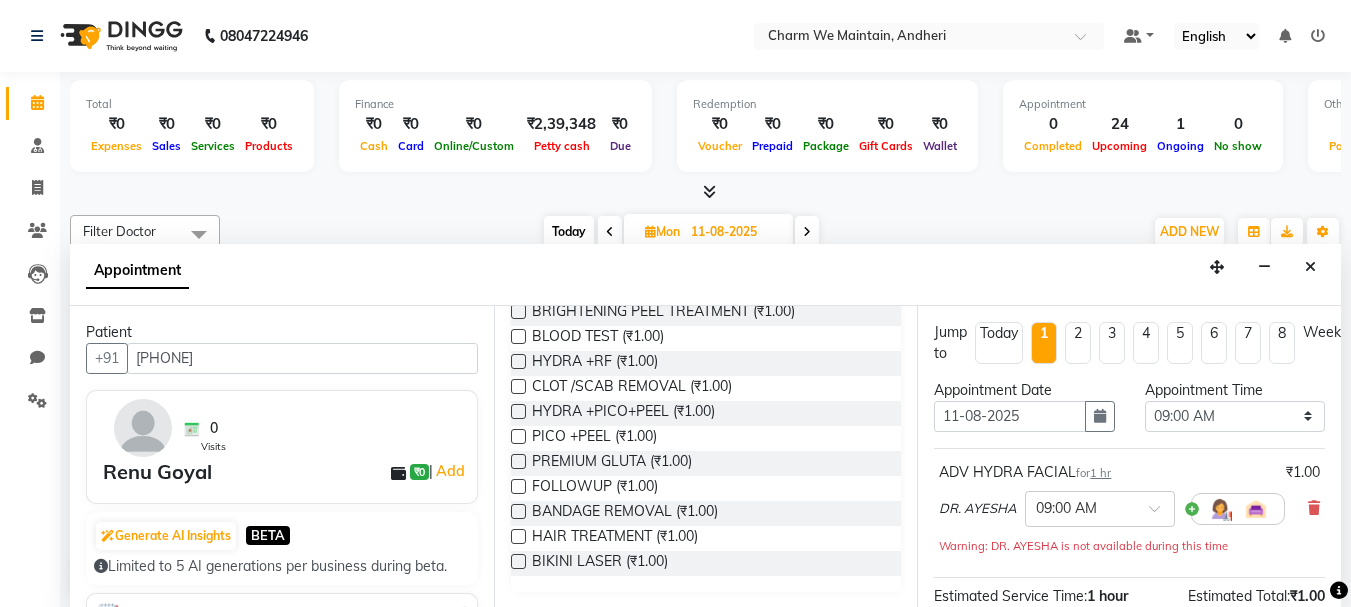 click on "1 hr" at bounding box center (1100, 473) 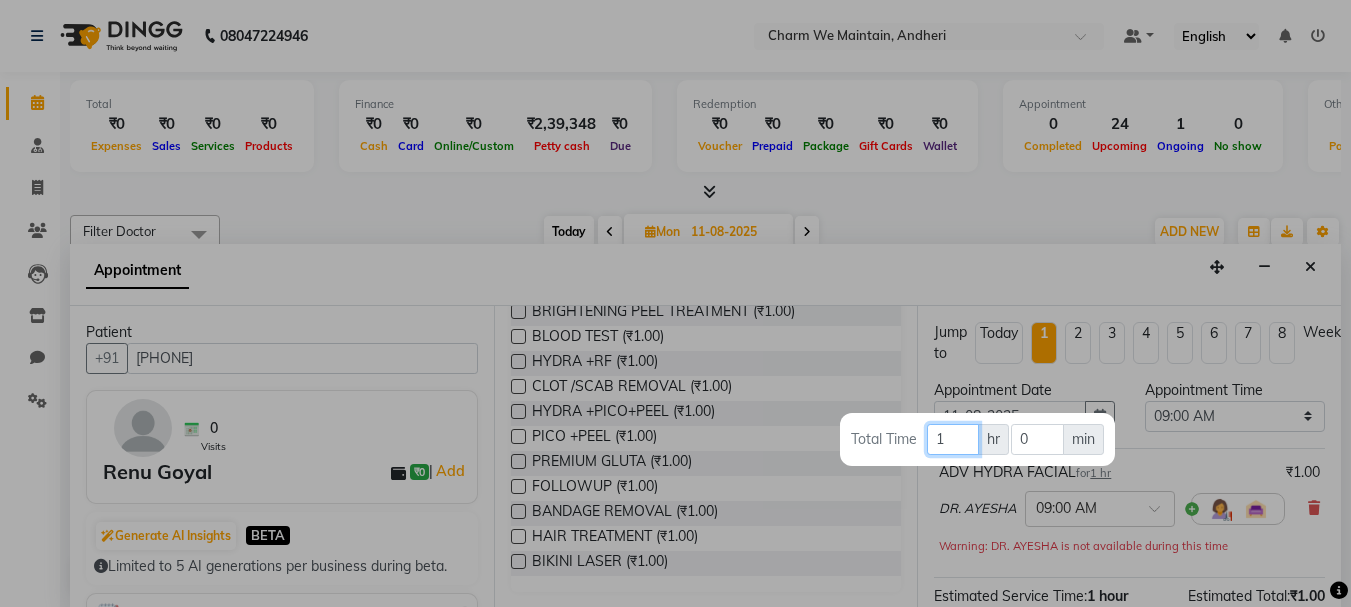 click on "1" at bounding box center (953, 439) 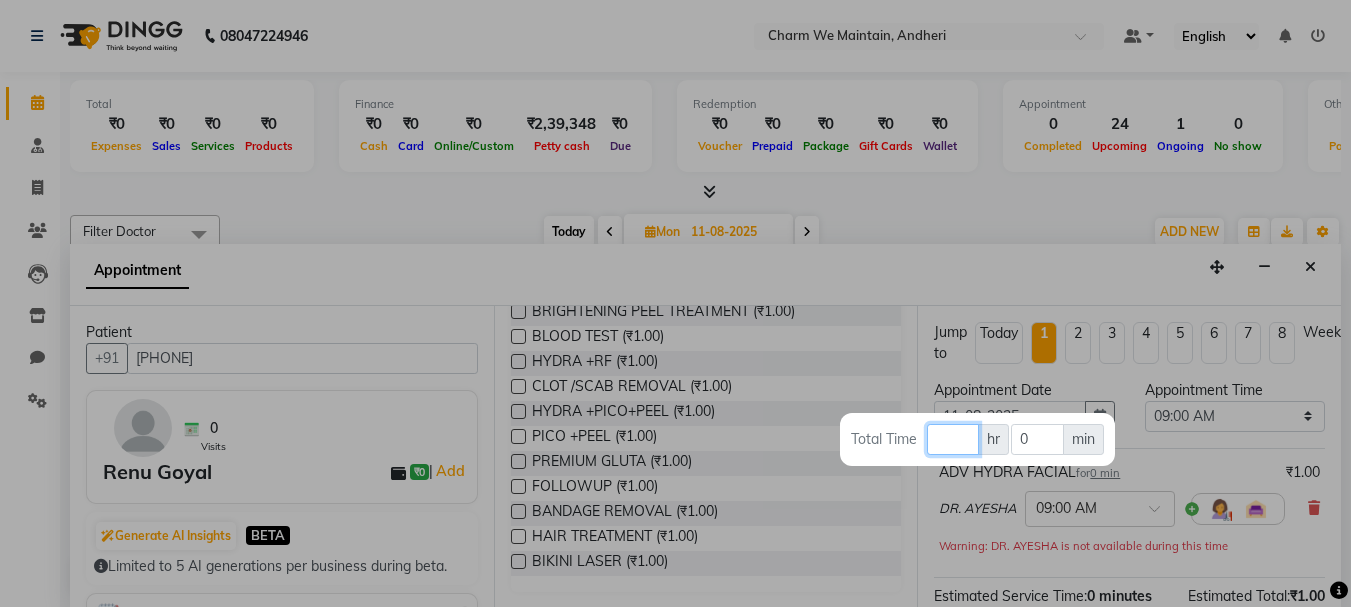 type 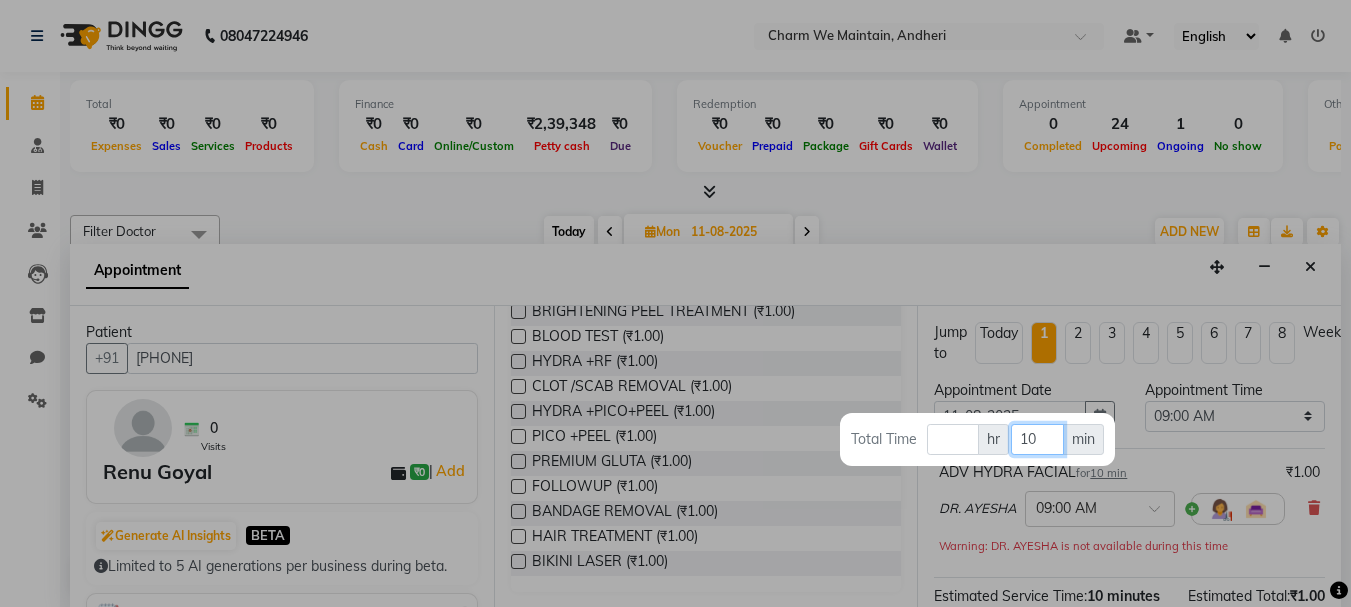 type on "10" 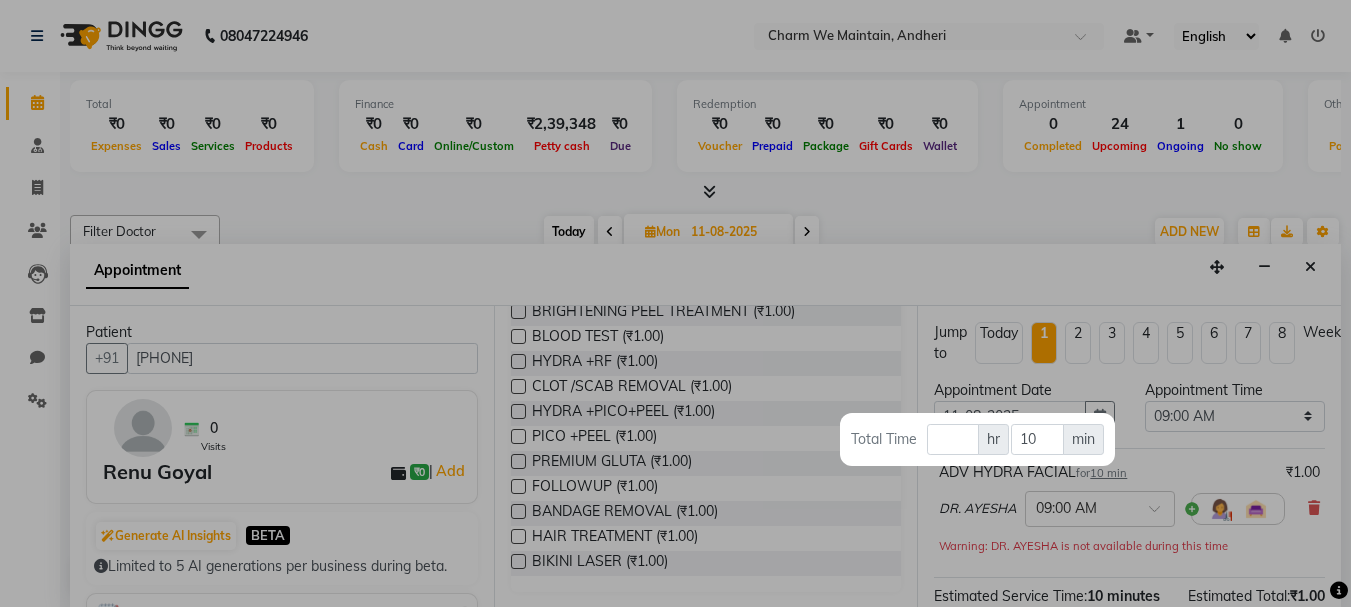 click at bounding box center (675, 303) 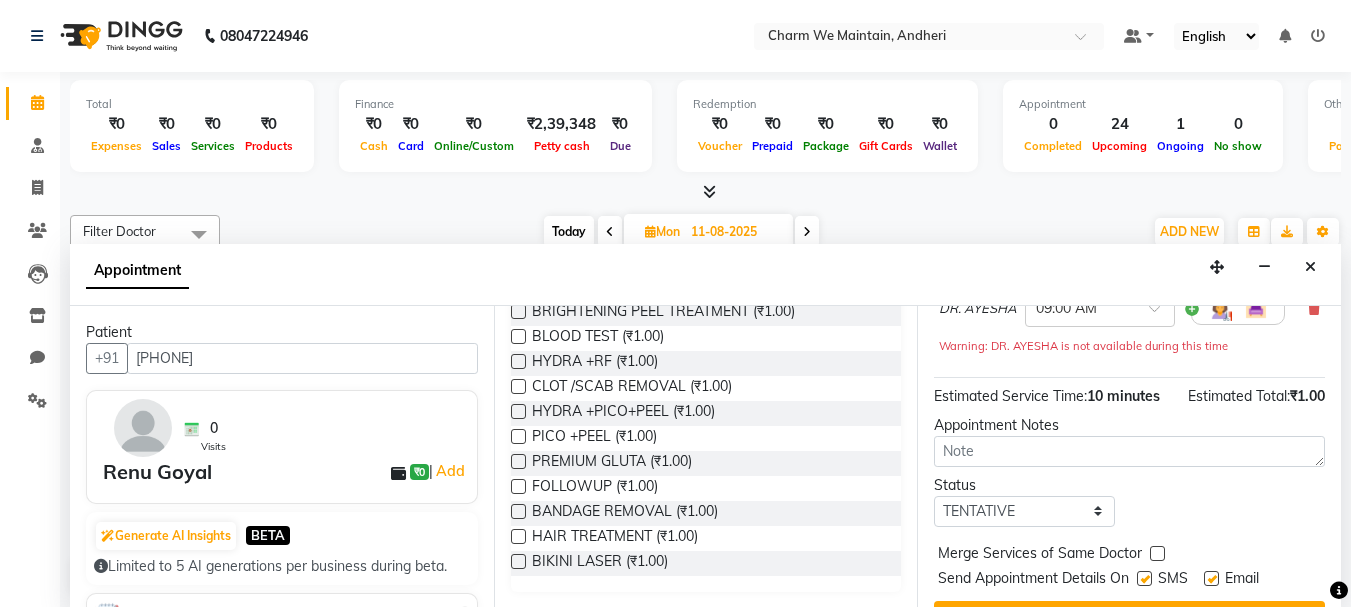 scroll, scrollTop: 281, scrollLeft: 0, axis: vertical 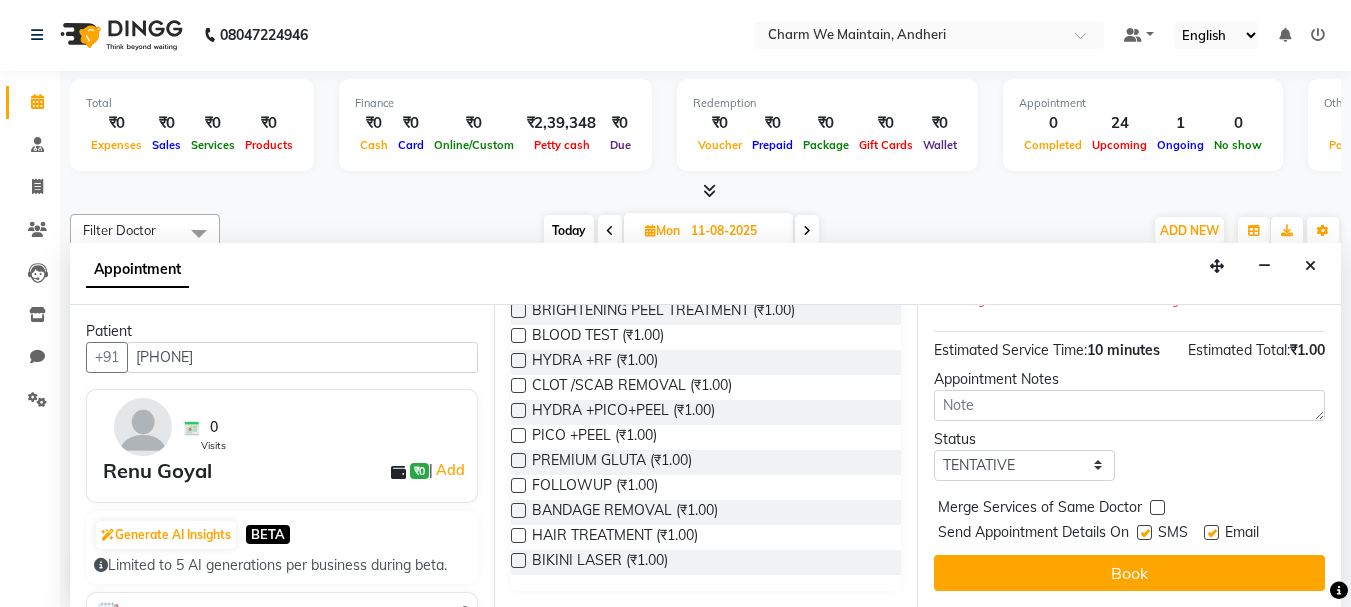 click at bounding box center (1144, 532) 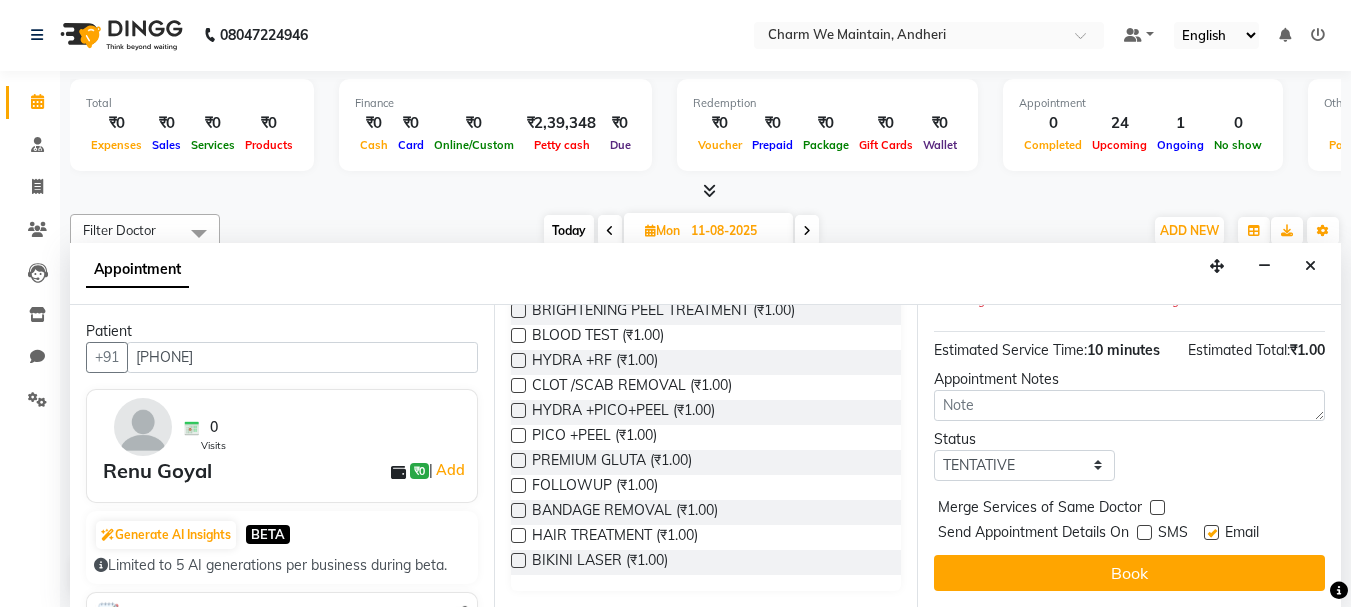 click at bounding box center (1211, 532) 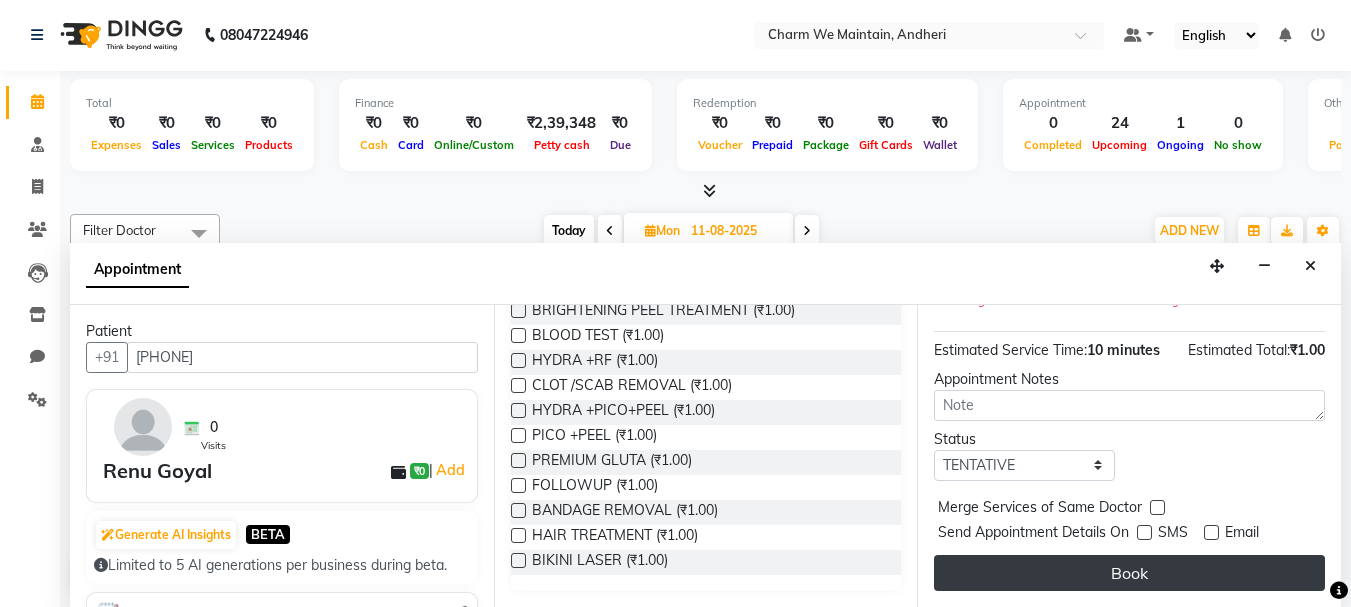 click on "Book" at bounding box center [1129, 573] 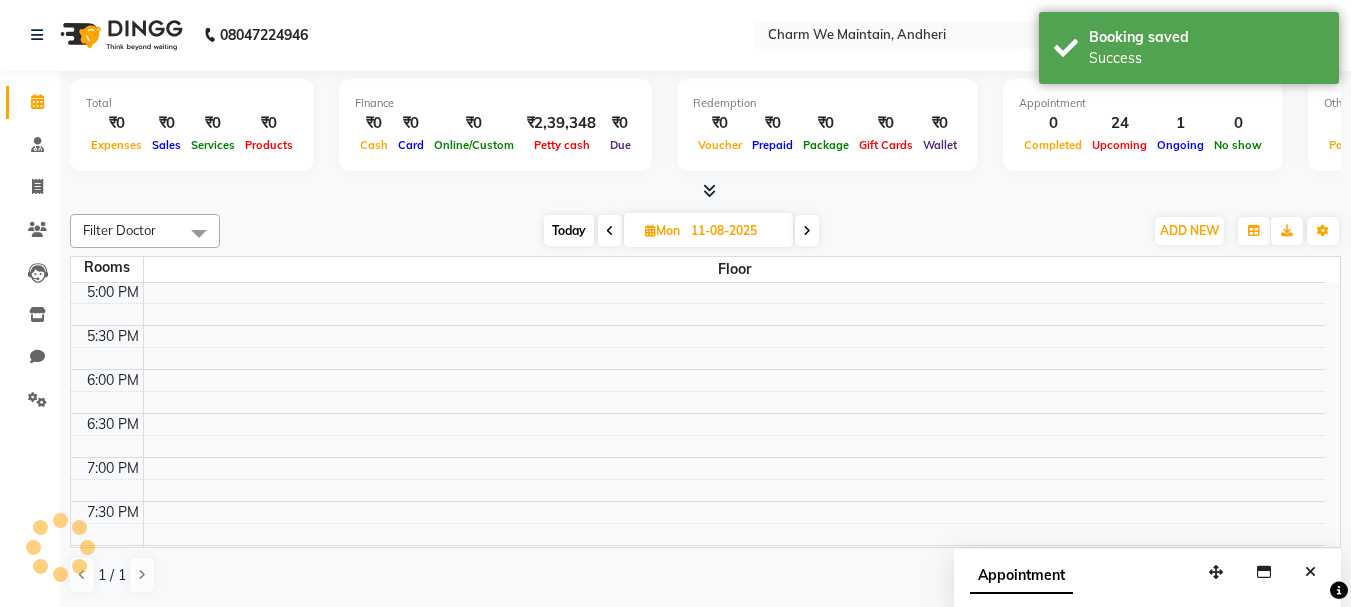 scroll, scrollTop: 0, scrollLeft: 0, axis: both 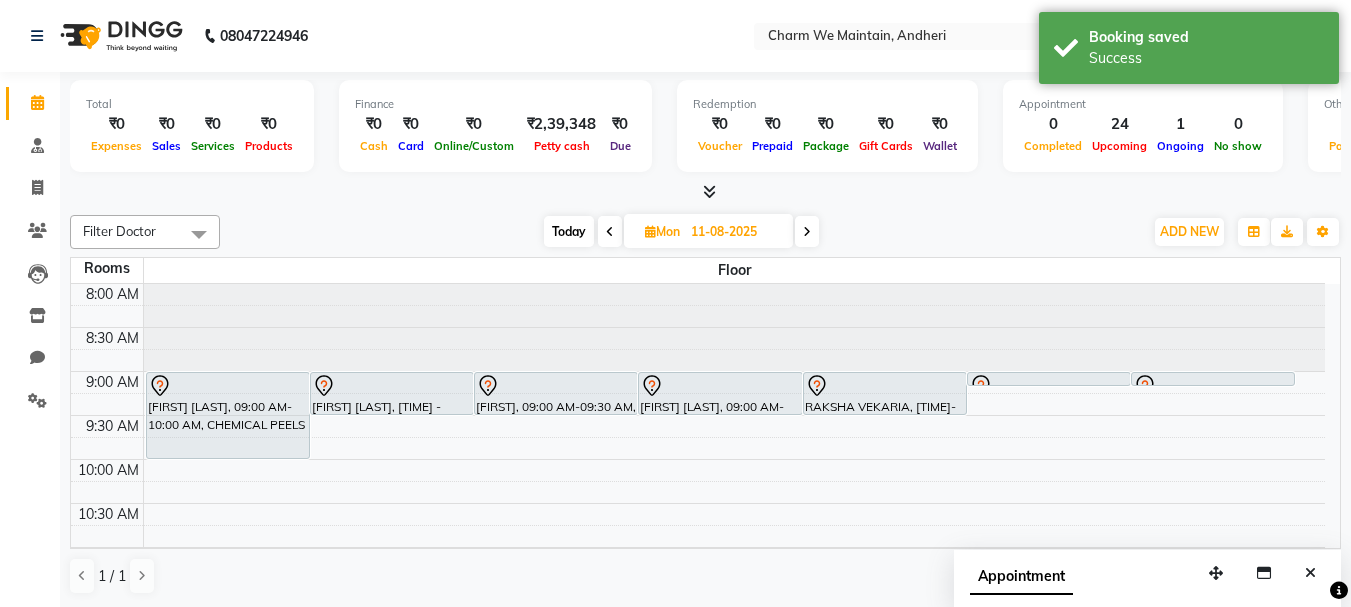 click on "Today" at bounding box center [569, 231] 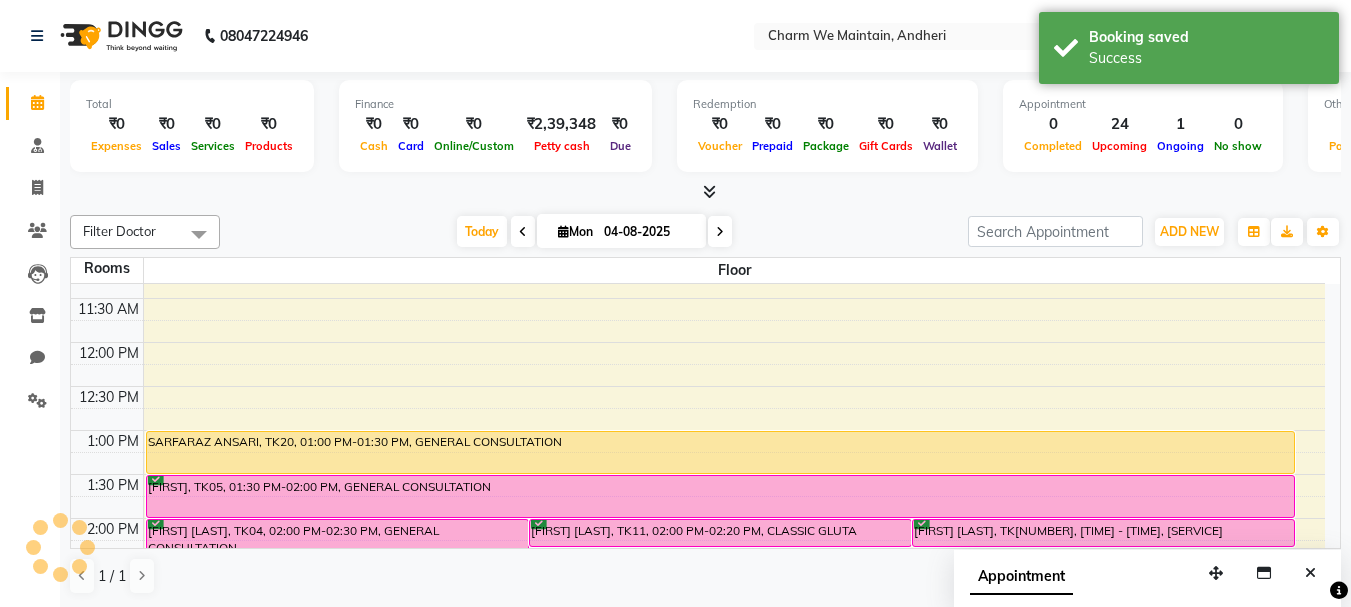 scroll, scrollTop: 0, scrollLeft: 0, axis: both 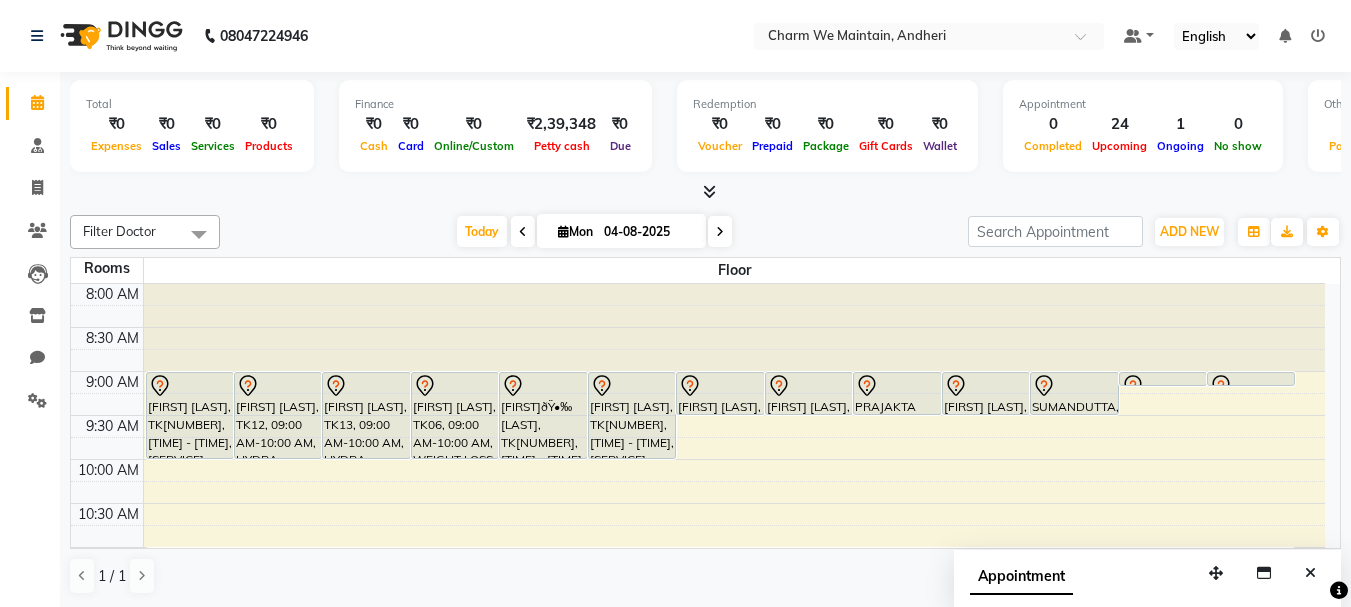 click at bounding box center [523, 232] 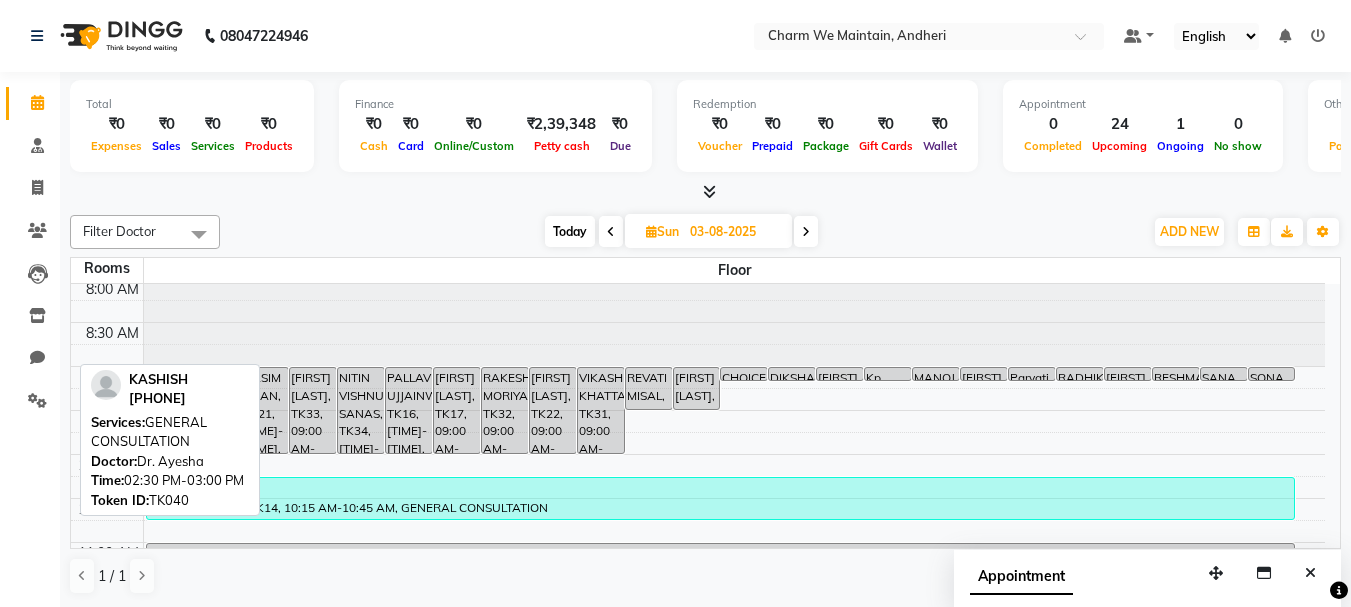 scroll, scrollTop: 0, scrollLeft: 0, axis: both 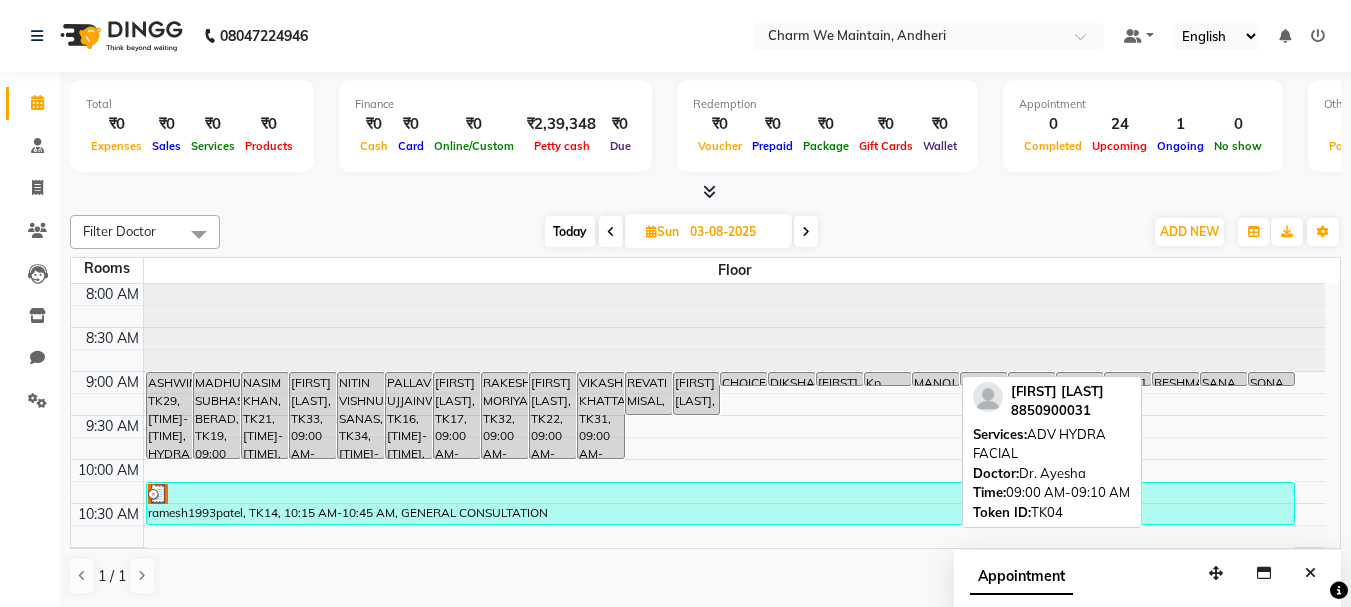 click on "RESHMA SHAIKH, TK04, 09:00 AM-09:10 AM, ADV HYDRA FACIAL" at bounding box center (1176, 379) 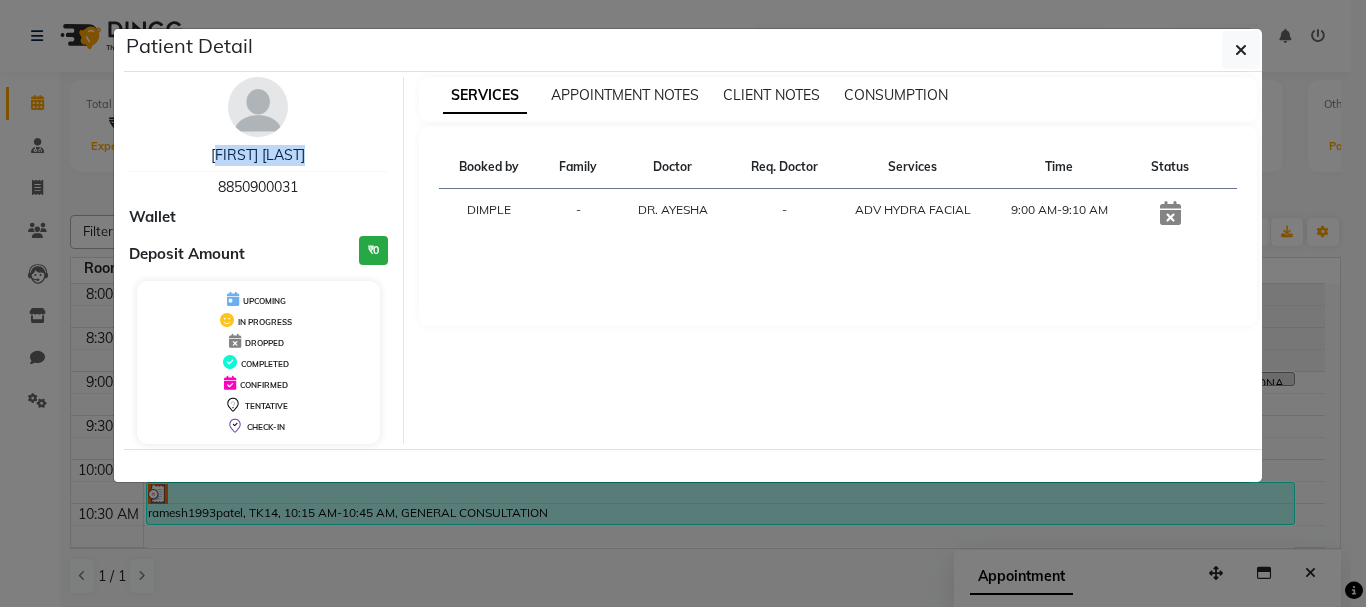drag, startPoint x: 324, startPoint y: 159, endPoint x: 159, endPoint y: 163, distance: 165.04848 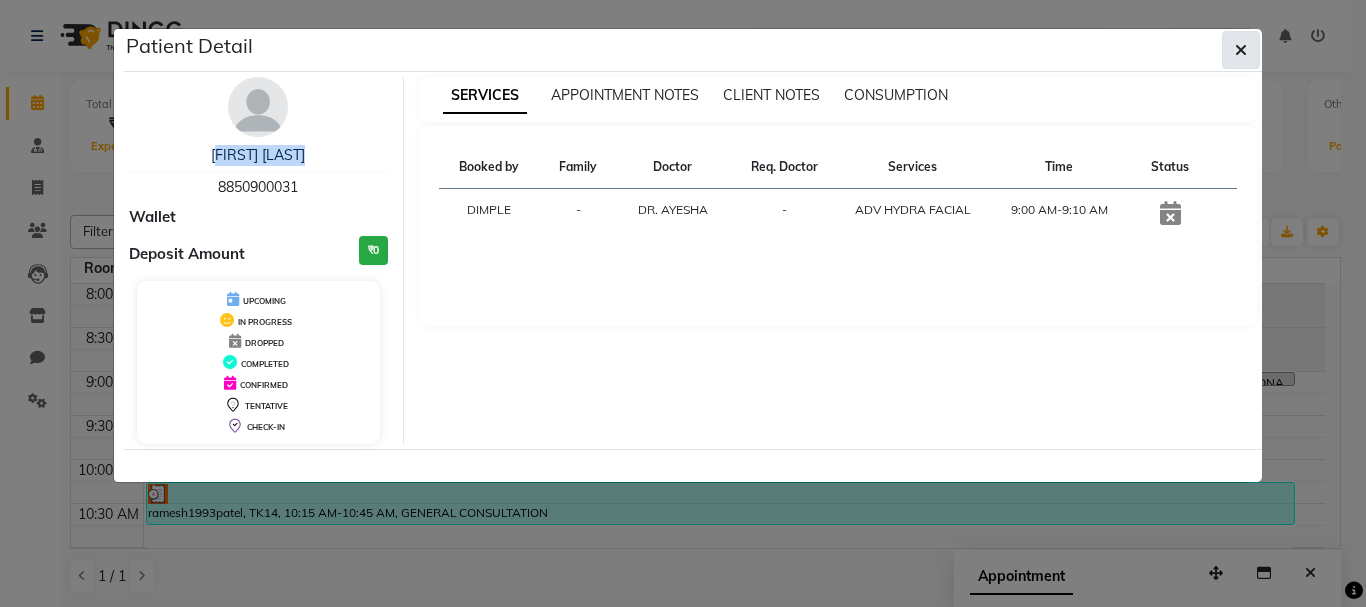 click 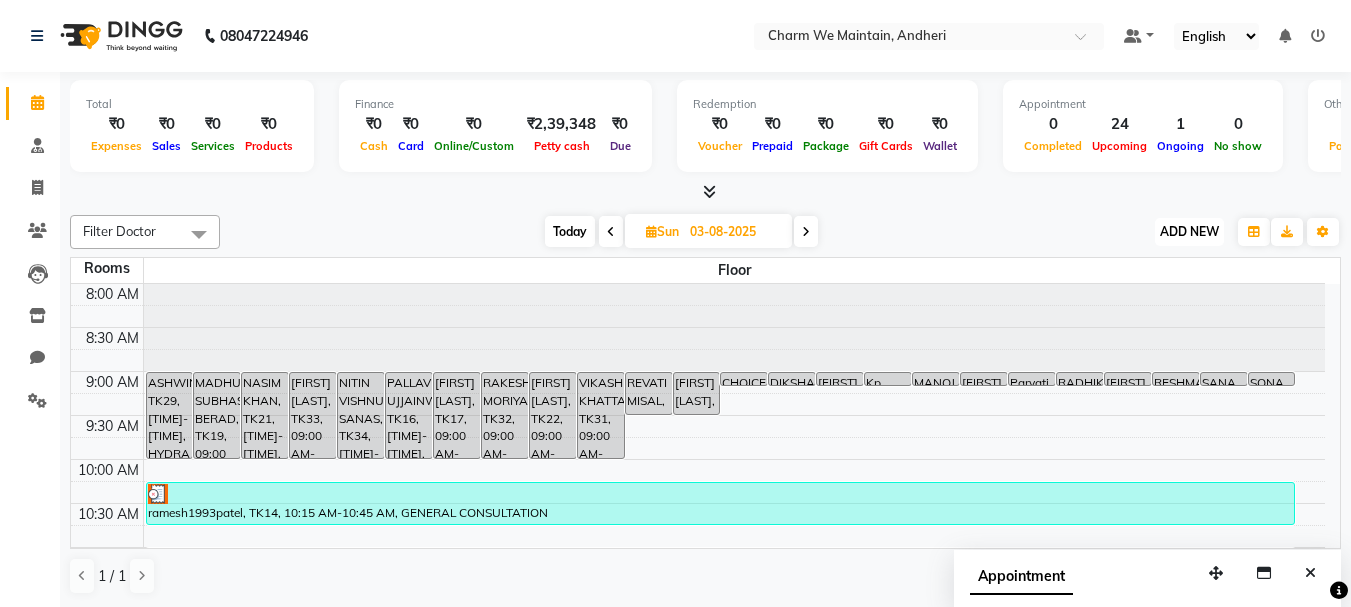 click on "ADD NEW" at bounding box center [1189, 231] 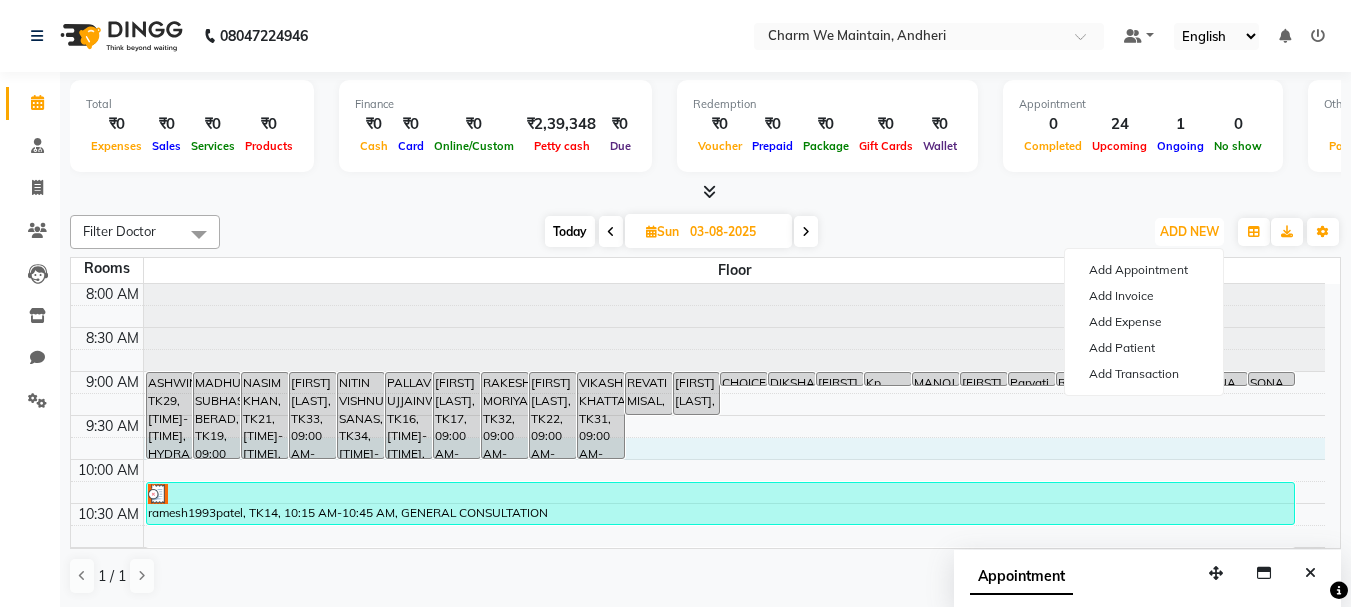 click on "[TIME] [TIME] [TIME] [TIME] [TIME] [TIME] [TIME] [TIME] [TIME] [TIME] [TIME] [TIME] [TIME] [TIME] [TIME] [TIME] [TIME] [TIME] [TIME] [TIME] [TIME] [TIME] [TIME] [TIME] [TIME] [TIME] [TIME] [TIME] [TIME] [TIME] [TIME] [TIME] [TIME] [TIME] [TIME]    ASHWINI, TK29, [TIME]-[TIME], HYDRA FACIAL    MADHURI SUBHASH BERAD, TK19, [TIME]-[TIME], HYDRA FACIAL    NASIM KHAN, TK21, [TIME]-[TIME], HYDRA FACIAL    NEHA Badaiya, TK33, [TIME]-[TIME], ADV GLUTA    NITIN VISHNU SANAS, TK34, [TIME]-[TIME], ADV GLUTA    PALLAV UJJAINWAL, TK16, [TIME]-[TIME], HYDRA FACIAL    PAYAL DARNE, TK17, [TIME]-[TIME], HYDRA FACIAL    RAKESH MORIYA, TK32, [TIME]-[TIME], HYDRA FACIAL    Stephanie Fernandes, TK22, [TIME]-[TIME], ADV HYDRA FACIAL    VIKASH KHATTADI, TK31, [TIME]-[TIME], CHEMICAL PEELS    REVATI MISAL, TK10, [TIME]-[TIME], CLASSIC GLUTA     RUKSAR KHAN, TK07, [TIME]-[TIME], CLASSIC GLUTA     CHOICE COLLINS, TK20, [TIME]-[TIME], REMINDER" at bounding box center [698, 943] 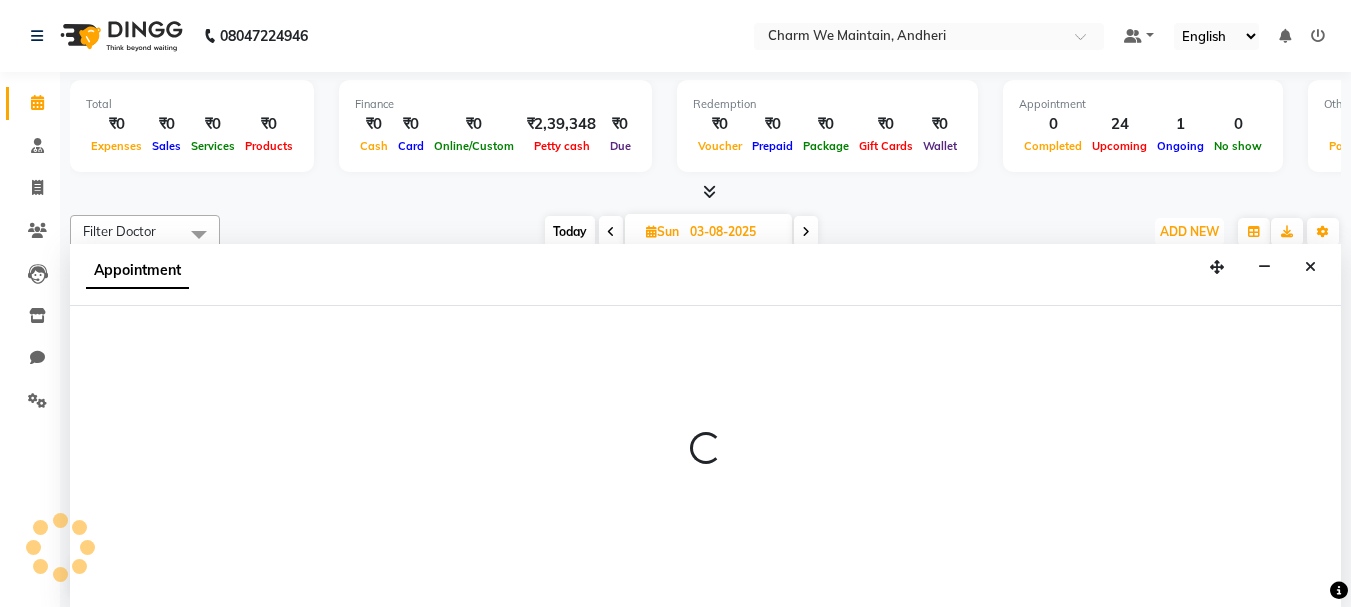 scroll, scrollTop: 1, scrollLeft: 0, axis: vertical 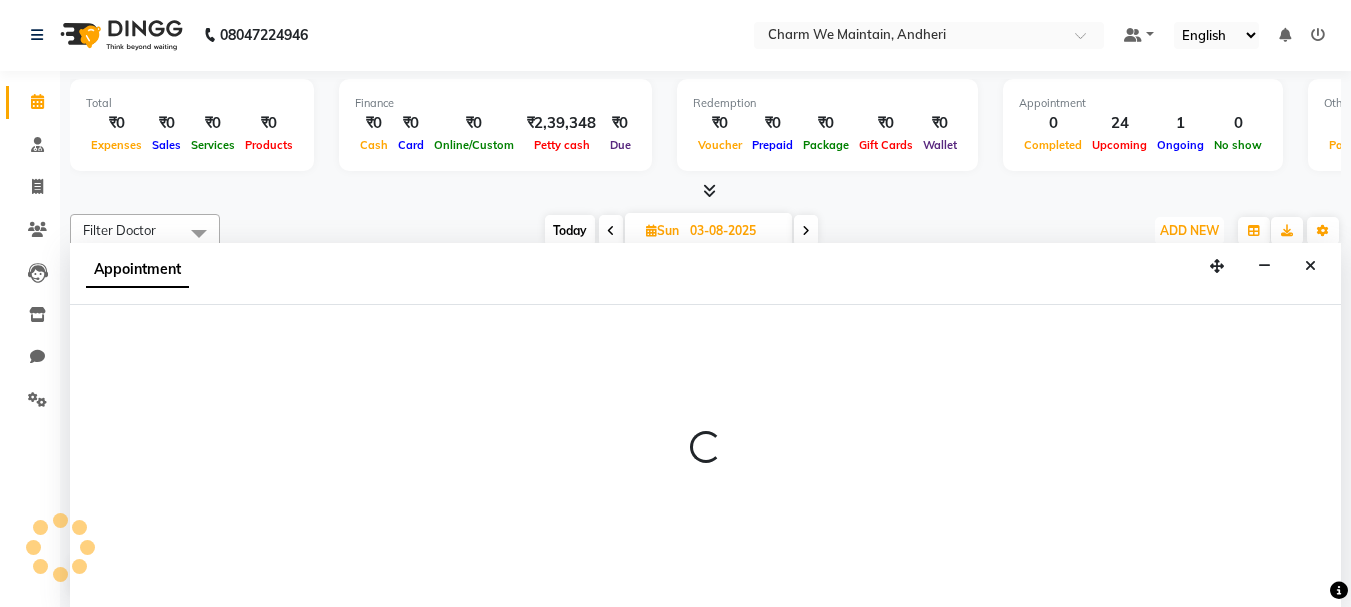 select on "585" 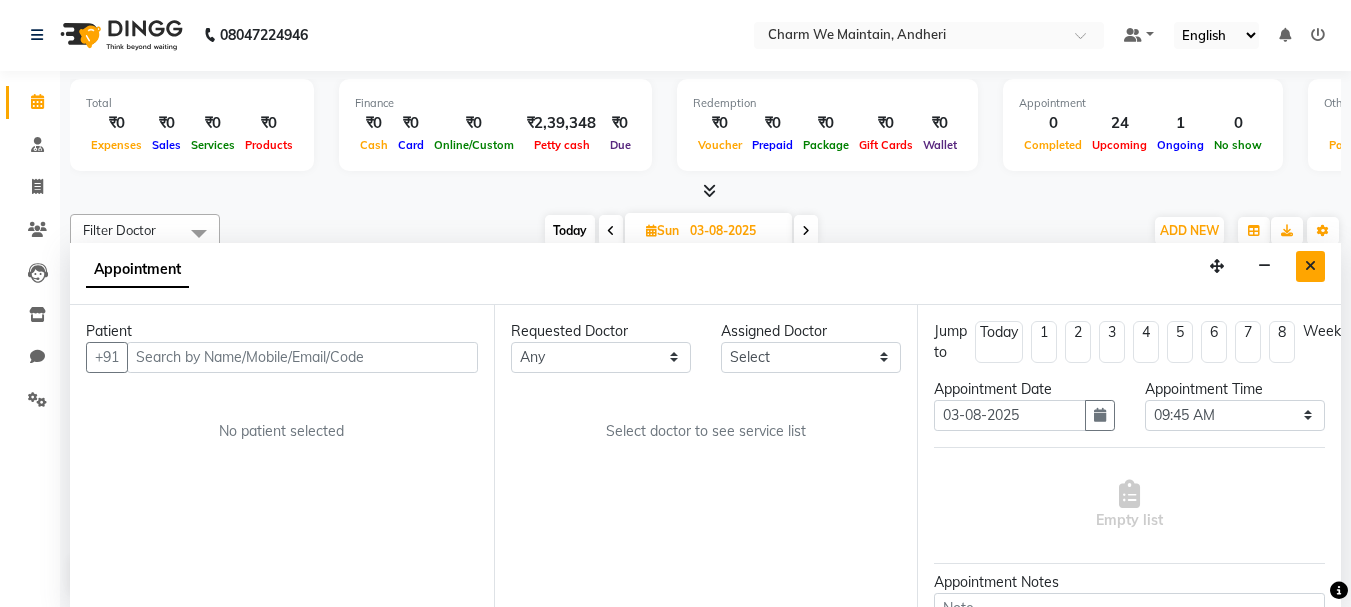 click at bounding box center (1310, 266) 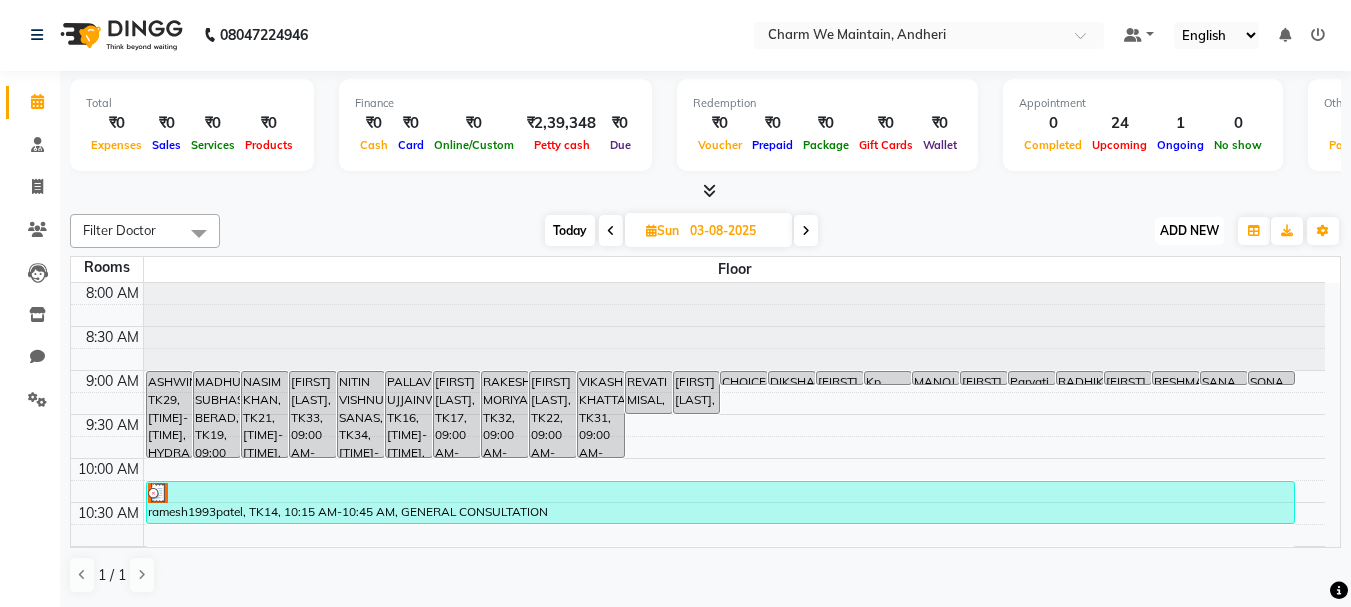 click on "ADD NEW" at bounding box center (1189, 230) 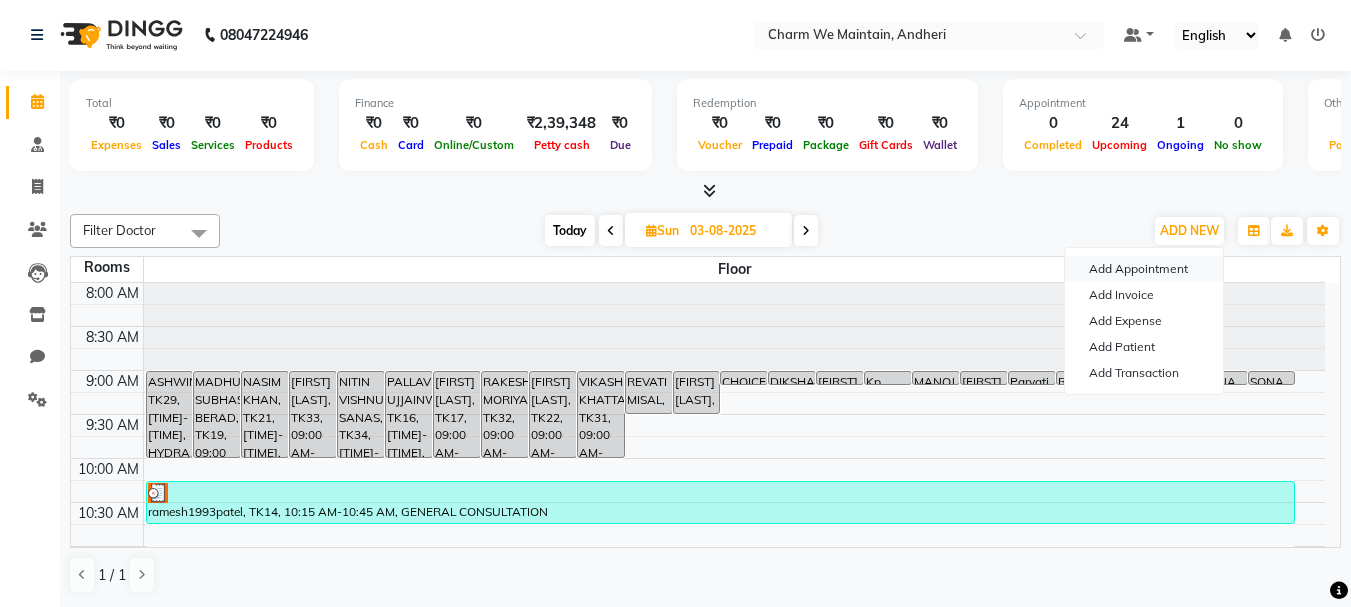 click on "Add Appointment" at bounding box center [1144, 269] 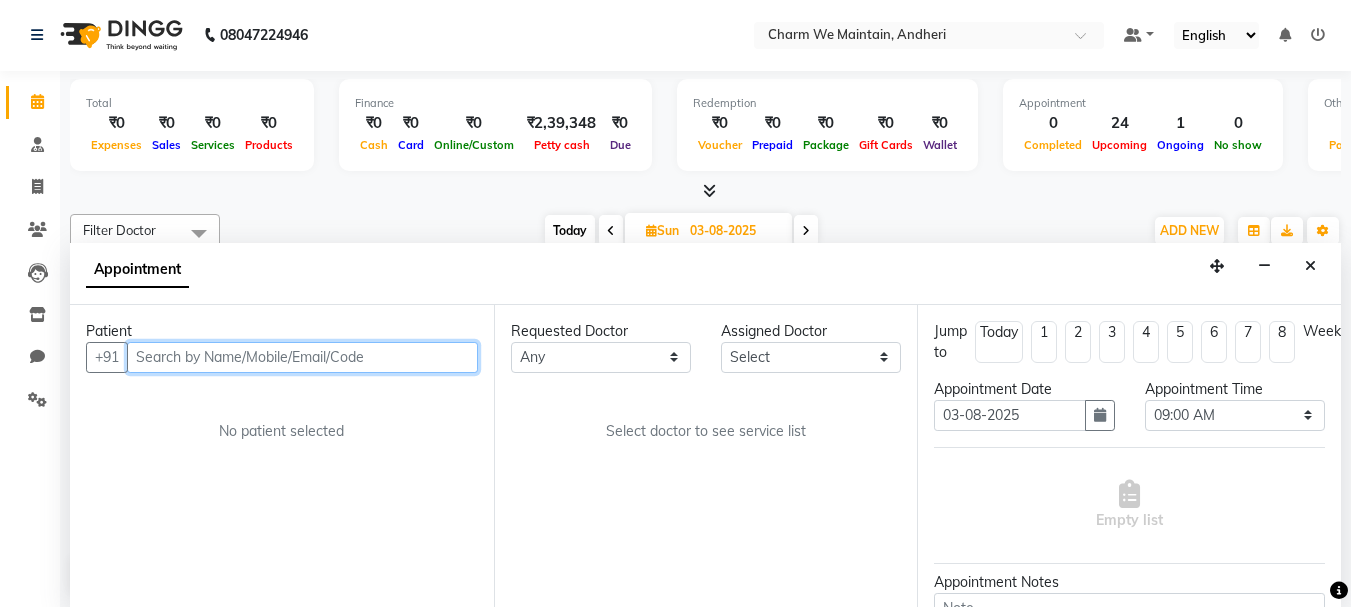 paste on "8850900031" 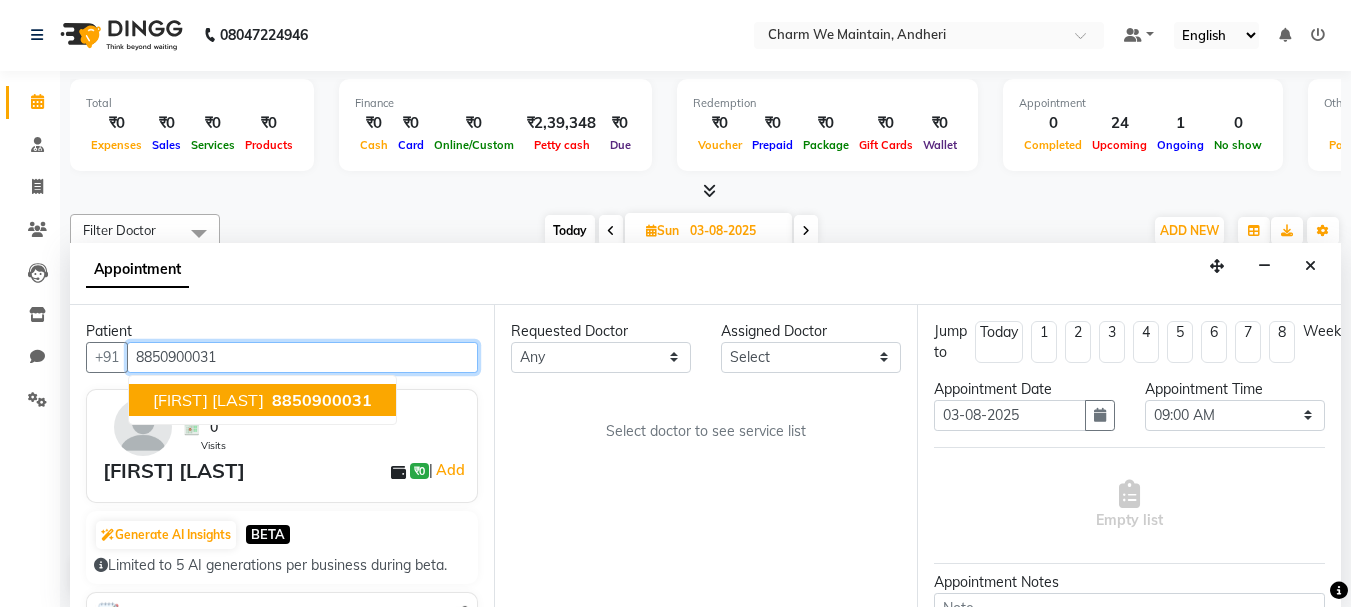 click on "8850900031" at bounding box center (322, 400) 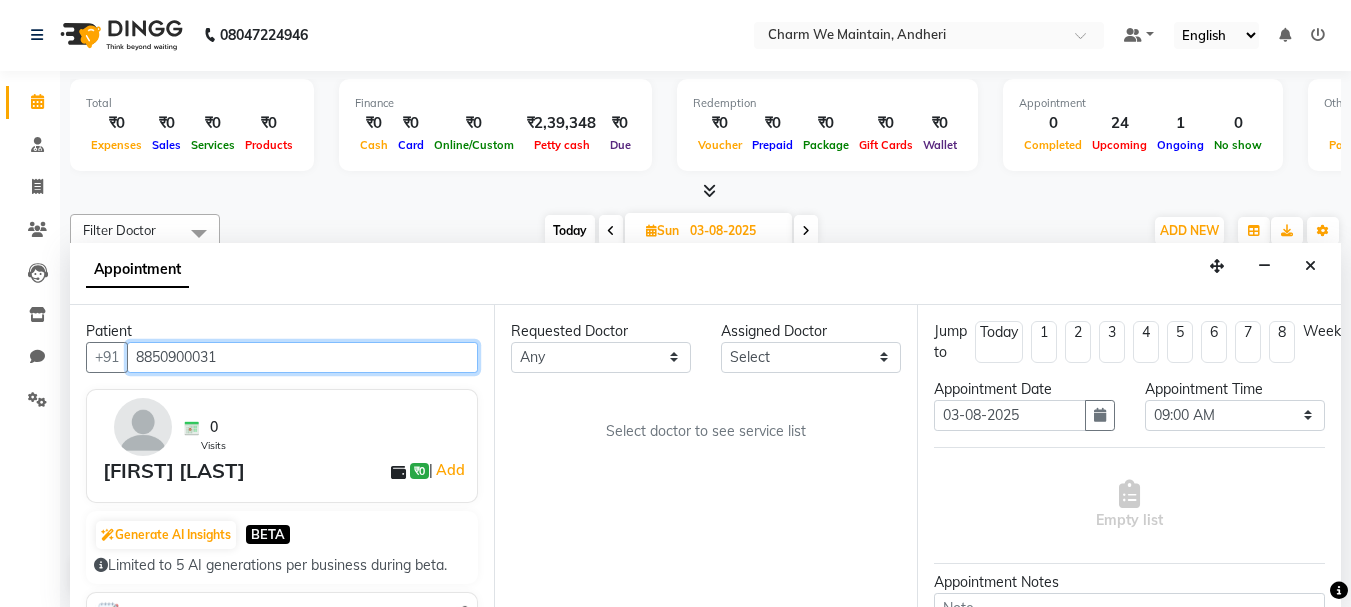 scroll, scrollTop: 0, scrollLeft: 0, axis: both 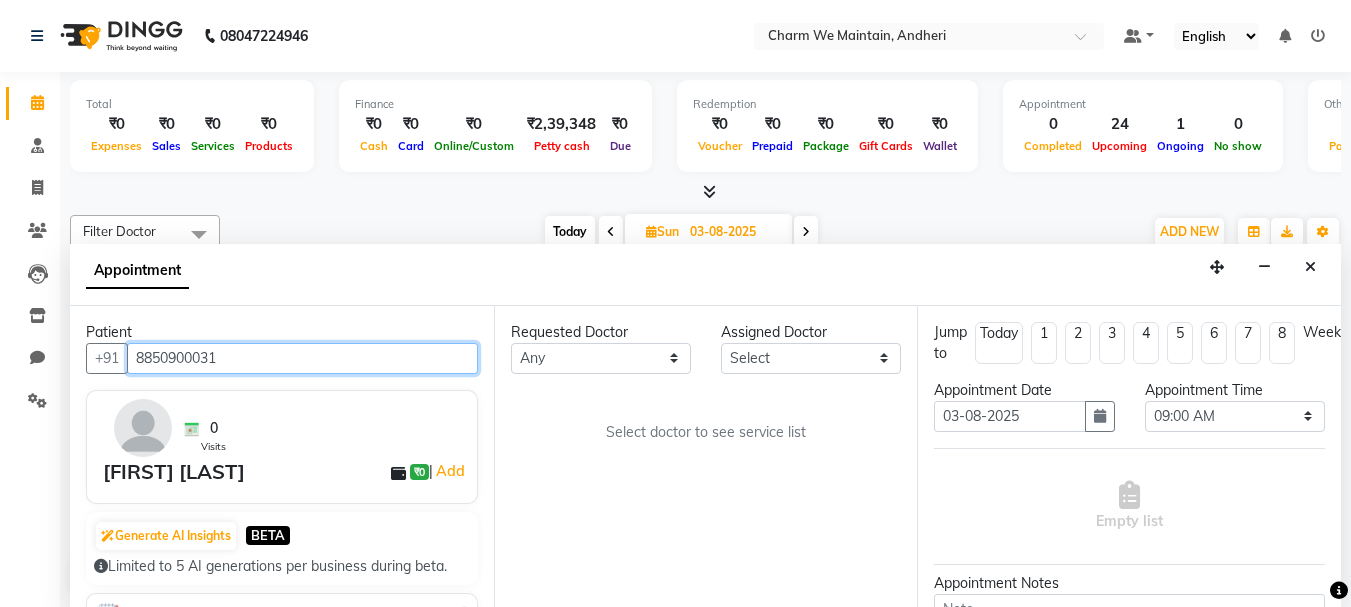type on "8850900031" 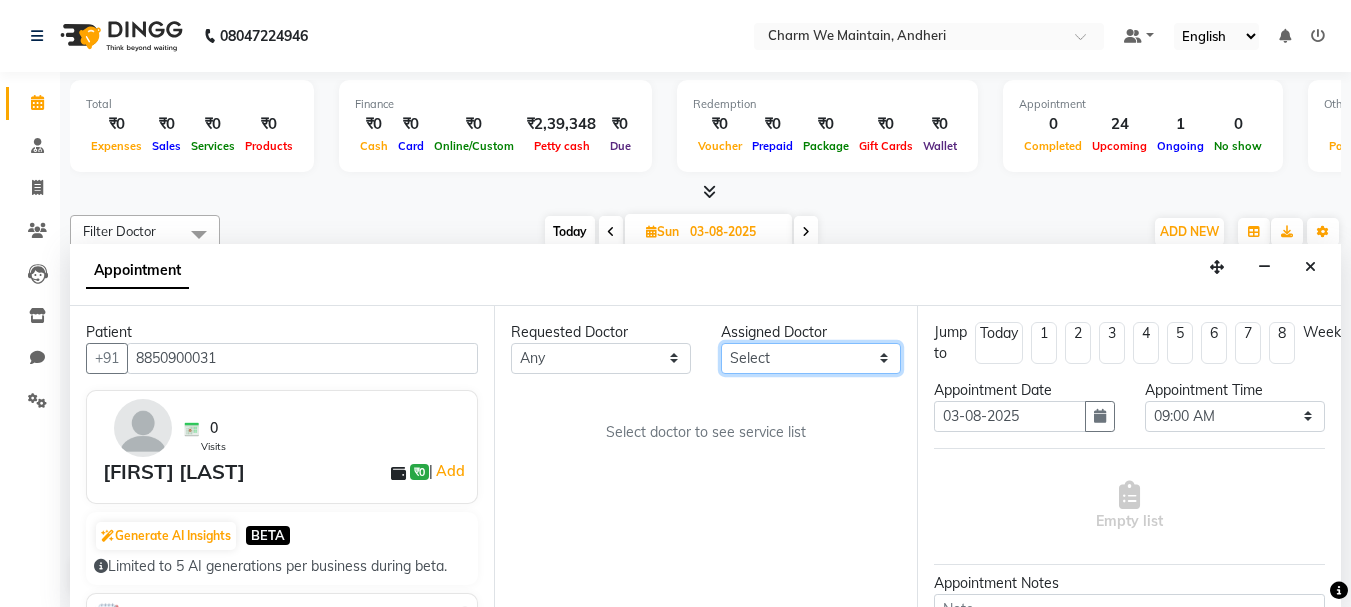 click on "Select DR. AASTHA	 DR. AYESHA	 DR. HIRALBEN" at bounding box center [811, 358] 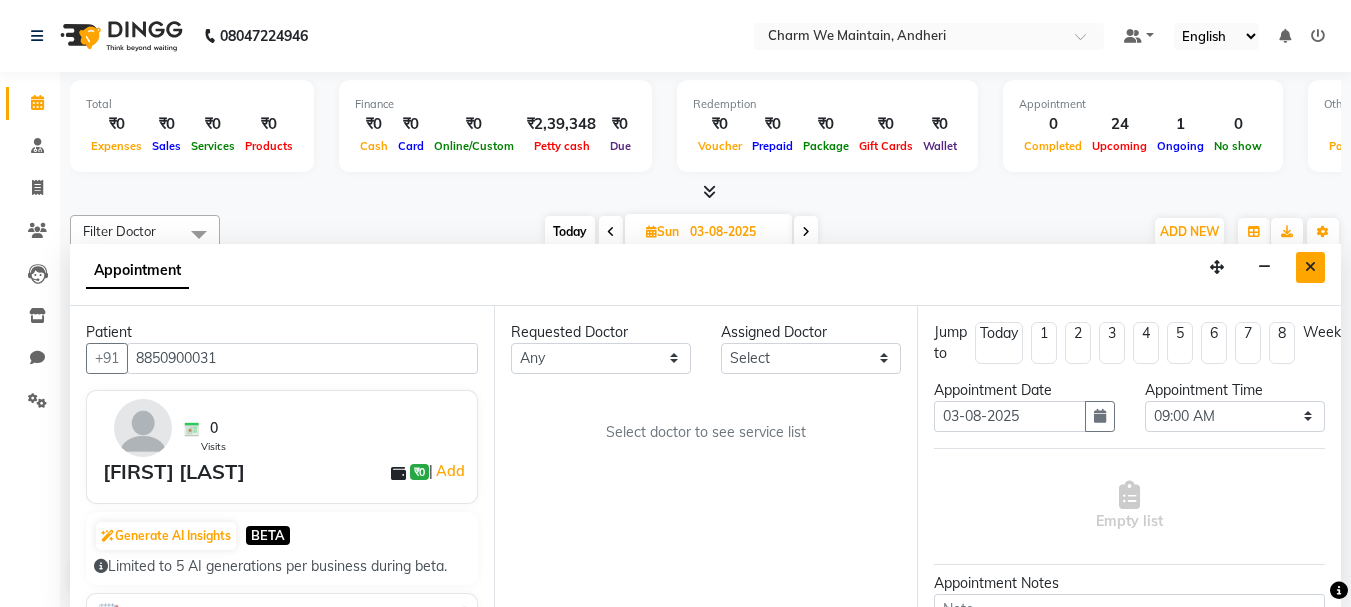 click at bounding box center [1310, 267] 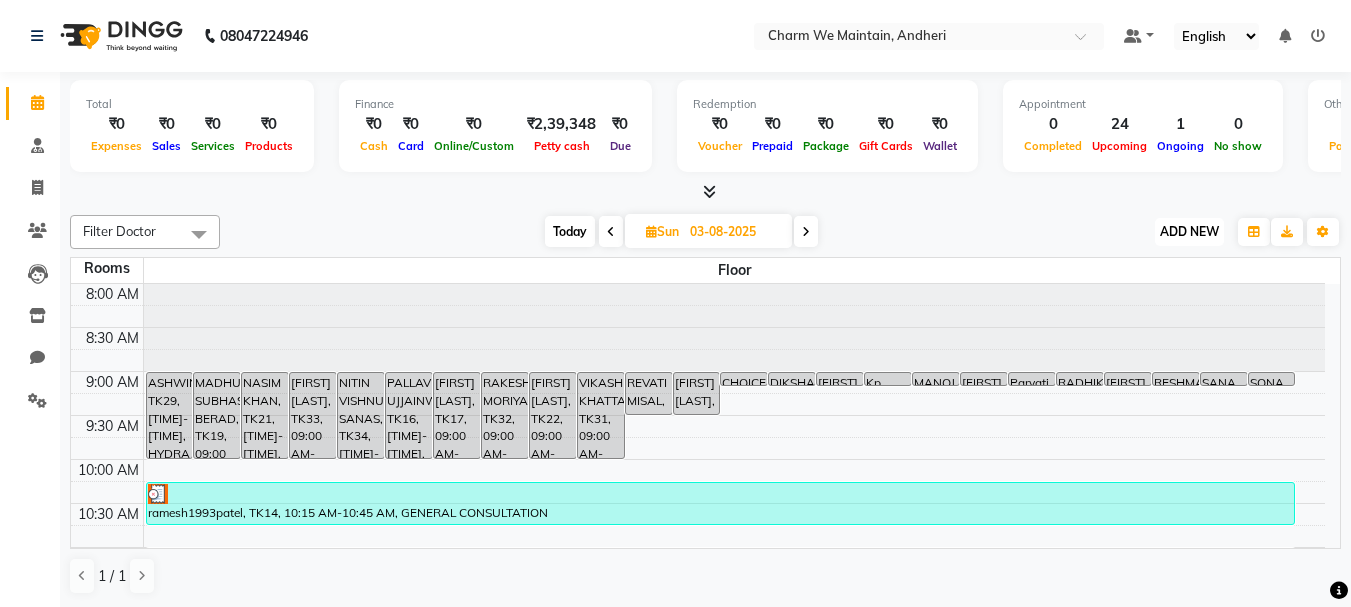 click on "ADD NEW" at bounding box center (1189, 231) 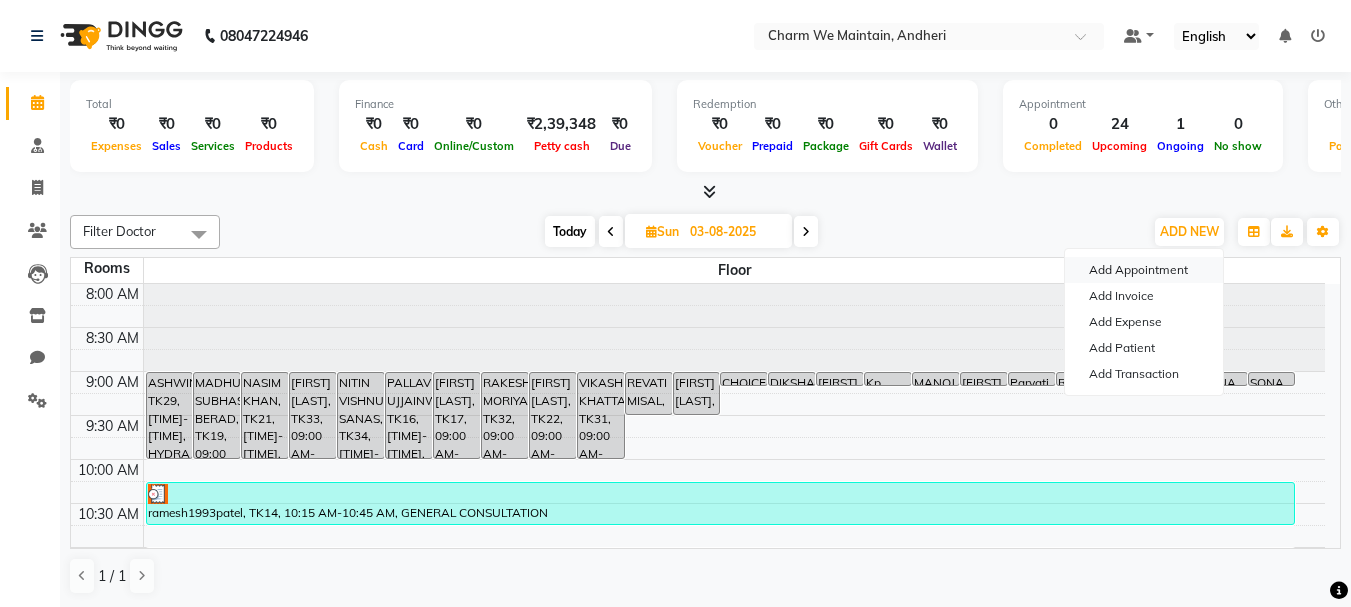 click on "Add Appointment" at bounding box center (1144, 270) 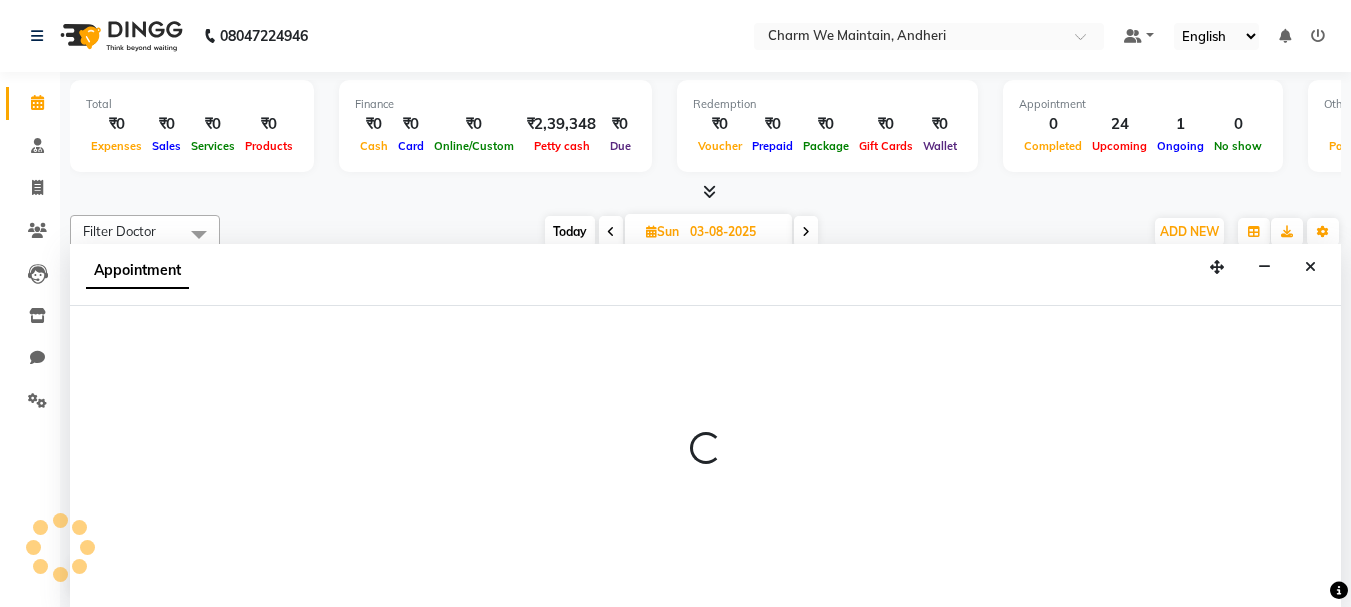 scroll, scrollTop: 1, scrollLeft: 0, axis: vertical 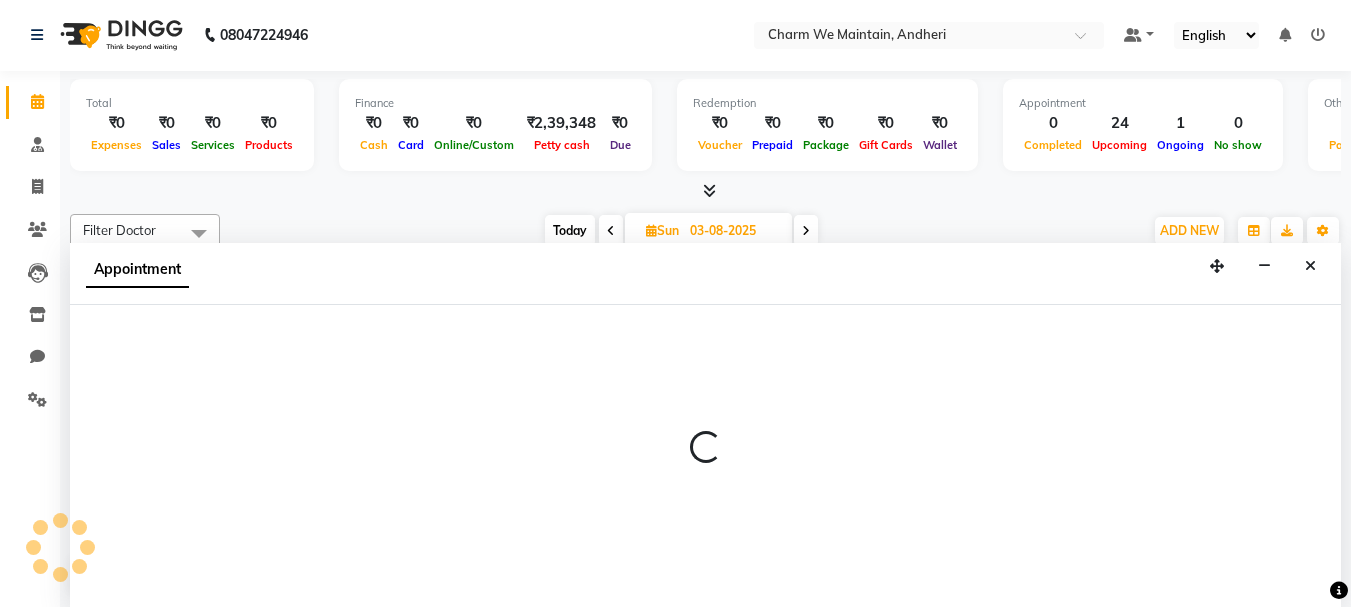 select on "540" 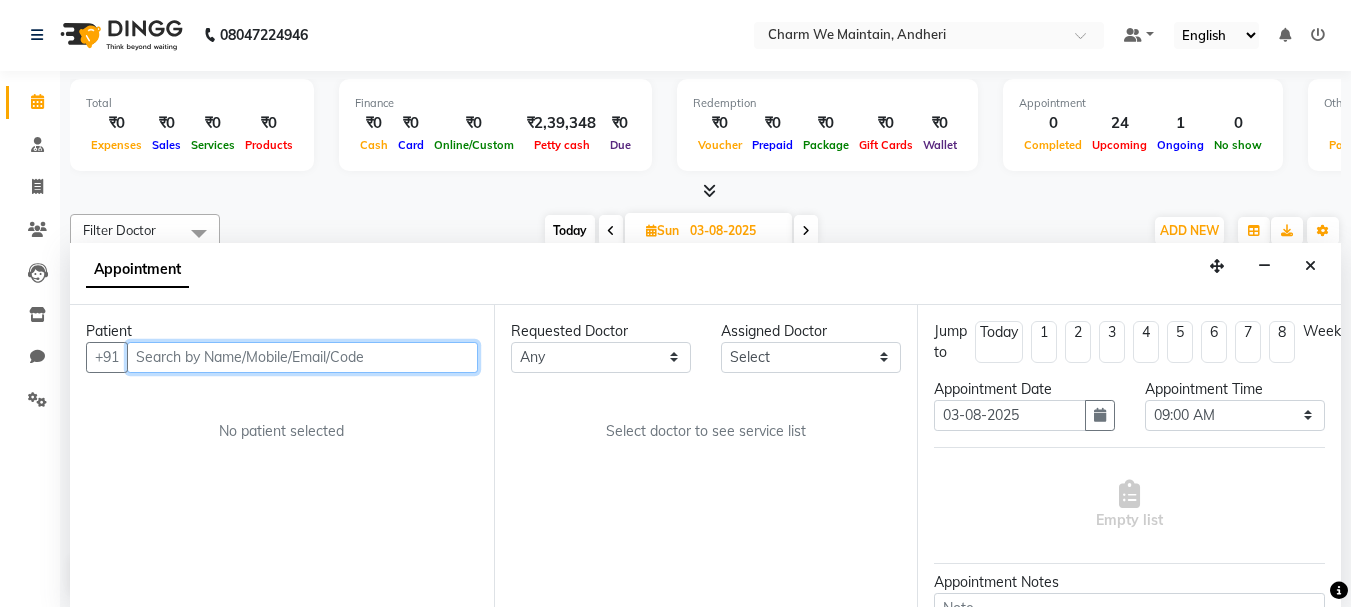 click at bounding box center (302, 357) 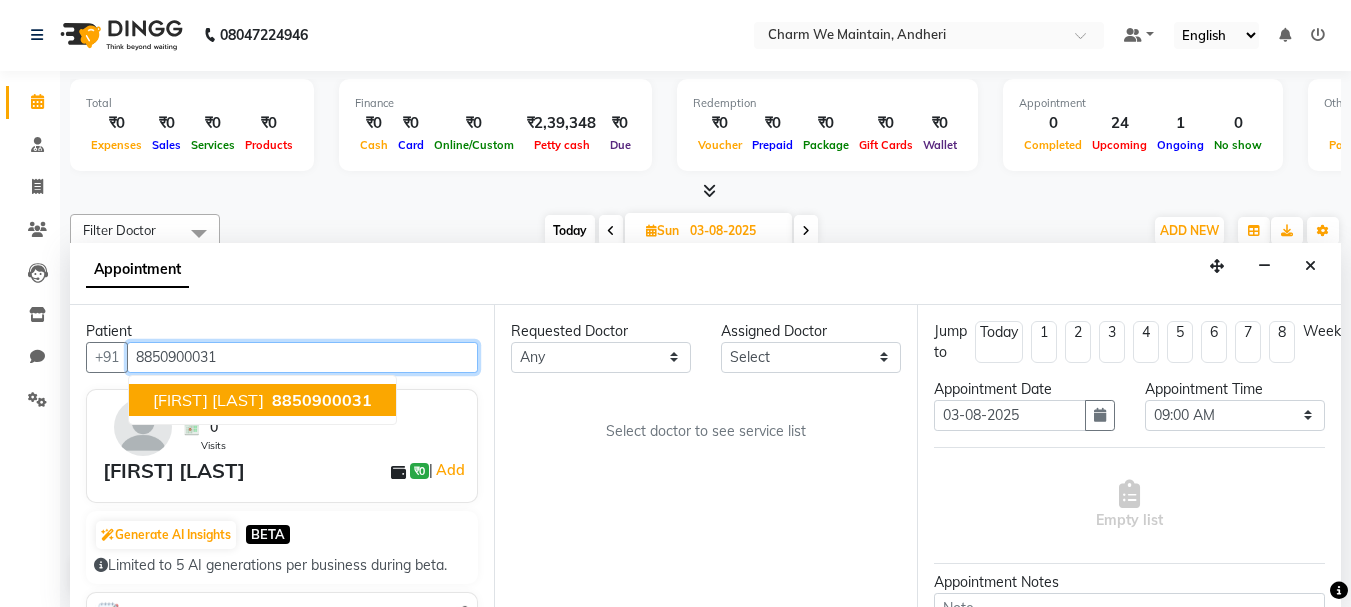 click on "8850900031" at bounding box center (322, 400) 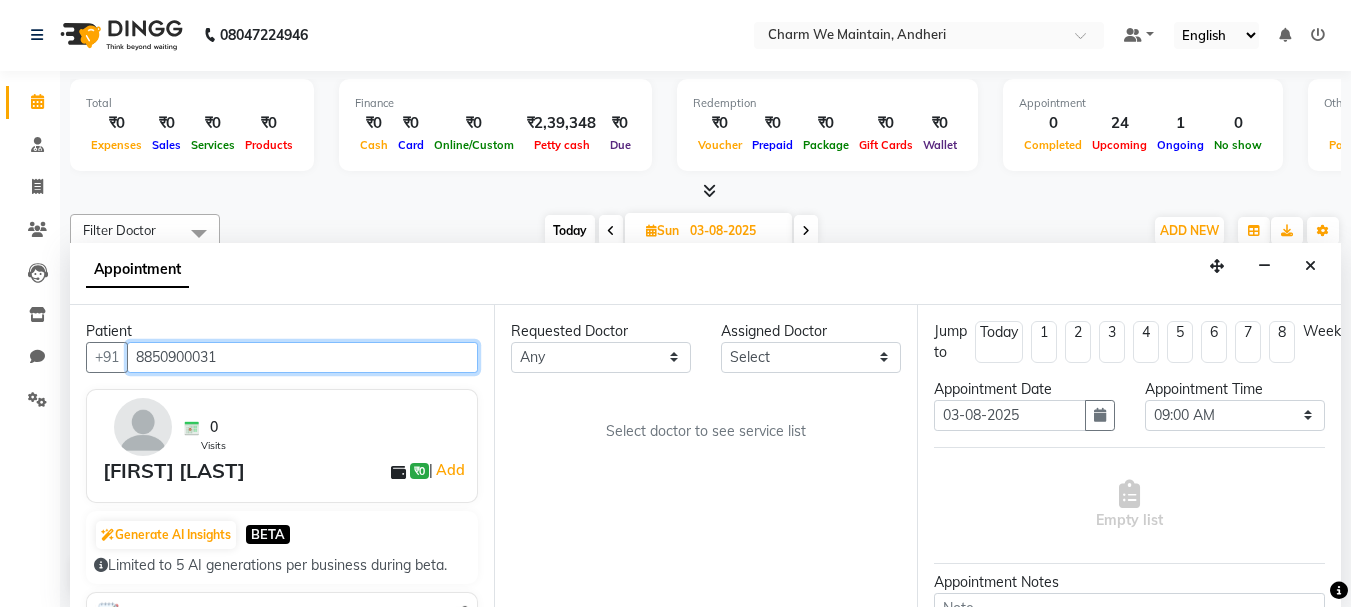 type on "8850900031" 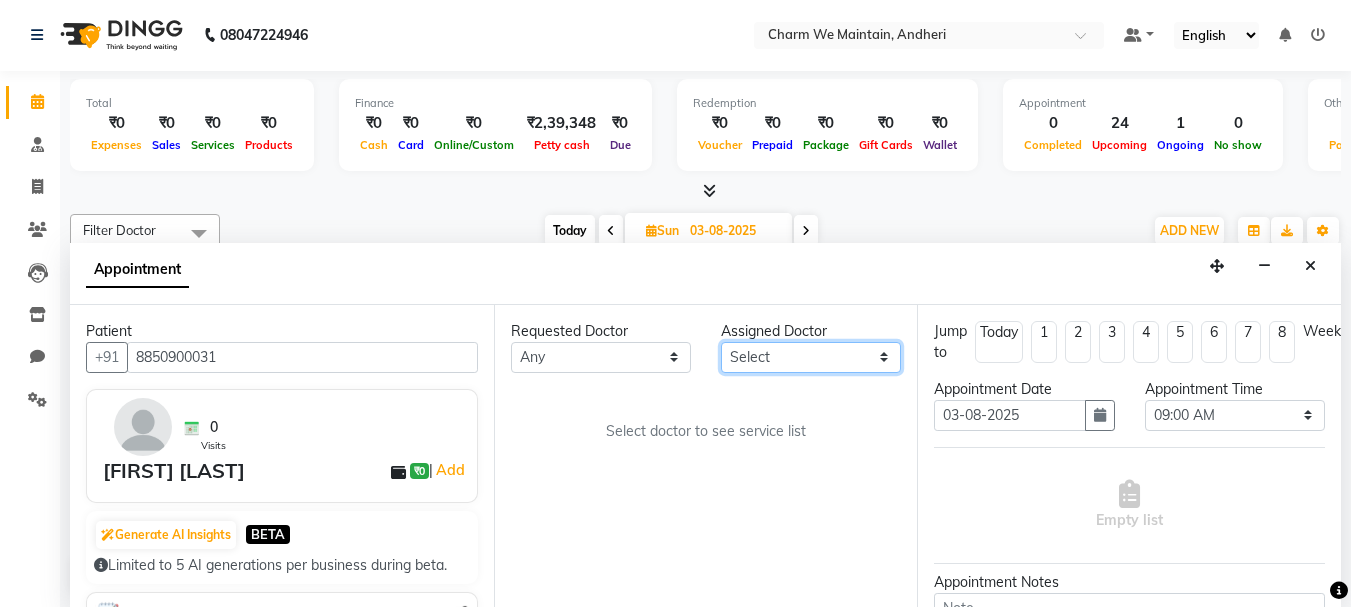 click on "Select DR. AASTHA	 DR. AYESHA	 DR. HIRALBEN" at bounding box center [811, 357] 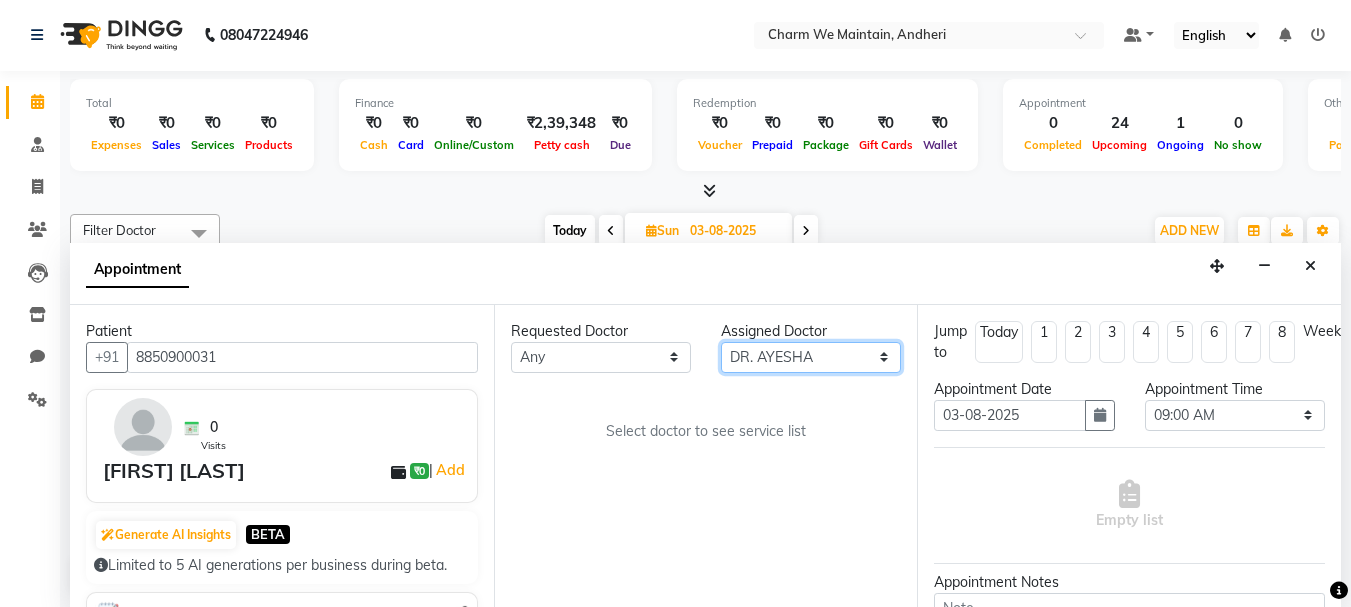 click on "Select DR. AASTHA	 DR. AYESHA	 DR. HIRALBEN" at bounding box center [811, 357] 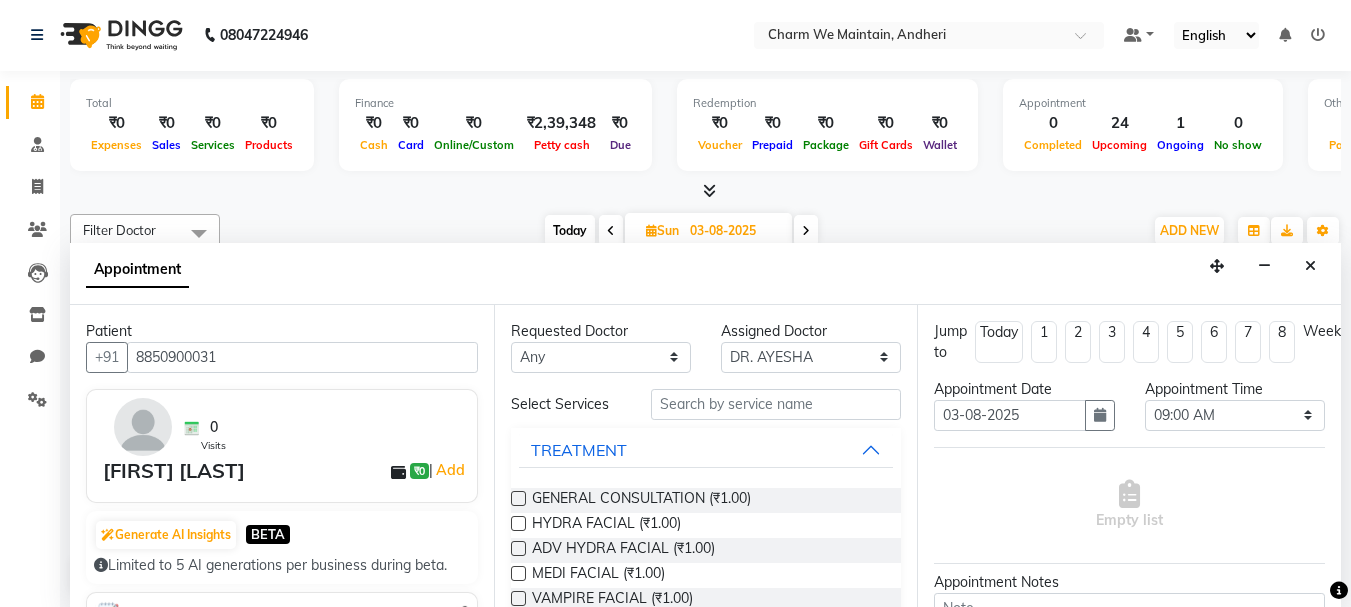 click at bounding box center [518, 548] 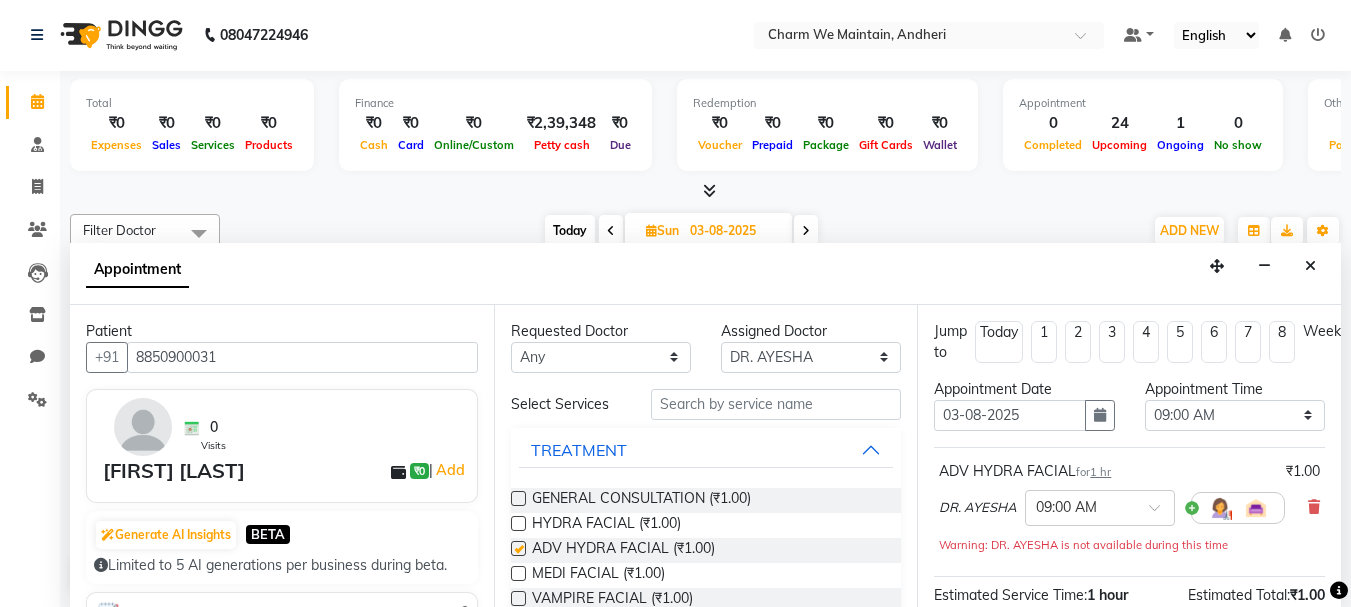 checkbox on "false" 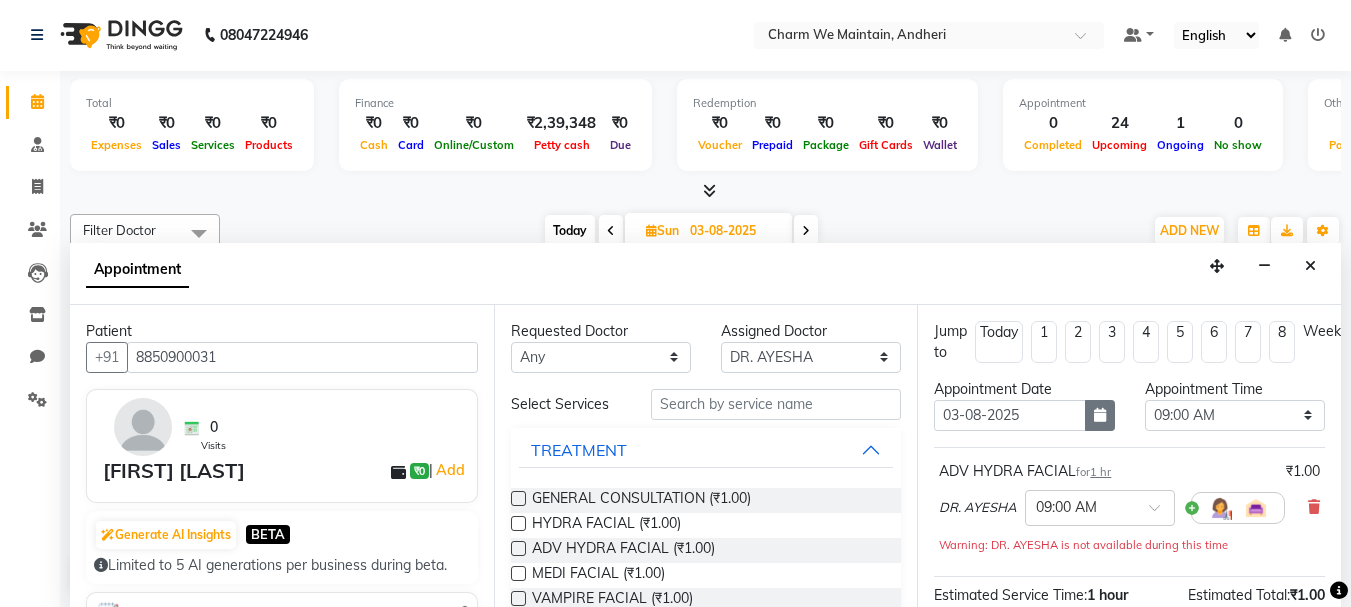 click at bounding box center [1100, 415] 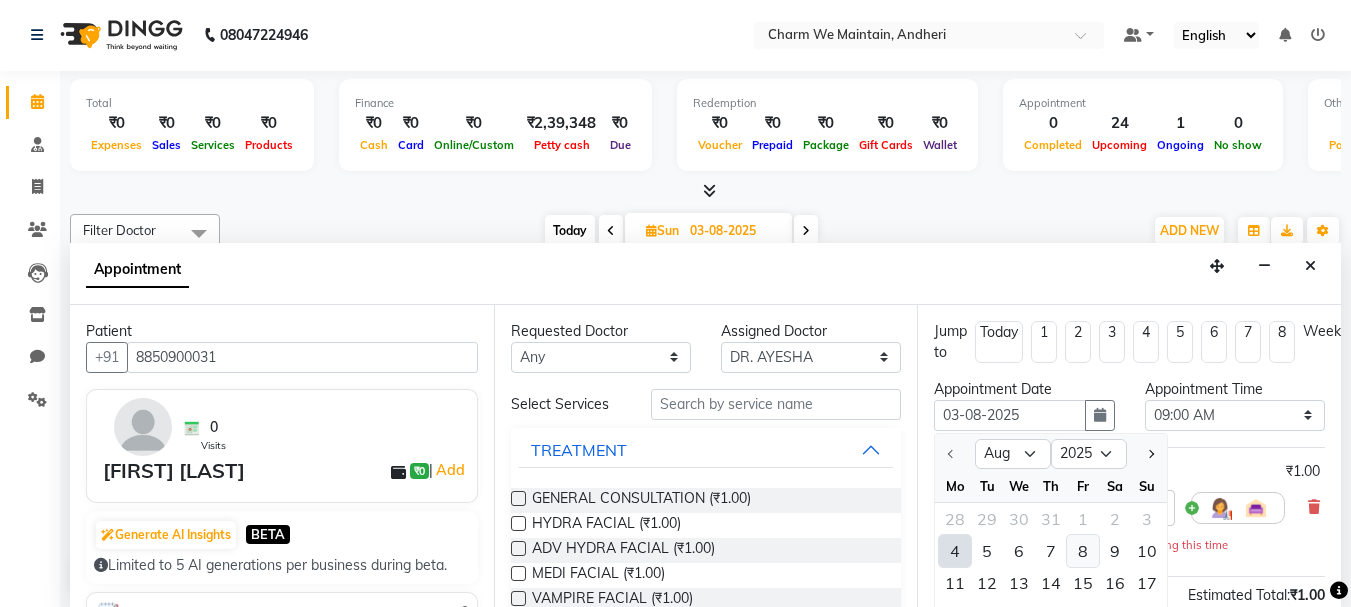 click on "8" at bounding box center [1083, 551] 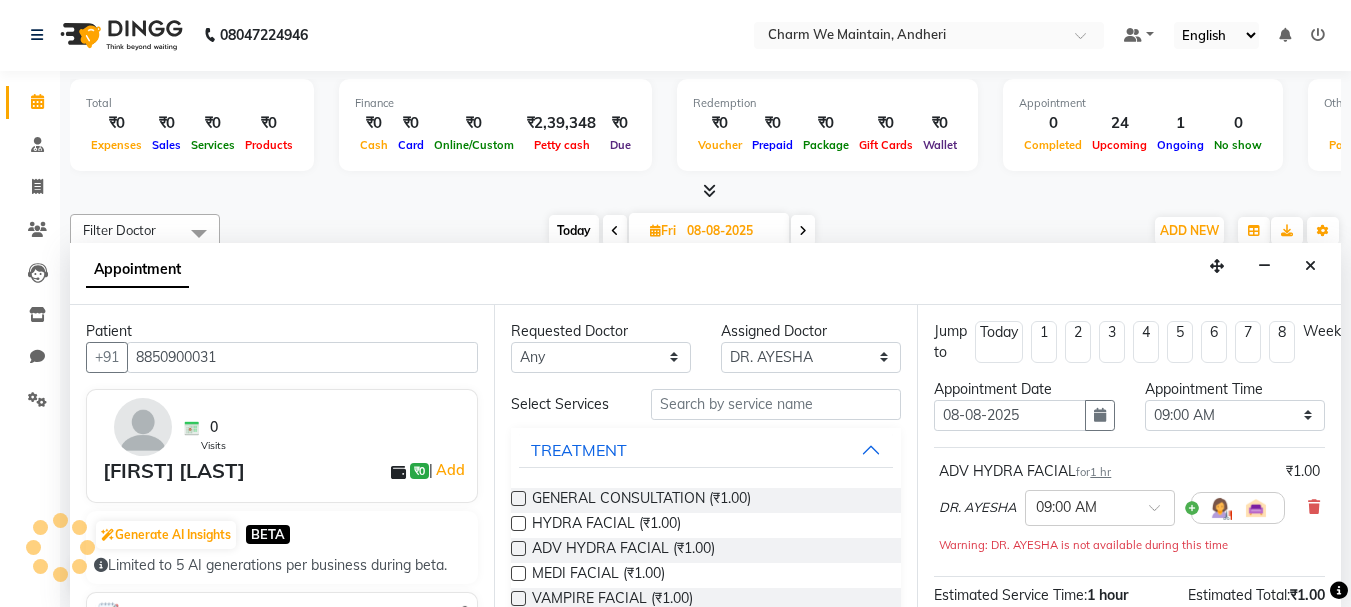 scroll, scrollTop: 793, scrollLeft: 0, axis: vertical 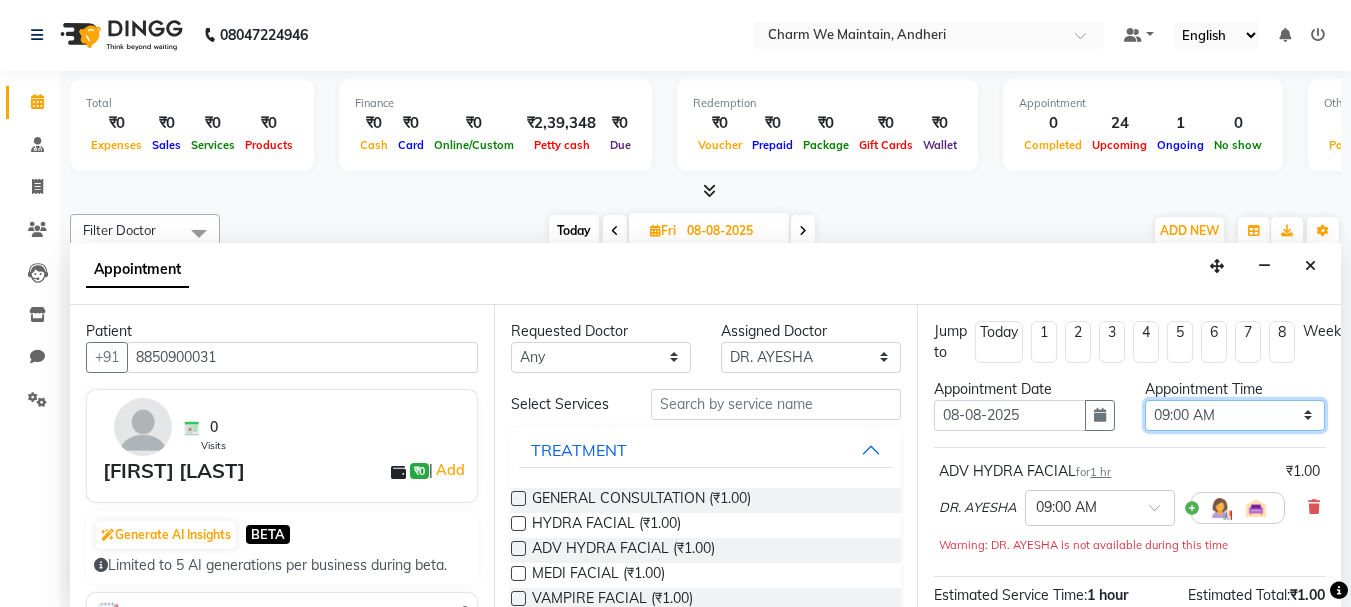 click on "Select 09:00 AM 09:15 AM 09:30 AM 09:45 AM 10:00 AM 10:15 AM 10:30 AM 10:45 AM 11:00 AM 11:15 AM 11:30 AM 11:45 AM 12:00 PM 12:15 PM 12:30 PM 12:45 PM 01:00 PM 01:15 PM 01:30 PM 01:45 PM 02:00 PM 02:15 PM 02:30 PM 02:45 PM 03:00 PM 03:15 PM 03:30 PM 03:45 PM 04:00 PM 04:15 PM 04:30 PM 04:45 PM 05:00 PM 05:15 PM 05:30 PM 05:45 PM 06:00 PM 06:15 PM 06:30 PM 06:45 PM 07:00 PM 07:15 PM 07:30 PM 07:45 PM 08:00 PM 08:15 PM 08:30 PM 08:45 PM 09:00 PM 09:15 PM 09:30 PM 09:45 PM 10:00 PM" at bounding box center [1235, 415] 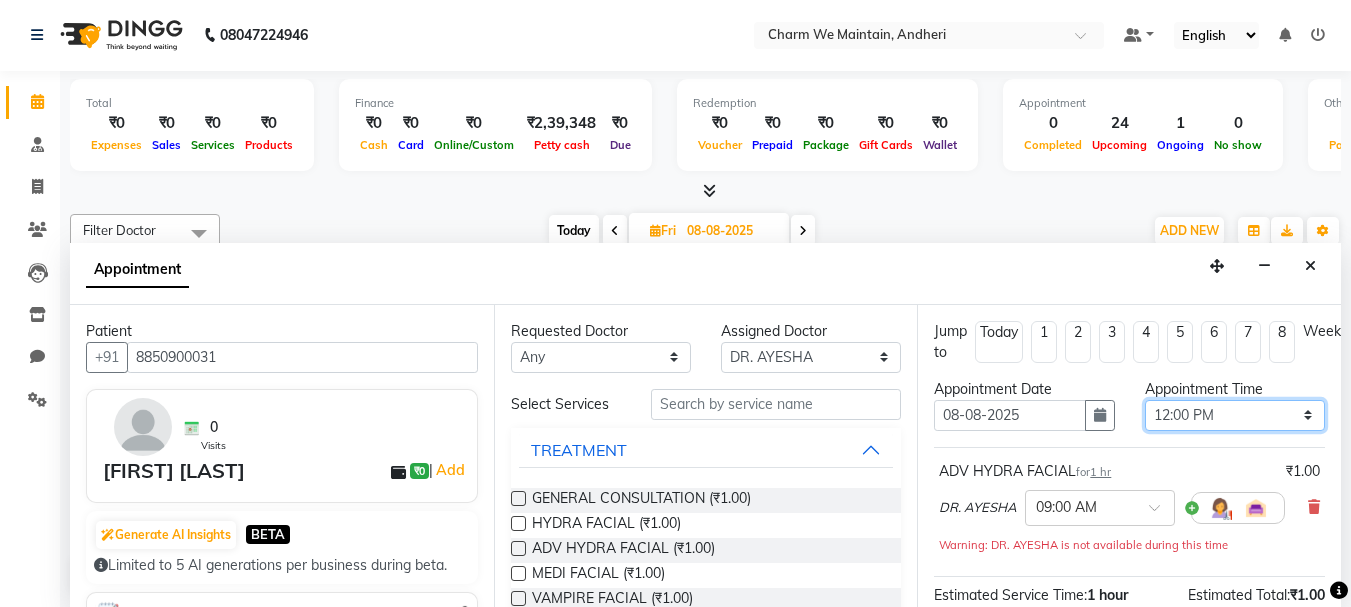 click on "Select 09:00 AM 09:15 AM 09:30 AM 09:45 AM 10:00 AM 10:15 AM 10:30 AM 10:45 AM 11:00 AM 11:15 AM 11:30 AM 11:45 AM 12:00 PM 12:15 PM 12:30 PM 12:45 PM 01:00 PM 01:15 PM 01:30 PM 01:45 PM 02:00 PM 02:15 PM 02:30 PM 02:45 PM 03:00 PM 03:15 PM 03:30 PM 03:45 PM 04:00 PM 04:15 PM 04:30 PM 04:45 PM 05:00 PM 05:15 PM 05:30 PM 05:45 PM 06:00 PM 06:15 PM 06:30 PM 06:45 PM 07:00 PM 07:15 PM 07:30 PM 07:45 PM 08:00 PM 08:15 PM 08:30 PM 08:45 PM 09:00 PM 09:15 PM 09:30 PM 09:45 PM 10:00 PM" at bounding box center [1235, 415] 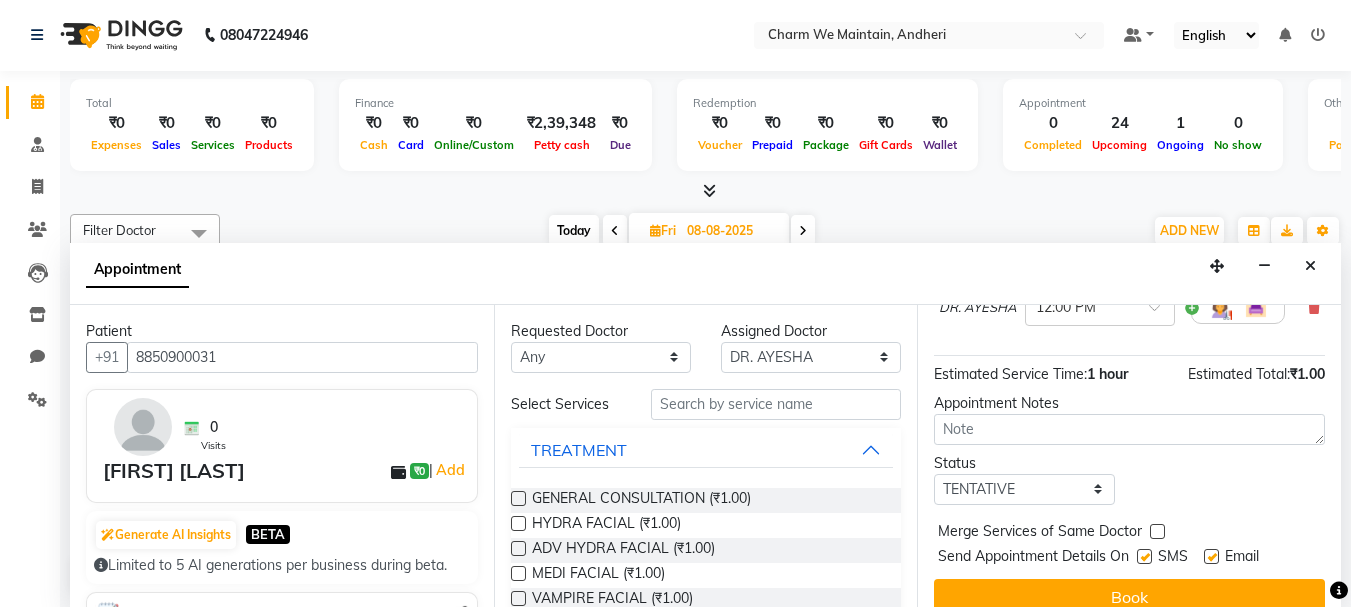 scroll, scrollTop: 239, scrollLeft: 0, axis: vertical 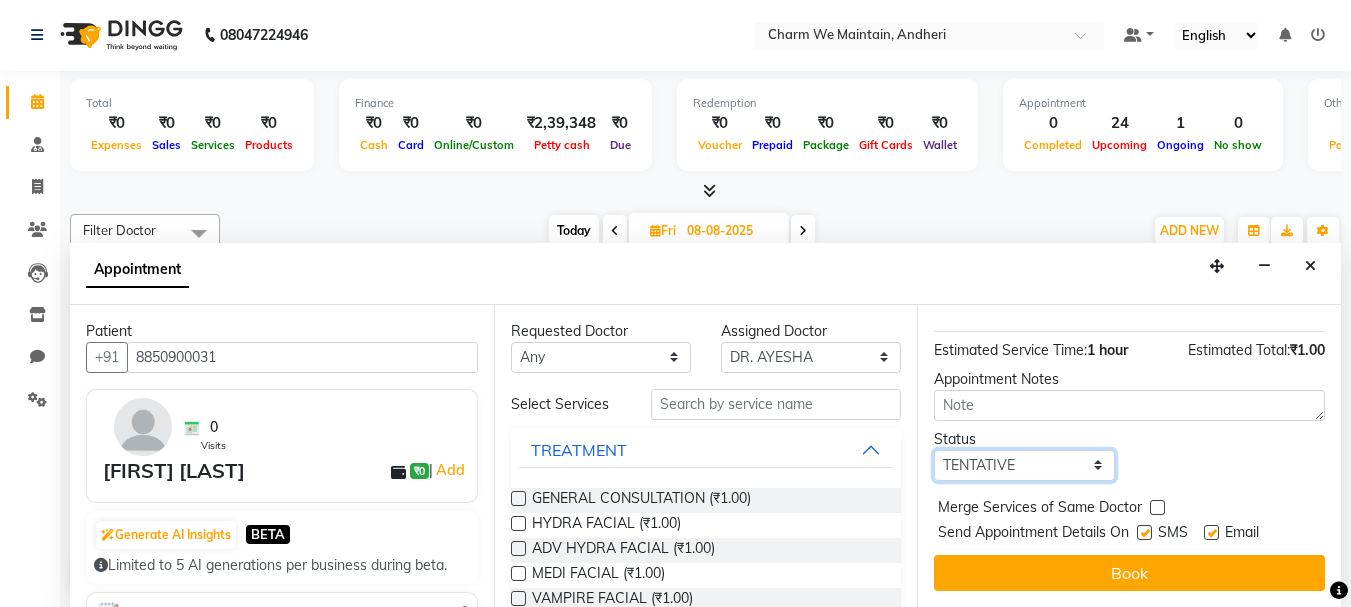 click on "Select TENTATIVE CONFIRM UPCOMING" at bounding box center (1024, 465) 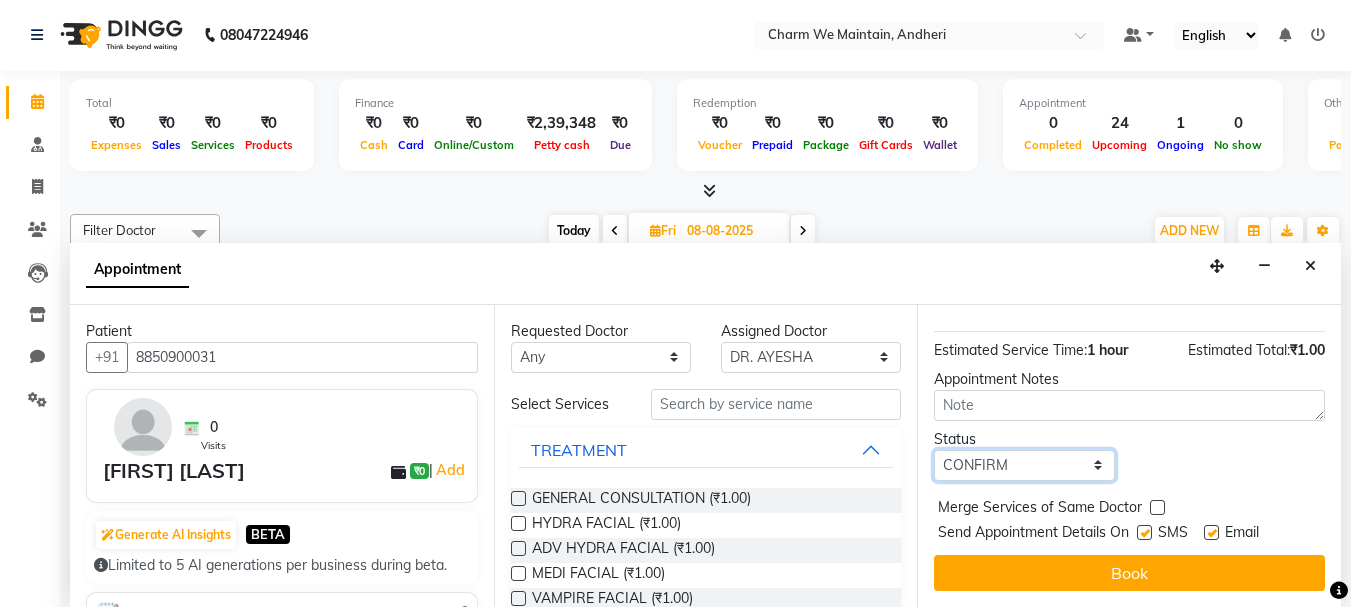 click on "Select TENTATIVE CONFIRM UPCOMING" at bounding box center (1024, 465) 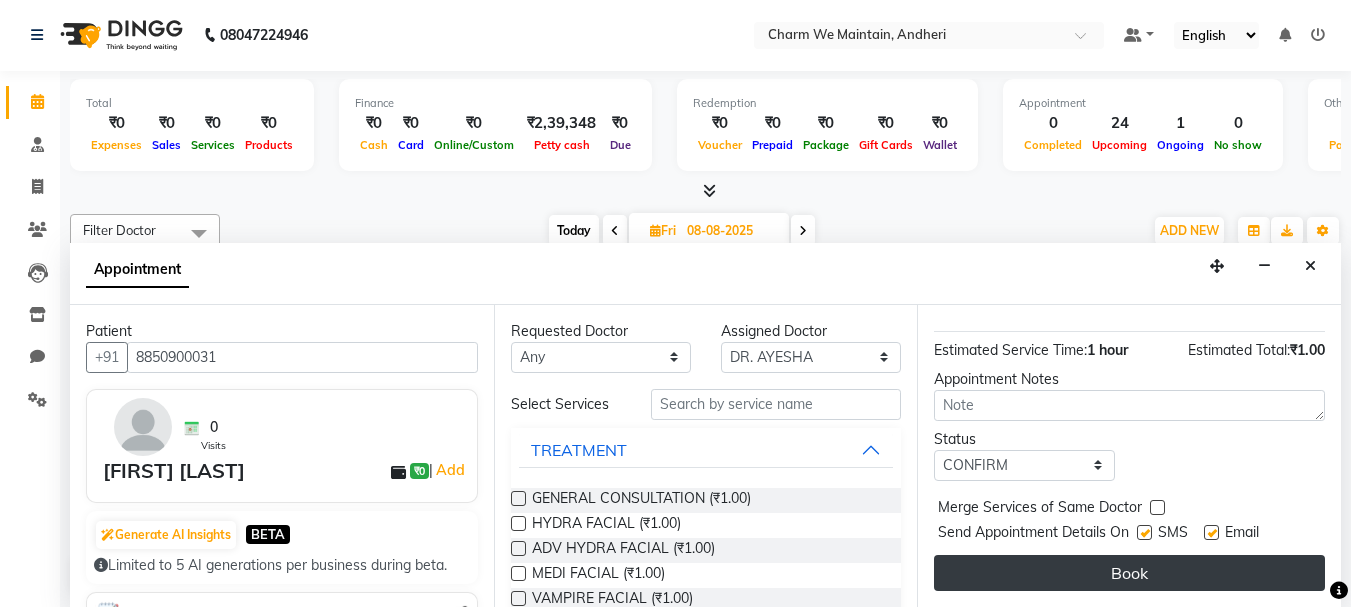 click on "Book" at bounding box center [1129, 573] 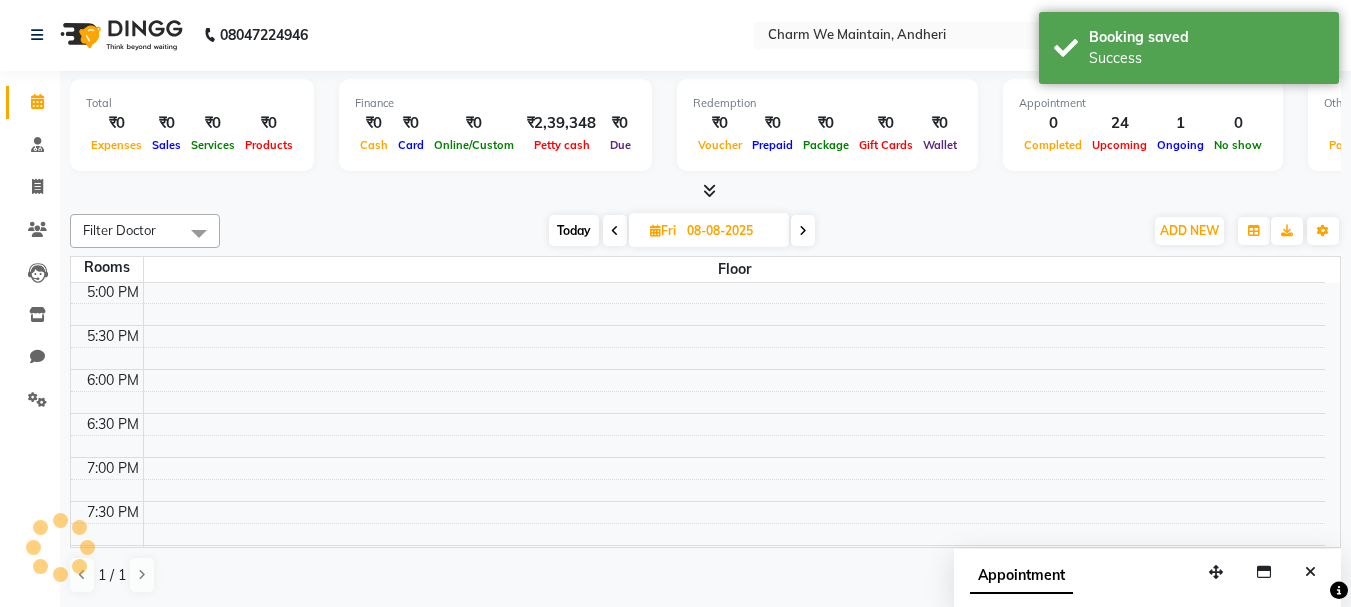 scroll, scrollTop: 0, scrollLeft: 0, axis: both 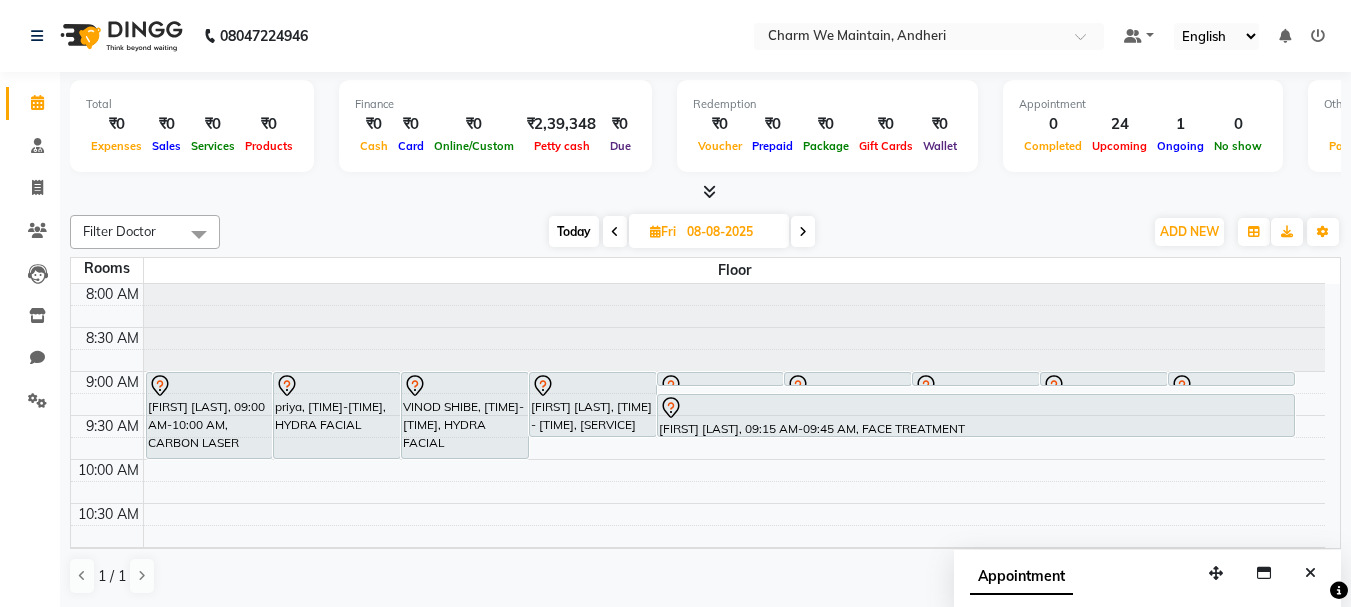 click on "Today" at bounding box center [574, 231] 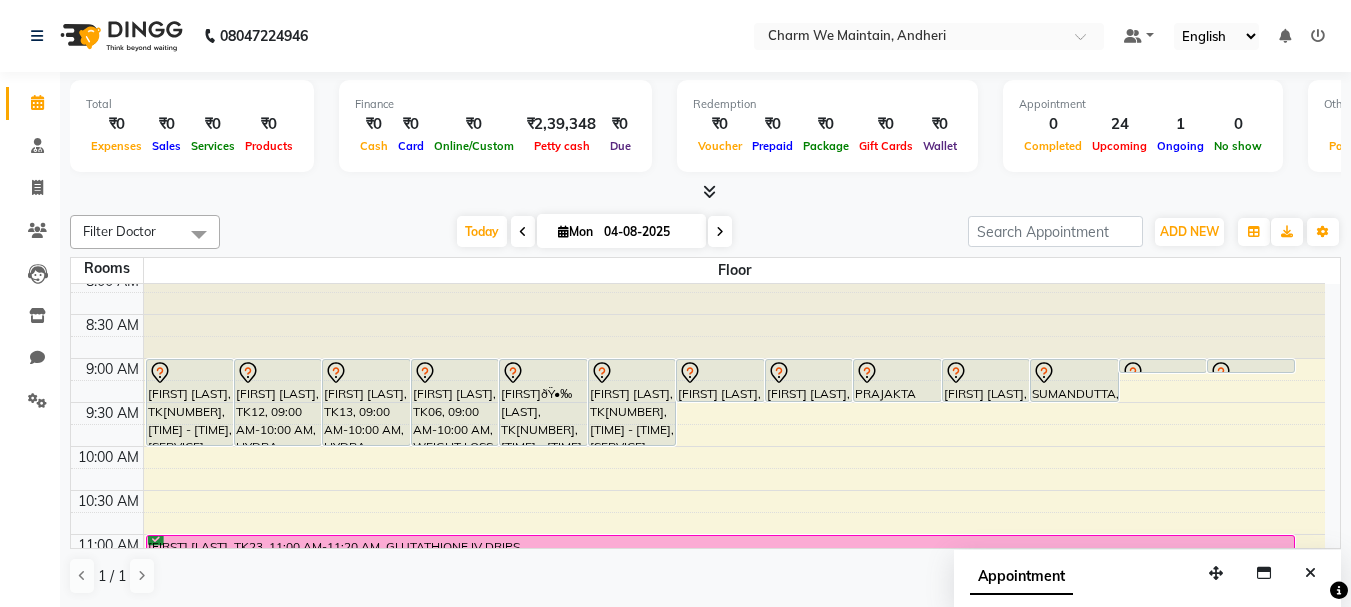 scroll, scrollTop: 0, scrollLeft: 0, axis: both 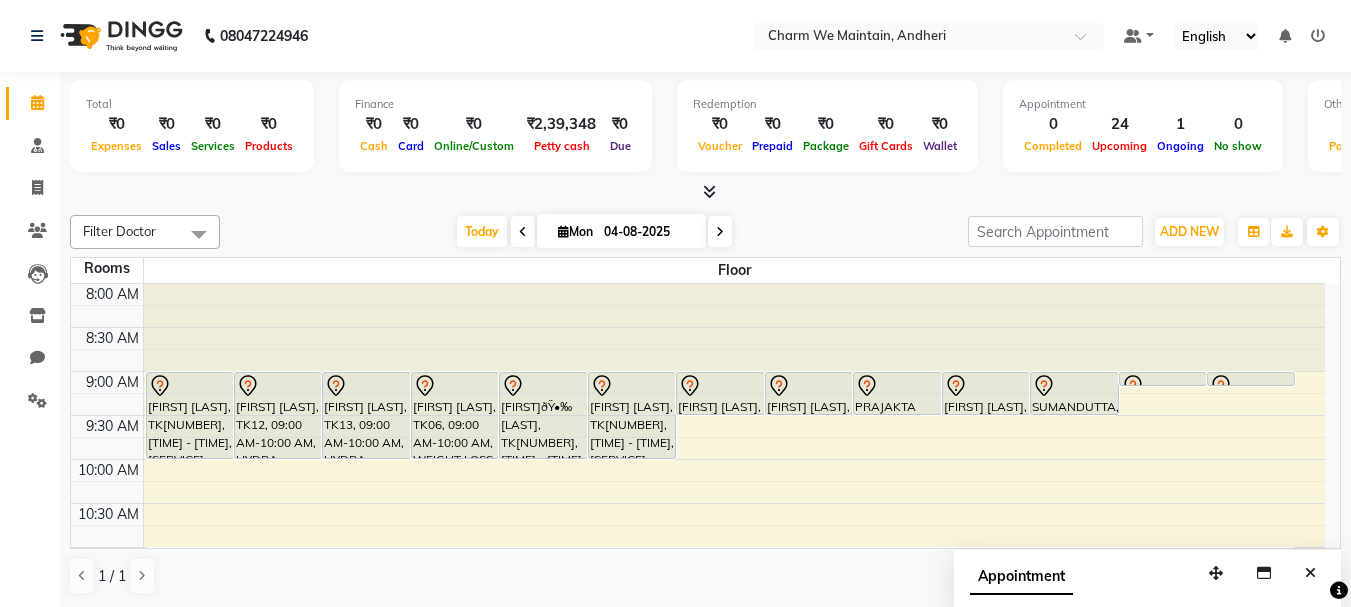 click at bounding box center [523, 232] 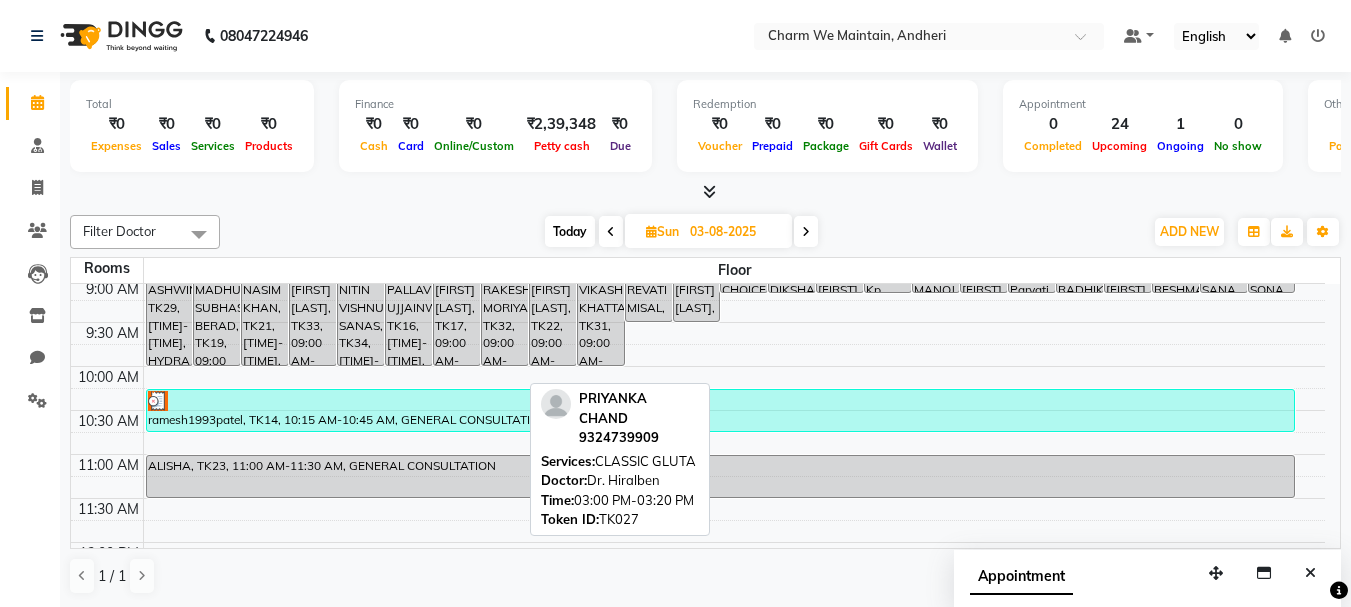 scroll, scrollTop: 0, scrollLeft: 0, axis: both 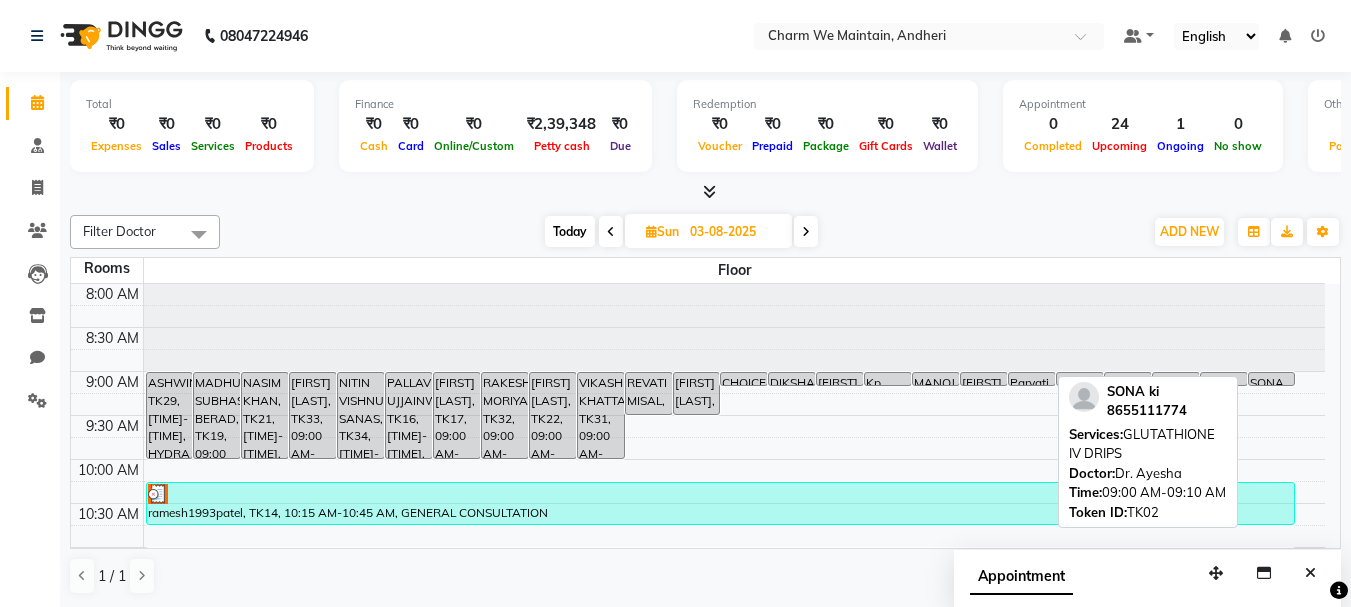 click on "SONA ki, TK02, 09:00 AM-09:10 AM, GLUTATHIONE IV DRIPS" at bounding box center (1272, 379) 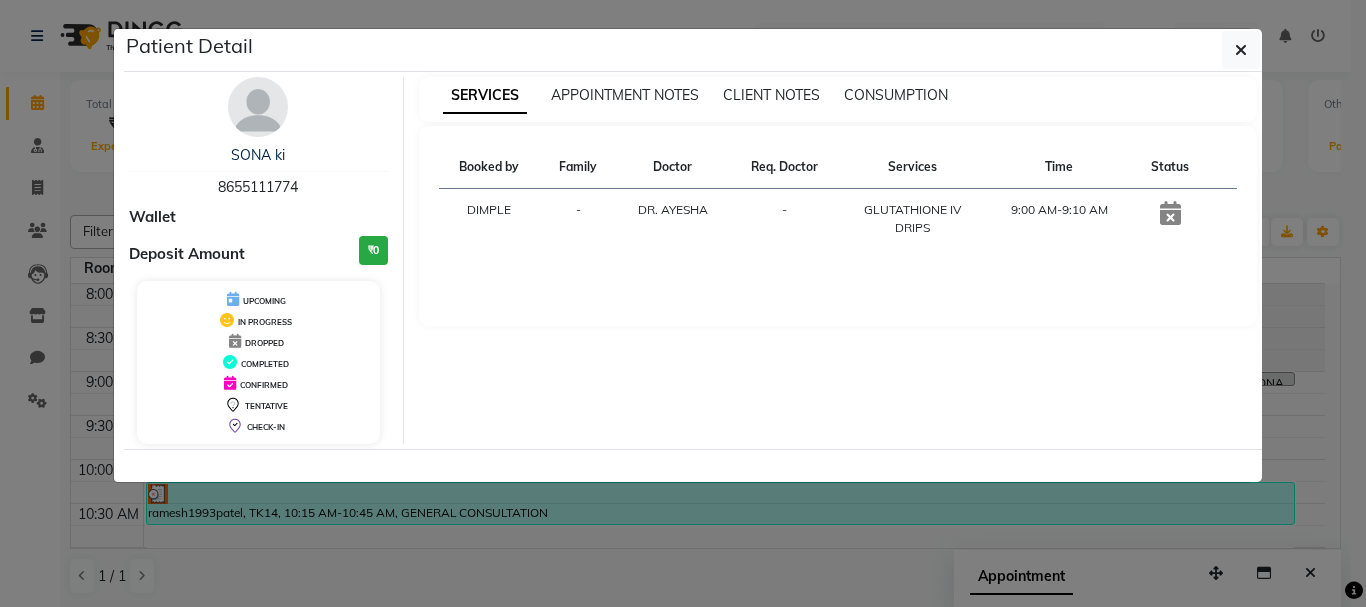 click on "SONA ki" at bounding box center (258, 155) 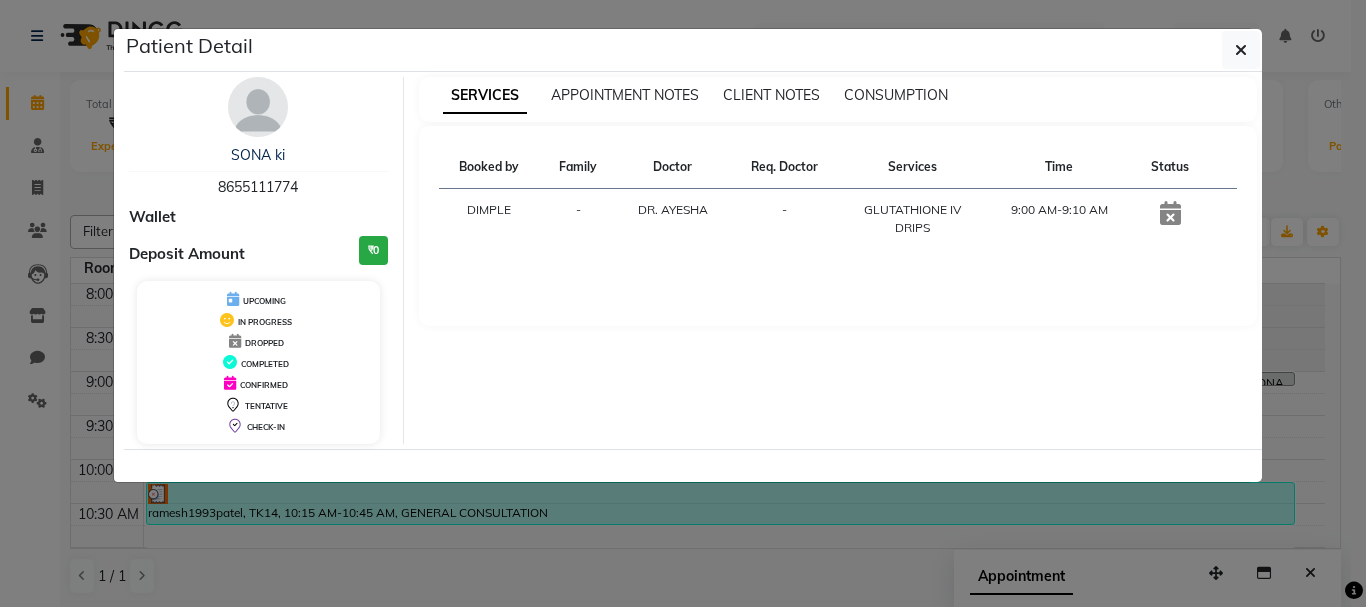 drag, startPoint x: 316, startPoint y: 185, endPoint x: 209, endPoint y: 191, distance: 107.16809 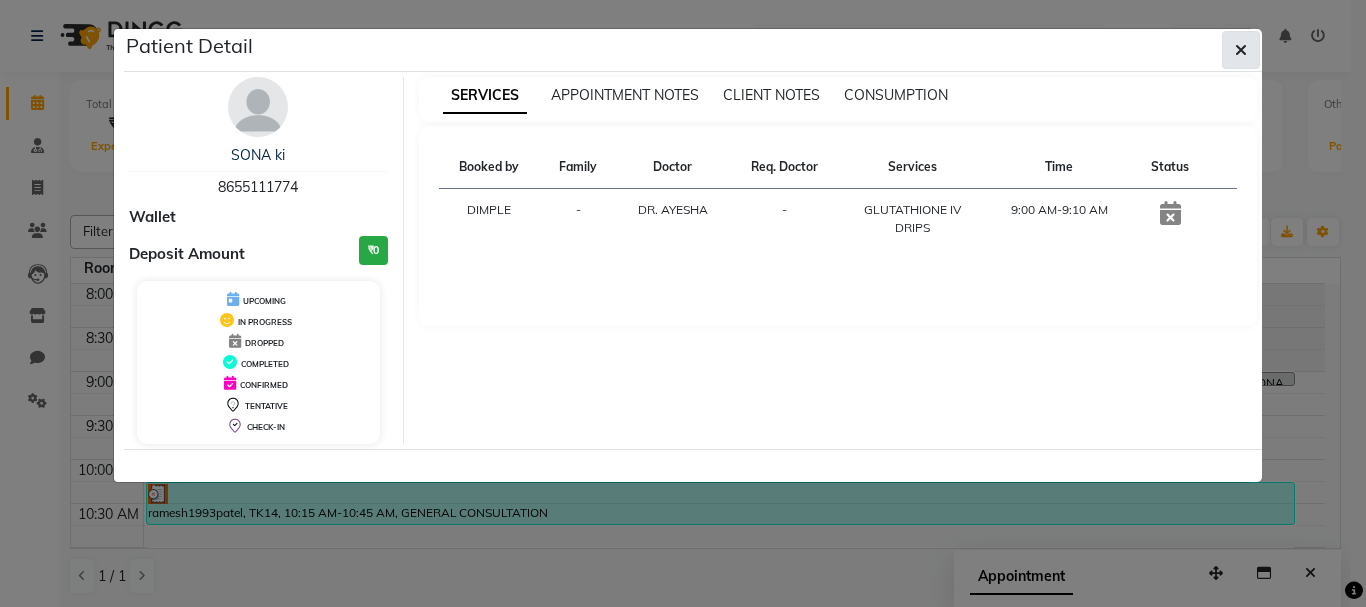 click 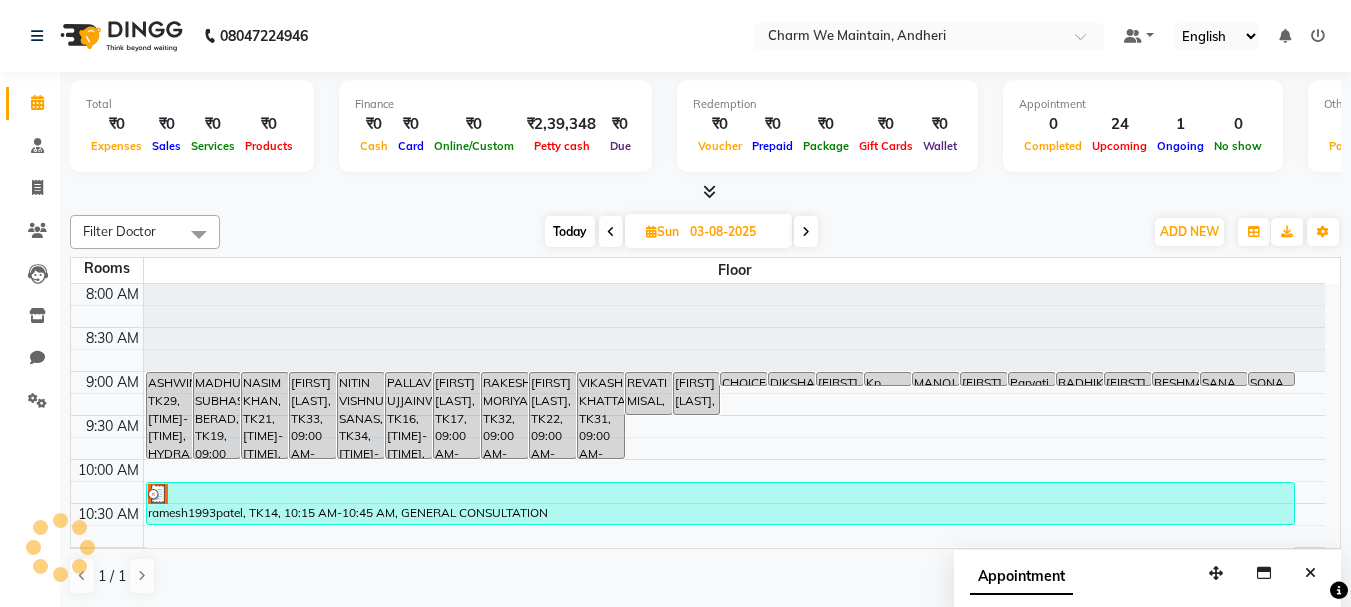 click on "Today" at bounding box center [570, 231] 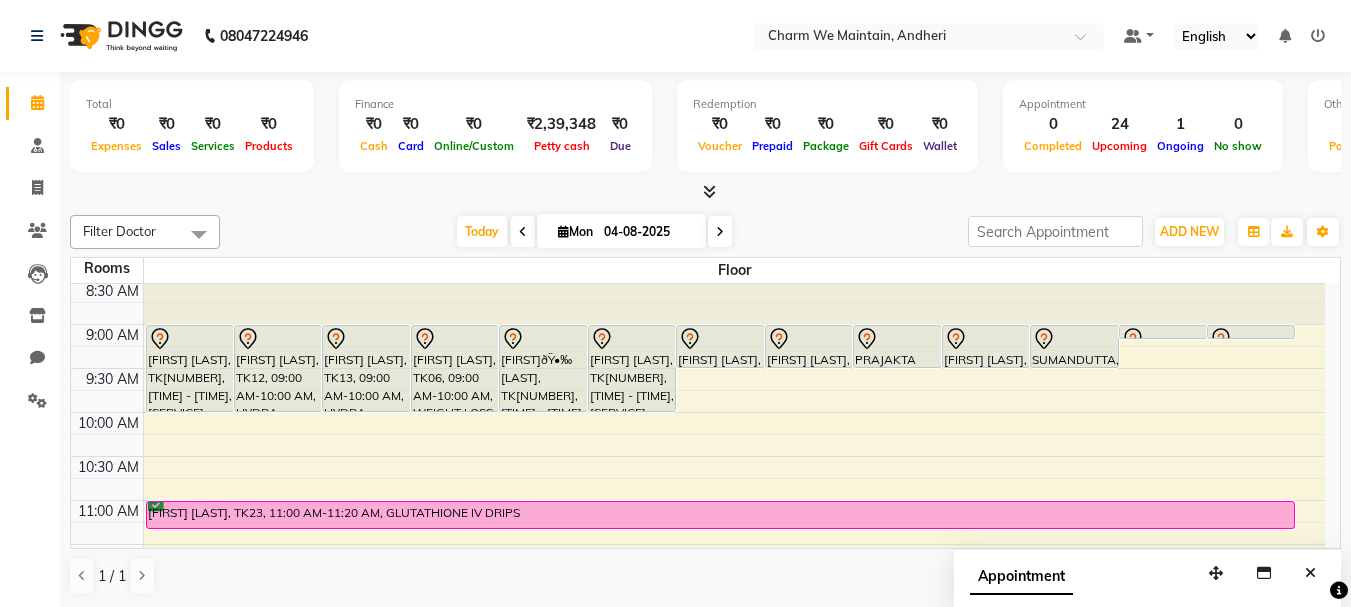 scroll, scrollTop: 0, scrollLeft: 0, axis: both 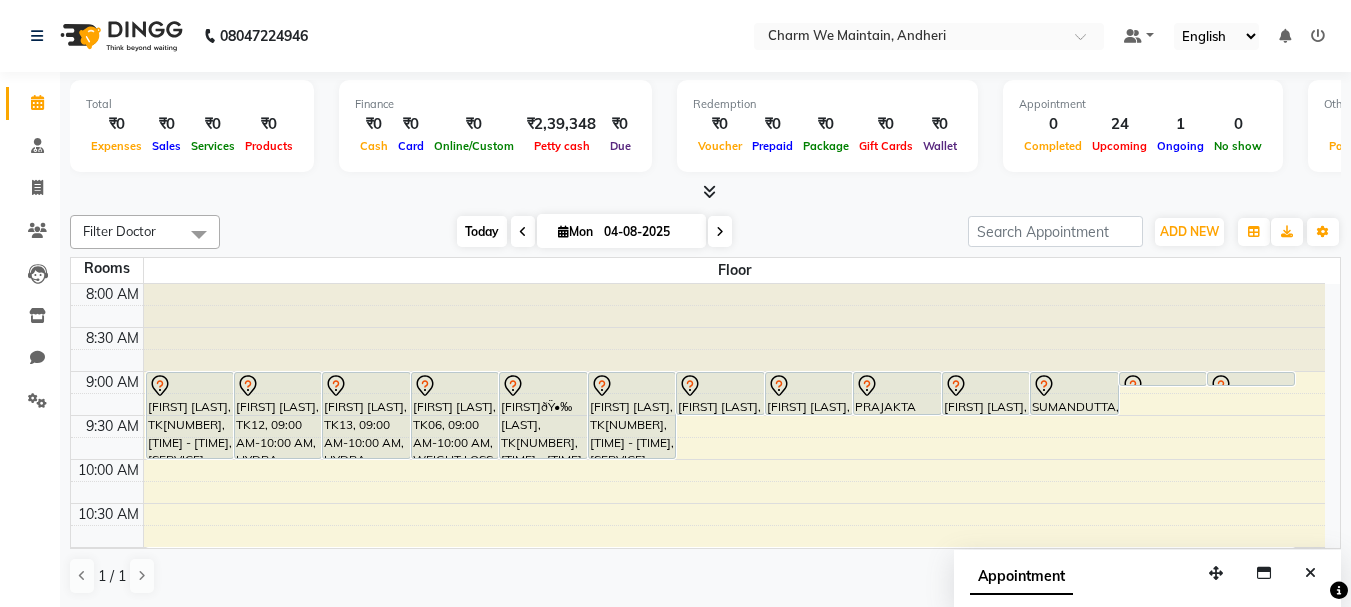 click on "Today" at bounding box center (482, 231) 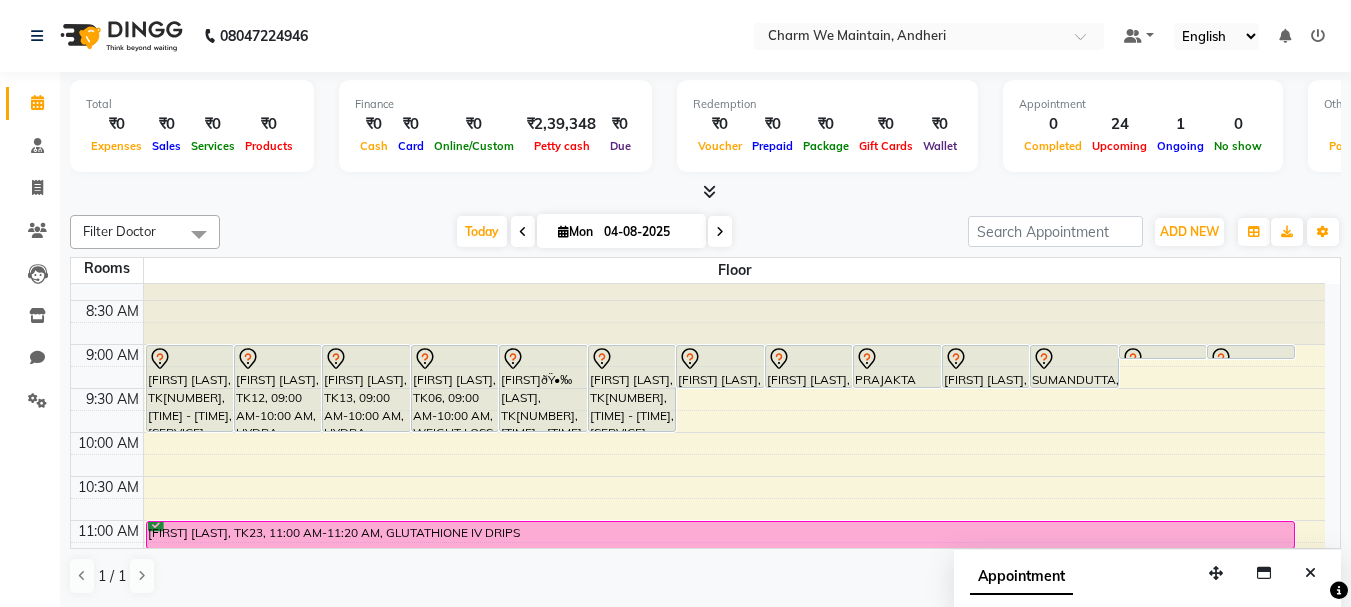 scroll, scrollTop: 0, scrollLeft: 0, axis: both 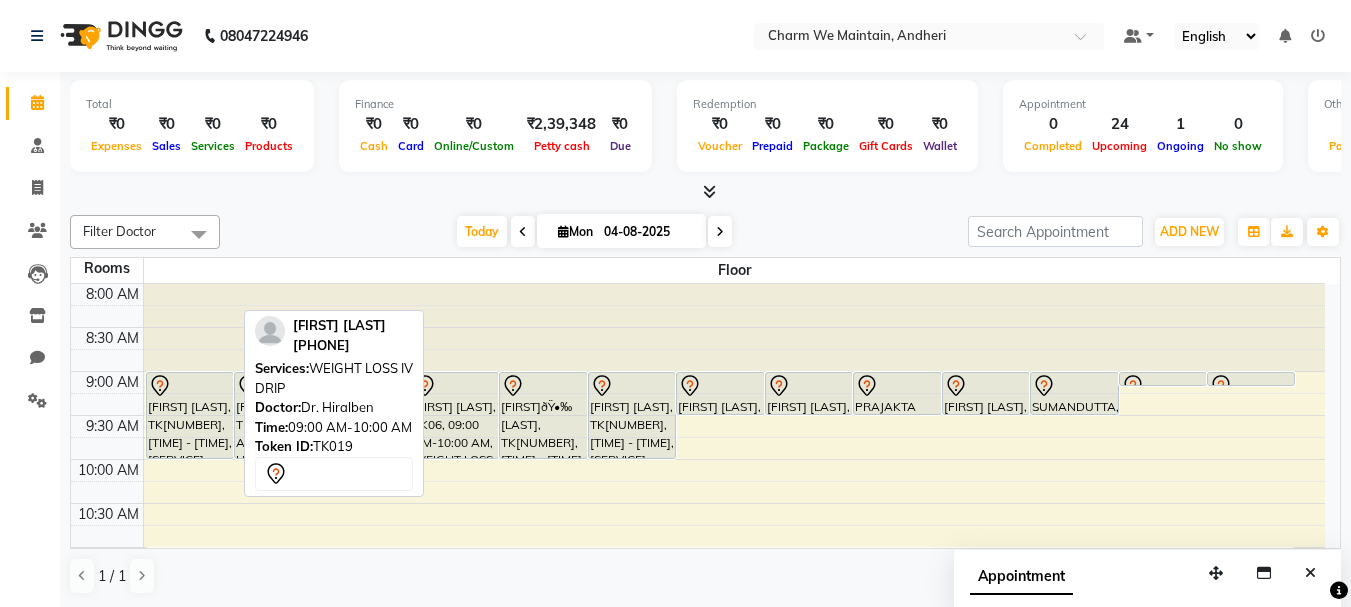 click on "[FIRST] [LAST], TK[NUMBER], [TIME] - [TIME], [SERVICE]" at bounding box center (190, 415) 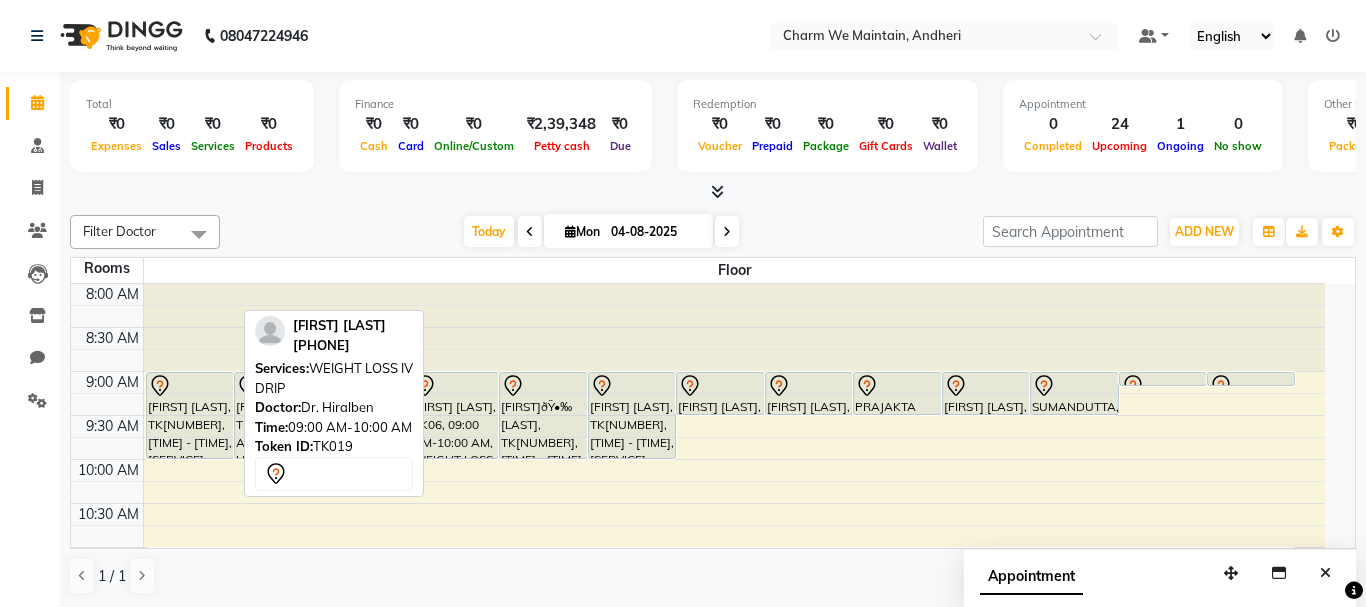 select on "7" 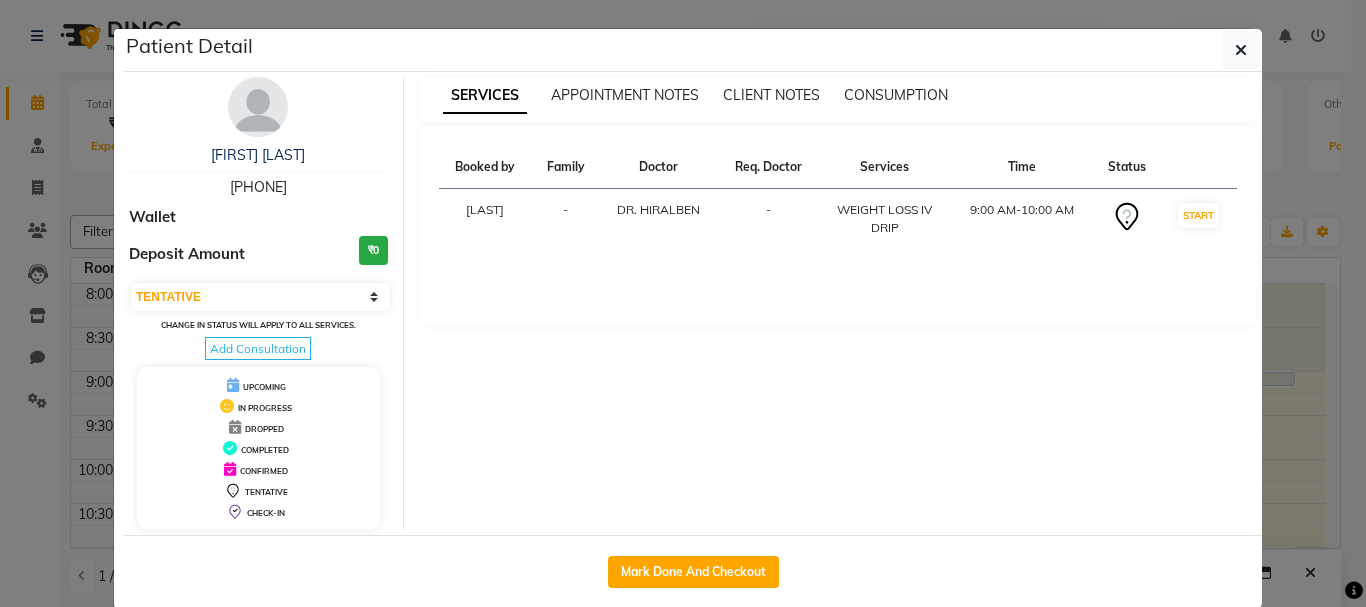 drag, startPoint x: 316, startPoint y: 149, endPoint x: 154, endPoint y: 154, distance: 162.07715 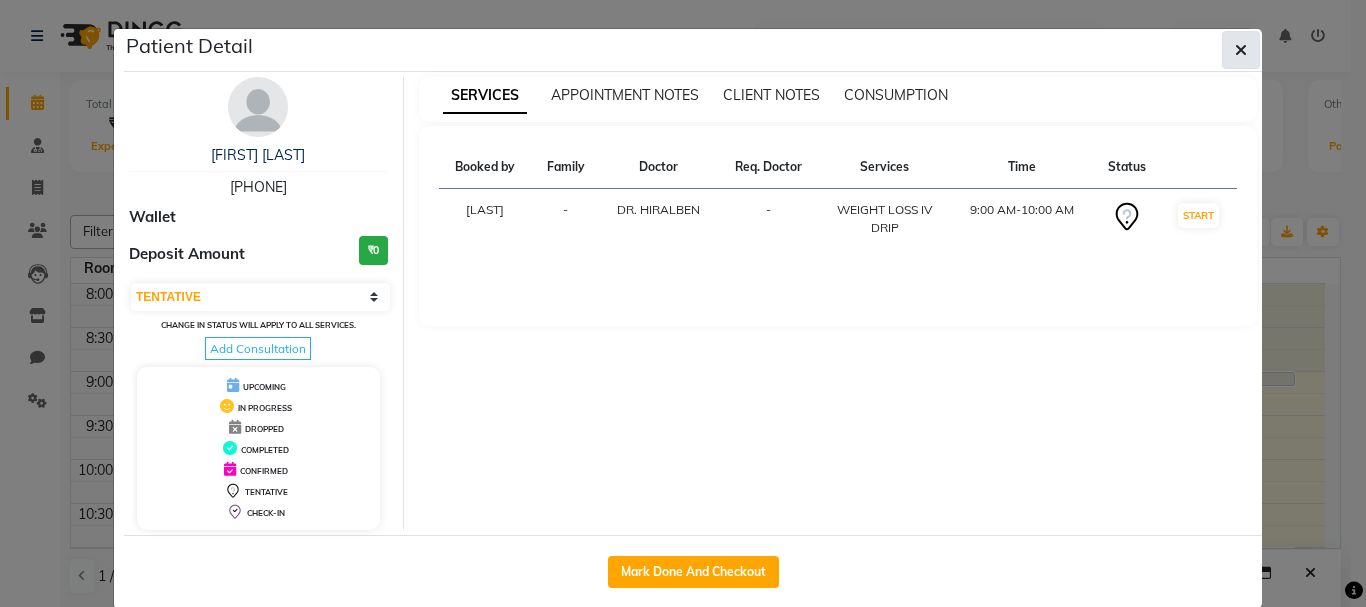 click 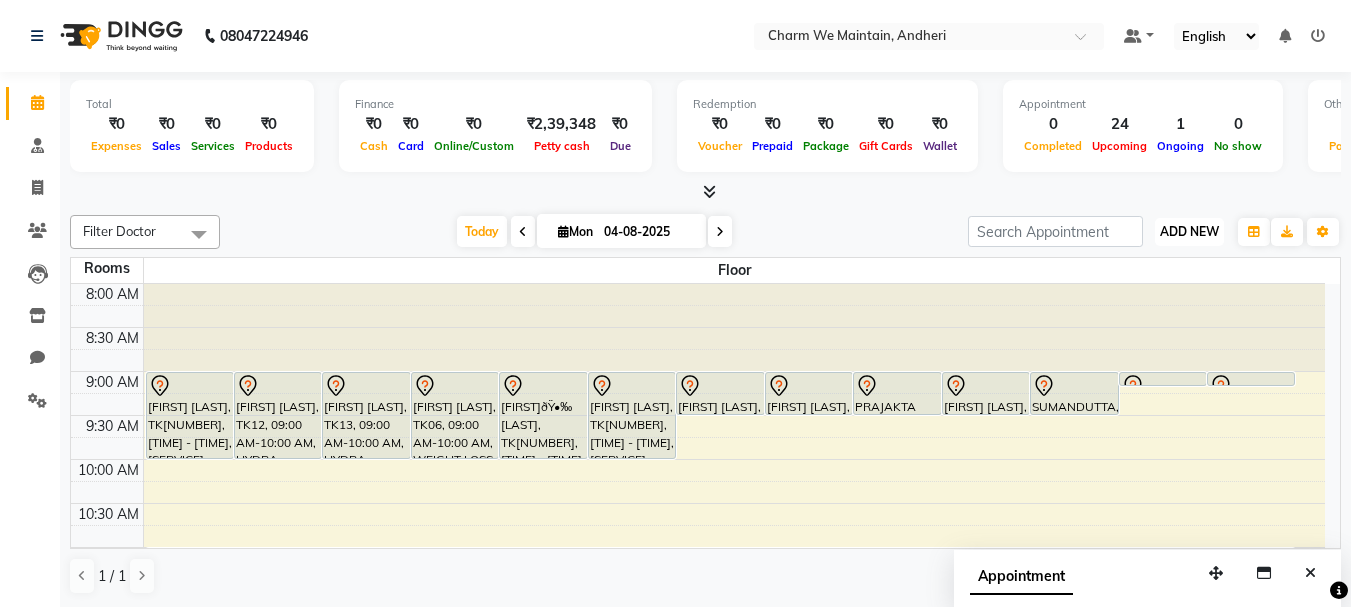 click on "ADD NEW" at bounding box center [1189, 231] 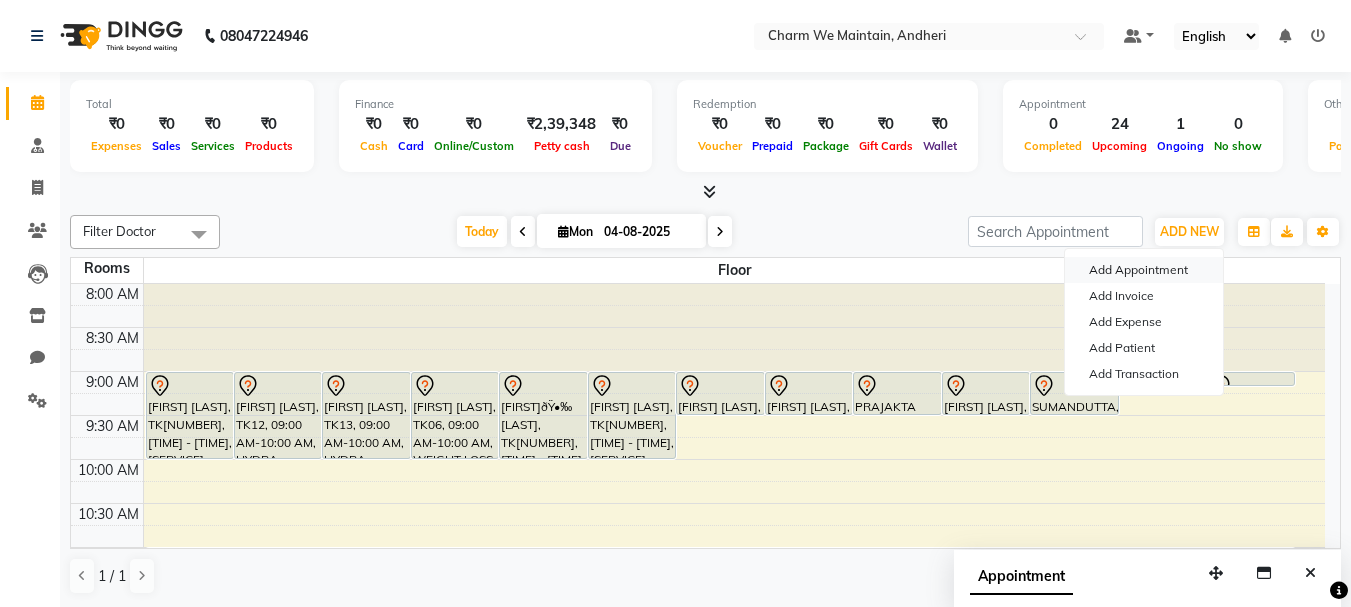 click on "Add Appointment" at bounding box center [1144, 270] 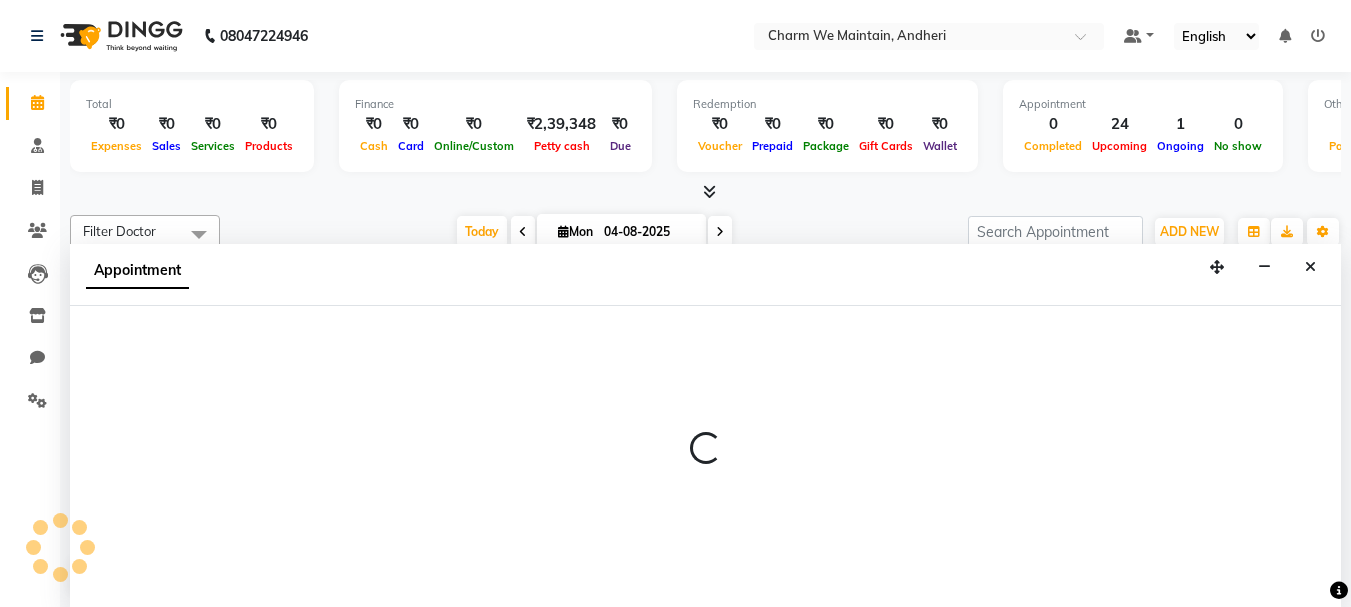 scroll, scrollTop: 1, scrollLeft: 0, axis: vertical 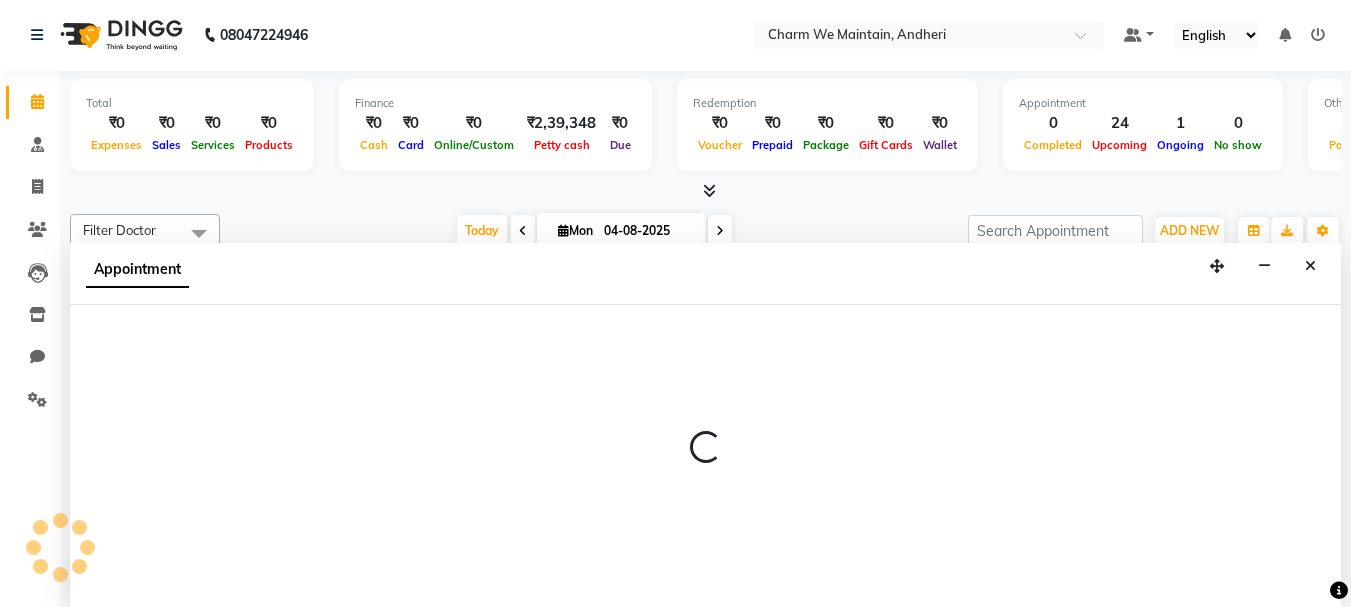 select on "540" 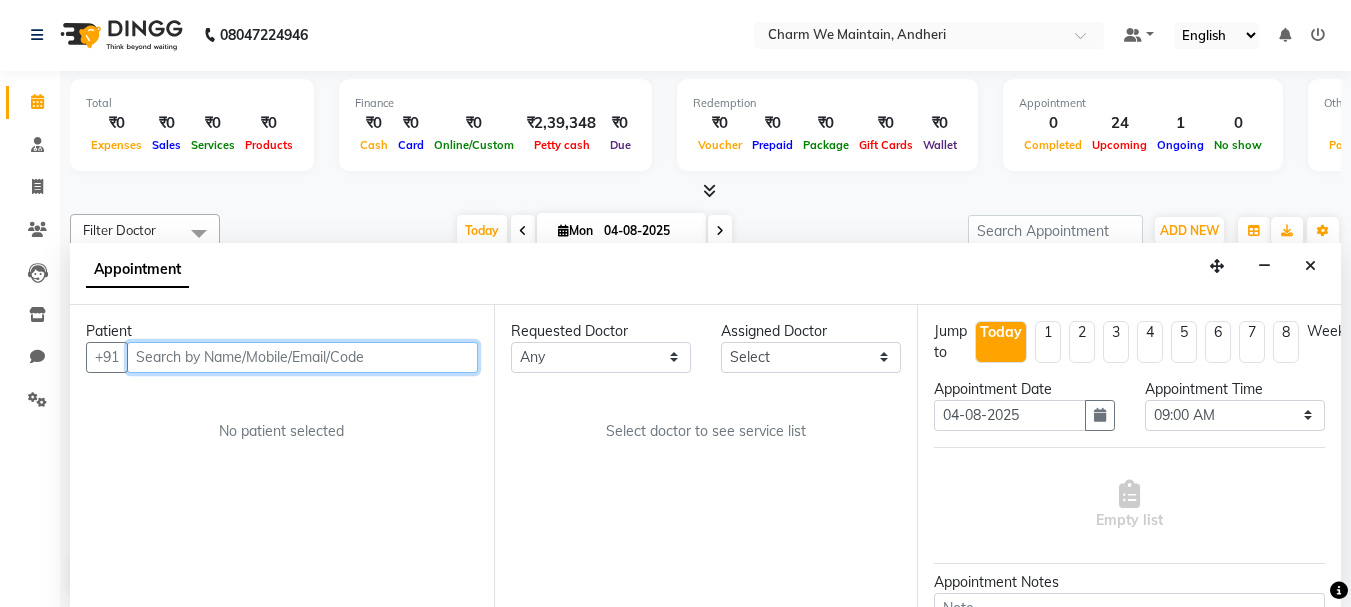 paste on "[PHONE]" 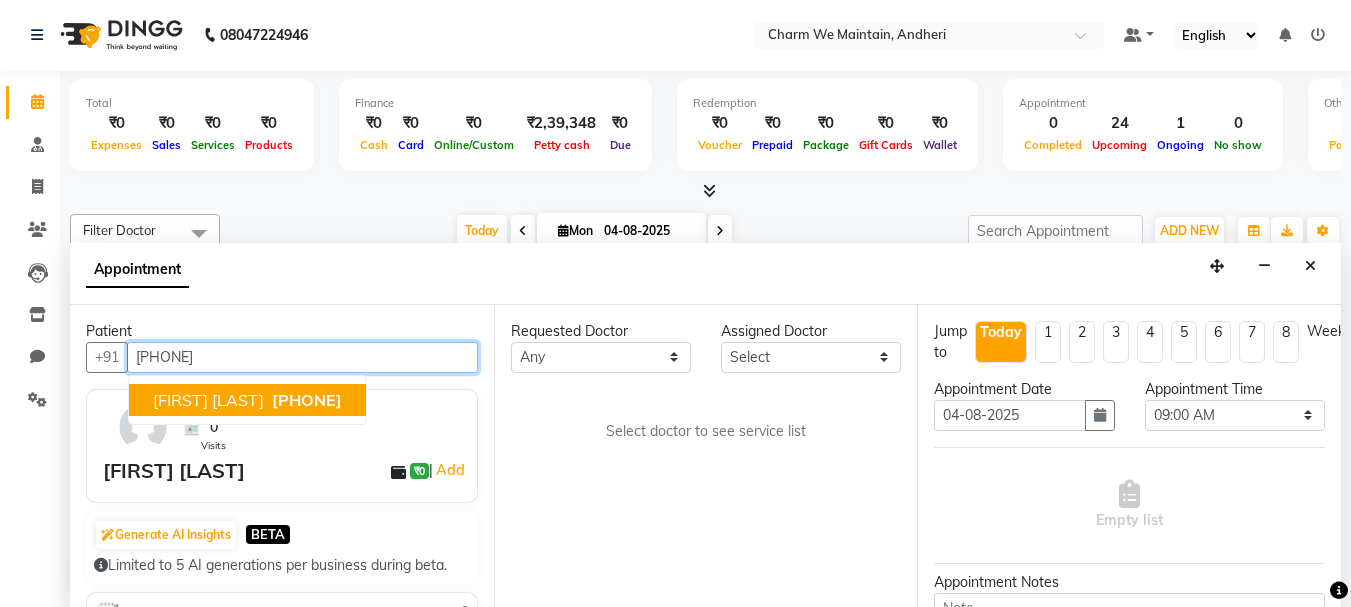 click on "[FIRST] [LAST]" at bounding box center [208, 400] 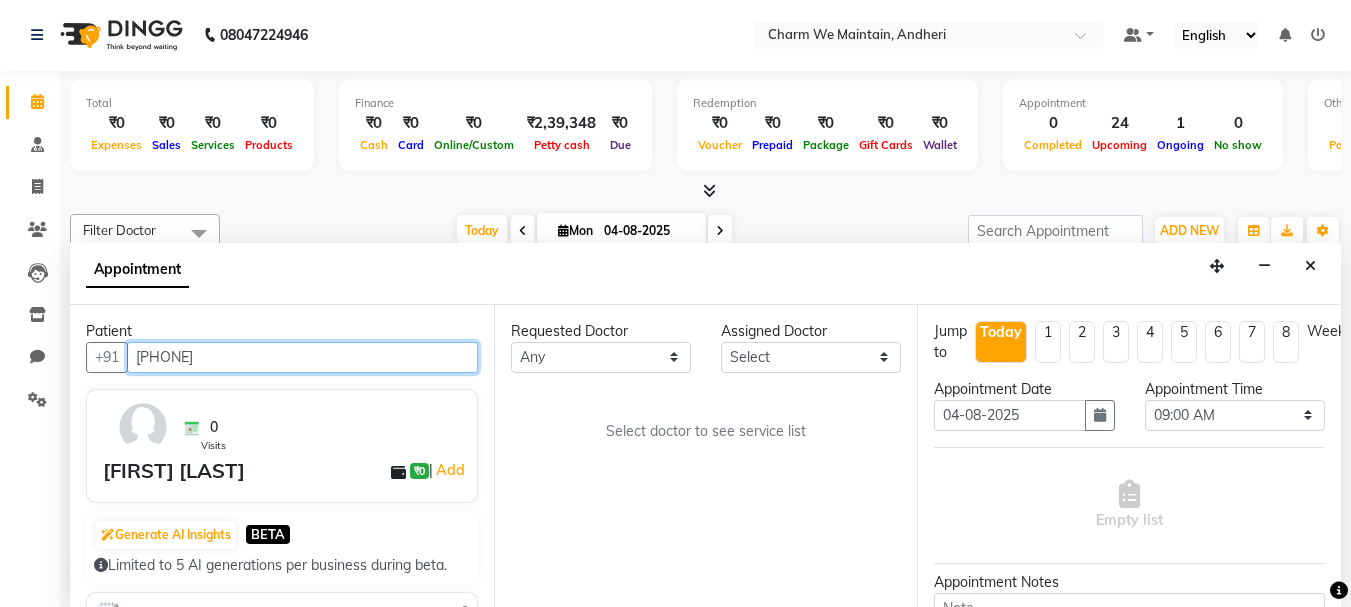 type on "[PHONE]" 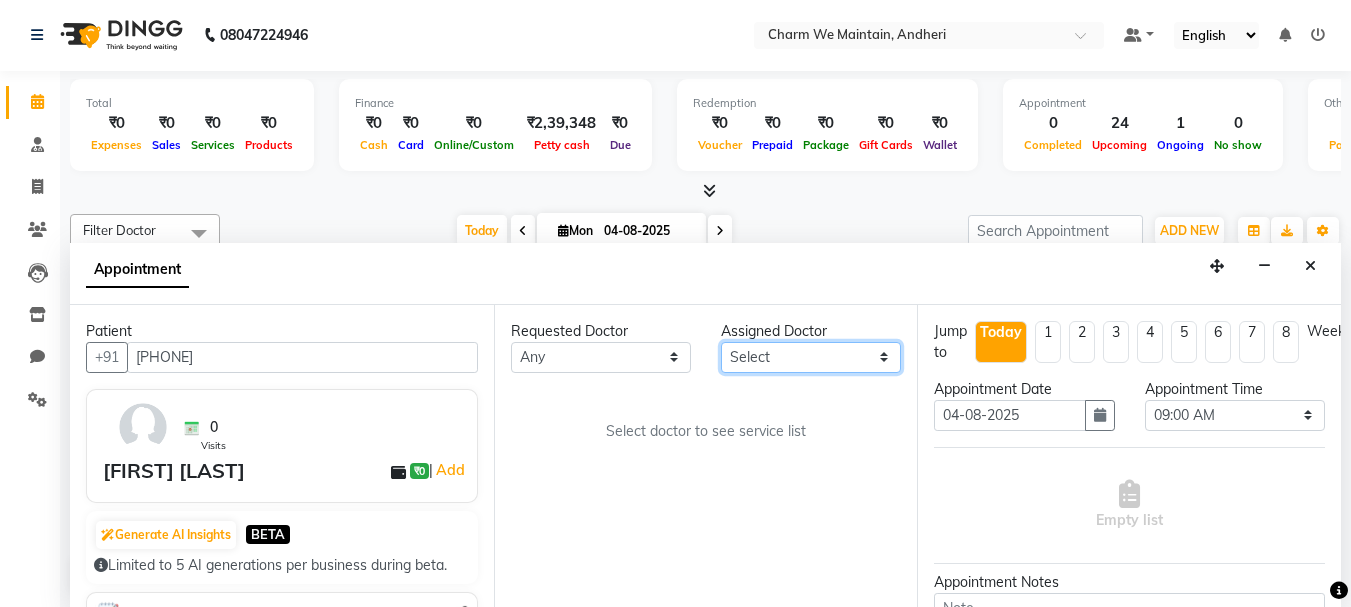 click on "Select DR. AASTHA	 DR. AYESHA	 DR. HIRALBEN" at bounding box center [811, 357] 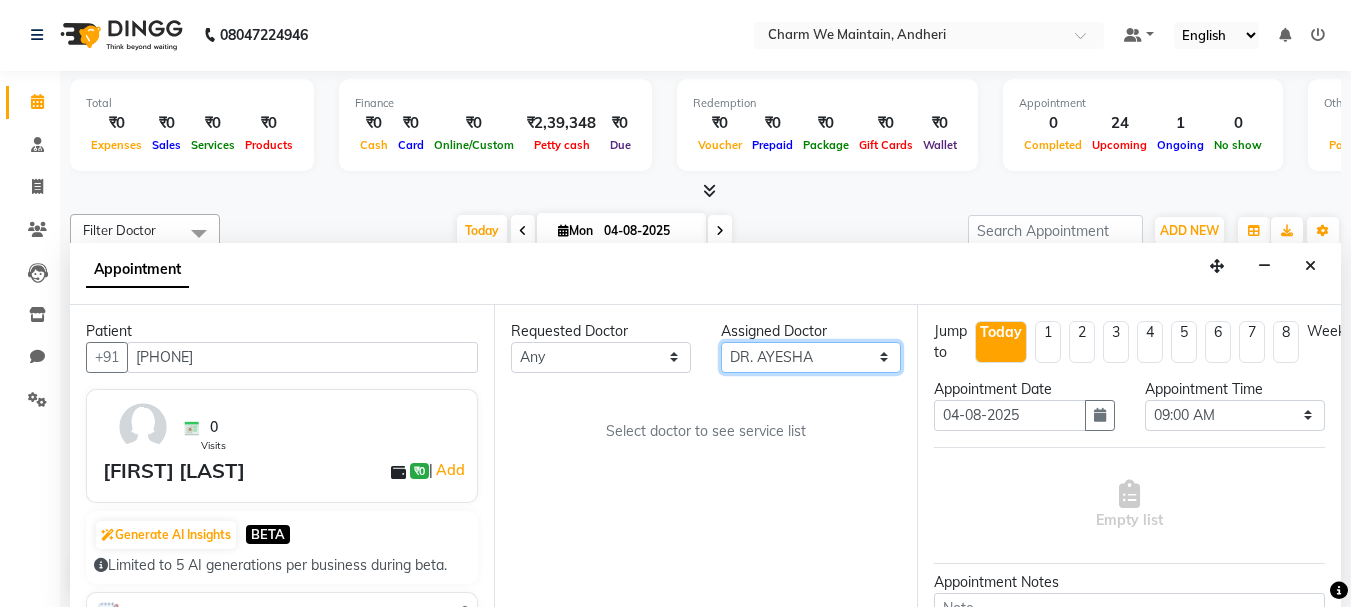 click on "Select DR. AASTHA	 DR. AYESHA	 DR. HIRALBEN" at bounding box center [811, 357] 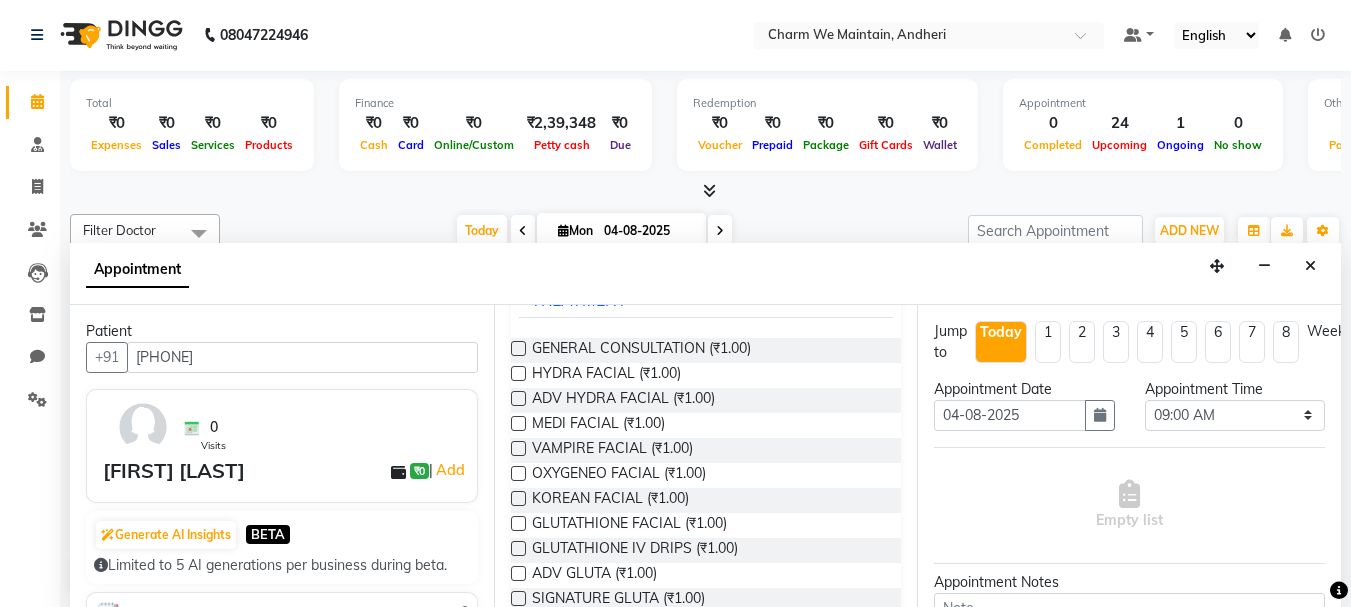 scroll, scrollTop: 0, scrollLeft: 0, axis: both 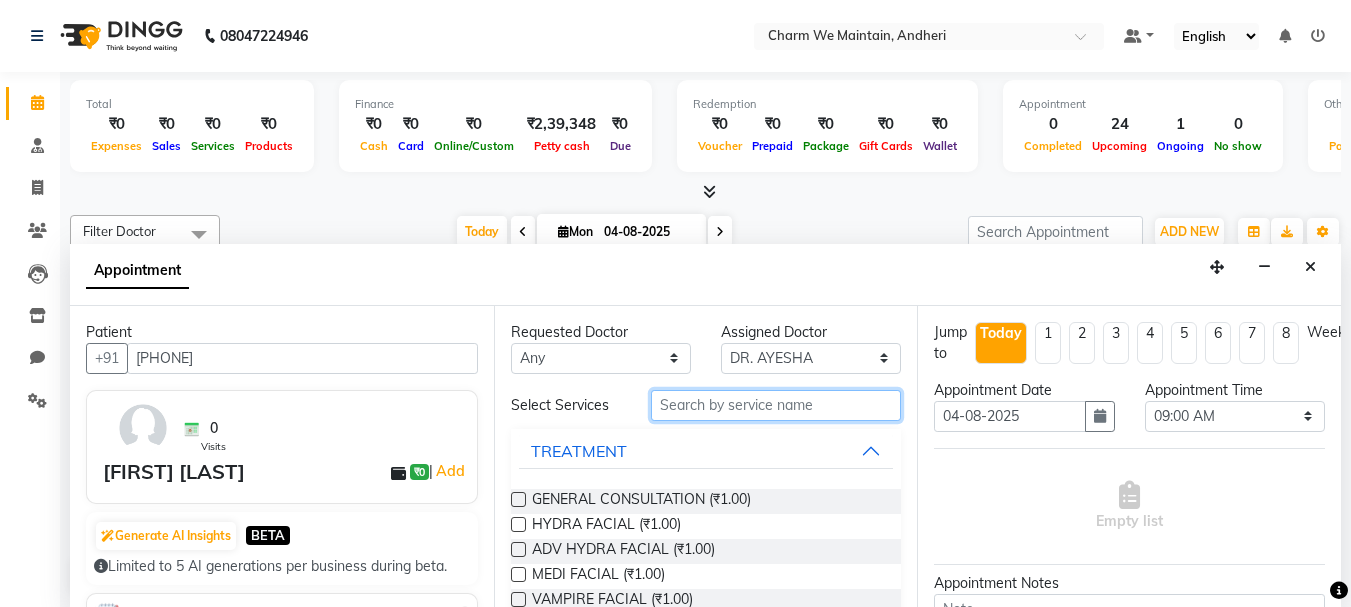 click at bounding box center (776, 405) 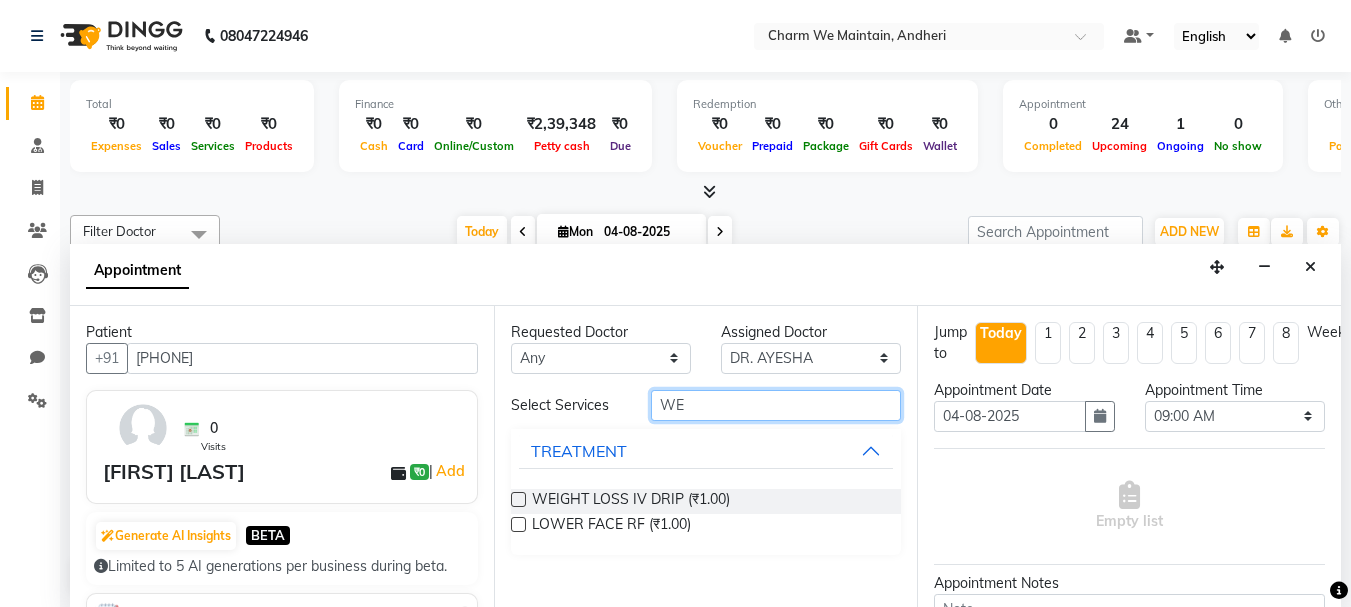 type on "WE" 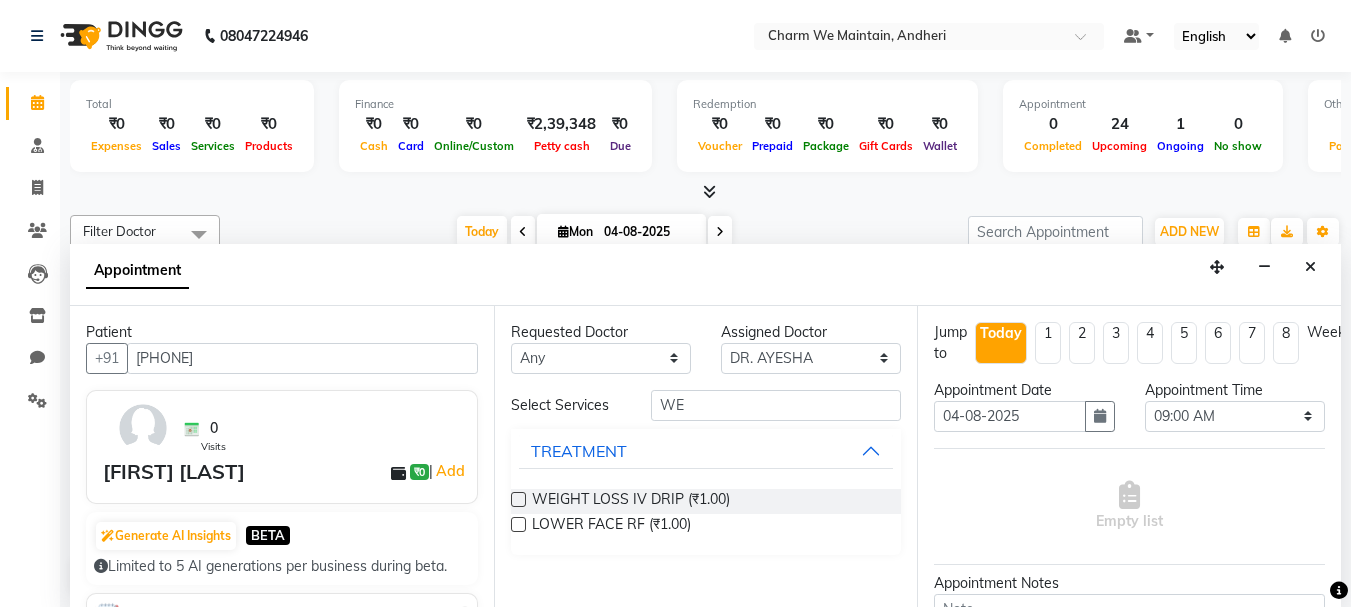 click at bounding box center (518, 499) 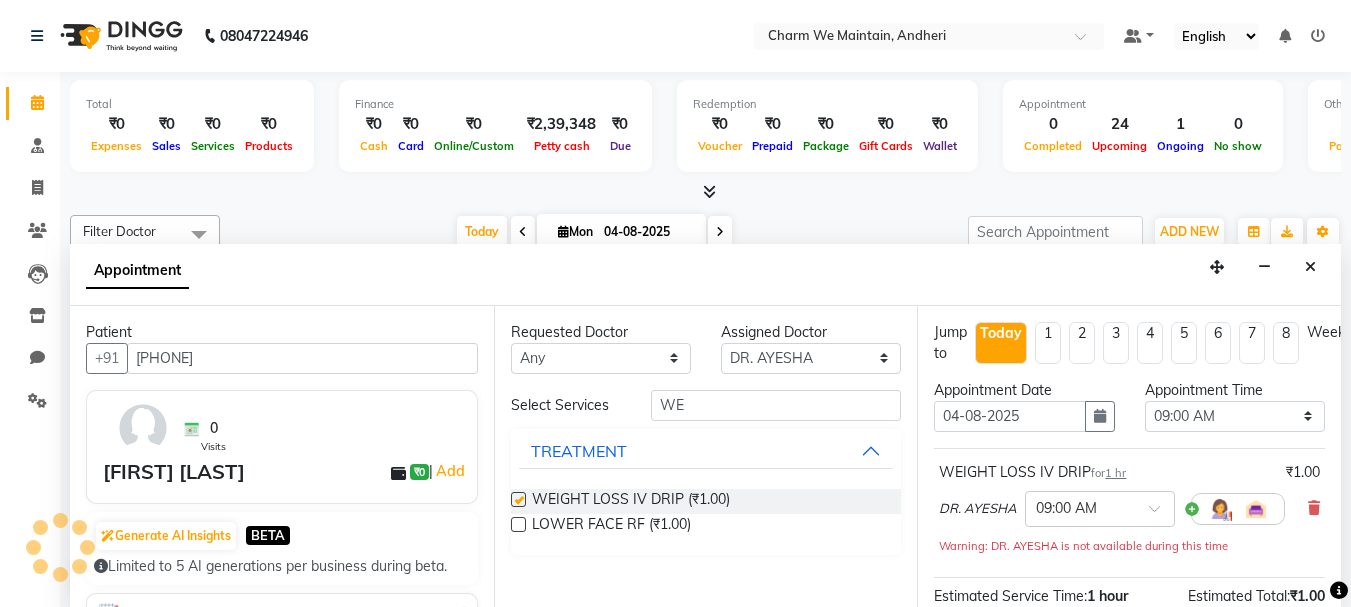 checkbox on "false" 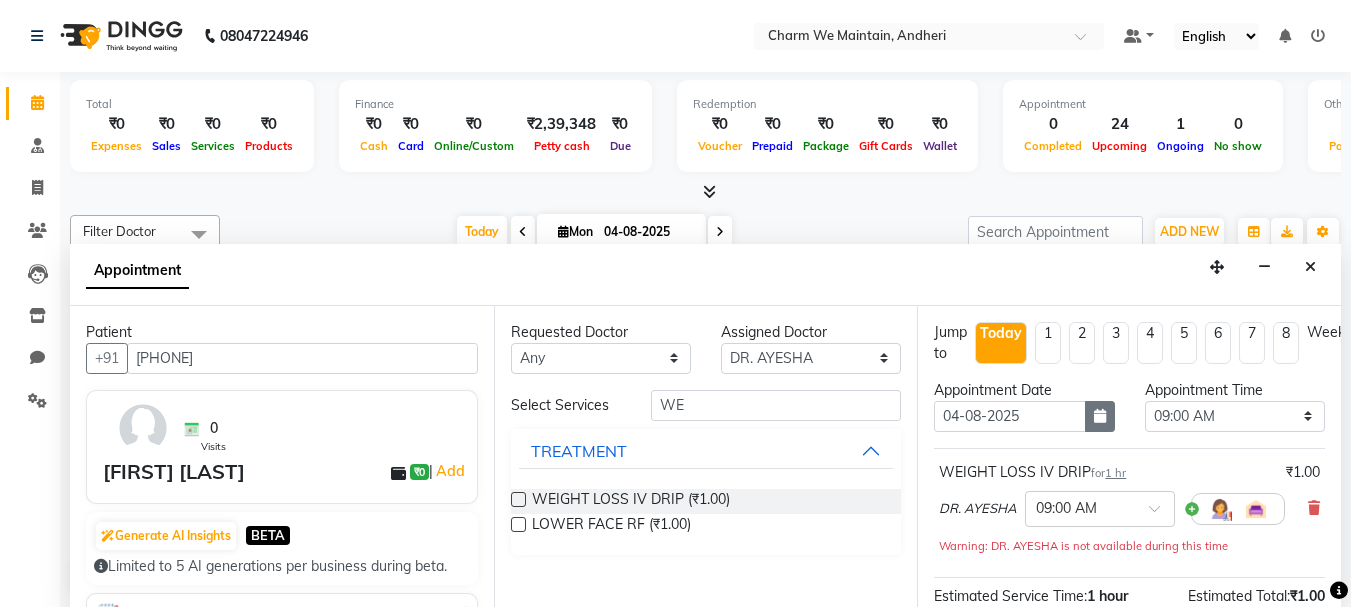 click at bounding box center [1100, 416] 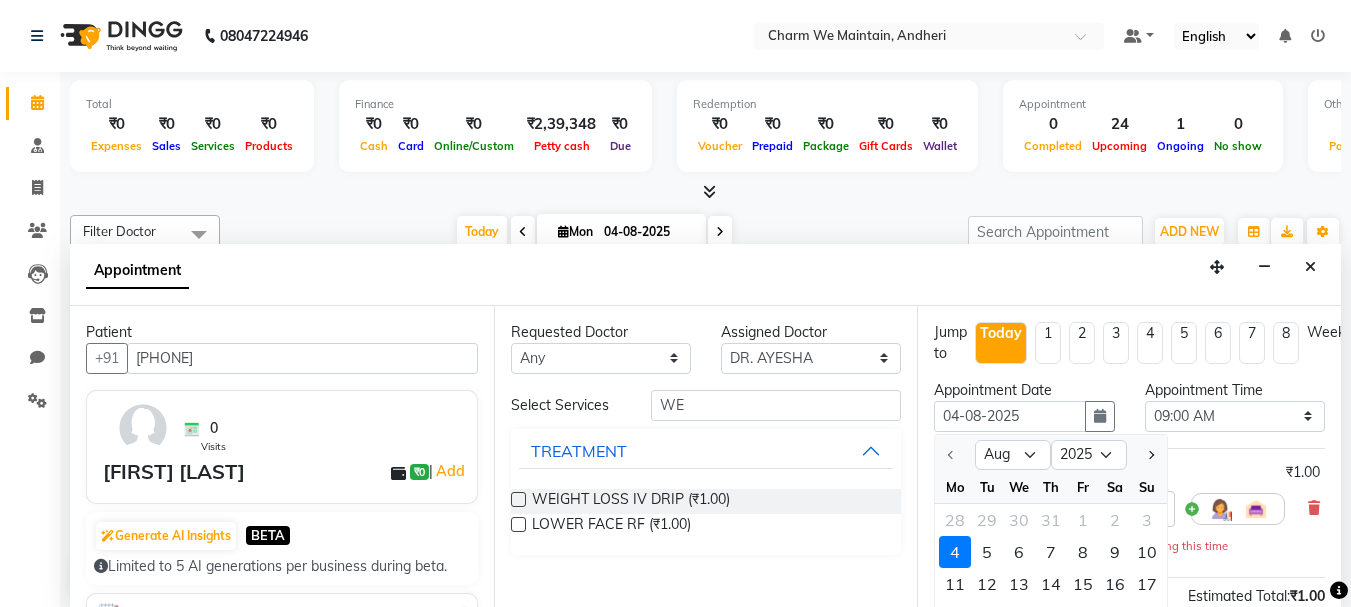 click on "5" at bounding box center [987, 552] 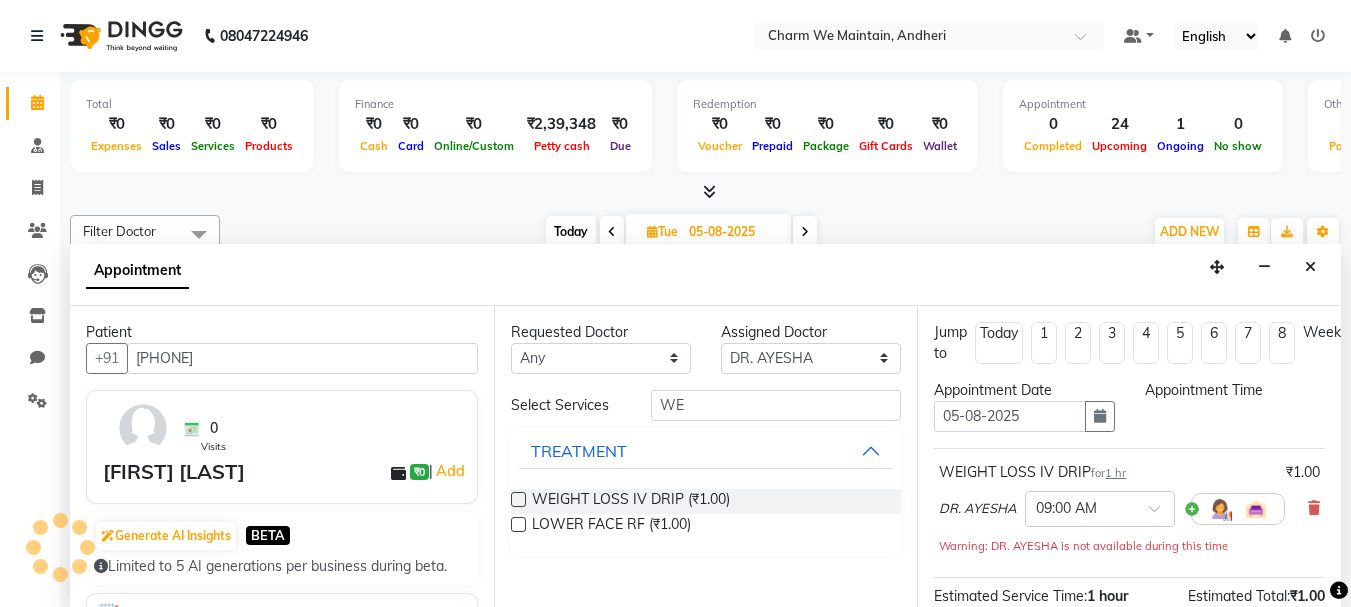 select on "540" 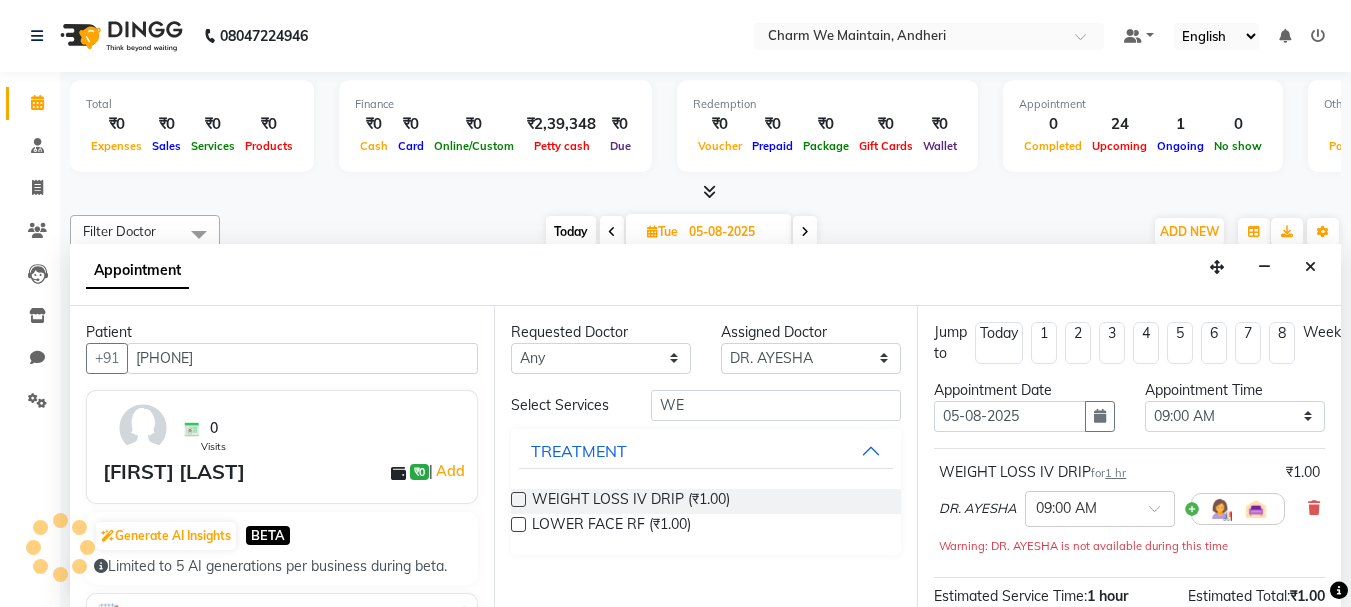 scroll, scrollTop: 881, scrollLeft: 0, axis: vertical 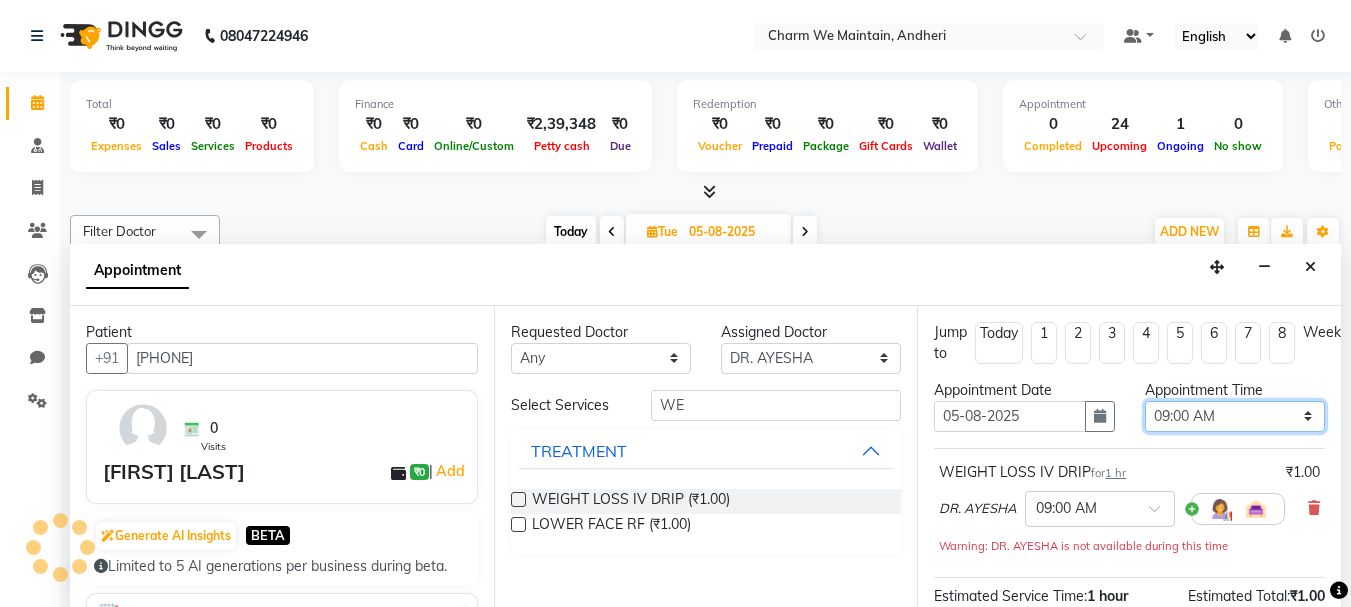 click on "Select 09:00 AM 09:15 AM 09:30 AM 09:45 AM 10:00 AM 10:15 AM 10:30 AM 10:45 AM 11:00 AM 11:15 AM 11:30 AM 11:45 AM 12:00 PM 12:15 PM 12:30 PM 12:45 PM 01:00 PM 01:15 PM 01:30 PM 01:45 PM 02:00 PM 02:15 PM 02:30 PM 02:45 PM 03:00 PM 03:15 PM 03:30 PM 03:45 PM 04:00 PM 04:15 PM 04:30 PM 04:45 PM 05:00 PM 05:15 PM 05:30 PM 05:45 PM 06:00 PM 06:15 PM 06:30 PM 06:45 PM 07:00 PM 07:15 PM 07:30 PM 07:45 PM 08:00 PM 08:15 PM 08:30 PM 08:45 PM 09:00 PM 09:15 PM 09:30 PM 09:45 PM 10:00 PM" at bounding box center (1235, 416) 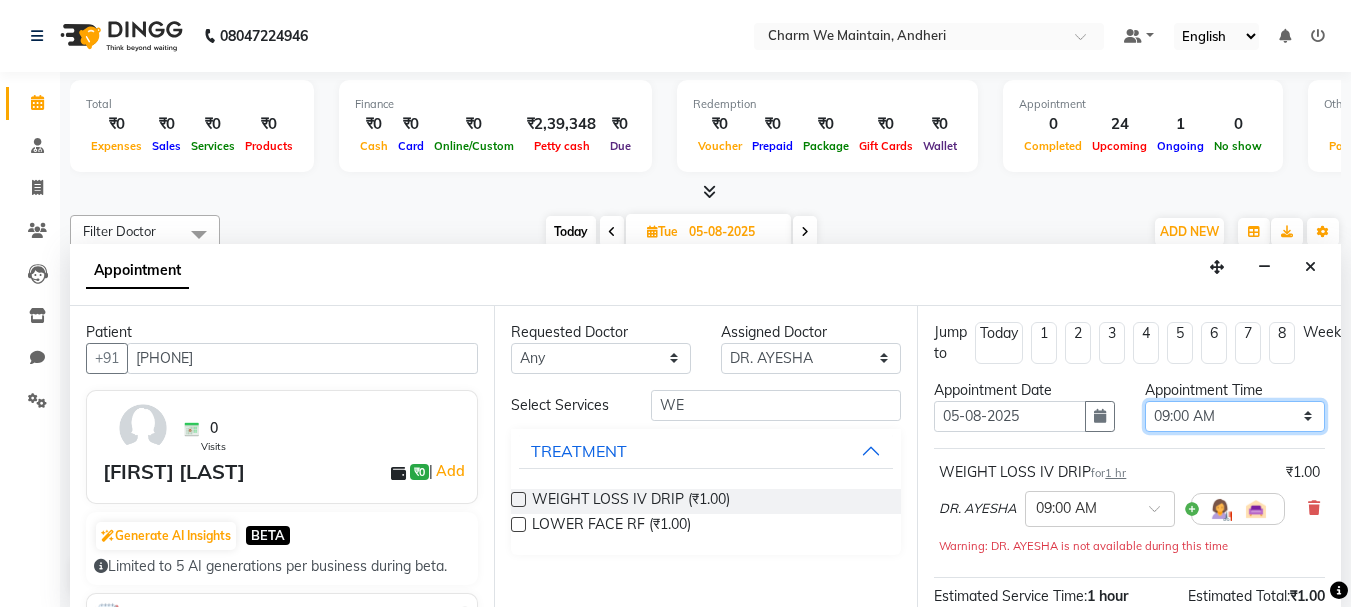 click on "Select 09:00 AM 09:15 AM 09:30 AM 09:45 AM 10:00 AM 10:15 AM 10:30 AM 10:45 AM 11:00 AM 11:15 AM 11:30 AM 11:45 AM 12:00 PM 12:15 PM 12:30 PM 12:45 PM 01:00 PM 01:15 PM 01:30 PM 01:45 PM 02:00 PM 02:15 PM 02:30 PM 02:45 PM 03:00 PM 03:15 PM 03:30 PM 03:45 PM 04:00 PM 04:15 PM 04:30 PM 04:45 PM 05:00 PM 05:15 PM 05:30 PM 05:45 PM 06:00 PM 06:15 PM 06:30 PM 06:45 PM 07:00 PM 07:15 PM 07:30 PM 07:45 PM 08:00 PM 08:15 PM 08:30 PM 08:45 PM 09:00 PM 09:15 PM 09:30 PM 09:45 PM 10:00 PM" at bounding box center (1235, 416) 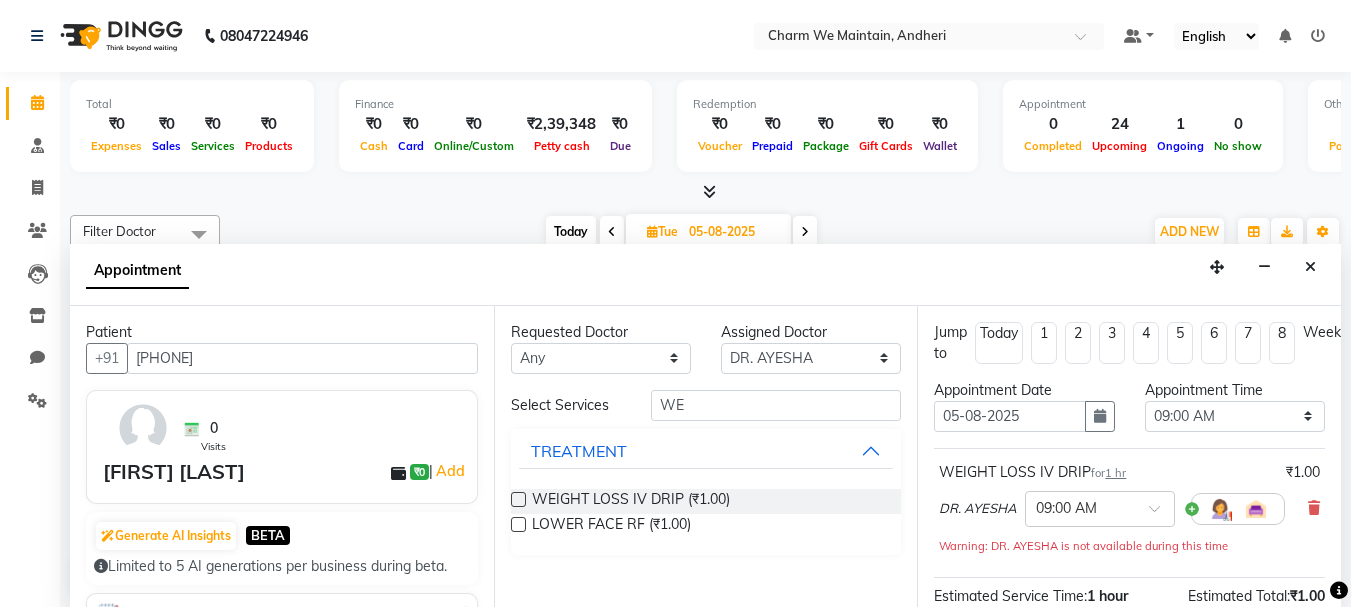 click on "1 hr" at bounding box center (1115, 473) 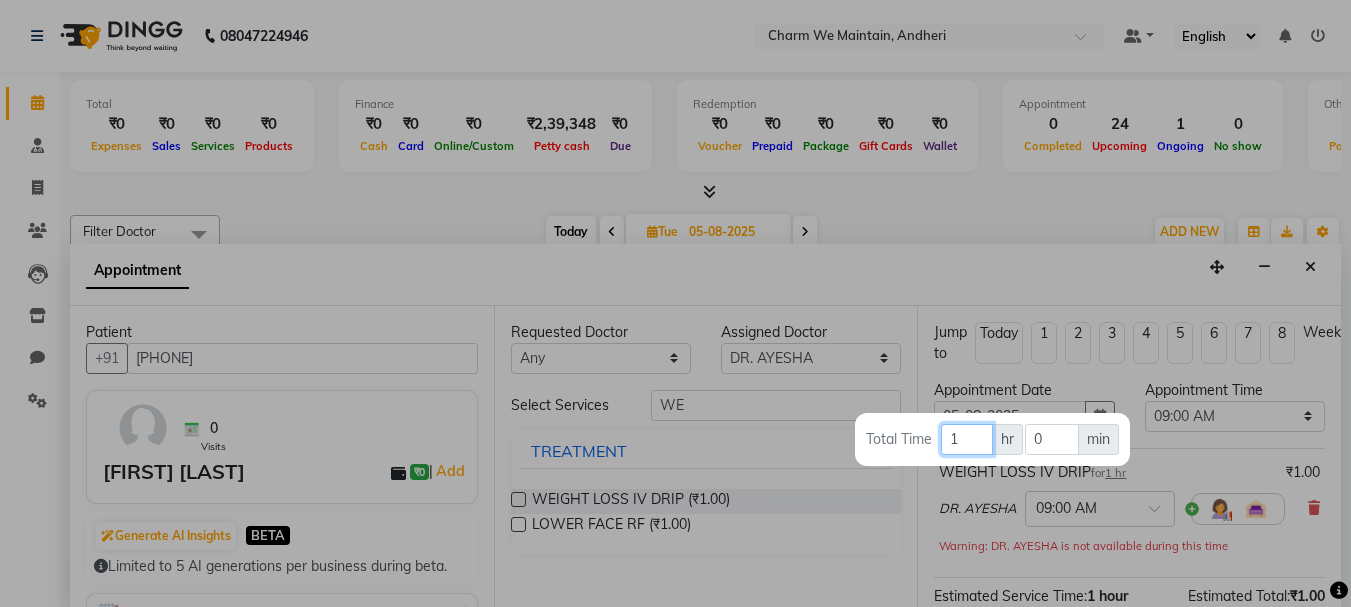 click on "1" at bounding box center [967, 439] 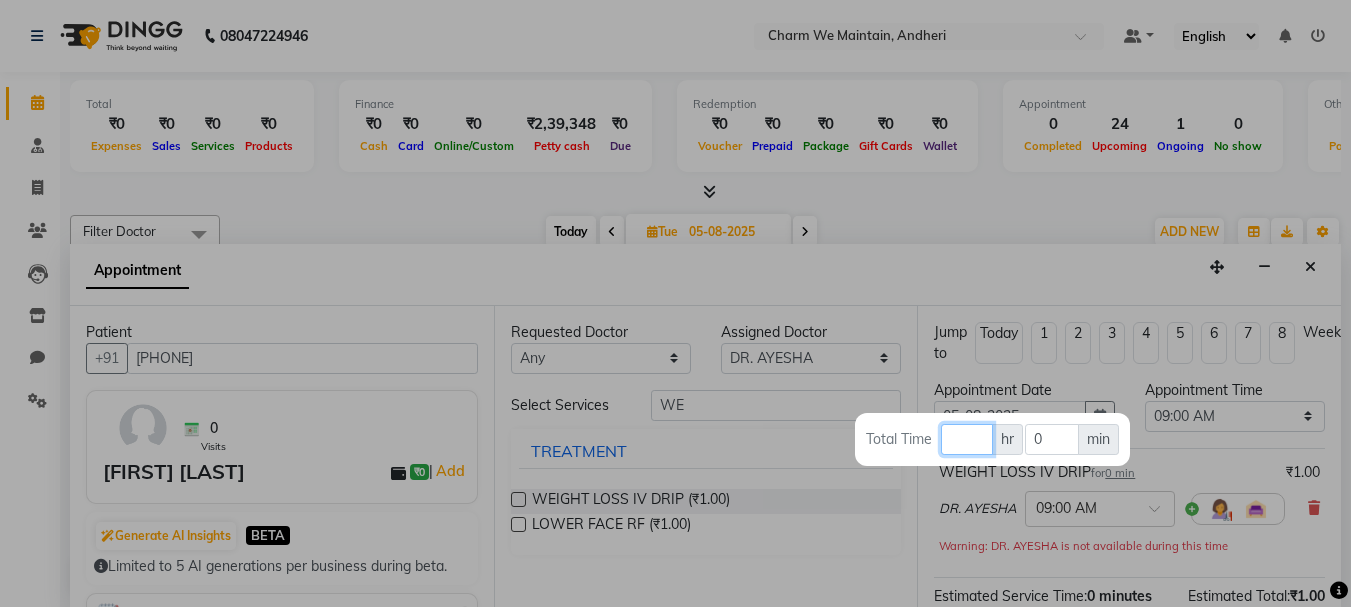 type 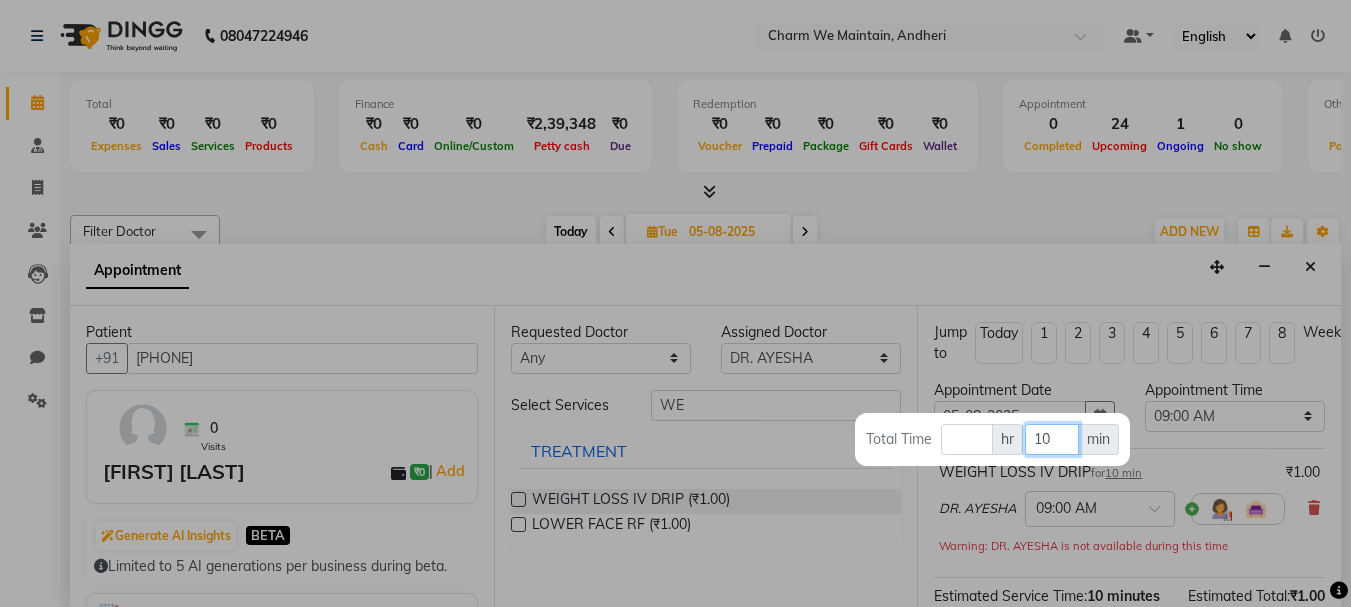 type on "10" 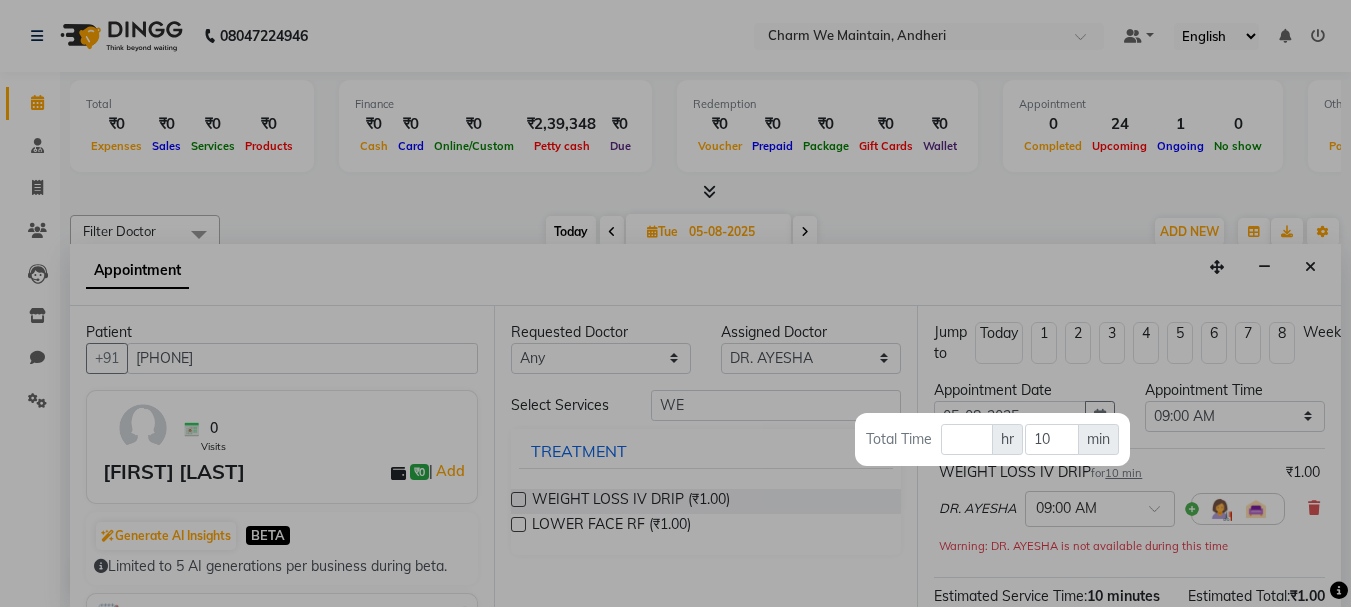 click at bounding box center (675, 303) 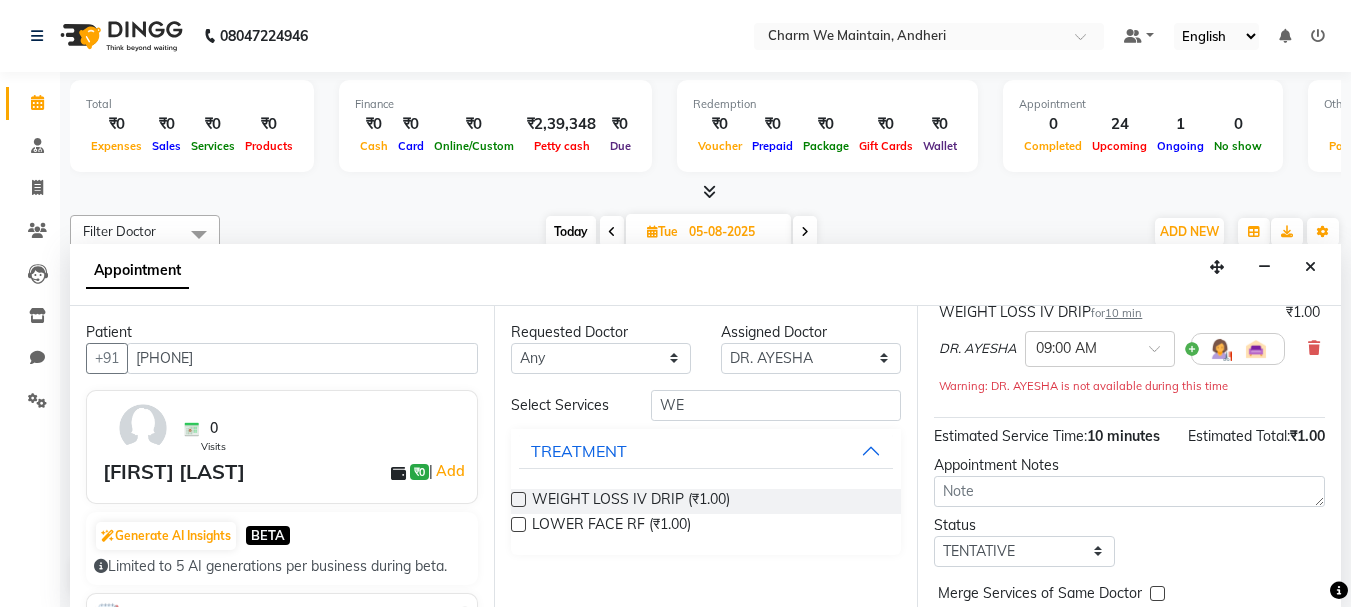 scroll, scrollTop: 281, scrollLeft: 0, axis: vertical 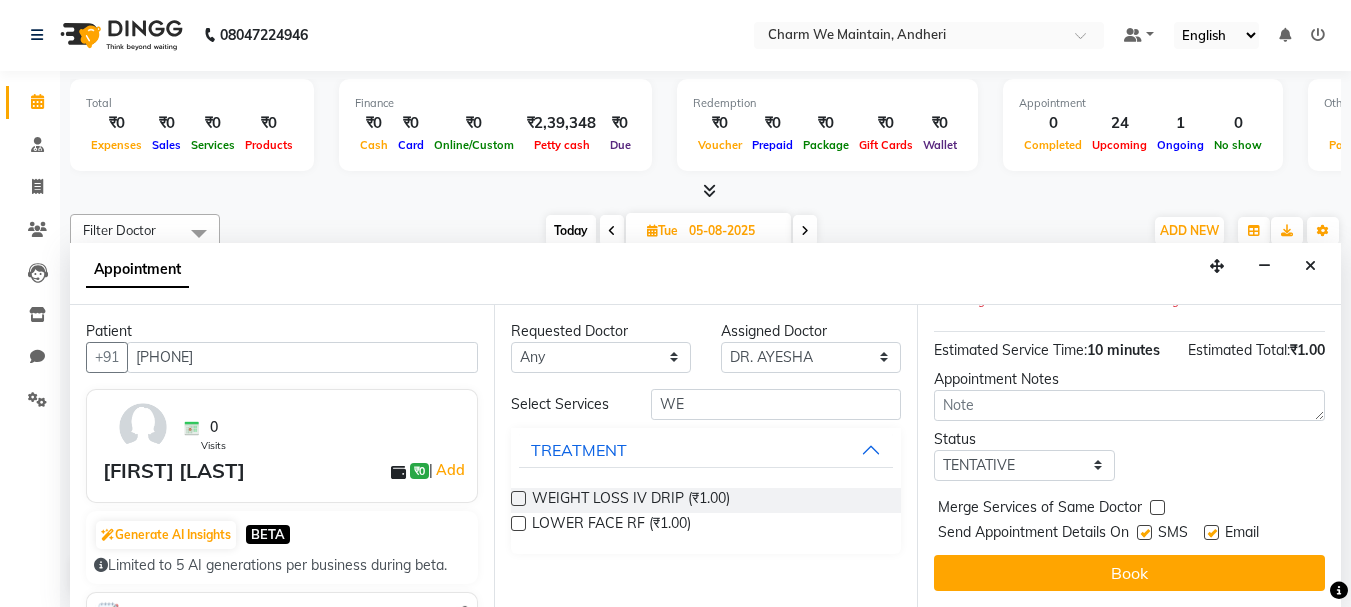 click at bounding box center [1144, 532] 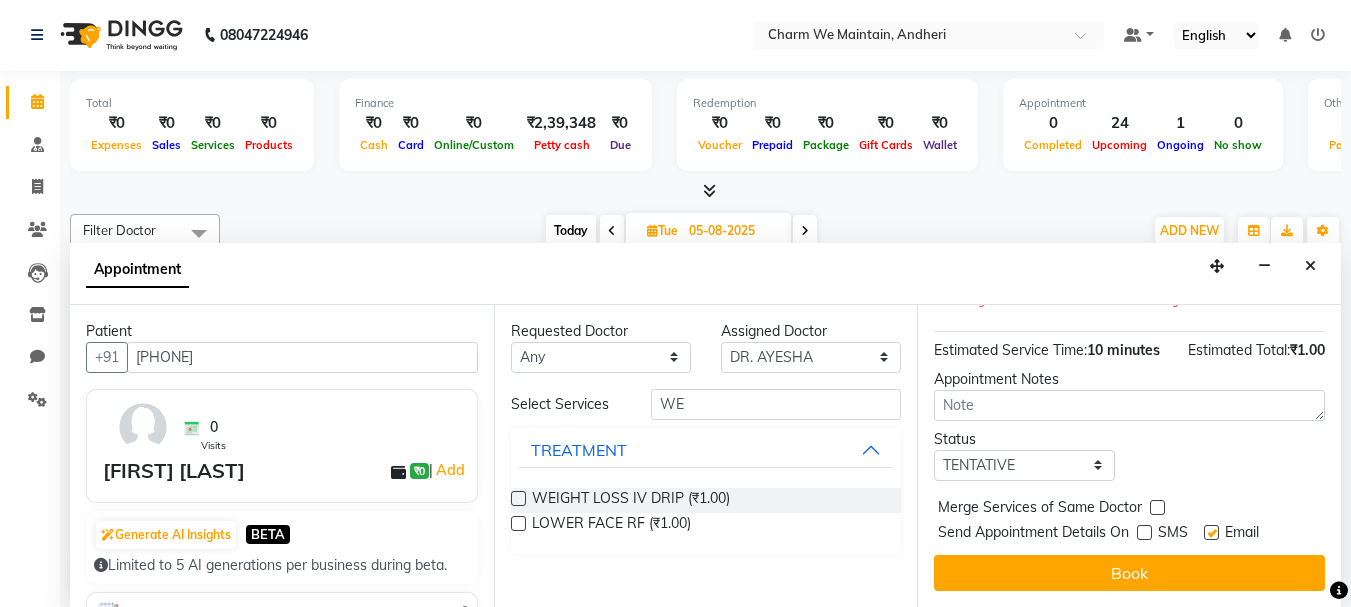 click at bounding box center (1211, 532) 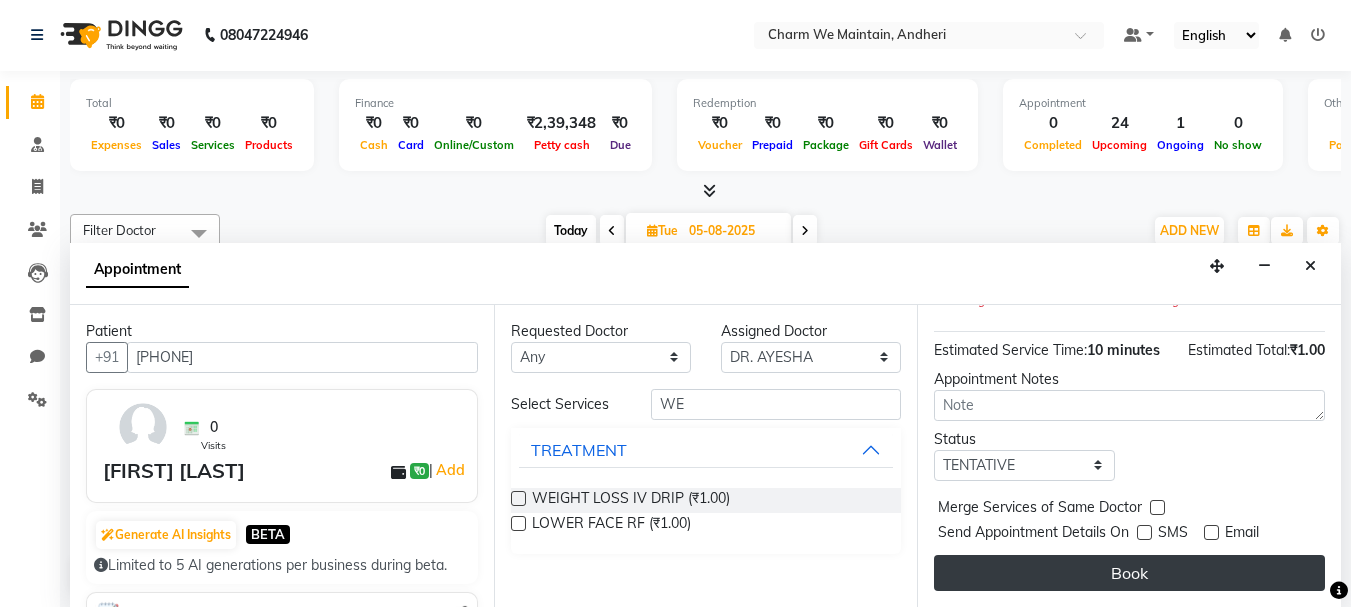 click on "Book" at bounding box center [1129, 573] 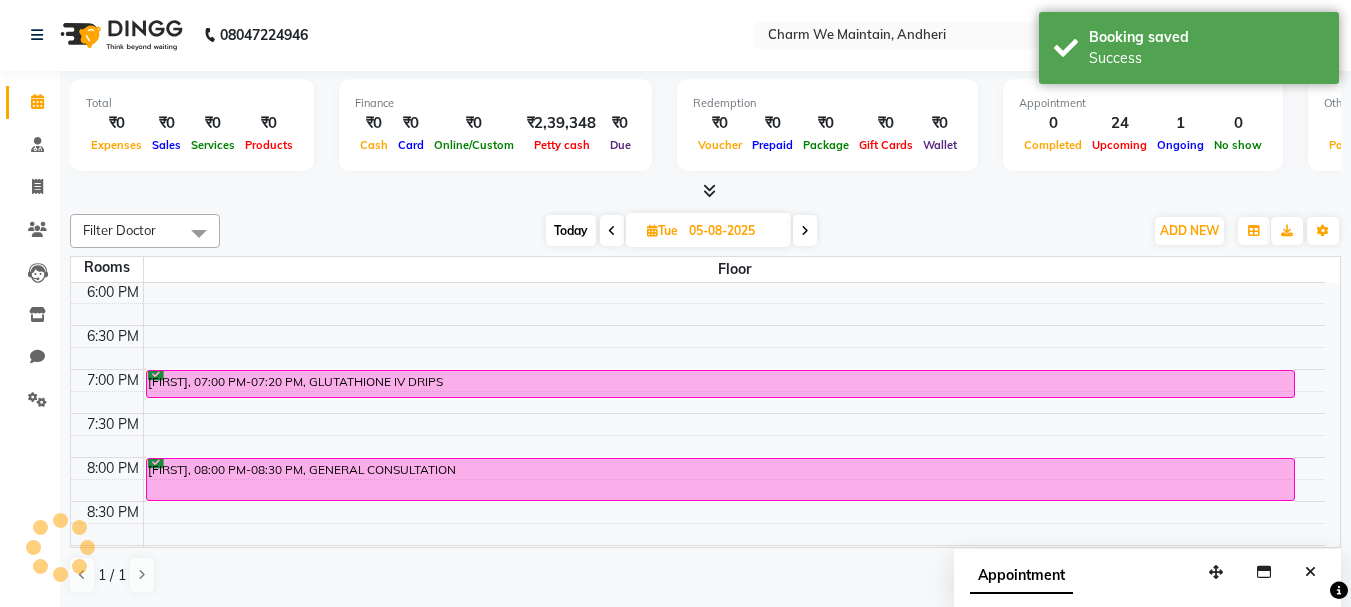 scroll, scrollTop: 0, scrollLeft: 0, axis: both 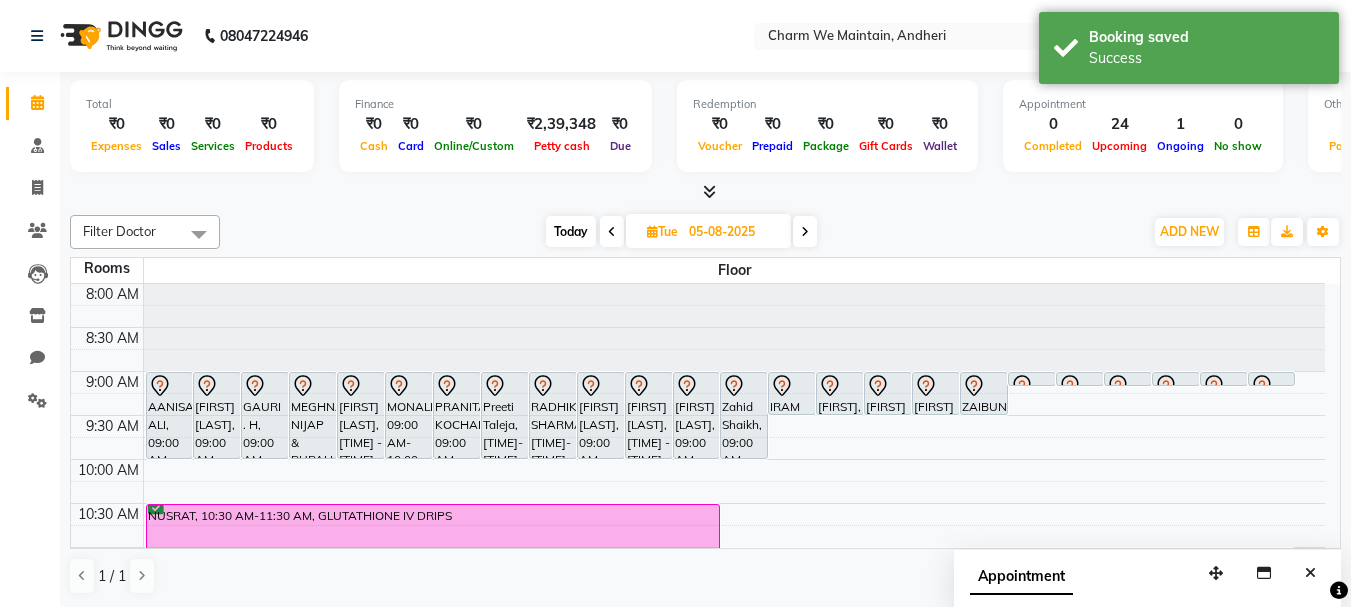 click on "Today" at bounding box center (571, 231) 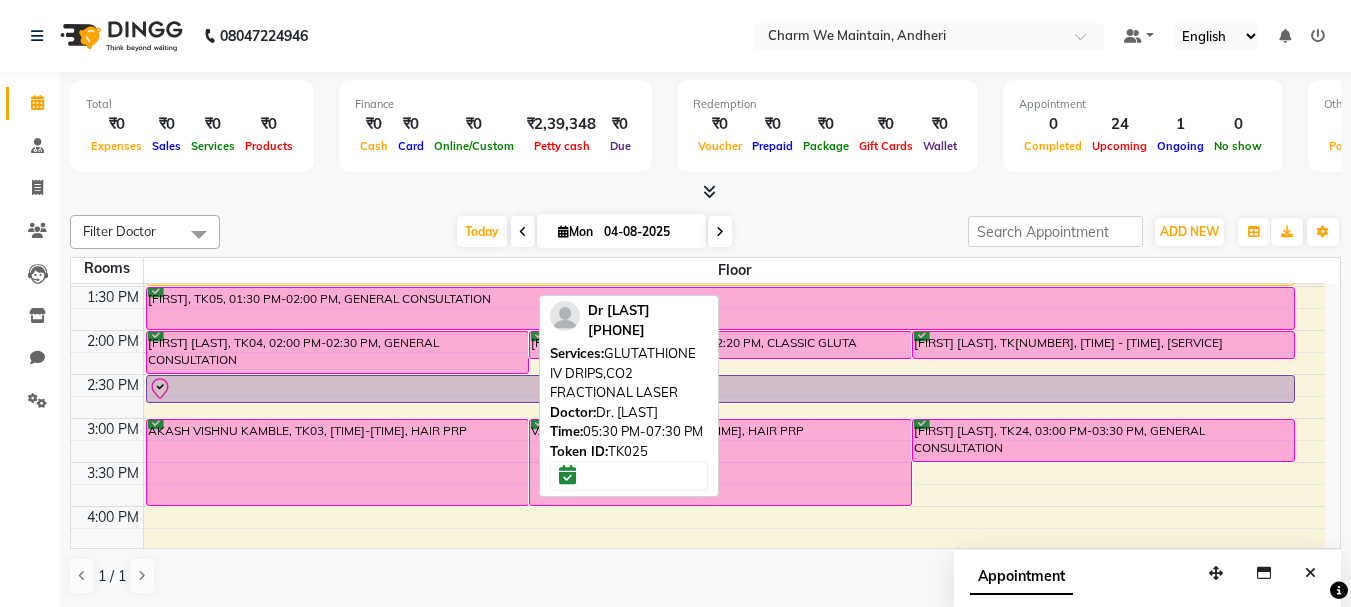 scroll, scrollTop: 0, scrollLeft: 0, axis: both 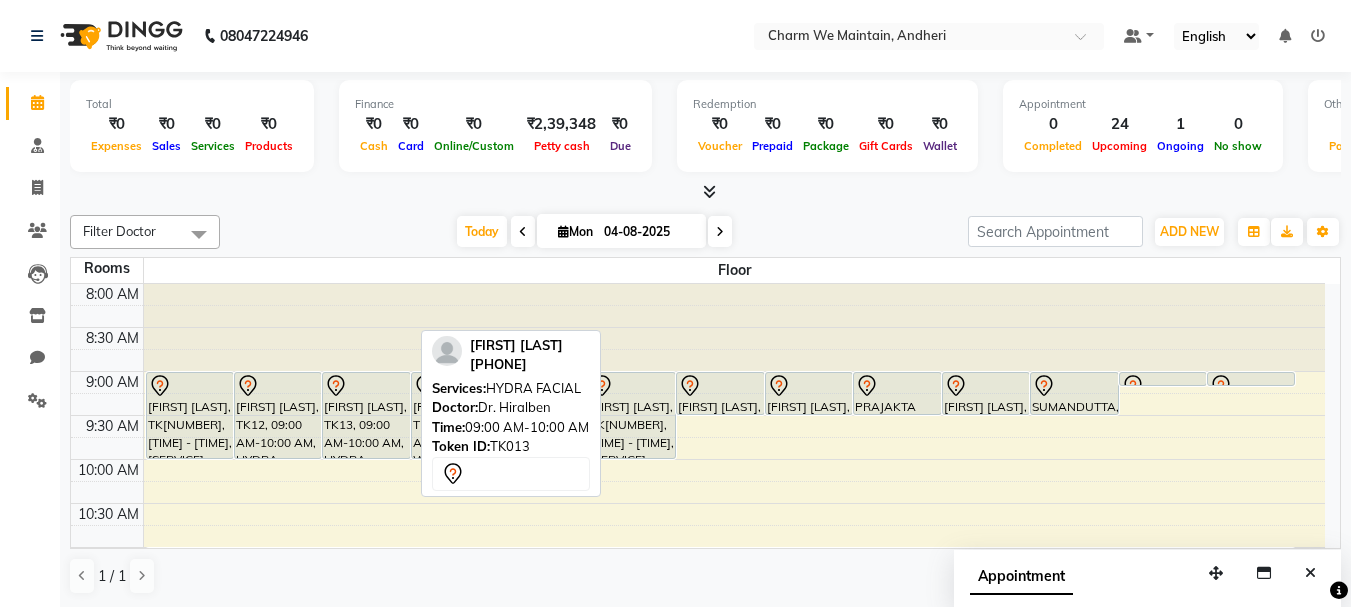 click on "[FIRST] [LAST], TK13, 09:00 AM-10:00 AM, HYDRA FACIAL" at bounding box center (366, 415) 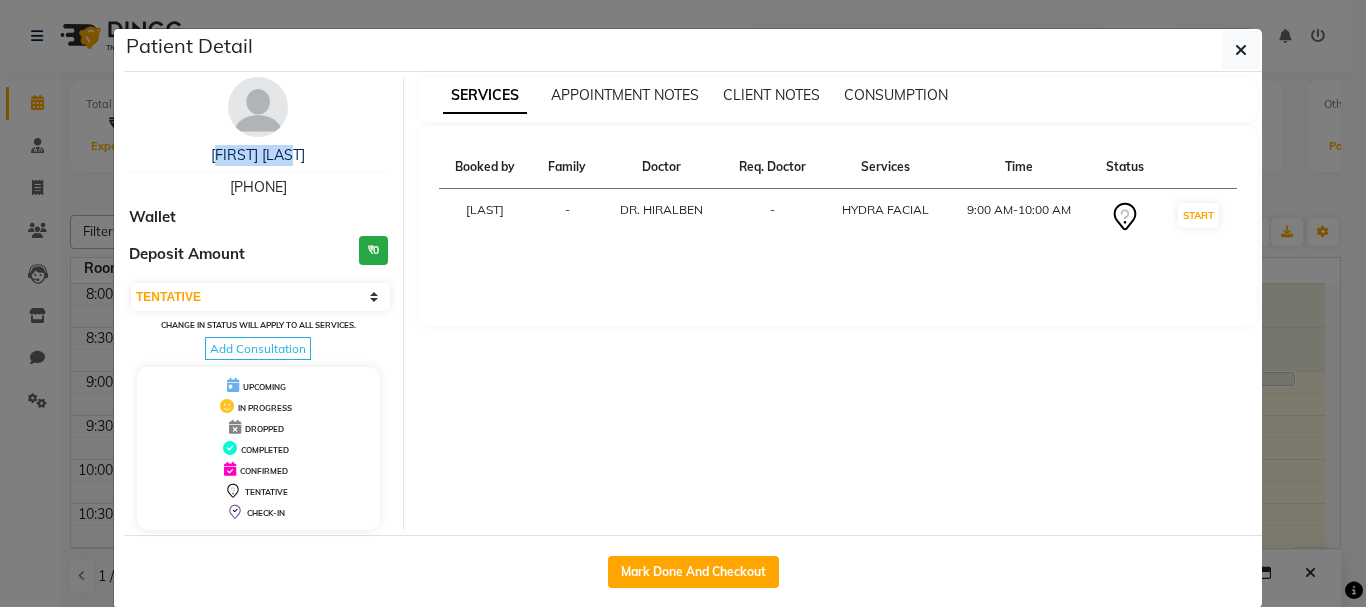 drag, startPoint x: 295, startPoint y: 157, endPoint x: 199, endPoint y: 165, distance: 96.332756 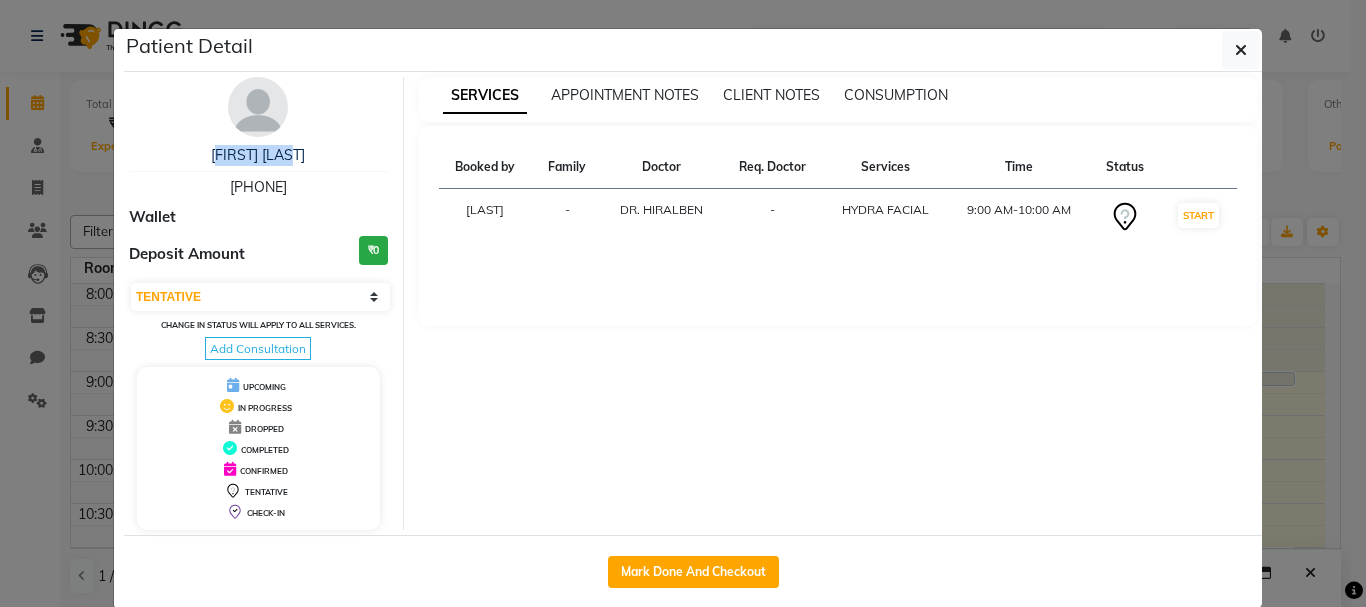 drag, startPoint x: 297, startPoint y: 191, endPoint x: 202, endPoint y: 183, distance: 95.33625 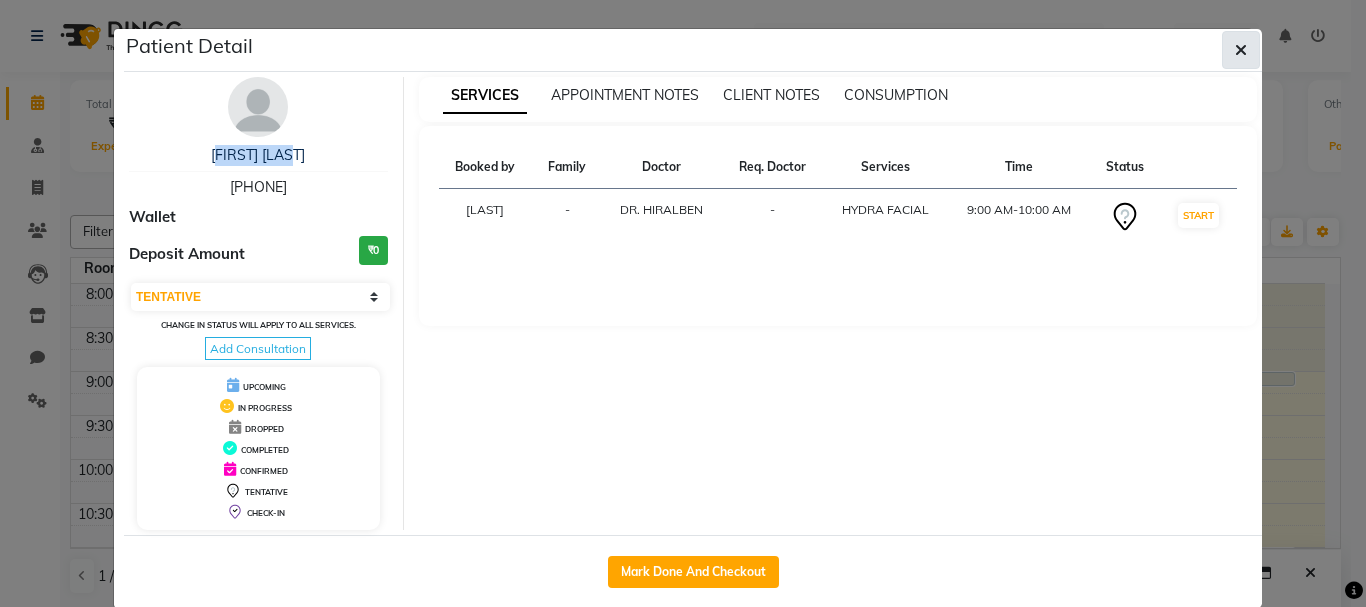 click 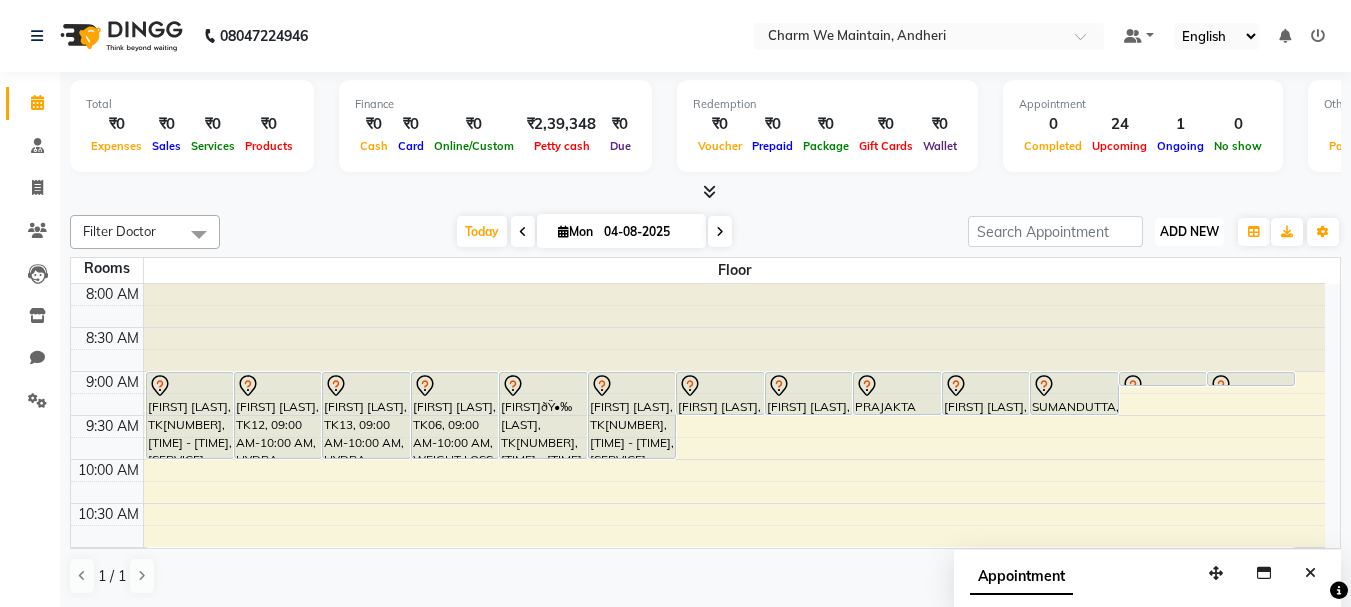 click on "ADD NEW" at bounding box center (1189, 231) 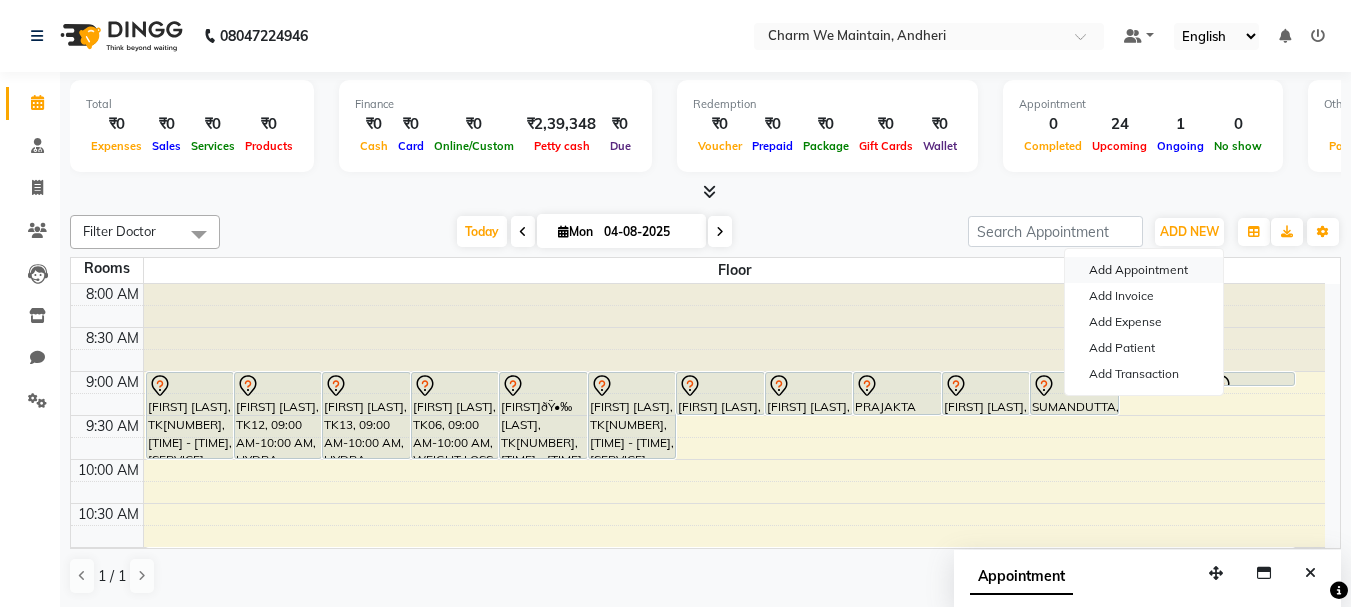 click on "Add Appointment" at bounding box center [1144, 270] 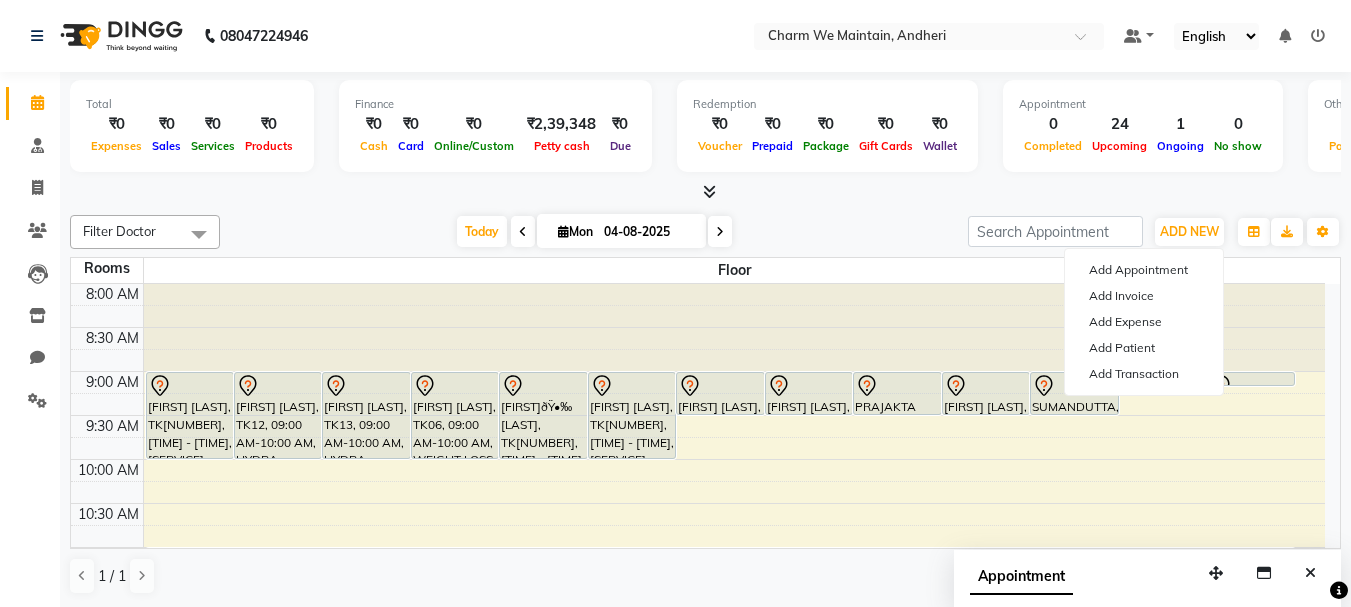 select on "tentative" 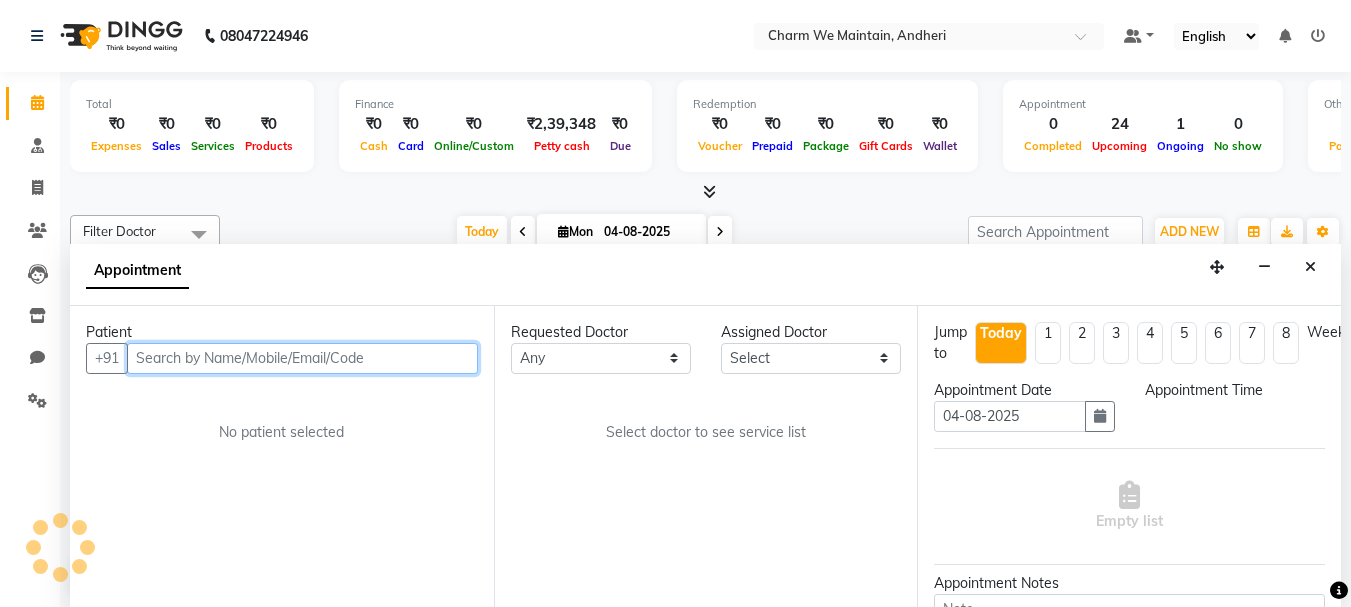 scroll, scrollTop: 1, scrollLeft: 0, axis: vertical 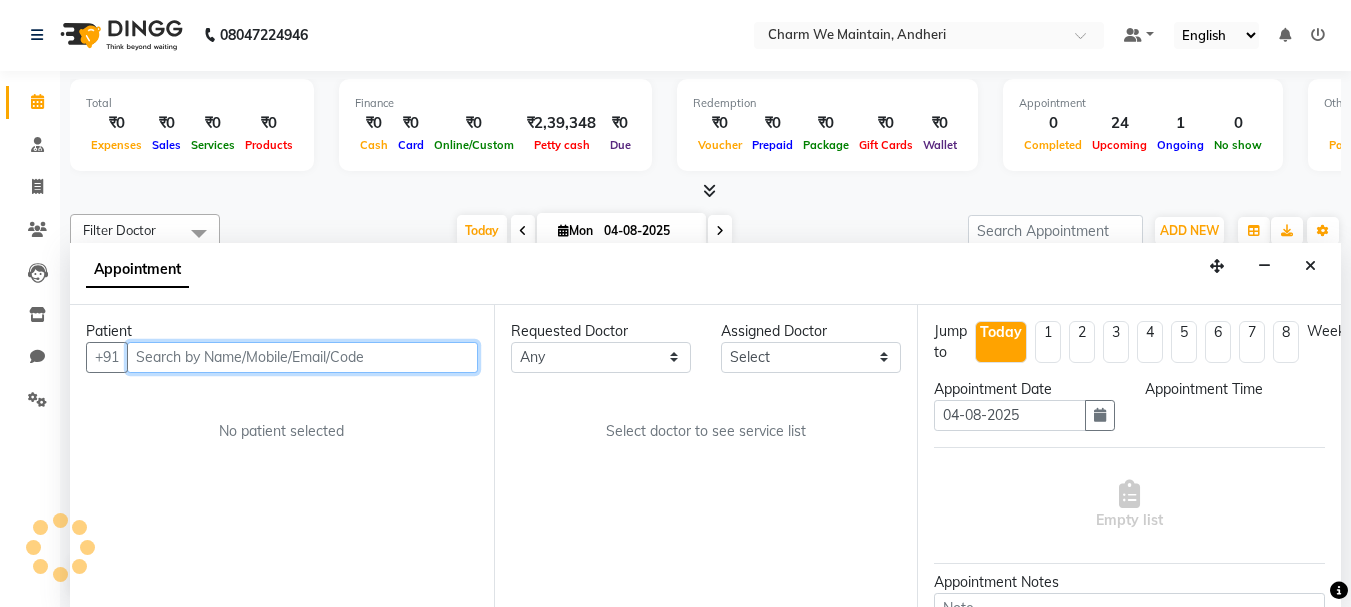select on "540" 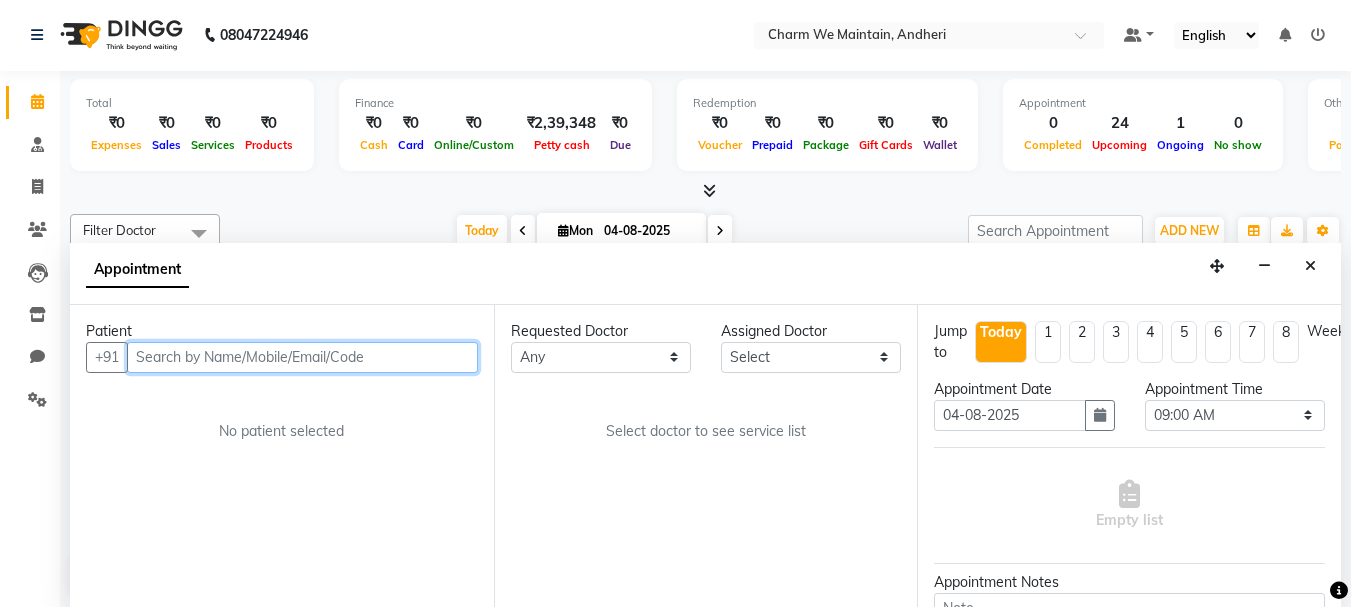 click at bounding box center (302, 357) 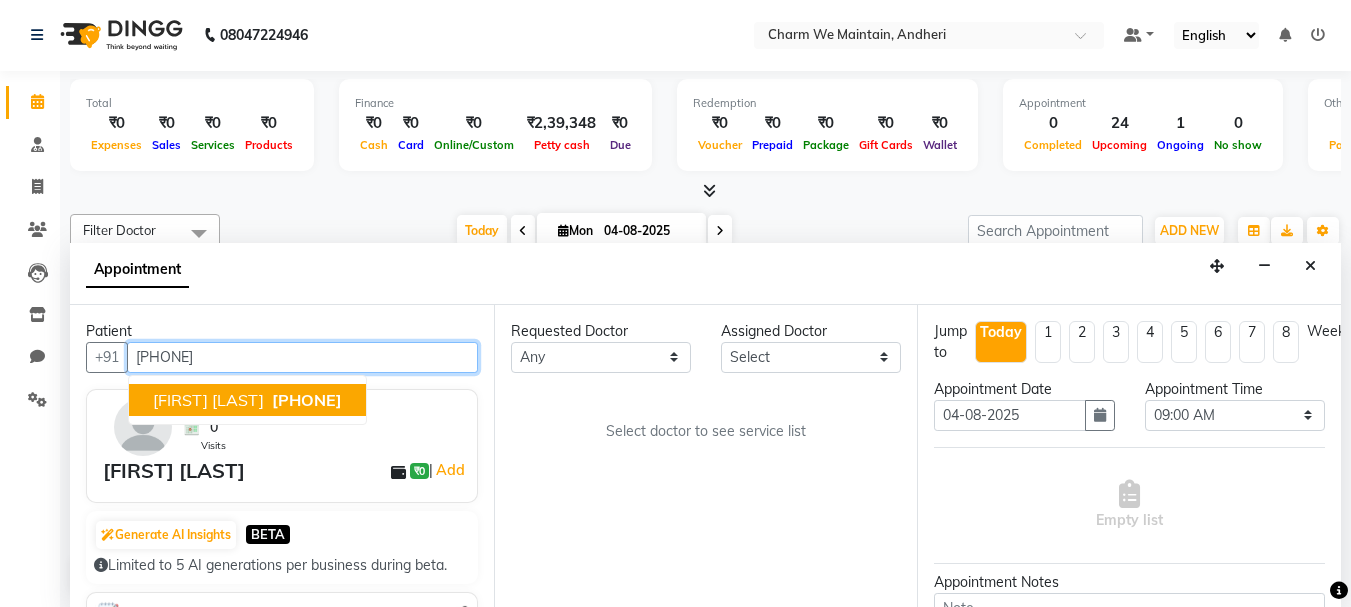 drag, startPoint x: 241, startPoint y: 398, endPoint x: 313, endPoint y: 394, distance: 72.11102 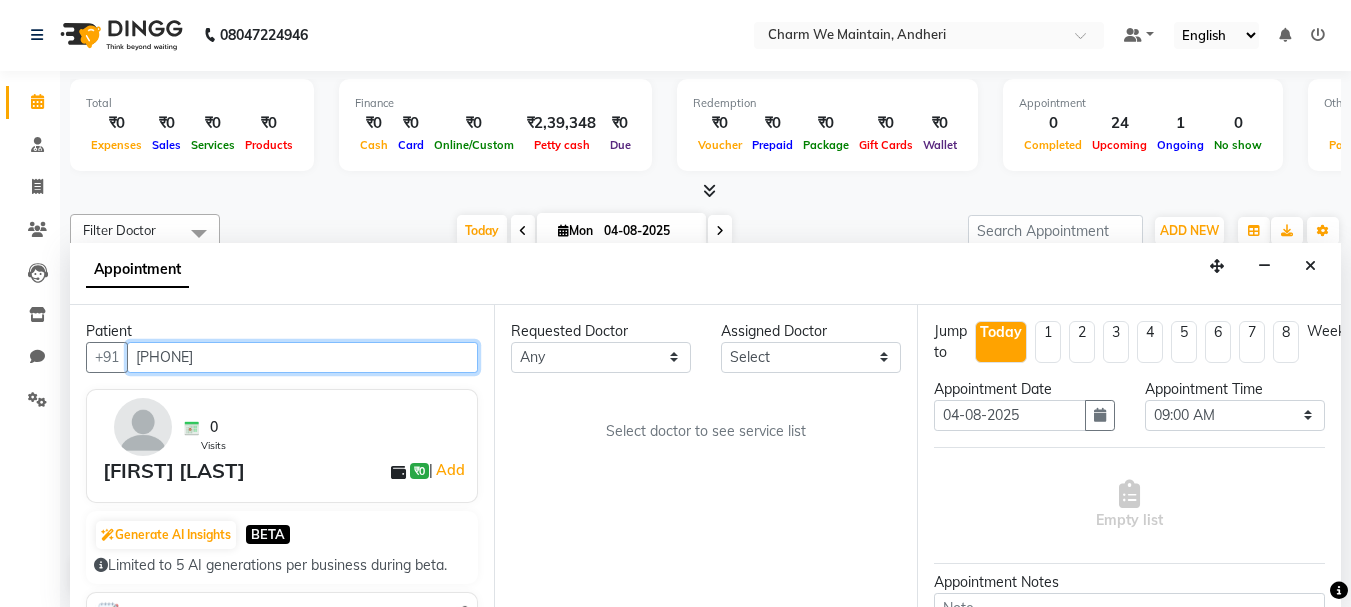 type on "[PHONE]" 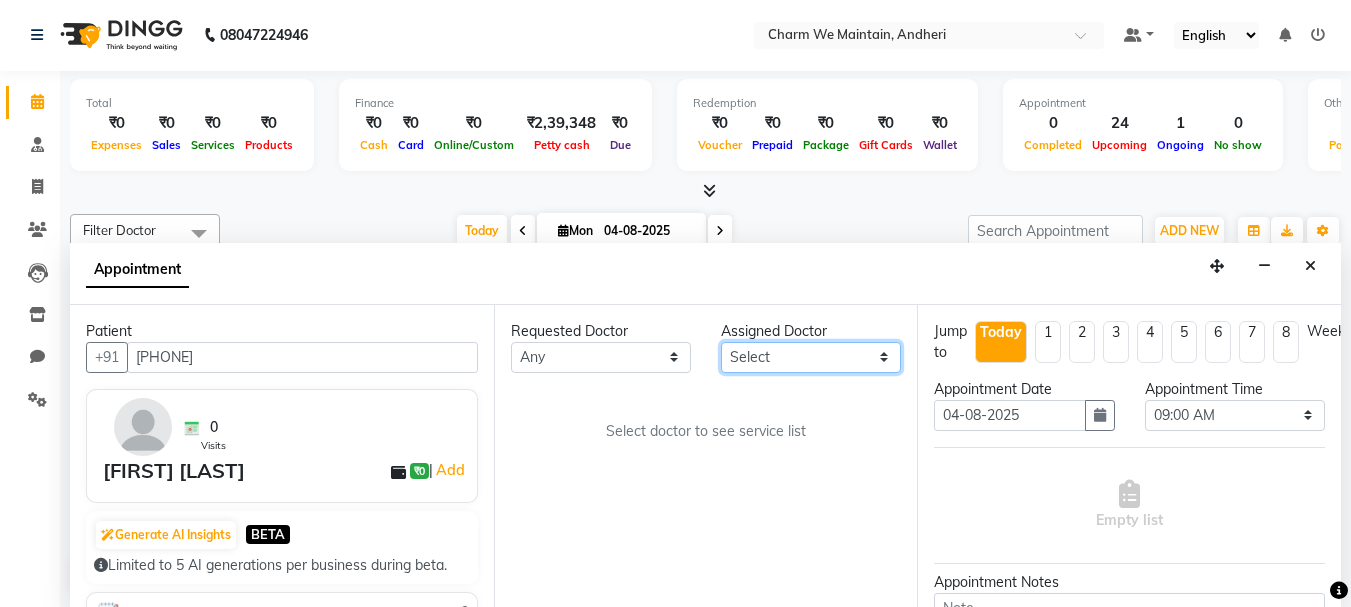 click on "Select DR. AASTHA	 DR. AYESHA	 DR. HIRALBEN" at bounding box center (811, 357) 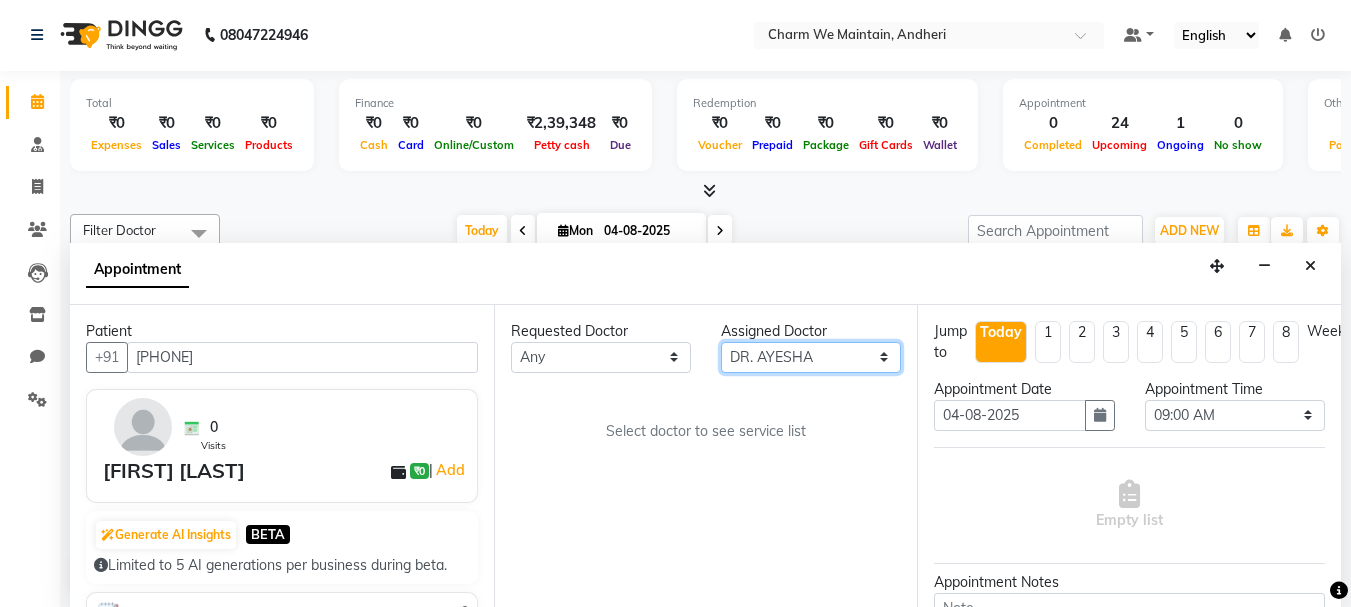 click on "Select DR. AASTHA	 DR. AYESHA	 DR. HIRALBEN" at bounding box center (811, 357) 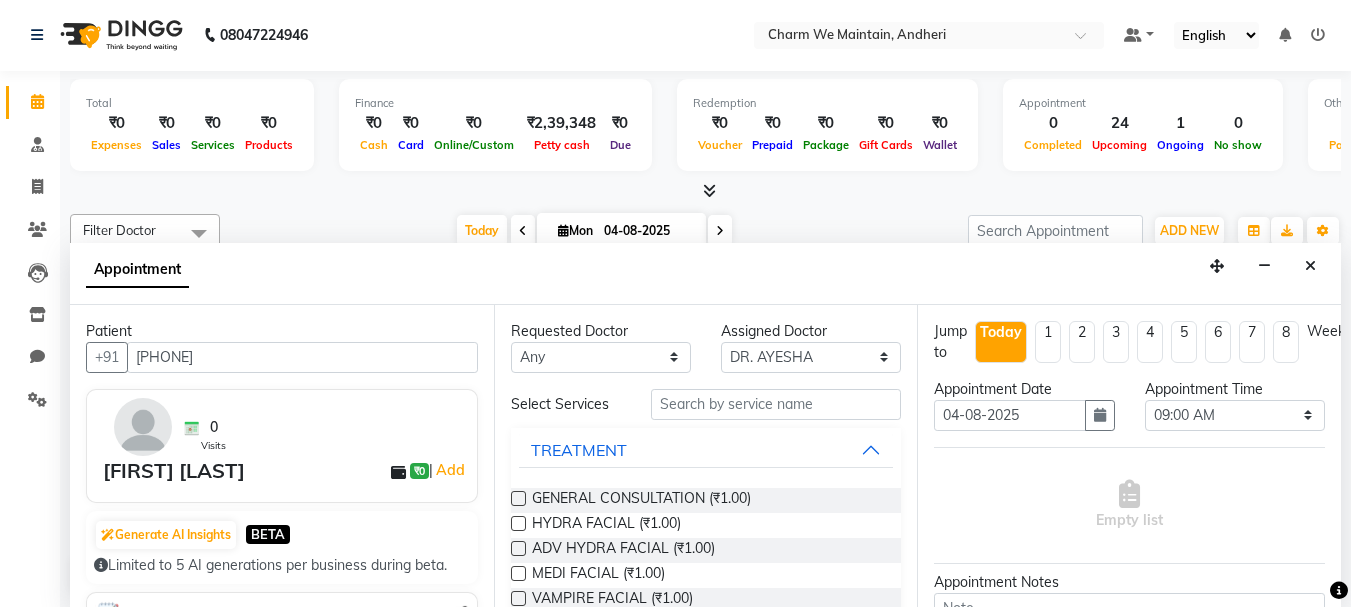 click at bounding box center (518, 523) 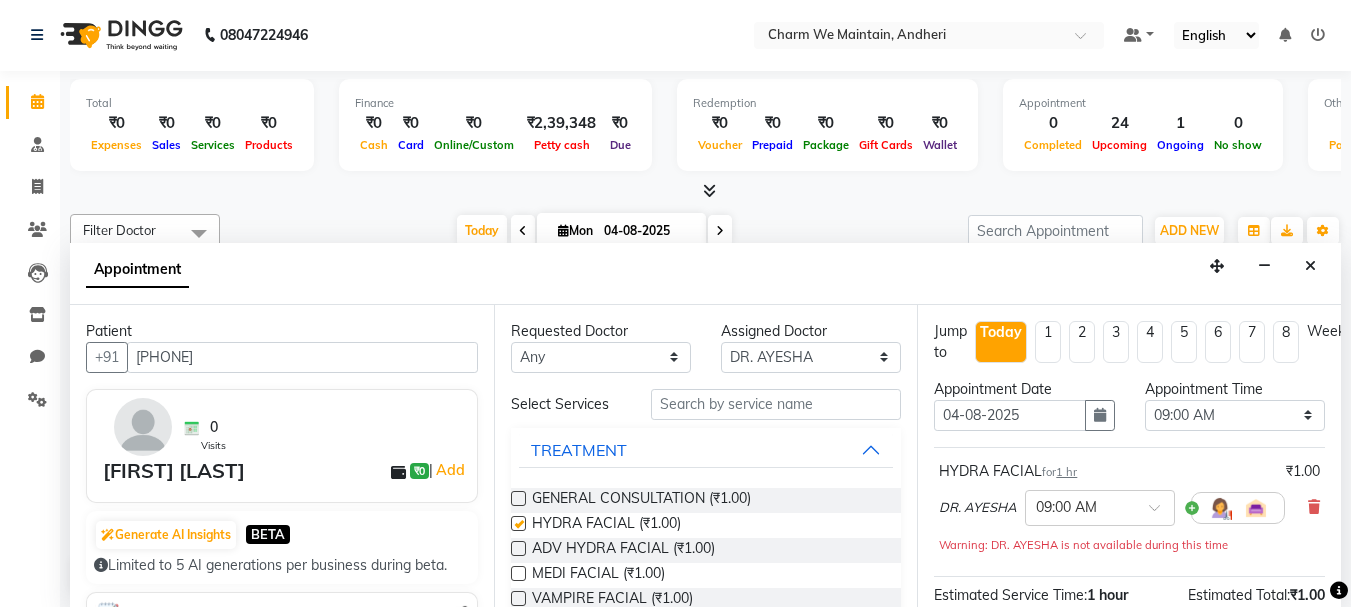 checkbox on "false" 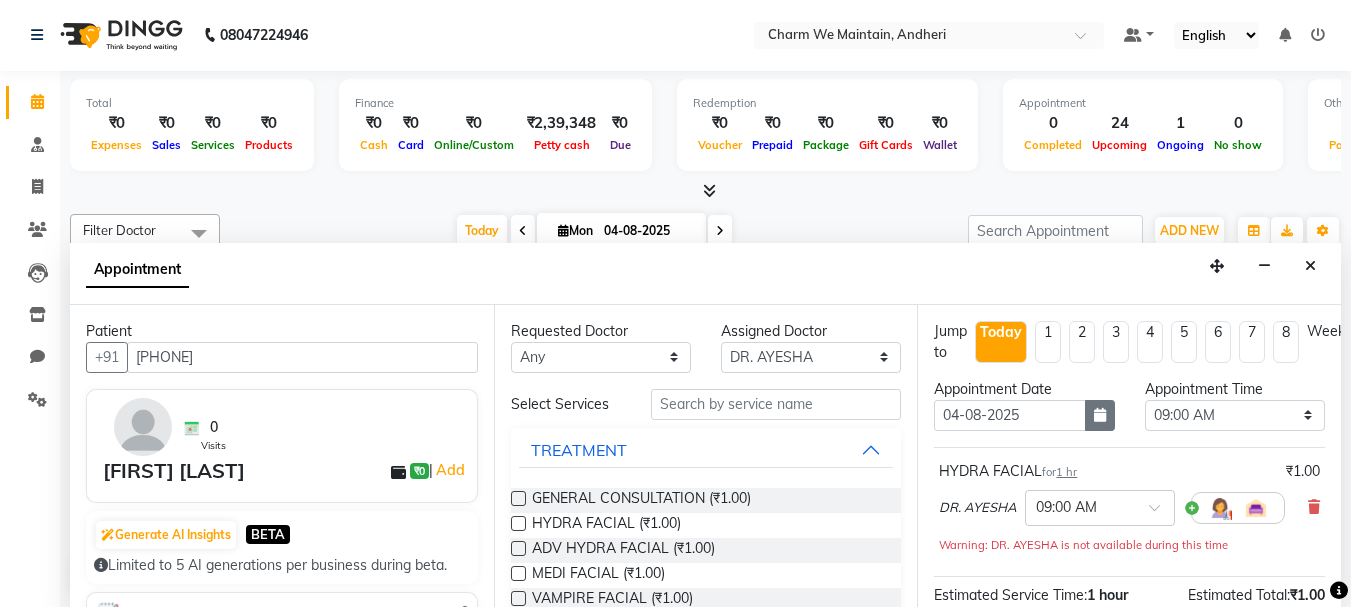 click at bounding box center (1100, 415) 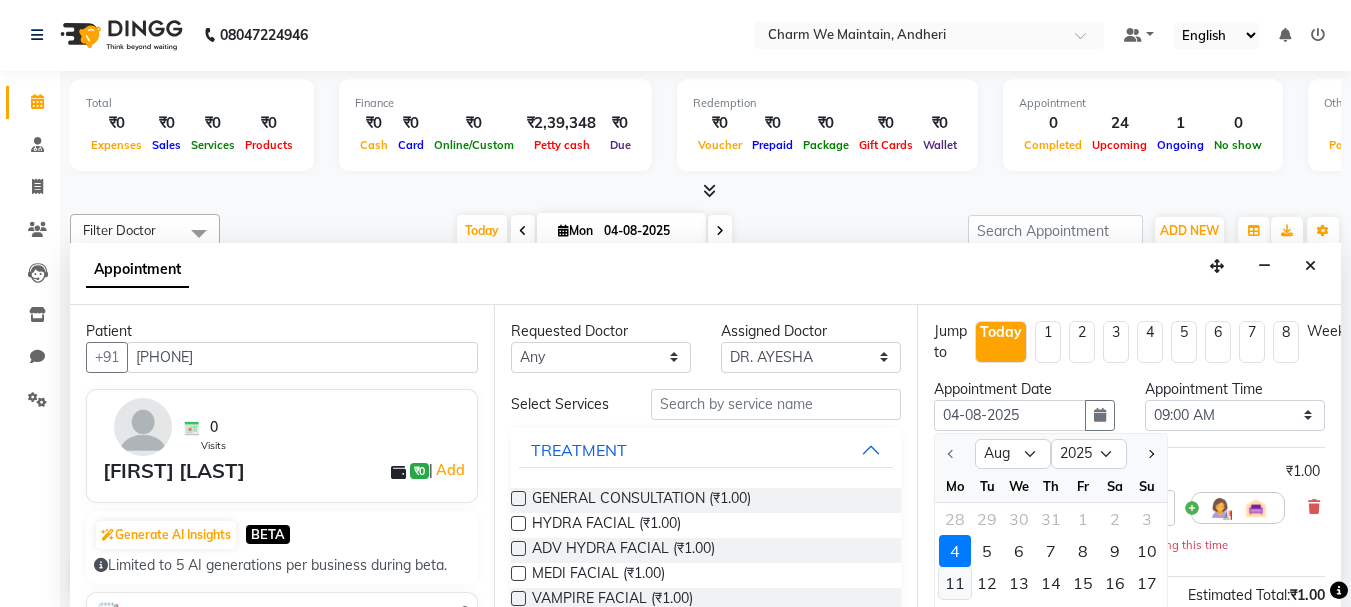 click on "11" at bounding box center [955, 583] 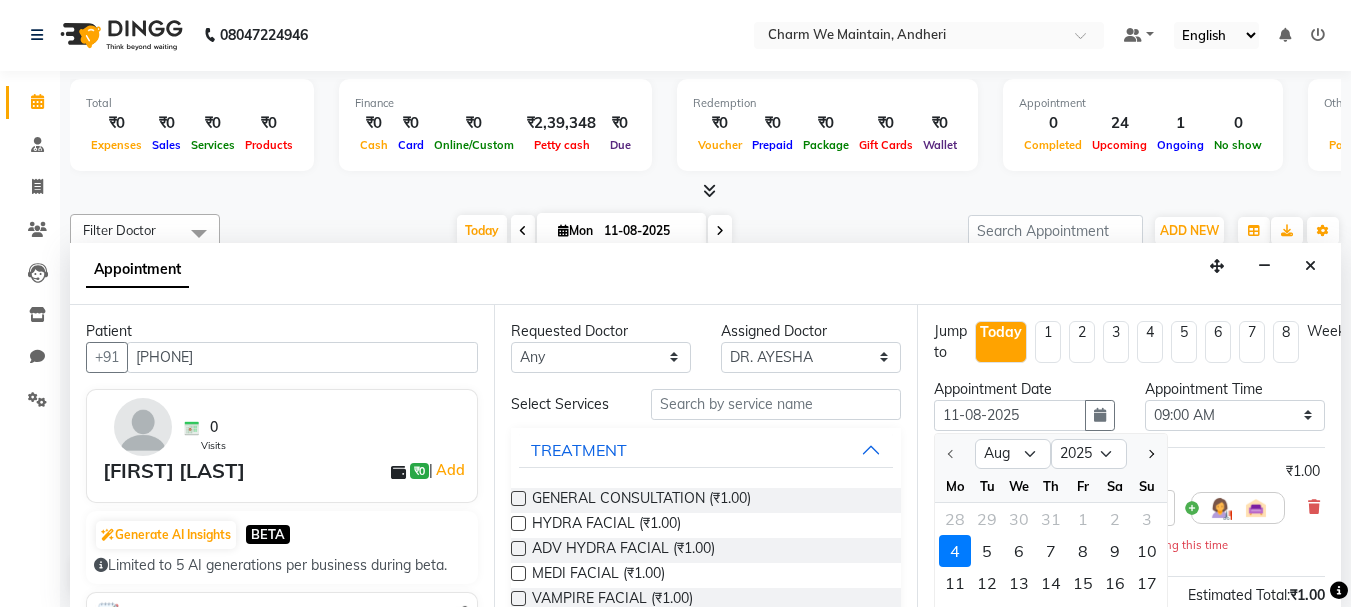 select on "540" 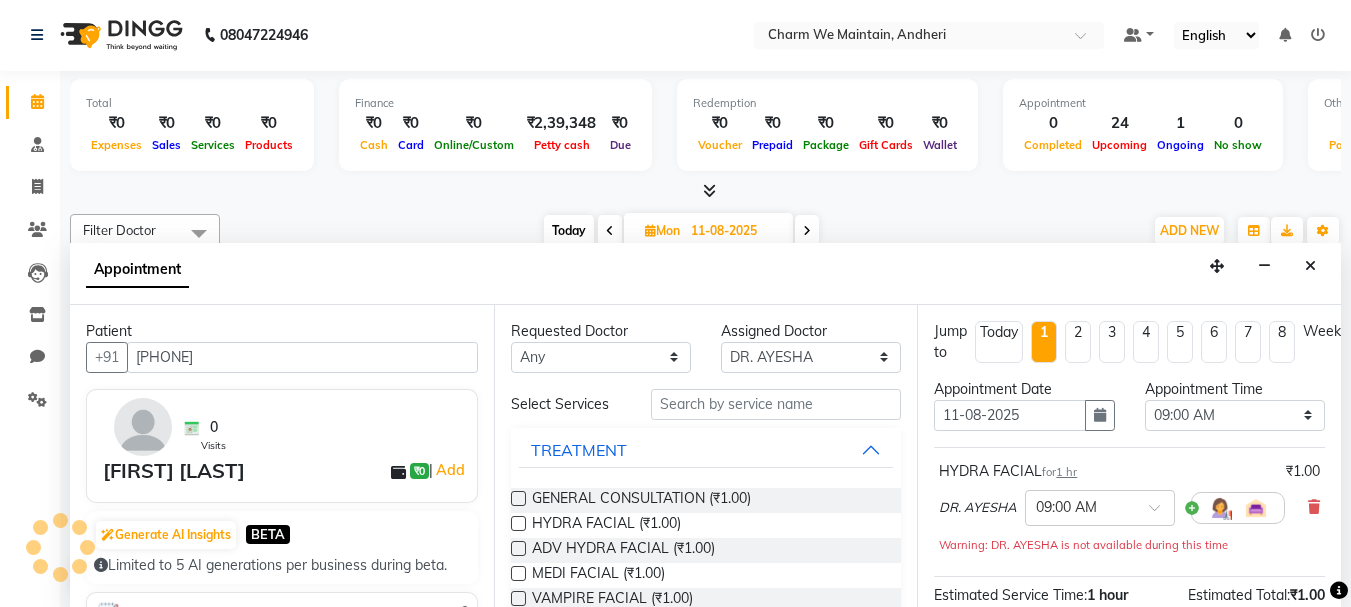 scroll, scrollTop: 881, scrollLeft: 0, axis: vertical 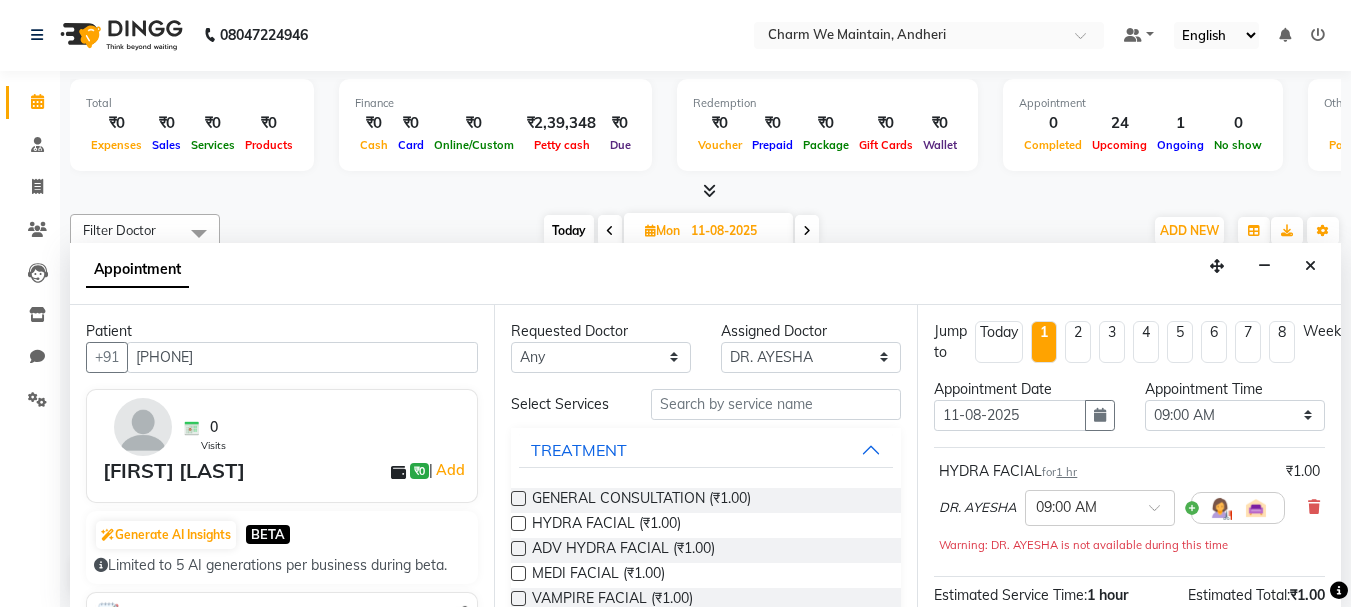 click on "1 hr" at bounding box center [1066, 472] 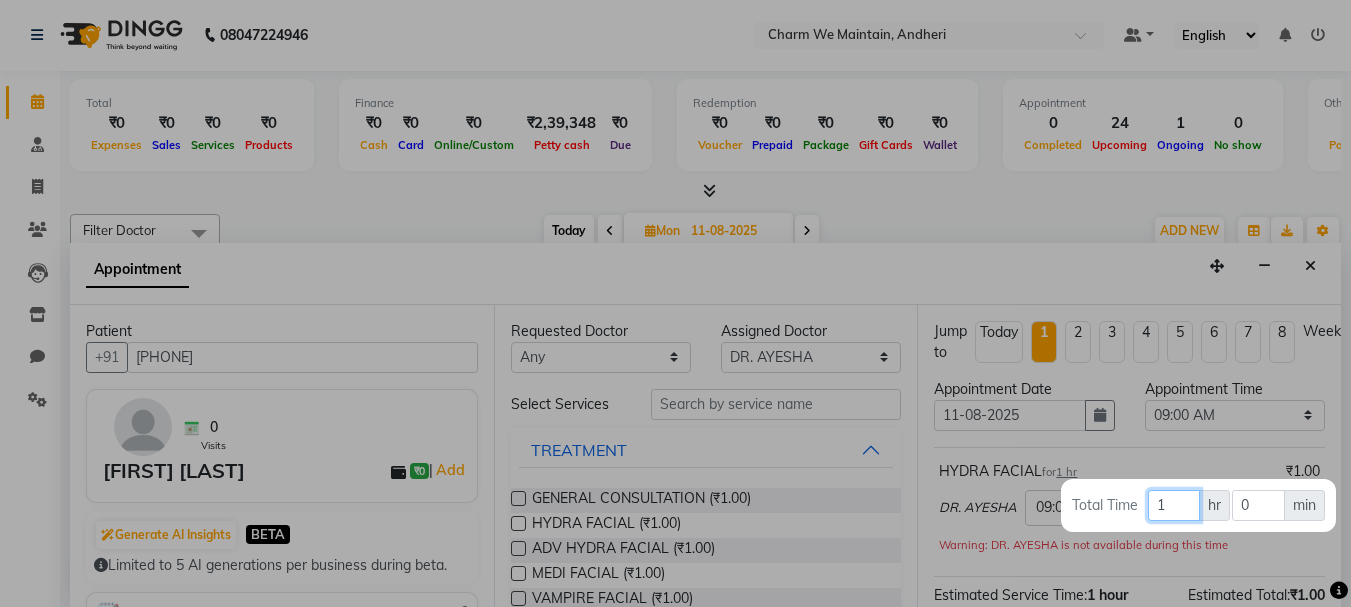 click on "1" at bounding box center [1174, 505] 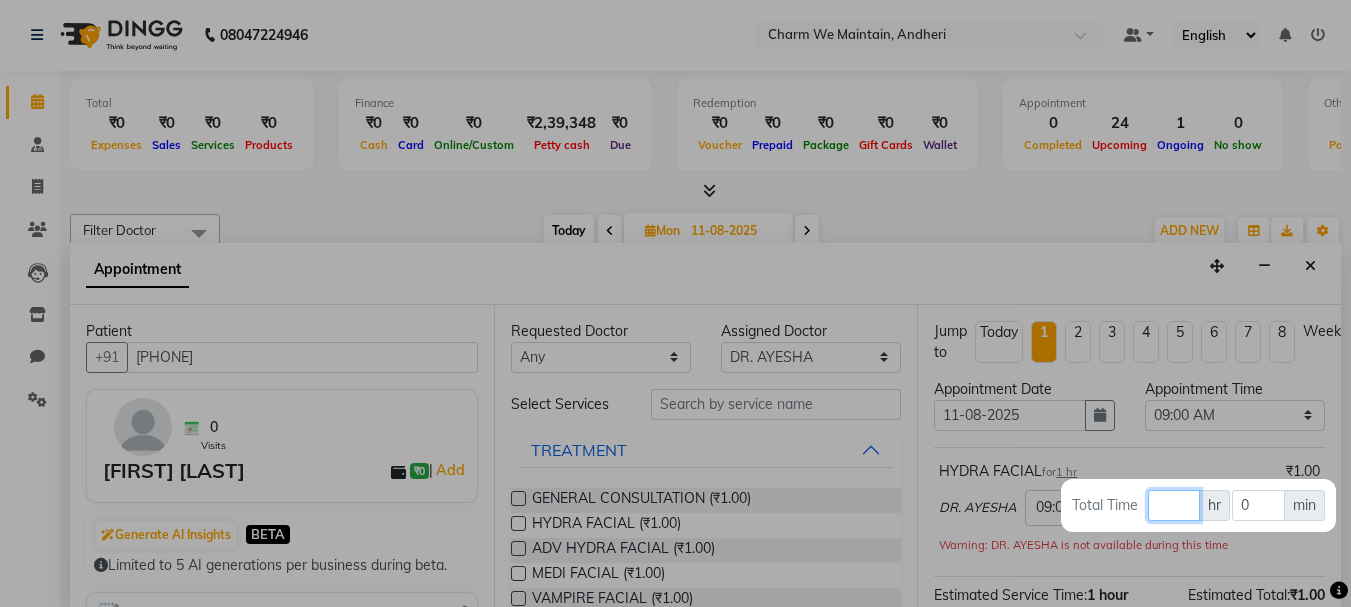 type 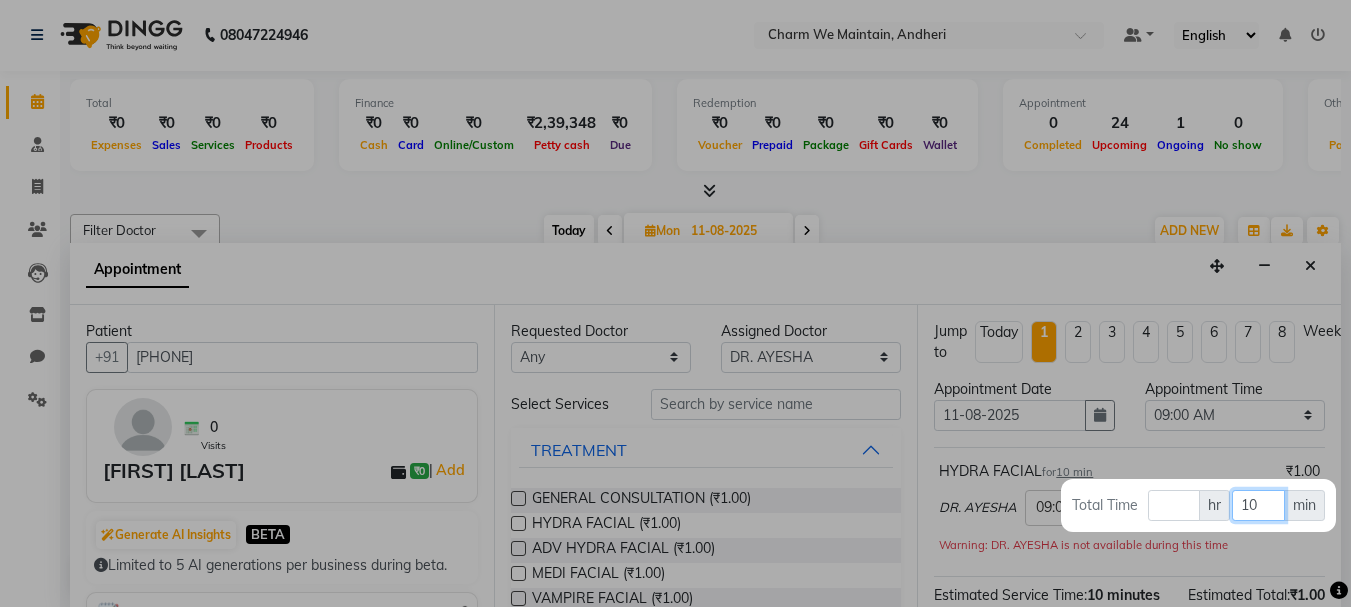 type on "10" 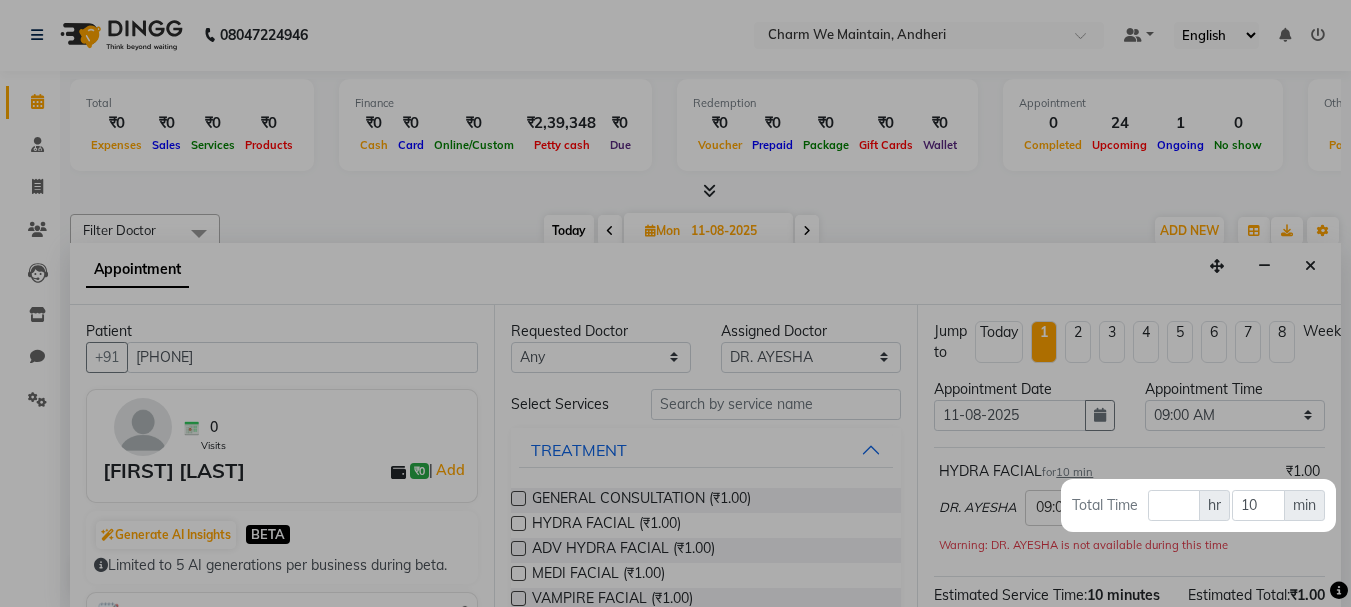 click at bounding box center [675, 303] 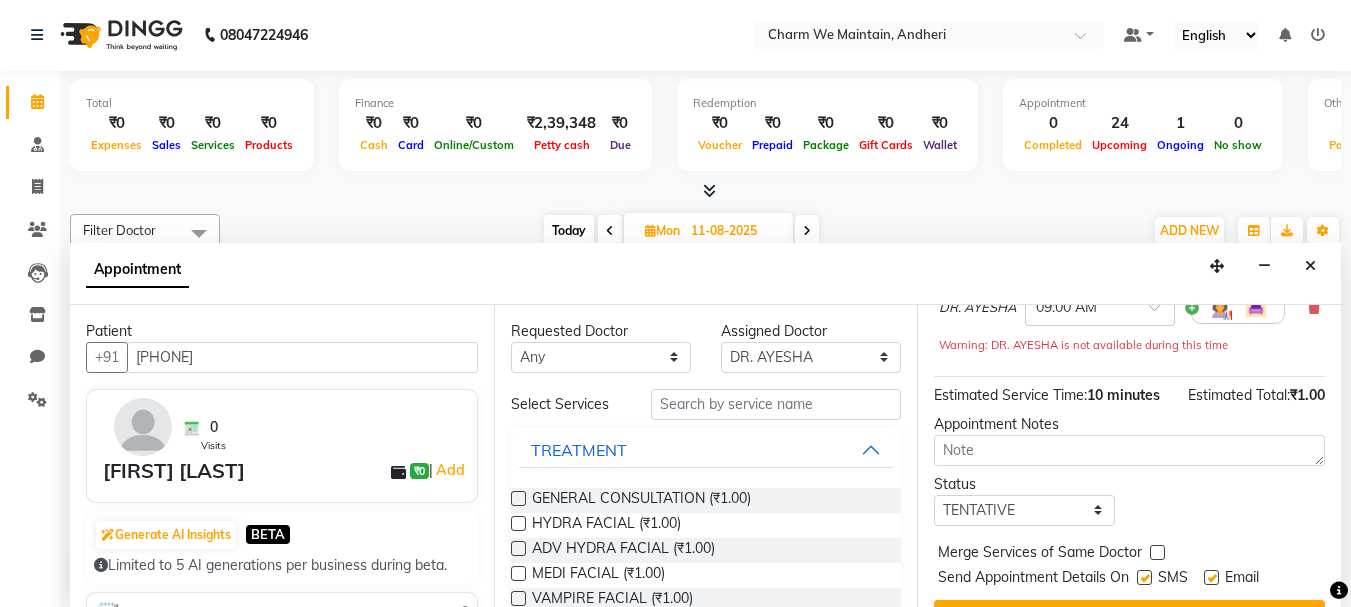 scroll, scrollTop: 281, scrollLeft: 0, axis: vertical 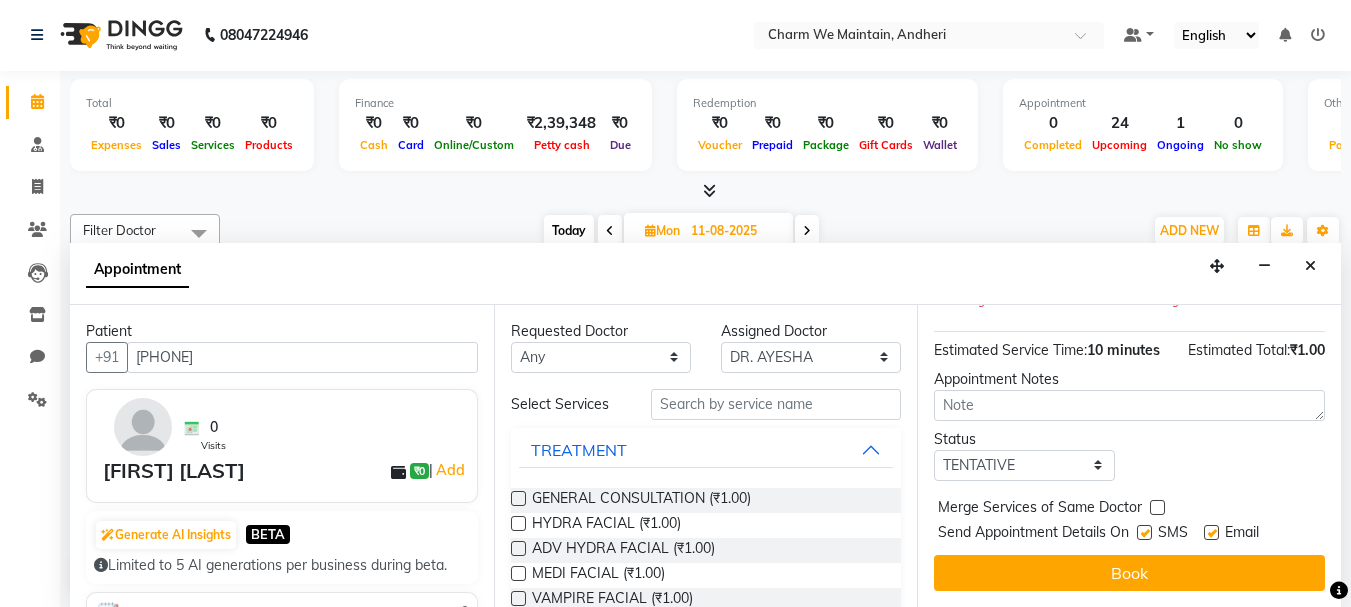 click at bounding box center (1144, 532) 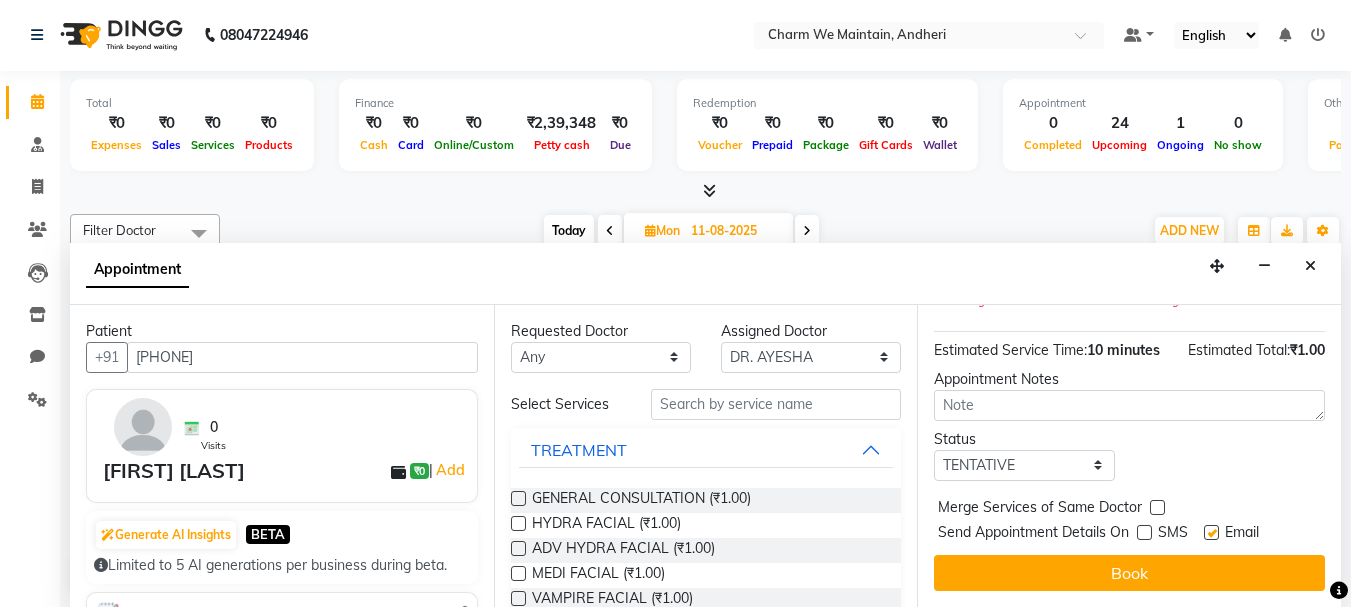 click at bounding box center (1211, 532) 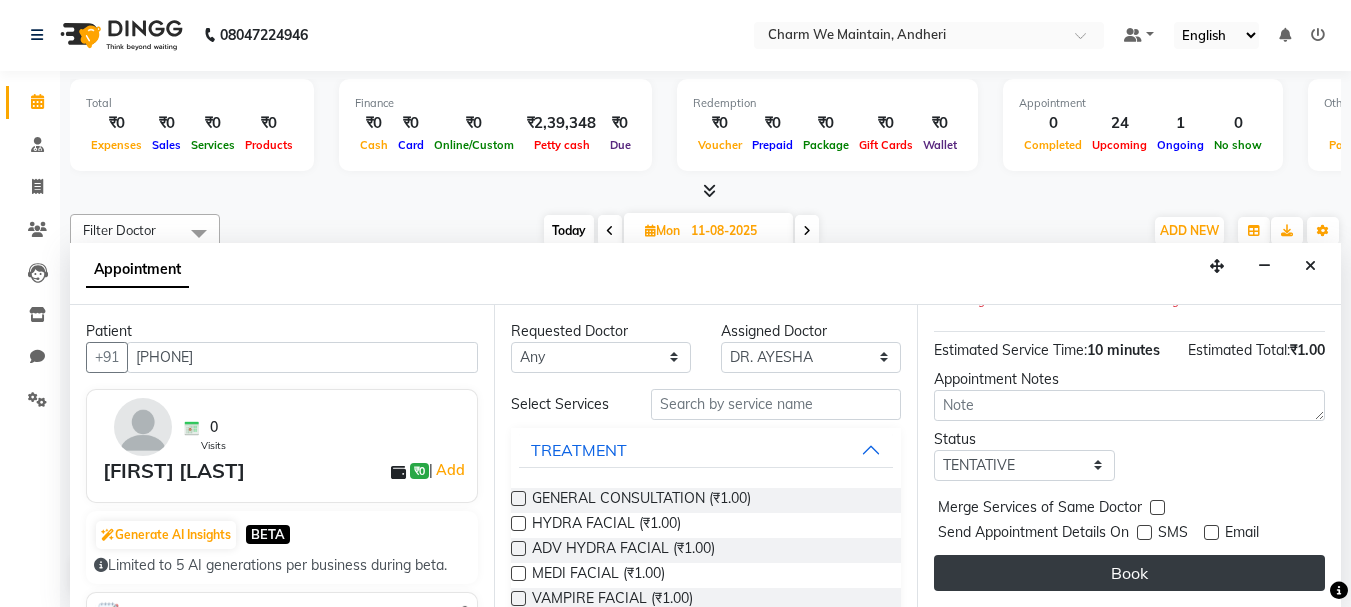 click on "Book" at bounding box center [1129, 573] 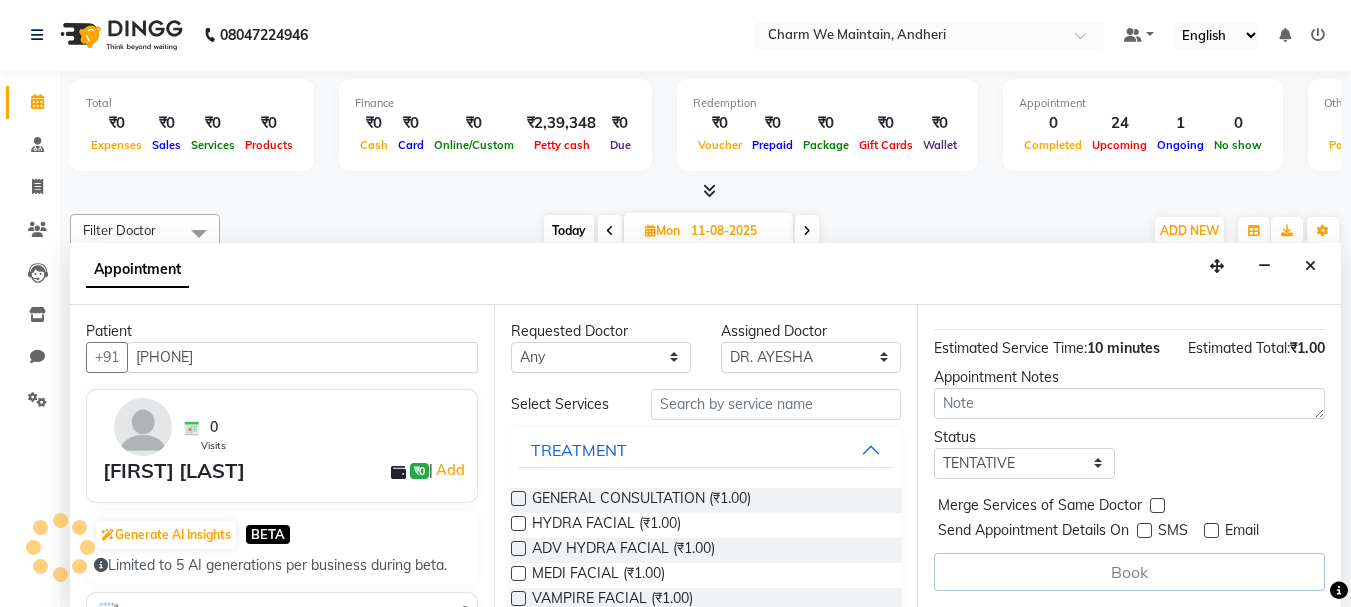 scroll, scrollTop: 0, scrollLeft: 0, axis: both 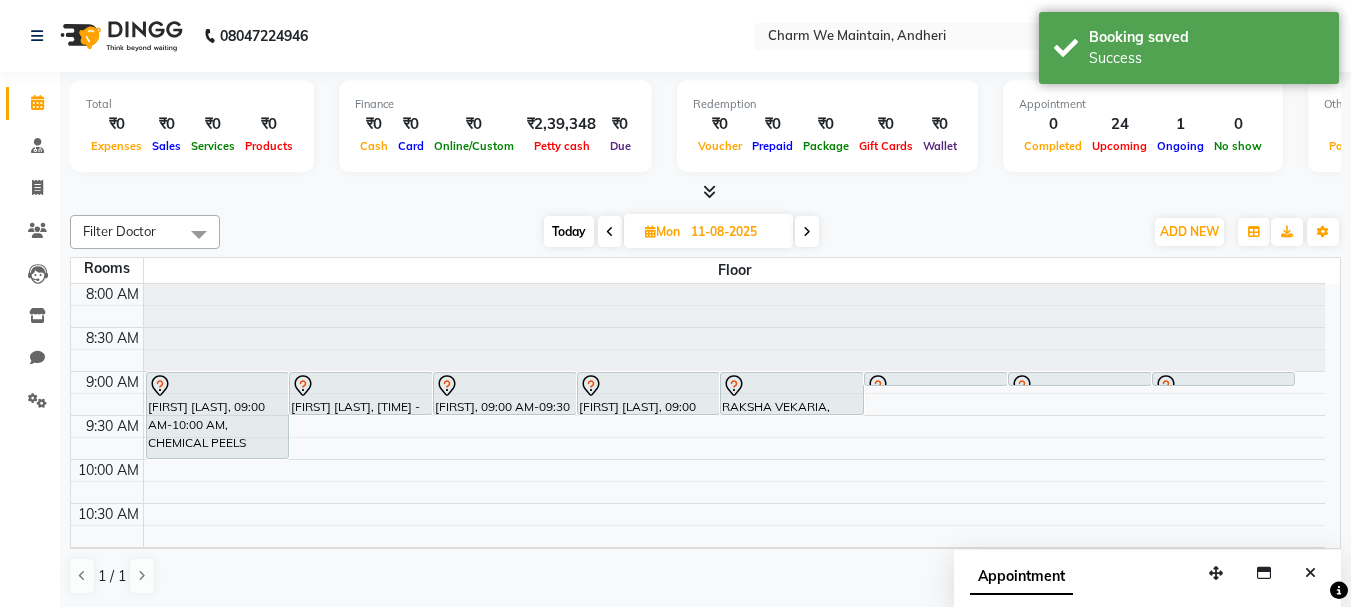 click on "Today" at bounding box center (569, 231) 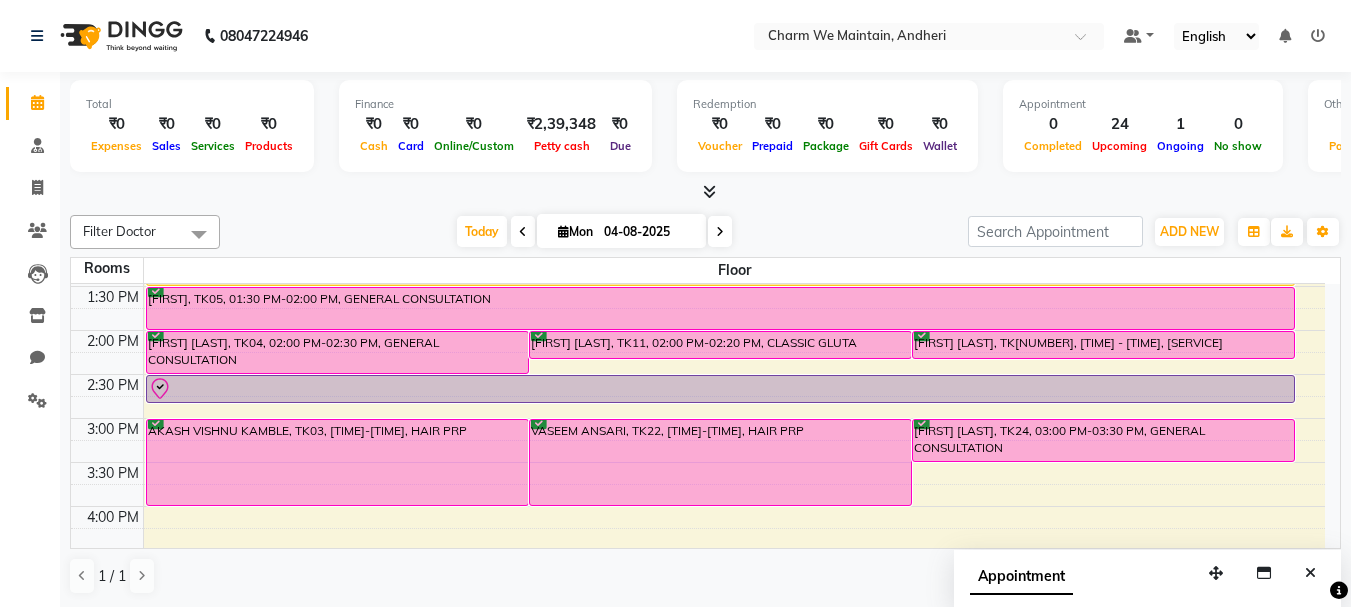 scroll, scrollTop: 0, scrollLeft: 0, axis: both 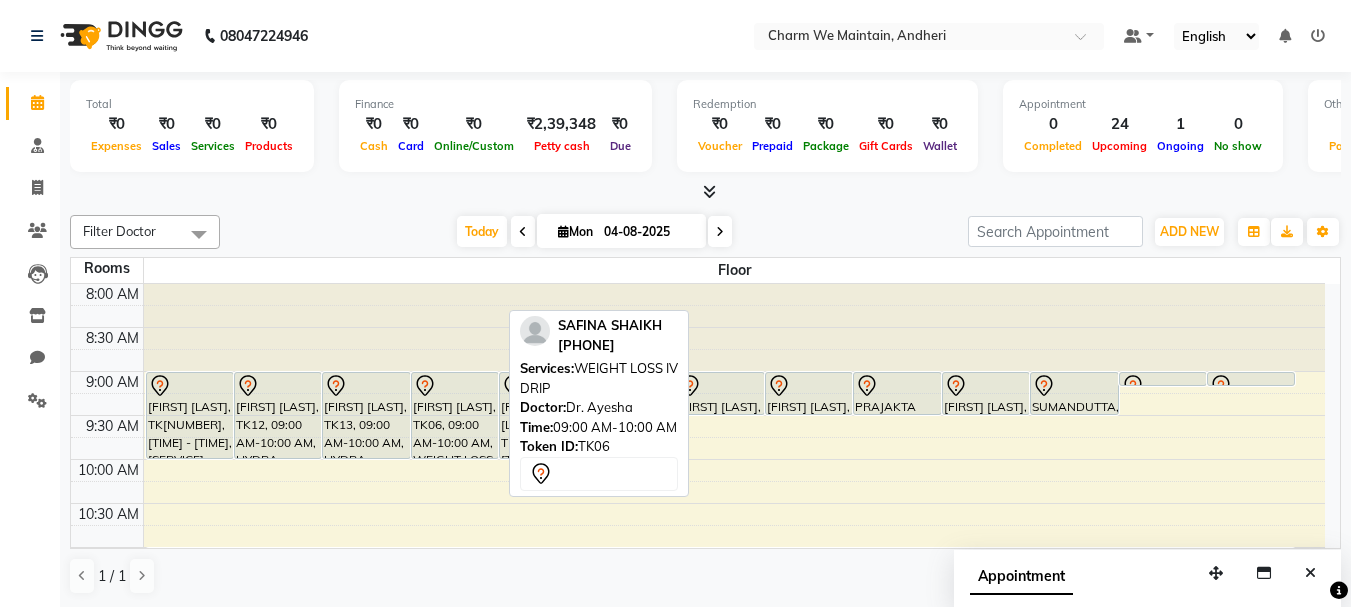 click on "[FIRST] [LAST], TK06, 09:00 AM-10:00 AM, WEIGHT LOSS IV DRIP" at bounding box center (455, 415) 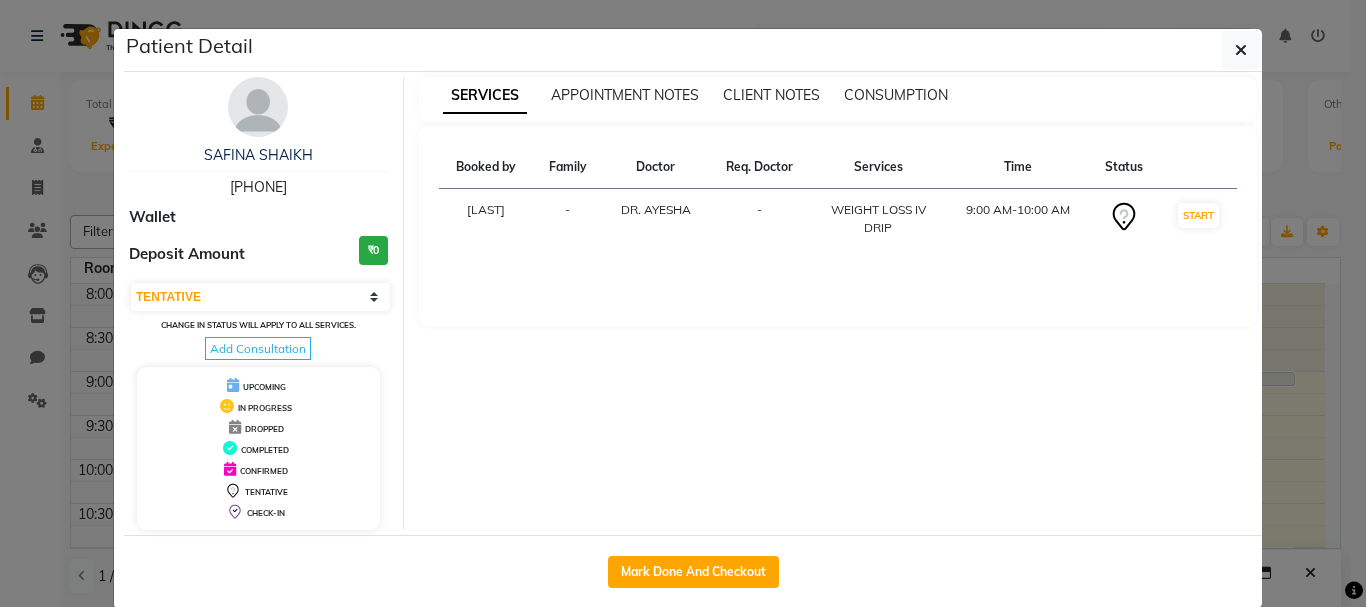 drag, startPoint x: 320, startPoint y: 150, endPoint x: 191, endPoint y: 149, distance: 129.00388 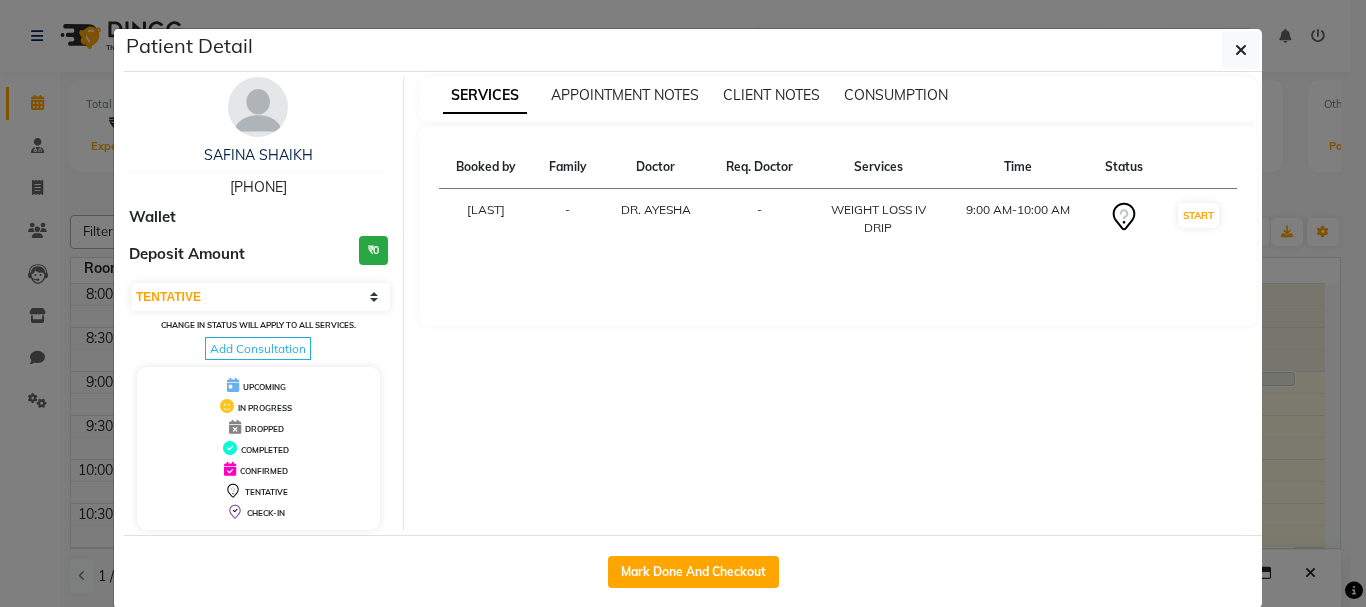 drag, startPoint x: 307, startPoint y: 187, endPoint x: 198, endPoint y: 189, distance: 109.01835 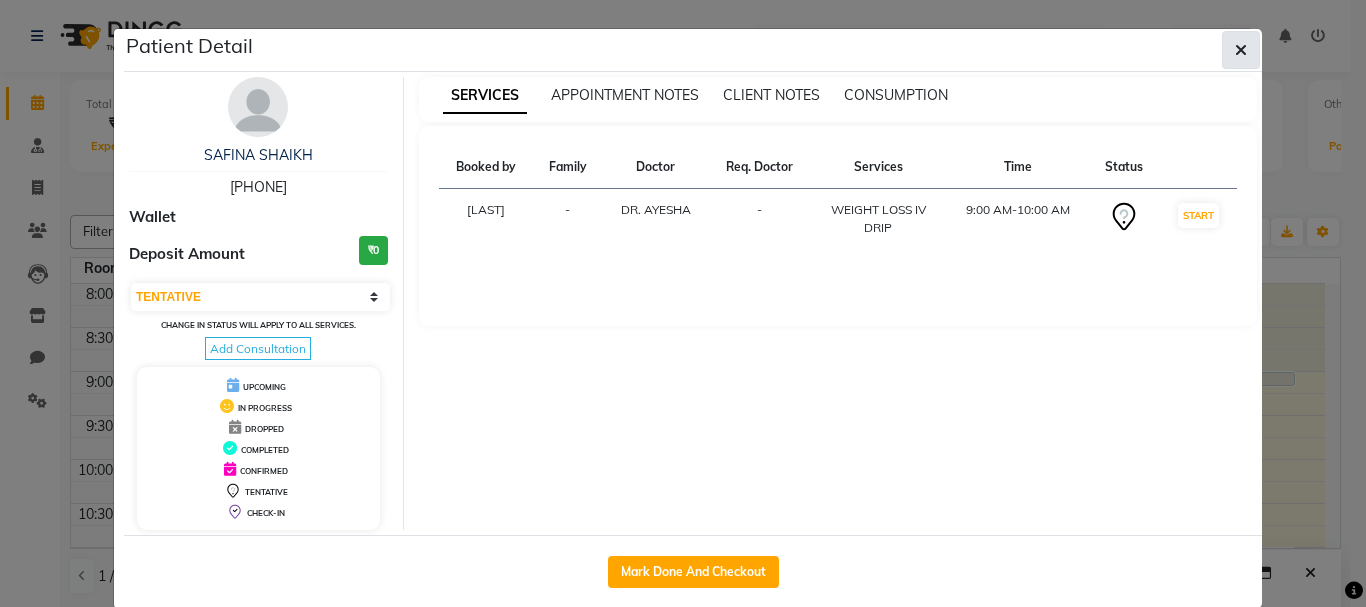 click 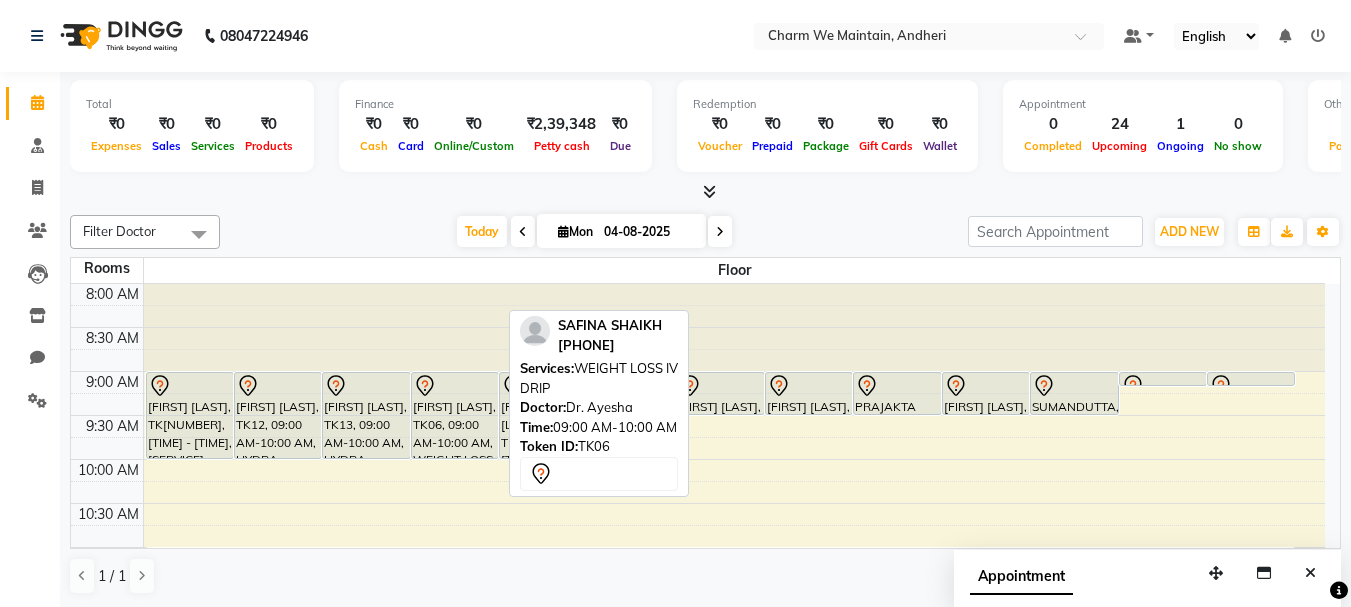 click on "[FIRST] [LAST], TK06, 09:00 AM-10:00 AM, WEIGHT LOSS IV DRIP" at bounding box center [455, 415] 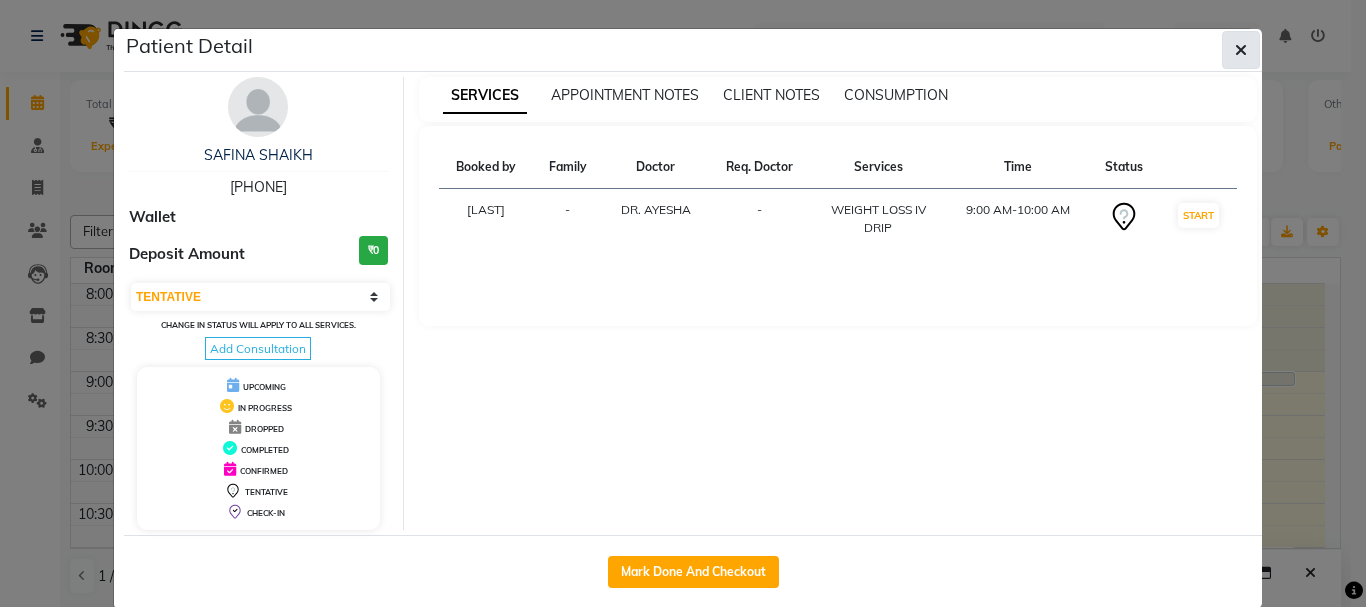click 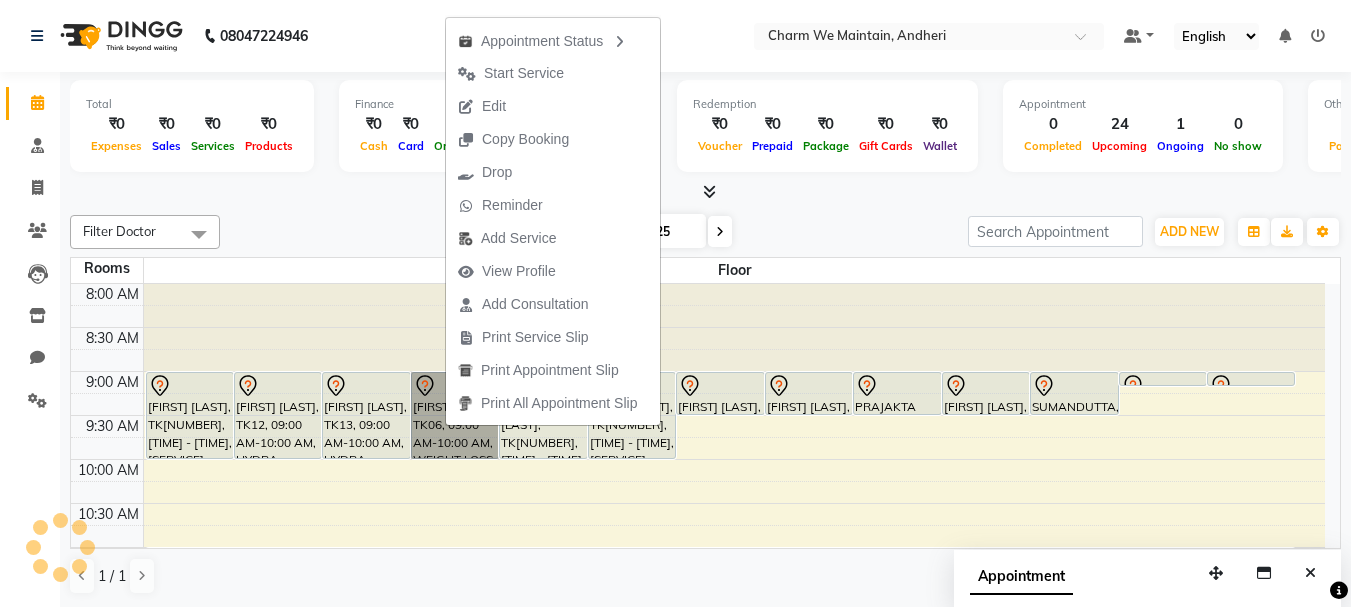 click at bounding box center (735, 328) 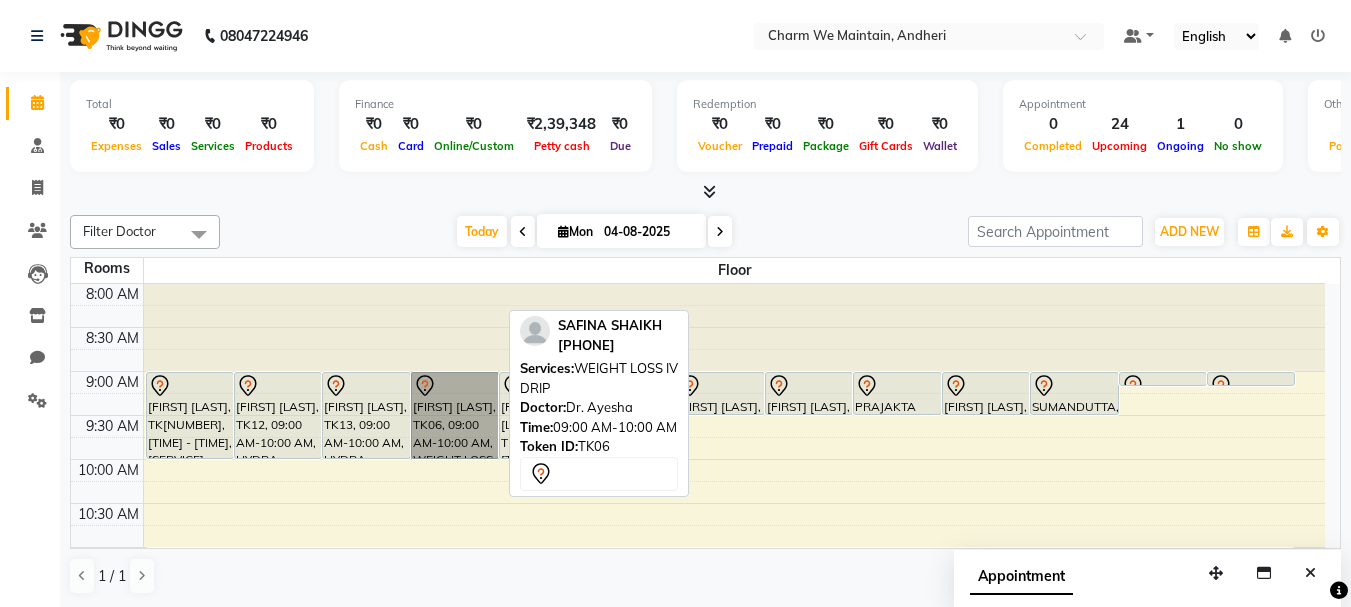click on "[FIRST] [LAST], TK06, 09:00 AM-10:00 AM, WEIGHT LOSS IV DRIP" at bounding box center [455, 415] 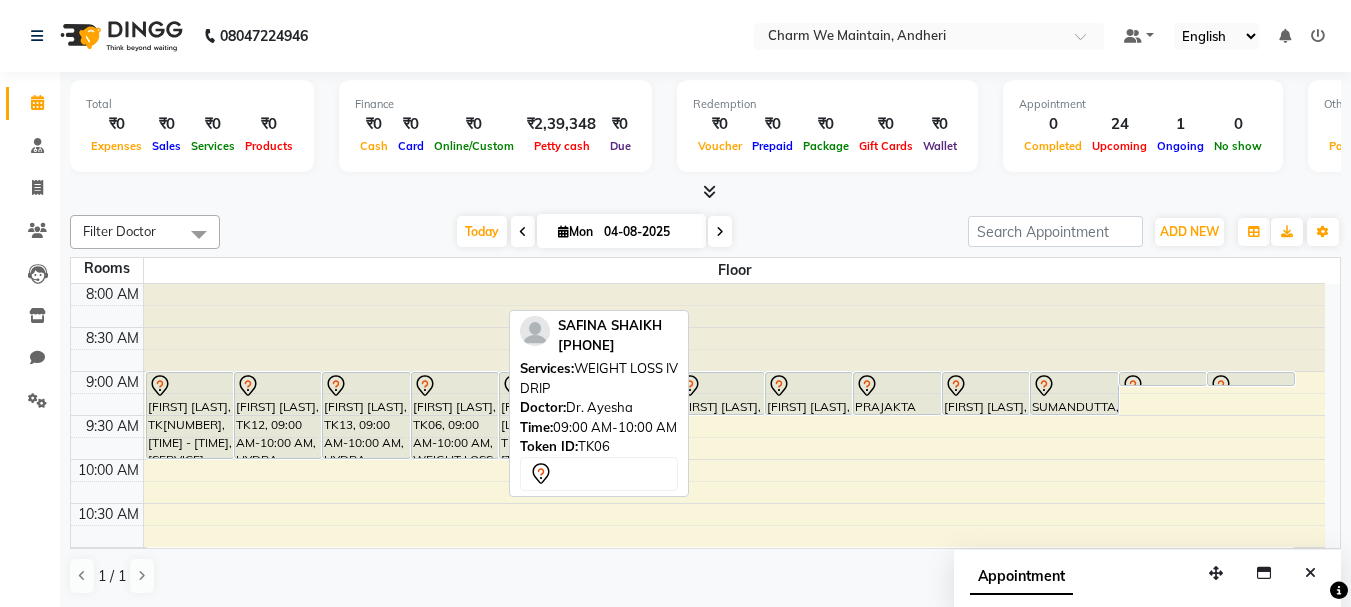 select on "7" 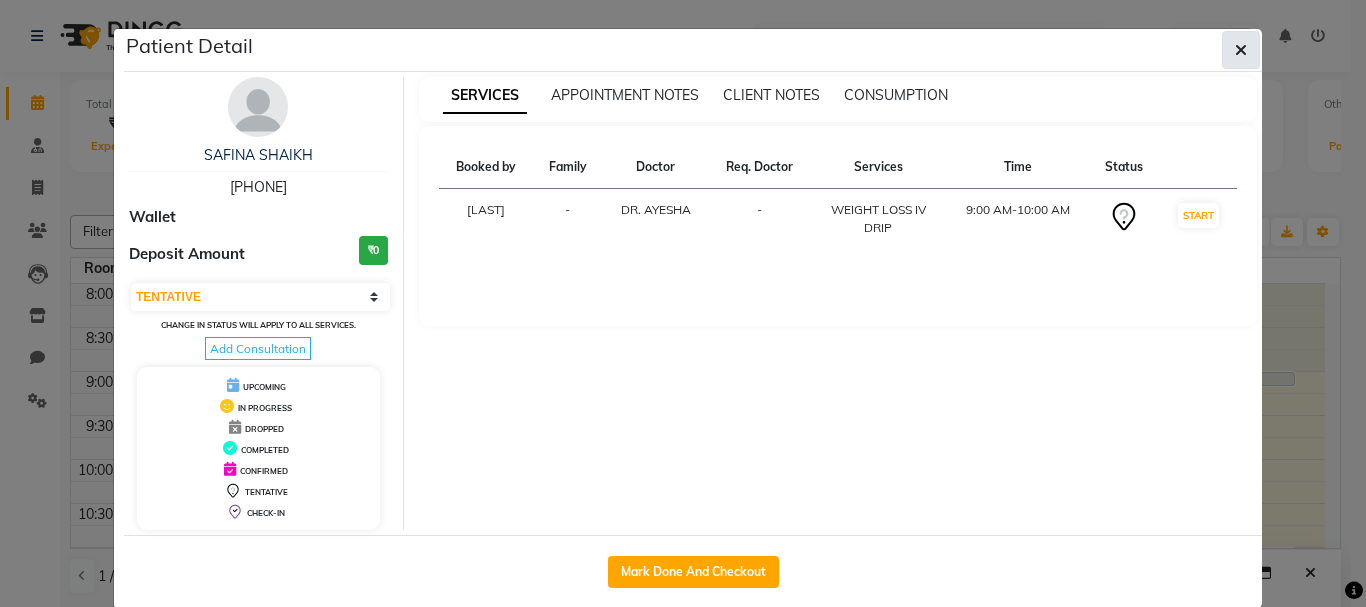 click 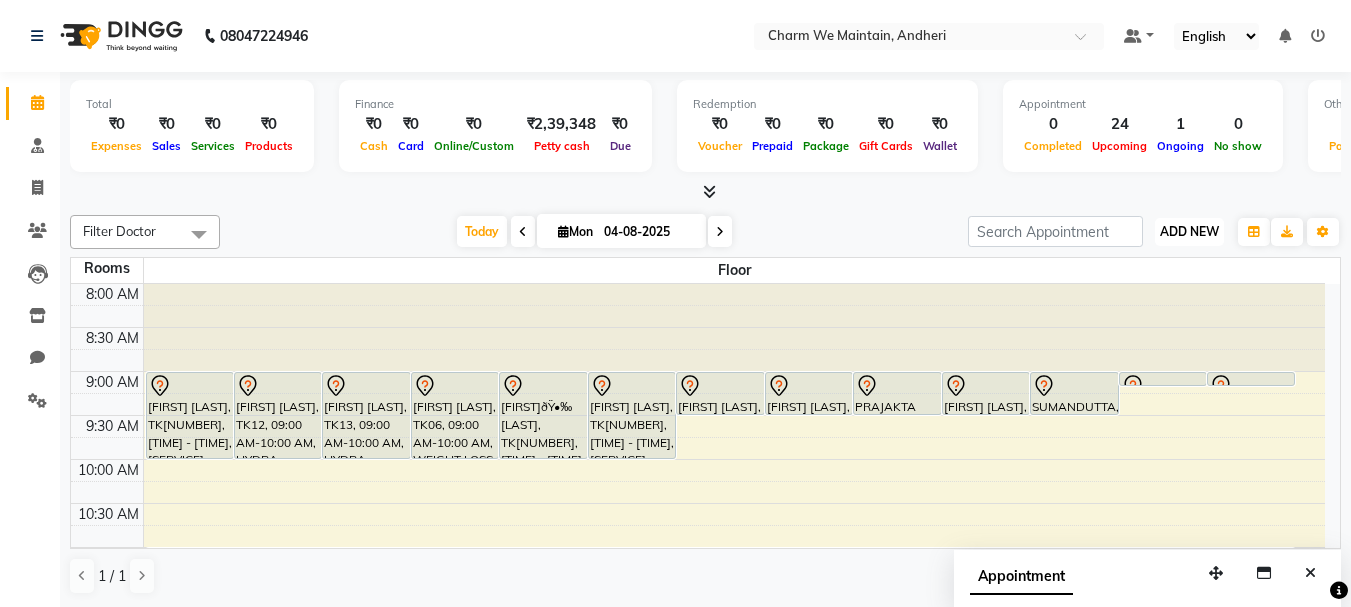 click on "ADD NEW" at bounding box center [1189, 231] 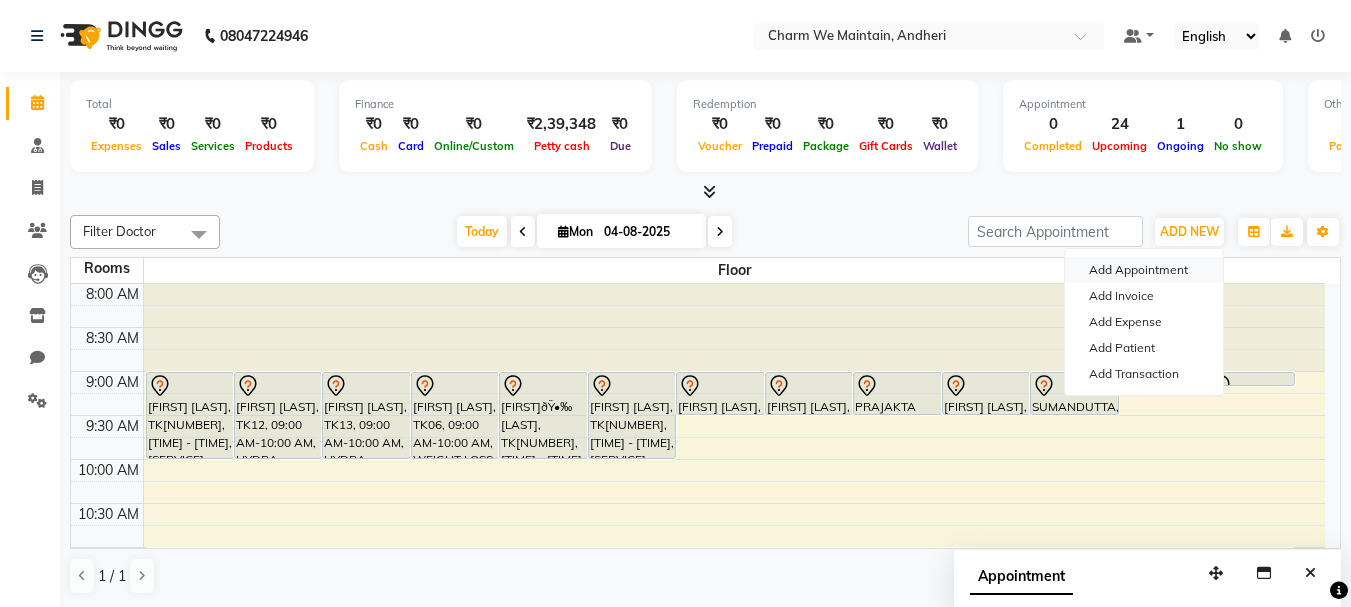 click on "Add Appointment" at bounding box center (1144, 270) 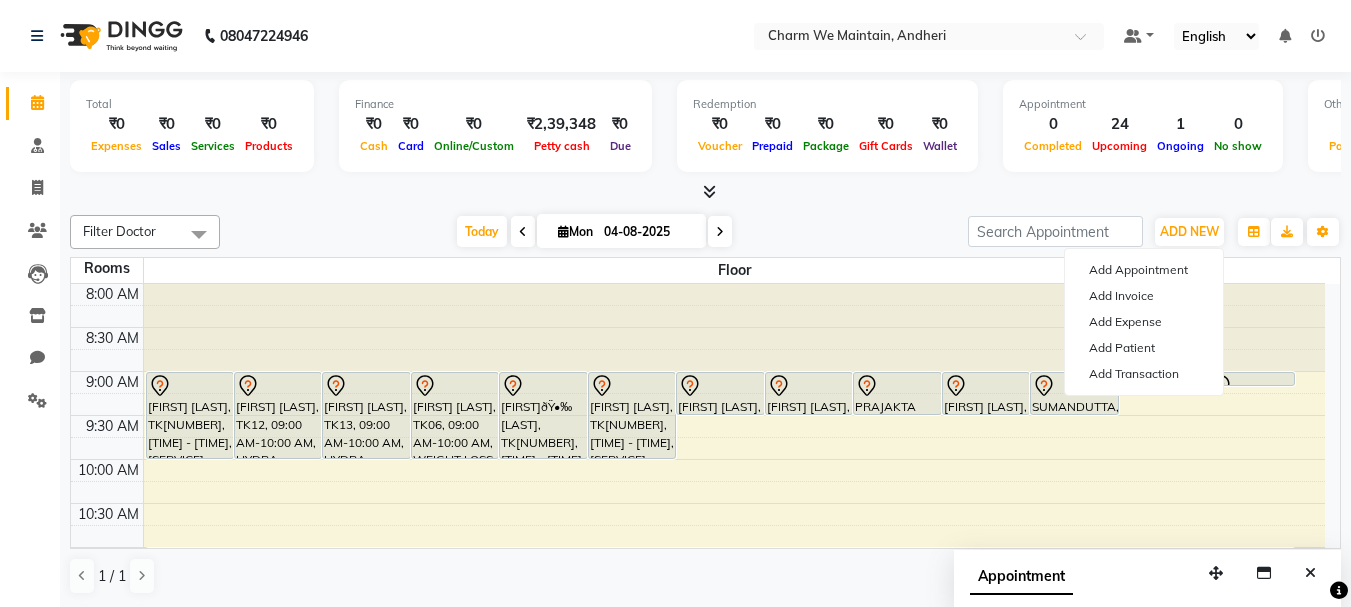 select on "540" 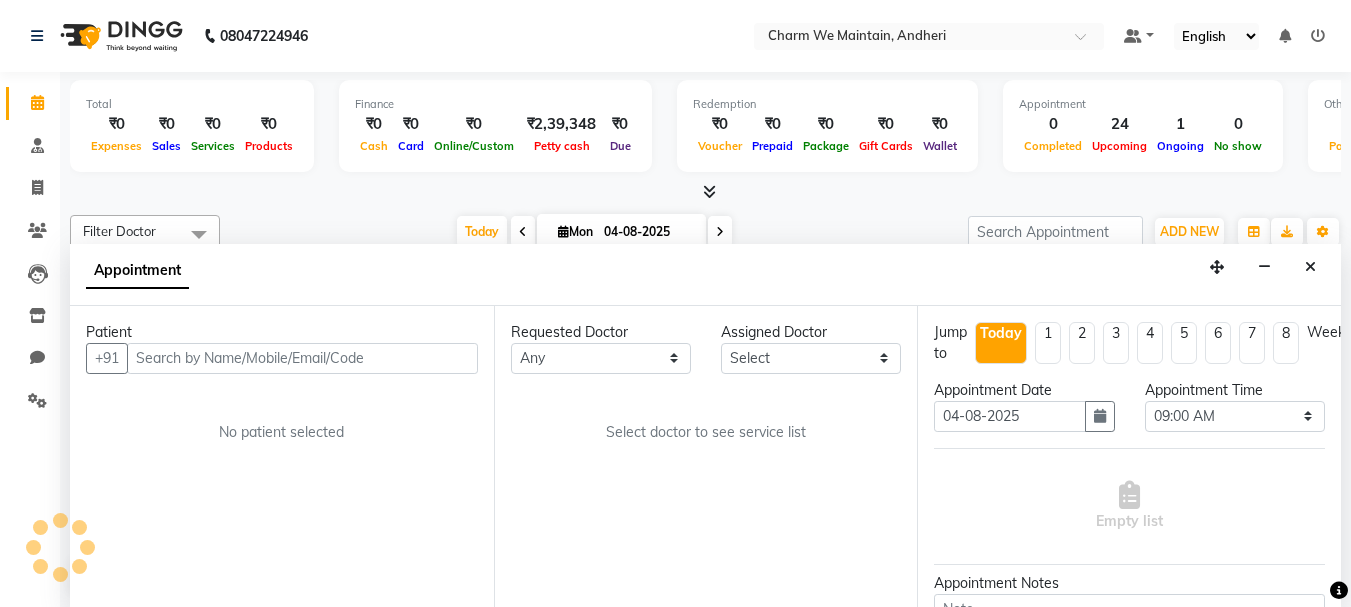 scroll, scrollTop: 1, scrollLeft: 0, axis: vertical 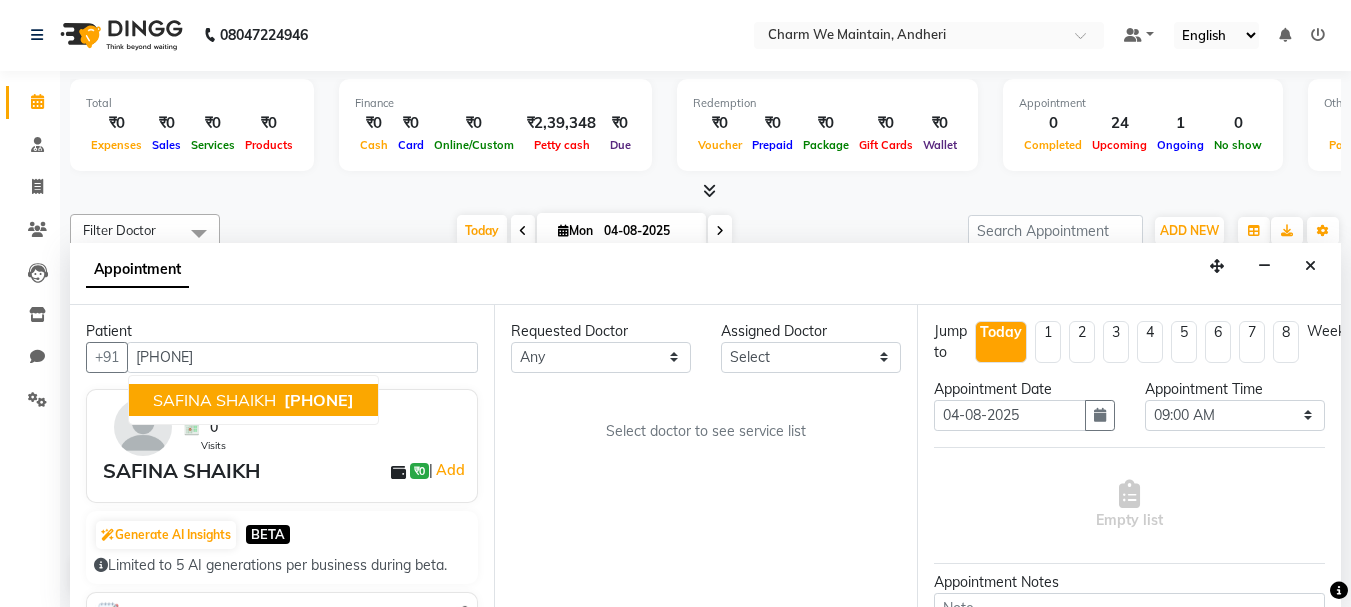 click on "[PHONE]" at bounding box center (319, 400) 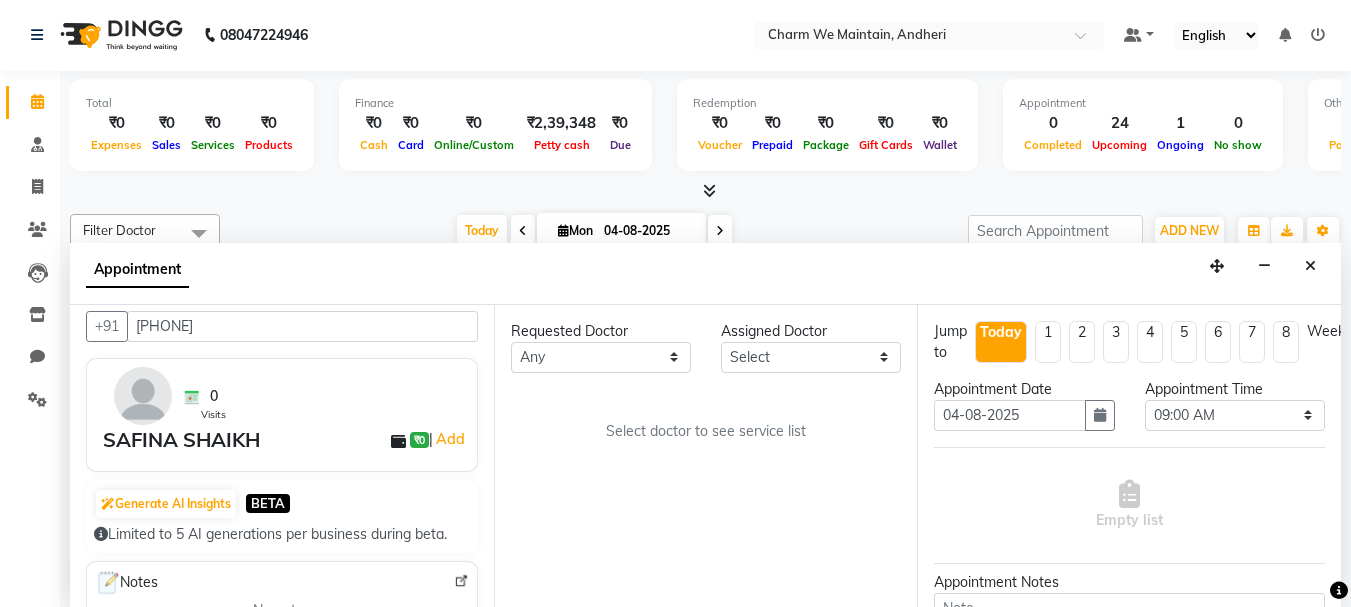 scroll, scrollTop: 0, scrollLeft: 0, axis: both 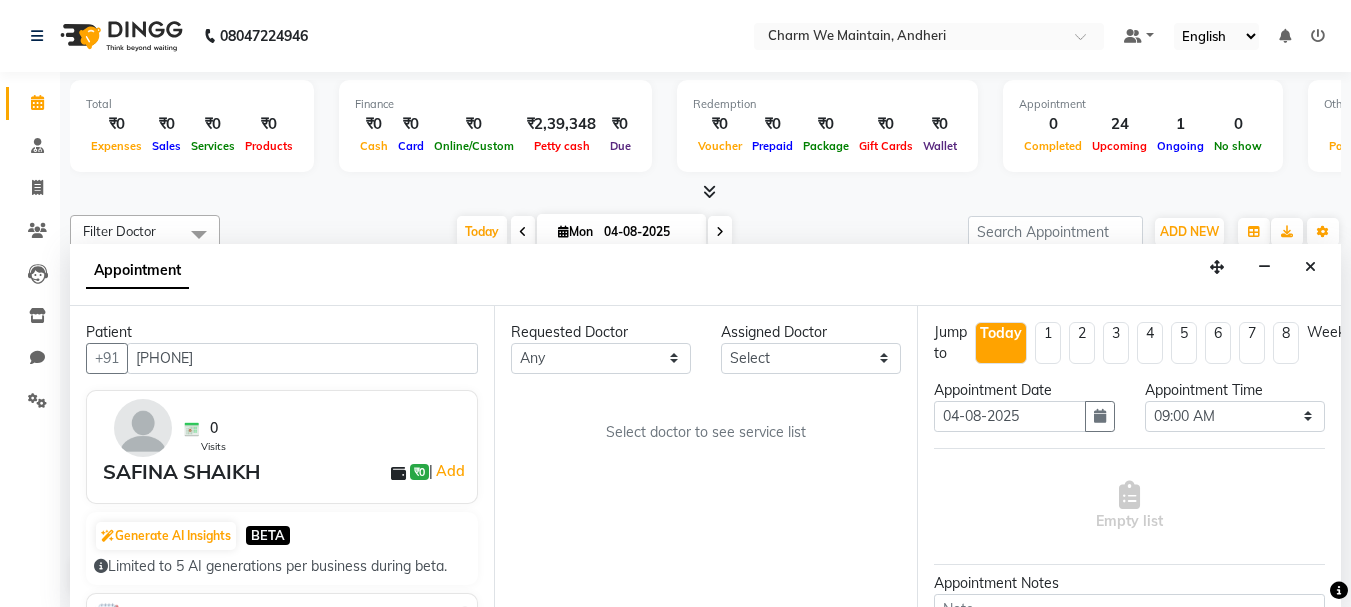 type on "[PHONE]" 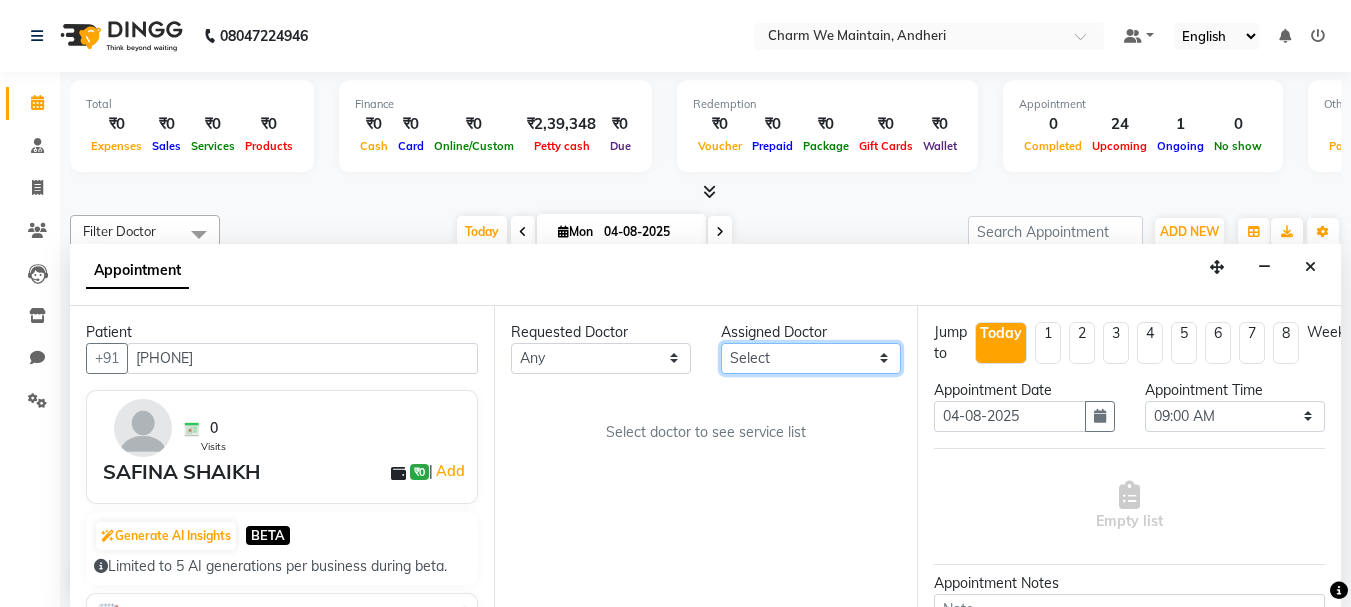 click on "Select DR. AASTHA	 DR. AYESHA	 DR. HIRALBEN" at bounding box center (811, 358) 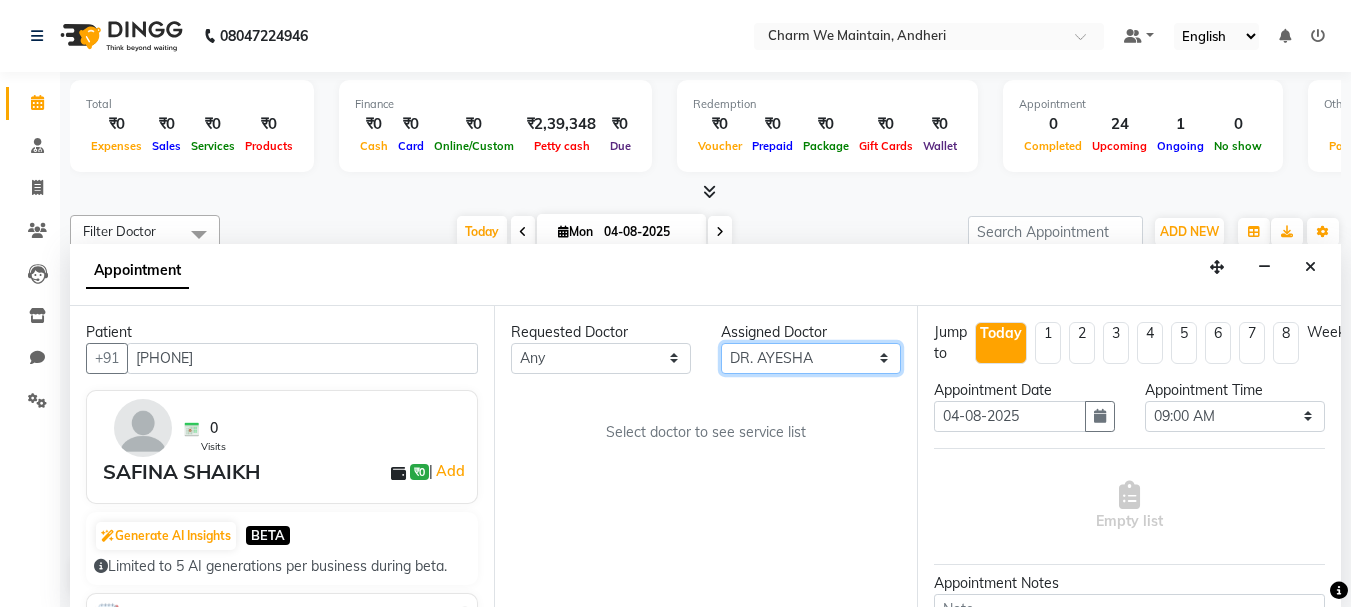 click on "Select DR. AASTHA	 DR. AYESHA	 DR. HIRALBEN" at bounding box center (811, 358) 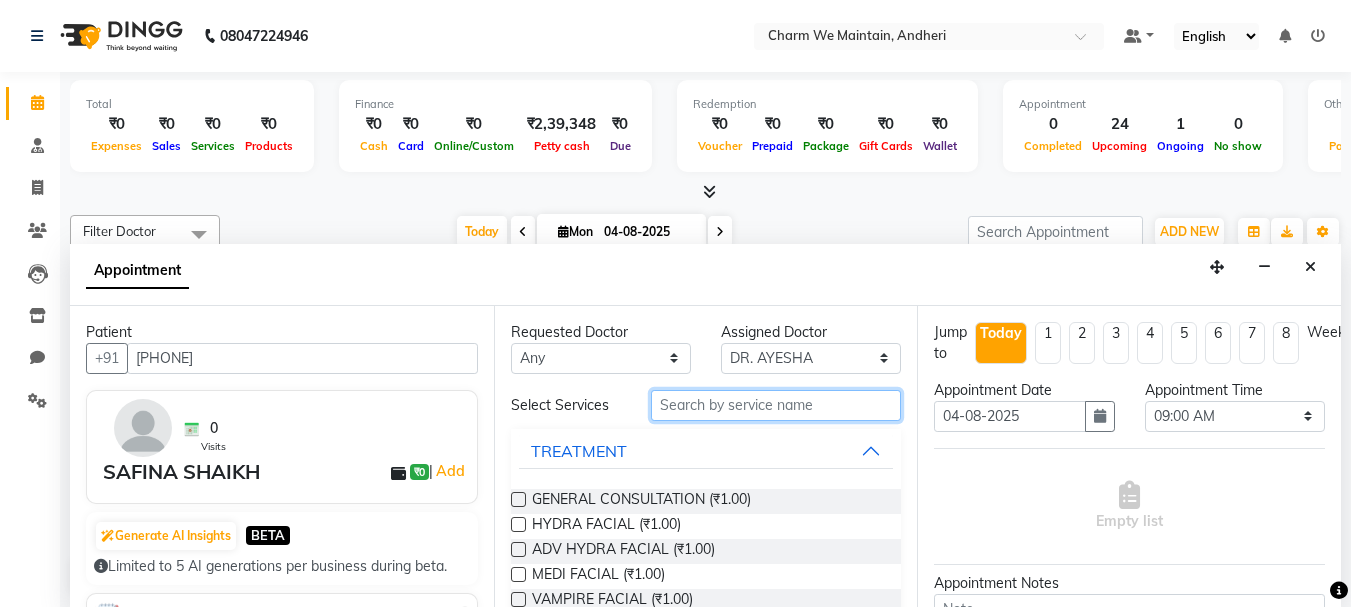 click at bounding box center (776, 405) 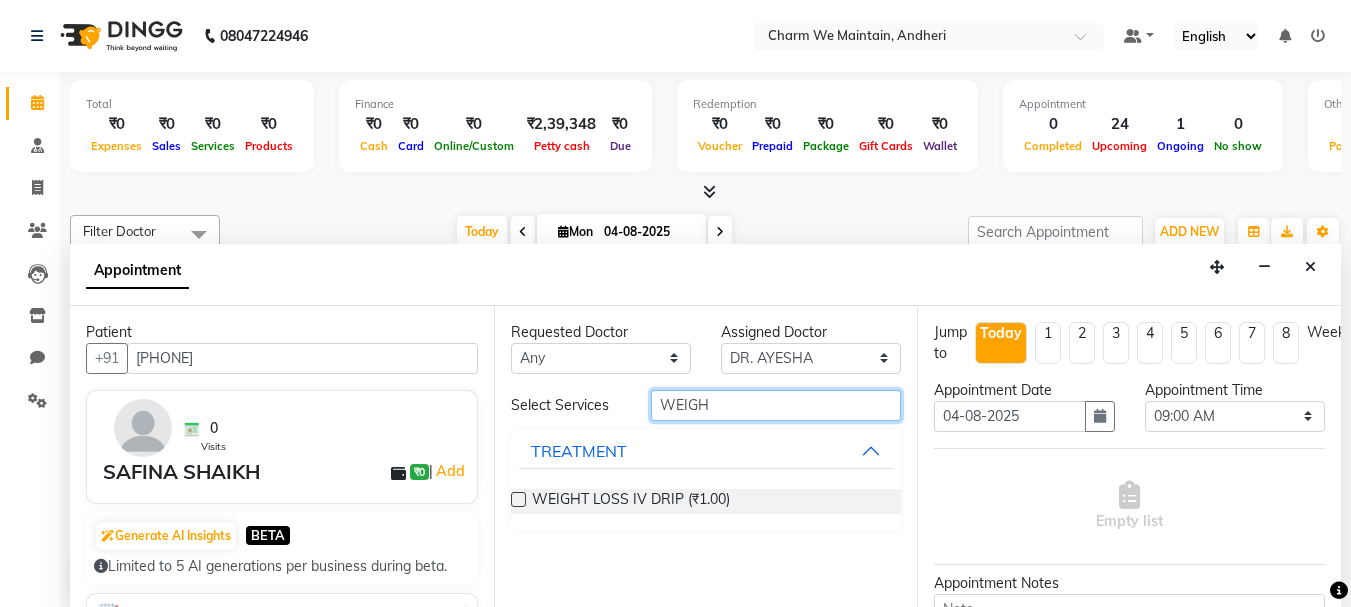 type on "WEIGH" 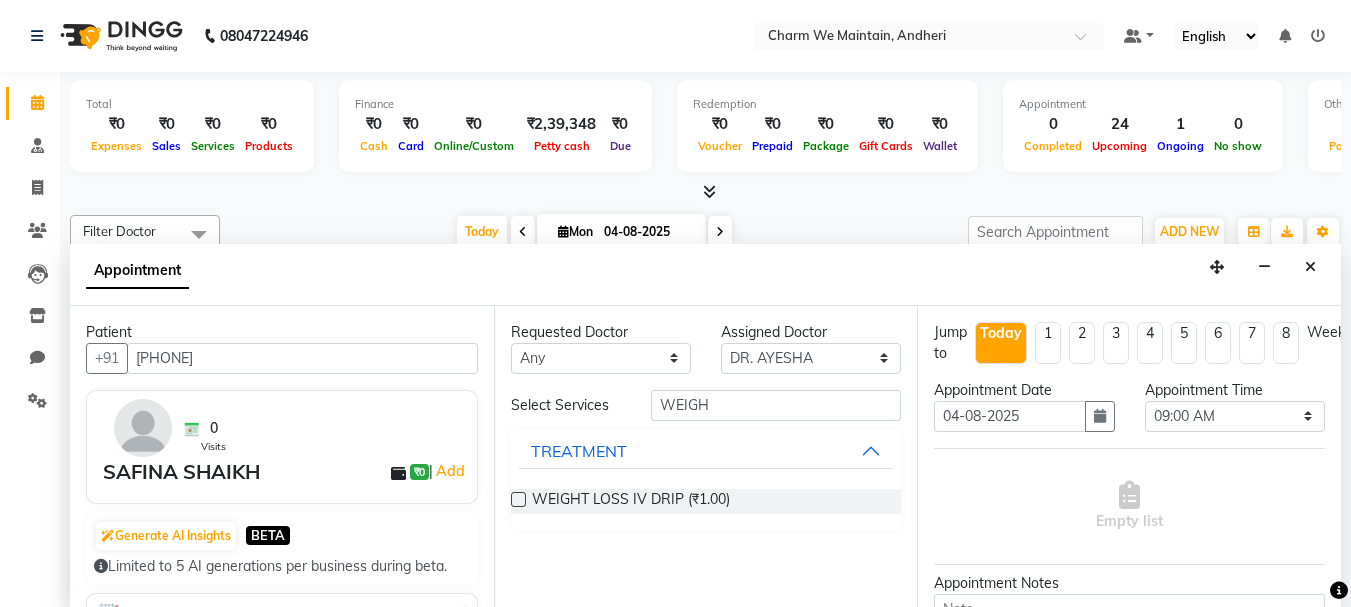 click at bounding box center [518, 499] 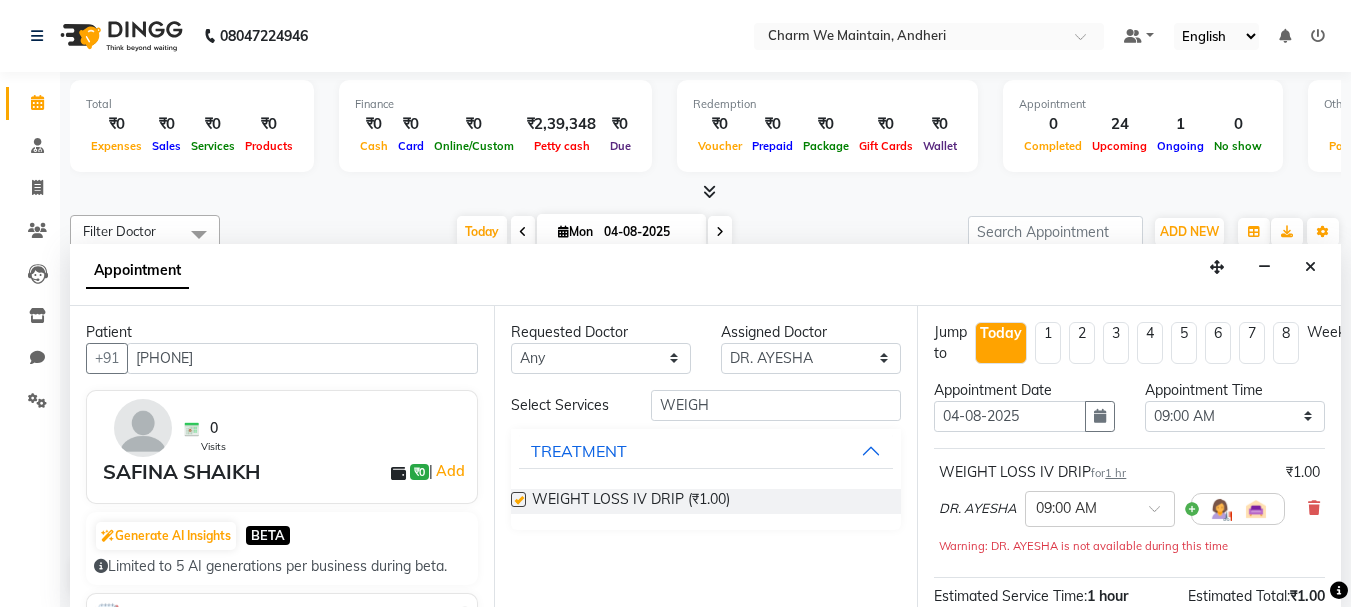 checkbox on "false" 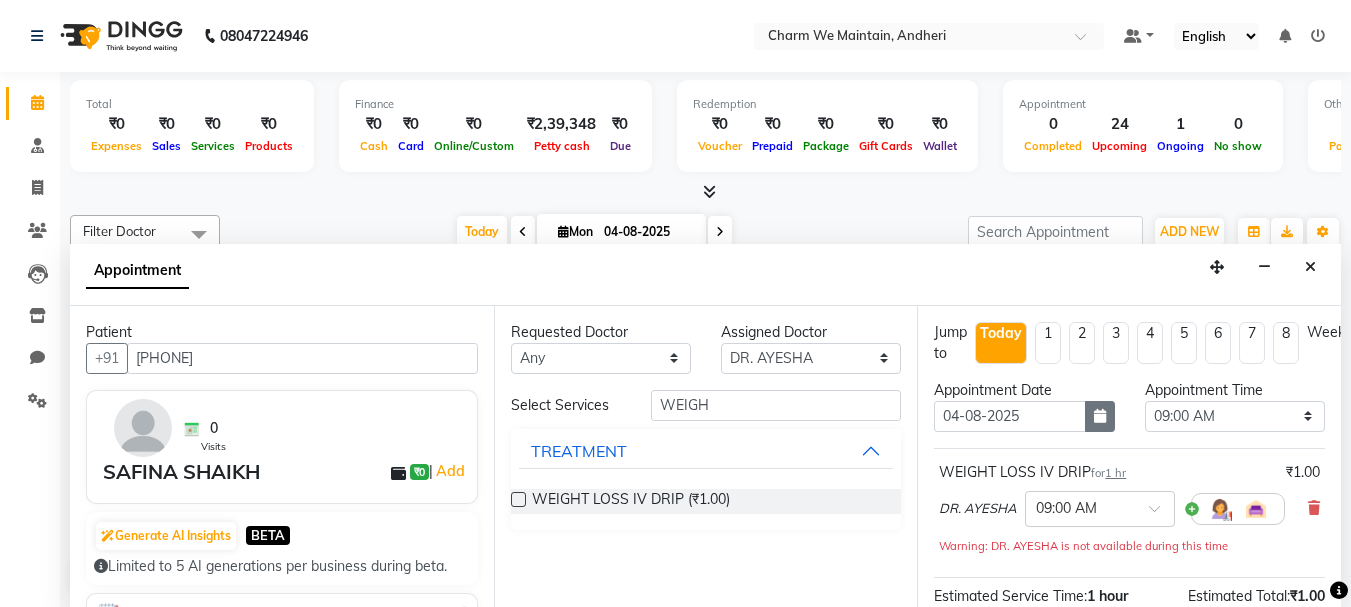 click at bounding box center (1100, 416) 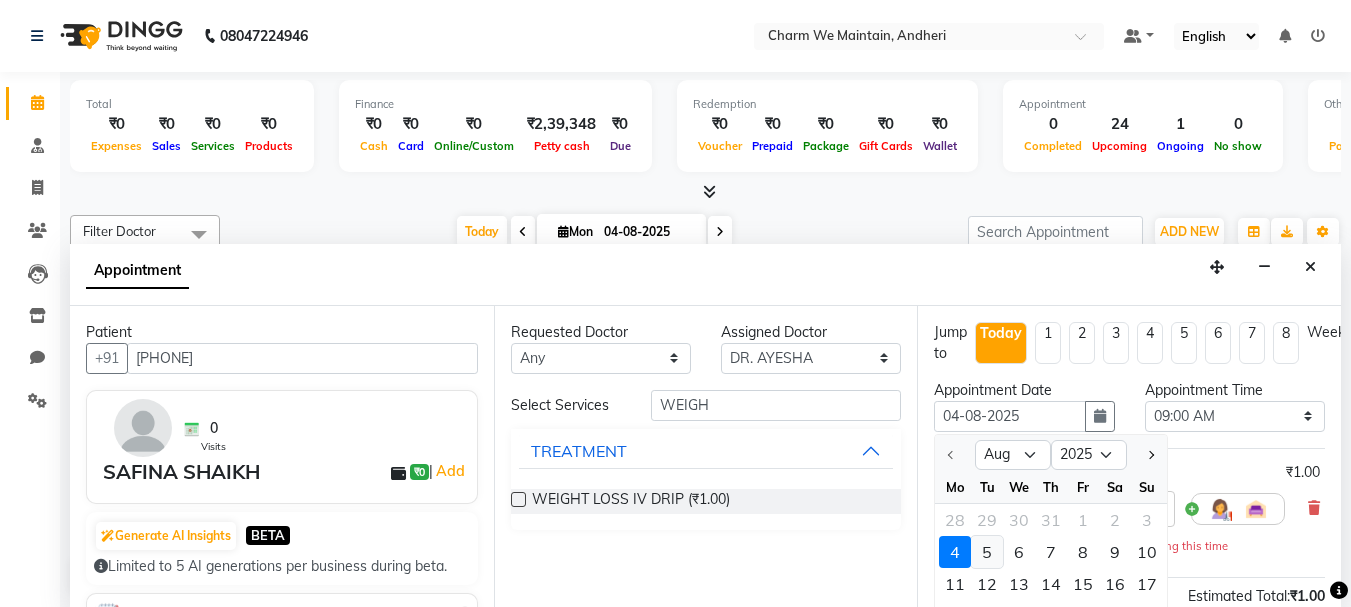 click on "5" at bounding box center (987, 552) 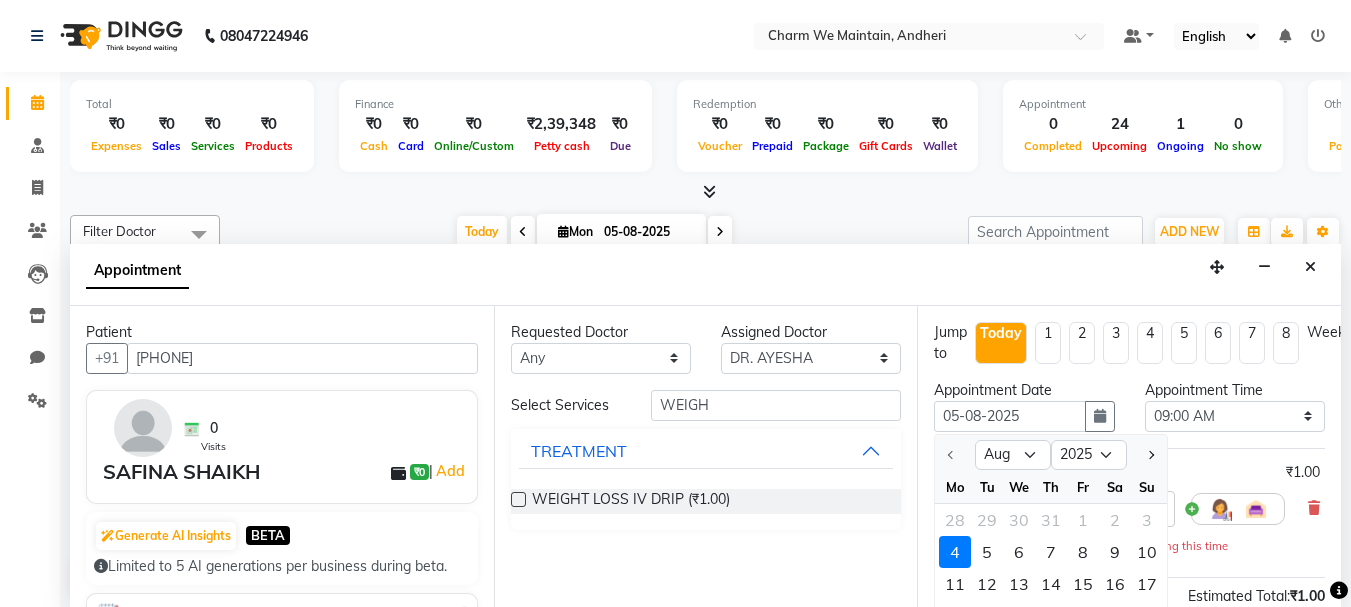 scroll, scrollTop: 881, scrollLeft: 0, axis: vertical 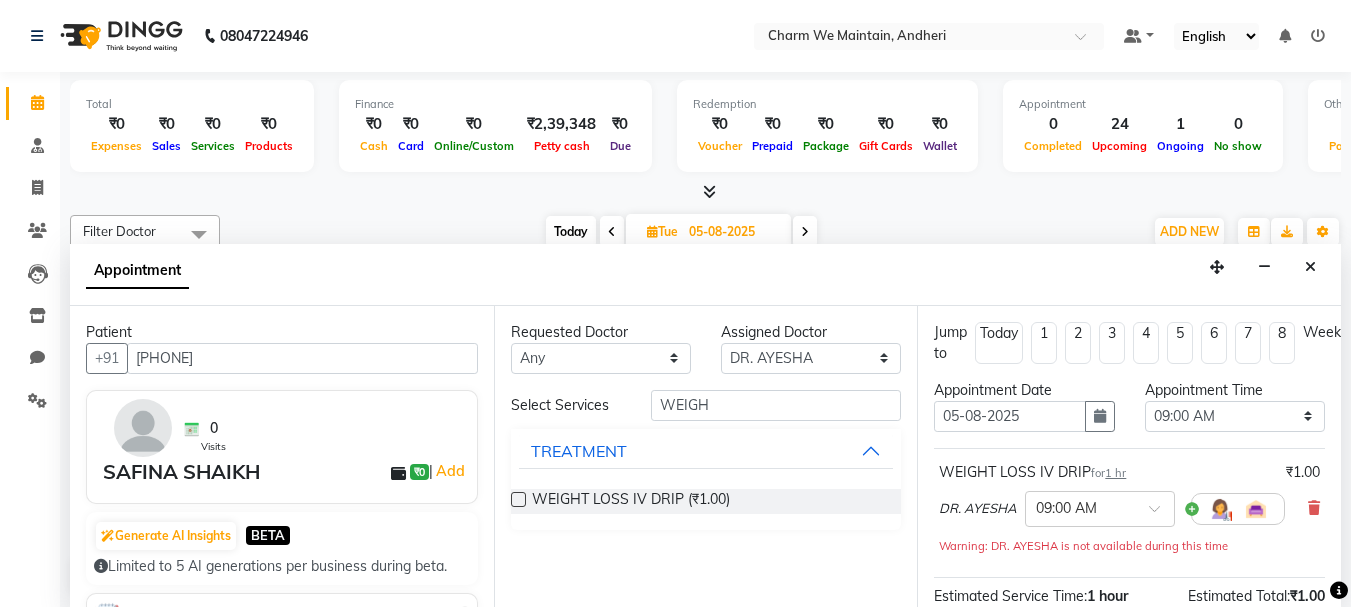 click on "1 hr" at bounding box center (1115, 473) 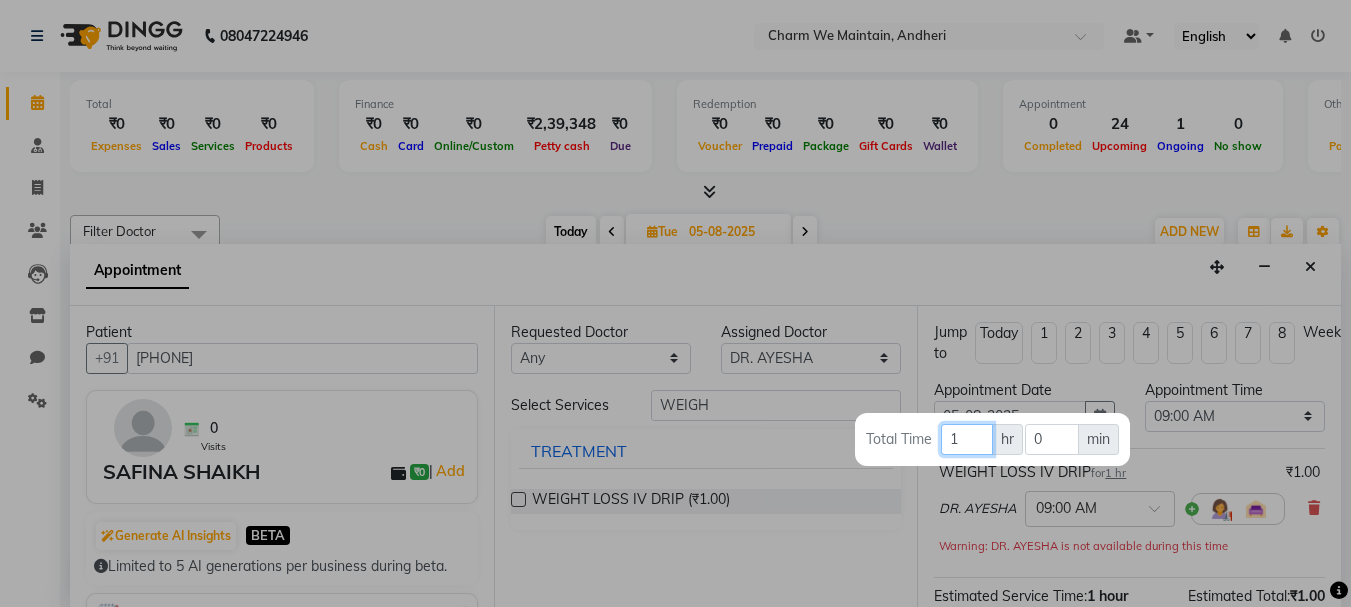 click on "1" at bounding box center (967, 439) 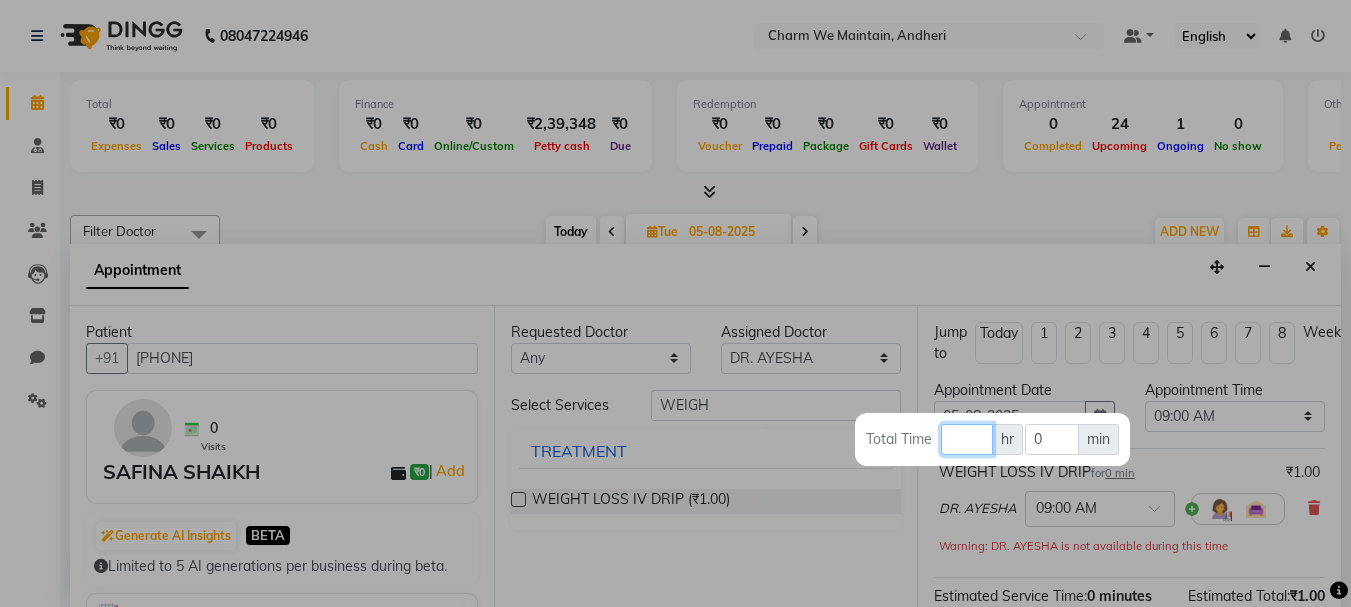 type 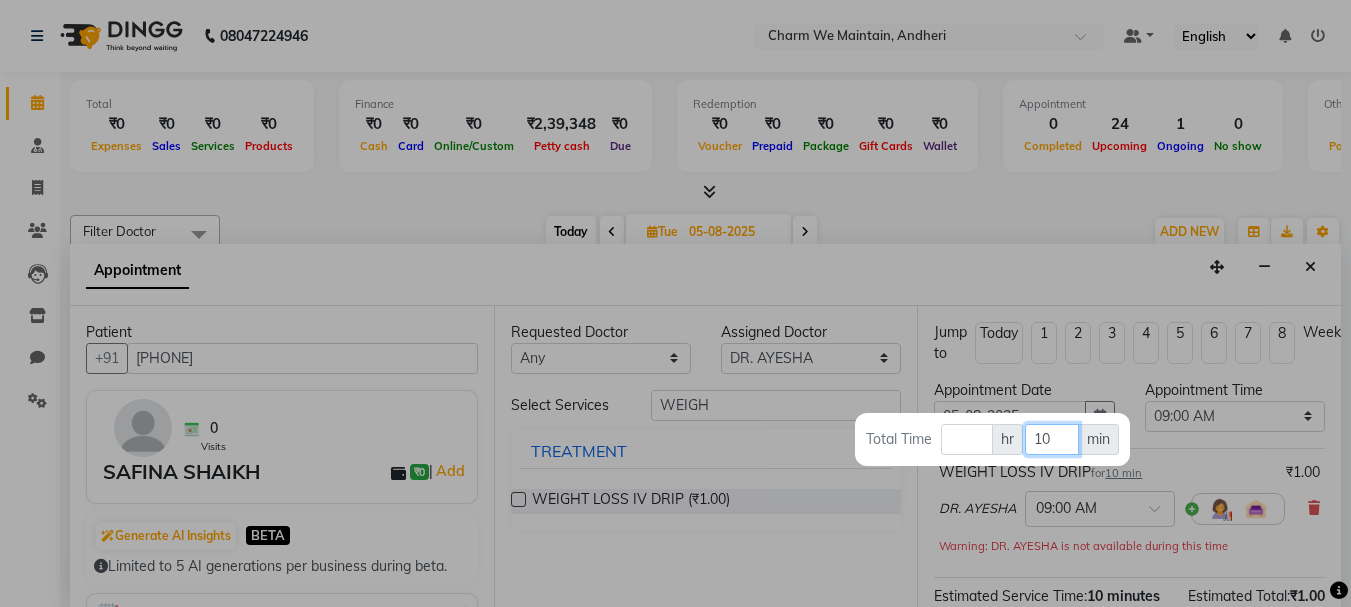 type on "10" 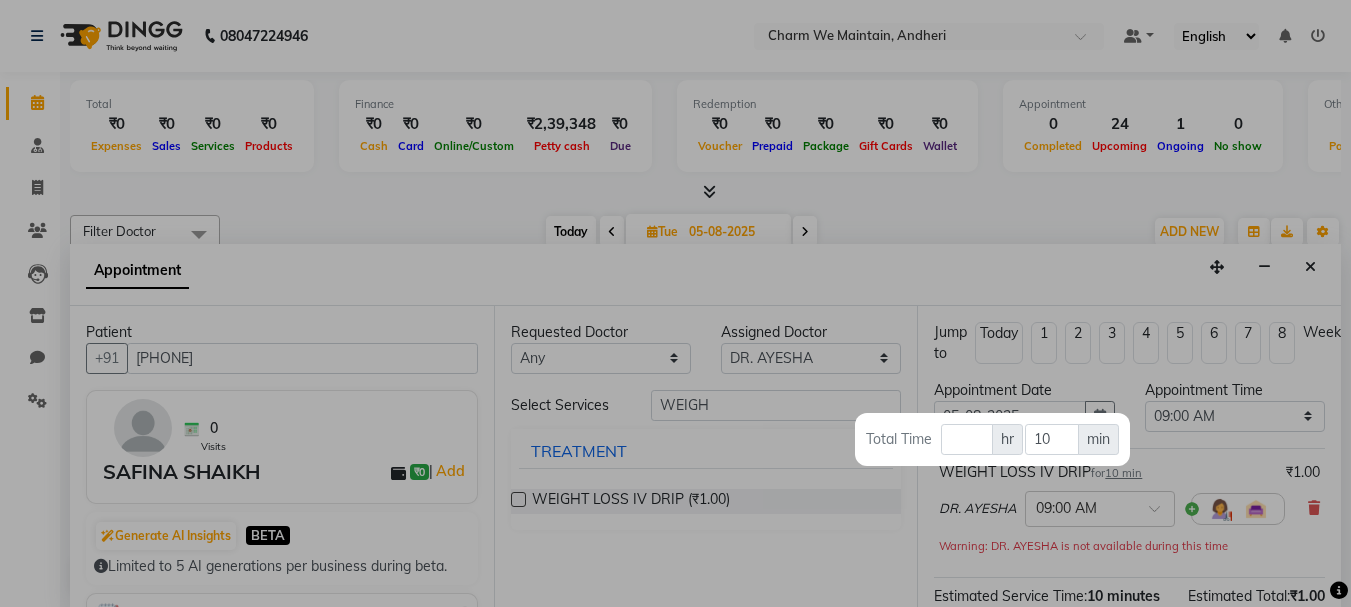 click at bounding box center [675, 303] 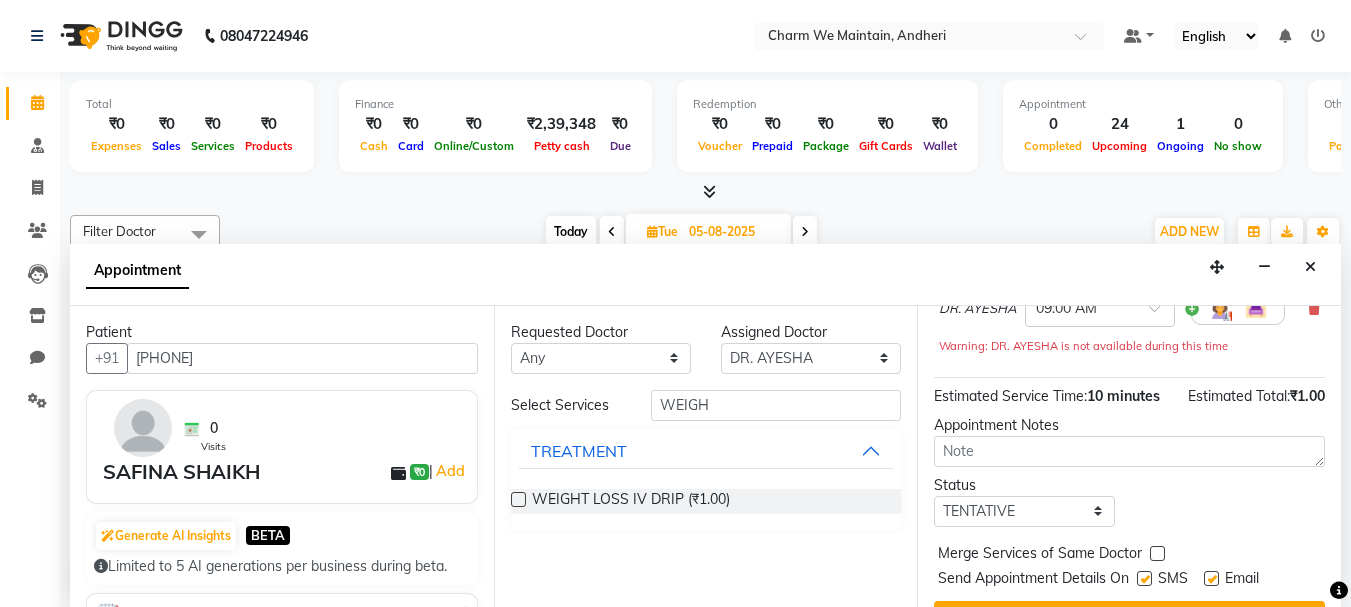 scroll, scrollTop: 281, scrollLeft: 0, axis: vertical 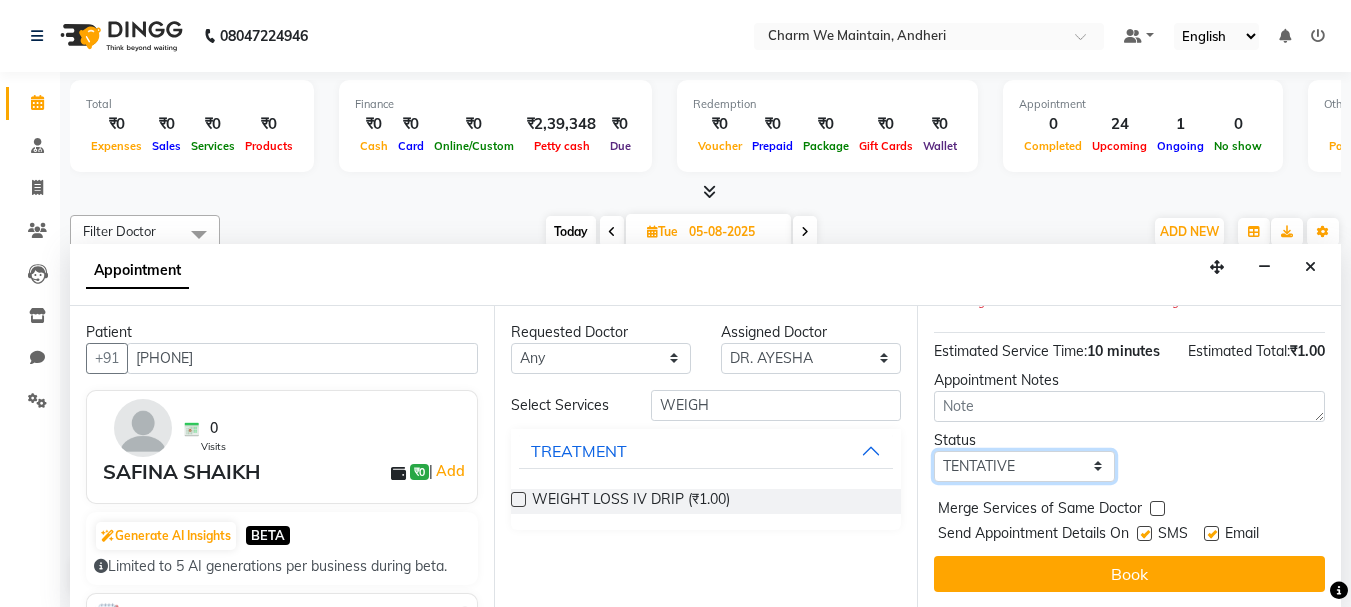 click on "Select TENTATIVE CONFIRM UPCOMING" at bounding box center (1024, 466) 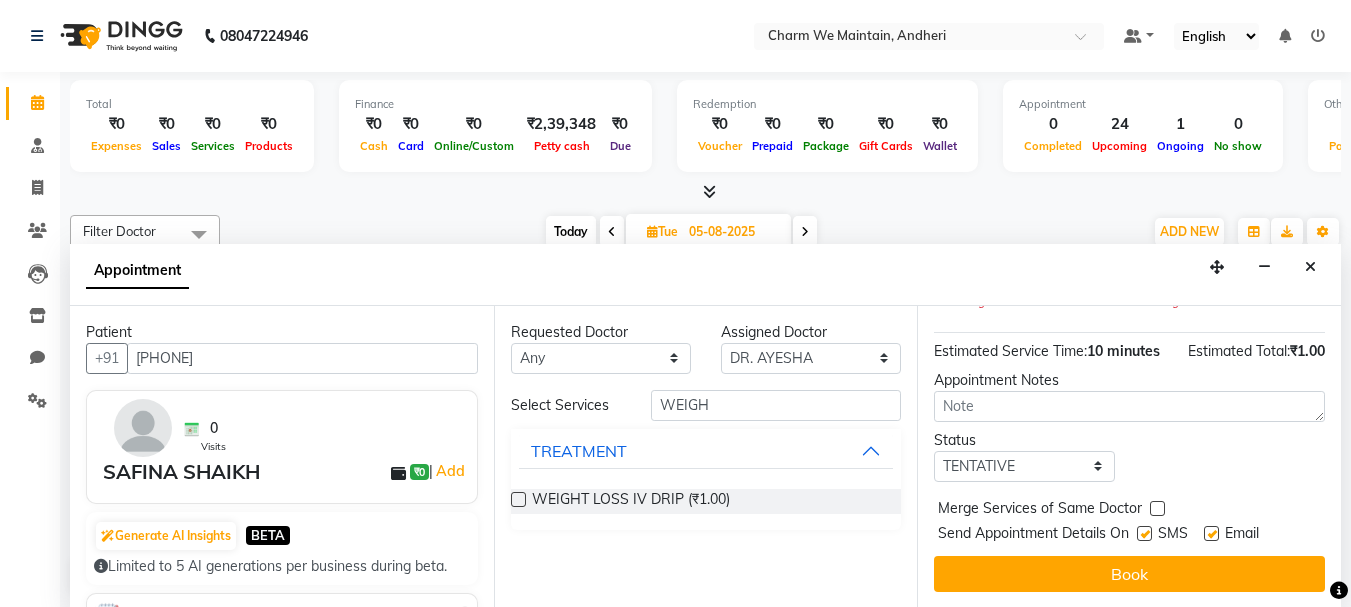 click at bounding box center (1144, 533) 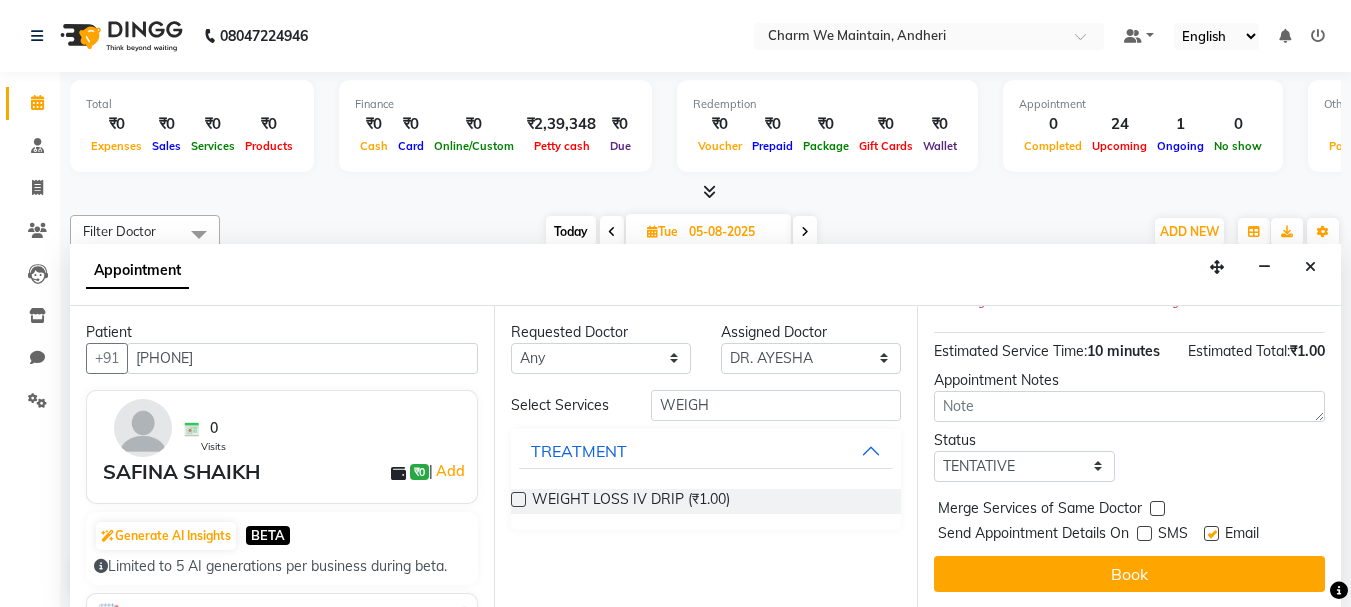 click at bounding box center [1211, 533] 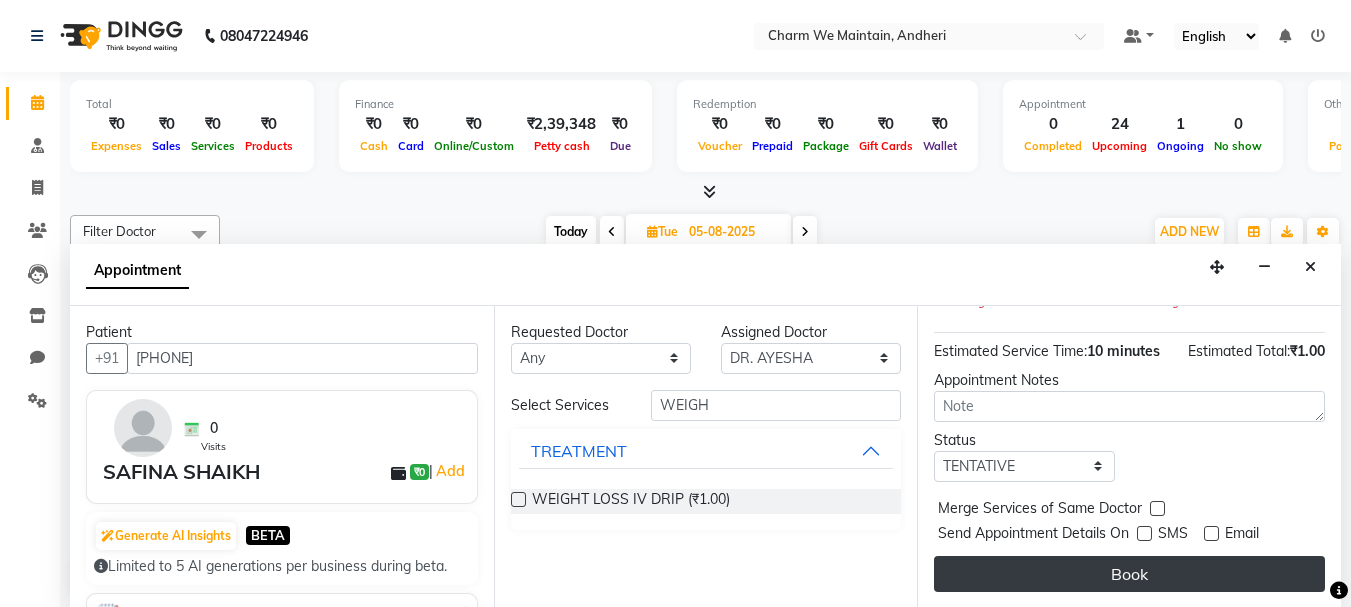 click on "Book" at bounding box center [1129, 574] 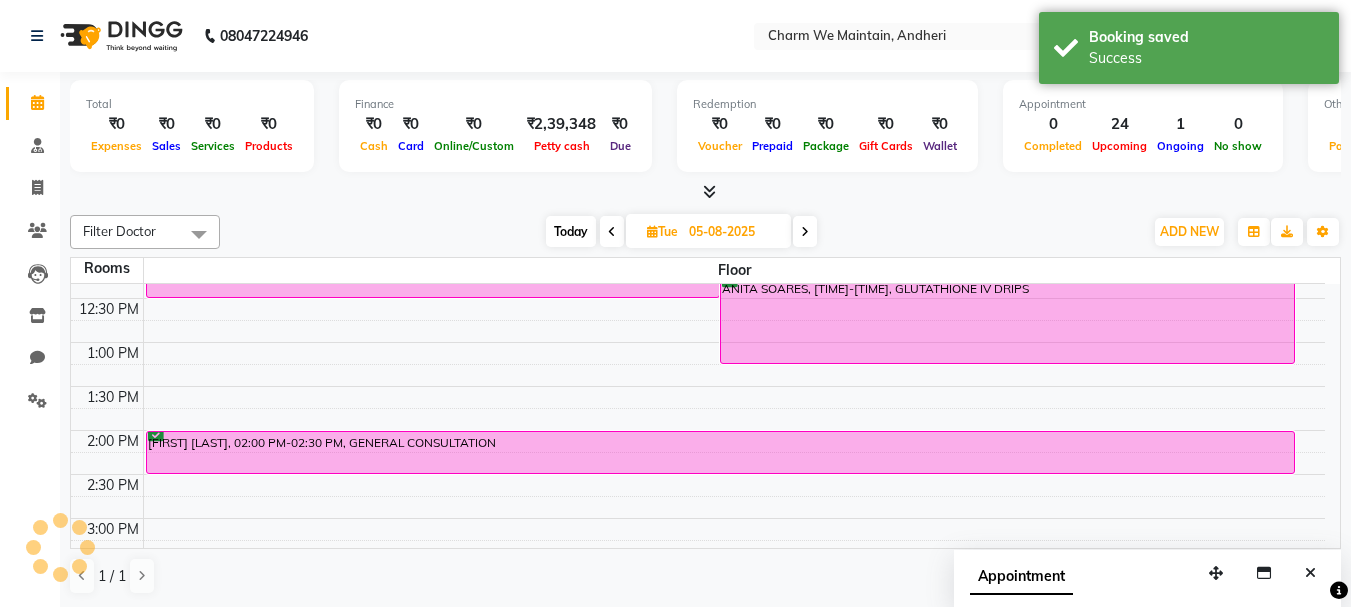 scroll, scrollTop: 0, scrollLeft: 0, axis: both 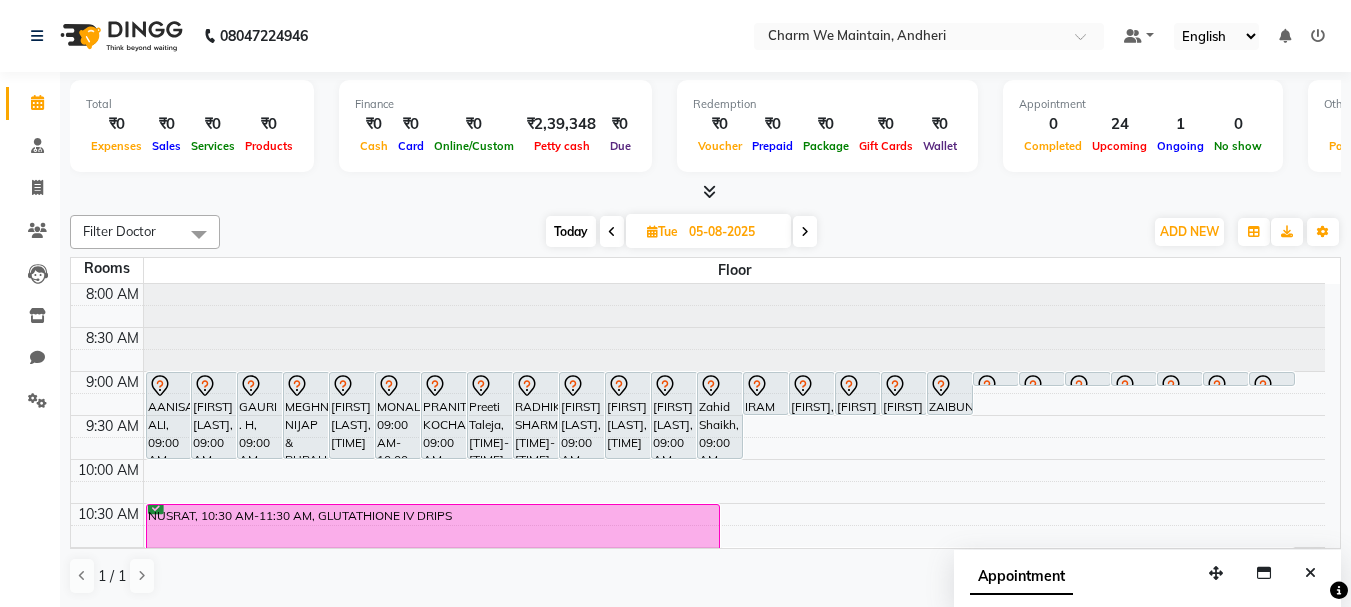 click at bounding box center (612, 232) 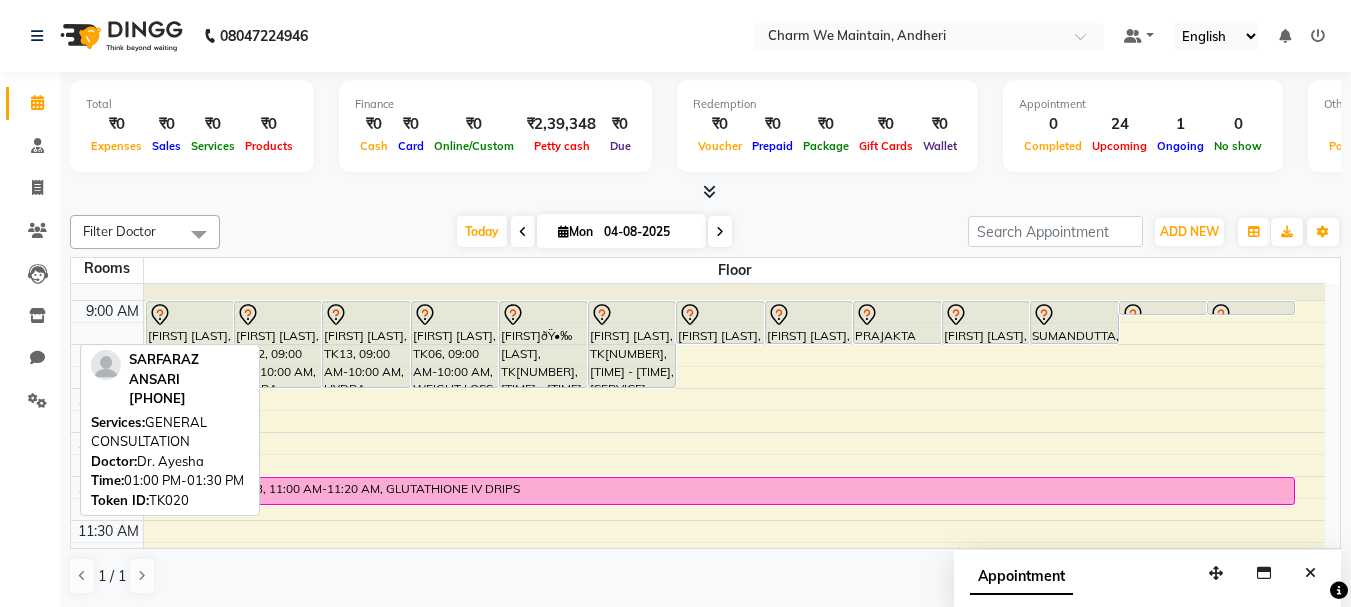 scroll, scrollTop: 0, scrollLeft: 0, axis: both 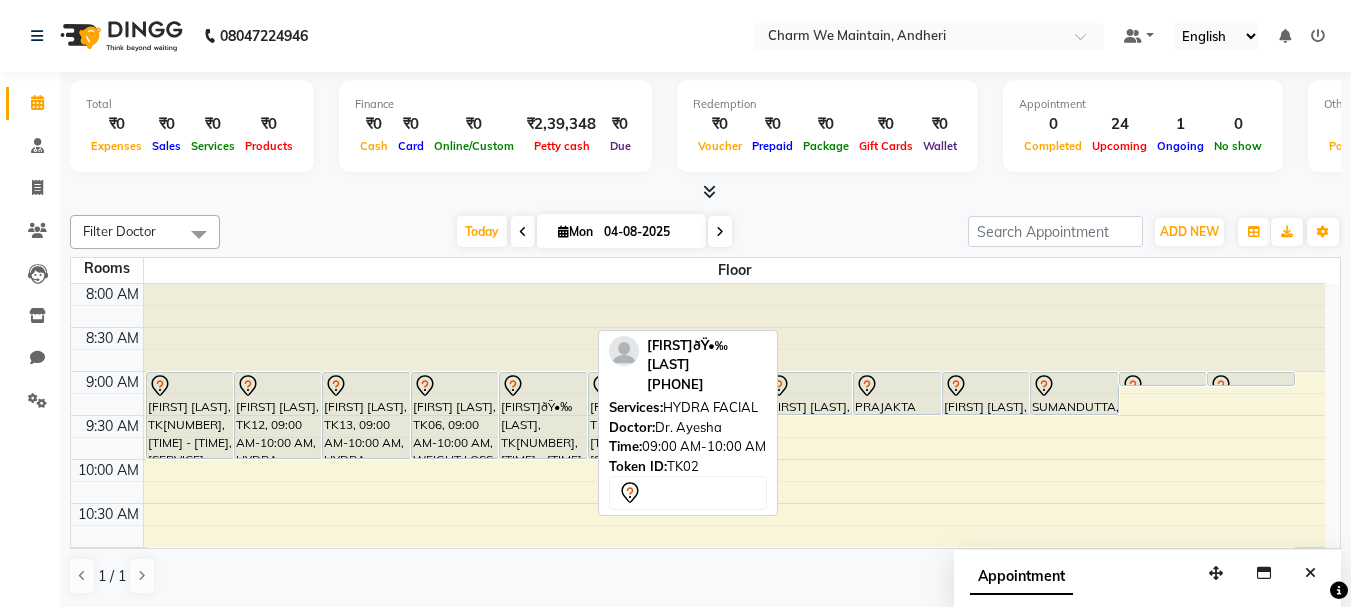 click on "[FIRST]ðŸ•‰ [LAST], TK[NUMBER], [TIME] - [TIME], [SERVICE]" at bounding box center (543, 415) 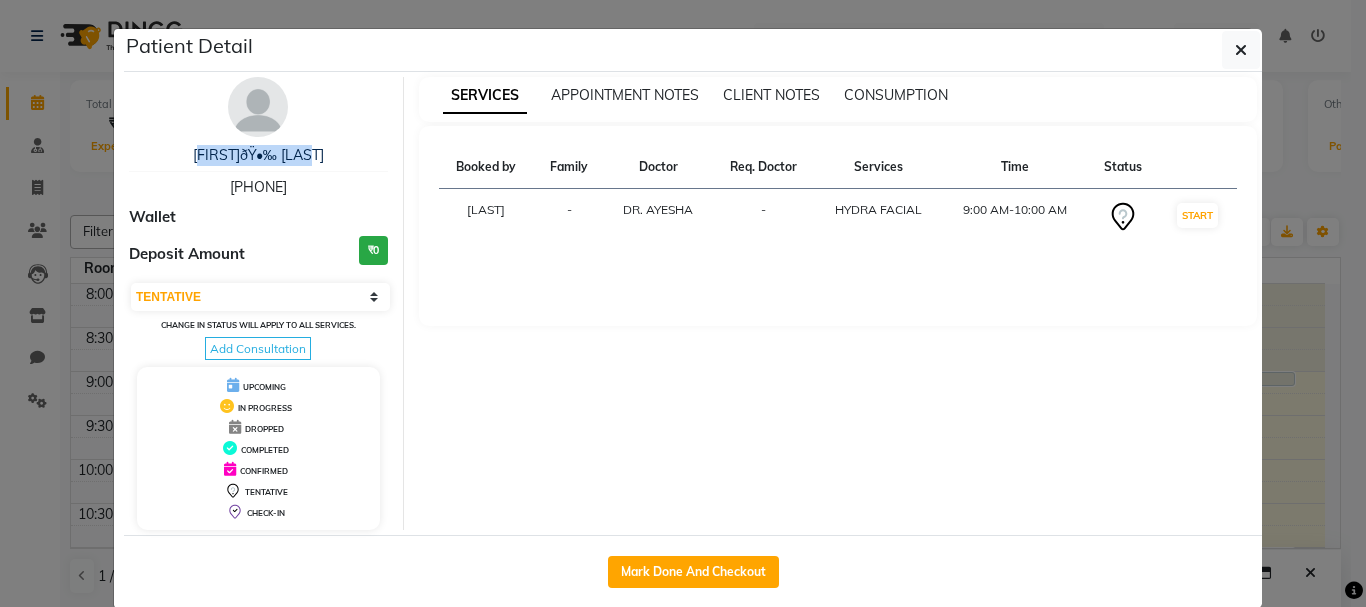 drag, startPoint x: 318, startPoint y: 160, endPoint x: 187, endPoint y: 152, distance: 131.24405 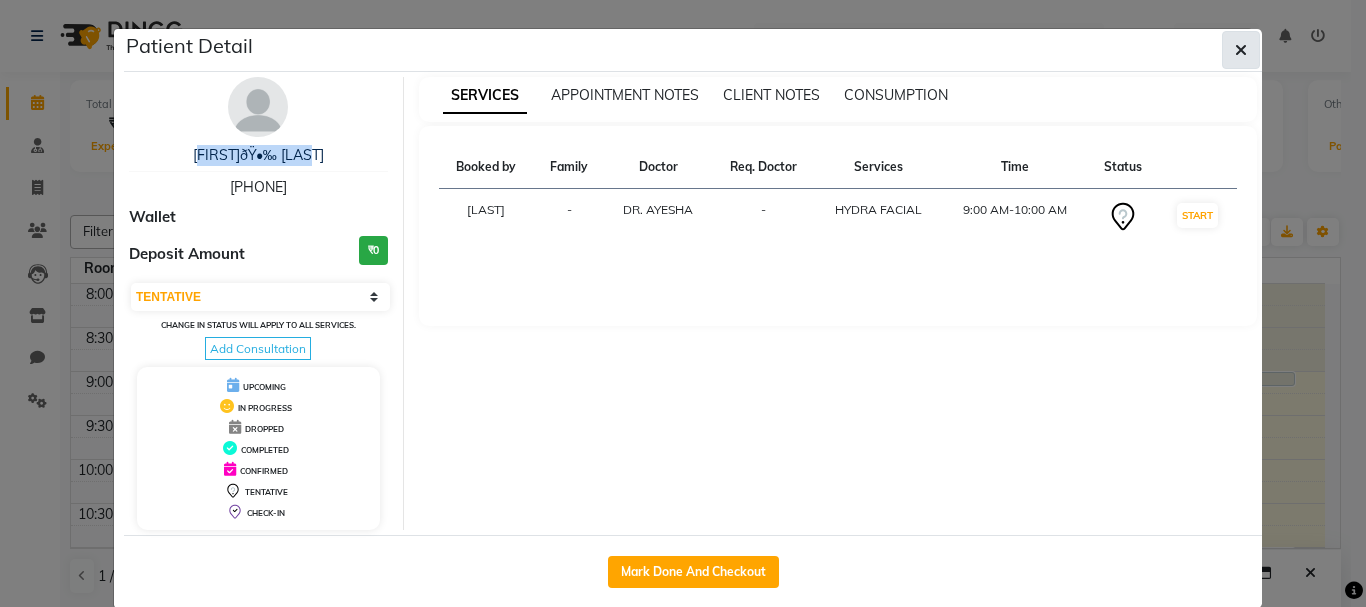 click 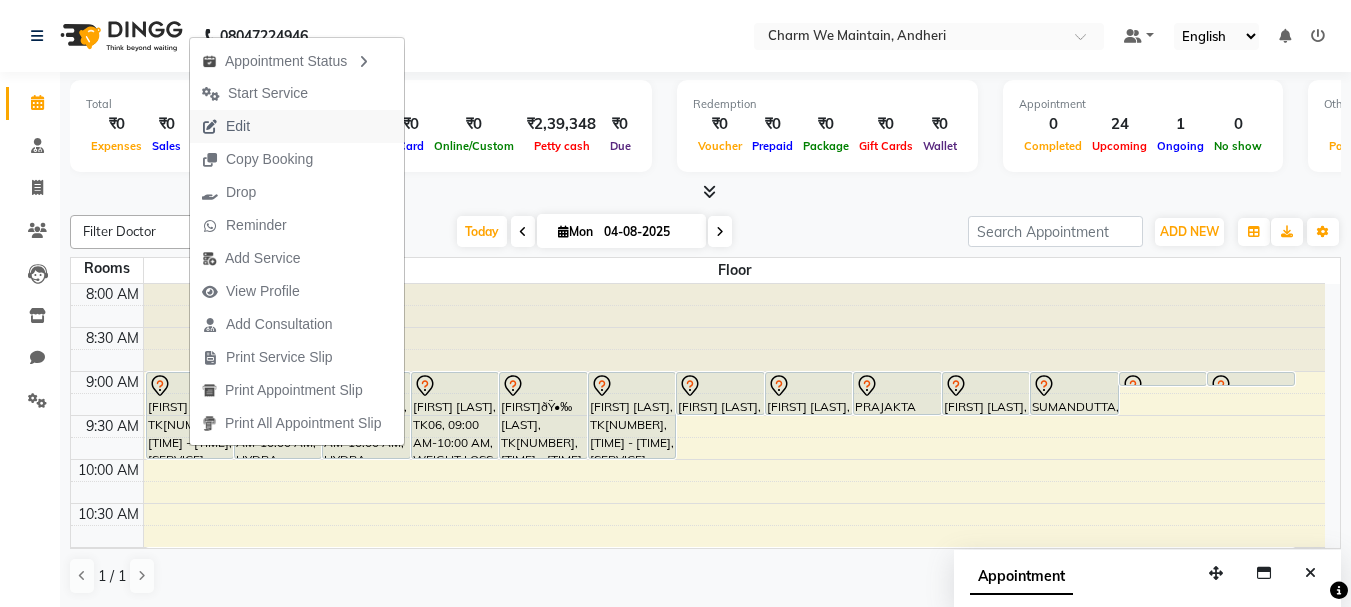 click on "Edit" at bounding box center (297, 126) 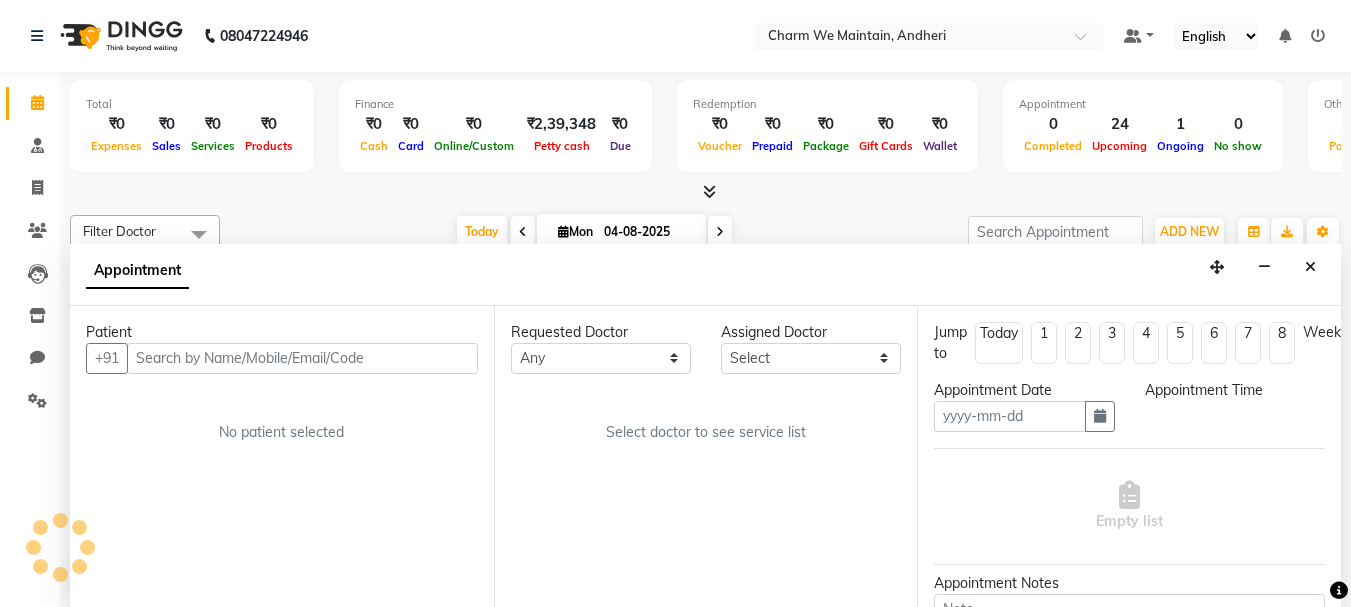 scroll, scrollTop: 1, scrollLeft: 0, axis: vertical 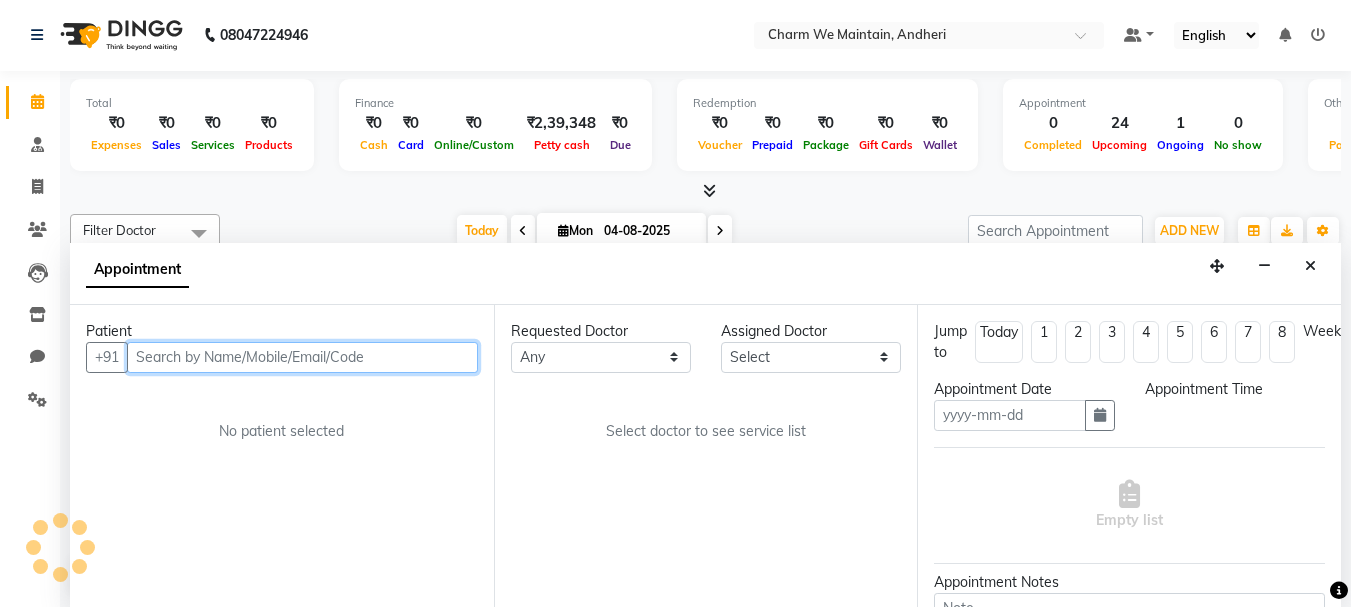 type on "04-08-2025" 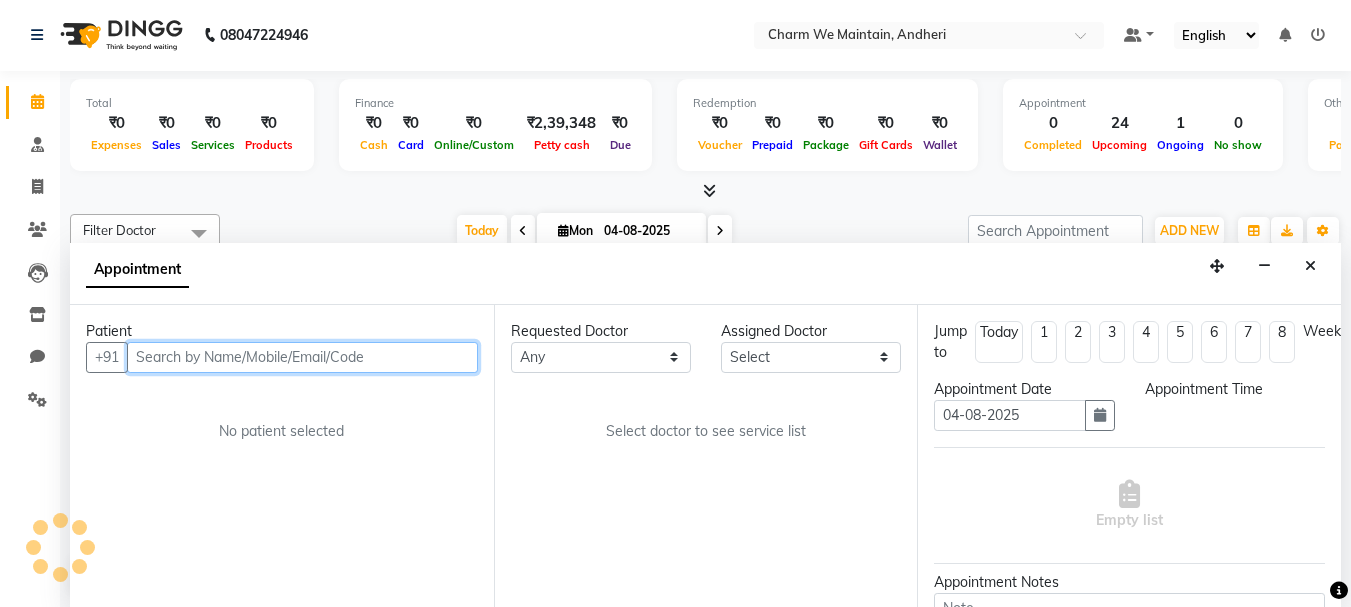 select on "540" 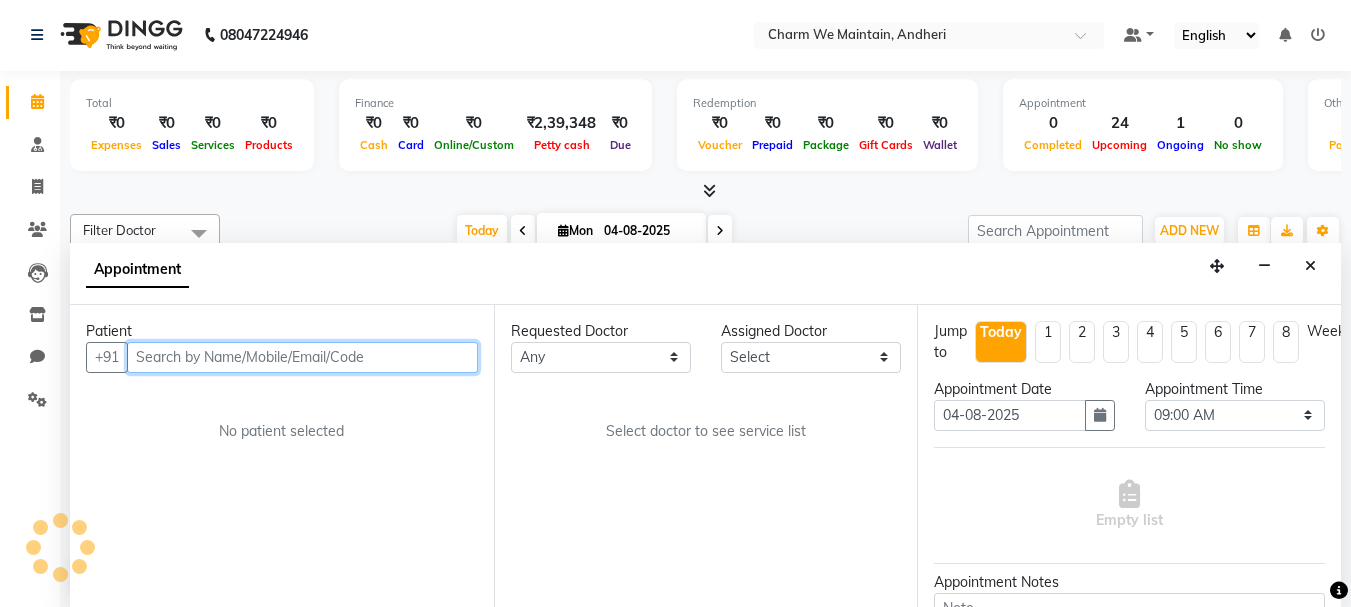 type 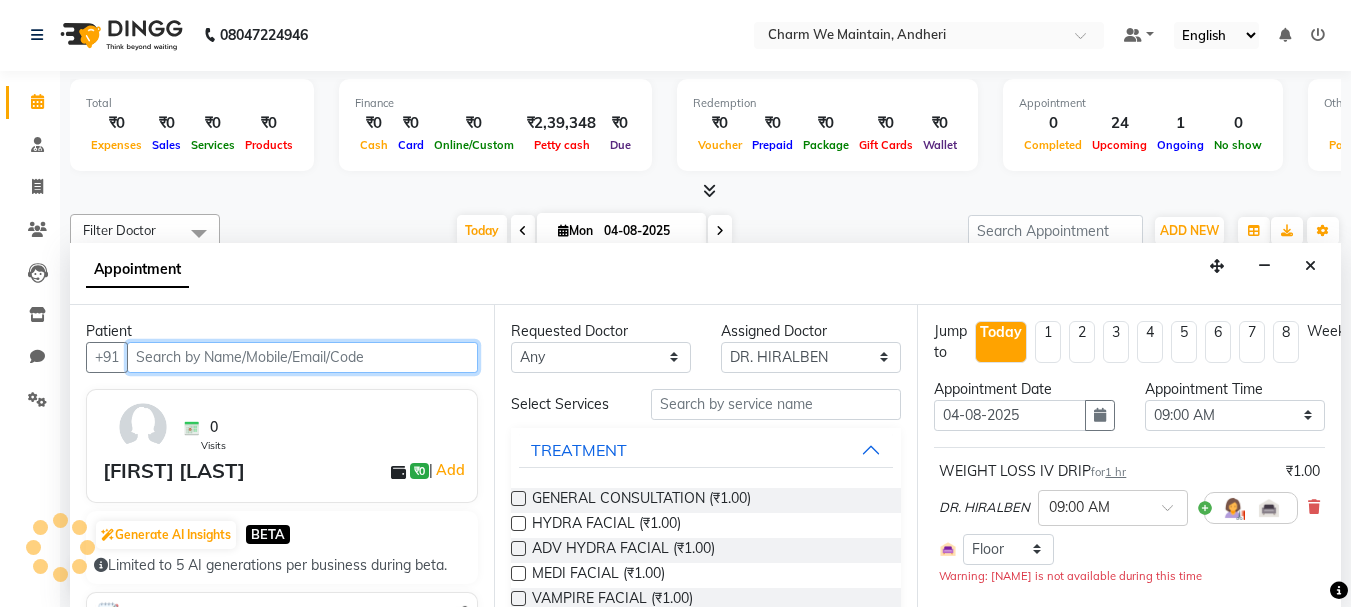 scroll, scrollTop: 881, scrollLeft: 0, axis: vertical 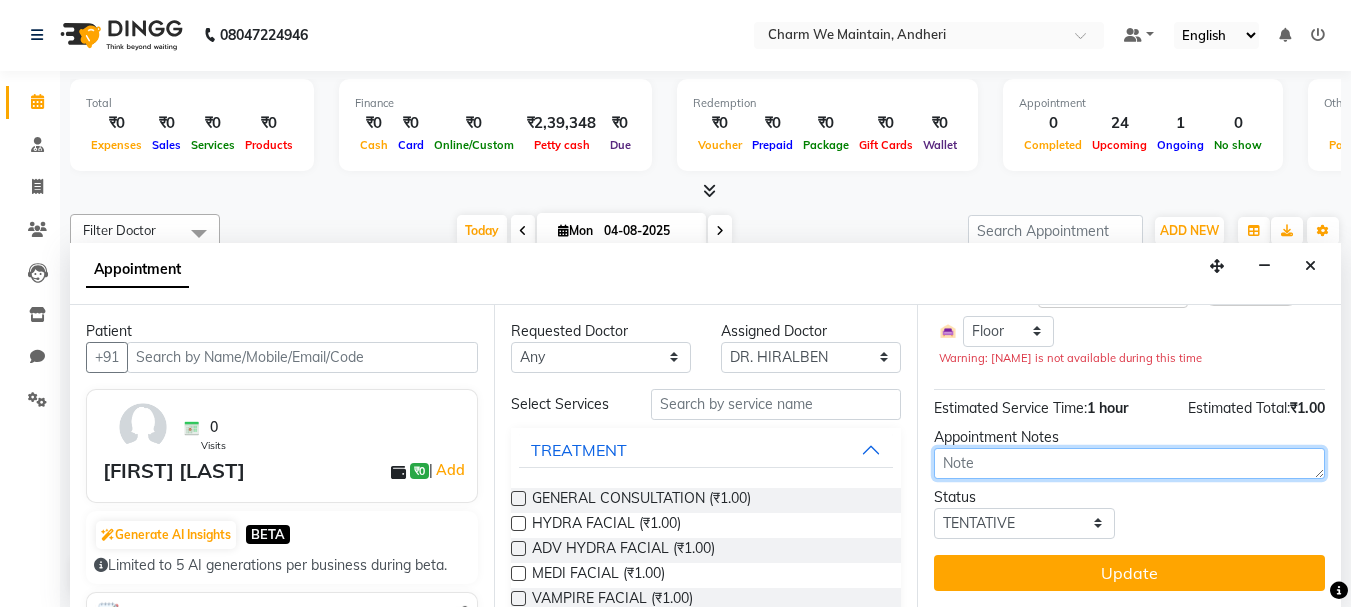 click at bounding box center [1129, 463] 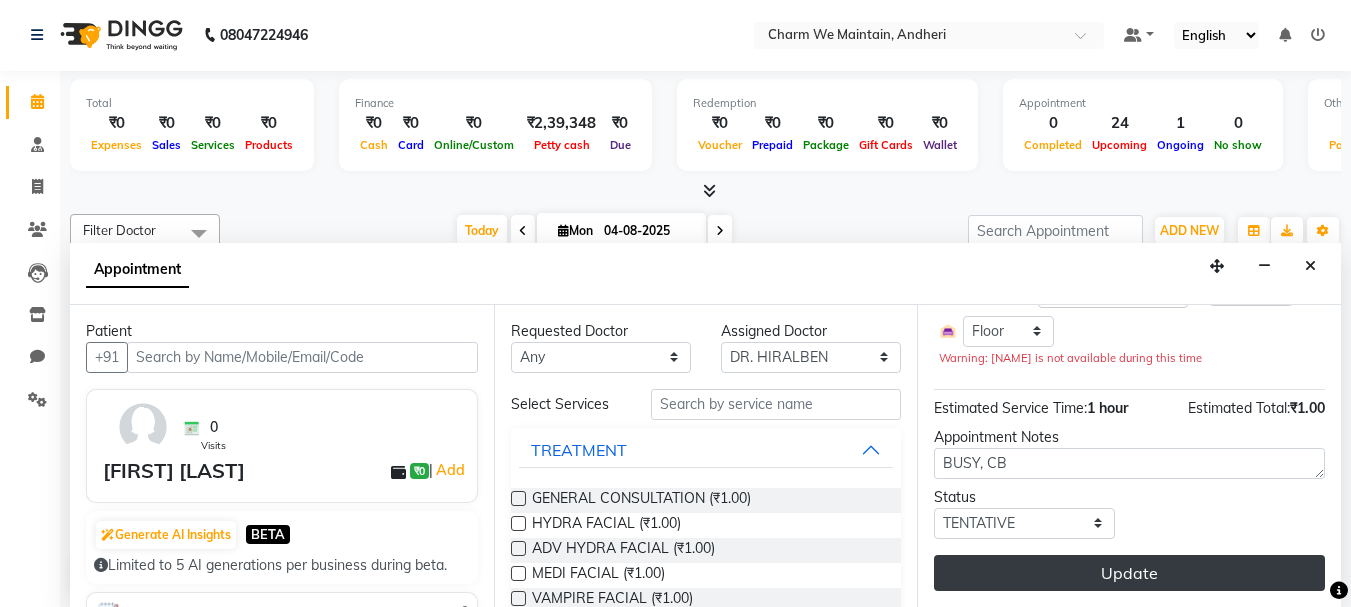 click on "Update" at bounding box center [1129, 573] 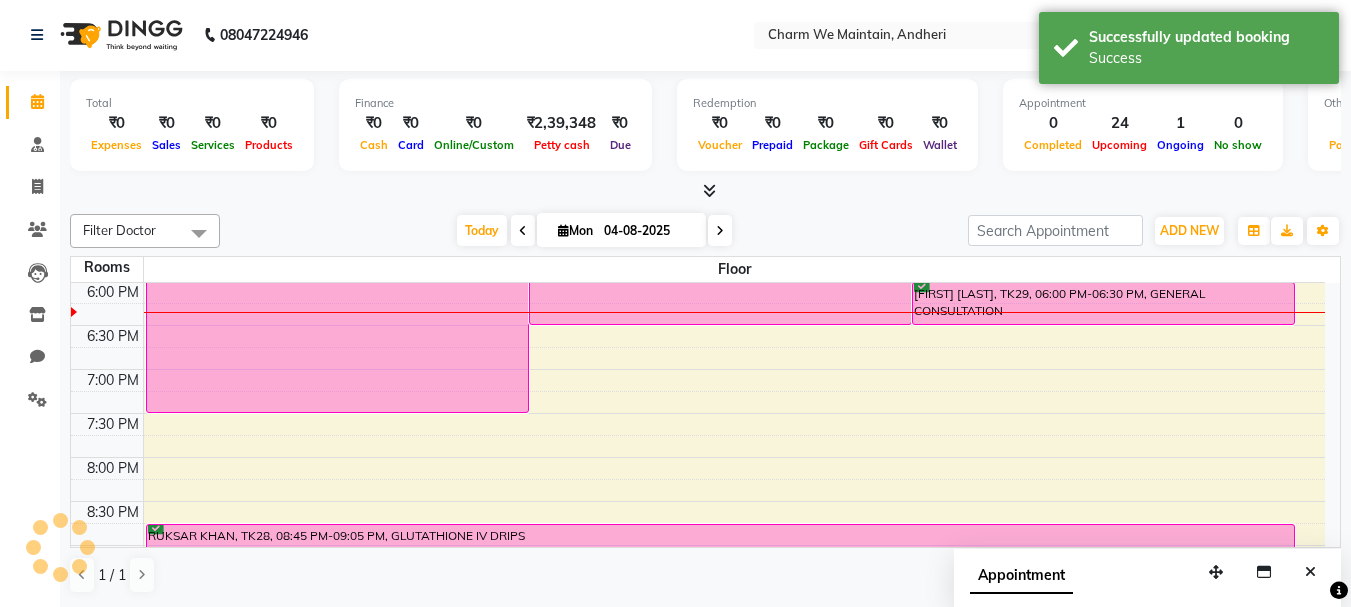 scroll, scrollTop: 0, scrollLeft: 0, axis: both 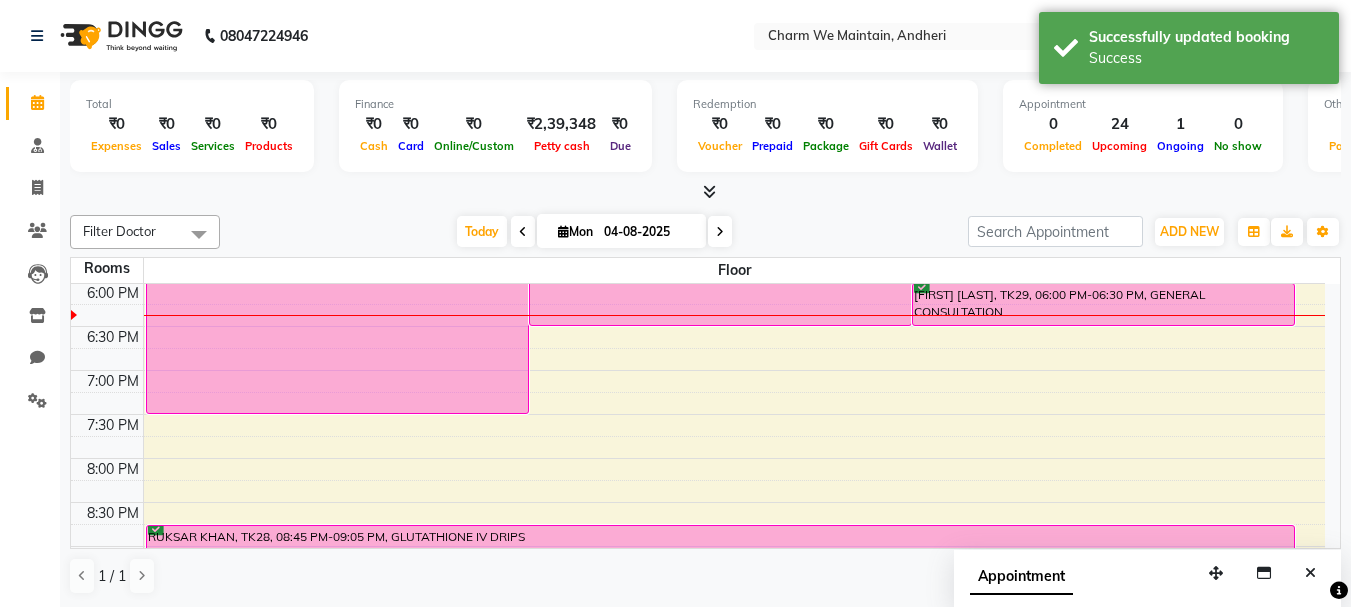 click at bounding box center [720, 231] 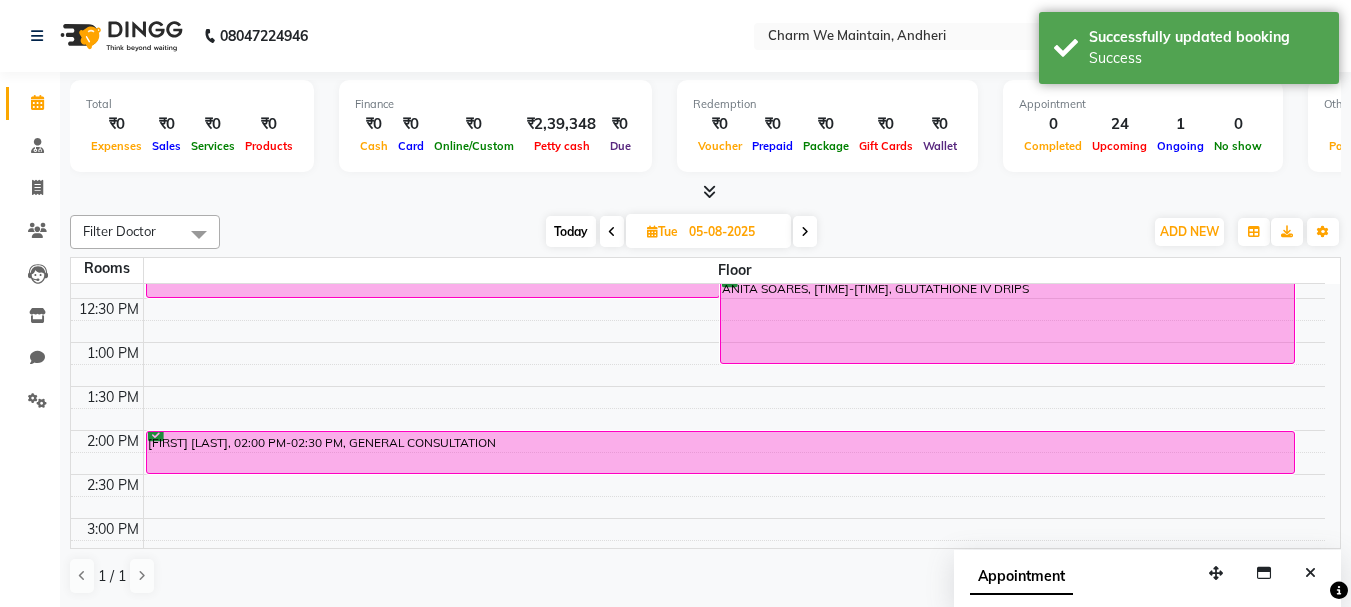 scroll, scrollTop: 0, scrollLeft: 0, axis: both 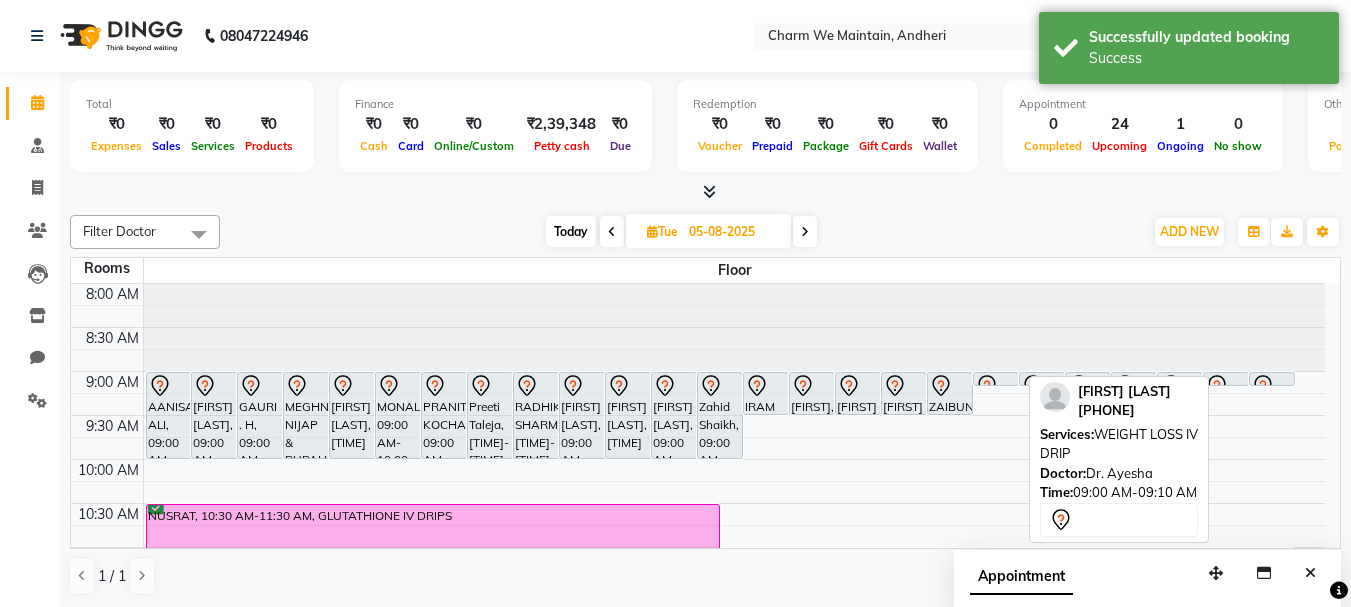 click 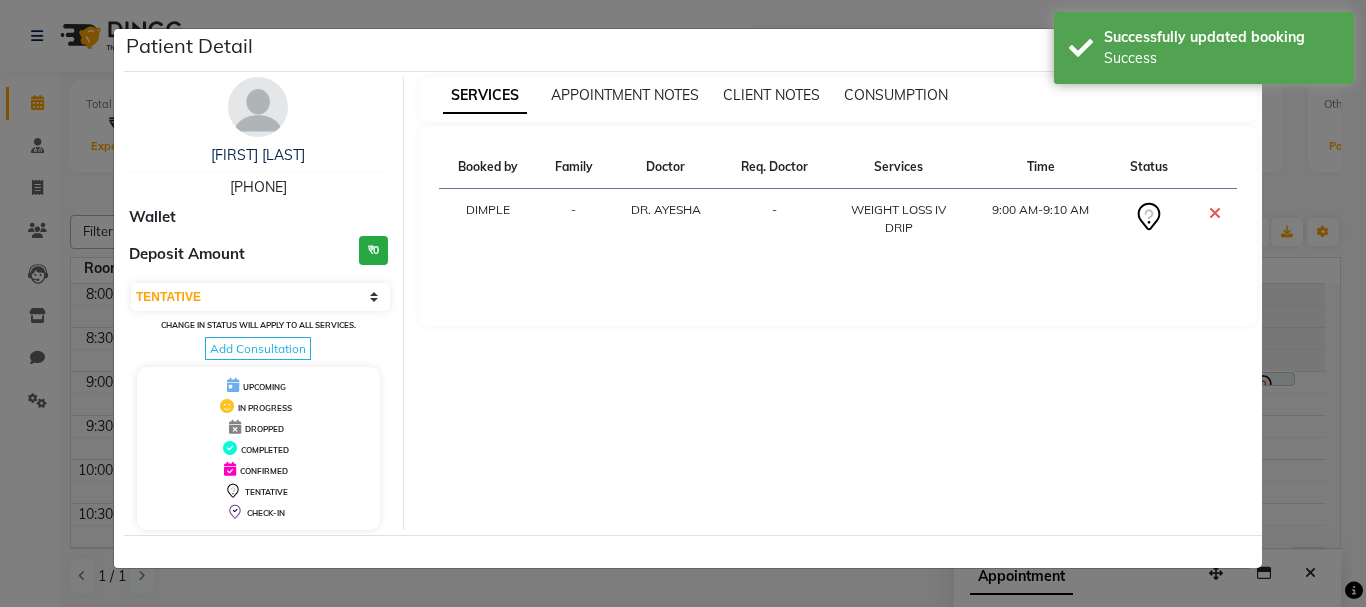 click at bounding box center [1215, 213] 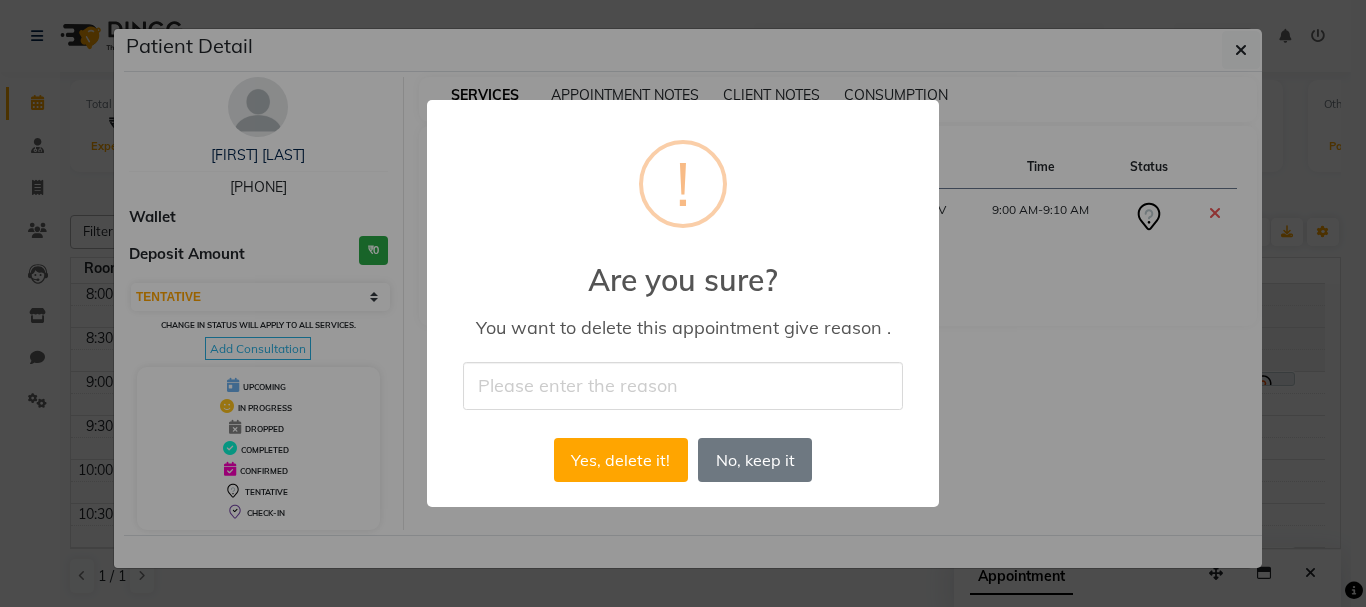 click at bounding box center [683, 385] 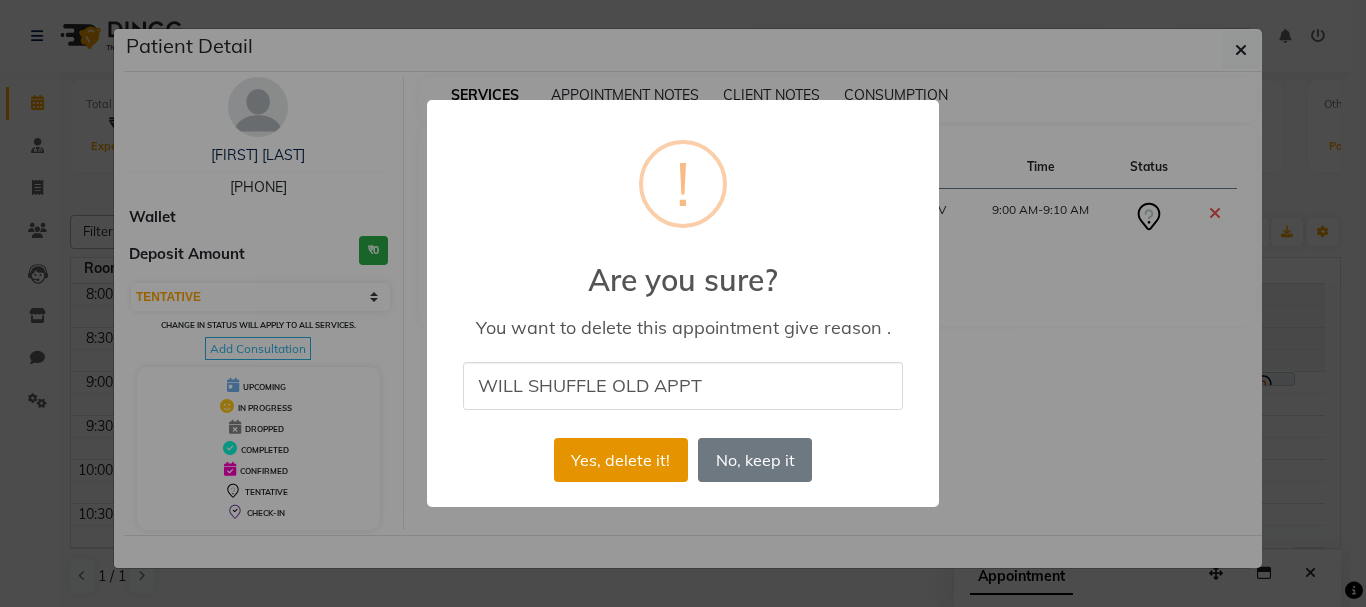 click on "Yes, delete it!" at bounding box center (621, 460) 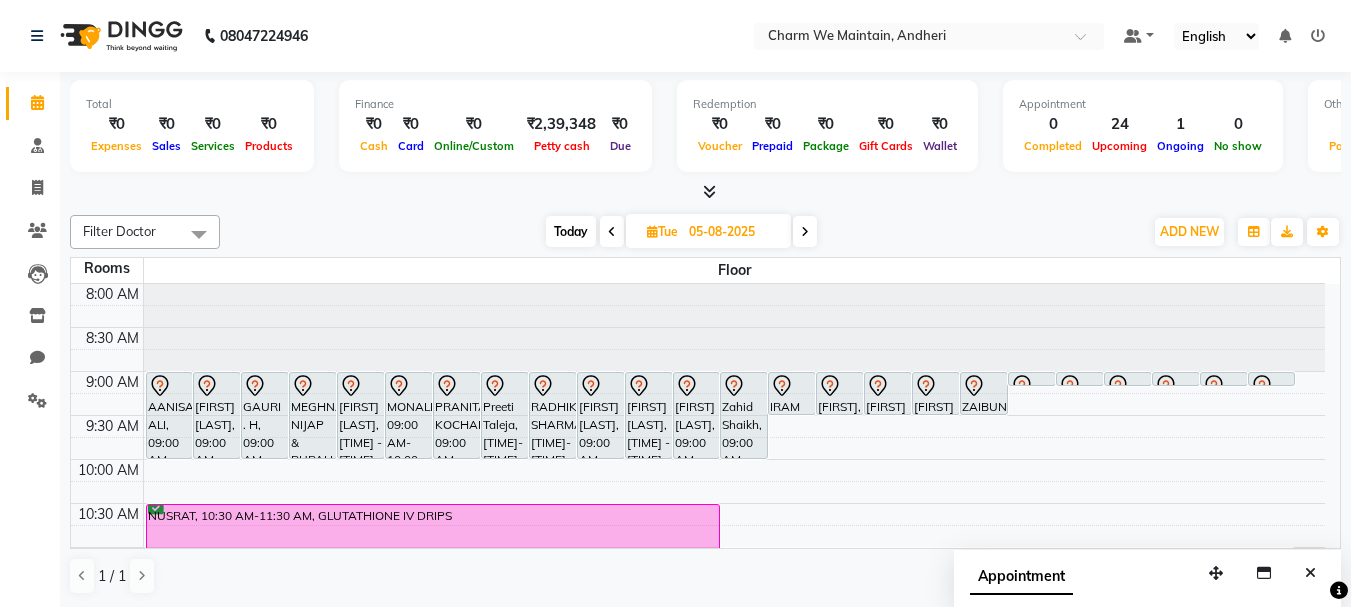 click on "Today" at bounding box center [571, 231] 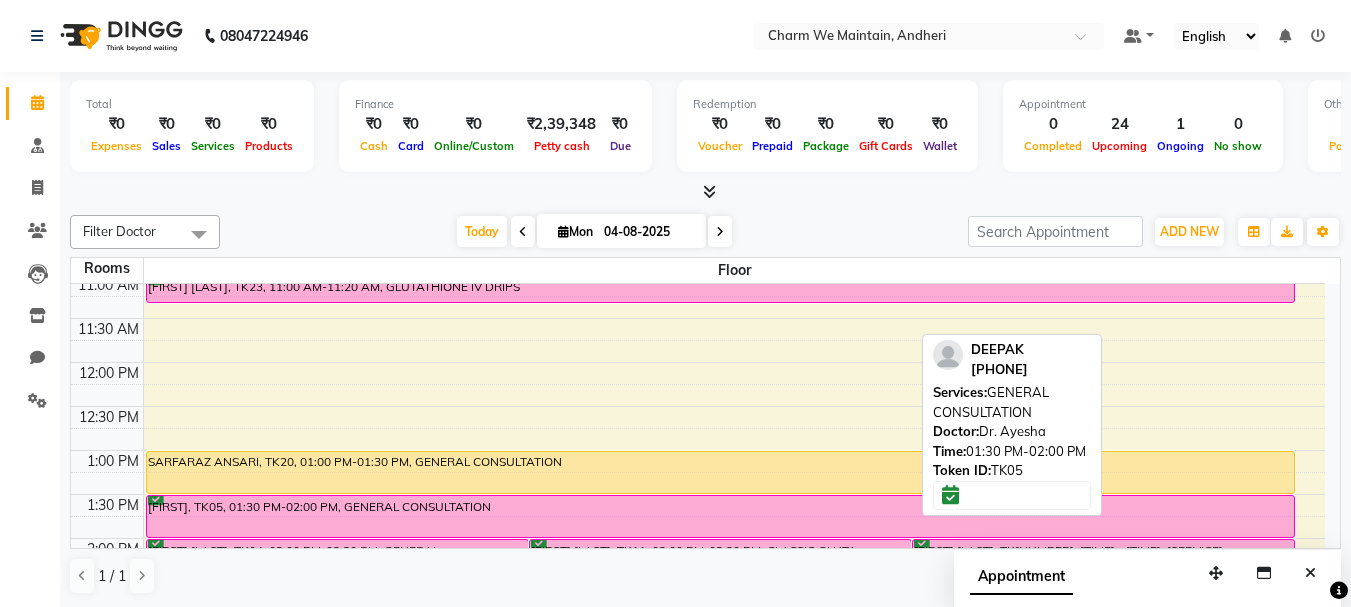 scroll, scrollTop: 0, scrollLeft: 0, axis: both 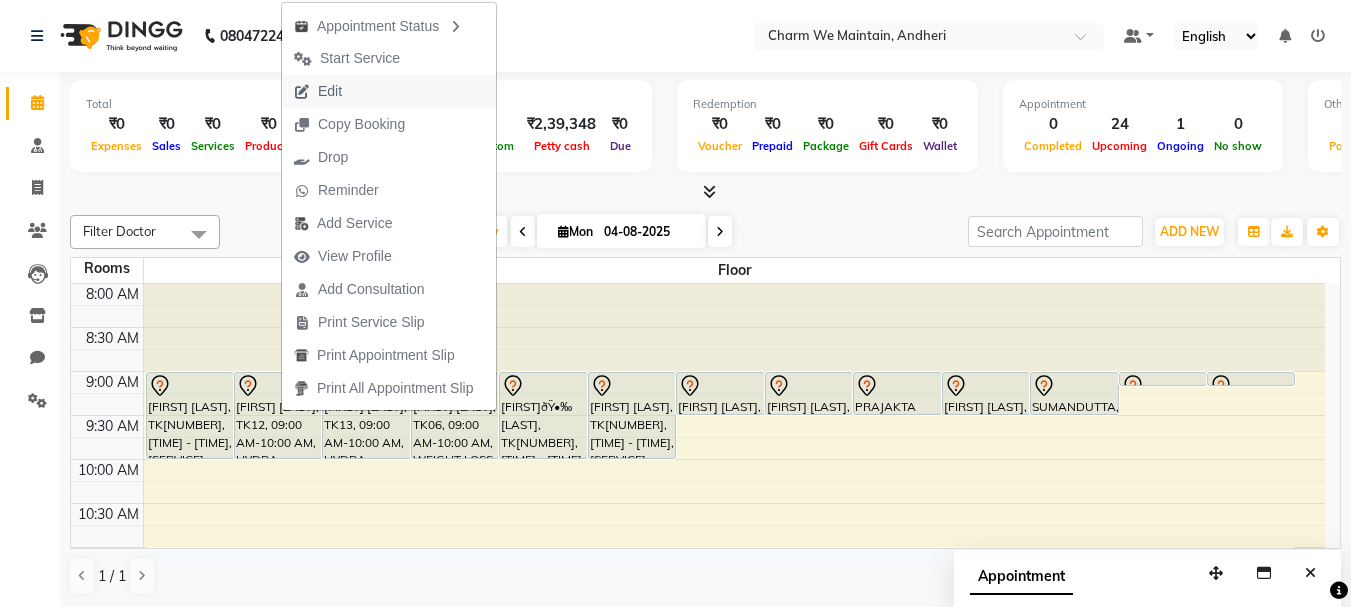 click on "Edit" at bounding box center [389, 91] 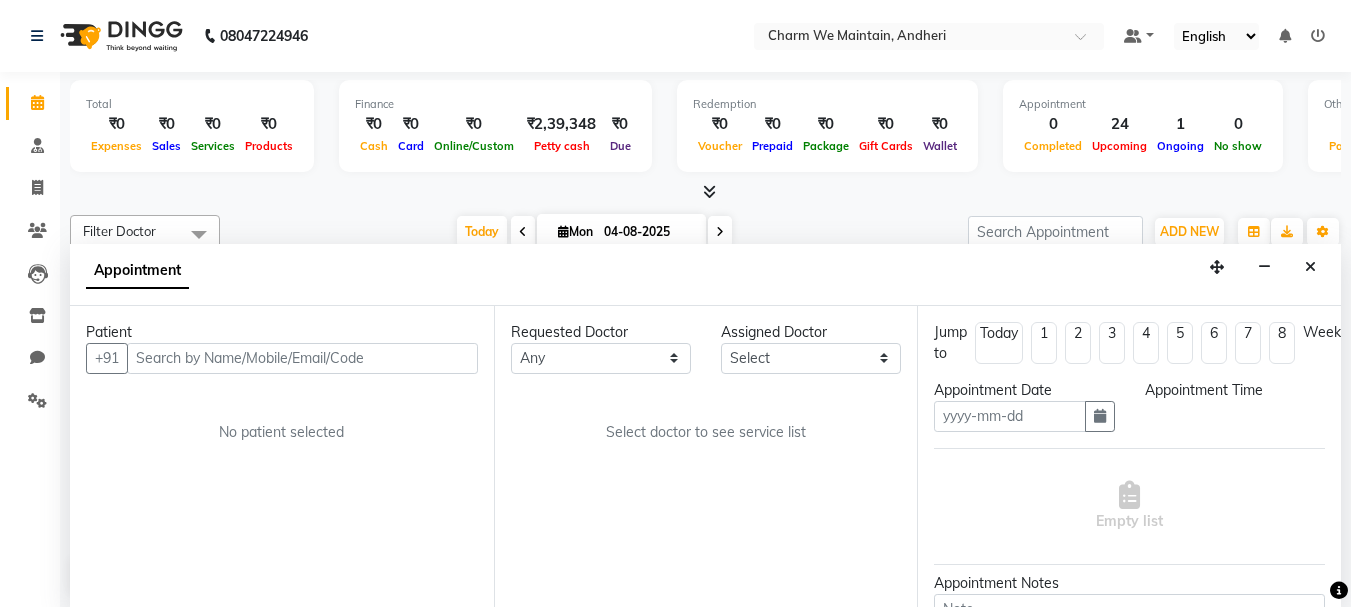 scroll, scrollTop: 1, scrollLeft: 0, axis: vertical 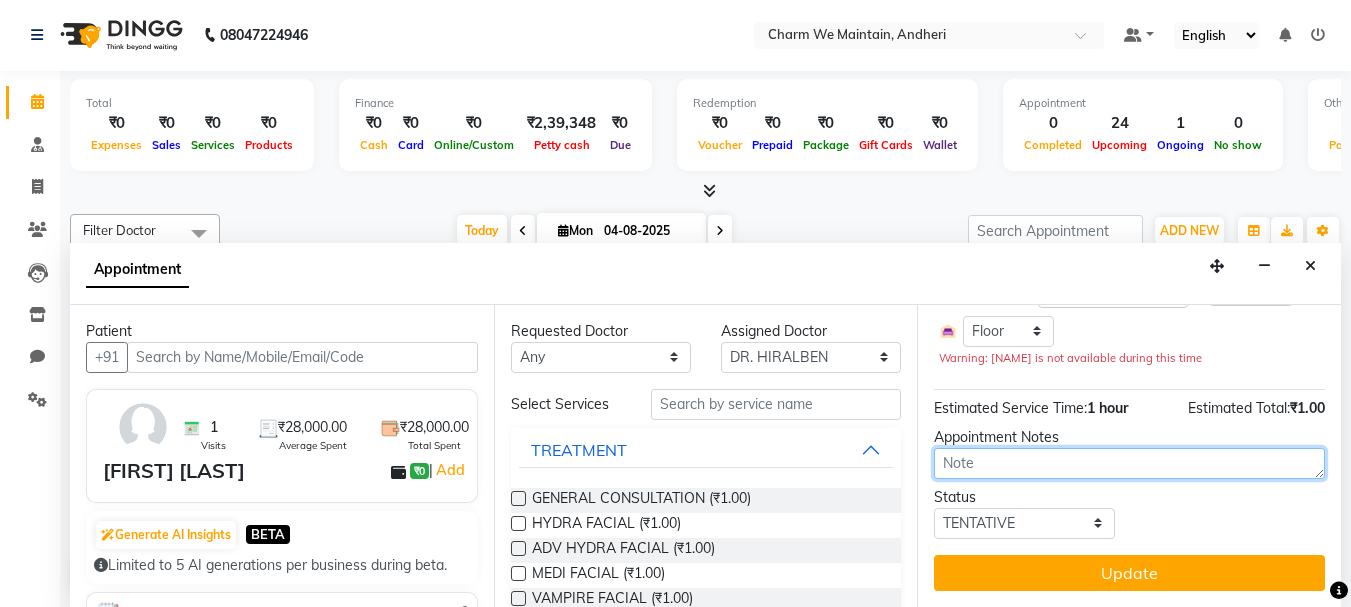 click at bounding box center [1129, 463] 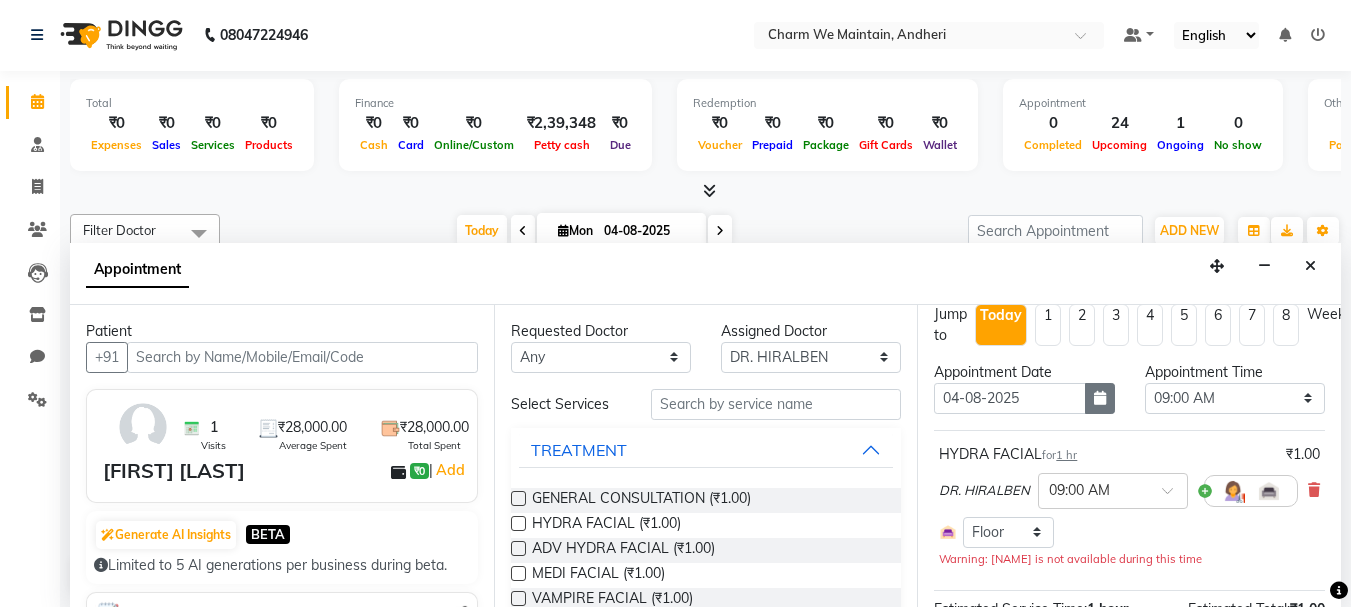 scroll, scrollTop: 0, scrollLeft: 0, axis: both 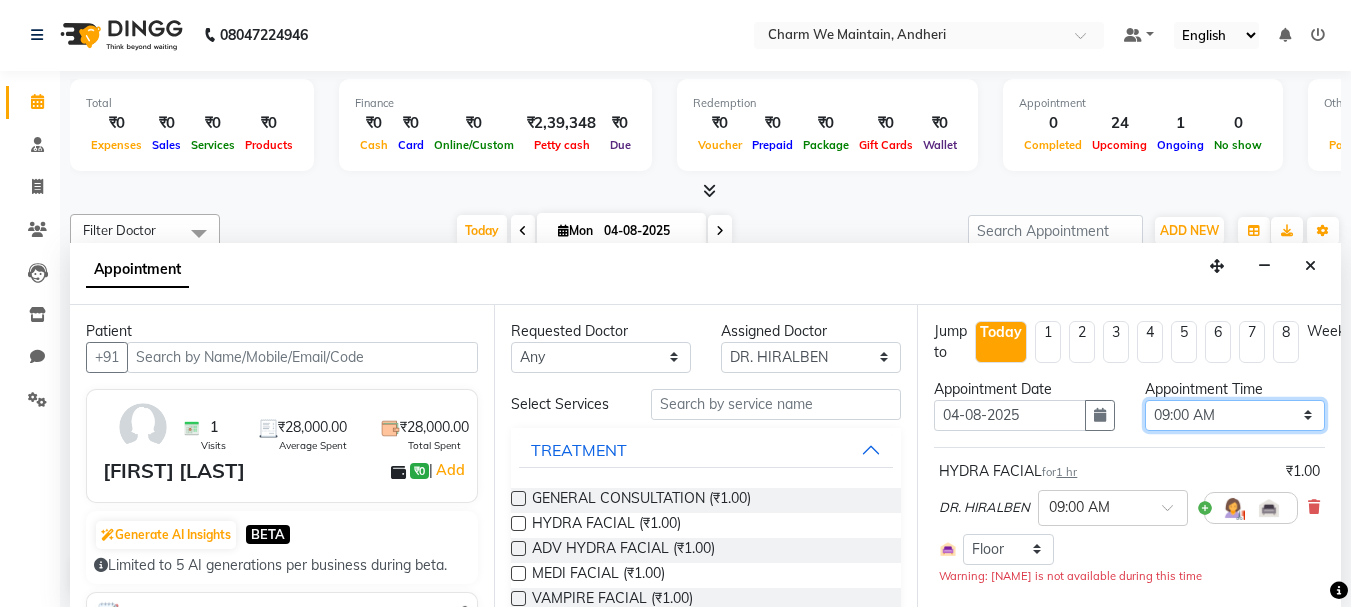 click on "Select 09:00 AM 09:15 AM 09:30 AM 09:45 AM 10:00 AM 10:15 AM 10:30 AM 10:45 AM 11:00 AM 11:15 AM 11:30 AM 11:45 AM 12:00 PM 12:15 PM 12:30 PM 12:45 PM 01:00 PM 01:15 PM 01:30 PM 01:45 PM 02:00 PM 02:15 PM 02:30 PM 02:45 PM 03:00 PM 03:15 PM 03:30 PM 03:45 PM 04:00 PM 04:15 PM 04:30 PM 04:45 PM 05:00 PM 05:15 PM 05:30 PM 05:45 PM 06:00 PM 06:15 PM 06:30 PM 06:45 PM 07:00 PM 07:15 PM 07:30 PM 07:45 PM 08:00 PM 08:15 PM 08:30 PM 08:45 PM 09:00 PM 09:15 PM 09:30 PM 09:45 PM 10:00 PM" at bounding box center (1235, 415) 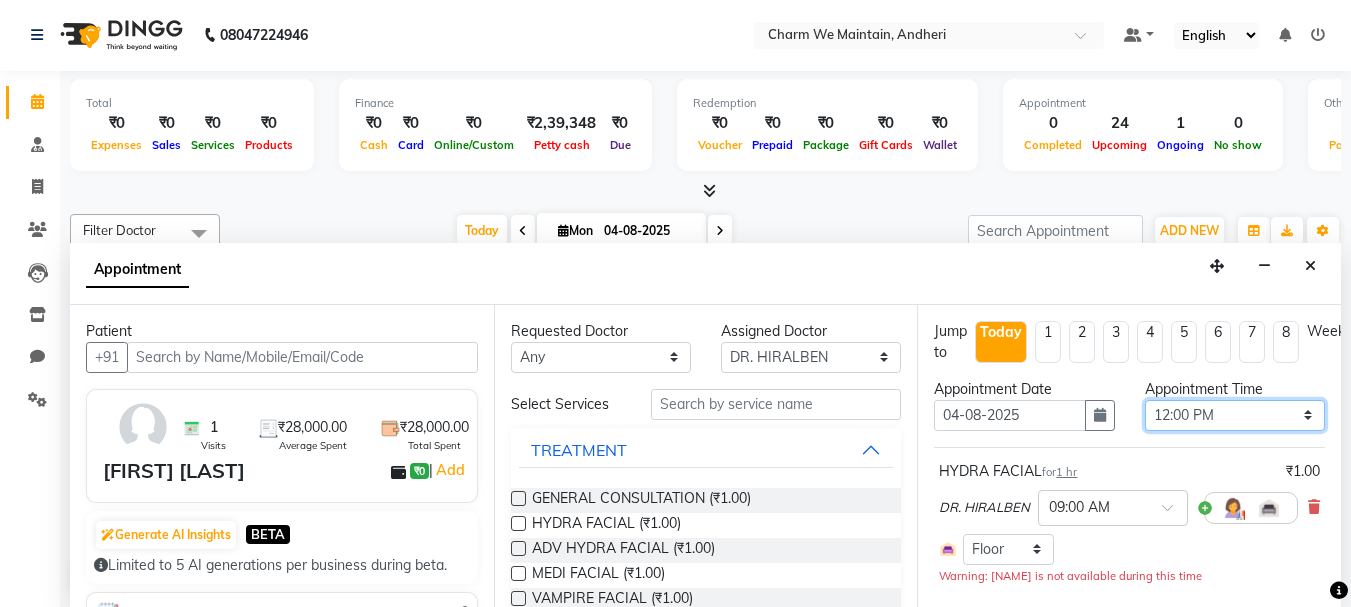 click on "Select 09:00 AM 09:15 AM 09:30 AM 09:45 AM 10:00 AM 10:15 AM 10:30 AM 10:45 AM 11:00 AM 11:15 AM 11:30 AM 11:45 AM 12:00 PM 12:15 PM 12:30 PM 12:45 PM 01:00 PM 01:15 PM 01:30 PM 01:45 PM 02:00 PM 02:15 PM 02:30 PM 02:45 PM 03:00 PM 03:15 PM 03:30 PM 03:45 PM 04:00 PM 04:15 PM 04:30 PM 04:45 PM 05:00 PM 05:15 PM 05:30 PM 05:45 PM 06:00 PM 06:15 PM 06:30 PM 06:45 PM 07:00 PM 07:15 PM 07:30 PM 07:45 PM 08:00 PM 08:15 PM 08:30 PM 08:45 PM 09:00 PM 09:15 PM 09:30 PM 09:45 PM 10:00 PM" at bounding box center (1235, 415) 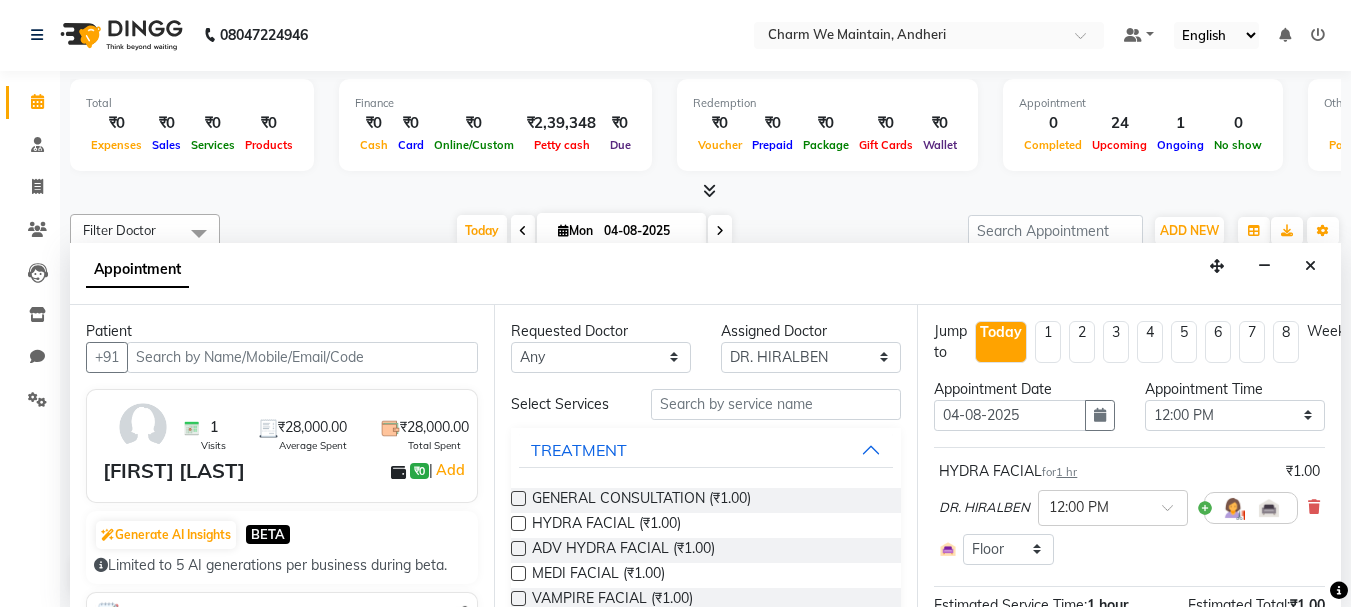 click on "1 hr" at bounding box center (1066, 472) 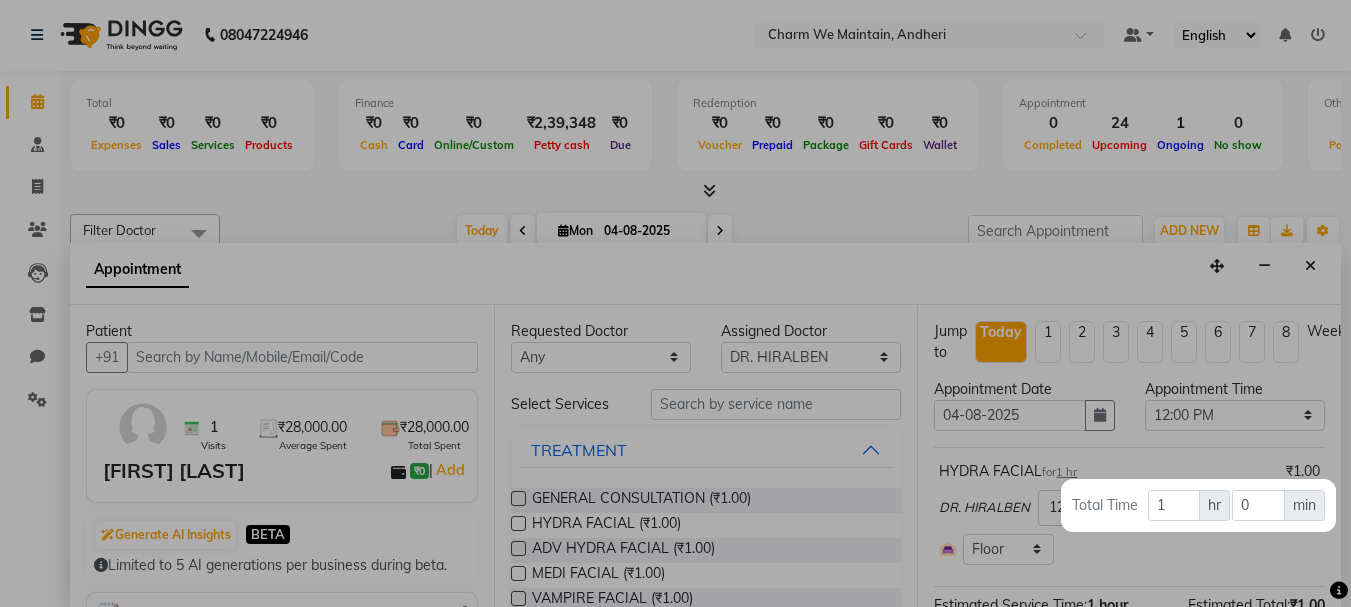 click at bounding box center (675, 303) 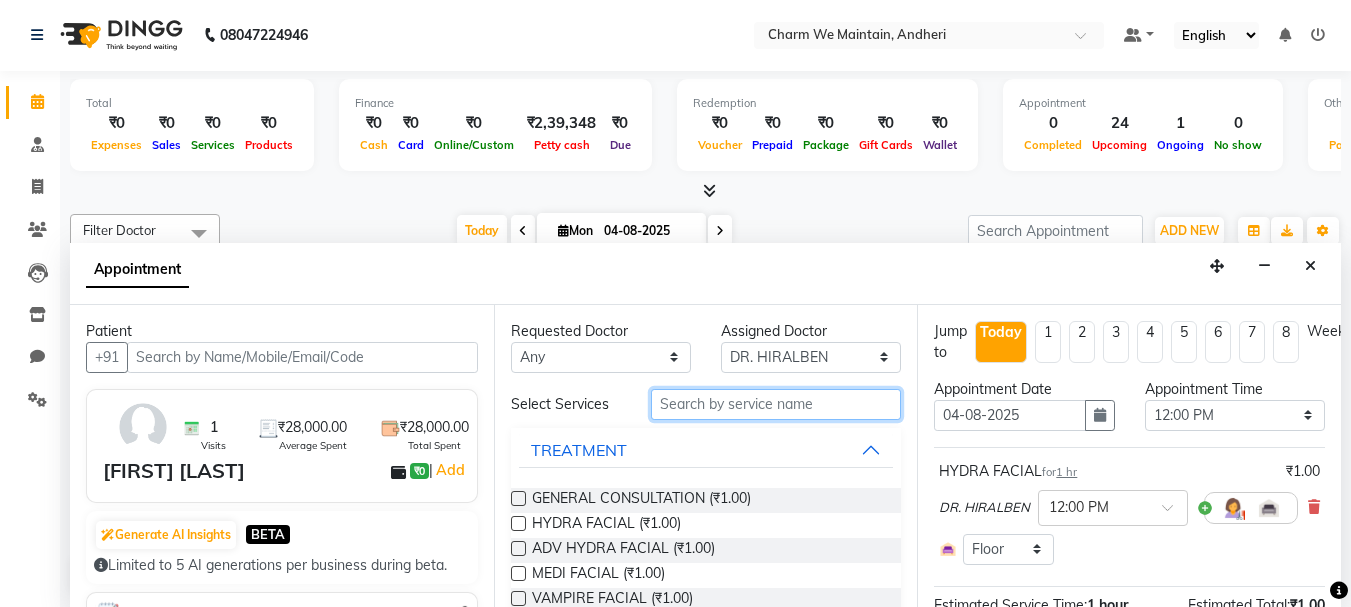 click at bounding box center (776, 404) 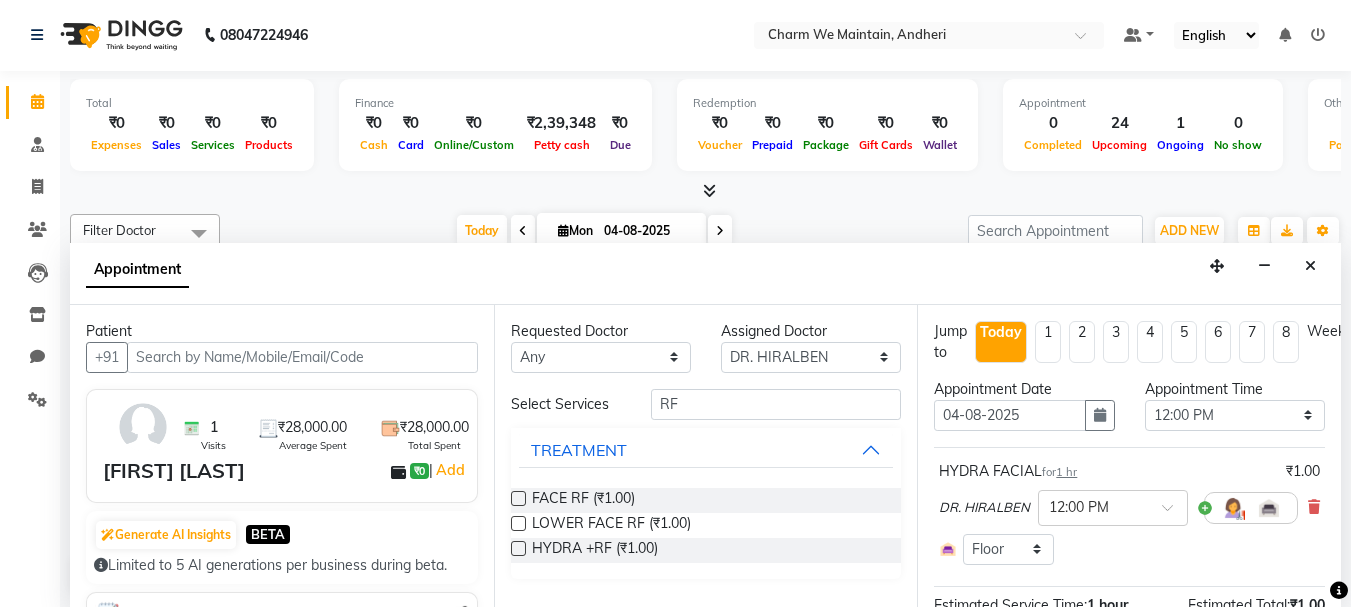 click at bounding box center (518, 523) 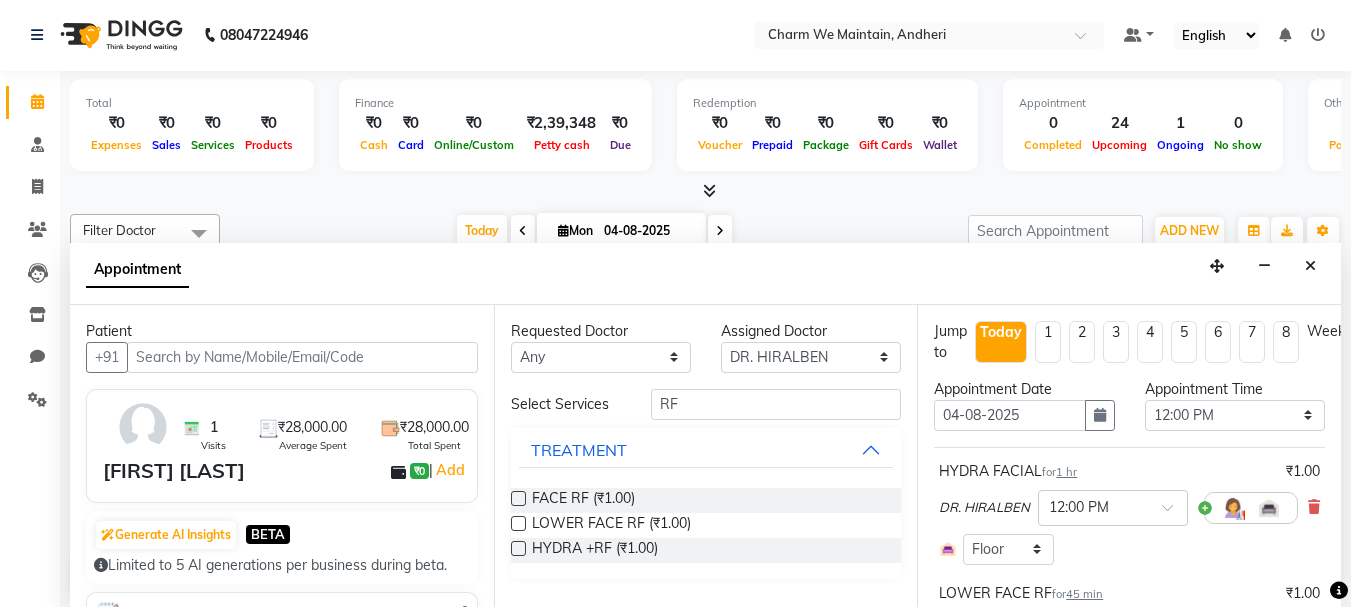click on "HYDRA FACIAL   for  1 hr ₹1.00 DR.[LAST]	 × 12:00 PM Select Room Floor" at bounding box center [1129, 513] 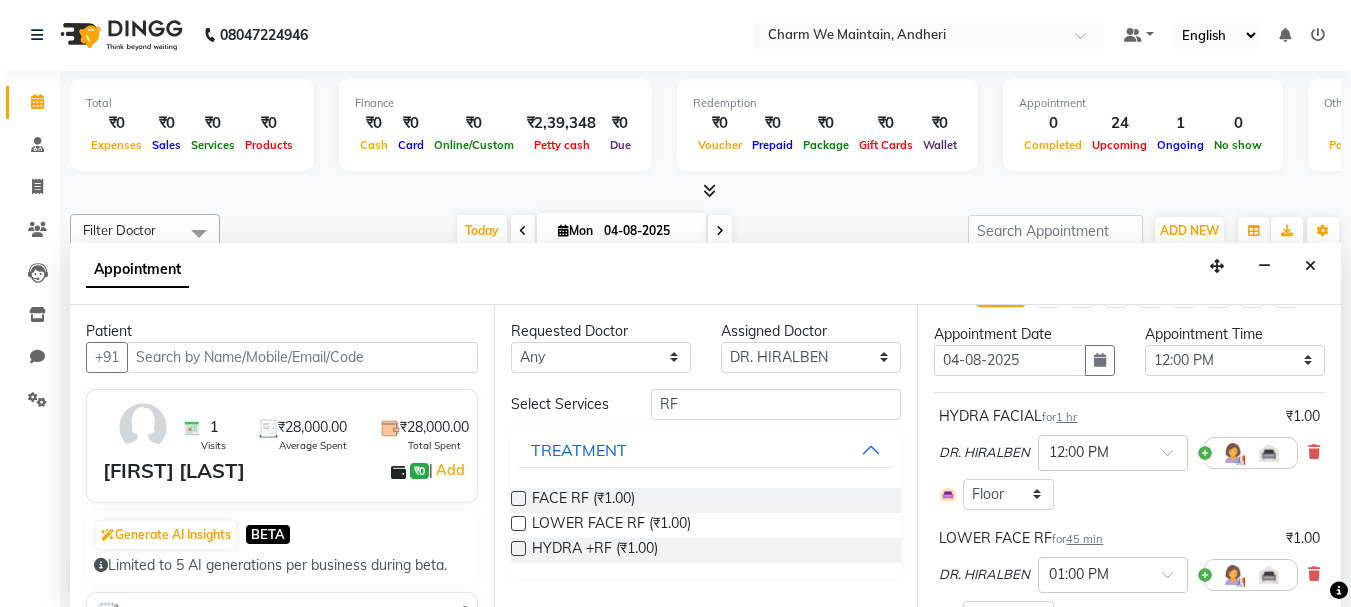 scroll, scrollTop: 100, scrollLeft: 0, axis: vertical 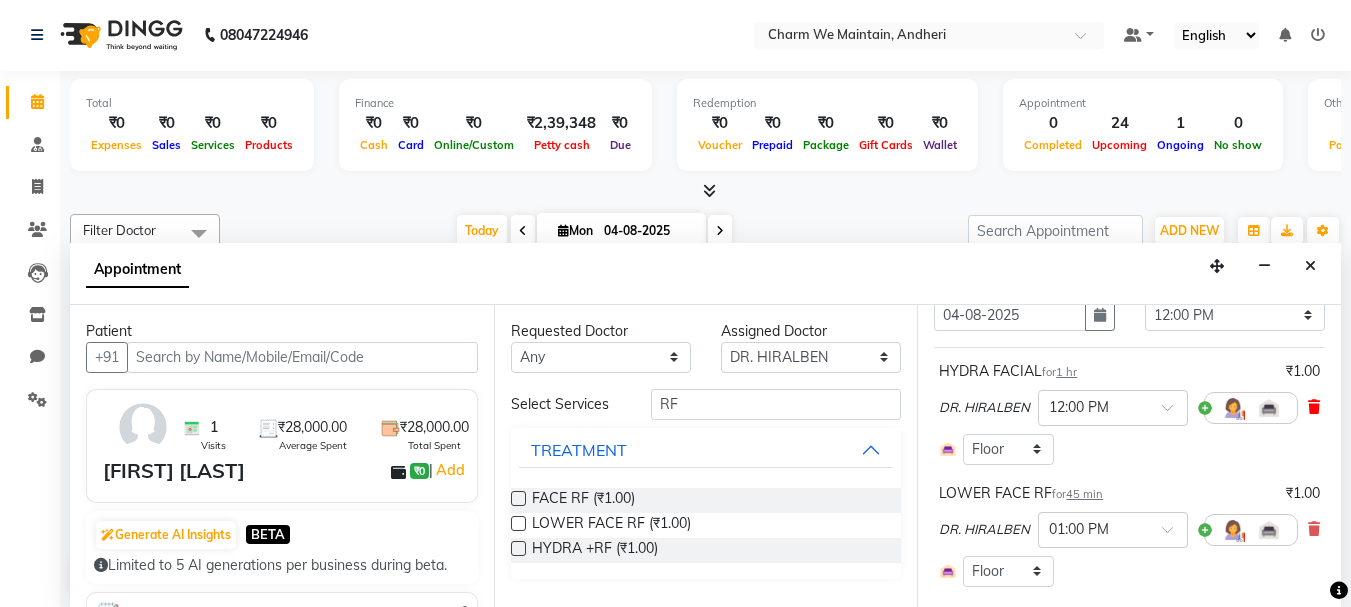 click at bounding box center (1314, 407) 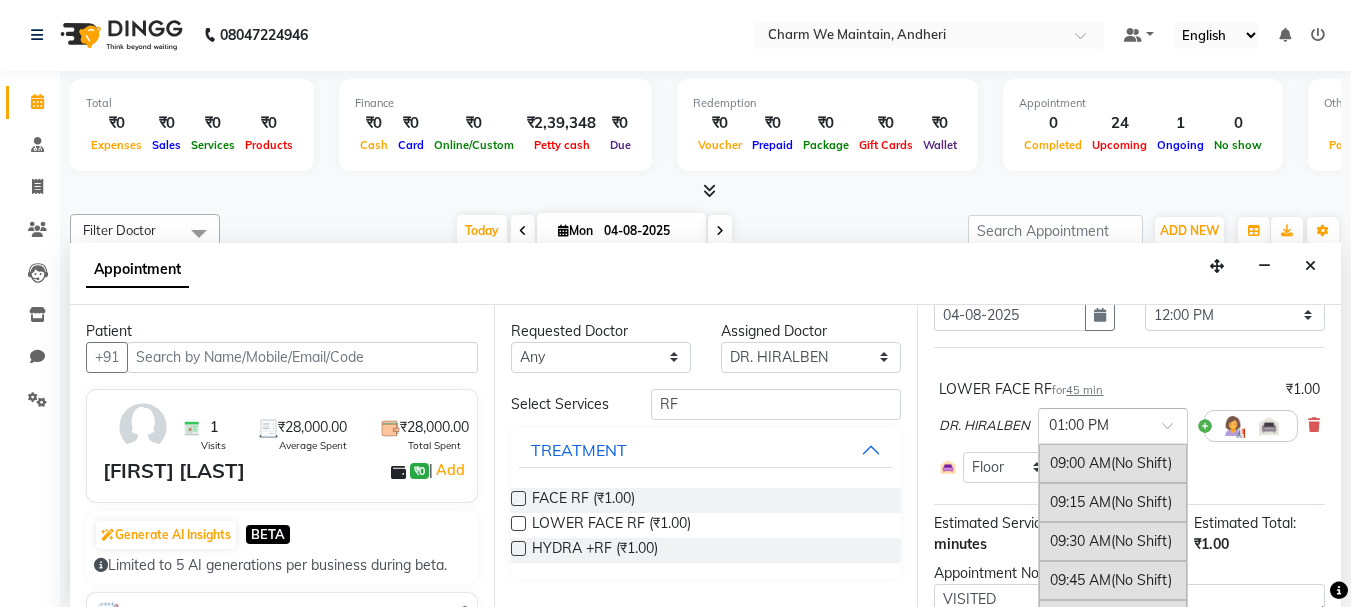 click at bounding box center [1113, 424] 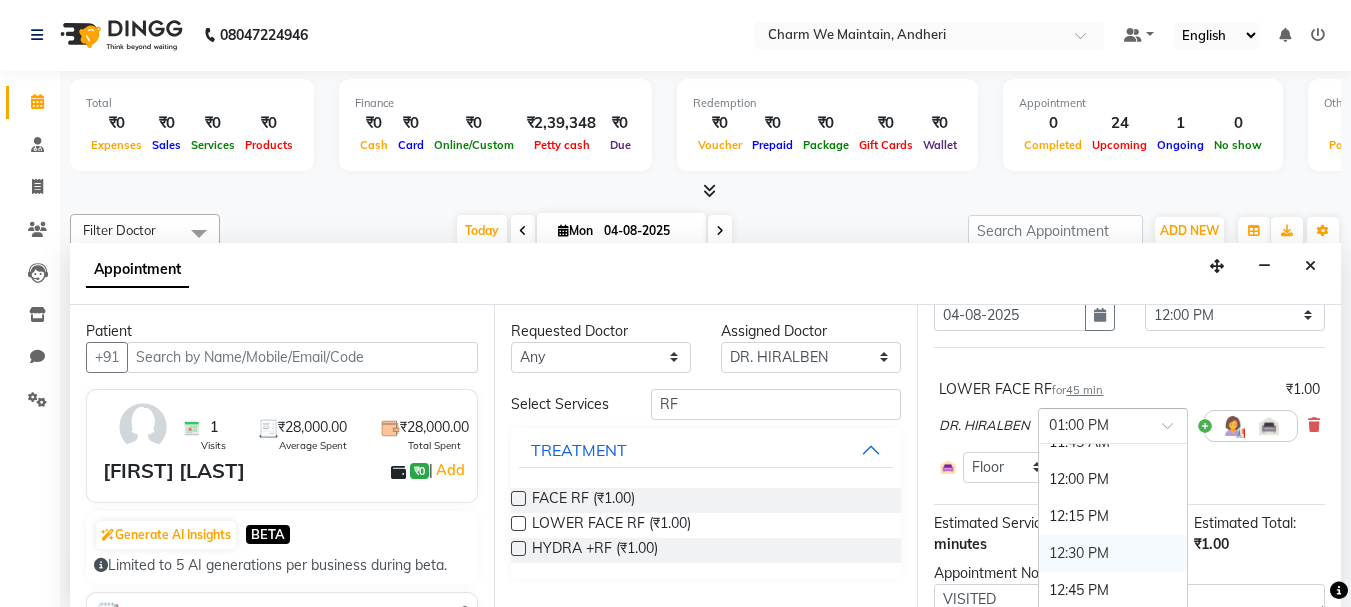 scroll, scrollTop: 408, scrollLeft: 0, axis: vertical 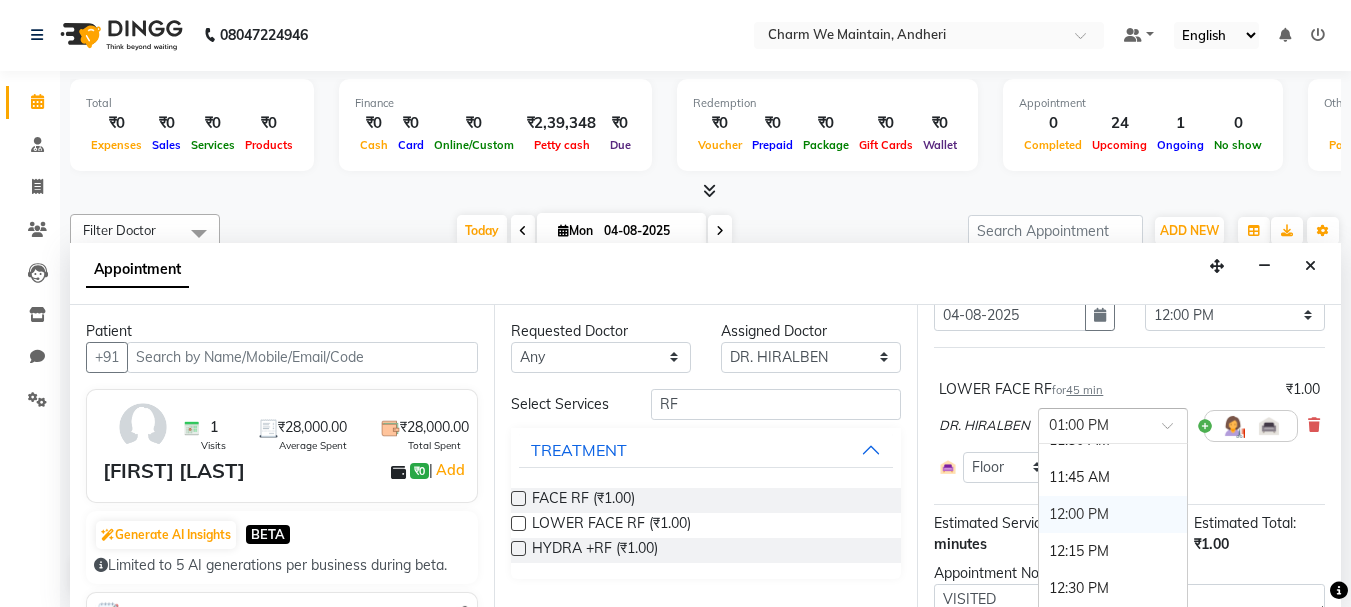 click on "12:00 PM" at bounding box center [1113, 514] 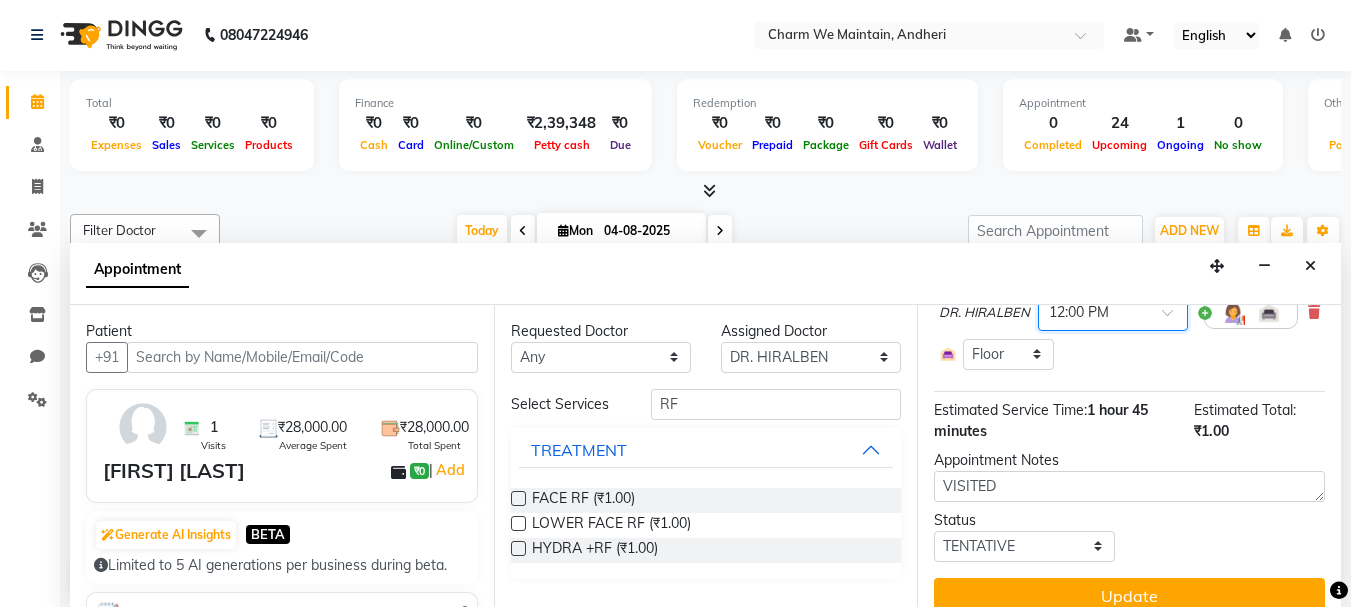 scroll, scrollTop: 254, scrollLeft: 0, axis: vertical 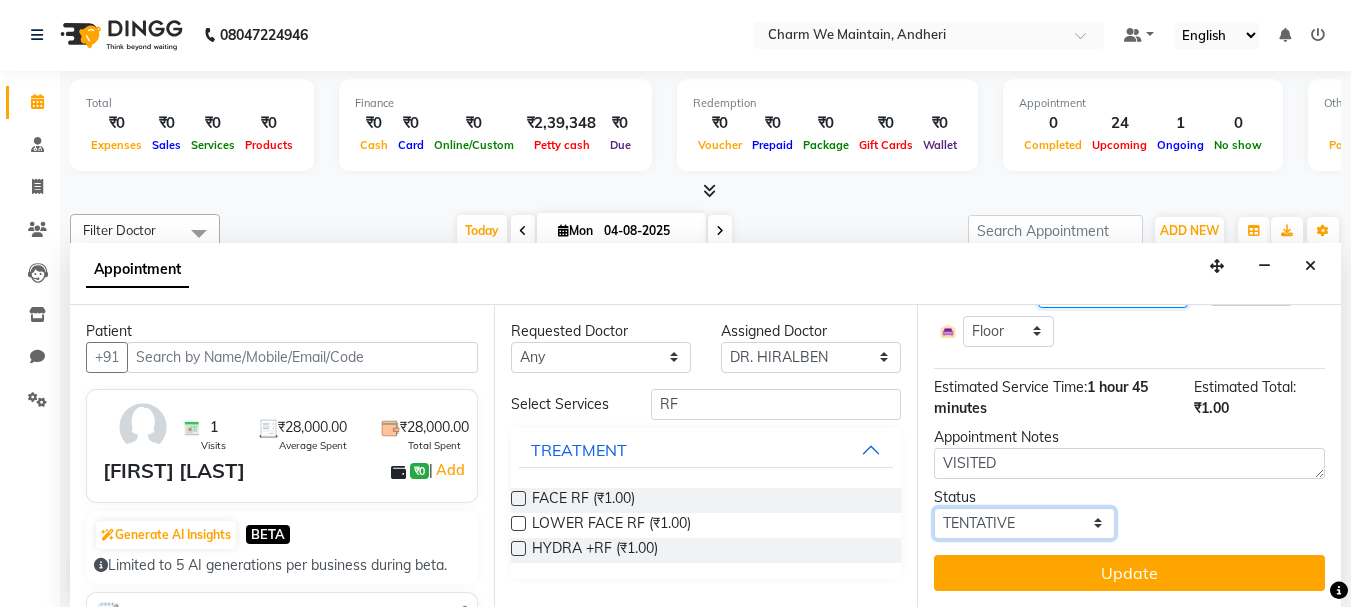 click on "Select TENTATIVE CONFIRM CHECK-IN UPCOMING" at bounding box center (1024, 523) 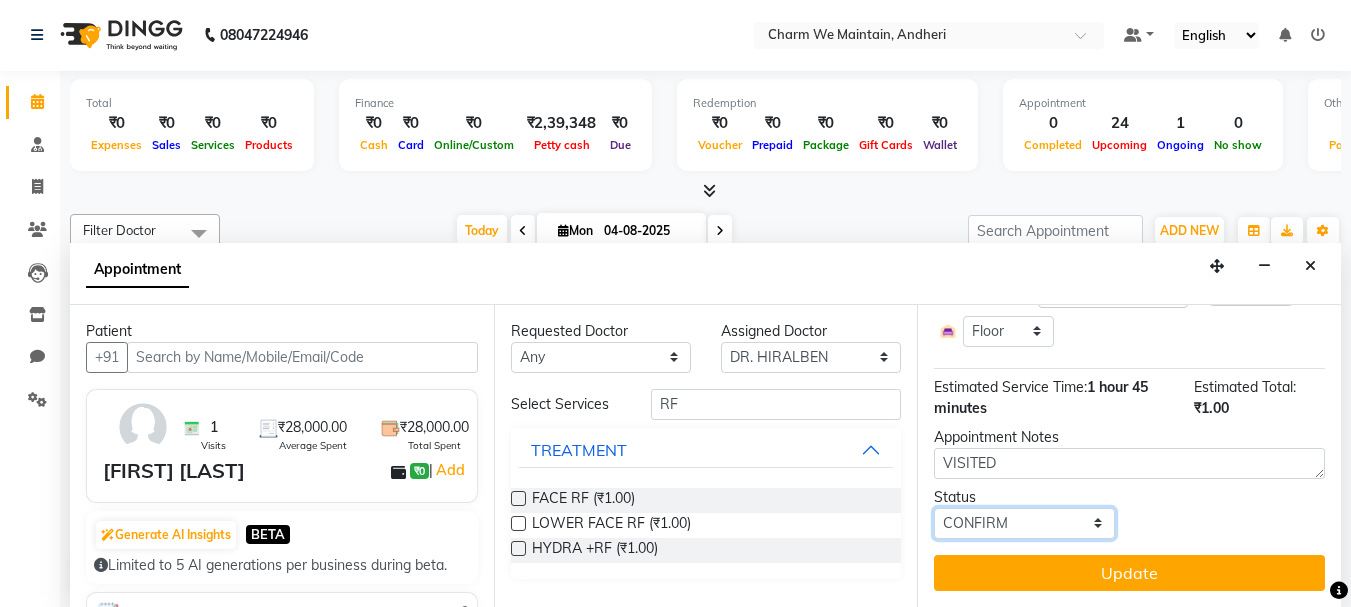click on "Select TENTATIVE CONFIRM CHECK-IN UPCOMING" at bounding box center [1024, 523] 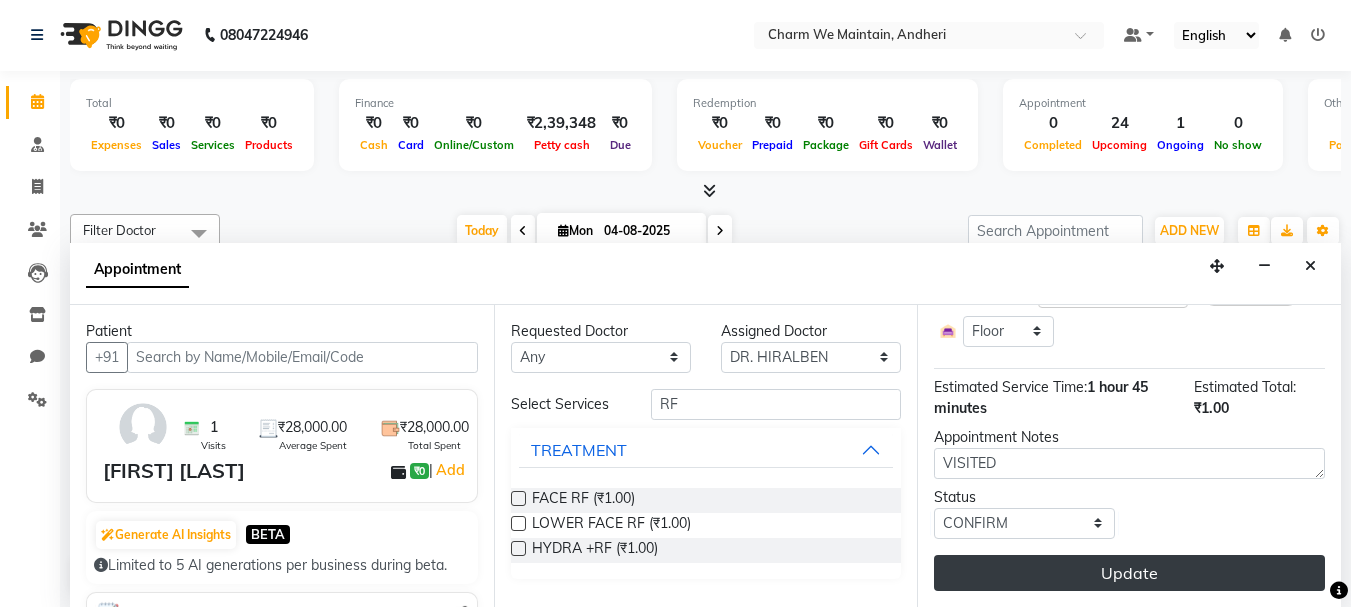 click on "Update" at bounding box center (1129, 573) 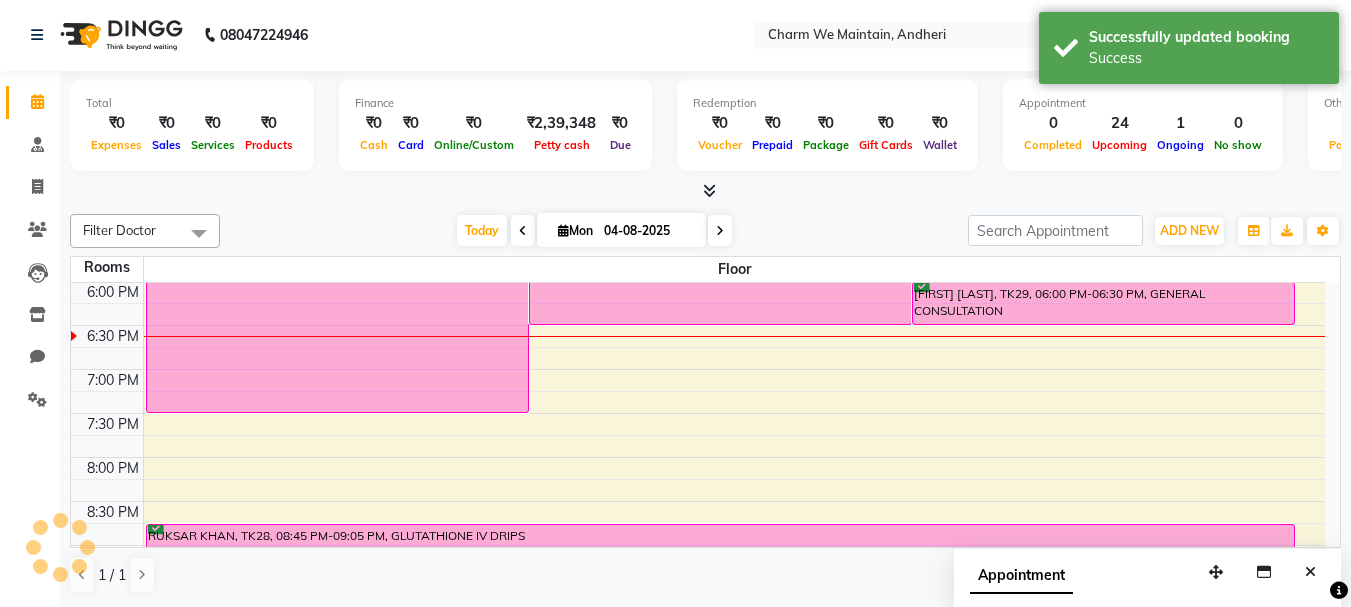 scroll, scrollTop: 0, scrollLeft: 0, axis: both 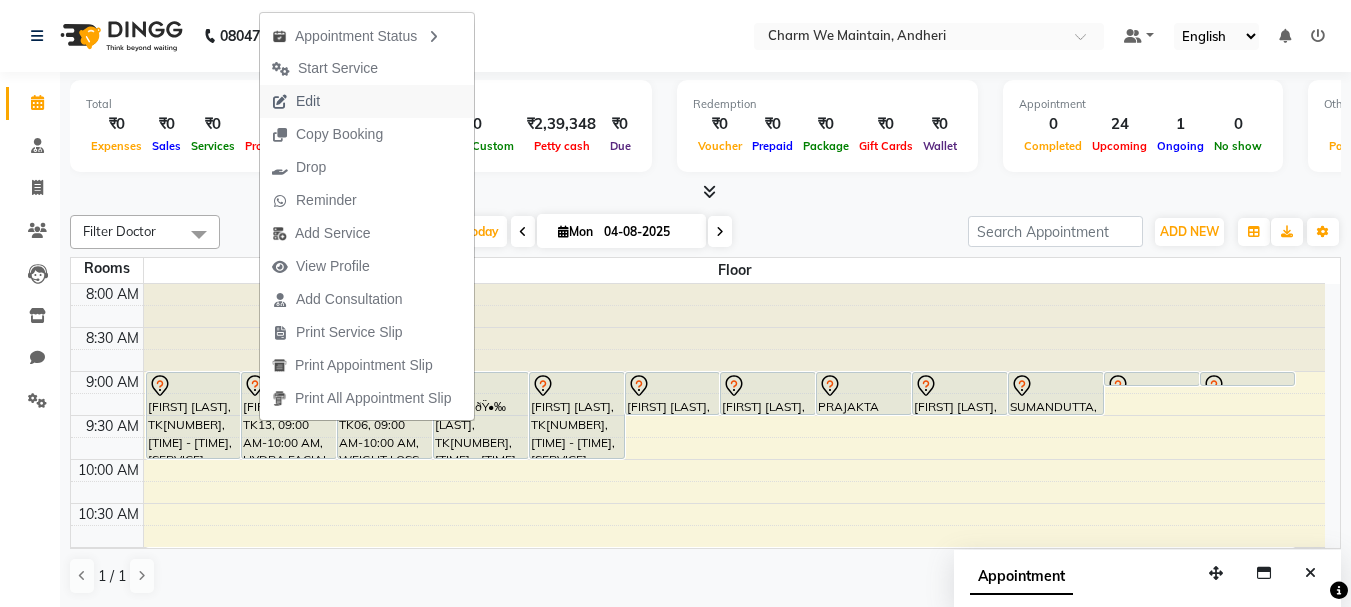 click on "Edit" at bounding box center [367, 101] 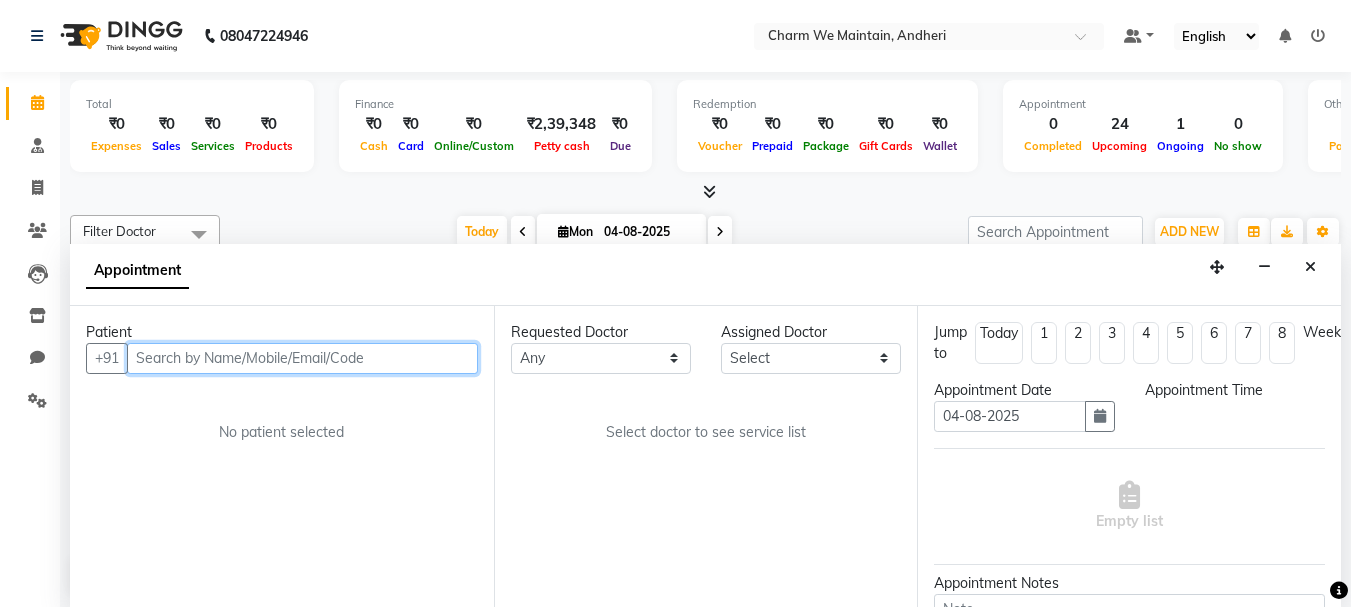 scroll, scrollTop: 1, scrollLeft: 0, axis: vertical 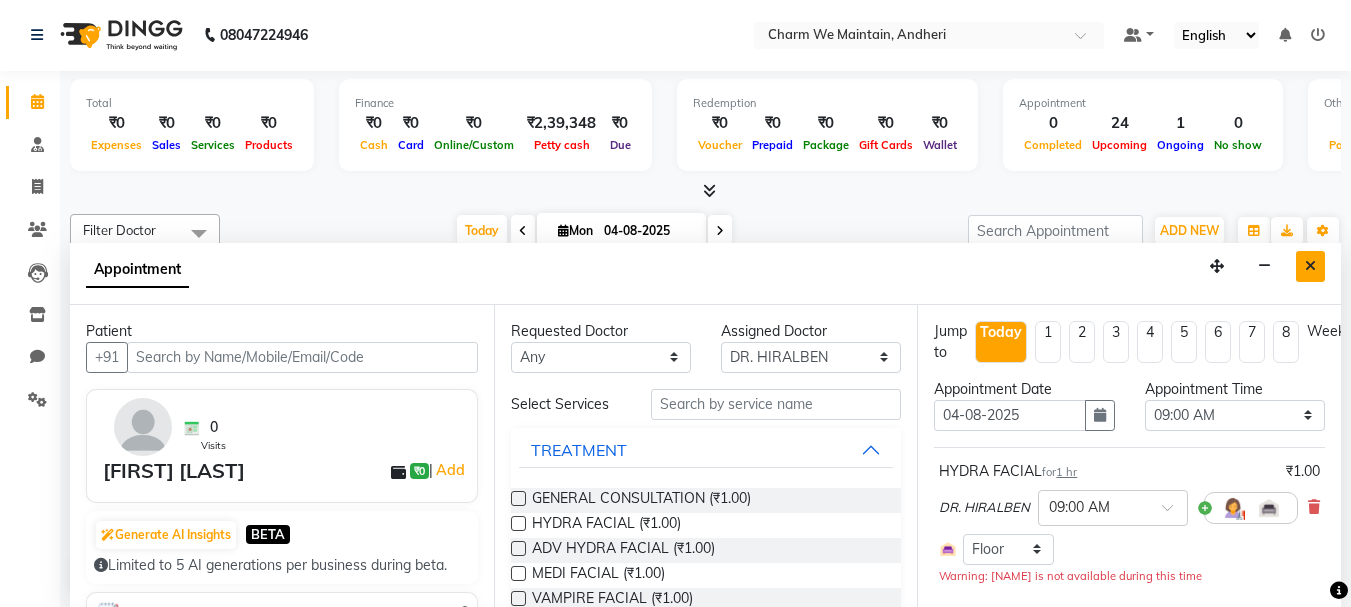 click at bounding box center [1310, 266] 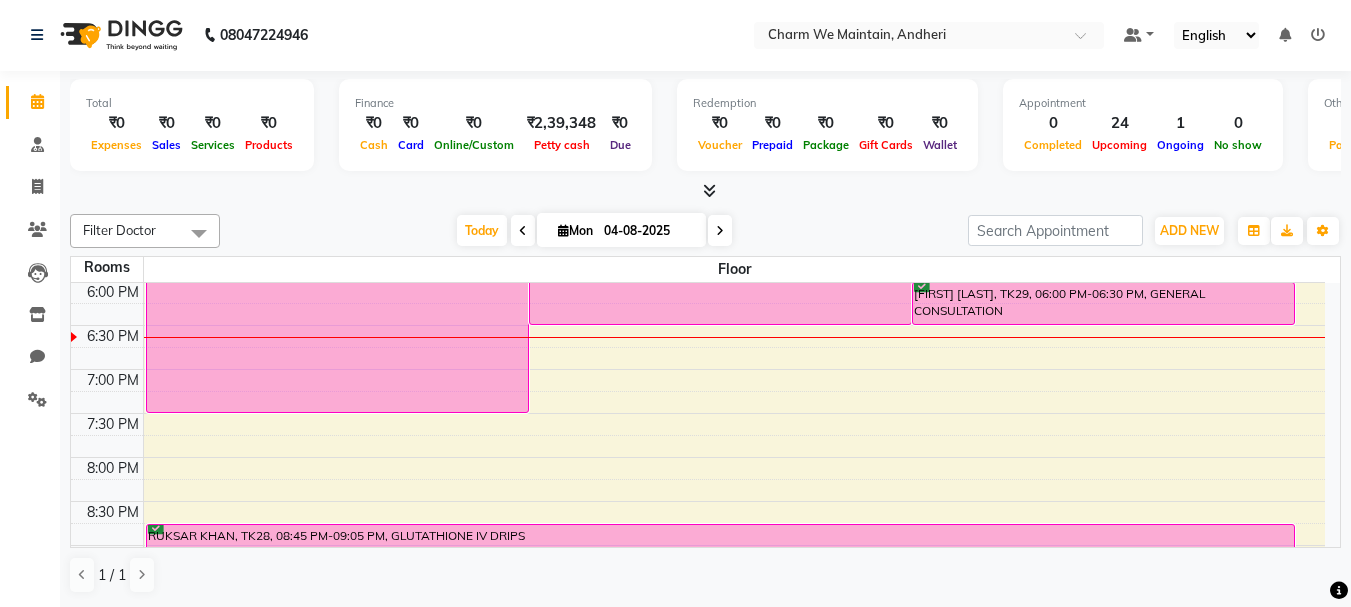 click on "04-08-2025" at bounding box center [648, 231] 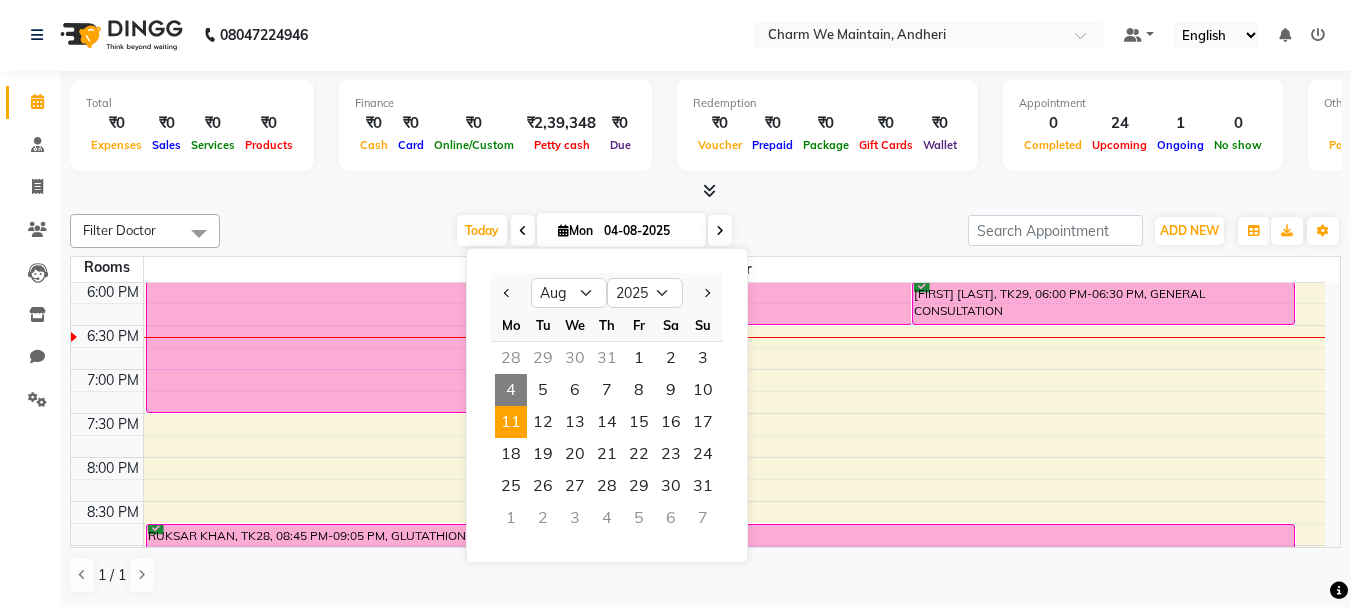 click on "11" at bounding box center (511, 422) 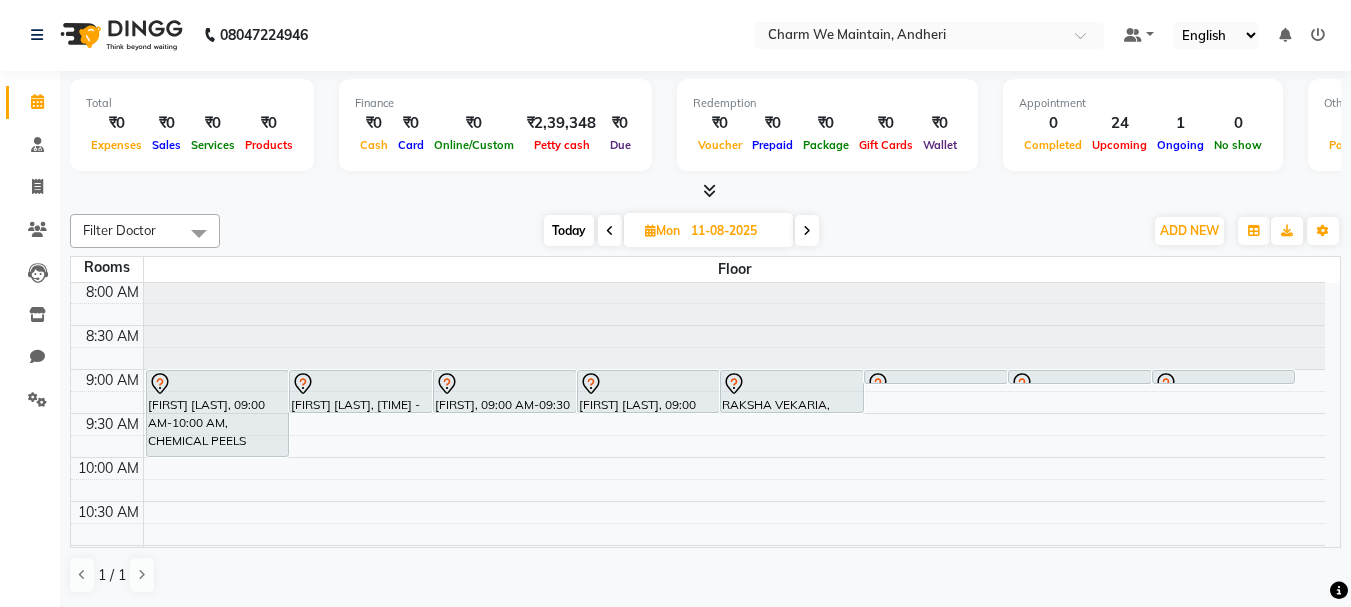 scroll, scrollTop: 0, scrollLeft: 0, axis: both 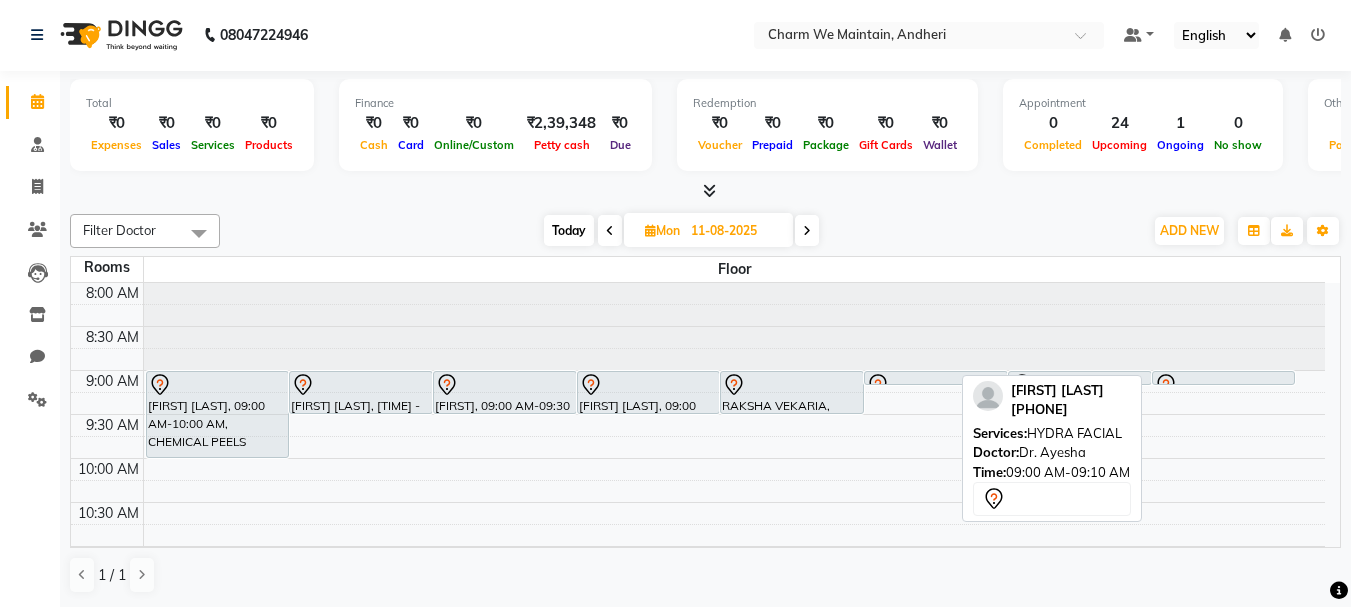 click at bounding box center (1224, 385) 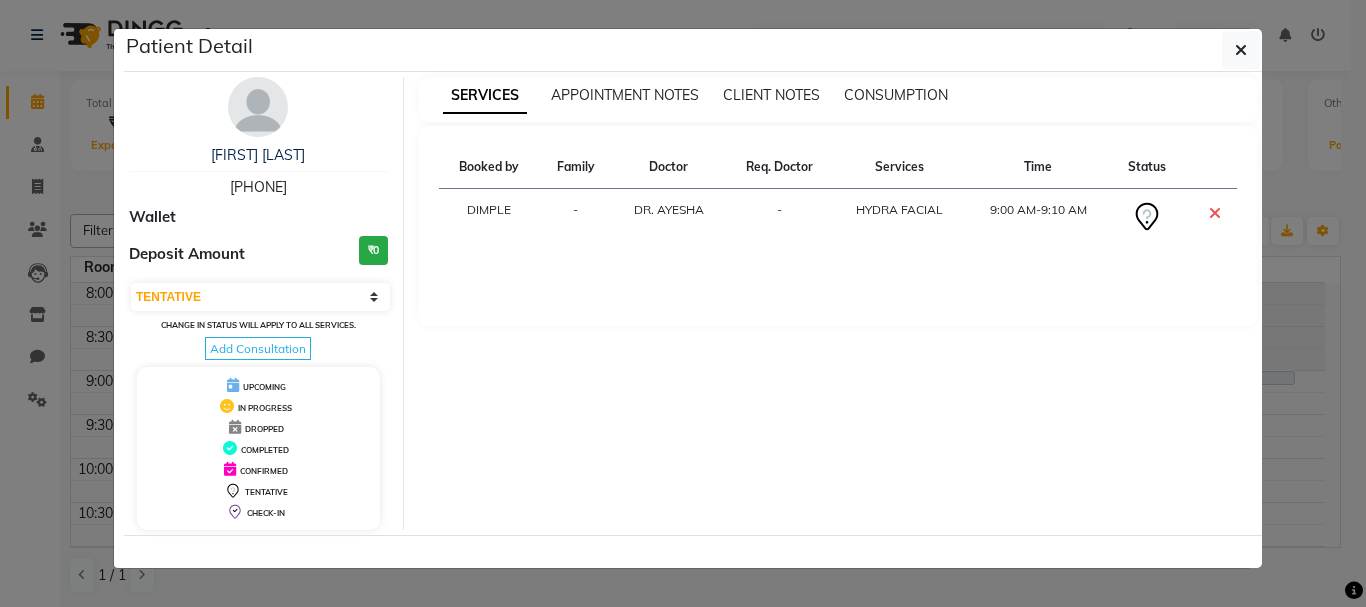 click at bounding box center (1215, 213) 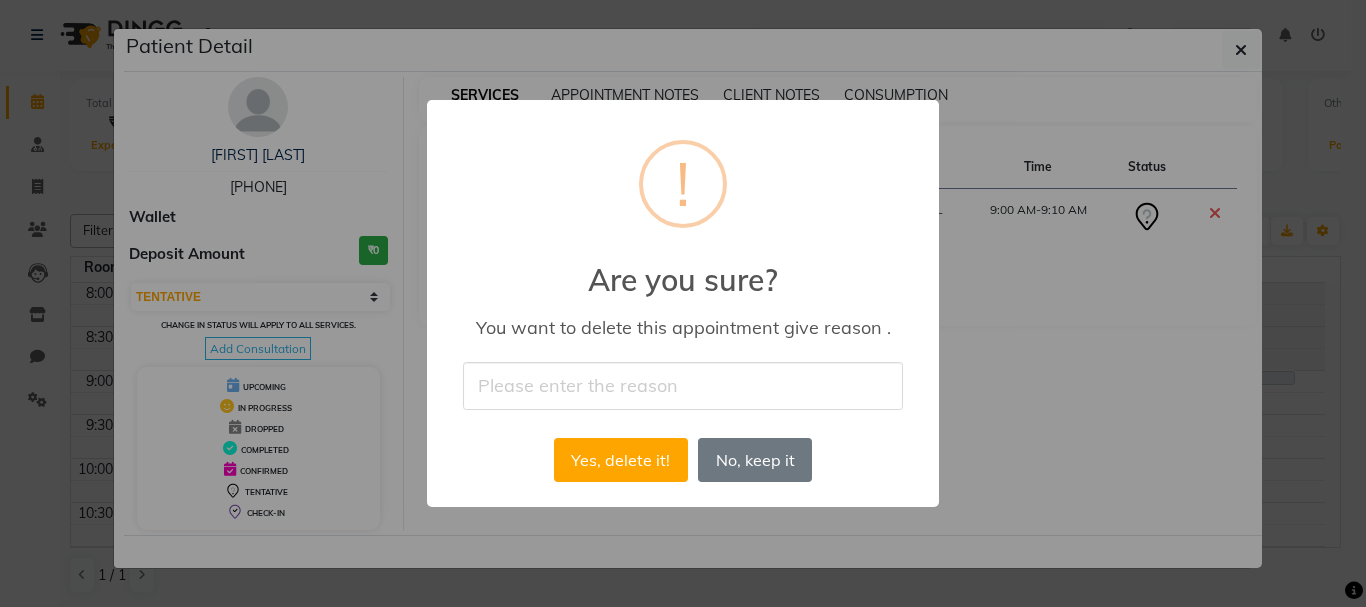 click at bounding box center [683, 385] 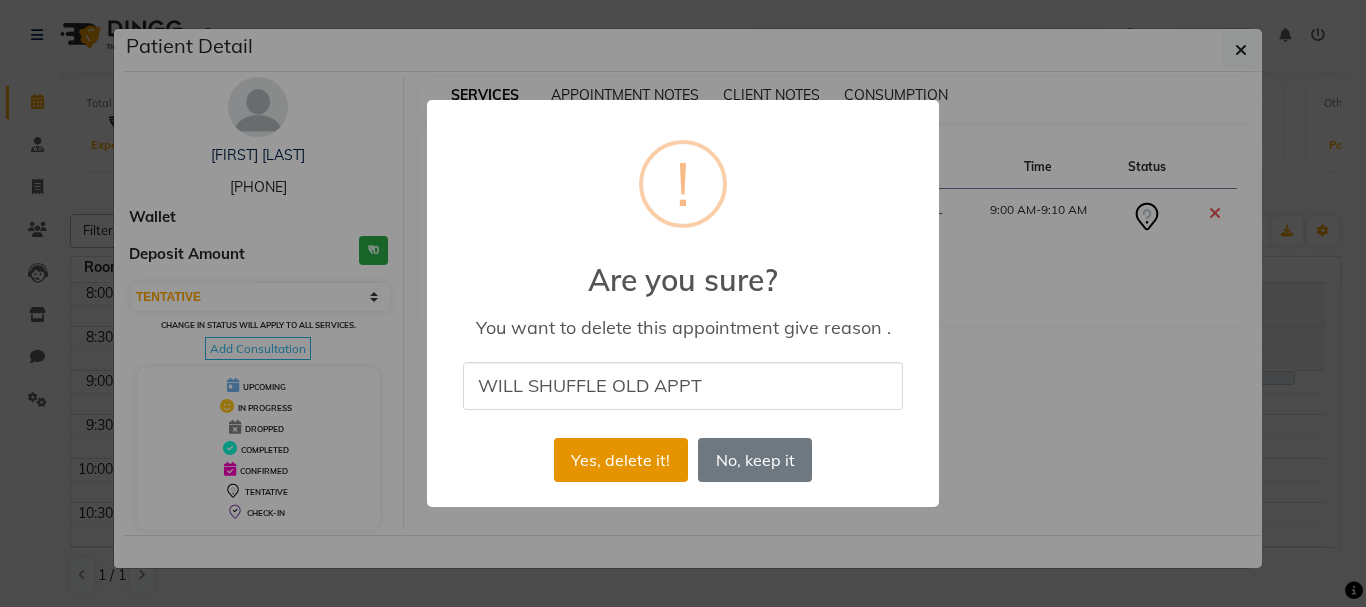 click on "Yes, delete it!" at bounding box center (621, 460) 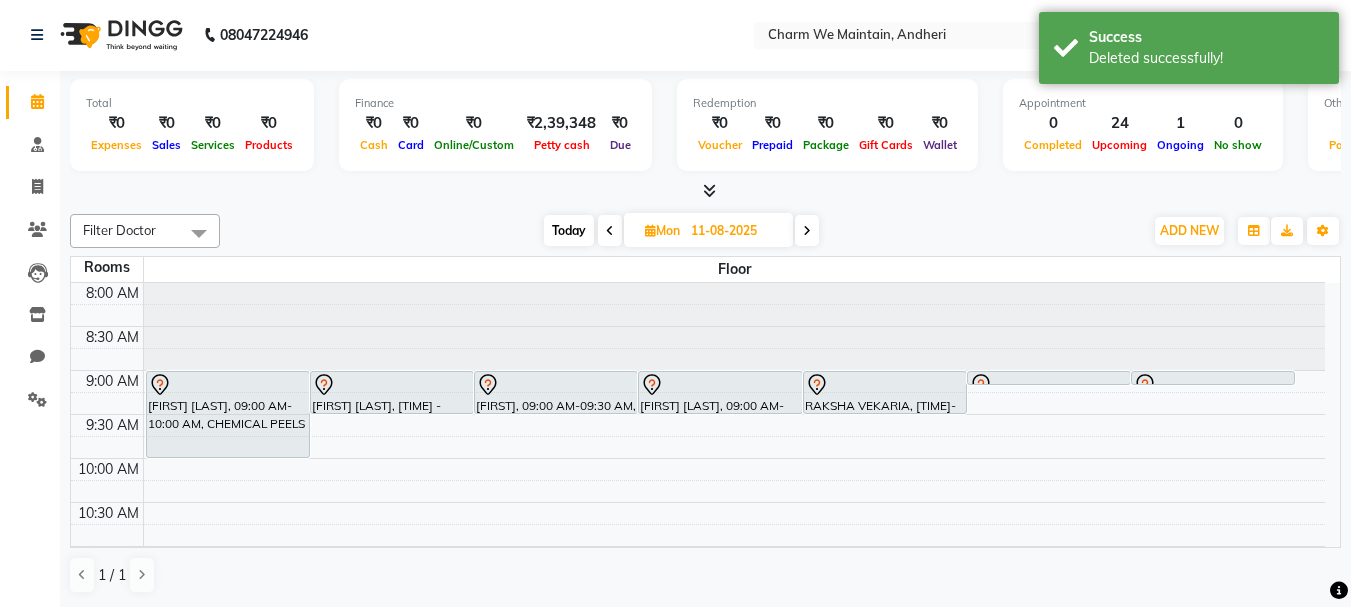 click on "Today" at bounding box center [569, 230] 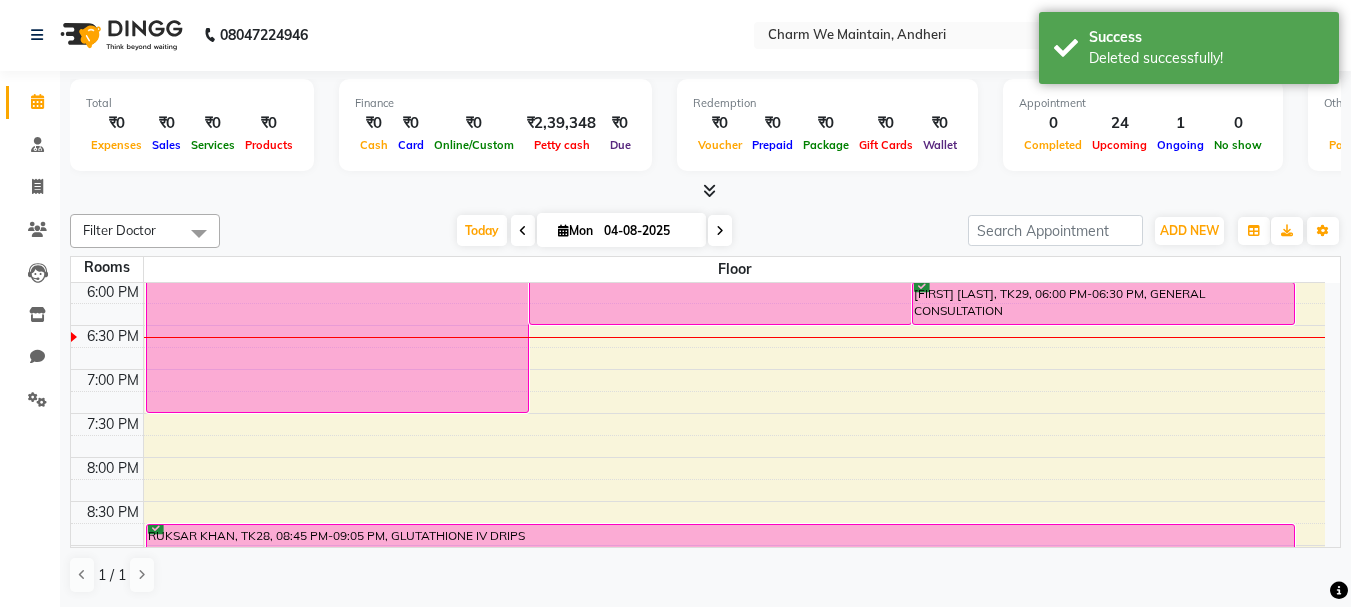 scroll, scrollTop: 381, scrollLeft: 0, axis: vertical 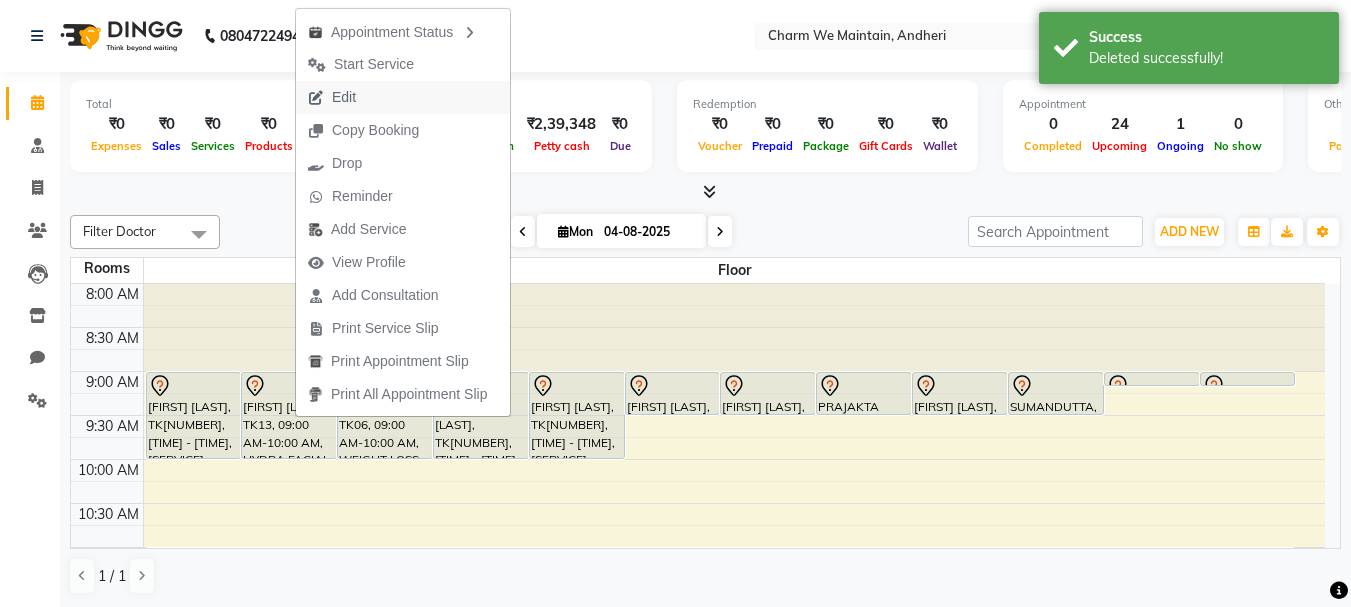 click on "Edit" at bounding box center [403, 97] 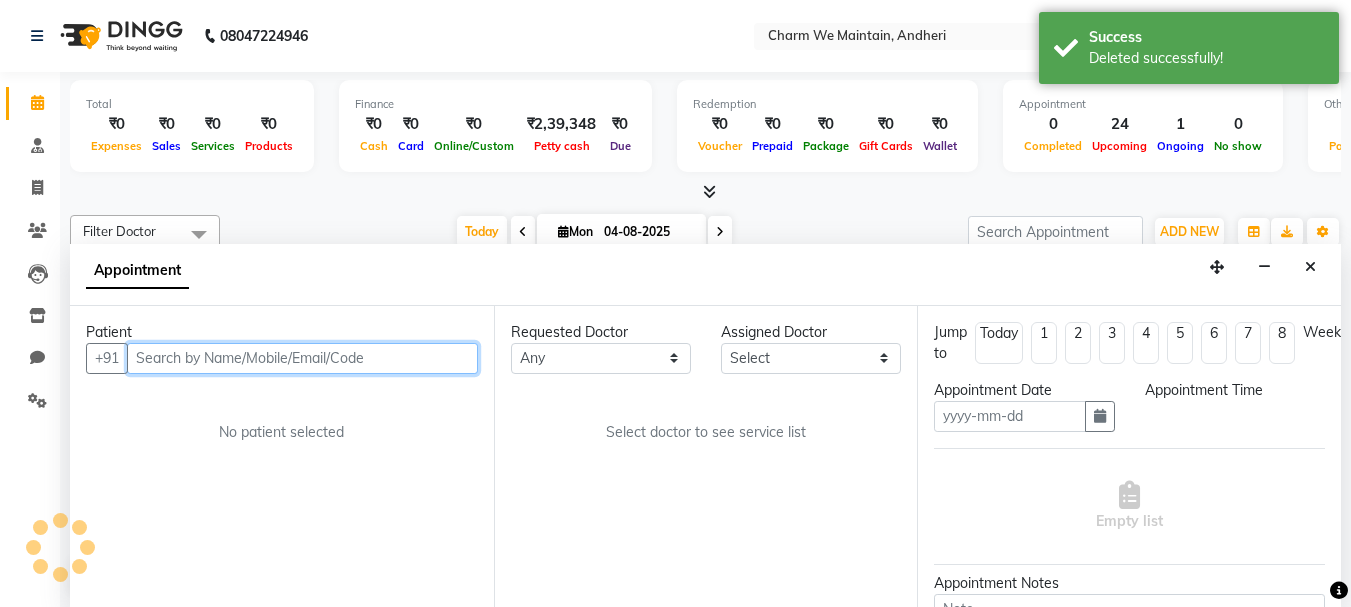scroll, scrollTop: 1, scrollLeft: 0, axis: vertical 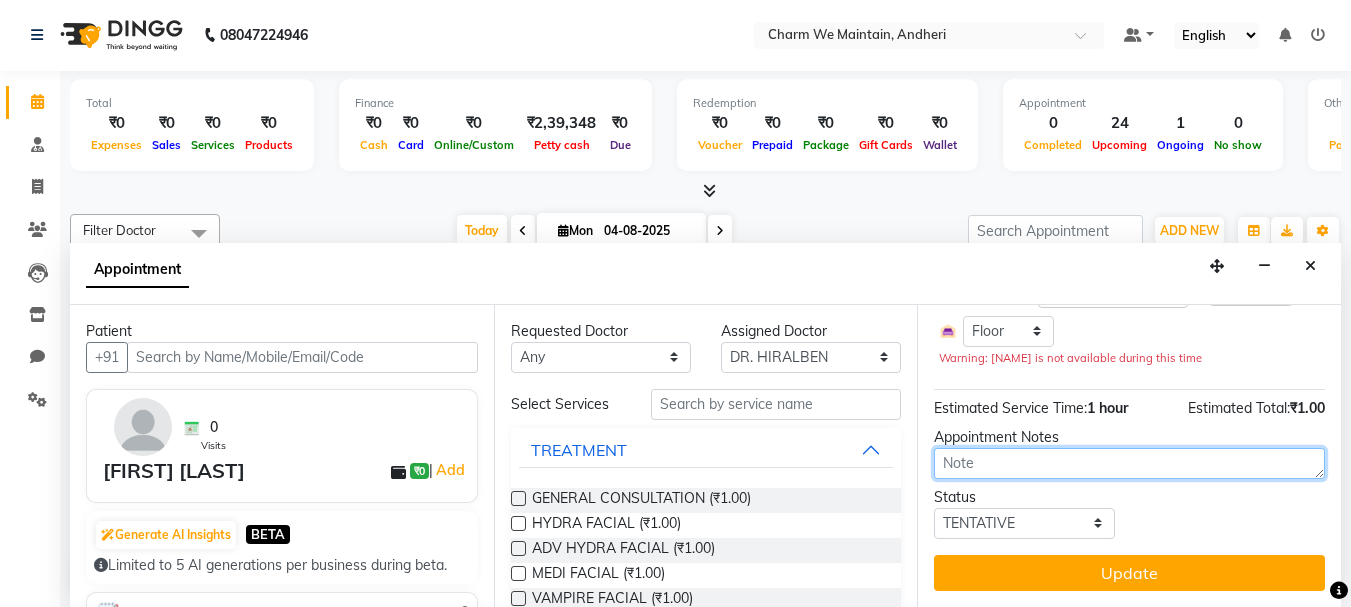 click at bounding box center (1129, 463) 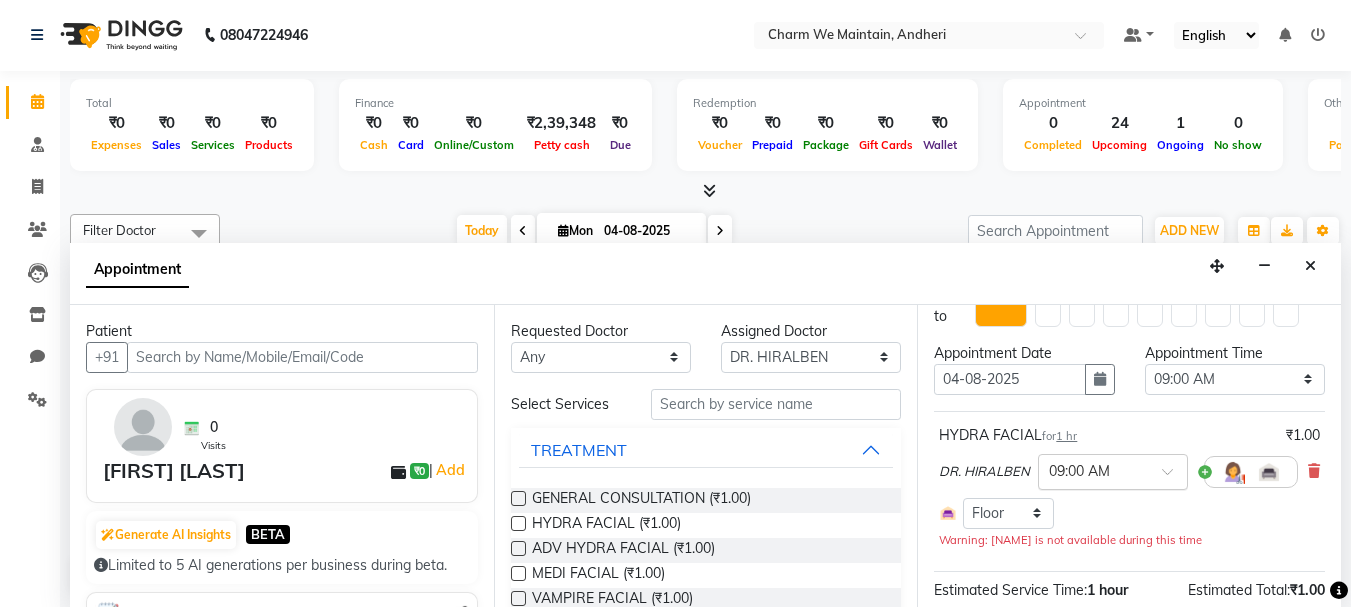 scroll, scrollTop: 0, scrollLeft: 0, axis: both 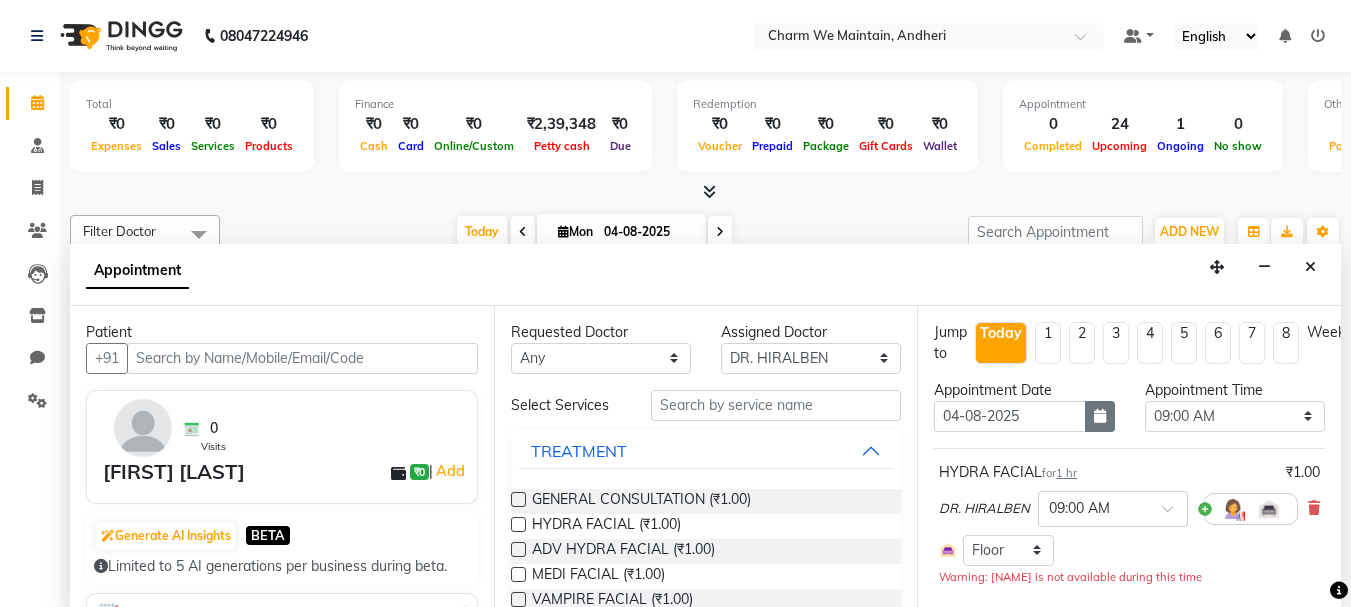 click at bounding box center [1100, 416] 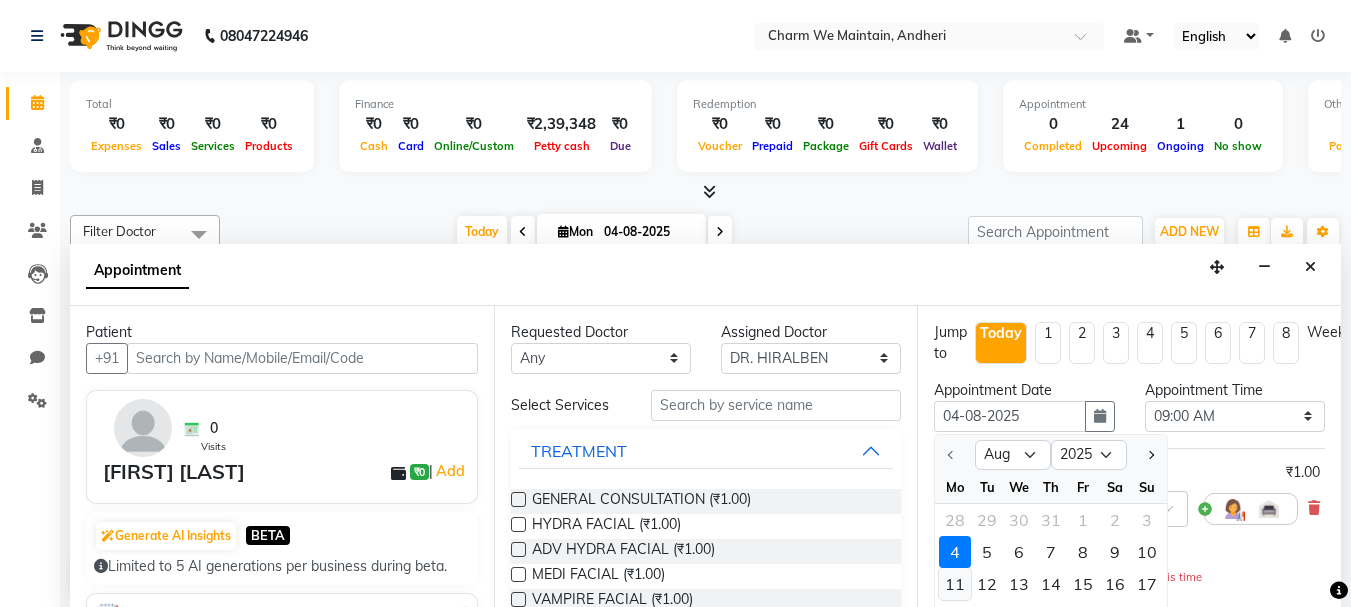click on "11" at bounding box center [955, 584] 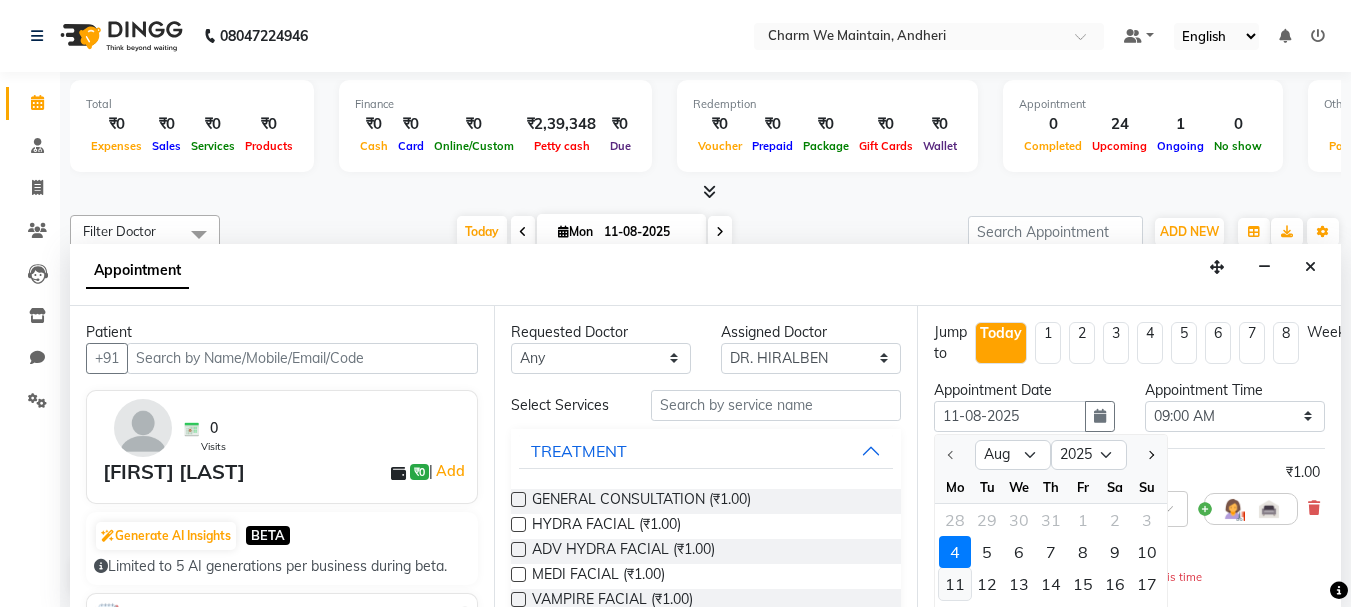 scroll, scrollTop: 881, scrollLeft: 0, axis: vertical 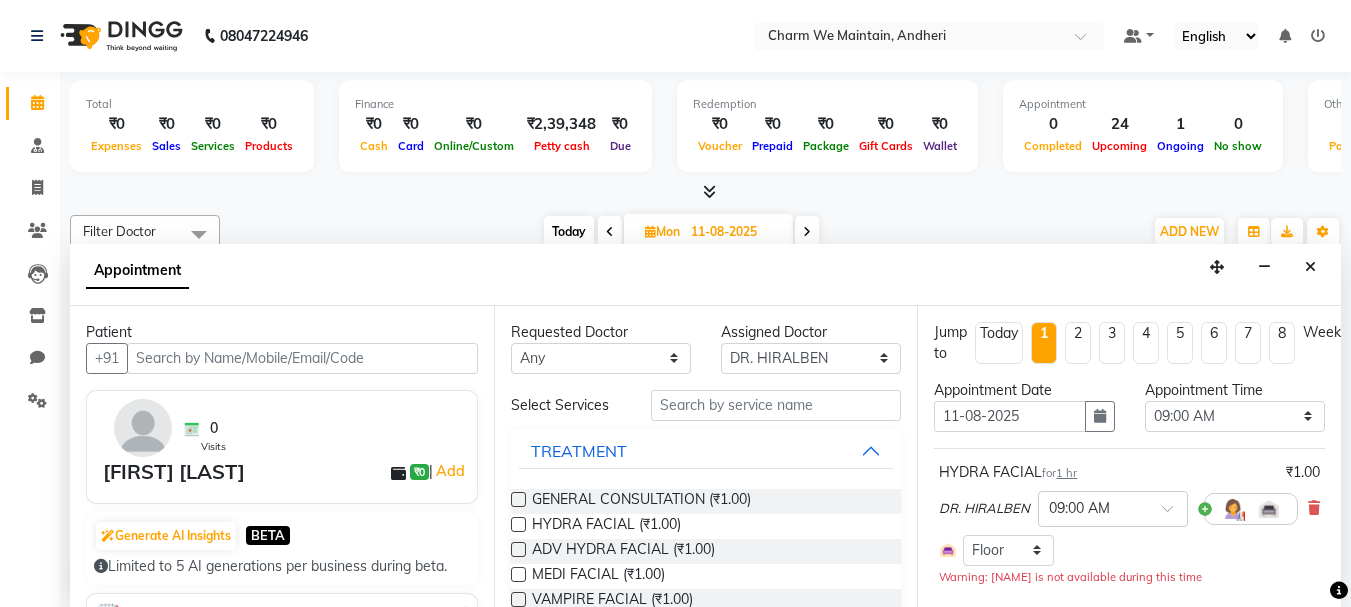 click on "1 hr" at bounding box center (1066, 473) 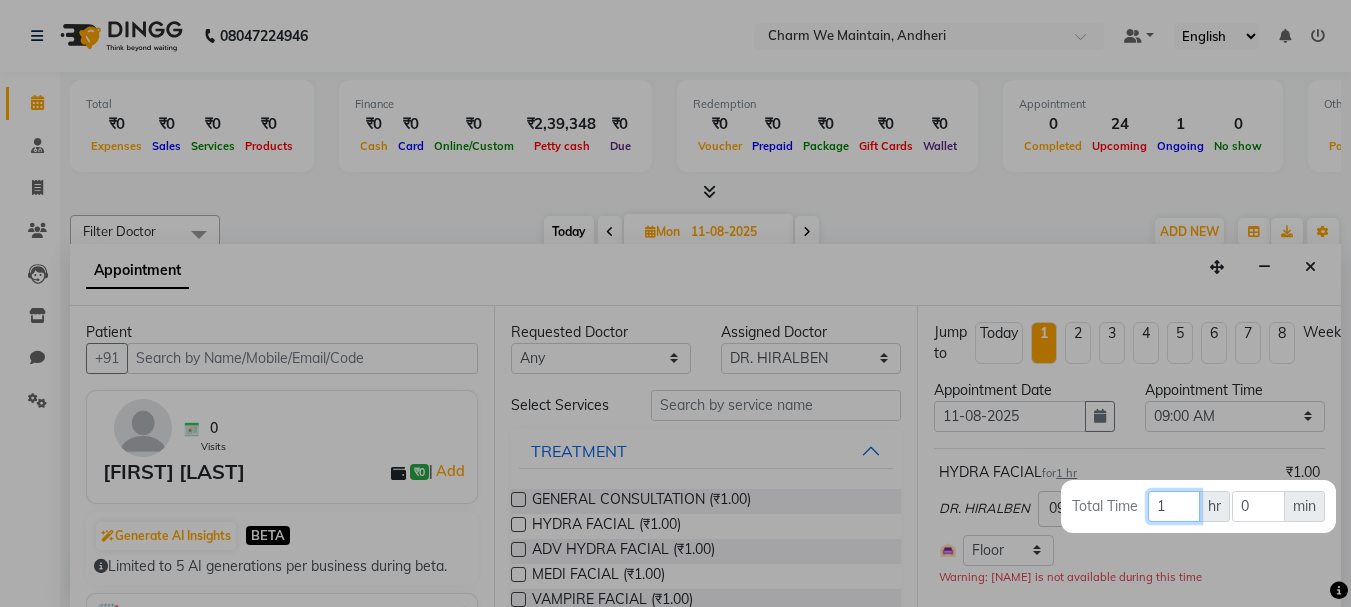 click on "1" at bounding box center (1174, 506) 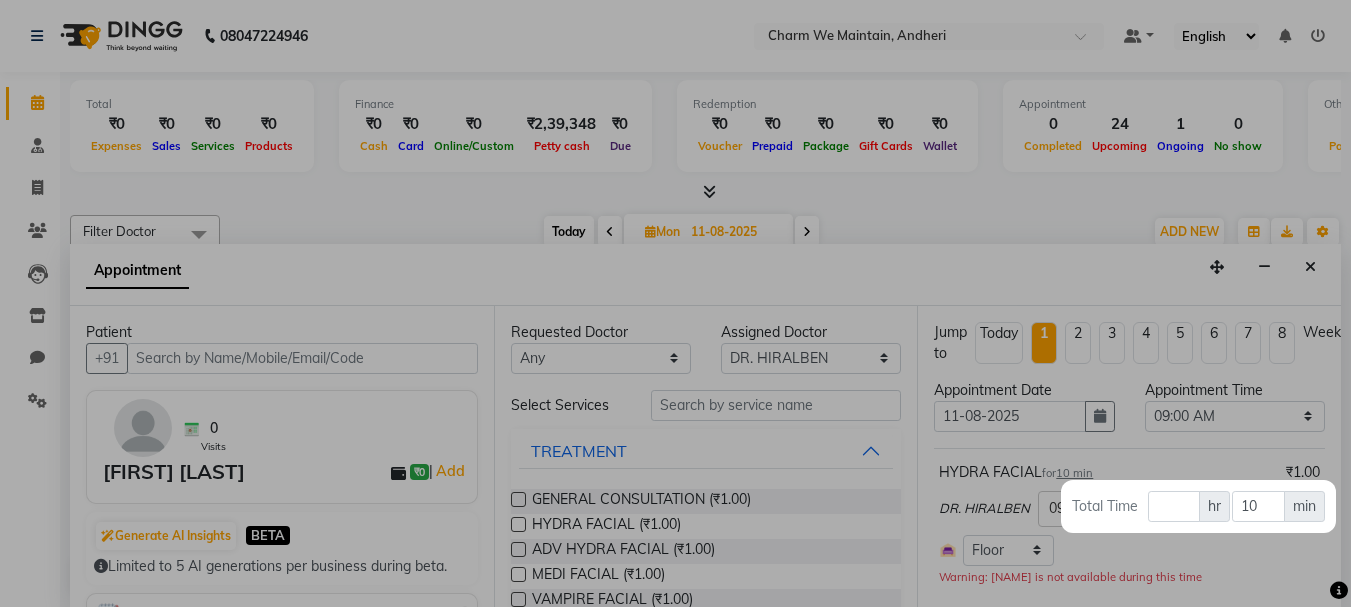 click at bounding box center (675, 303) 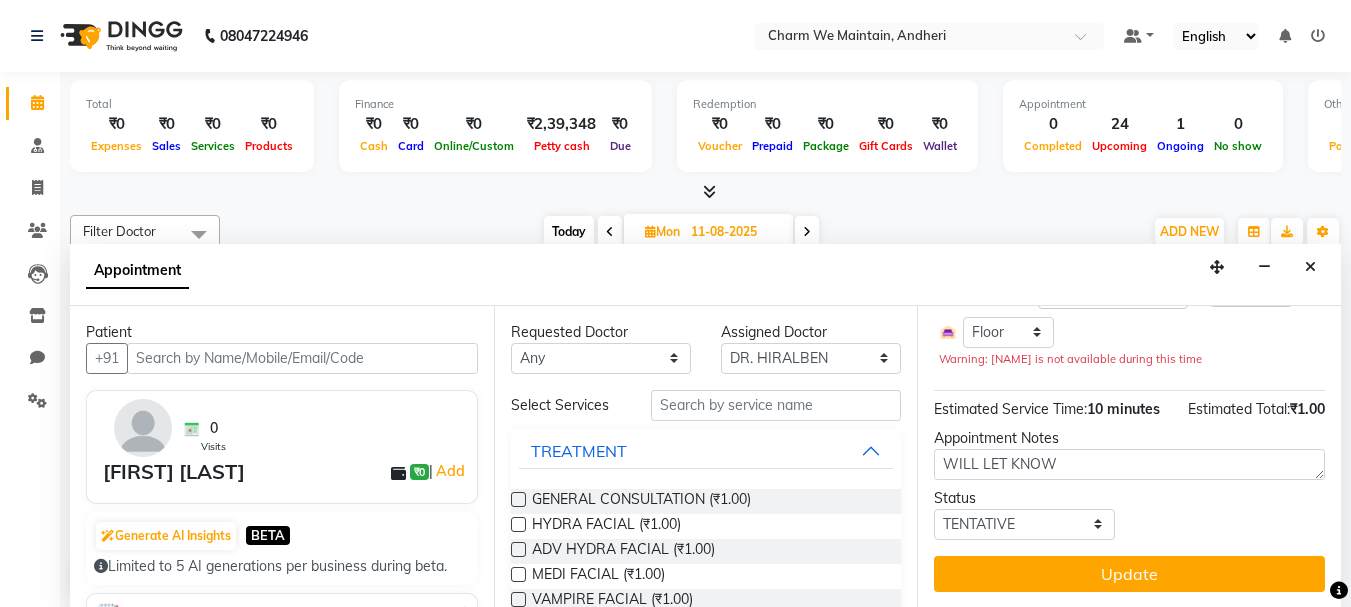 scroll, scrollTop: 257, scrollLeft: 0, axis: vertical 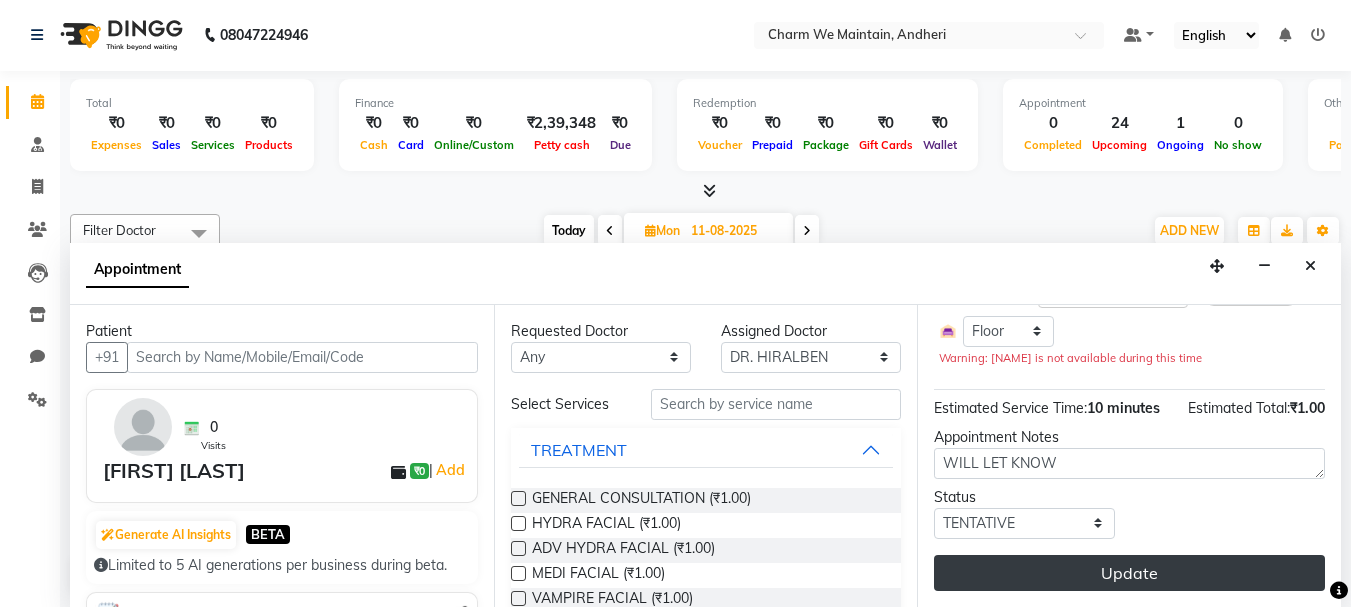 click on "Update" at bounding box center [1129, 573] 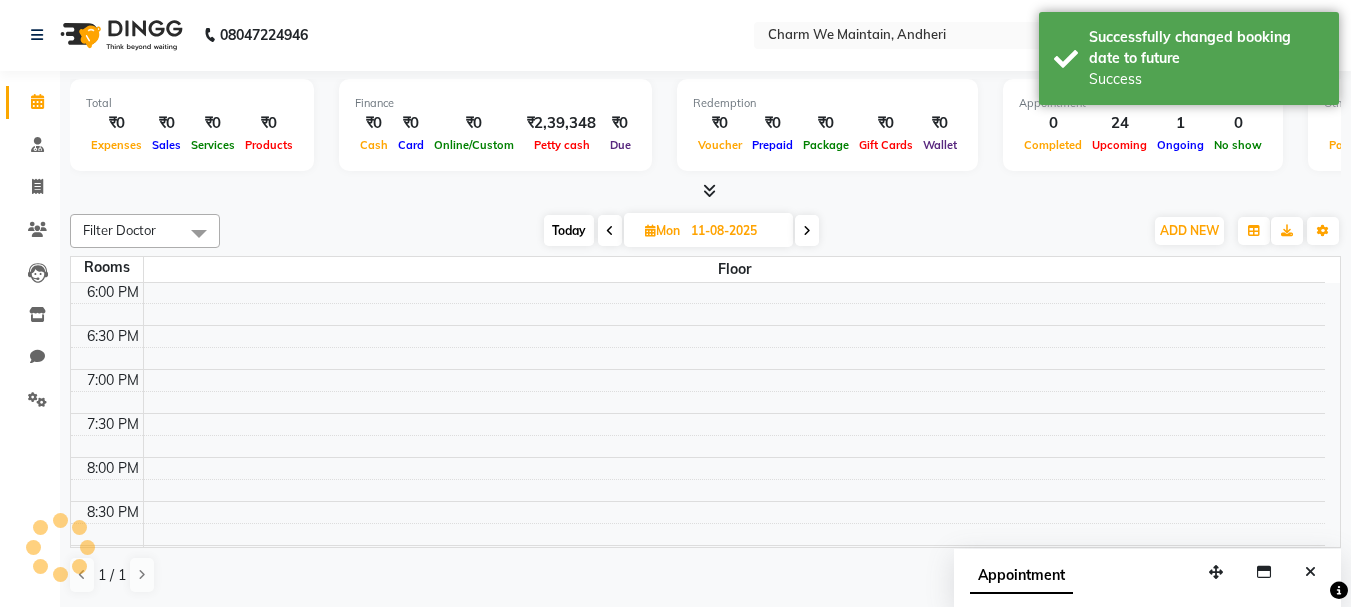 scroll, scrollTop: 0, scrollLeft: 0, axis: both 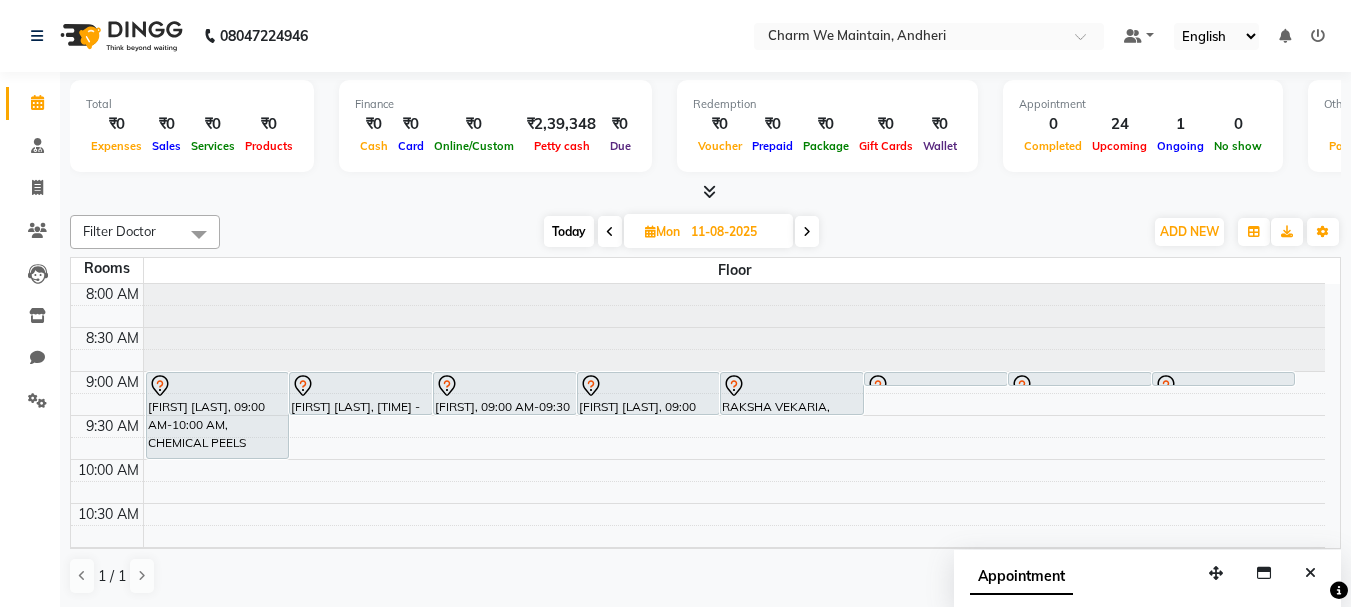 click on "Today" at bounding box center [569, 231] 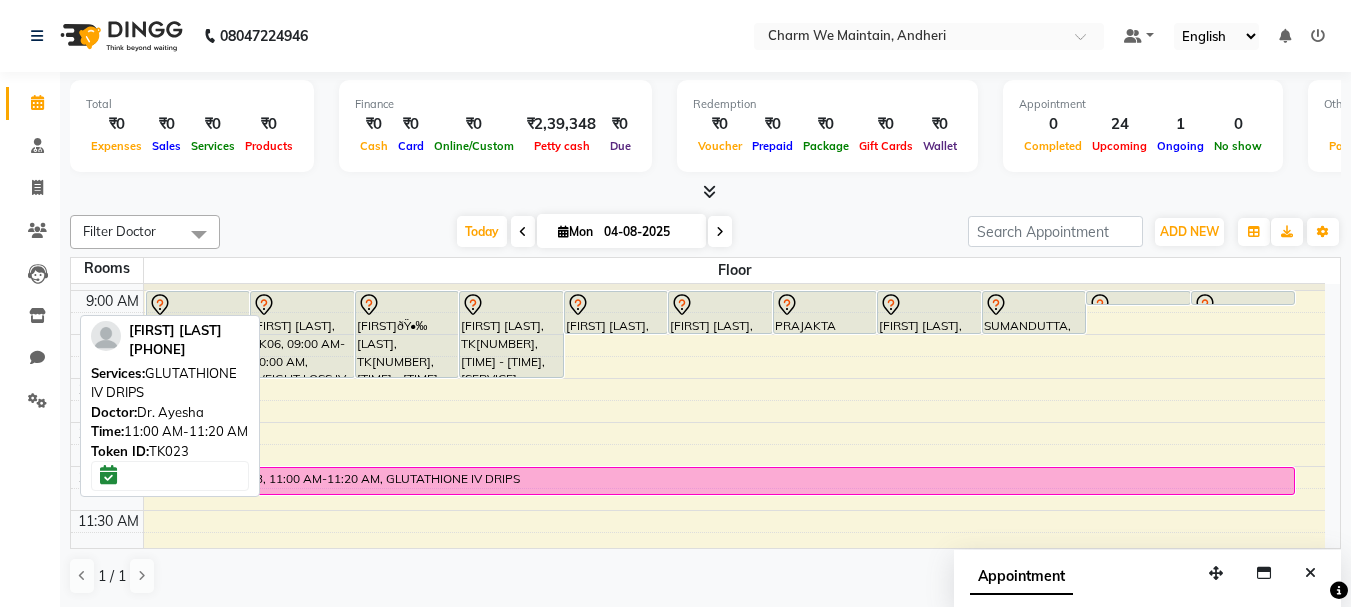 scroll, scrollTop: 0, scrollLeft: 0, axis: both 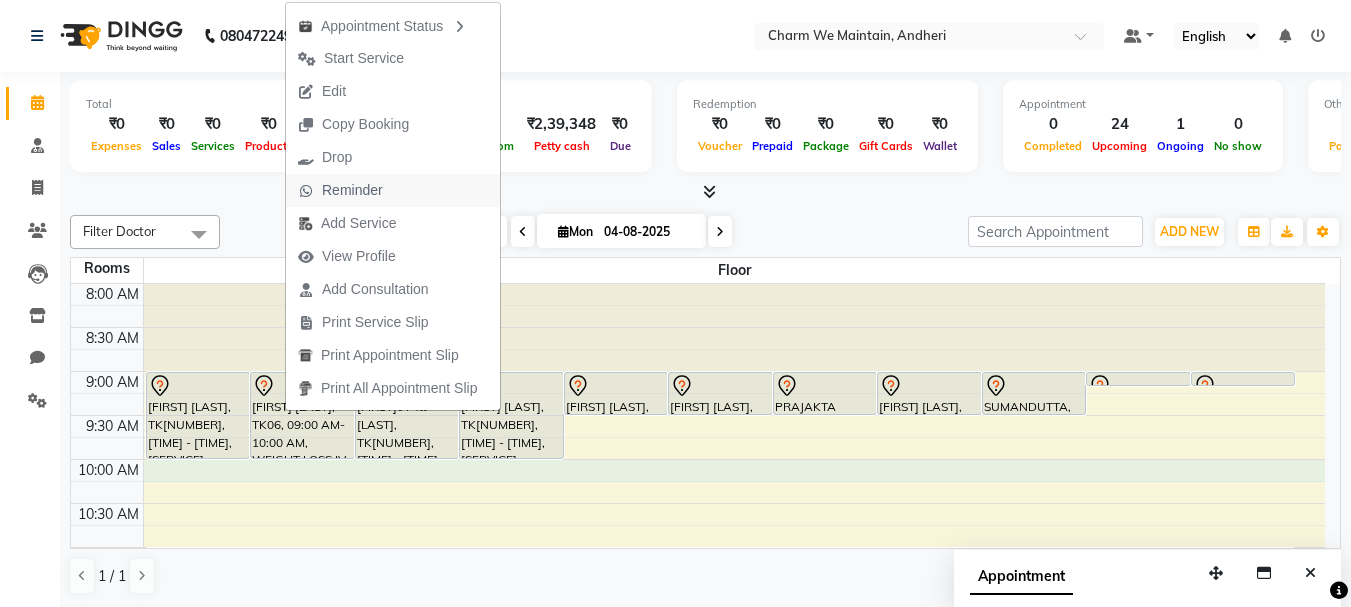 click on "[TIME] [TIME] [TIME] [TIME] [TIME] [TIME] [TIME] [TIME] [TIME] [TIME] [TIME] [TIME] [TIME] [TIME] [TIME] [TIME] [TIME] [TIME] [TIME] [TIME] [TIME] [TIME] [TIME] [TIME] [TIME] [TIME] [TIME] [TIME] [TIME] [TIME] [TIME] [TIME]             [FIRST] [LAST], TK[NUMBER], [TIME] - [TIME], [SERVICE]             [FIRST] [LAST], TK[NUMBER], [TIME] - [TIME], [SERVICE]             [FIRST]ðŸ•‰ [LAST], TK[NUMBER], [TIME] - [TIME], [SERVICE]             [FIRST] [LAST], TK[NUMBER], [TIME] - [TIME], [SERVICE]             [FIRST] [LAST], TK[NUMBER], [TIME] - [TIME], [SERVICE]              [FIRST] [LAST], TK[NUMBER], [TIME] - [TIME], [SERVICE]              [FIRST] [LAST], TK[NUMBER], [TIME] - [TIME], [SERVICE]             [FIRST] [LAST], TK[NUMBER], [TIME] - [TIME], [SERVICE]             [FIRST] [LAST], TK[NUMBER], [TIME] - [TIME], [SERVICE]             [FIRST], TK[NUMBER], [TIME] - [TIME], [SERVICE]             [FIRST] [LAST], TK[NUMBER], [TIME] - [TIME], [SERVICE]" at bounding box center (698, 943) 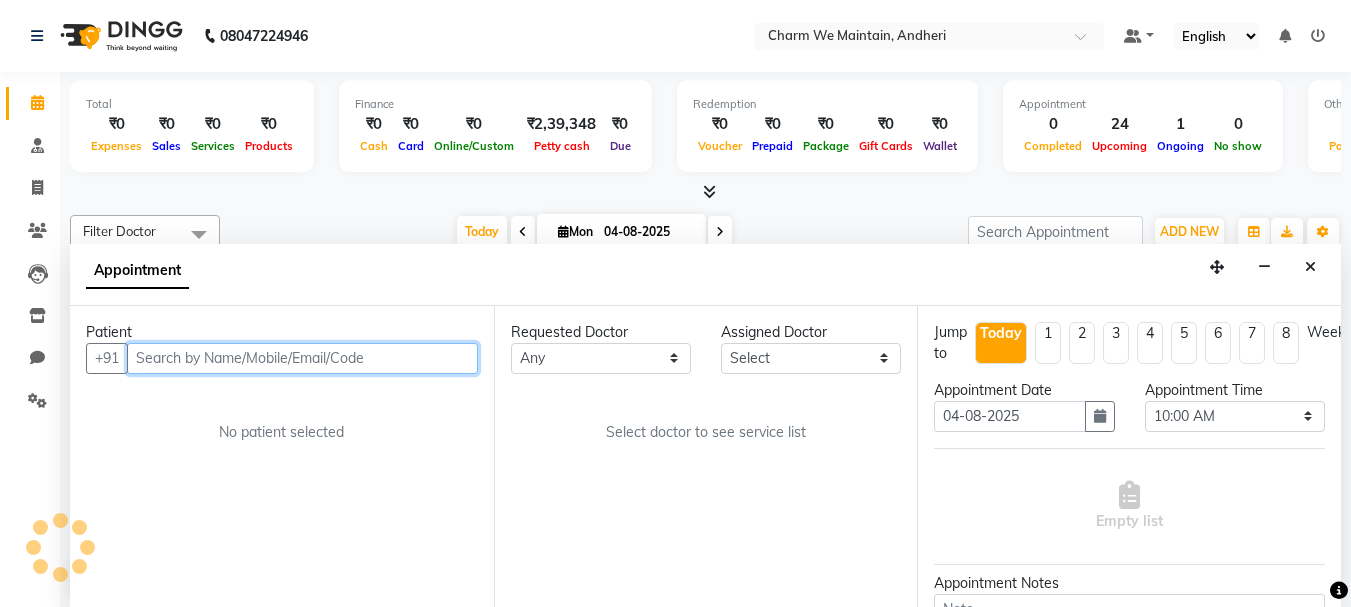 scroll, scrollTop: 1, scrollLeft: 0, axis: vertical 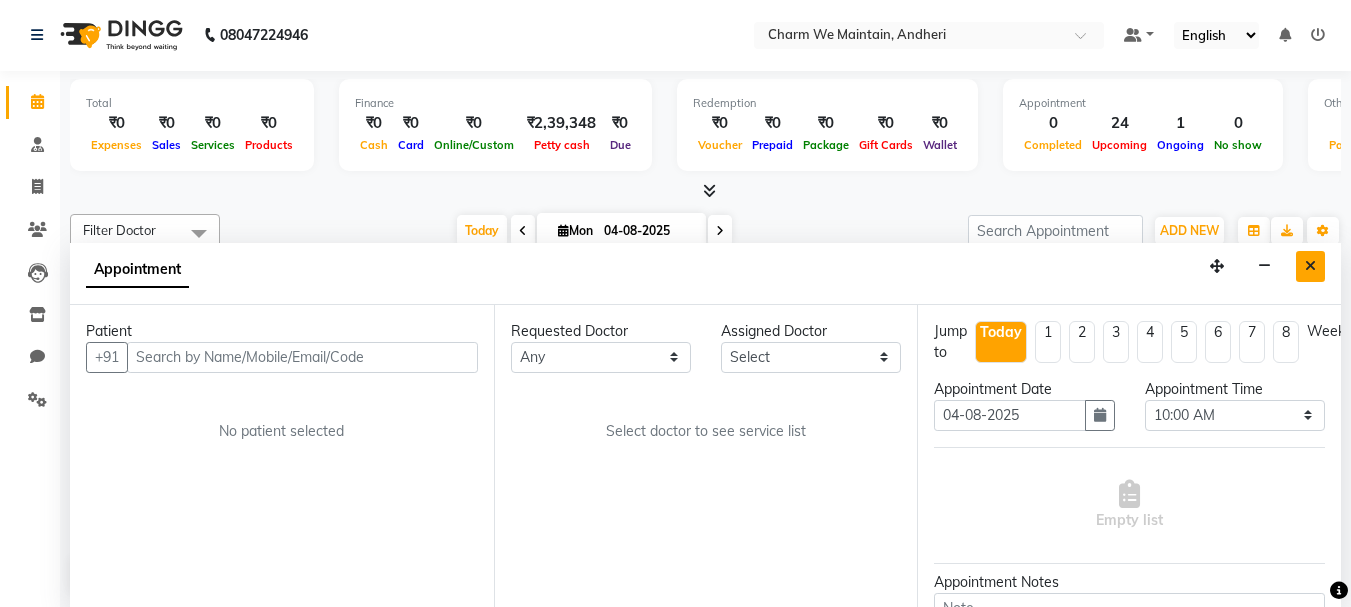 click at bounding box center [1310, 266] 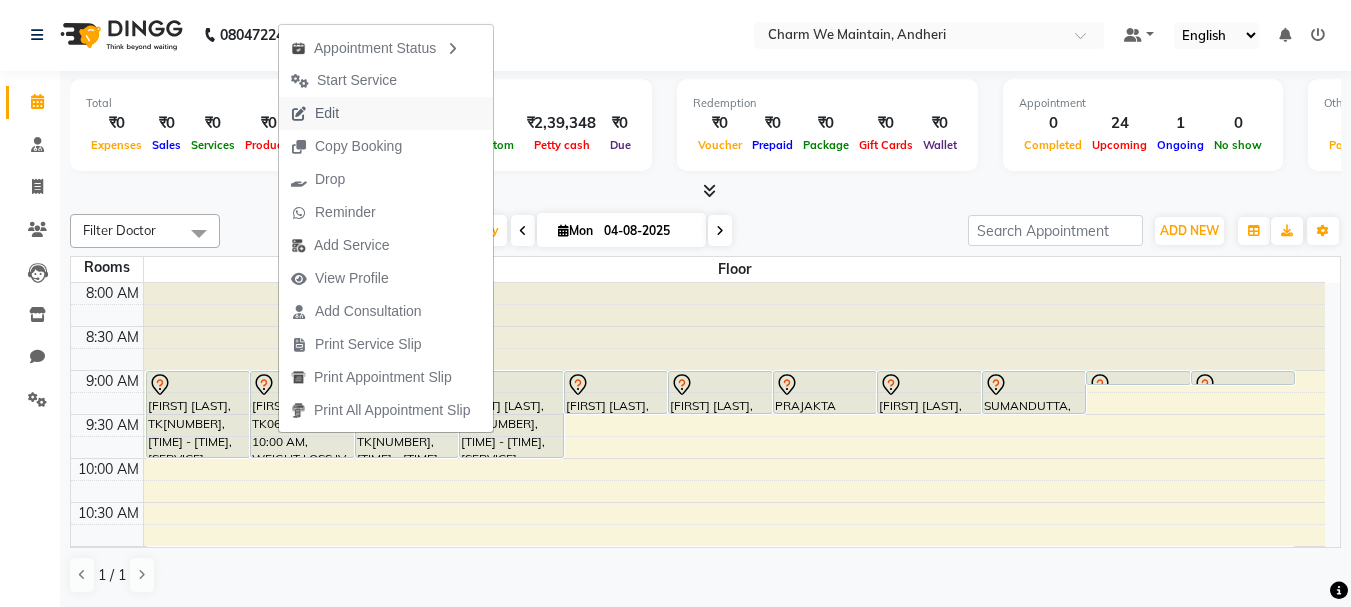 click on "Edit" at bounding box center (327, 113) 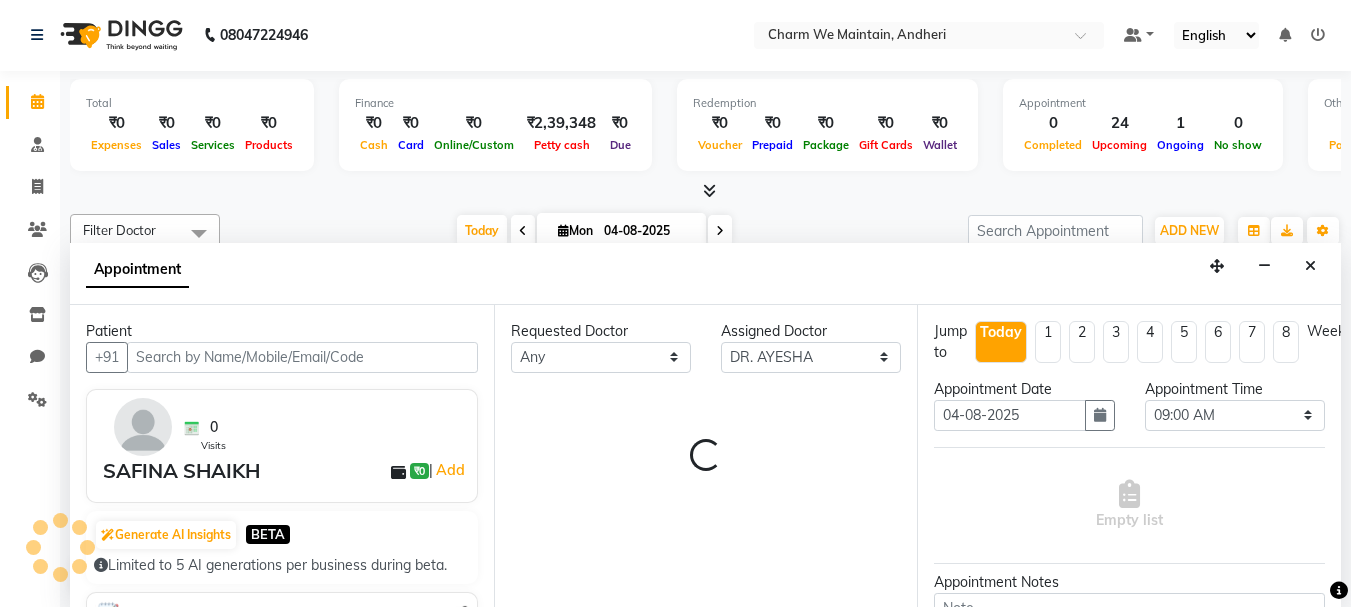 scroll, scrollTop: 881, scrollLeft: 0, axis: vertical 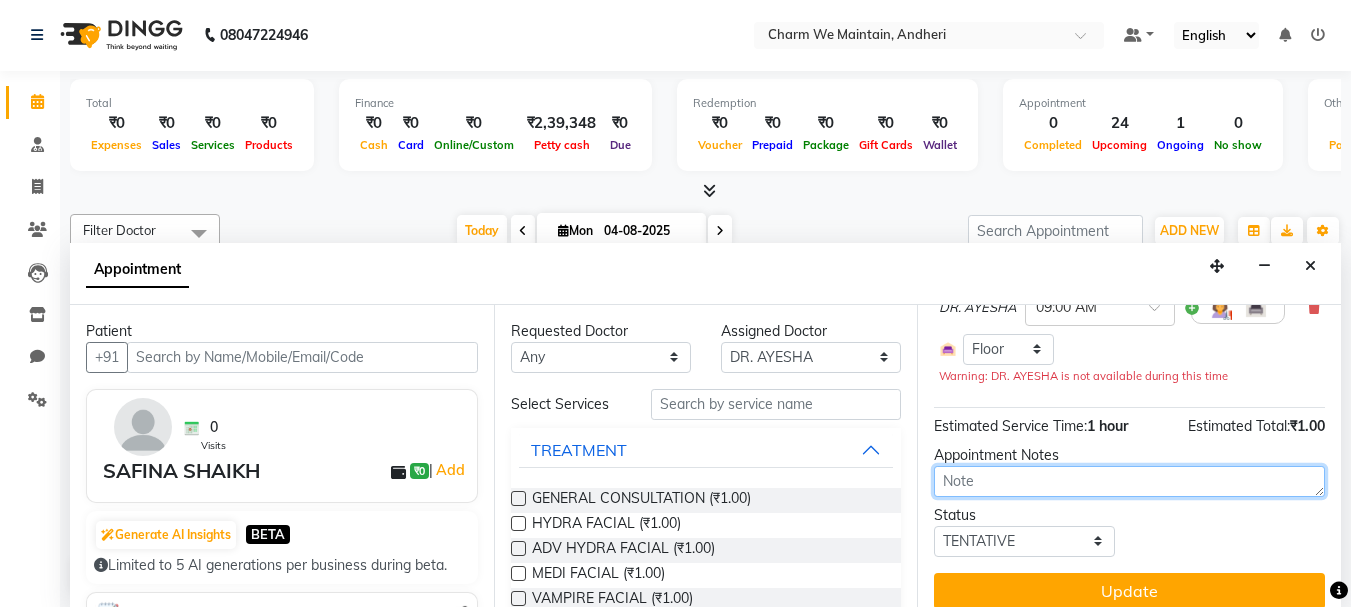 click at bounding box center (1129, 481) 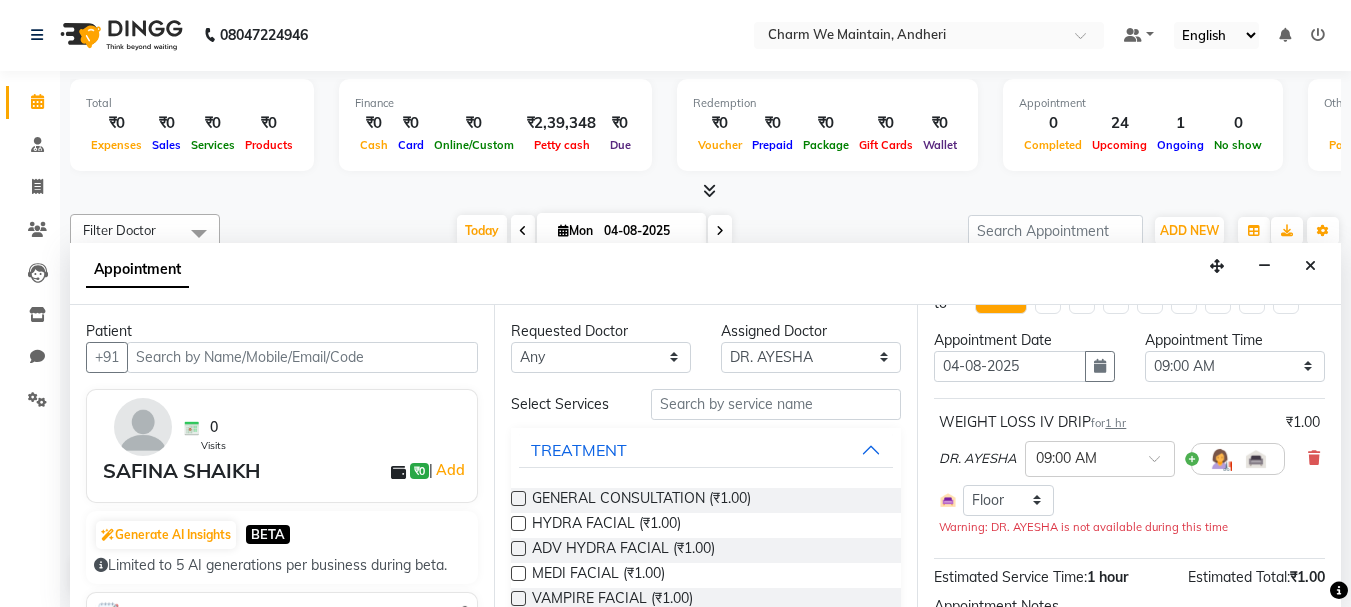 scroll, scrollTop: 0, scrollLeft: 0, axis: both 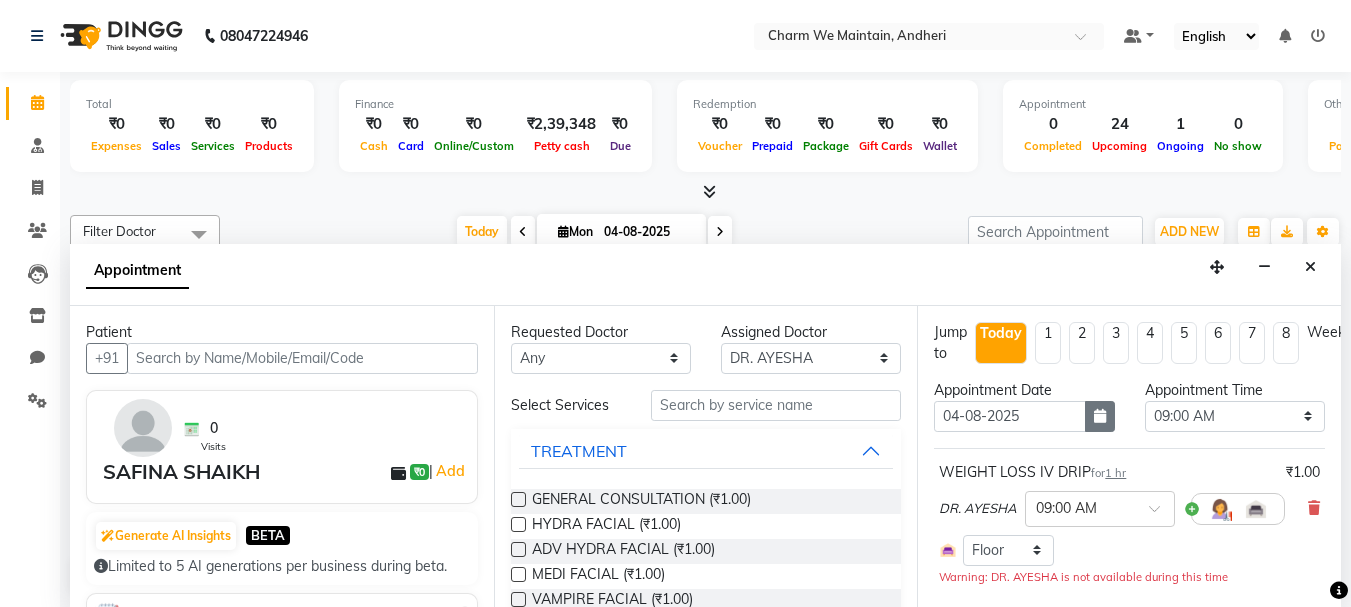 click at bounding box center (1100, 416) 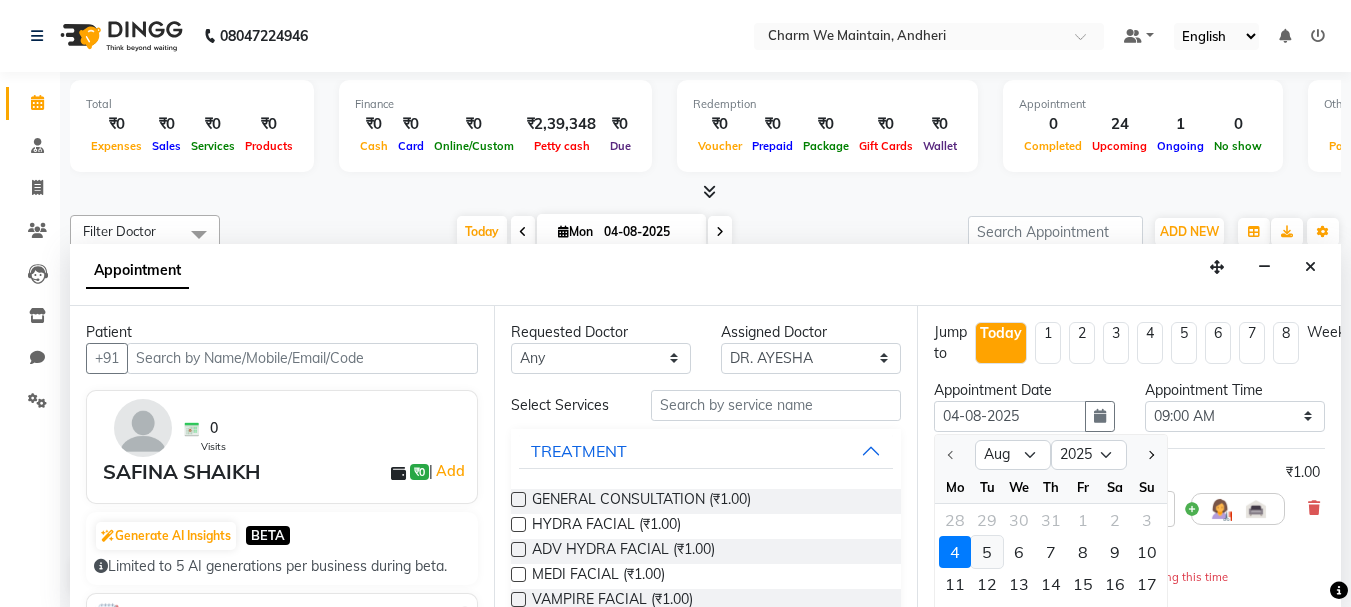 click on "5" at bounding box center [987, 552] 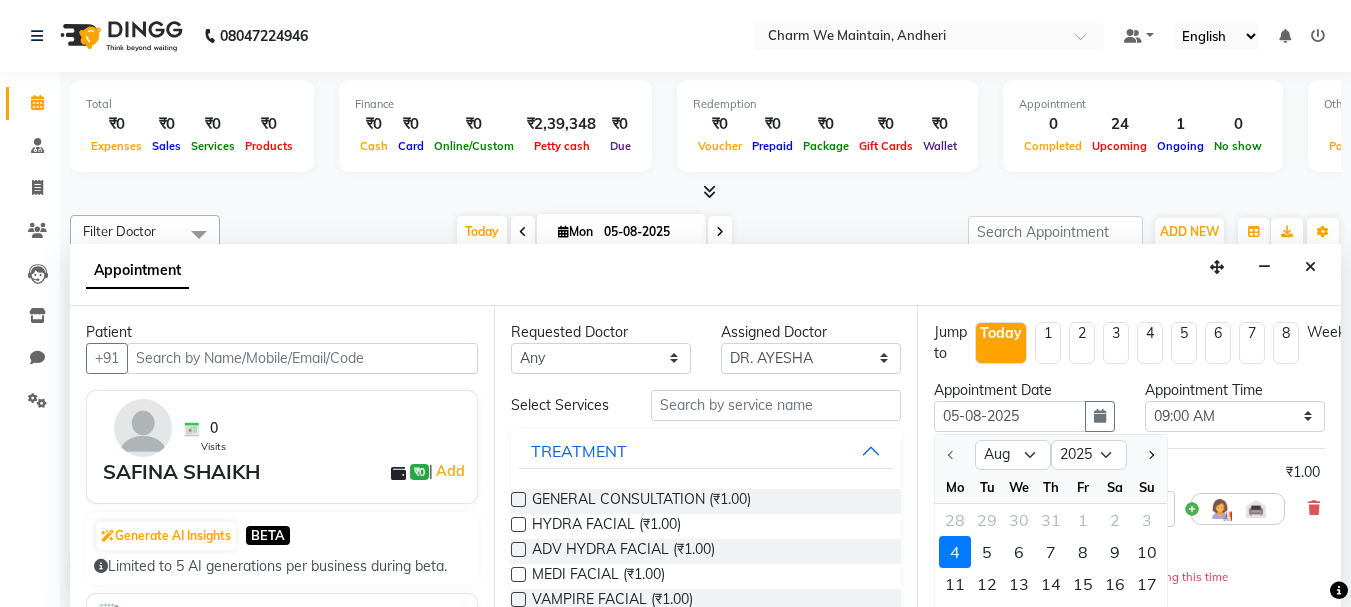 scroll, scrollTop: 881, scrollLeft: 0, axis: vertical 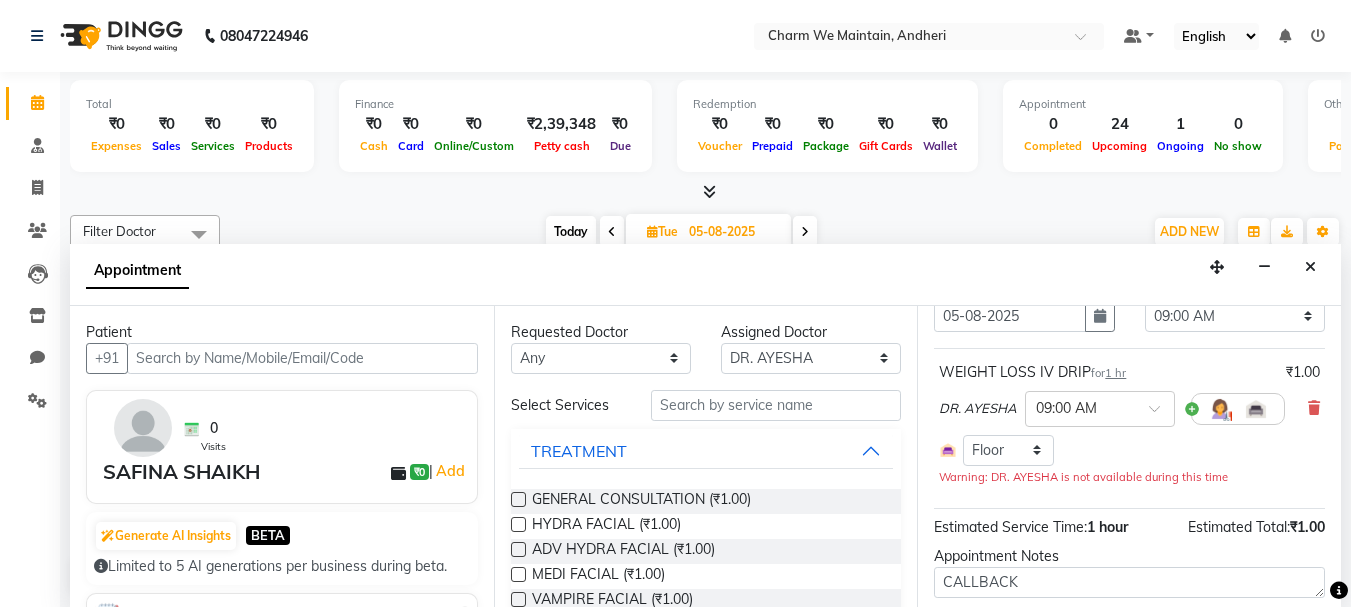 click on "1 hr" at bounding box center (1115, 373) 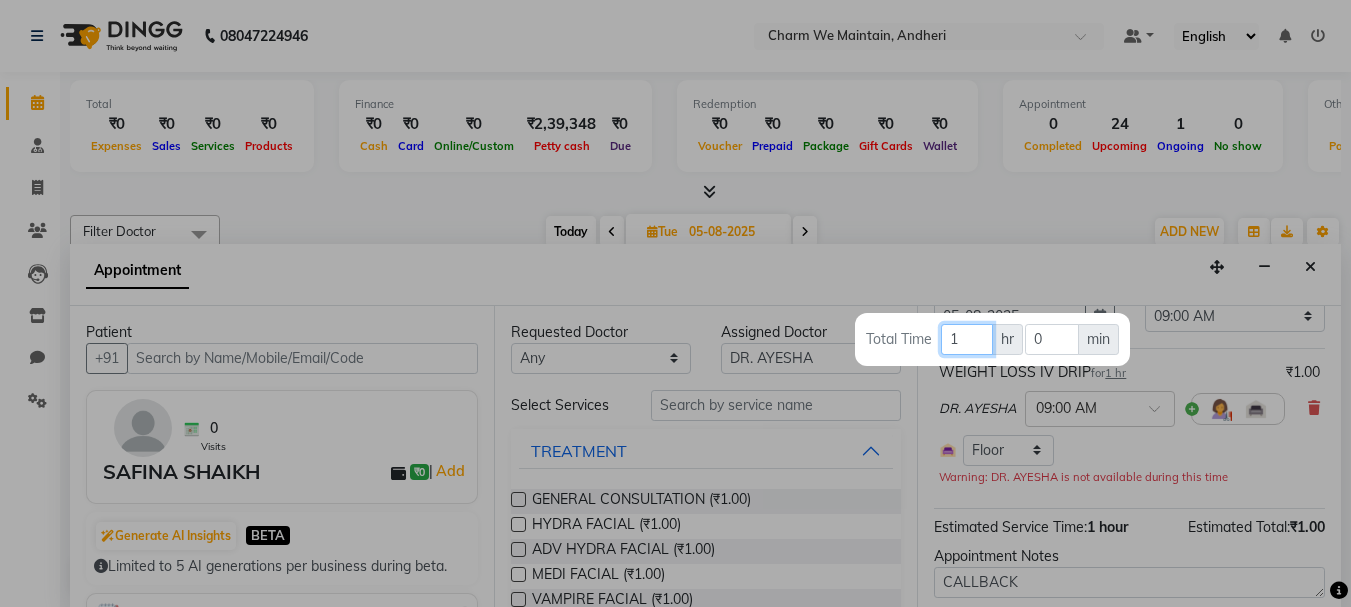 click on "1" at bounding box center (967, 339) 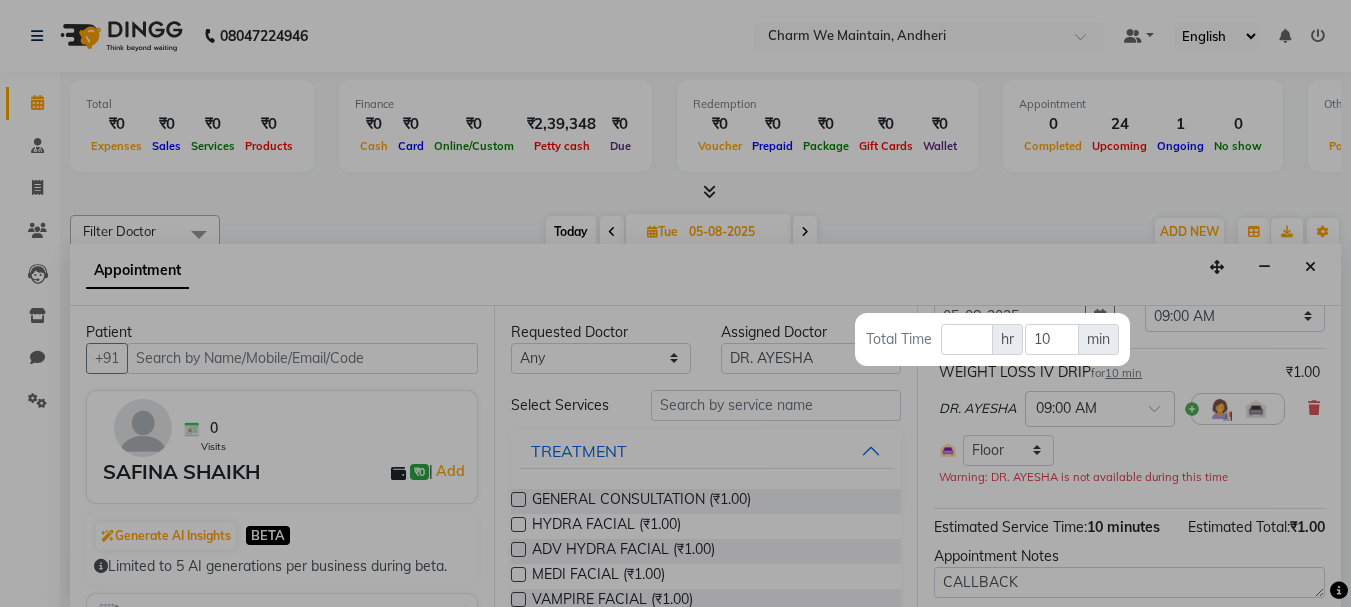 click at bounding box center (675, 303) 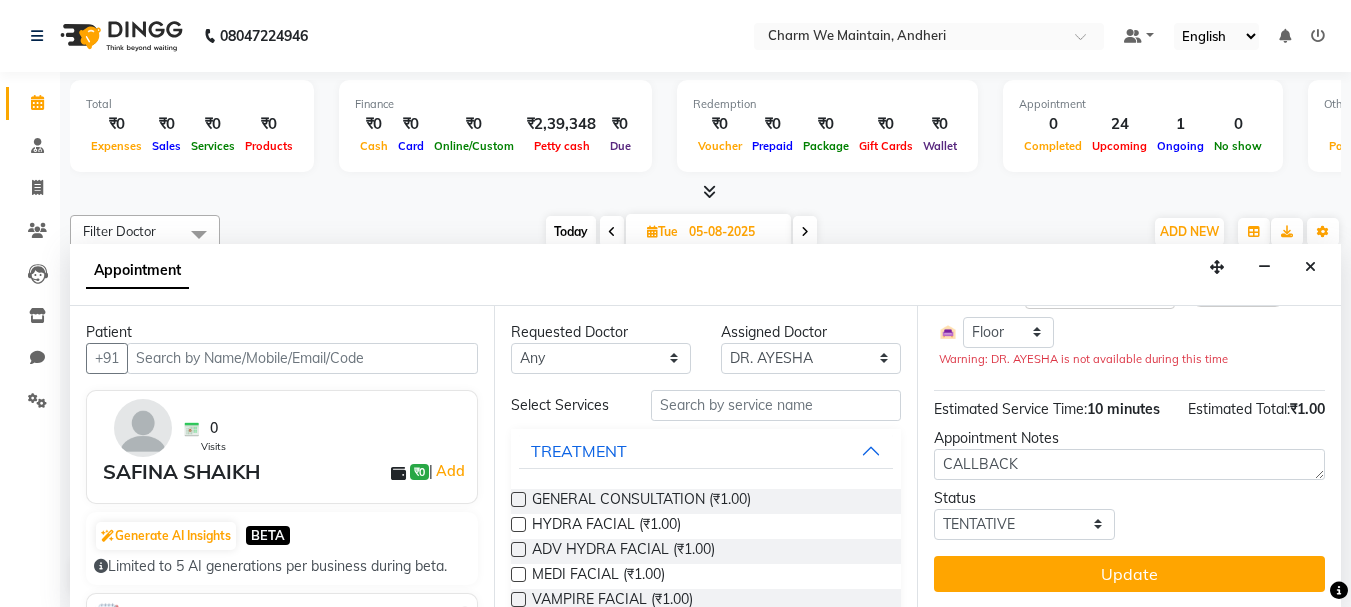 scroll, scrollTop: 254, scrollLeft: 0, axis: vertical 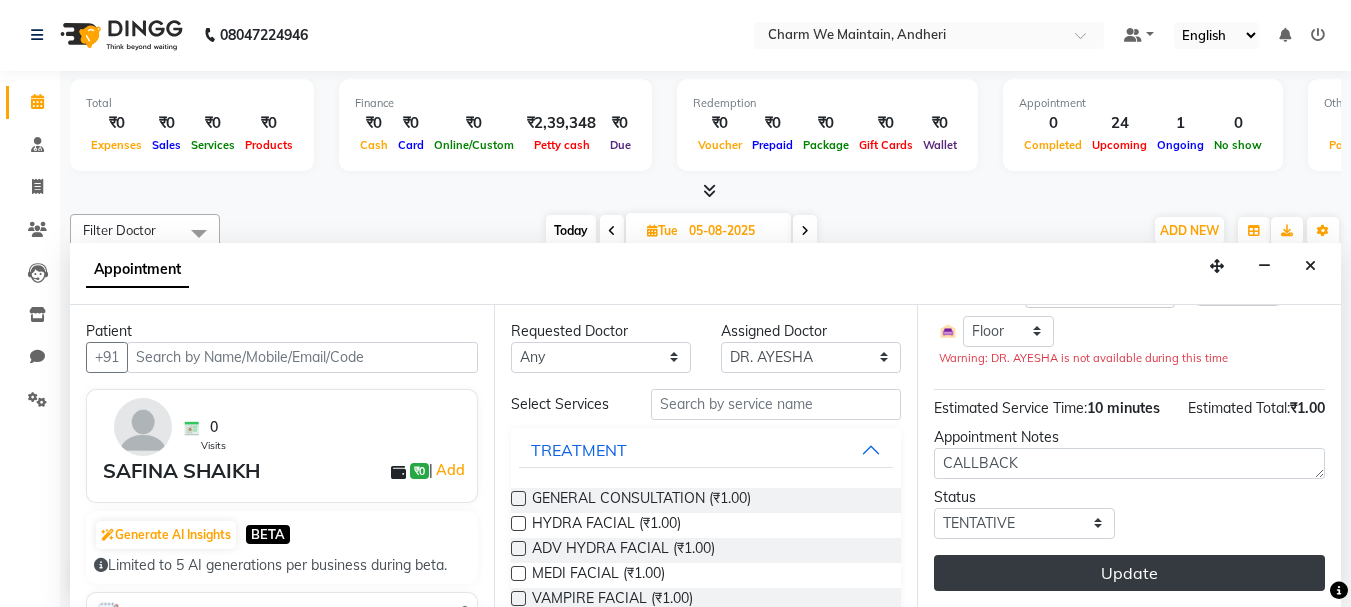 click on "Update" at bounding box center [1129, 573] 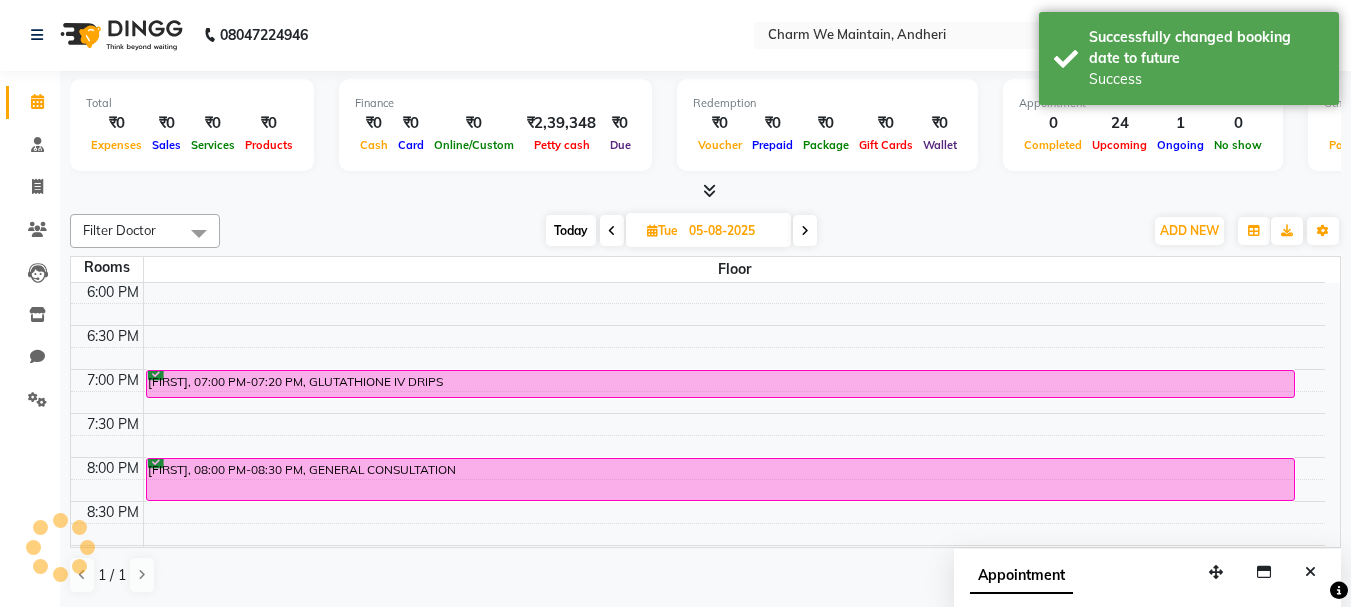 scroll, scrollTop: 0, scrollLeft: 0, axis: both 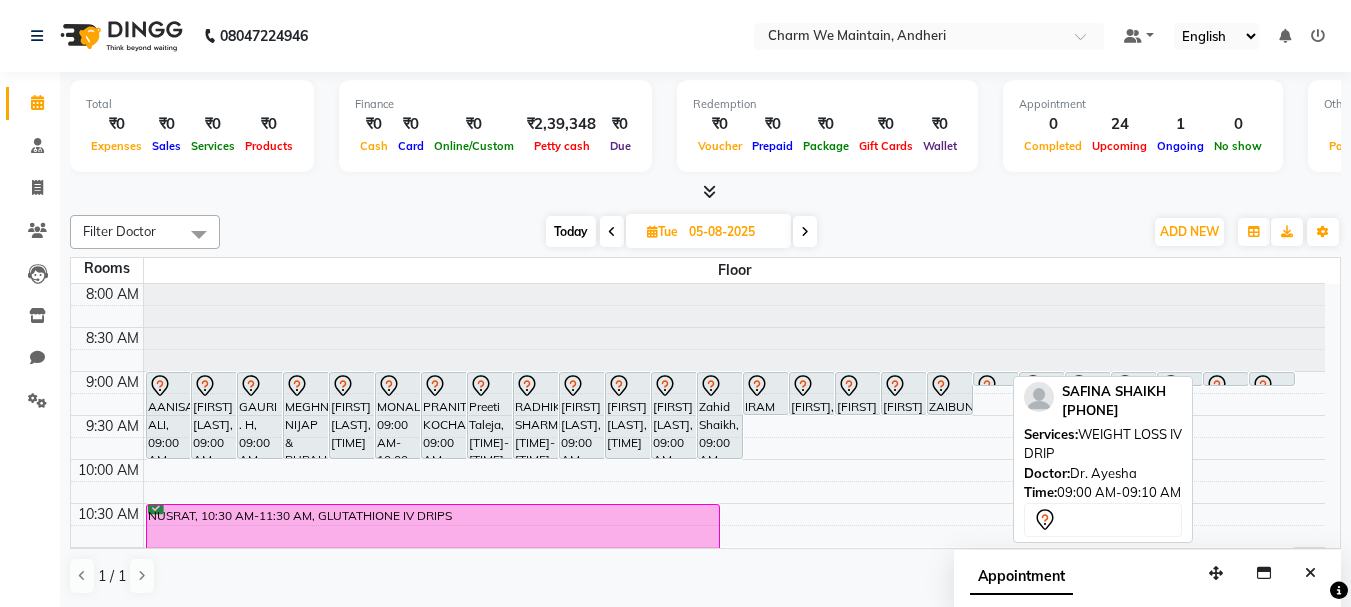 click 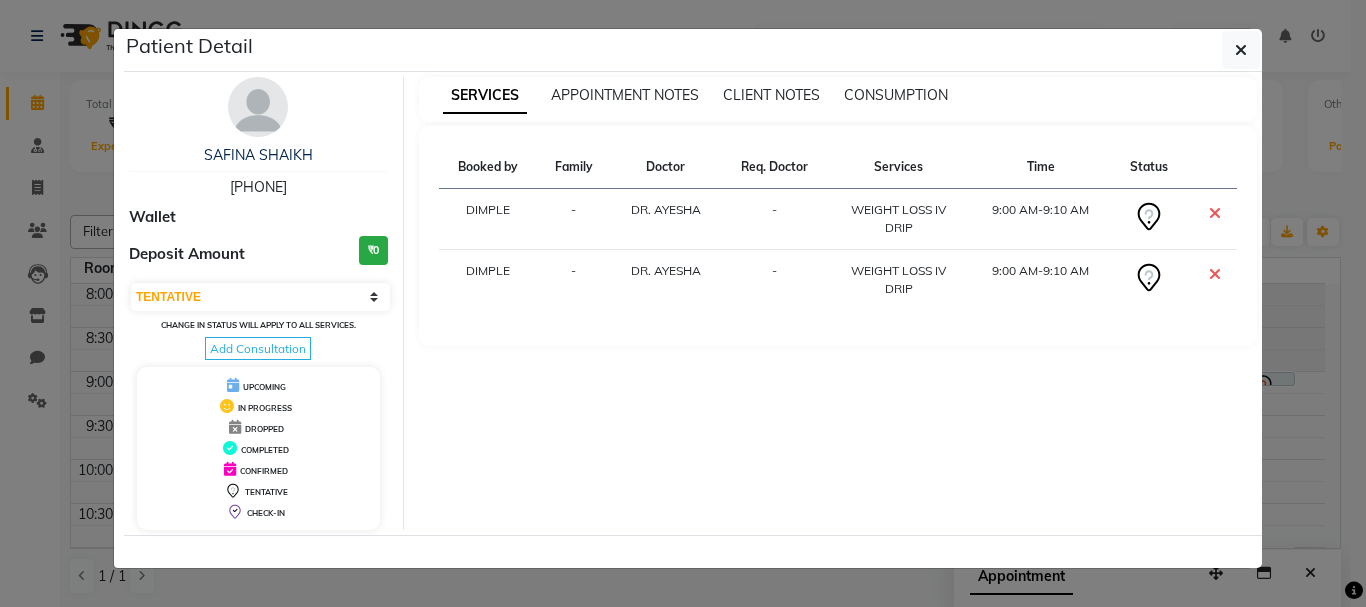 click at bounding box center (1215, 213) 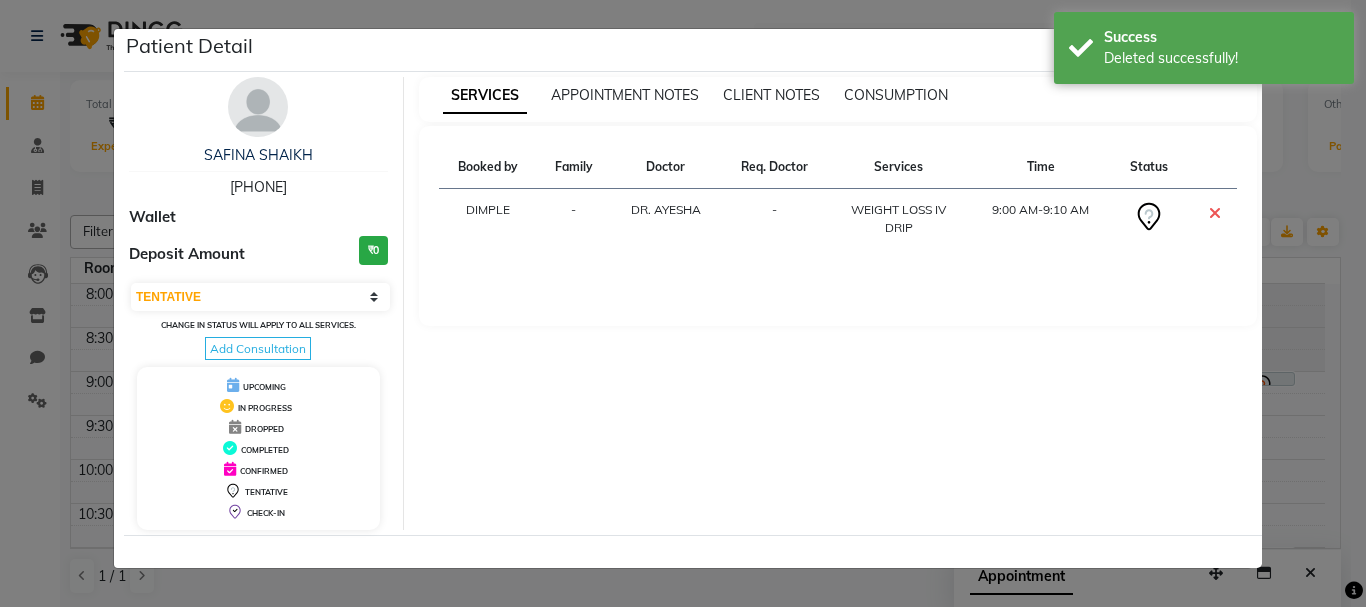 click on "Patient Detail  [FIRST] [LAST]   [PHONE] Wallet Deposit Amount  ₹[AMOUNT]  Select CONFIRMED TENTATIVE Change in status will apply to all services. Add Consultation UPCOMING IN PROGRESS DROPPED COMPLETED CONFIRMED TENTATIVE CHECK-IN SERVICES APPOINTMENT NOTES CLIENT NOTES CONSUMPTION Booked by Family Doctor Req. Doctor Services Time Status  [NAME]	  - [NAME]	 -  [SERVICE]   [TIME] - [TIME]" 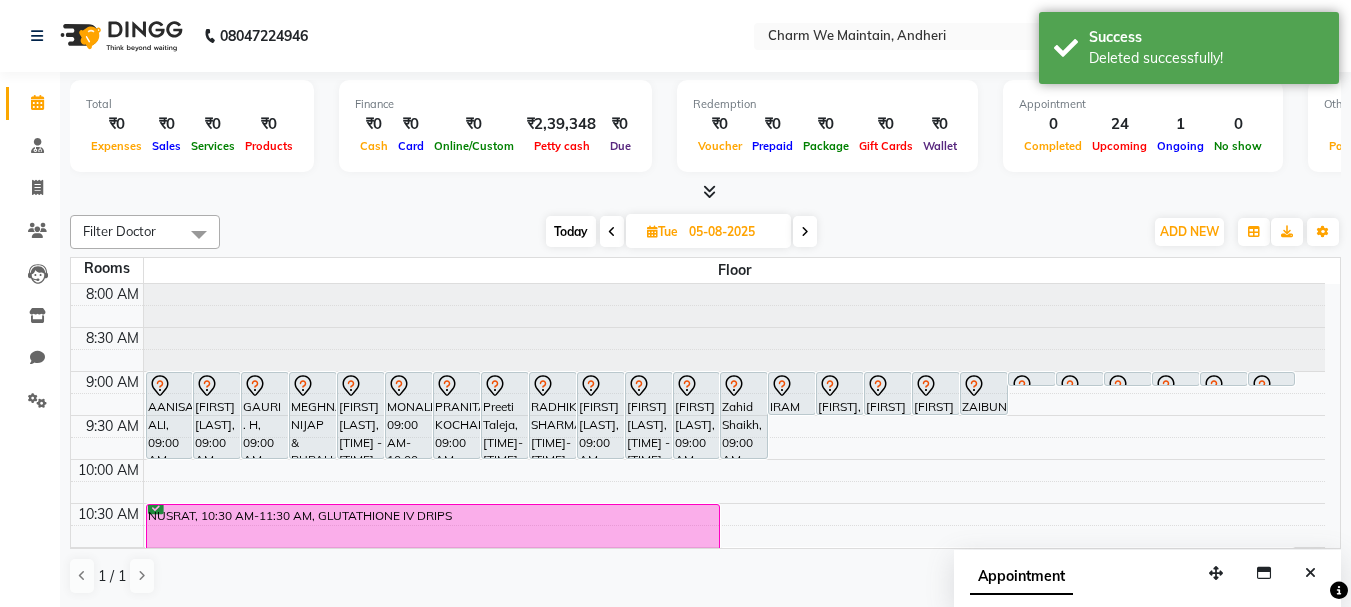 click on "Today" at bounding box center (571, 231) 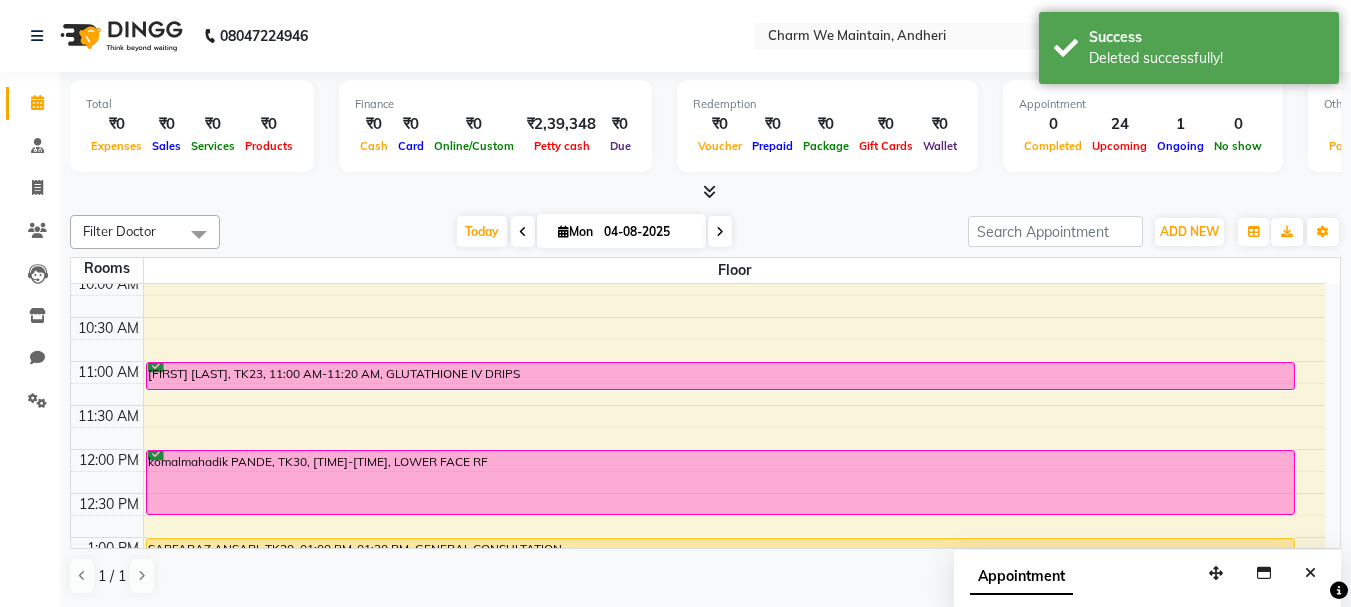 scroll, scrollTop: 0, scrollLeft: 0, axis: both 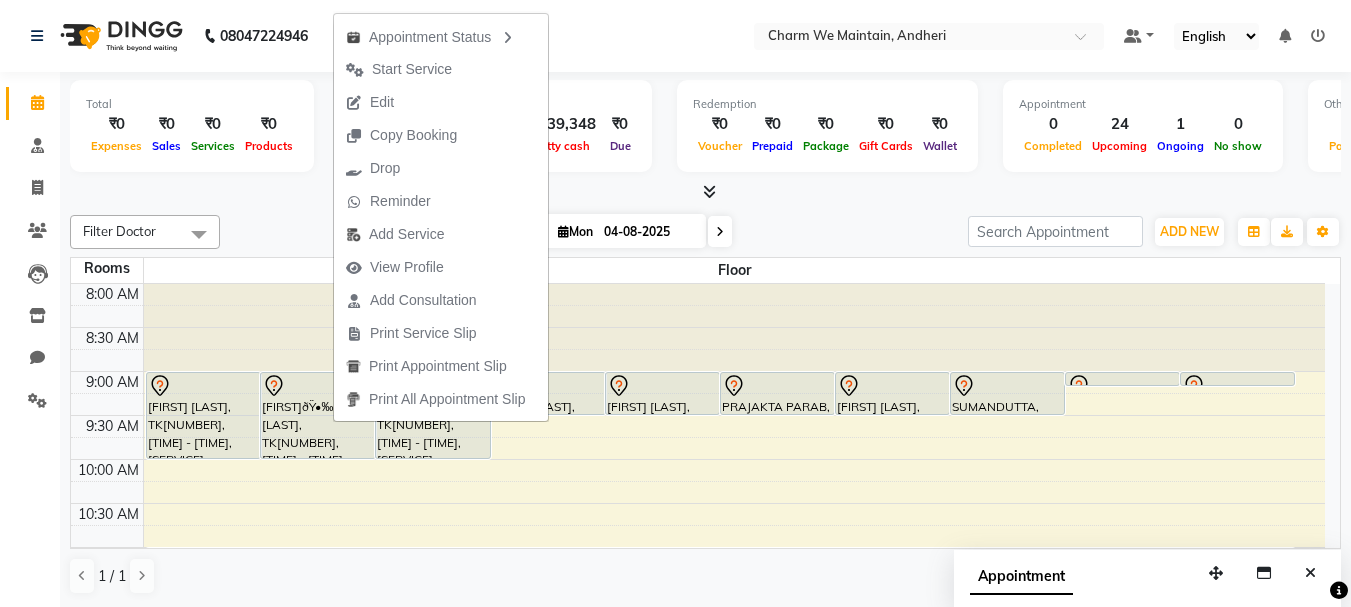 click on "Edit" at bounding box center [441, 102] 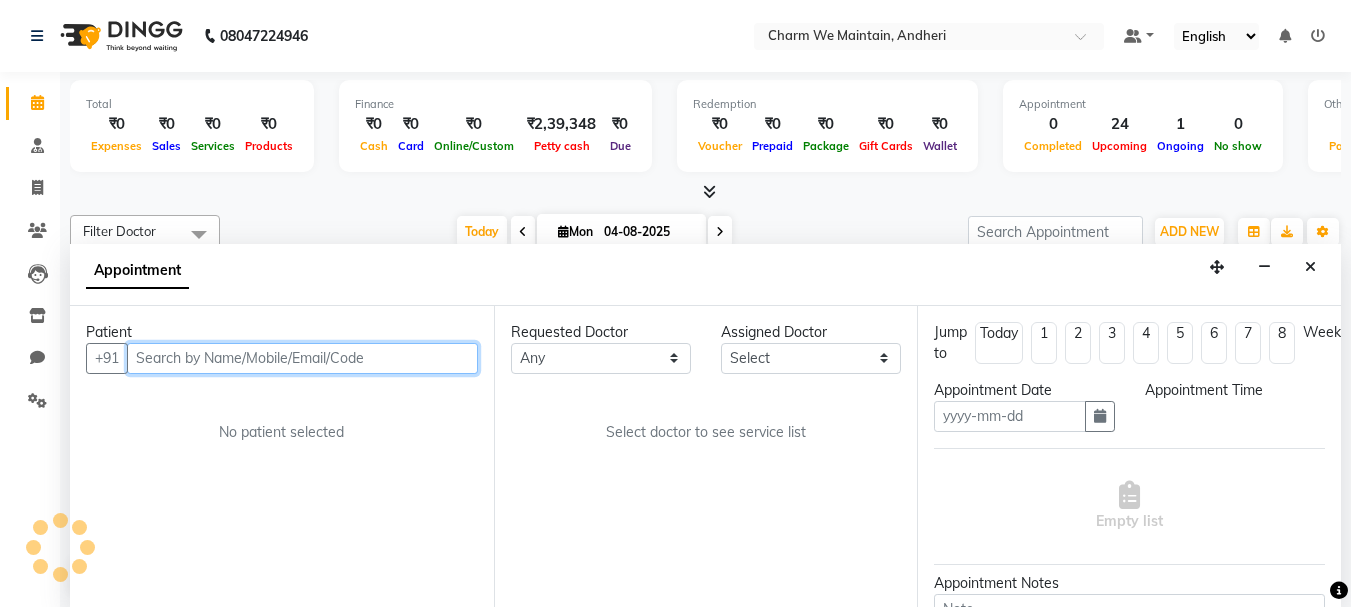 scroll, scrollTop: 1, scrollLeft: 0, axis: vertical 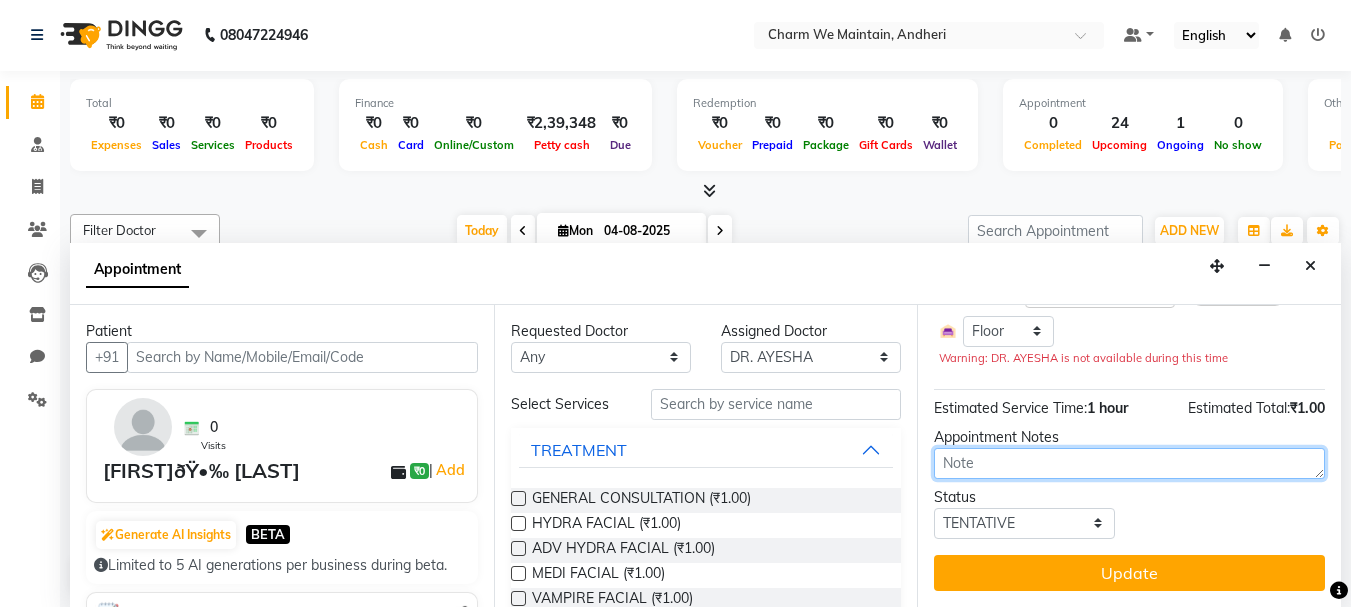 click at bounding box center (1129, 463) 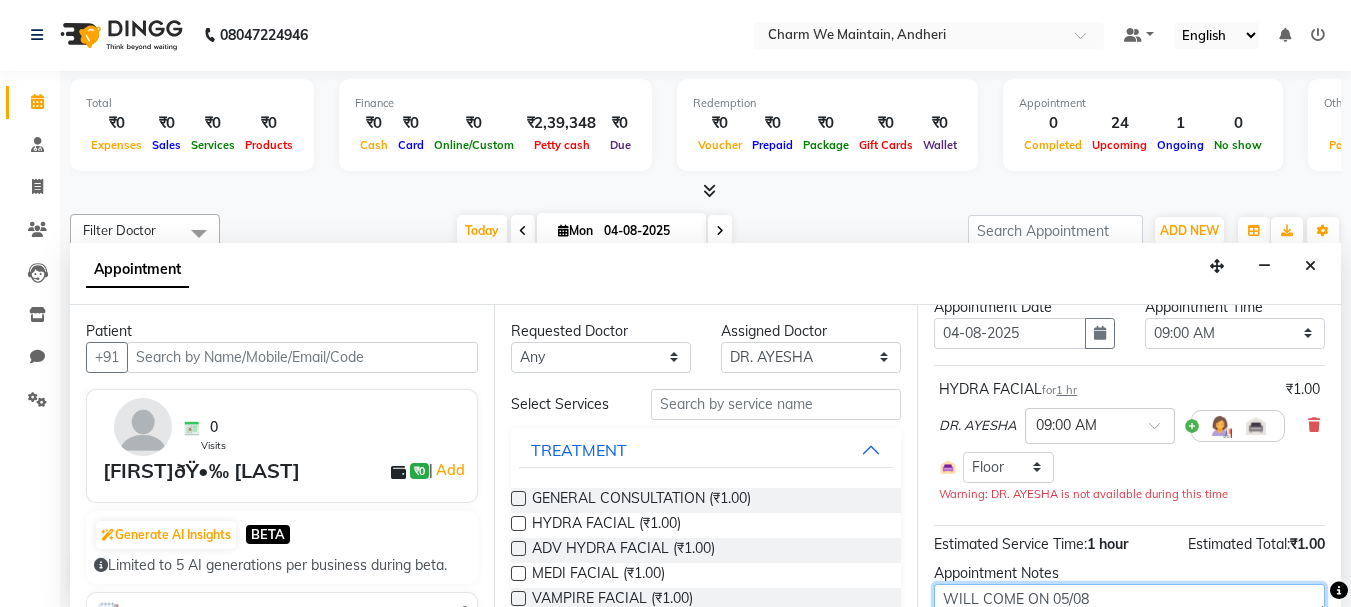 scroll, scrollTop: 33, scrollLeft: 0, axis: vertical 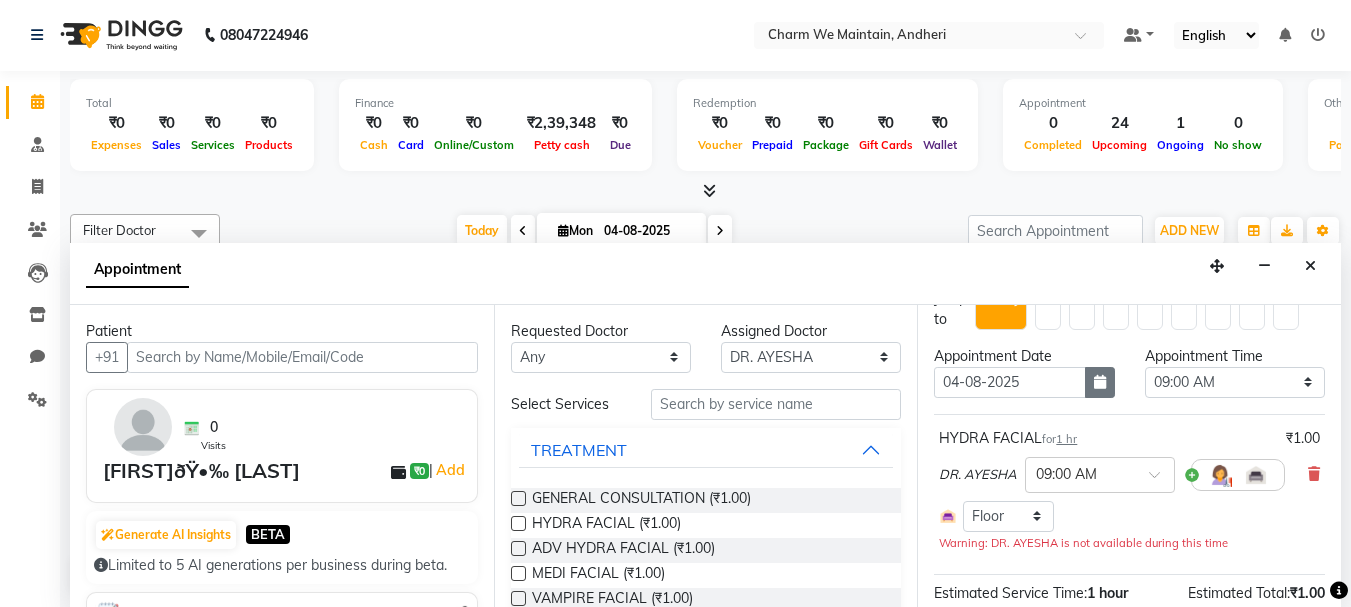 click at bounding box center (1100, 382) 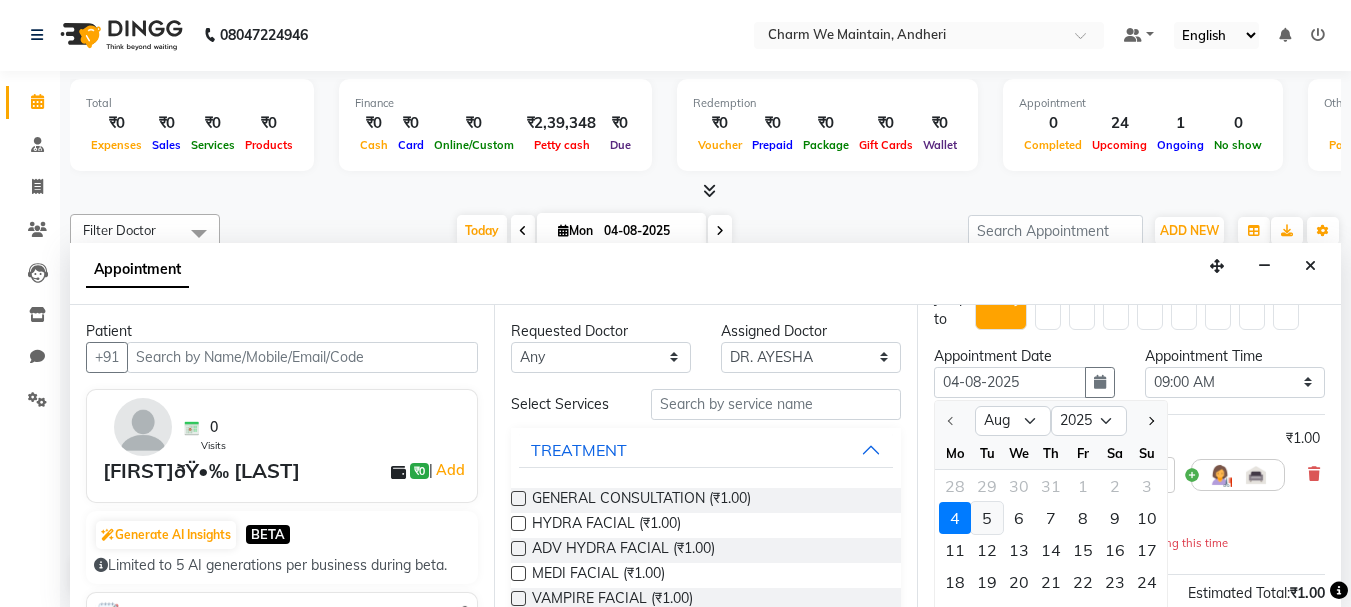 click on "5" at bounding box center [987, 518] 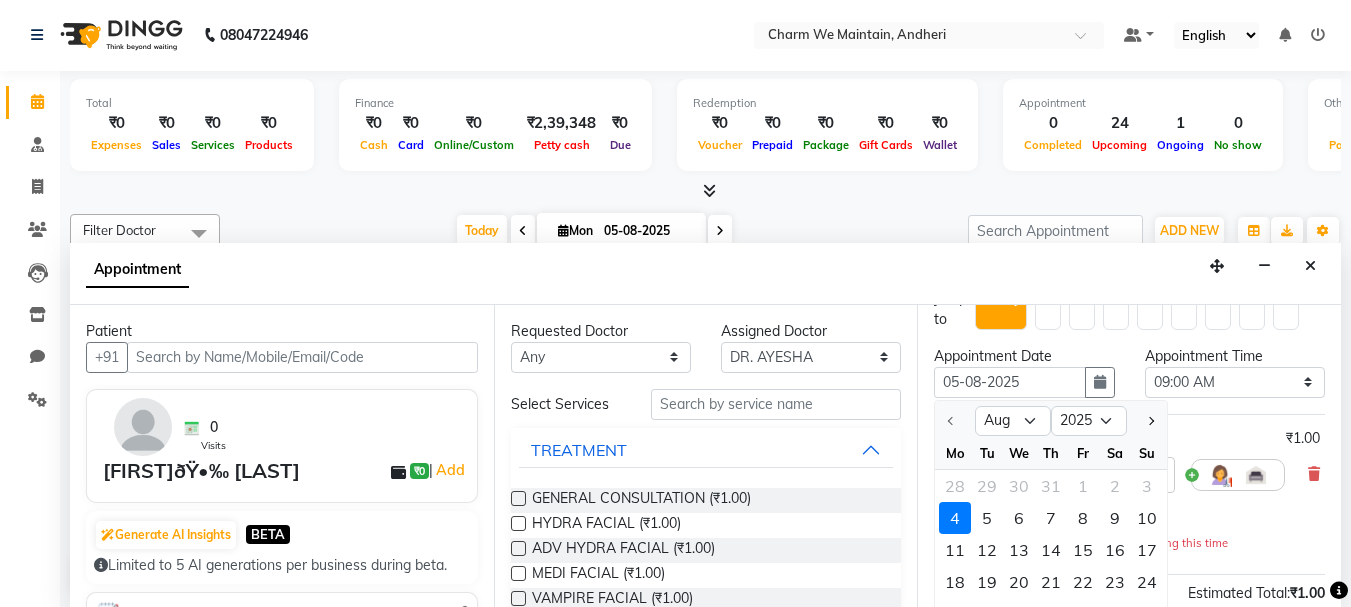 scroll, scrollTop: 881, scrollLeft: 0, axis: vertical 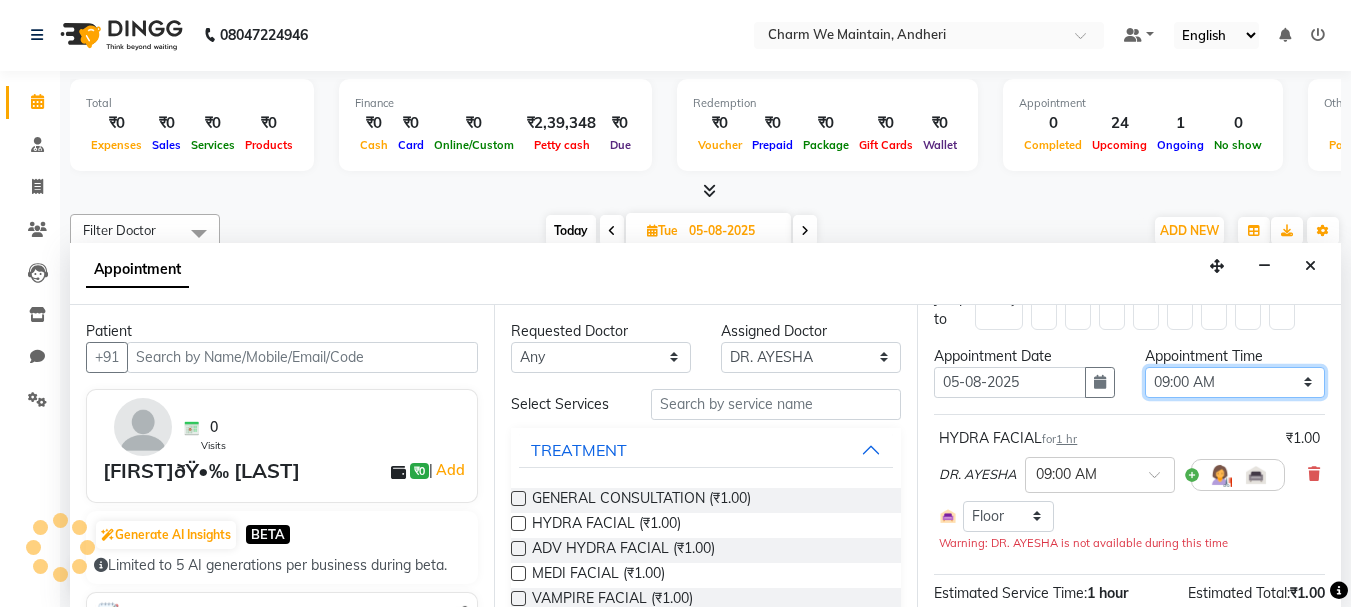 click on "Select 09:00 AM 09:15 AM 09:30 AM 09:45 AM 10:00 AM 10:15 AM 10:30 AM 10:45 AM 11:00 AM 11:15 AM 11:30 AM 11:45 AM 12:00 PM 12:15 PM 12:30 PM 12:45 PM 01:00 PM 01:15 PM 01:30 PM 01:45 PM 02:00 PM 02:15 PM 02:30 PM 02:45 PM 03:00 PM 03:15 PM 03:30 PM 03:45 PM 04:00 PM 04:15 PM 04:30 PM 04:45 PM 05:00 PM 05:15 PM 05:30 PM 05:45 PM 06:00 PM 06:15 PM 06:30 PM 06:45 PM 07:00 PM 07:15 PM 07:30 PM 07:45 PM 08:00 PM 08:15 PM 08:30 PM 08:45 PM 09:00 PM 09:15 PM 09:30 PM 09:45 PM 10:00 PM" at bounding box center [1235, 382] 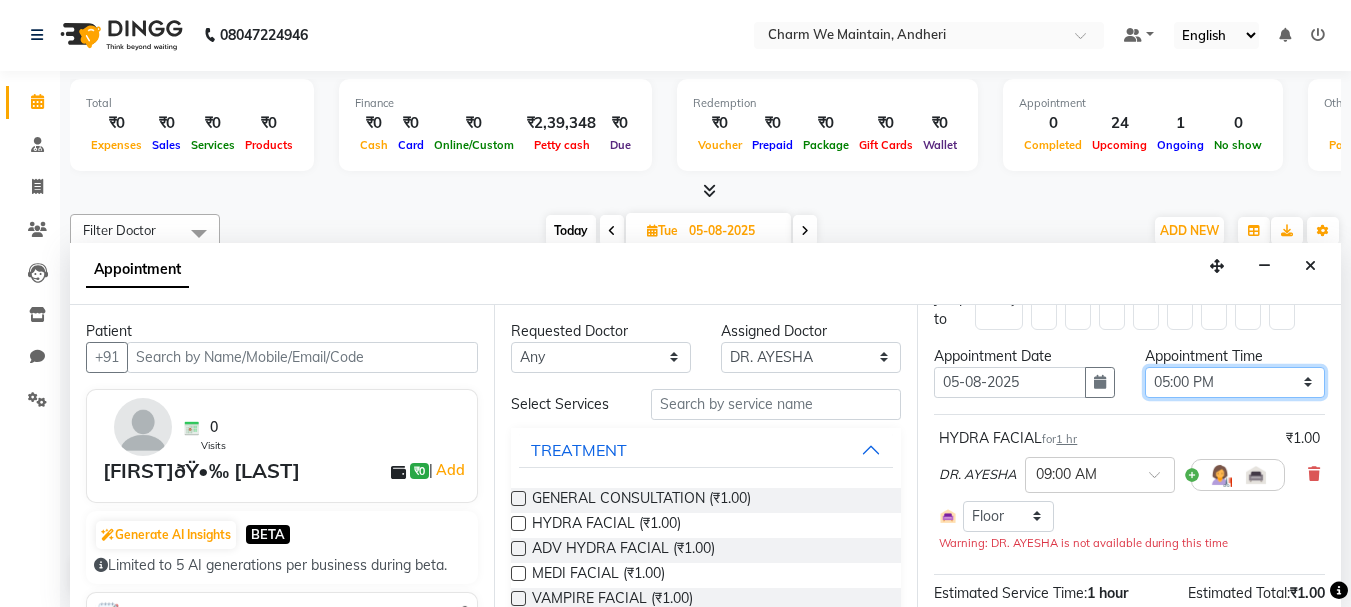 click on "Select 09:00 AM 09:15 AM 09:30 AM 09:45 AM 10:00 AM 10:15 AM 10:30 AM 10:45 AM 11:00 AM 11:15 AM 11:30 AM 11:45 AM 12:00 PM 12:15 PM 12:30 PM 12:45 PM 01:00 PM 01:15 PM 01:30 PM 01:45 PM 02:00 PM 02:15 PM 02:30 PM 02:45 PM 03:00 PM 03:15 PM 03:30 PM 03:45 PM 04:00 PM 04:15 PM 04:30 PM 04:45 PM 05:00 PM 05:15 PM 05:30 PM 05:45 PM 06:00 PM 06:15 PM 06:30 PM 06:45 PM 07:00 PM 07:15 PM 07:30 PM 07:45 PM 08:00 PM 08:15 PM 08:30 PM 08:45 PM 09:00 PM 09:15 PM 09:30 PM 09:45 PM 10:00 PM" at bounding box center [1235, 382] 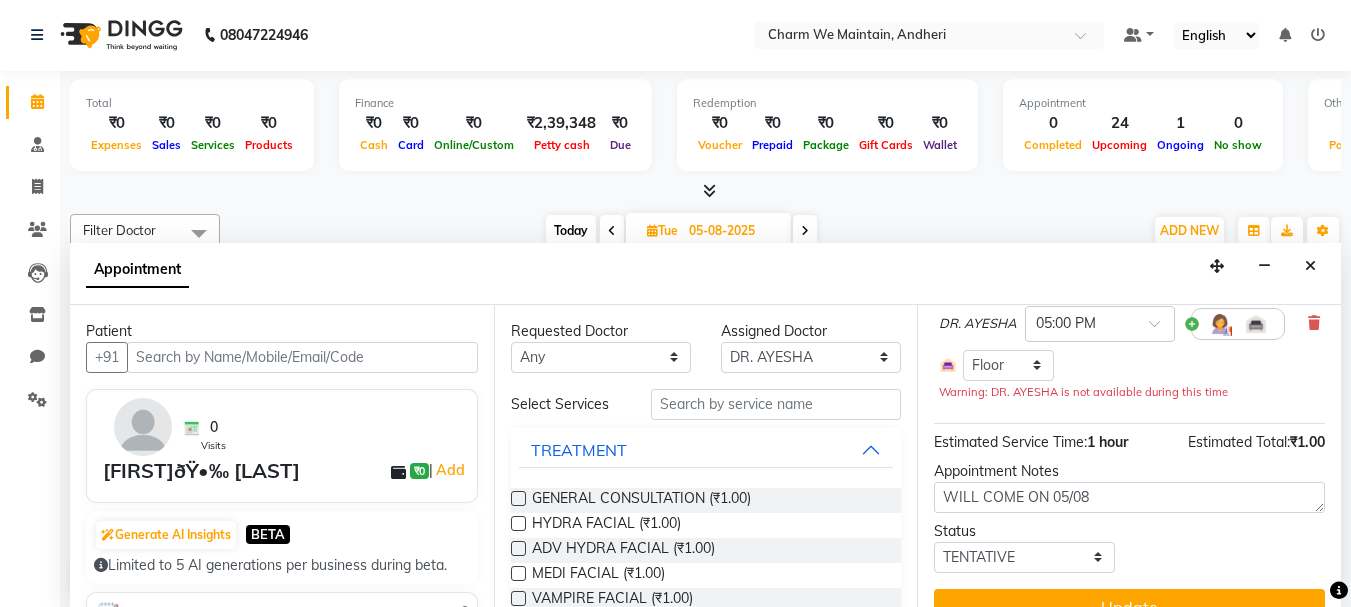 scroll, scrollTop: 233, scrollLeft: 0, axis: vertical 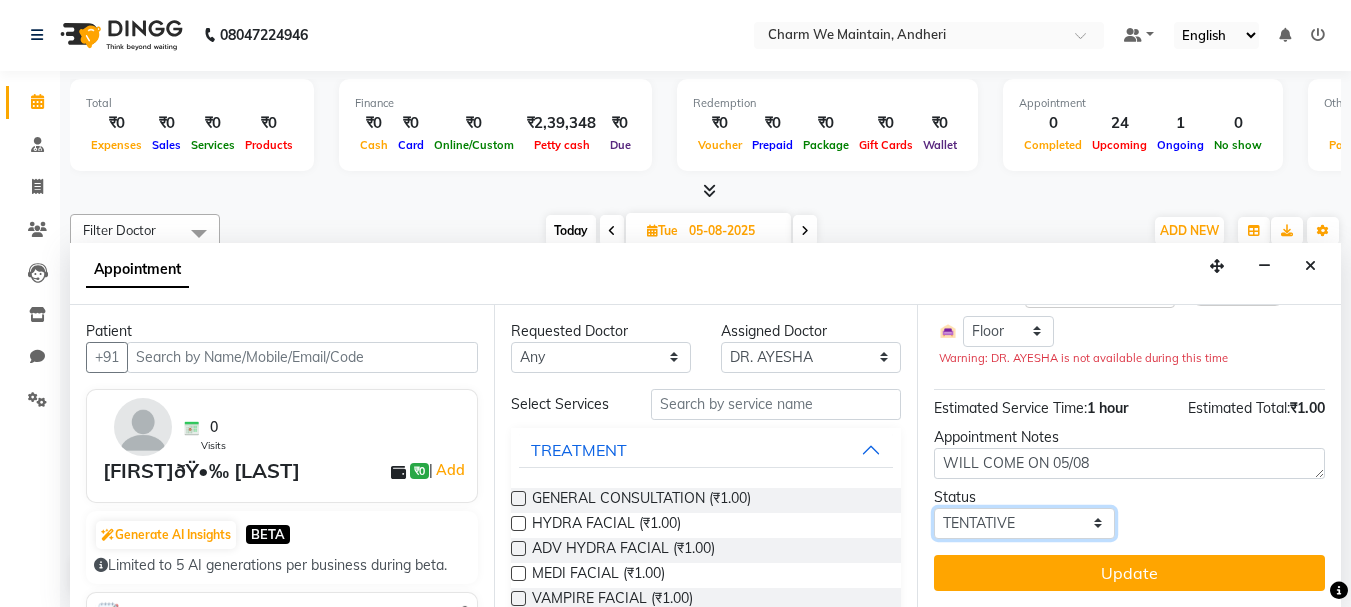 click on "Select TENTATIVE CONFIRM UPCOMING" at bounding box center (1024, 523) 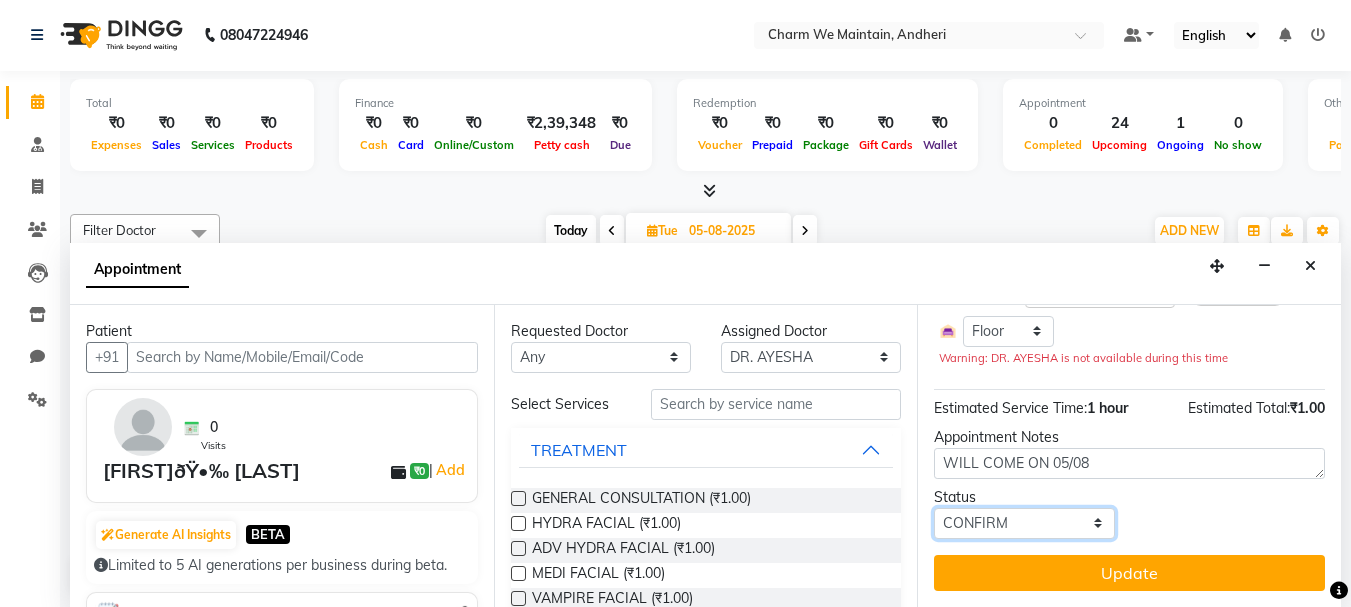 click on "Select TENTATIVE CONFIRM UPCOMING" at bounding box center [1024, 523] 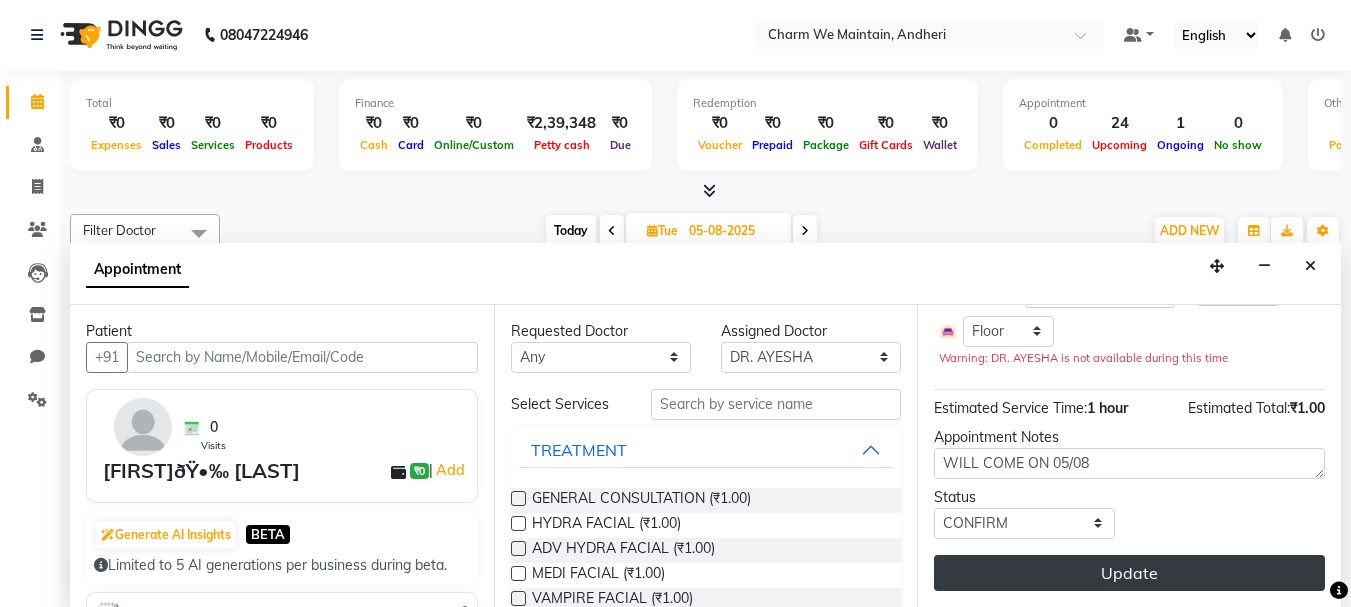 click on "Update" at bounding box center (1129, 573) 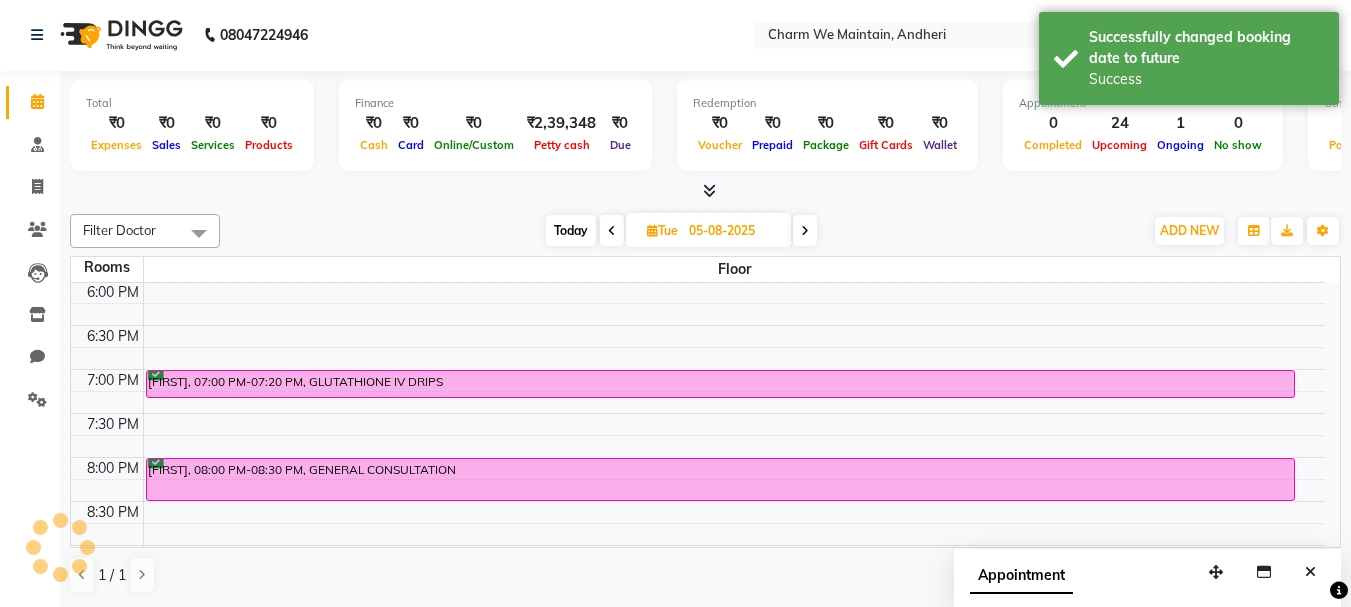 scroll, scrollTop: 0, scrollLeft: 0, axis: both 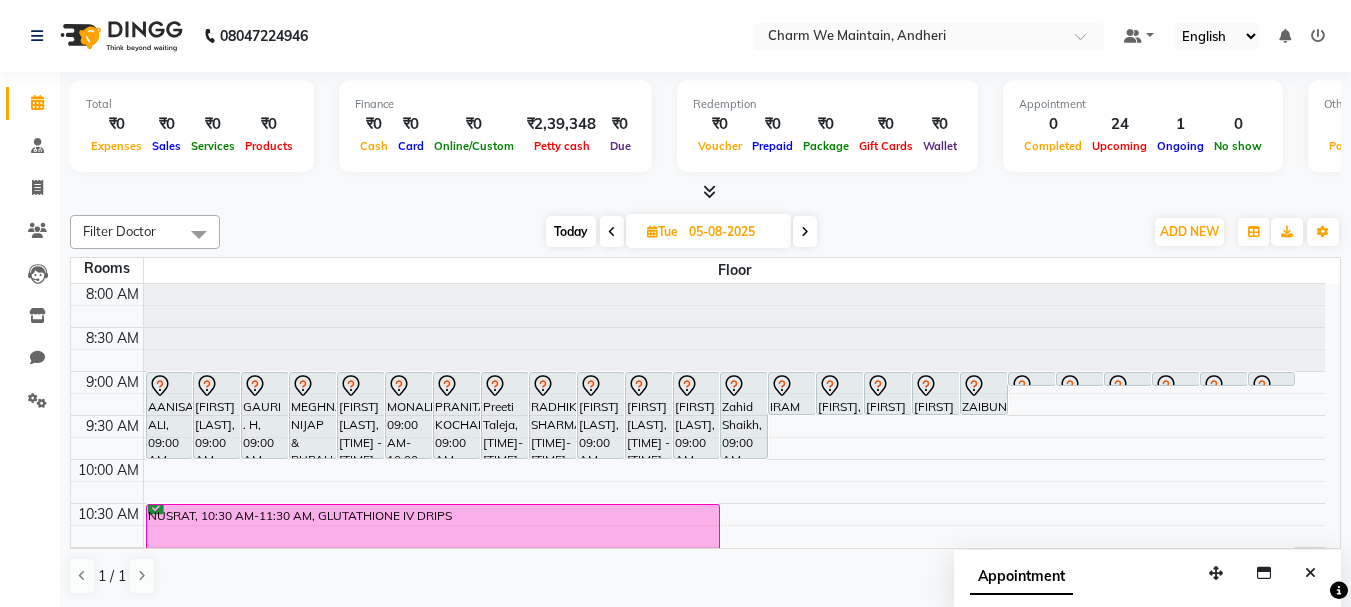 click on "Today" at bounding box center (571, 231) 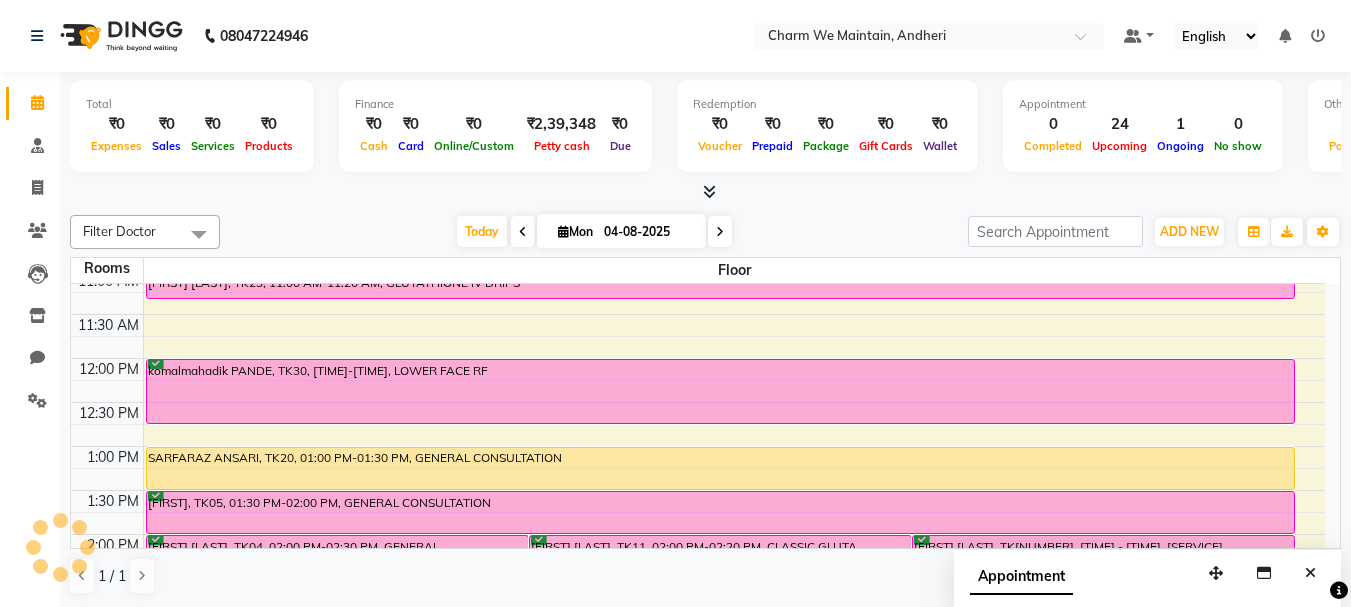 scroll, scrollTop: 0, scrollLeft: 0, axis: both 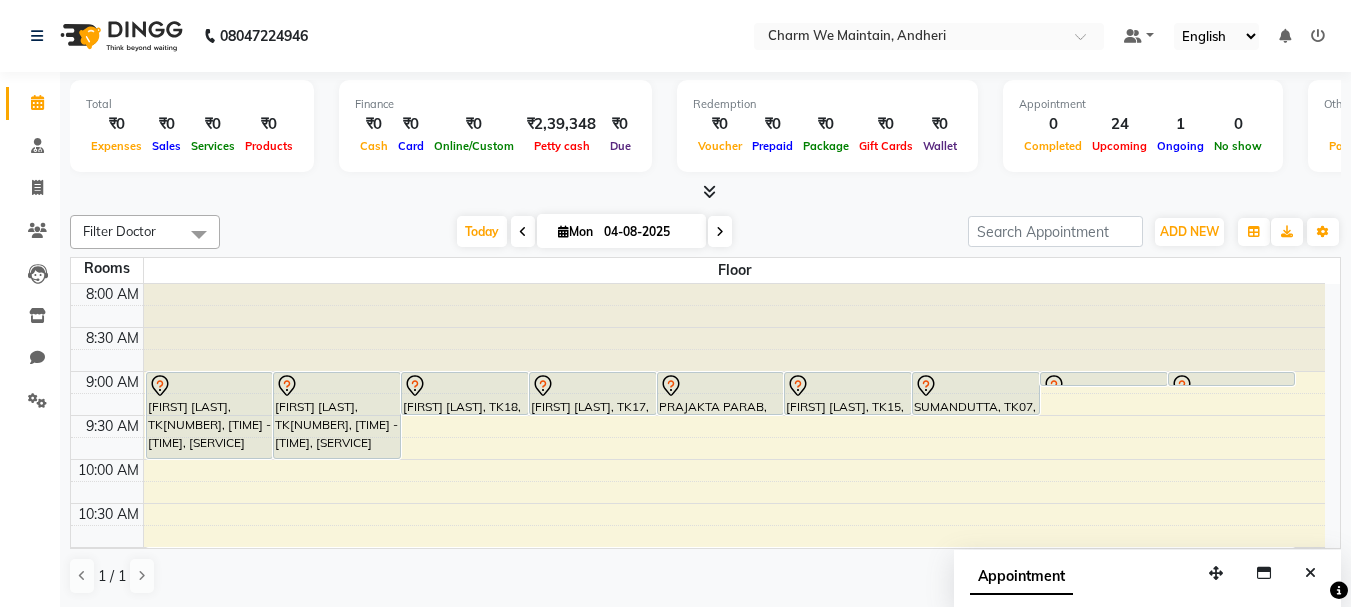click at bounding box center [523, 232] 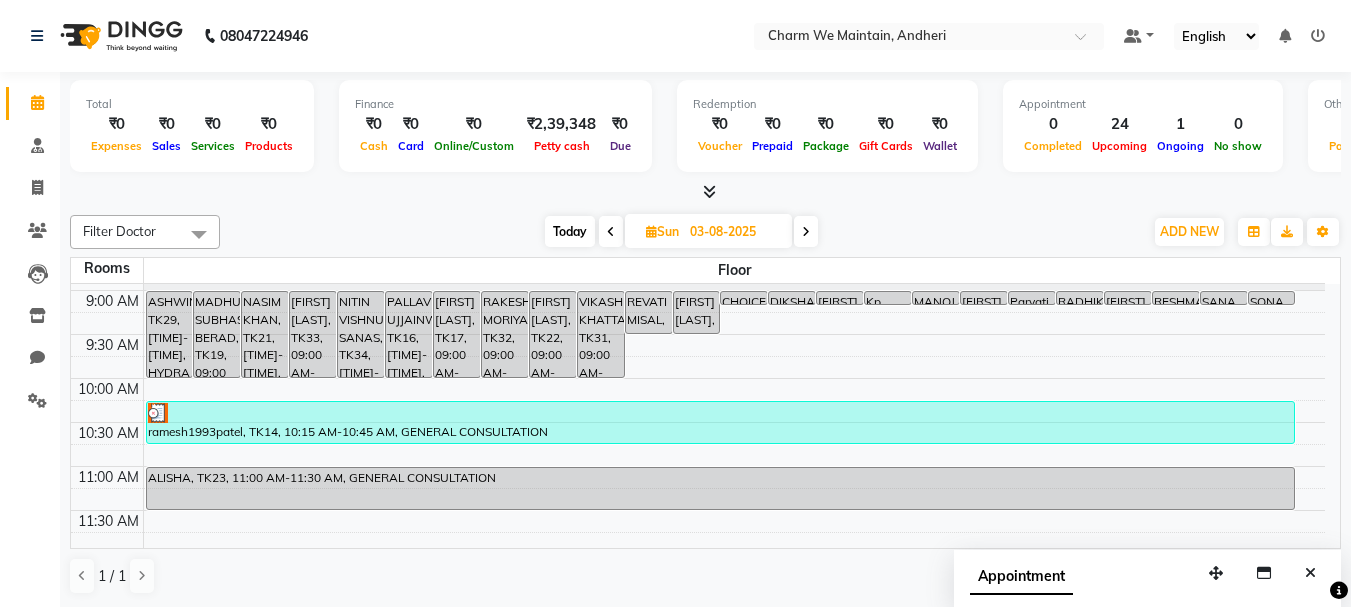 scroll, scrollTop: 0, scrollLeft: 0, axis: both 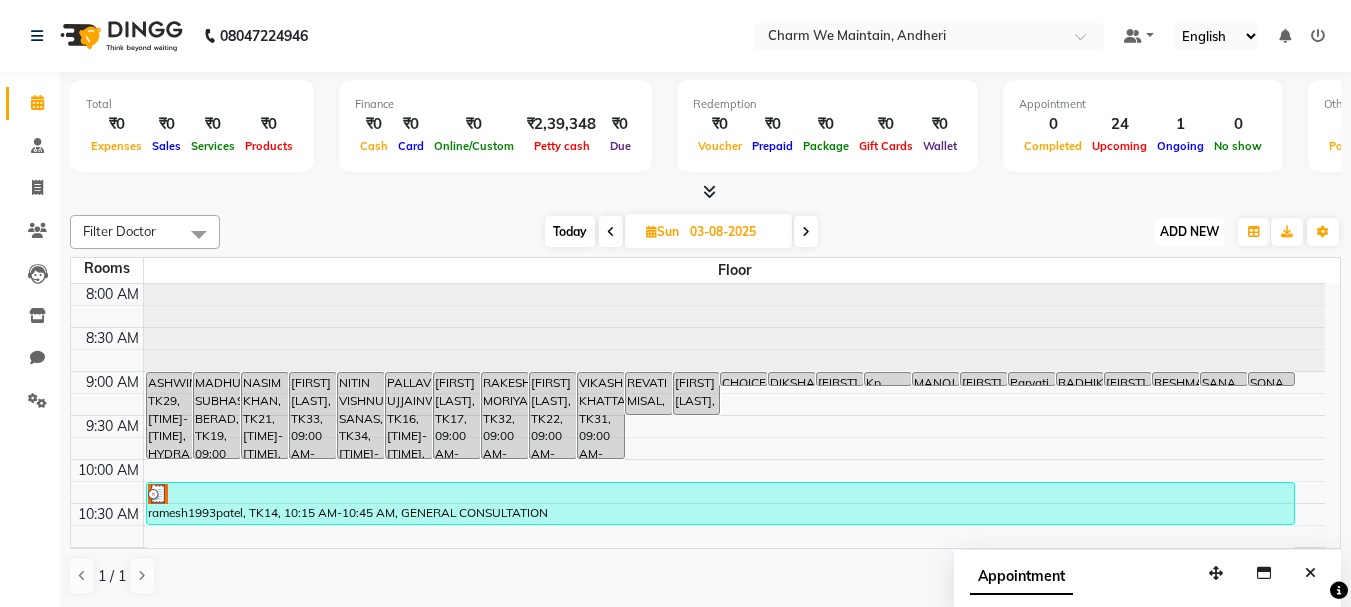 click on "ADD NEW" at bounding box center (1189, 231) 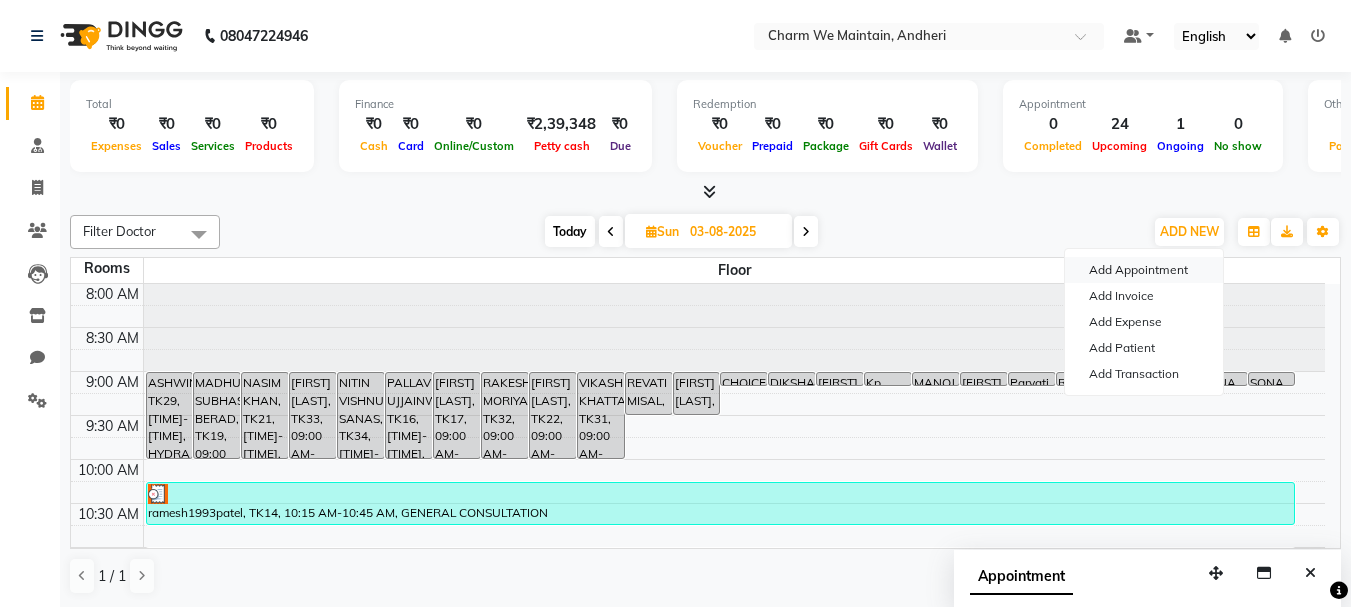 click on "Add Appointment" at bounding box center [1144, 270] 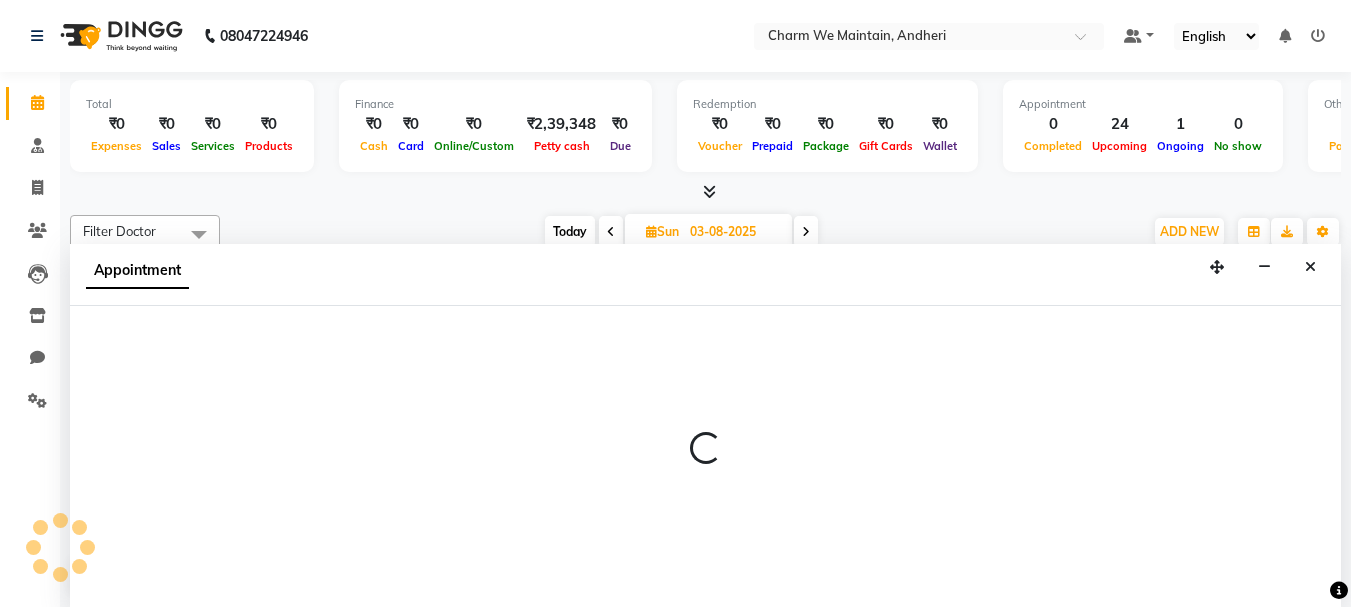 scroll, scrollTop: 1, scrollLeft: 0, axis: vertical 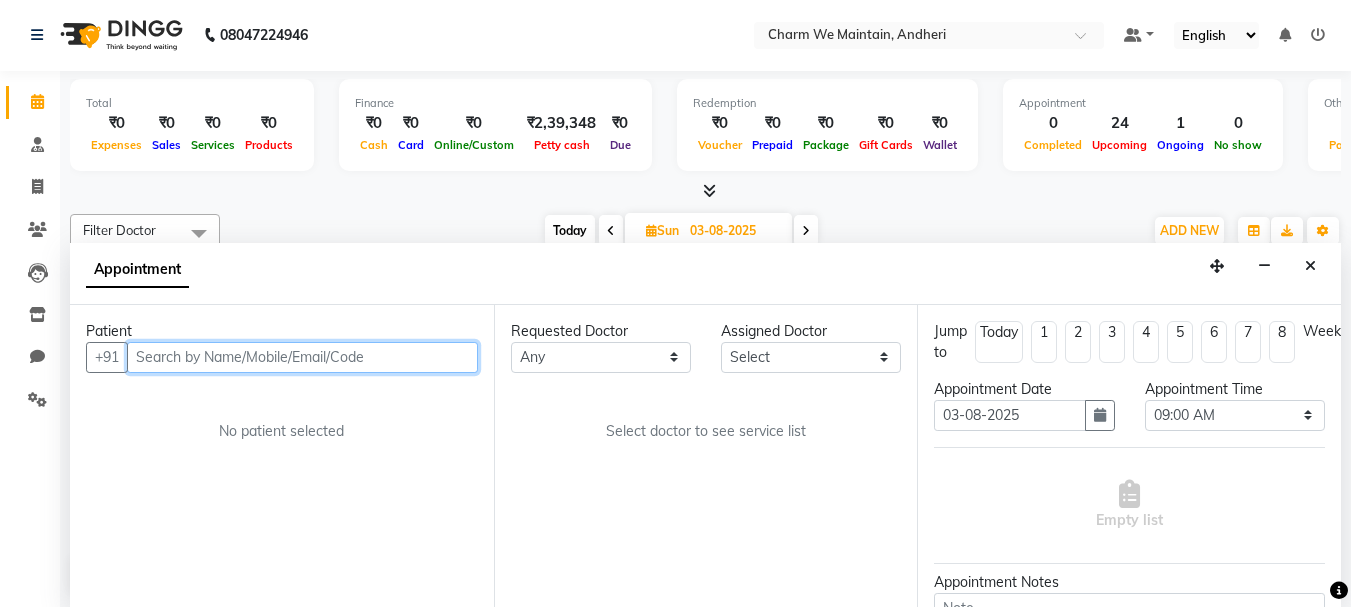 click at bounding box center [302, 357] 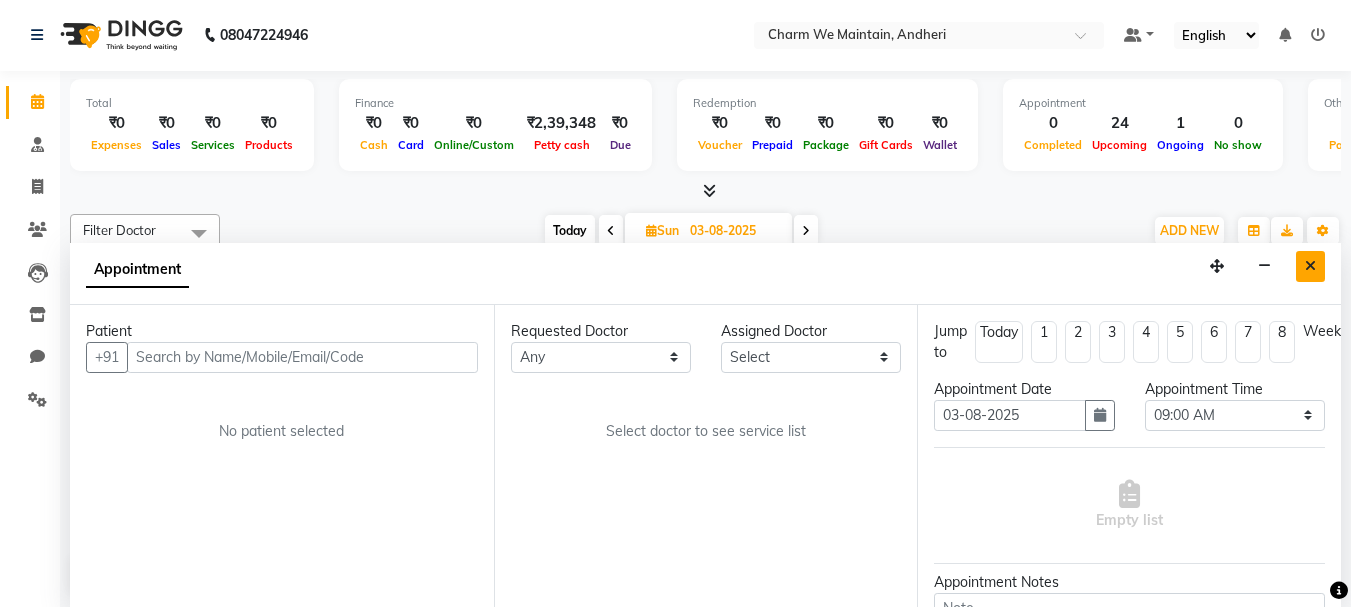 click at bounding box center (1310, 266) 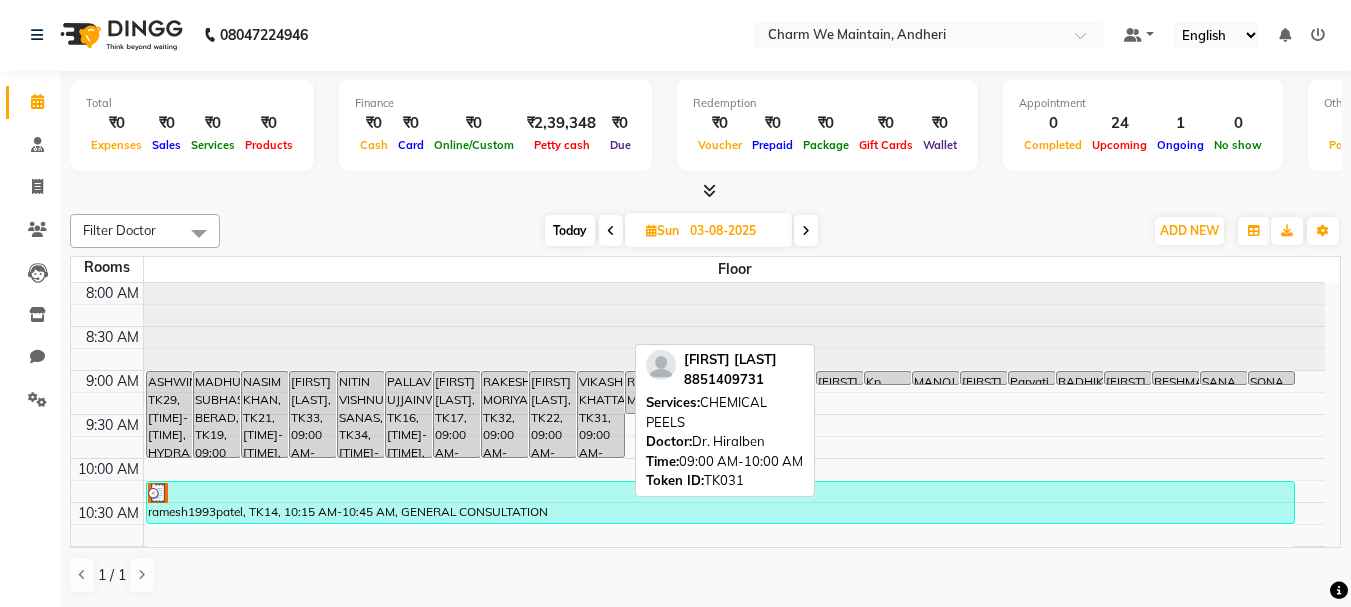 click on "VIKASH KHATTADI, TK31, 09:00 AM-10:00 AM, CHEMICAL PEELS" at bounding box center (601, 414) 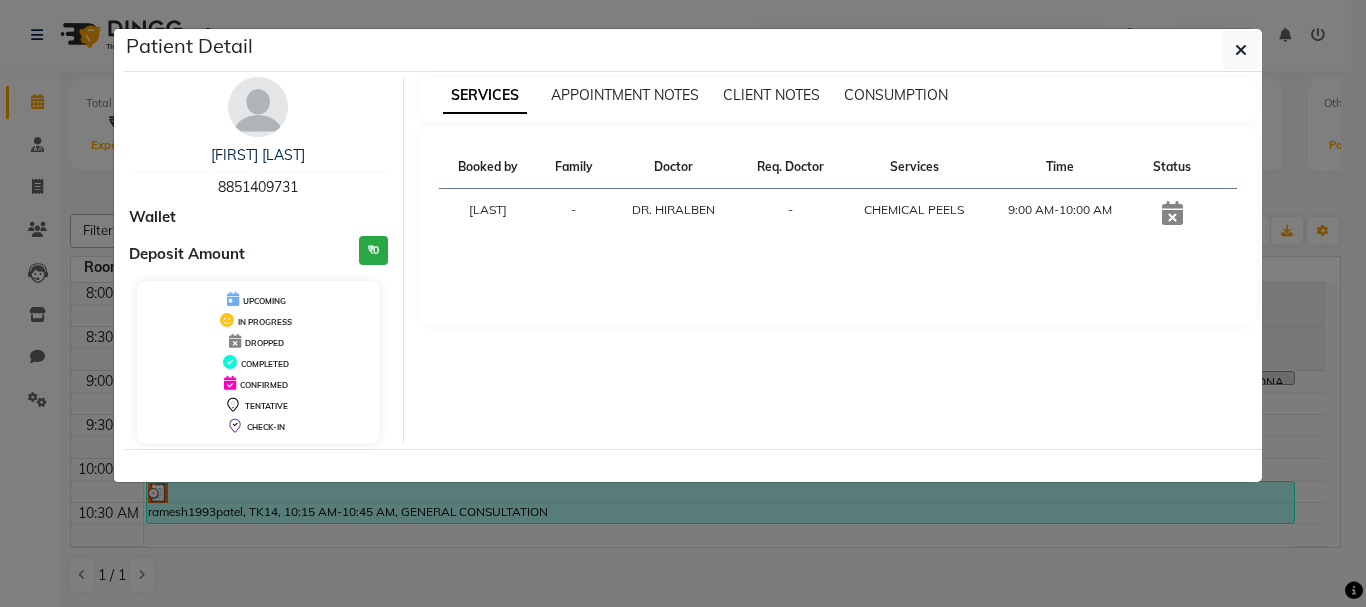 drag, startPoint x: 313, startPoint y: 187, endPoint x: 205, endPoint y: 187, distance: 108 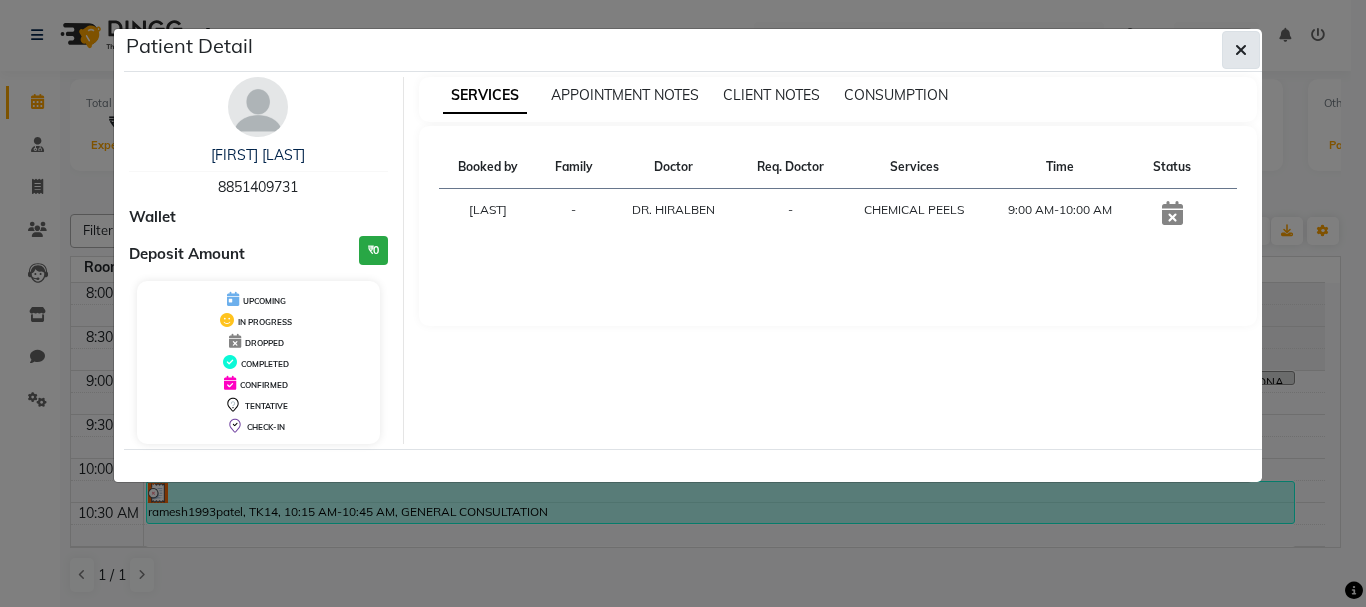 click 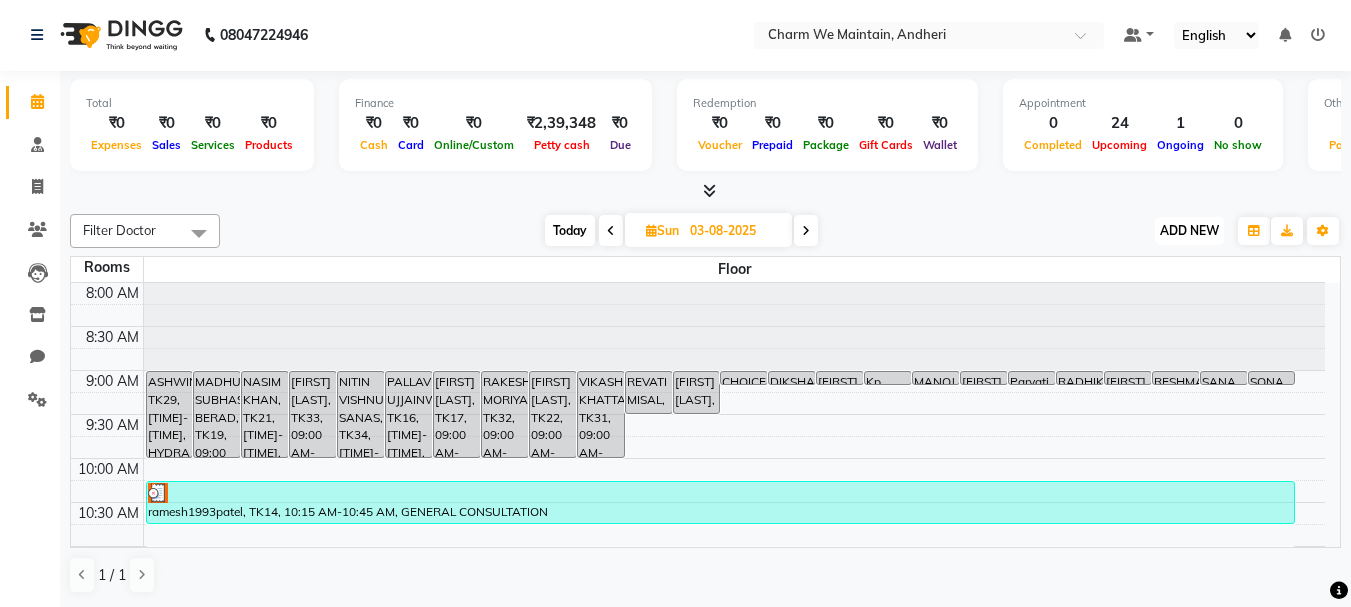 click on "ADD NEW" at bounding box center [1189, 230] 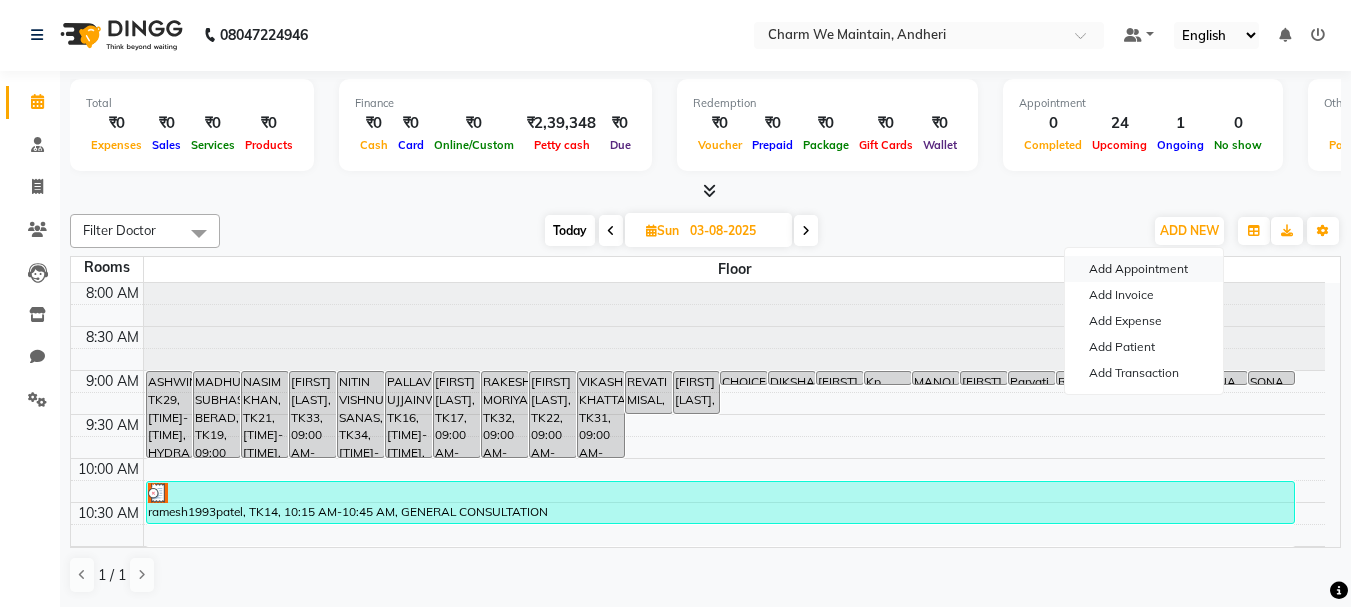 click on "Add Appointment" at bounding box center (1144, 269) 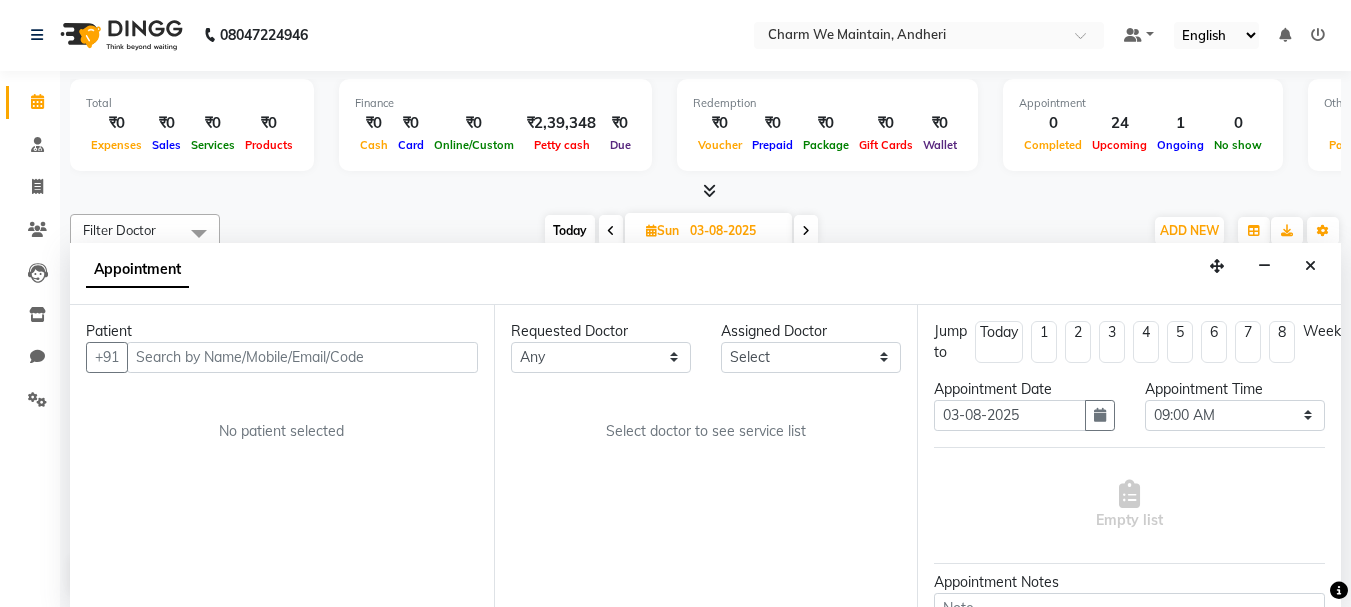 click at bounding box center [302, 357] 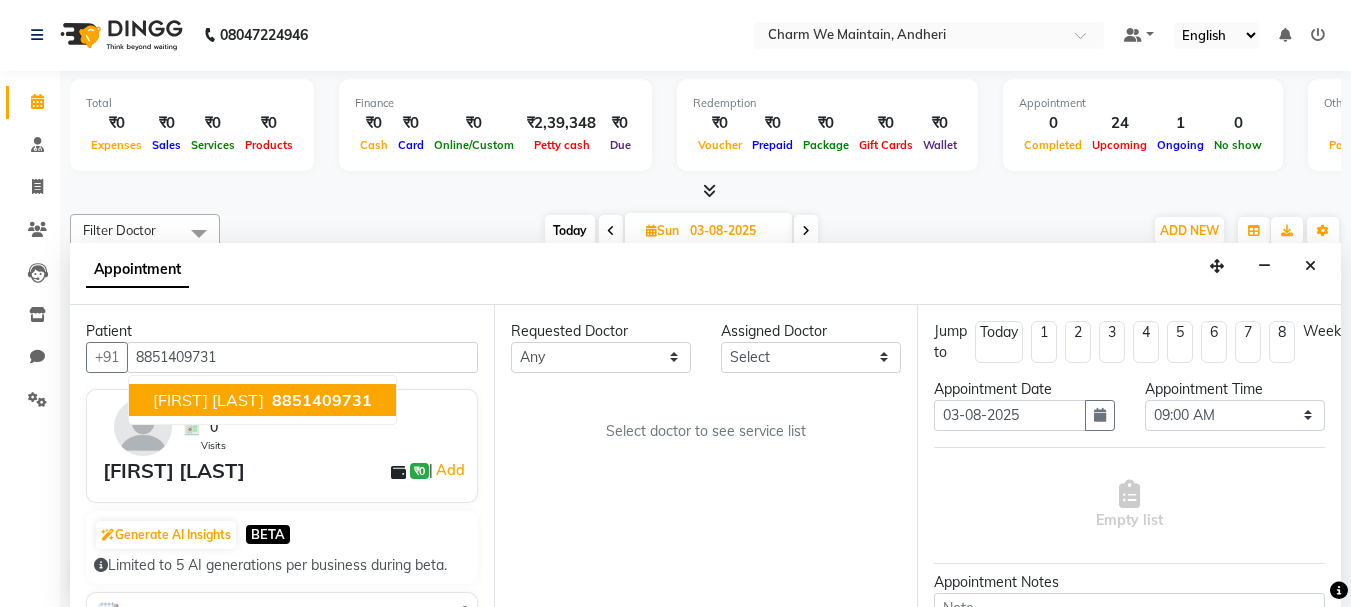 click on "8851409731" at bounding box center [322, 400] 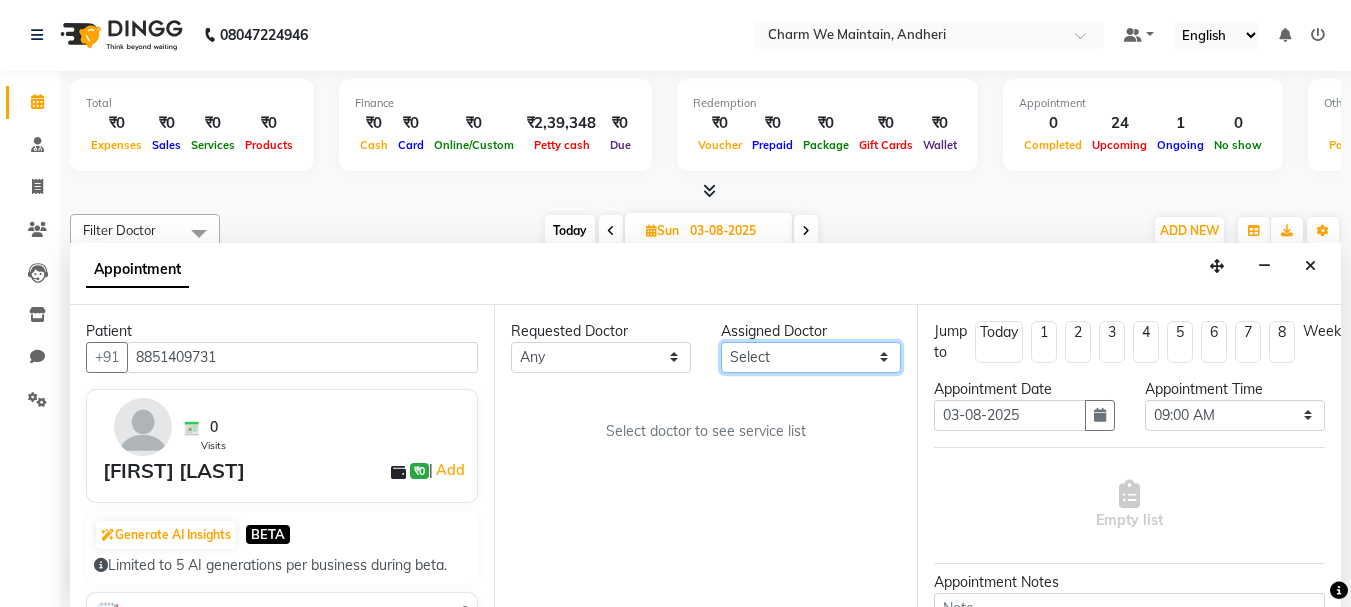 click on "Select DR. AASTHA	 DR. AYESHA	 DR. HIRALBEN" at bounding box center (811, 357) 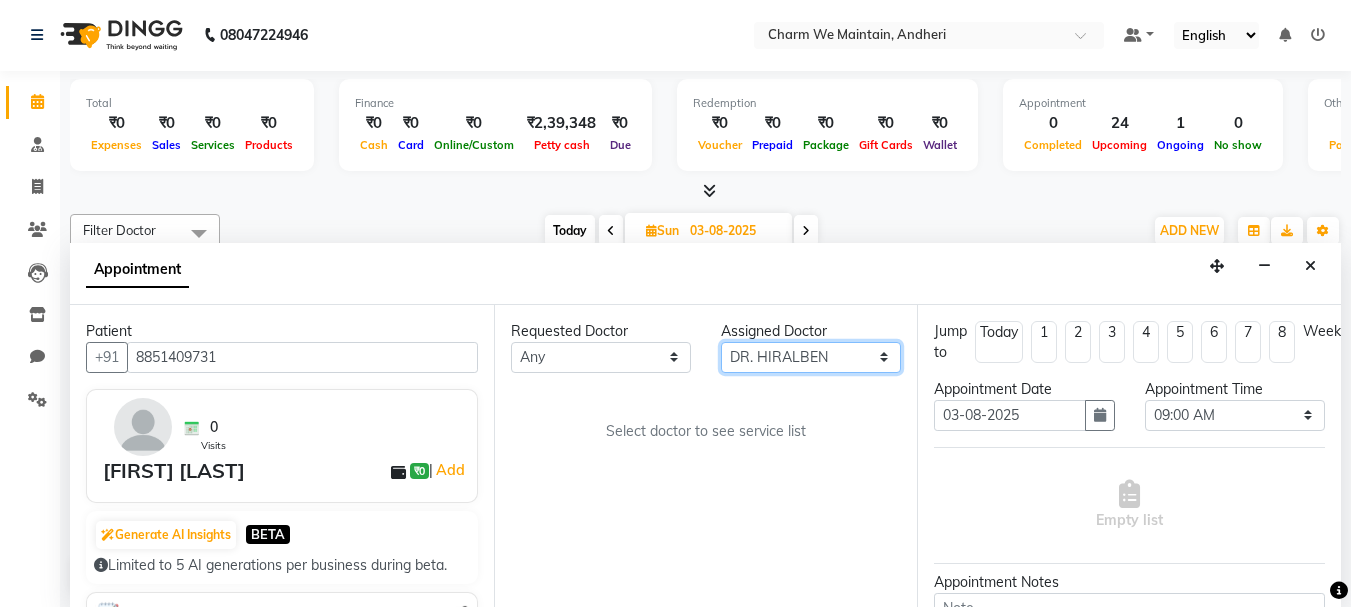 click on "Select DR. AASTHA	 DR. AYESHA	 DR. HIRALBEN" at bounding box center [811, 357] 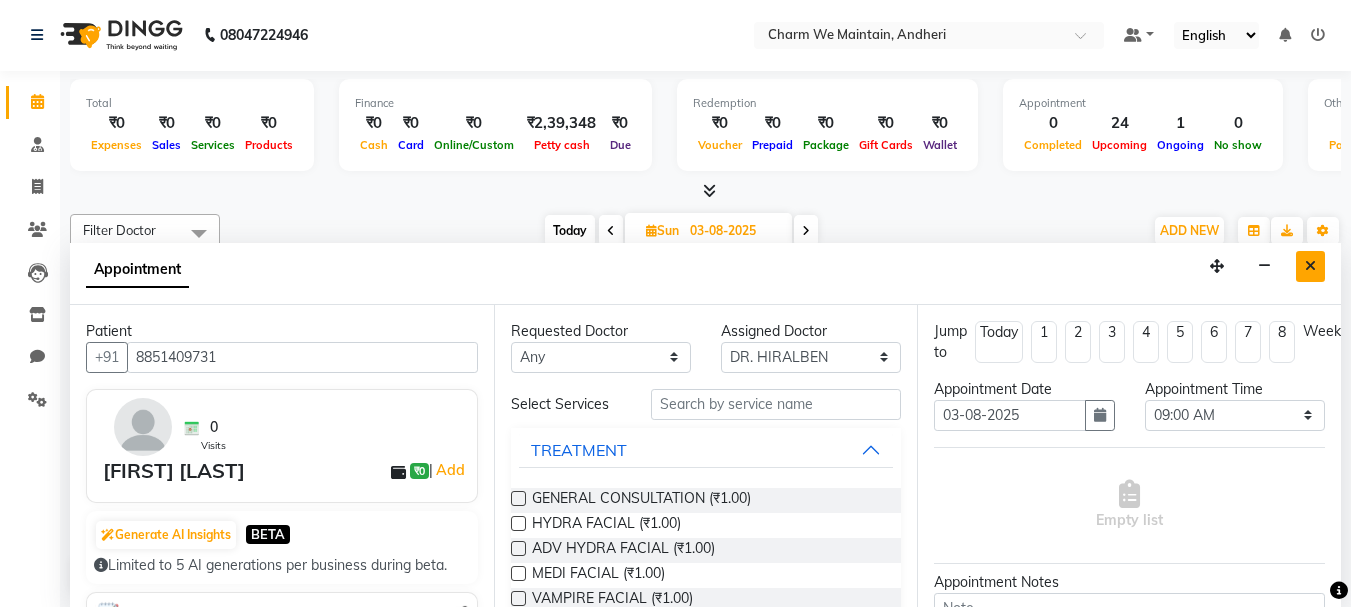 click at bounding box center [1310, 266] 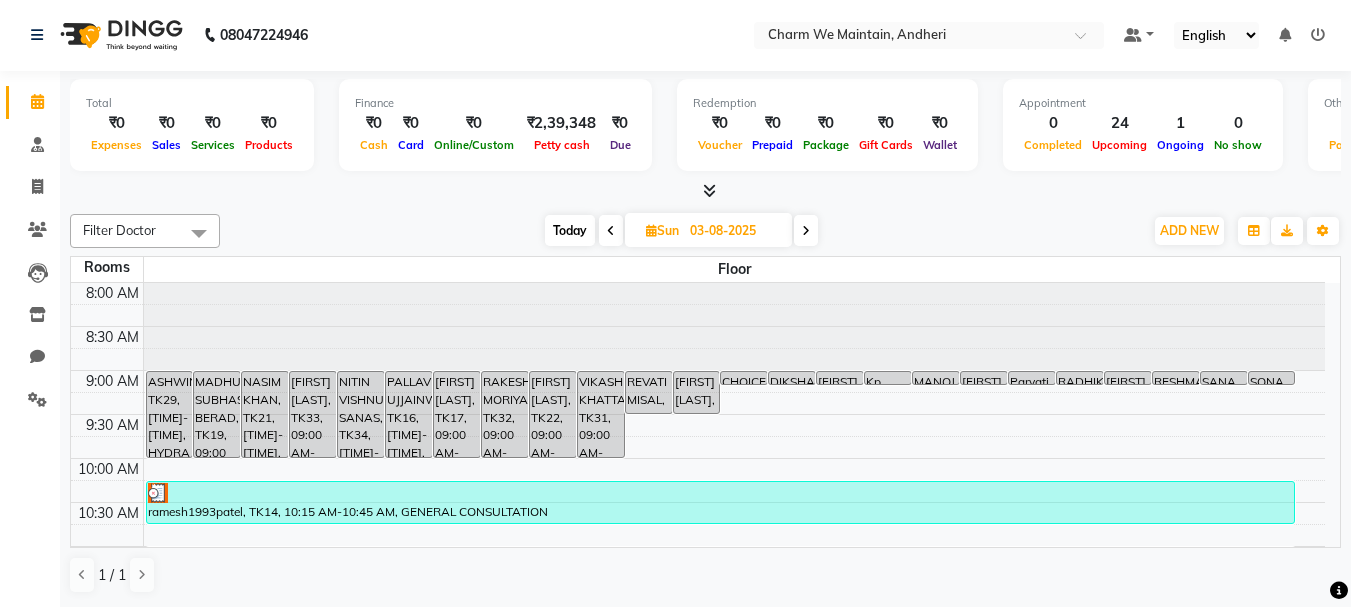 click on "Today" at bounding box center (570, 230) 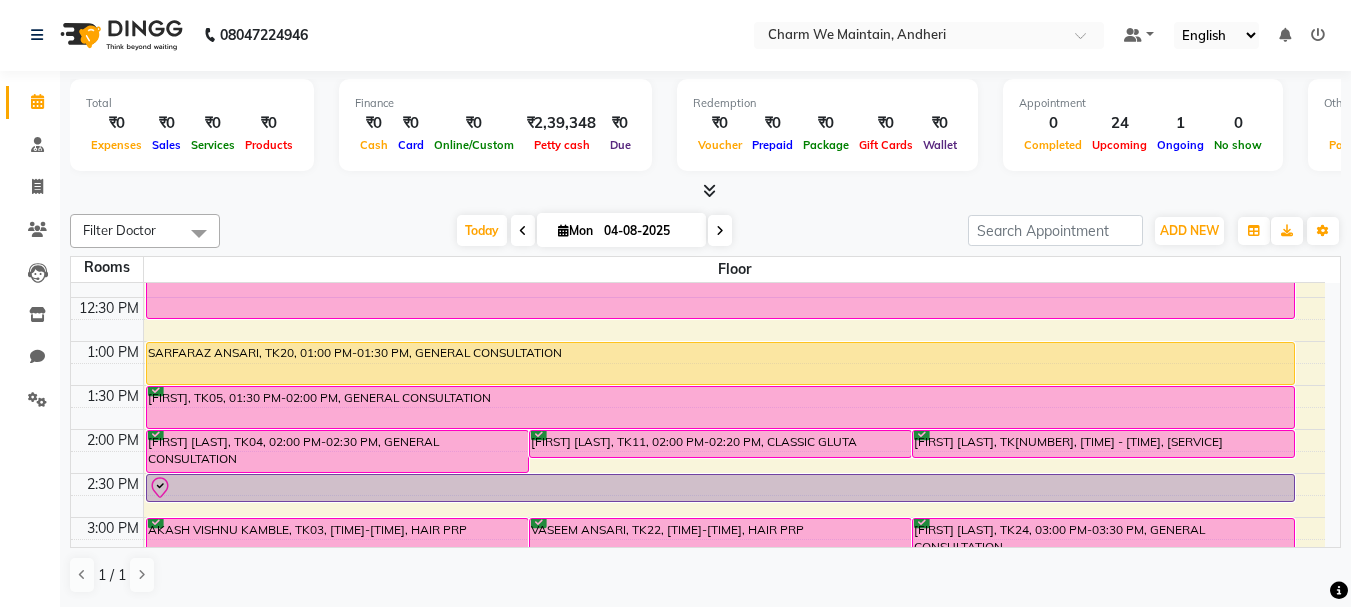 scroll, scrollTop: 0, scrollLeft: 0, axis: both 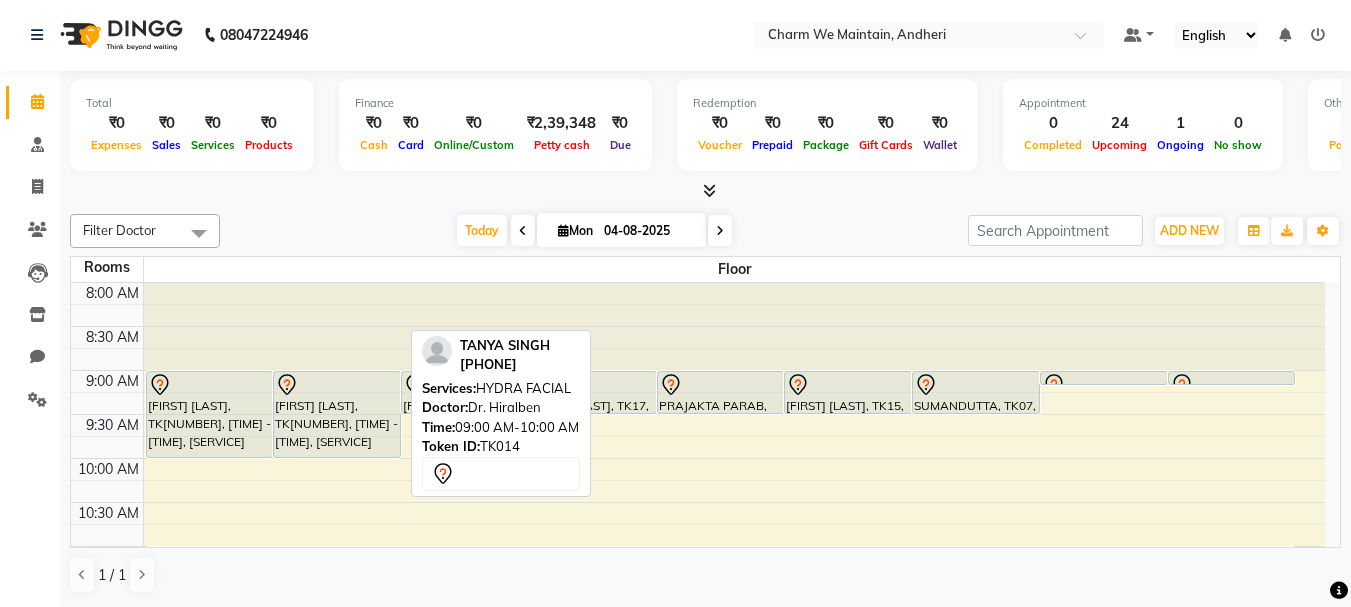 click on "[FIRST] [LAST], TK[NUMBER], [TIME] - [TIME], [SERVICE]" at bounding box center [337, 414] 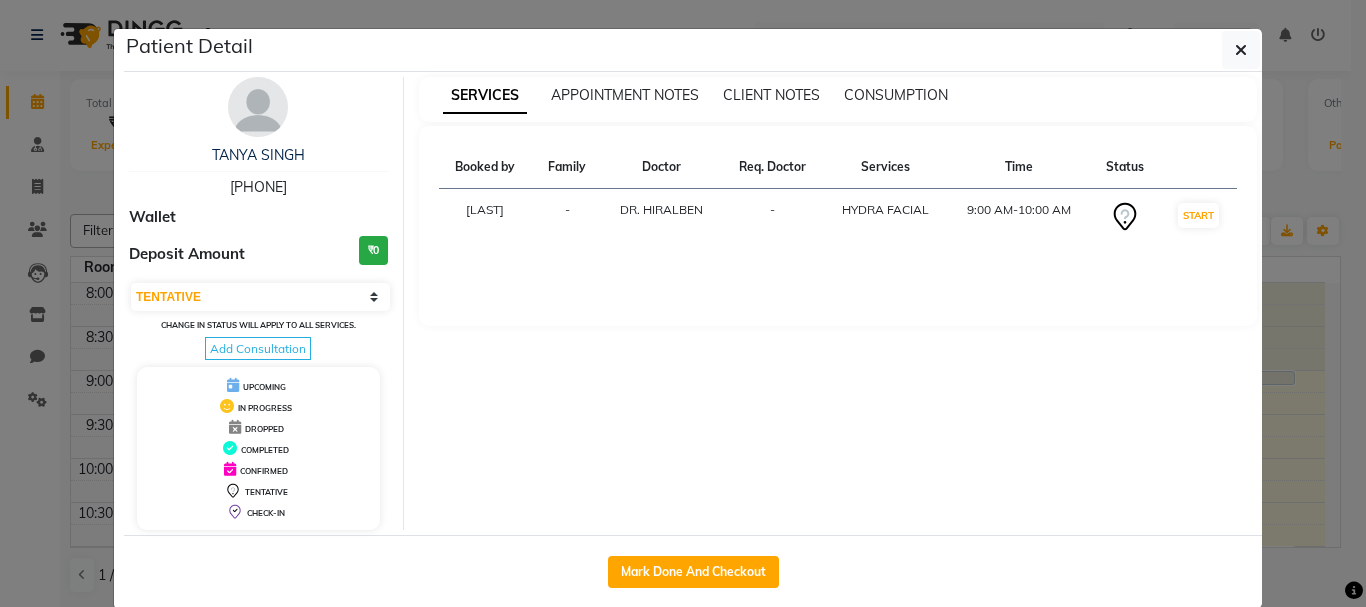 drag, startPoint x: 308, startPoint y: 157, endPoint x: 172, endPoint y: 158, distance: 136.00368 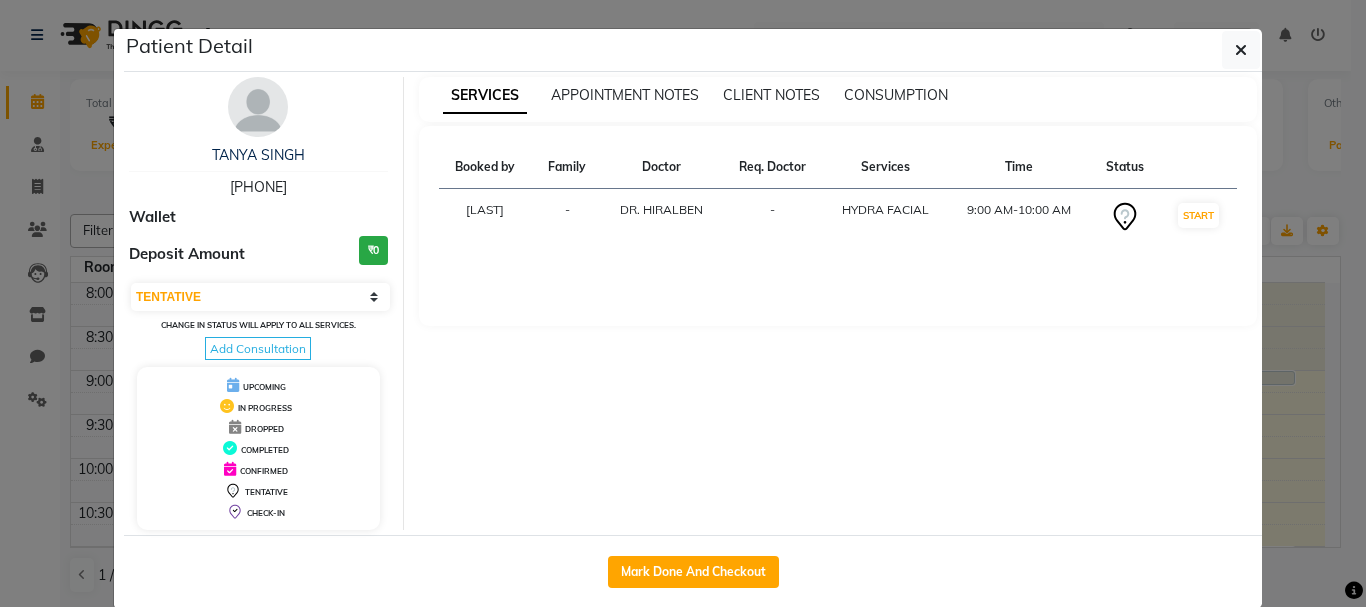drag, startPoint x: 307, startPoint y: 183, endPoint x: 208, endPoint y: 182, distance: 99.00505 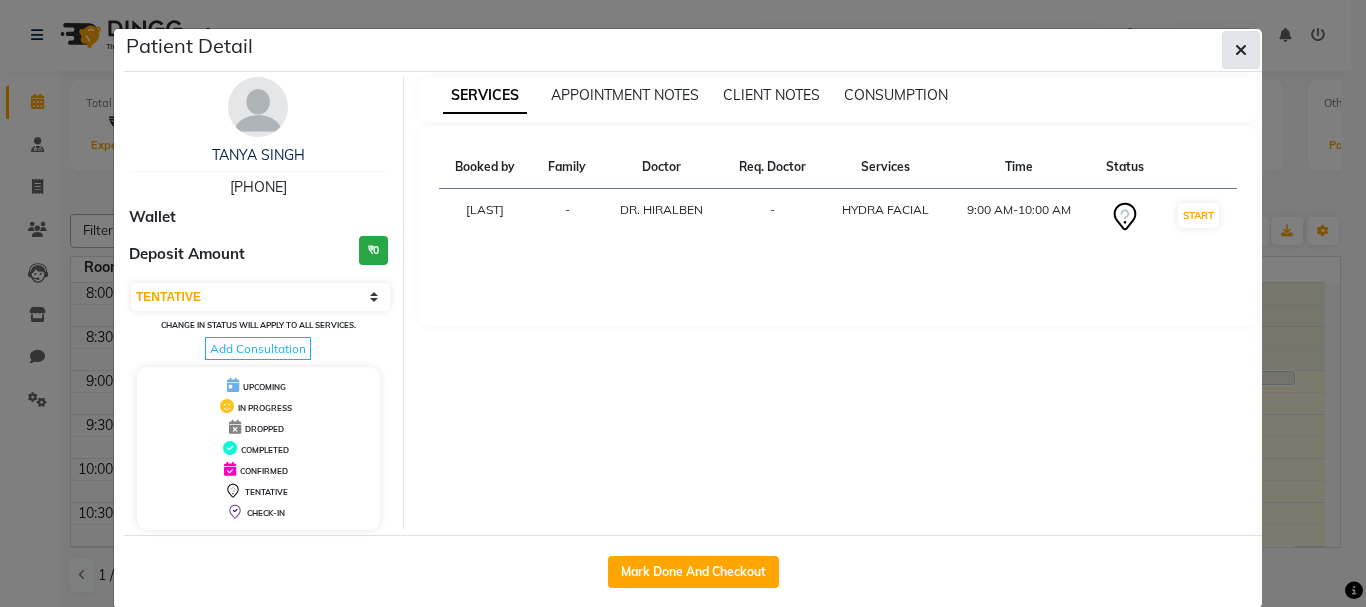click 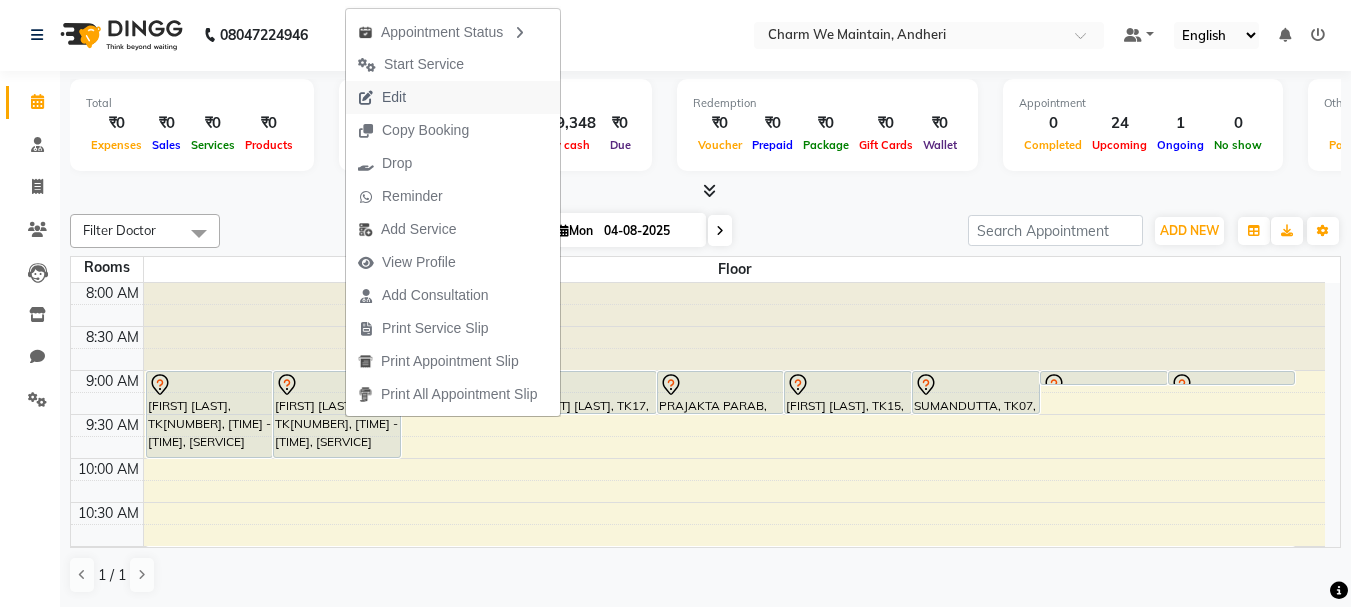 click on "Edit" at bounding box center (453, 97) 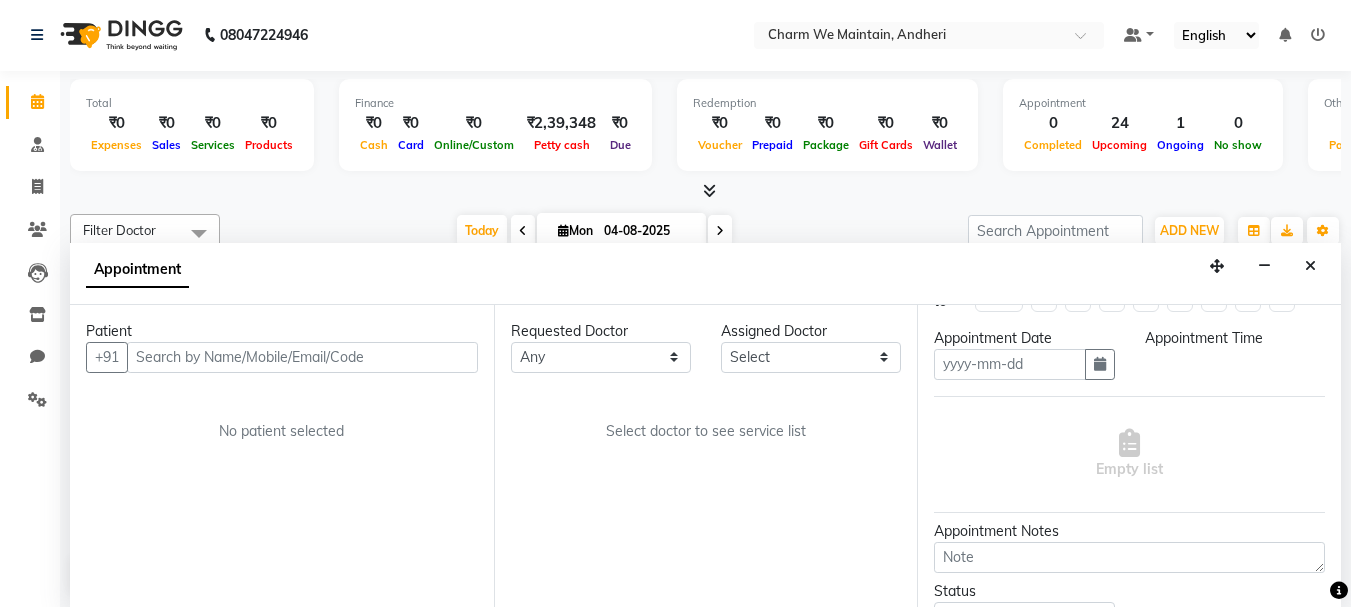 scroll, scrollTop: 162, scrollLeft: 0, axis: vertical 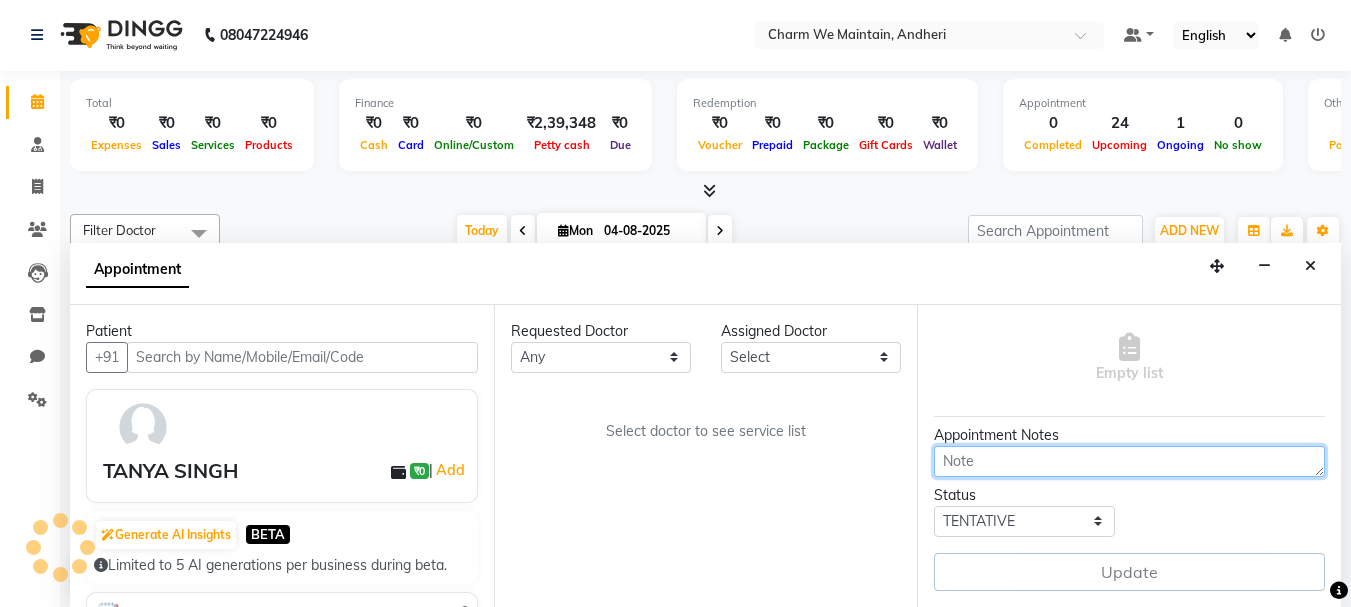 click at bounding box center (1129, 461) 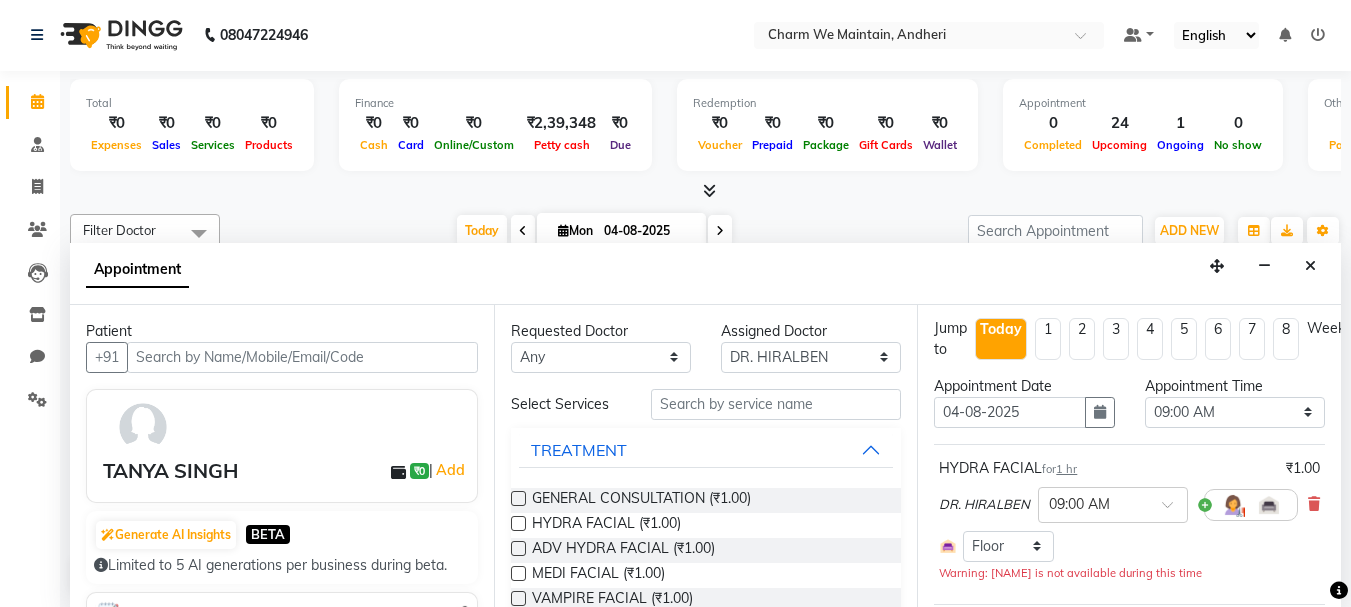 scroll, scrollTop: 0, scrollLeft: 0, axis: both 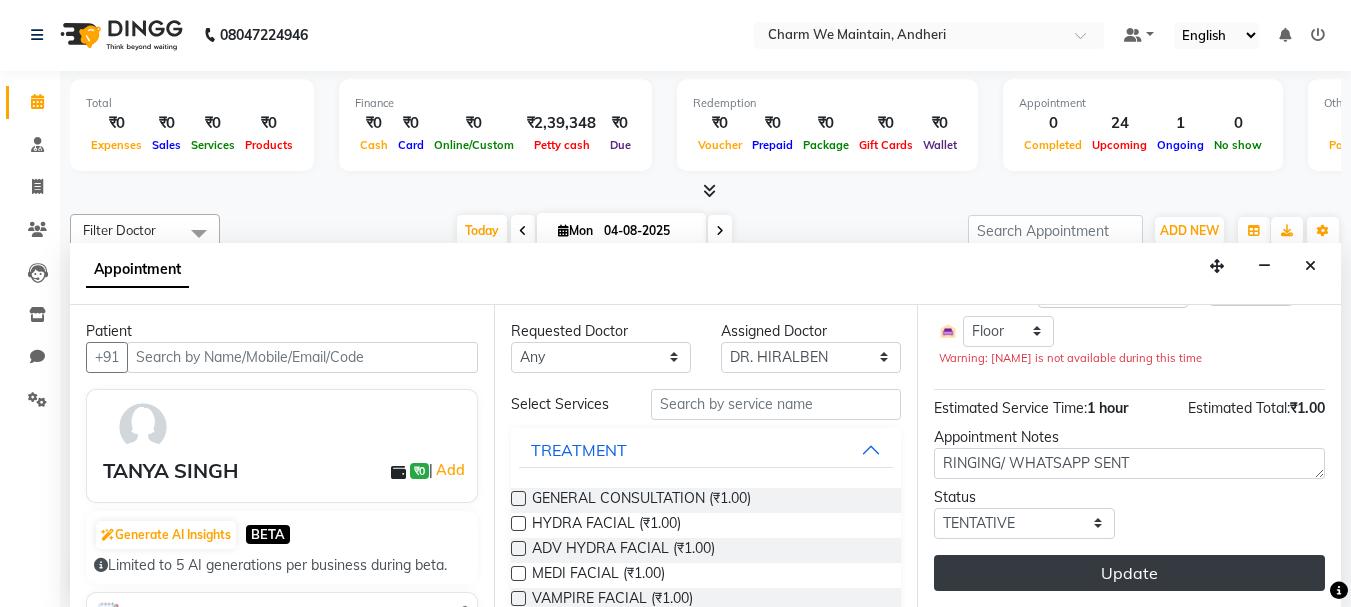 click on "Update" at bounding box center [1129, 573] 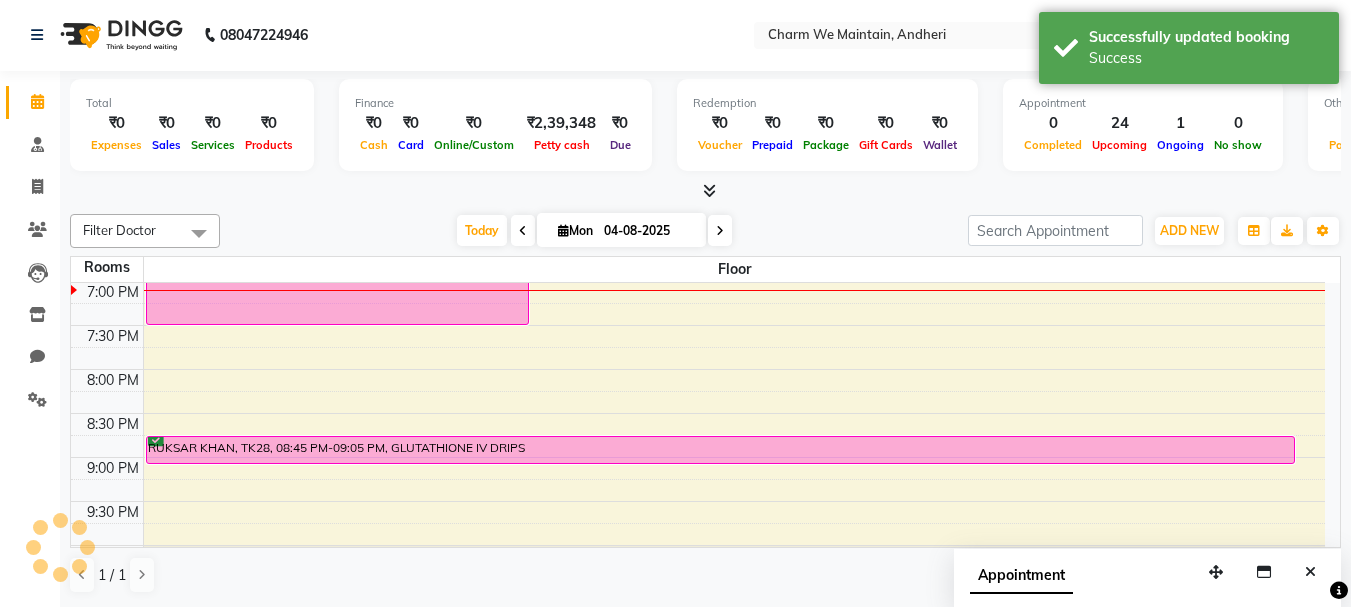 scroll, scrollTop: 0, scrollLeft: 0, axis: both 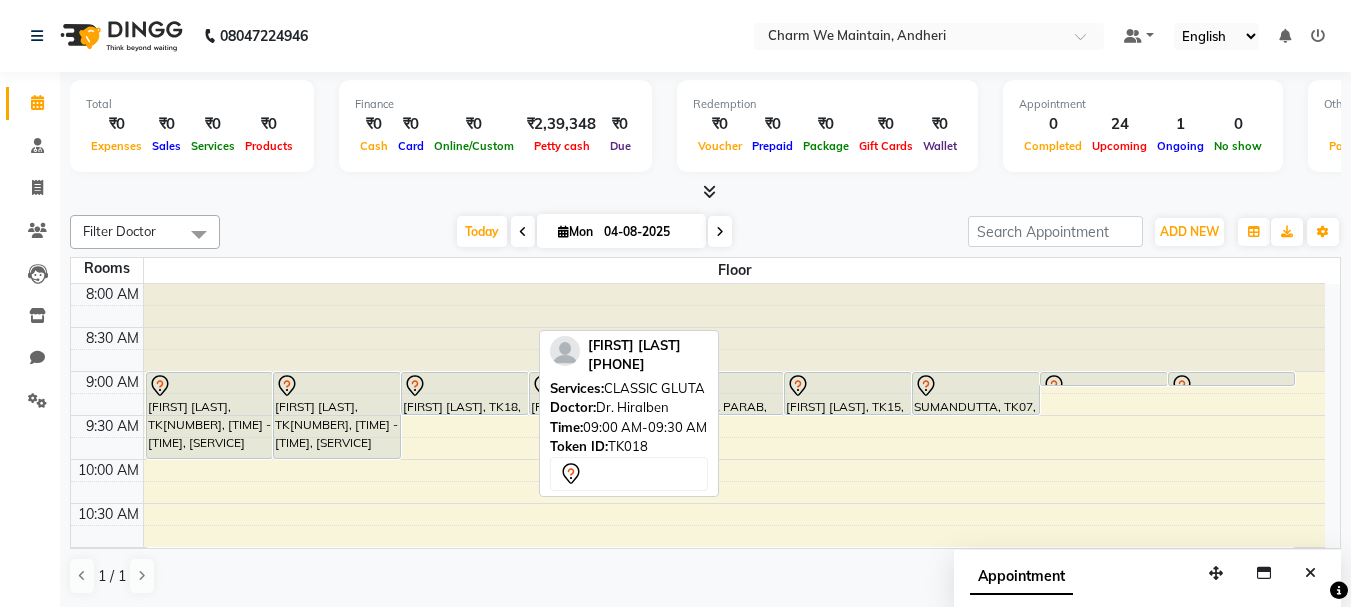 click on "[FIRST] [LAST], TK18, 09:00 AM-09:30 AM, CLASSIC GLUTA" at bounding box center (465, 393) 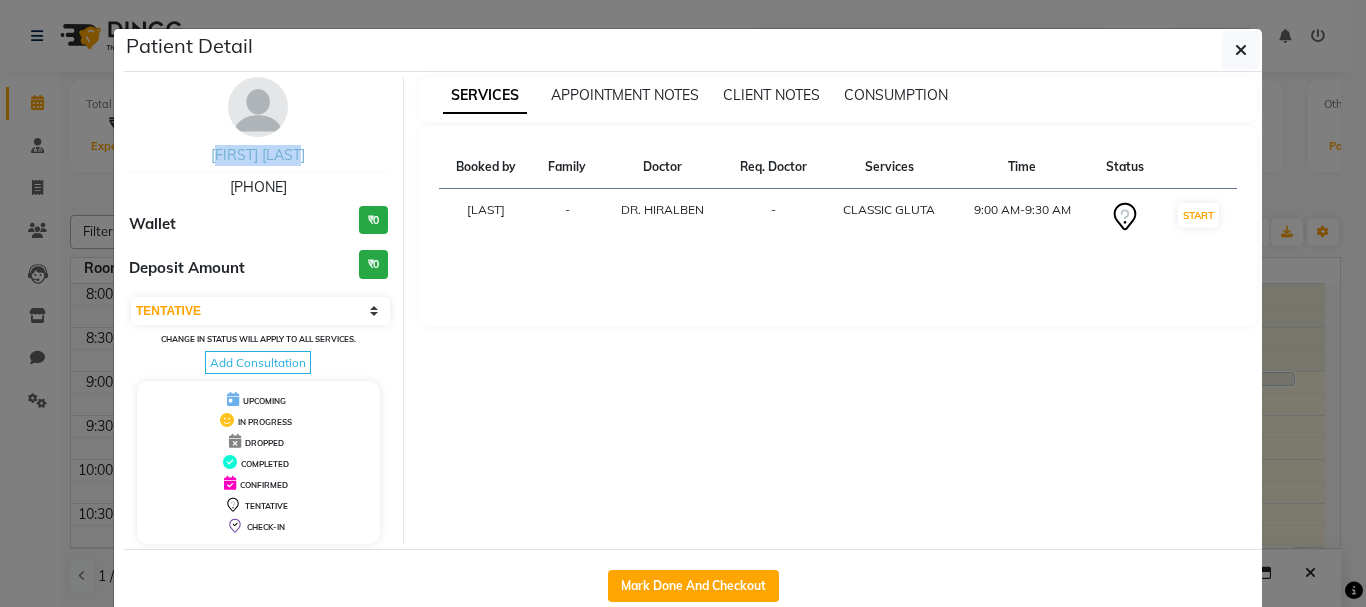 drag, startPoint x: 310, startPoint y: 155, endPoint x: 202, endPoint y: 152, distance: 108.04166 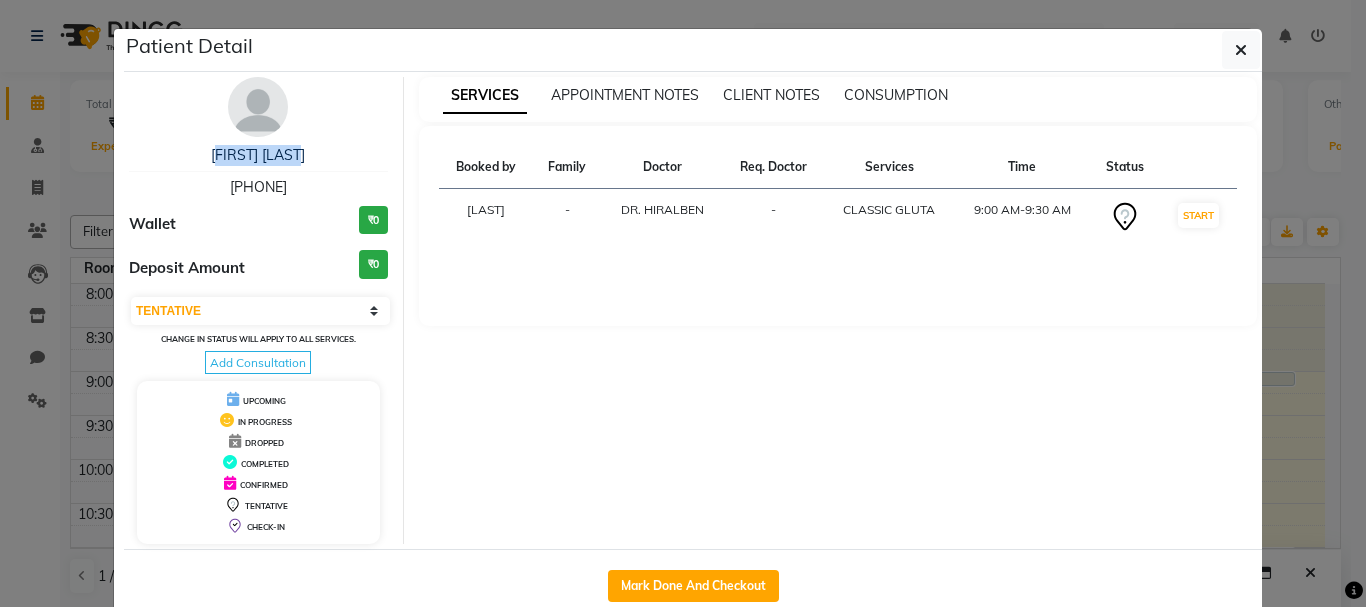 drag, startPoint x: 299, startPoint y: 177, endPoint x: 209, endPoint y: 184, distance: 90.27181 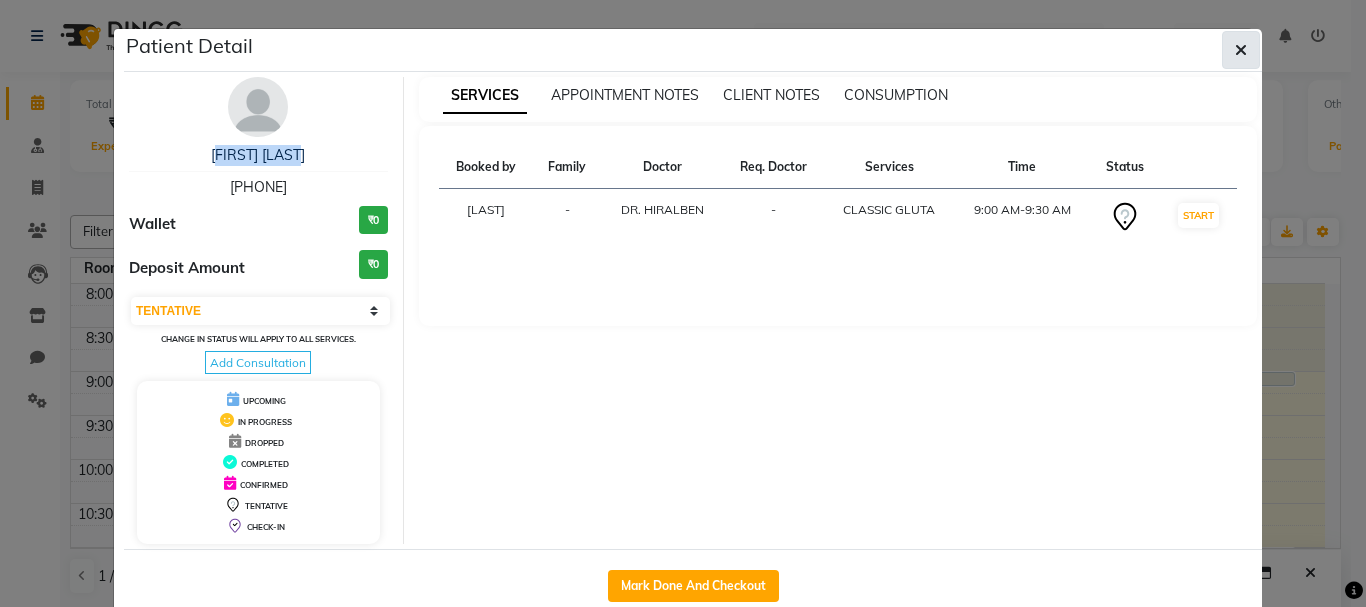 click 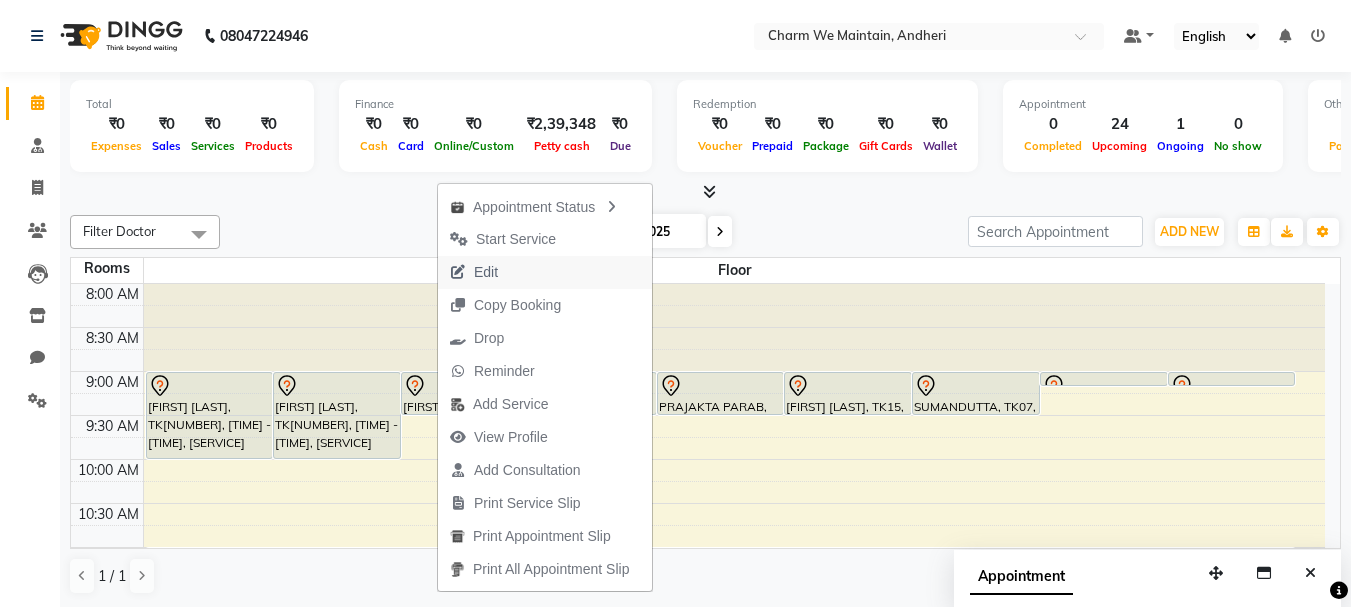click on "Edit" at bounding box center (545, 272) 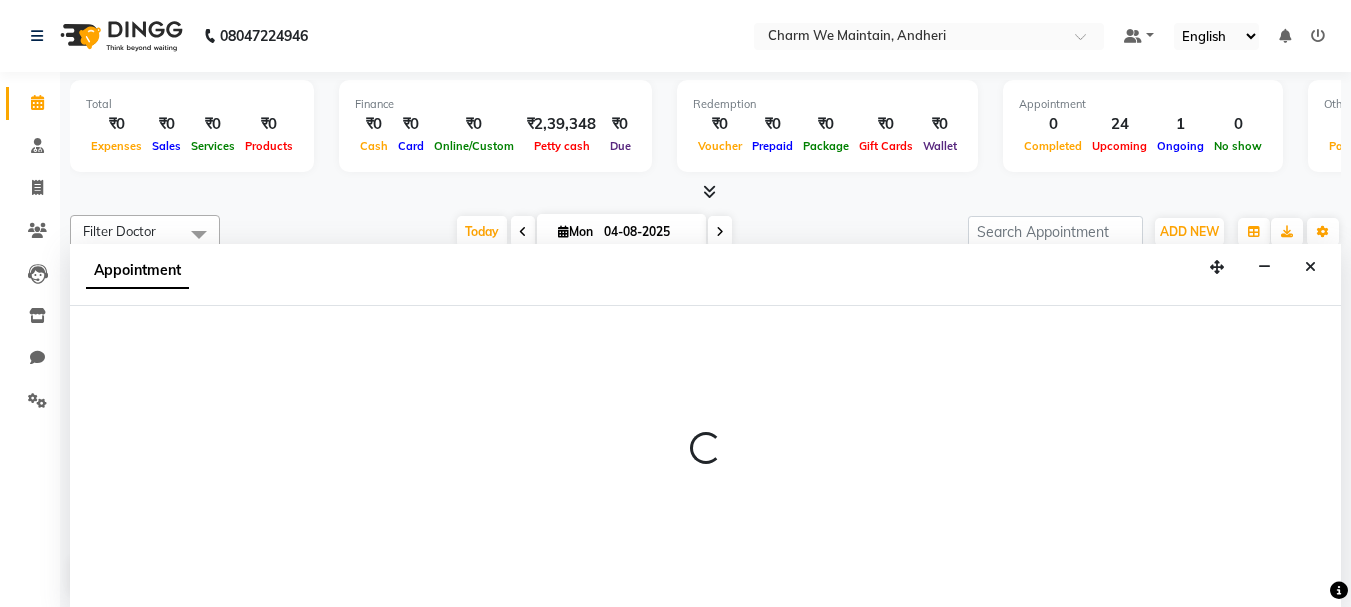 scroll, scrollTop: 1, scrollLeft: 0, axis: vertical 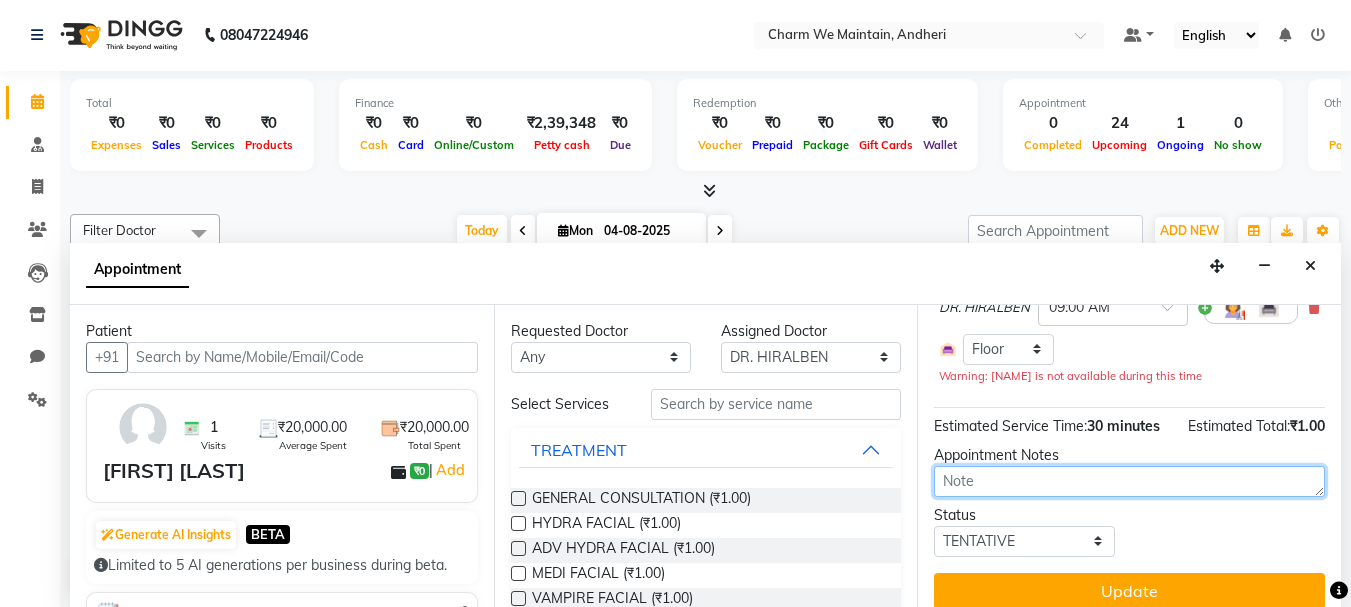 click at bounding box center (1129, 481) 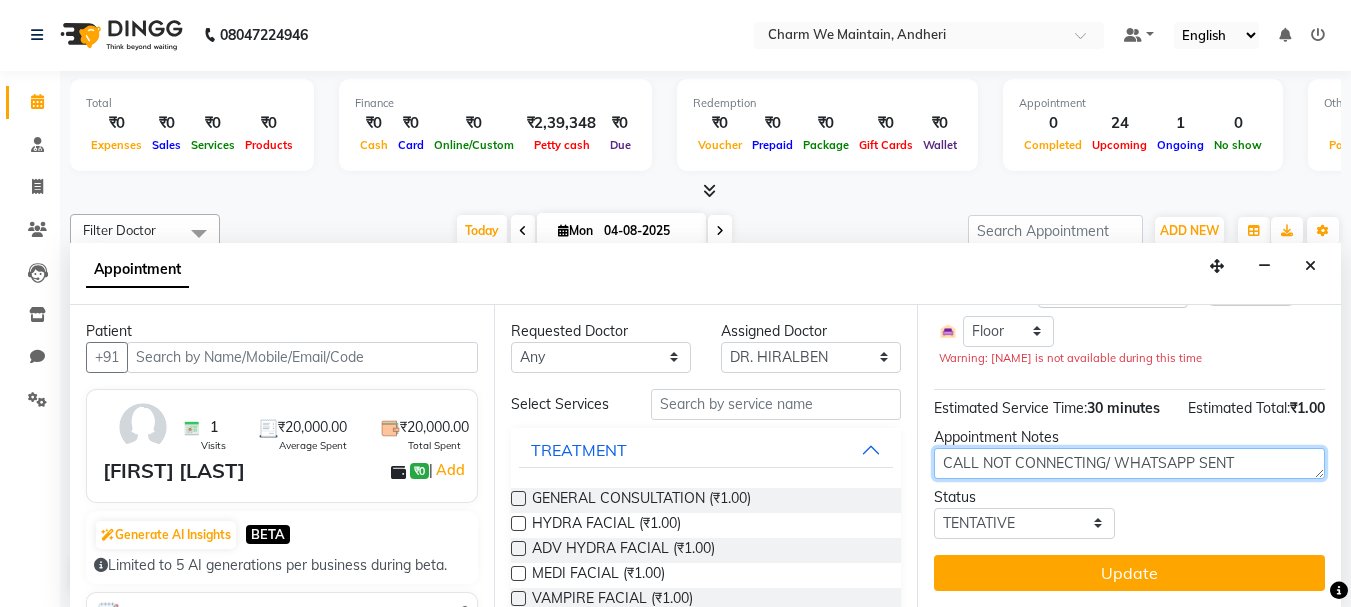 scroll, scrollTop: 257, scrollLeft: 0, axis: vertical 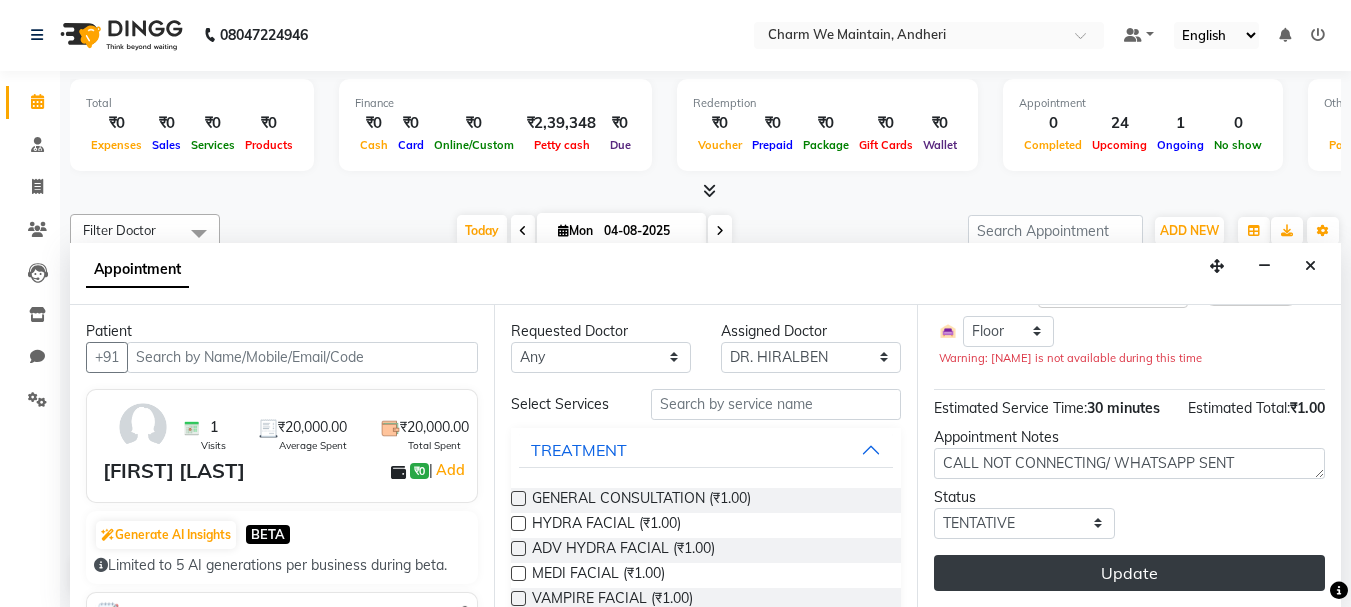 click on "Update" at bounding box center [1129, 573] 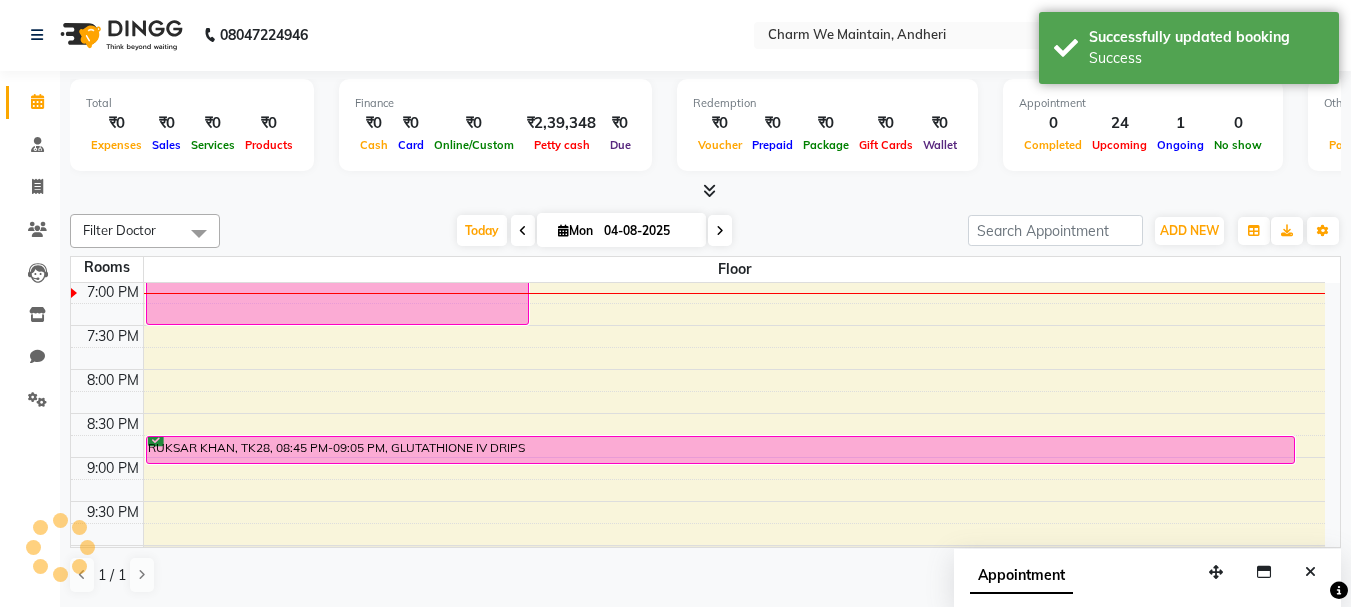 scroll, scrollTop: 0, scrollLeft: 0, axis: both 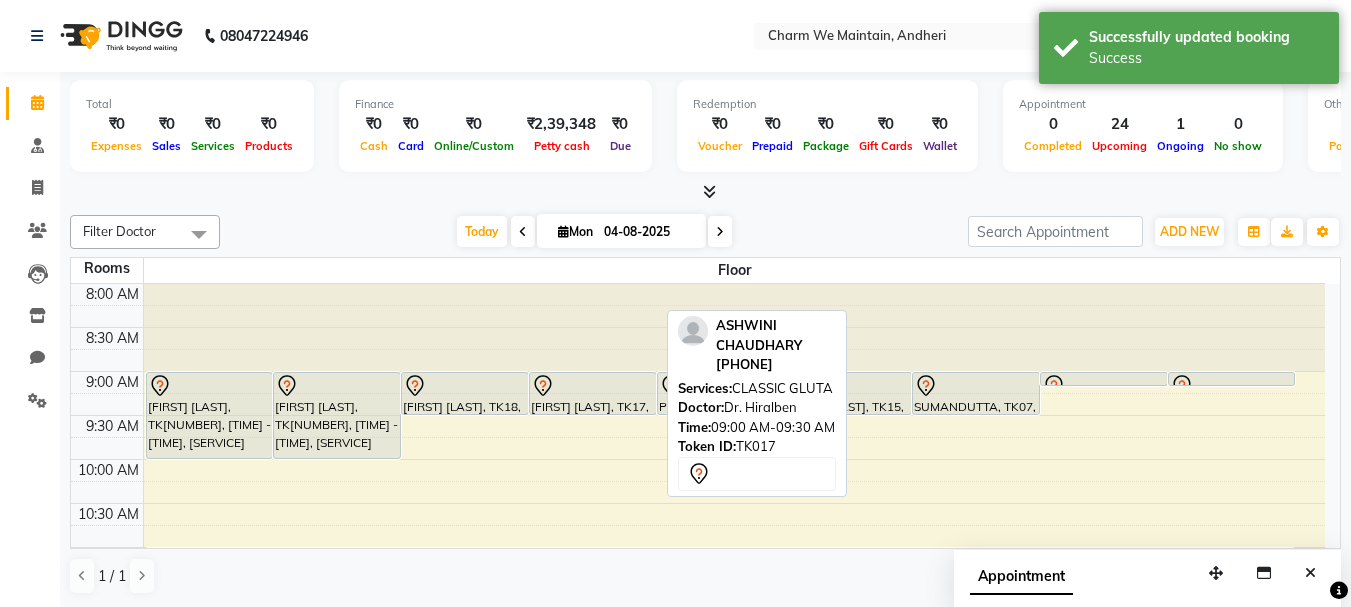 click at bounding box center [593, 386] 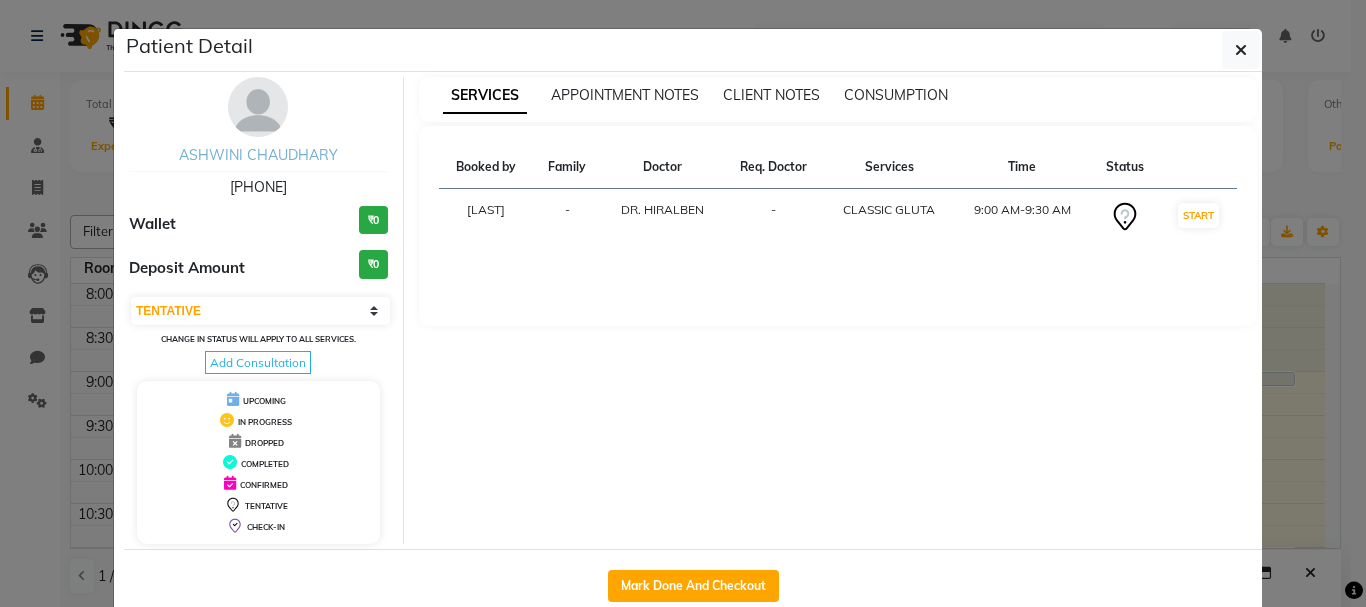 drag, startPoint x: 342, startPoint y: 156, endPoint x: 172, endPoint y: 163, distance: 170.14406 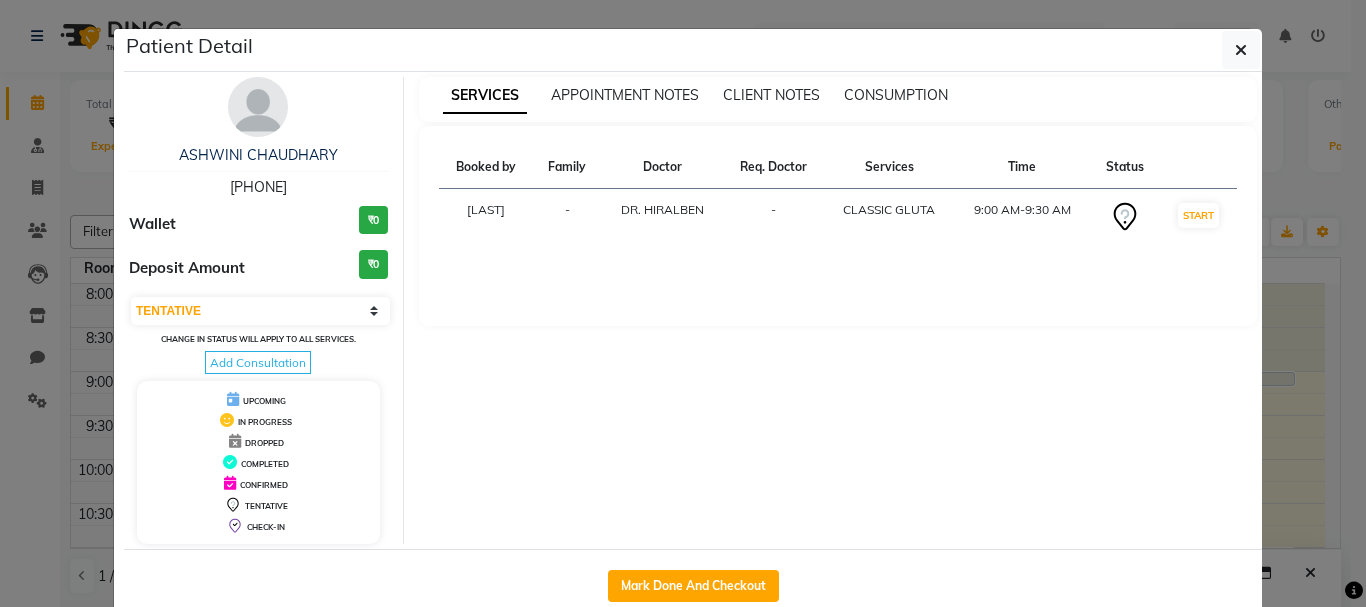 drag, startPoint x: 282, startPoint y: 188, endPoint x: 204, endPoint y: 189, distance: 78.00641 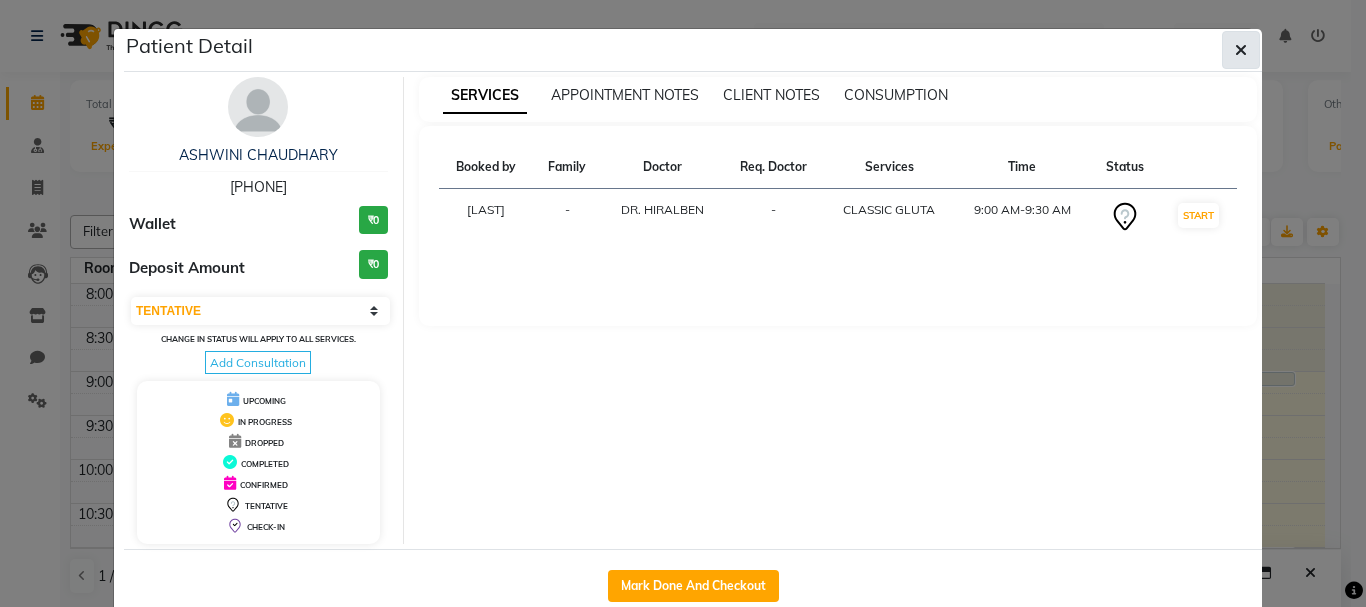 click 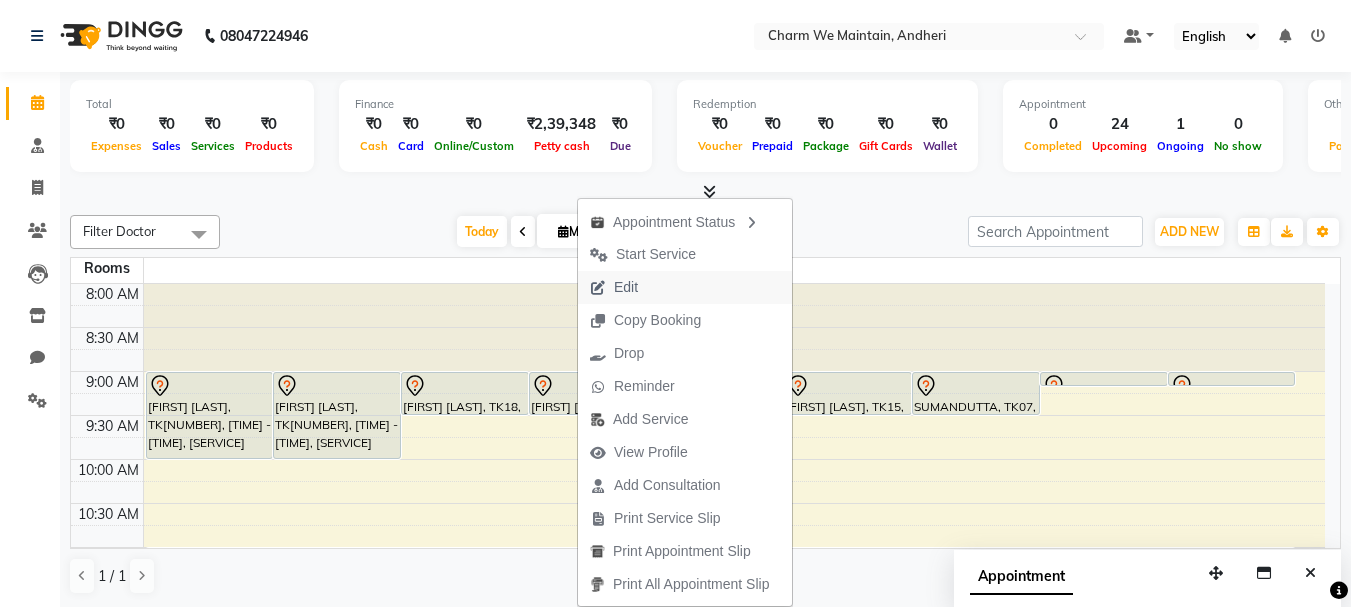 click on "Edit" at bounding box center [685, 287] 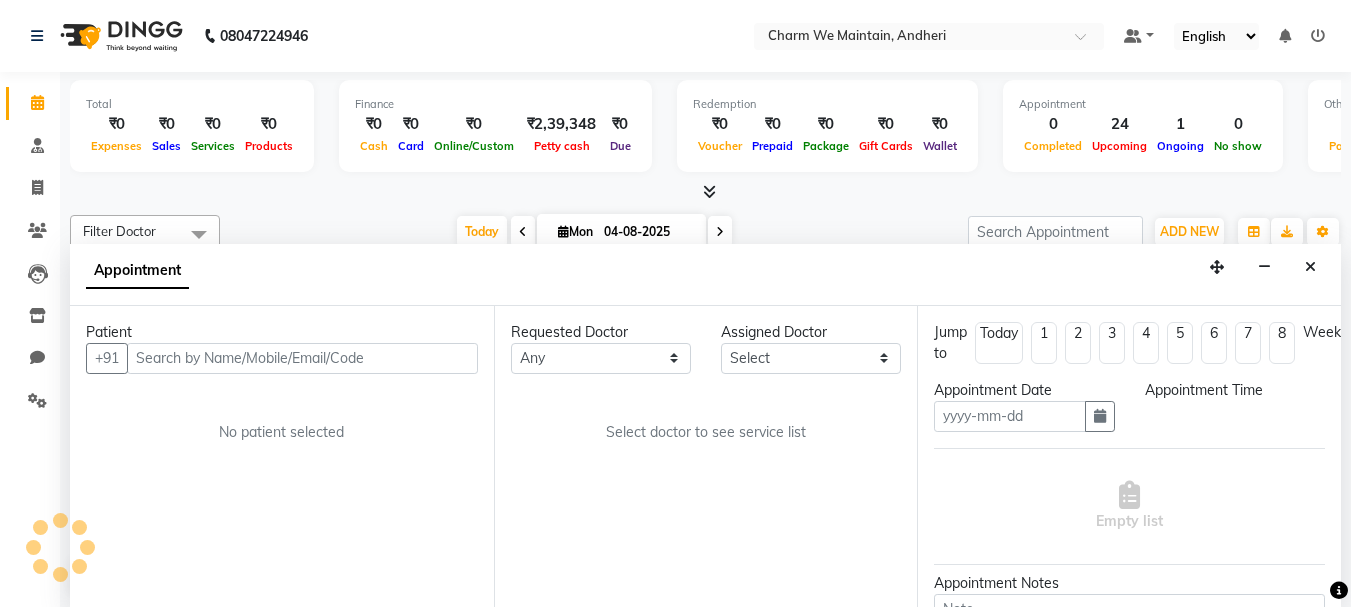 scroll, scrollTop: 1, scrollLeft: 0, axis: vertical 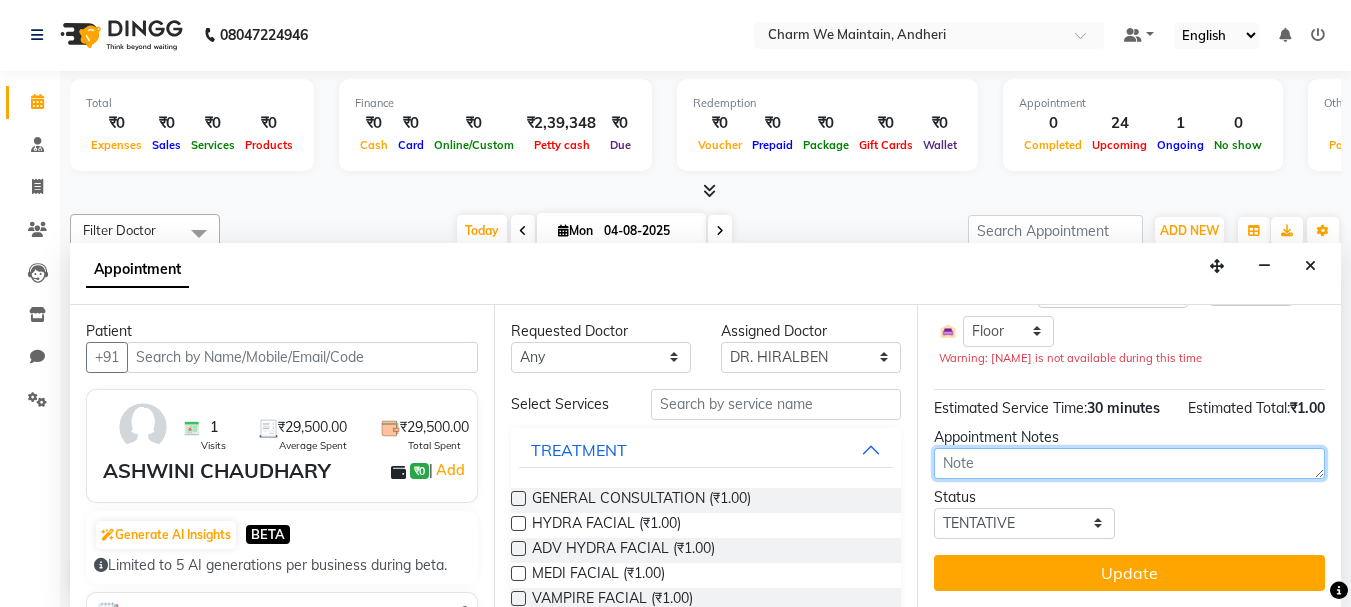 click at bounding box center [1129, 463] 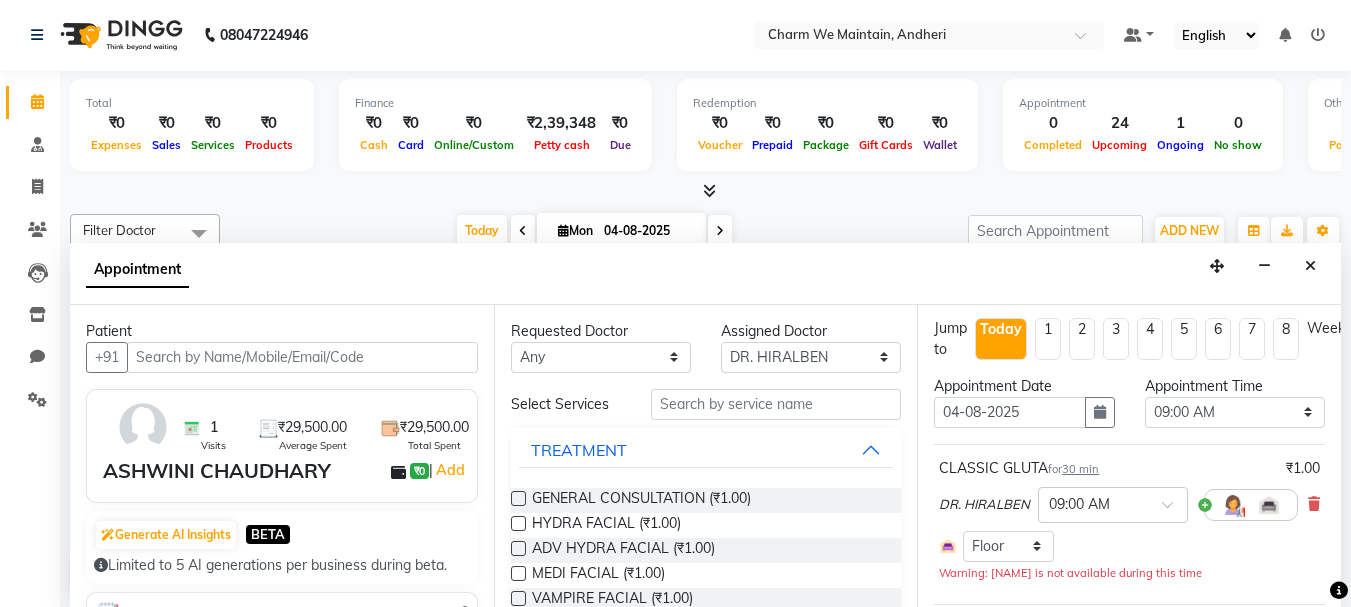 scroll, scrollTop: 0, scrollLeft: 0, axis: both 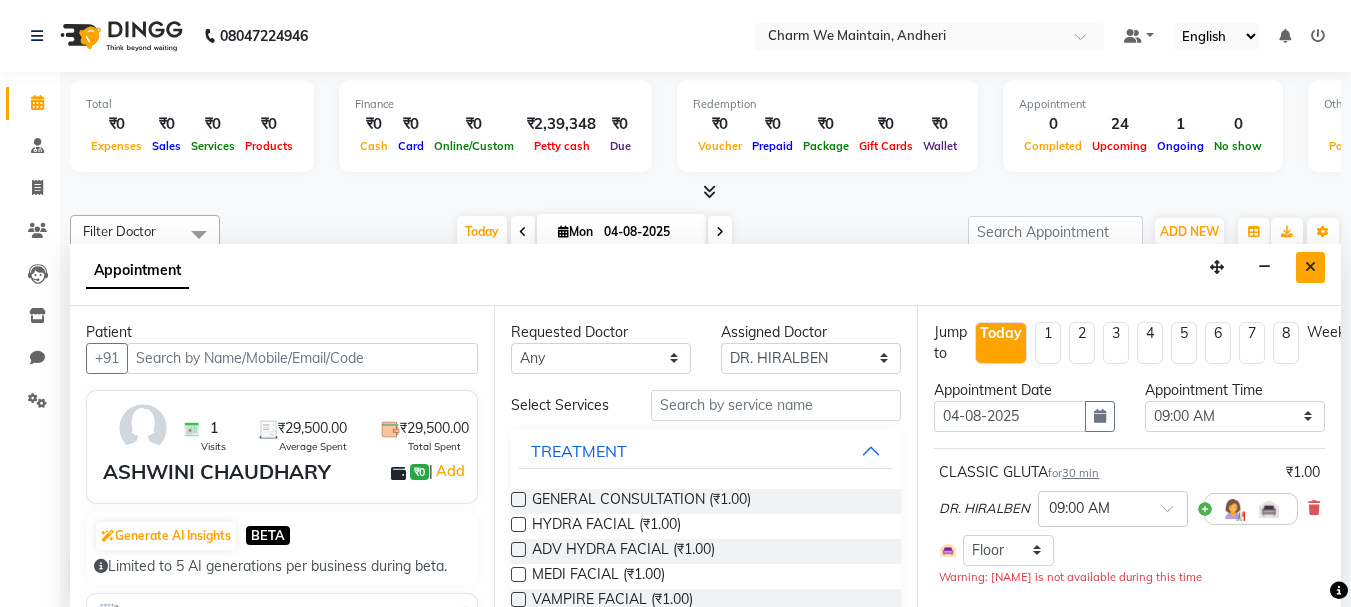 click at bounding box center [1310, 267] 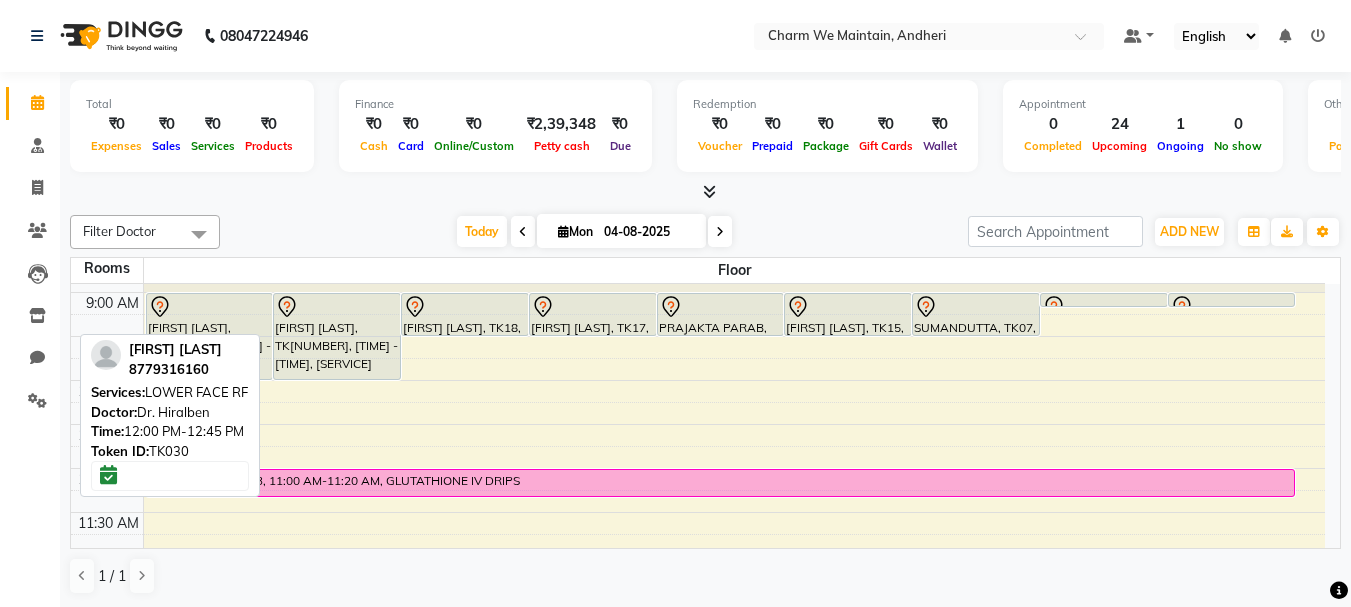 scroll, scrollTop: 0, scrollLeft: 0, axis: both 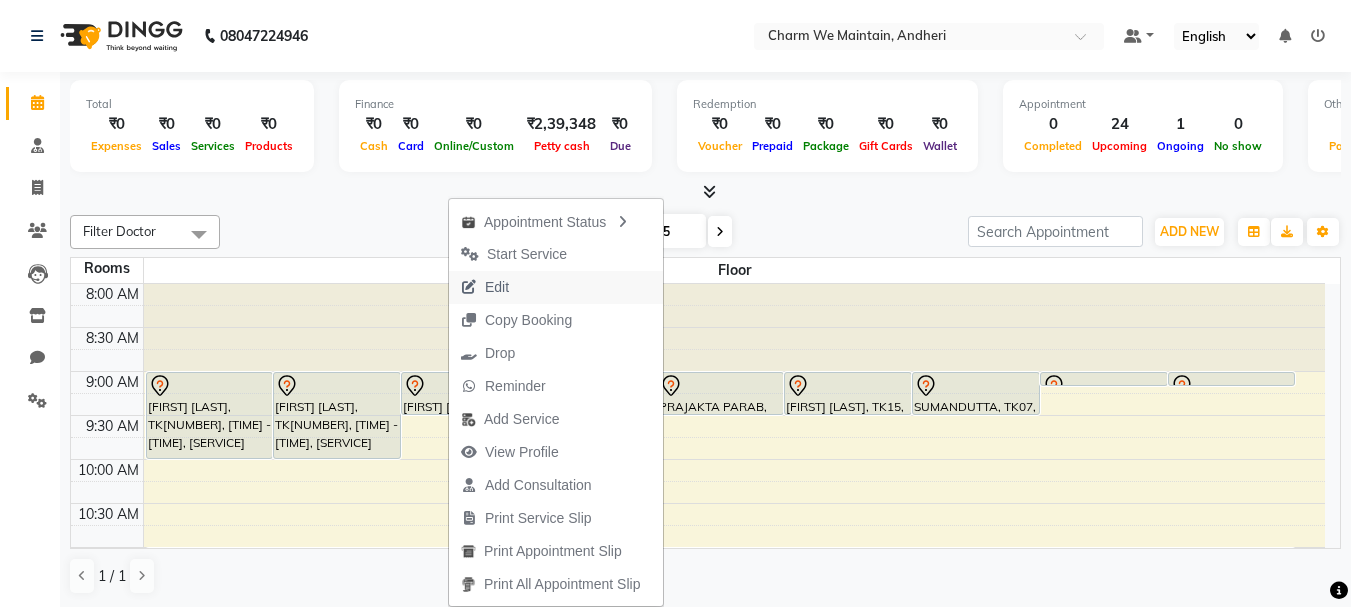 click on "Edit" at bounding box center (556, 287) 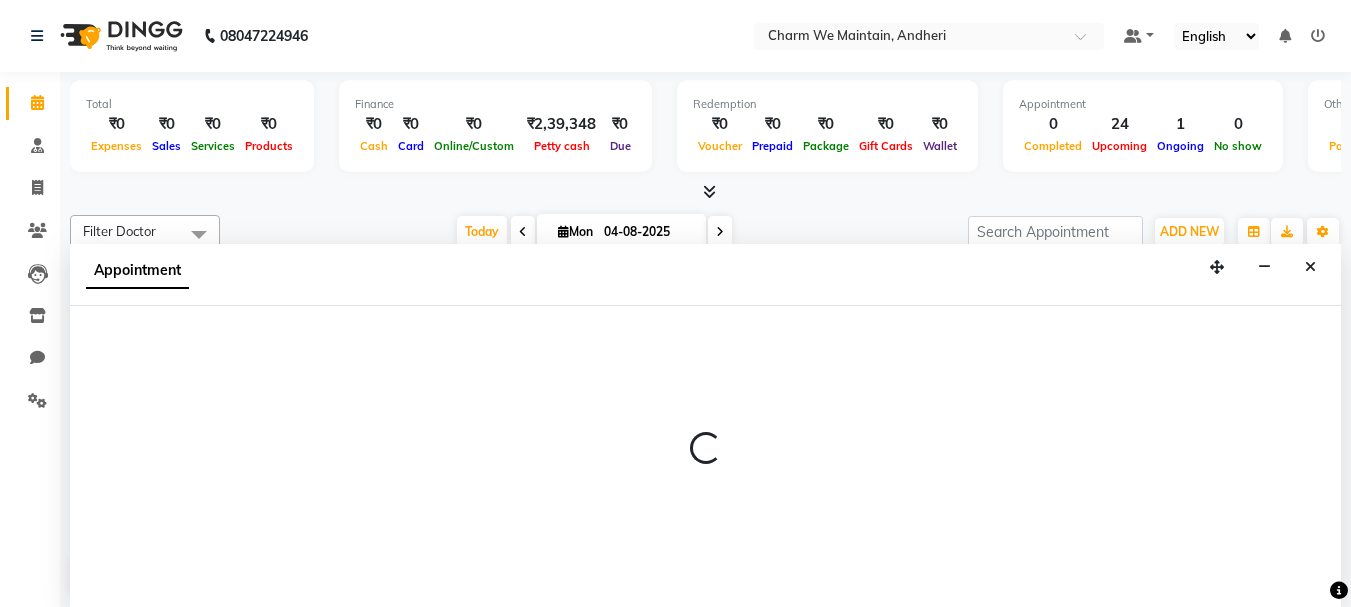 scroll, scrollTop: 1, scrollLeft: 0, axis: vertical 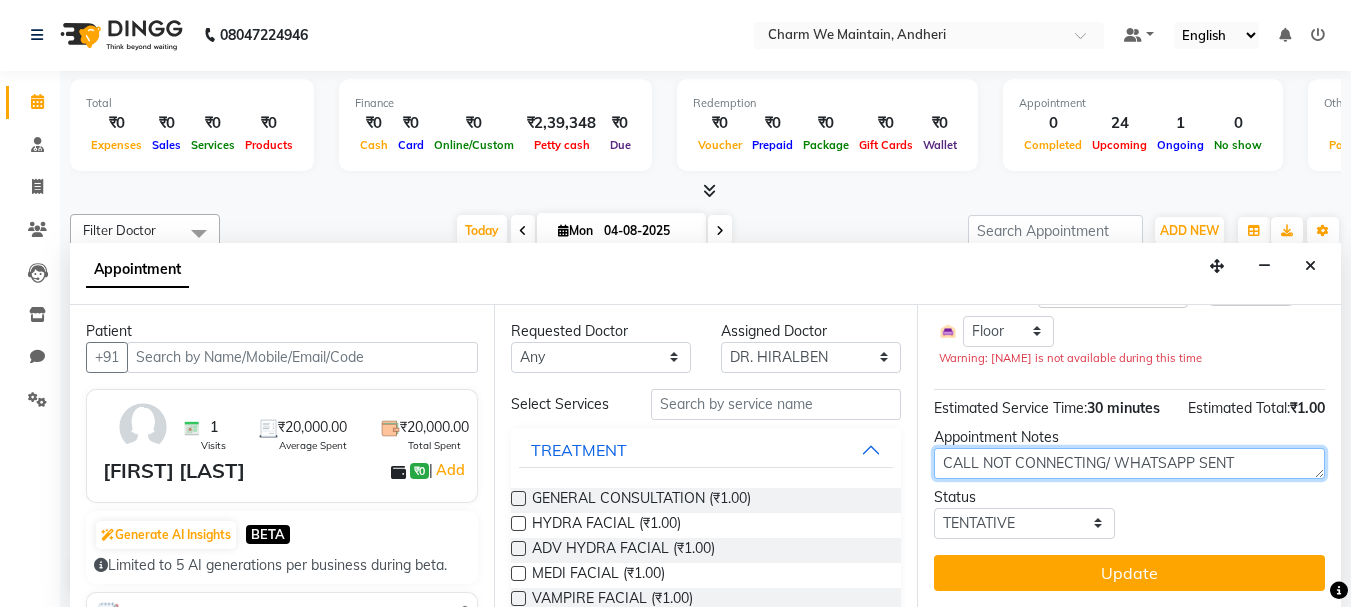 click on "CALL NOT CONNECTING/ WHATSAPP SENT" at bounding box center [1129, 463] 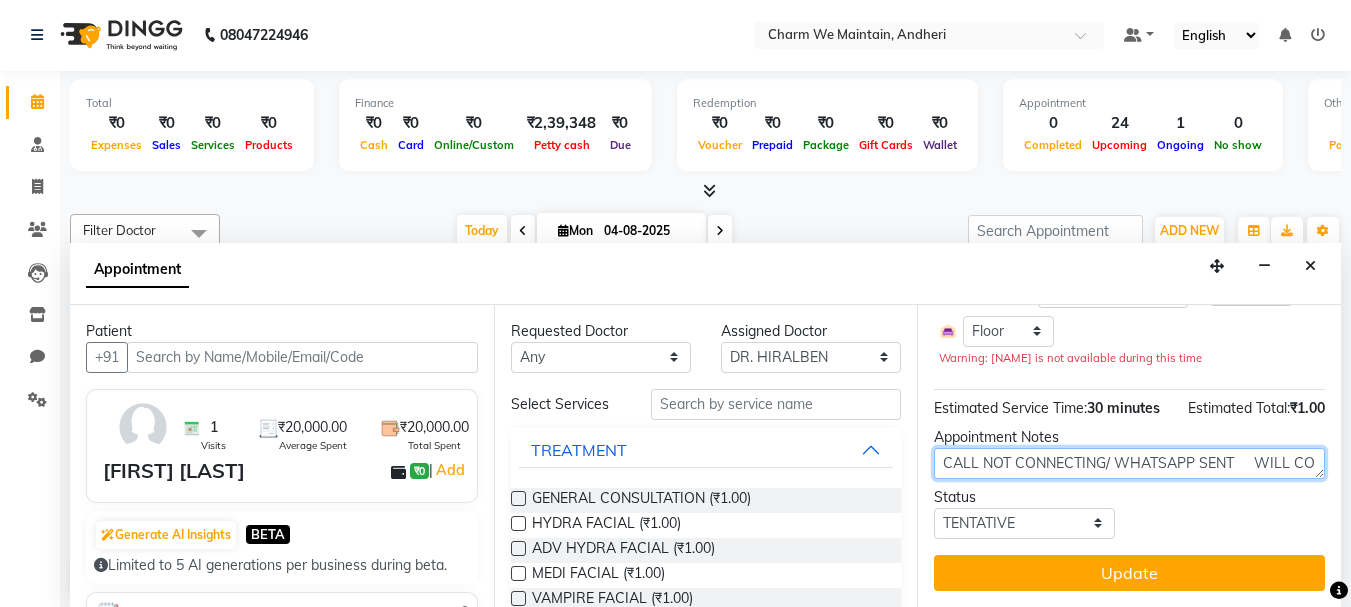 scroll, scrollTop: 15, scrollLeft: 0, axis: vertical 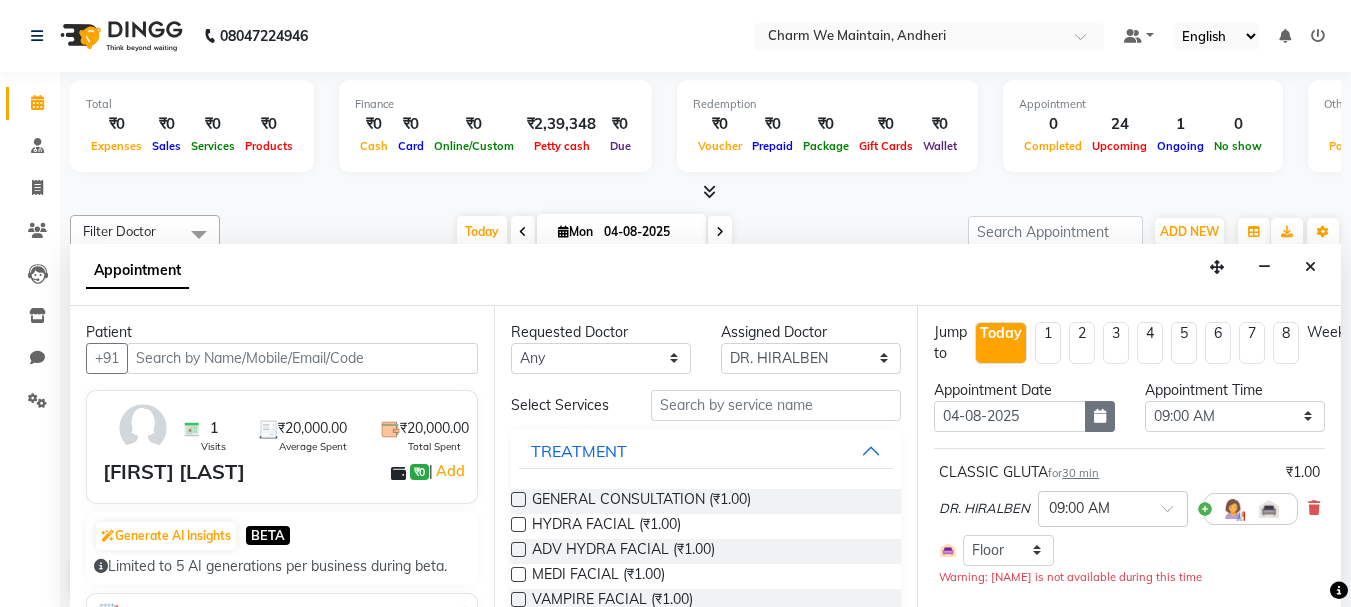 click at bounding box center (1100, 416) 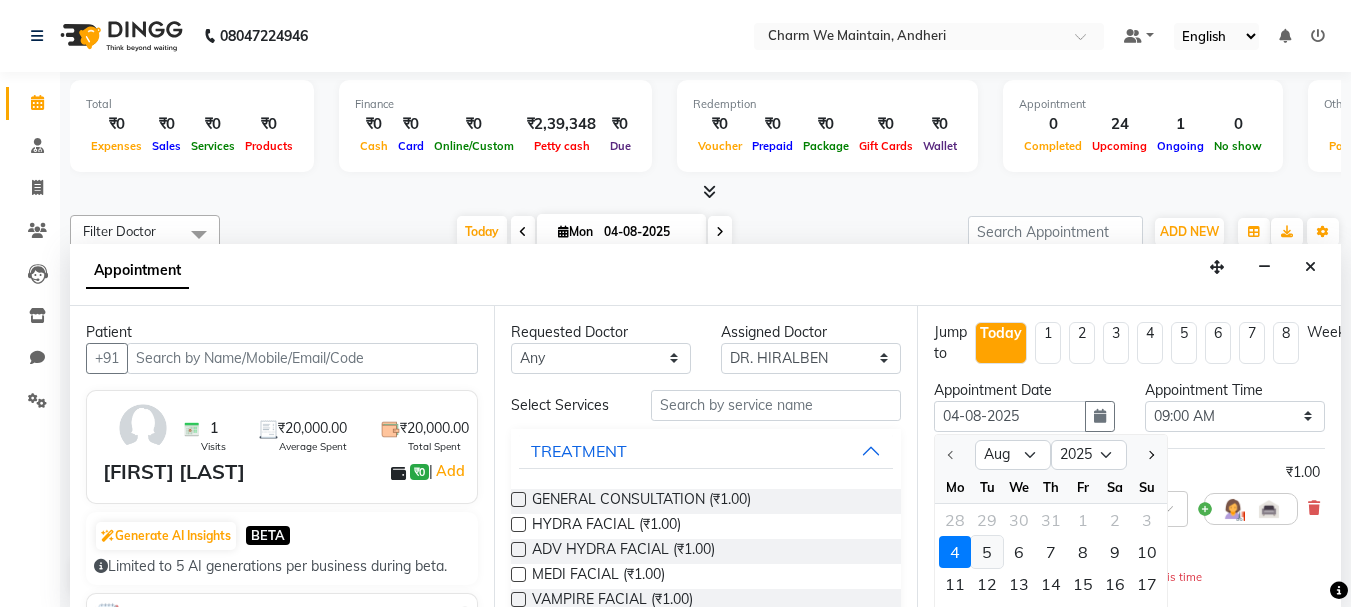 click on "5" at bounding box center [987, 552] 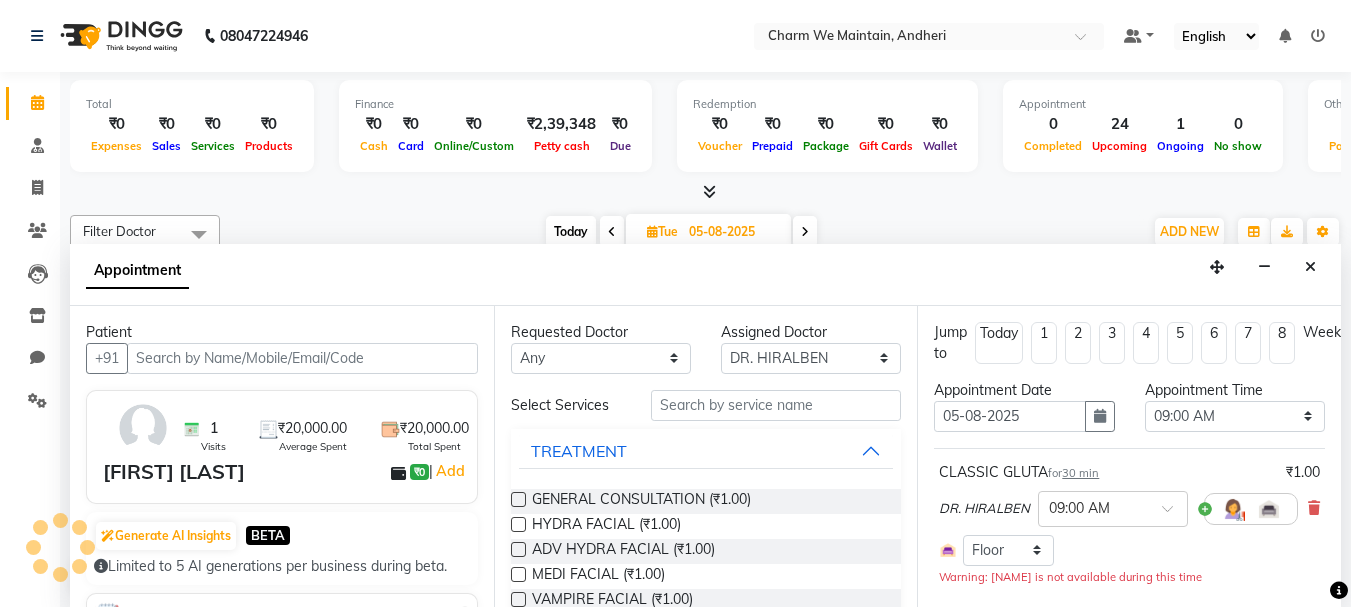 scroll, scrollTop: 969, scrollLeft: 0, axis: vertical 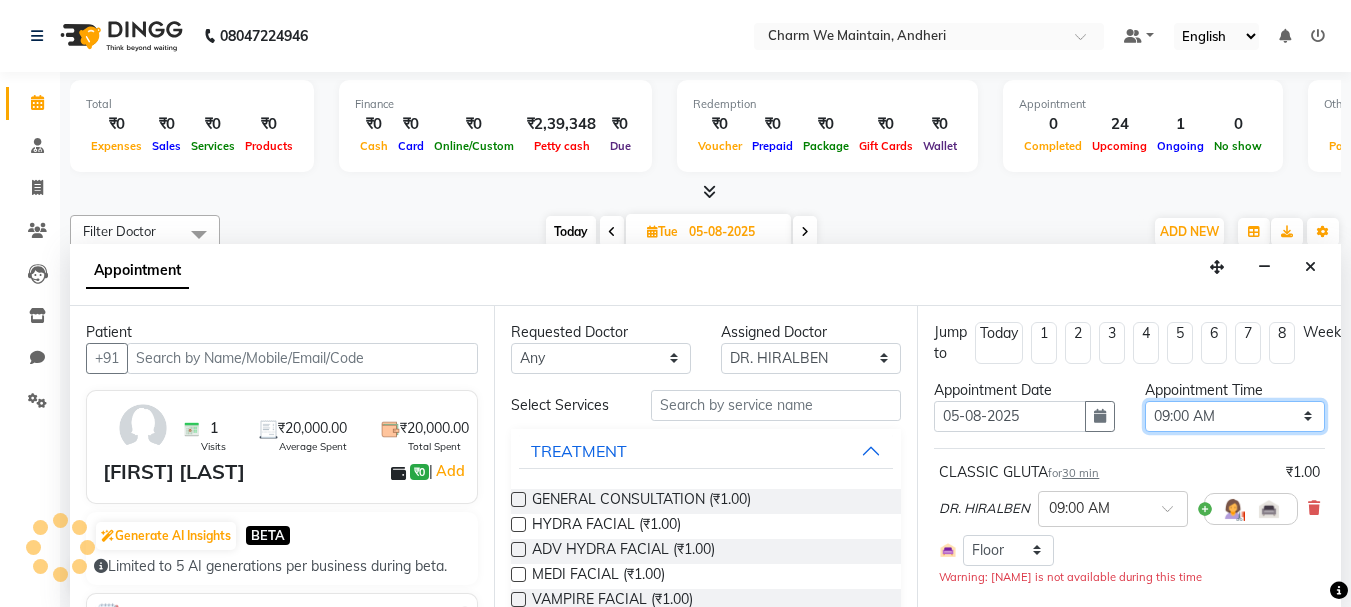 click on "Select 09:00 AM 09:15 AM 09:30 AM 09:45 AM 10:00 AM 10:15 AM 10:30 AM 10:45 AM 11:00 AM 11:15 AM 11:30 AM 11:45 AM 12:00 PM 12:15 PM 12:30 PM 12:45 PM 01:00 PM 01:15 PM 01:30 PM 01:45 PM 02:00 PM 02:15 PM 02:30 PM 02:45 PM 03:00 PM 03:15 PM 03:30 PM 03:45 PM 04:00 PM 04:15 PM 04:30 PM 04:45 PM 05:00 PM 05:15 PM 05:30 PM 05:45 PM 06:00 PM 06:15 PM 06:30 PM 06:45 PM 07:00 PM 07:15 PM 07:30 PM 07:45 PM 08:00 PM 08:15 PM 08:30 PM 08:45 PM 09:00 PM 09:15 PM 09:30 PM 09:45 PM 10:00 PM" at bounding box center (1235, 416) 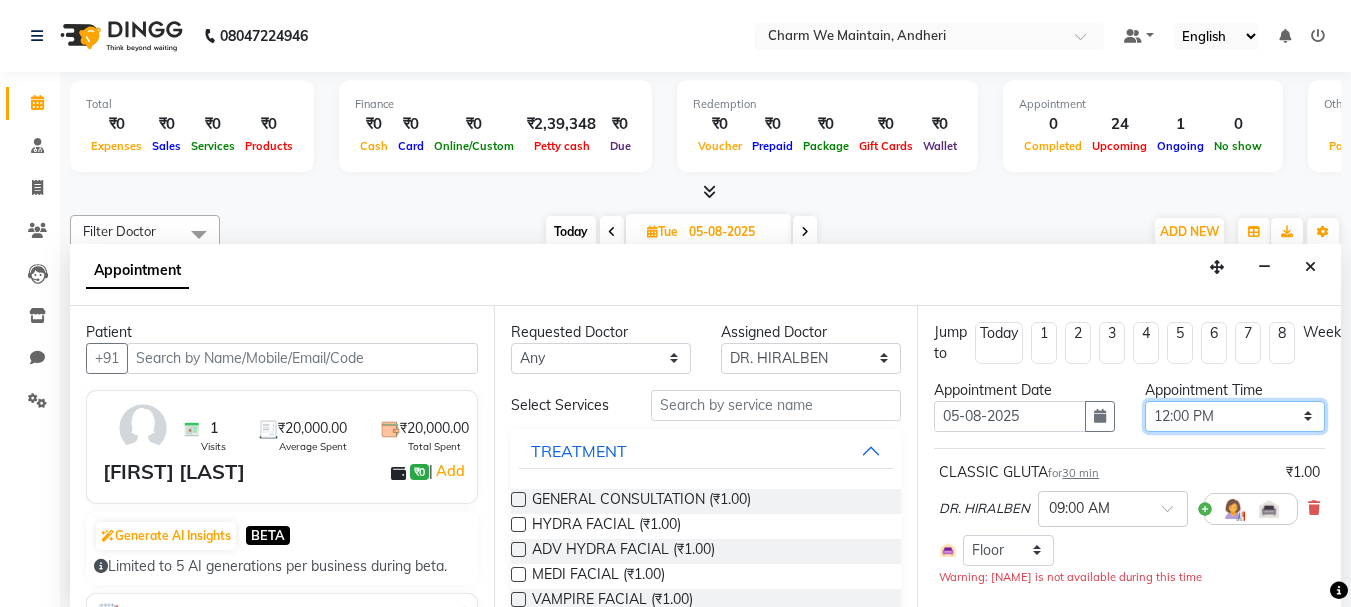 click on "Select 09:00 AM 09:15 AM 09:30 AM 09:45 AM 10:00 AM 10:15 AM 10:30 AM 10:45 AM 11:00 AM 11:15 AM 11:30 AM 11:45 AM 12:00 PM 12:15 PM 12:30 PM 12:45 PM 01:00 PM 01:15 PM 01:30 PM 01:45 PM 02:00 PM 02:15 PM 02:30 PM 02:45 PM 03:00 PM 03:15 PM 03:30 PM 03:45 PM 04:00 PM 04:15 PM 04:30 PM 04:45 PM 05:00 PM 05:15 PM 05:30 PM 05:45 PM 06:00 PM 06:15 PM 06:30 PM 06:45 PM 07:00 PM 07:15 PM 07:30 PM 07:45 PM 08:00 PM 08:15 PM 08:30 PM 08:45 PM 09:00 PM 09:15 PM 09:30 PM 09:45 PM 10:00 PM" at bounding box center (1235, 416) 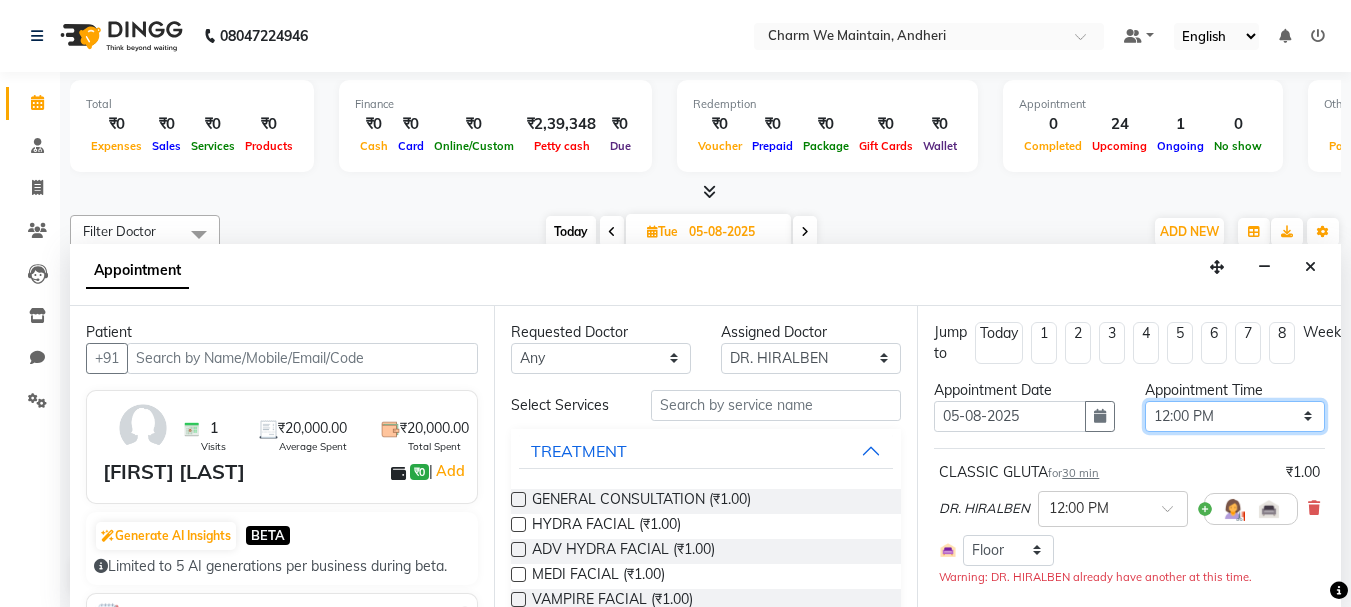 scroll, scrollTop: 100, scrollLeft: 0, axis: vertical 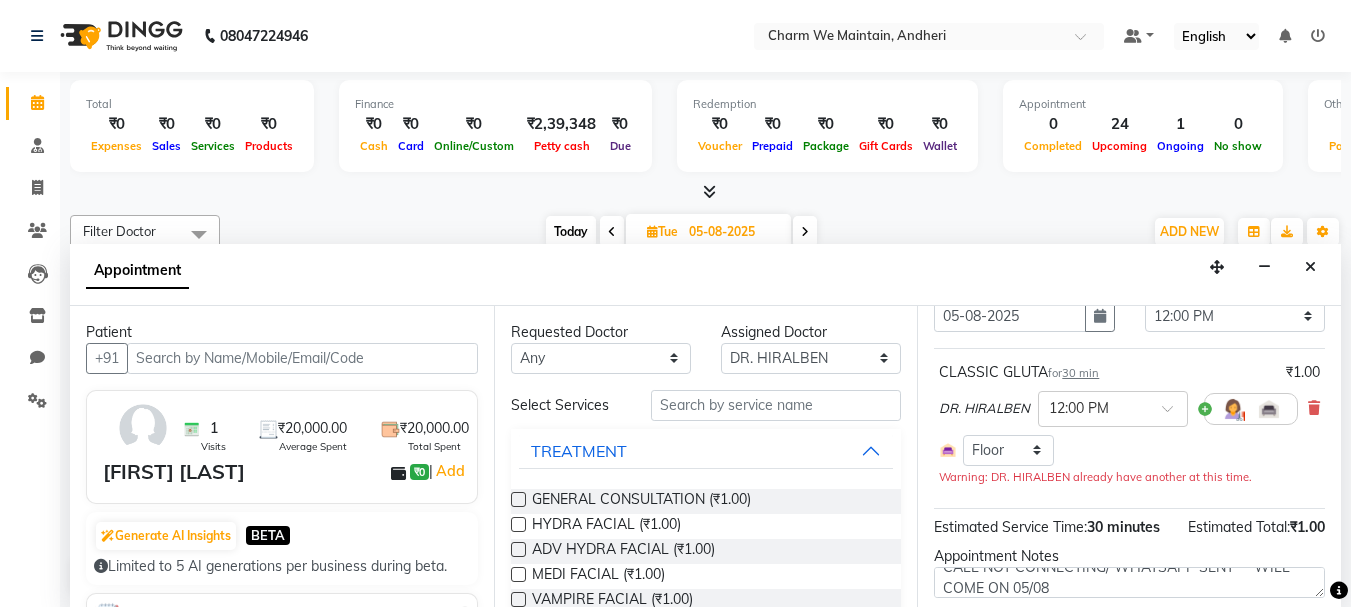 click on "30 min" at bounding box center [1080, 373] 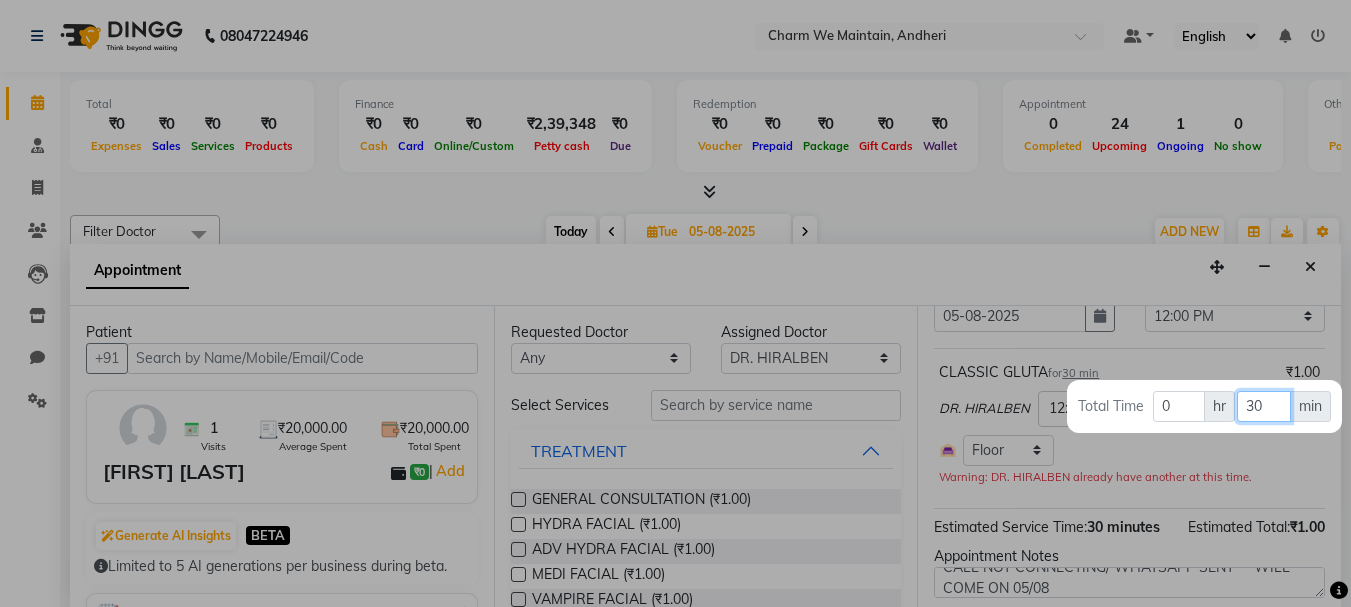 click on "30" at bounding box center [1263, 406] 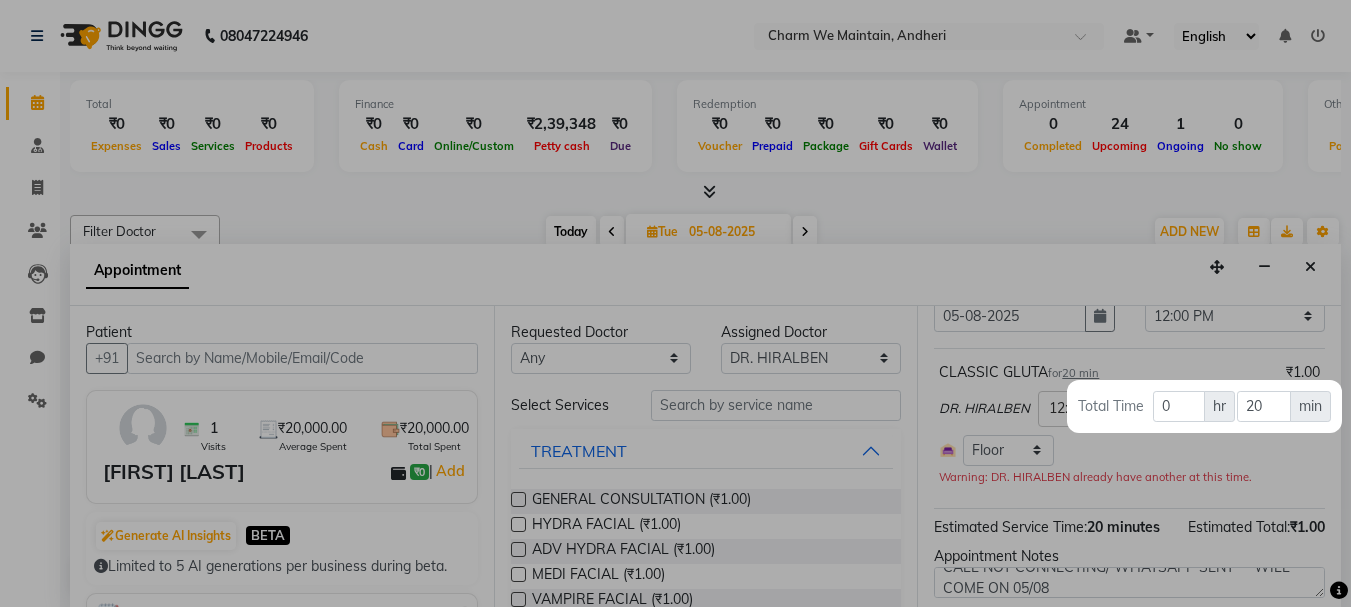 click at bounding box center [675, 303] 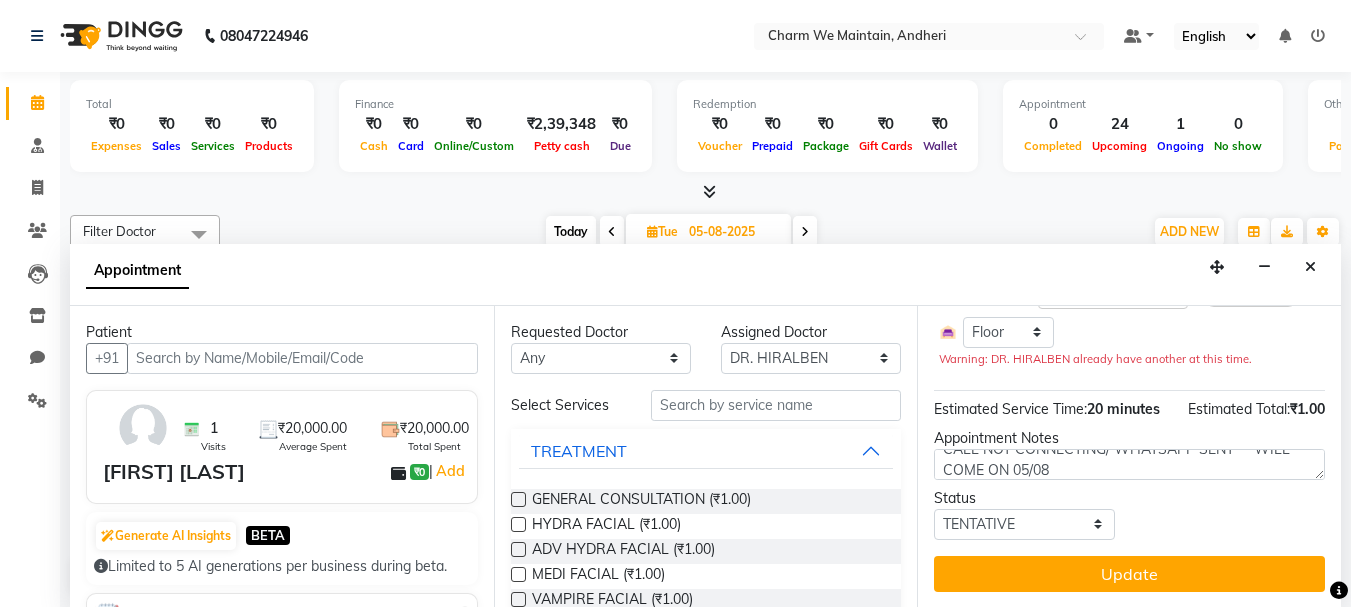 scroll, scrollTop: 257, scrollLeft: 0, axis: vertical 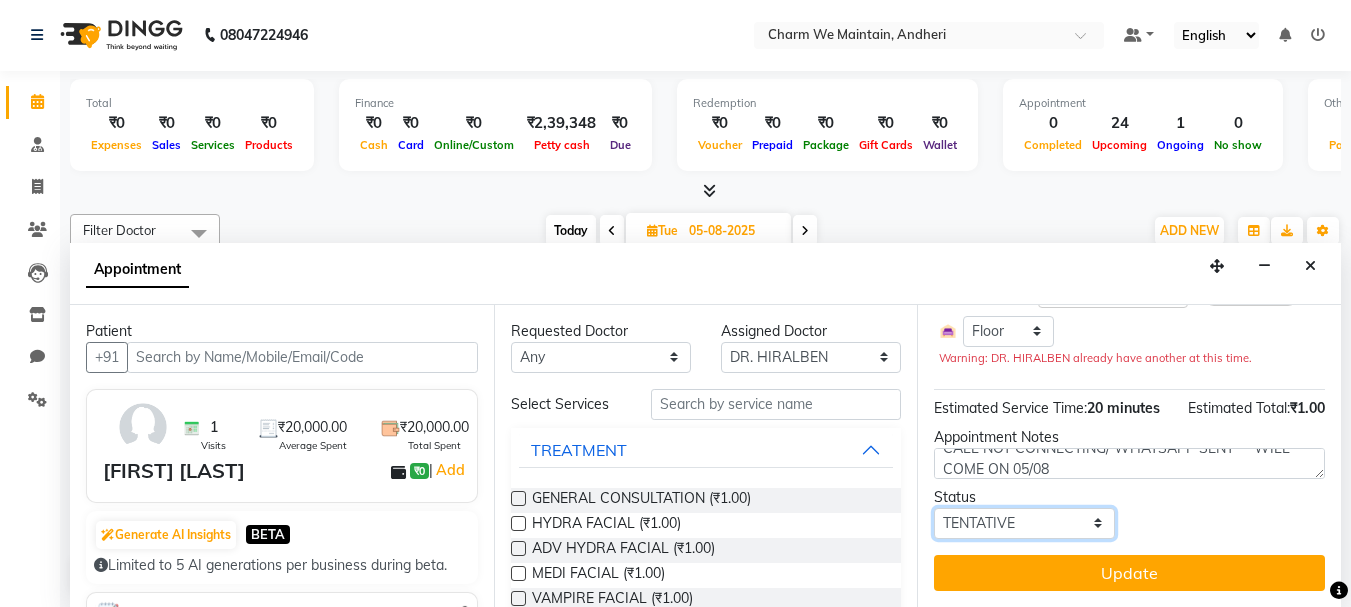 click on "Select TENTATIVE CONFIRM UPCOMING" at bounding box center (1024, 523) 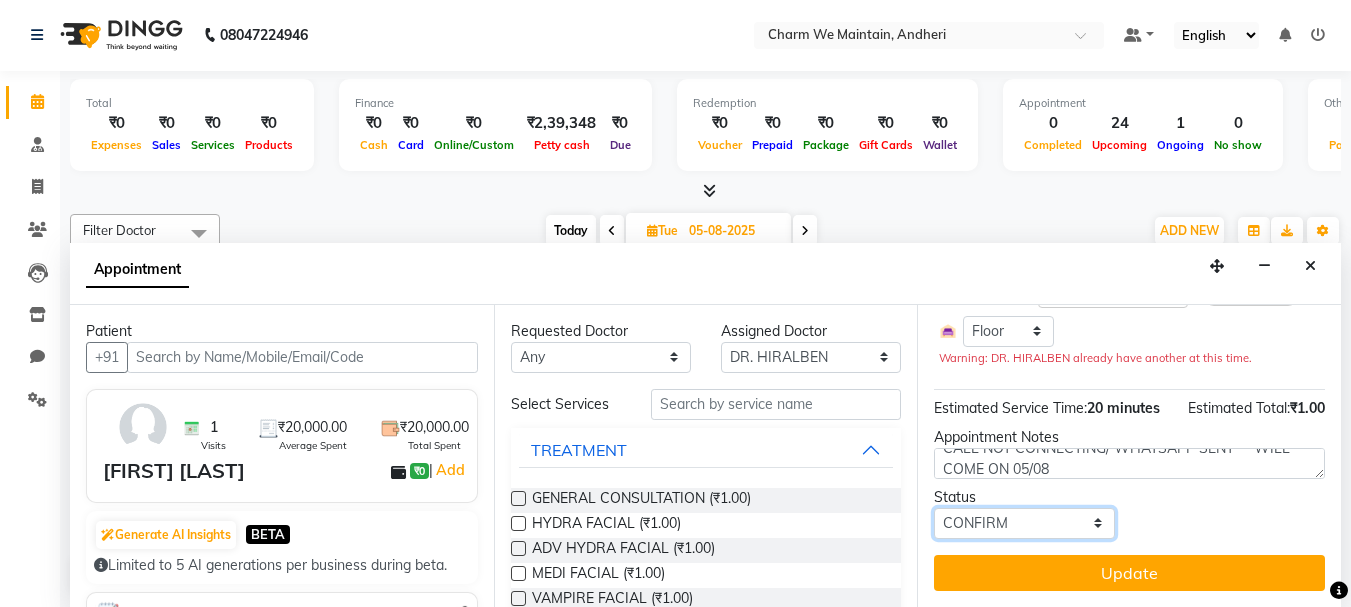 click on "Select TENTATIVE CONFIRM UPCOMING" at bounding box center (1024, 523) 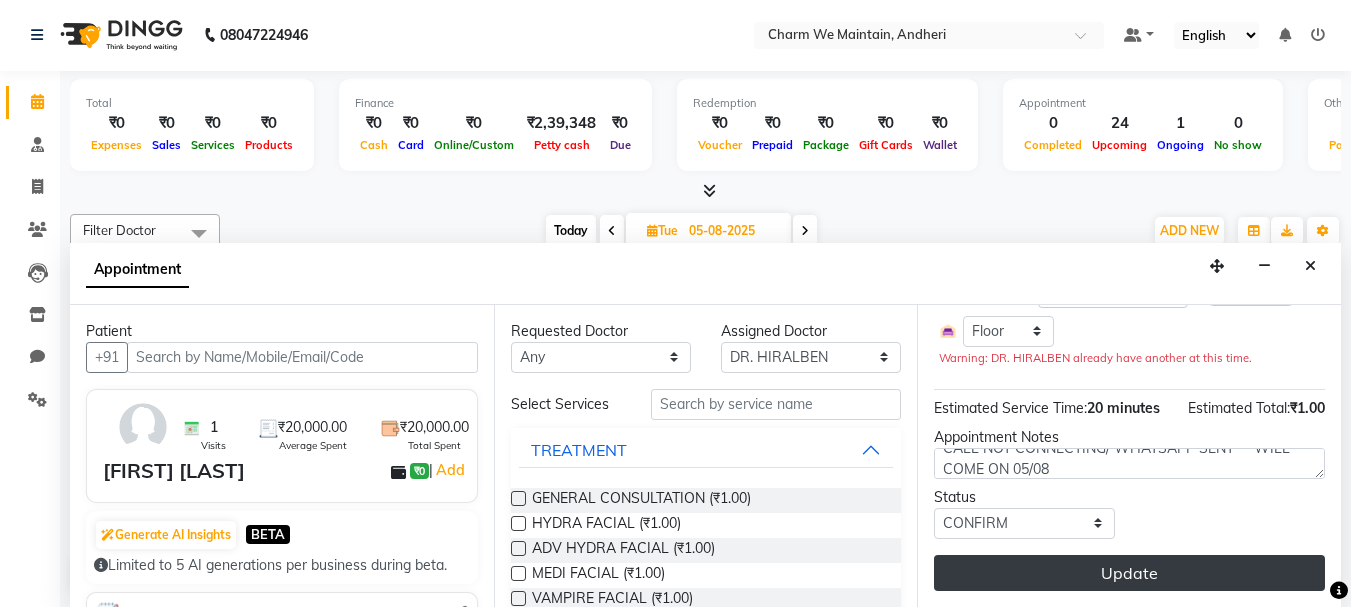 click on "Update" at bounding box center [1129, 573] 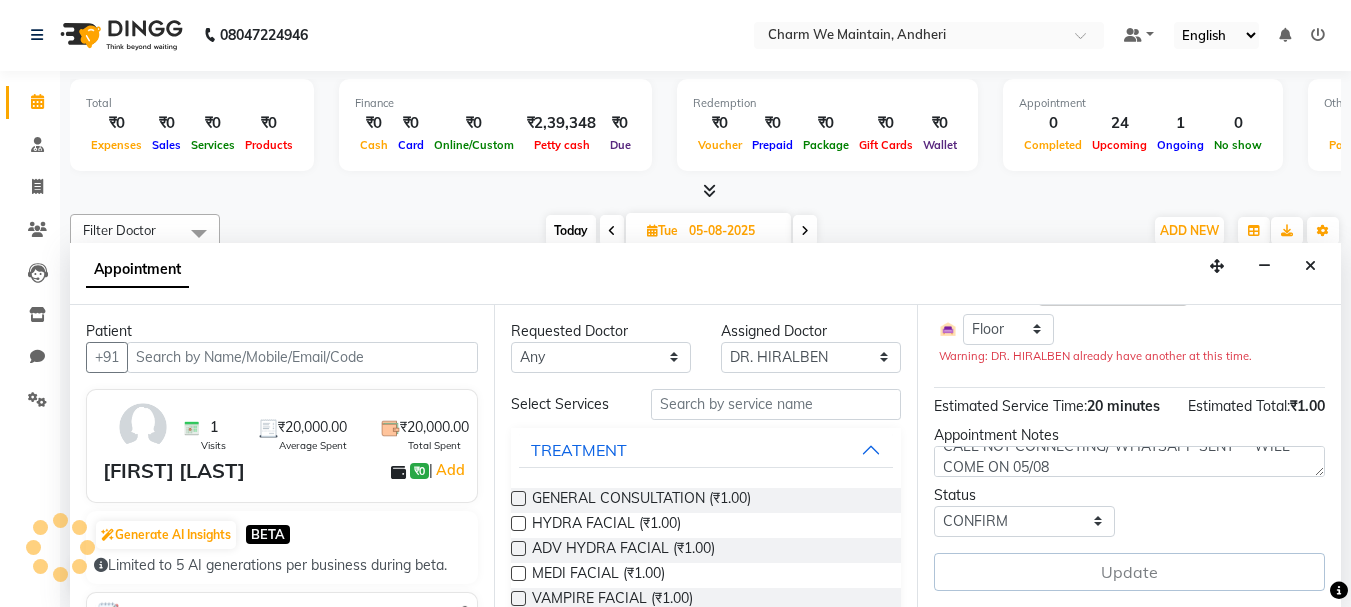scroll, scrollTop: 0, scrollLeft: 0, axis: both 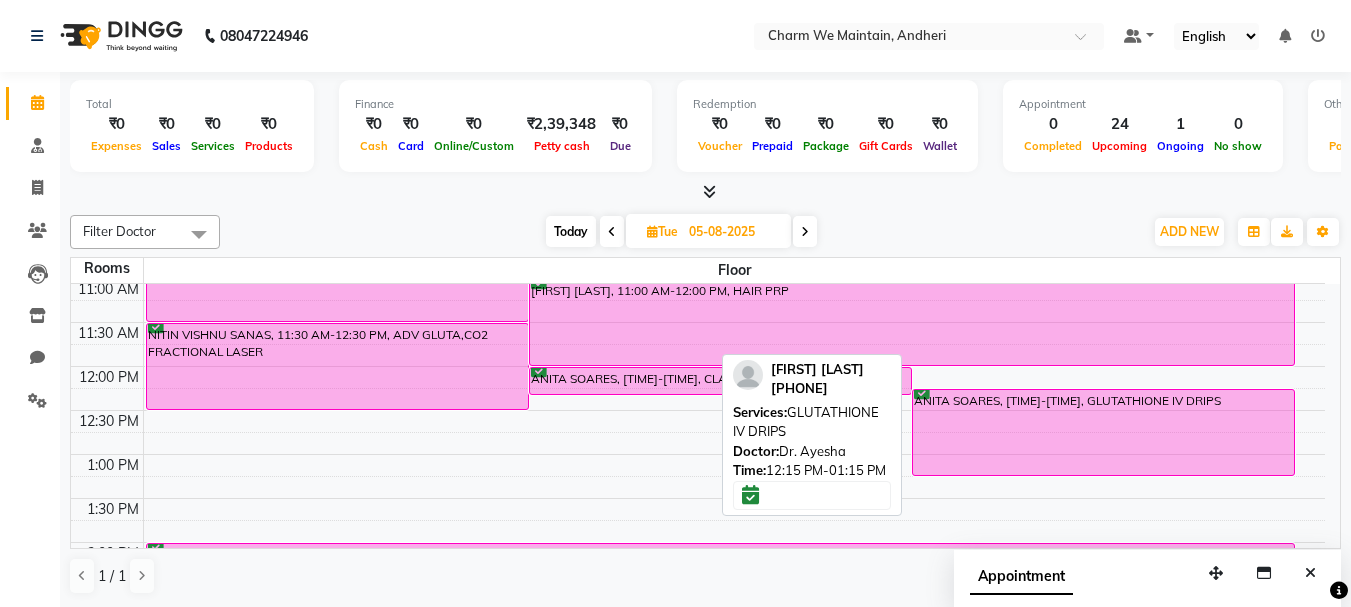 click on "ANITA SOARES, [TIME]-[TIME], GLUTATHIONE IV DRIPS" at bounding box center (1103, 432) 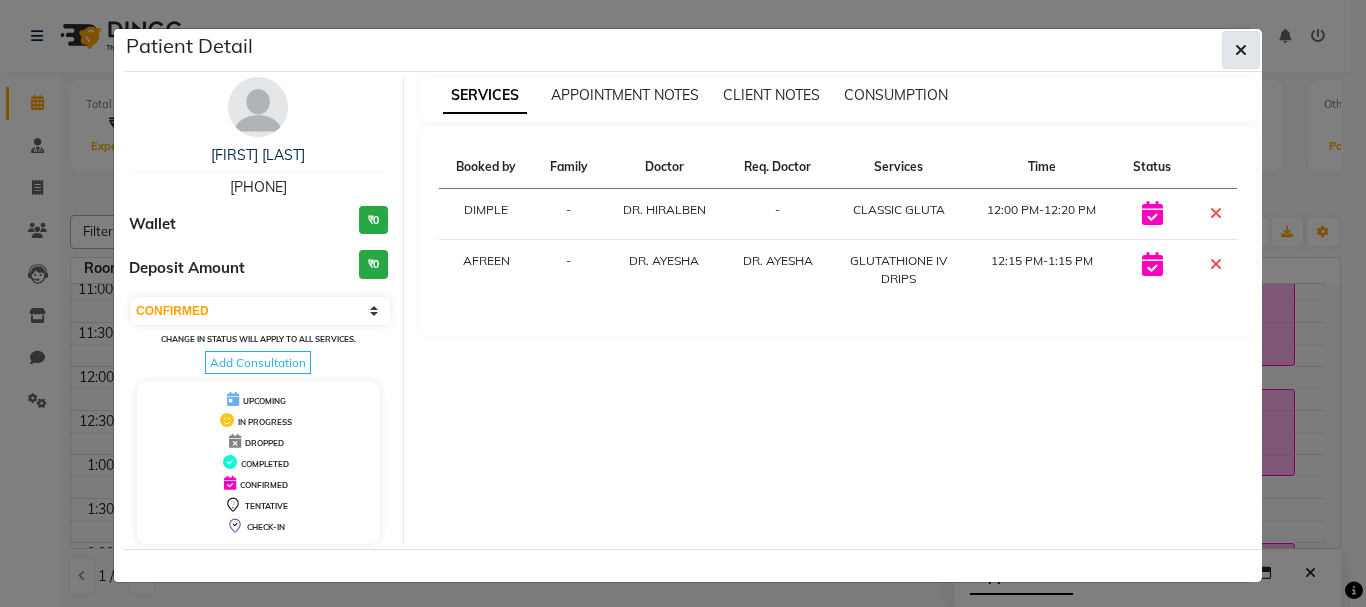 click 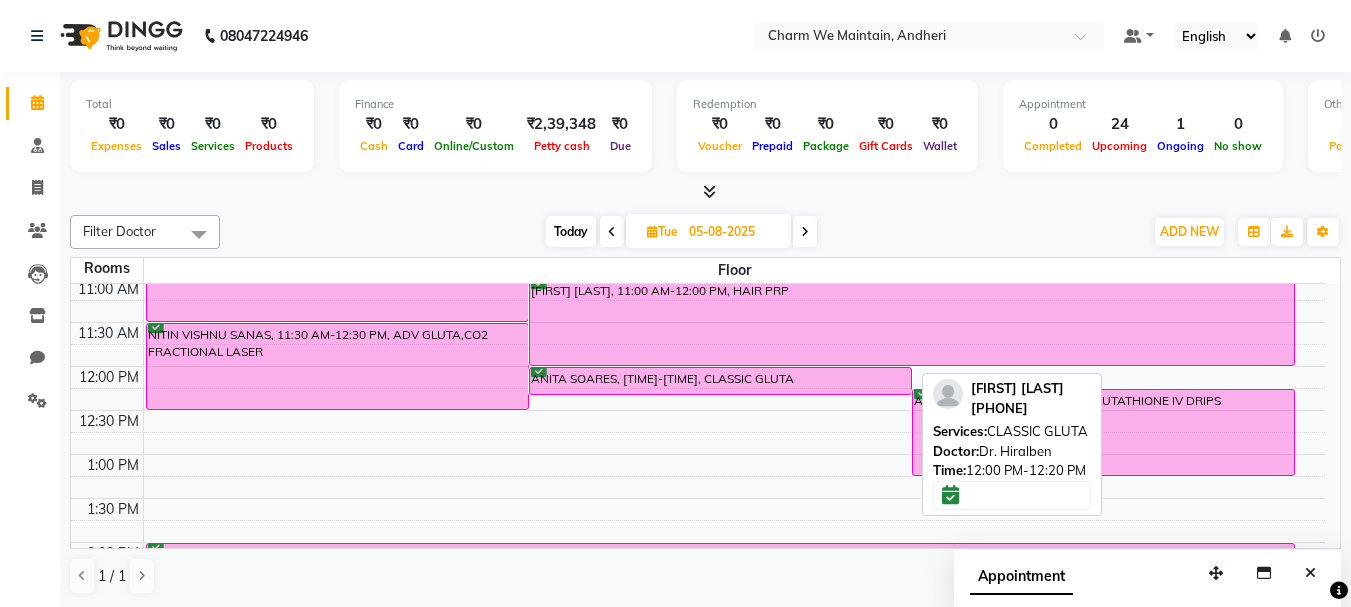 click on "ANITA SOARES, [TIME]-[TIME], CLASSIC GLUTA" at bounding box center [720, 381] 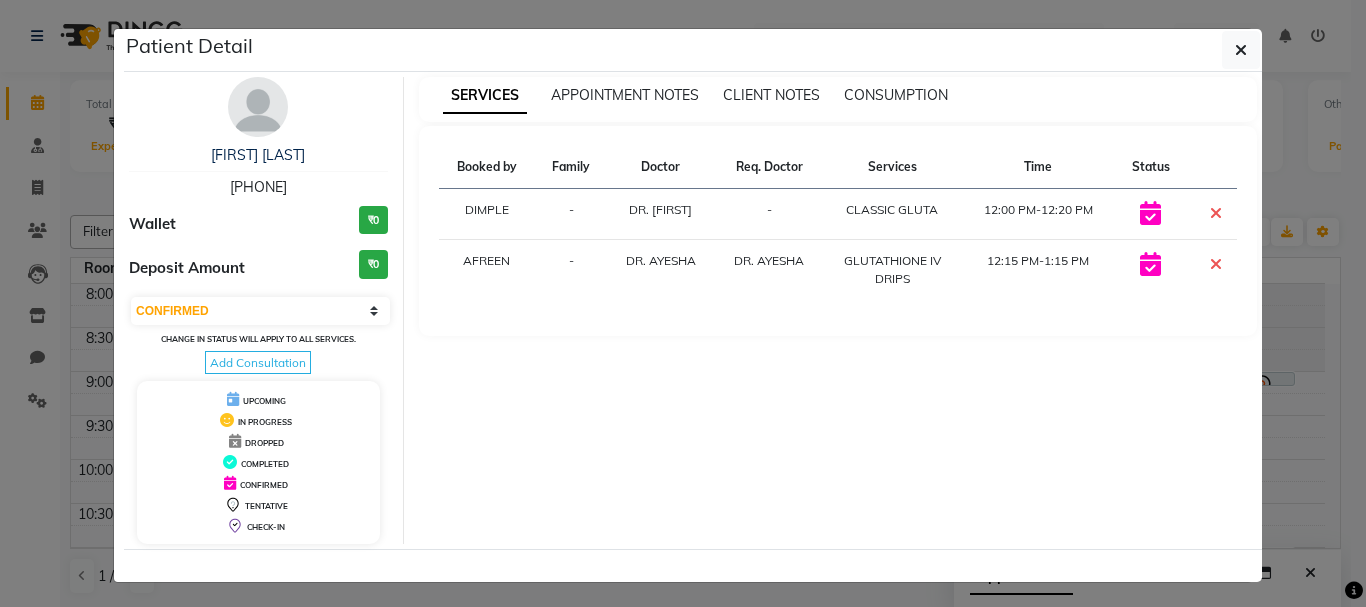 select on "6" 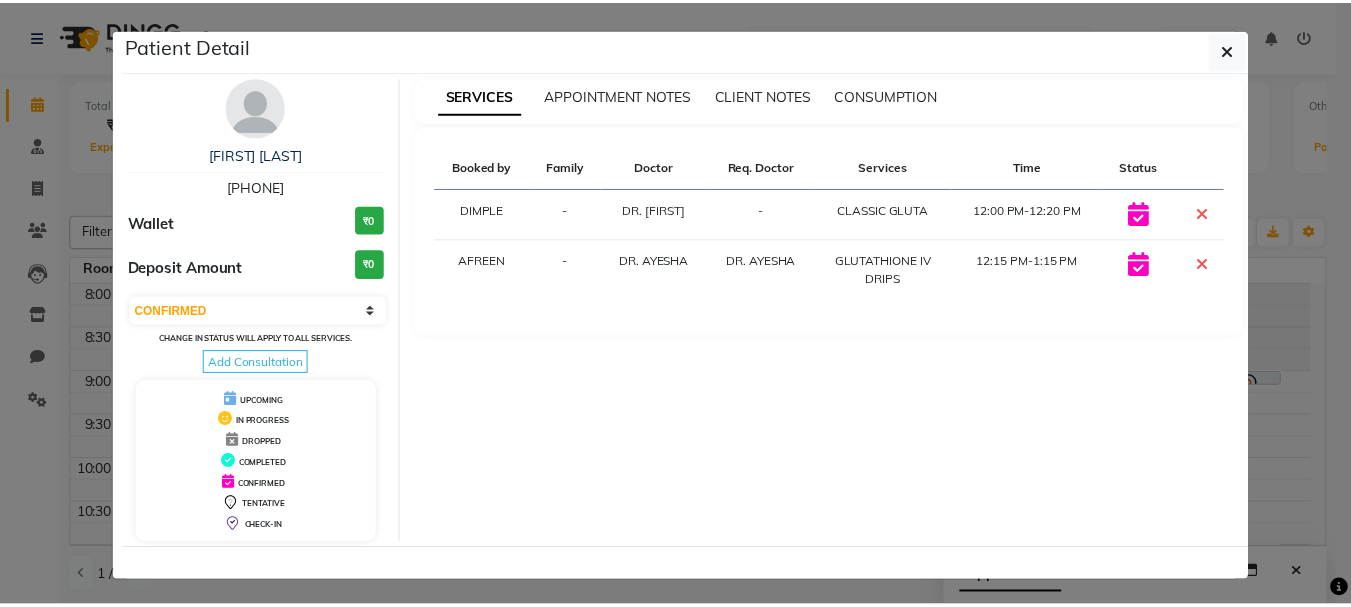 scroll, scrollTop: 0, scrollLeft: 0, axis: both 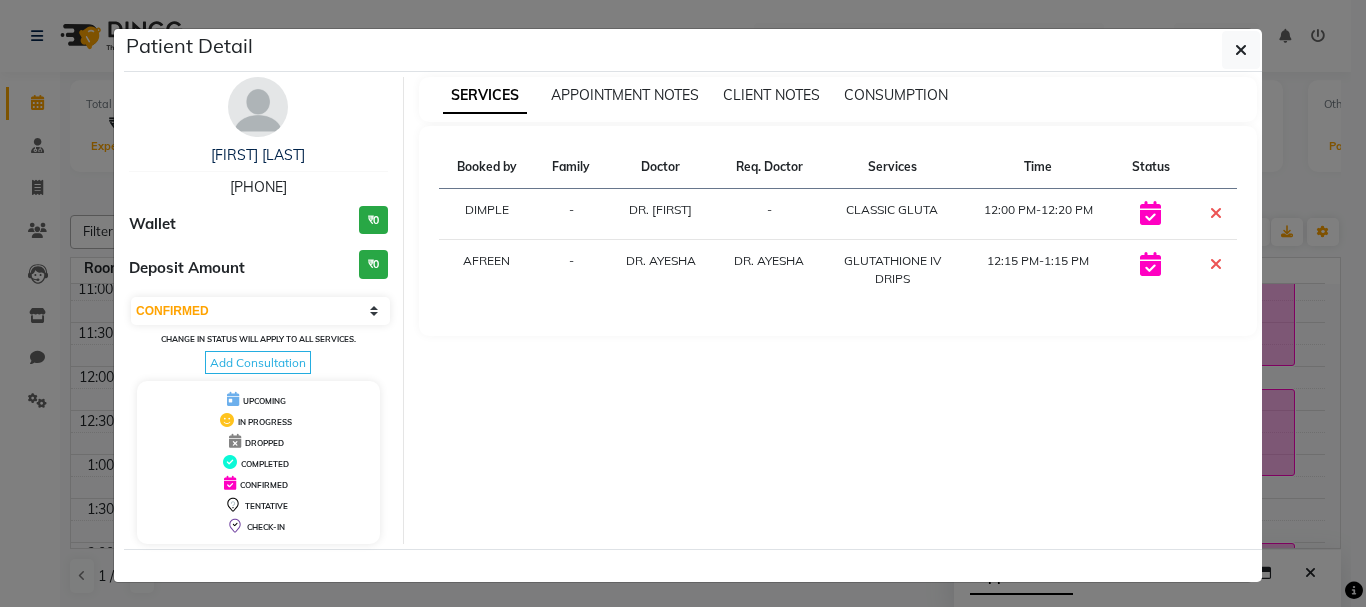 click at bounding box center (1216, 213) 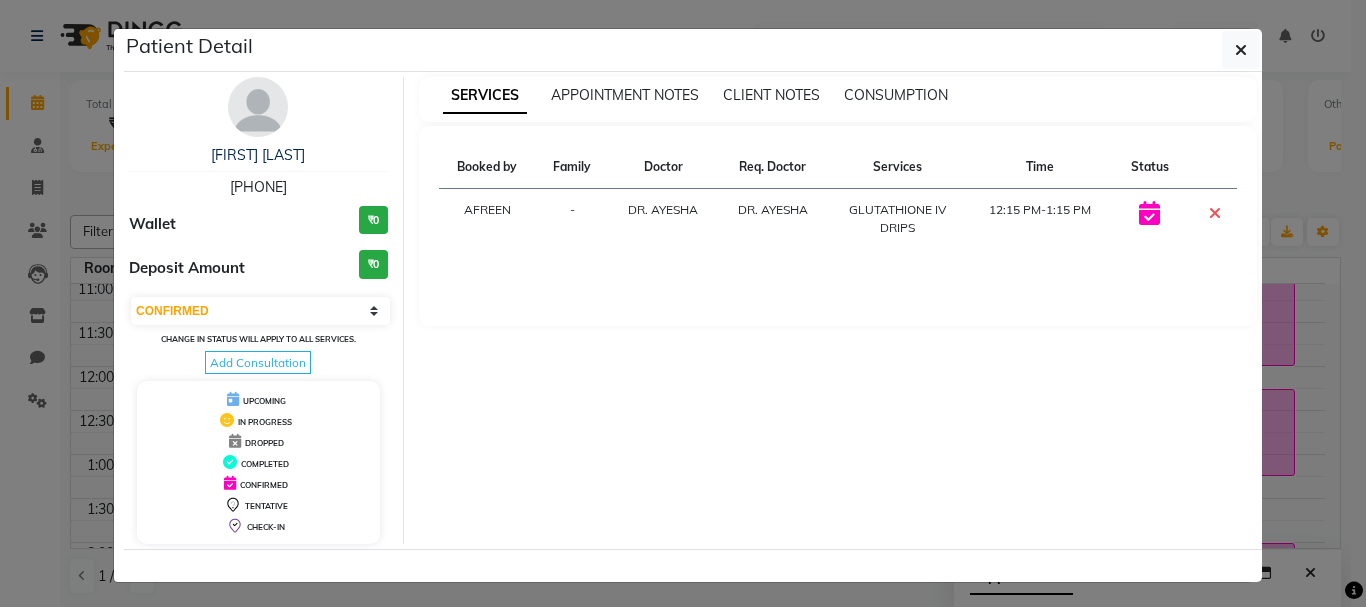 click on "Patient Detail  [FIRST] [LAST]   [PHONE] Wallet ₹0 Deposit Amount  ₹0  Select CONFIRMED TENTATIVE Change in status will apply to all services. Add Consultation UPCOMING IN PROGRESS DROPPED COMPLETED CONFIRMED TENTATIVE CHECK-IN SERVICES APPOINTMENT NOTES CLIENT NOTES CONSUMPTION Booked by Family Doctor Req. Doctor Services Time Status  AFREEN	  - DR. AYESHA	 DR. AYESHA	  GLUTATHIONE IV DRIPS   12:15 PM-1:15 PM" 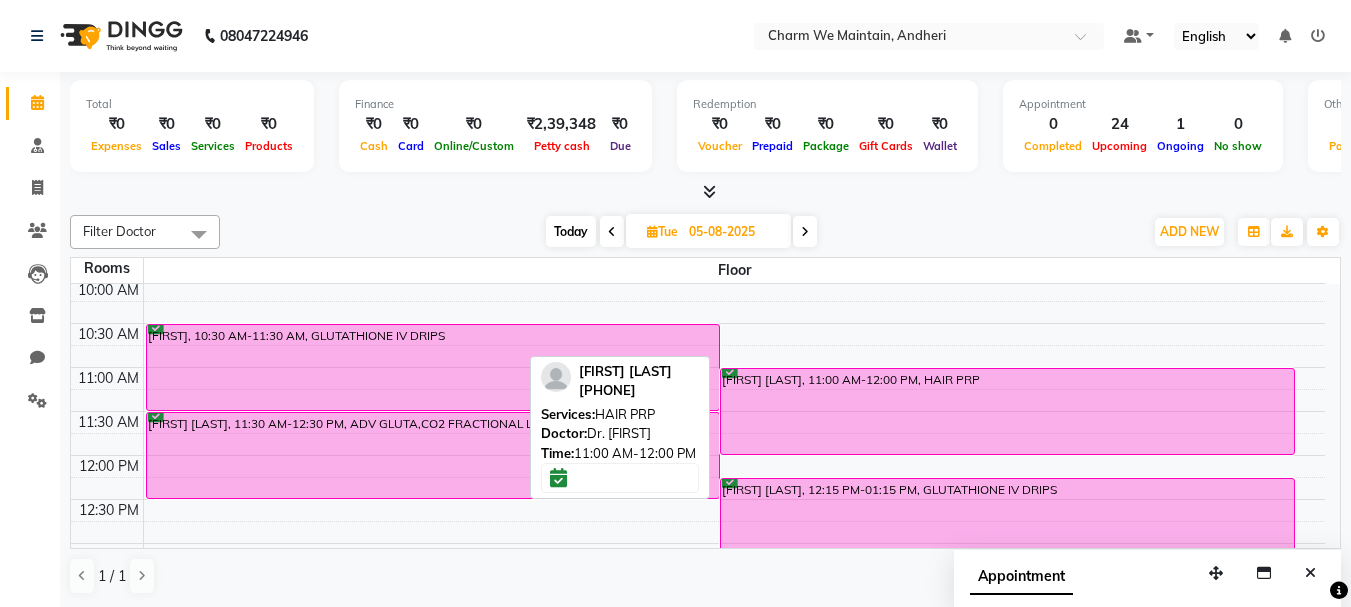 scroll, scrollTop: 0, scrollLeft: 0, axis: both 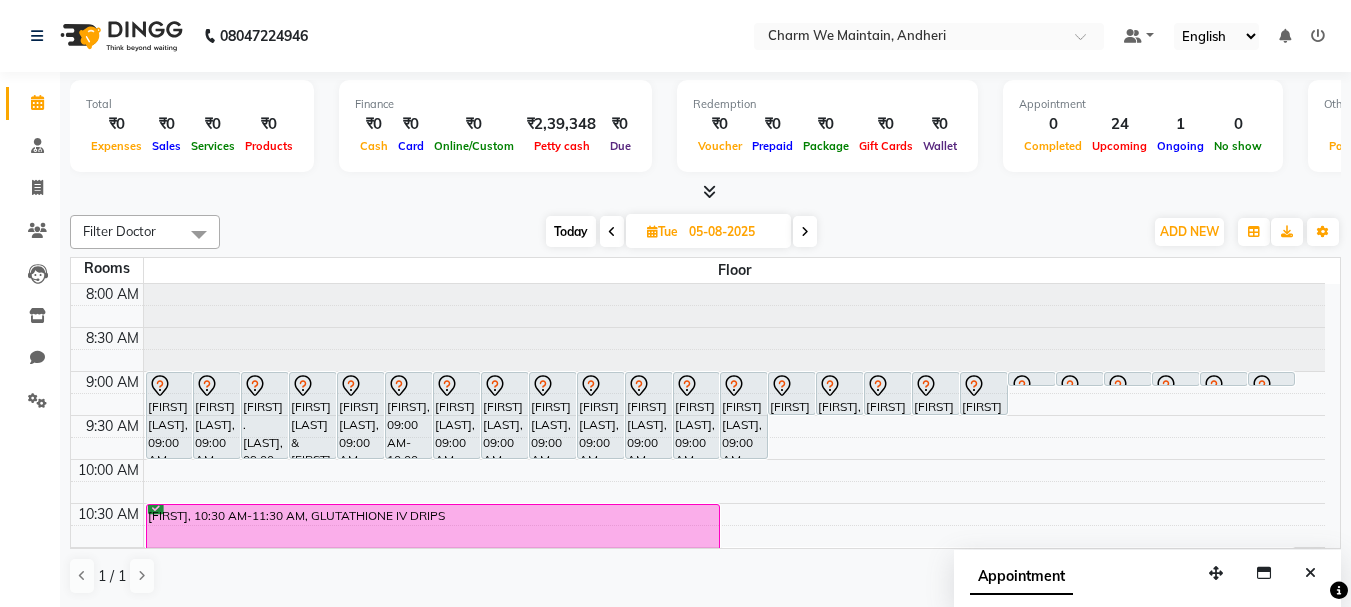 click on "Today" at bounding box center [571, 231] 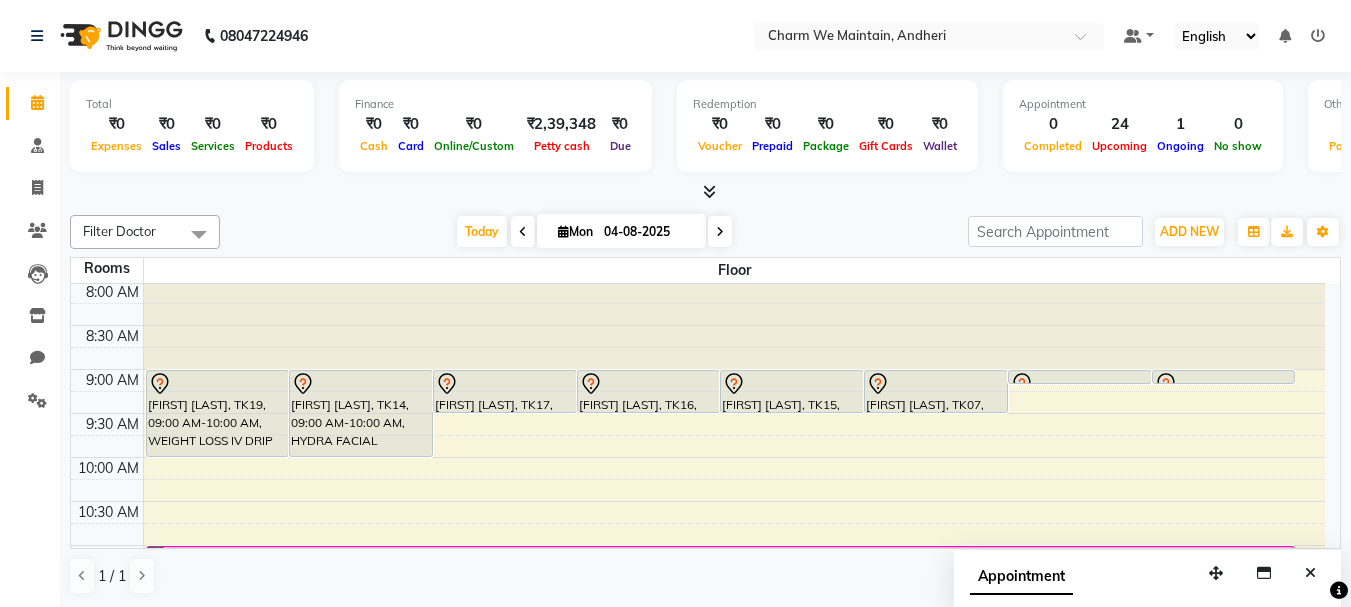scroll, scrollTop: 0, scrollLeft: 0, axis: both 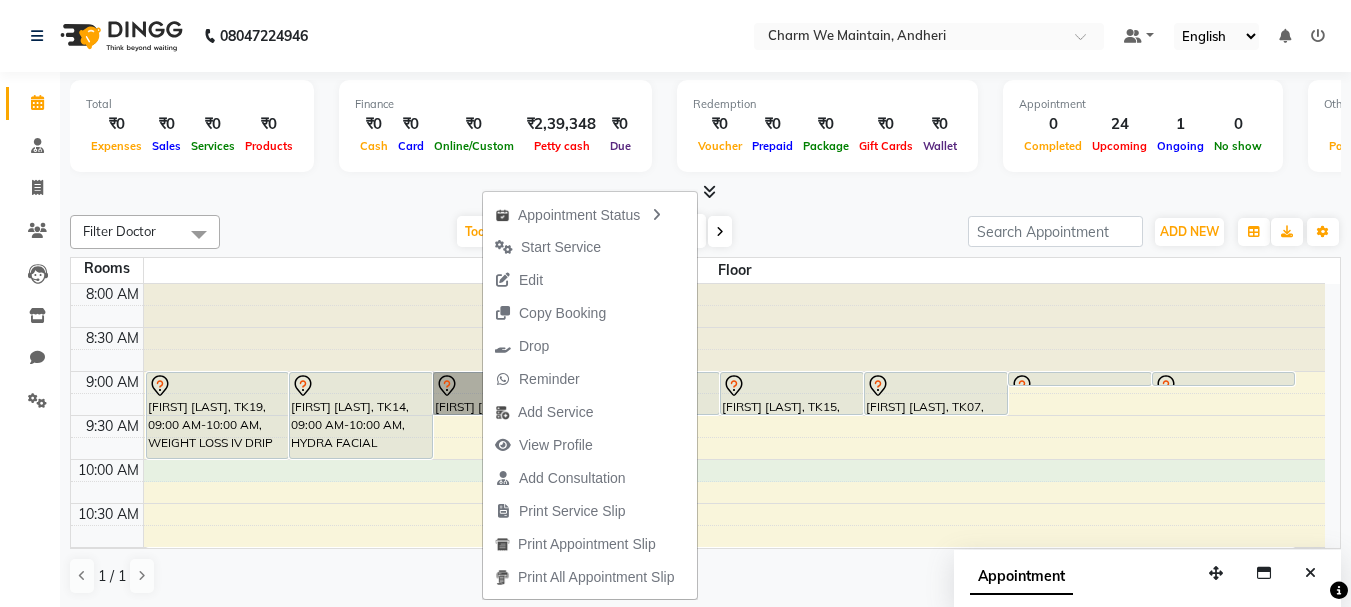 click on "[FIRST] [LAST], TK19, 09:00 AM-10:00 AM, WEIGHT LOSS IV DRIP             [FIRST] [LAST], TK14, 09:00 AM-10:00 AM, HYDRA FACIAL             [FIRST] [LAST], TK17, 09:00 AM-09:30 AM, CLASSIC GLUTA              [FIRST] [LAST], TK16, 09:00 AM-09:30 AM, BASIC GLUTA              [FIRST] [LAST], TK15, 09:00 AM-09:30 AM, CLASSIC GLUTA              [FIRST] [LAST], TK07, 09:00 AM-09:30 AM, BASIC GLUTA             [FIRST], TK08, 09:00 AM-09:10 AM, HAIR PRP             [FIRST] [LAST], TK10, 09:00 AM-09:10 AM, GLUTATHIONE IV DRIPS     [FIRST] [LAST], TK04, 02:00 PM-02:30 PM, GENERAL CONSULTATION     [FIRST] [LAST] & [FIRST] [LAST], TK11, 02:00 PM-02:20 PM, CLASSIC GLUTA      [FIRST] [LAST], TK01, 02:00 PM-02:20 PM, BASIC GLUTA" at bounding box center (698, 943) 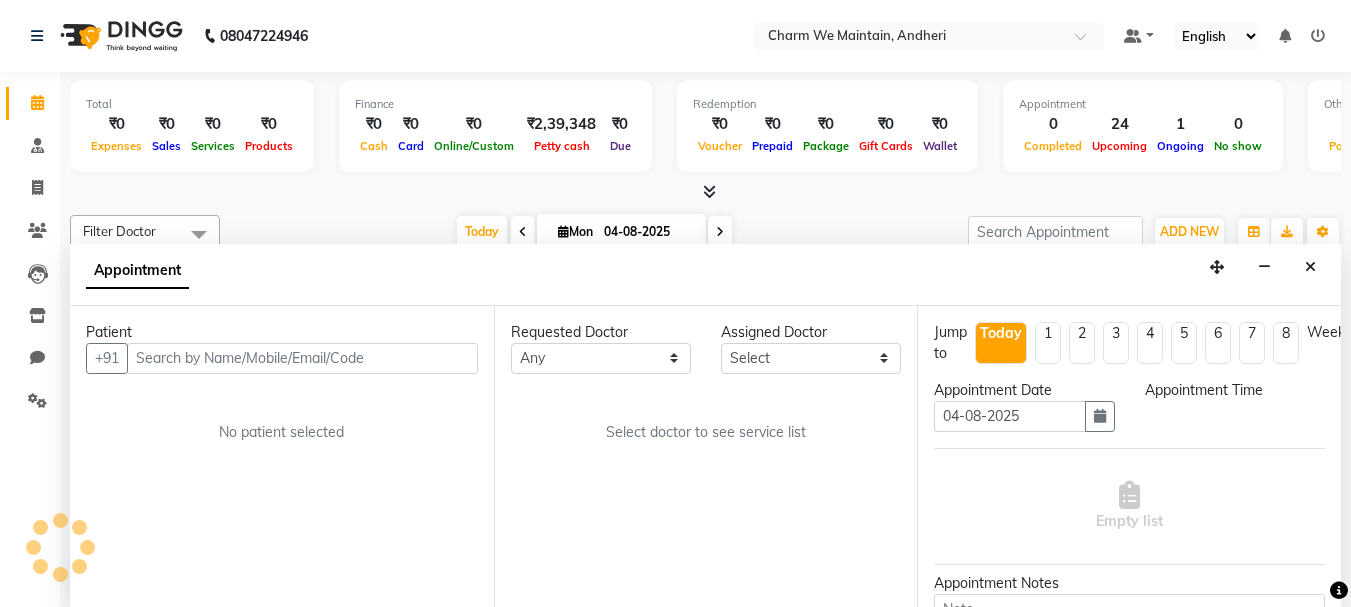 scroll, scrollTop: 1, scrollLeft: 0, axis: vertical 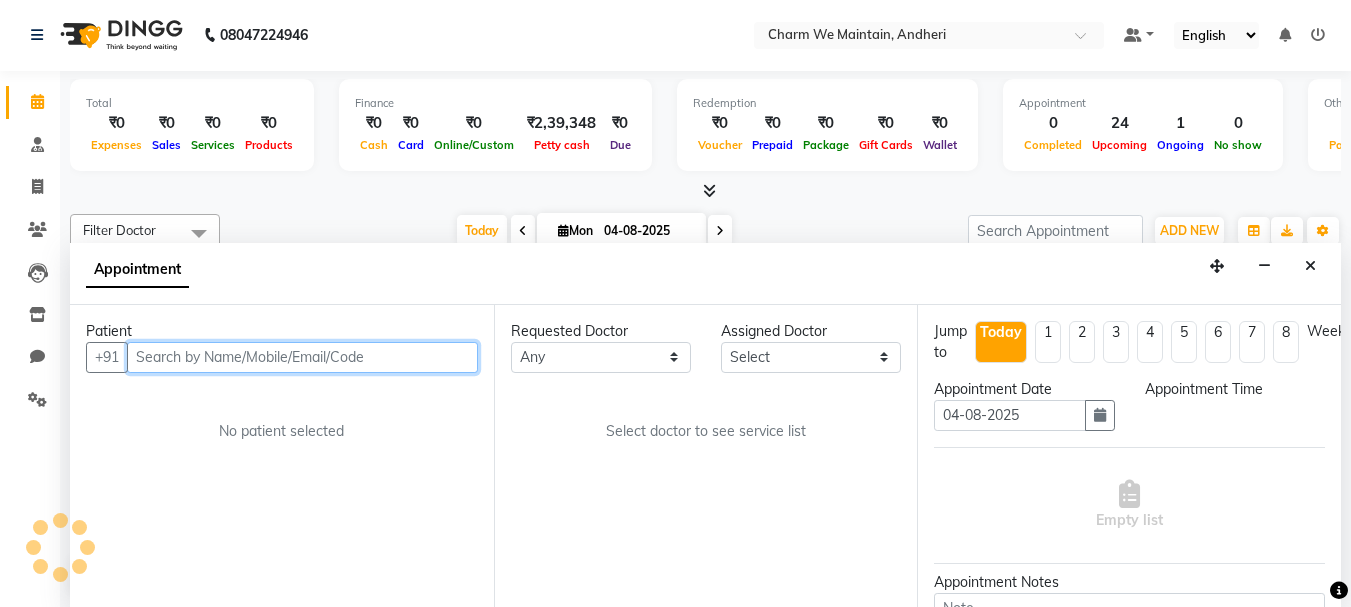 select on "600" 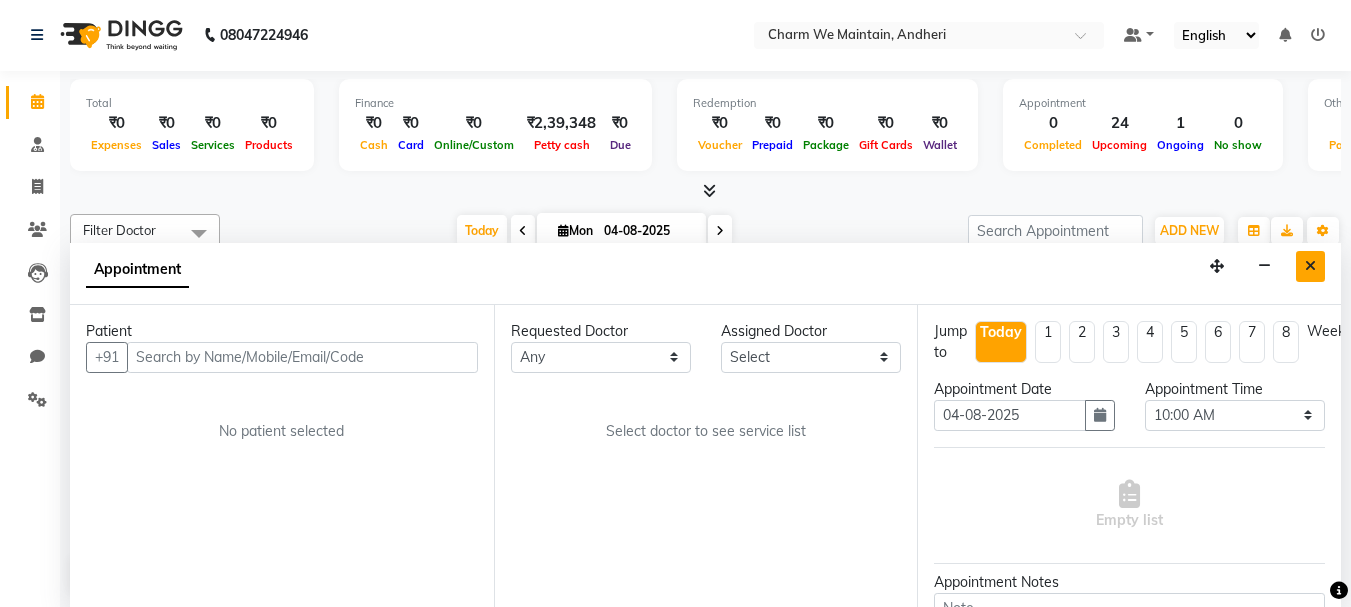 click at bounding box center (1310, 266) 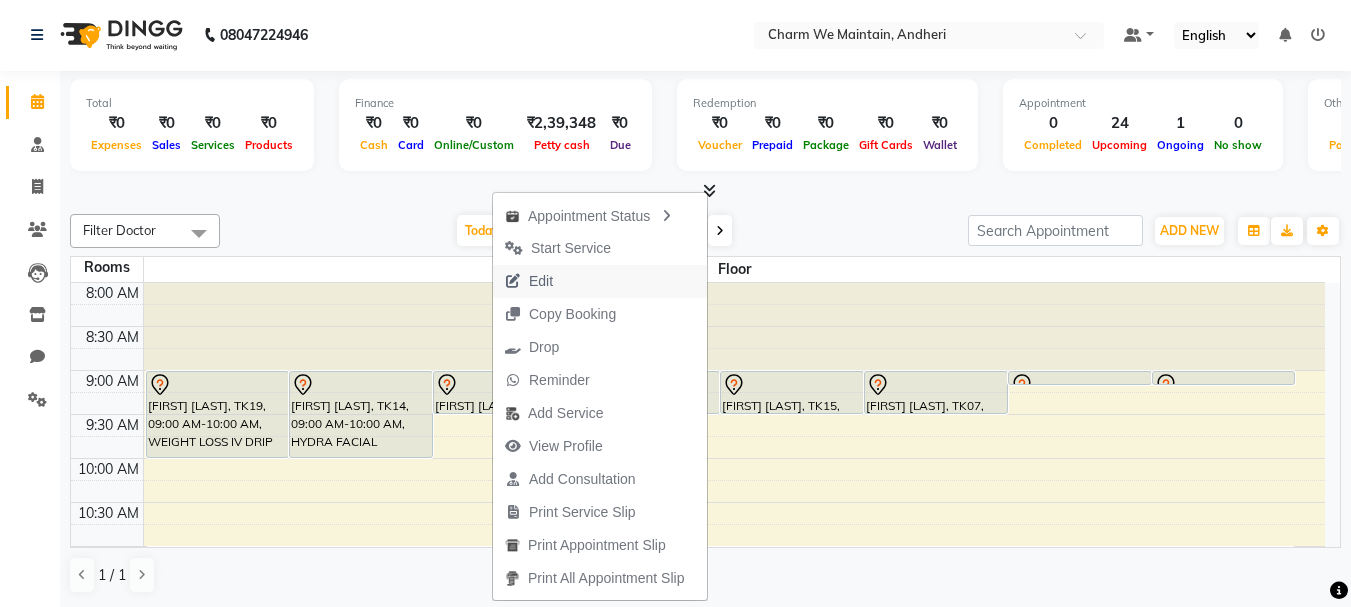 click on "Edit" at bounding box center [600, 281] 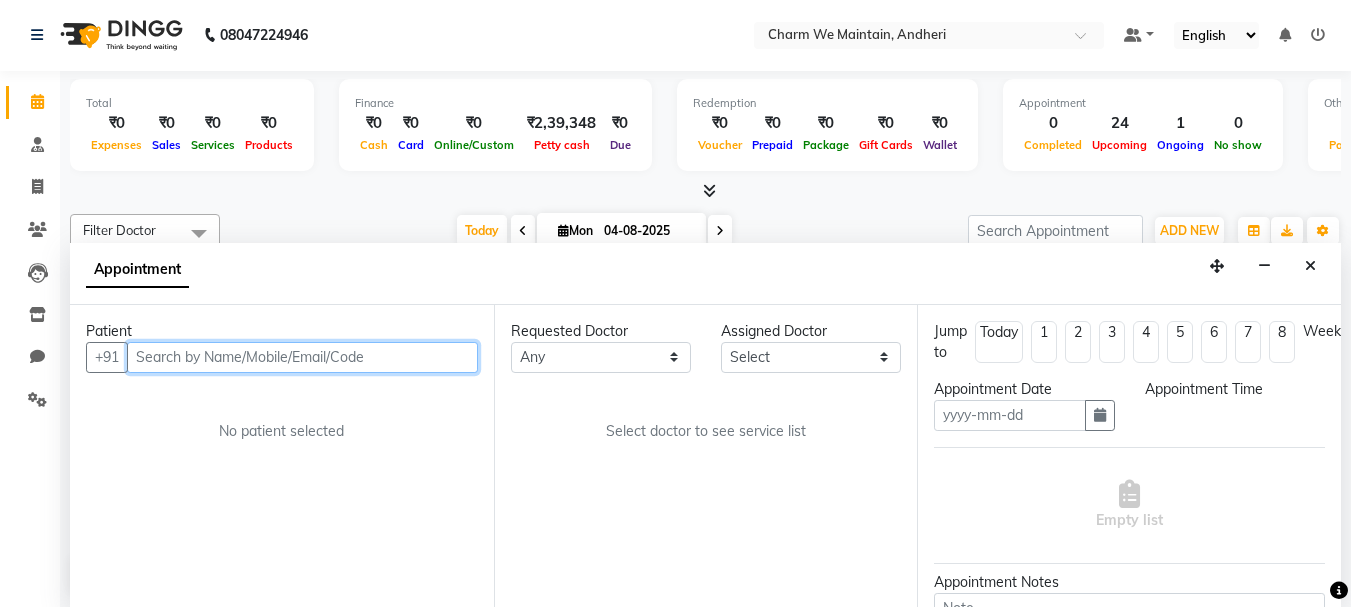 type on "04-08-2025" 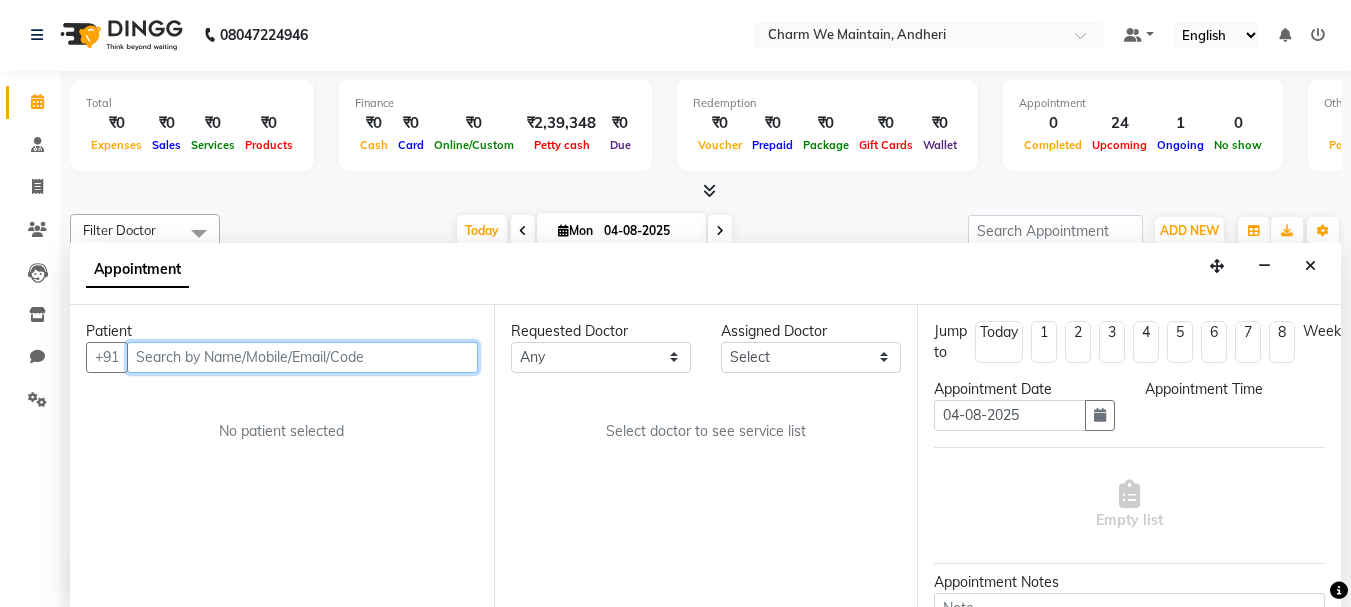 select on "86212" 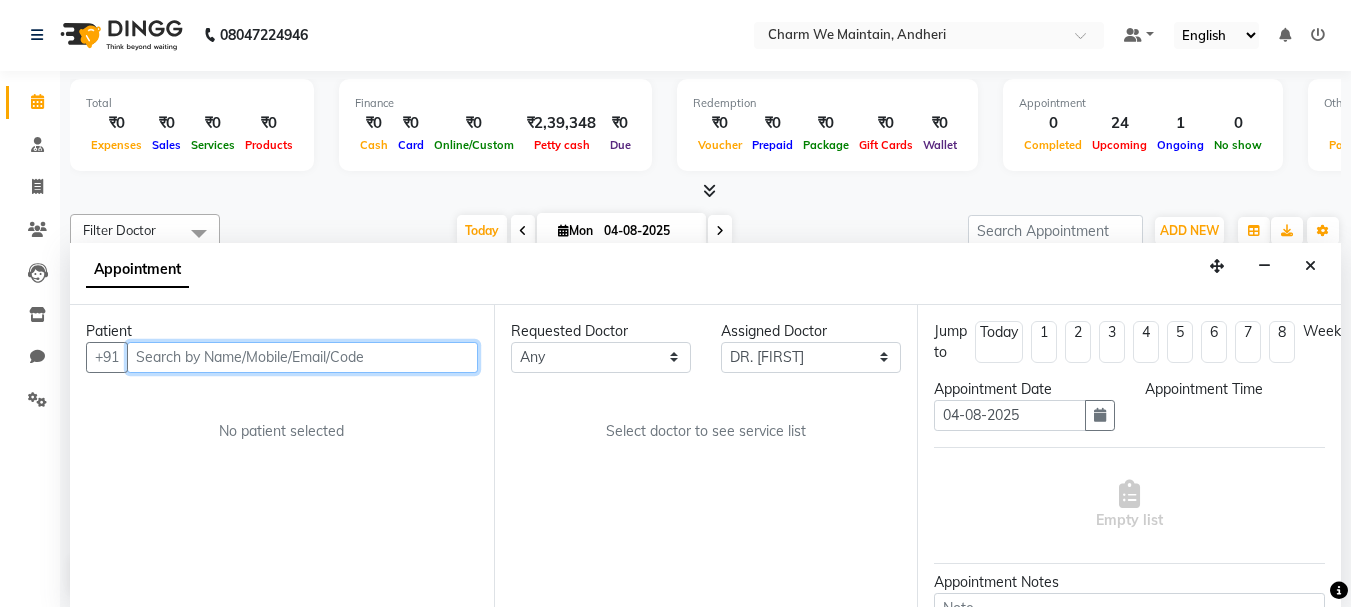 select on "540" 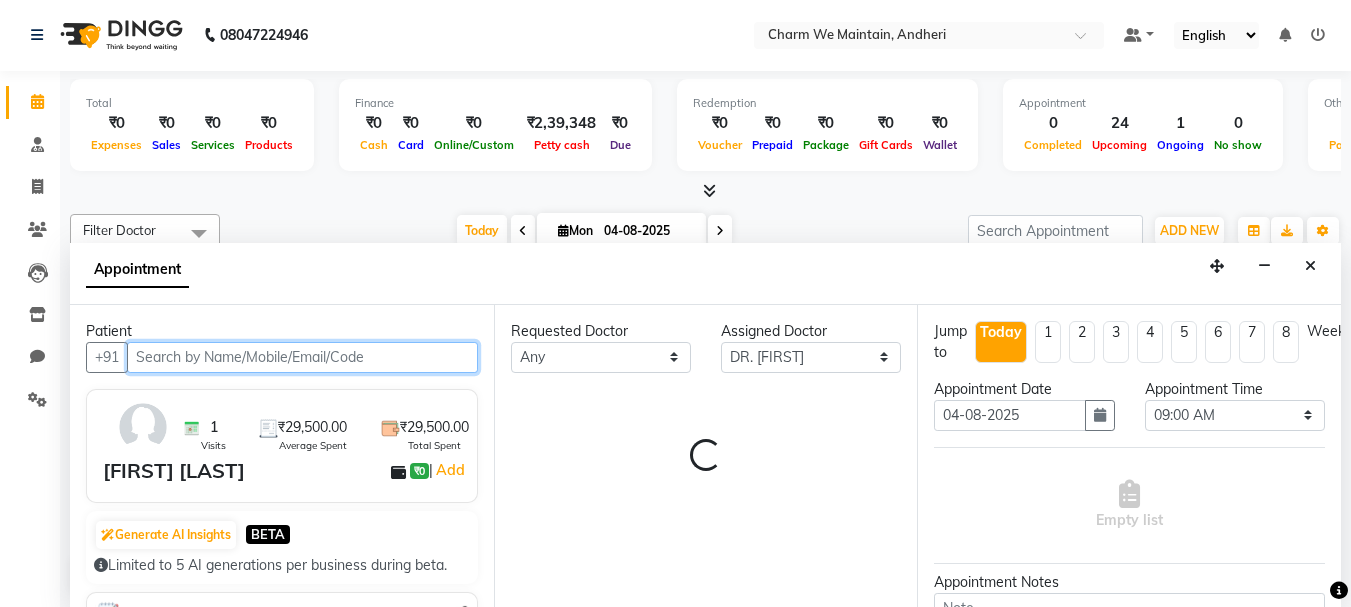 scroll, scrollTop: 969, scrollLeft: 0, axis: vertical 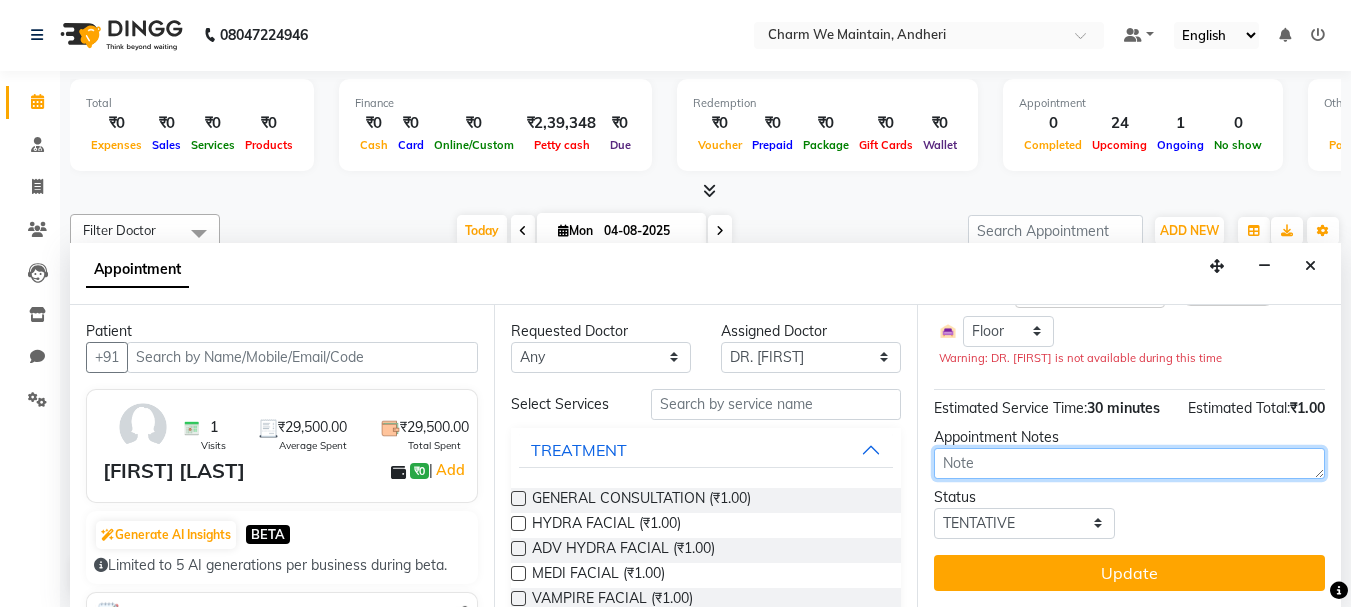 click at bounding box center [1129, 463] 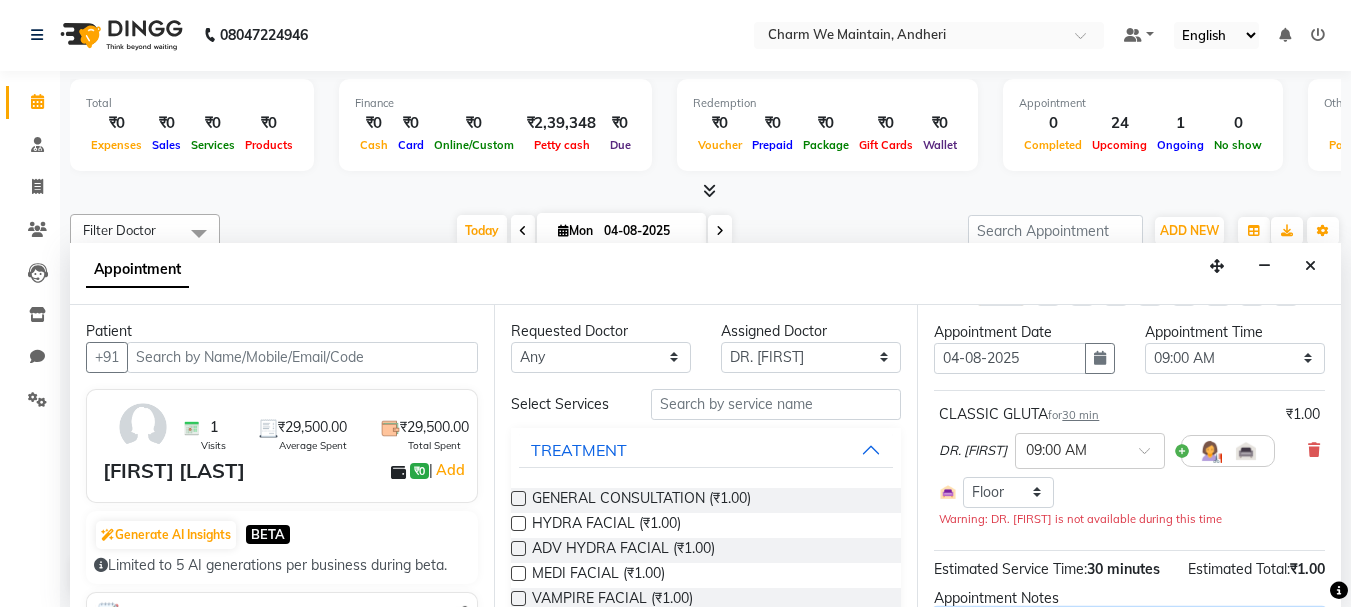 scroll, scrollTop: 0, scrollLeft: 0, axis: both 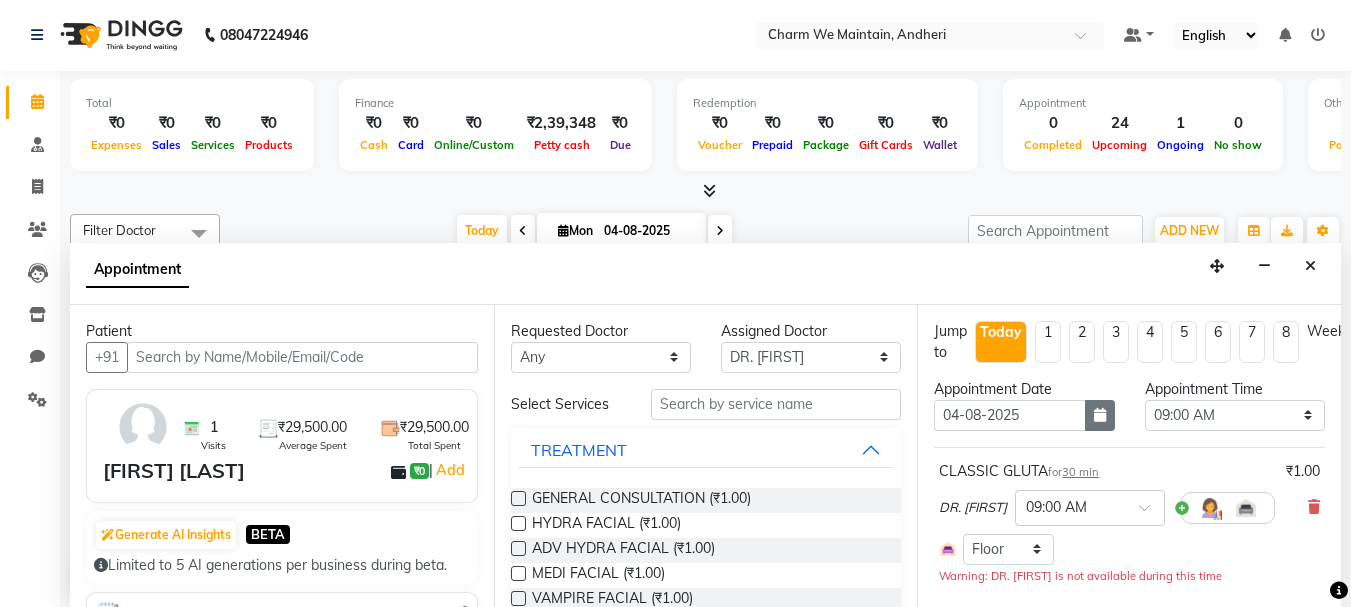 type on "WILL COME ON 05/0" 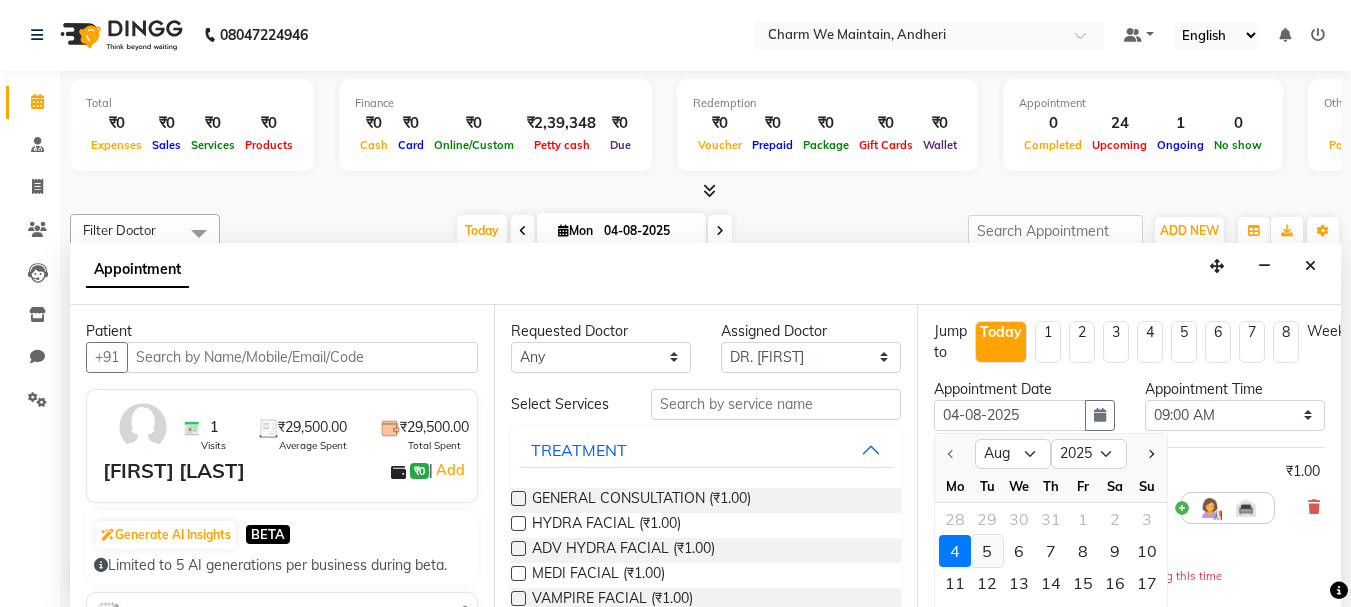 click on "5" at bounding box center (987, 551) 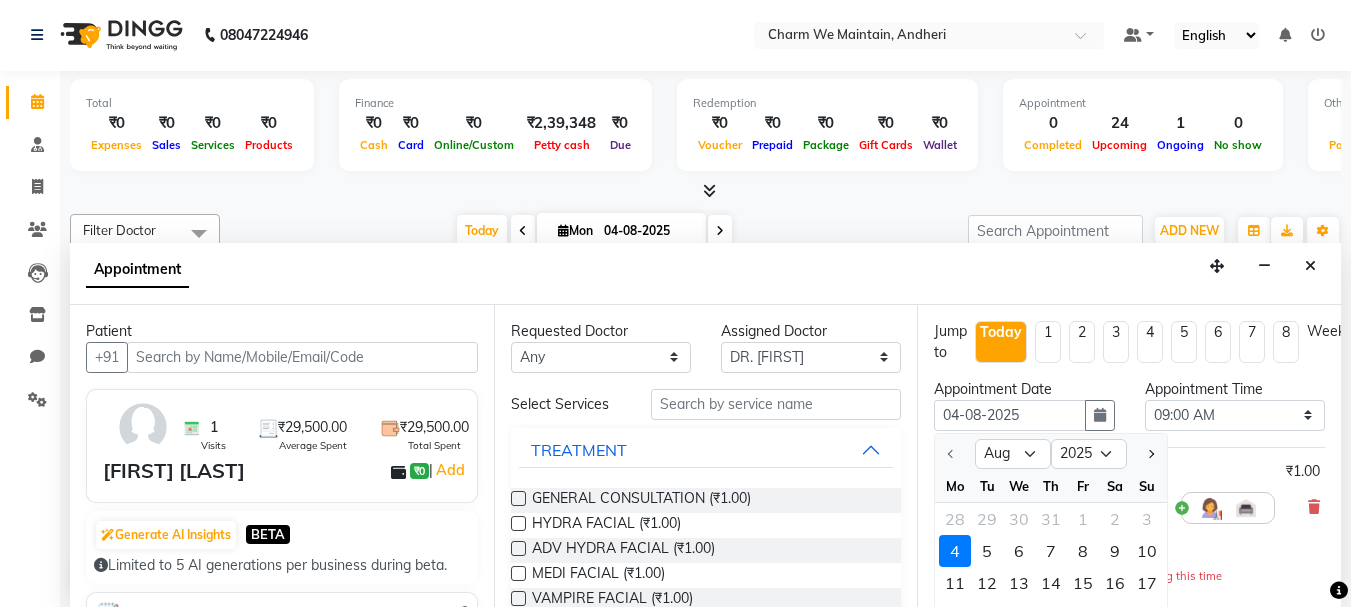 type on "05-08-2025" 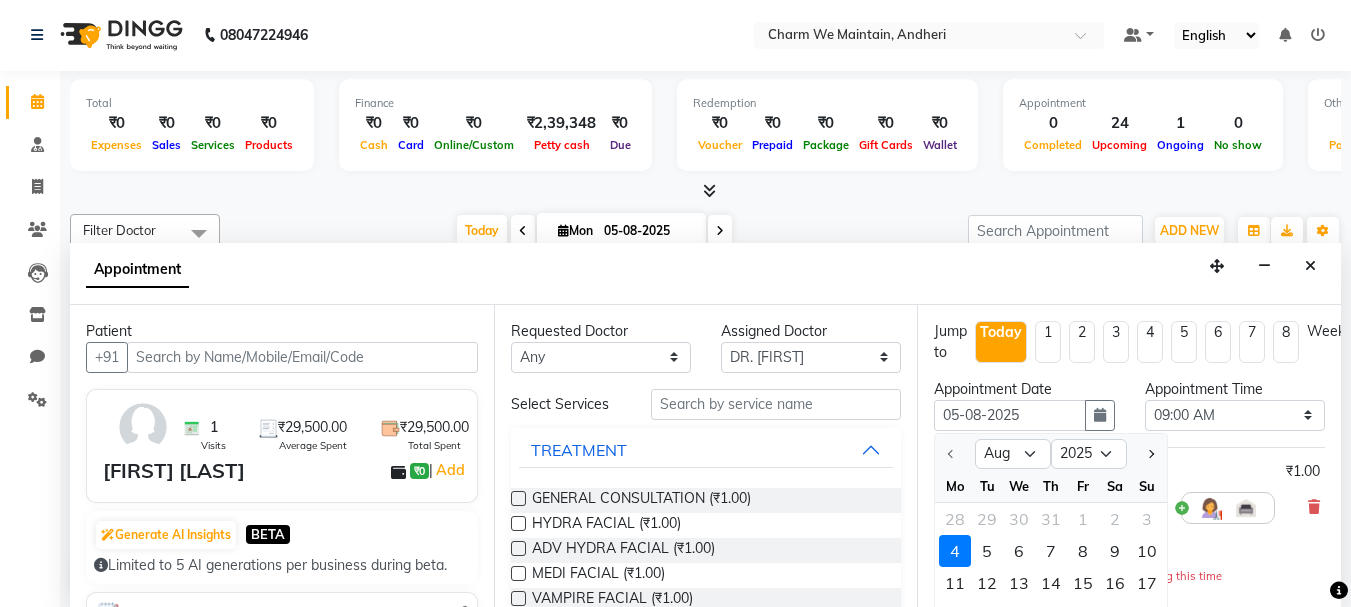 scroll, scrollTop: 969, scrollLeft: 0, axis: vertical 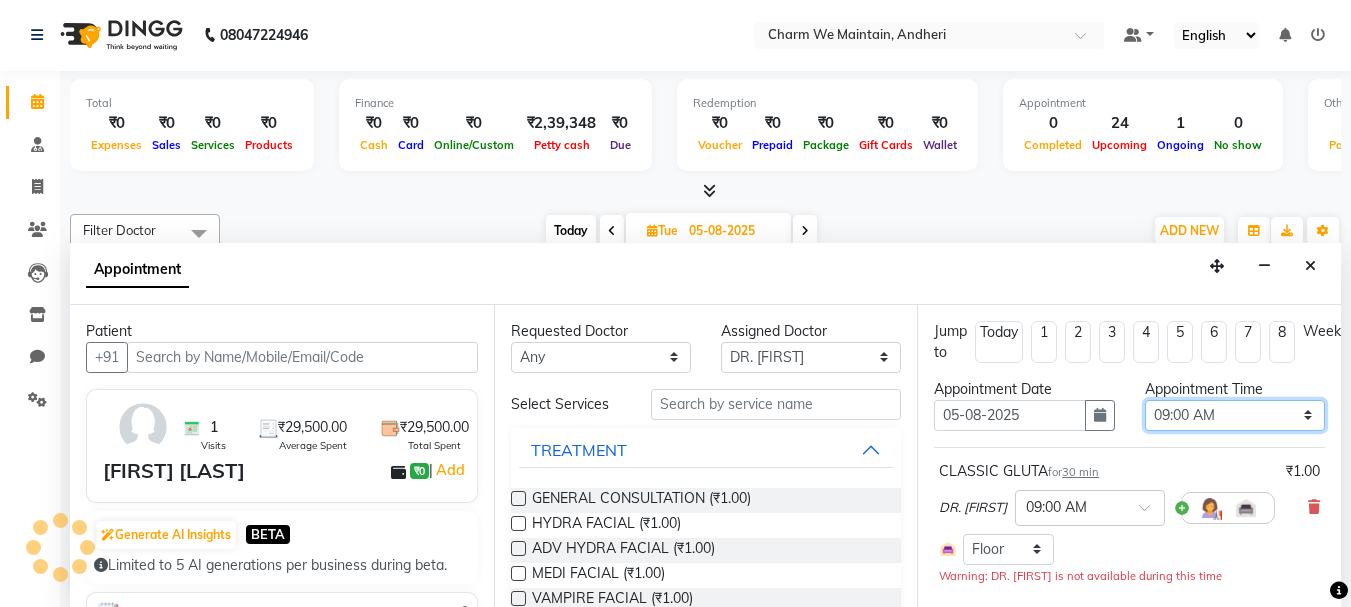 click on "Select 09:00 AM 09:15 AM 09:30 AM 09:45 AM 10:00 AM 10:15 AM 10:30 AM 10:45 AM 11:00 AM 11:15 AM 11:30 AM 11:45 AM 12:00 PM 12:15 PM 12:30 PM 12:45 PM 01:00 PM 01:15 PM 01:30 PM 01:45 PM 02:00 PM 02:15 PM 02:30 PM 02:45 PM 03:00 PM 03:15 PM 03:30 PM 03:45 PM 04:00 PM 04:15 PM 04:30 PM 04:45 PM 05:00 PM 05:15 PM 05:30 PM 05:45 PM 06:00 PM 06:15 PM 06:30 PM 06:45 PM 07:00 PM 07:15 PM 07:30 PM 07:45 PM 08:00 PM 08:15 PM 08:30 PM 08:45 PM 09:00 PM 09:15 PM 09:30 PM 09:45 PM 10:00 PM" at bounding box center (1235, 415) 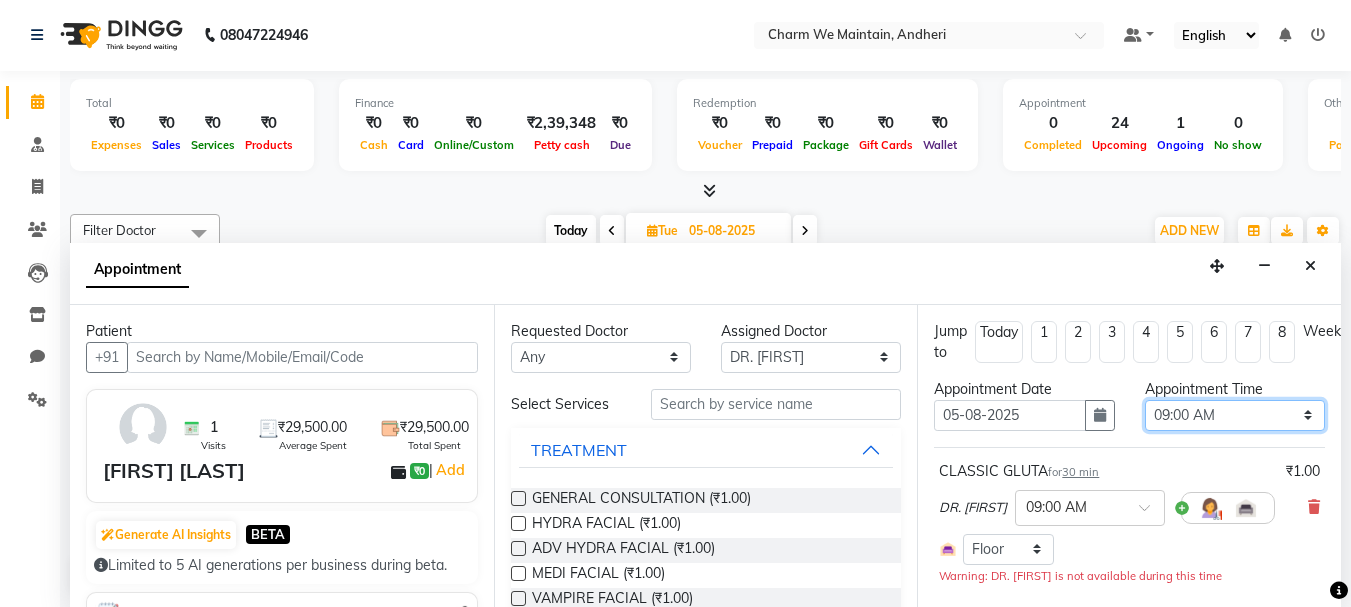 select on "1140" 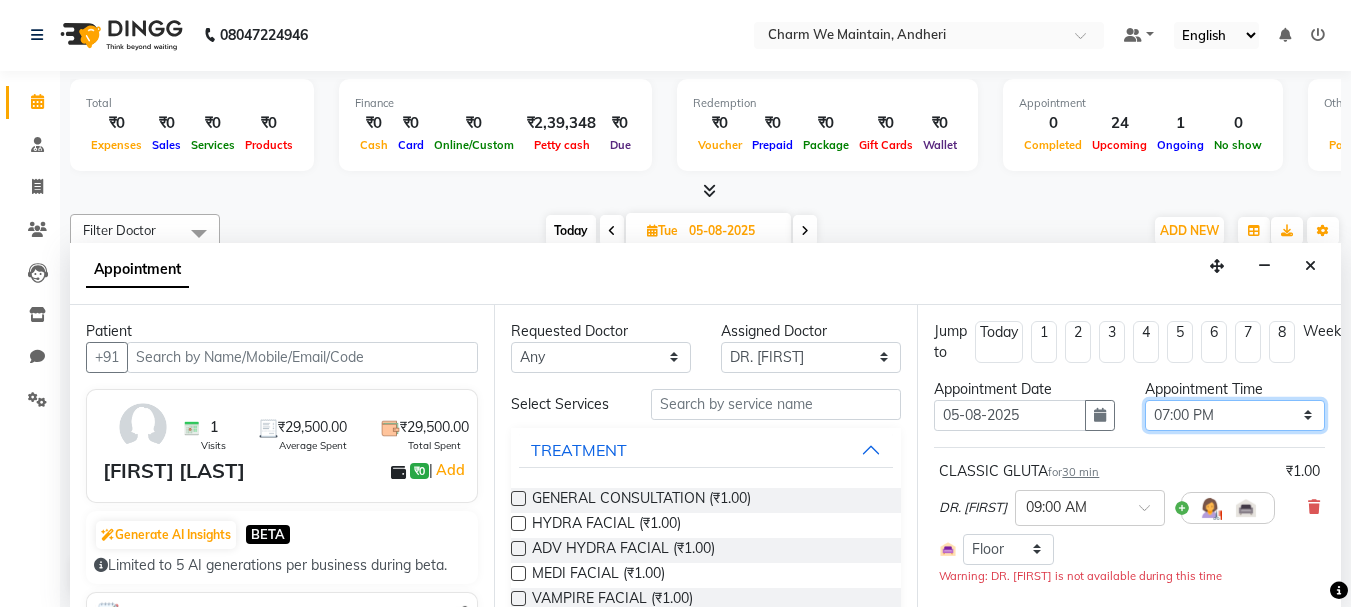 click on "Select 09:00 AM 09:15 AM 09:30 AM 09:45 AM 10:00 AM 10:15 AM 10:30 AM 10:45 AM 11:00 AM 11:15 AM 11:30 AM 11:45 AM 12:00 PM 12:15 PM 12:30 PM 12:45 PM 01:00 PM 01:15 PM 01:30 PM 01:45 PM 02:00 PM 02:15 PM 02:30 PM 02:45 PM 03:00 PM 03:15 PM 03:30 PM 03:45 PM 04:00 PM 04:15 PM 04:30 PM 04:45 PM 05:00 PM 05:15 PM 05:30 PM 05:45 PM 06:00 PM 06:15 PM 06:30 PM 06:45 PM 07:00 PM 07:15 PM 07:30 PM 07:45 PM 08:00 PM 08:15 PM 08:30 PM 08:45 PM 09:00 PM 09:15 PM 09:30 PM 09:45 PM 10:00 PM" at bounding box center (1235, 415) 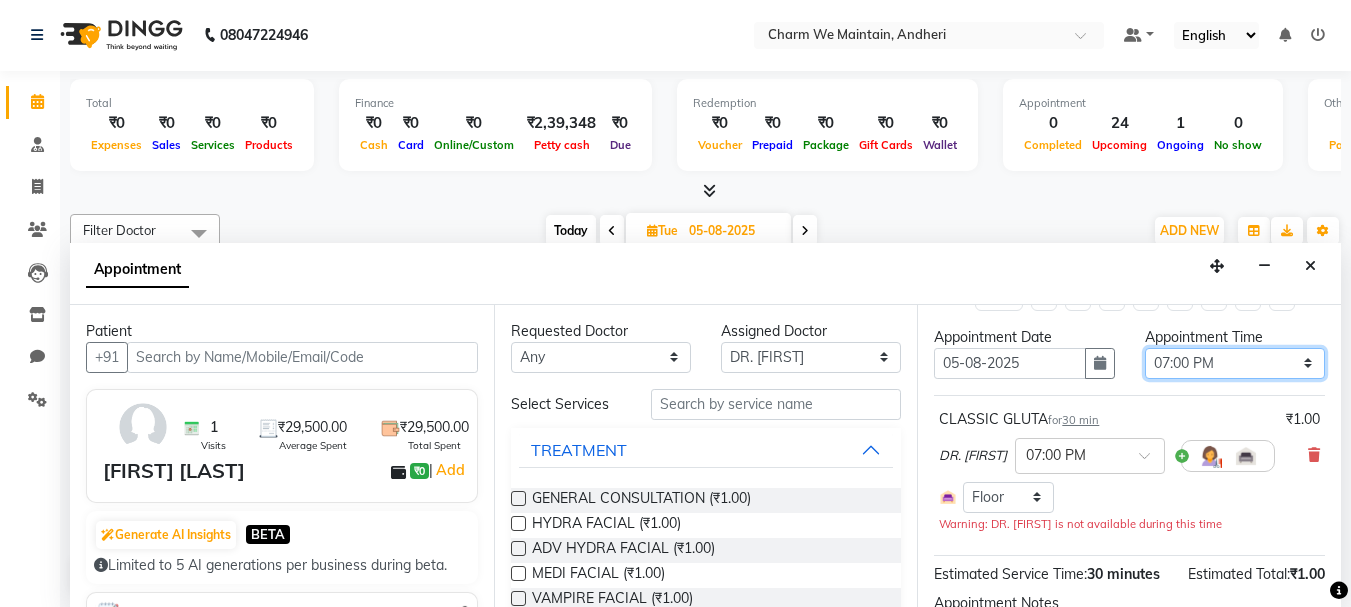 scroll, scrollTop: 100, scrollLeft: 0, axis: vertical 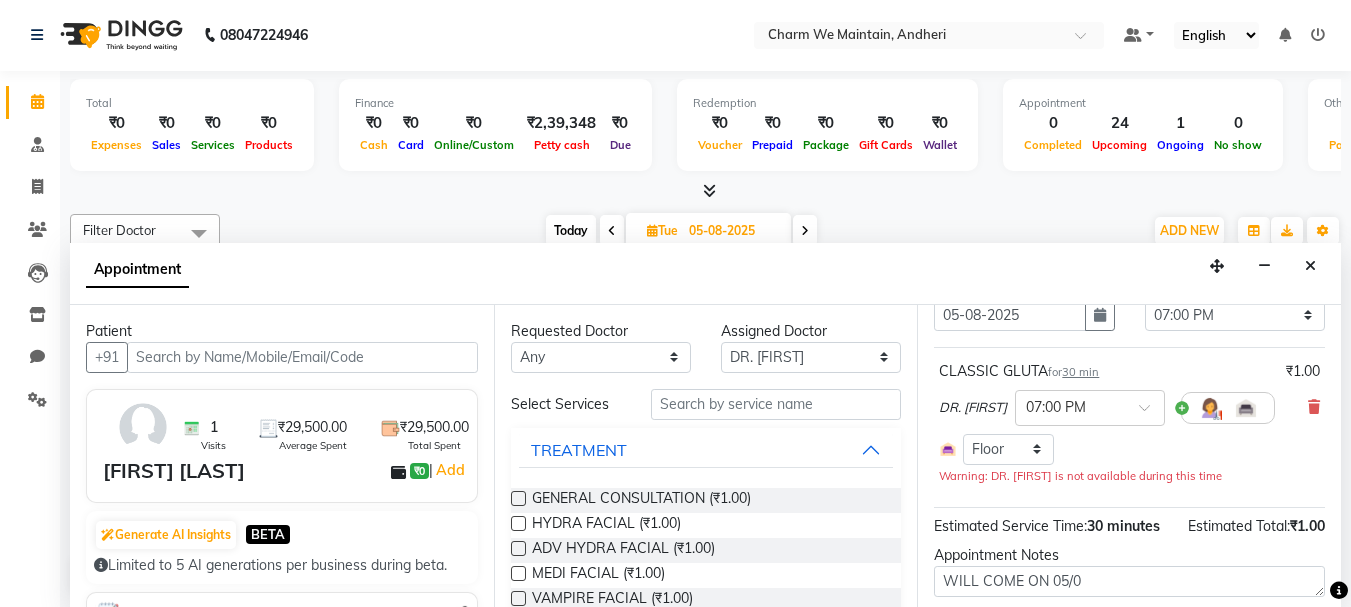 click on "30 min" at bounding box center [1080, 372] 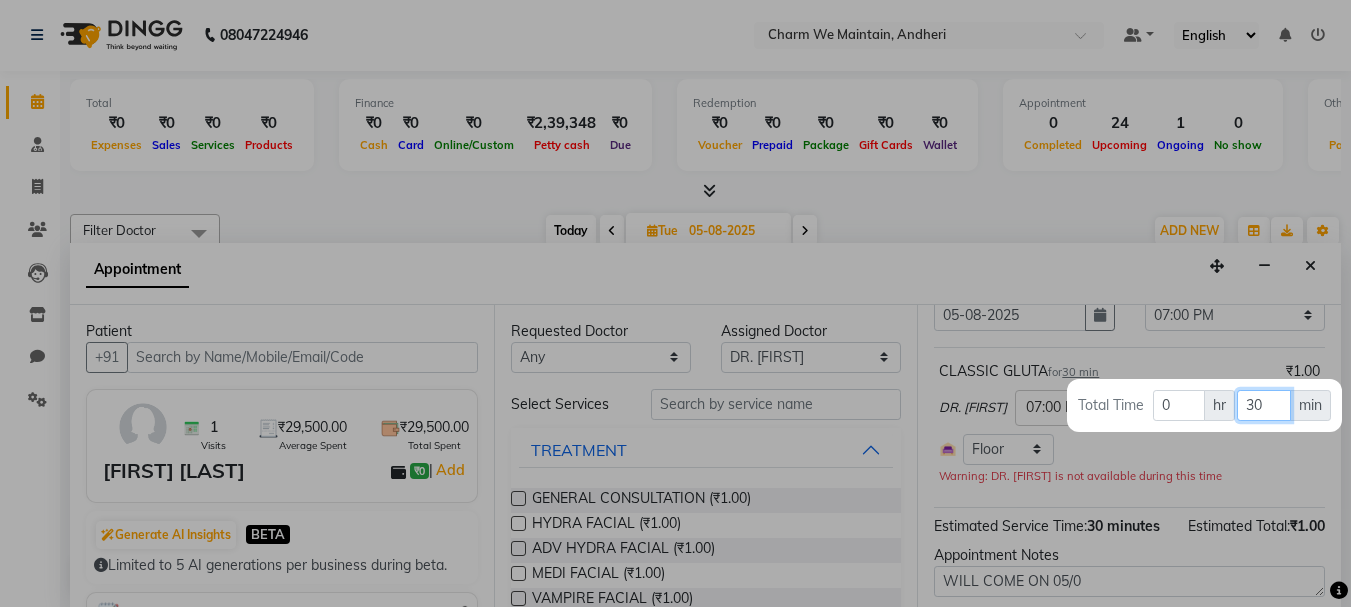 drag, startPoint x: 1252, startPoint y: 409, endPoint x: 1365, endPoint y: 467, distance: 127.01575 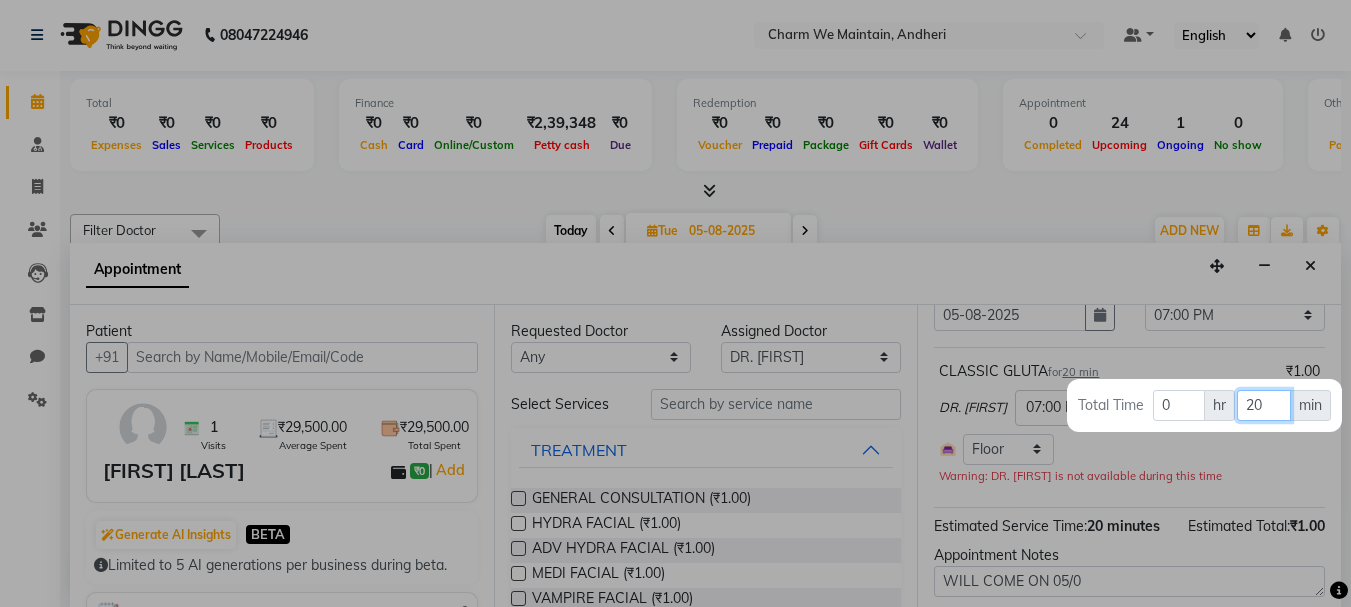 type on "20" 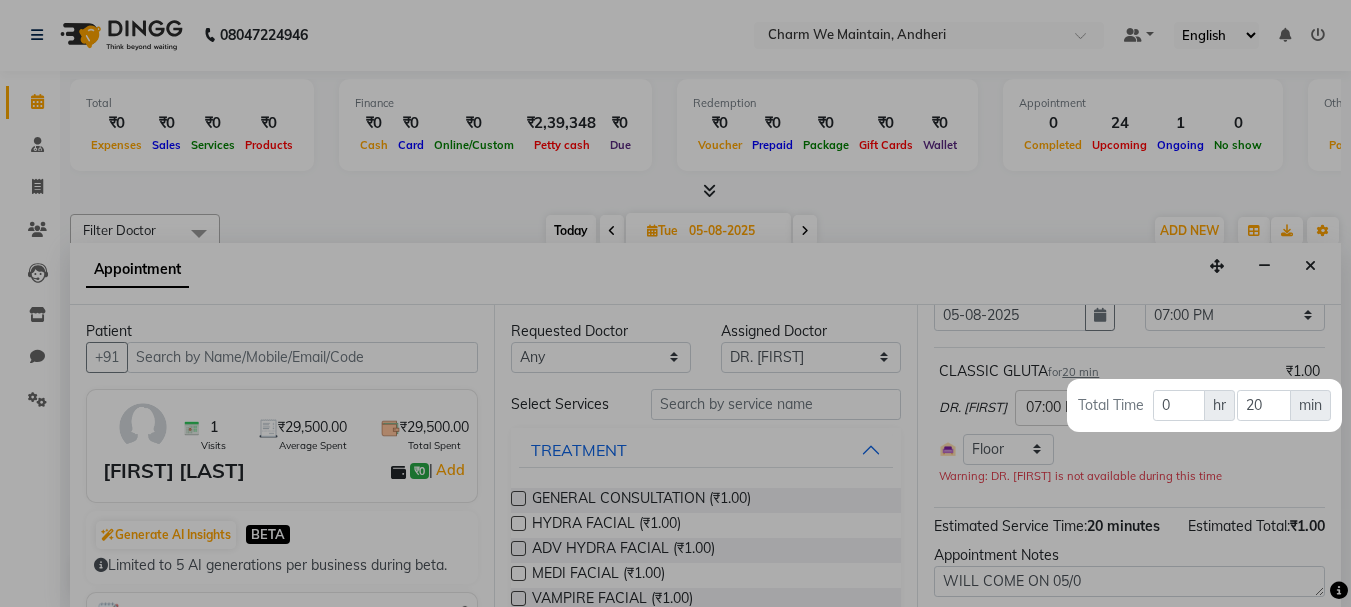 click at bounding box center (675, 303) 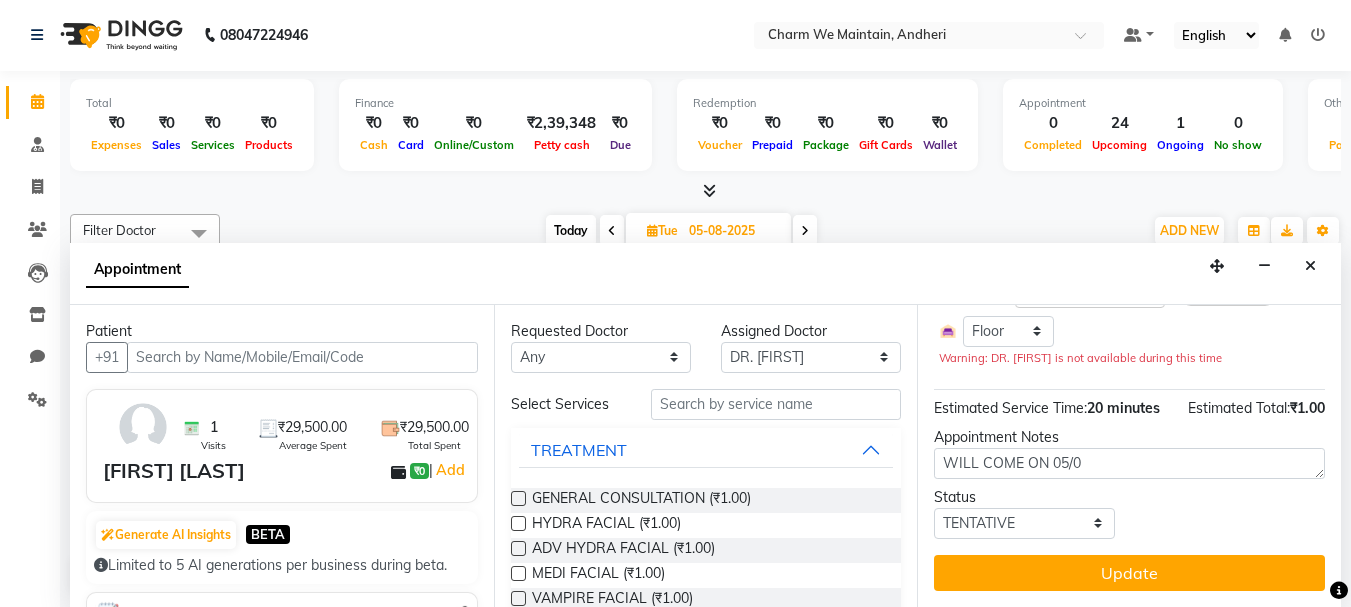 scroll, scrollTop: 257, scrollLeft: 0, axis: vertical 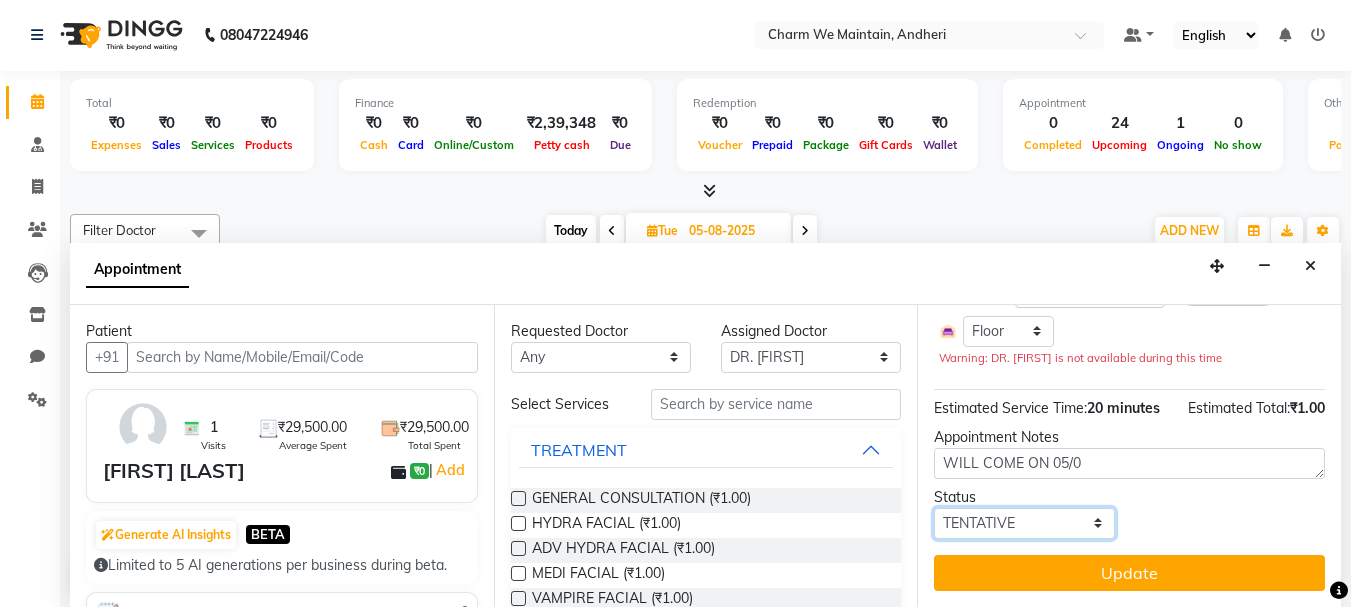 click on "Select TENTATIVE CONFIRM UPCOMING" at bounding box center [1024, 523] 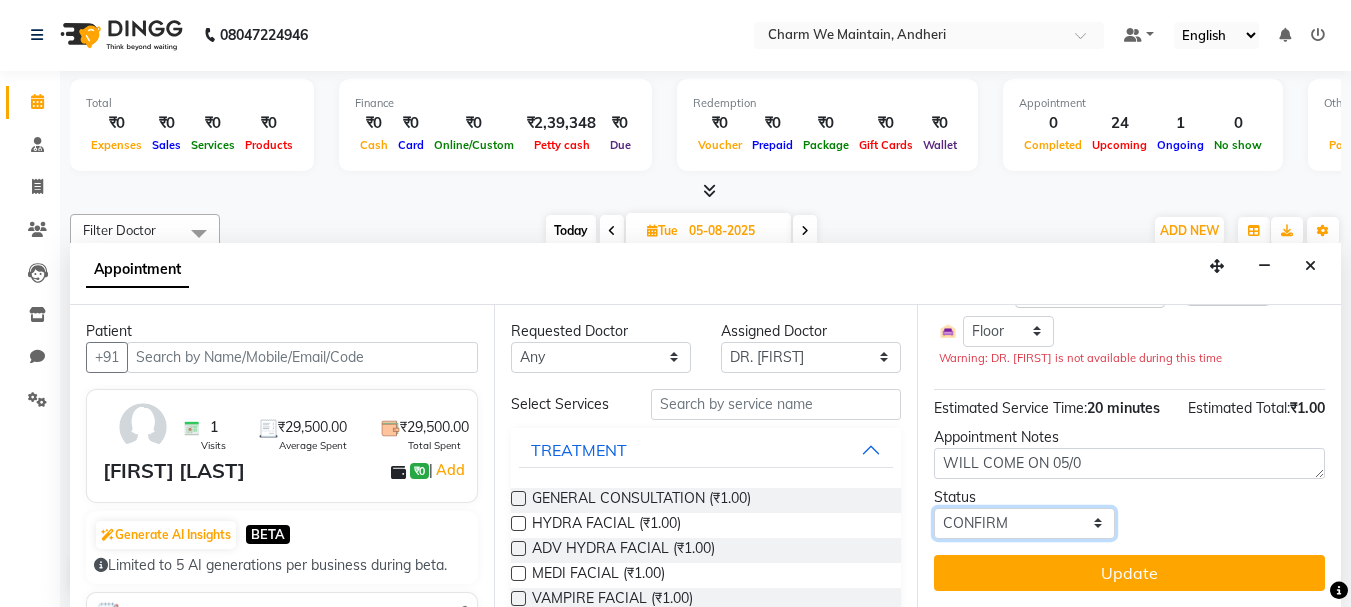 click on "Select TENTATIVE CONFIRM UPCOMING" at bounding box center [1024, 523] 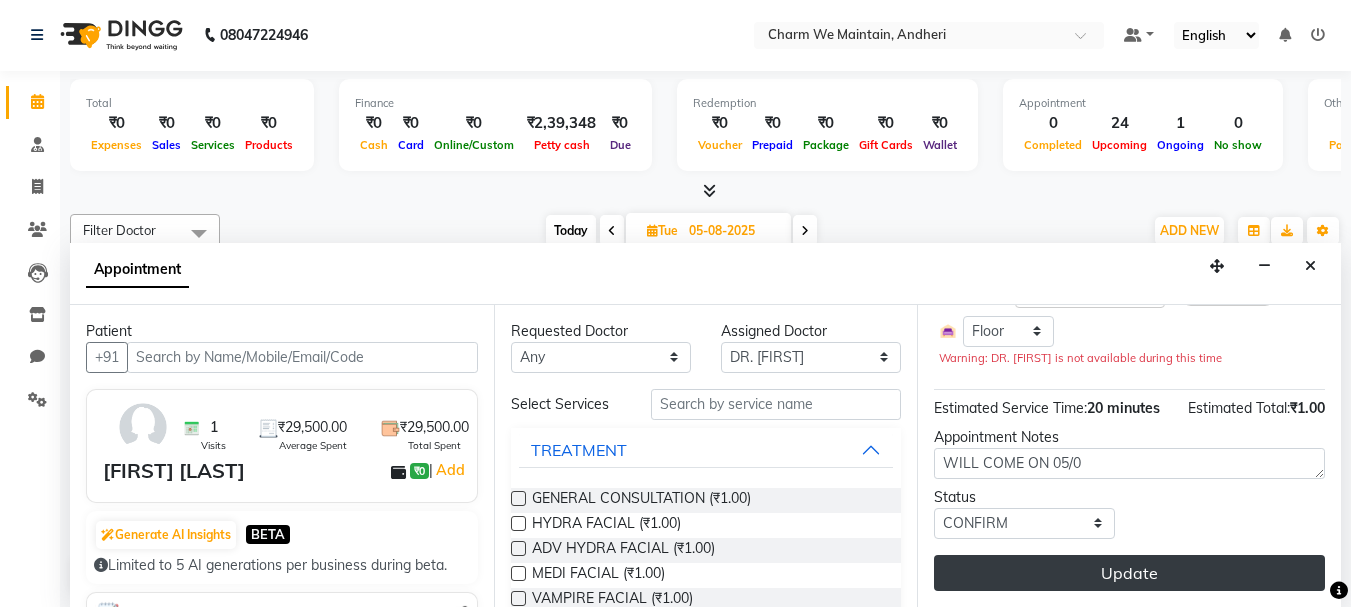 click on "Update" at bounding box center (1129, 573) 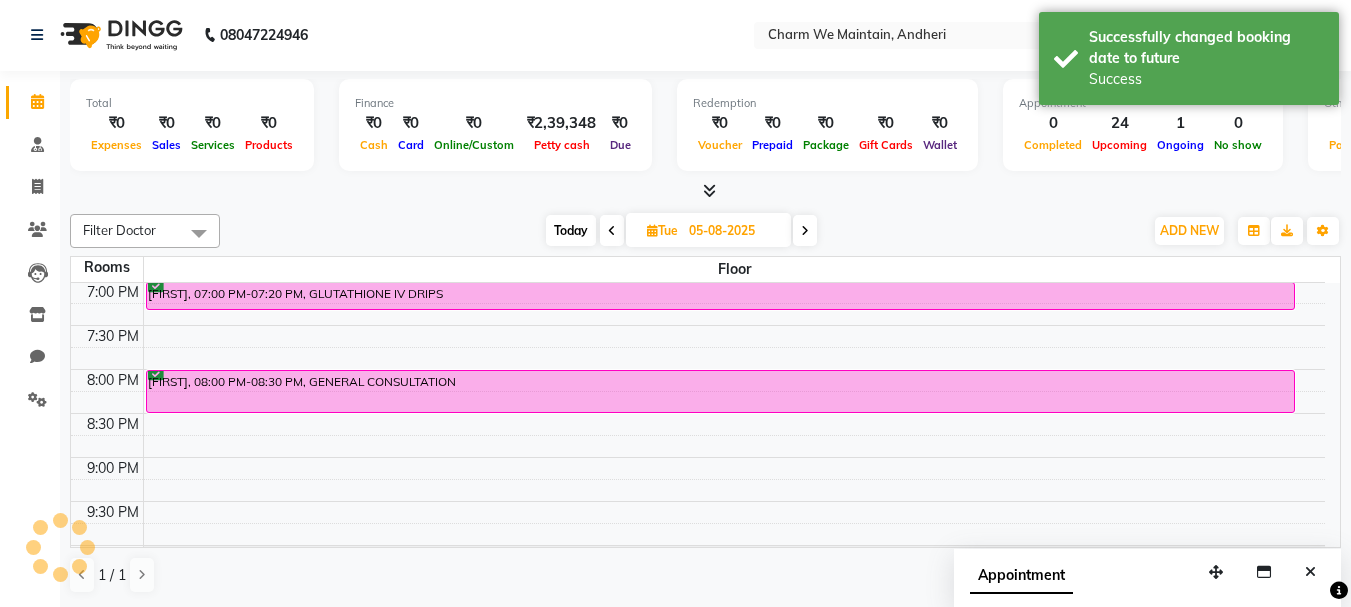 scroll, scrollTop: 0, scrollLeft: 0, axis: both 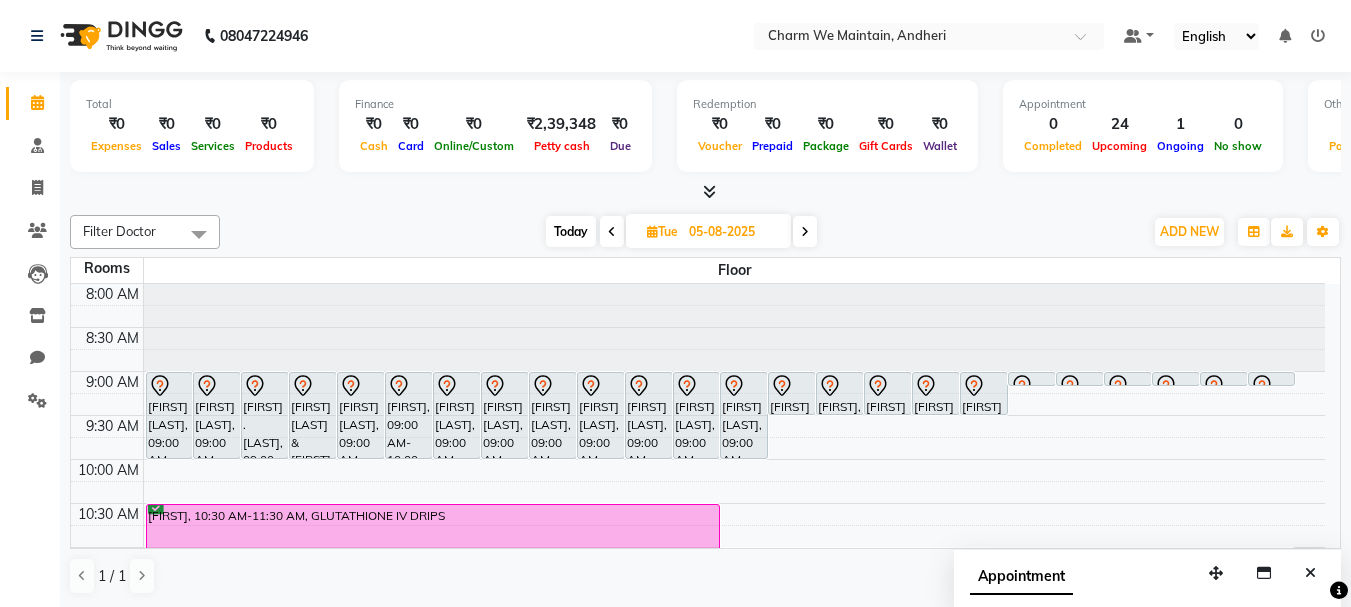 click on "Today" at bounding box center (571, 231) 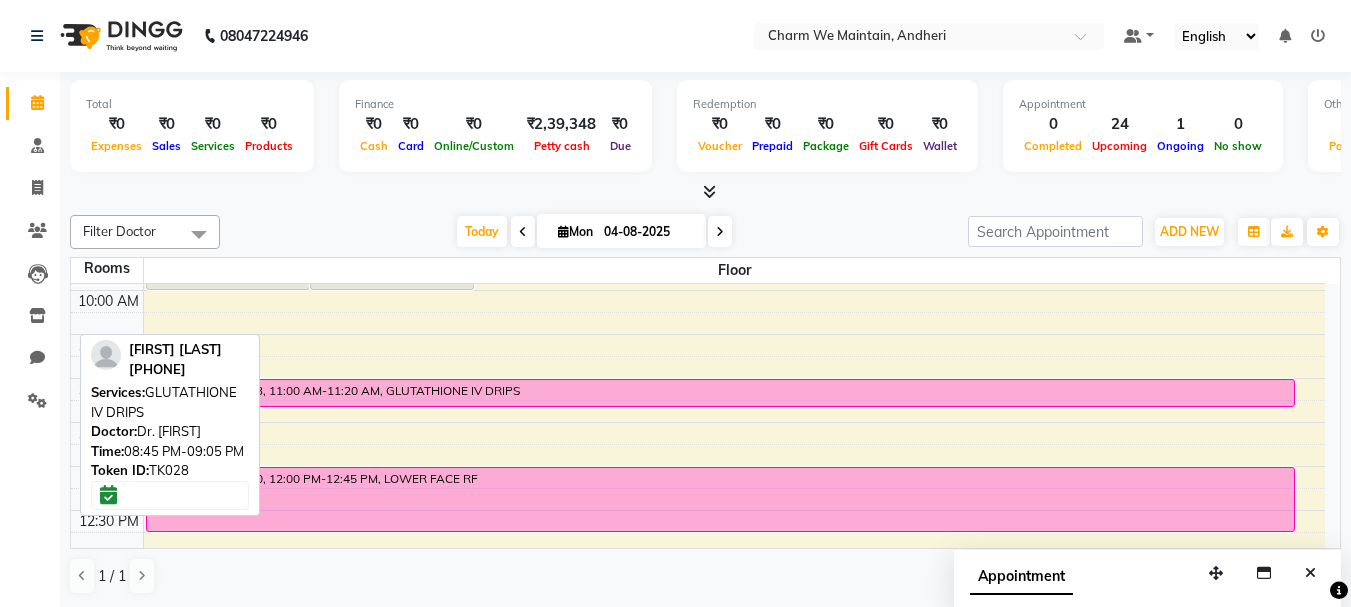 scroll, scrollTop: 0, scrollLeft: 0, axis: both 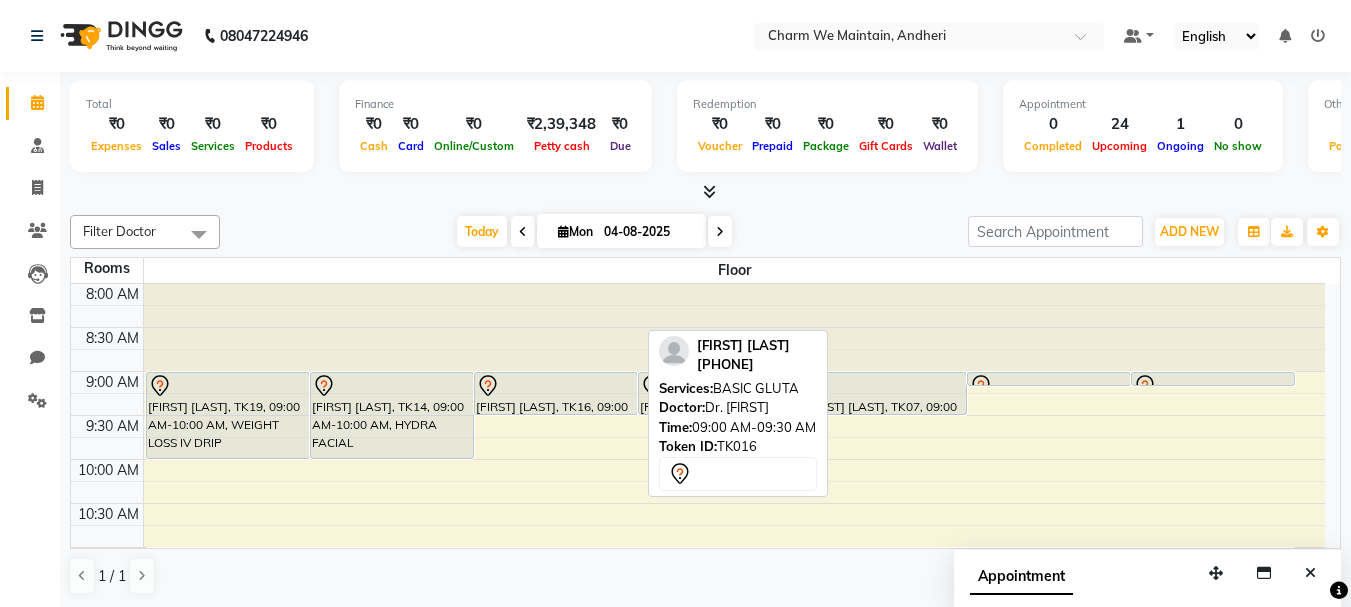 click at bounding box center (556, 386) 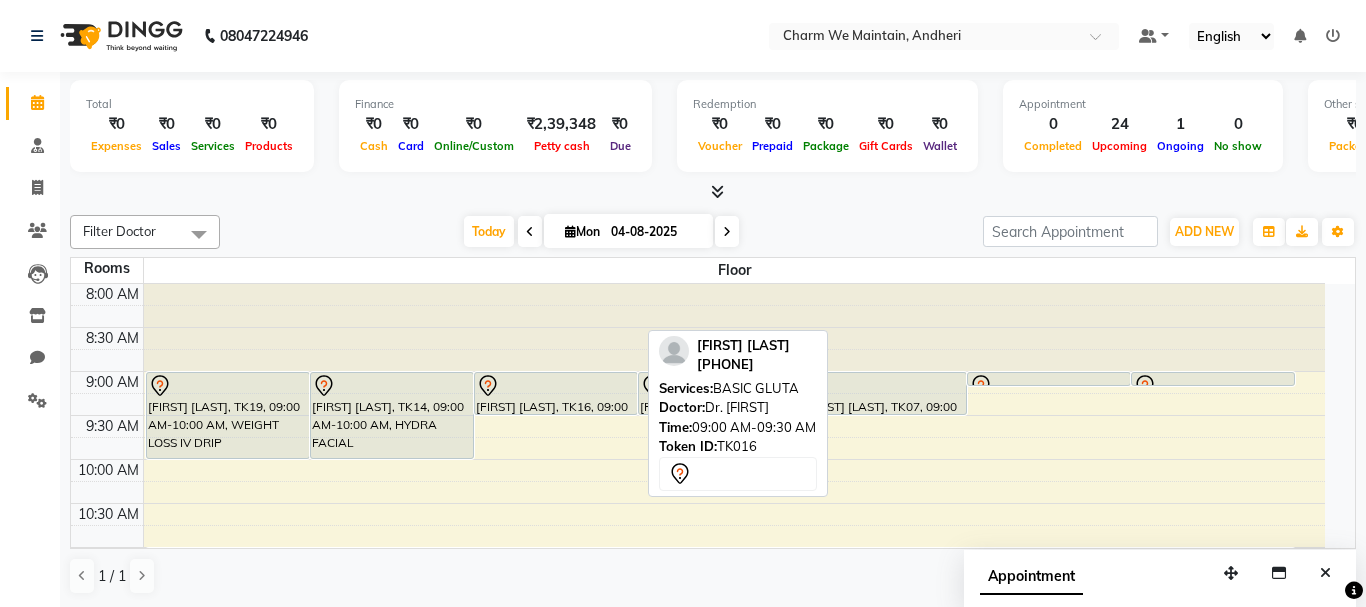 select on "7" 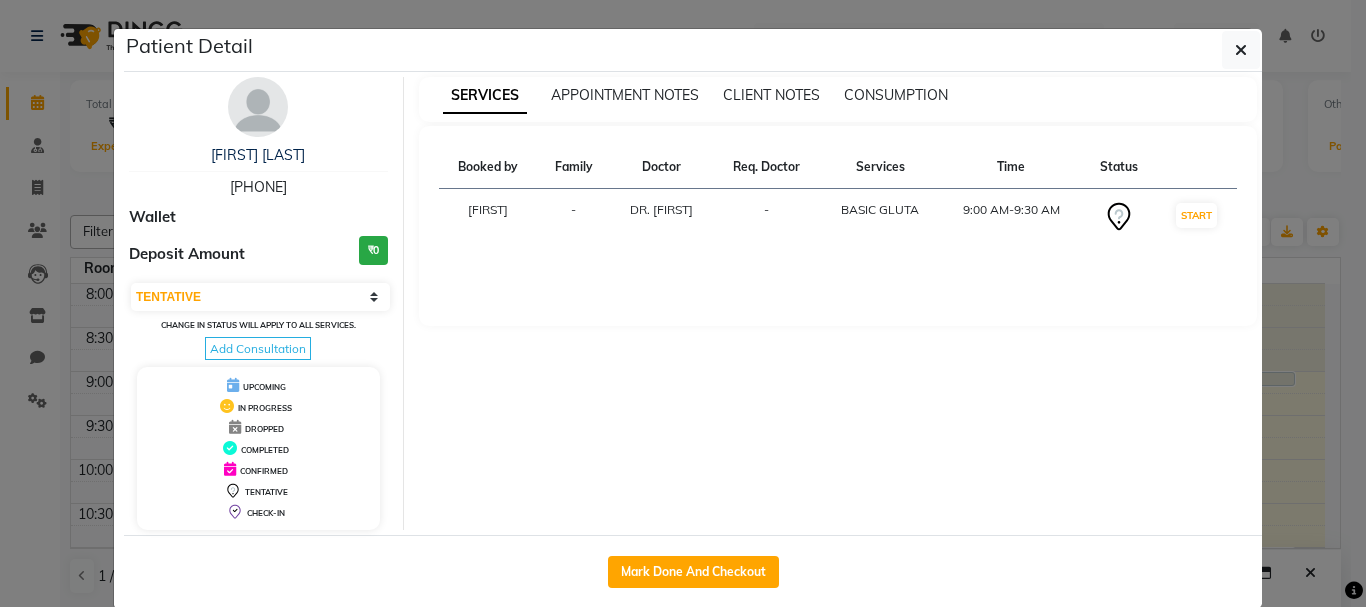 drag, startPoint x: 318, startPoint y: 151, endPoint x: 186, endPoint y: 156, distance: 132.09467 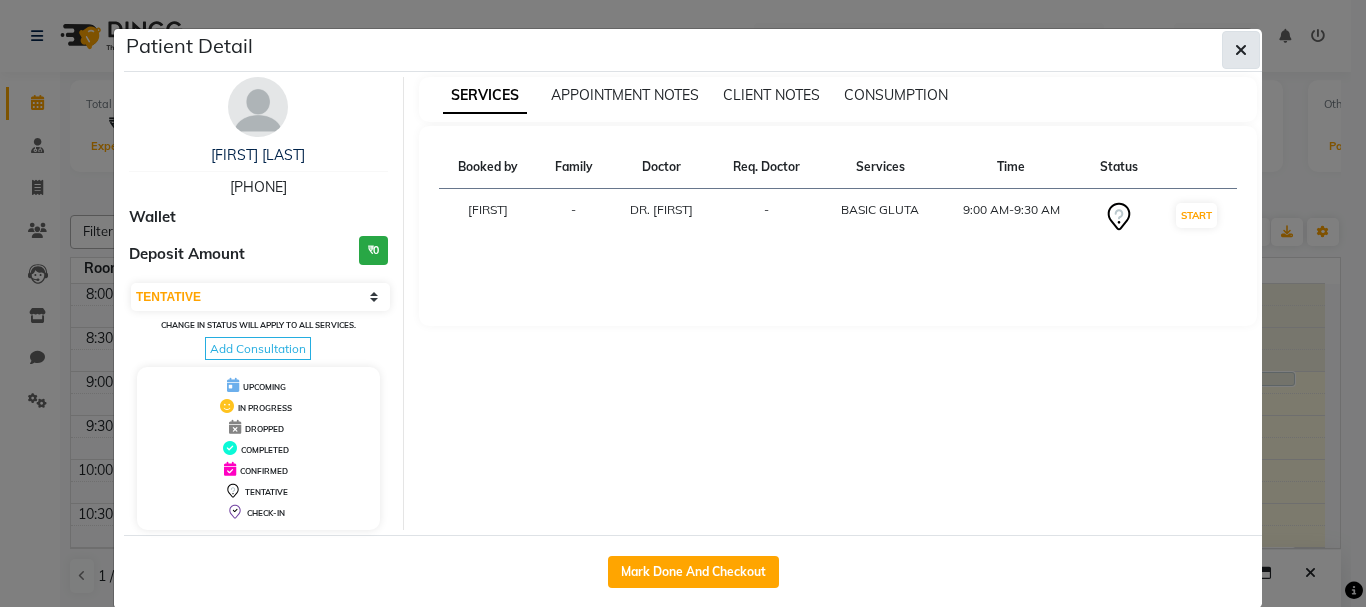 click 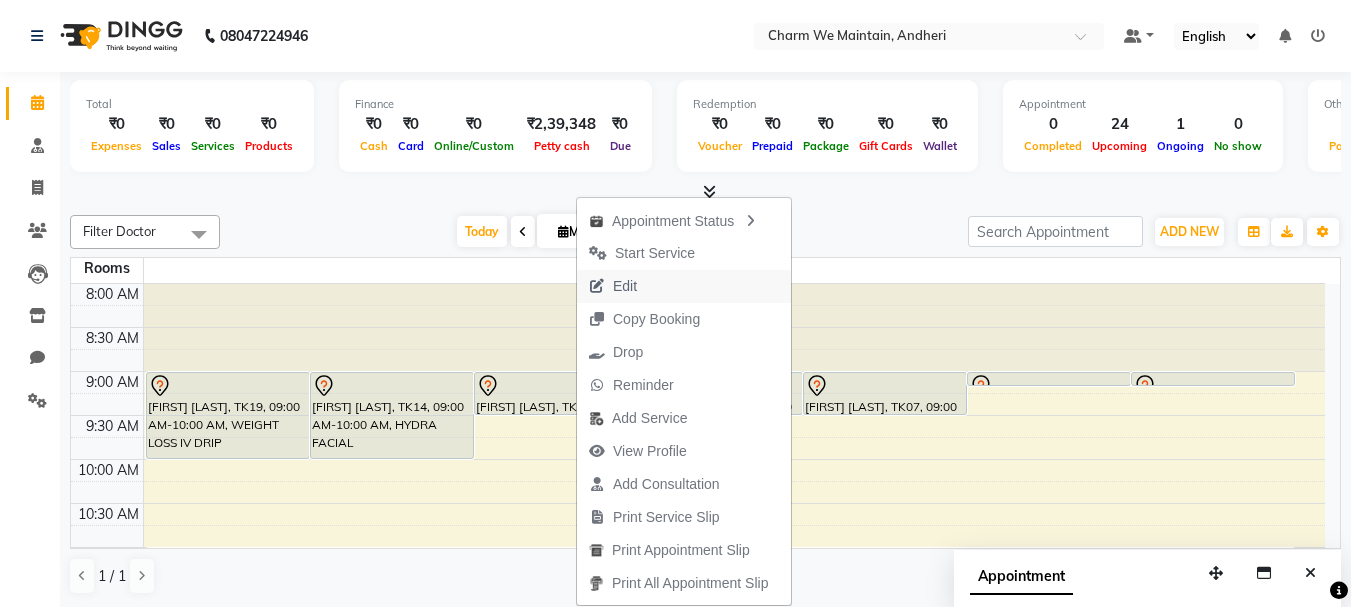 click on "Edit" at bounding box center [684, 286] 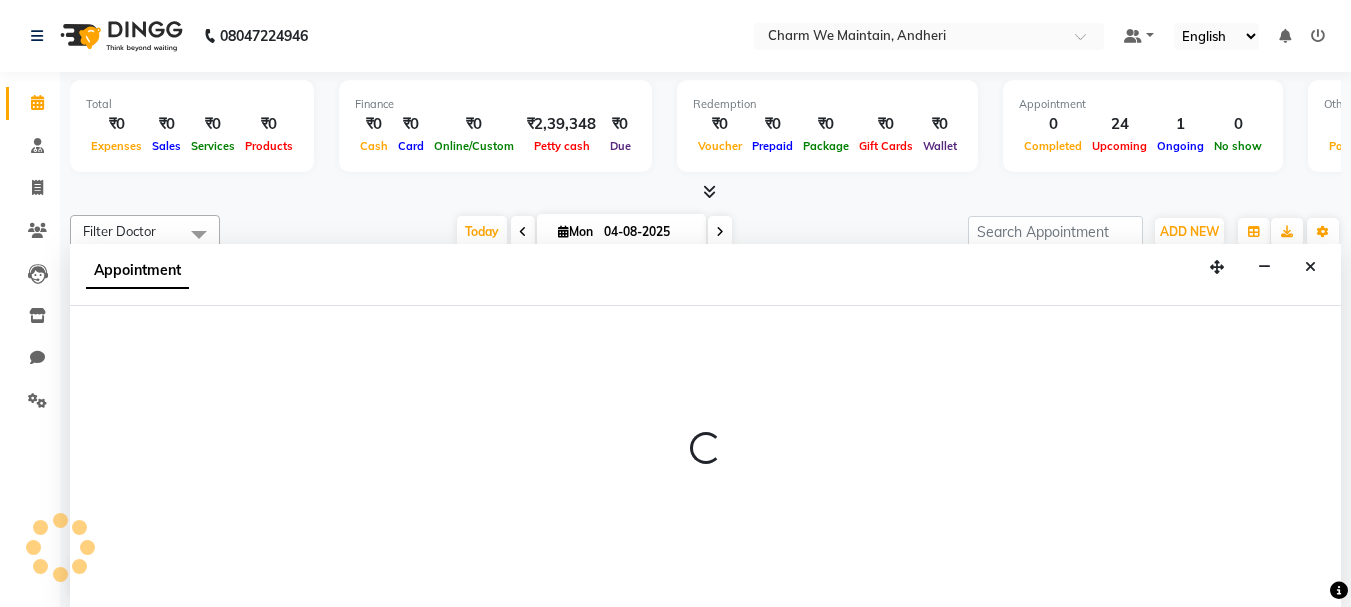 scroll, scrollTop: 1, scrollLeft: 0, axis: vertical 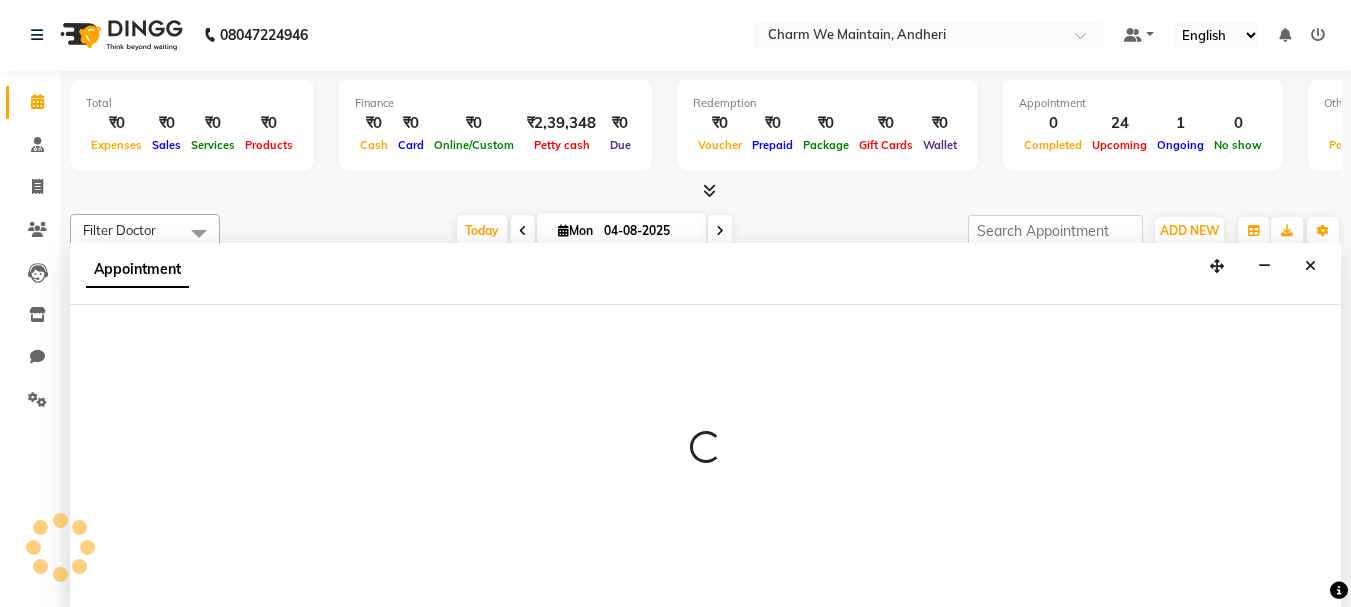 select on "tentative" 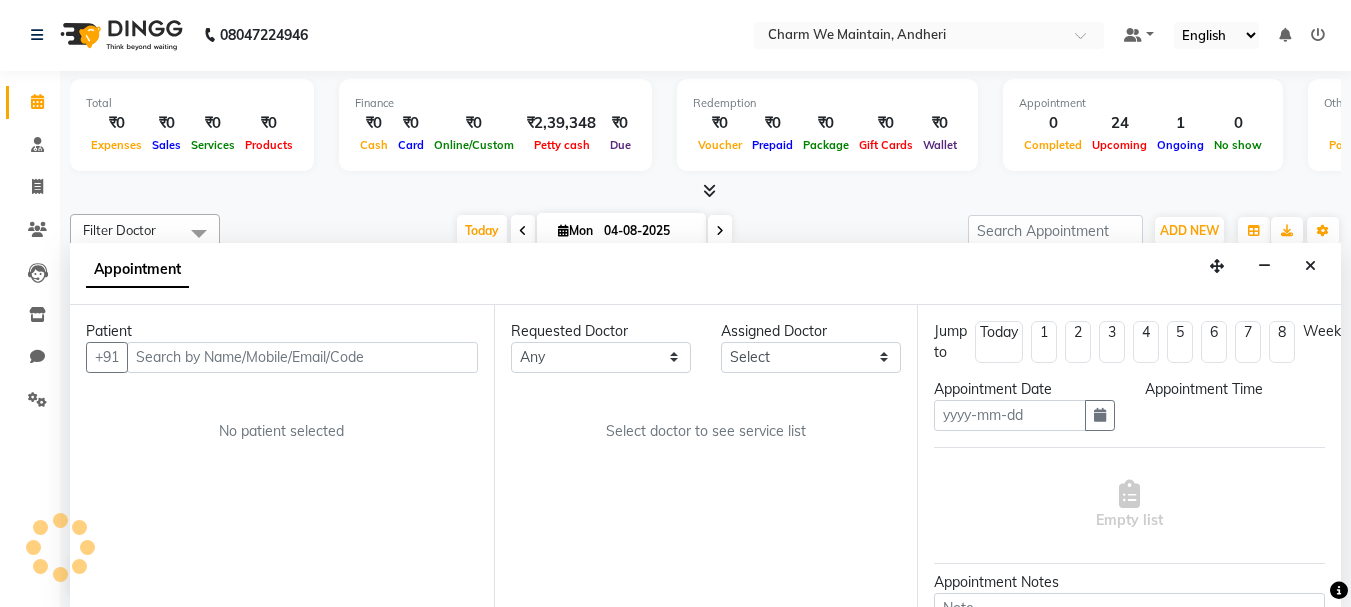 type on "04-08-2025" 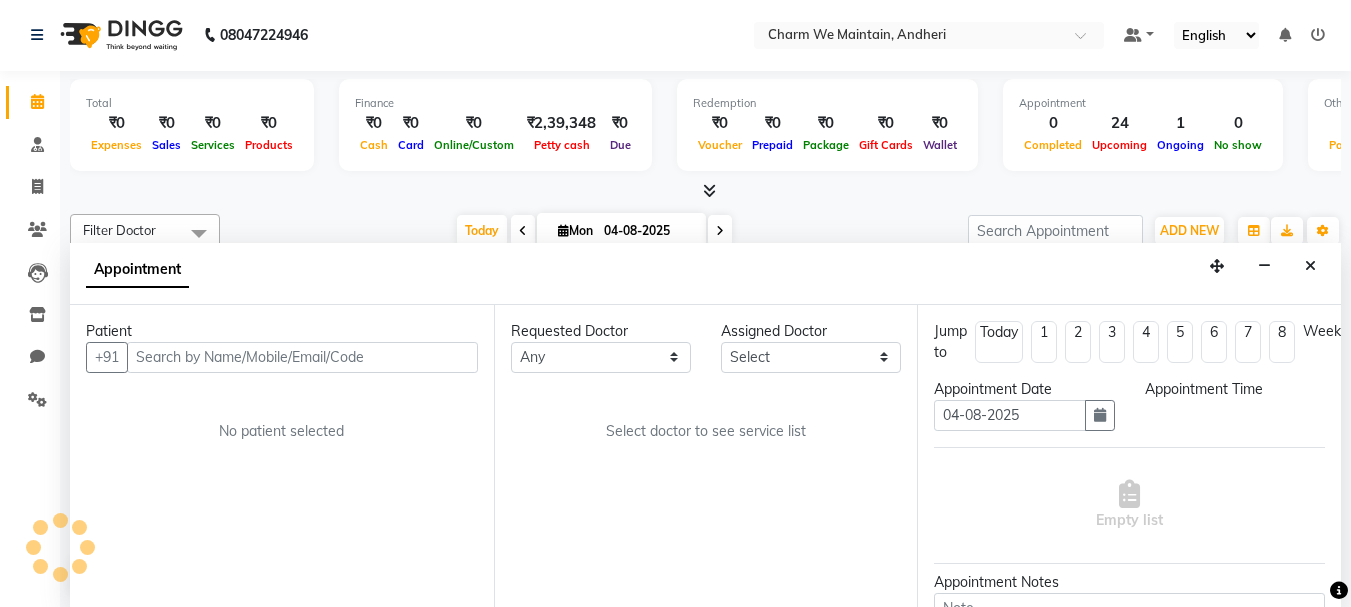 select on "86212" 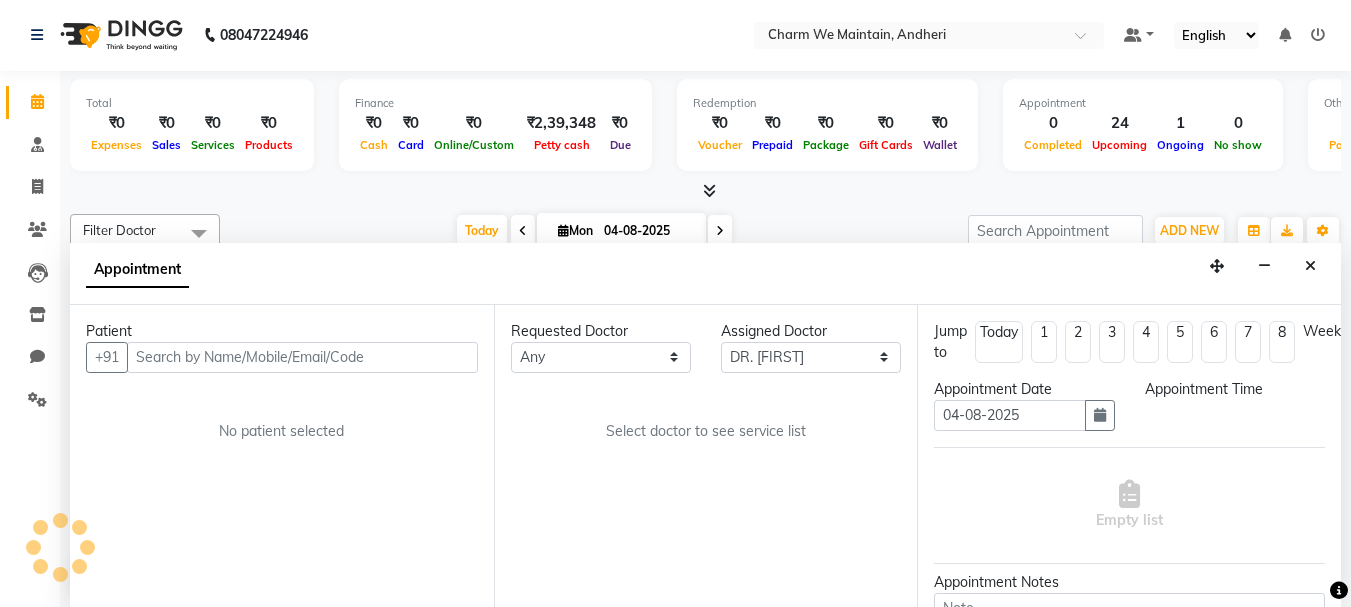 select on "540" 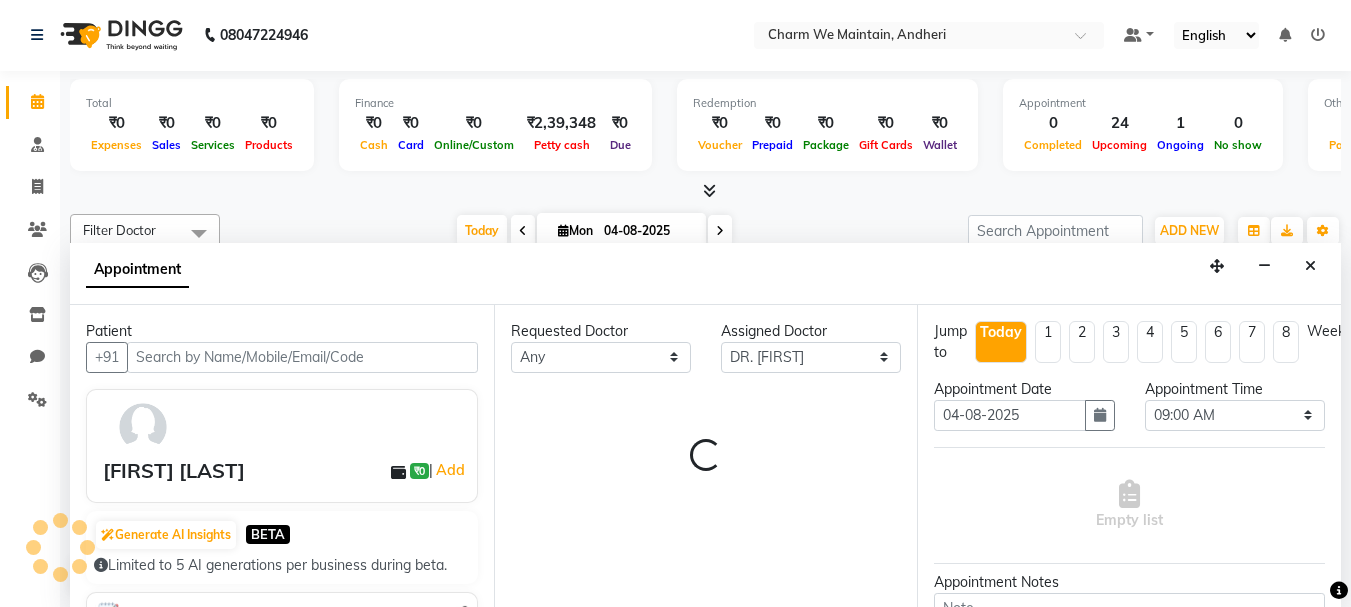 scroll, scrollTop: 969, scrollLeft: 0, axis: vertical 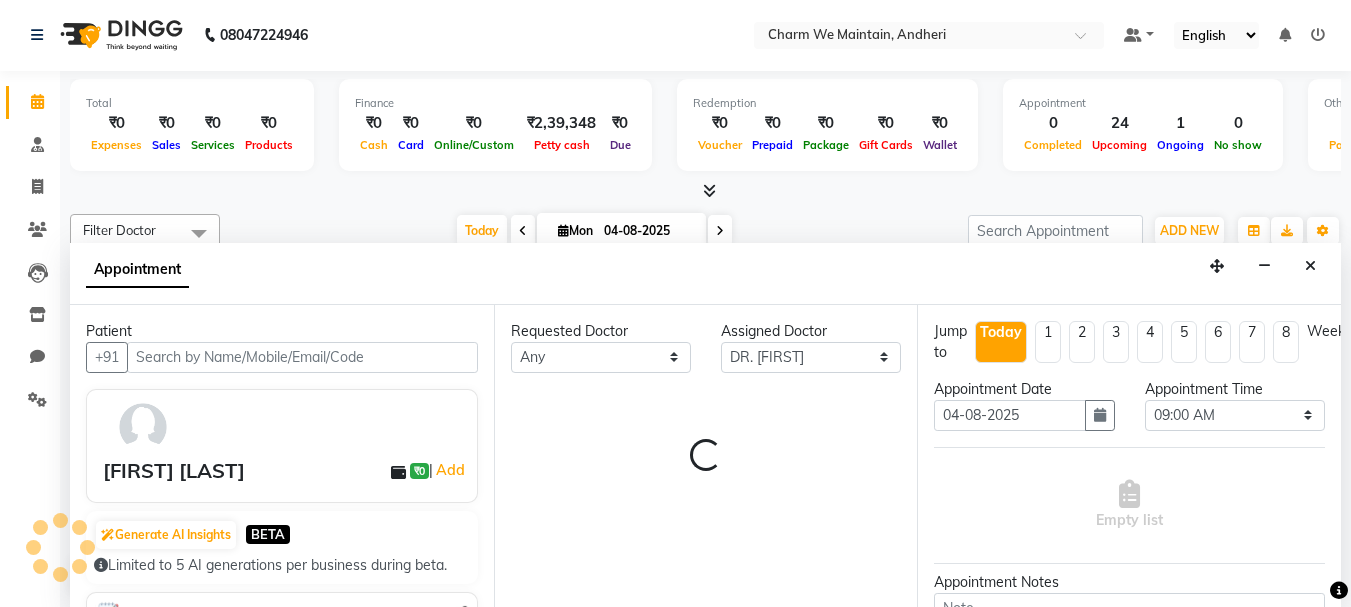 select on "4343" 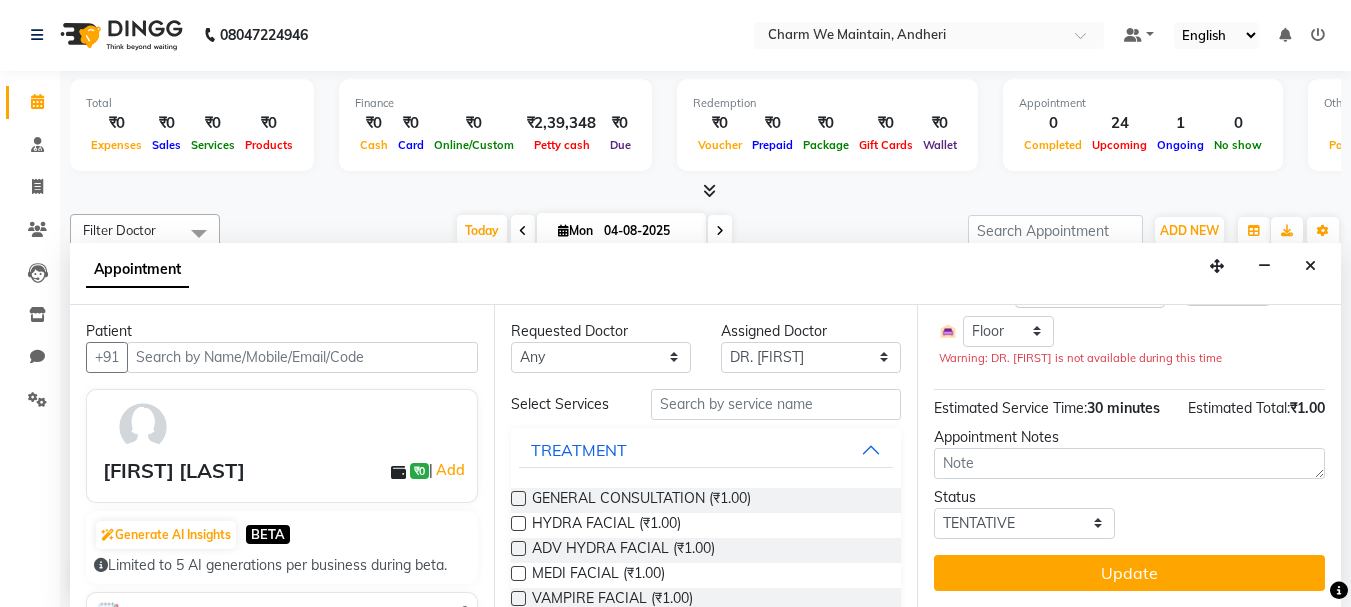 scroll, scrollTop: 257, scrollLeft: 0, axis: vertical 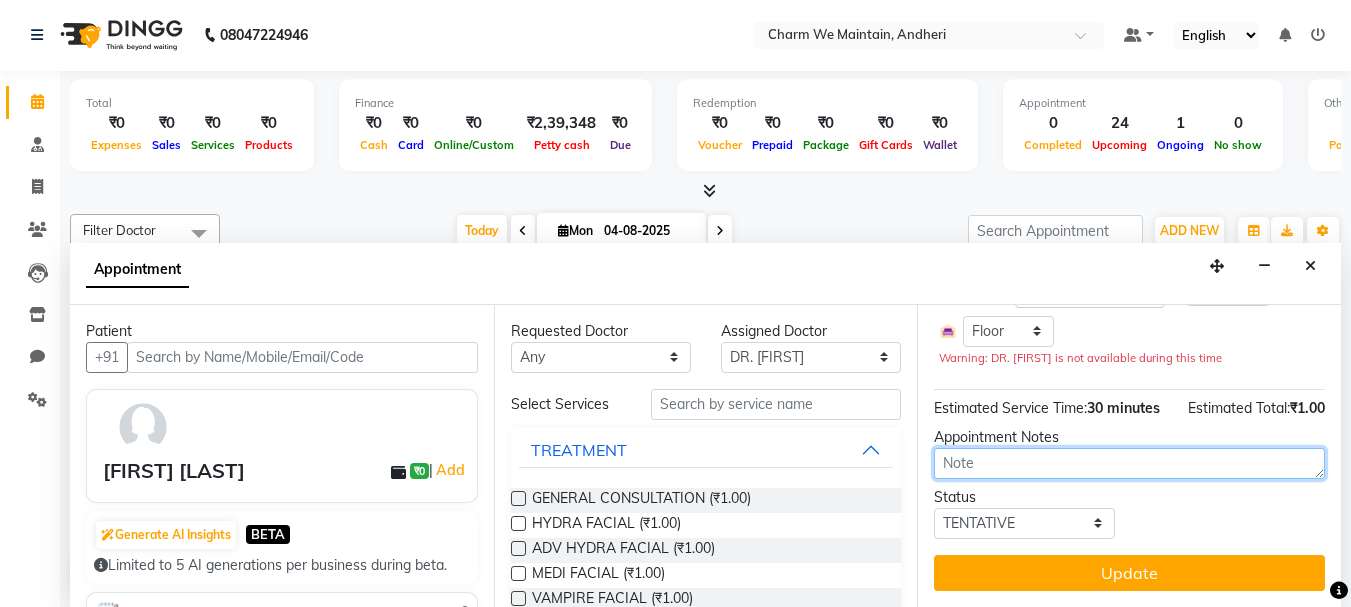 click at bounding box center (1129, 463) 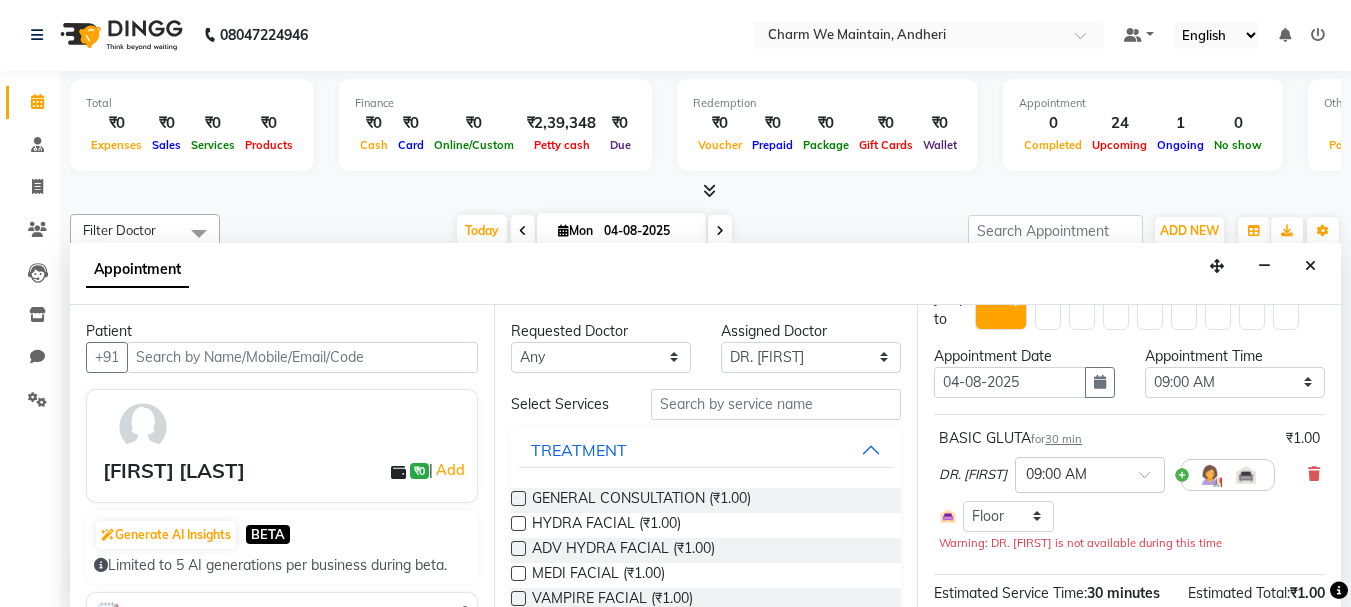 scroll, scrollTop: 0, scrollLeft: 0, axis: both 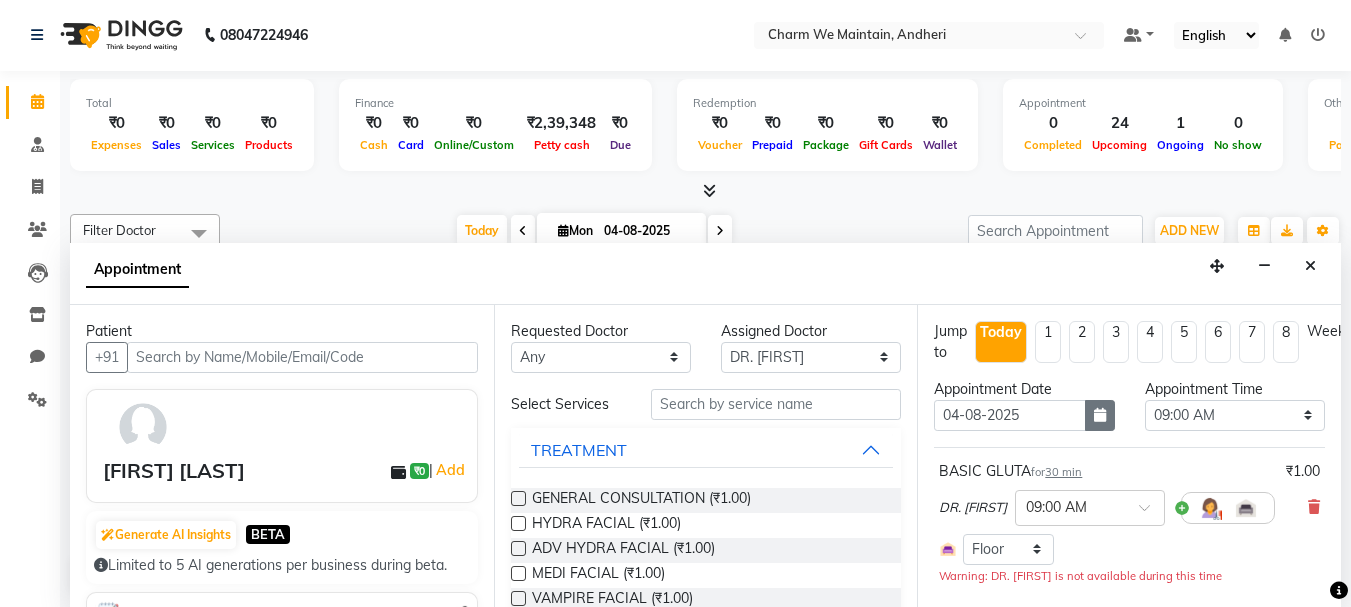 type on "WILL COME ON 05/08" 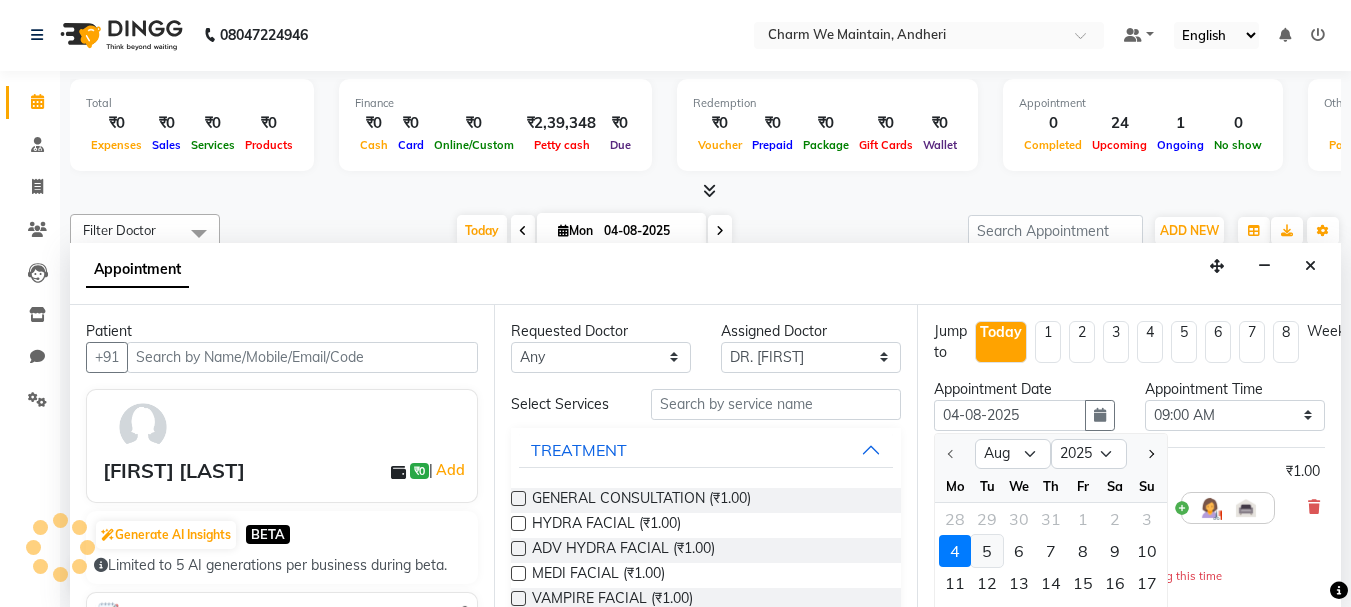 click on "5" at bounding box center [987, 551] 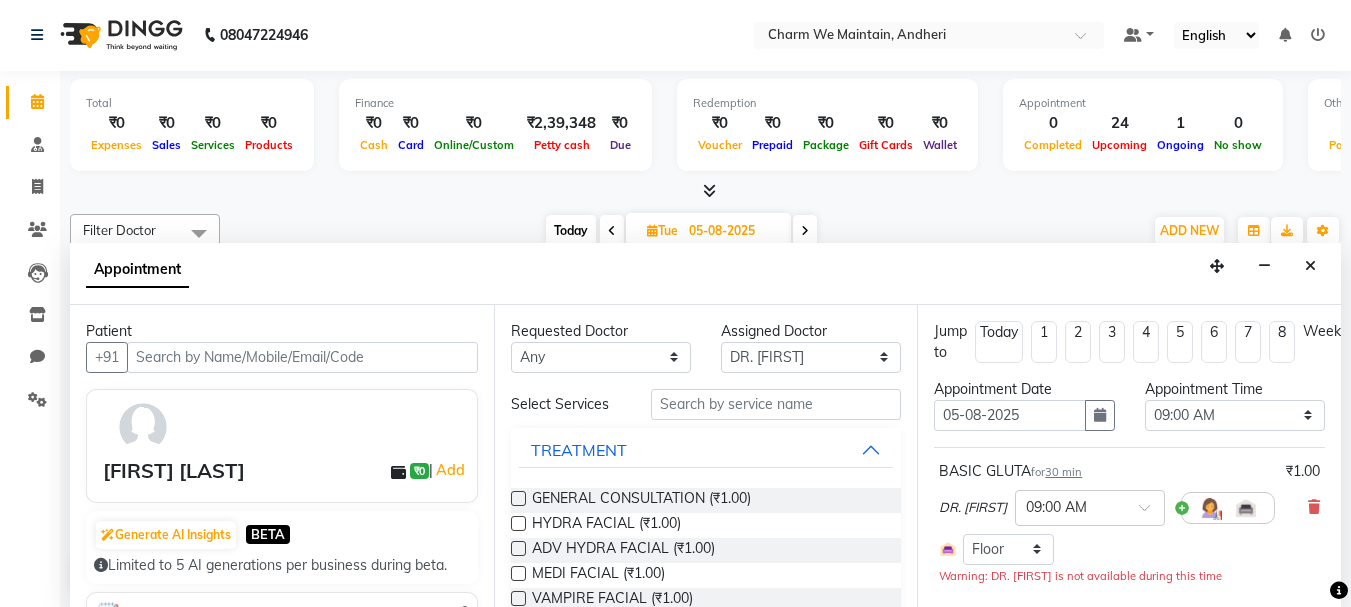 scroll, scrollTop: 969, scrollLeft: 0, axis: vertical 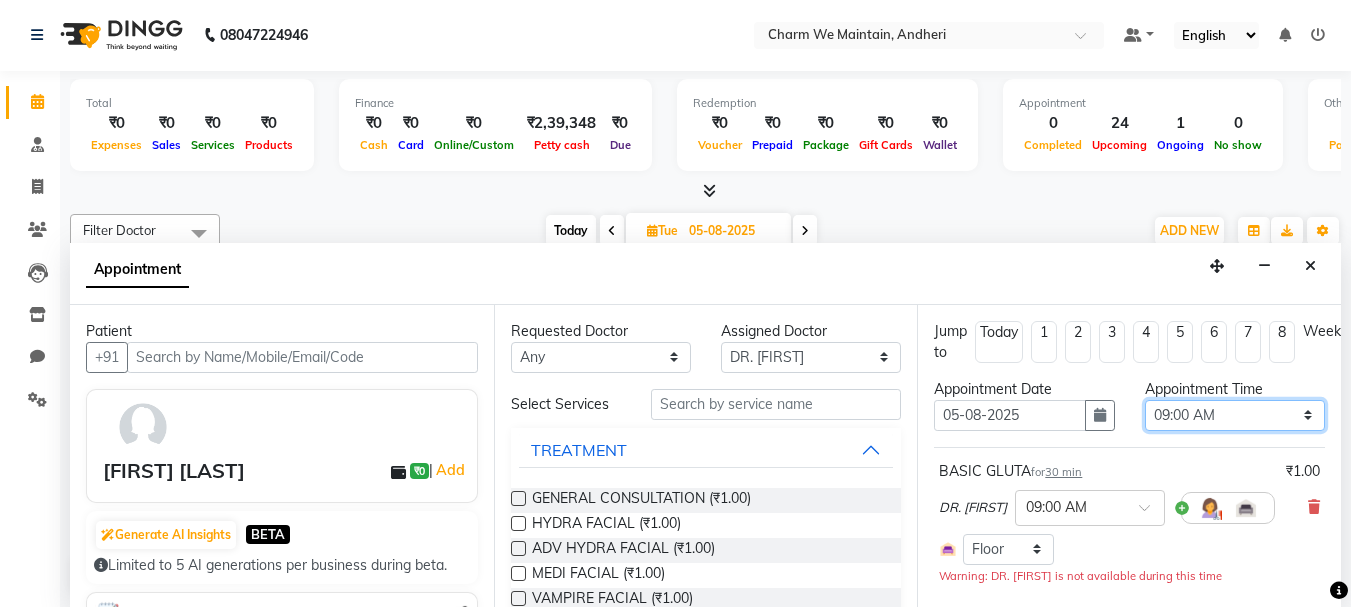 click on "Select 09:00 AM 09:15 AM 09:30 AM 09:45 AM 10:00 AM 10:15 AM 10:30 AM 10:45 AM 11:00 AM 11:15 AM 11:30 AM 11:45 AM 12:00 PM 12:15 PM 12:30 PM 12:45 PM 01:00 PM 01:15 PM 01:30 PM 01:45 PM 02:00 PM 02:15 PM 02:30 PM 02:45 PM 03:00 PM 03:15 PM 03:30 PM 03:45 PM 04:00 PM 04:15 PM 04:30 PM 04:45 PM 05:00 PM 05:15 PM 05:30 PM 05:45 PM 06:00 PM 06:15 PM 06:30 PM 06:45 PM 07:00 PM 07:15 PM 07:30 PM 07:45 PM 08:00 PM 08:15 PM 08:30 PM 08:45 PM 09:00 PM 09:15 PM 09:30 PM 09:45 PM 10:00 PM" at bounding box center (1235, 415) 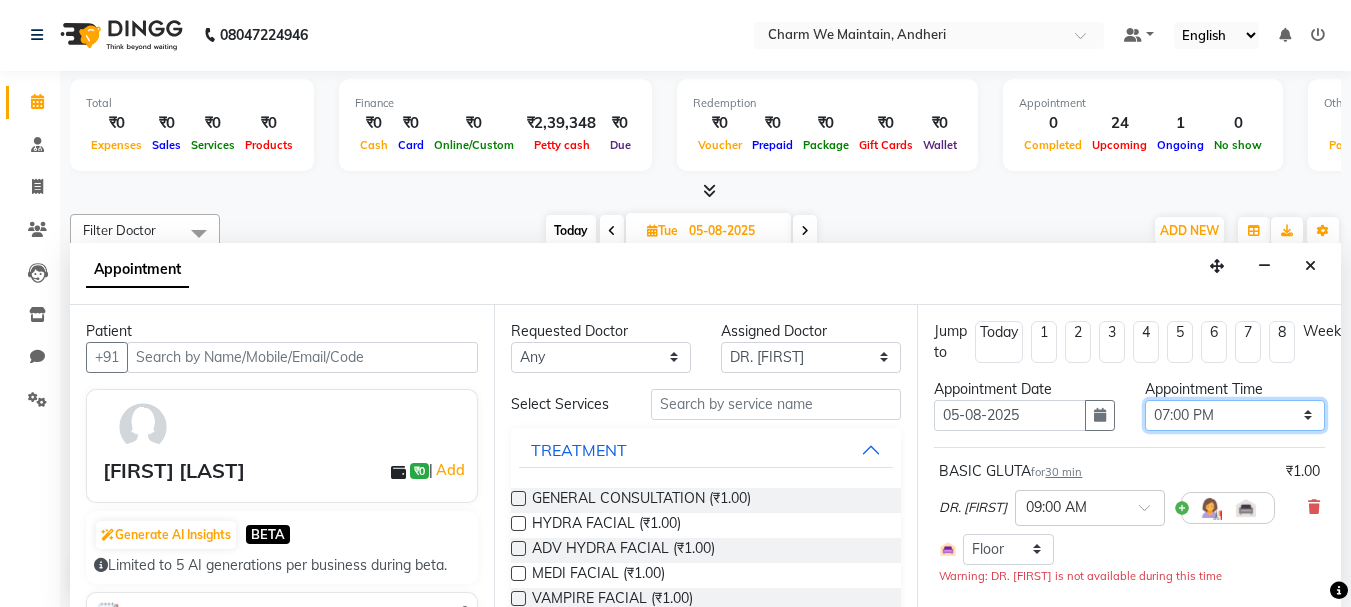 click on "Select 09:00 AM 09:15 AM 09:30 AM 09:45 AM 10:00 AM 10:15 AM 10:30 AM 10:45 AM 11:00 AM 11:15 AM 11:30 AM 11:45 AM 12:00 PM 12:15 PM 12:30 PM 12:45 PM 01:00 PM 01:15 PM 01:30 PM 01:45 PM 02:00 PM 02:15 PM 02:30 PM 02:45 PM 03:00 PM 03:15 PM 03:30 PM 03:45 PM 04:00 PM 04:15 PM 04:30 PM 04:45 PM 05:00 PM 05:15 PM 05:30 PM 05:45 PM 06:00 PM 06:15 PM 06:30 PM 06:45 PM 07:00 PM 07:15 PM 07:30 PM 07:45 PM 08:00 PM 08:15 PM 08:30 PM 08:45 PM 09:00 PM 09:15 PM 09:30 PM 09:45 PM 10:00 PM" at bounding box center [1235, 415] 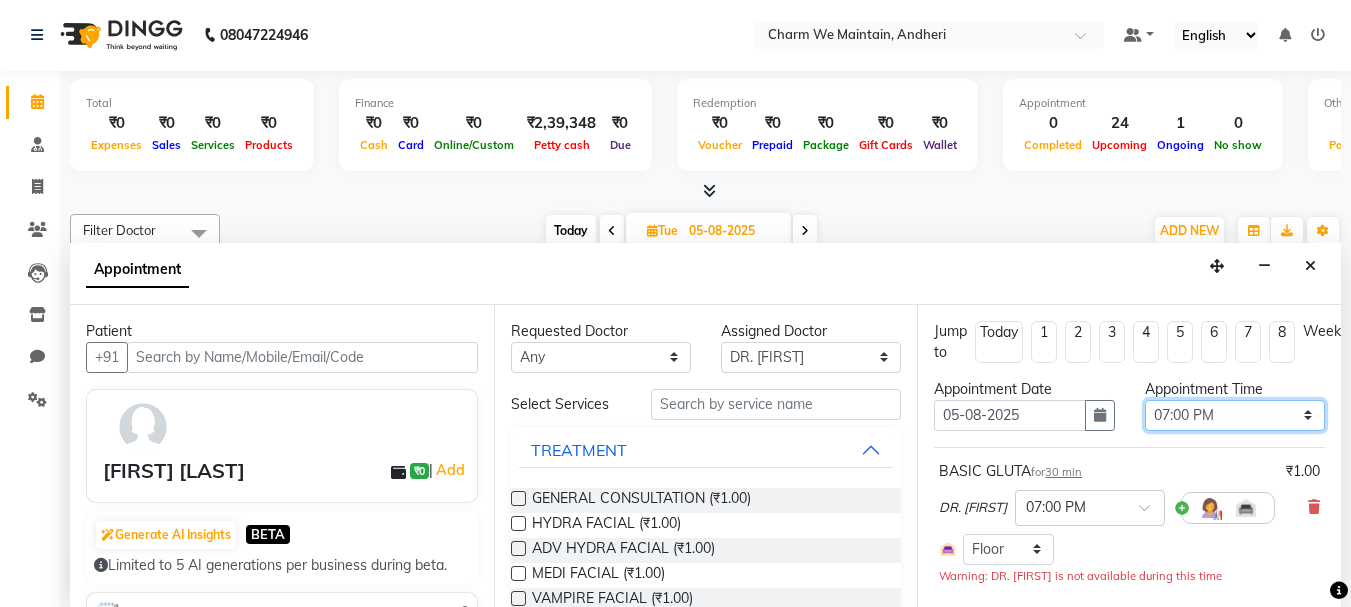 scroll, scrollTop: 100, scrollLeft: 0, axis: vertical 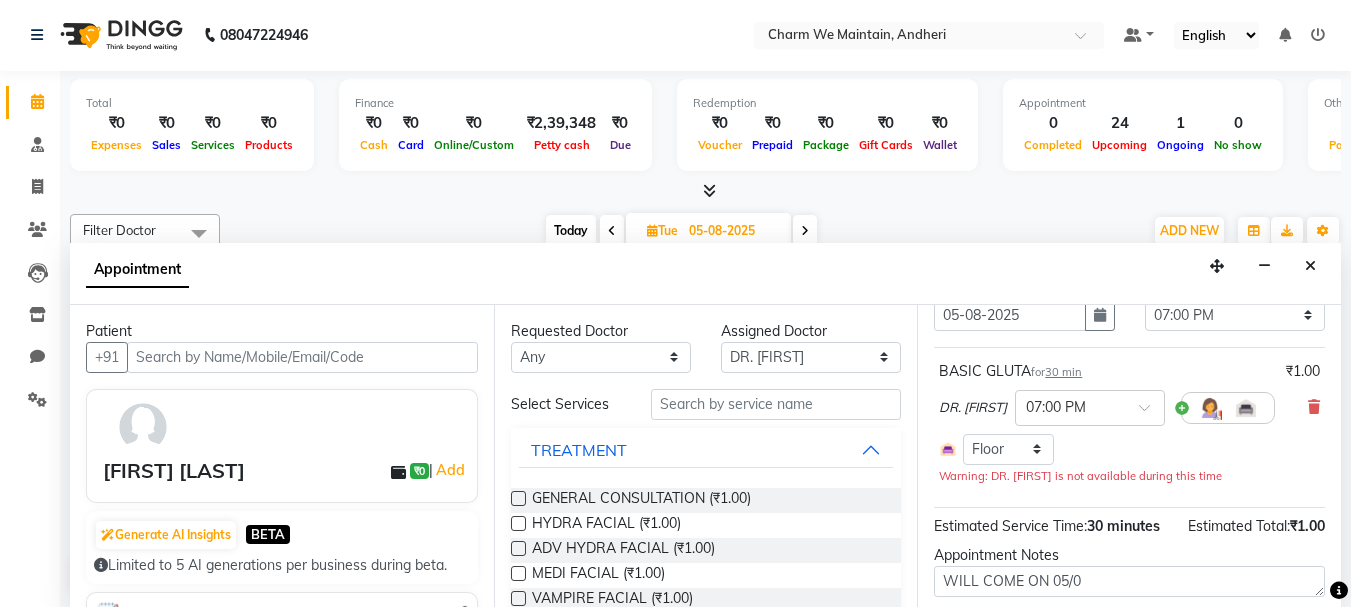 click on "30 min" at bounding box center [1063, 372] 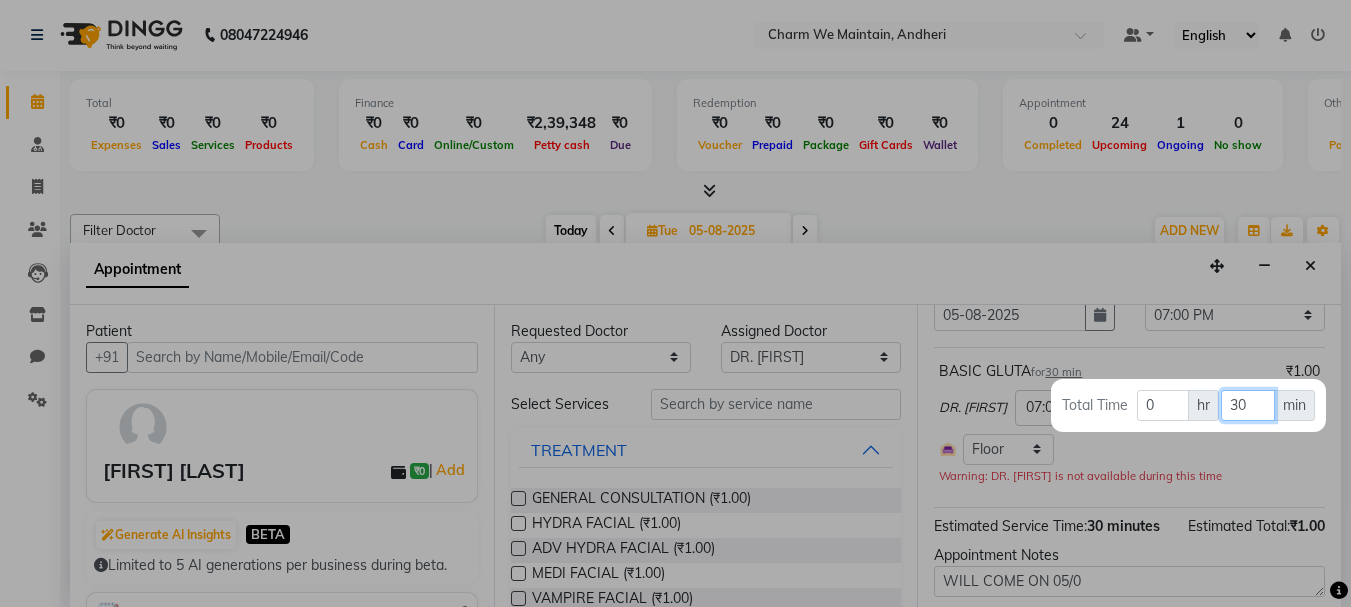 click on "30" at bounding box center (1247, 405) 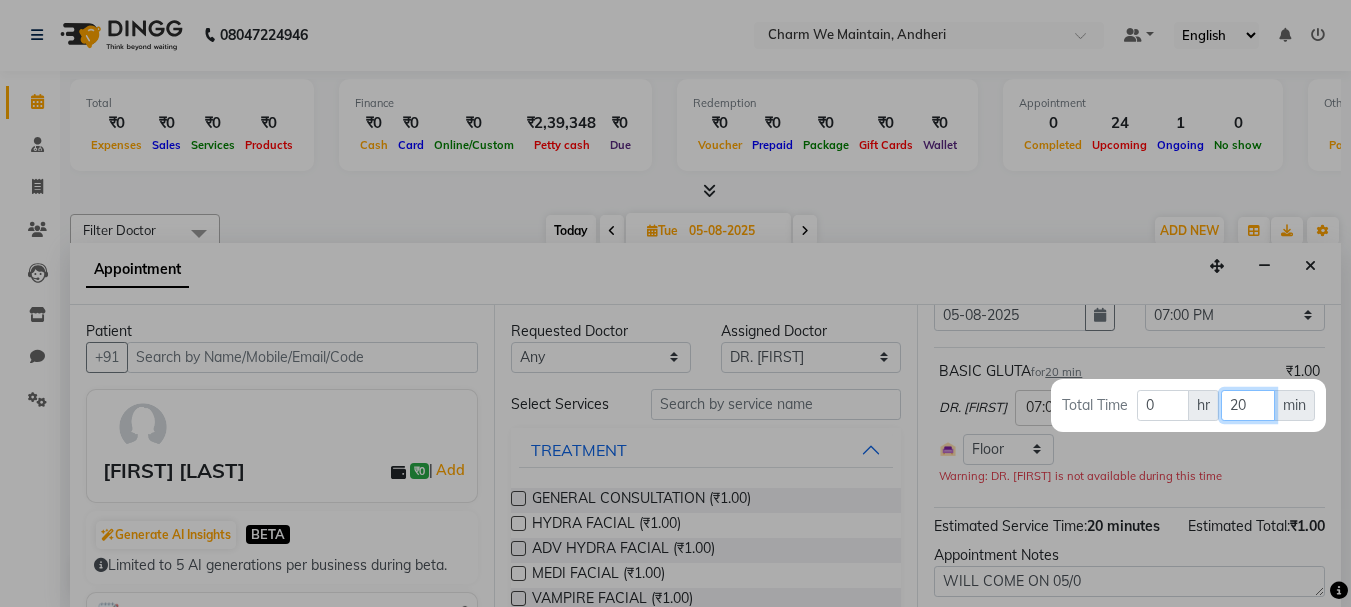 type on "20" 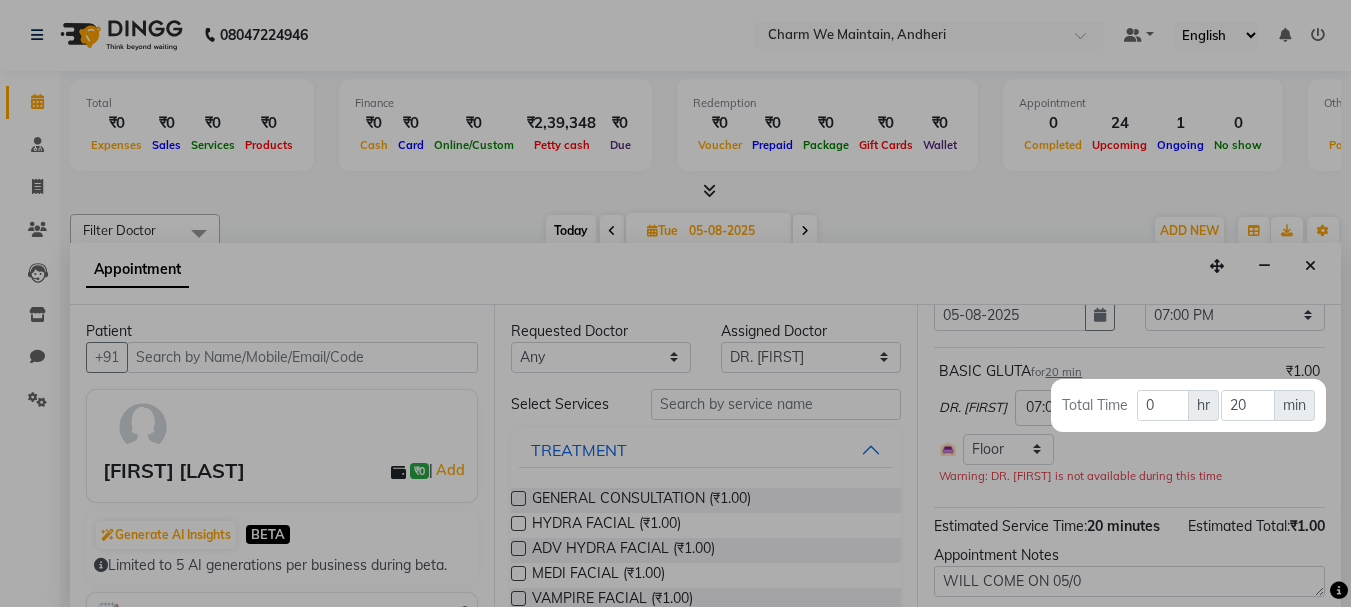 click at bounding box center (675, 303) 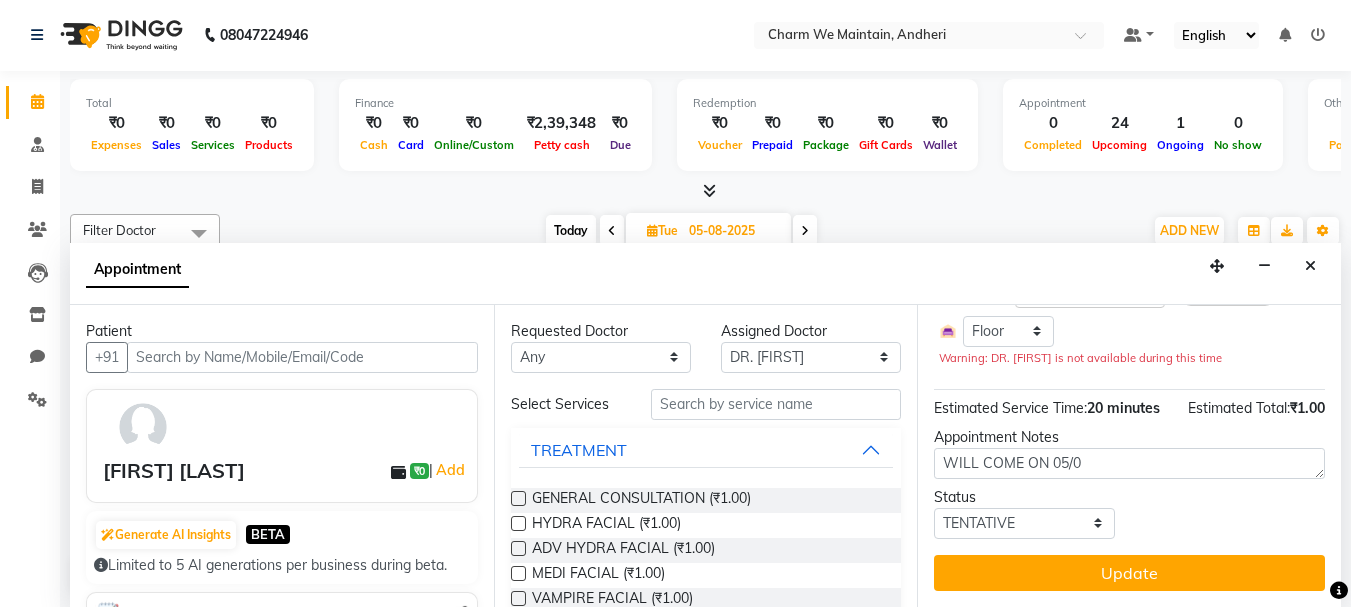 scroll, scrollTop: 257, scrollLeft: 0, axis: vertical 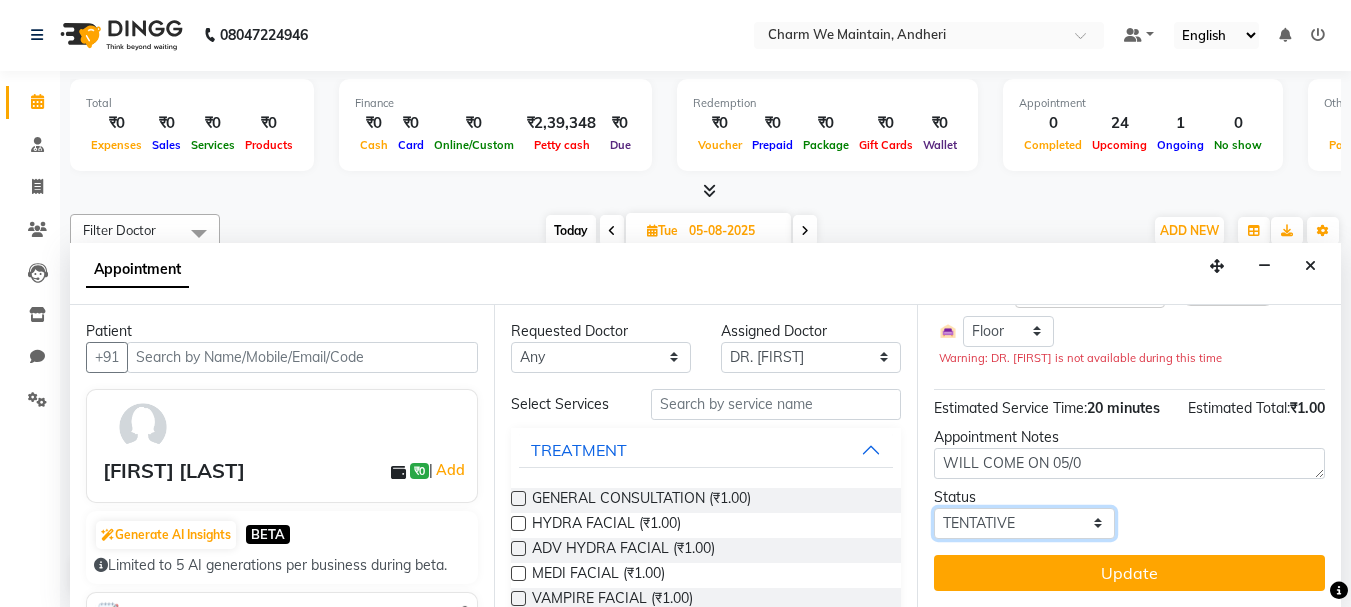 click on "Select TENTATIVE CONFIRM UPCOMING" at bounding box center [1024, 523] 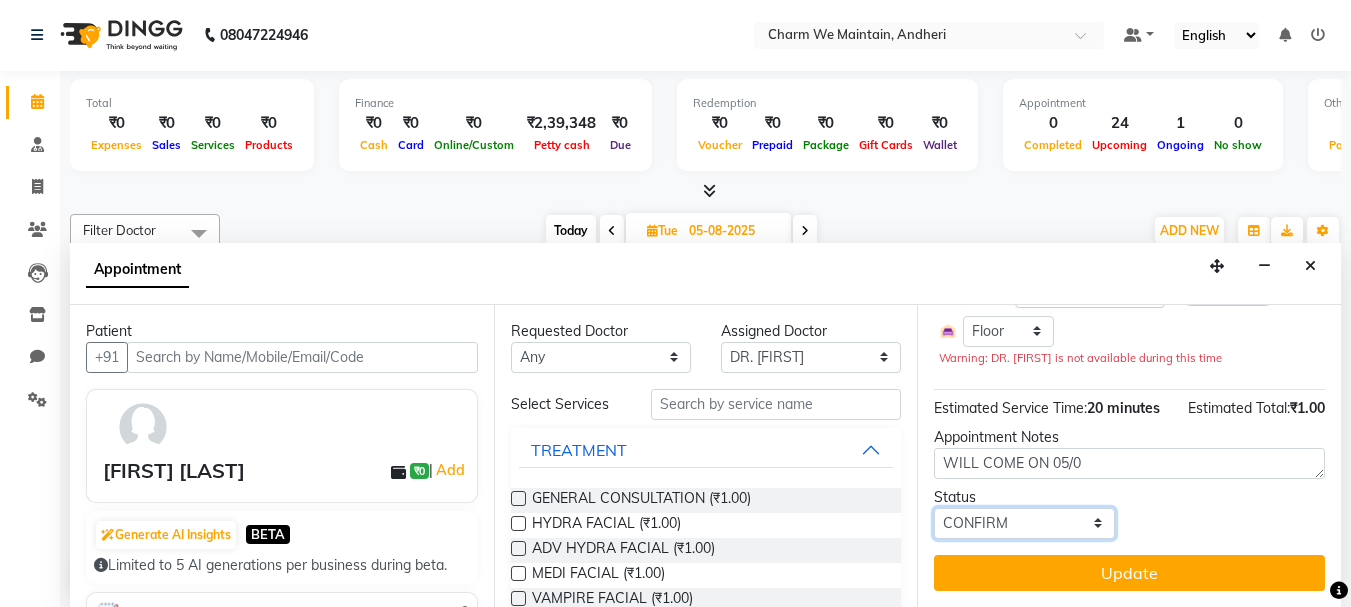 click on "Select TENTATIVE CONFIRM UPCOMING" at bounding box center (1024, 523) 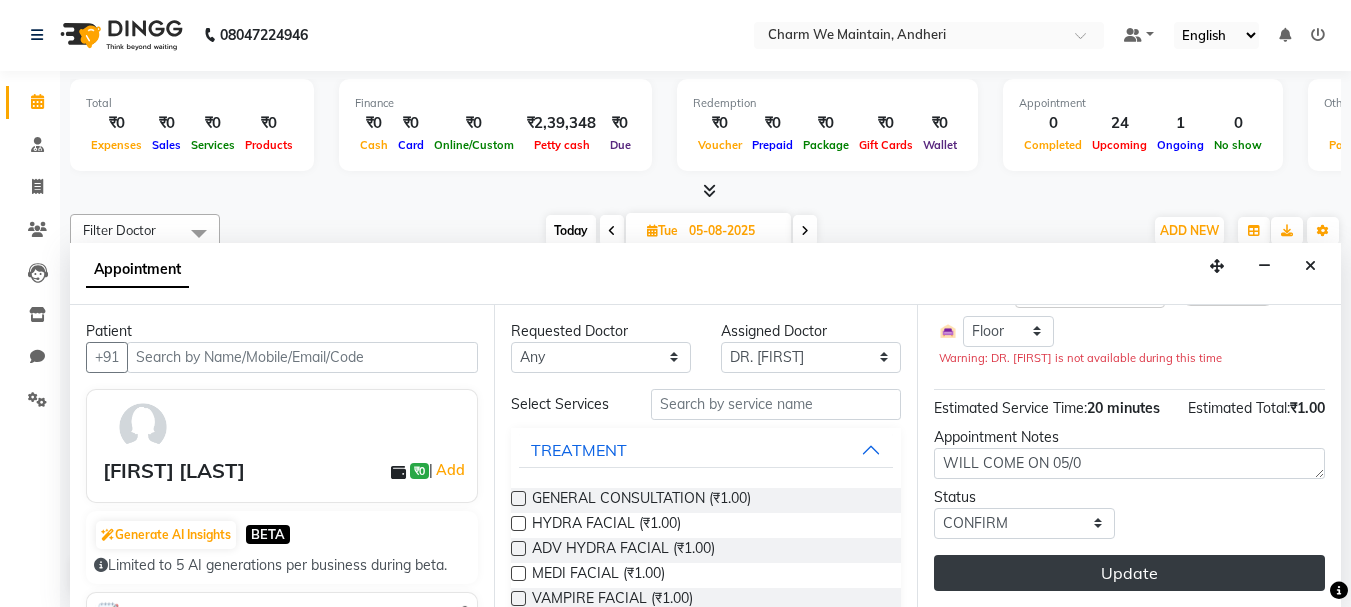 click on "Update" at bounding box center [1129, 573] 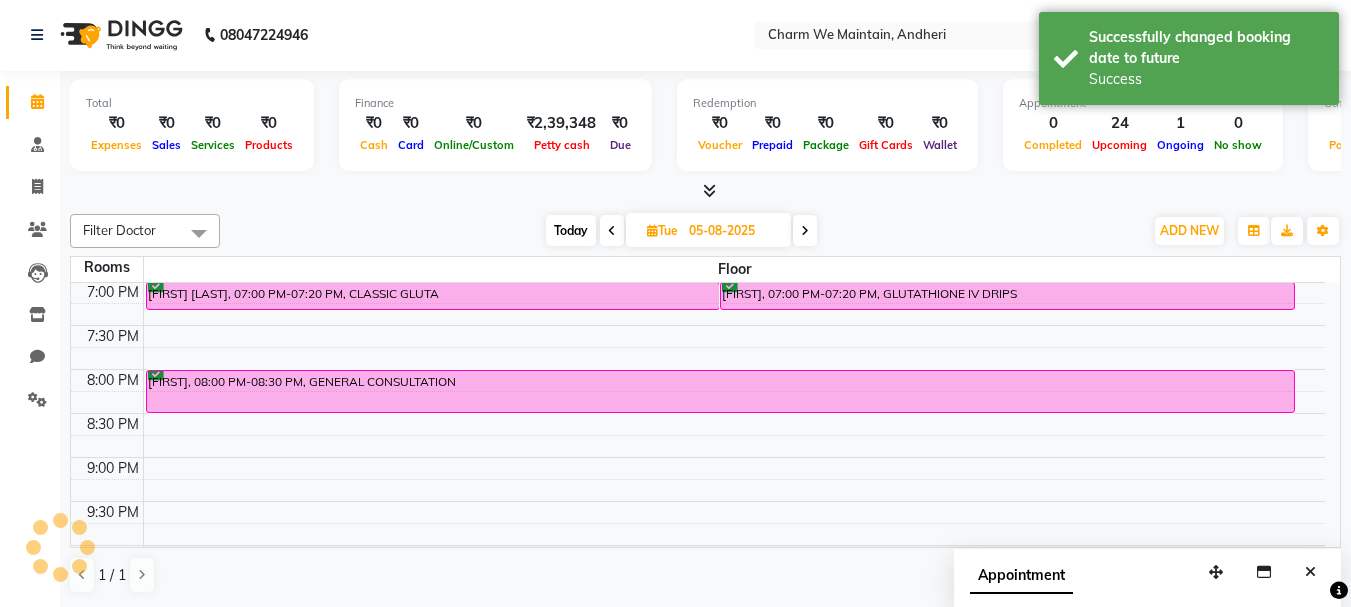 scroll, scrollTop: 0, scrollLeft: 0, axis: both 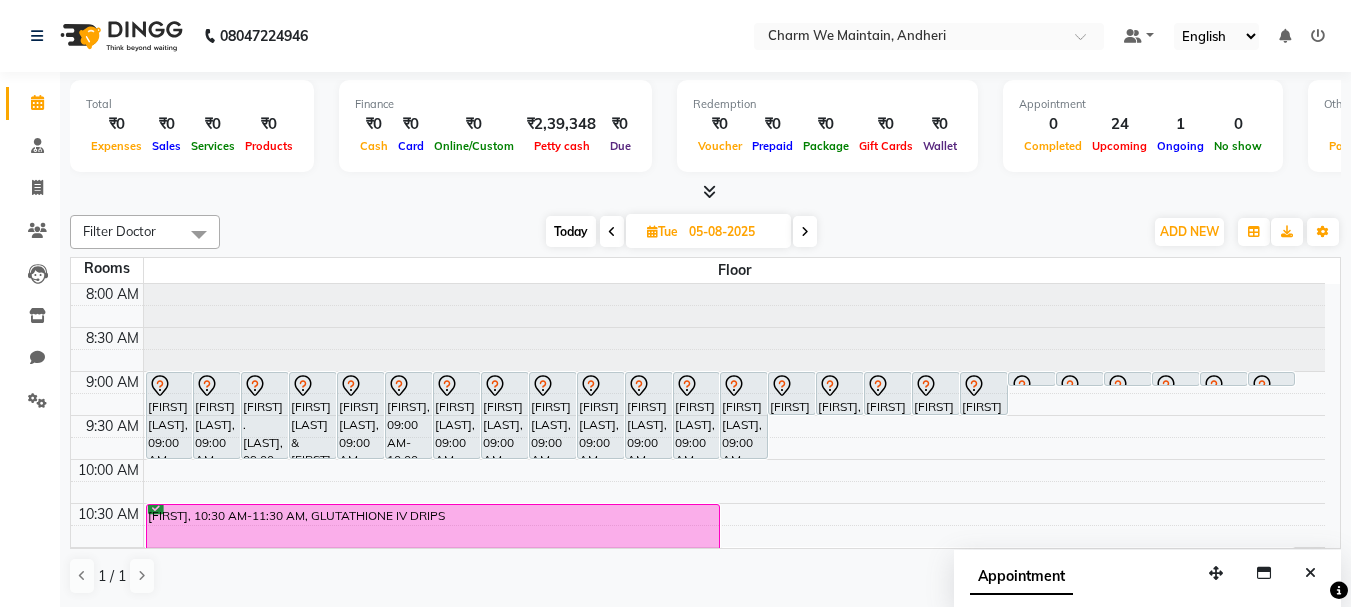 click on "Today" at bounding box center [571, 231] 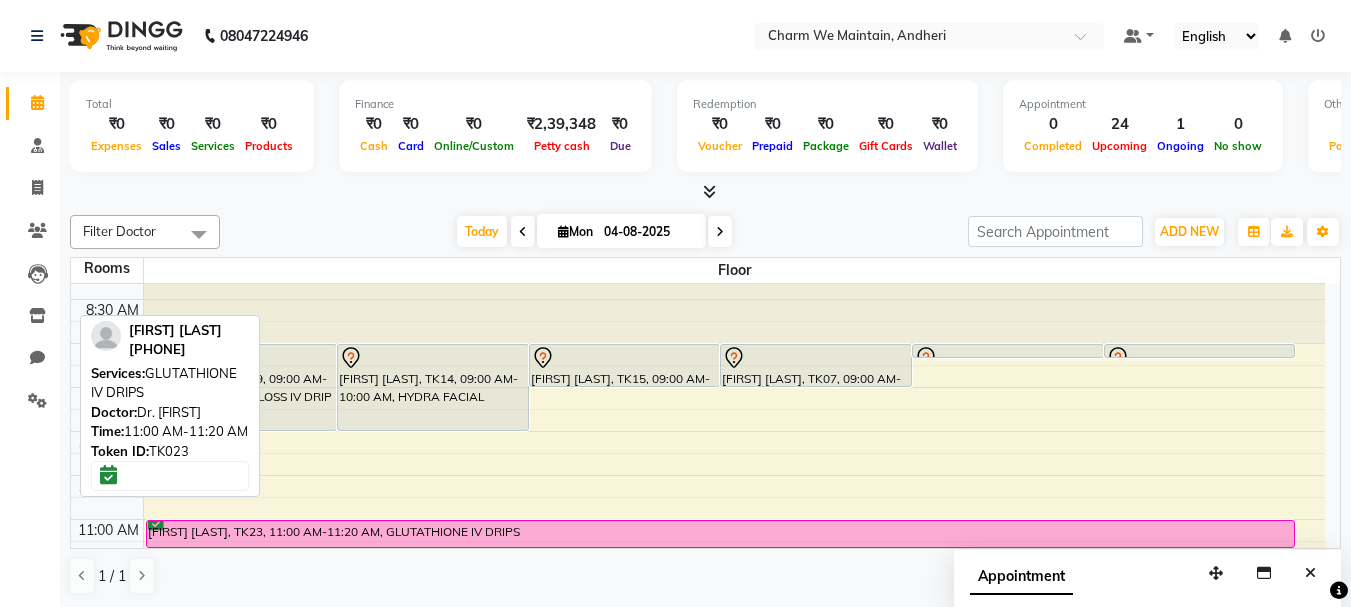 scroll, scrollTop: 0, scrollLeft: 0, axis: both 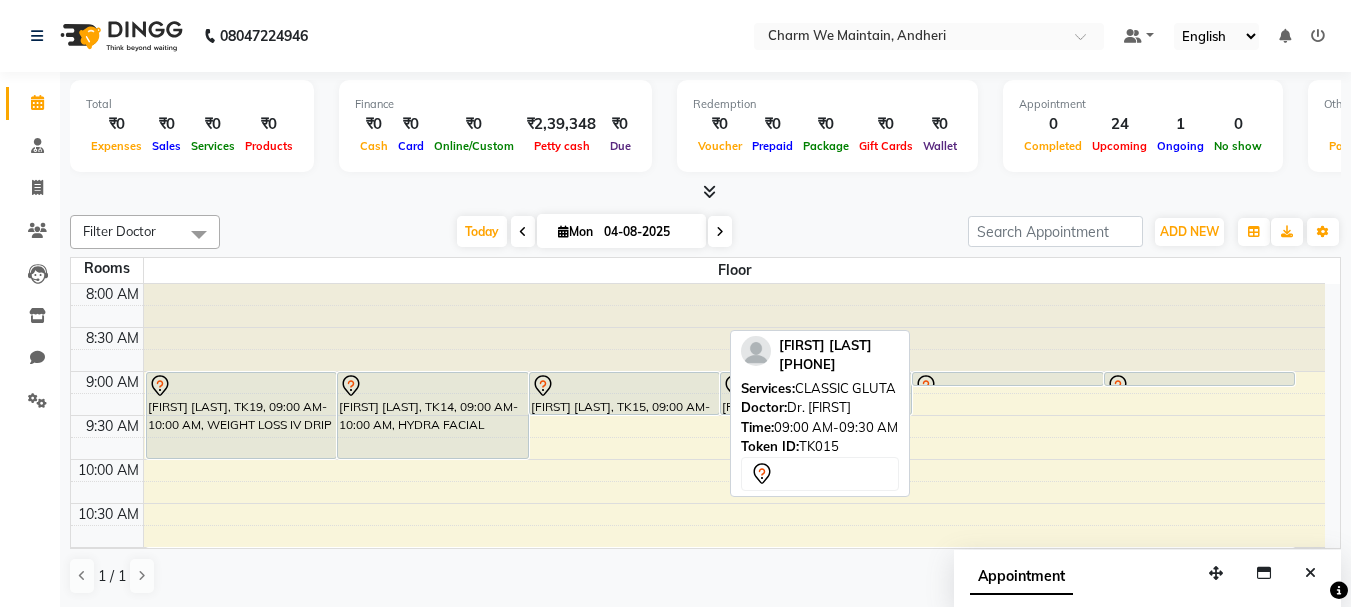 click at bounding box center [625, 386] 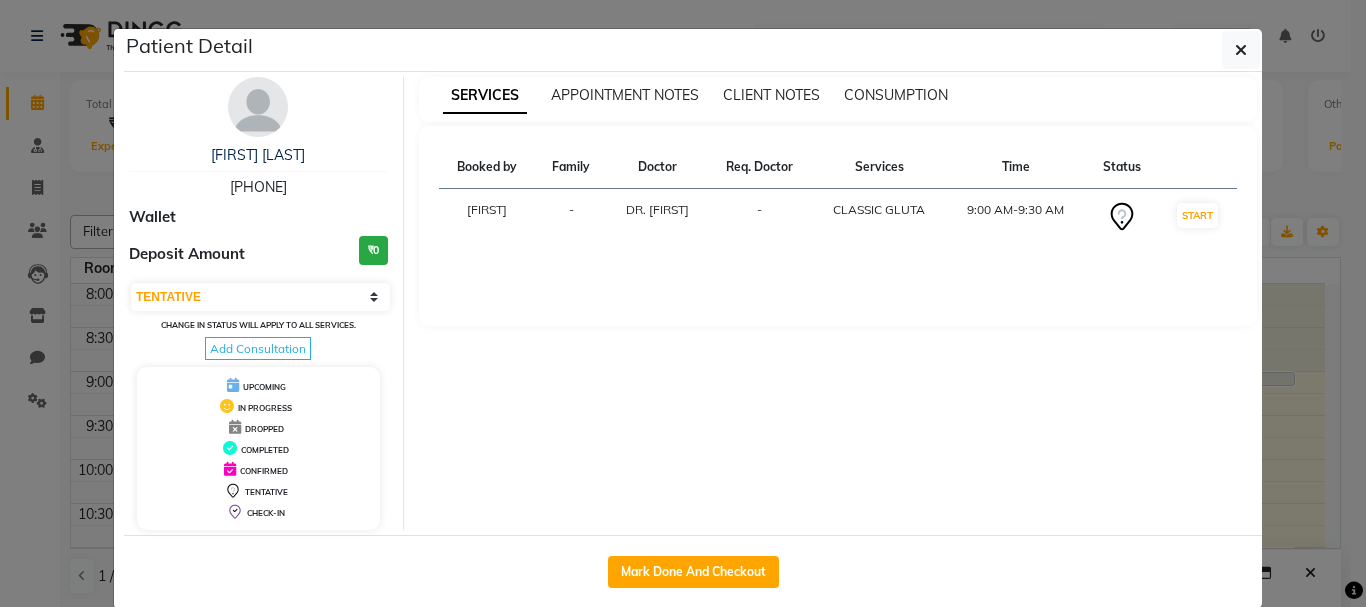 drag, startPoint x: 330, startPoint y: 159, endPoint x: 180, endPoint y: 154, distance: 150.08331 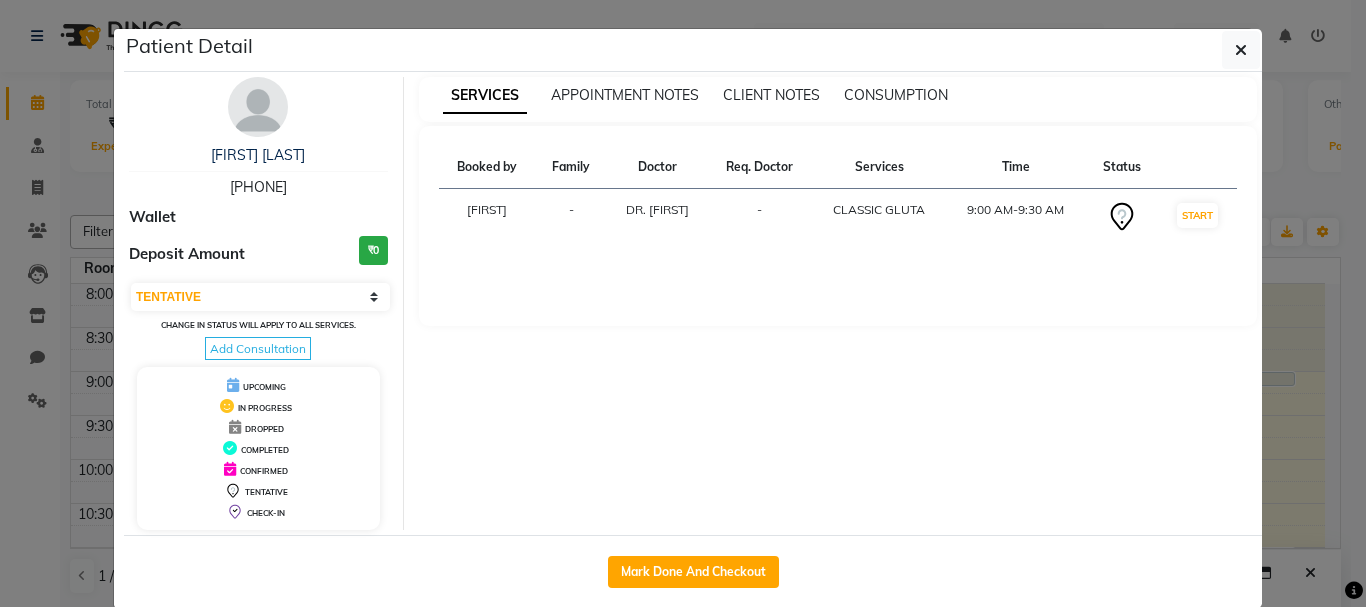 drag, startPoint x: 316, startPoint y: 189, endPoint x: 197, endPoint y: 194, distance: 119.104996 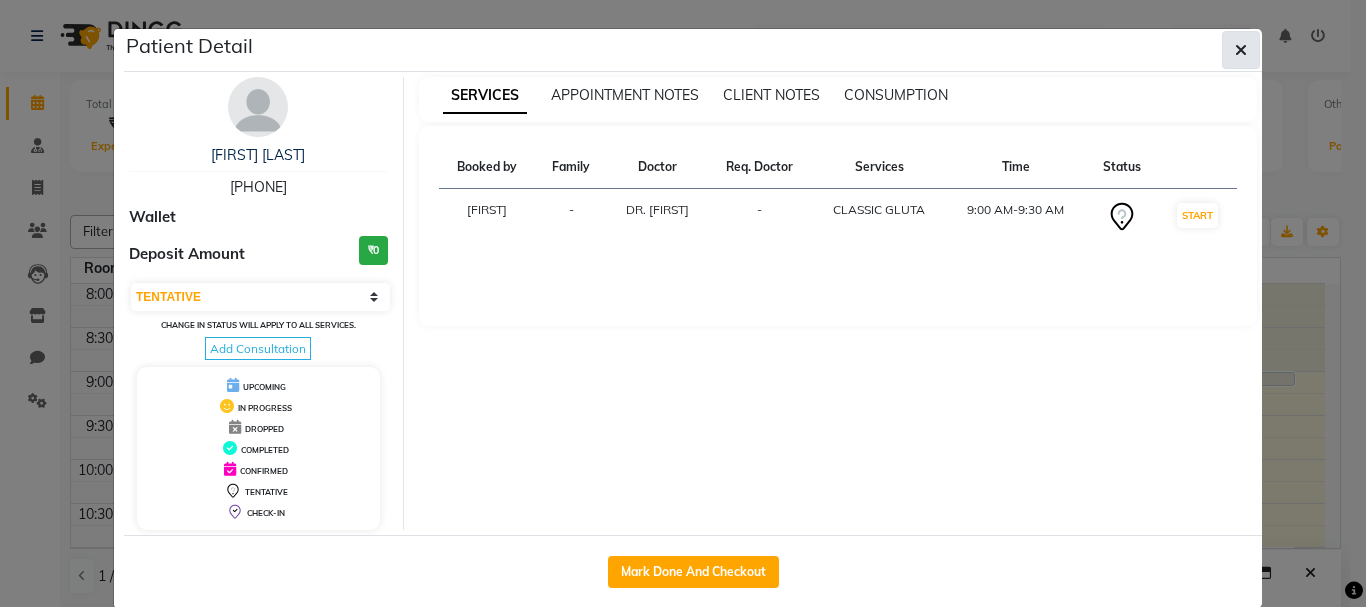 drag, startPoint x: 1236, startPoint y: 51, endPoint x: 1226, endPoint y: 53, distance: 10.198039 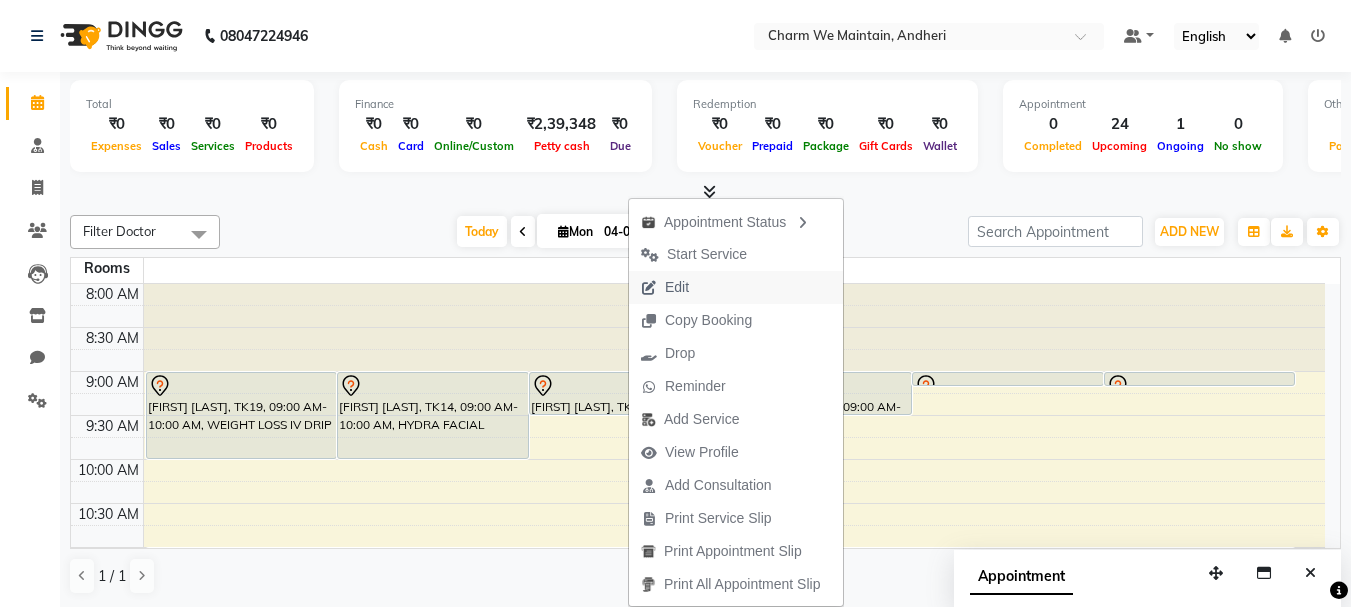 click on "Edit" at bounding box center [736, 287] 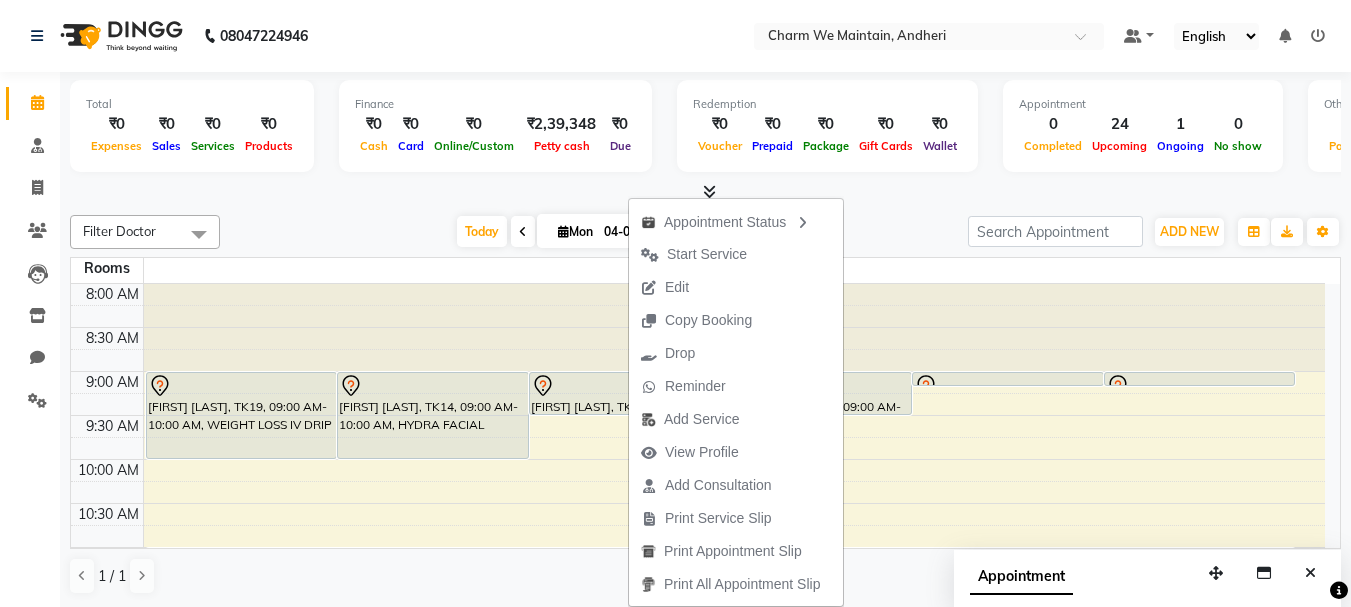 select on "tentative" 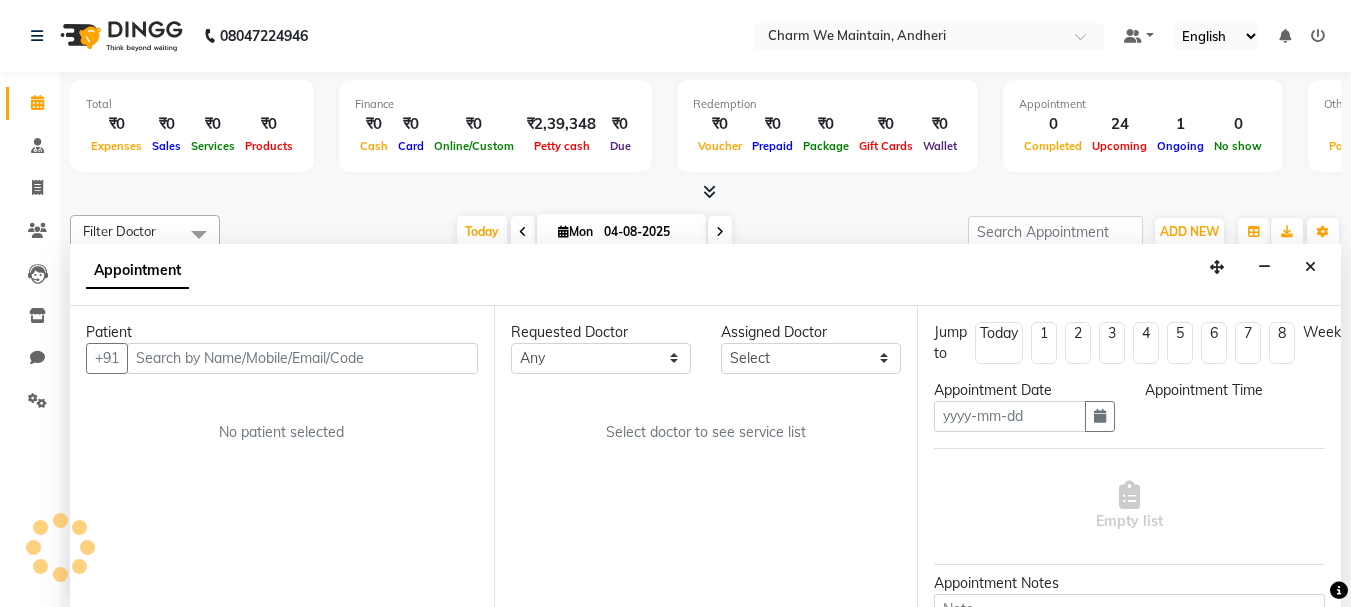 scroll, scrollTop: 1, scrollLeft: 0, axis: vertical 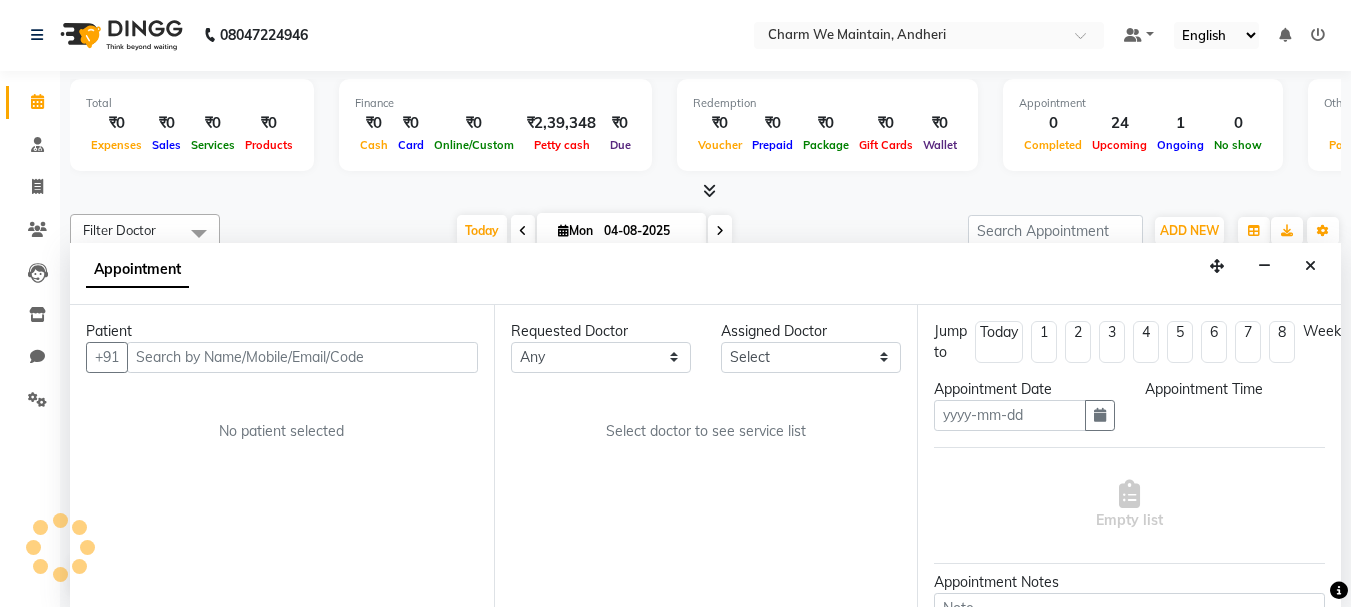 type on "04-08-2025" 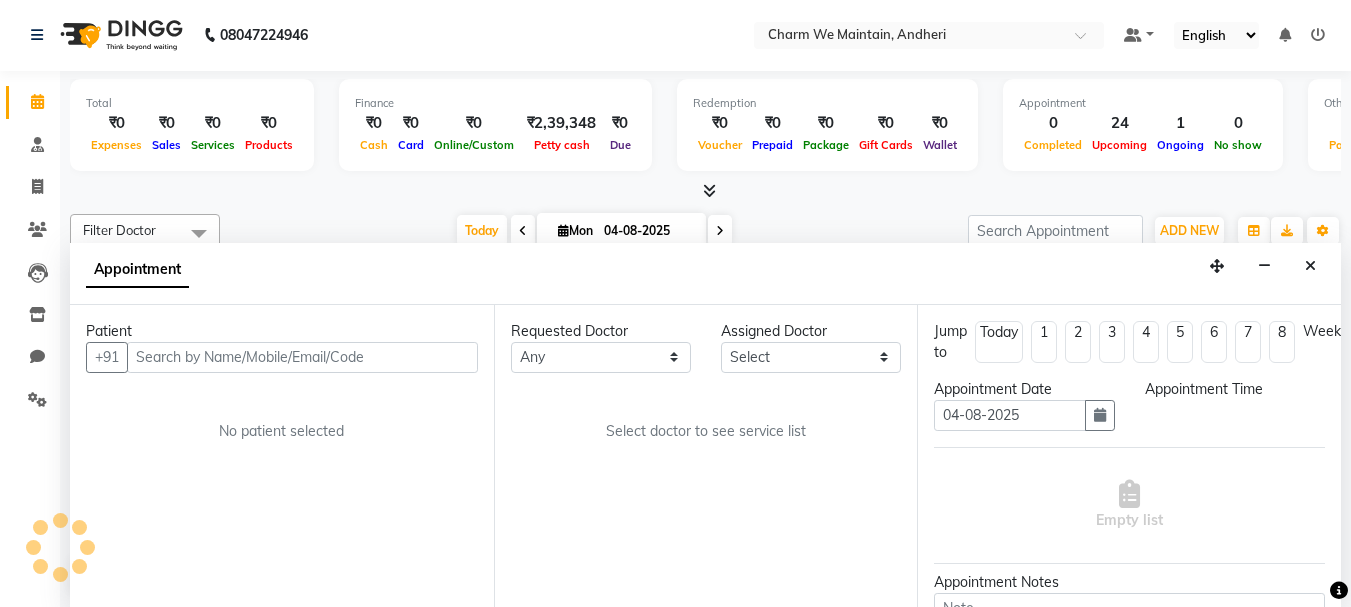 select on "540" 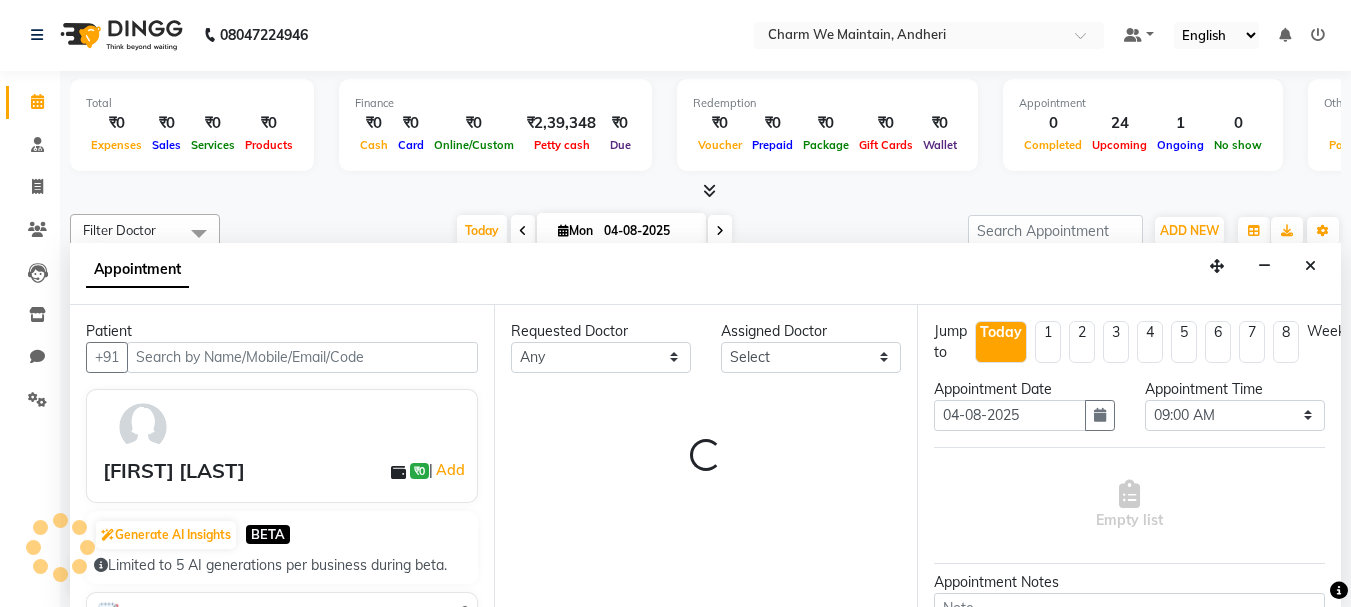 select on "86212" 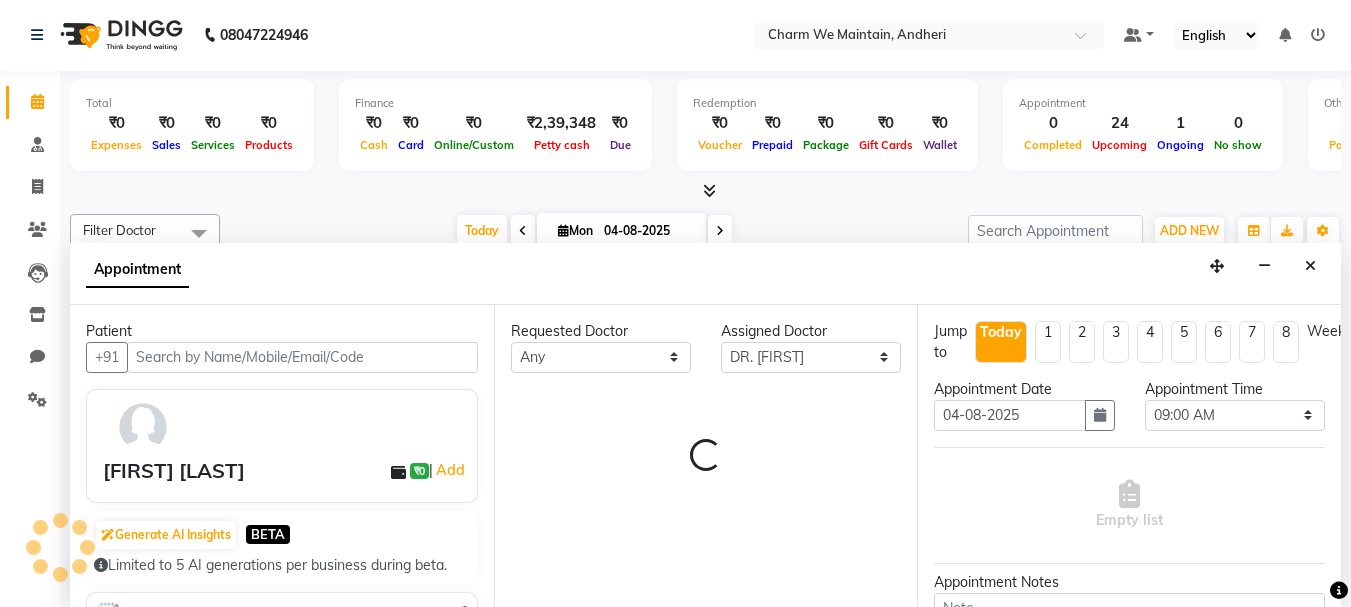 scroll, scrollTop: 969, scrollLeft: 0, axis: vertical 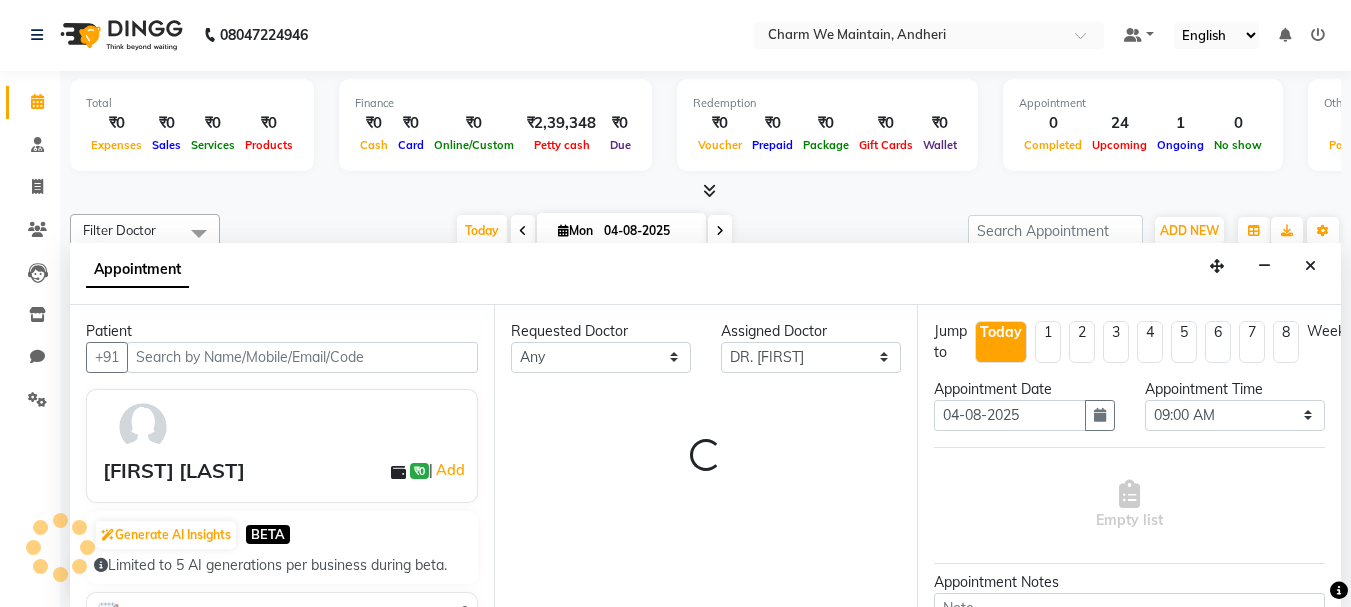 select on "4343" 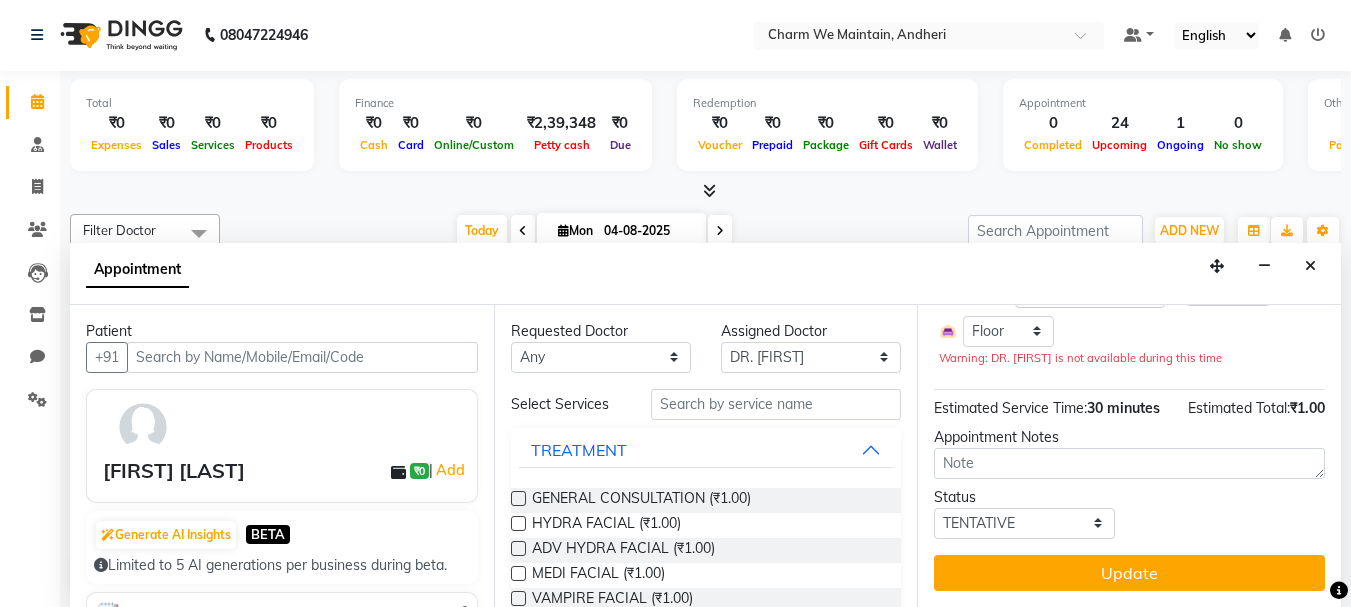 scroll, scrollTop: 257, scrollLeft: 0, axis: vertical 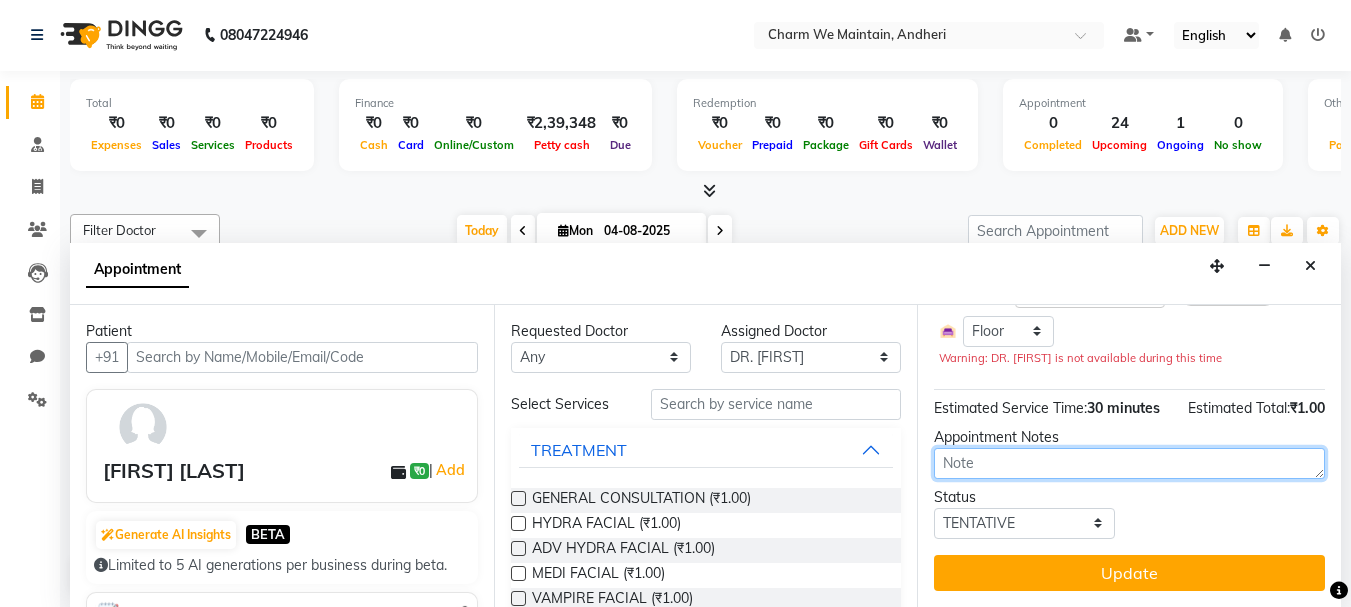 click at bounding box center [1129, 463] 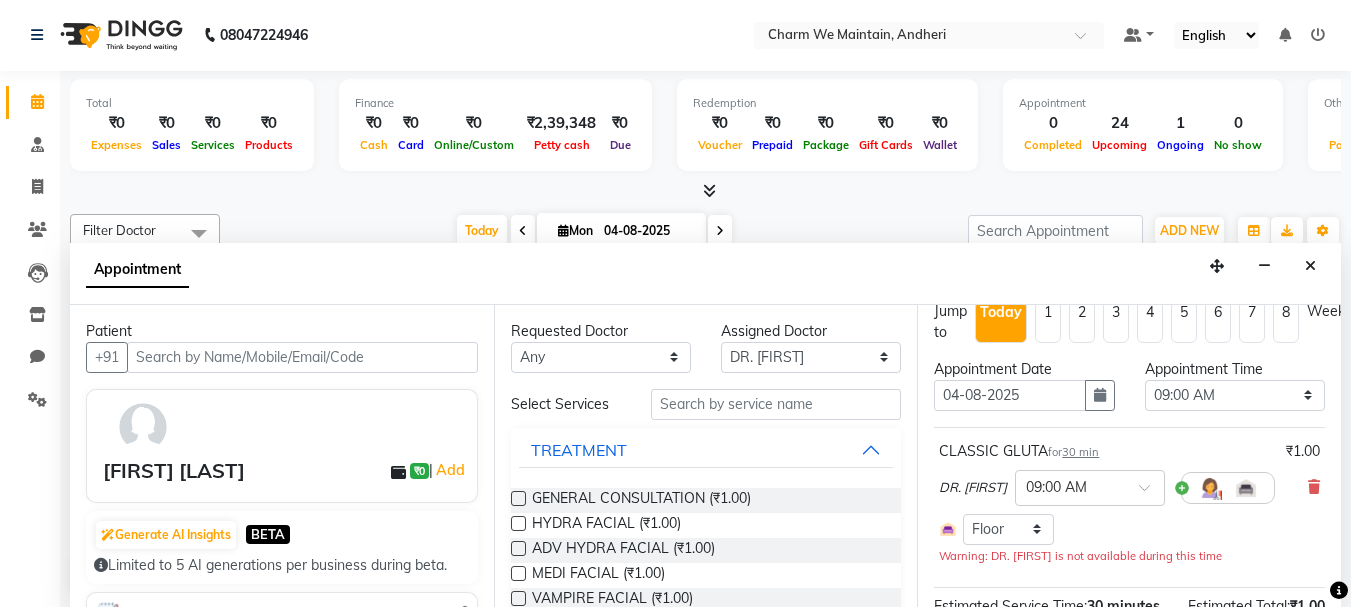 scroll, scrollTop: 0, scrollLeft: 0, axis: both 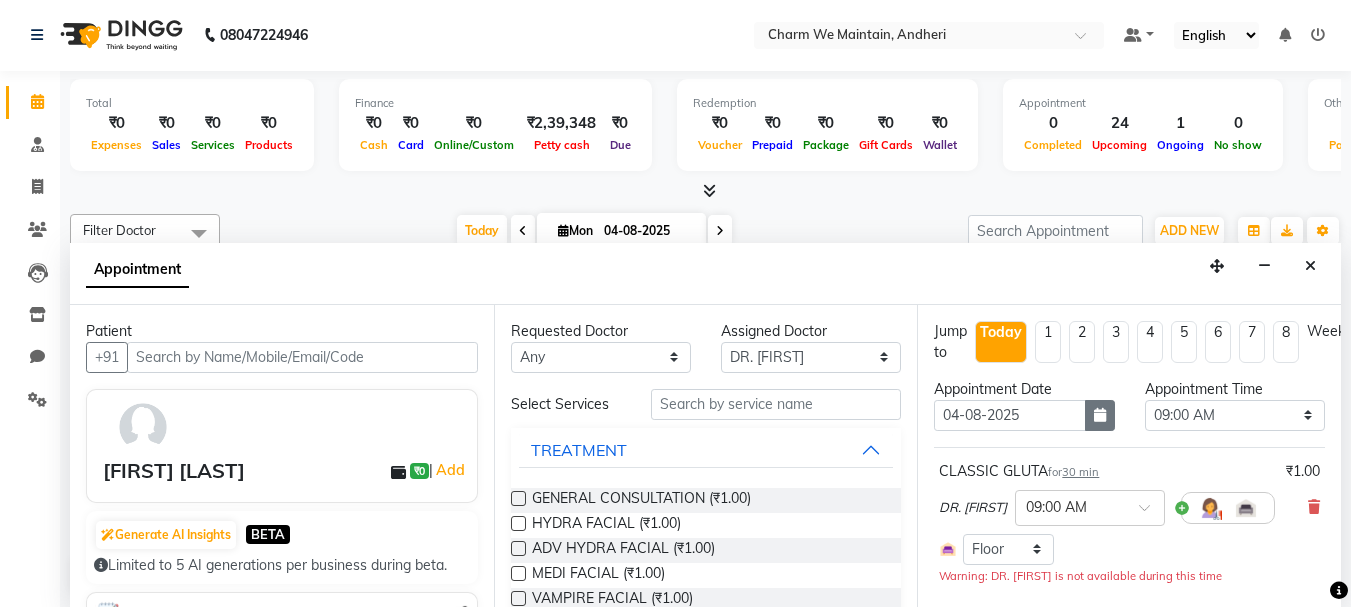 type on "WILL COME ON 05/08" 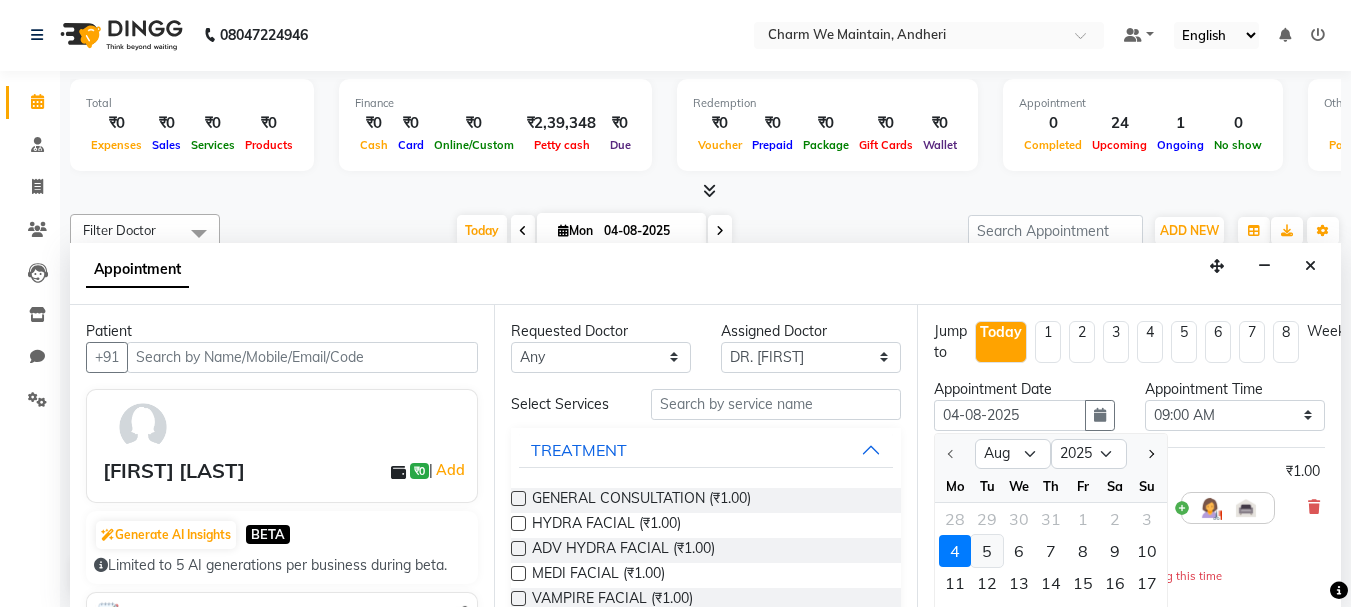 click on "5" at bounding box center (987, 551) 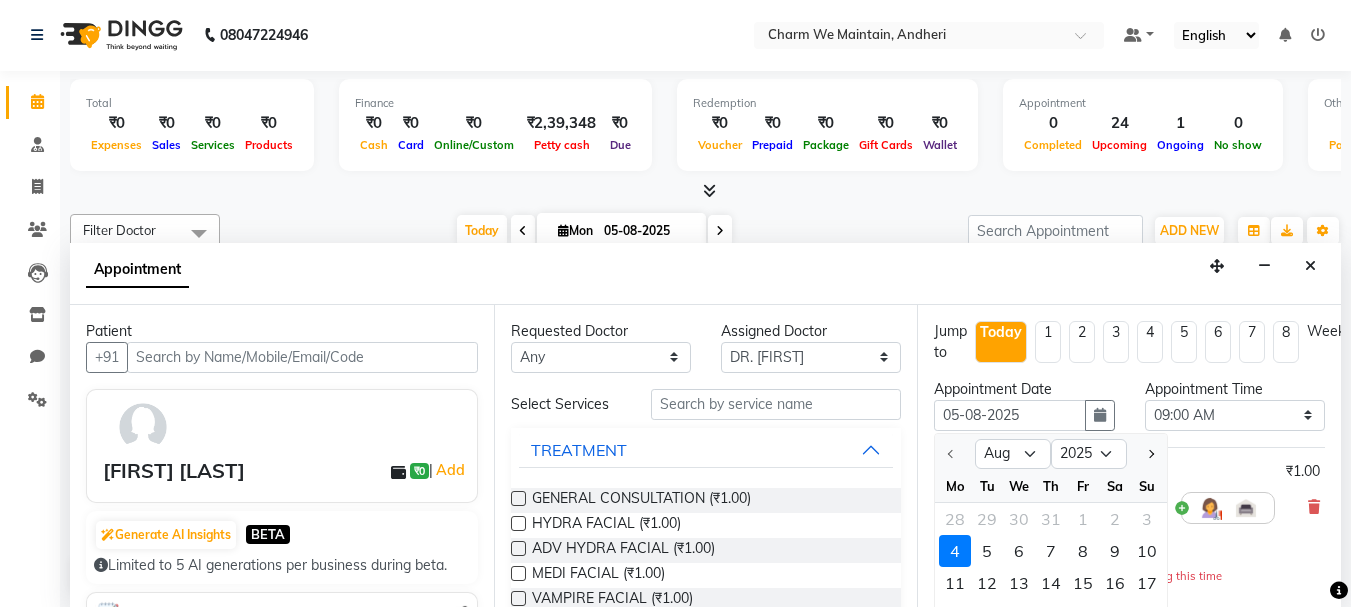 scroll, scrollTop: 969, scrollLeft: 0, axis: vertical 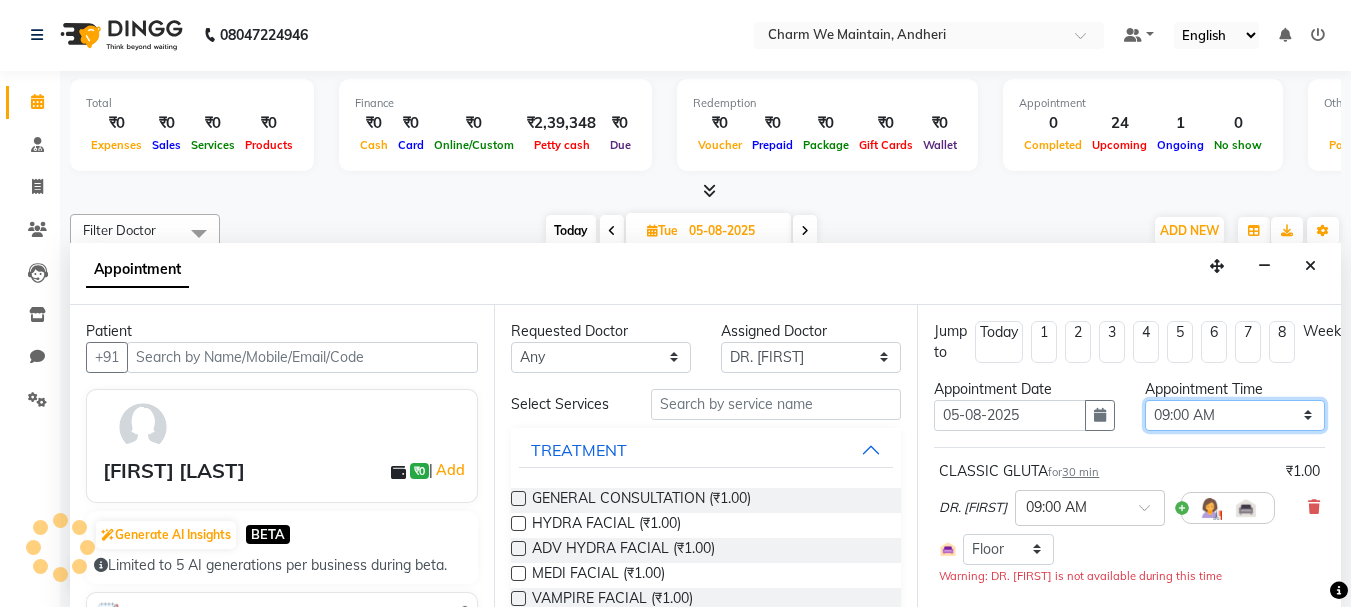 click on "Select 09:00 AM 09:15 AM 09:30 AM 09:45 AM 10:00 AM 10:15 AM 10:30 AM 10:45 AM 11:00 AM 11:15 AM 11:30 AM 11:45 AM 12:00 PM 12:15 PM 12:30 PM 12:45 PM 01:00 PM 01:15 PM 01:30 PM 01:45 PM 02:00 PM 02:15 PM 02:30 PM 02:45 PM 03:00 PM 03:15 PM 03:30 PM 03:45 PM 04:00 PM 04:15 PM 04:30 PM 04:45 PM 05:00 PM 05:15 PM 05:30 PM 05:45 PM 06:00 PM 06:15 PM 06:30 PM 06:45 PM 07:00 PM 07:15 PM 07:30 PM 07:45 PM 08:00 PM 08:15 PM 08:30 PM 08:45 PM 09:00 PM 09:15 PM 09:30 PM 09:45 PM 10:00 PM" at bounding box center (1235, 415) 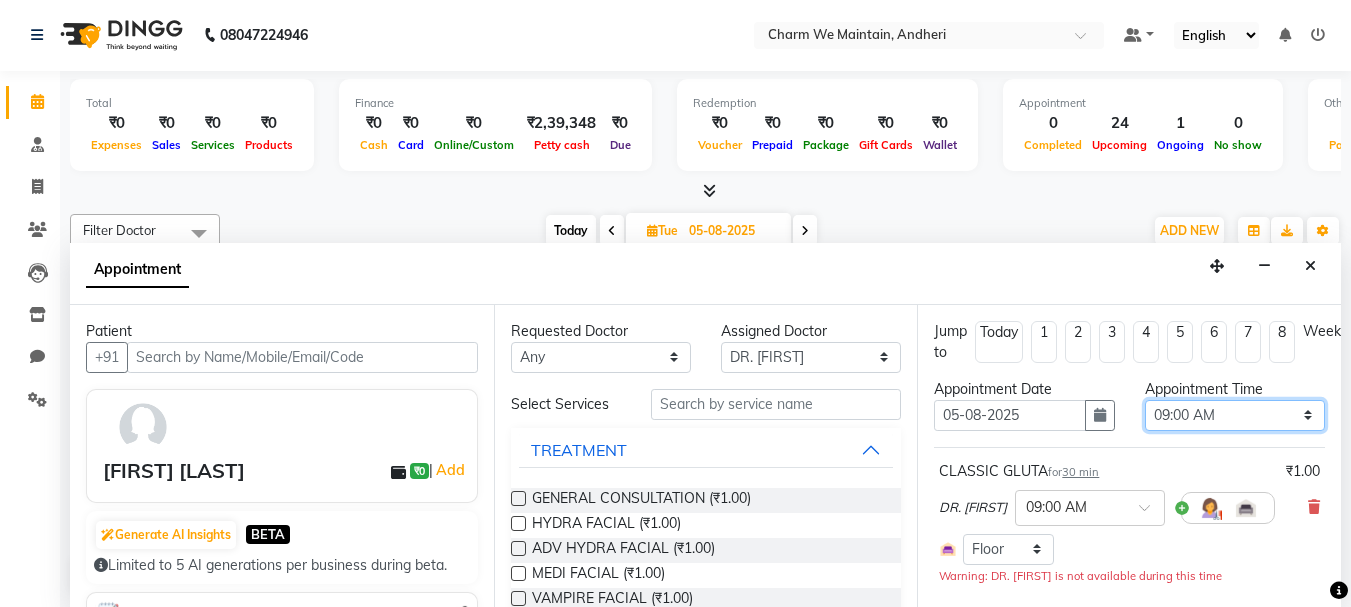 select on "1110" 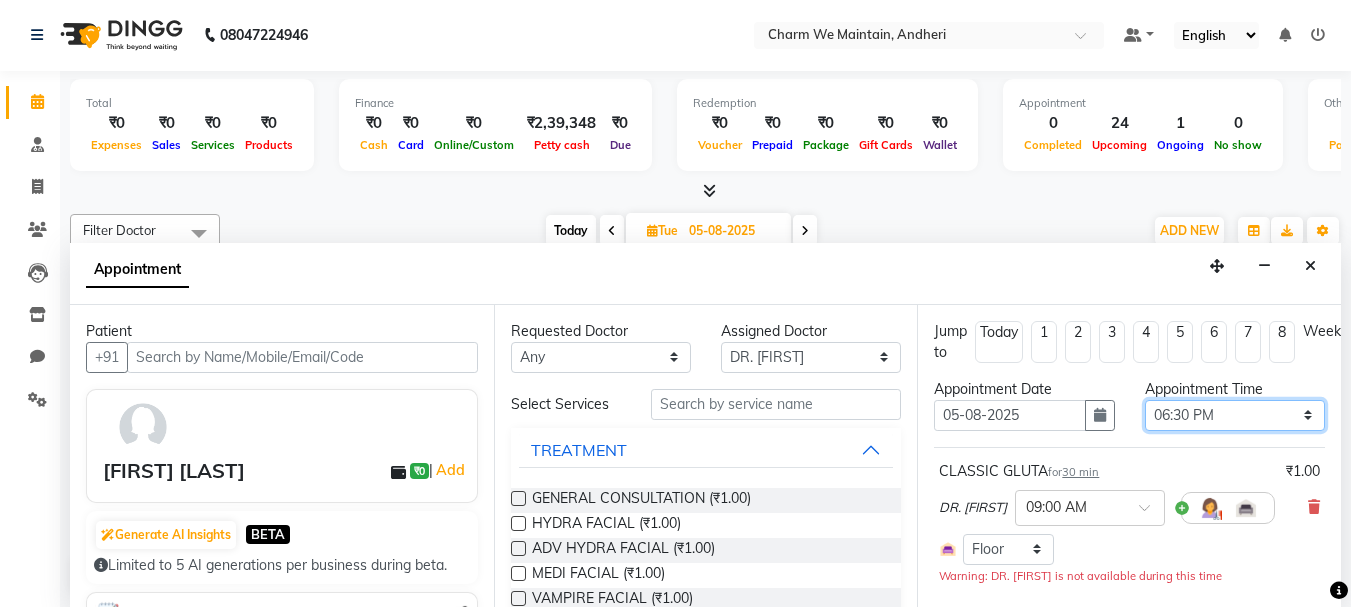 click on "Select 09:00 AM 09:15 AM 09:30 AM 09:45 AM 10:00 AM 10:15 AM 10:30 AM 10:45 AM 11:00 AM 11:15 AM 11:30 AM 11:45 AM 12:00 PM 12:15 PM 12:30 PM 12:45 PM 01:00 PM 01:15 PM 01:30 PM 01:45 PM 02:00 PM 02:15 PM 02:30 PM 02:45 PM 03:00 PM 03:15 PM 03:30 PM 03:45 PM 04:00 PM 04:15 PM 04:30 PM 04:45 PM 05:00 PM 05:15 PM 05:30 PM 05:45 PM 06:00 PM 06:15 PM 06:30 PM 06:45 PM 07:00 PM 07:15 PM 07:30 PM 07:45 PM 08:00 PM 08:15 PM 08:30 PM 08:45 PM 09:00 PM 09:15 PM 09:30 PM 09:45 PM 10:00 PM" at bounding box center [1235, 415] 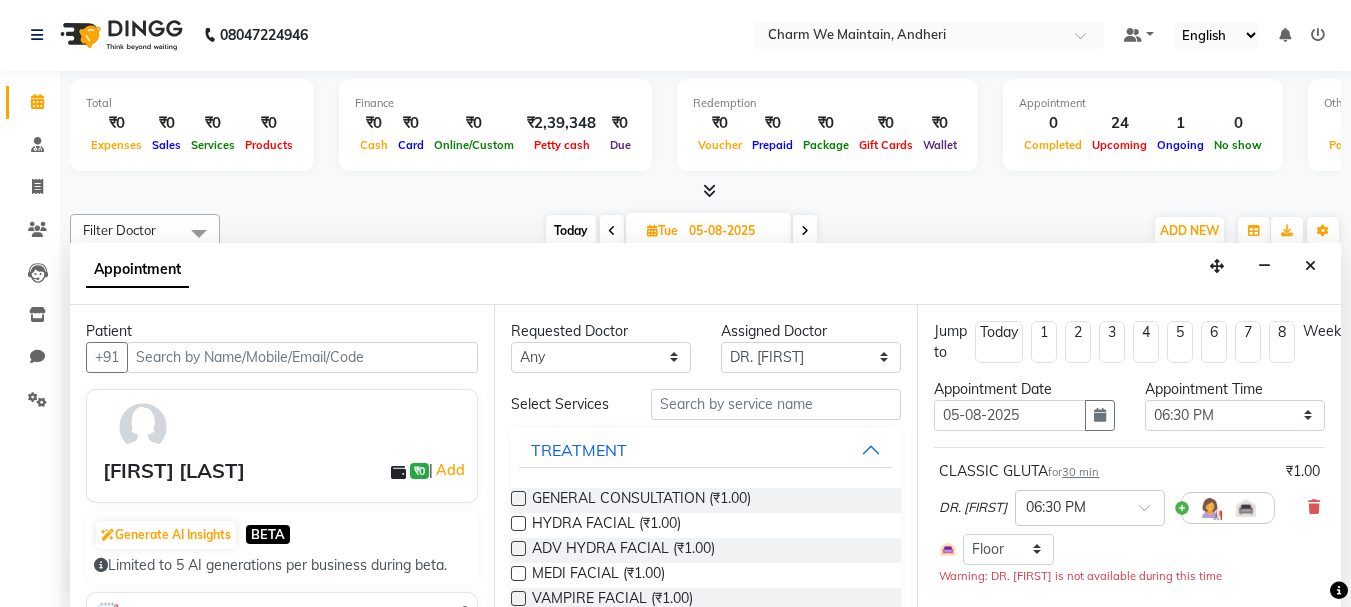 click on "30 min" at bounding box center [1080, 472] 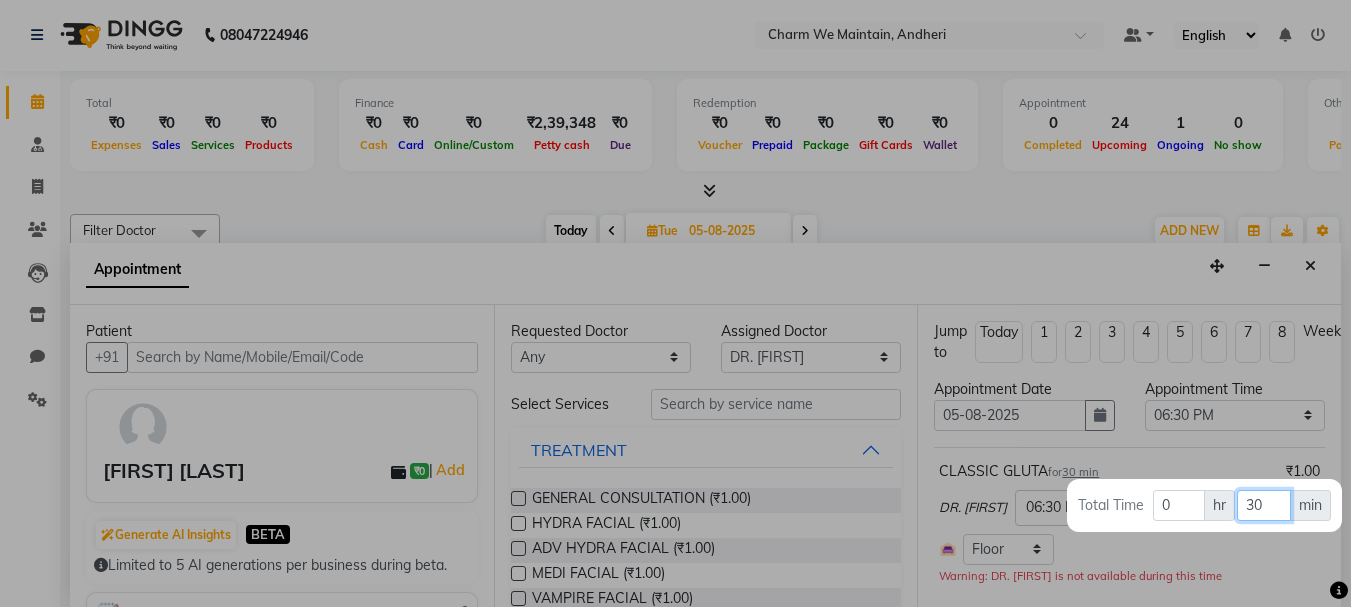 click on "30" at bounding box center [1263, 505] 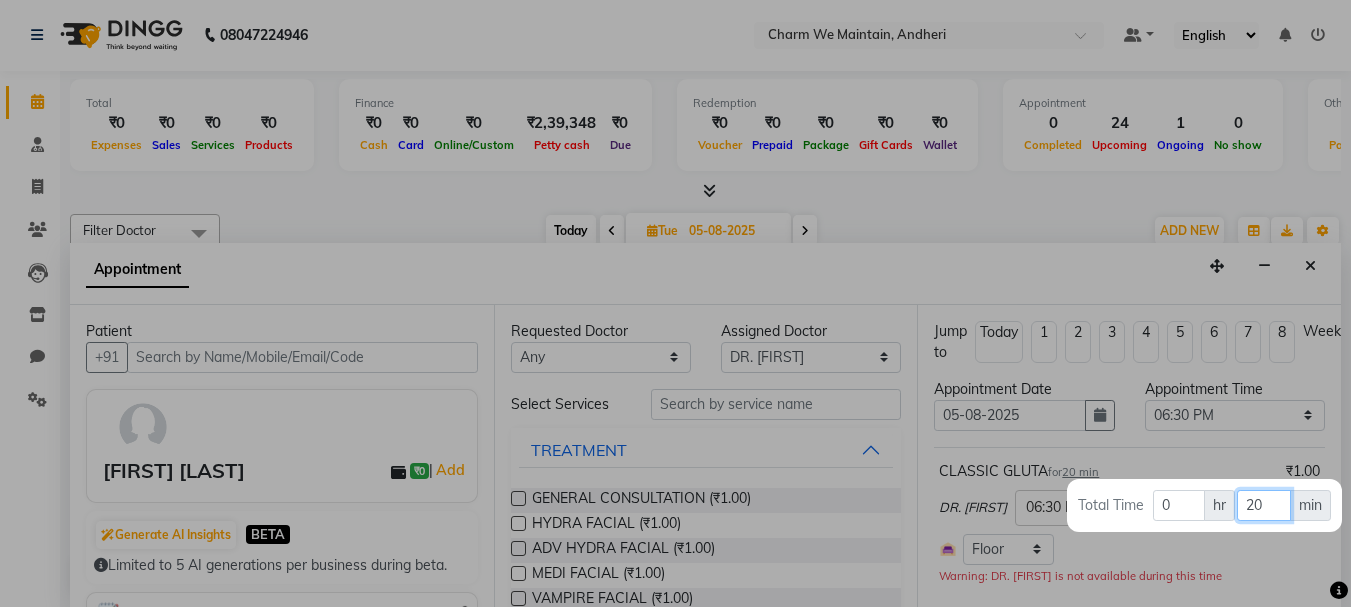 type on "20" 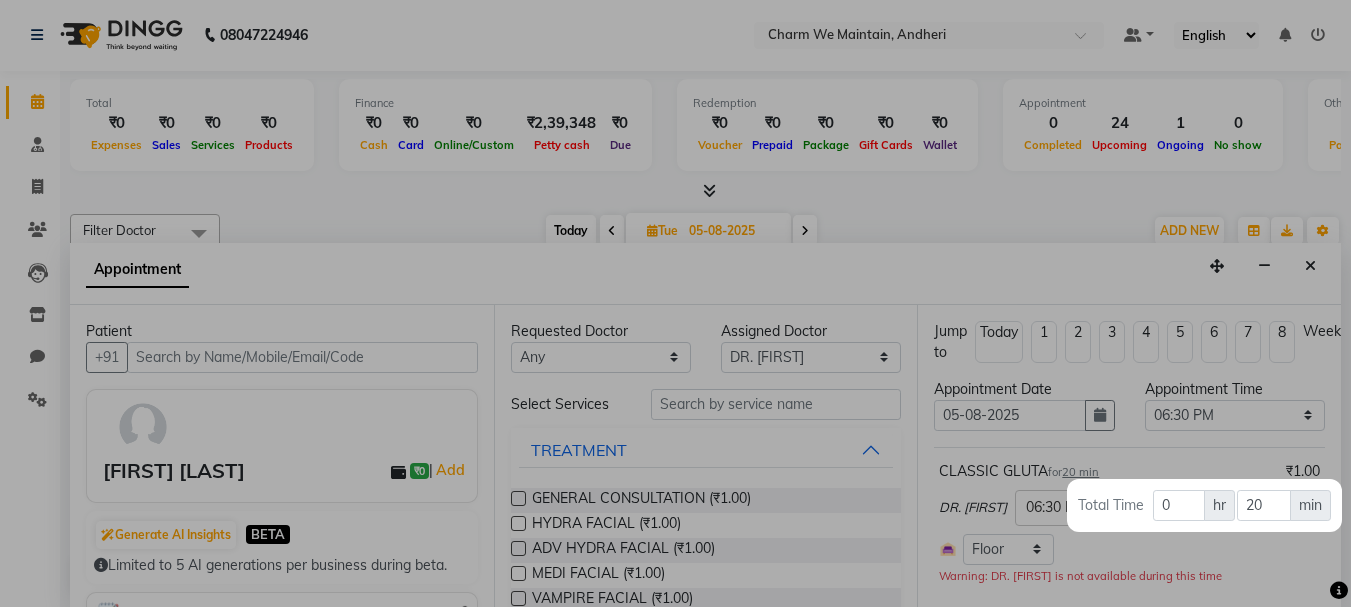 click at bounding box center (675, 303) 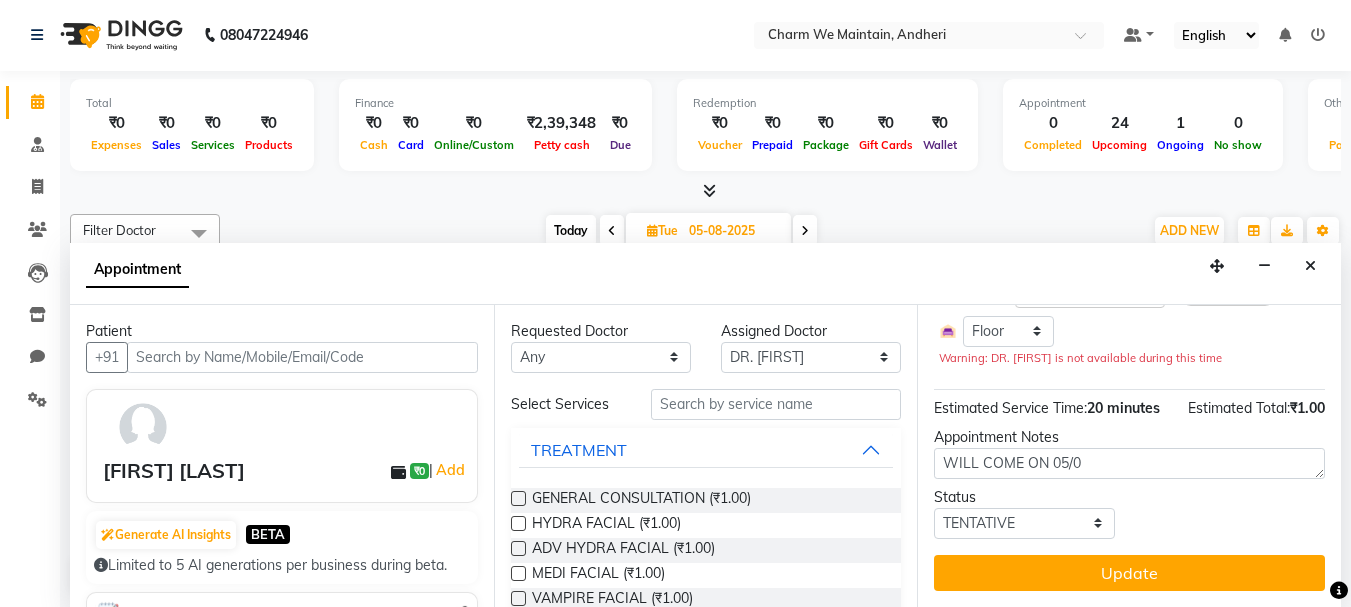 scroll, scrollTop: 257, scrollLeft: 0, axis: vertical 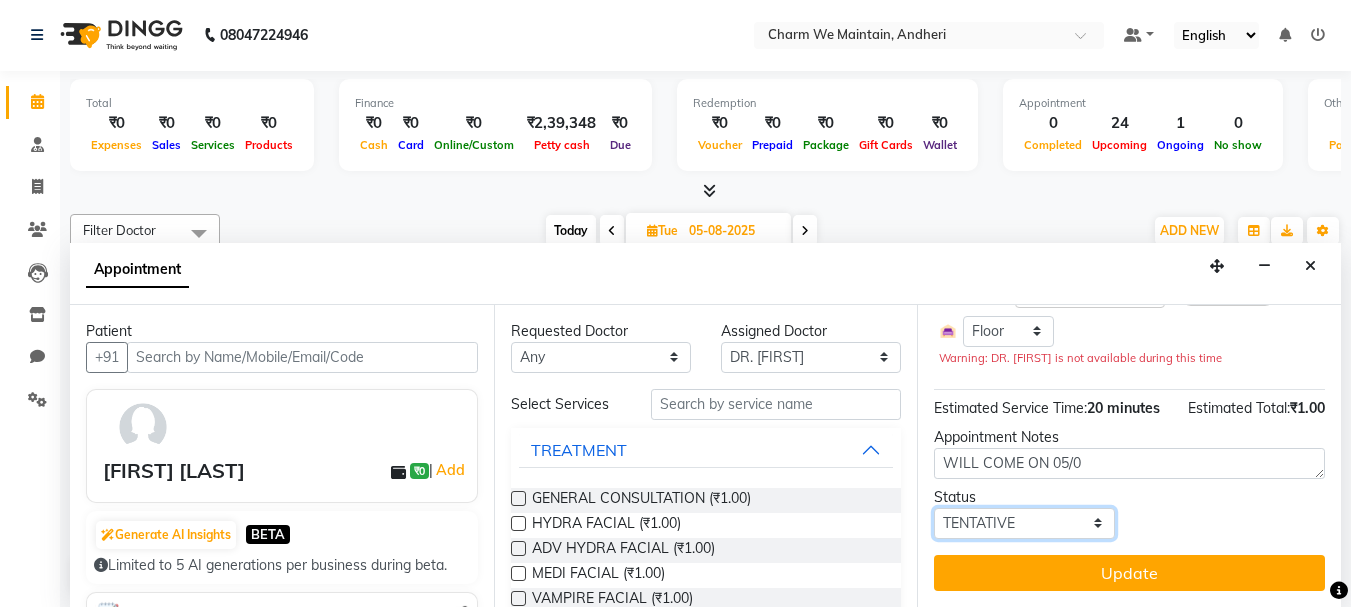 drag, startPoint x: 1071, startPoint y: 508, endPoint x: 1043, endPoint y: 512, distance: 28.284271 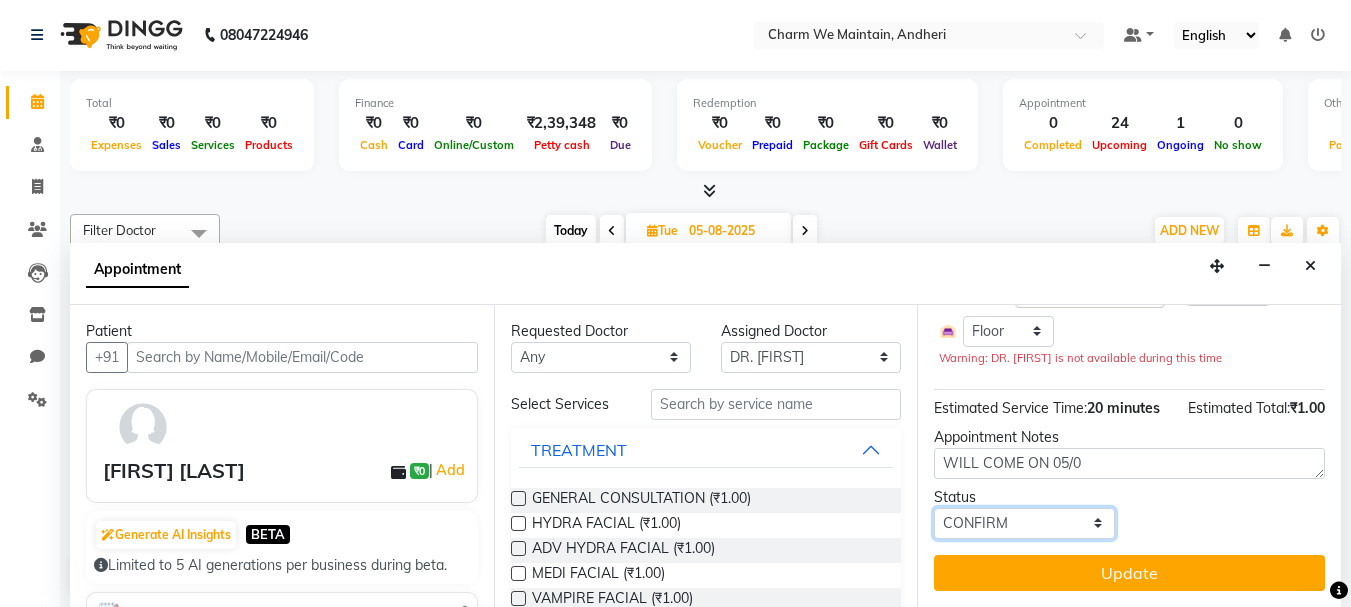 click on "Select TENTATIVE CONFIRM UPCOMING" at bounding box center (1024, 523) 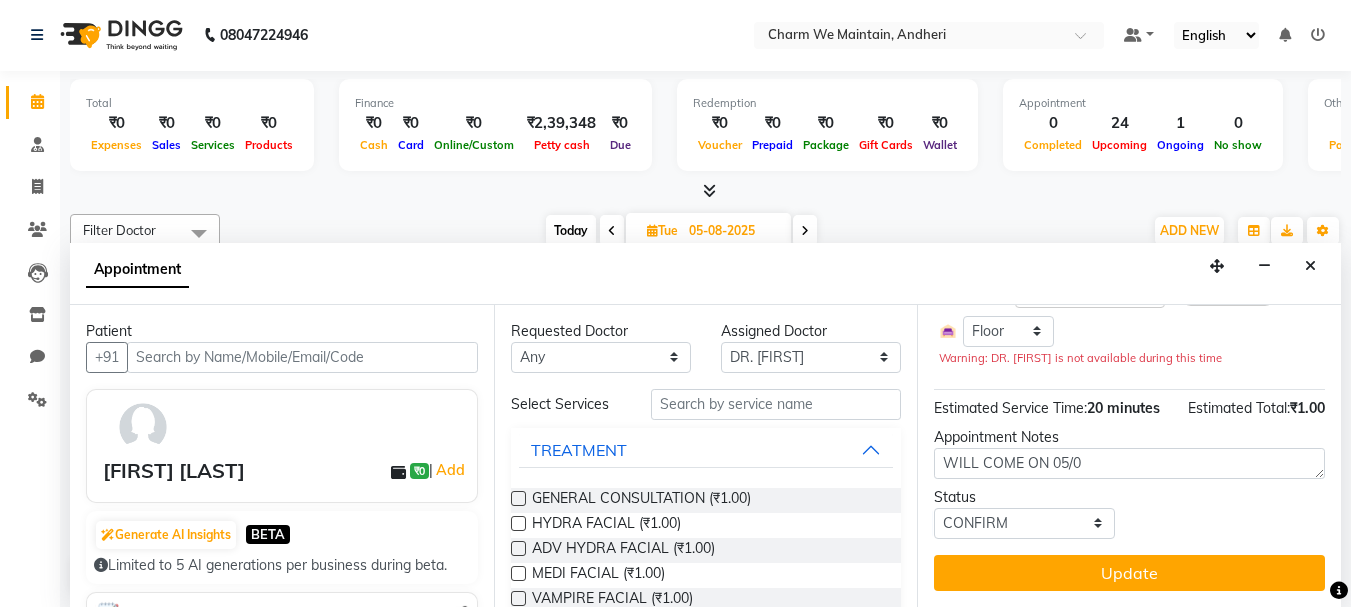 click on "Update" at bounding box center [1129, 573] 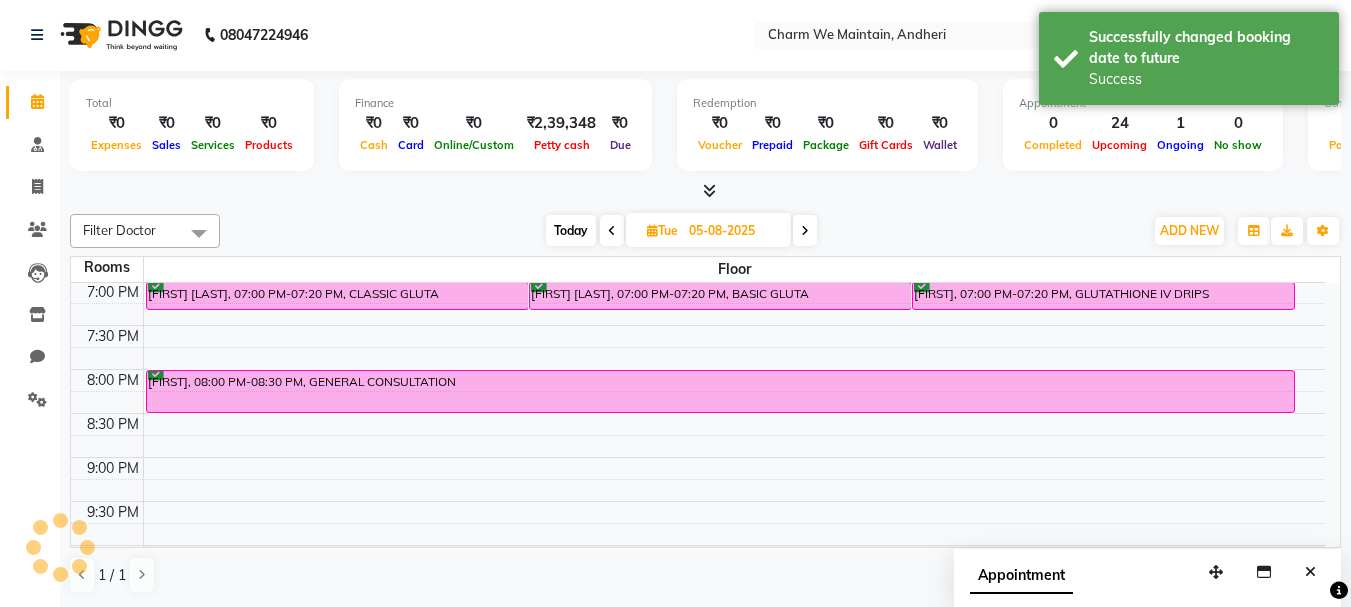 scroll, scrollTop: 0, scrollLeft: 0, axis: both 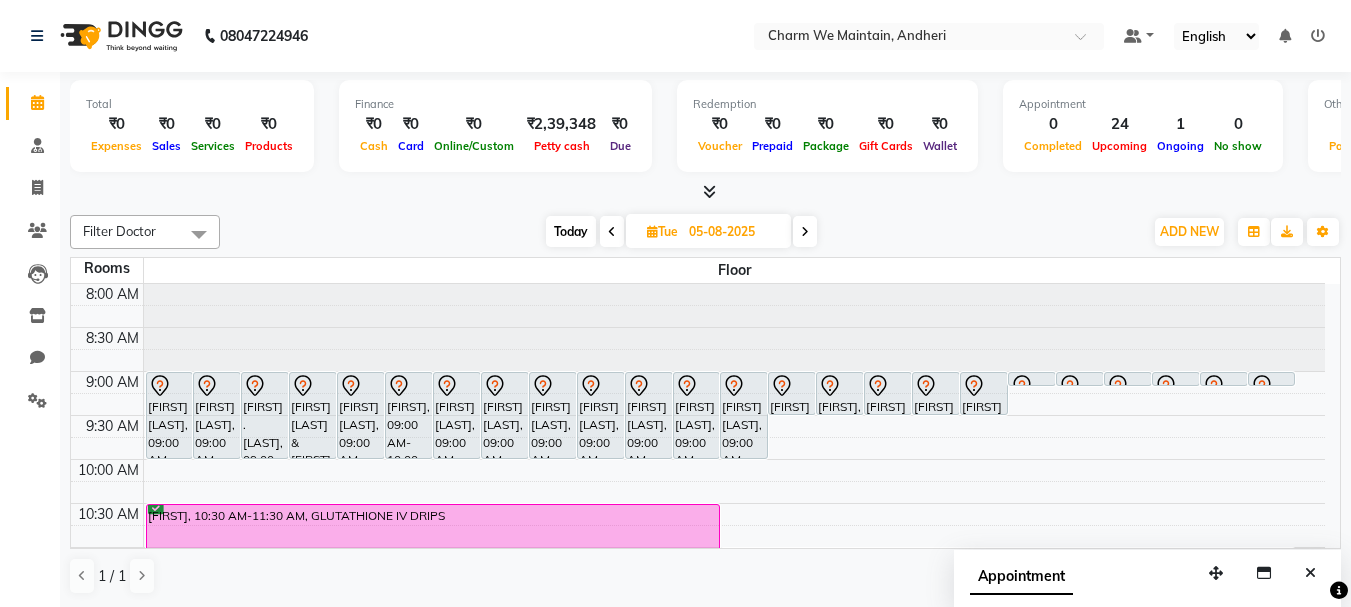 click on "Today" at bounding box center [571, 231] 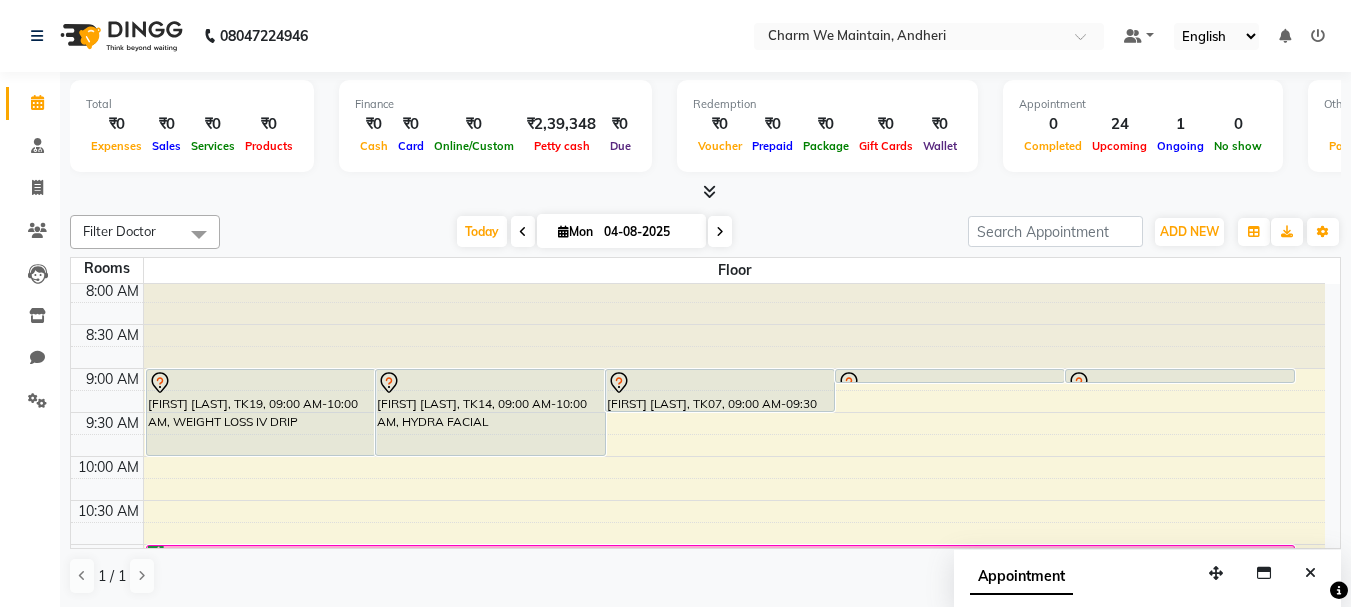 scroll, scrollTop: 0, scrollLeft: 0, axis: both 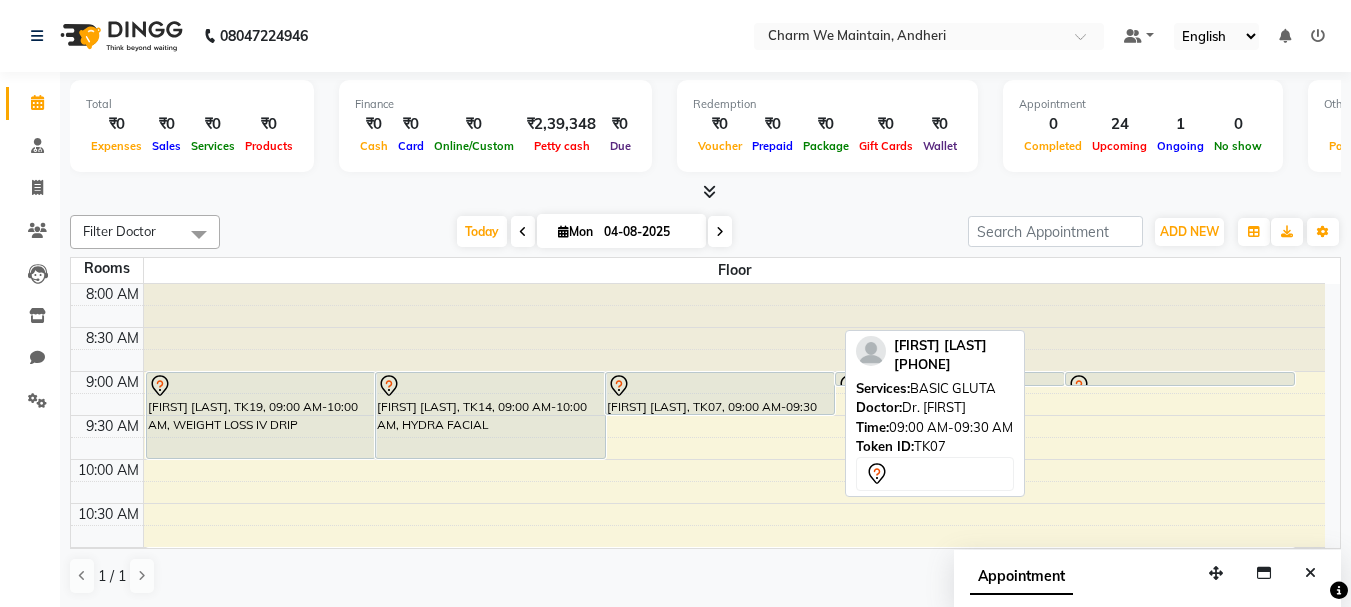 click on "SUMANDUTTA, TK07, [TIME]-[TIME], BASIC GLUTA" at bounding box center (720, 393) 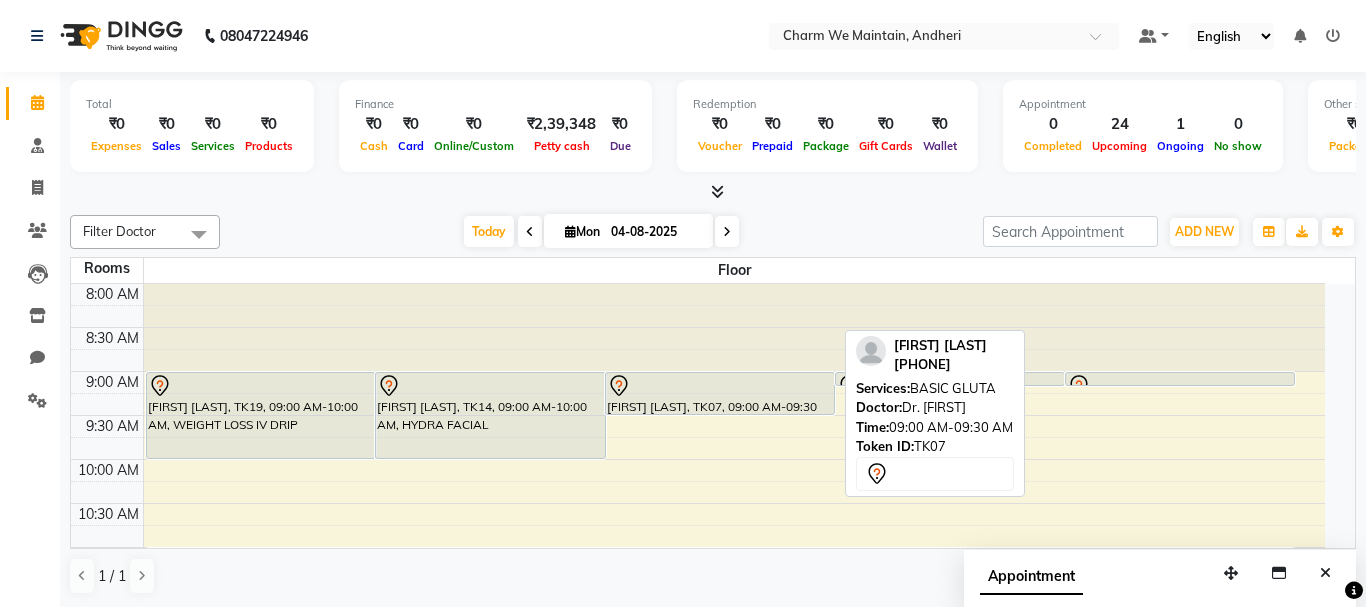 select on "7" 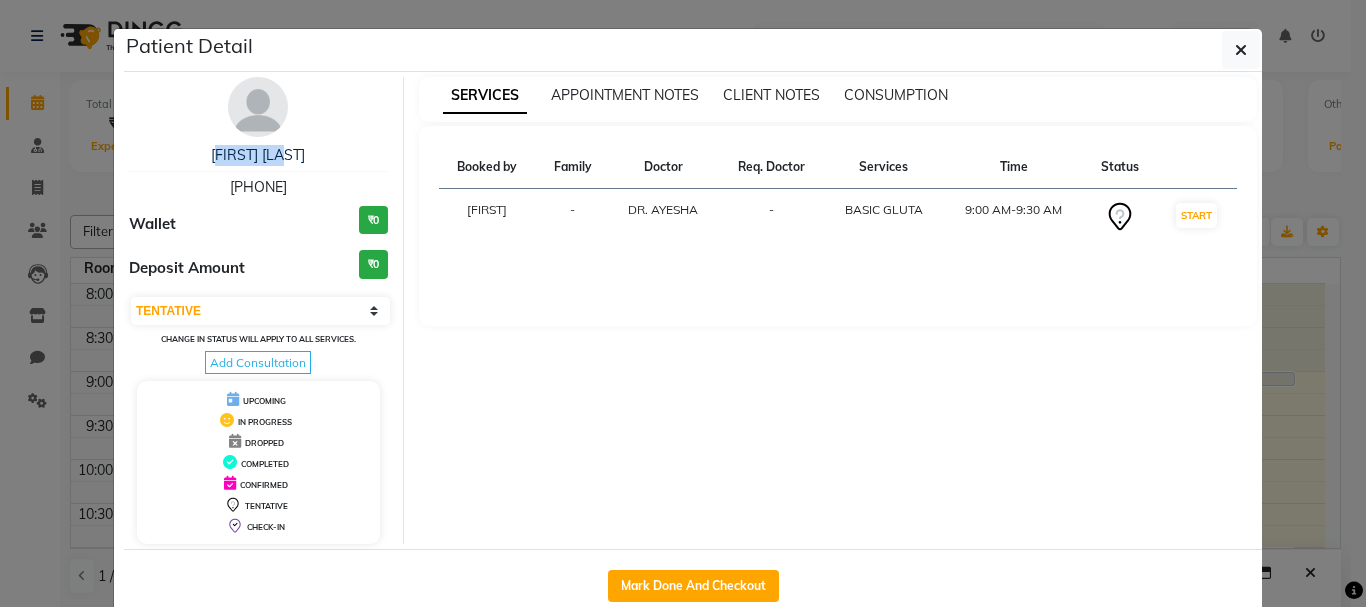 drag, startPoint x: 307, startPoint y: 160, endPoint x: 198, endPoint y: 155, distance: 109.11462 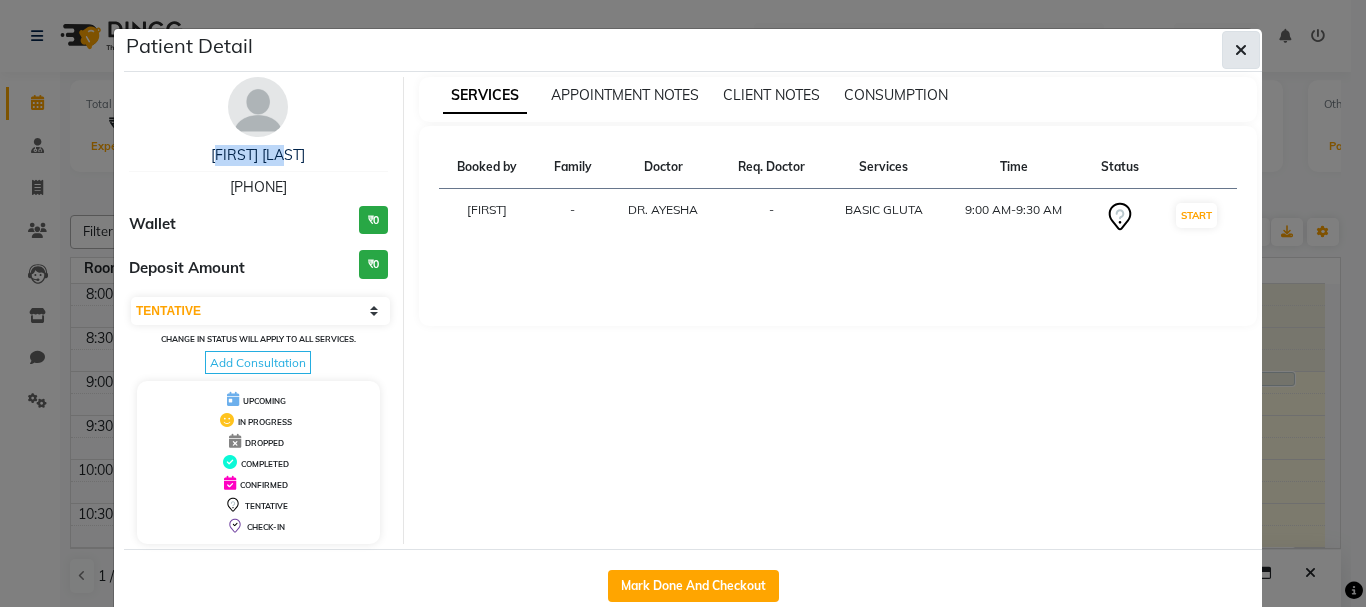 click 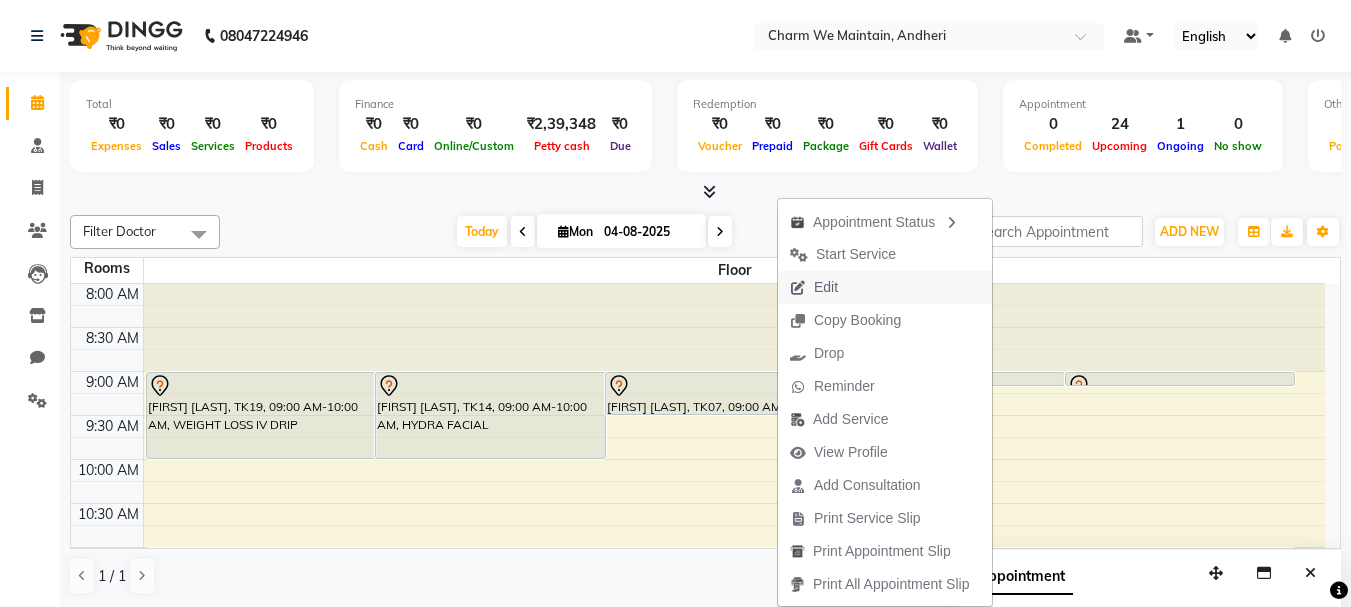 click on "Edit" at bounding box center [885, 287] 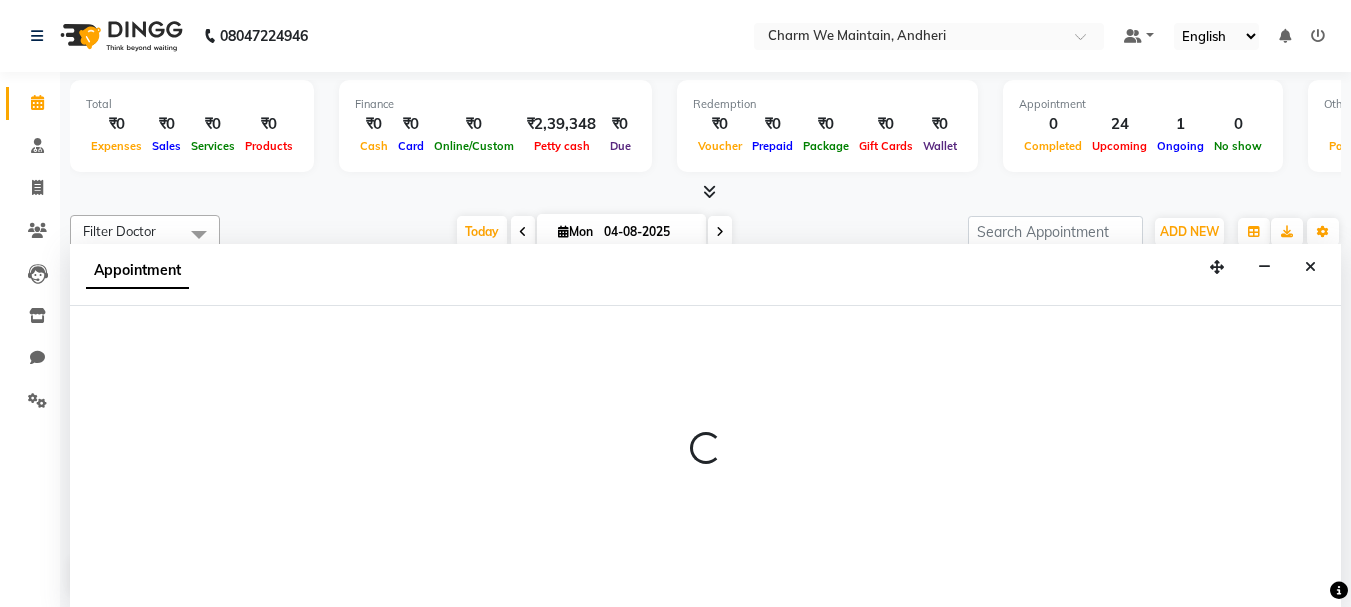 select on "tentative" 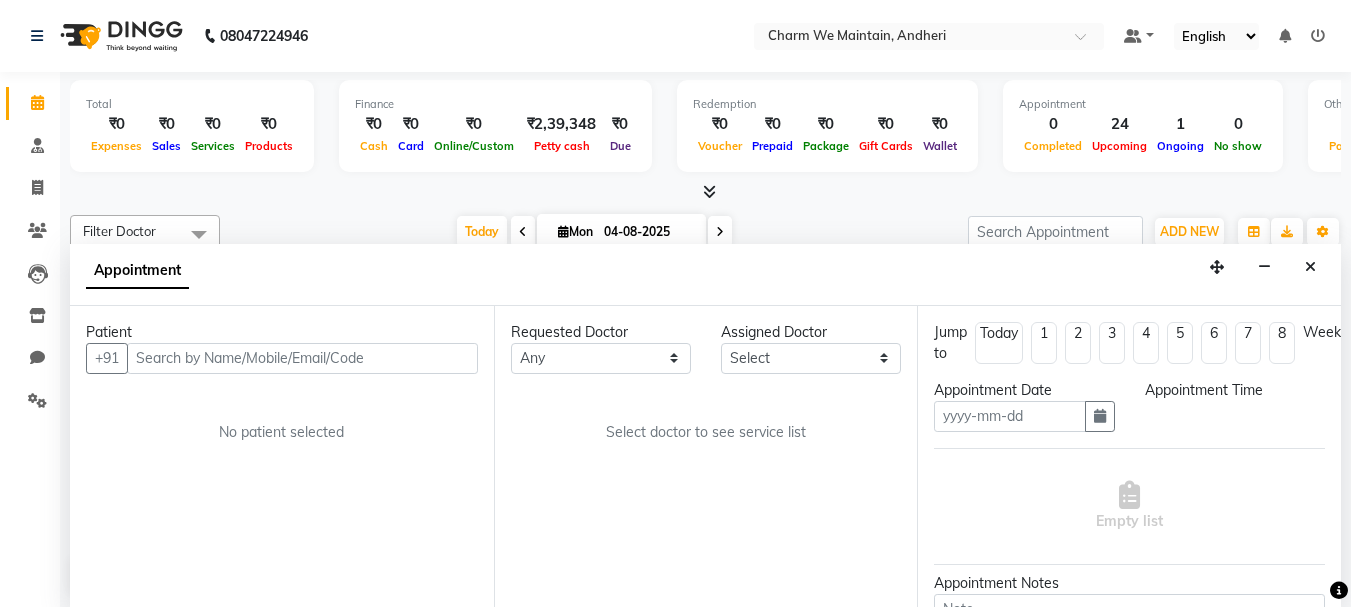 scroll, scrollTop: 1, scrollLeft: 0, axis: vertical 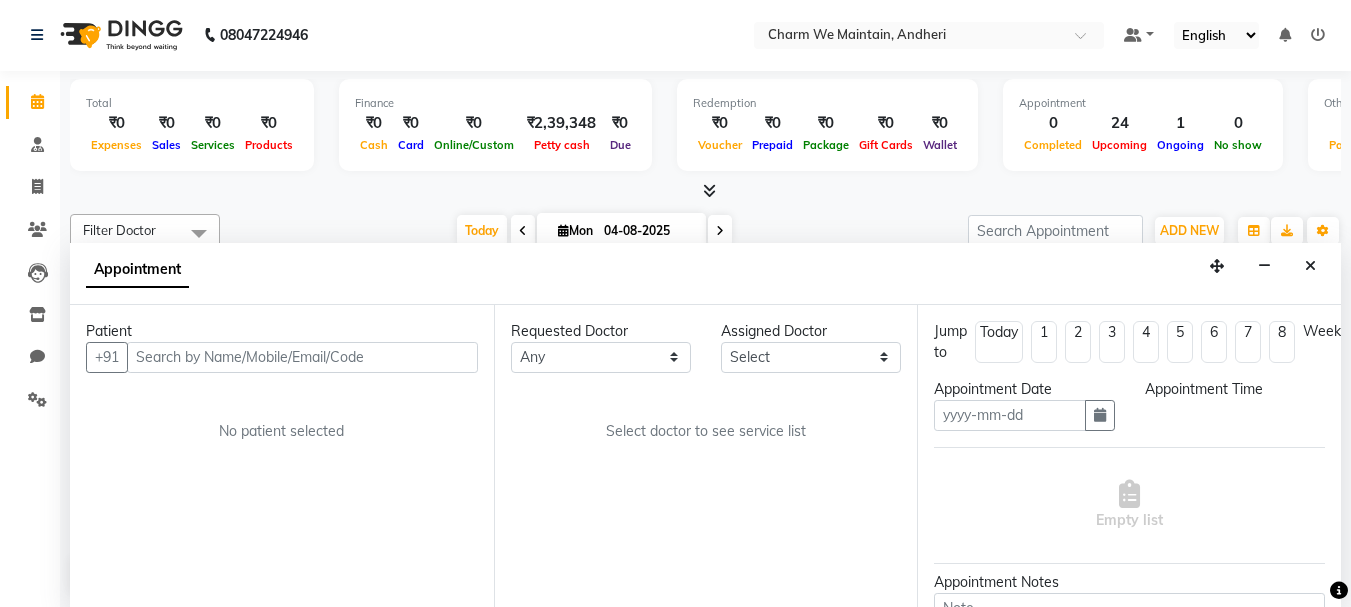type on "04-08-2025" 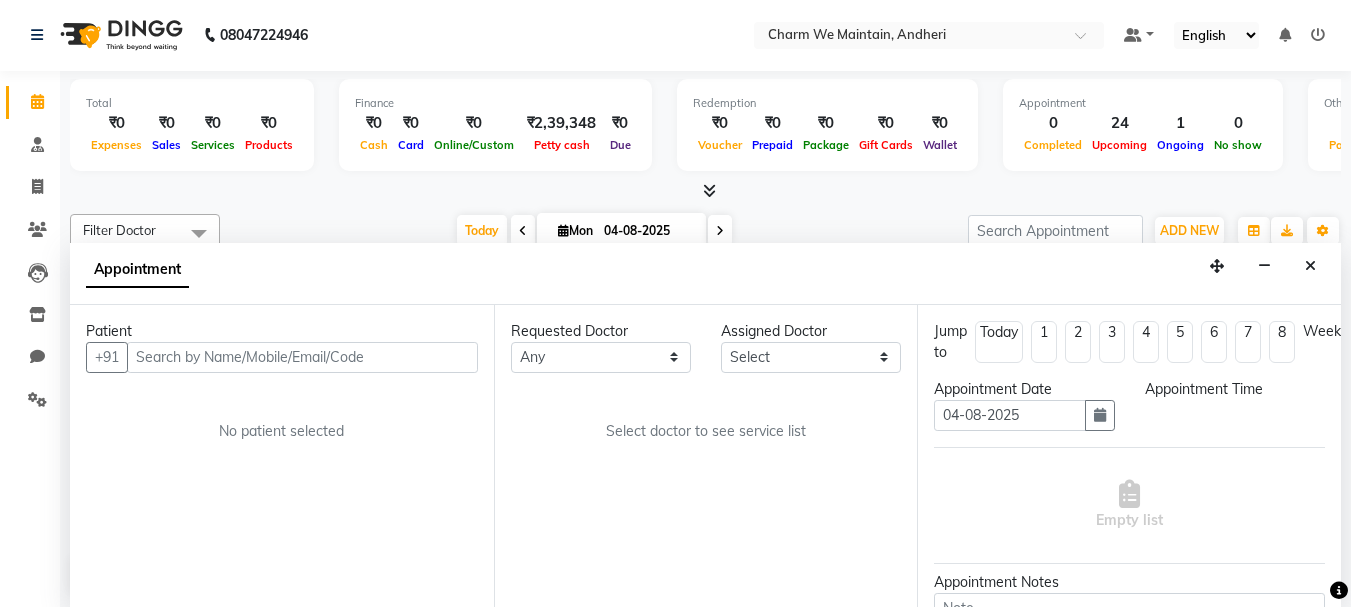 select on "86210" 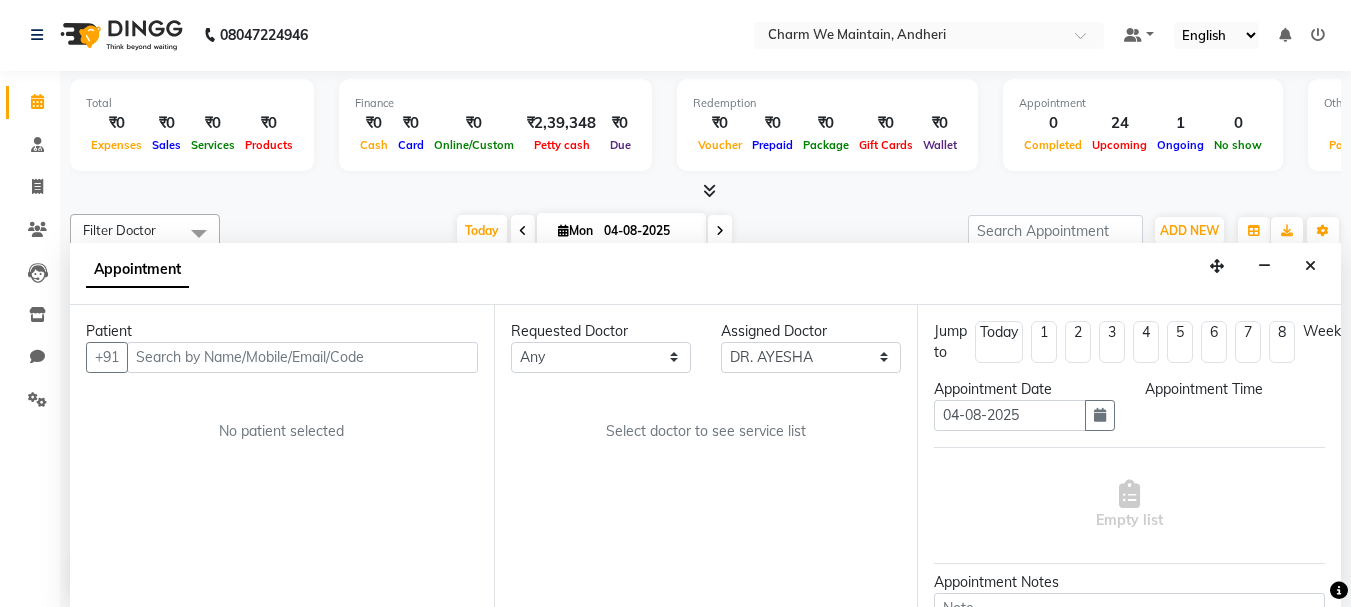 select on "540" 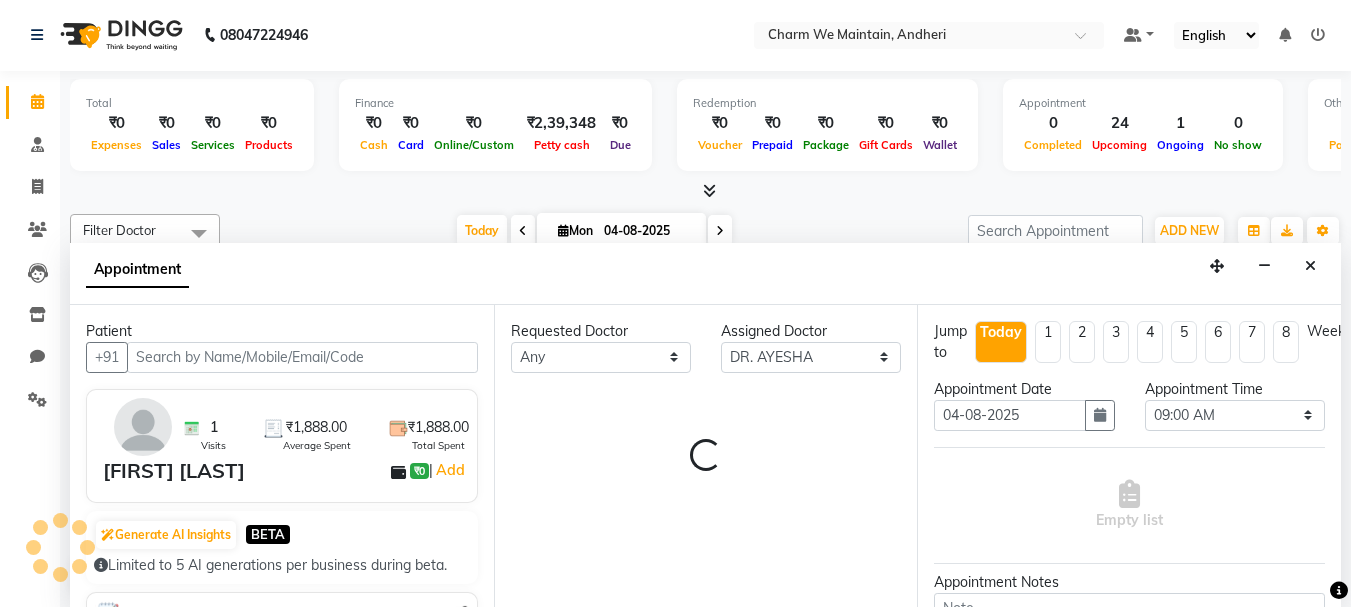 scroll, scrollTop: 969, scrollLeft: 0, axis: vertical 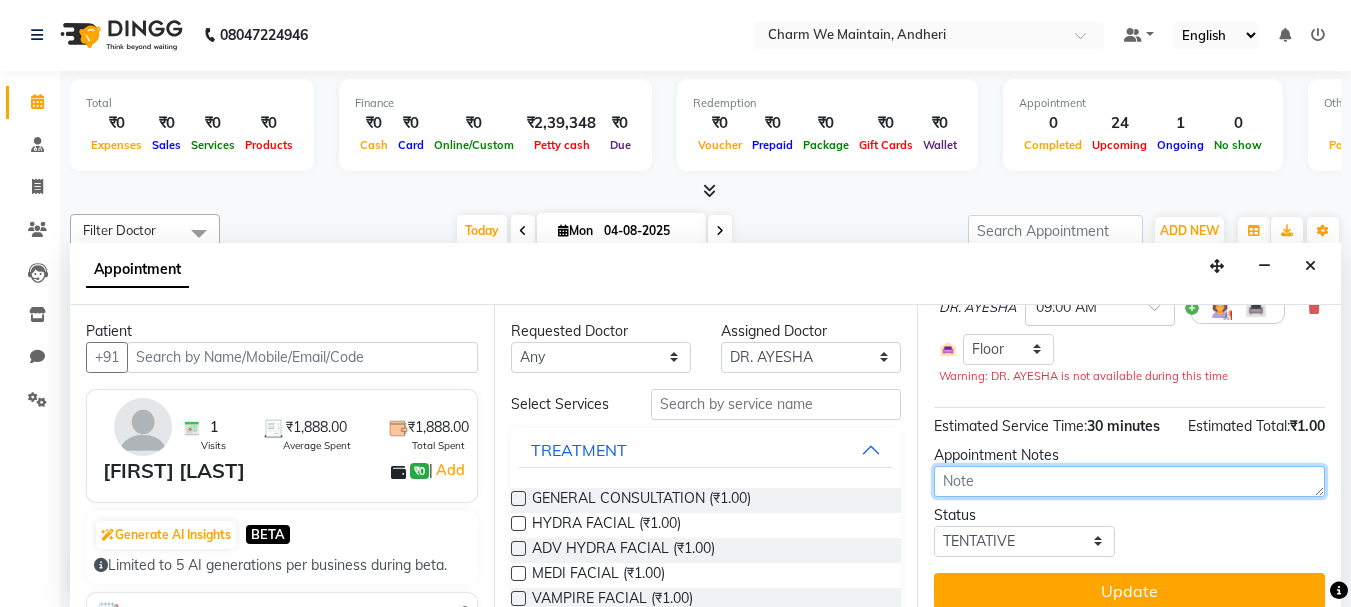 click at bounding box center [1129, 481] 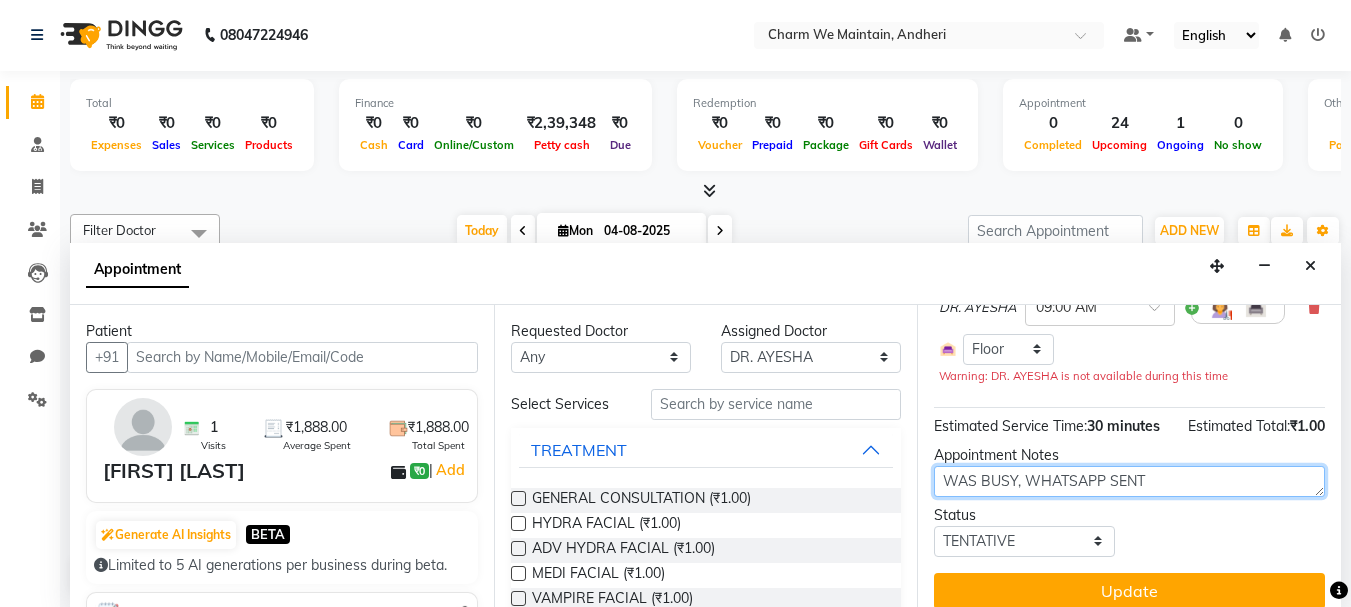 scroll, scrollTop: 254, scrollLeft: 0, axis: vertical 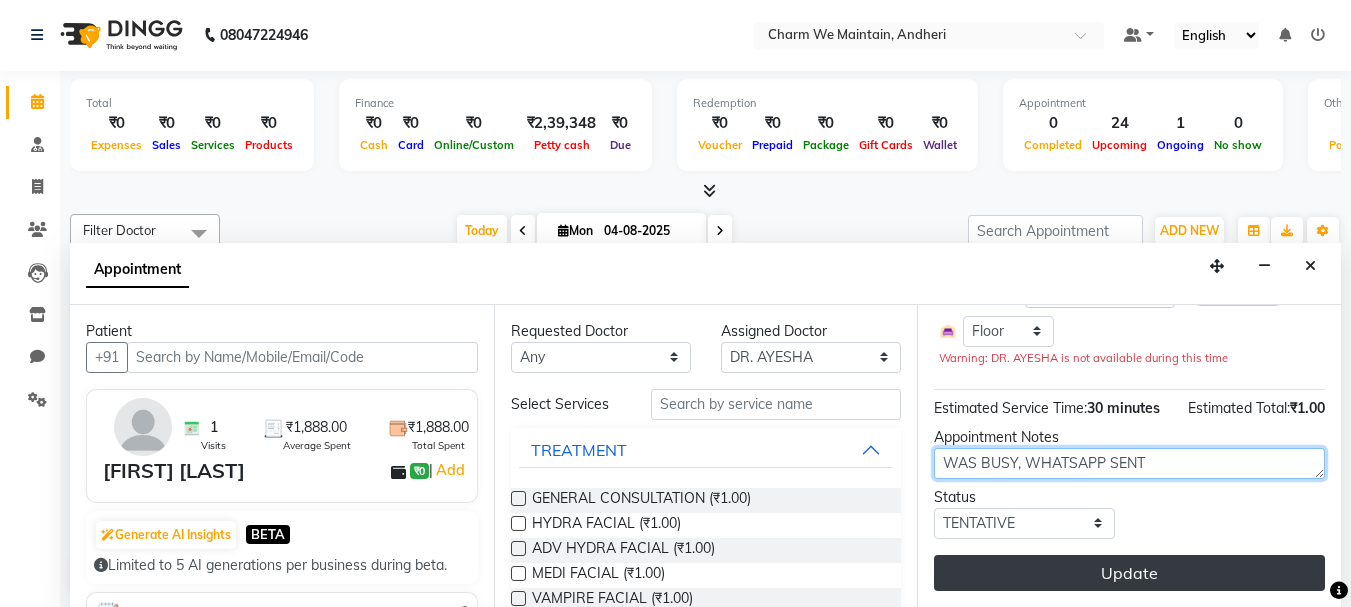 type on "WAS BUSY, WHATSAPP SENT" 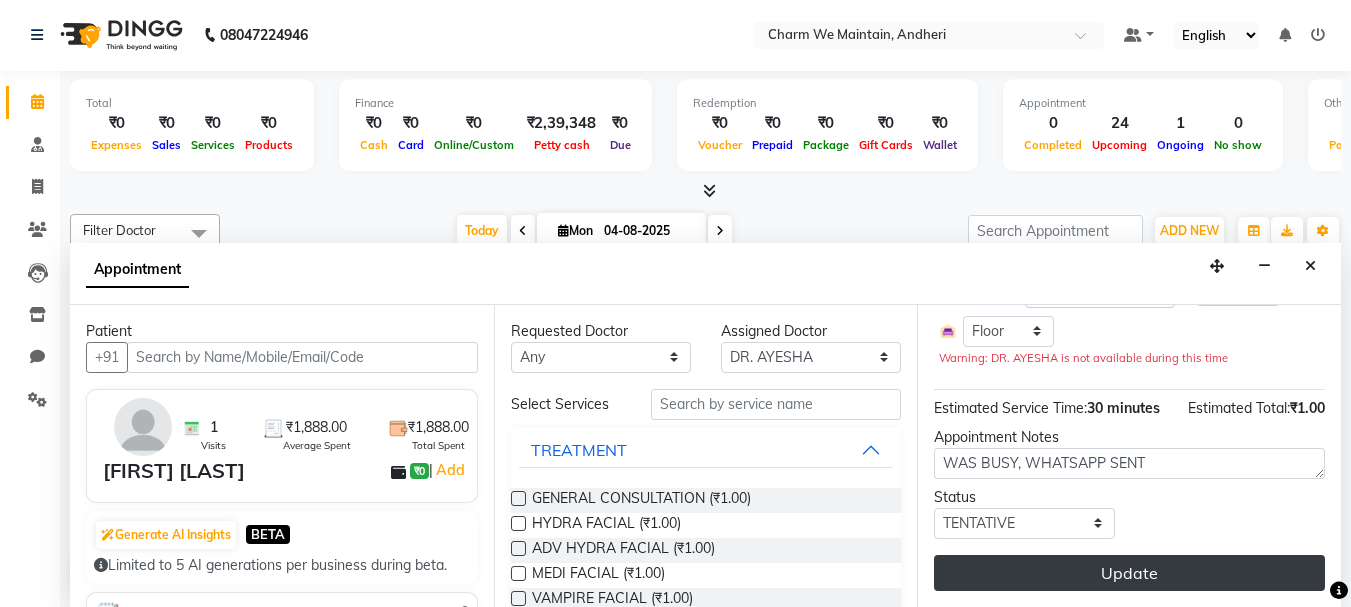 click on "Update" at bounding box center [1129, 573] 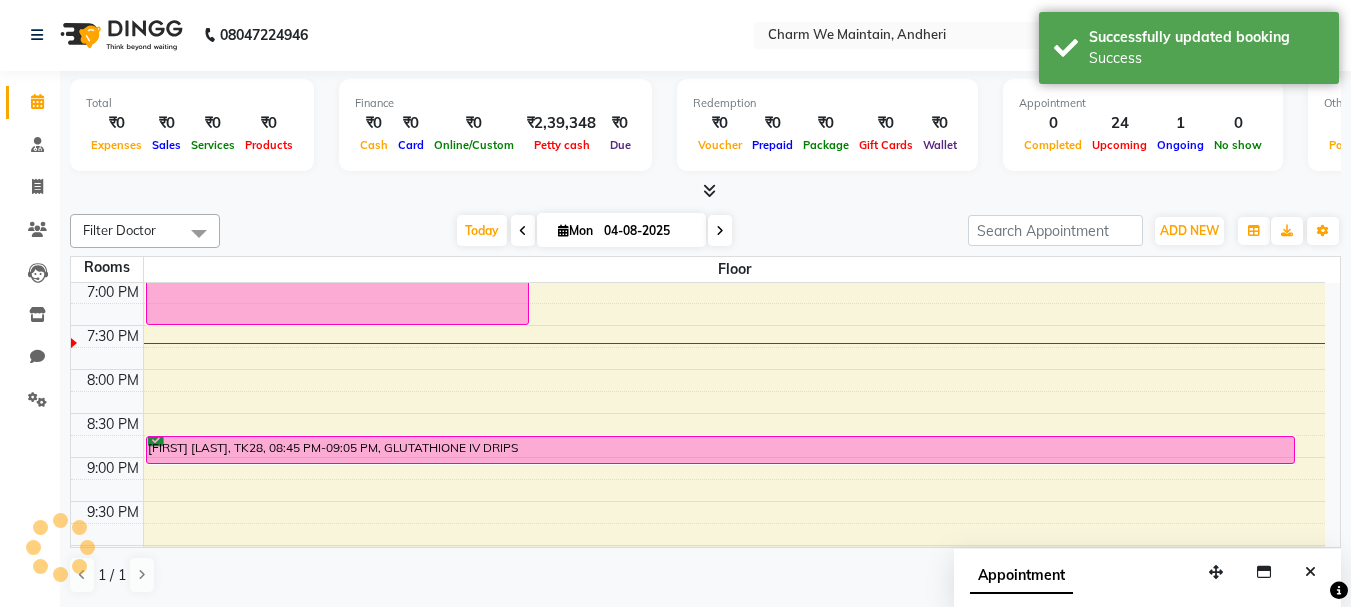 scroll, scrollTop: 0, scrollLeft: 0, axis: both 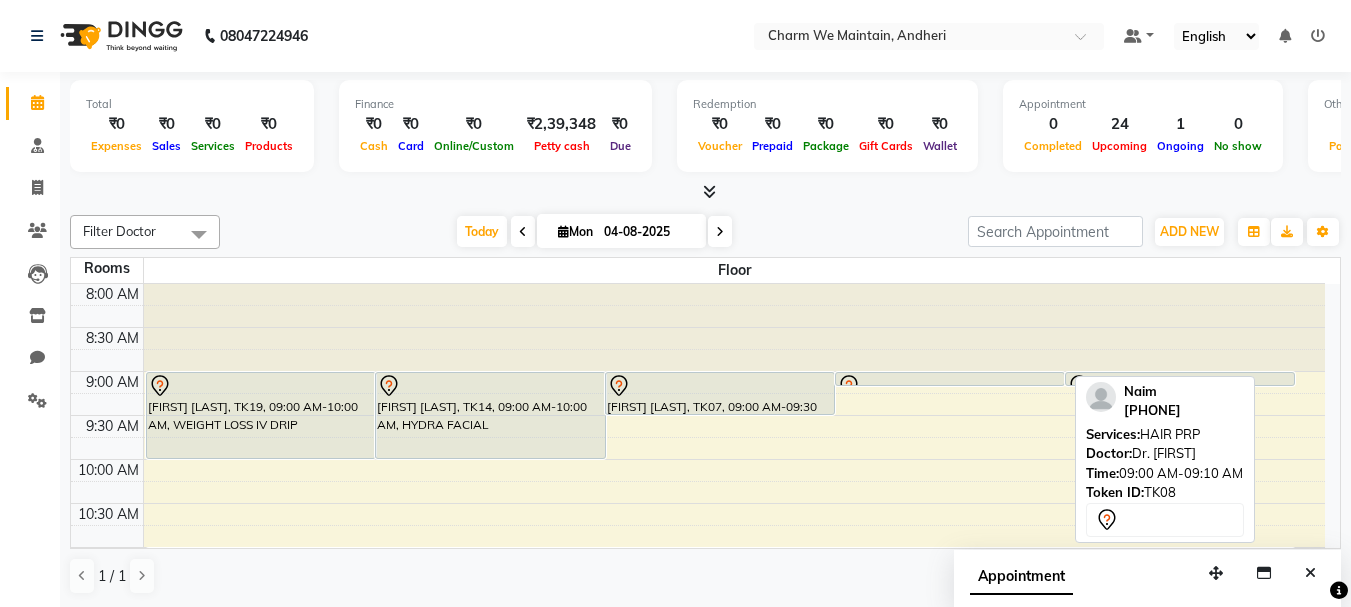 click at bounding box center [950, 386] 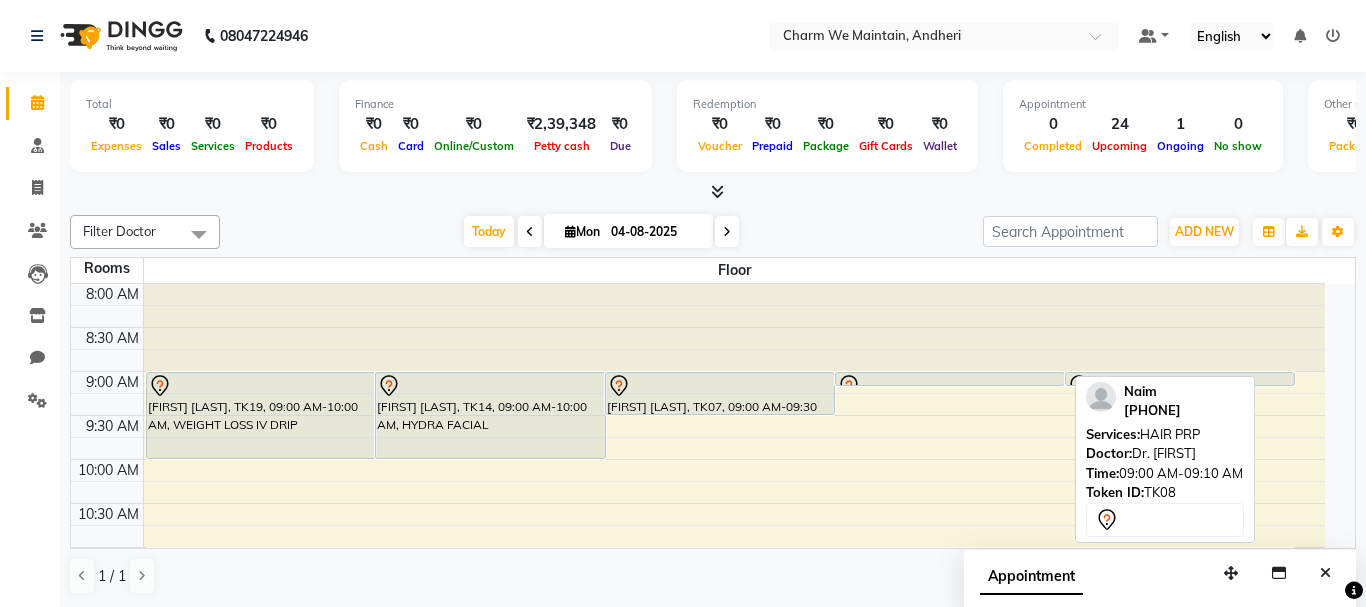 select on "7" 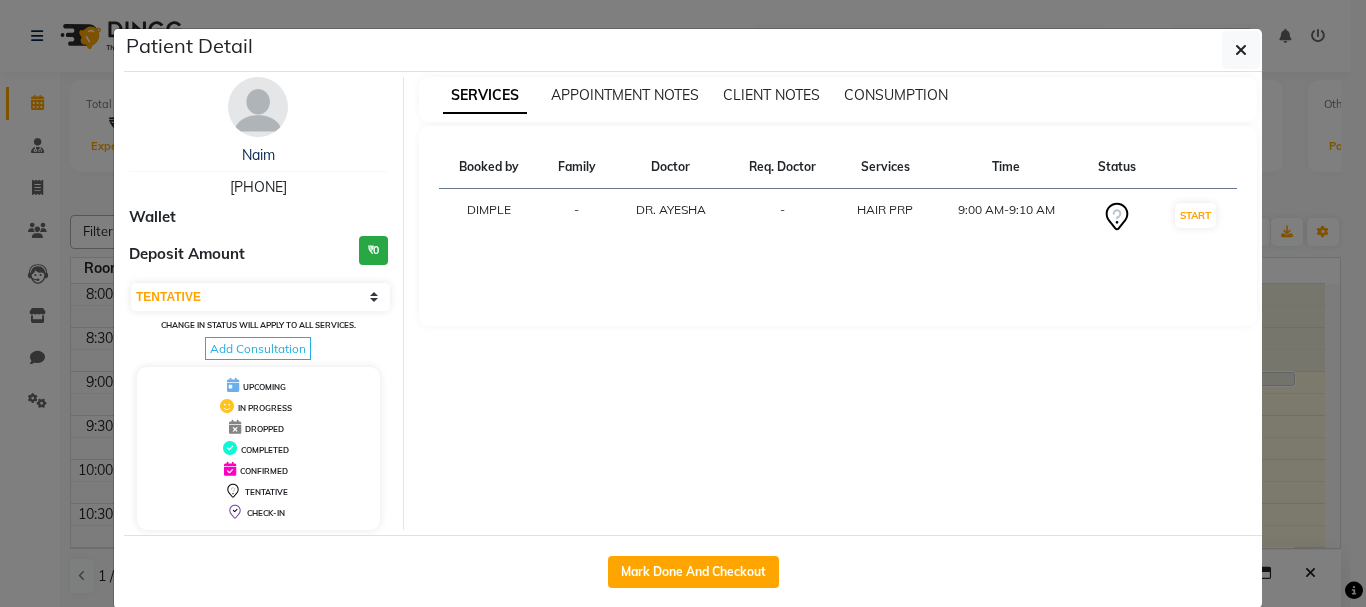 drag, startPoint x: 278, startPoint y: 156, endPoint x: 215, endPoint y: 162, distance: 63.28507 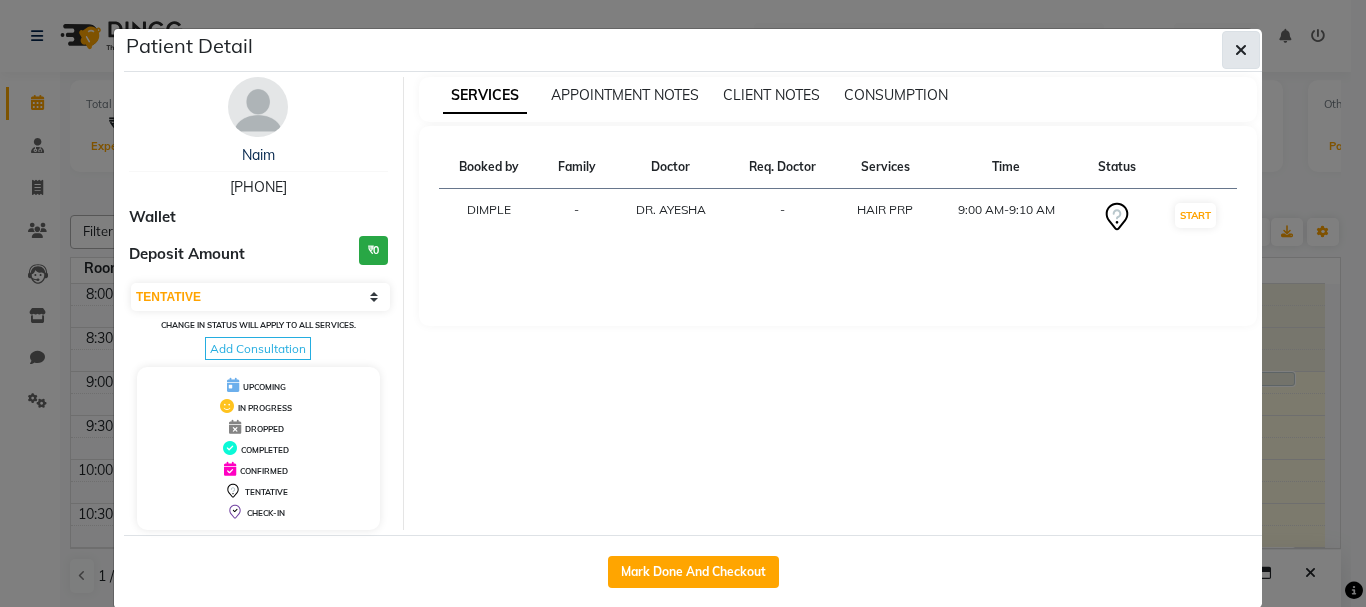 click 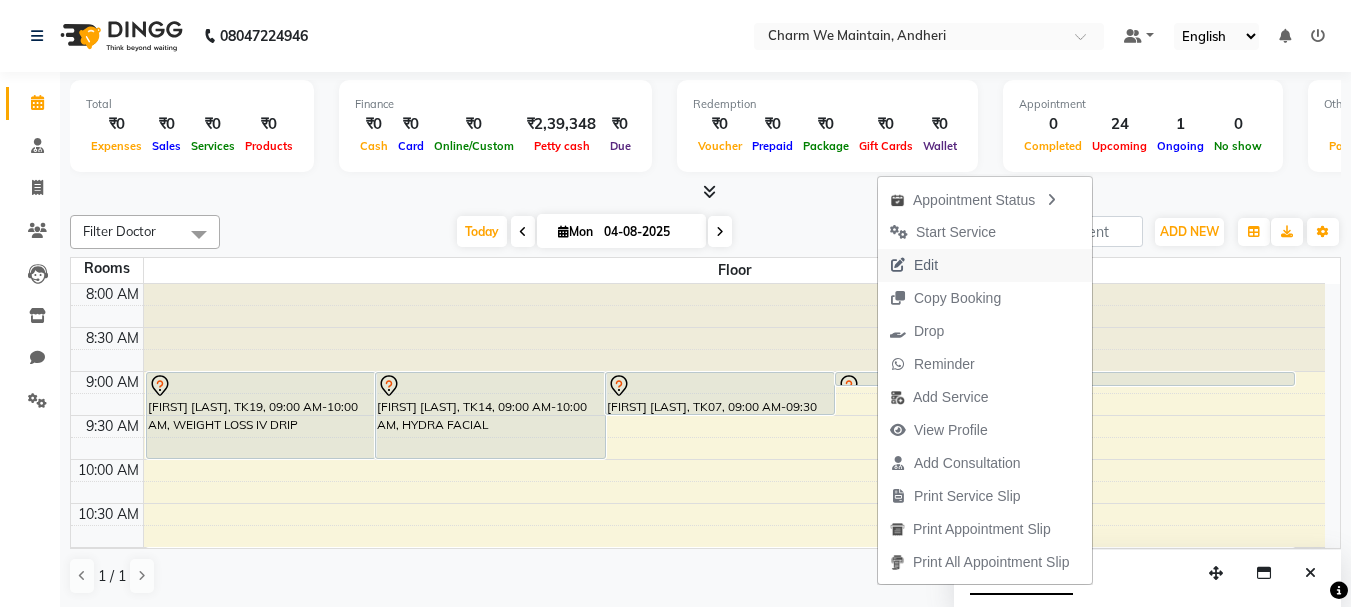 click on "Edit" at bounding box center (985, 265) 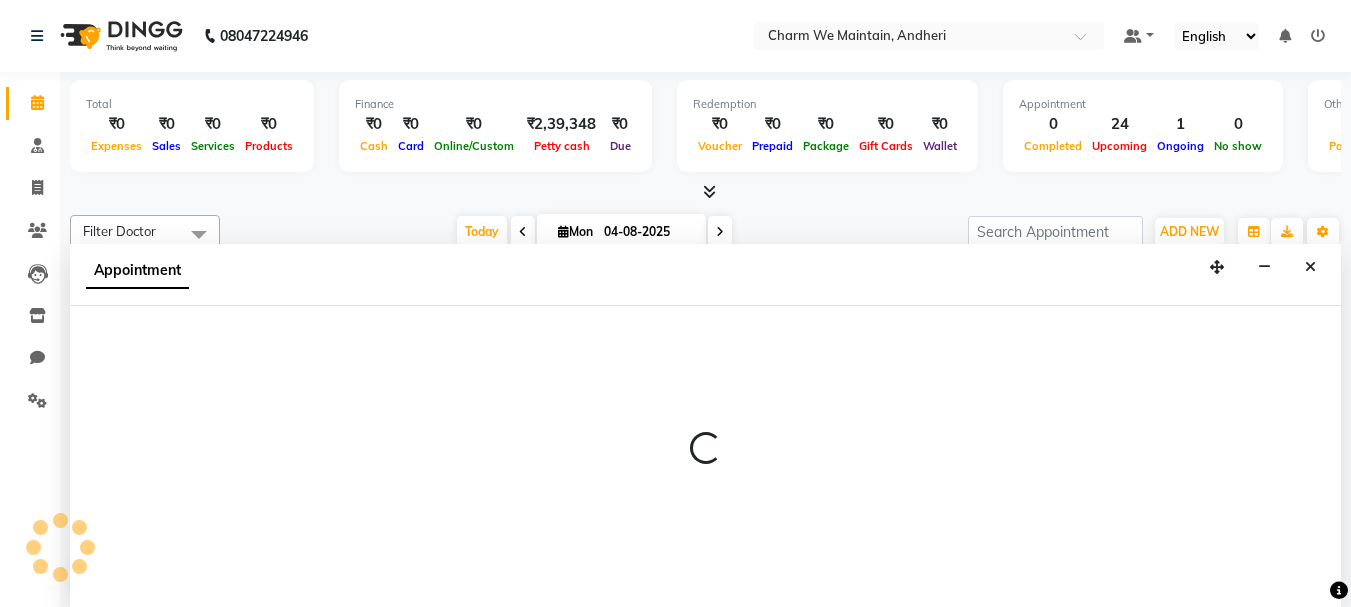 scroll, scrollTop: 1, scrollLeft: 0, axis: vertical 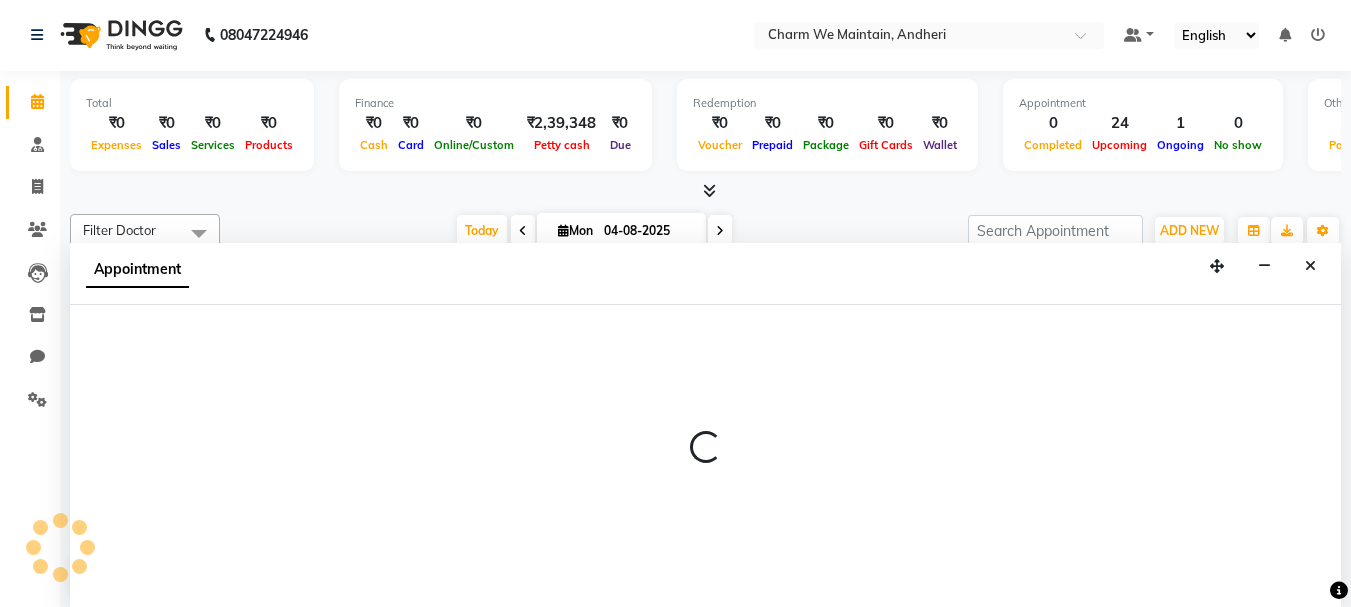 select on "tentative" 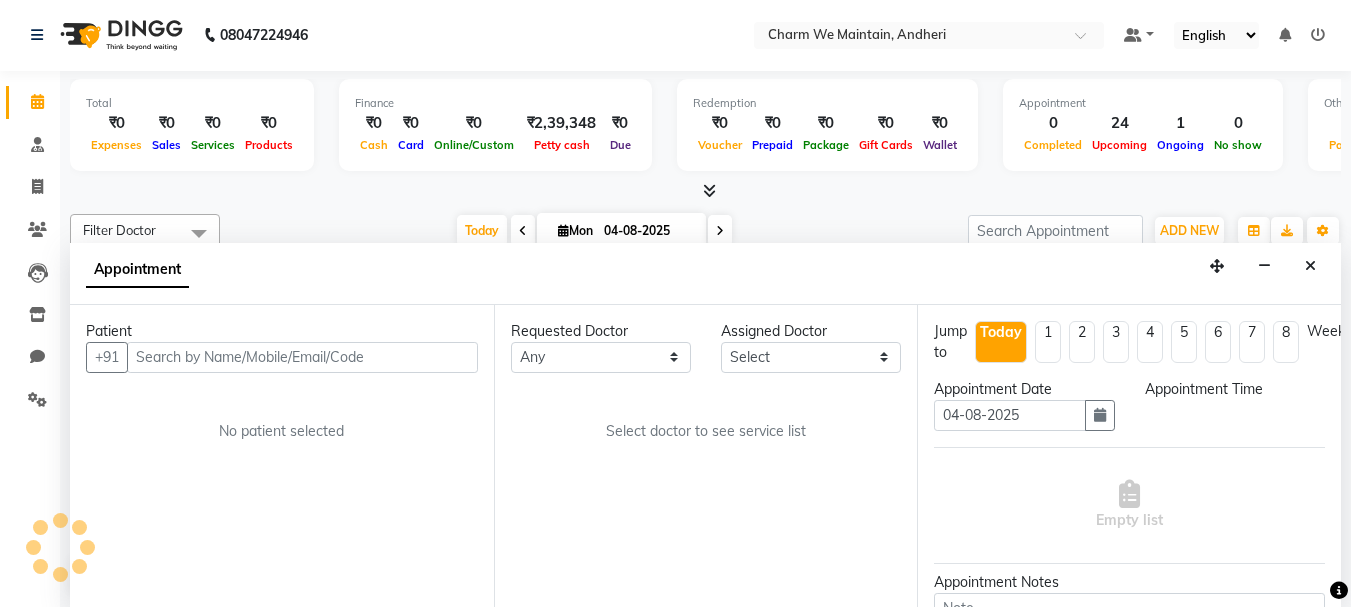 select on "86210" 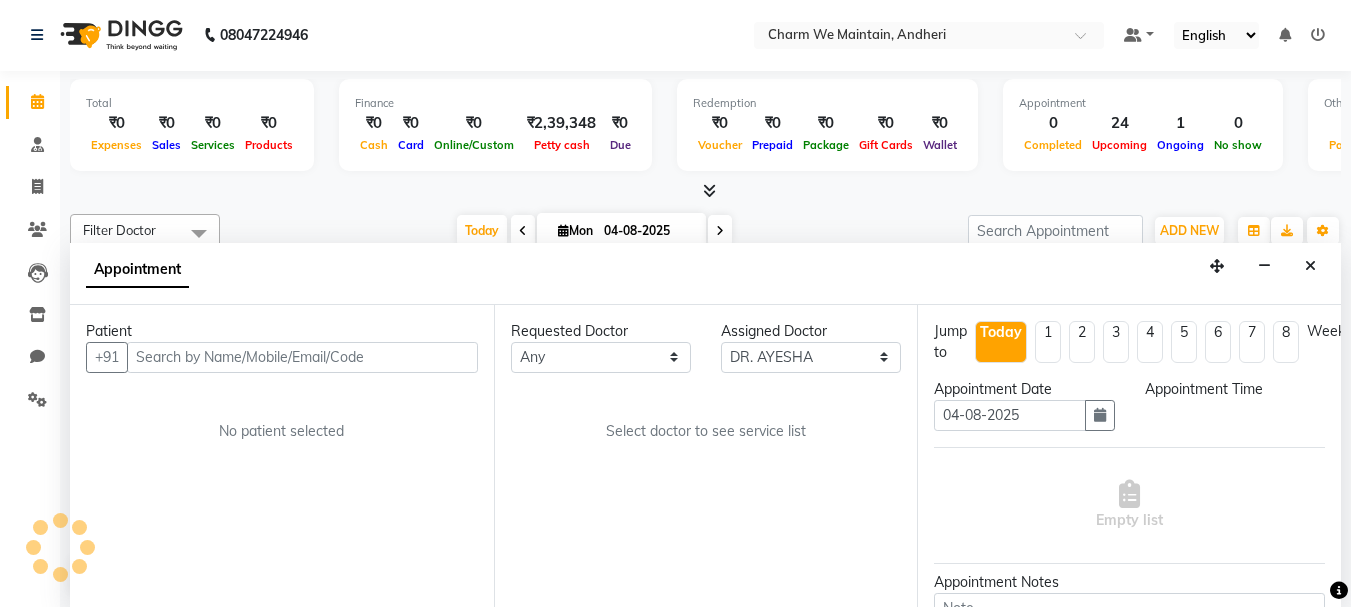 select on "540" 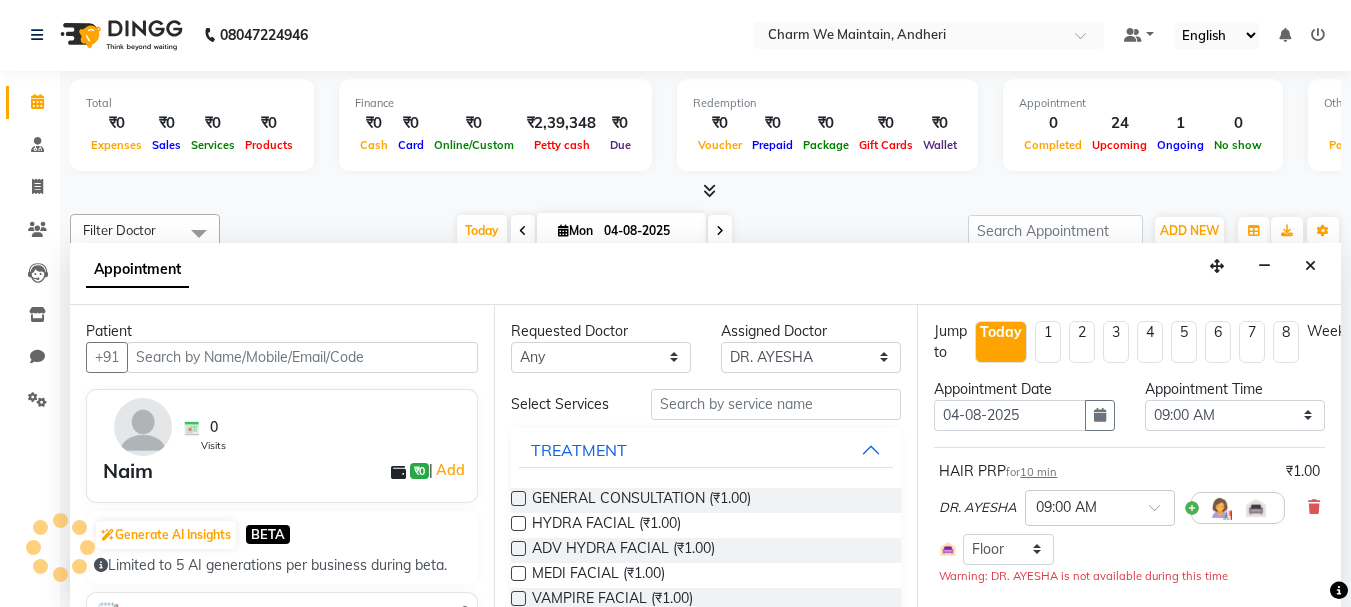 scroll, scrollTop: 969, scrollLeft: 0, axis: vertical 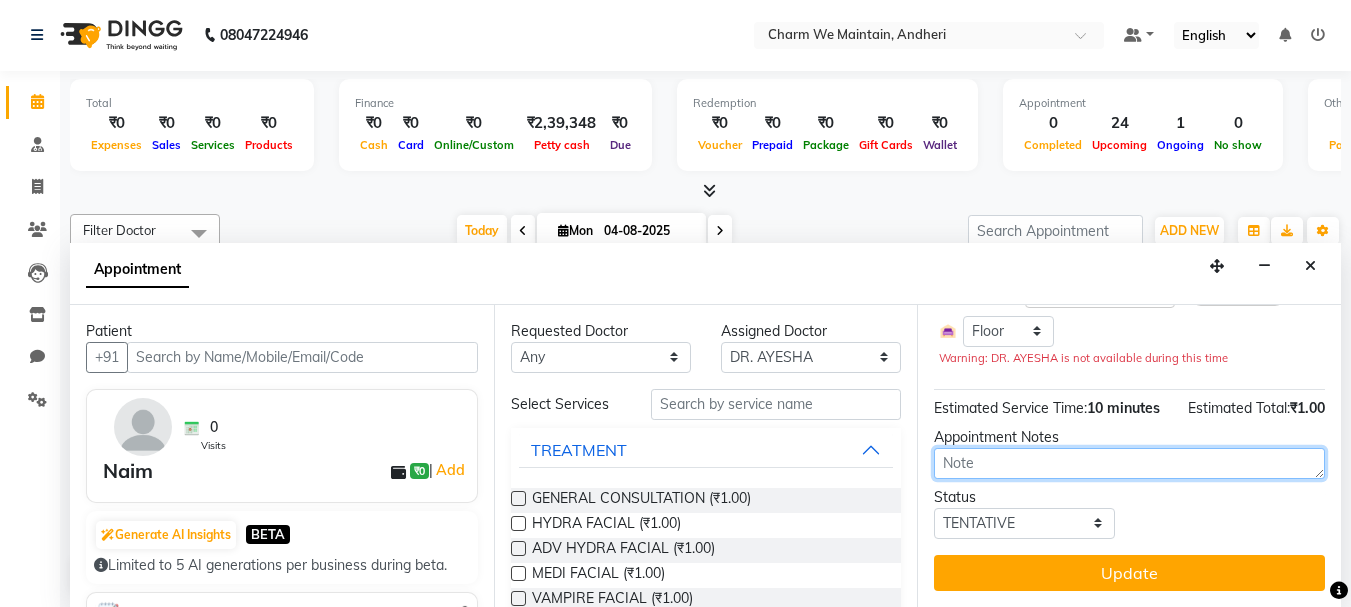 click at bounding box center [1129, 463] 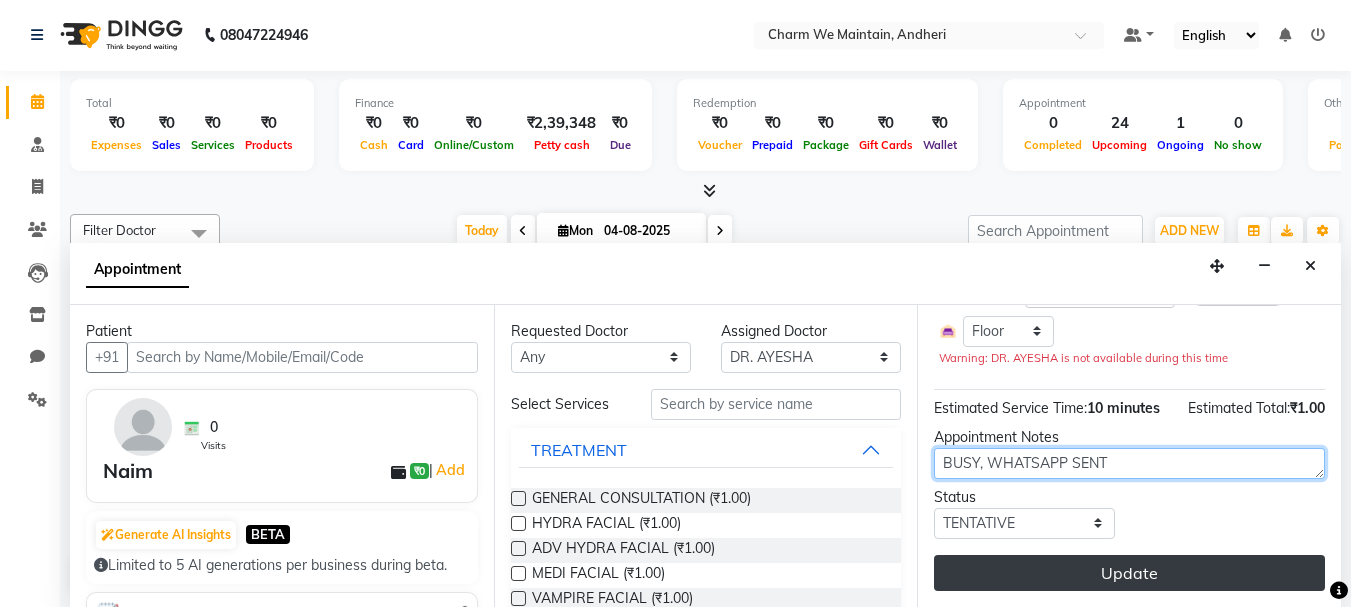 type on "BUSY, WHATSAPP SENT" 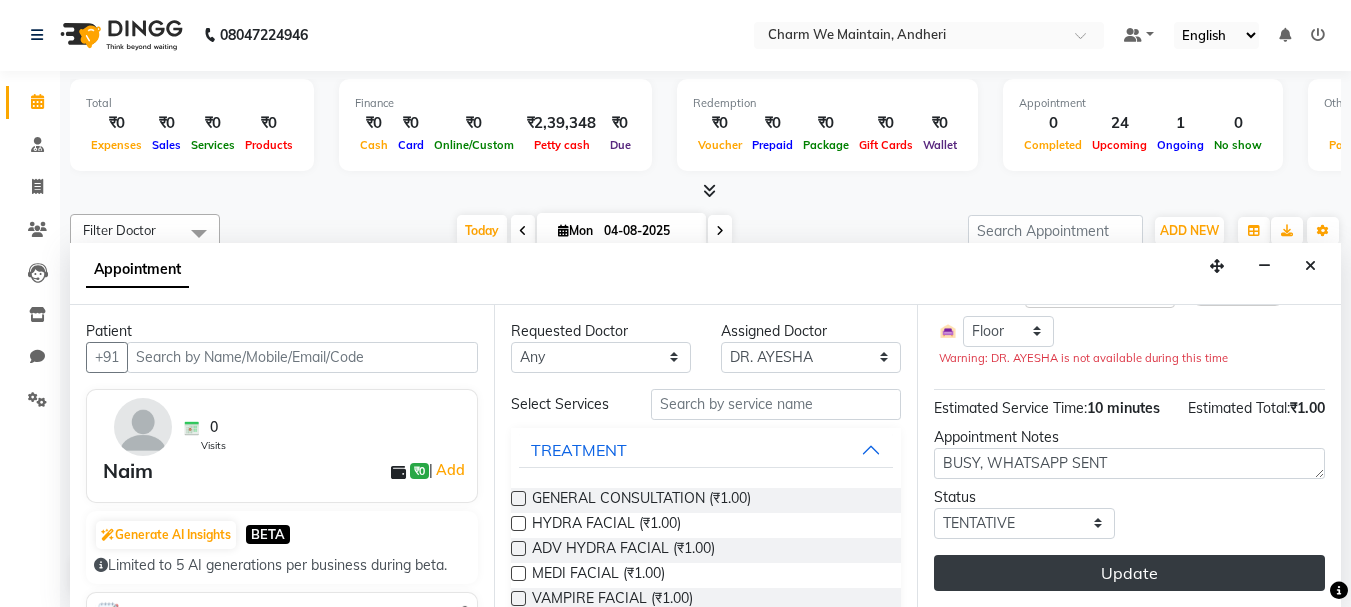 click on "Update" at bounding box center [1129, 573] 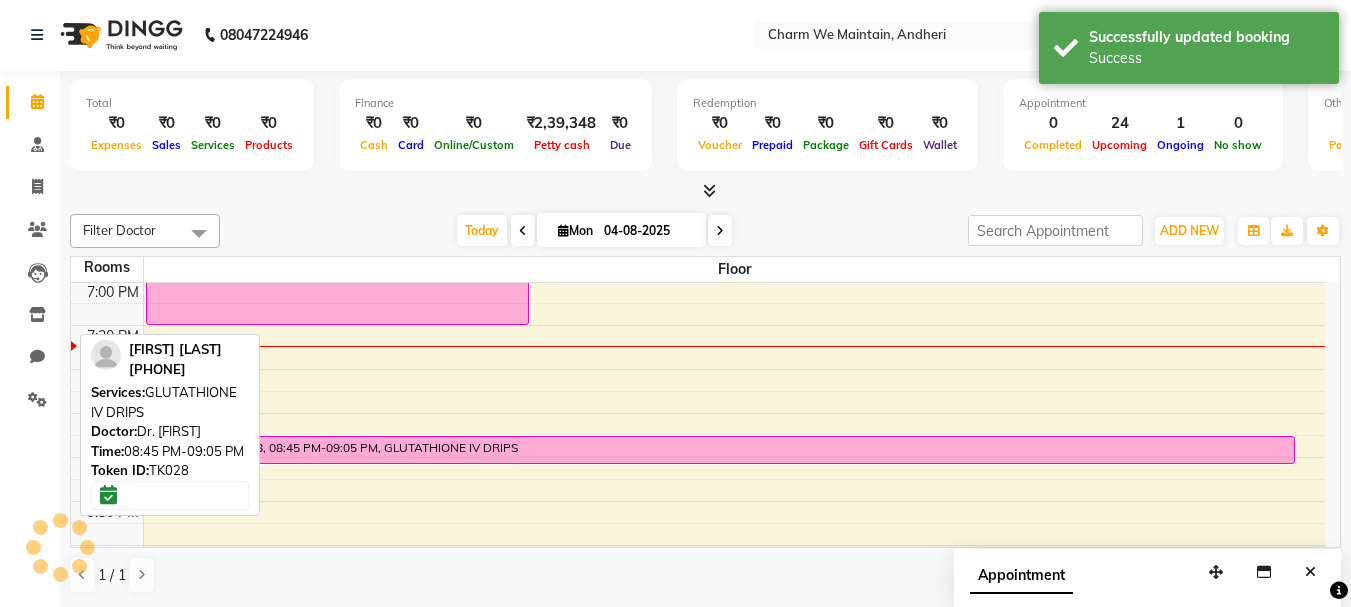 scroll, scrollTop: 0, scrollLeft: 0, axis: both 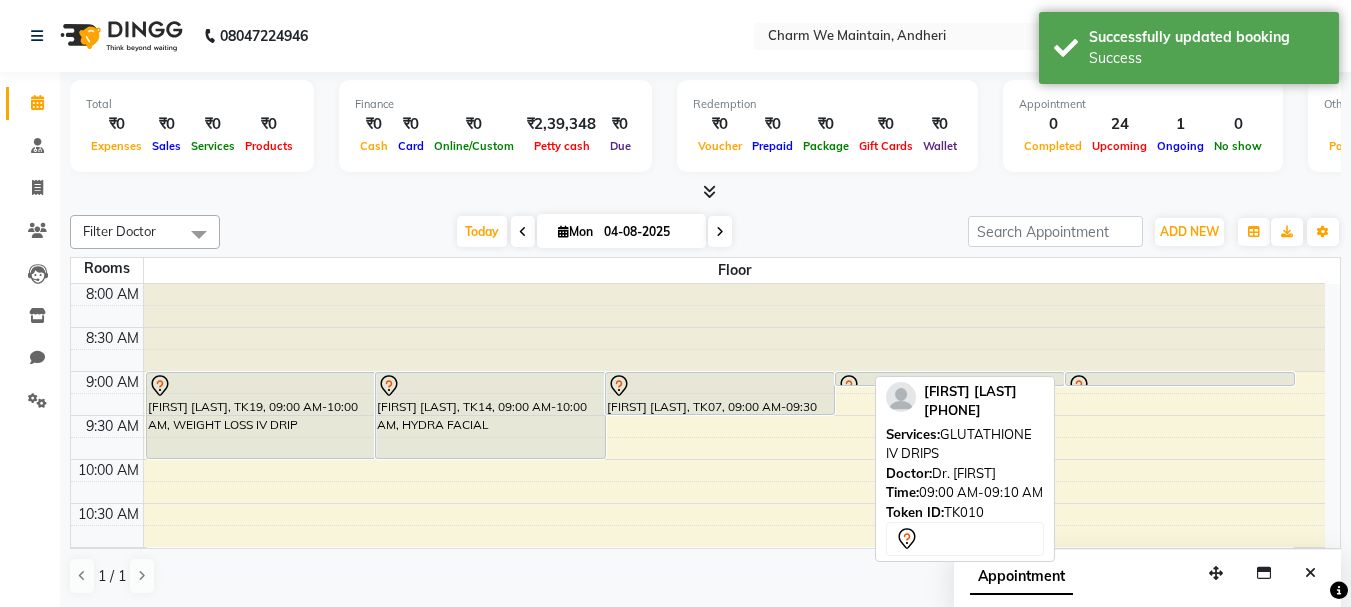 click at bounding box center [1180, 386] 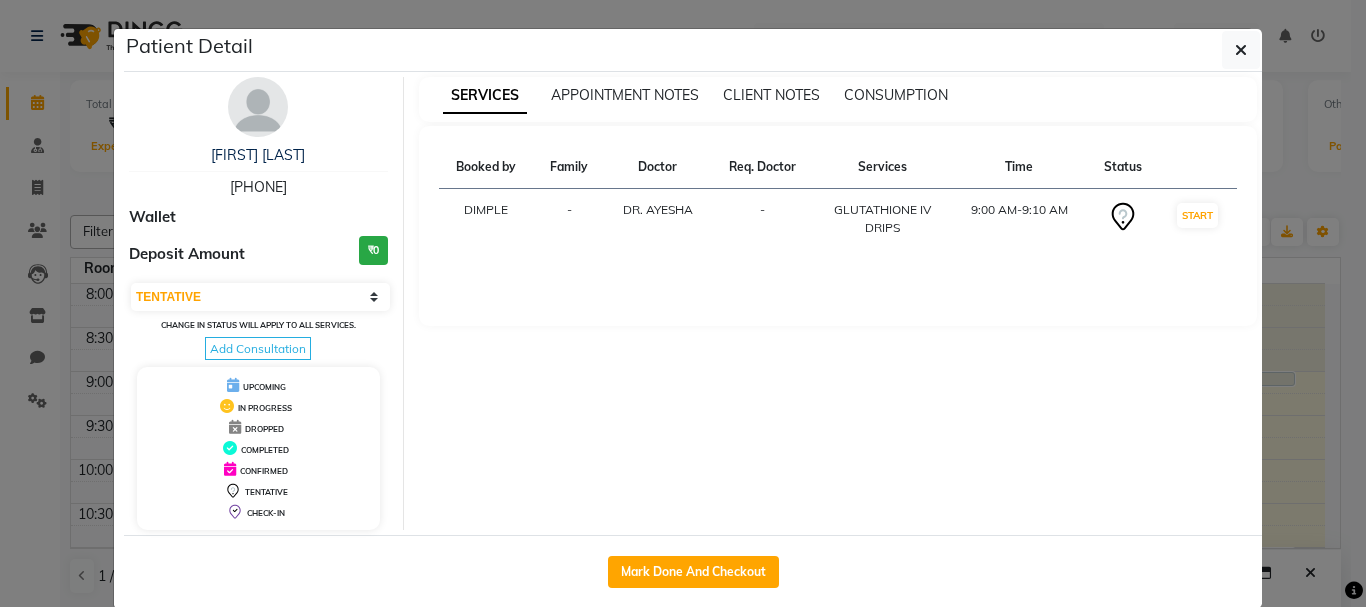 drag, startPoint x: 333, startPoint y: 156, endPoint x: 180, endPoint y: 157, distance: 153.00327 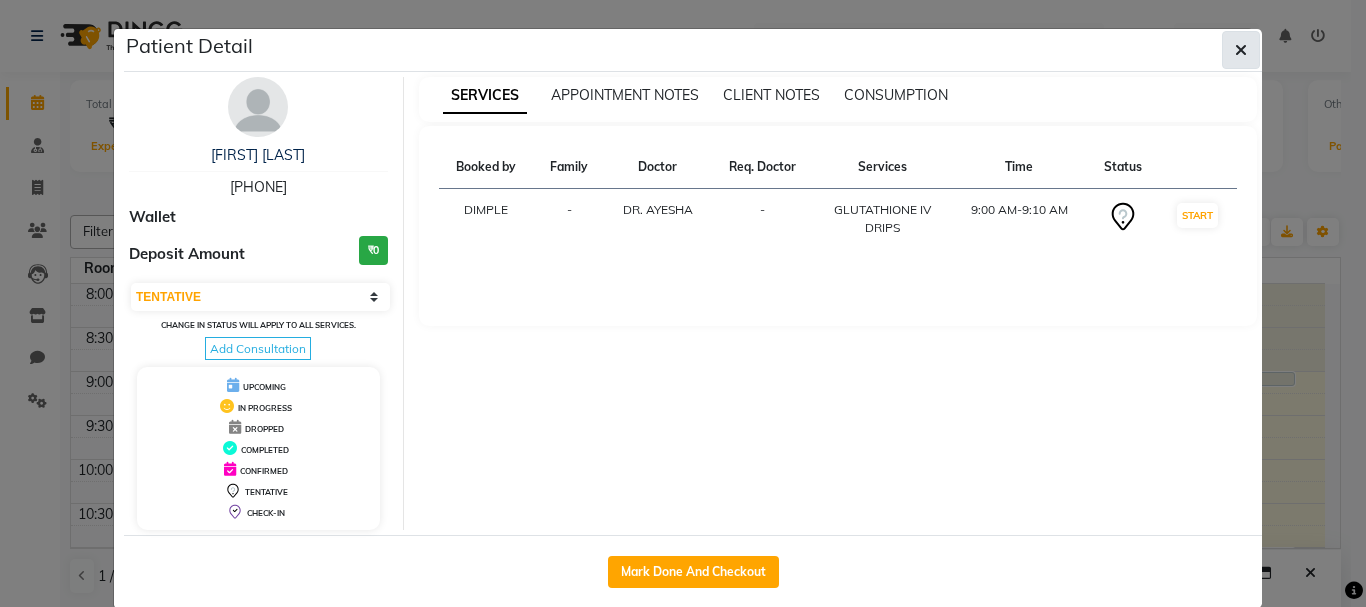click 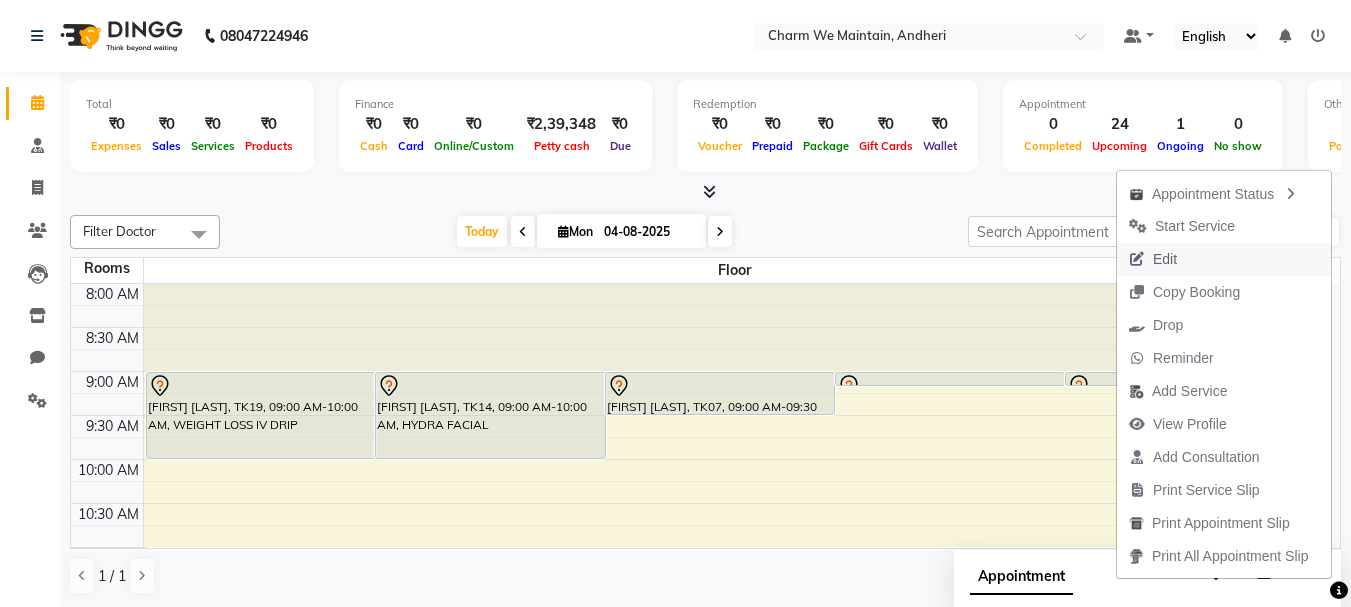 click on "Edit" at bounding box center (1224, 259) 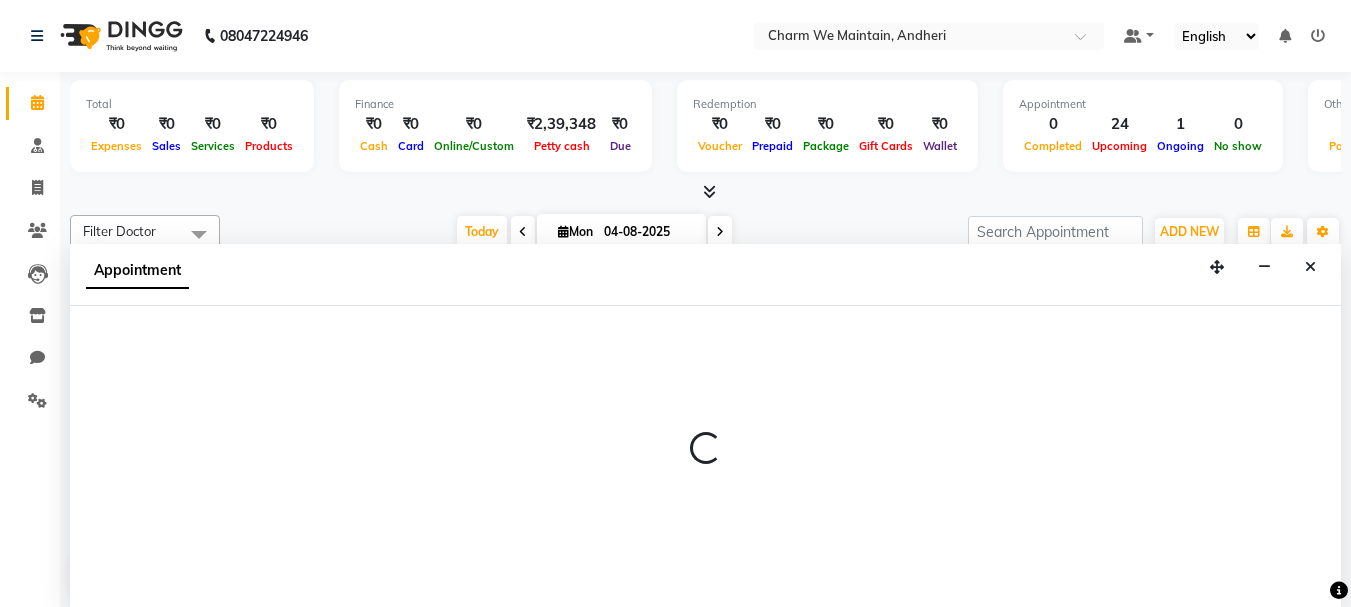 scroll, scrollTop: 1, scrollLeft: 0, axis: vertical 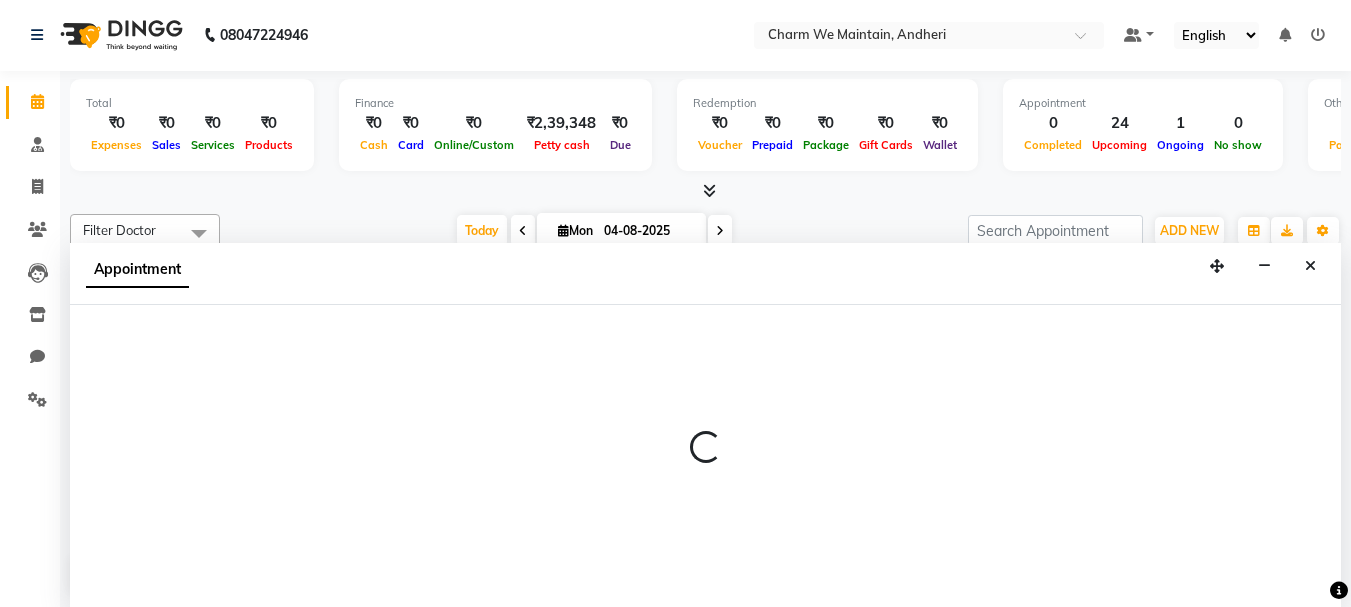 select on "tentative" 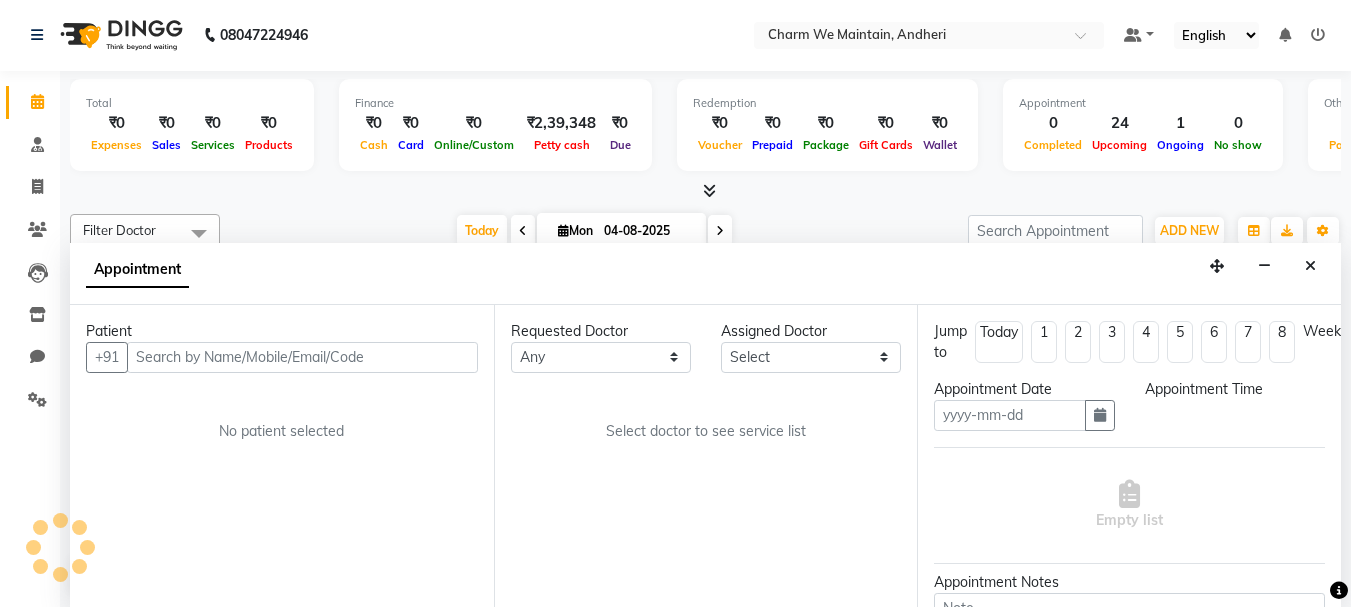 type on "04-08-2025" 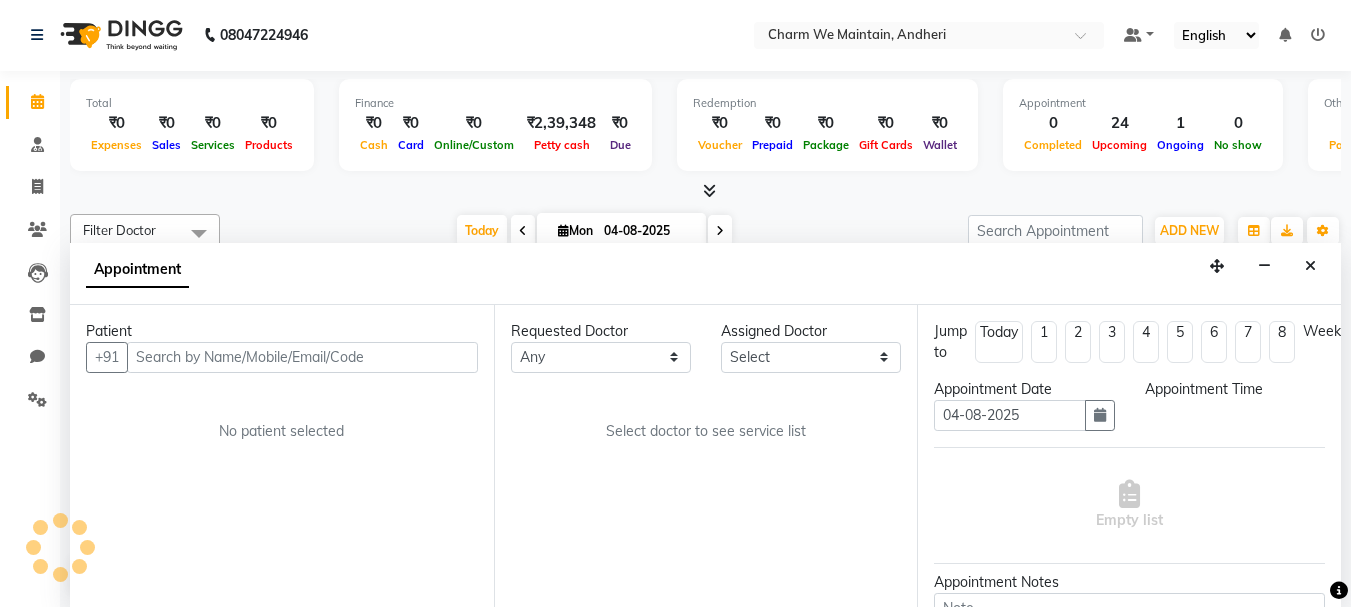 select on "540" 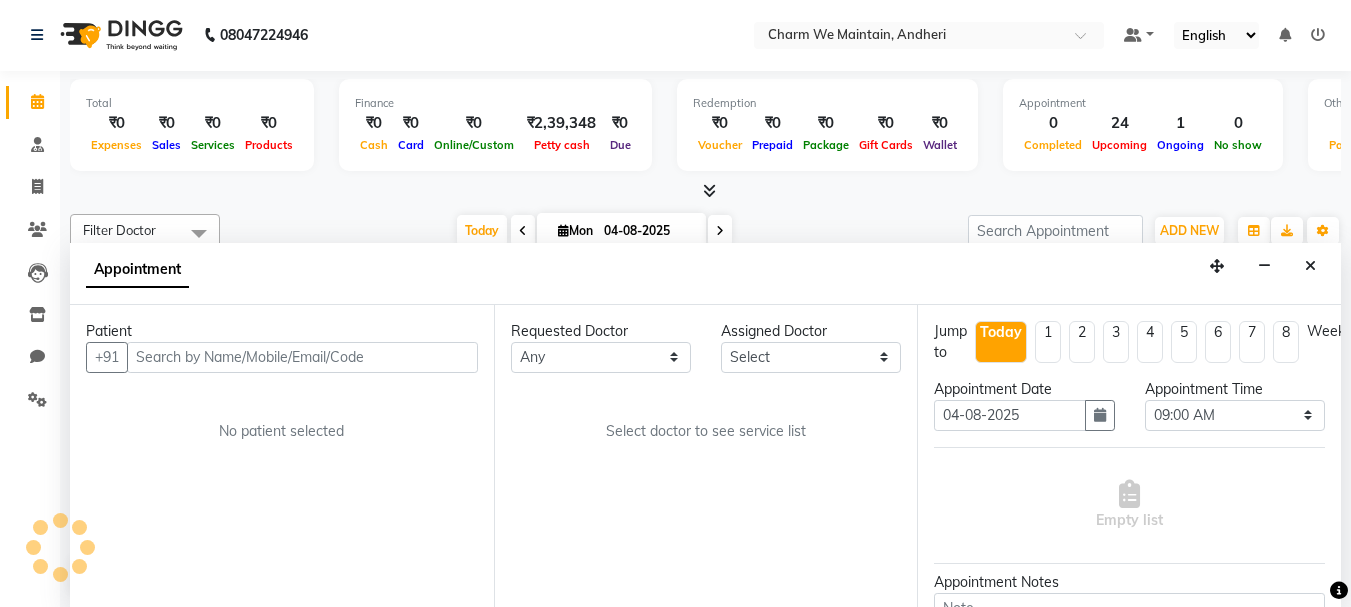 select on "86210" 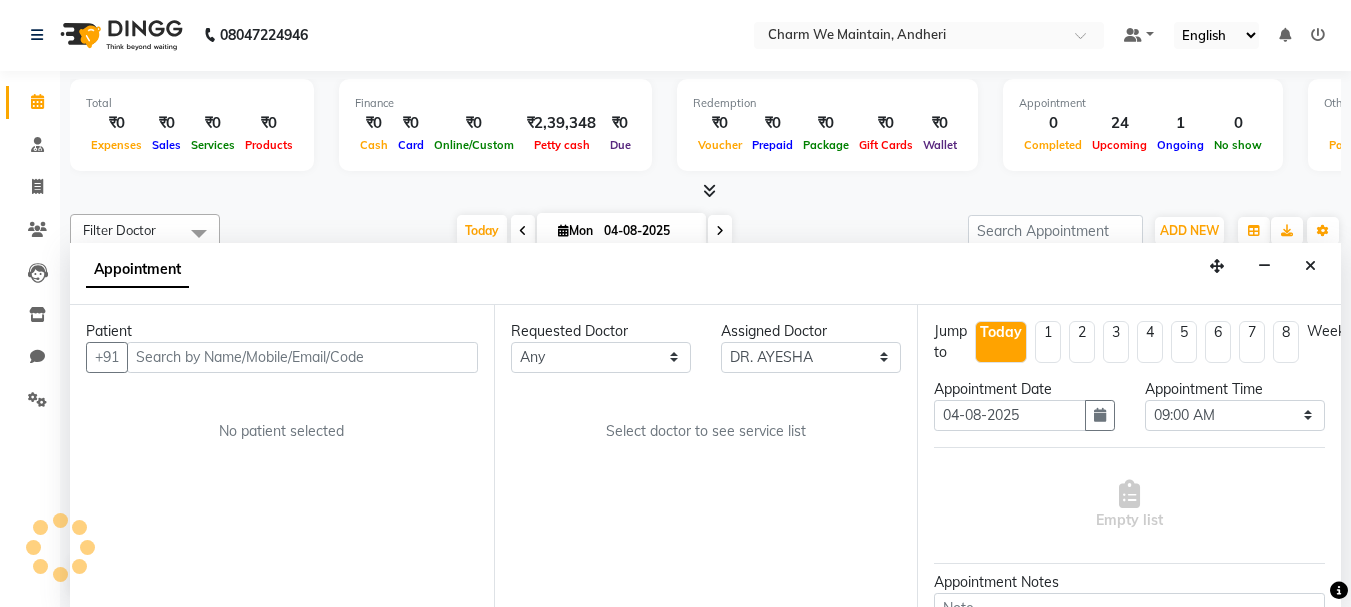 select on "4343" 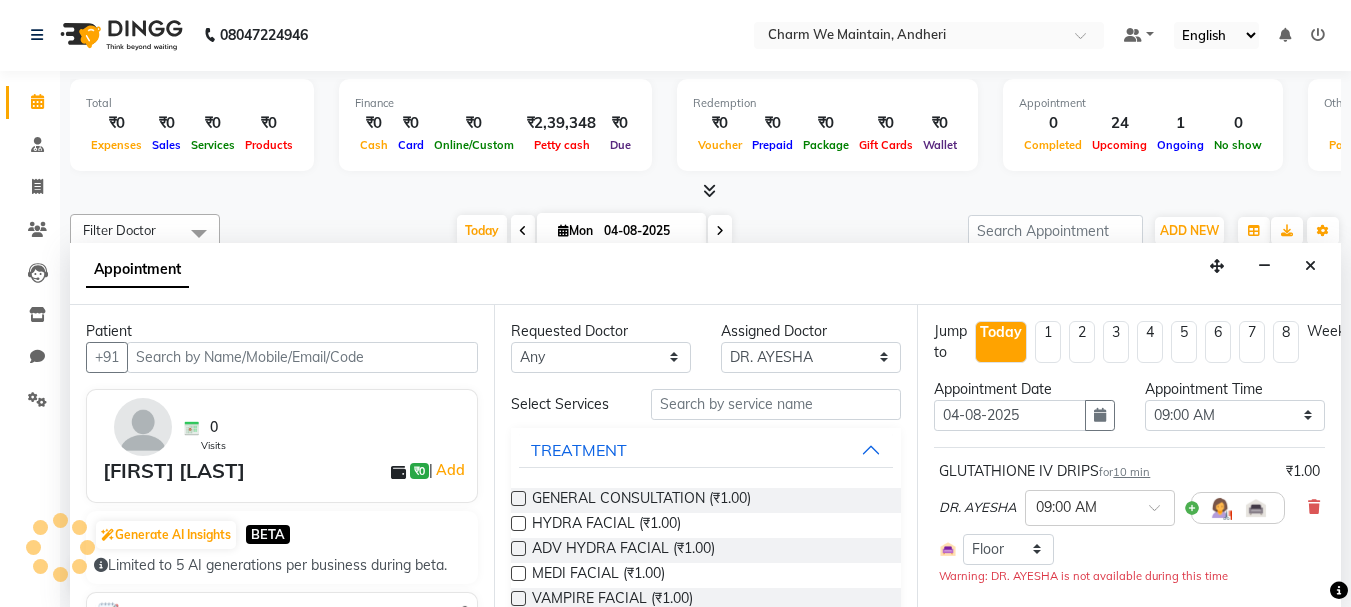 scroll, scrollTop: 969, scrollLeft: 0, axis: vertical 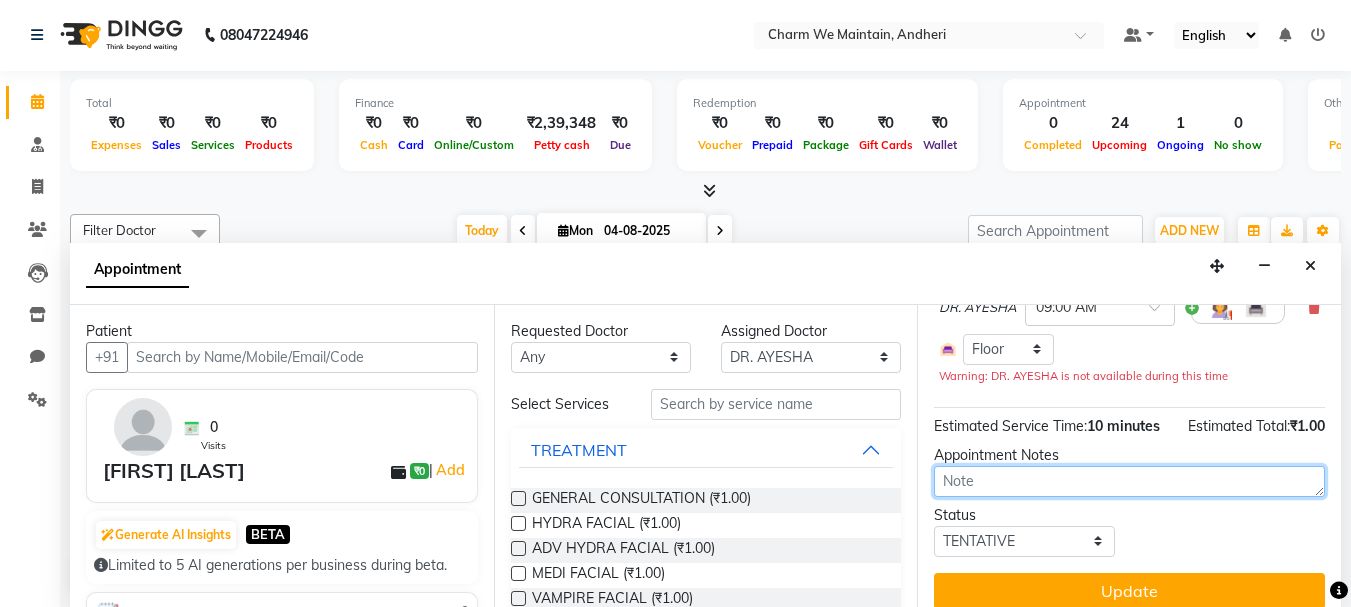 click at bounding box center [1129, 481] 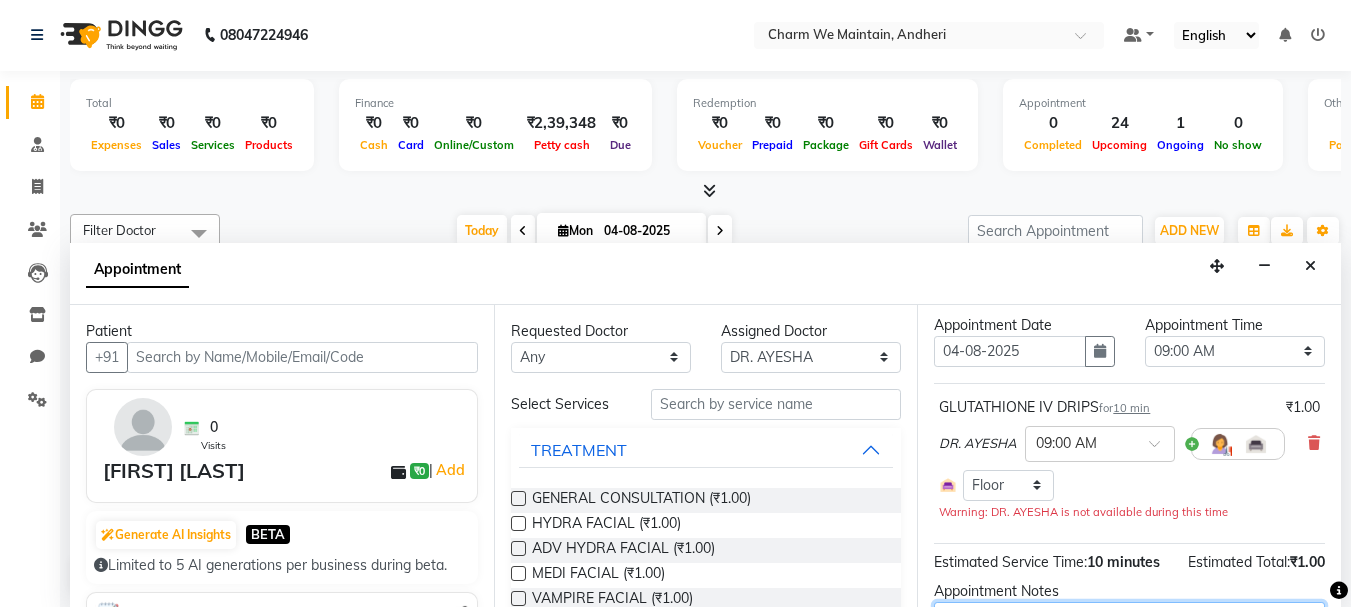 scroll, scrollTop: 0, scrollLeft: 0, axis: both 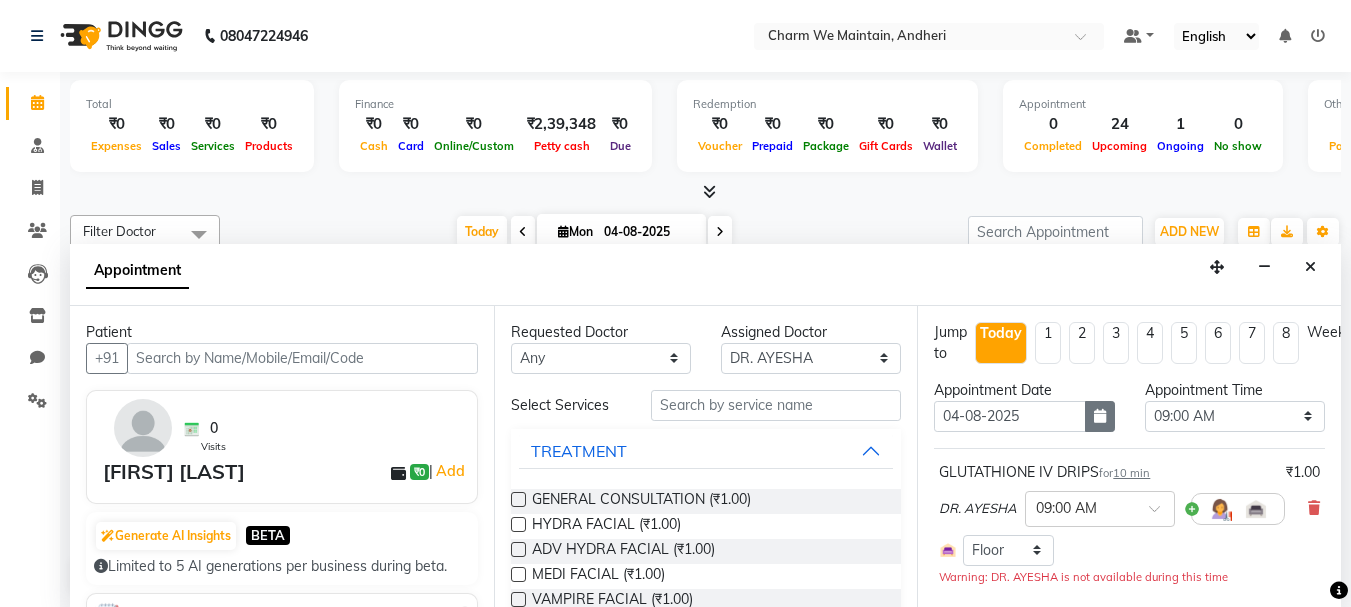 type on "WILL COME ON 05/08" 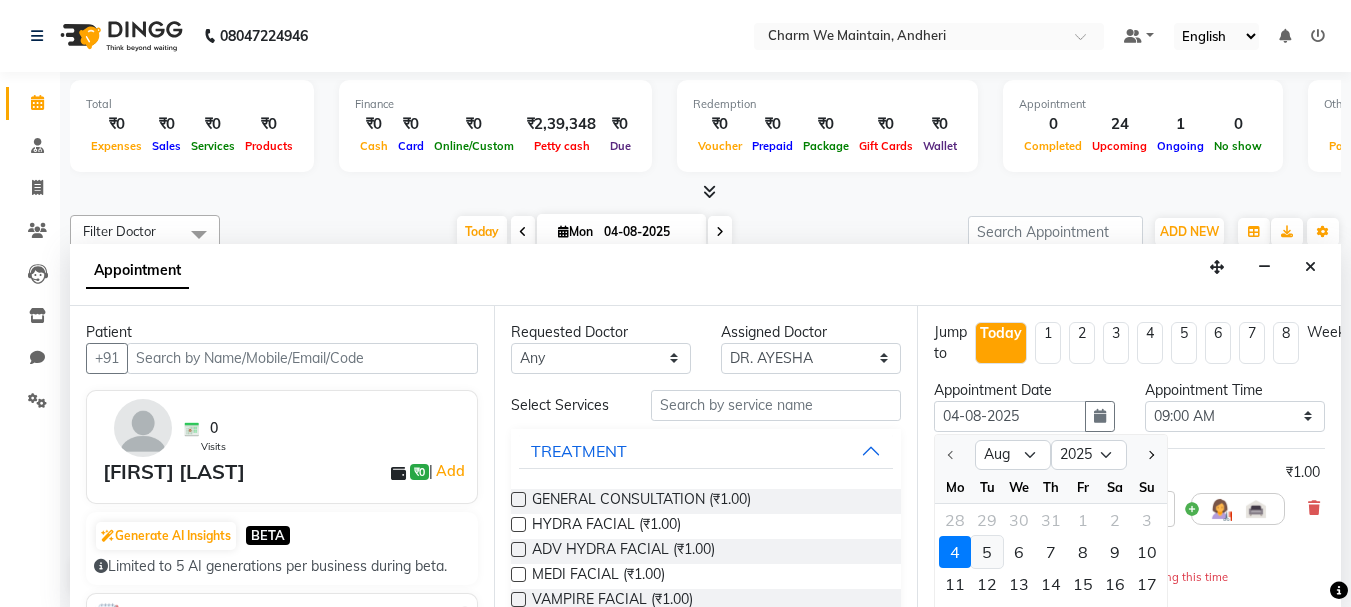 click on "5" at bounding box center [987, 552] 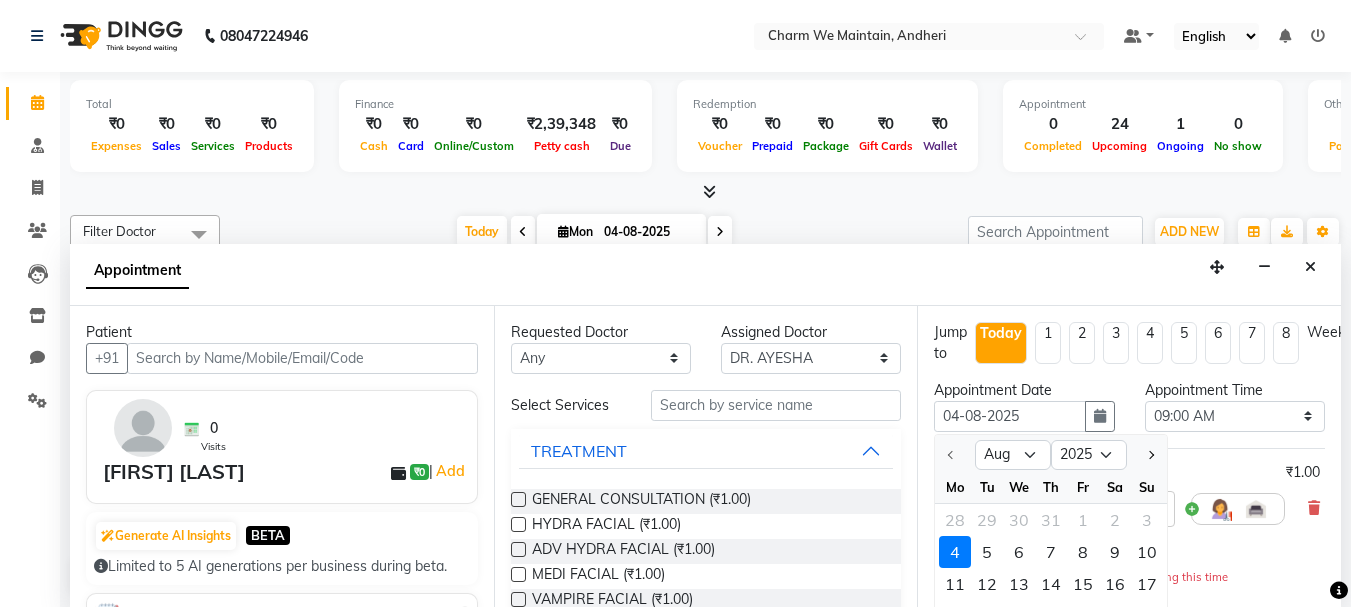 type on "05-08-2025" 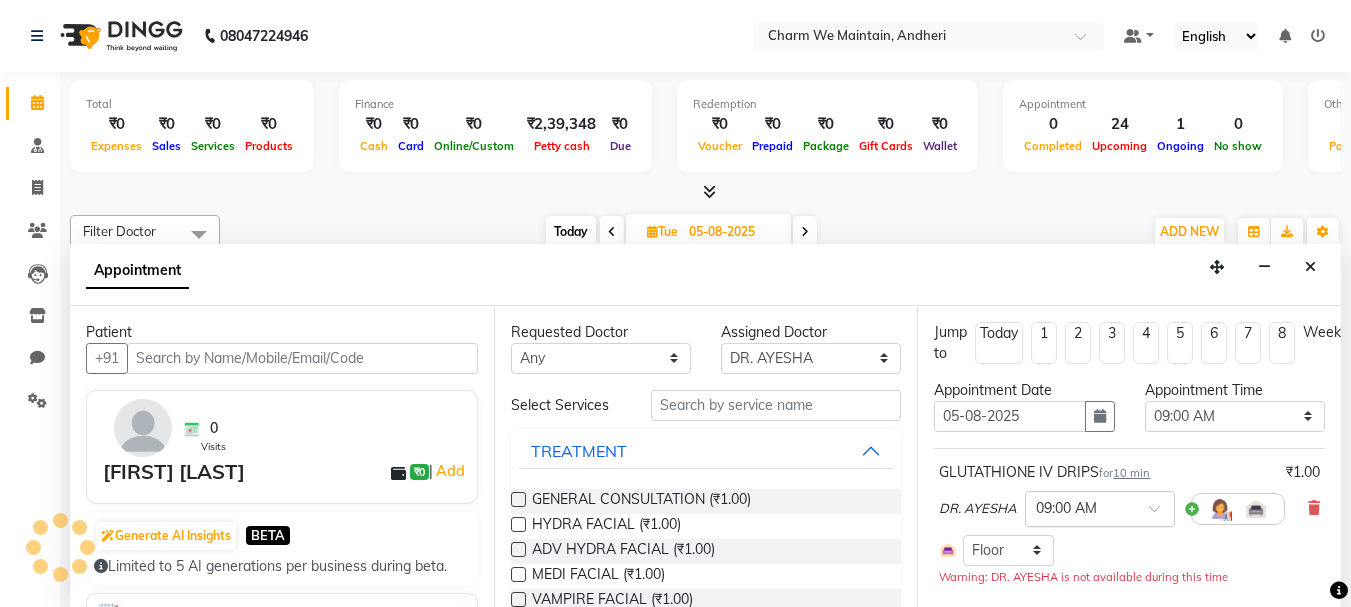 scroll, scrollTop: 969, scrollLeft: 0, axis: vertical 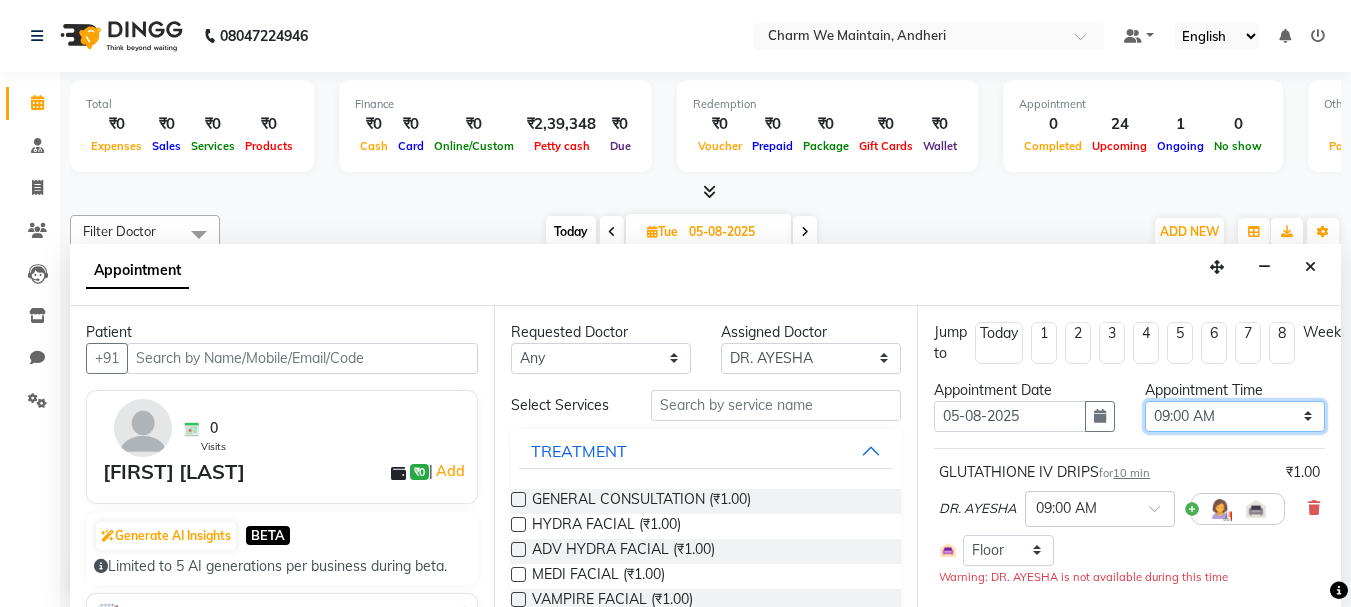 click on "Select 09:00 AM 09:15 AM 09:30 AM 09:45 AM 10:00 AM 10:15 AM 10:30 AM 10:45 AM 11:00 AM 11:15 AM 11:30 AM 11:45 AM 12:00 PM 12:15 PM 12:30 PM 12:45 PM 01:00 PM 01:15 PM 01:30 PM 01:45 PM 02:00 PM 02:15 PM 02:30 PM 02:45 PM 03:00 PM 03:15 PM 03:30 PM 03:45 PM 04:00 PM 04:15 PM 04:30 PM 04:45 PM 05:00 PM 05:15 PM 05:30 PM 05:45 PM 06:00 PM 06:15 PM 06:30 PM 06:45 PM 07:00 PM 07:15 PM 07:30 PM 07:45 PM 08:00 PM 08:15 PM 08:30 PM 08:45 PM 09:00 PM 09:15 PM 09:30 PM 09:45 PM 10:00 PM" at bounding box center (1235, 416) 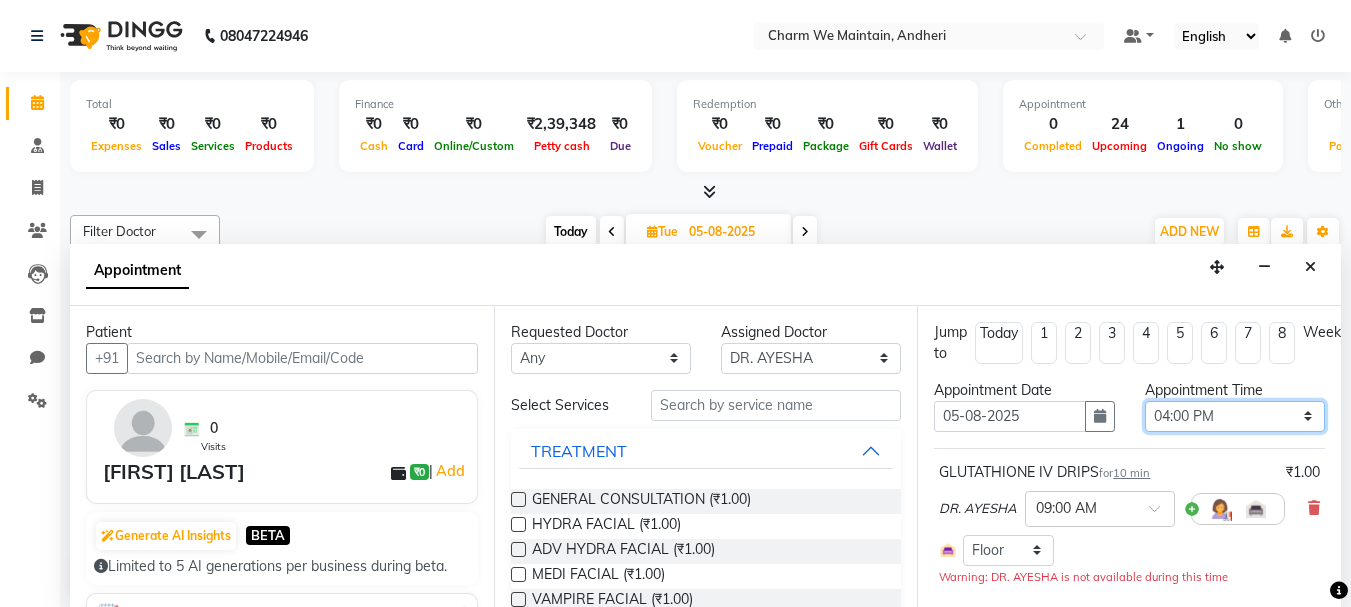 click on "Select 09:00 AM 09:15 AM 09:30 AM 09:45 AM 10:00 AM 10:15 AM 10:30 AM 10:45 AM 11:00 AM 11:15 AM 11:30 AM 11:45 AM 12:00 PM 12:15 PM 12:30 PM 12:45 PM 01:00 PM 01:15 PM 01:30 PM 01:45 PM 02:00 PM 02:15 PM 02:30 PM 02:45 PM 03:00 PM 03:15 PM 03:30 PM 03:45 PM 04:00 PM 04:15 PM 04:30 PM 04:45 PM 05:00 PM 05:15 PM 05:30 PM 05:45 PM 06:00 PM 06:15 PM 06:30 PM 06:45 PM 07:00 PM 07:15 PM 07:30 PM 07:45 PM 08:00 PM 08:15 PM 08:30 PM 08:45 PM 09:00 PM 09:15 PM 09:30 PM 09:45 PM 10:00 PM" at bounding box center (1235, 416) 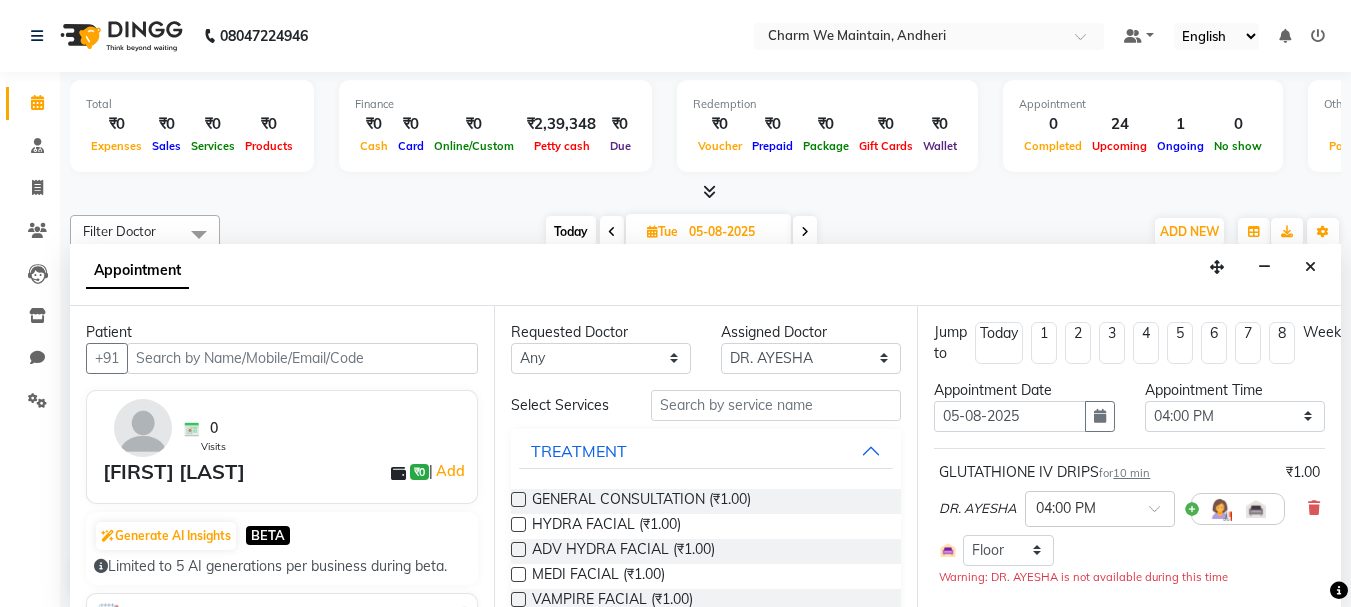 click on "10 min" at bounding box center (1131, 473) 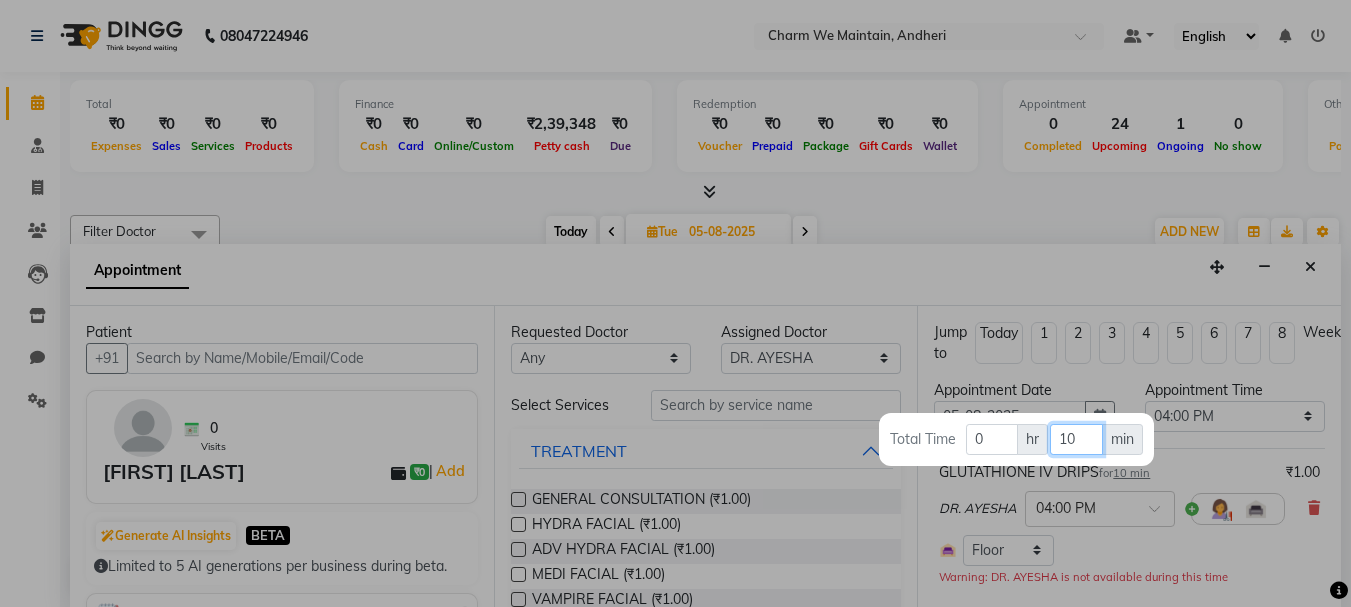 click on "10" at bounding box center [1076, 439] 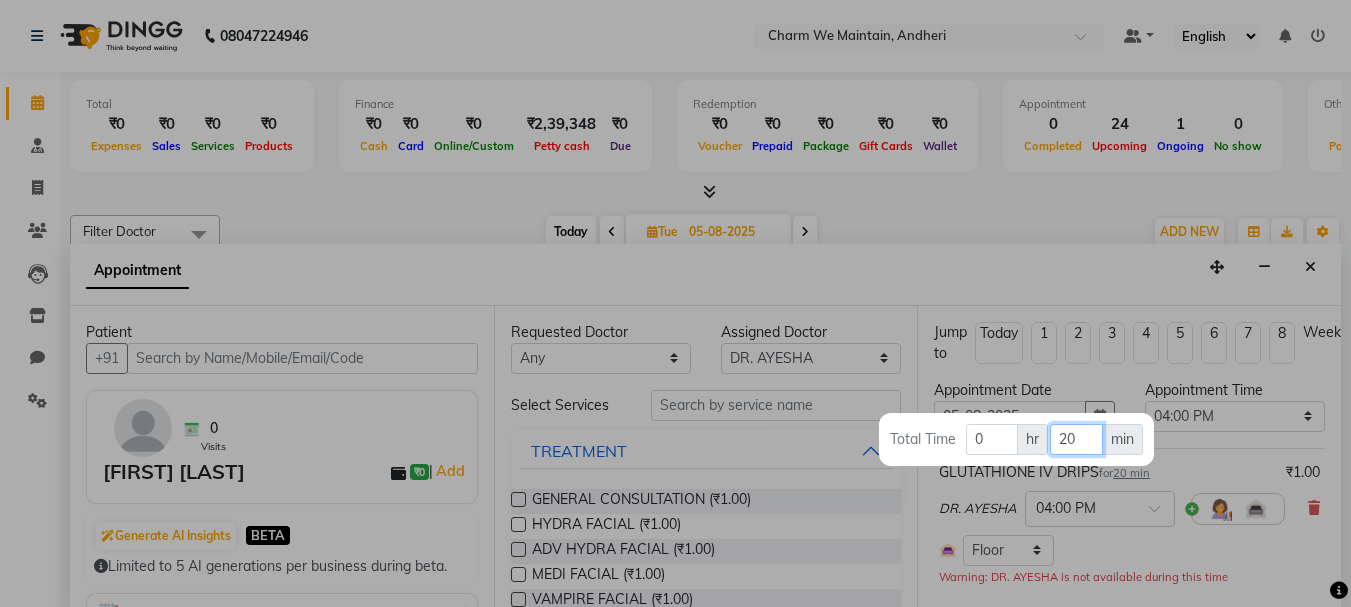 type on "20" 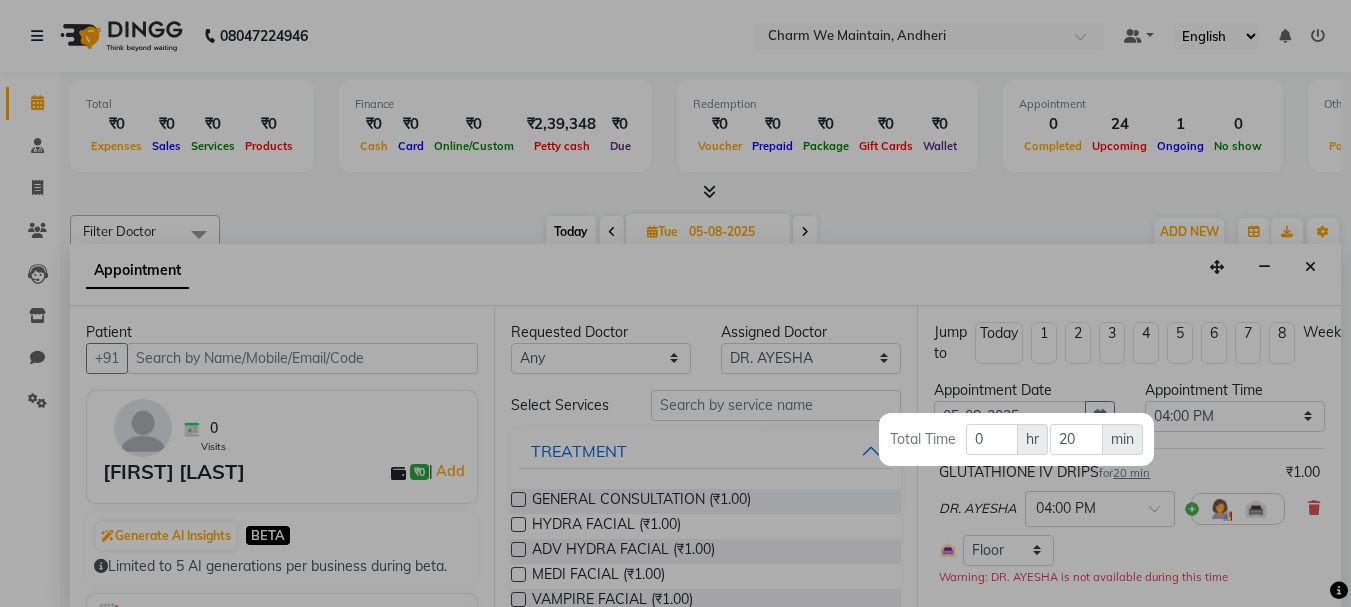 click at bounding box center (675, 303) 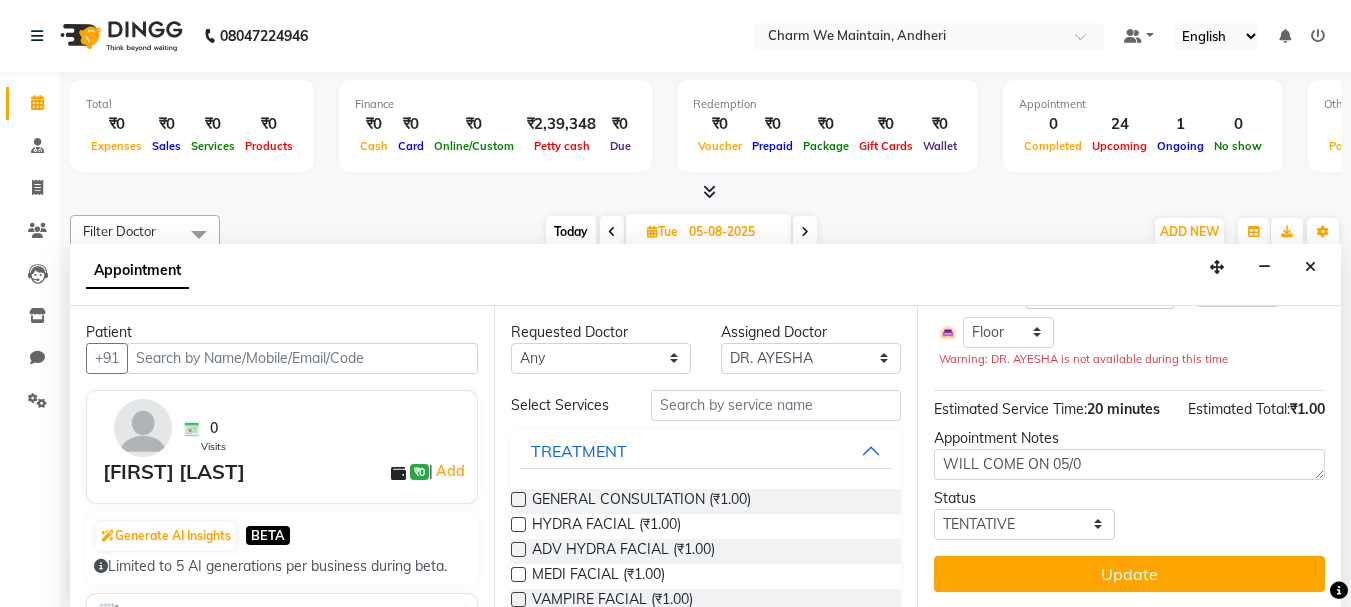 scroll, scrollTop: 254, scrollLeft: 0, axis: vertical 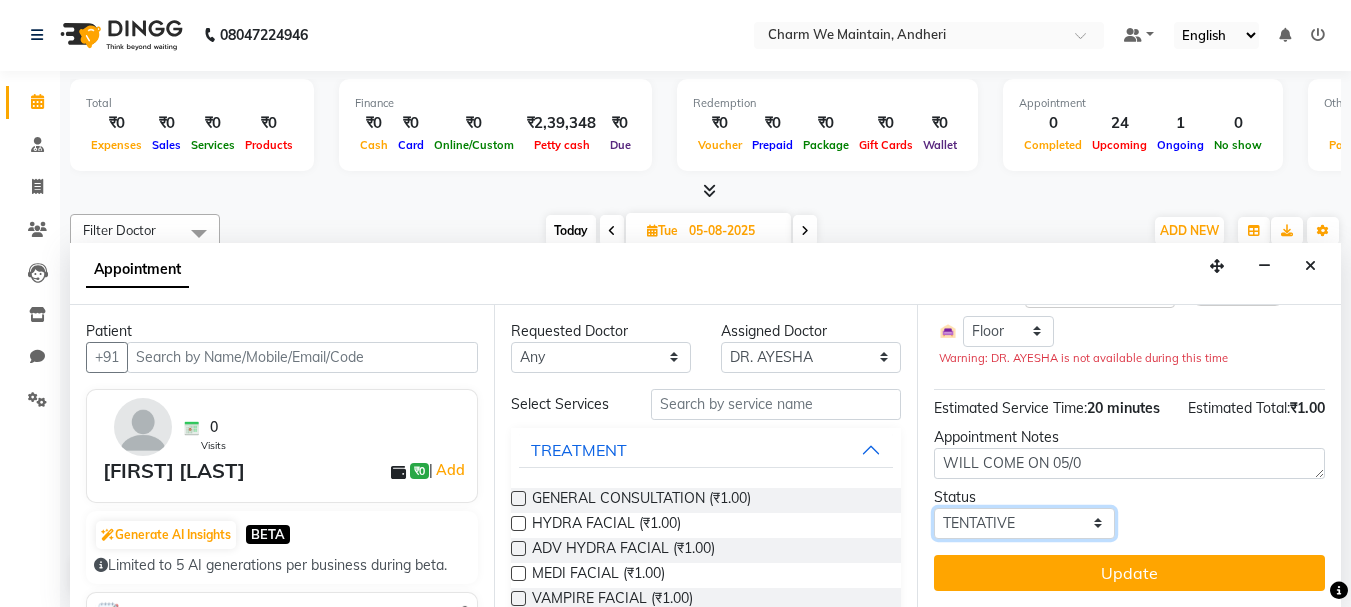 click on "Select TENTATIVE CONFIRM UPCOMING" at bounding box center [1024, 523] 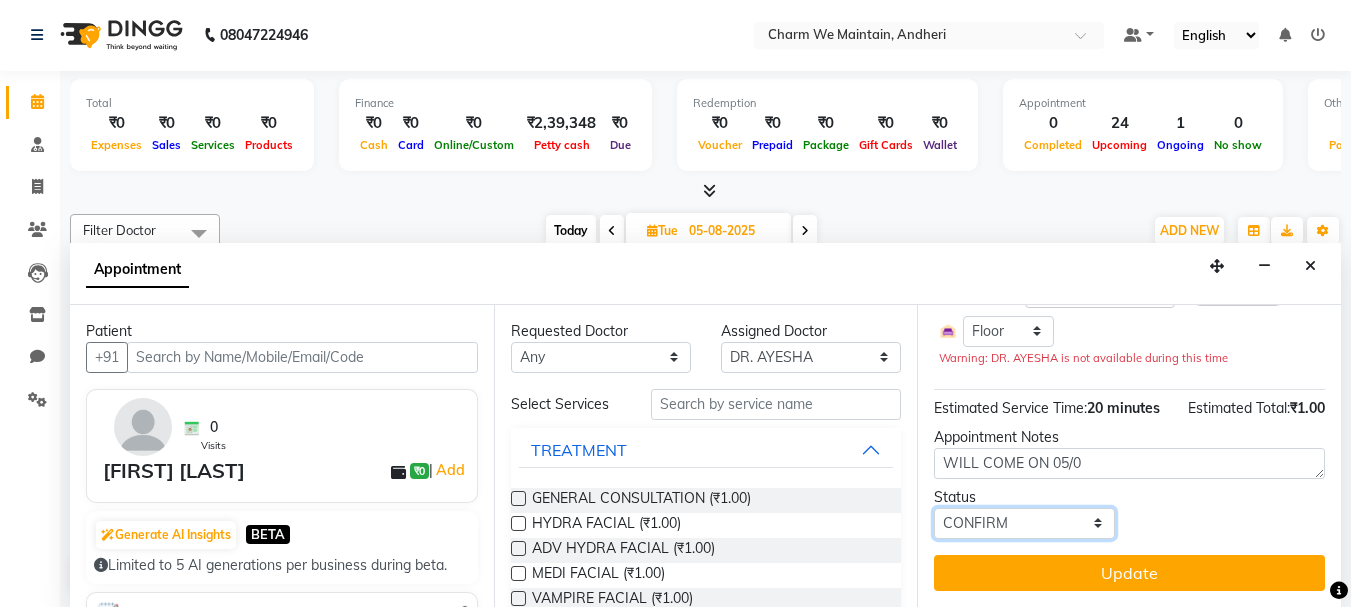 click on "Select TENTATIVE CONFIRM UPCOMING" at bounding box center (1024, 523) 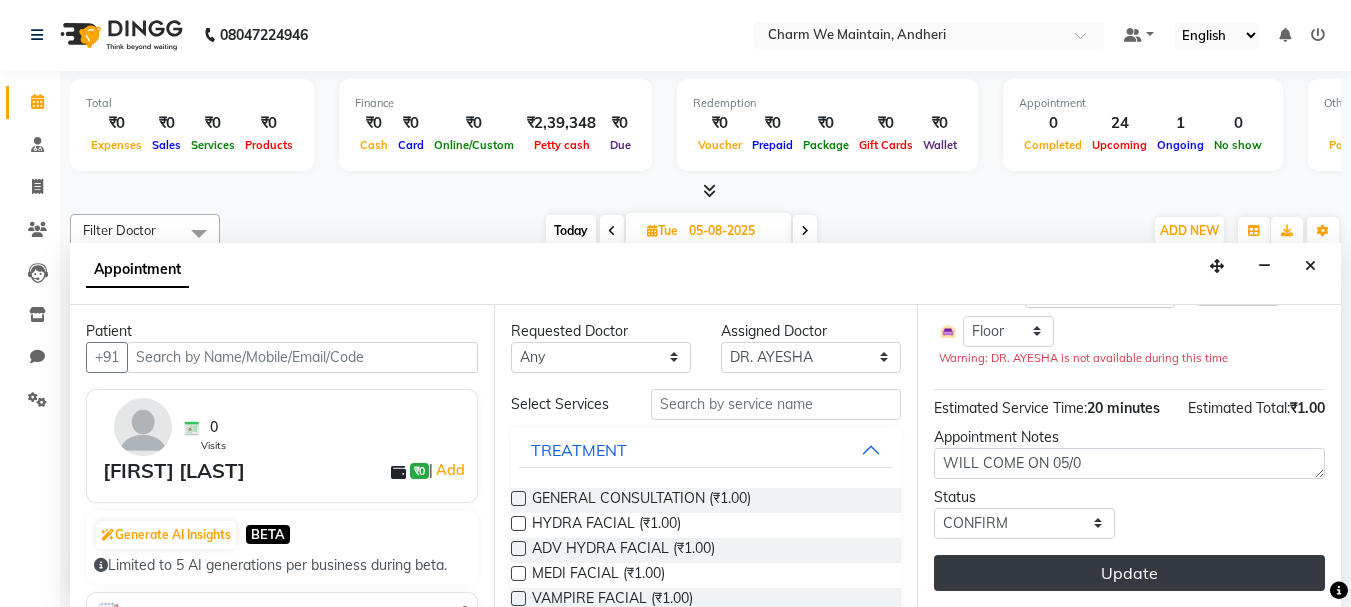 click on "Update" at bounding box center [1129, 573] 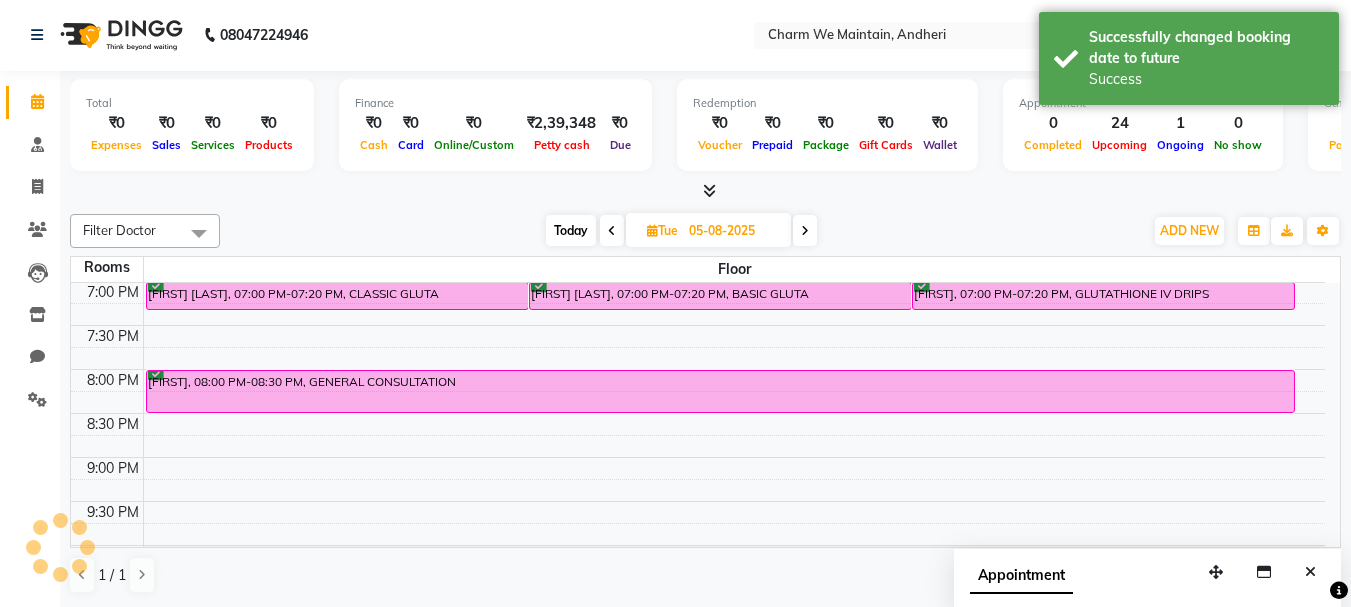scroll, scrollTop: 0, scrollLeft: 0, axis: both 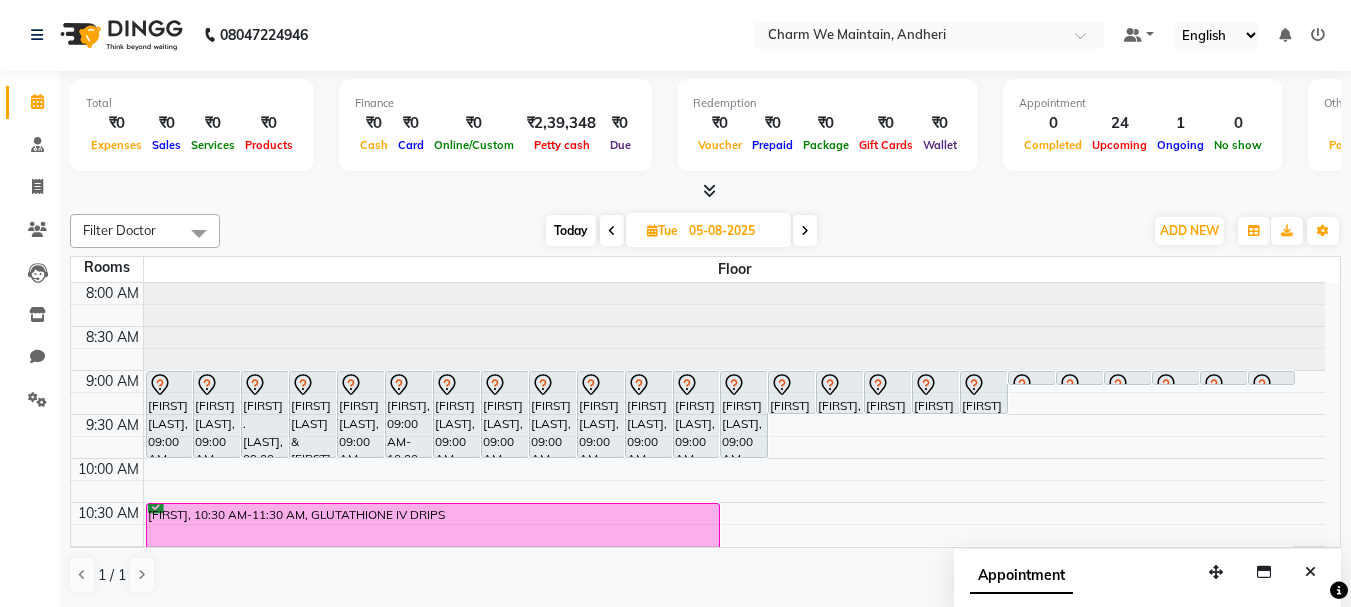 click on "Today" at bounding box center [571, 230] 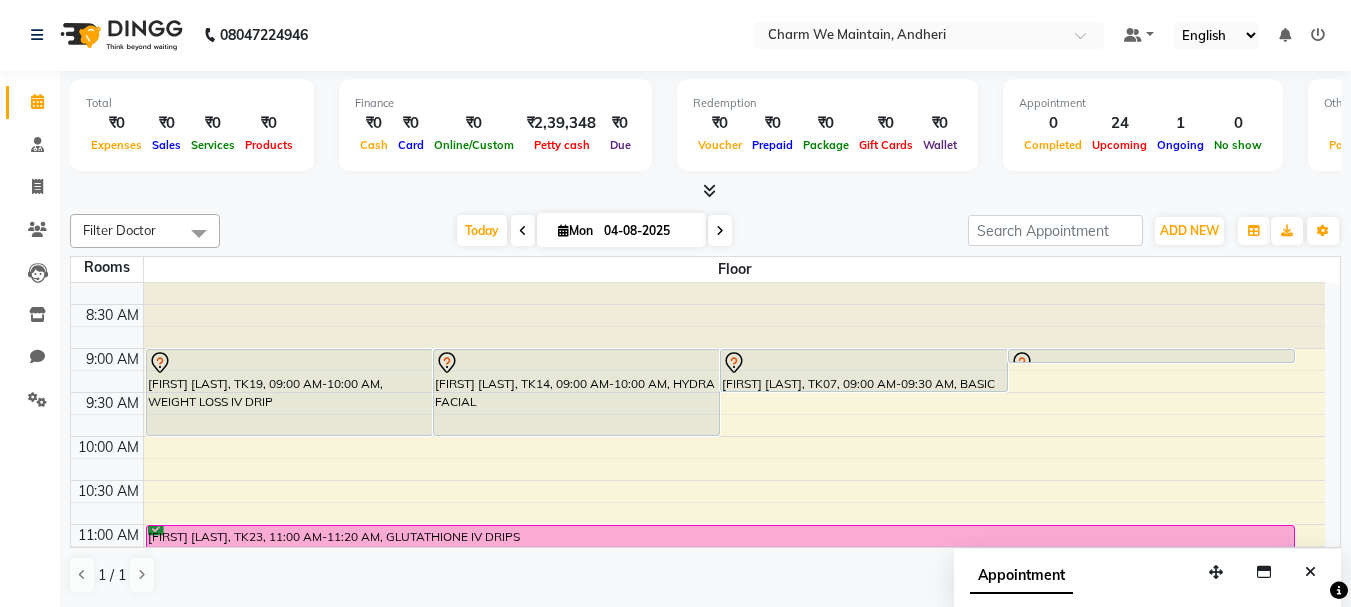 scroll, scrollTop: 0, scrollLeft: 0, axis: both 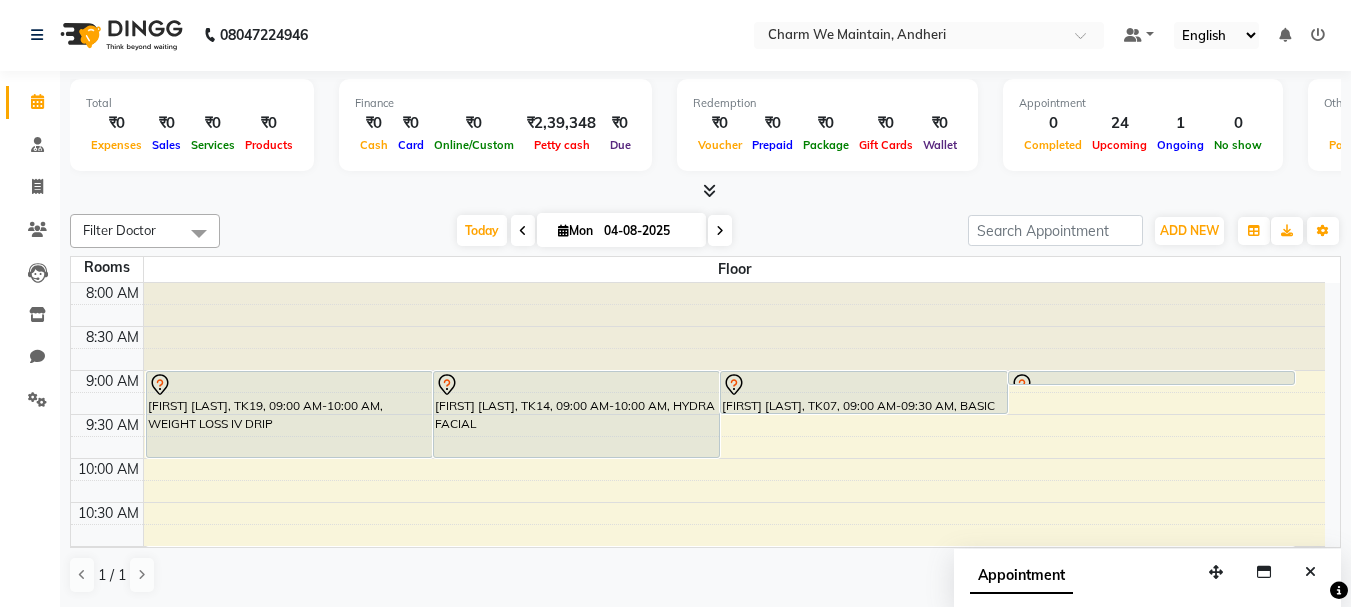click at bounding box center (720, 231) 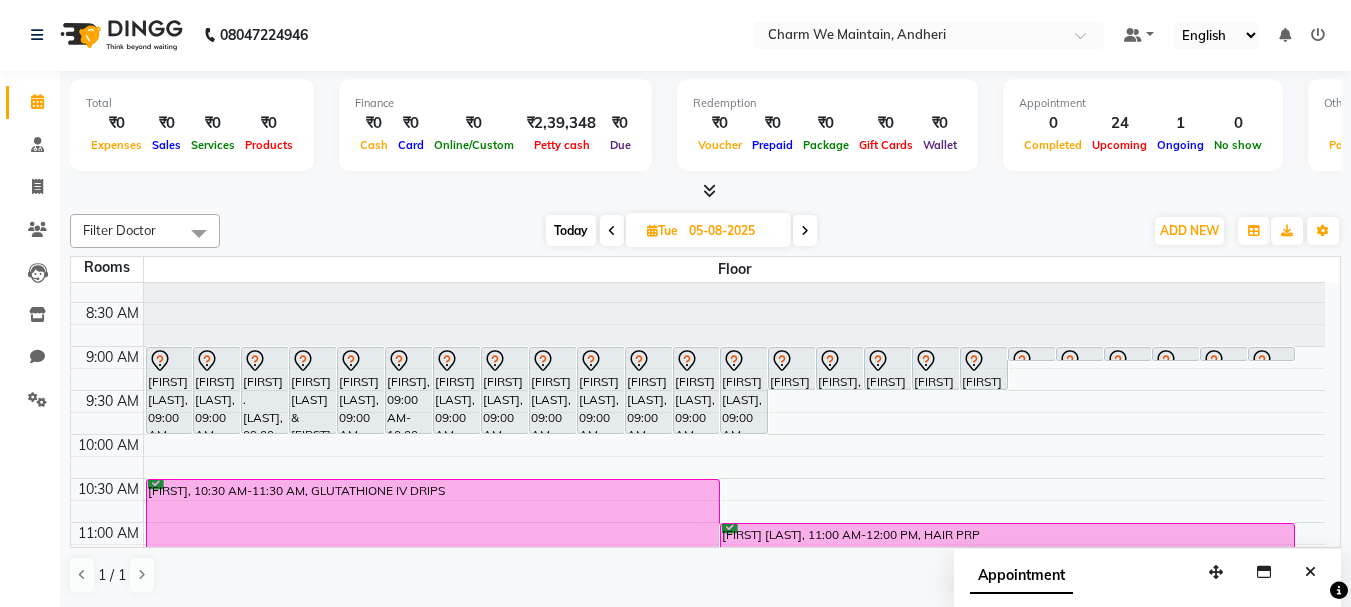scroll, scrollTop: 0, scrollLeft: 0, axis: both 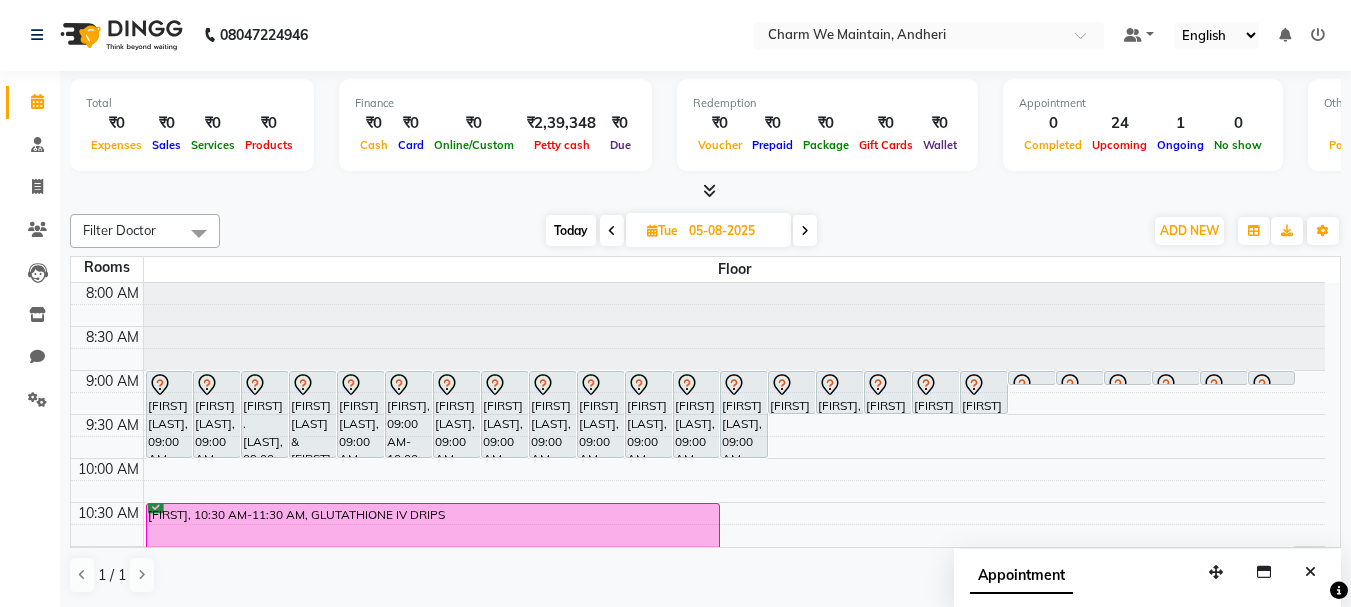 click at bounding box center [612, 231] 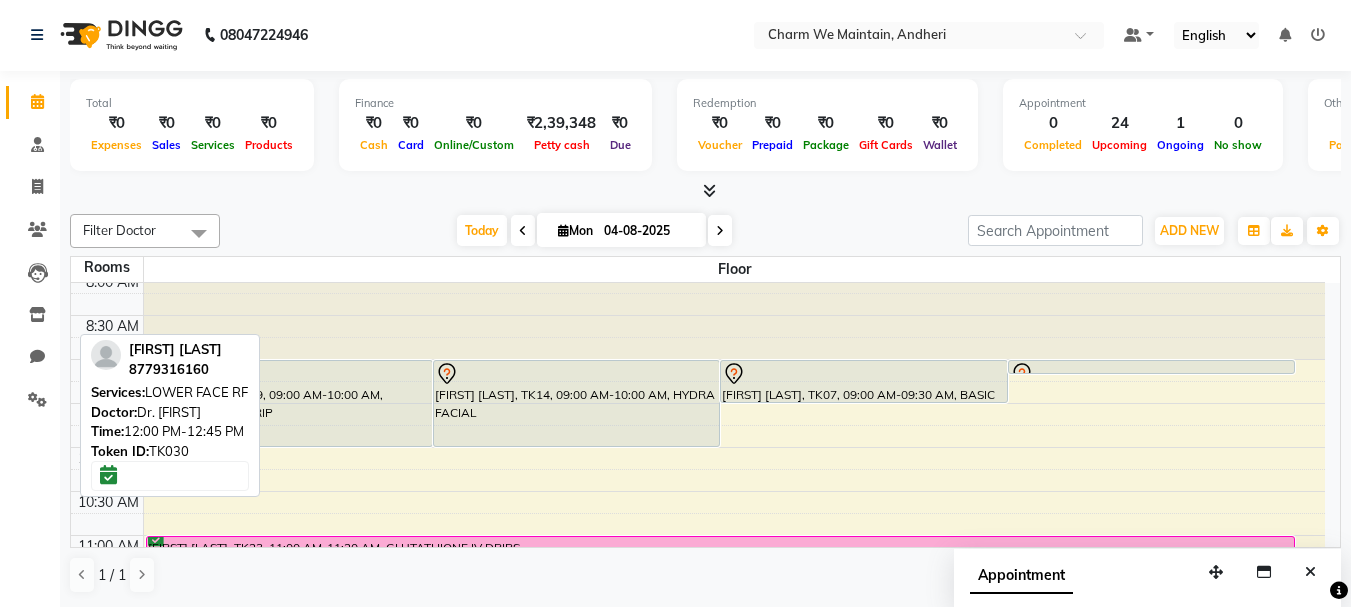 scroll, scrollTop: 0, scrollLeft: 0, axis: both 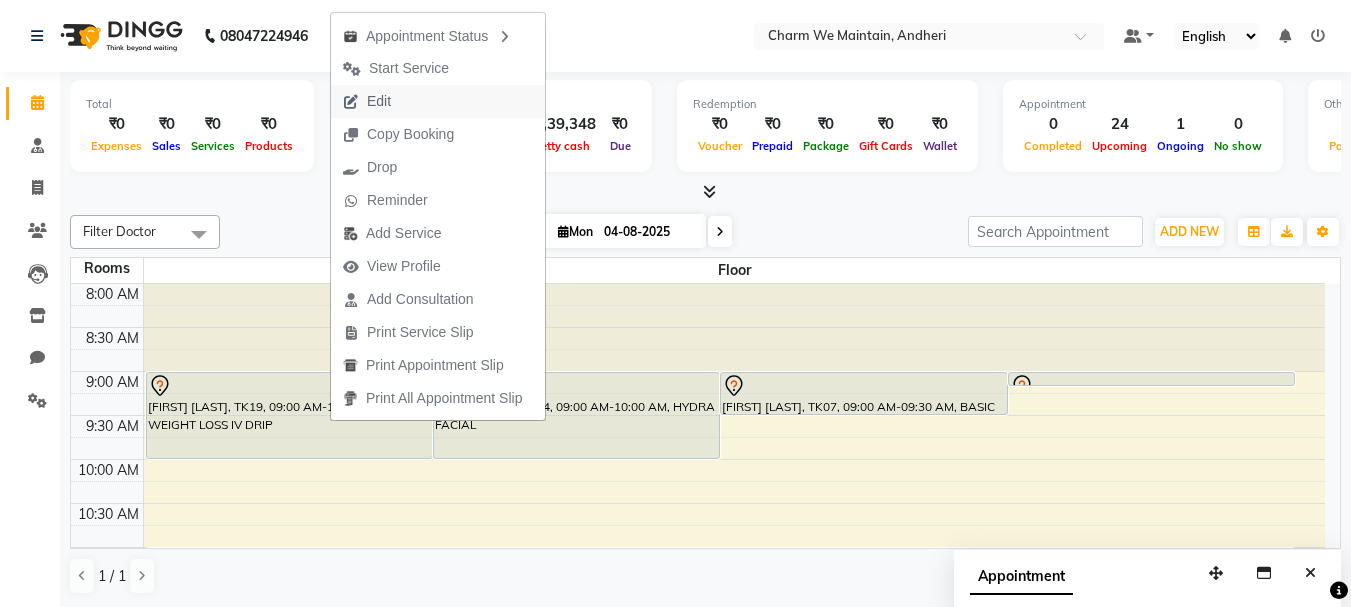 click on "Edit" at bounding box center [438, 101] 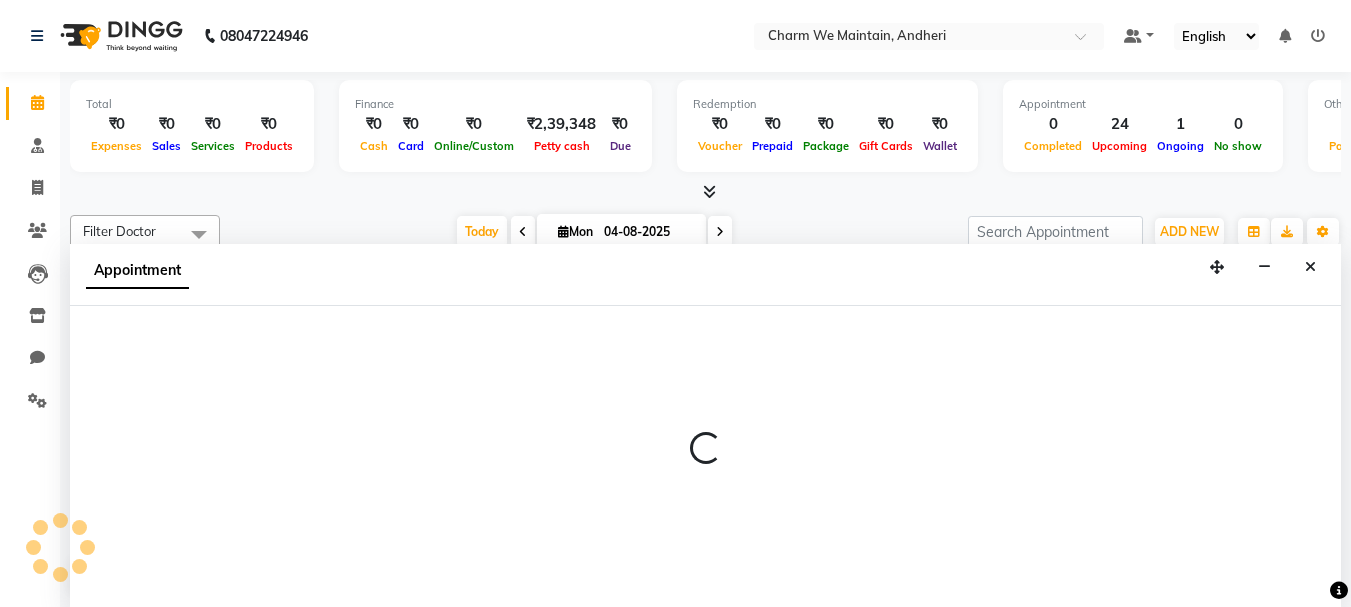 scroll, scrollTop: 1, scrollLeft: 0, axis: vertical 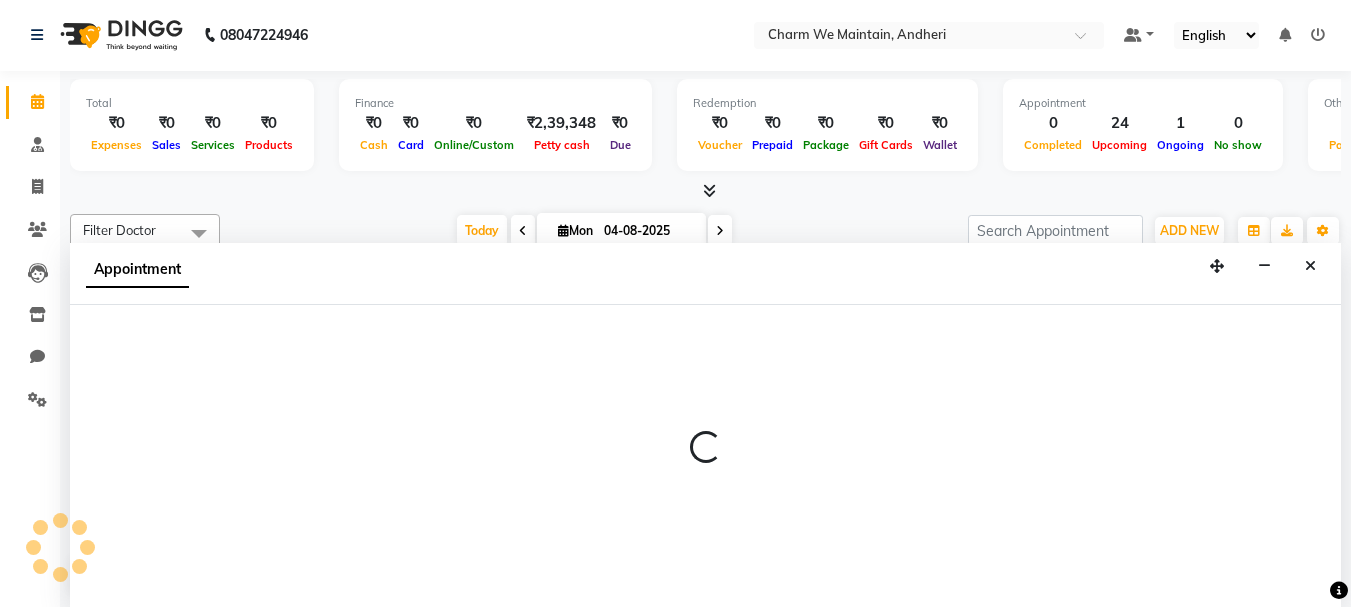 select on "86212" 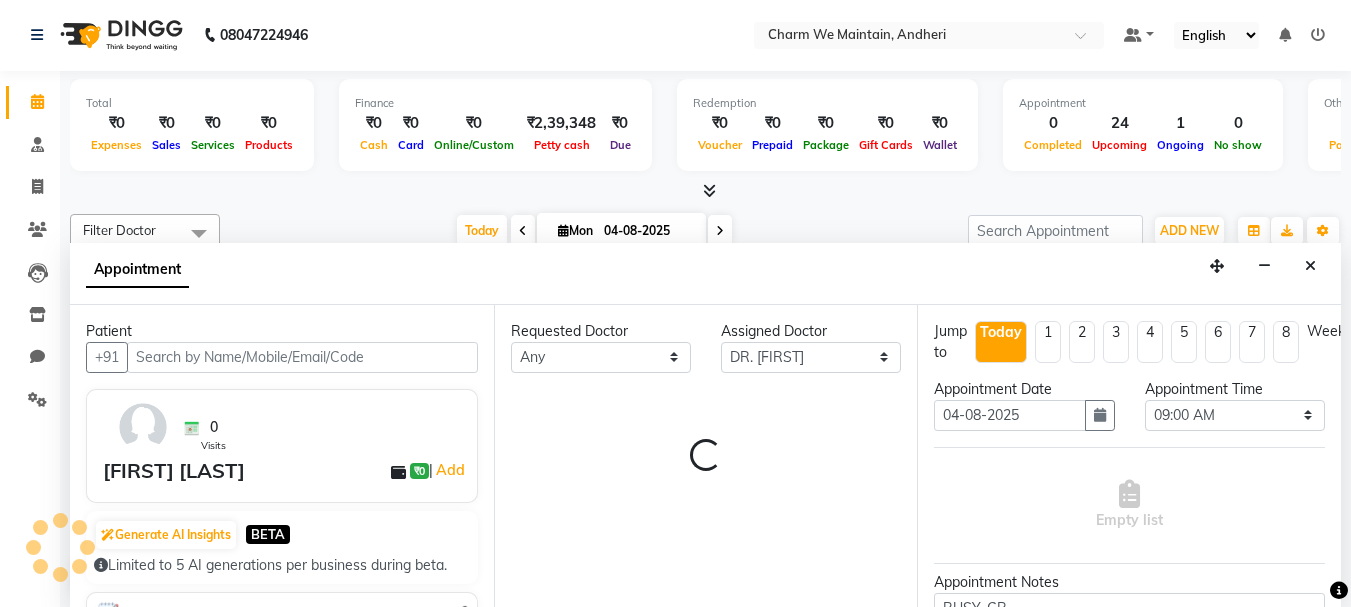 scroll, scrollTop: 969, scrollLeft: 0, axis: vertical 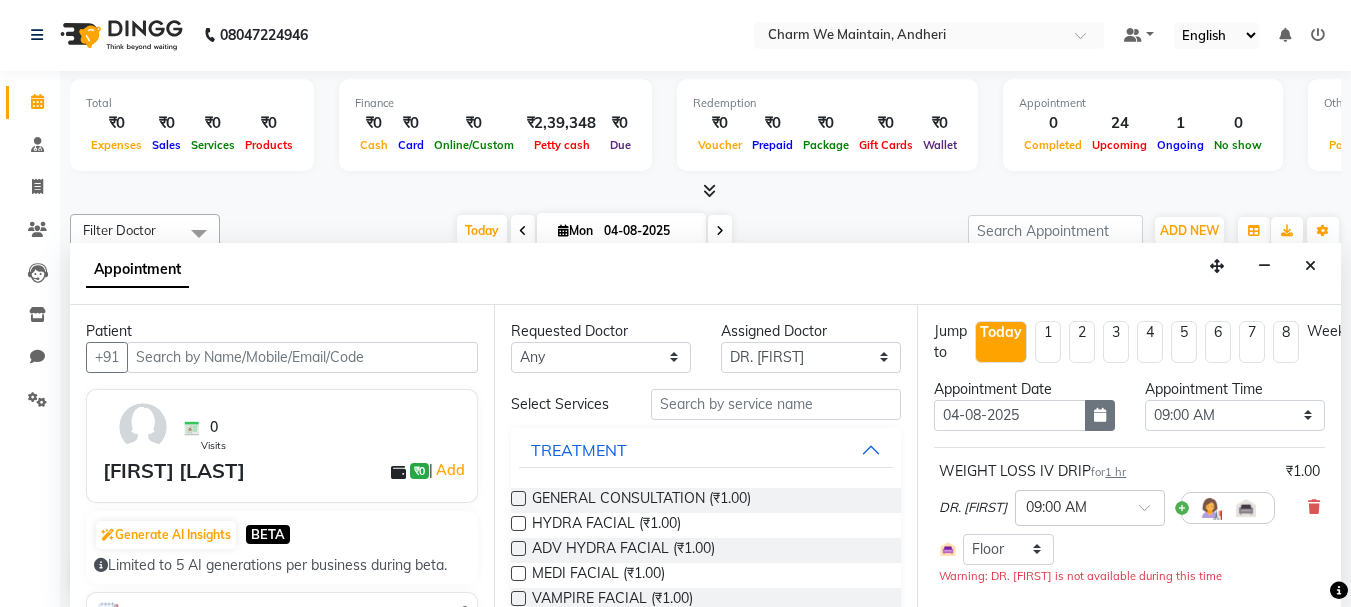click at bounding box center (1100, 415) 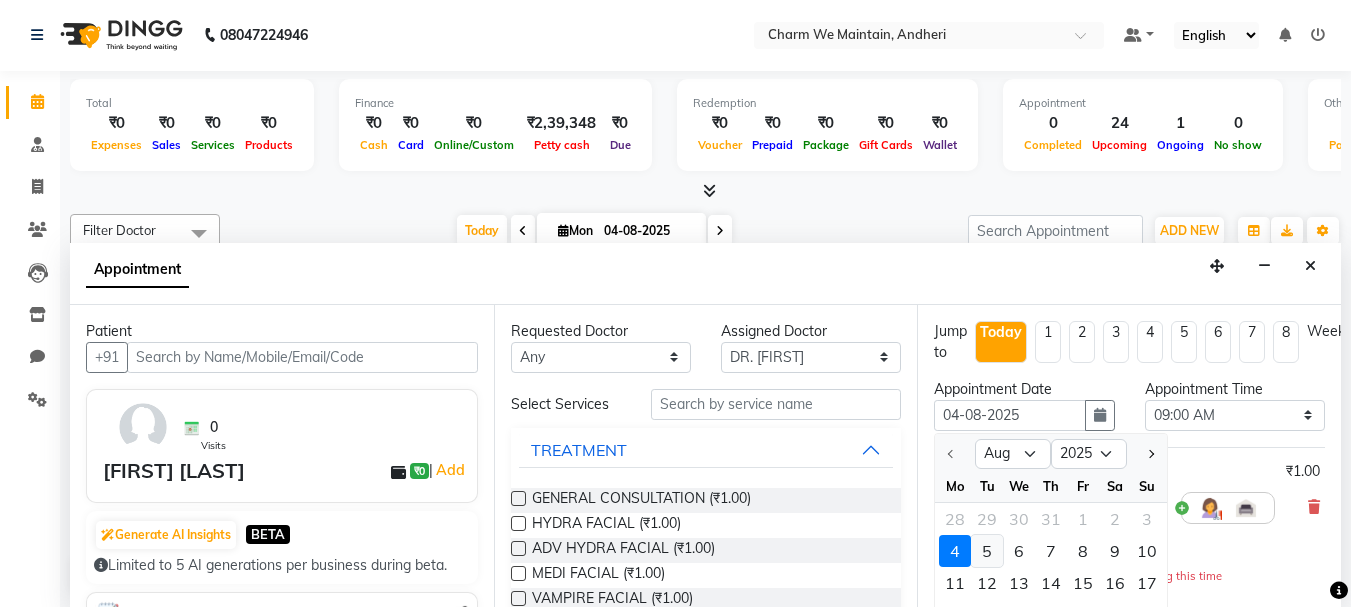 click on "5" at bounding box center [987, 551] 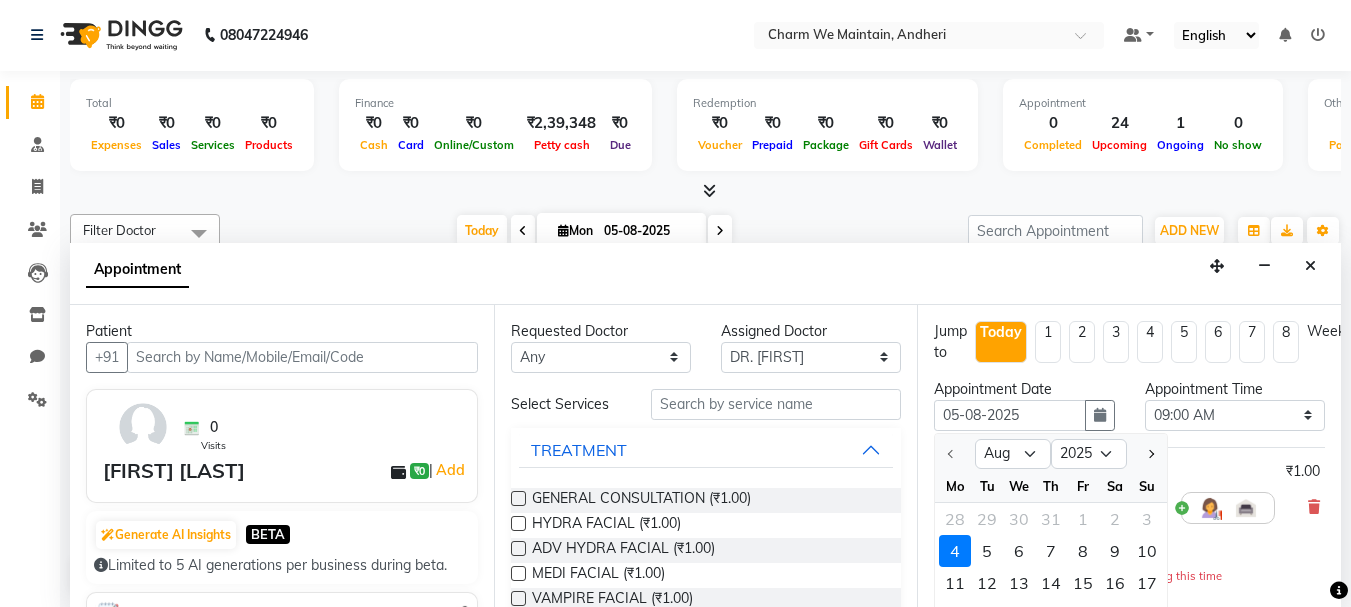 scroll, scrollTop: 969, scrollLeft: 0, axis: vertical 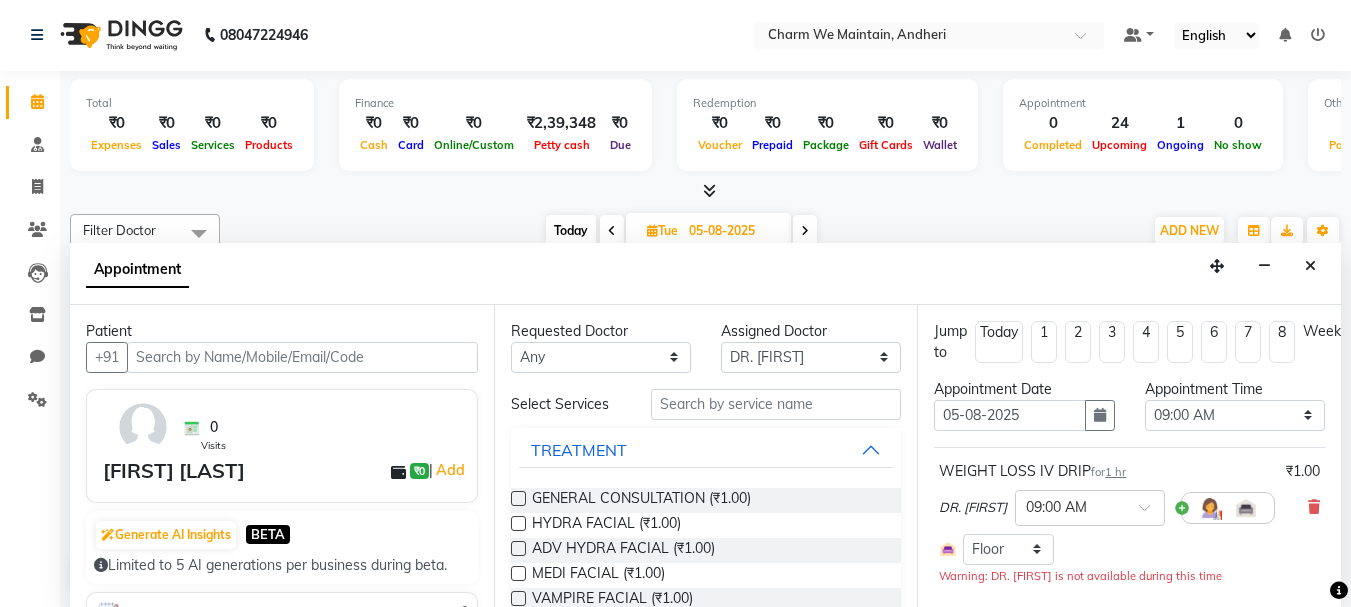 click on "1 hr" at bounding box center [1115, 472] 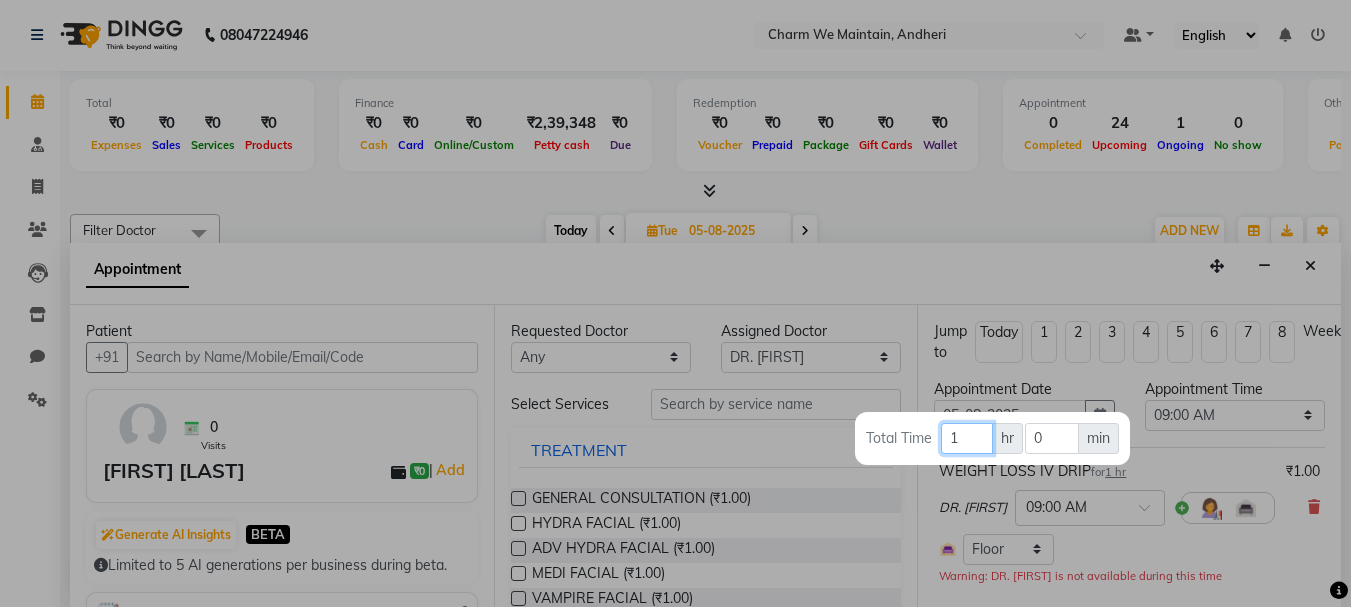 click on "1" at bounding box center (967, 438) 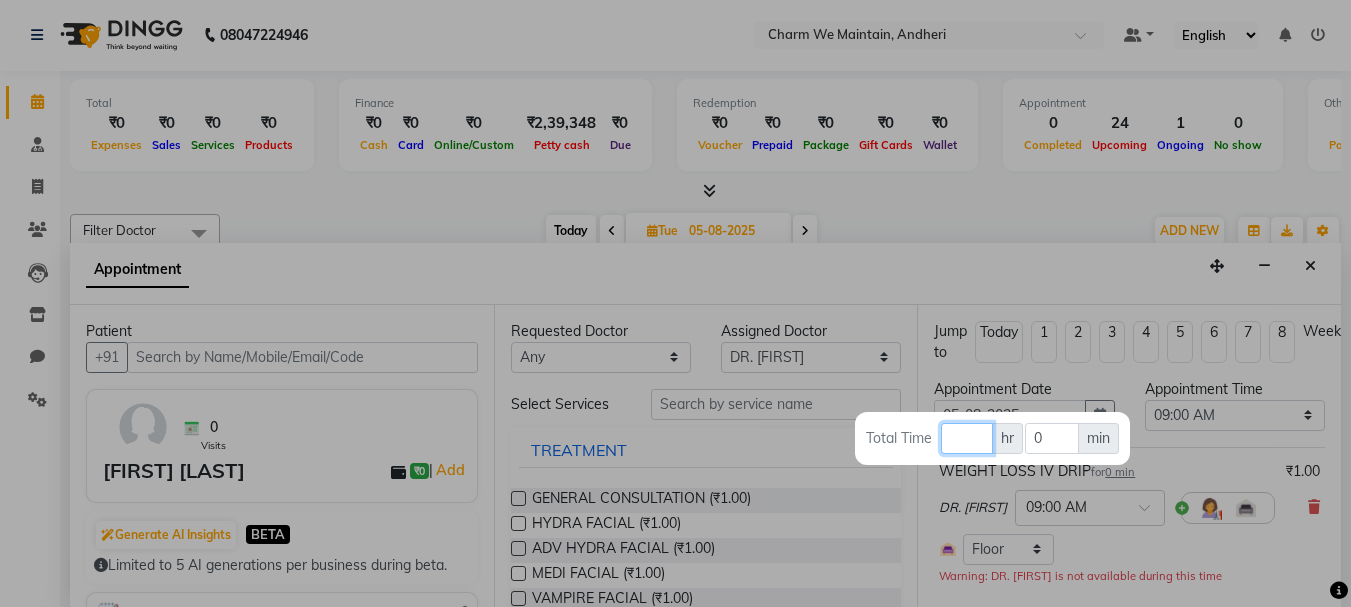 type 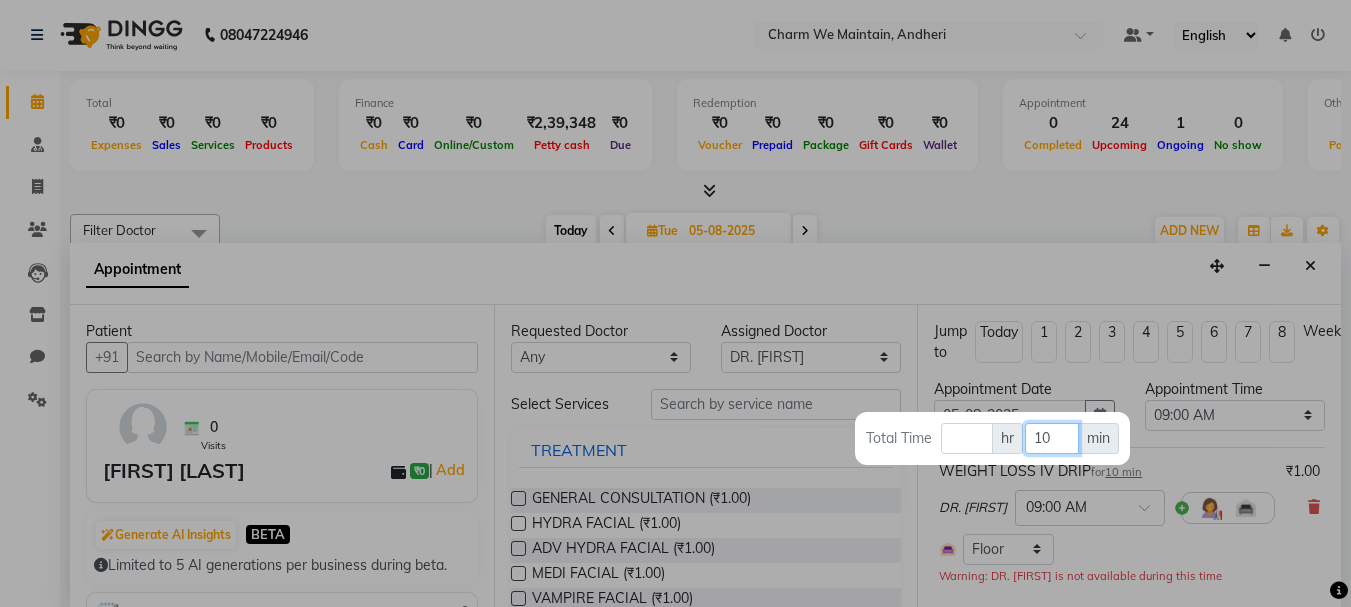 type on "10" 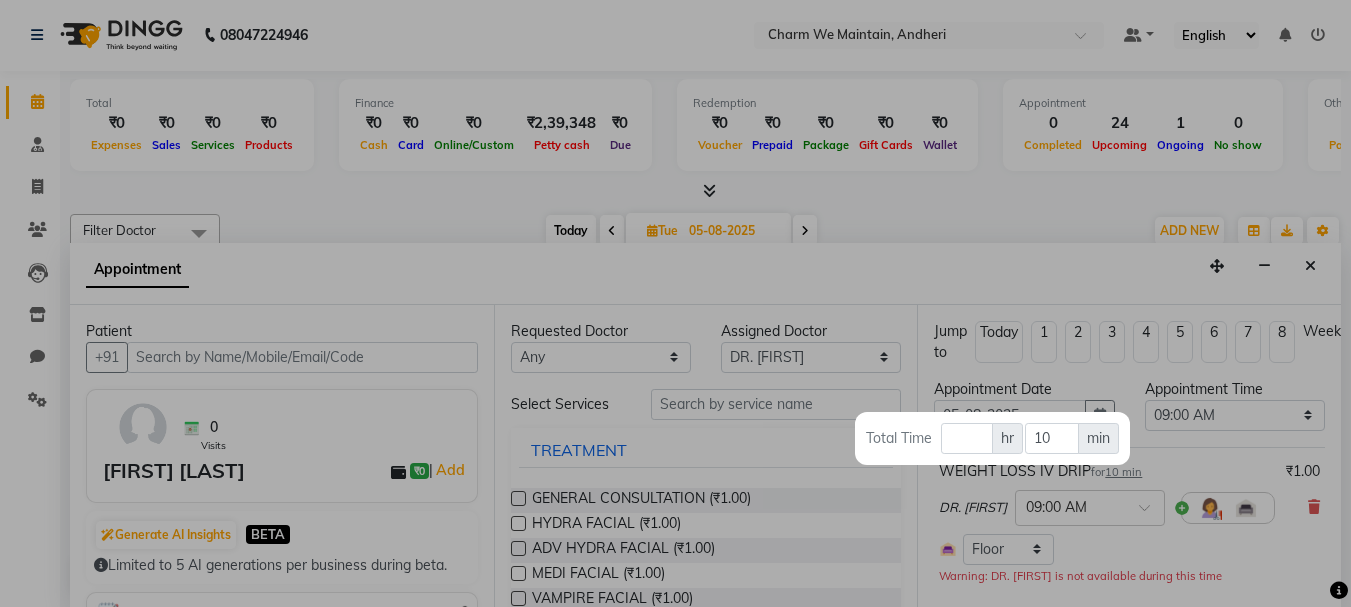 click at bounding box center (675, 303) 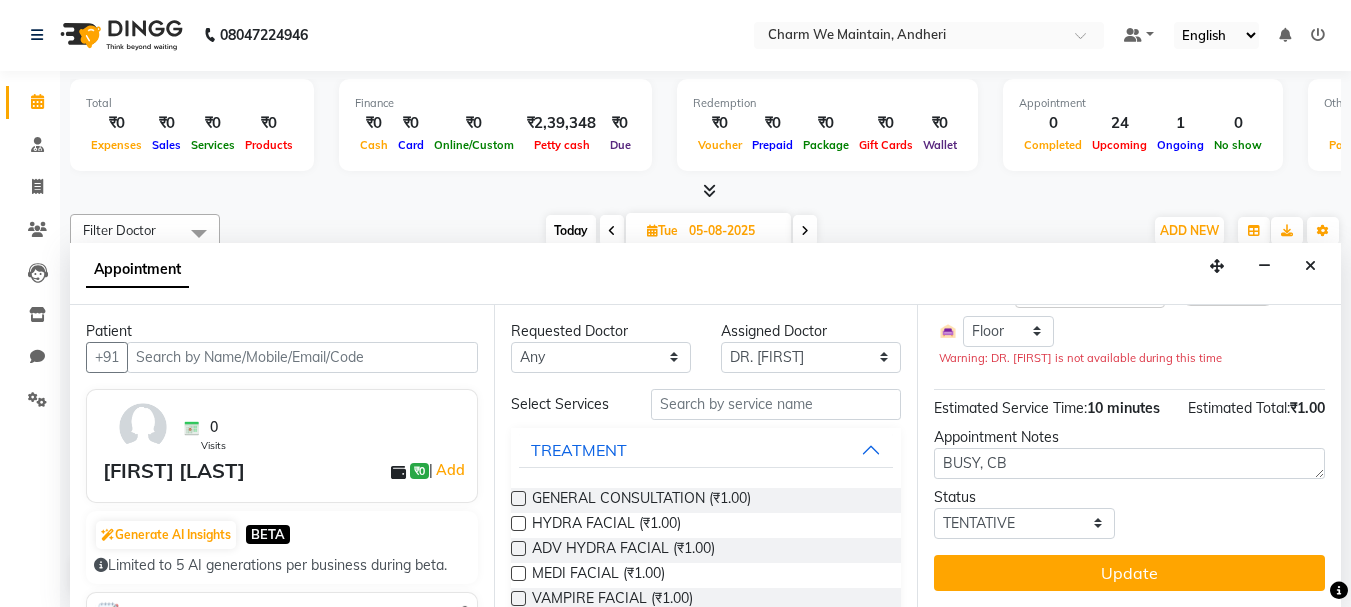 scroll, scrollTop: 257, scrollLeft: 0, axis: vertical 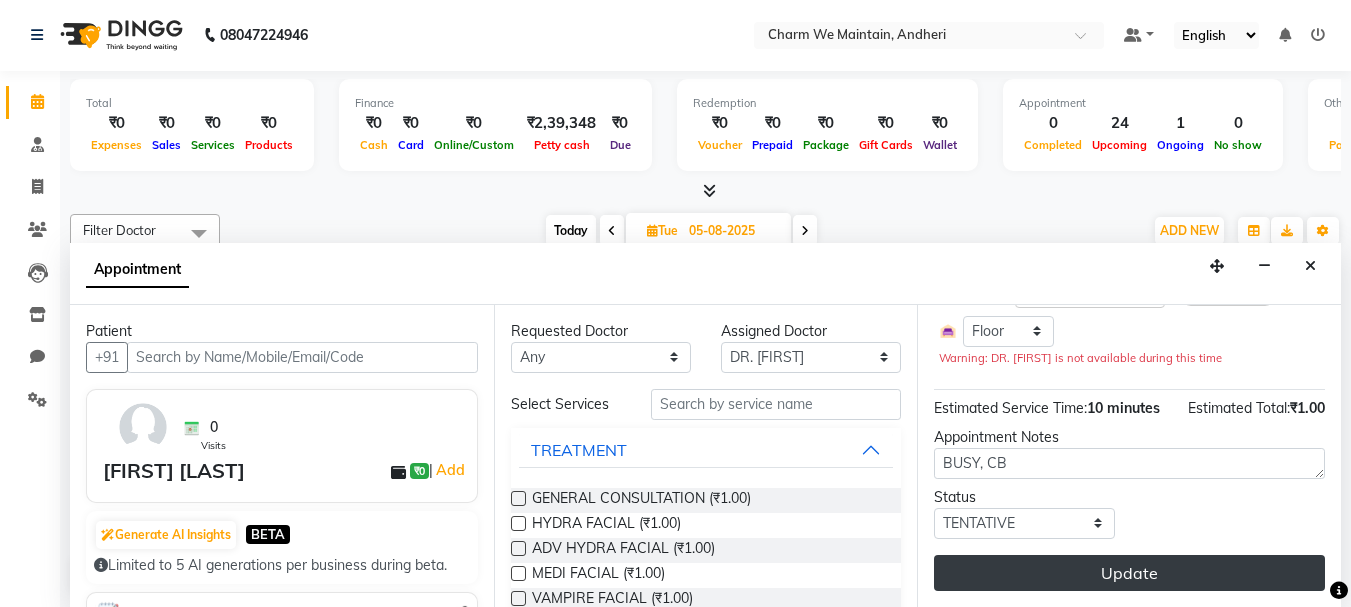 click on "Update" at bounding box center [1129, 573] 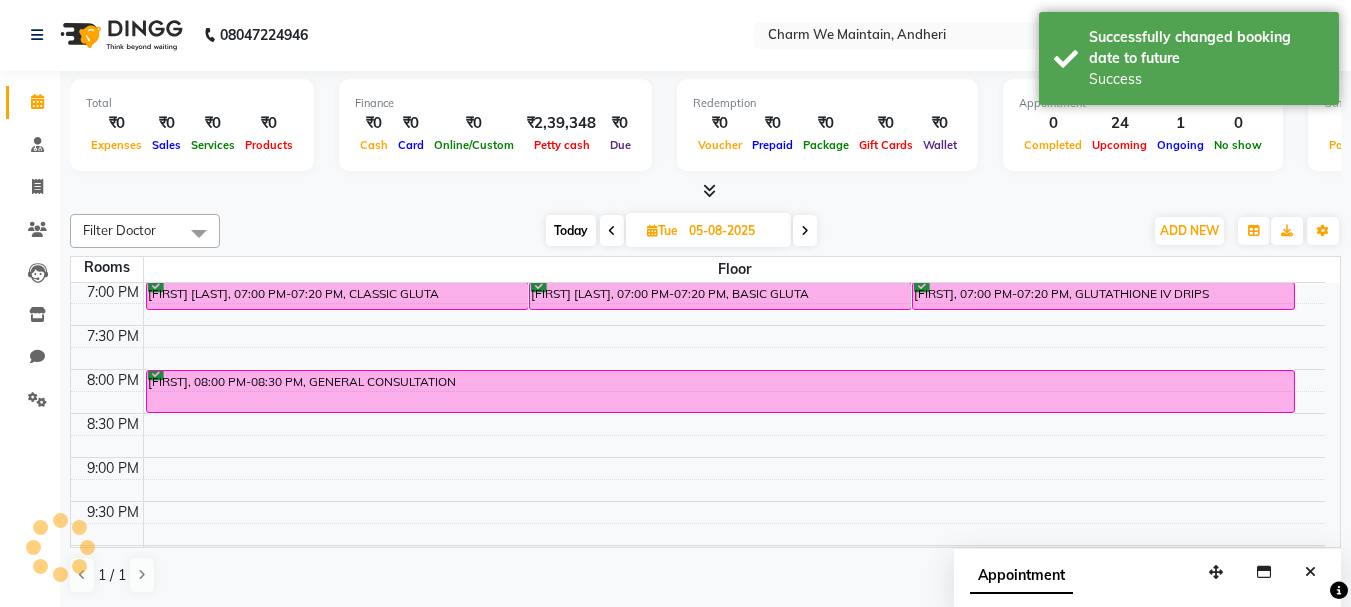 scroll, scrollTop: 0, scrollLeft: 0, axis: both 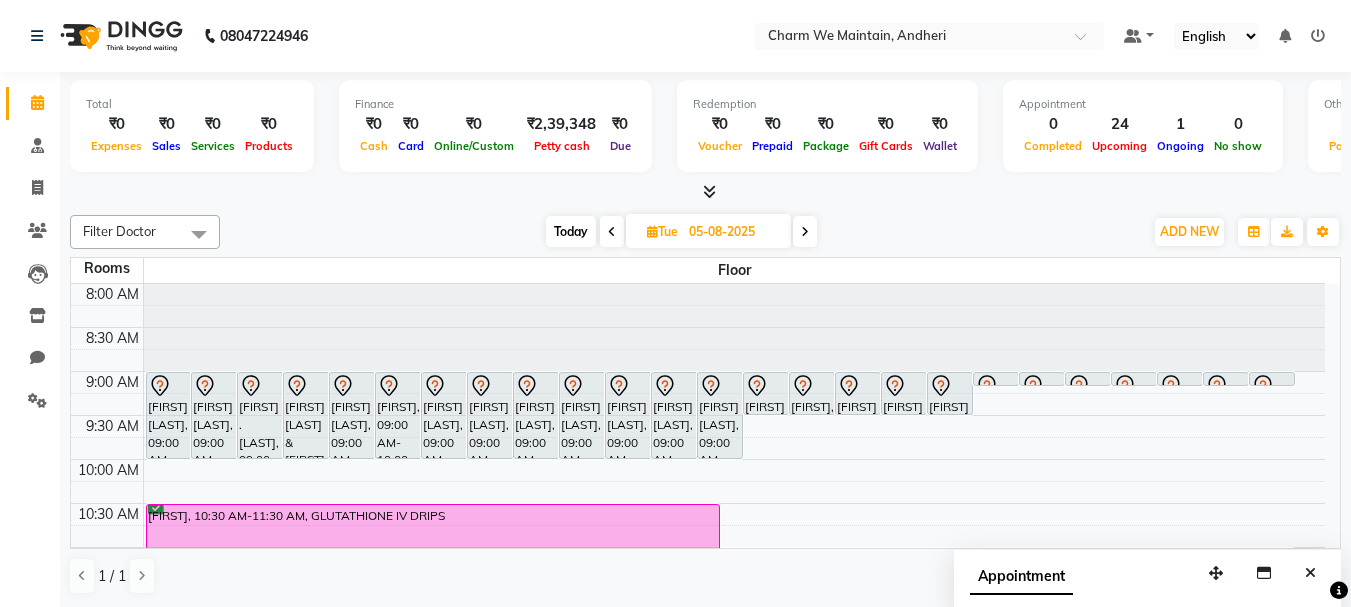 click at bounding box center [612, 232] 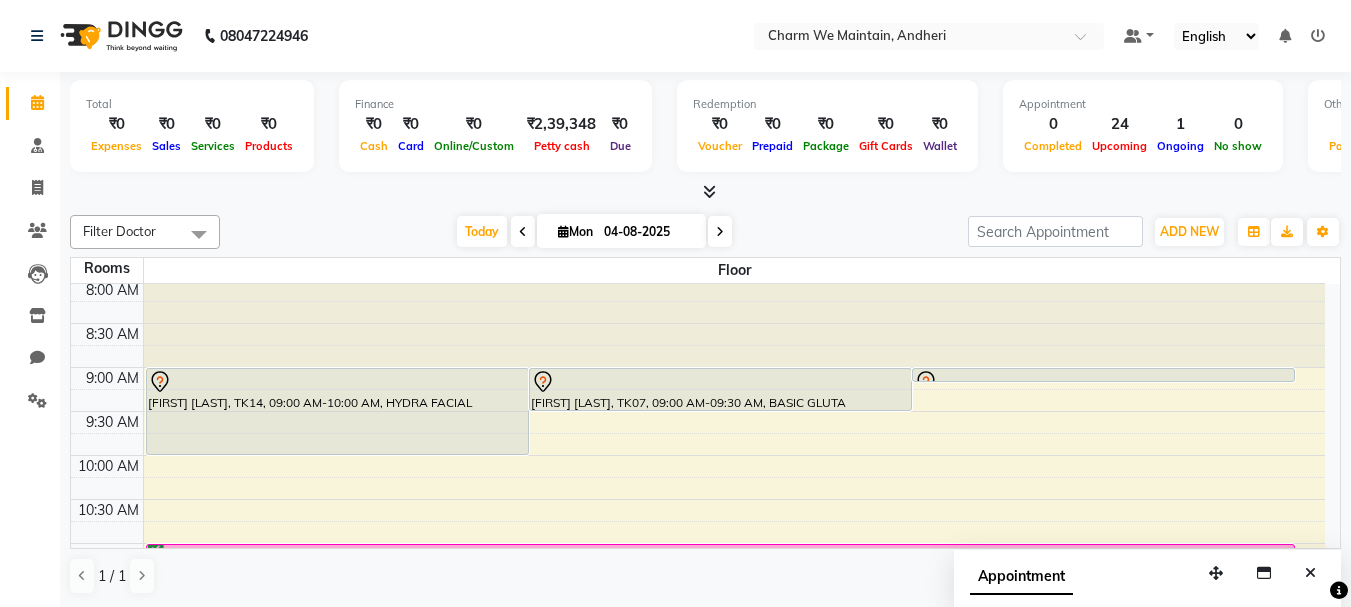 scroll, scrollTop: 0, scrollLeft: 0, axis: both 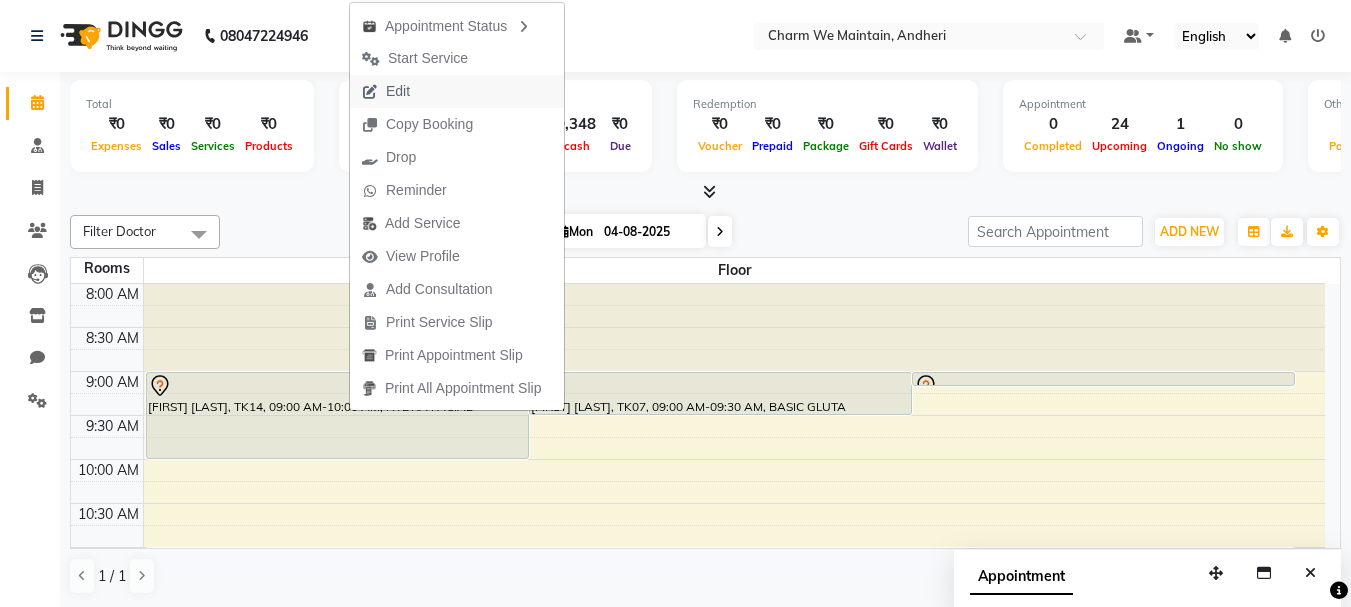 click on "Edit" at bounding box center [457, 91] 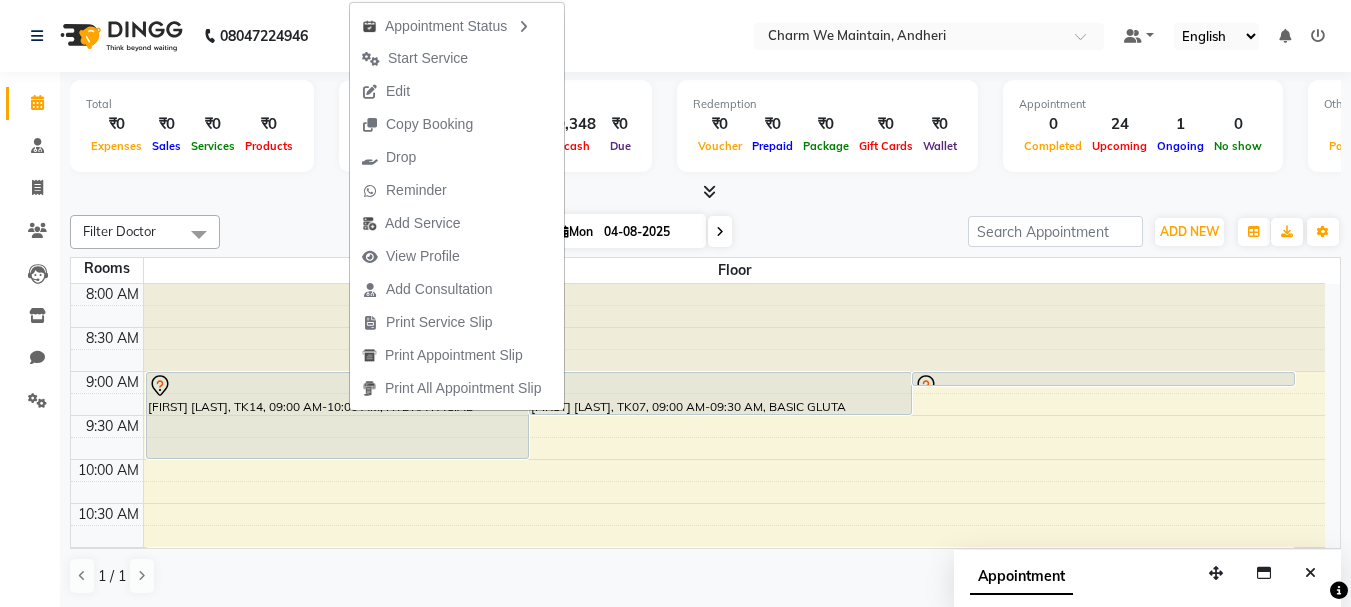 select on "tentative" 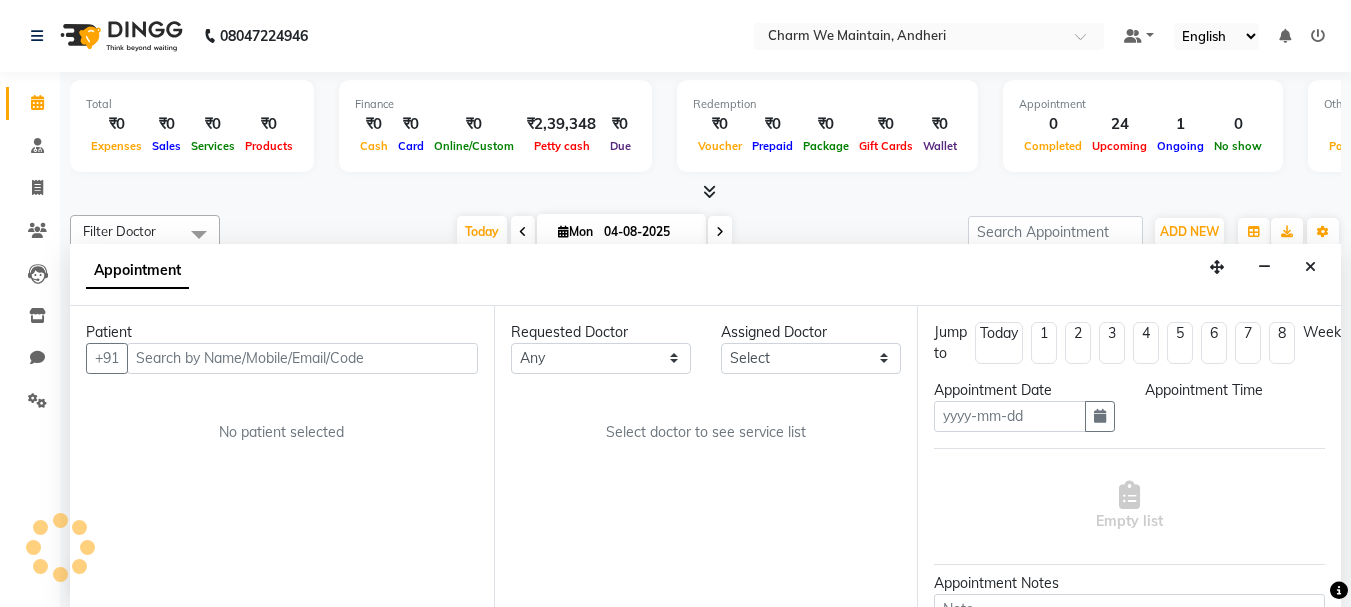 type on "04-08-2025" 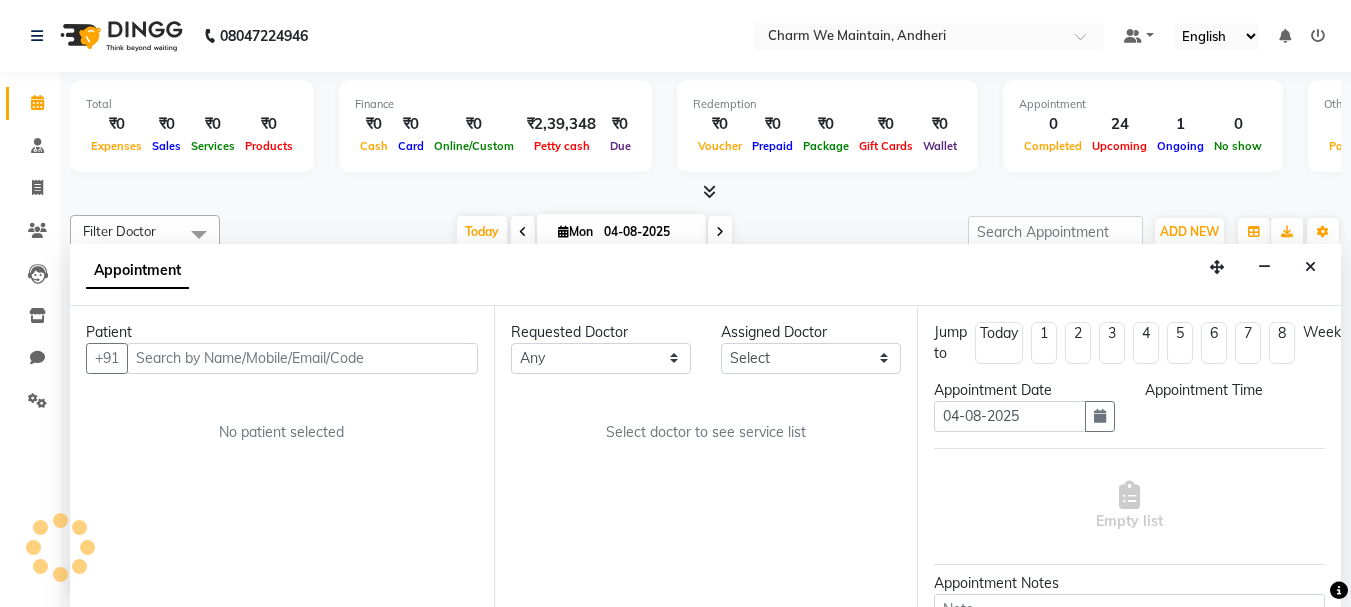type on "RINGING/ WHATSAPP SENT" 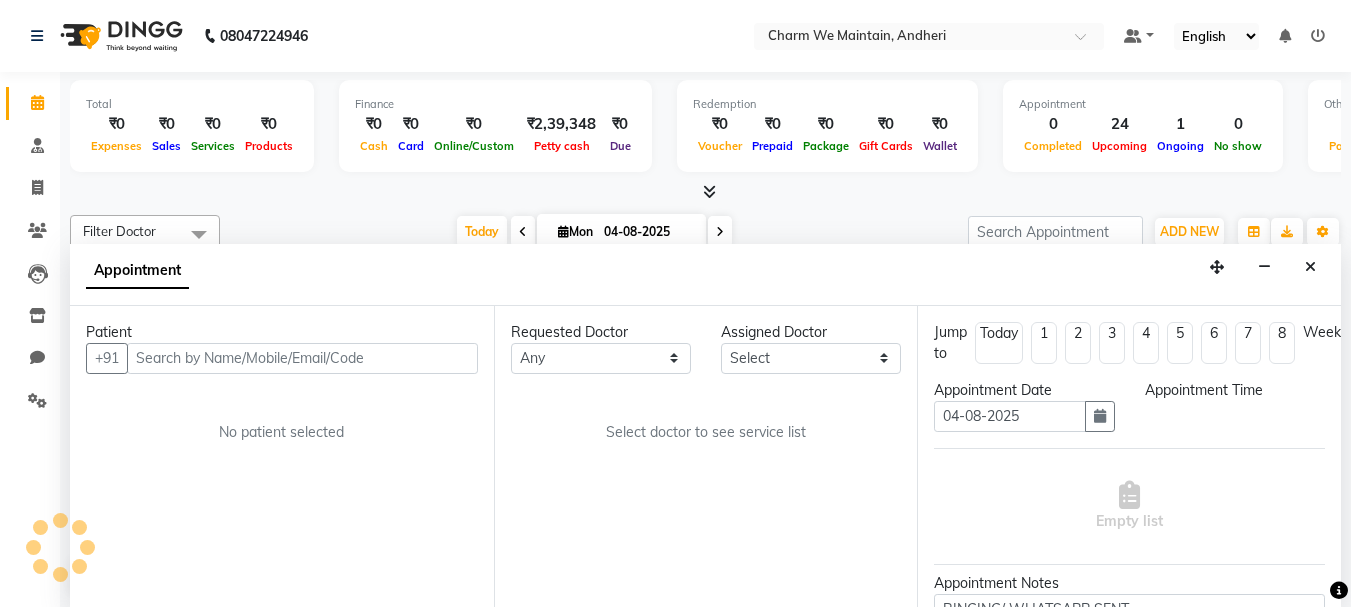 scroll, scrollTop: 1, scrollLeft: 0, axis: vertical 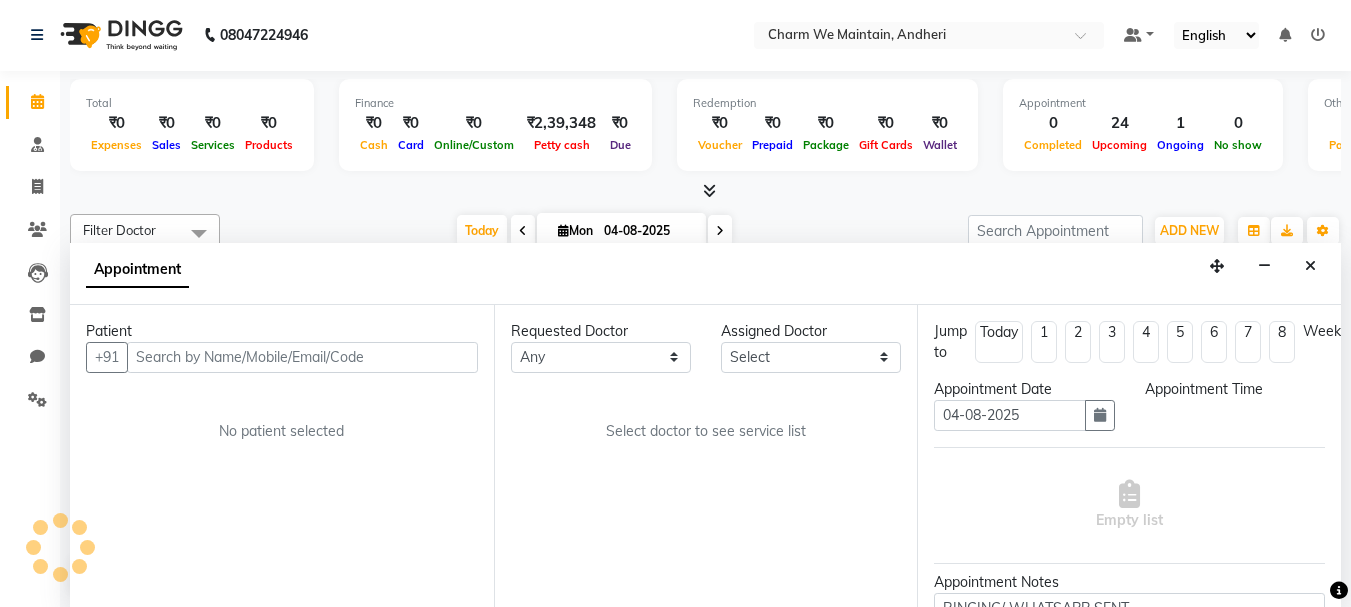 select on "86212" 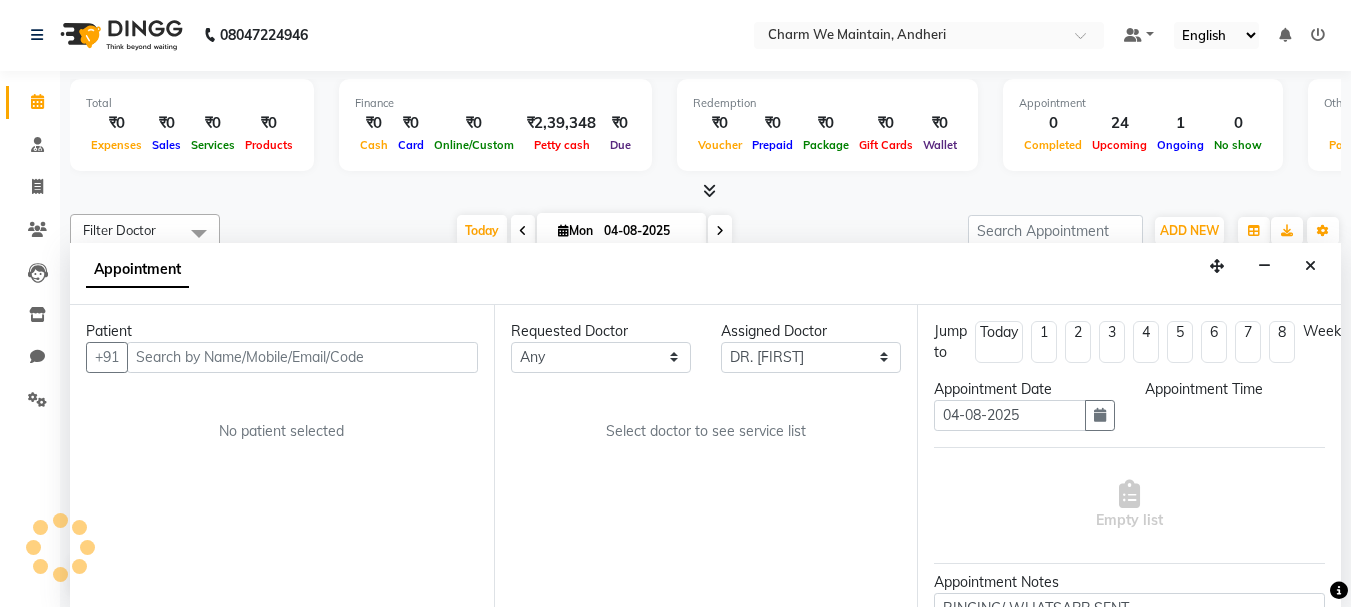 select on "540" 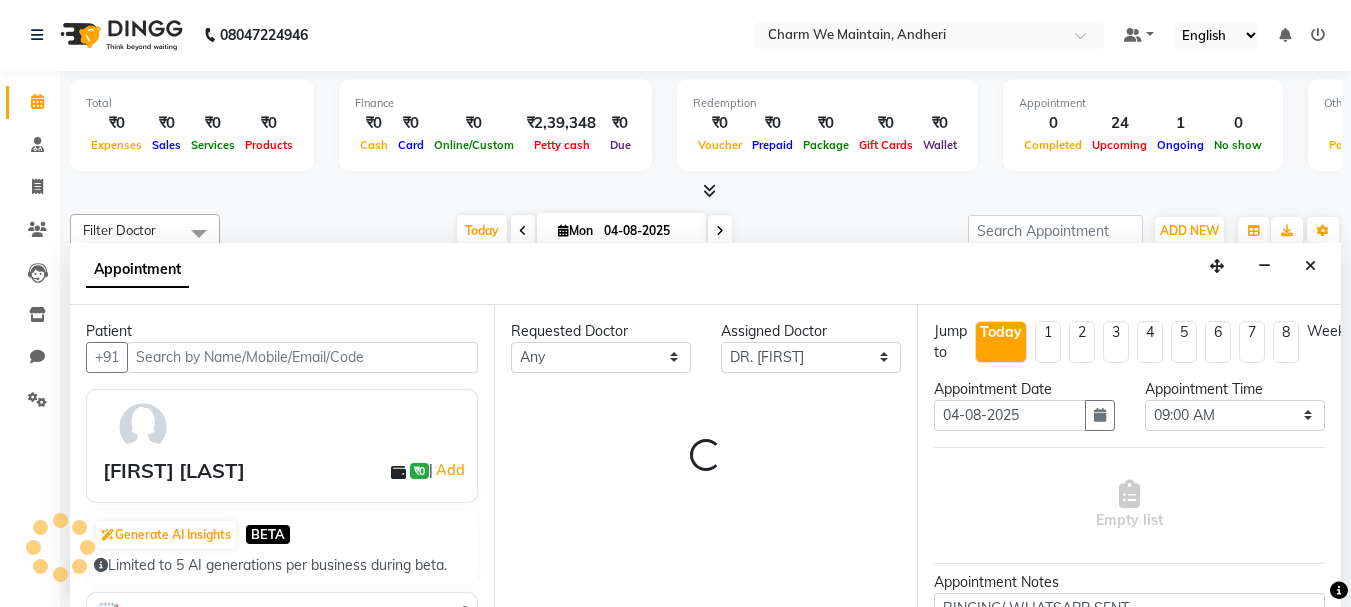 scroll, scrollTop: 969, scrollLeft: 0, axis: vertical 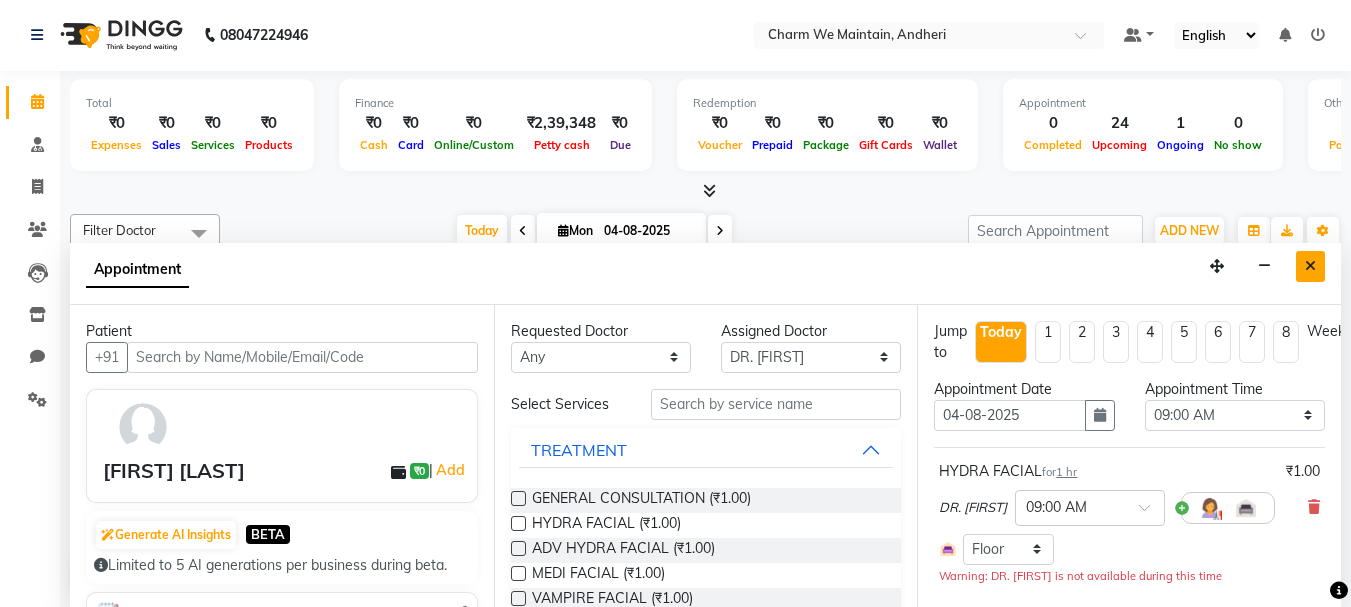 click at bounding box center (1310, 266) 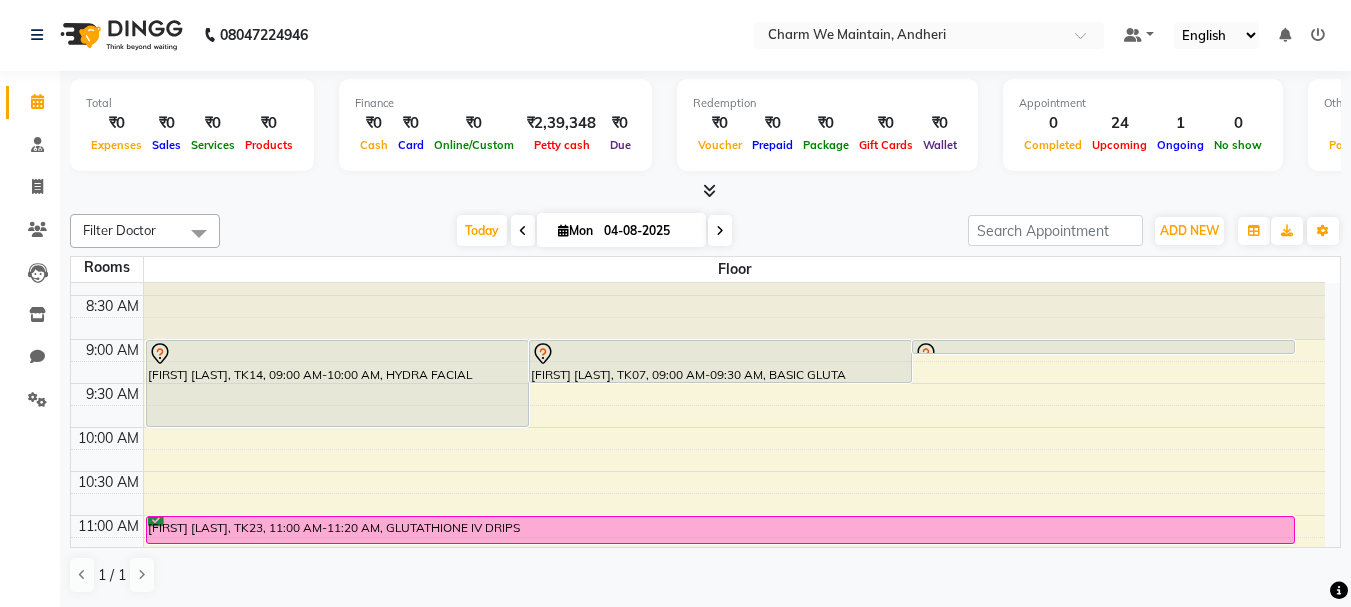 scroll, scrollTop: 0, scrollLeft: 0, axis: both 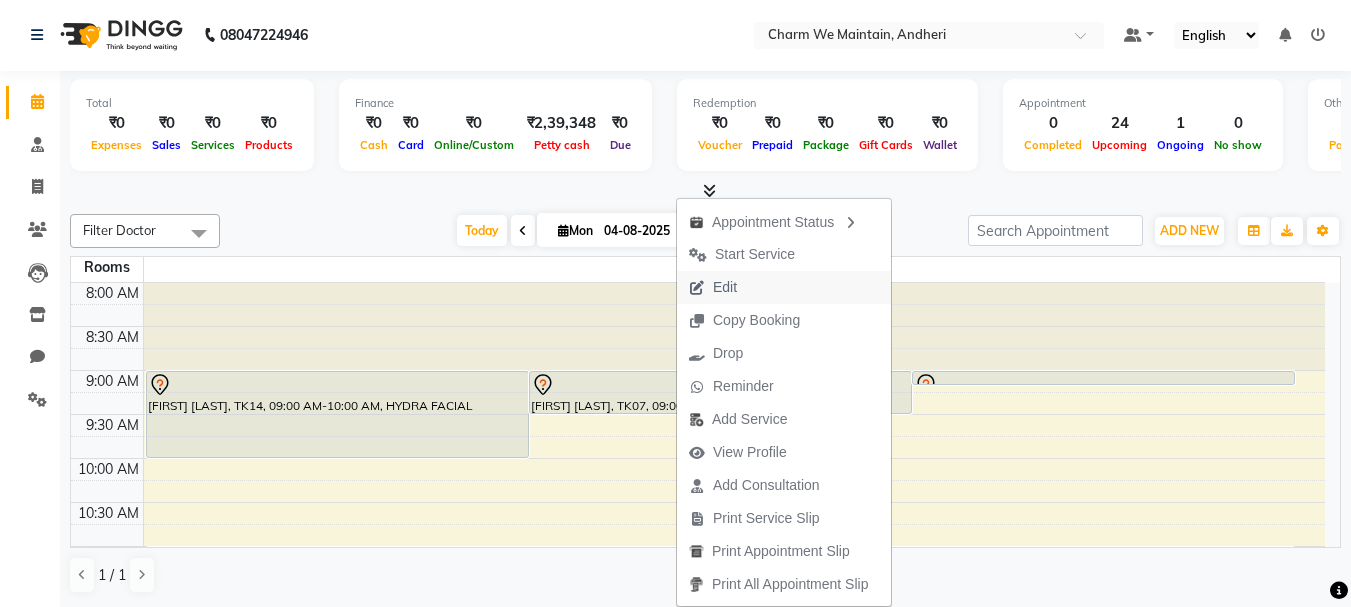click on "Edit" at bounding box center (784, 287) 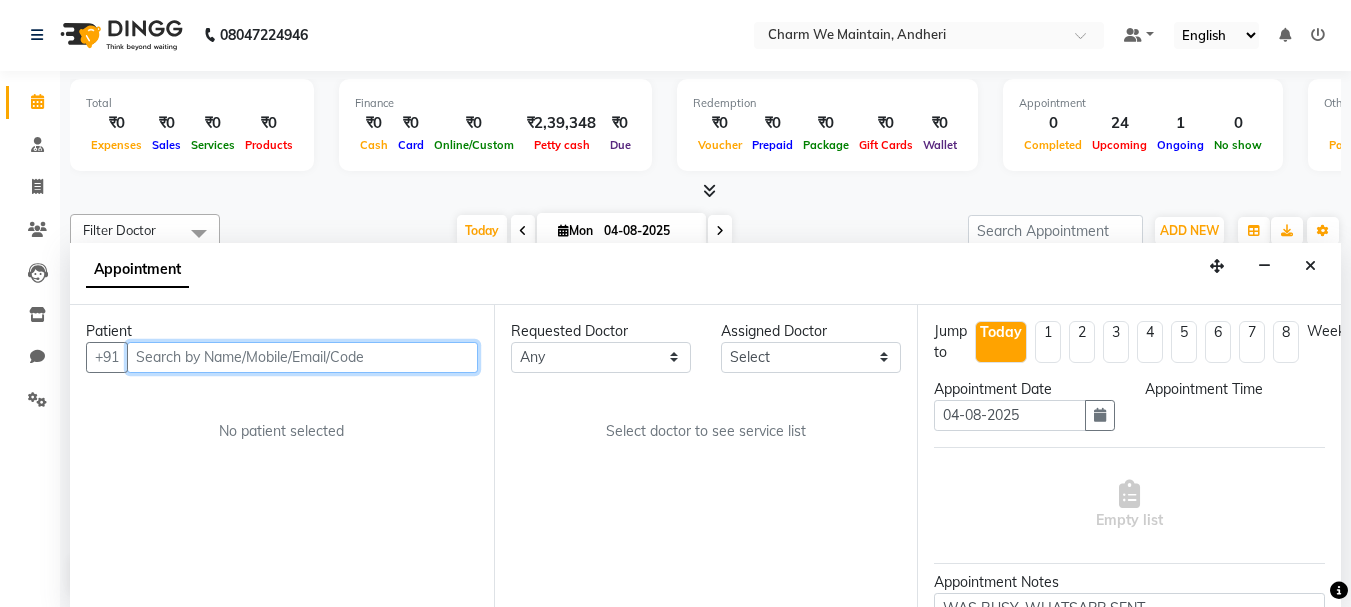 select on "86210" 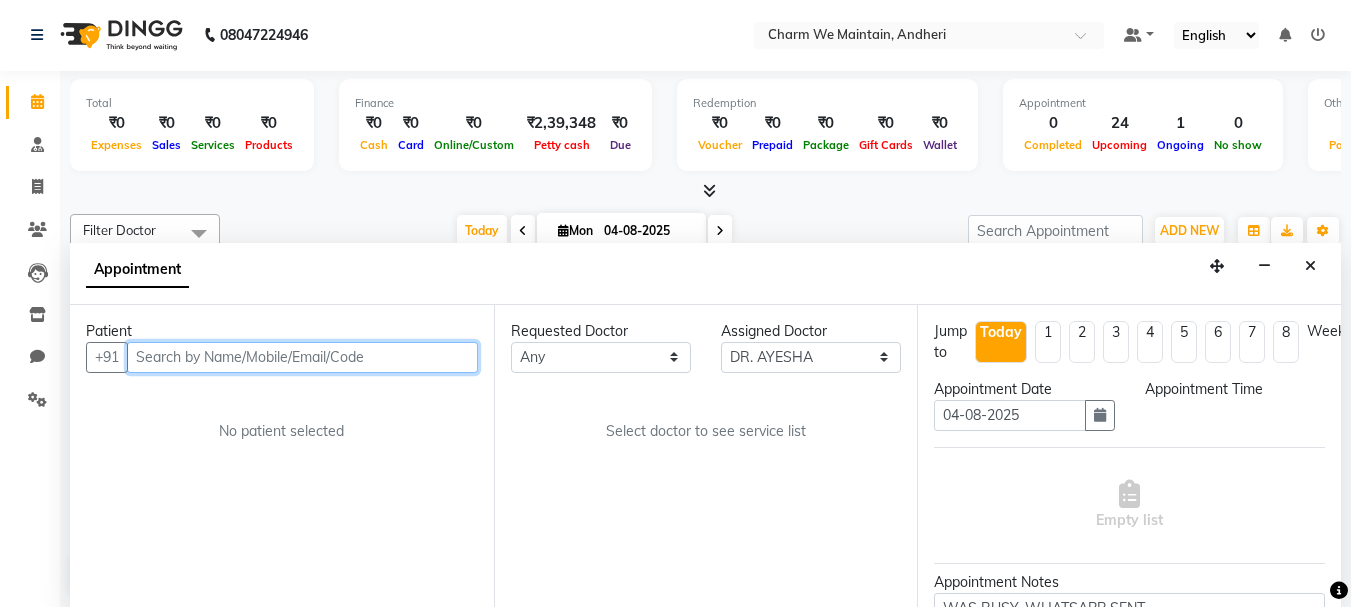 scroll, scrollTop: 969, scrollLeft: 0, axis: vertical 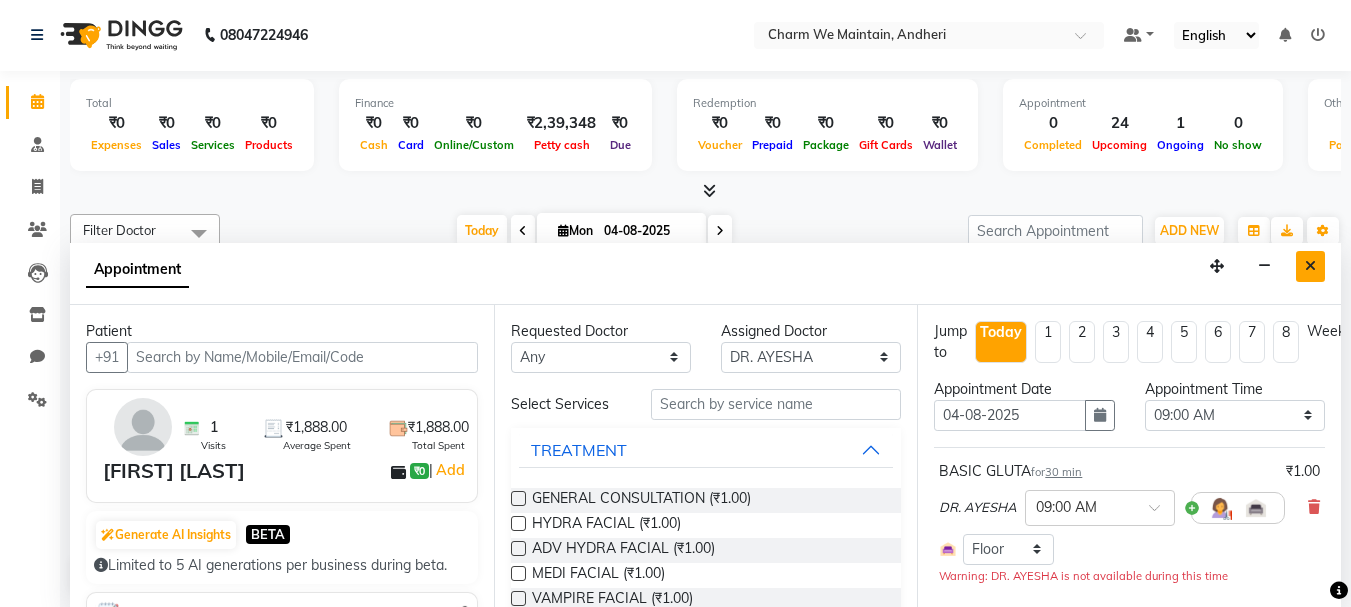 click at bounding box center (1310, 266) 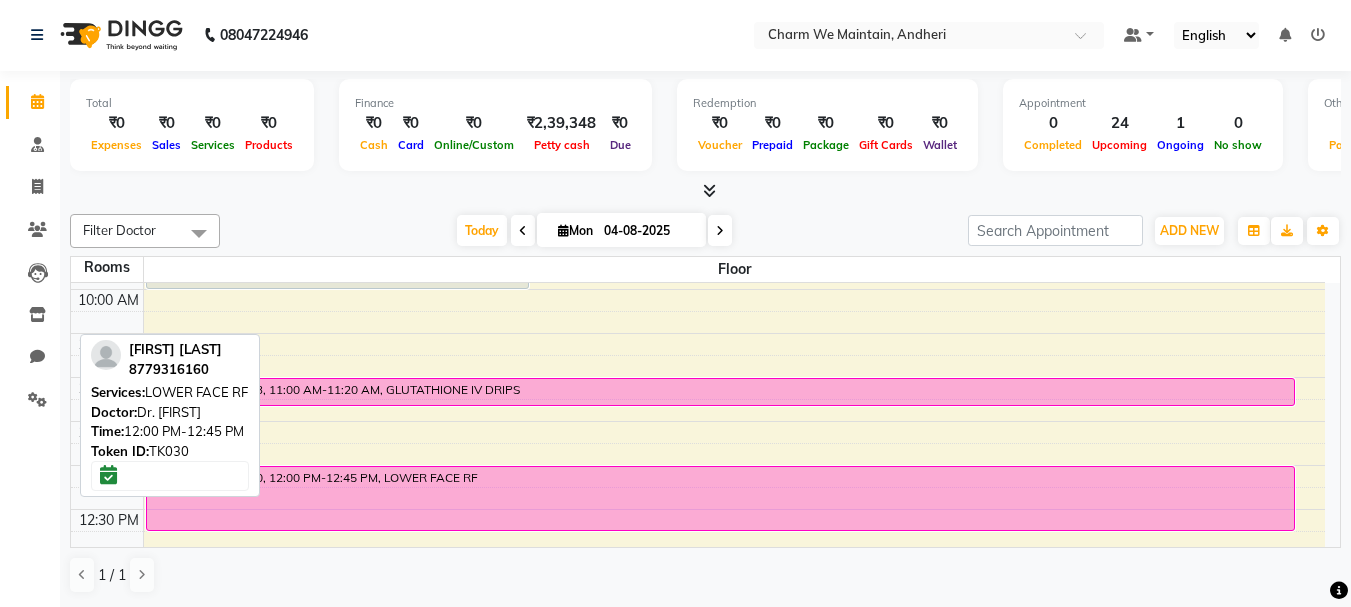scroll, scrollTop: 0, scrollLeft: 0, axis: both 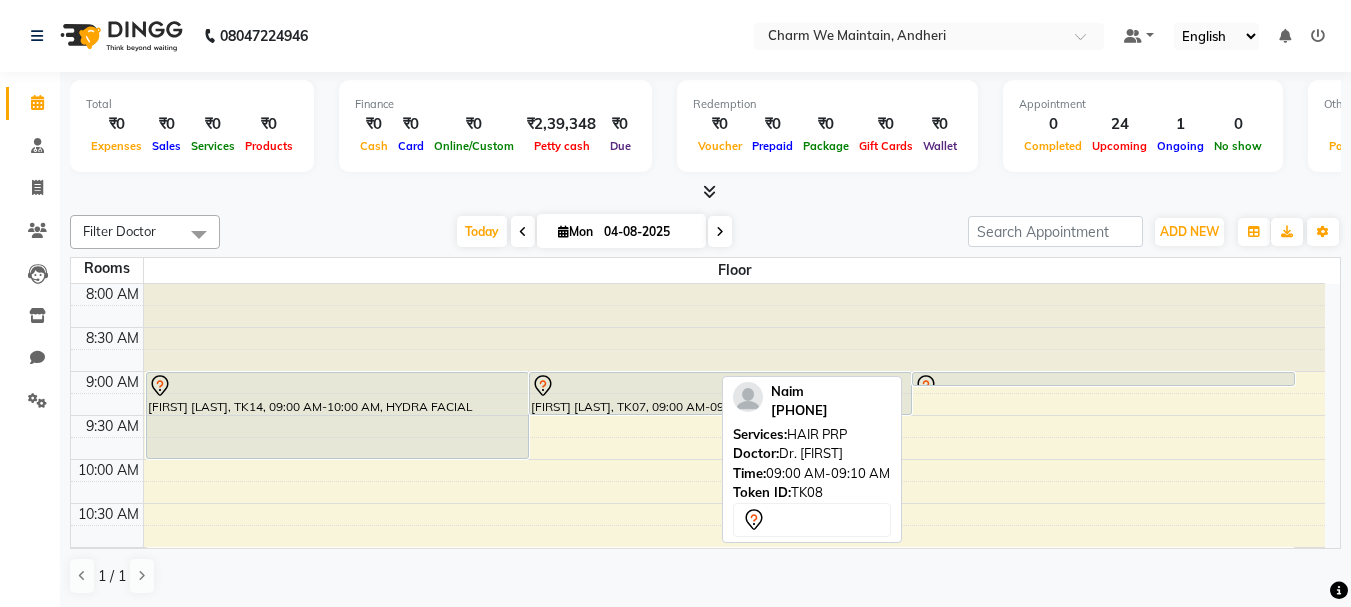 click at bounding box center [1103, 386] 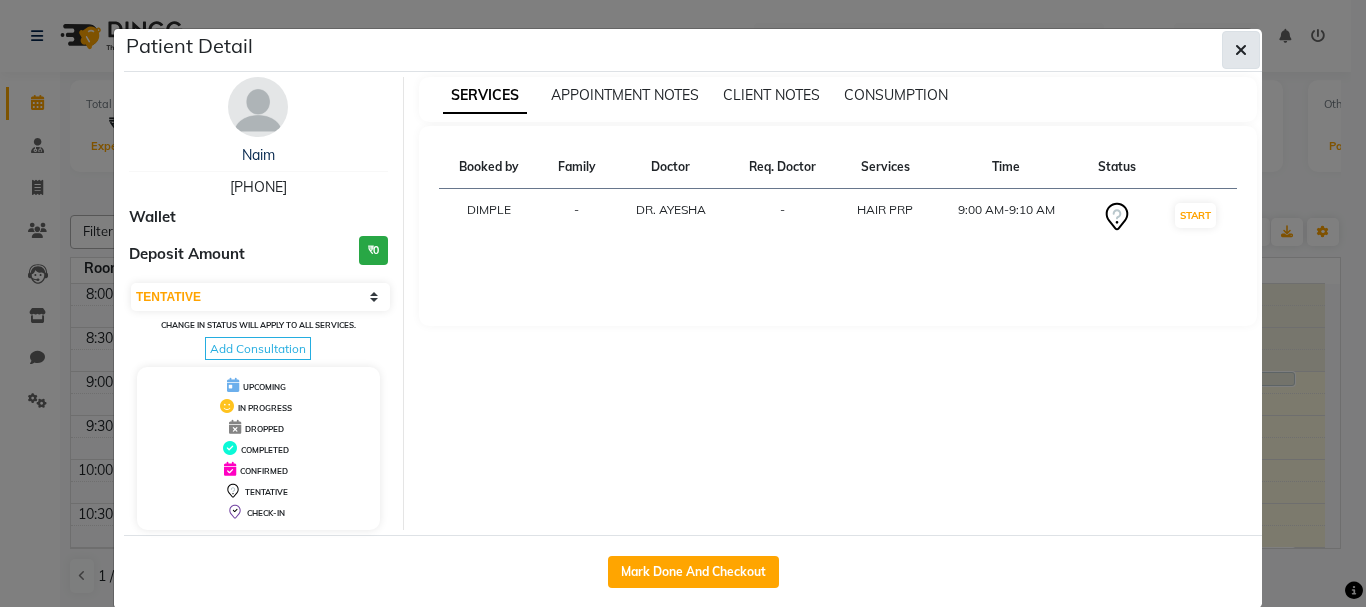 click 